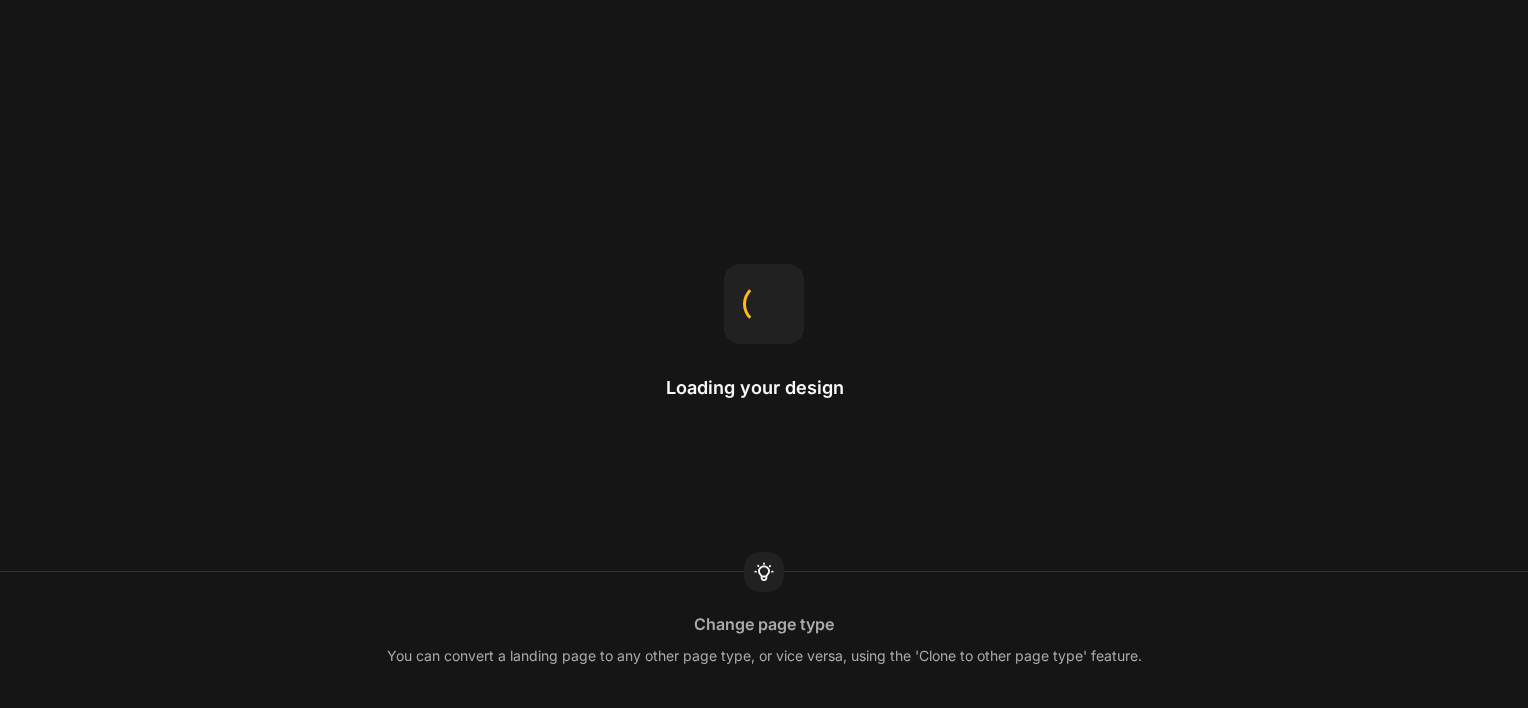 scroll, scrollTop: 0, scrollLeft: 0, axis: both 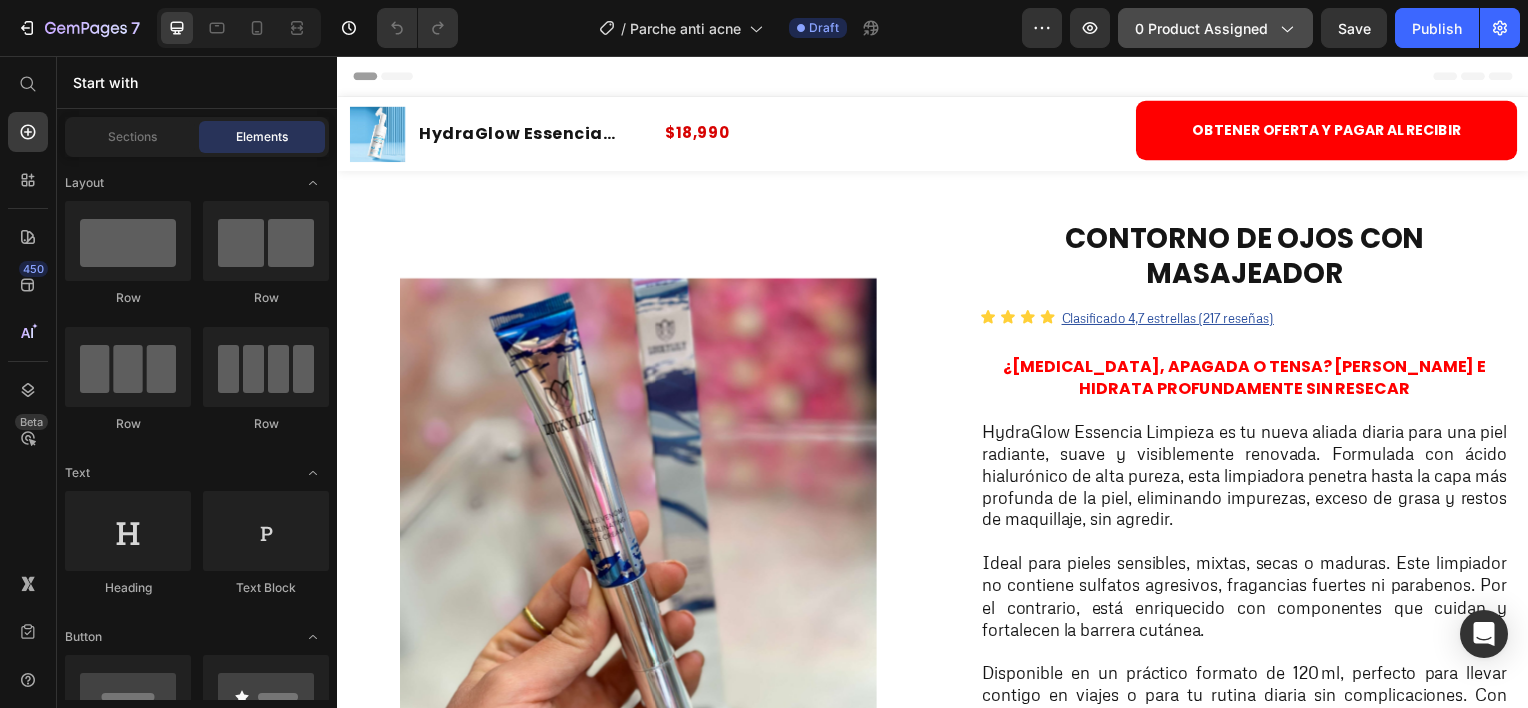 click 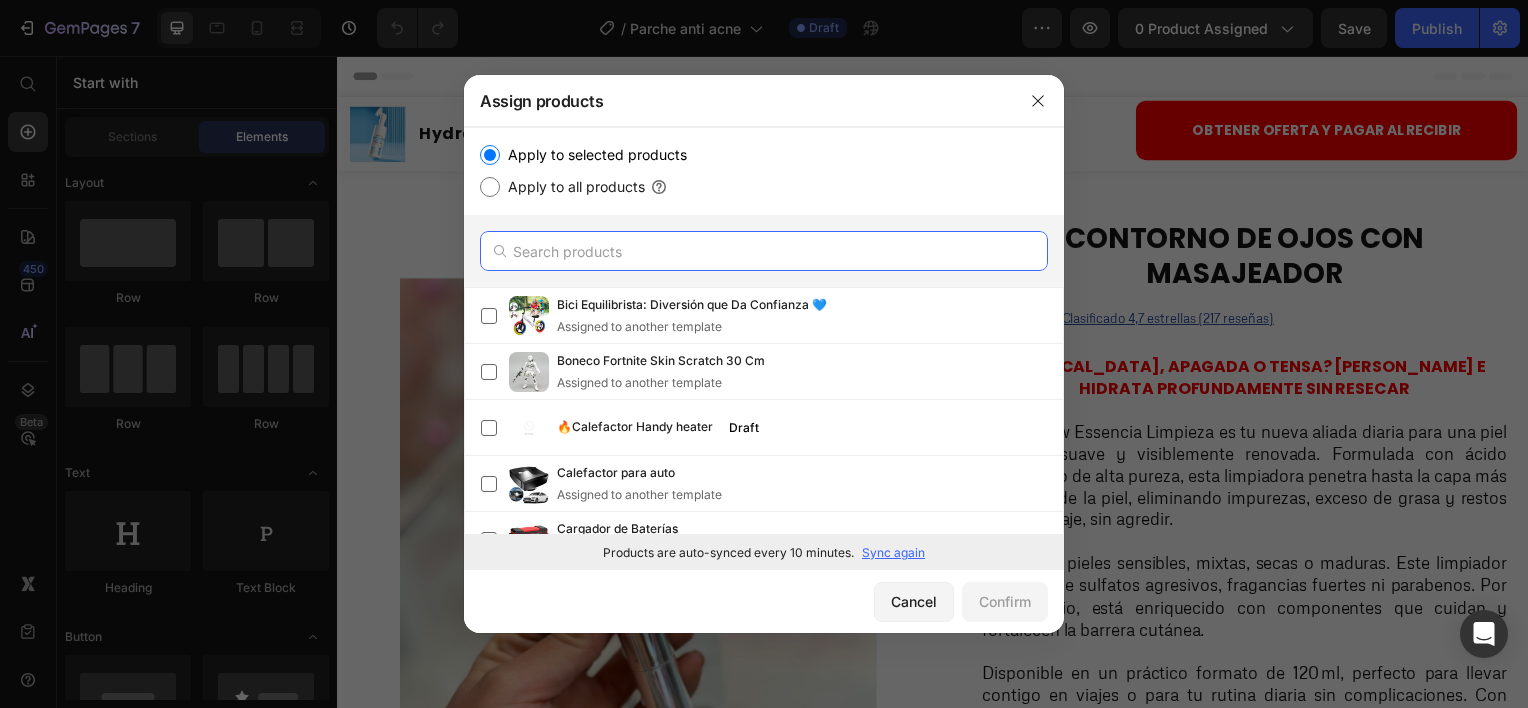 click at bounding box center (764, 251) 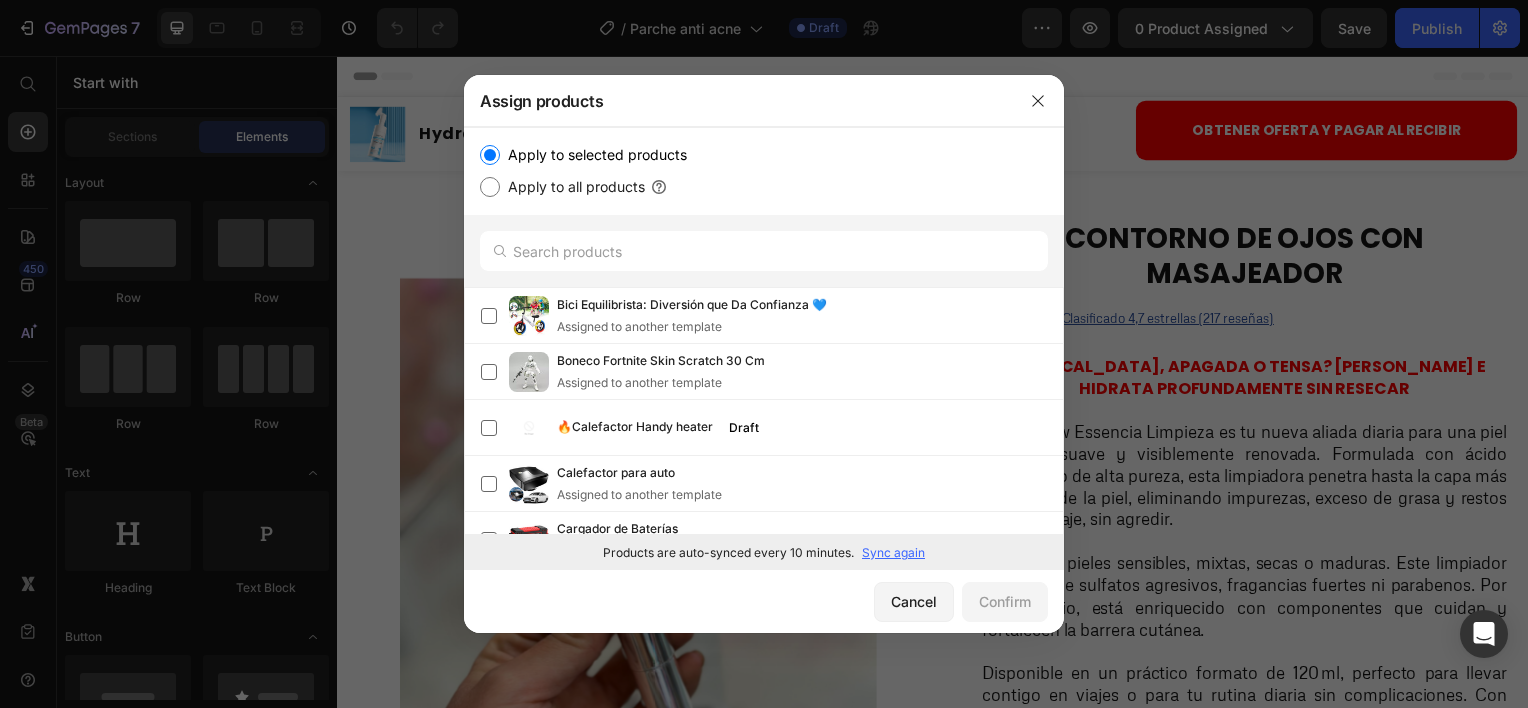 click on "Products are auto-synced every 10 minutes. Sync again" 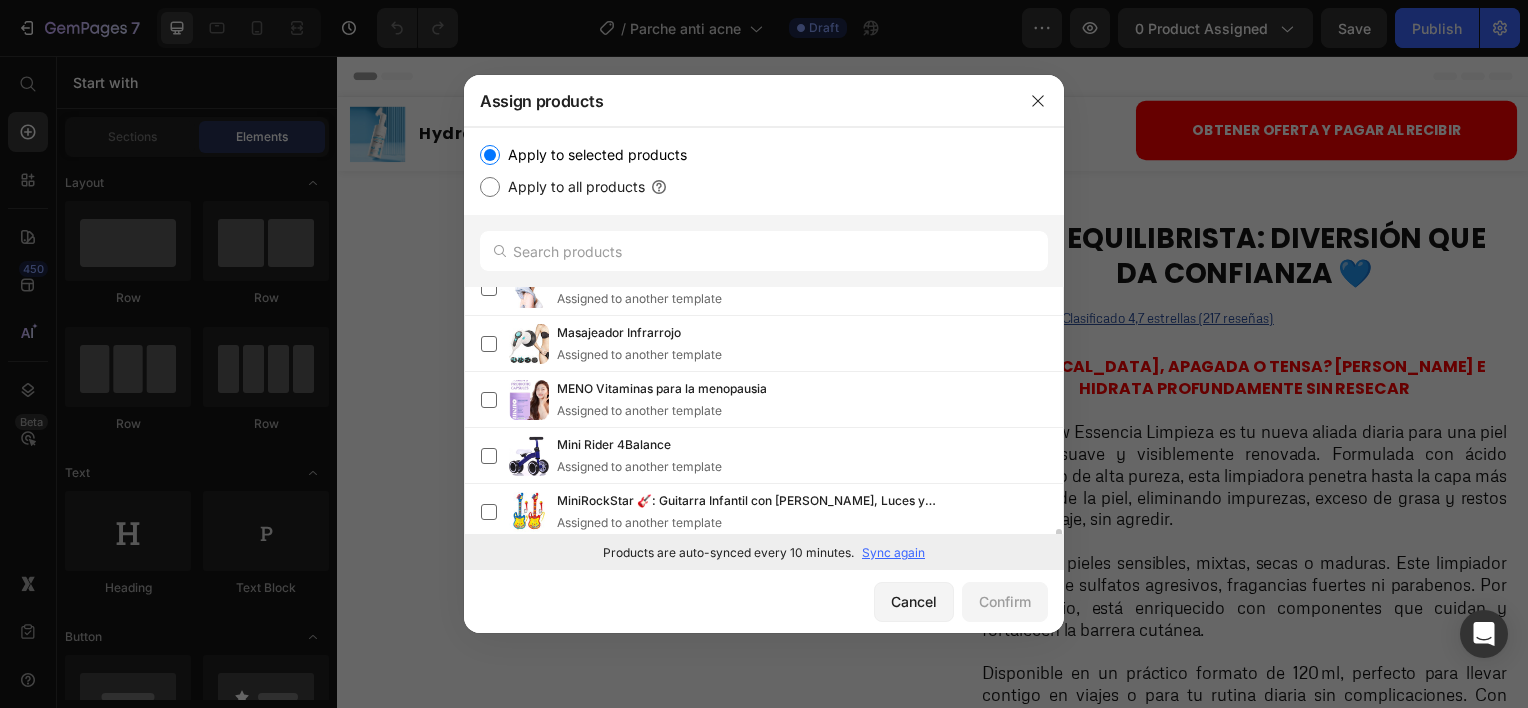 scroll, scrollTop: 1068, scrollLeft: 0, axis: vertical 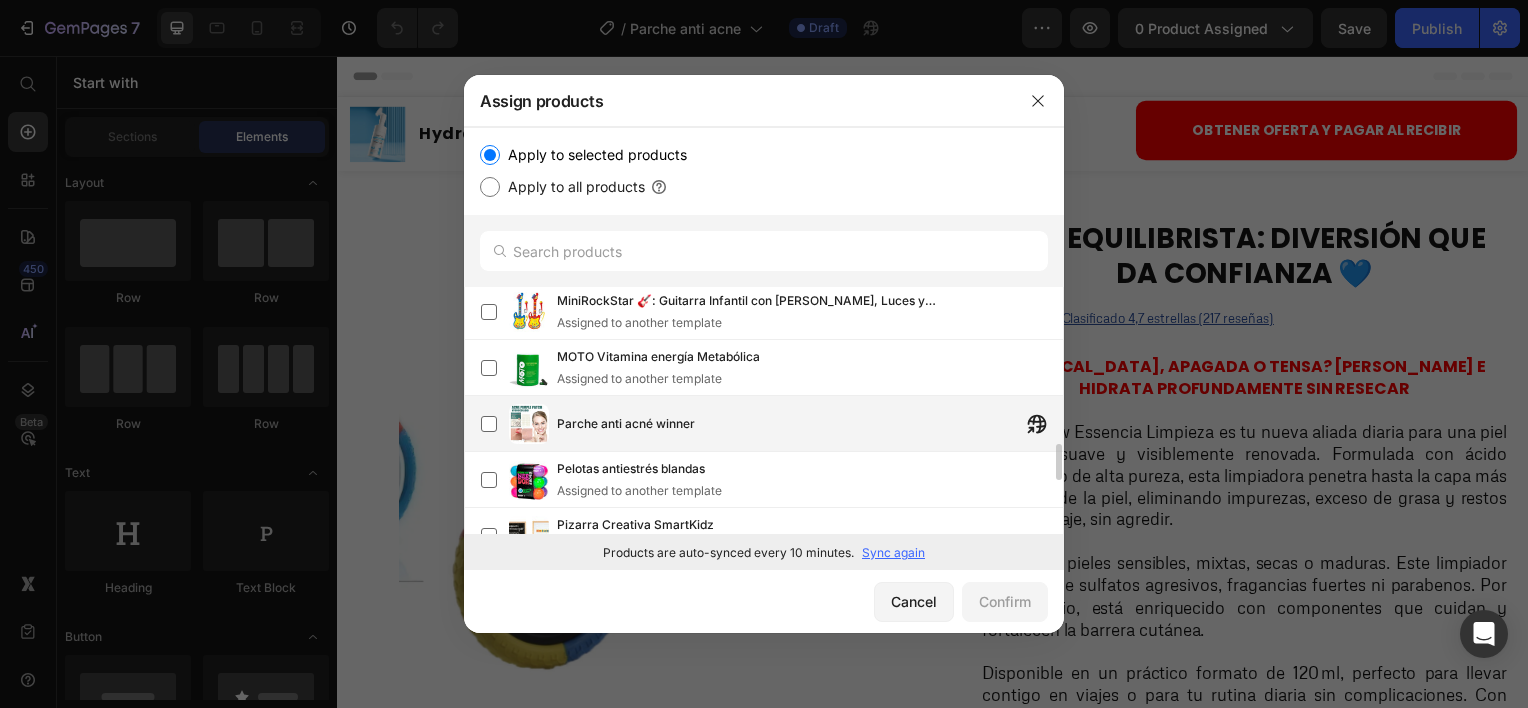 click on "Parche anti acné winner" at bounding box center [810, 424] 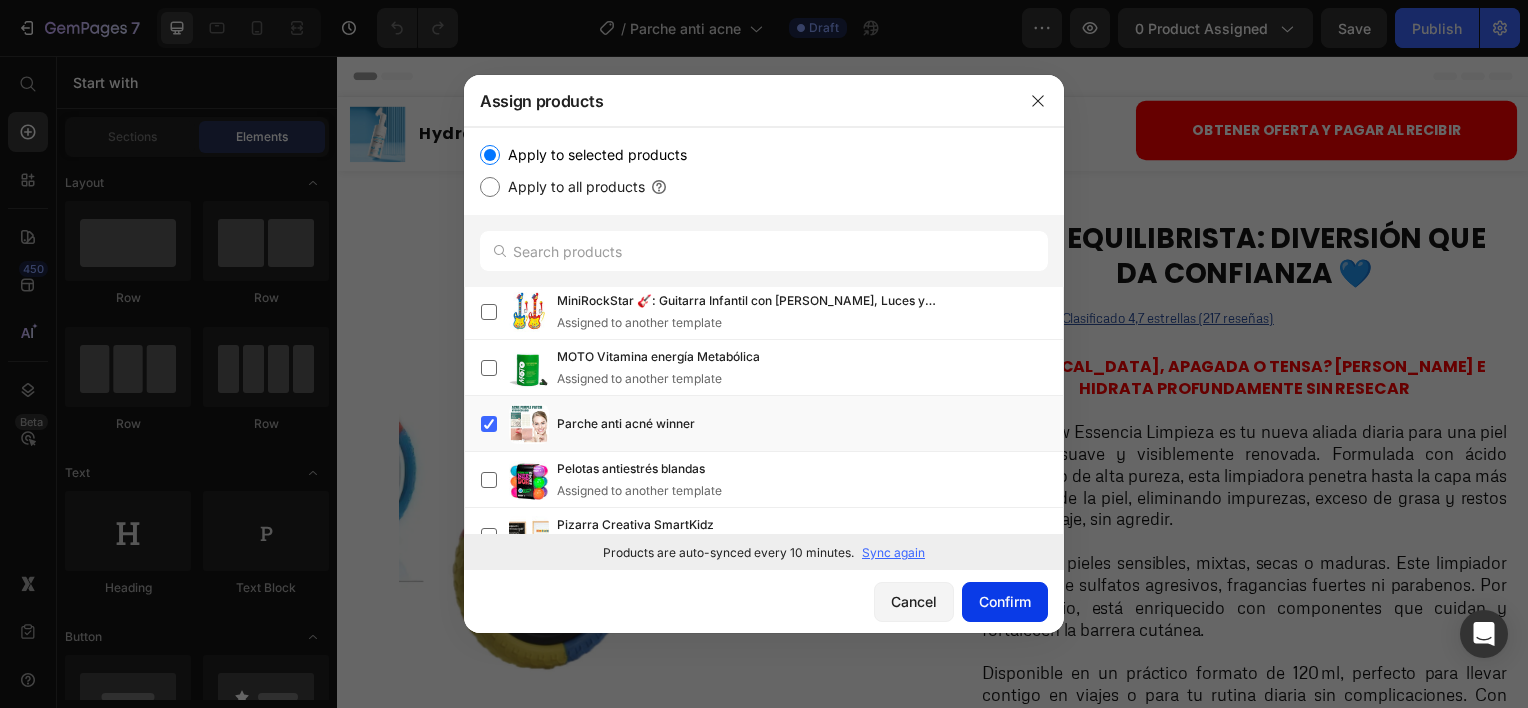 click on "Confirm" at bounding box center (1005, 601) 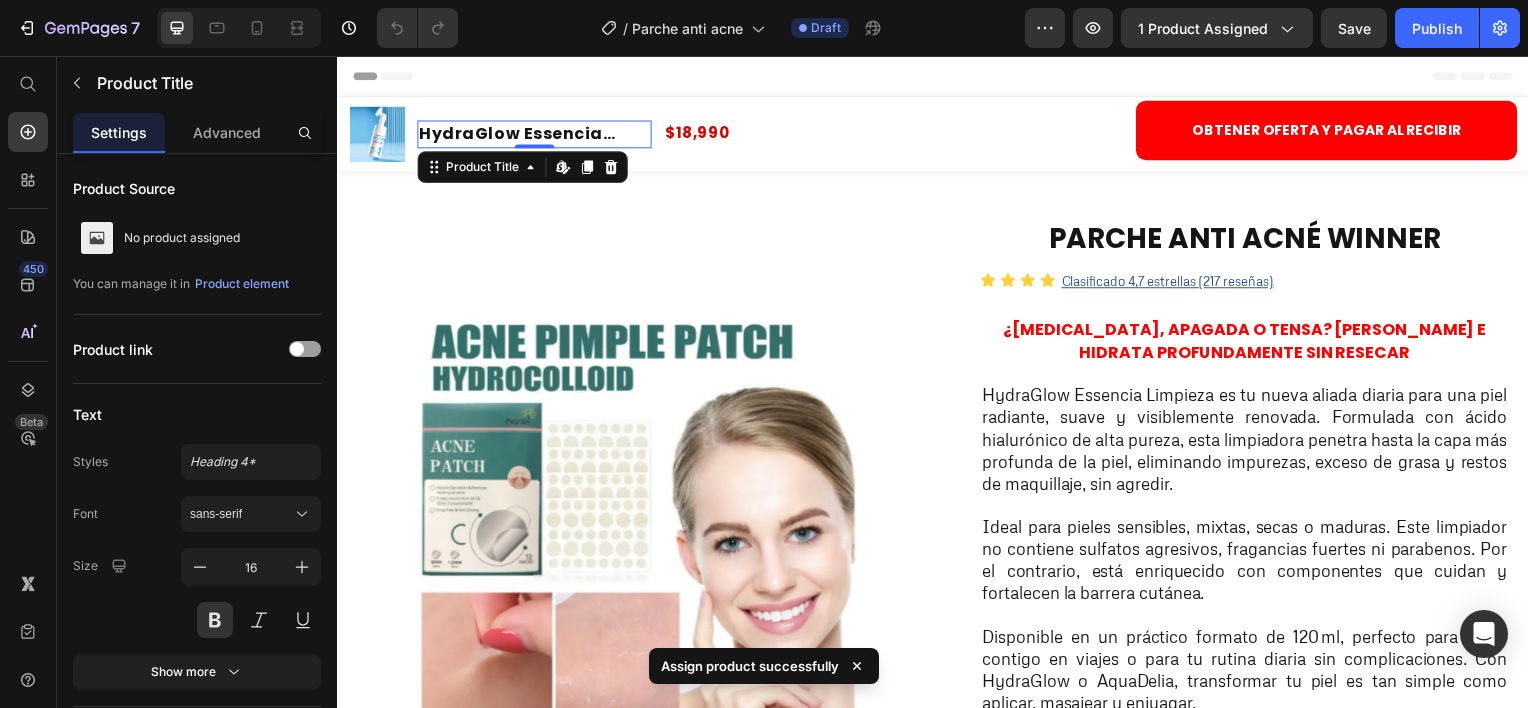 click on "HydraGlow Essencia Limpieza" at bounding box center [535, 135] 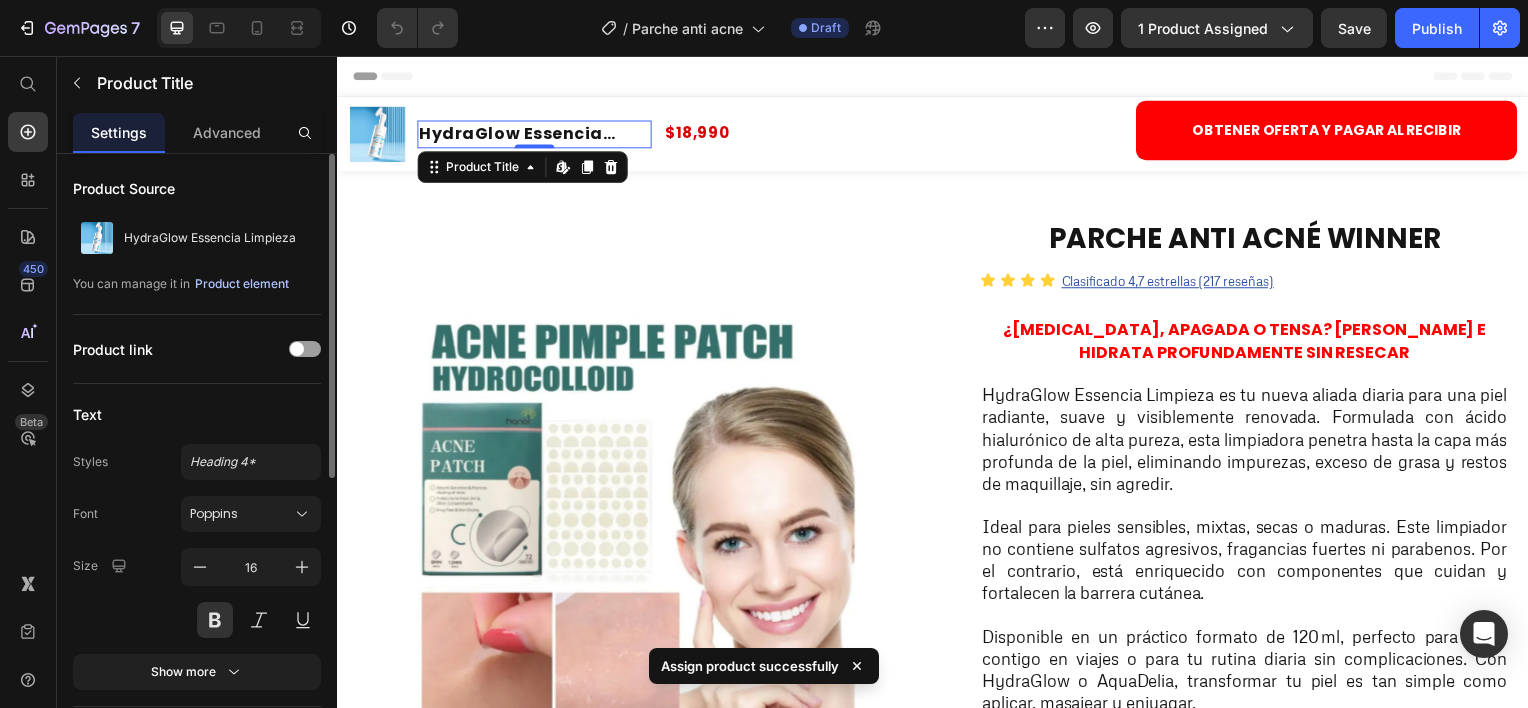 click on "Product element" at bounding box center (242, 284) 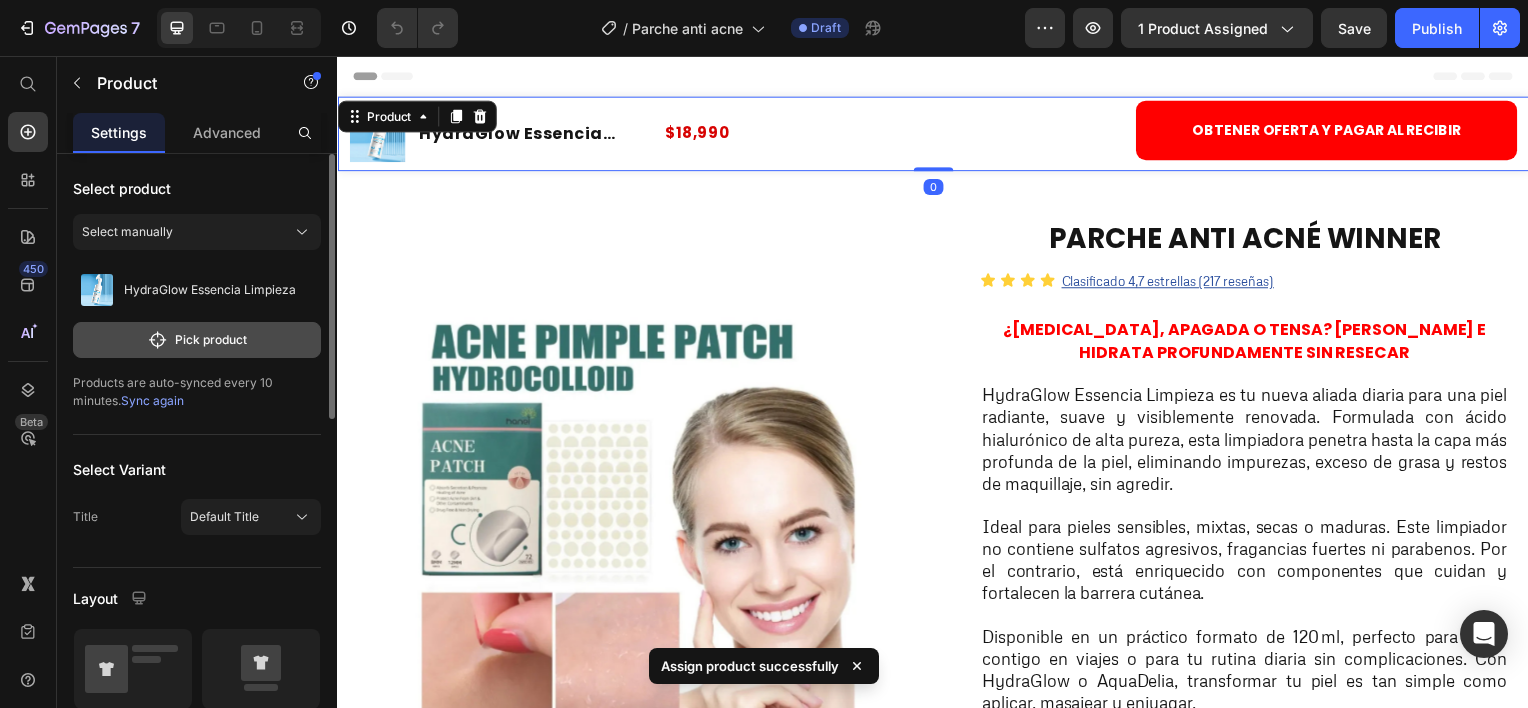 click on "Pick product" at bounding box center [197, 340] 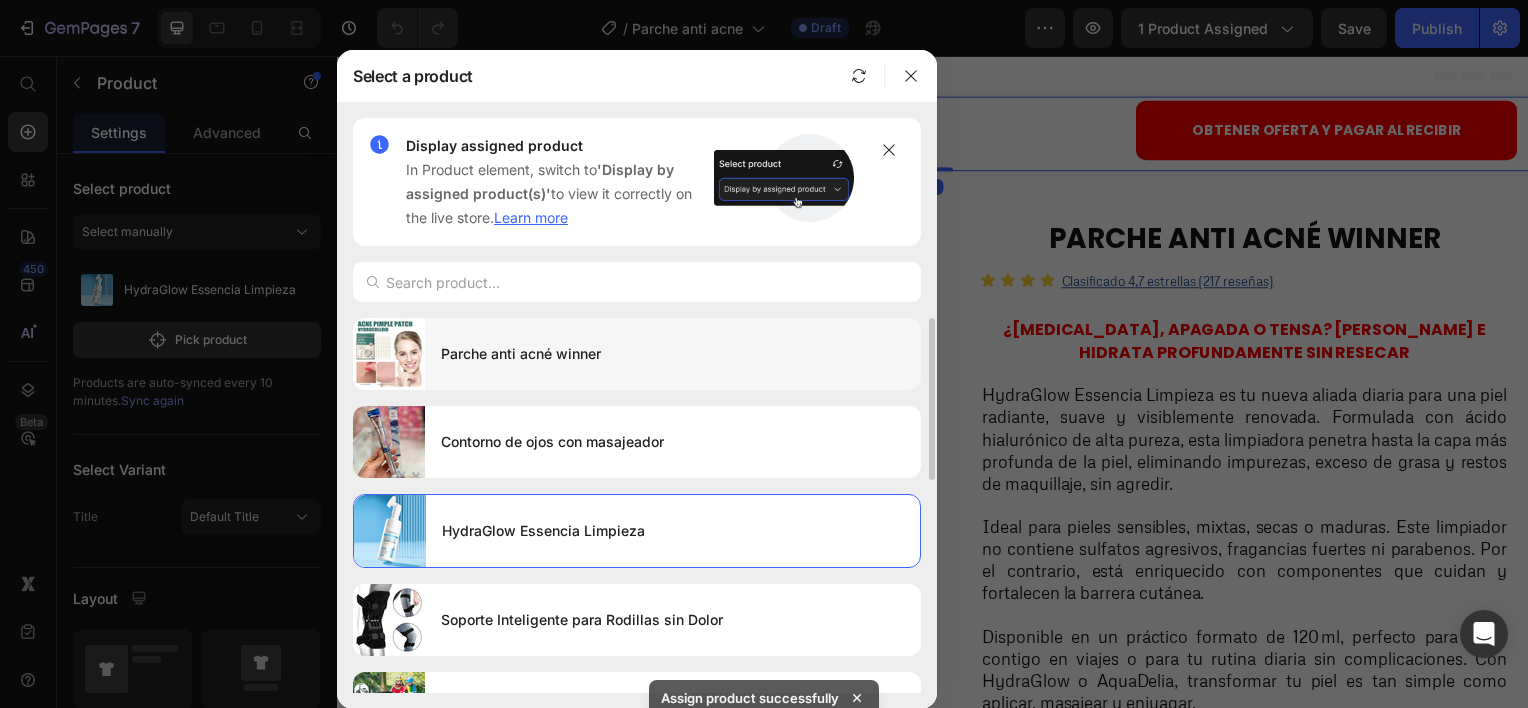drag, startPoint x: 573, startPoint y: 359, endPoint x: 776, endPoint y: 539, distance: 271.30978 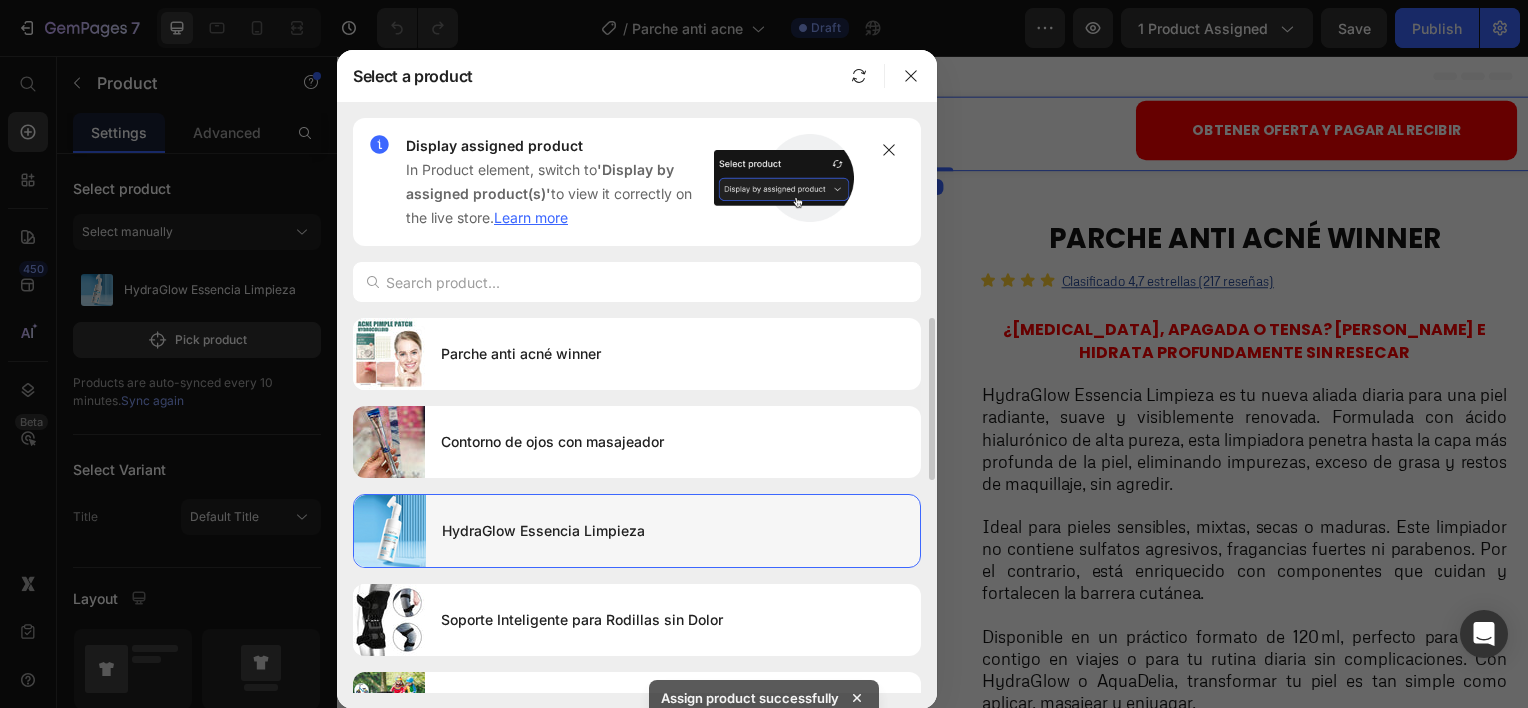 click on "Parche anti acné winner" at bounding box center (673, 354) 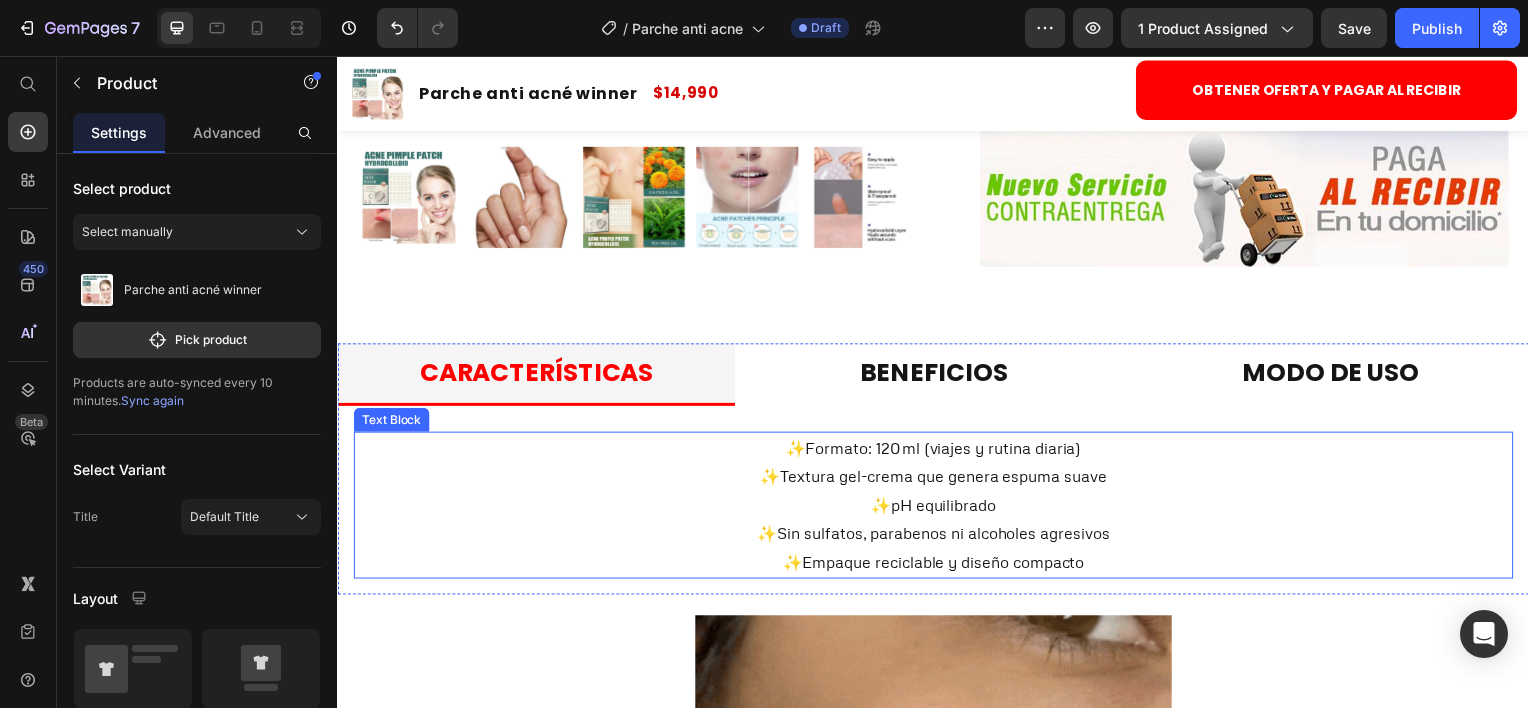 scroll, scrollTop: 1400, scrollLeft: 0, axis: vertical 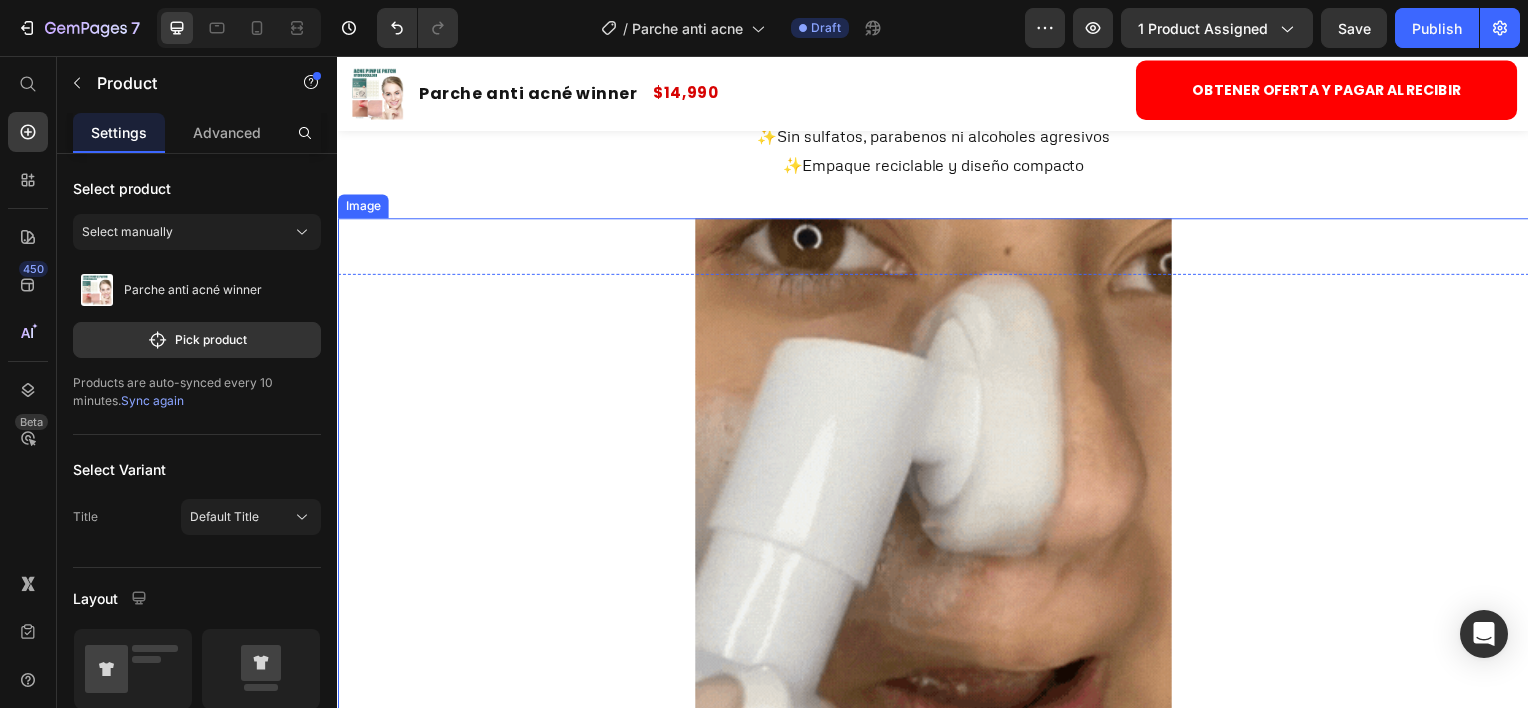 click at bounding box center (937, 539) 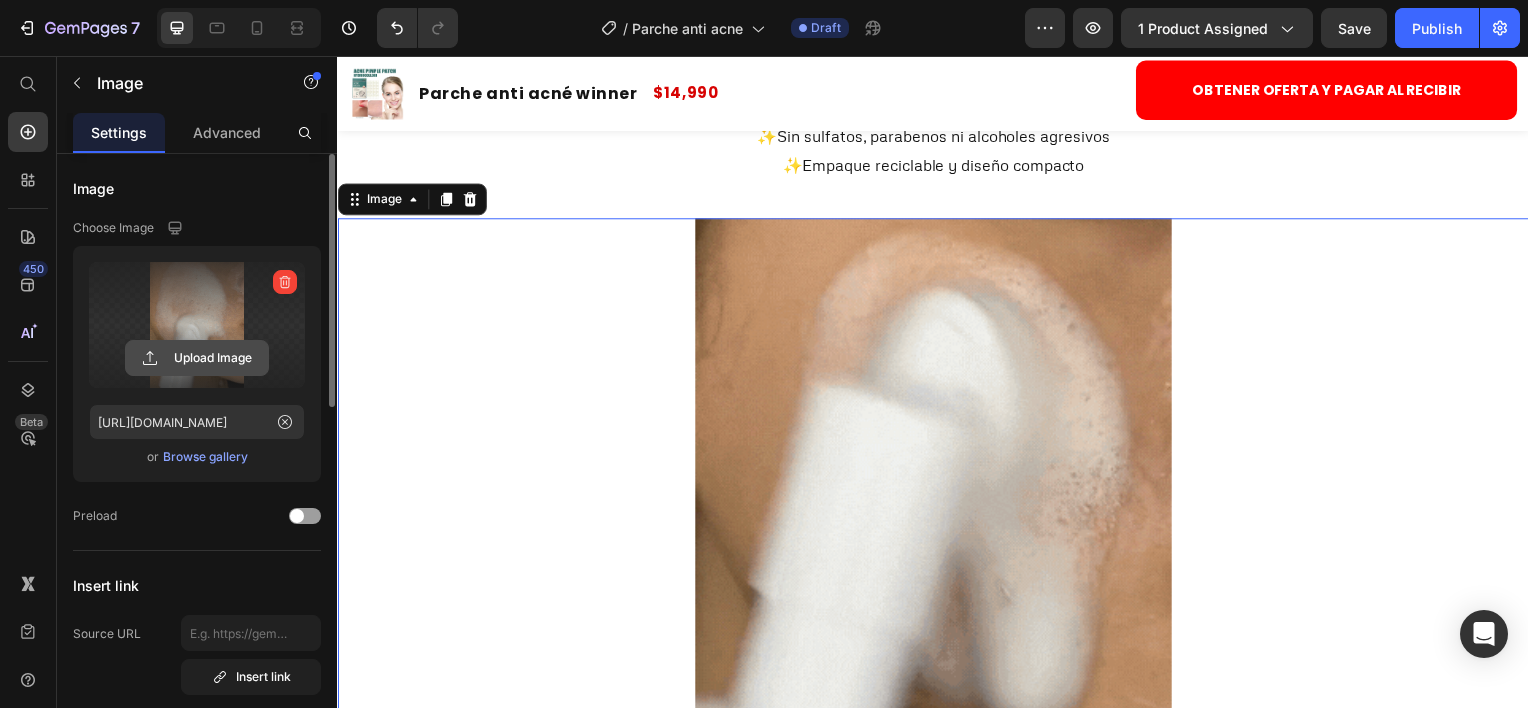 click 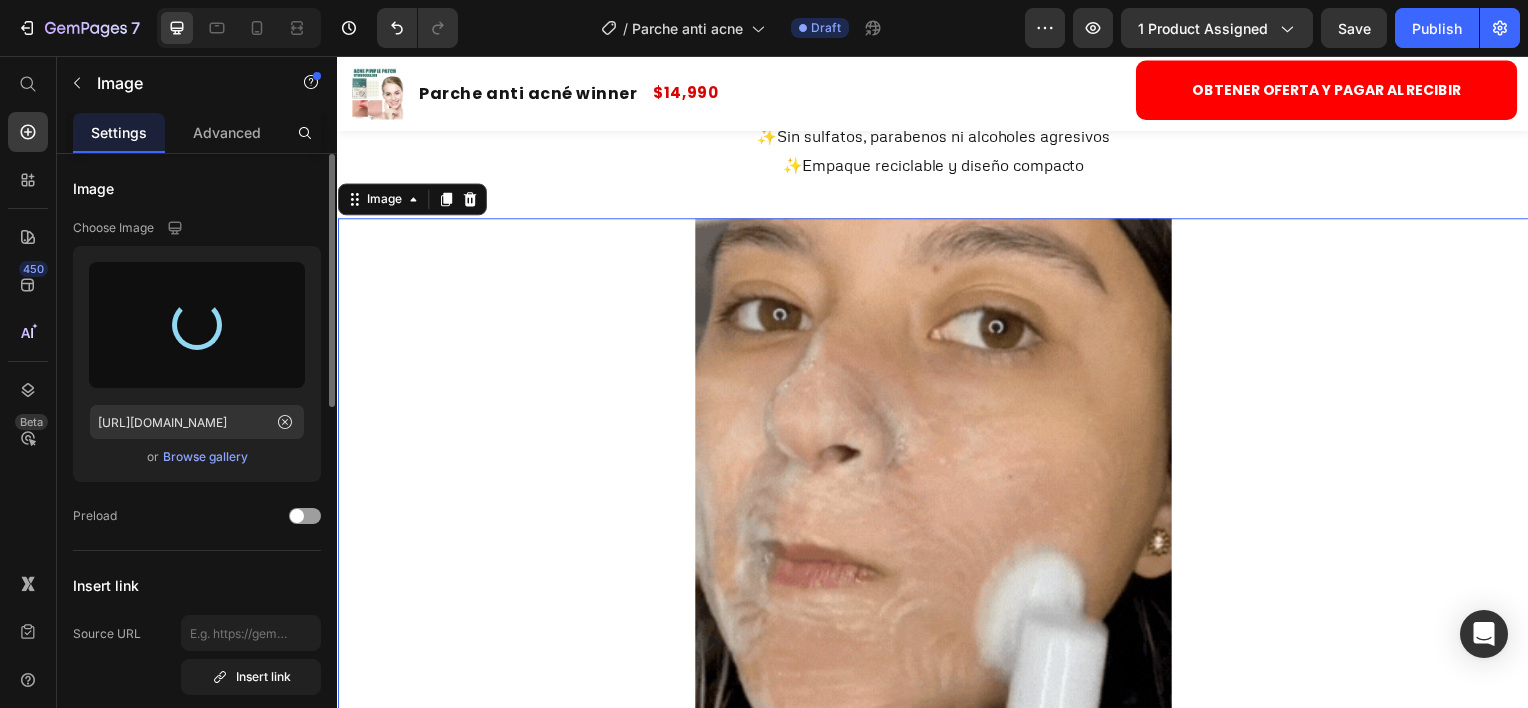 type on "https://cdn.shopify.com/s/files/1/0884/4882/7735/files/gempages_547755819853153424-16238d61-1874-45c2-a1b1-6243ebcb938c.webp" 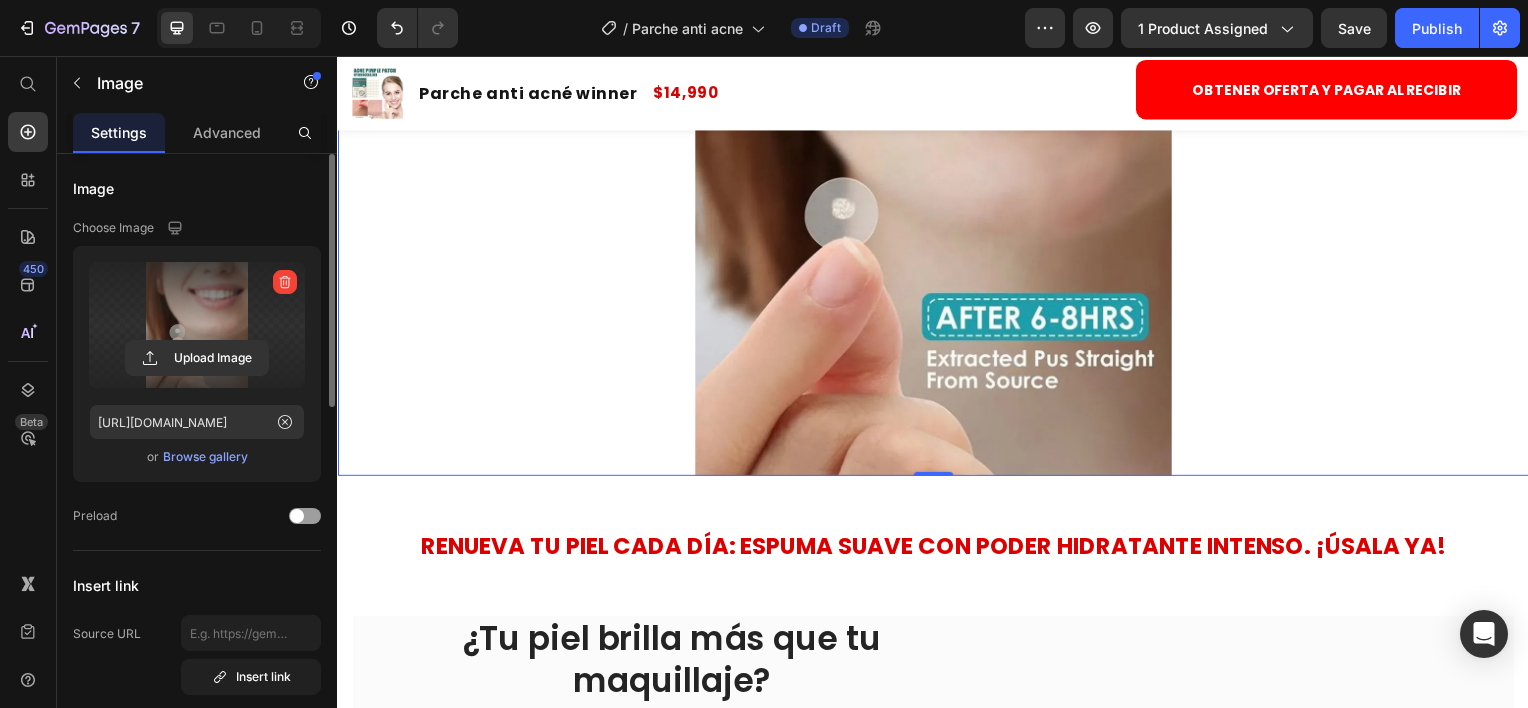 scroll, scrollTop: 1900, scrollLeft: 0, axis: vertical 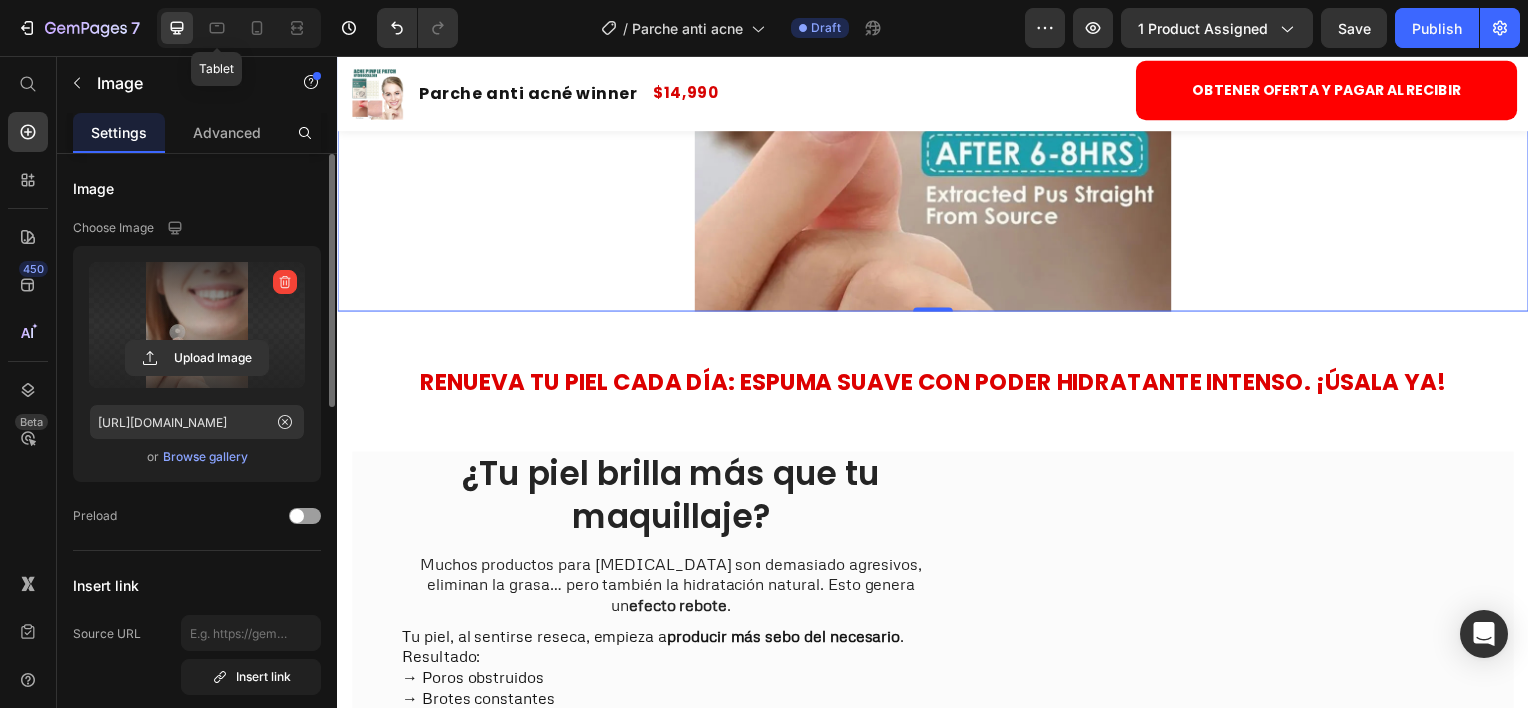 click 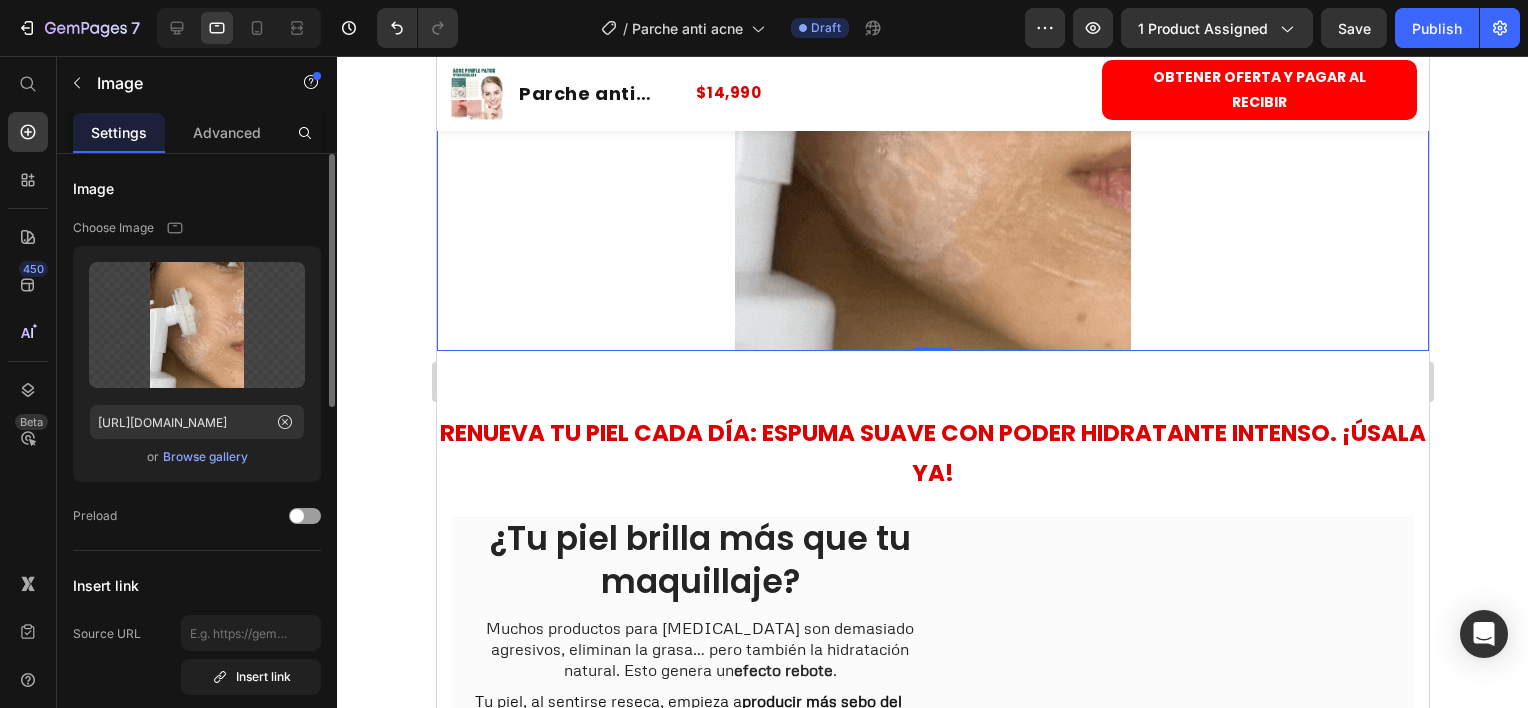 scroll, scrollTop: 1464, scrollLeft: 0, axis: vertical 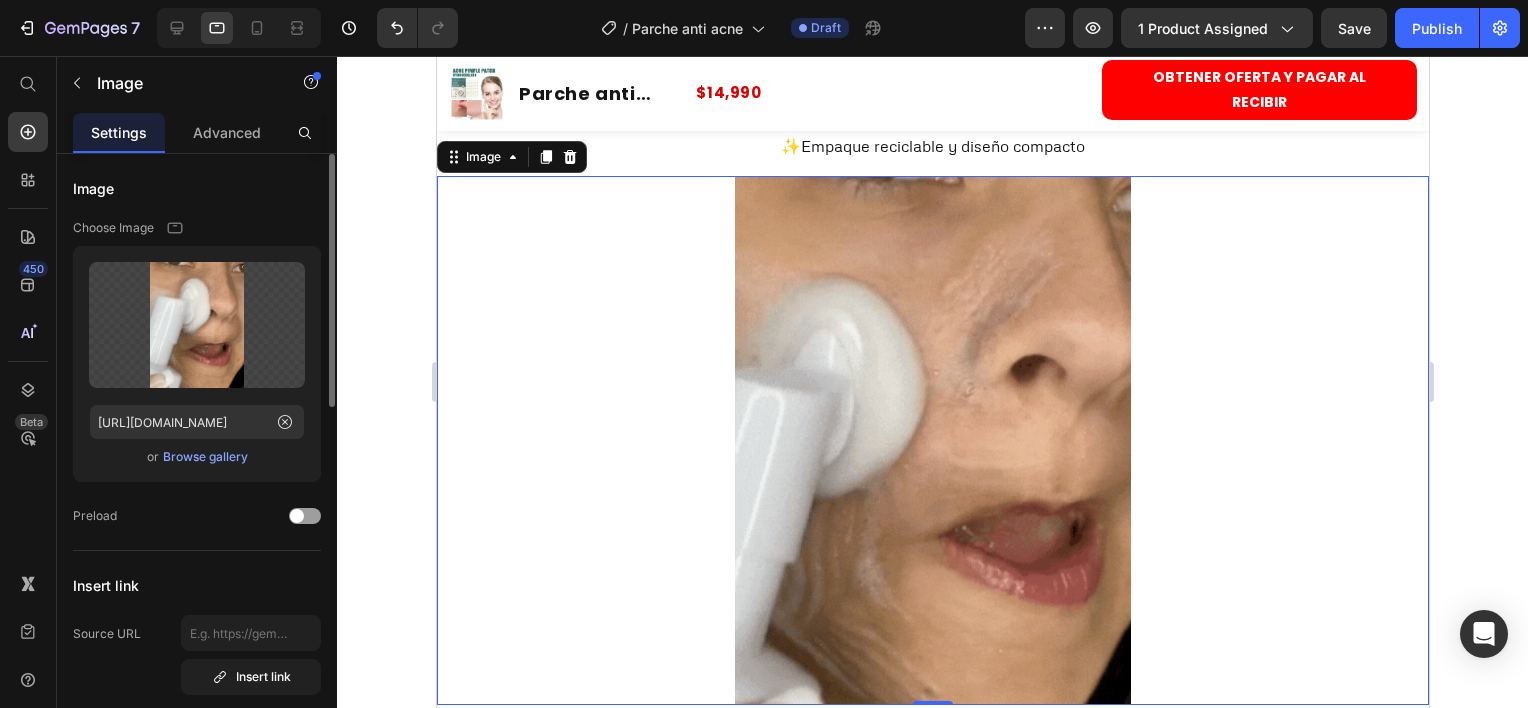 click at bounding box center [932, 440] 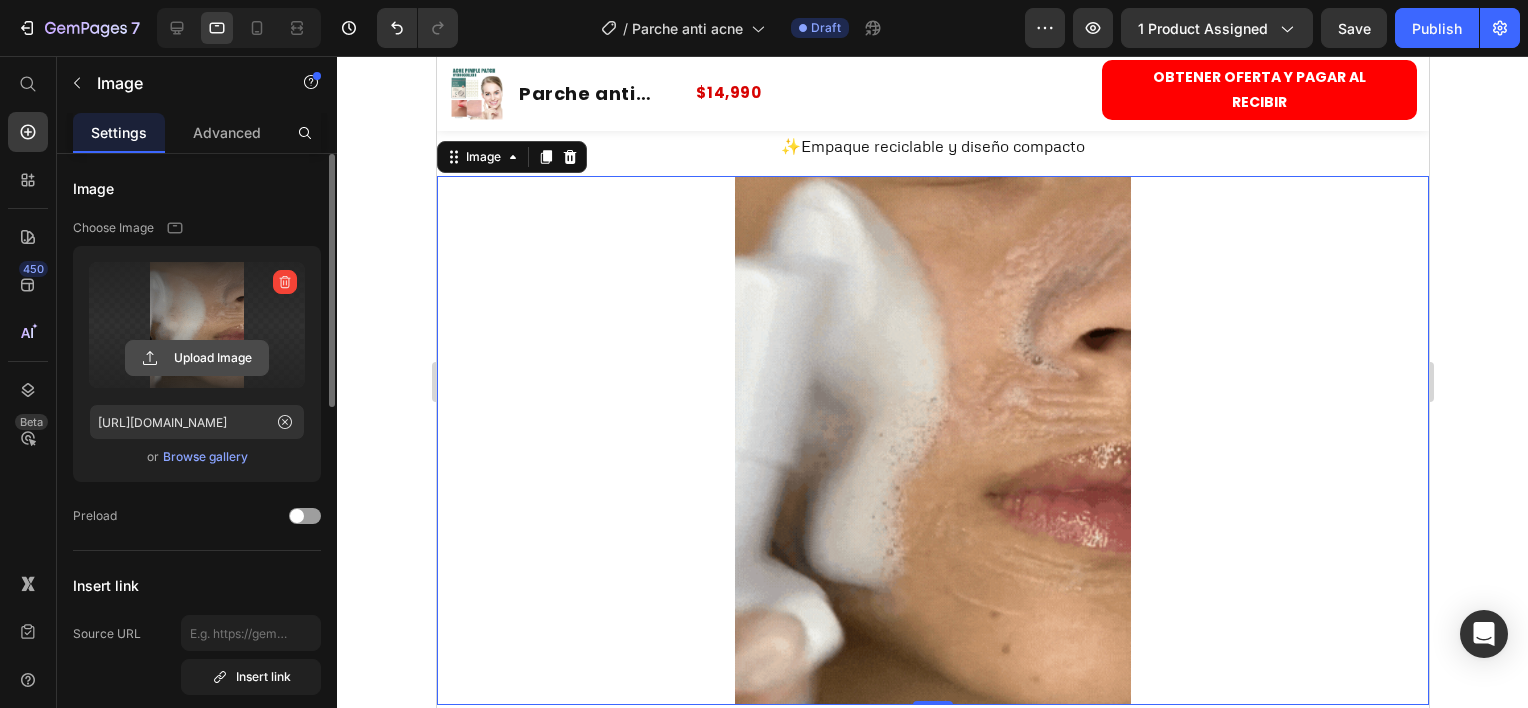 click 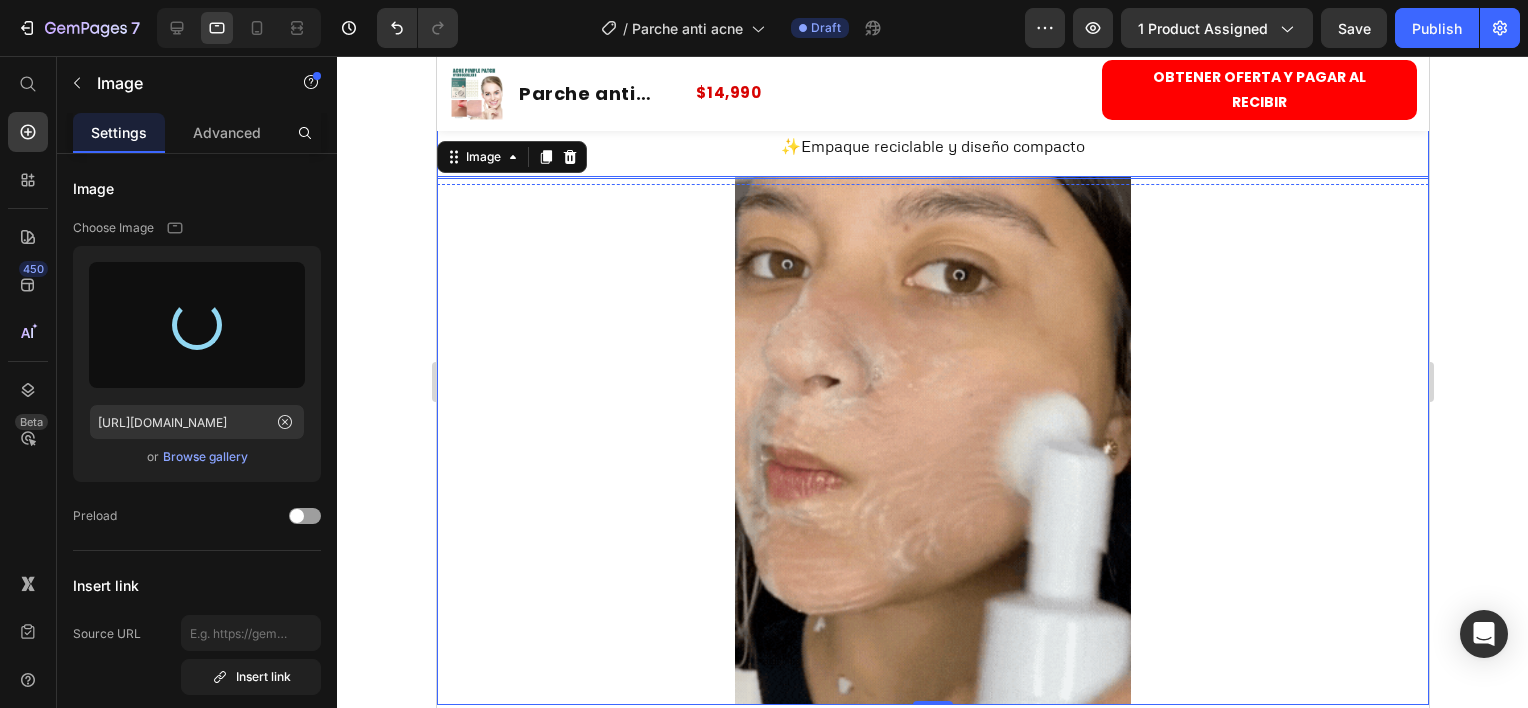 type on "https://cdn.shopify.com/s/files/1/0884/4882/7735/files/gempages_547755819853153424-16238d61-1874-45c2-a1b1-6243ebcb938c.webp" 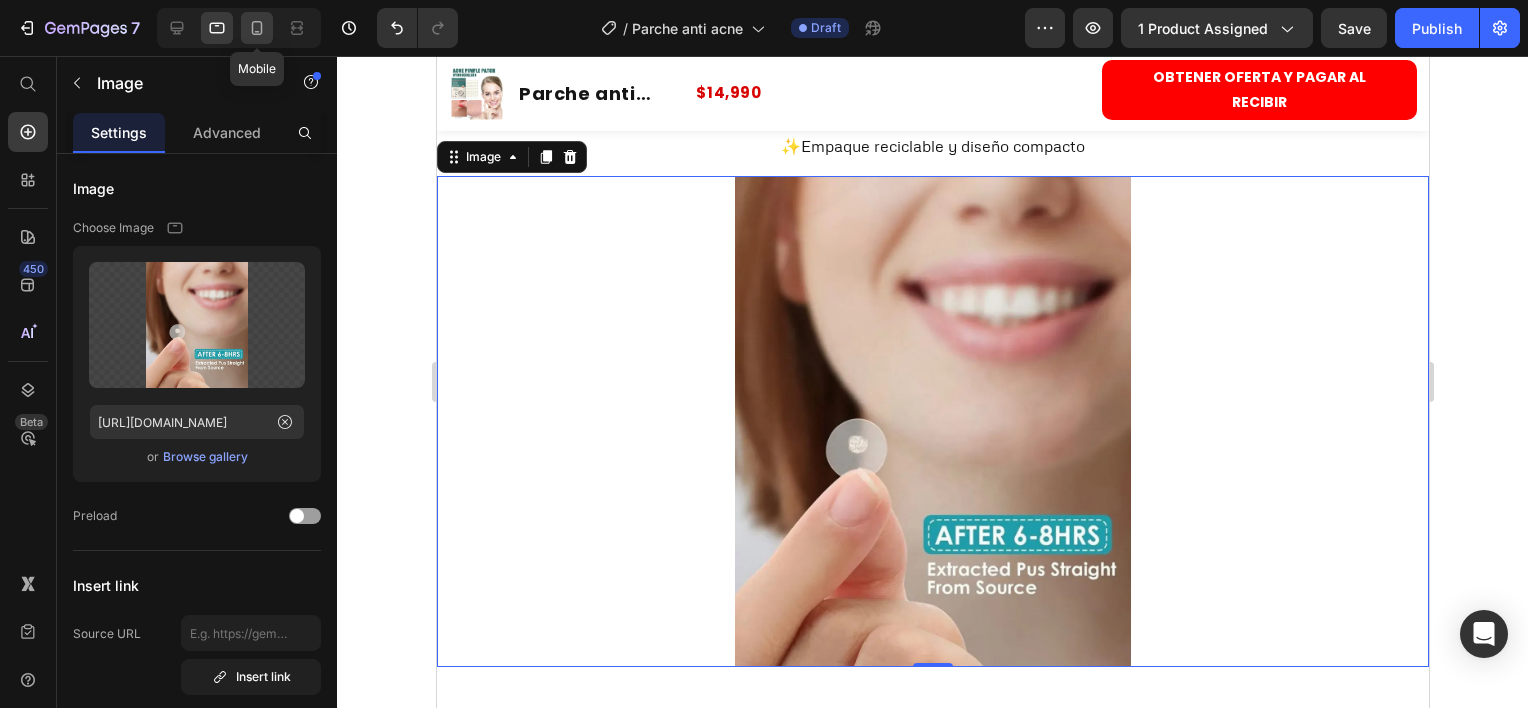 click 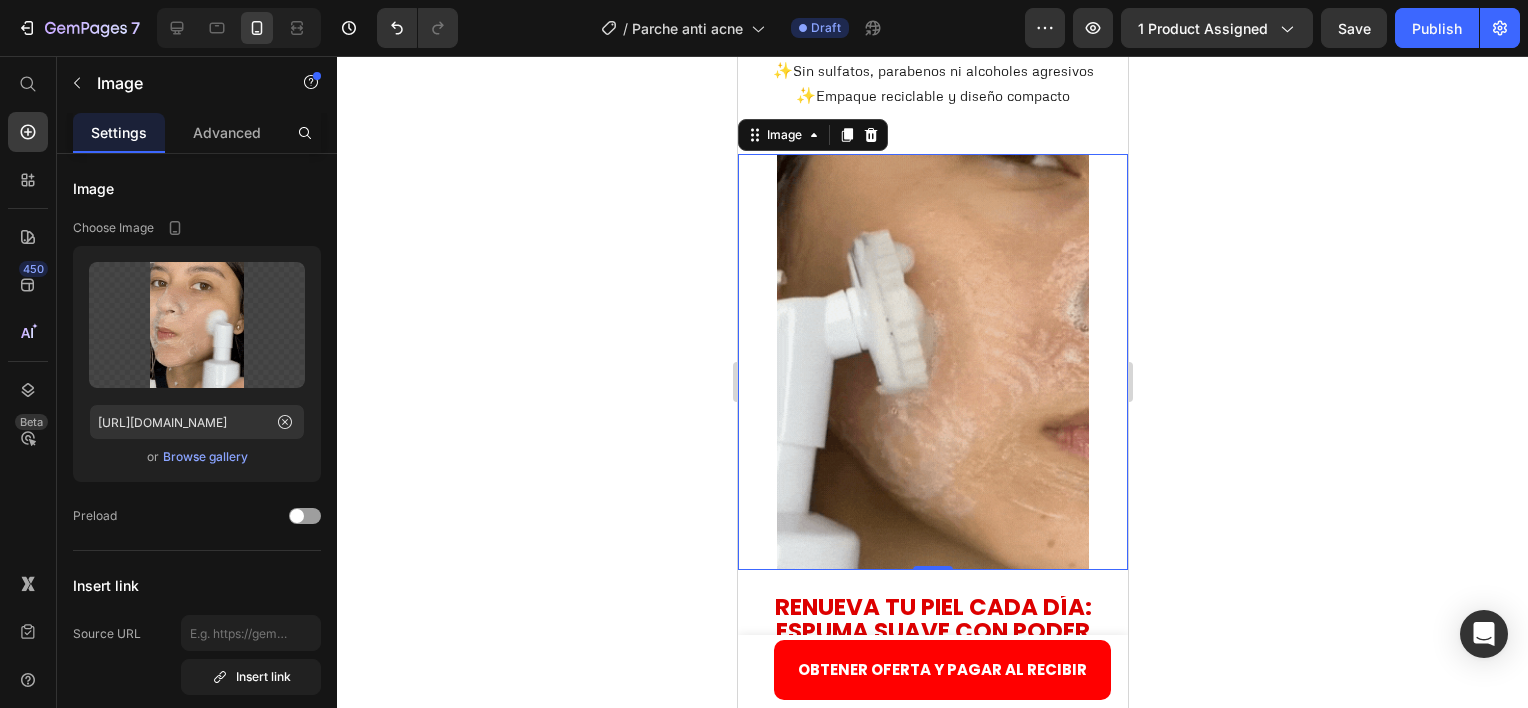 scroll, scrollTop: 1960, scrollLeft: 0, axis: vertical 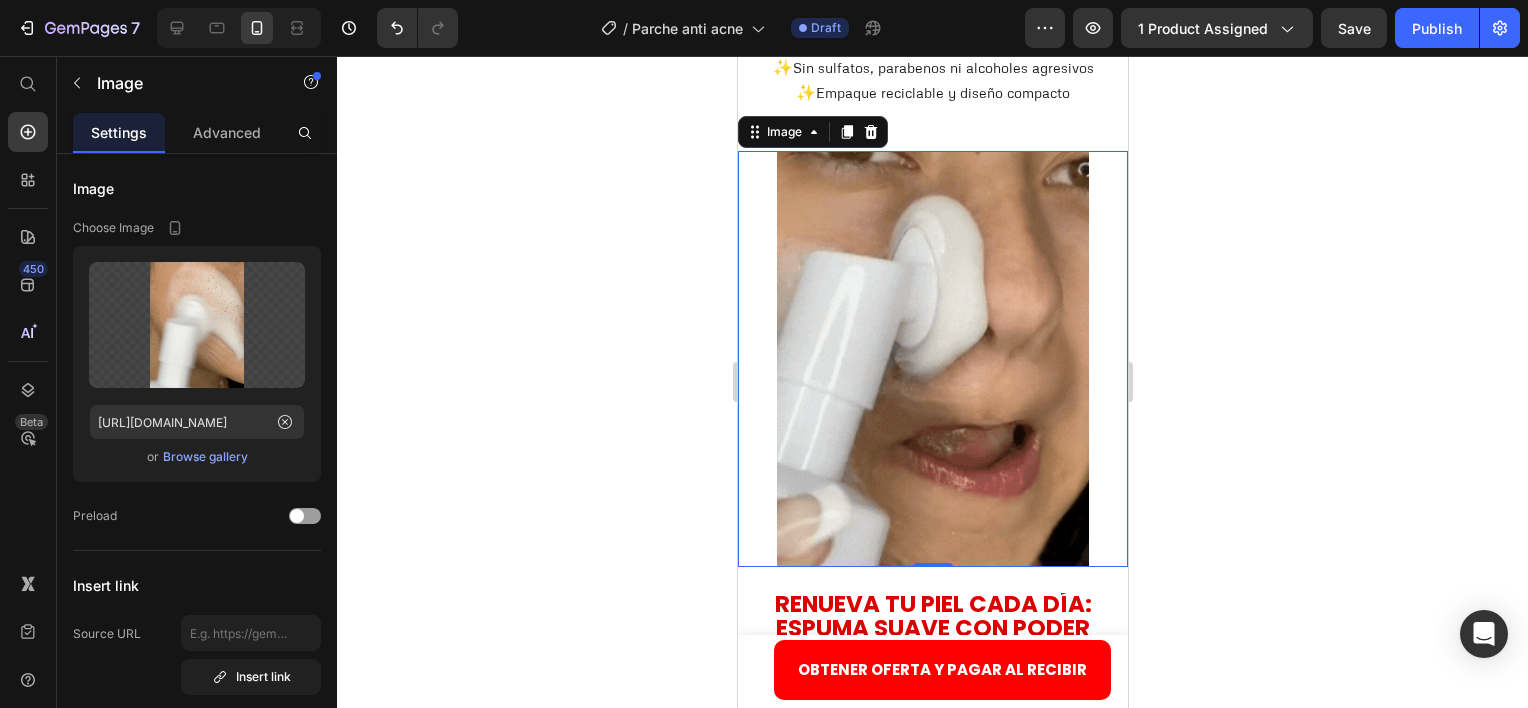 click at bounding box center [932, 359] 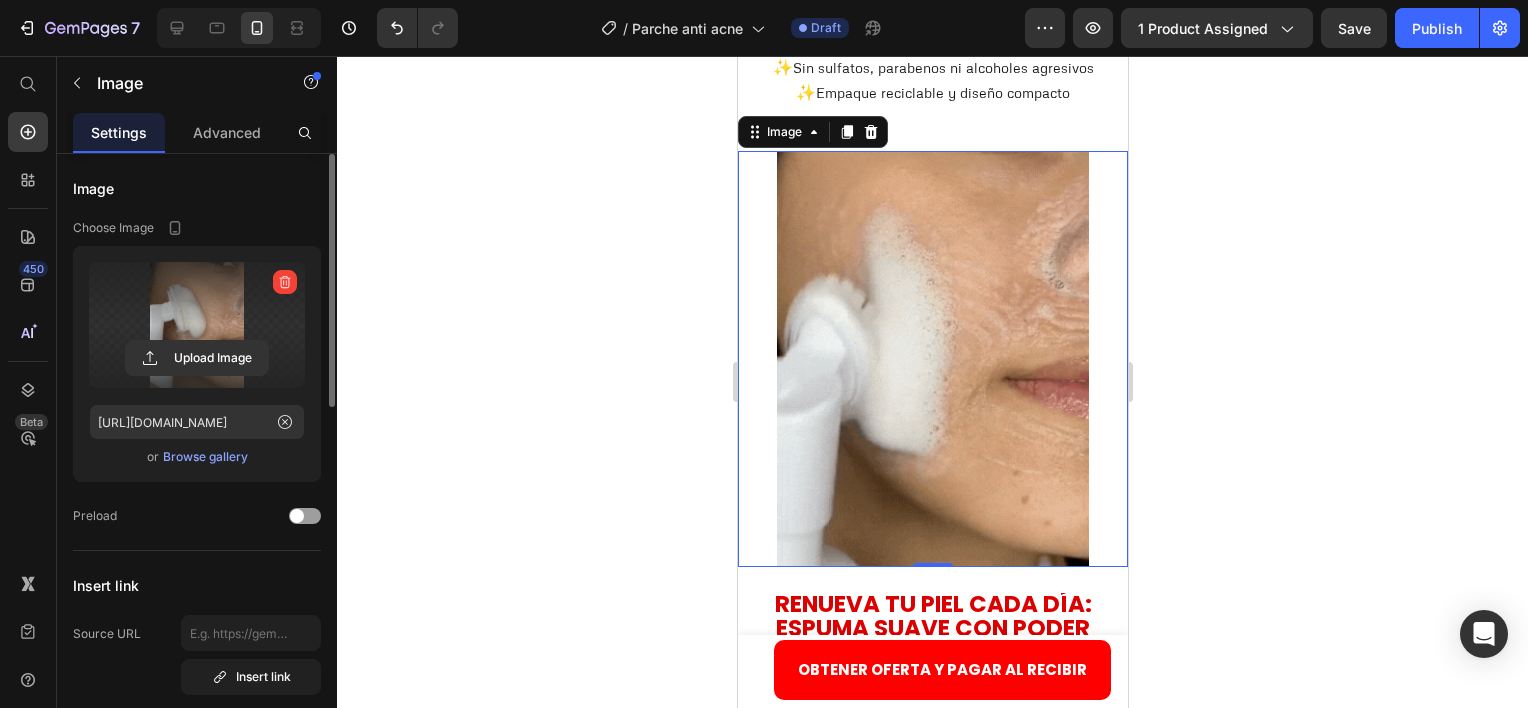 click at bounding box center (197, 325) 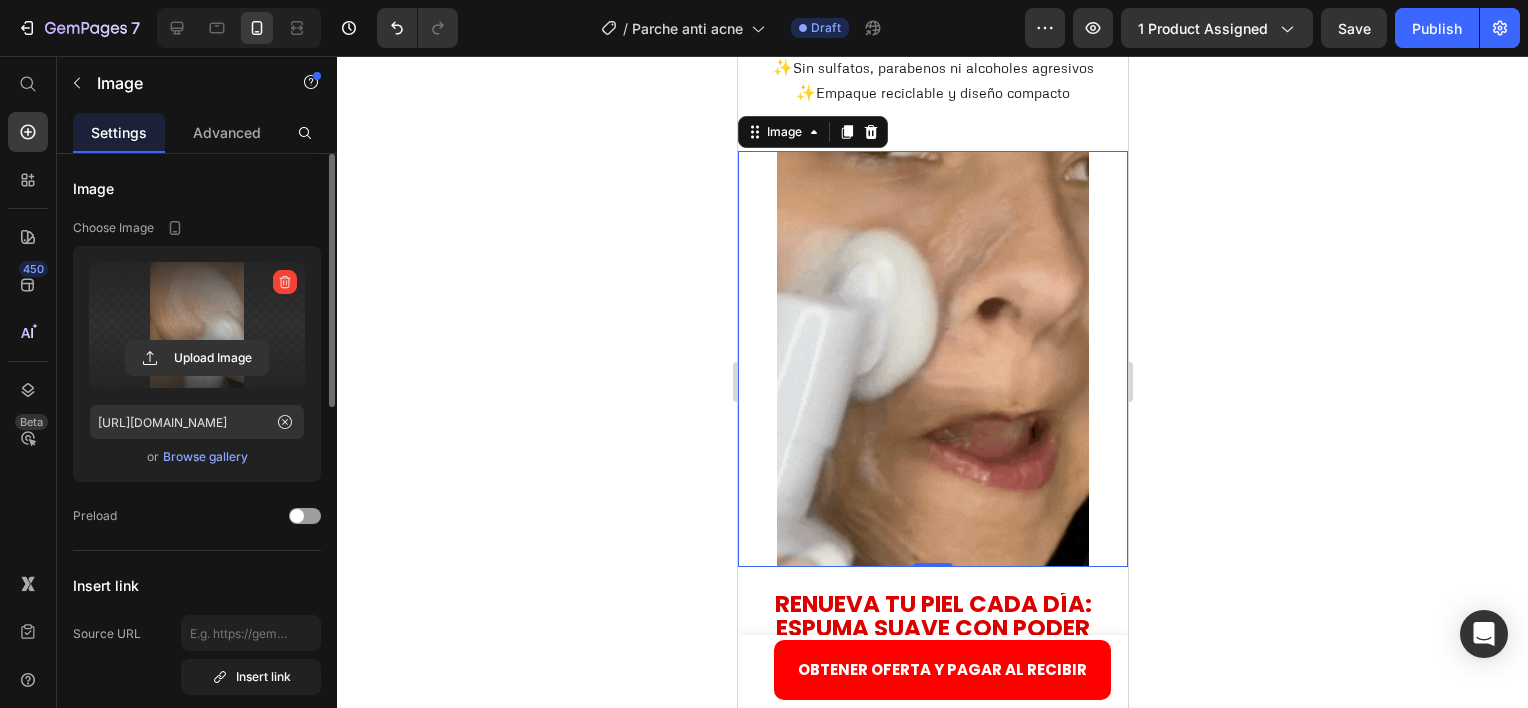 click 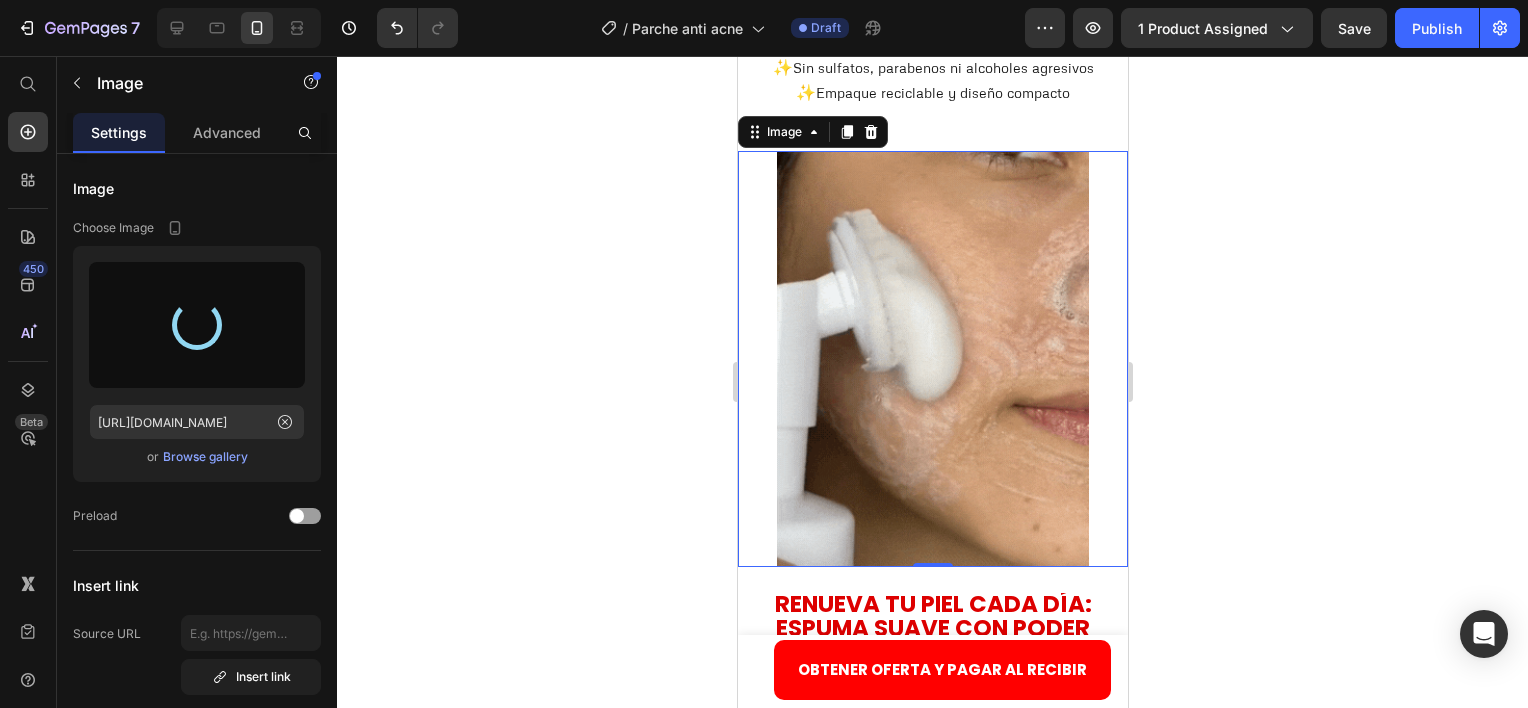type on "https://cdn.shopify.com/s/files/1/0884/4882/7735/files/gempages_547755819853153424-16238d61-1874-45c2-a1b1-6243ebcb938c.webp" 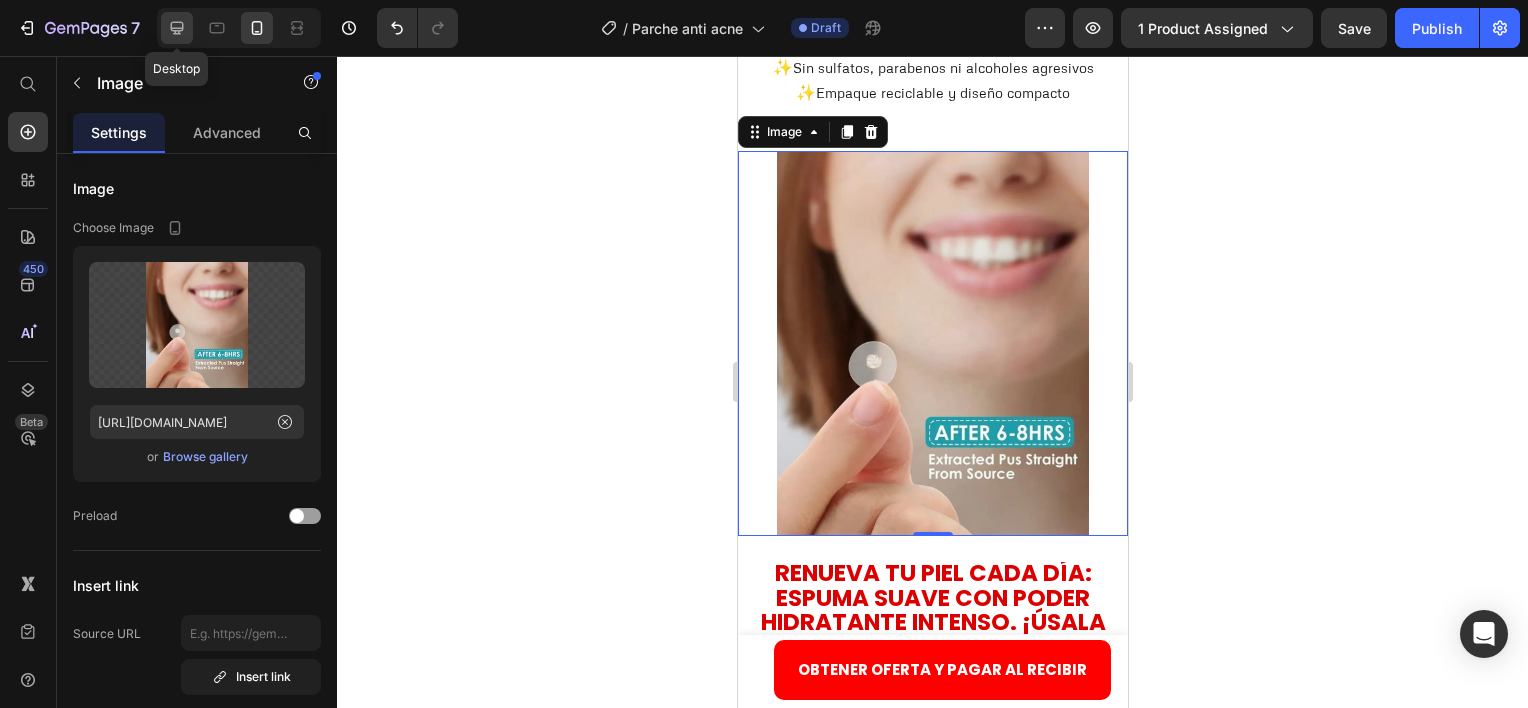 click 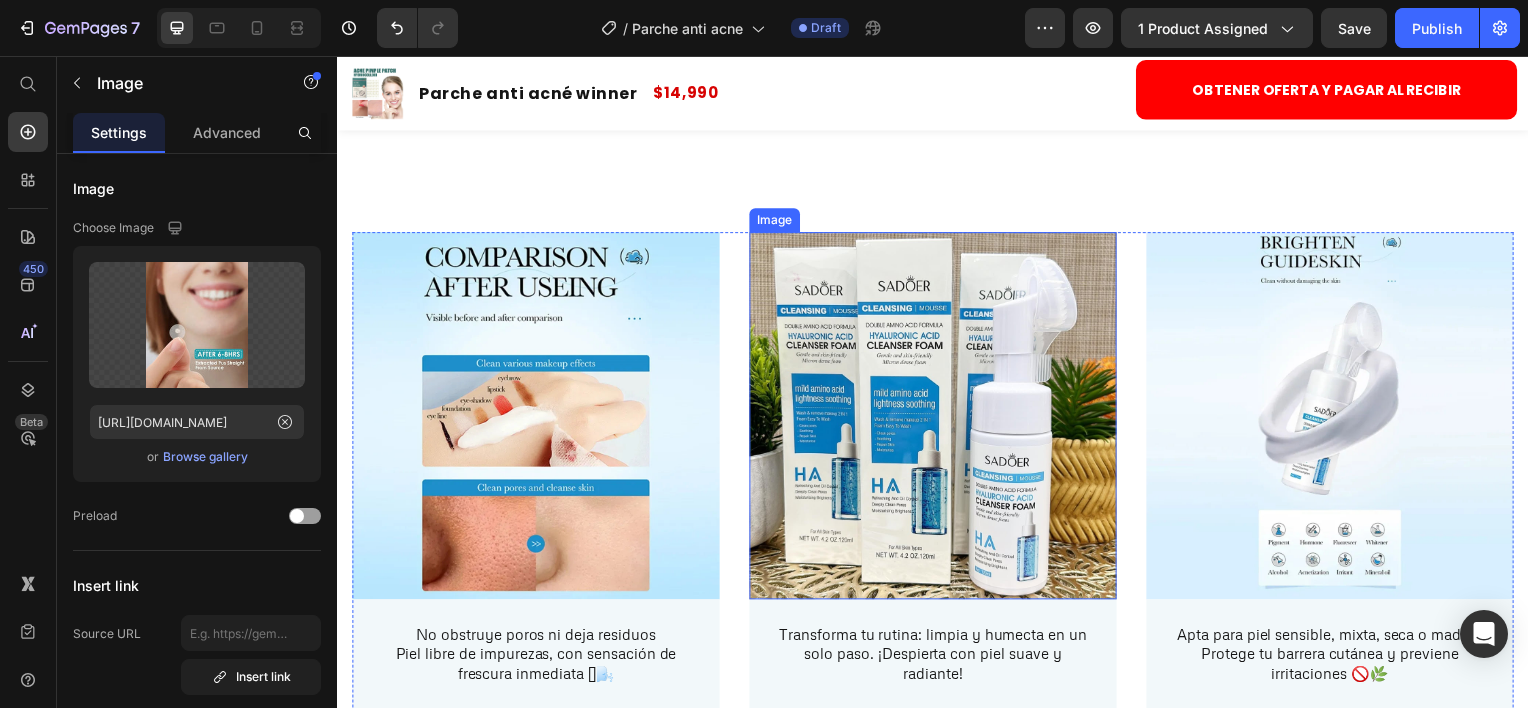 scroll, scrollTop: 2492, scrollLeft: 0, axis: vertical 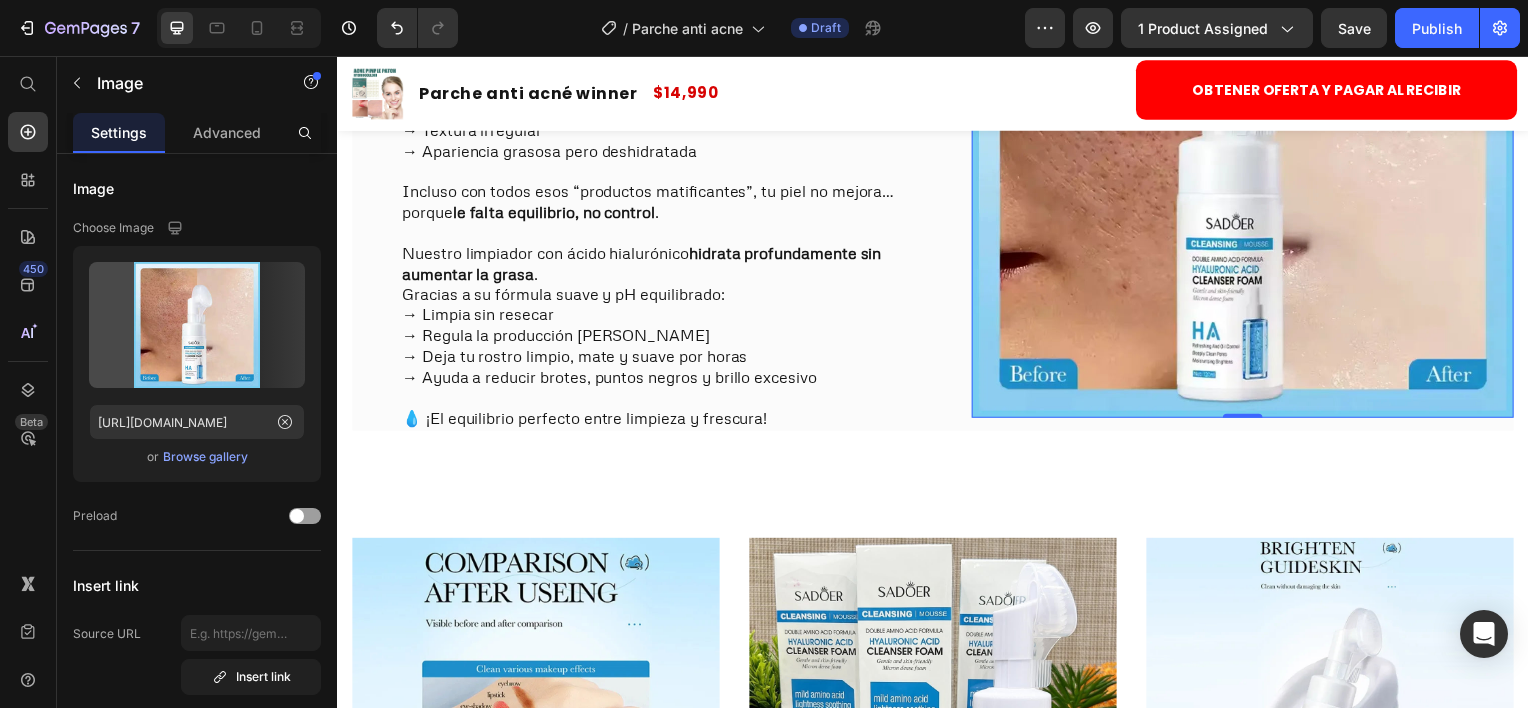 click at bounding box center [1249, 147] 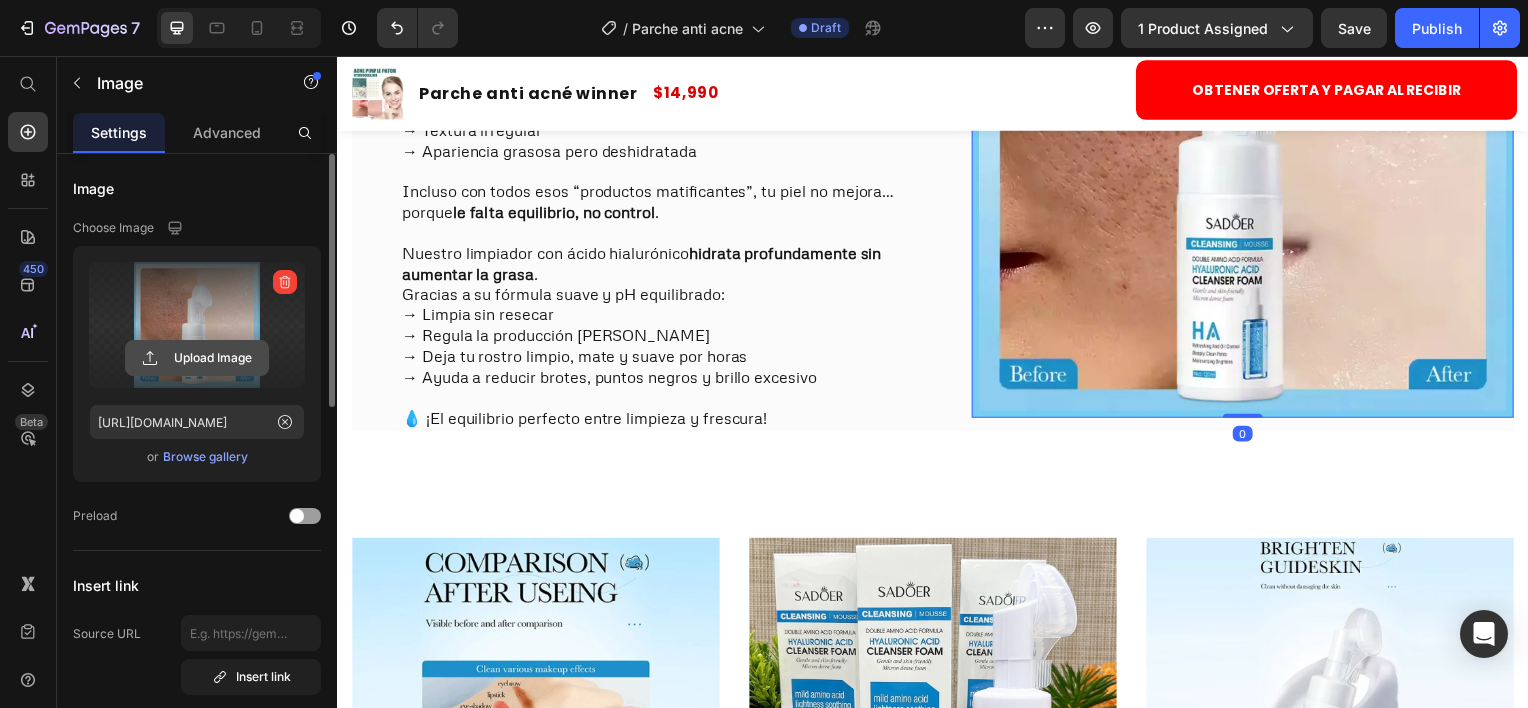 click 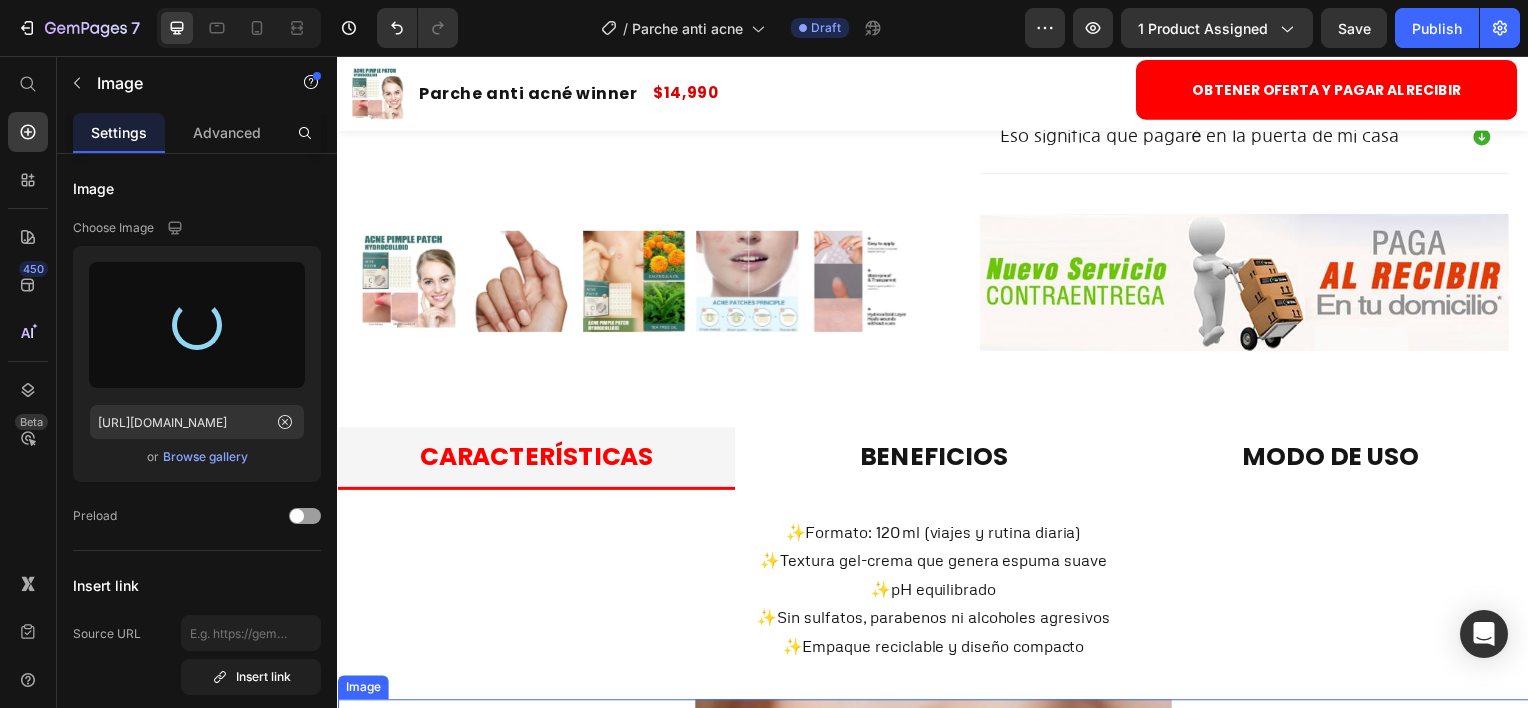 scroll, scrollTop: 691, scrollLeft: 0, axis: vertical 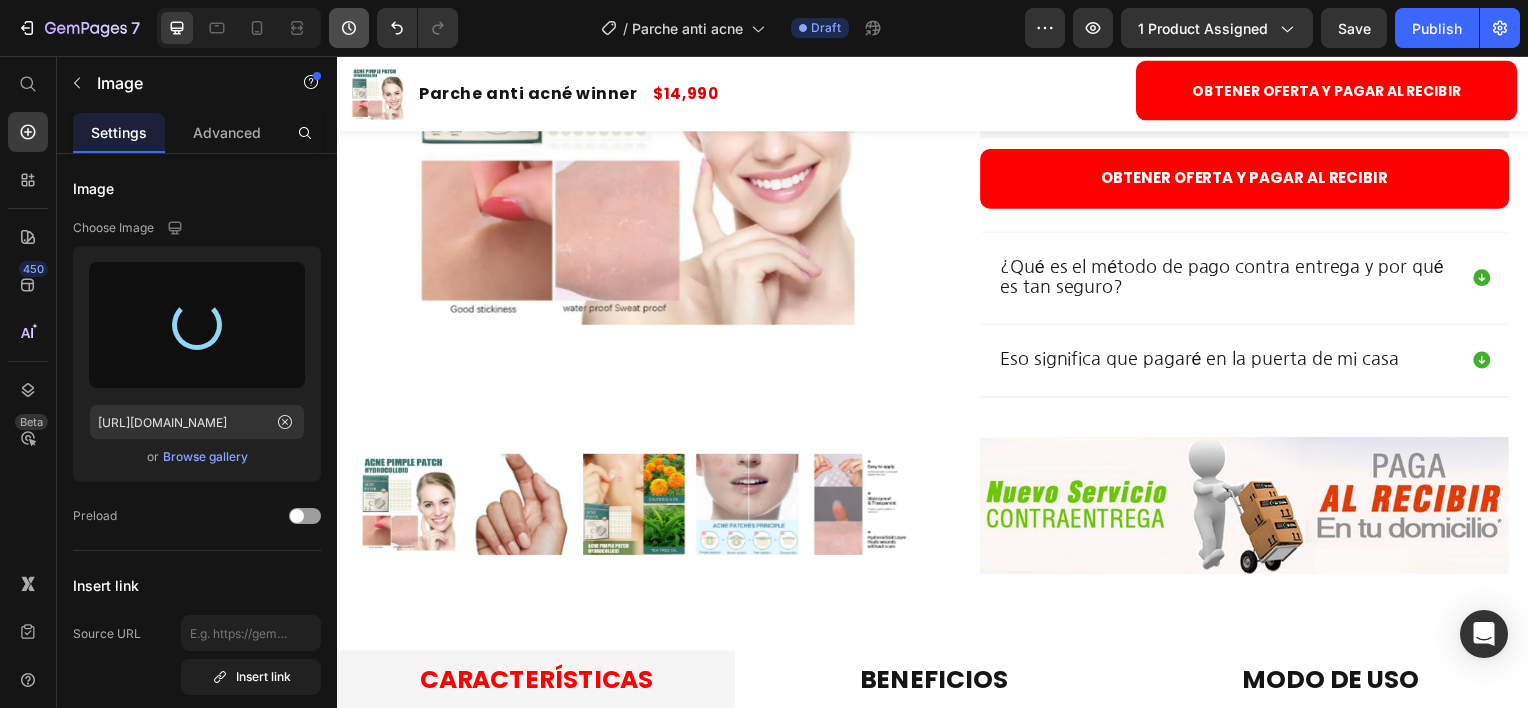 type on "https://cdn.shopify.com/s/files/1/0884/4882/7735/files/gempages_547755819853153424-91672694-a6b1-4772-83e0-27a95ab29df0.webp" 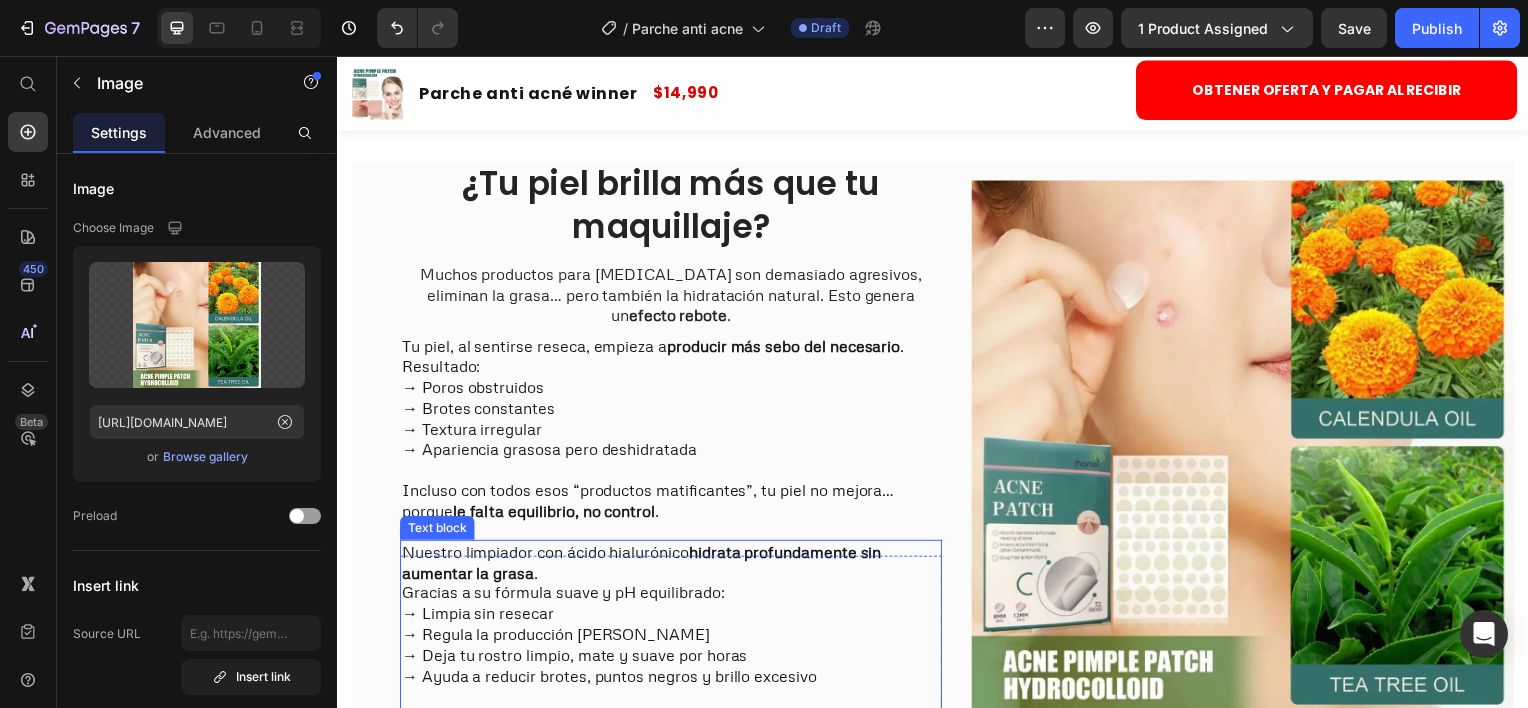 scroll, scrollTop: 2591, scrollLeft: 0, axis: vertical 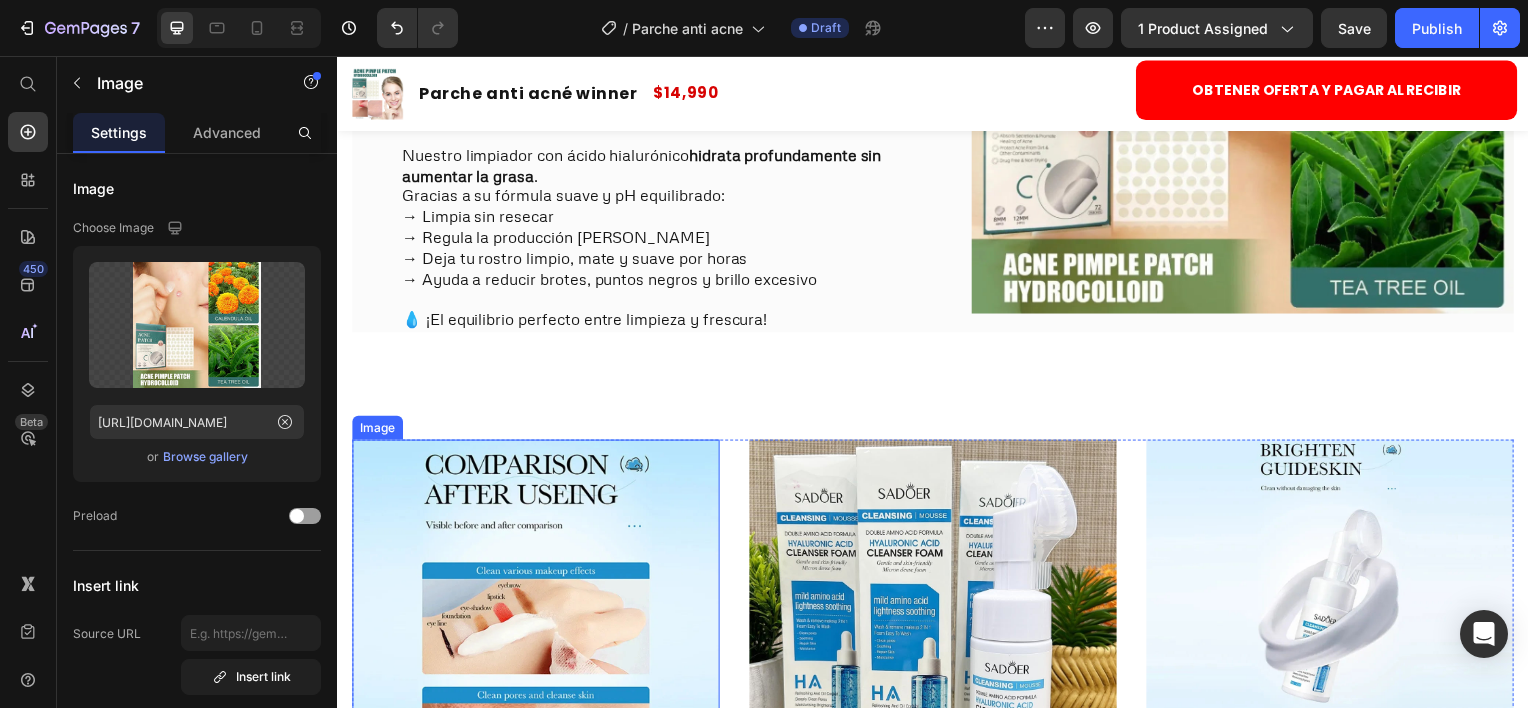 click at bounding box center [537, 627] 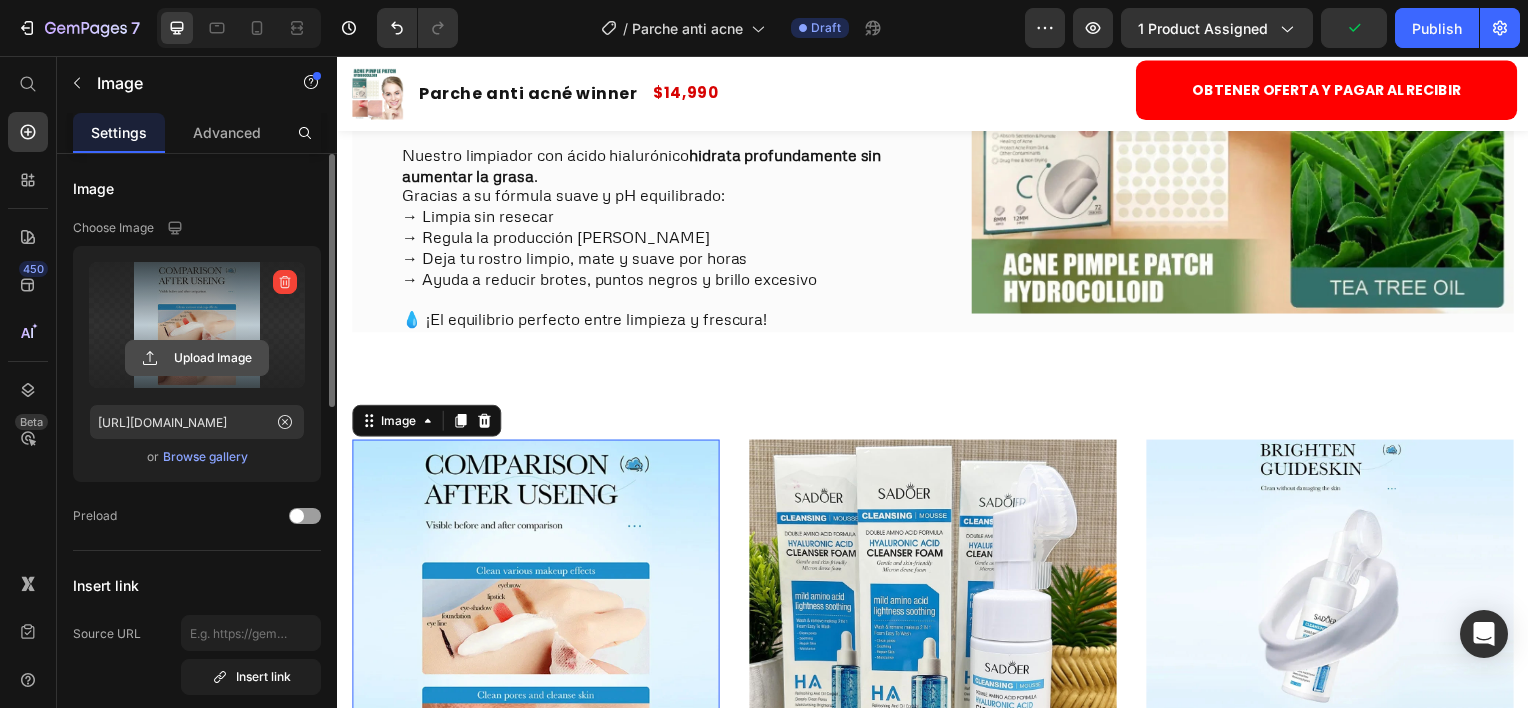 click 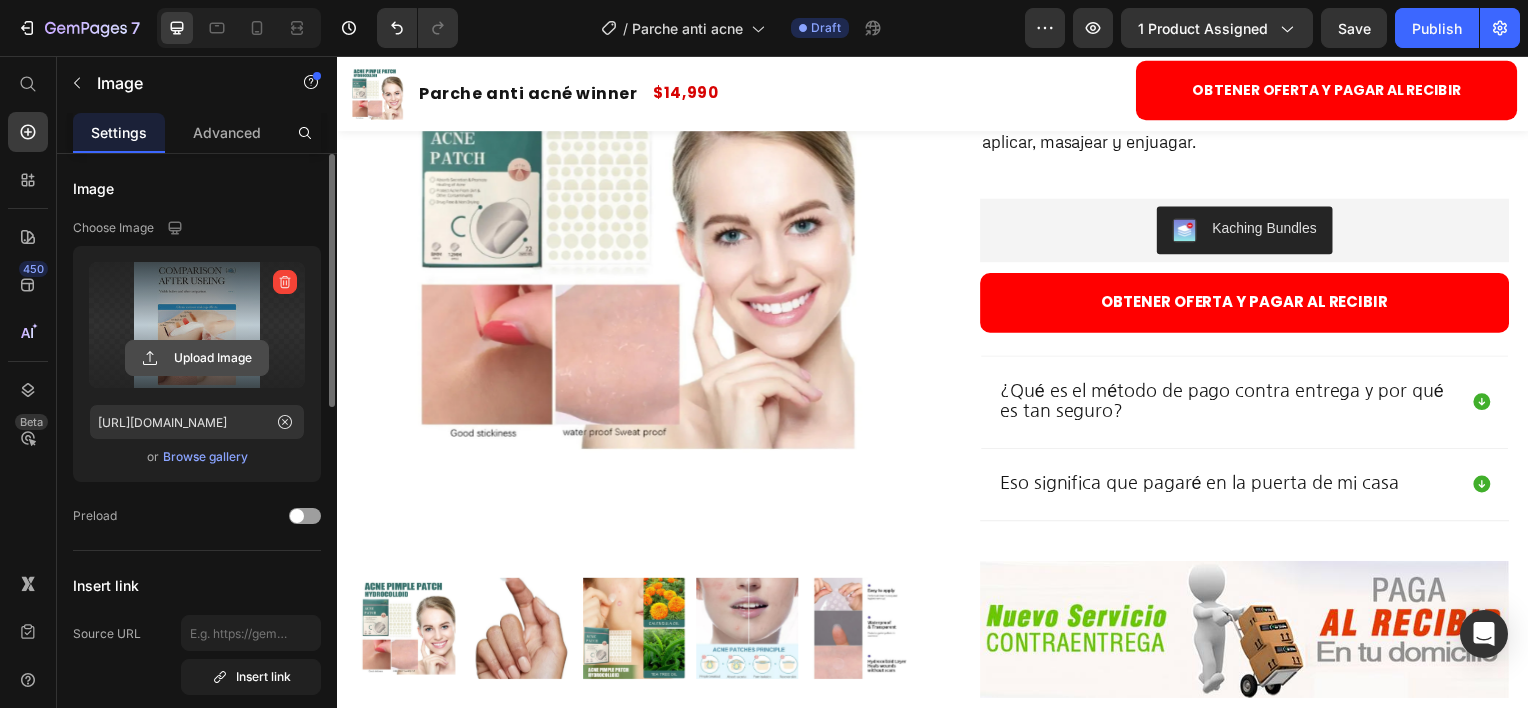 scroll, scrollTop: 600, scrollLeft: 0, axis: vertical 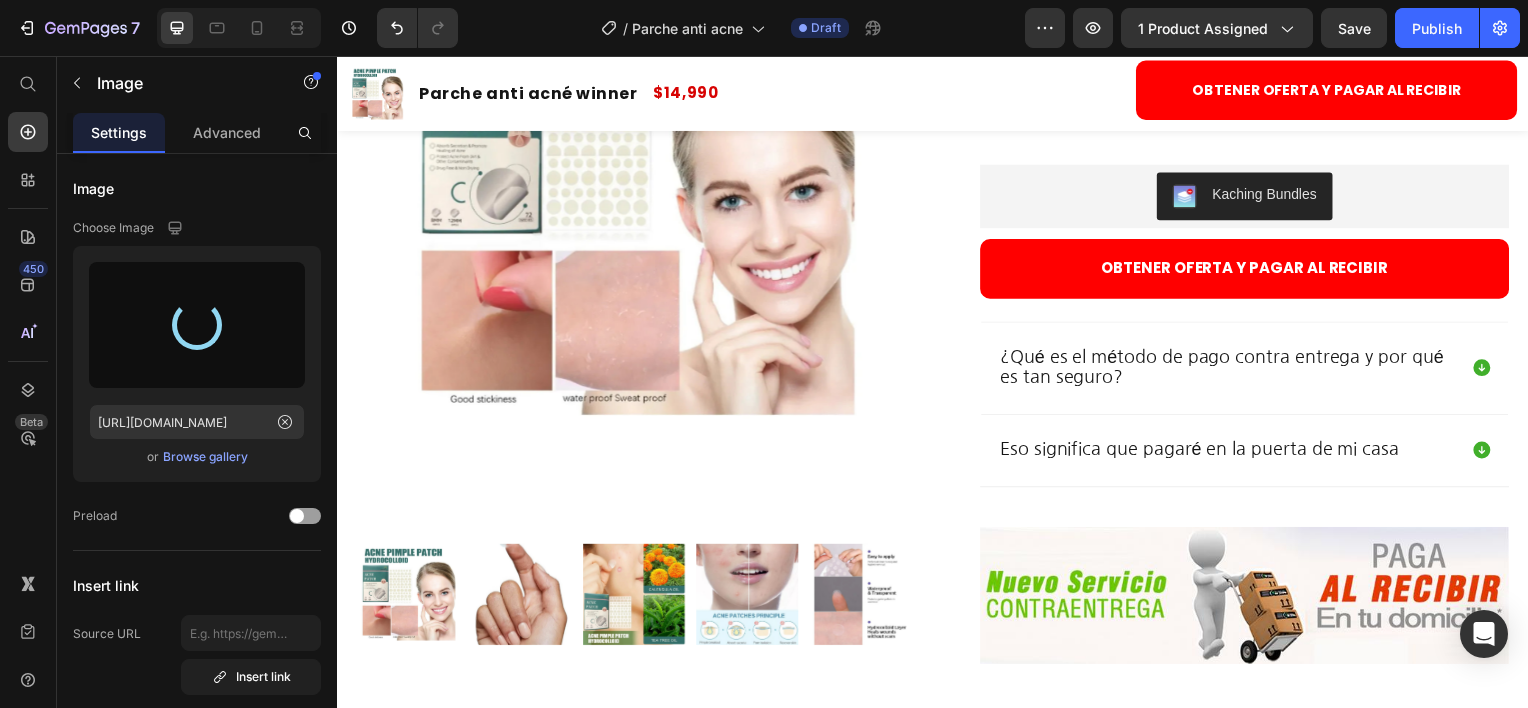 type on "https://cdn.shopify.com/s/files/1/0884/4882/7735/files/gempages_547755819853153424-33c03ffe-a79f-403e-a8b2-a46092d5e189.webp" 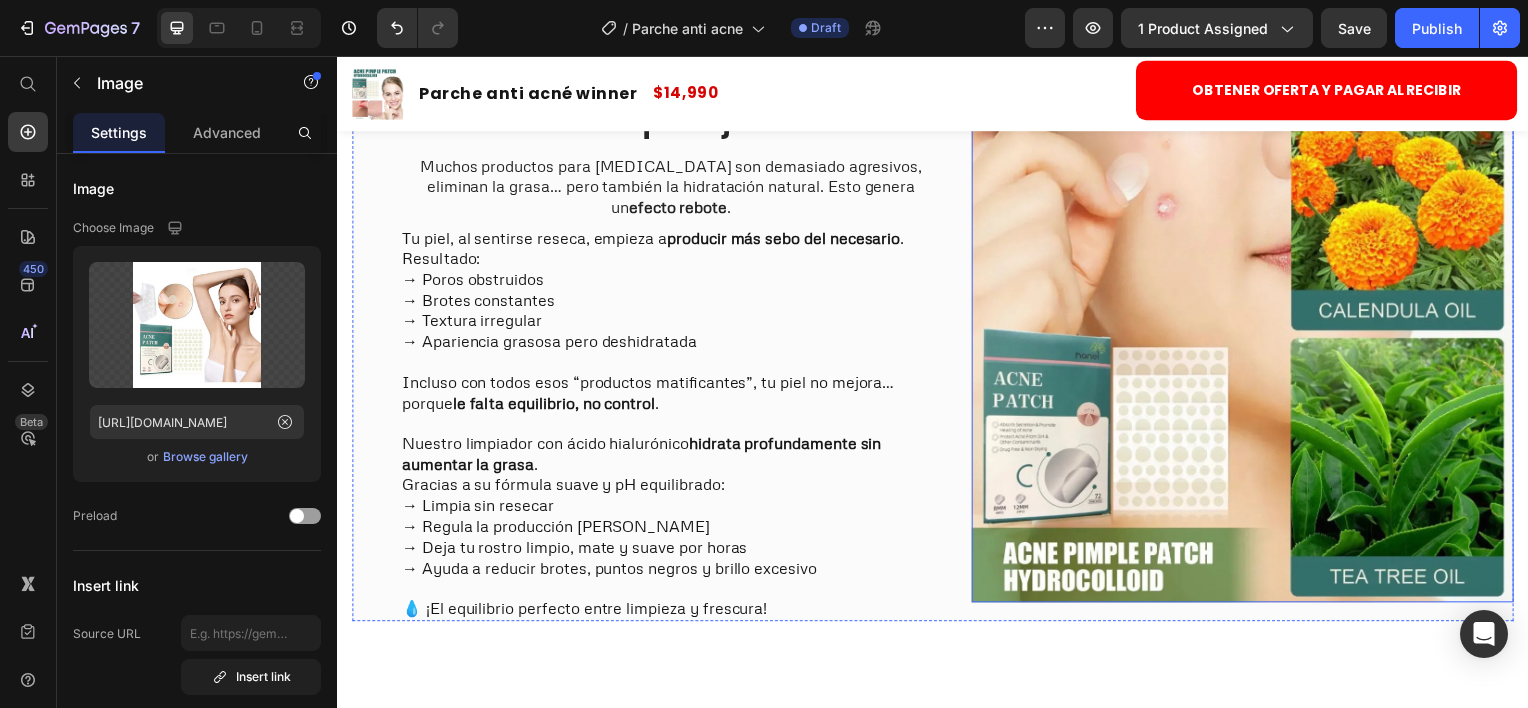 scroll, scrollTop: 2900, scrollLeft: 0, axis: vertical 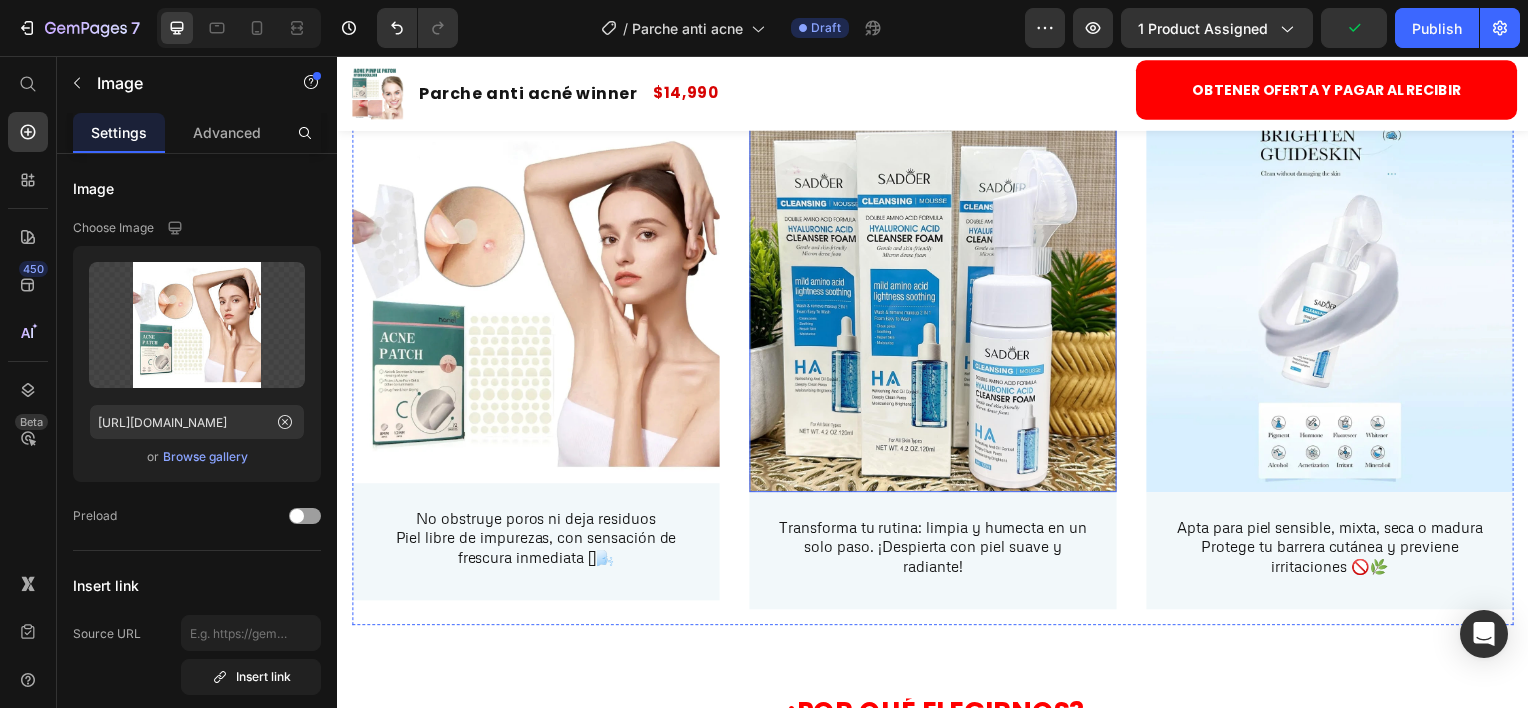 click at bounding box center (937, 310) 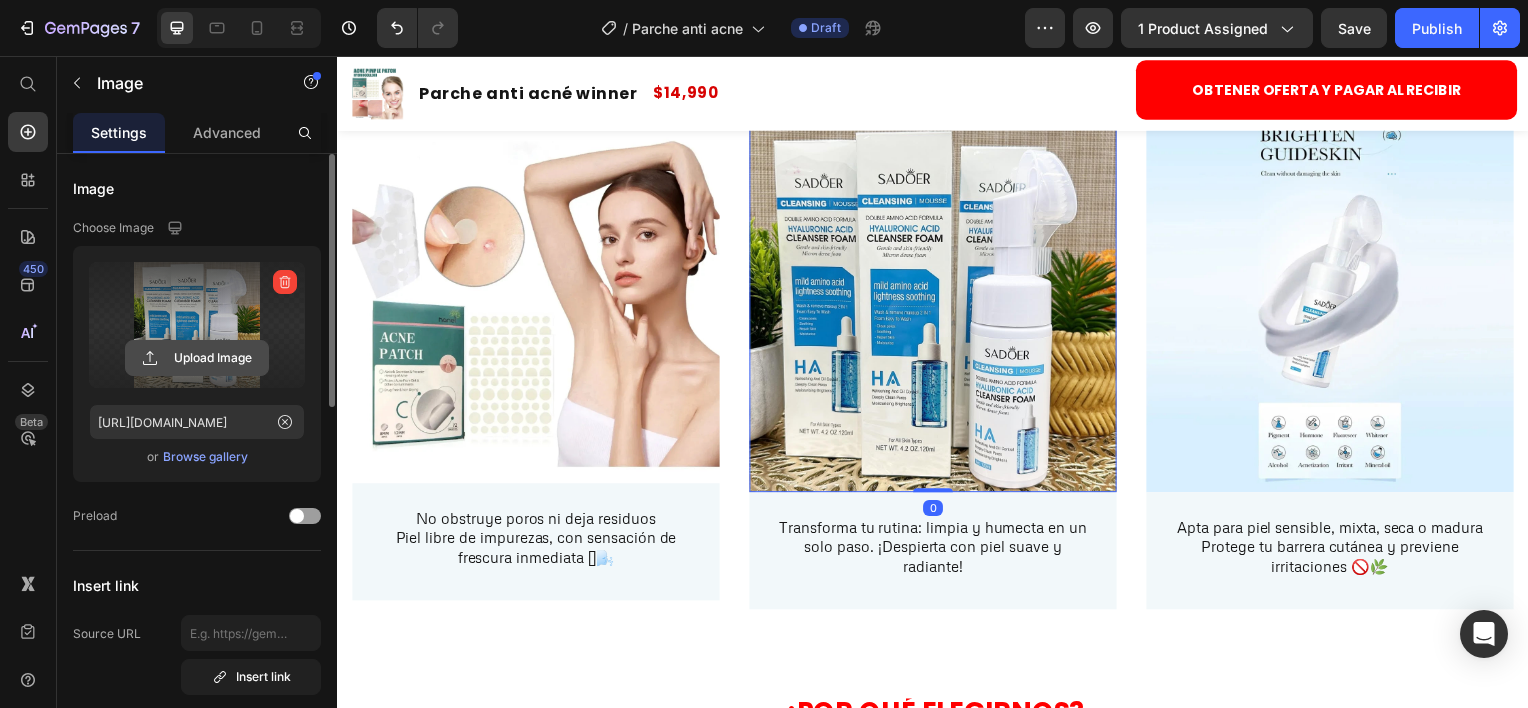 click 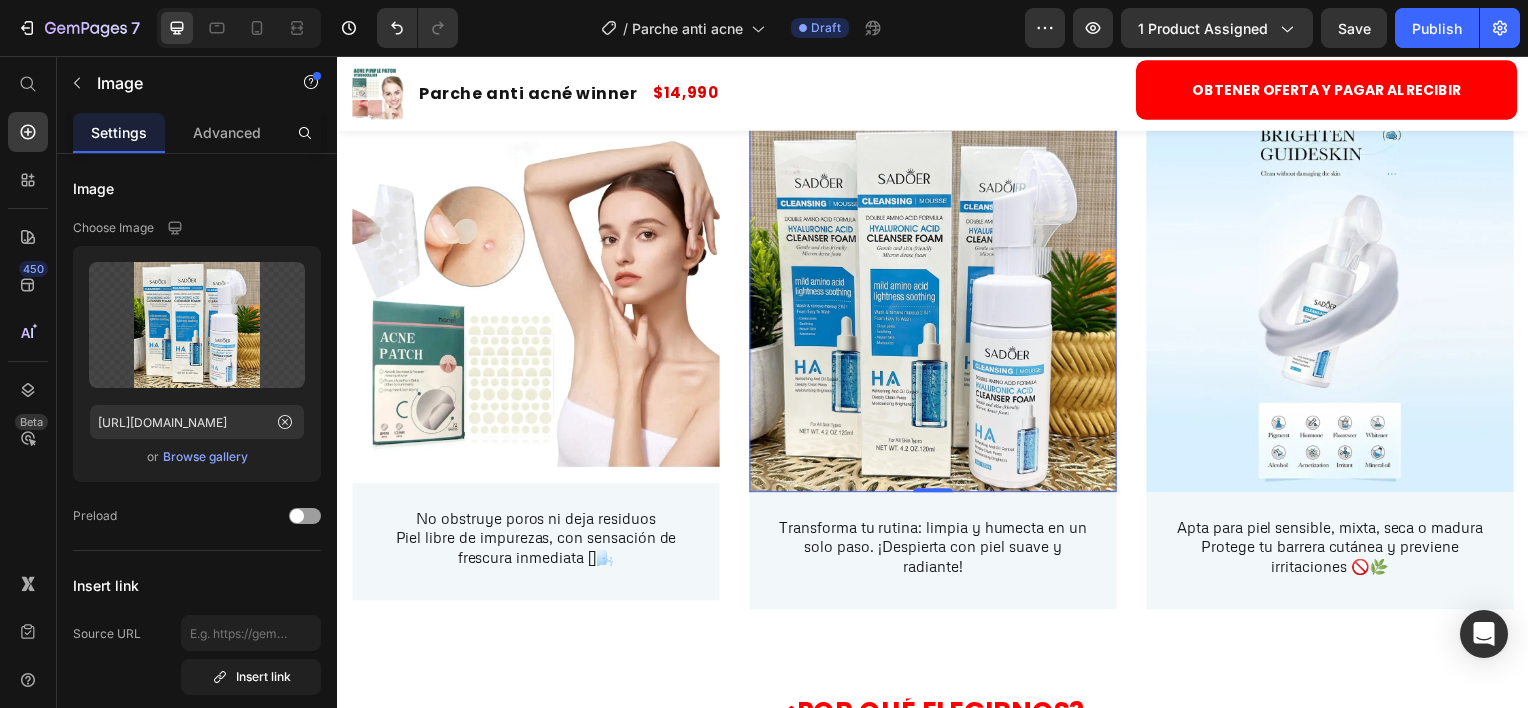 click at bounding box center (937, 310) 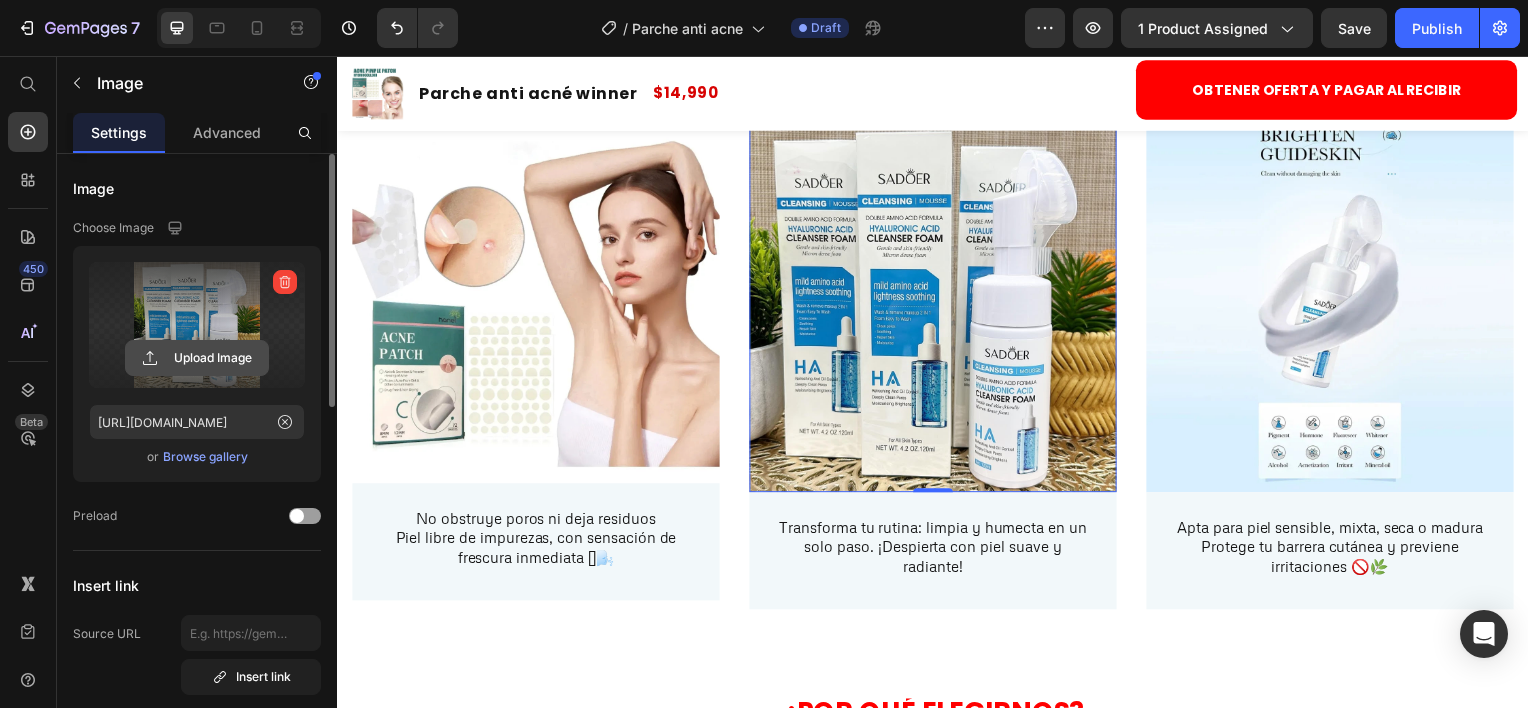 click 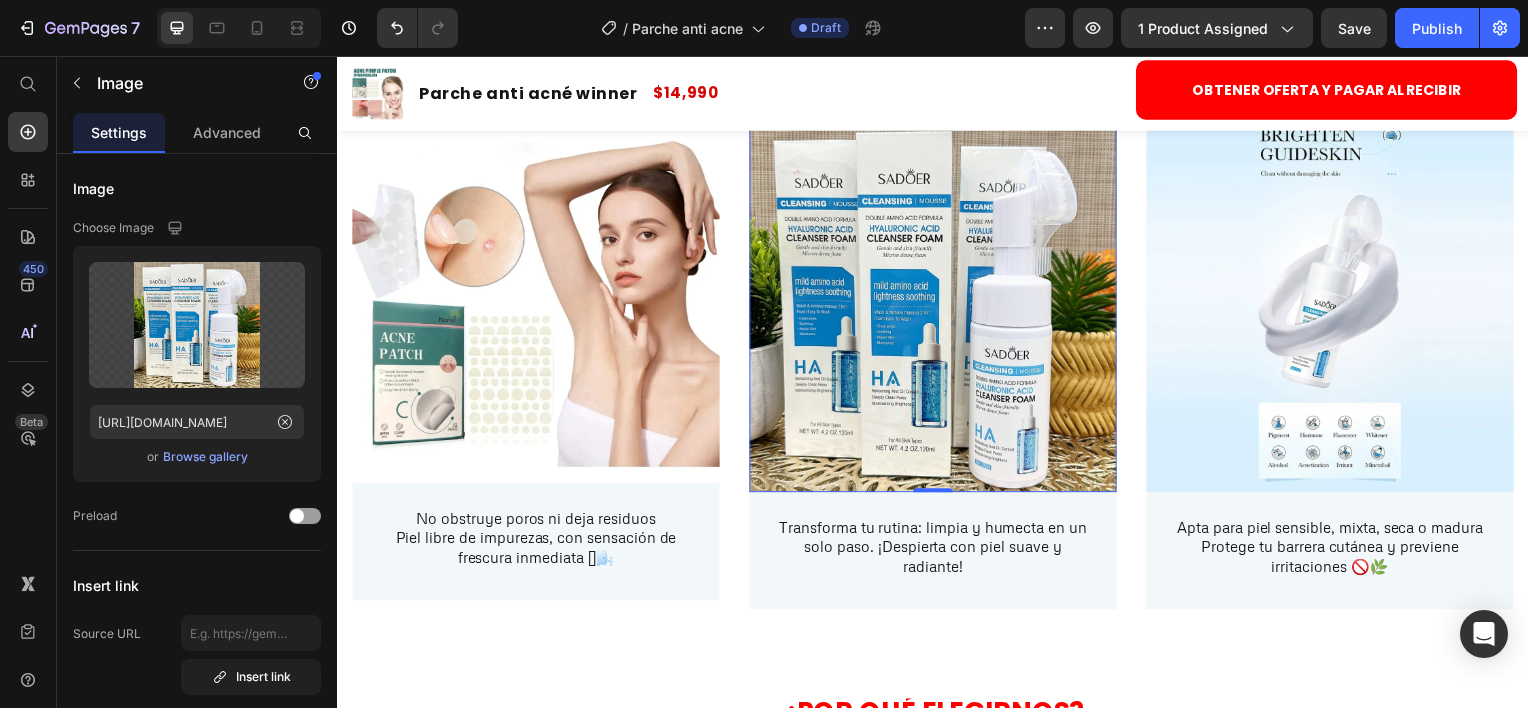click at bounding box center (937, 310) 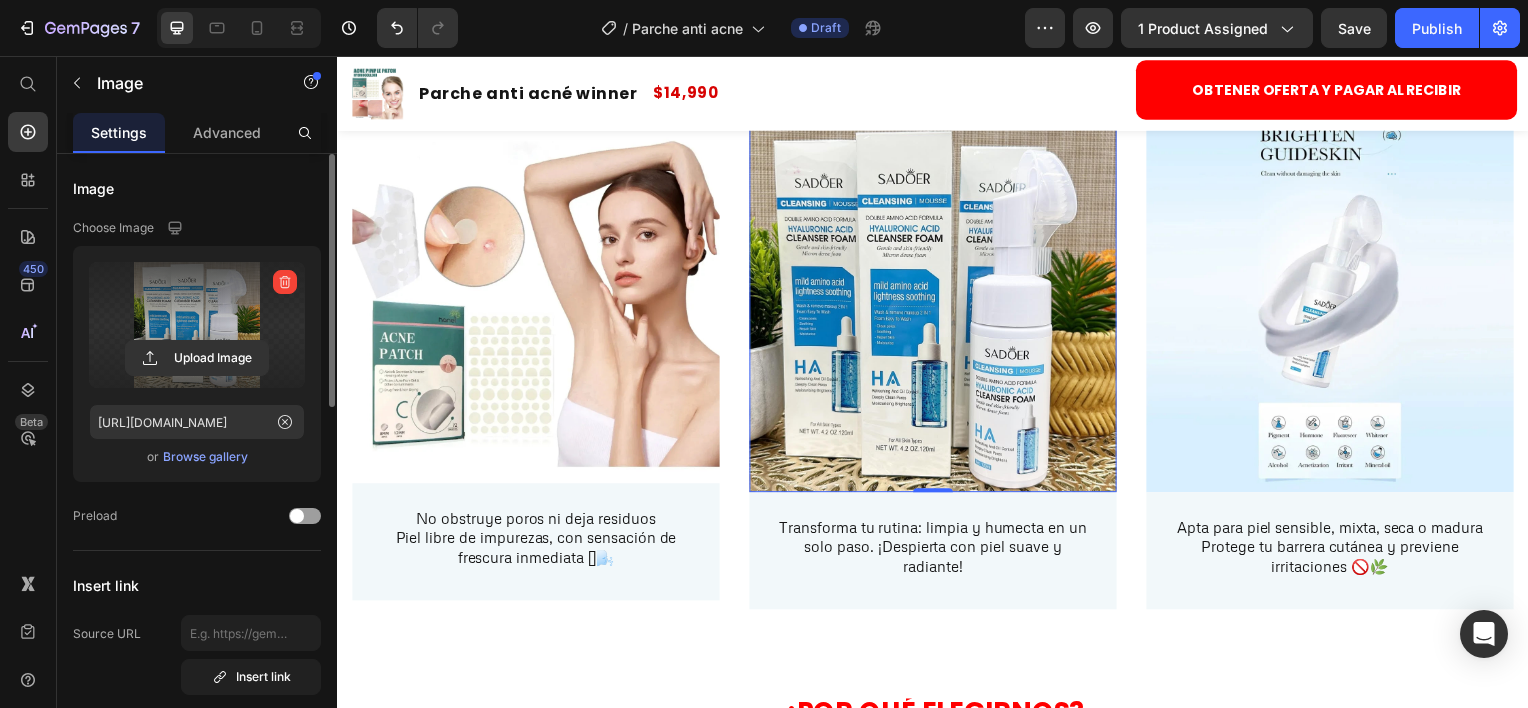 click at bounding box center (197, 325) 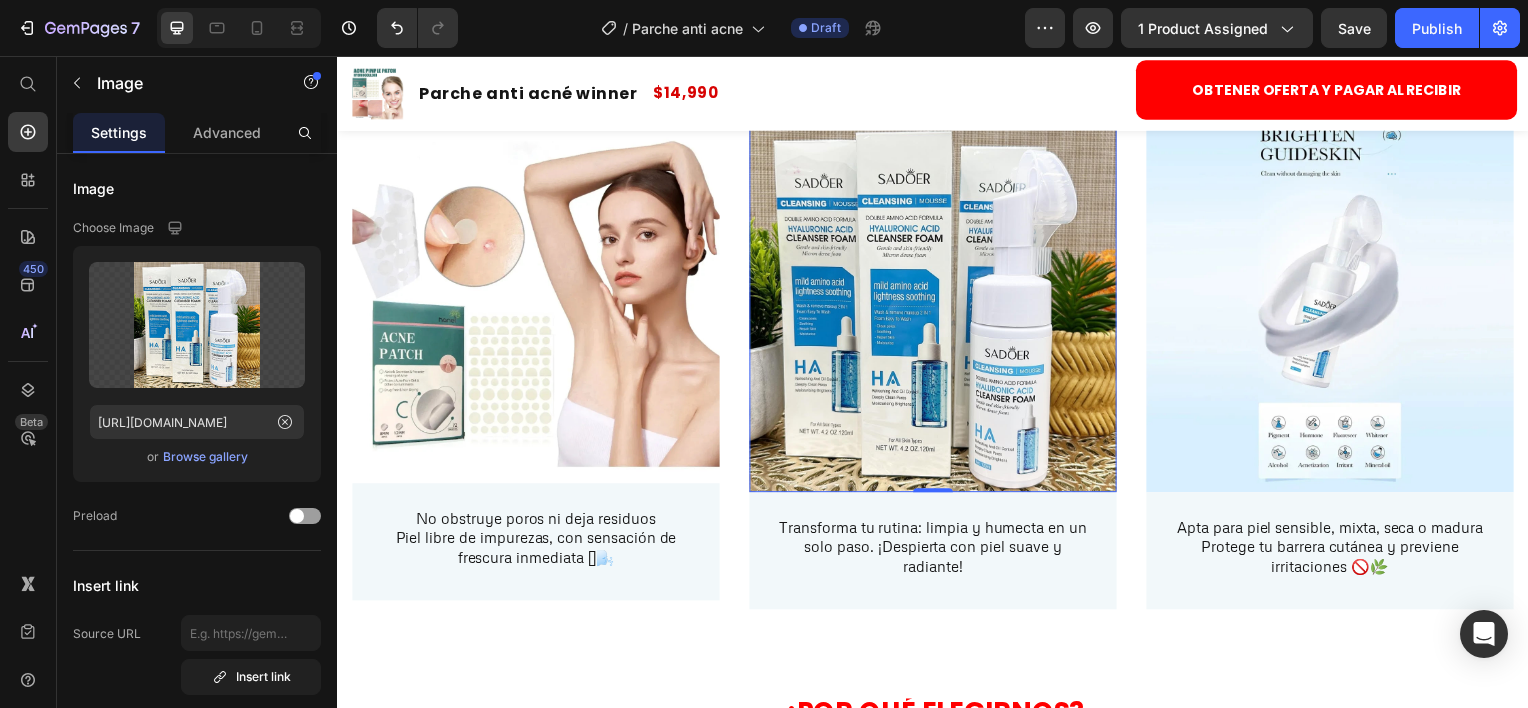 type on "https://cdn.shopify.com/s/files/1/0884/4882/7735/files/gempages_547755819853153424-33c03ffe-a79f-403e-a8b2-a46092d5e189.webp" 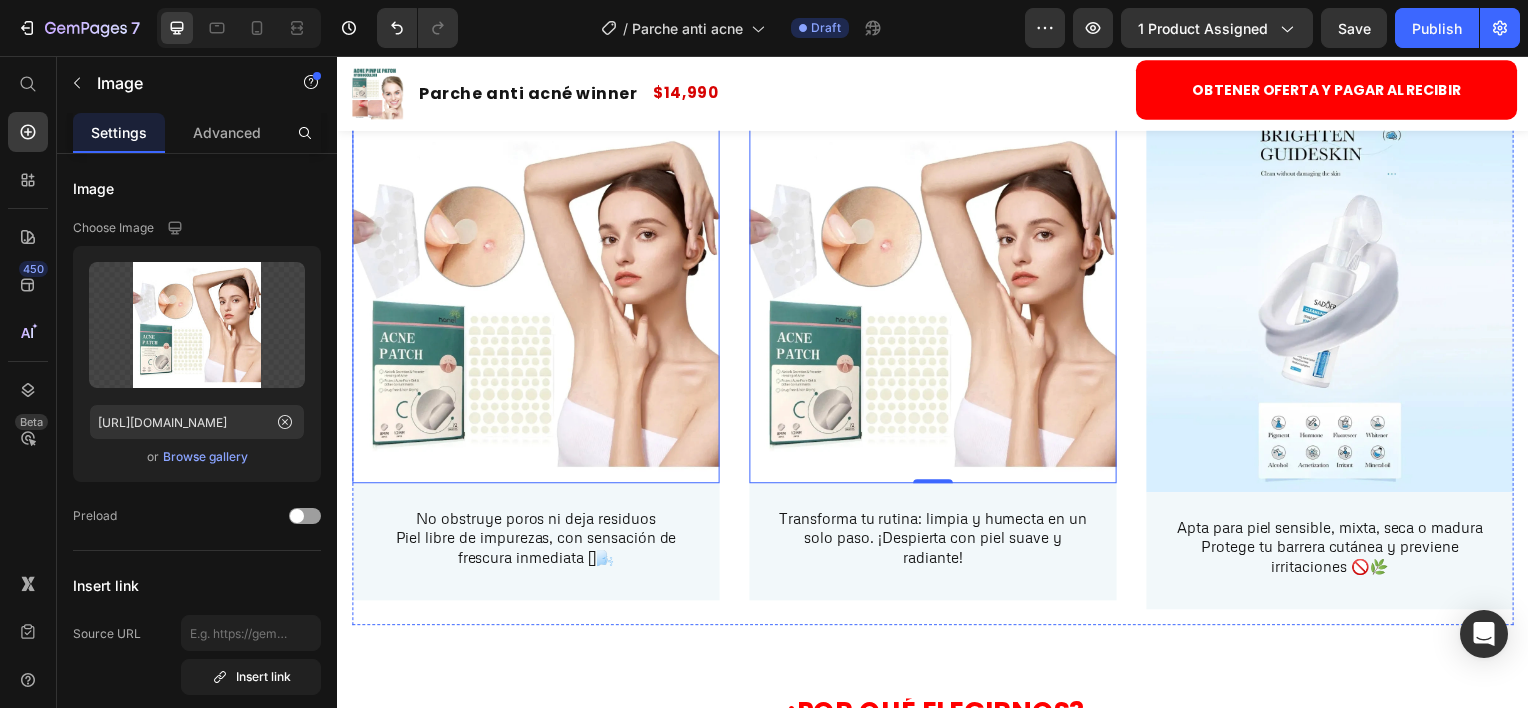 click at bounding box center (537, 305) 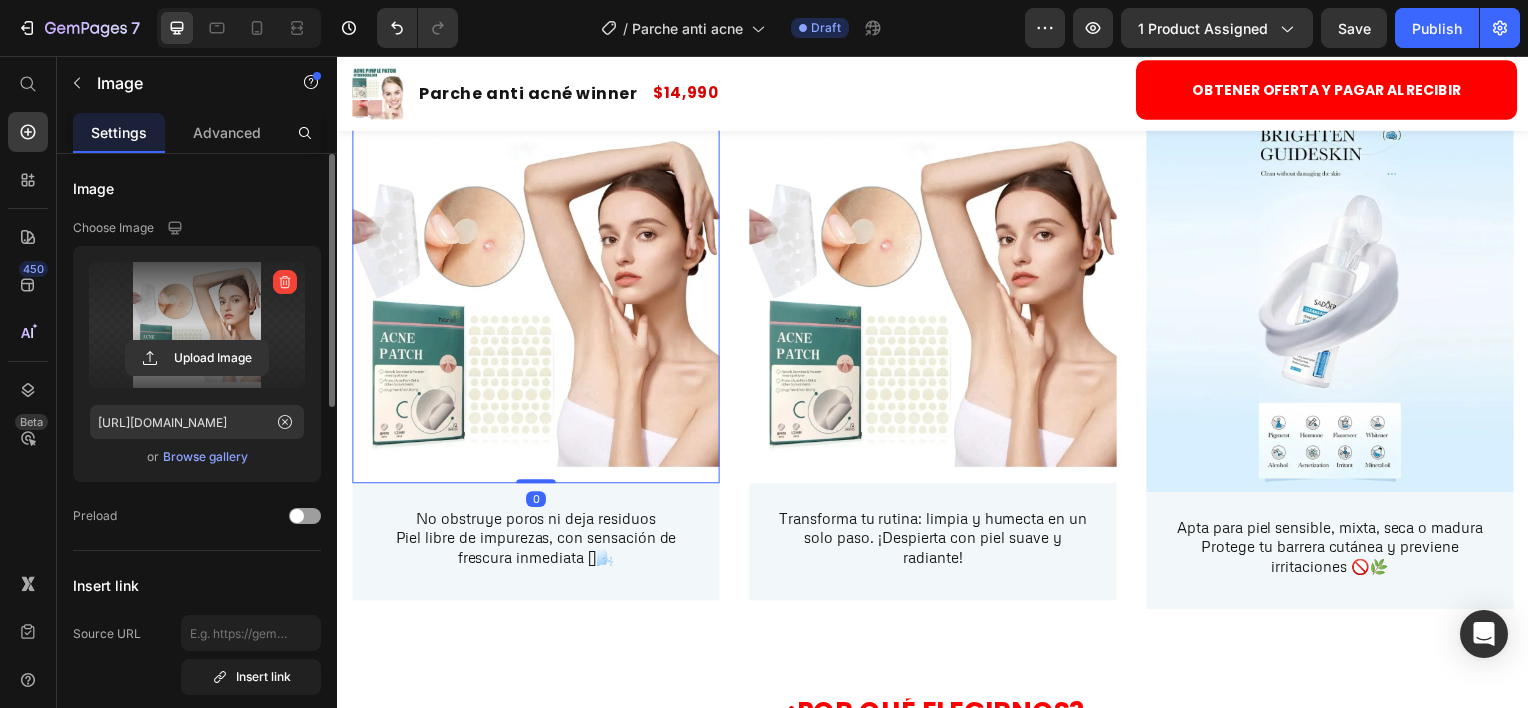 click at bounding box center [197, 325] 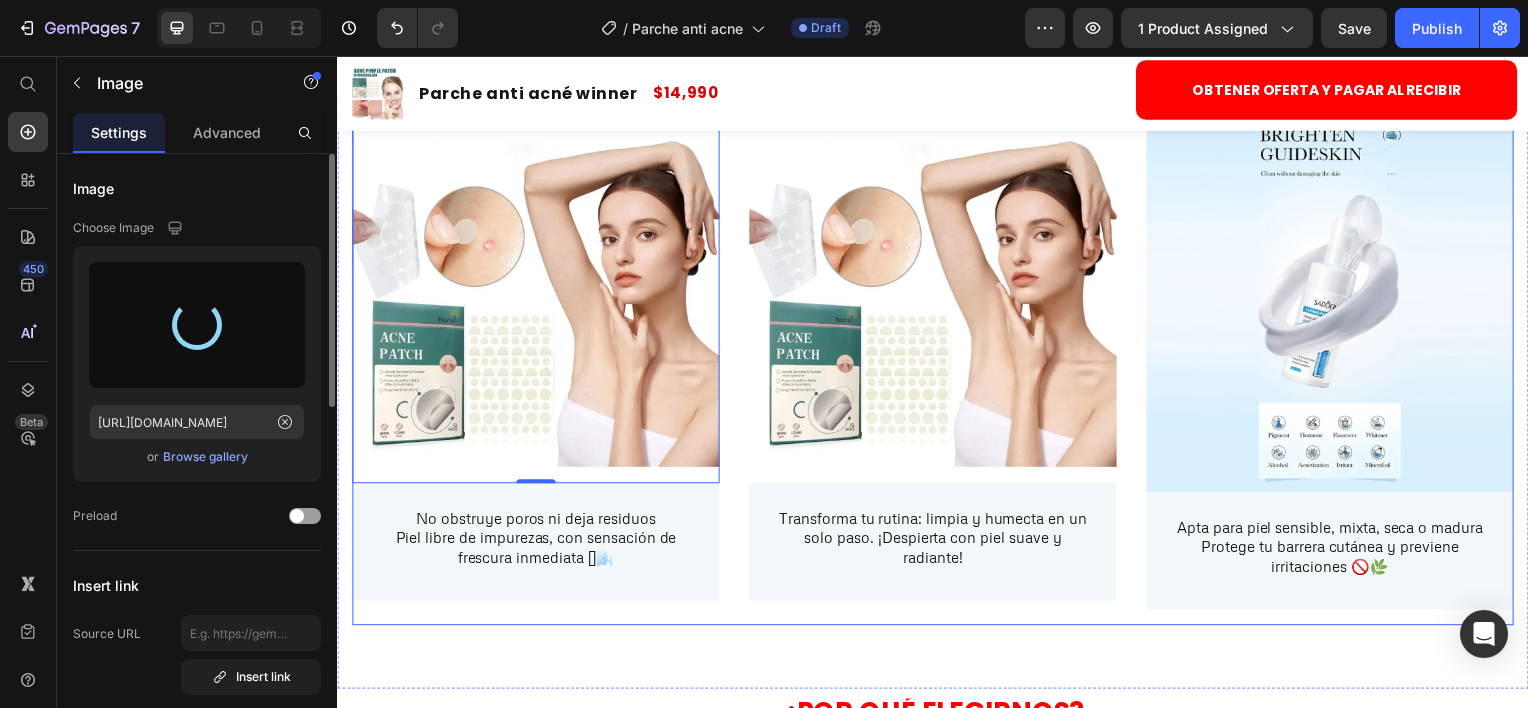 type on "[URL][DOMAIN_NAME]" 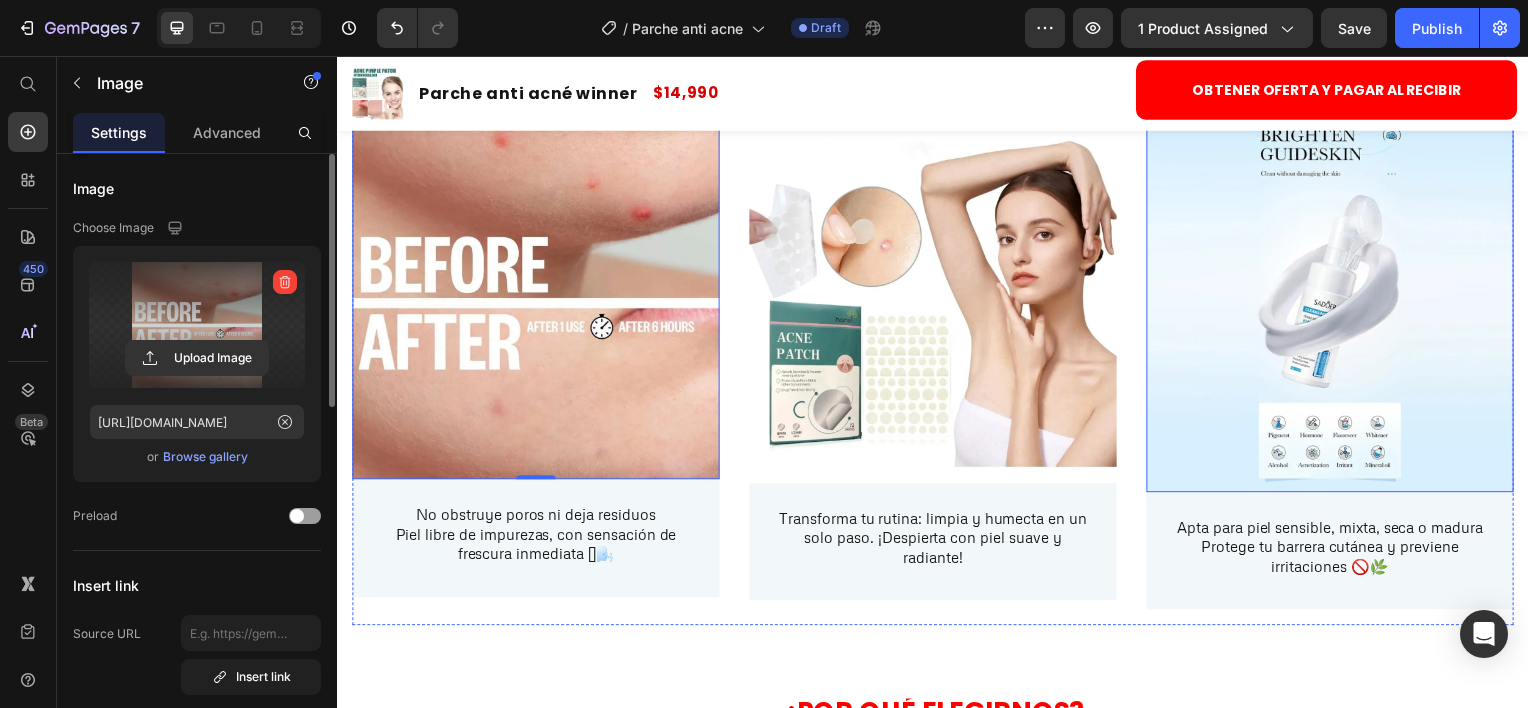 click at bounding box center [1337, 310] 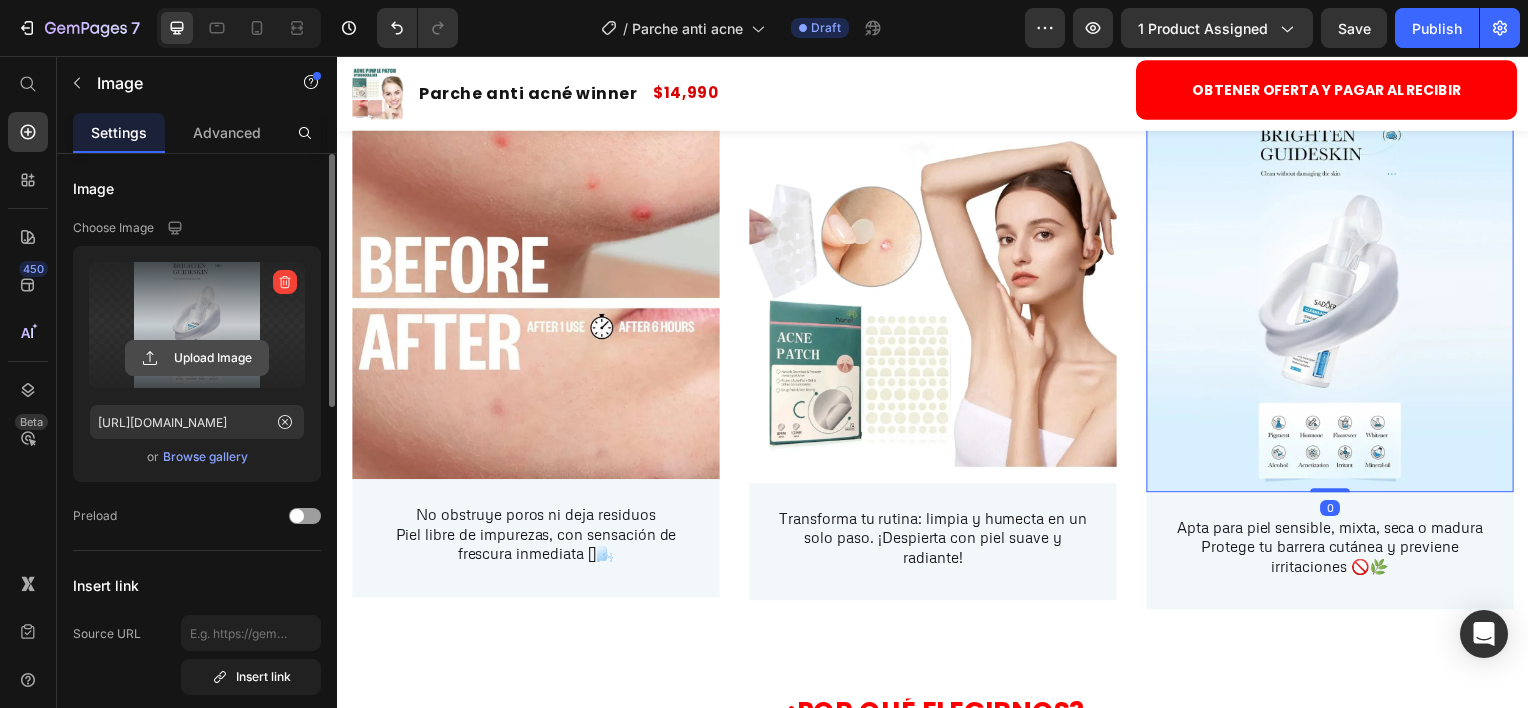 click 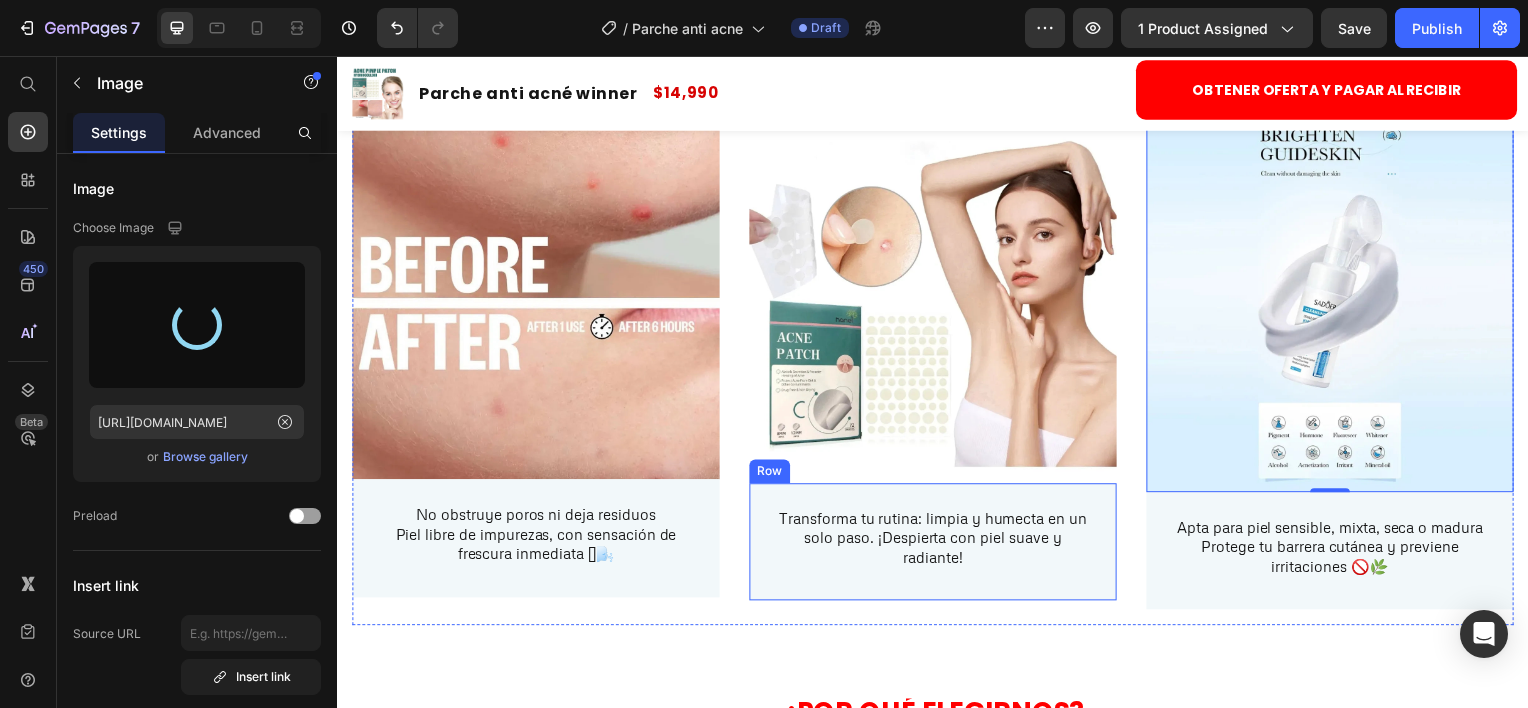 type on "[URL][DOMAIN_NAME]" 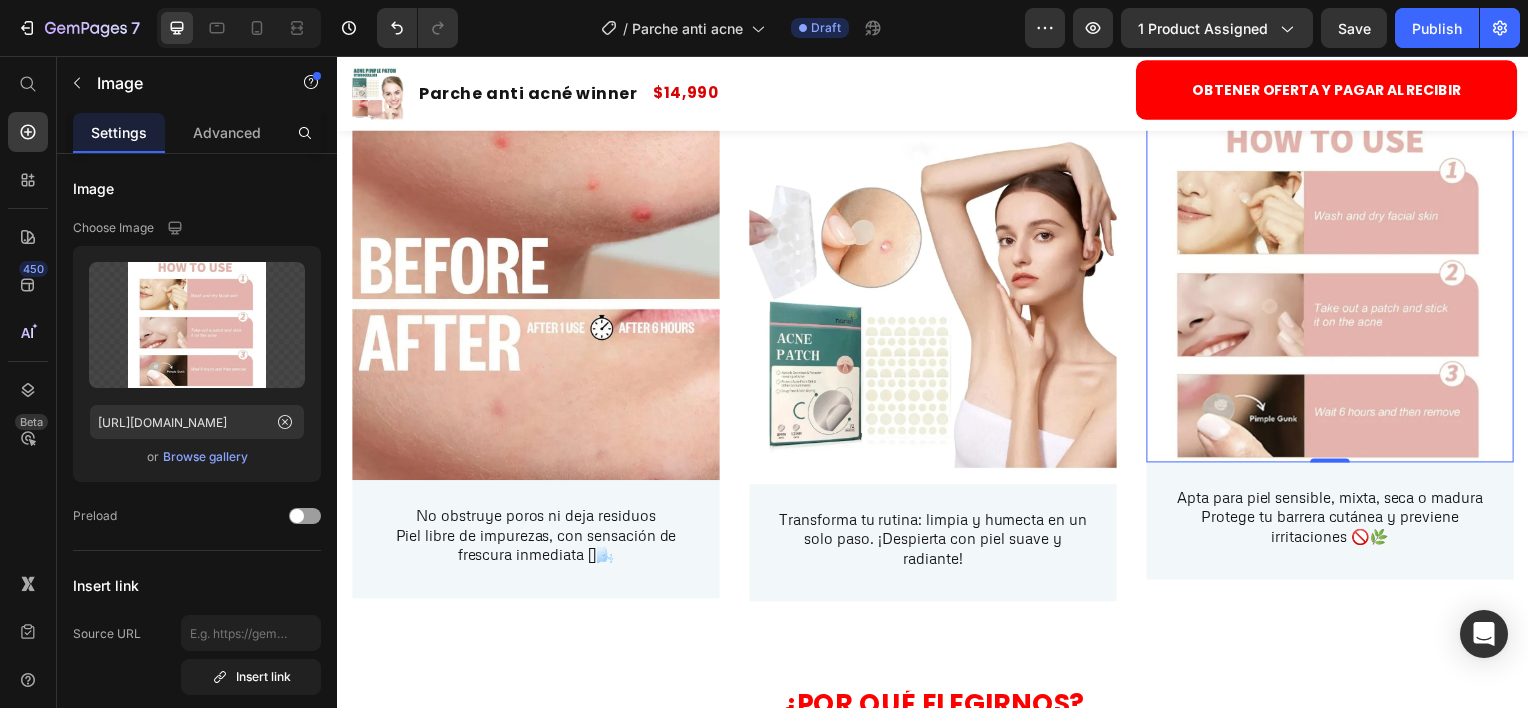 scroll, scrollTop: 2900, scrollLeft: 0, axis: vertical 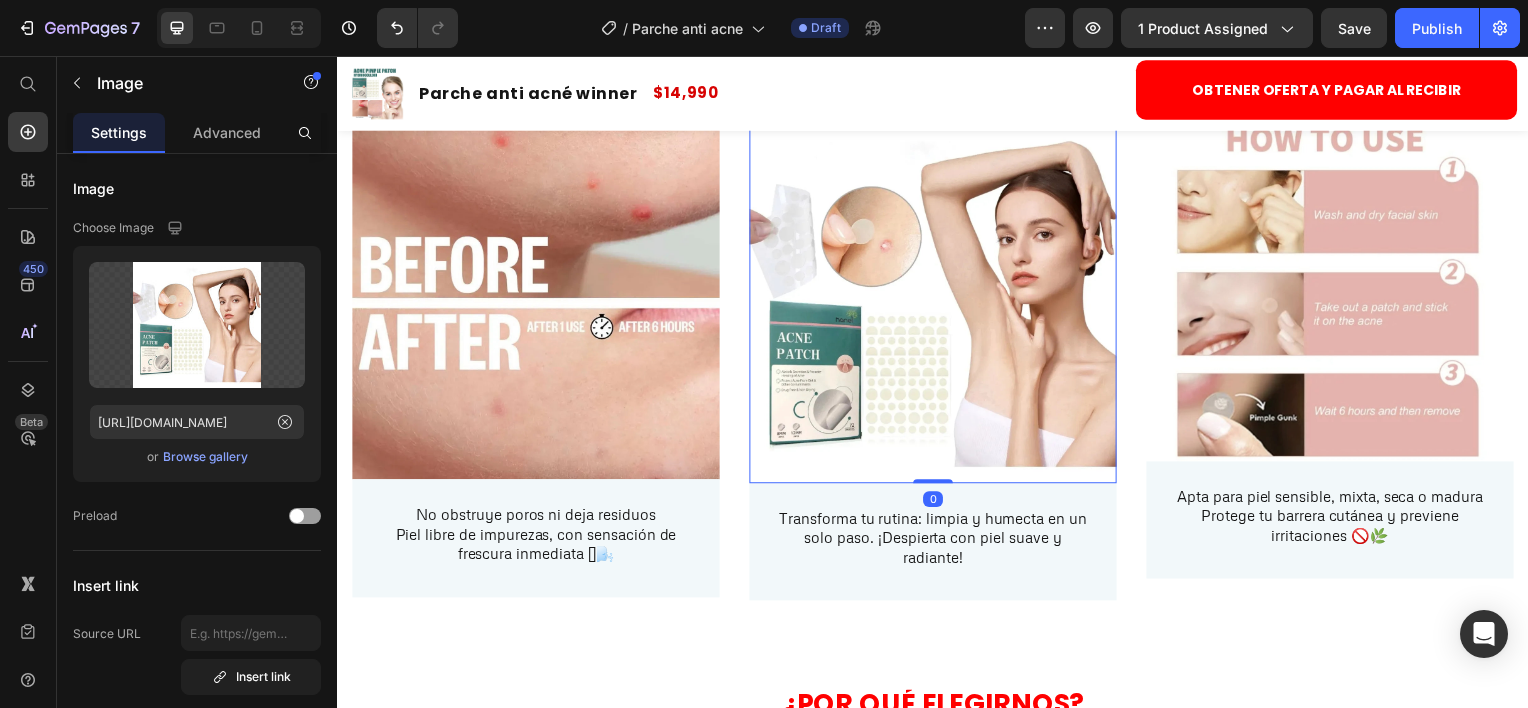 click at bounding box center (937, 305) 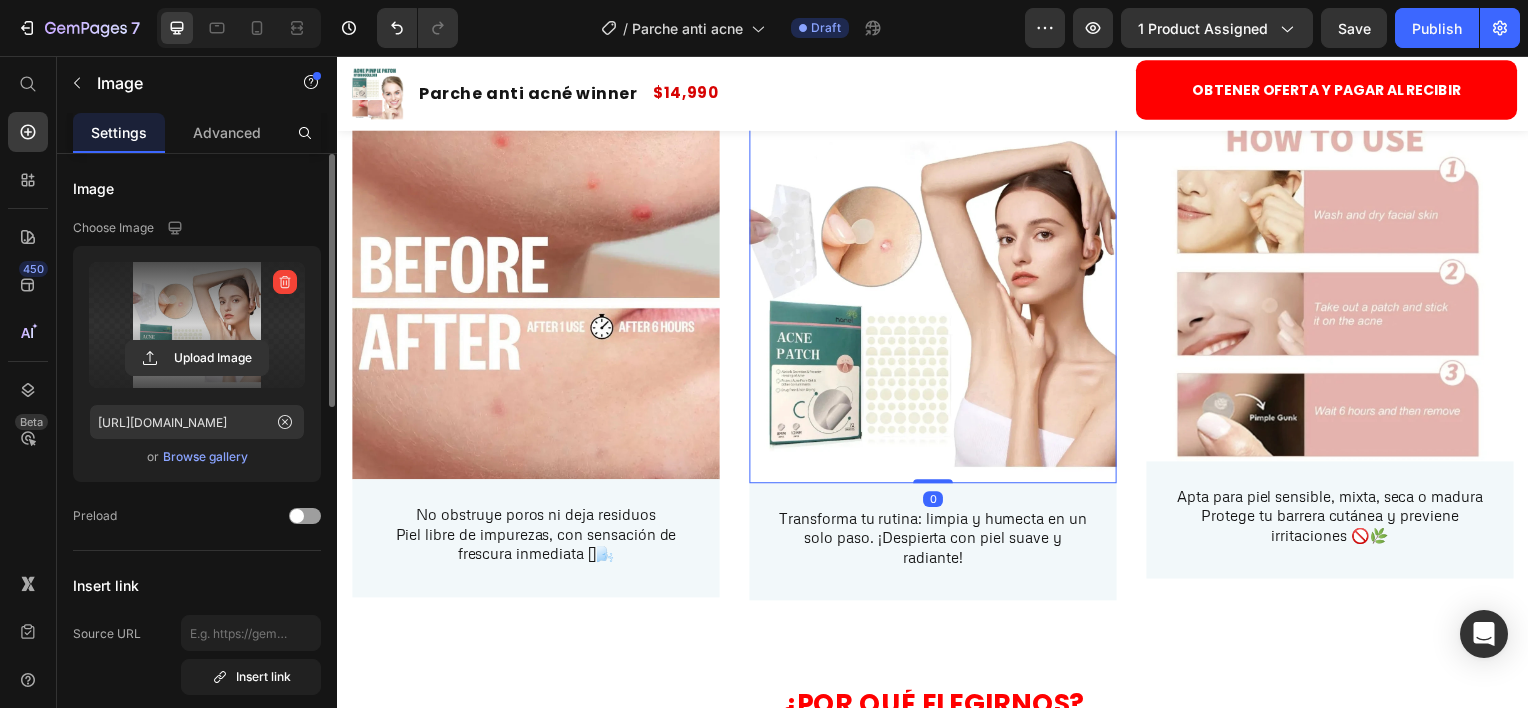 click at bounding box center (197, 325) 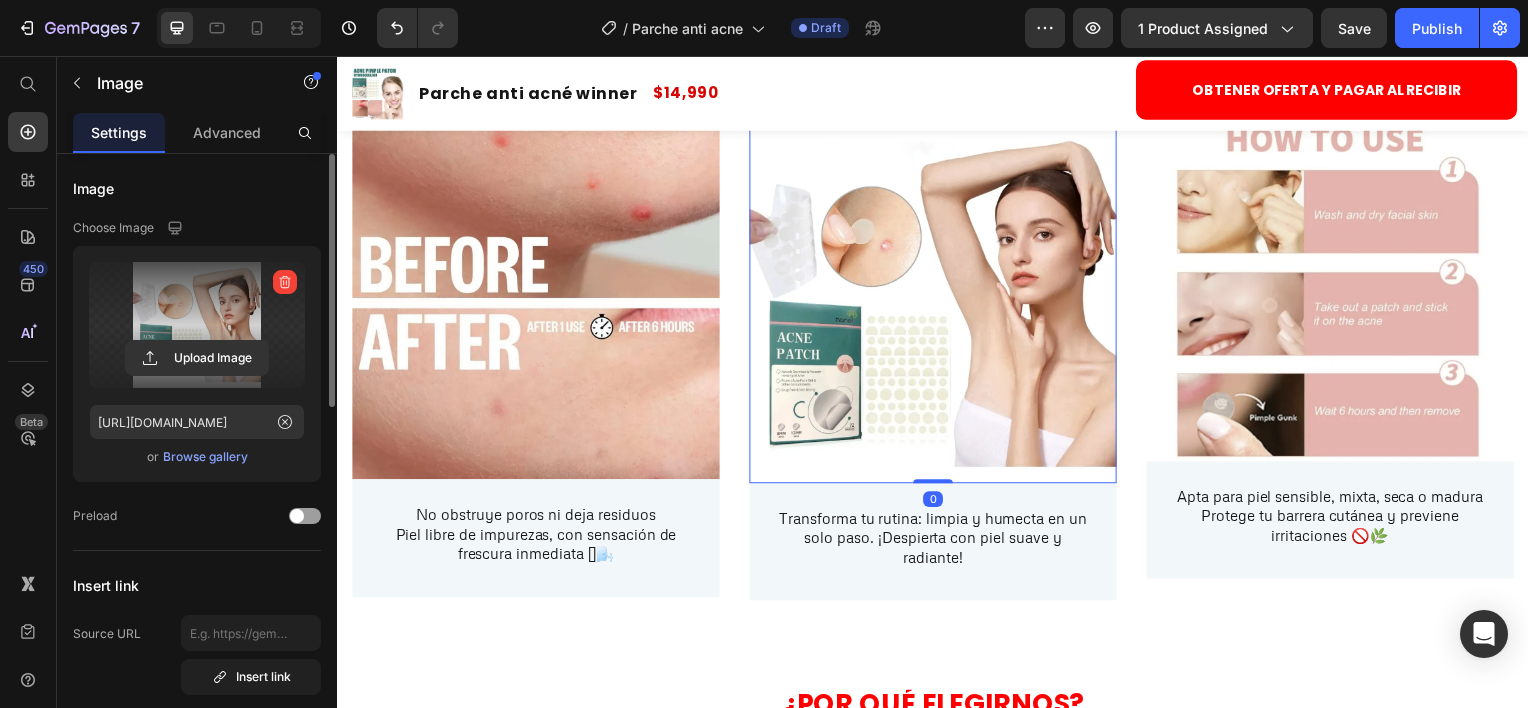 click 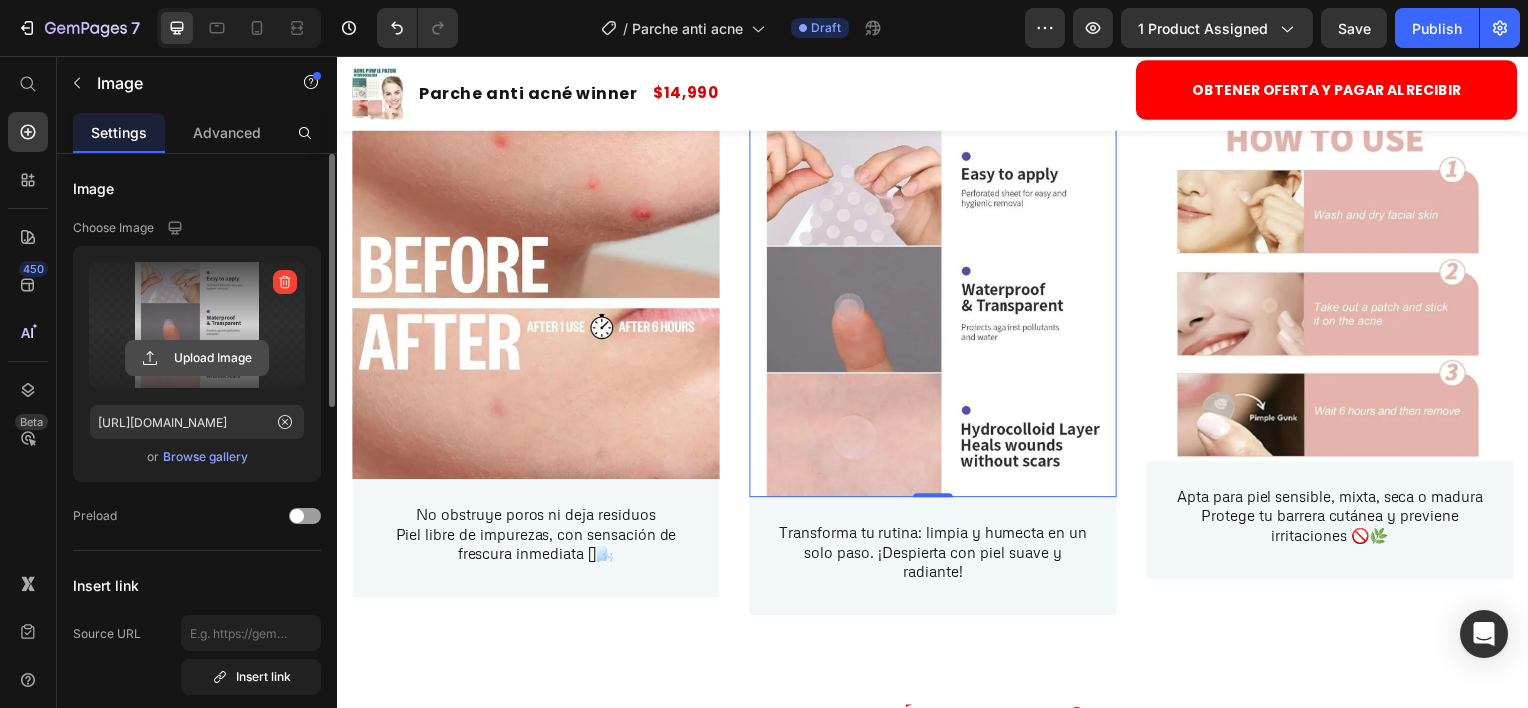 click 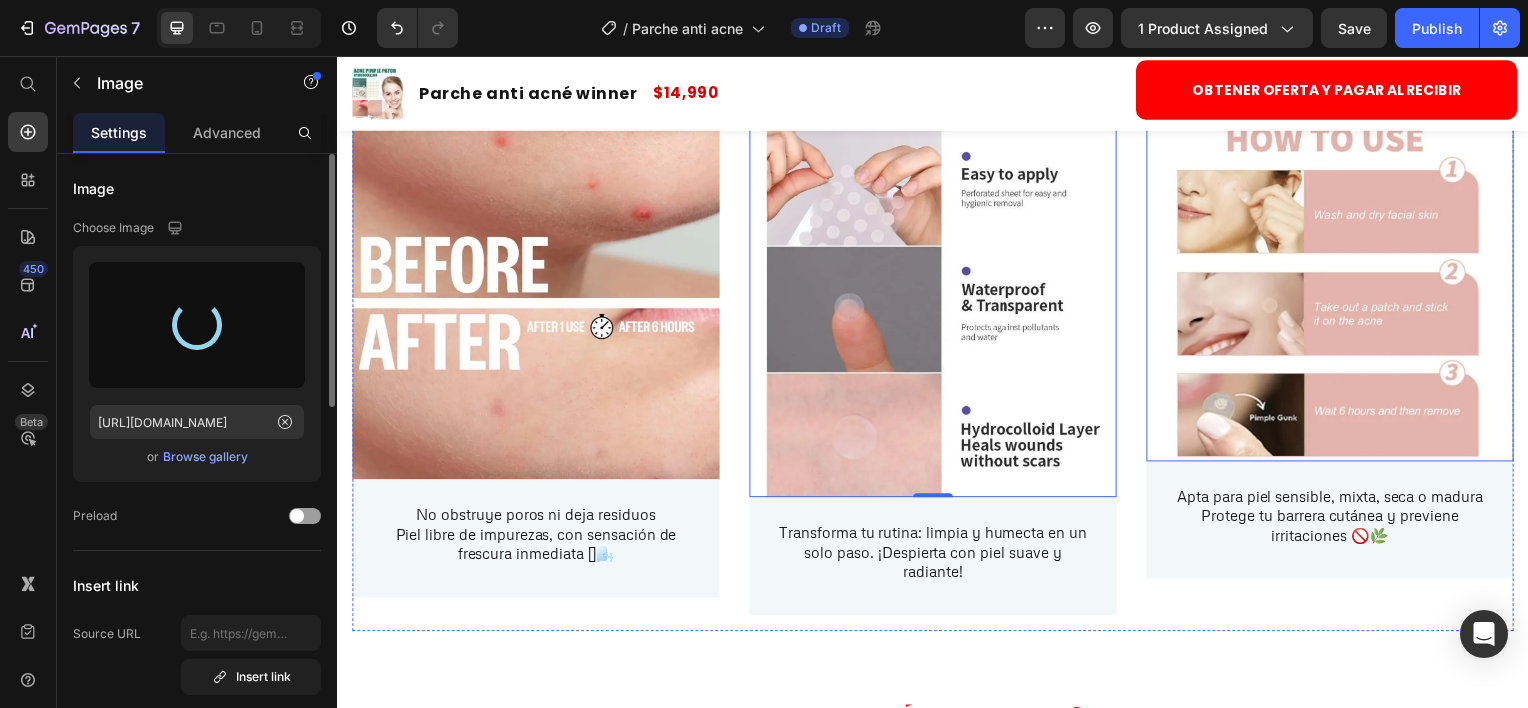 type on "[URL][DOMAIN_NAME]" 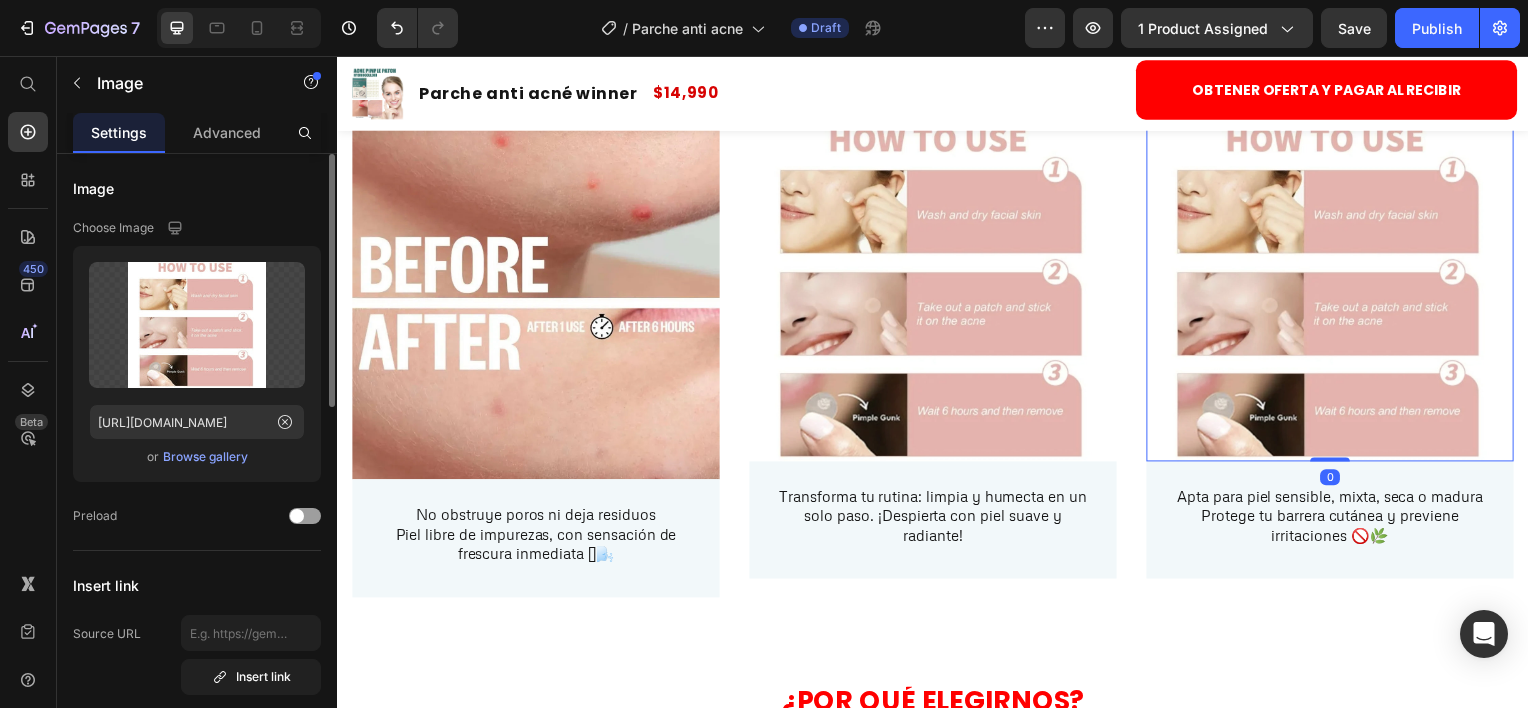 click at bounding box center [1337, 294] 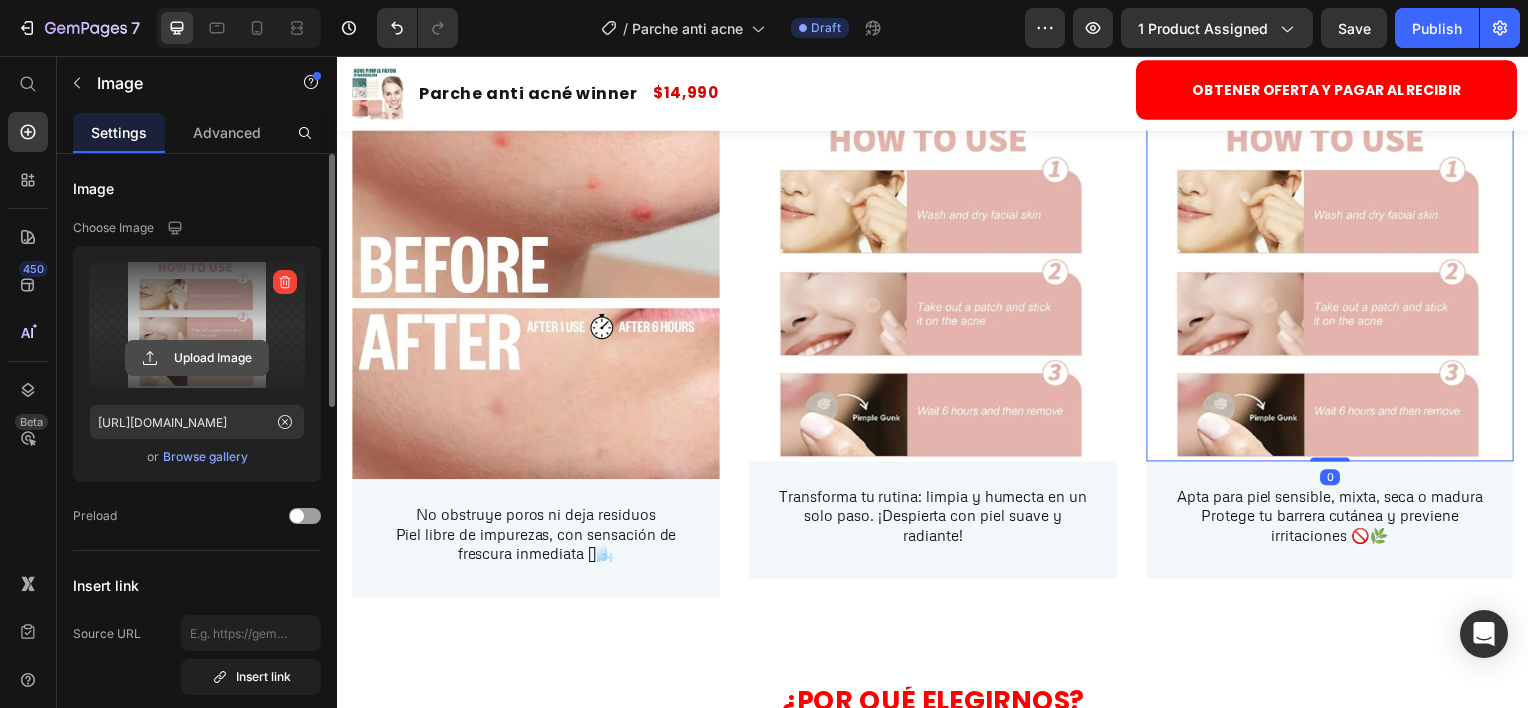 click 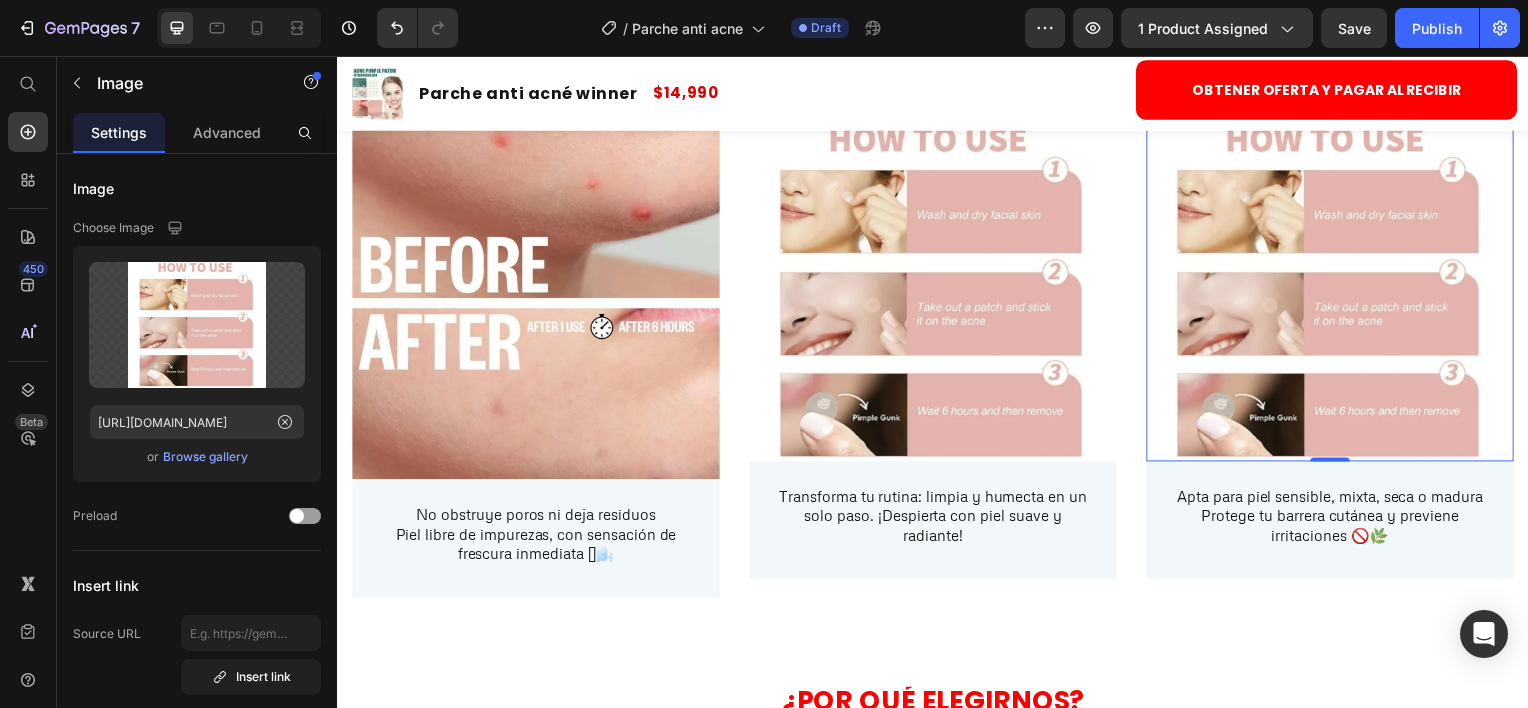 type on "https://cdn.shopify.com/s/files/1/0884/4882/7735/files/gempages_547755819853153424-33c03ffe-a79f-403e-a8b2-a46092d5e189.webp" 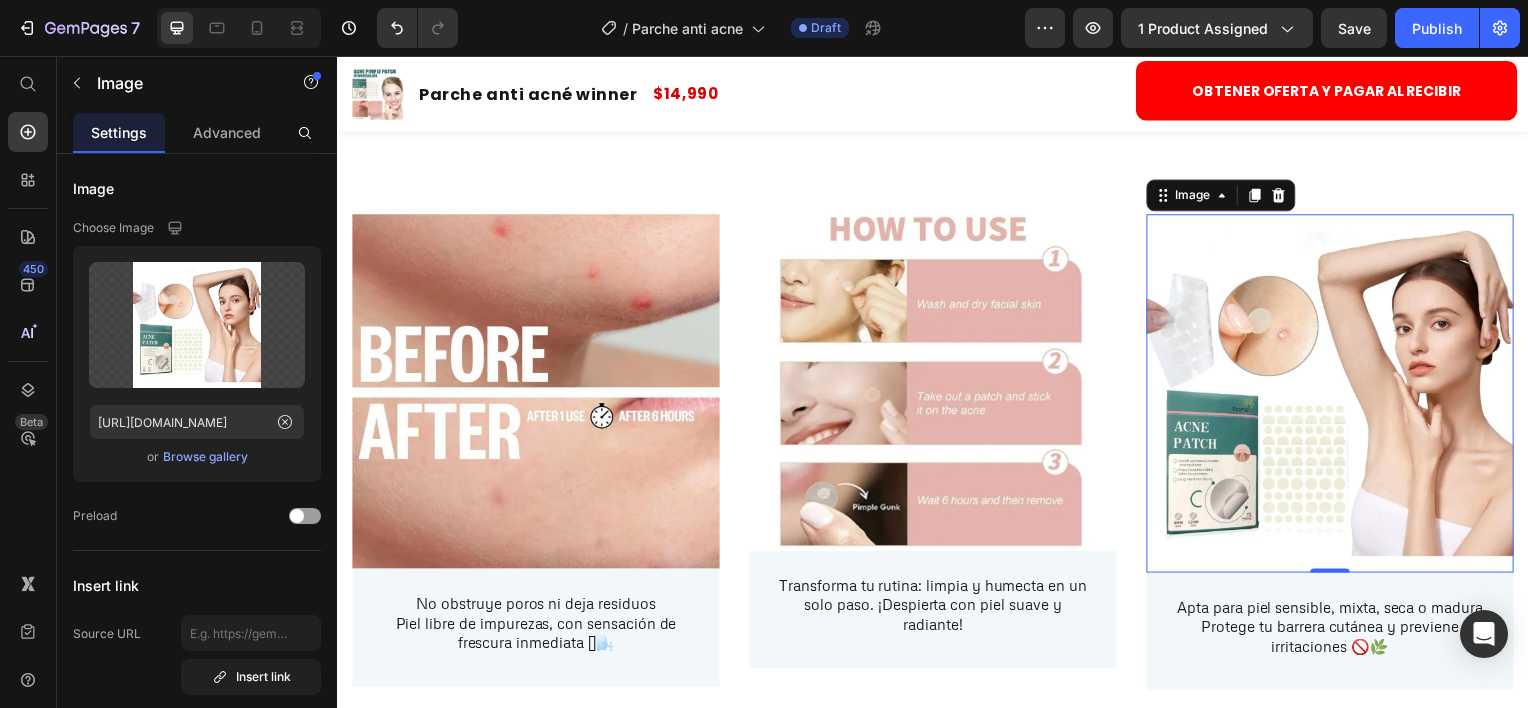 scroll, scrollTop: 2800, scrollLeft: 0, axis: vertical 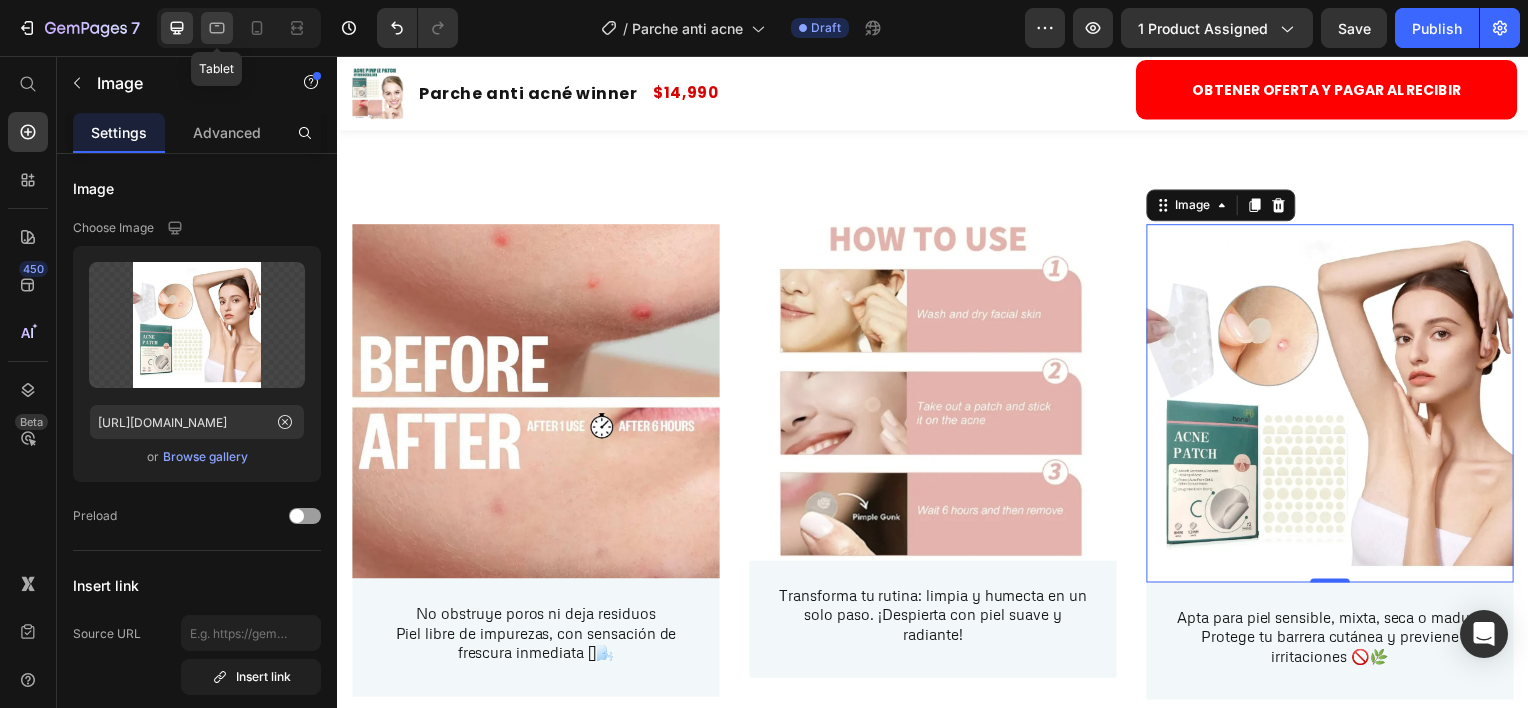 click 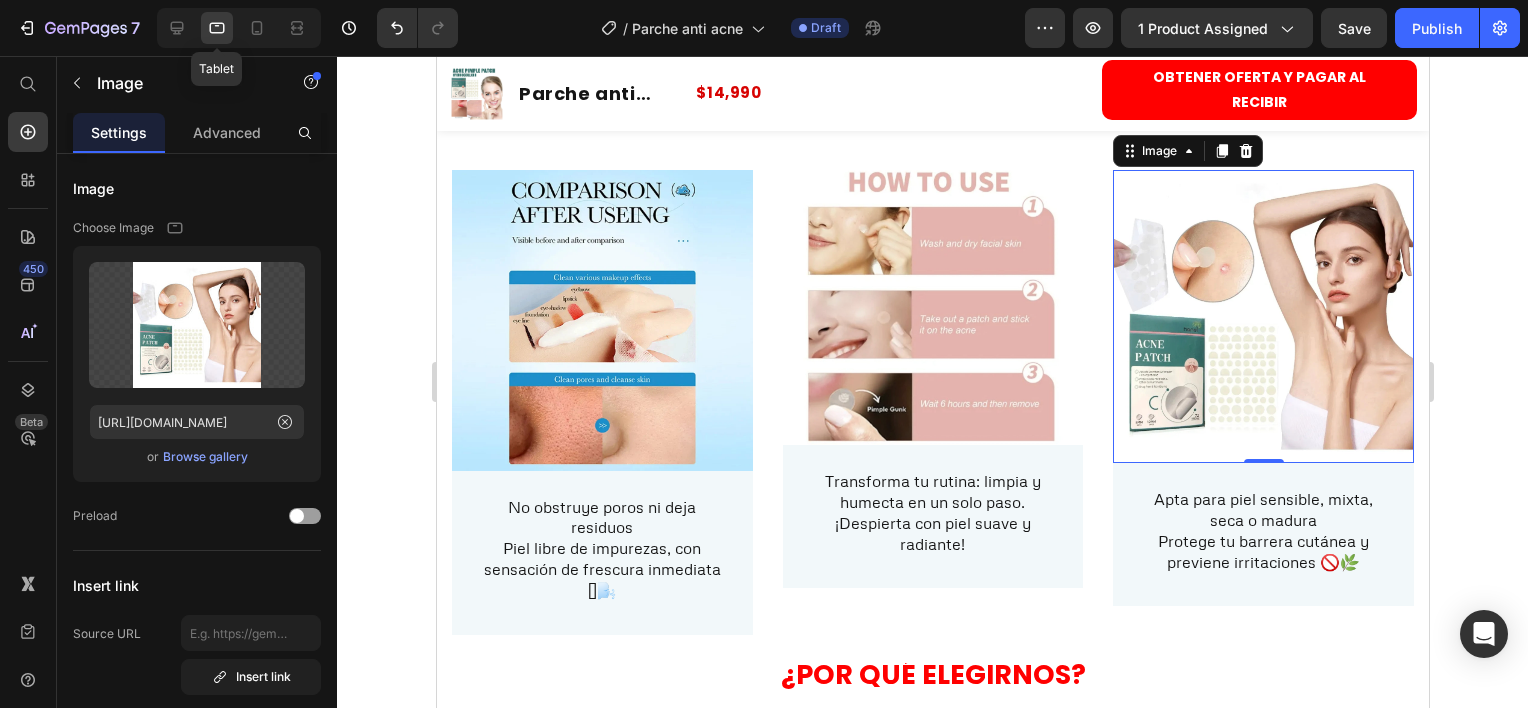 scroll, scrollTop: 2844, scrollLeft: 0, axis: vertical 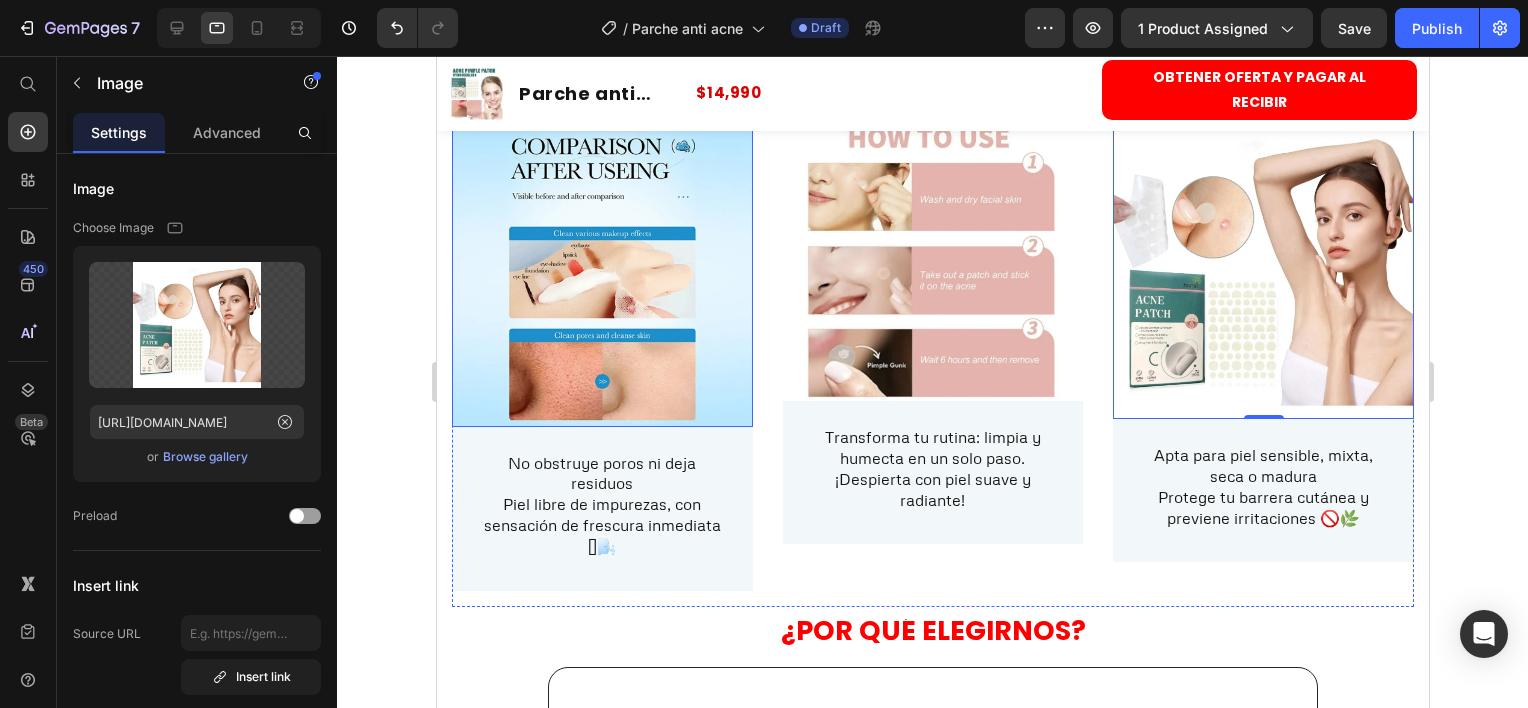 click at bounding box center (601, 276) 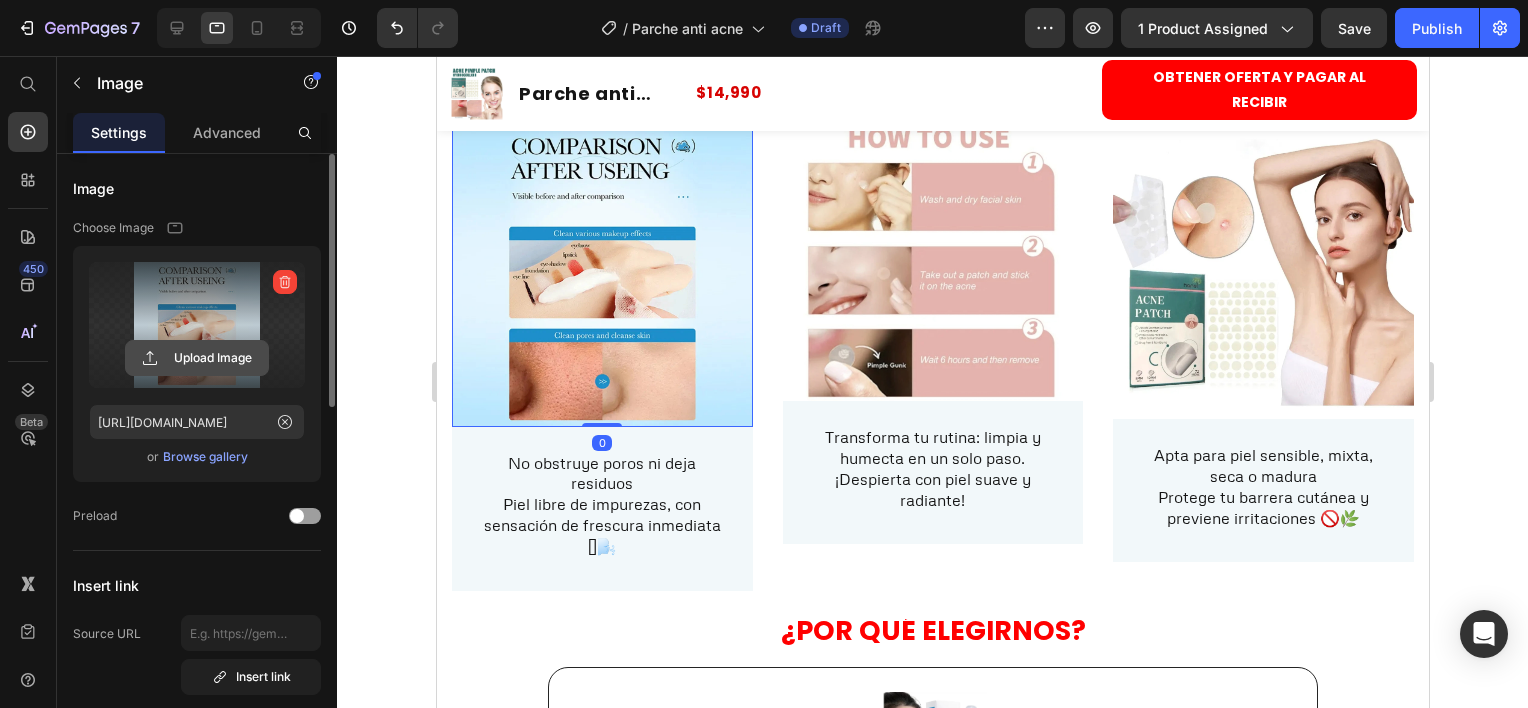 click 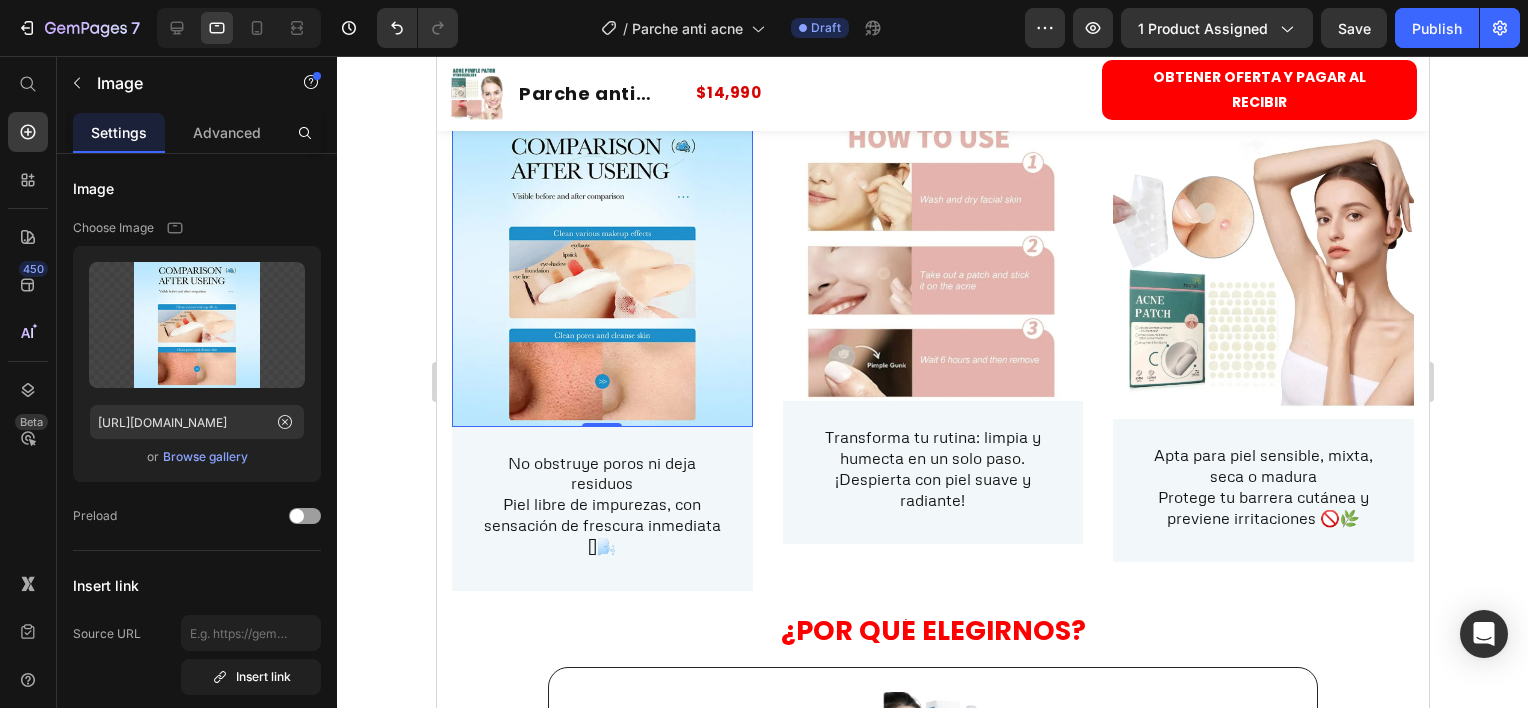 type on "[URL][DOMAIN_NAME]" 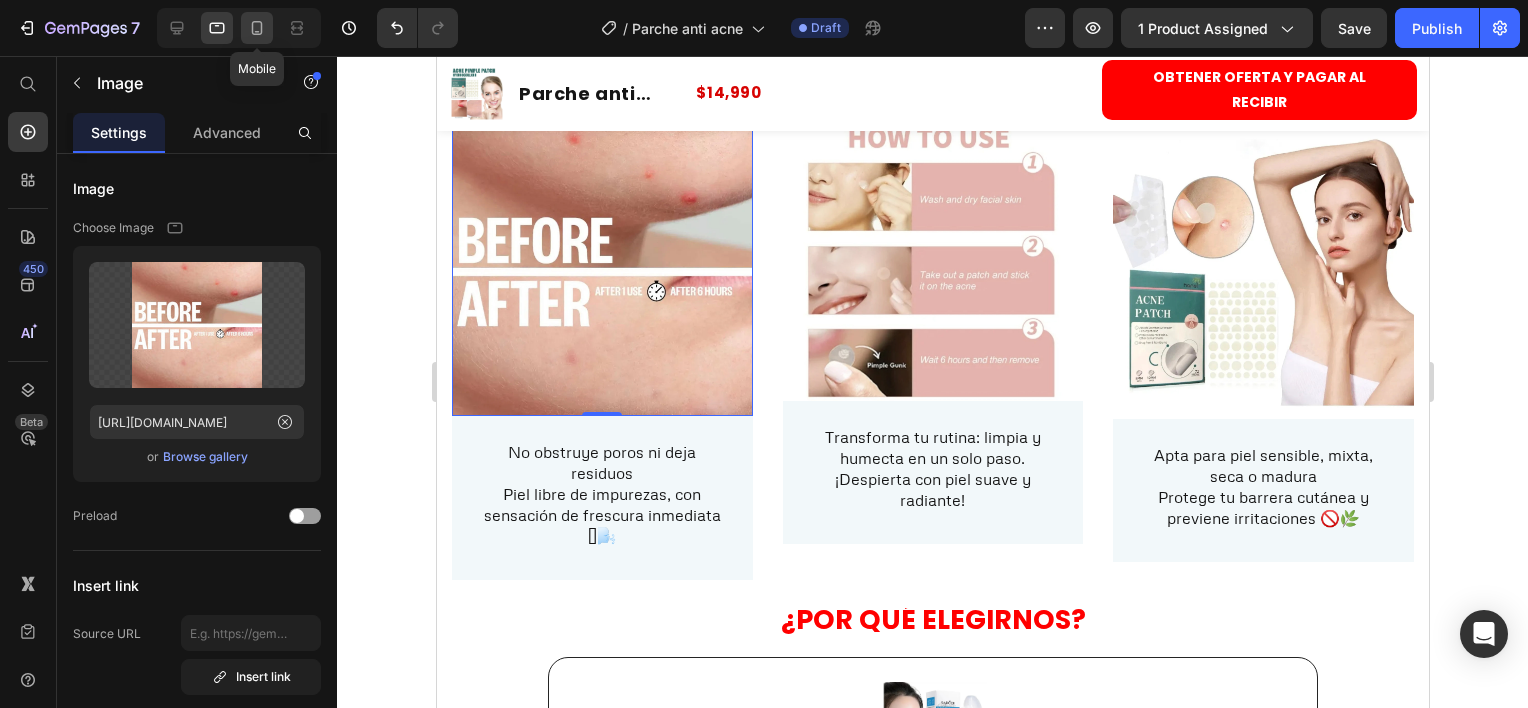 click 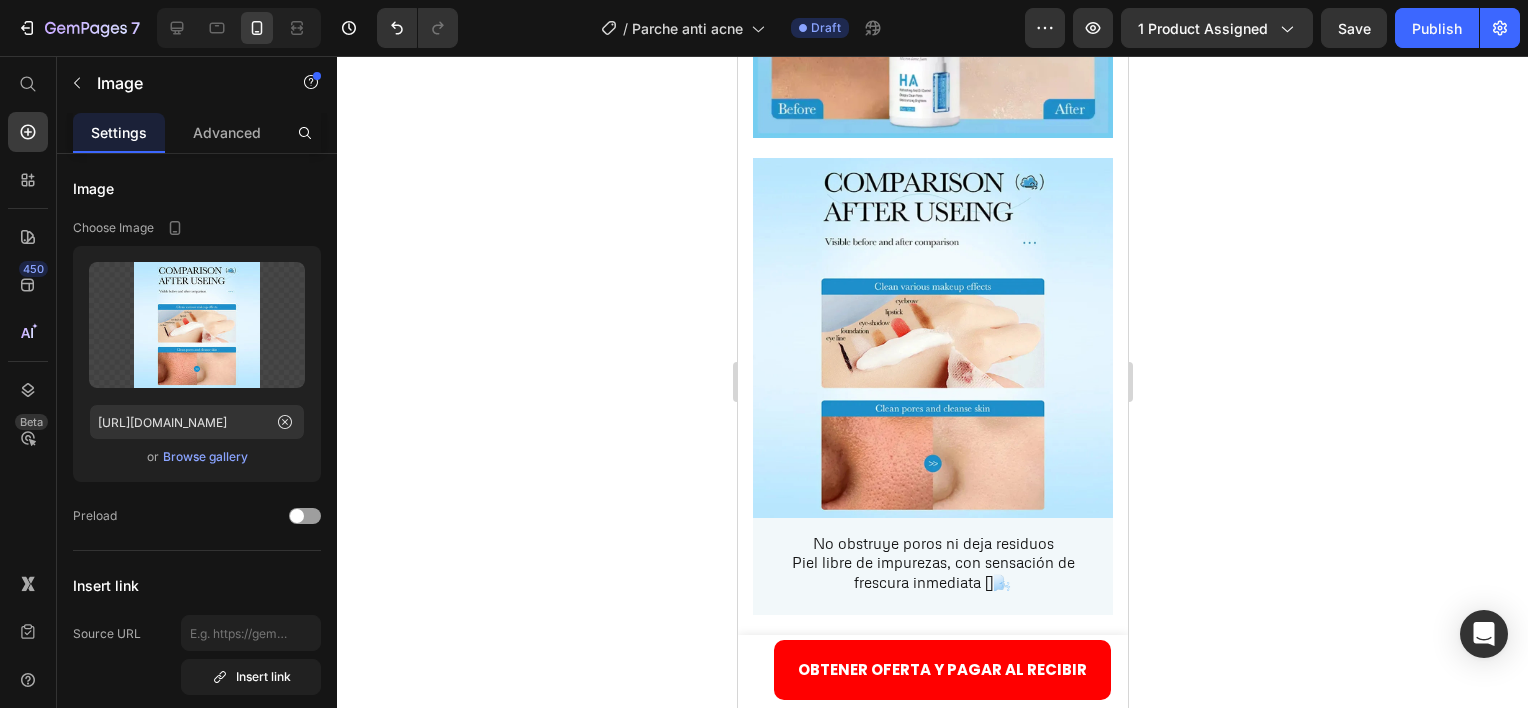 scroll, scrollTop: 3085, scrollLeft: 0, axis: vertical 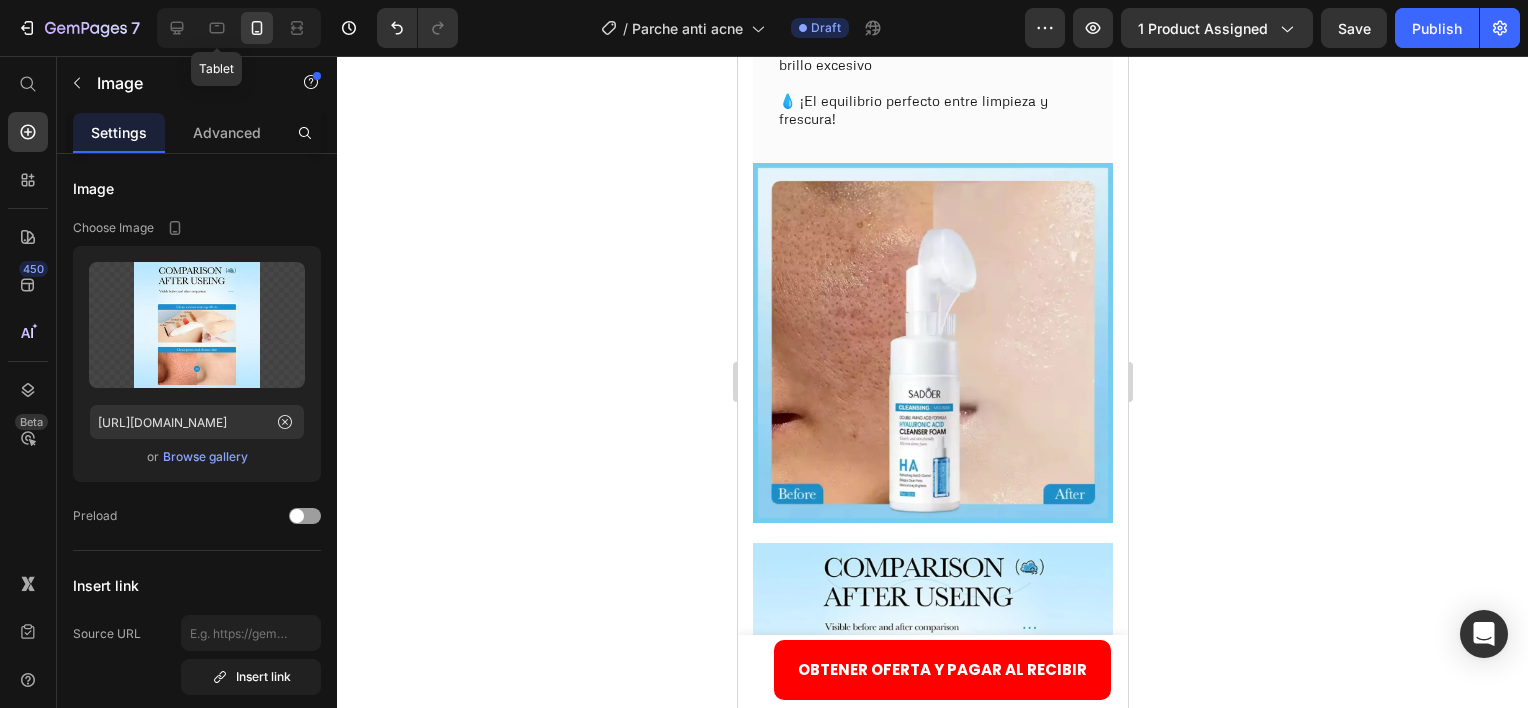 click 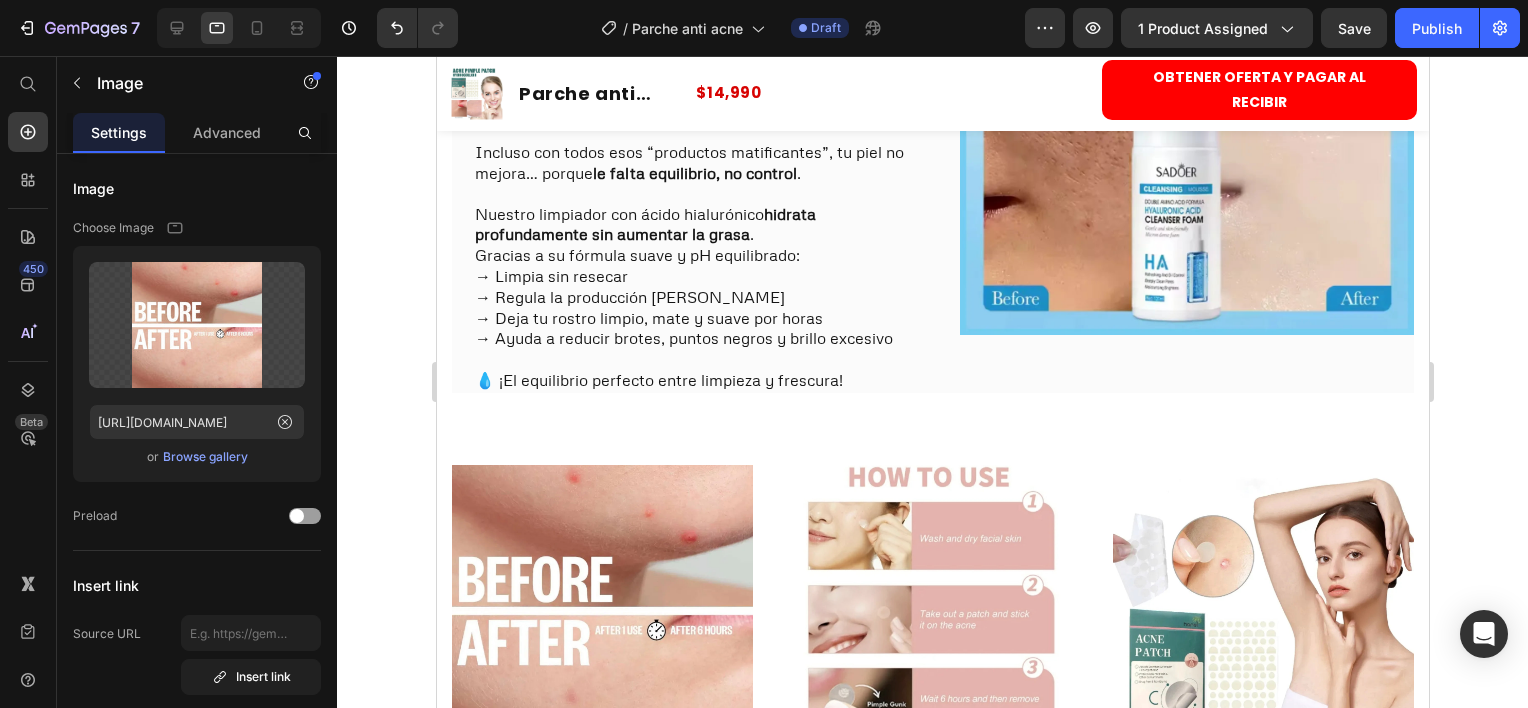scroll, scrollTop: 1684, scrollLeft: 0, axis: vertical 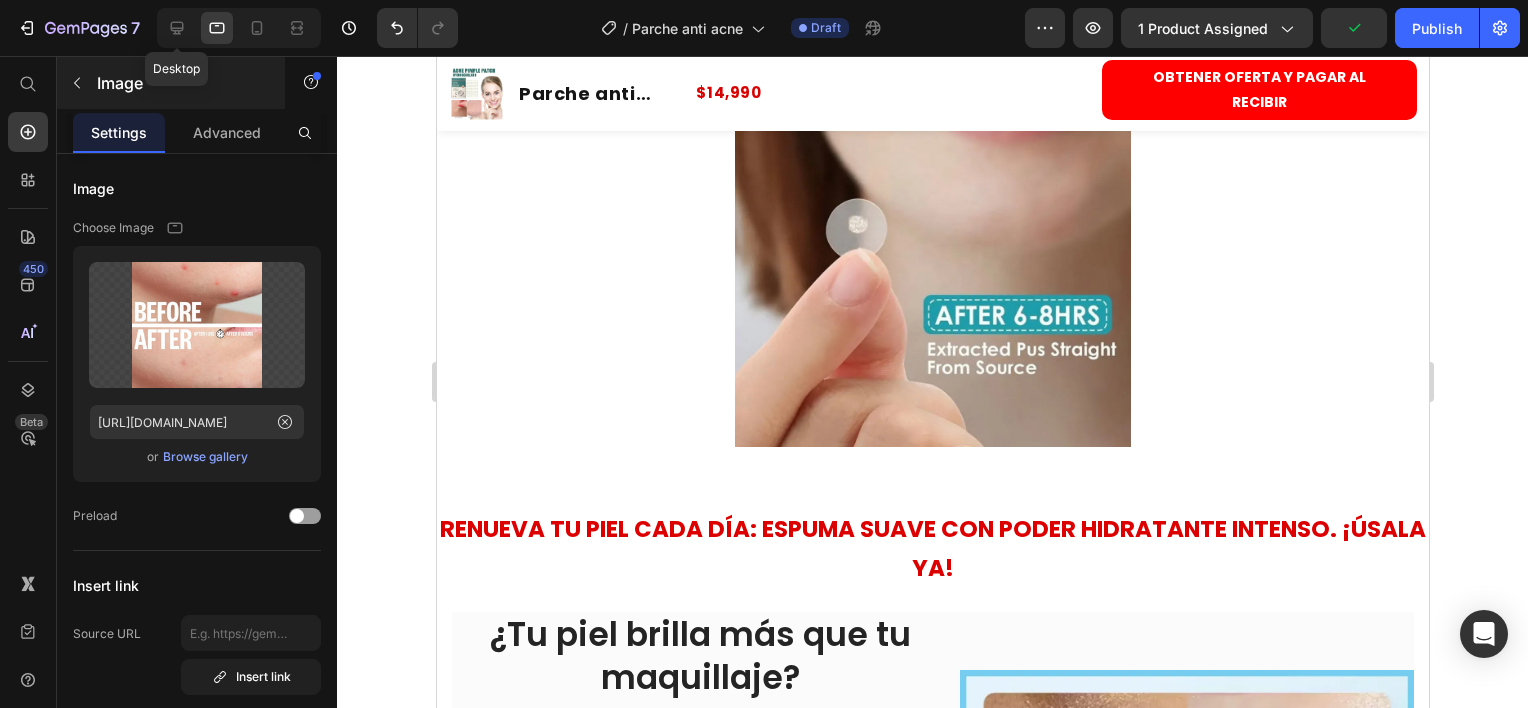 drag, startPoint x: 172, startPoint y: 28, endPoint x: 244, endPoint y: 57, distance: 77.62087 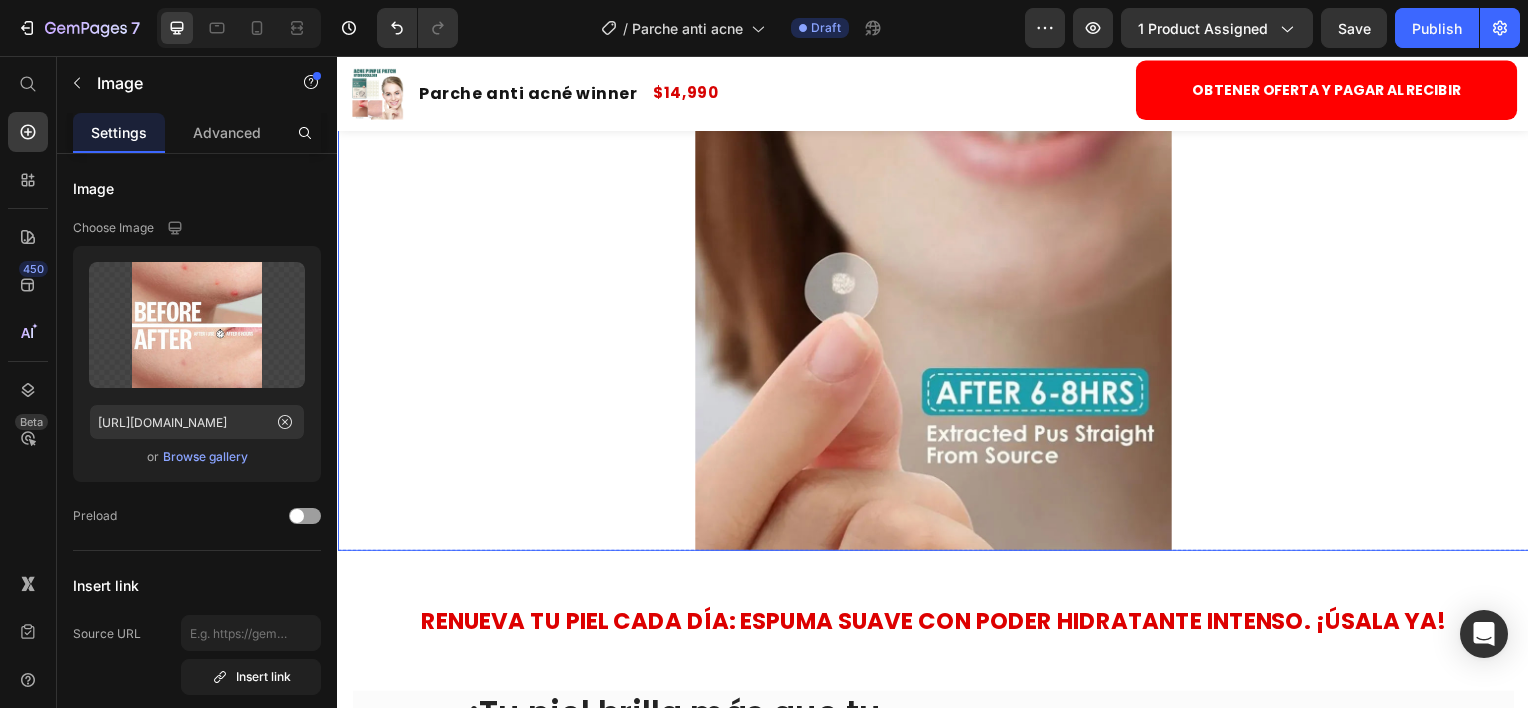 scroll, scrollTop: 2159, scrollLeft: 0, axis: vertical 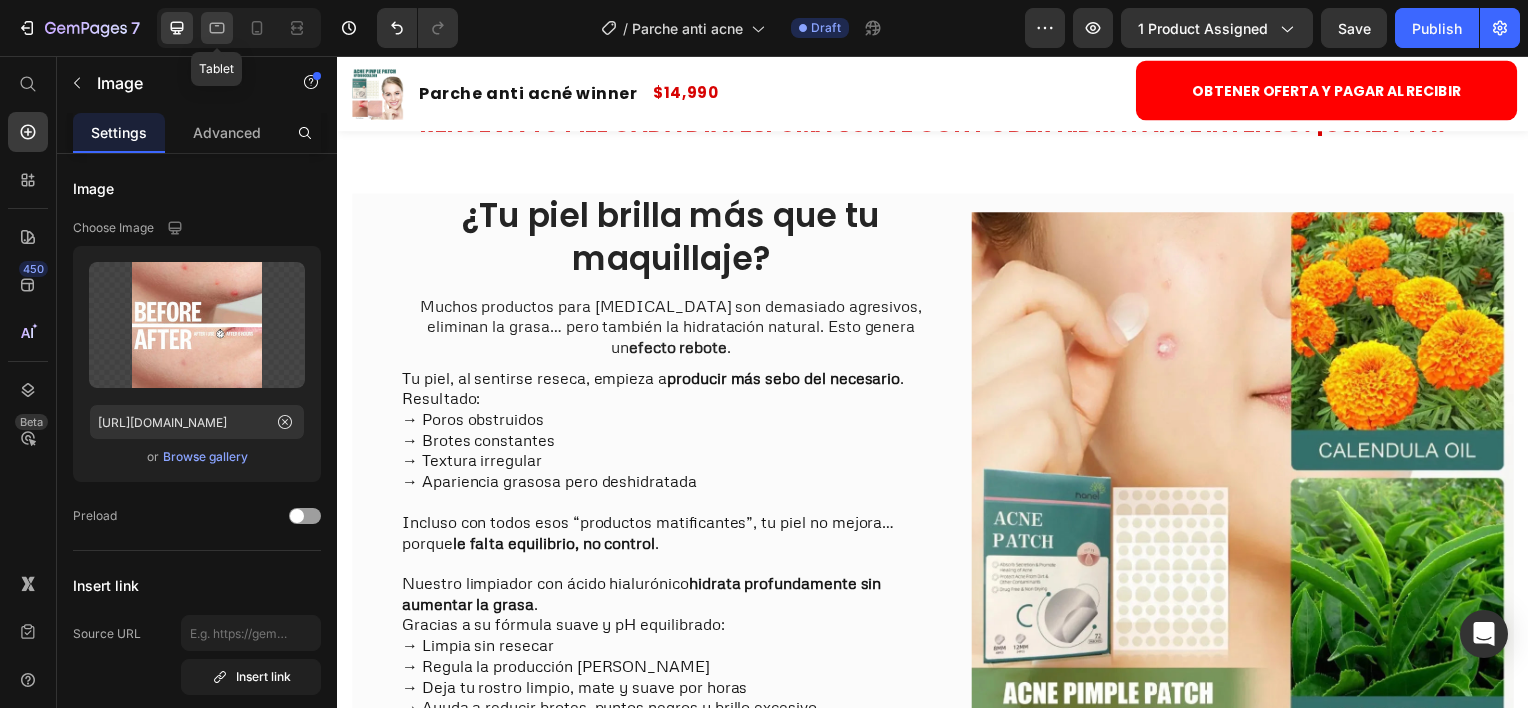 click 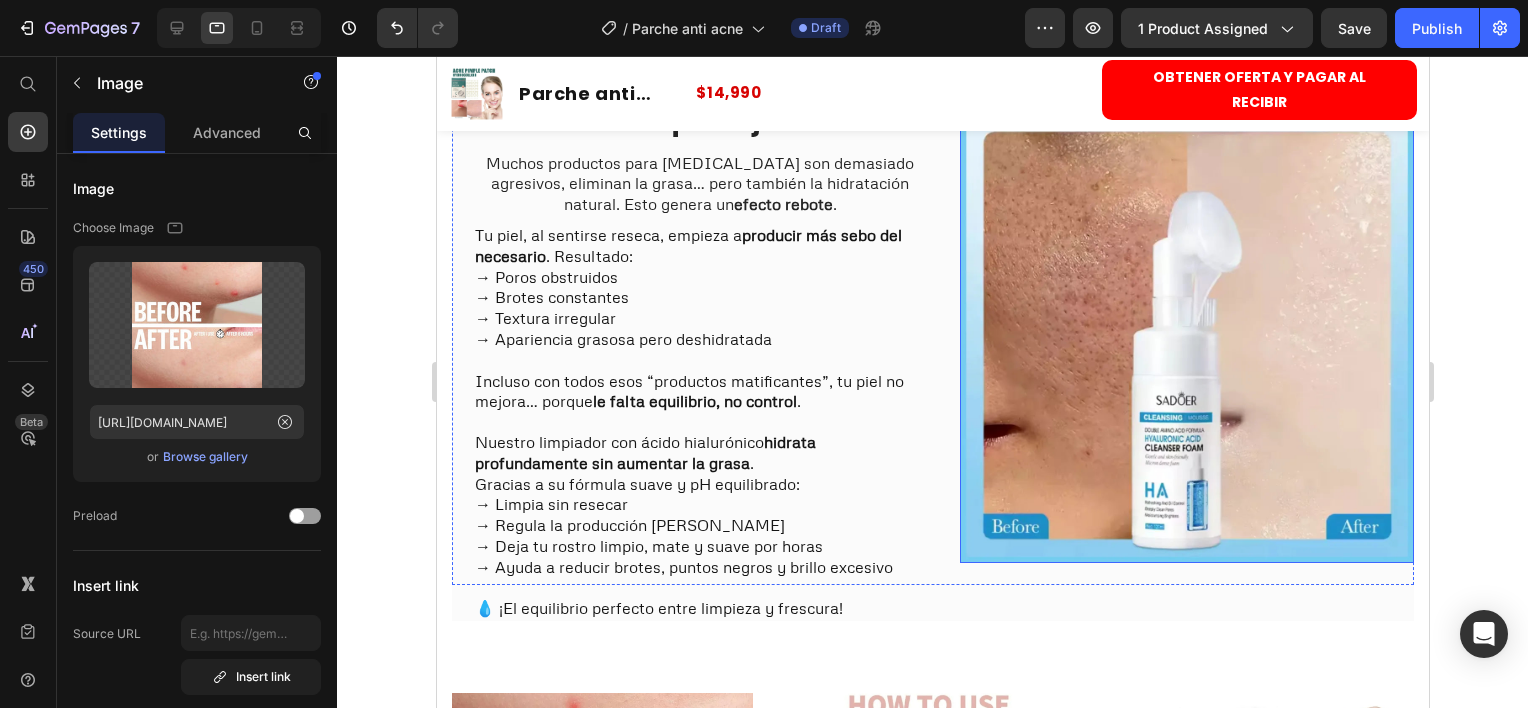 click on "Product Images Parche anti acné winner Product Title $14,990 Product Price Row OBTENER OFERTA Y PAGAR AL RECIBIR Button OBTENER OFERTA Y PAGAR AL RECIBIR Button Product Sticky Image Row Section 4 Renueva tu piel cada día: espuma suave con poder hidratante intenso. ¡Úsala ya! Heading Section 5 ¿Tu piel brilla más que tu maquillaje? Heading Muchos productos para piel grasa son demasiado agresivos, eliminan la grasa… pero también la hidratación natural. Esto genera un  efecto rebote . Text block Tu piel, al sentirse reseca, empieza a  producir más sebo del necesario . Resultado: → Poros obstruidos → Brotes constantes → Textura irregular → Apariencia grasosa pero deshidratada   Incluso con todos esos “productos matificantes”, tu piel no mejora… porque  le falta equilibrio, no control . Text block Row Nuestro limpiador con ácido hialurónico  hidrata profundamente sin aumentar la grasa . Gracias a su fórmula suave y pH equilibrado: → Limpia sin resecar Text block Row Row Image Row Row" at bounding box center [932, 314] 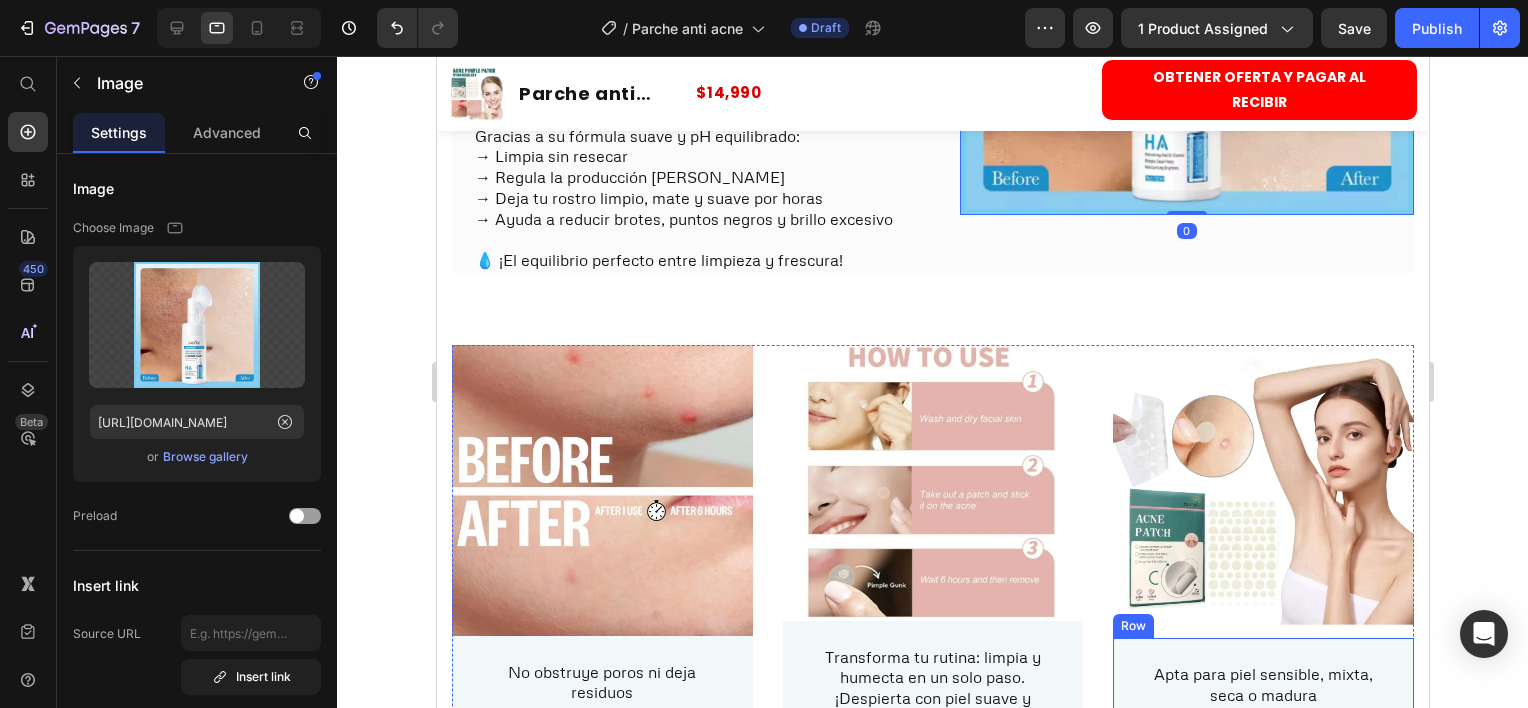 scroll, scrollTop: 2360, scrollLeft: 0, axis: vertical 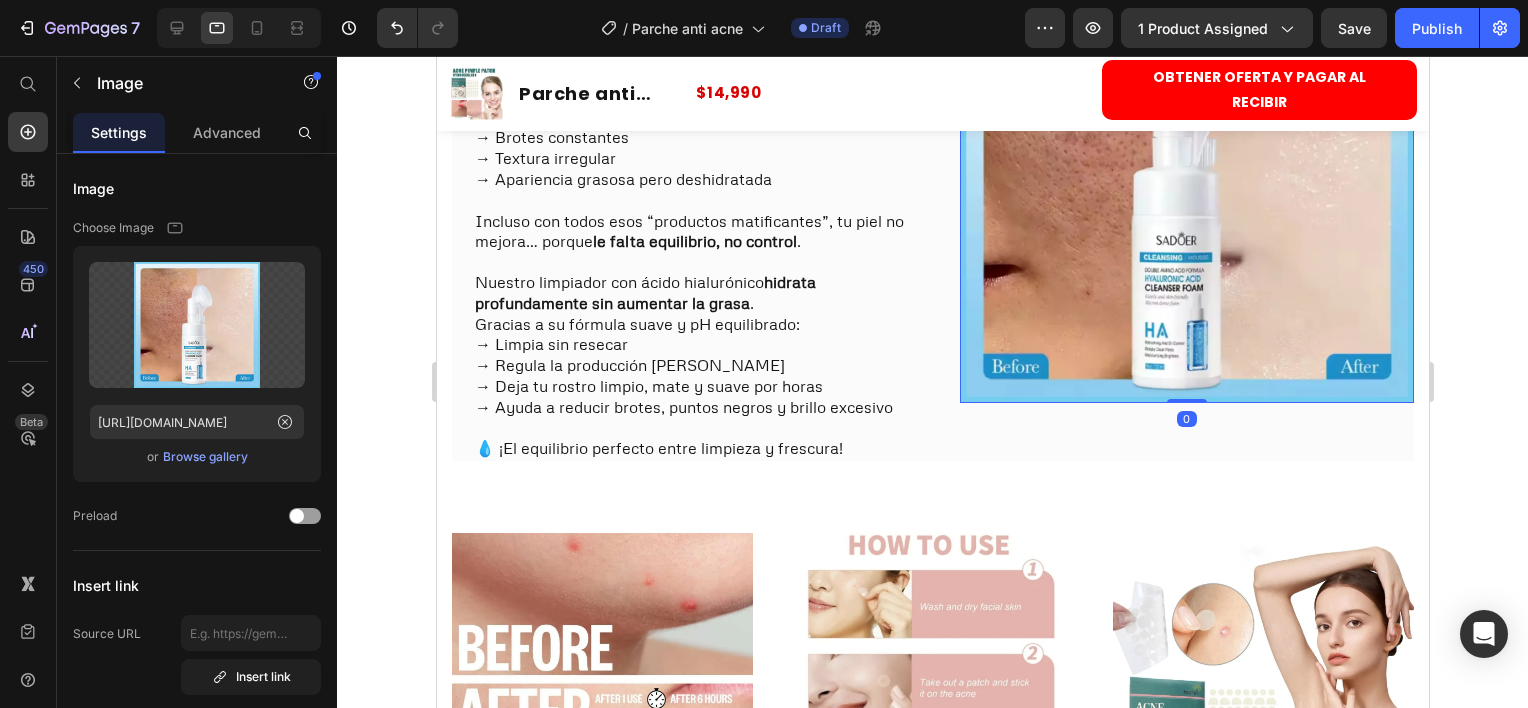 click at bounding box center (1186, 176) 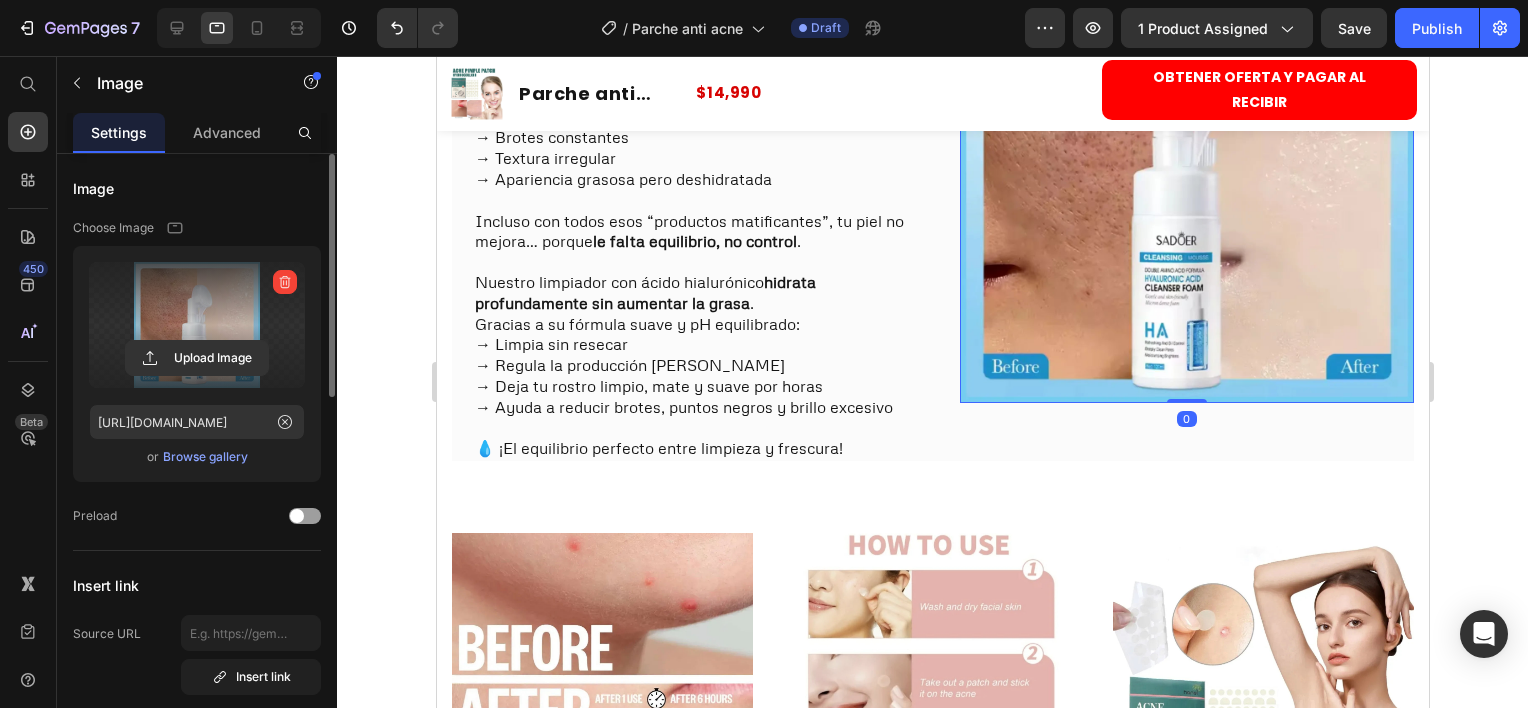 click at bounding box center [197, 325] 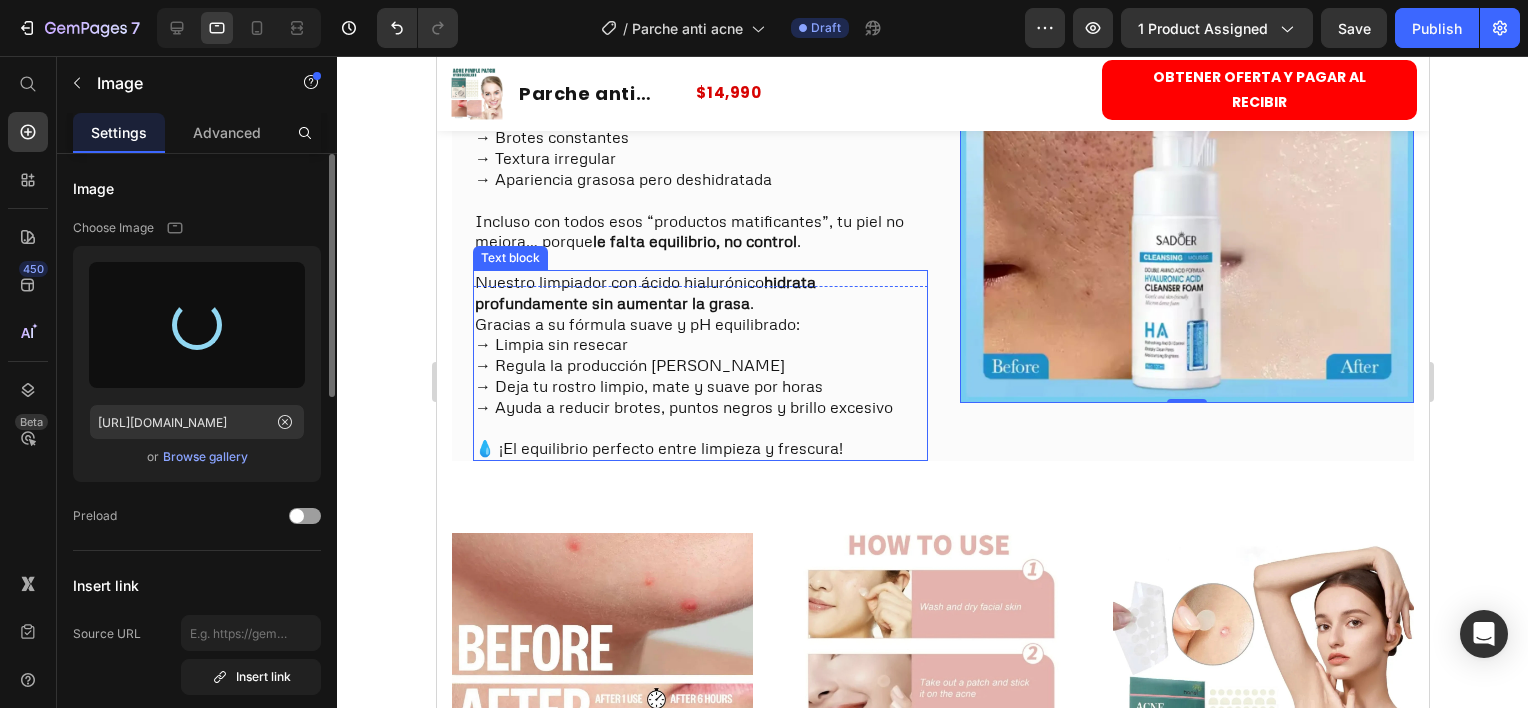 type on "https://cdn.shopify.com/s/files/1/0884/4882/7735/files/gempages_547755819853153424-91672694-a6b1-4772-83e0-27a95ab29df0.webp" 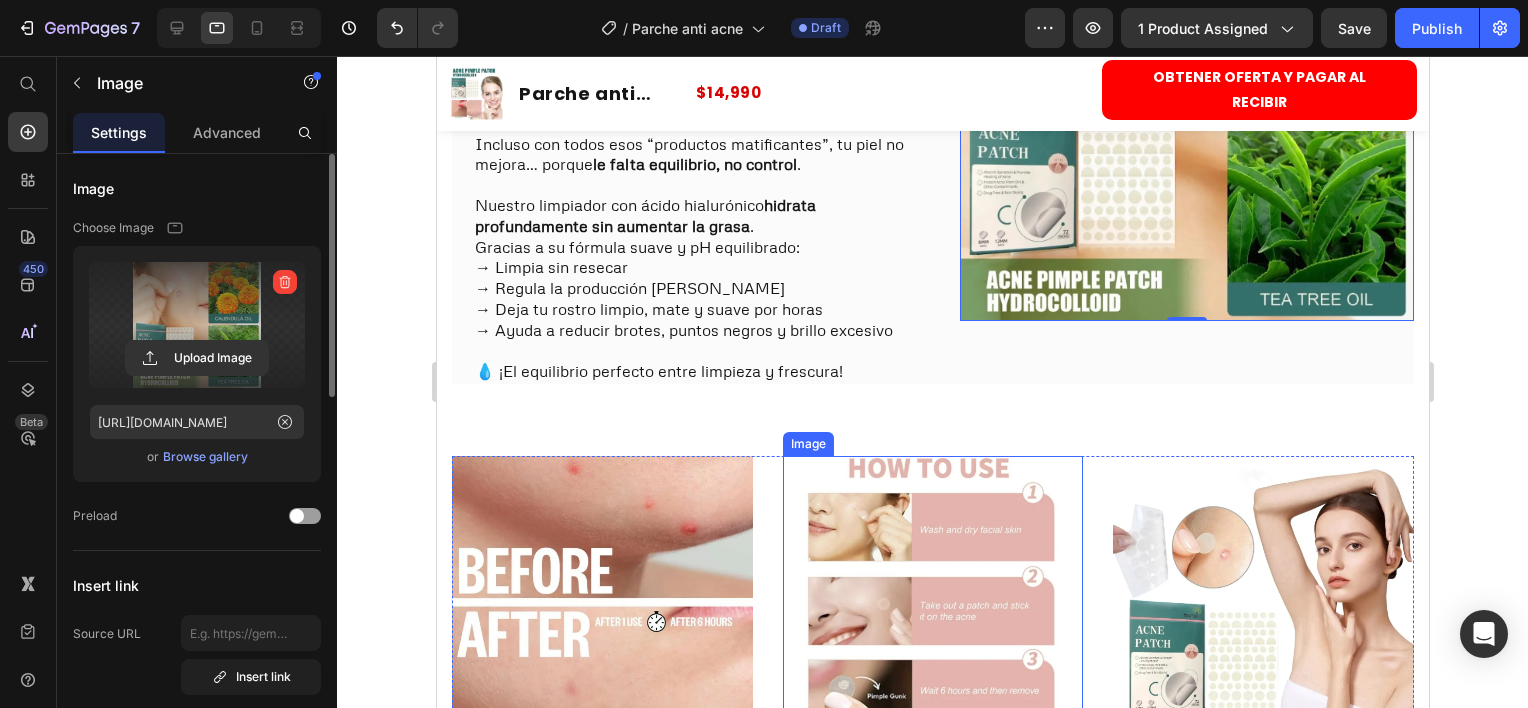 scroll, scrollTop: 2560, scrollLeft: 0, axis: vertical 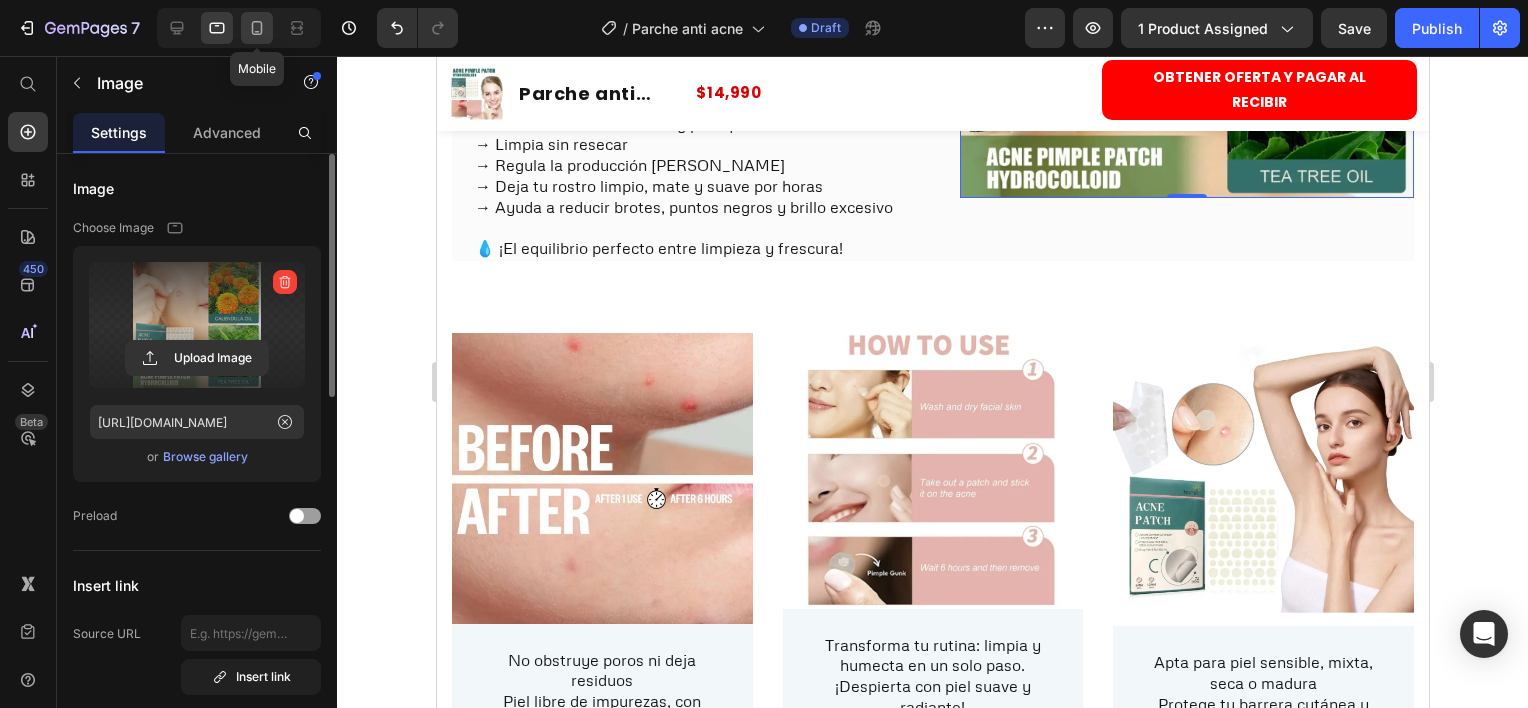 click 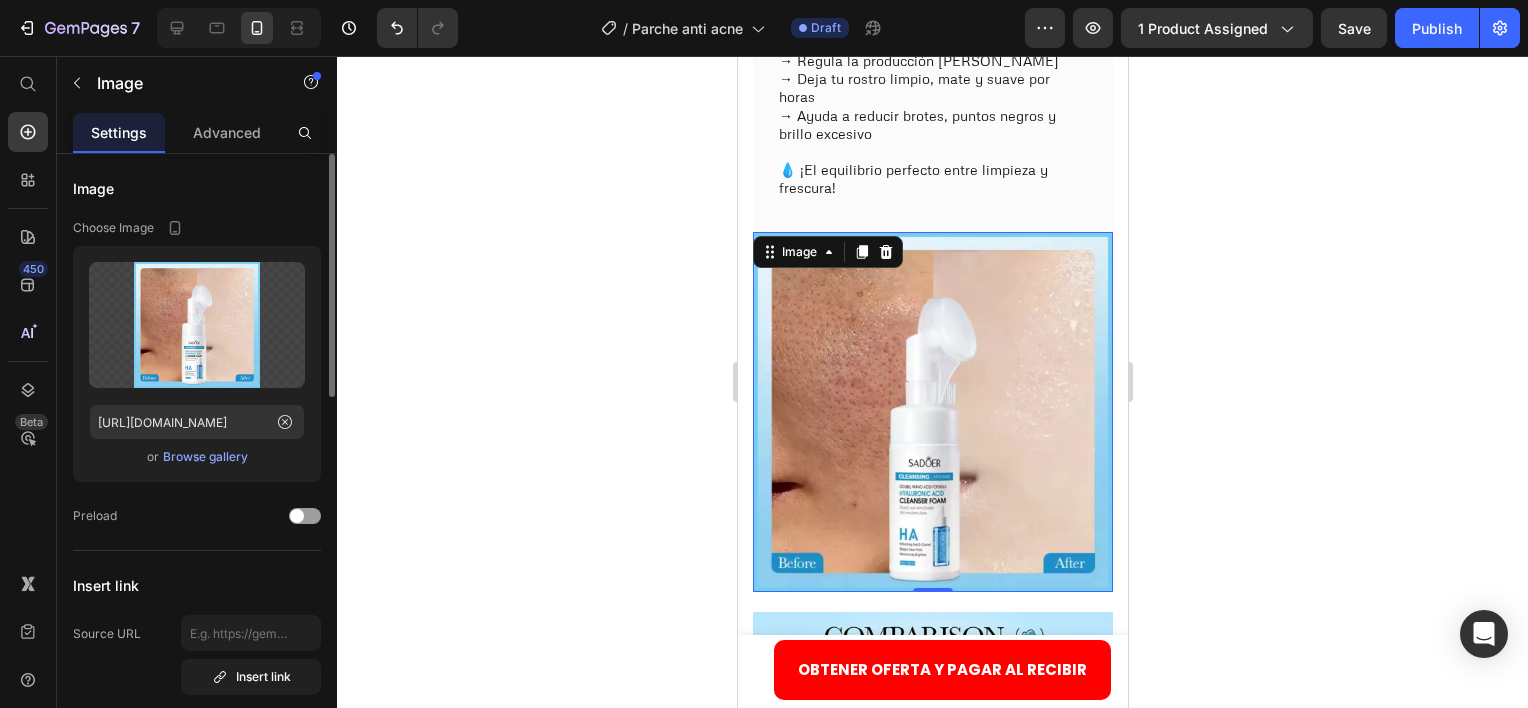 scroll, scrollTop: 2515, scrollLeft: 0, axis: vertical 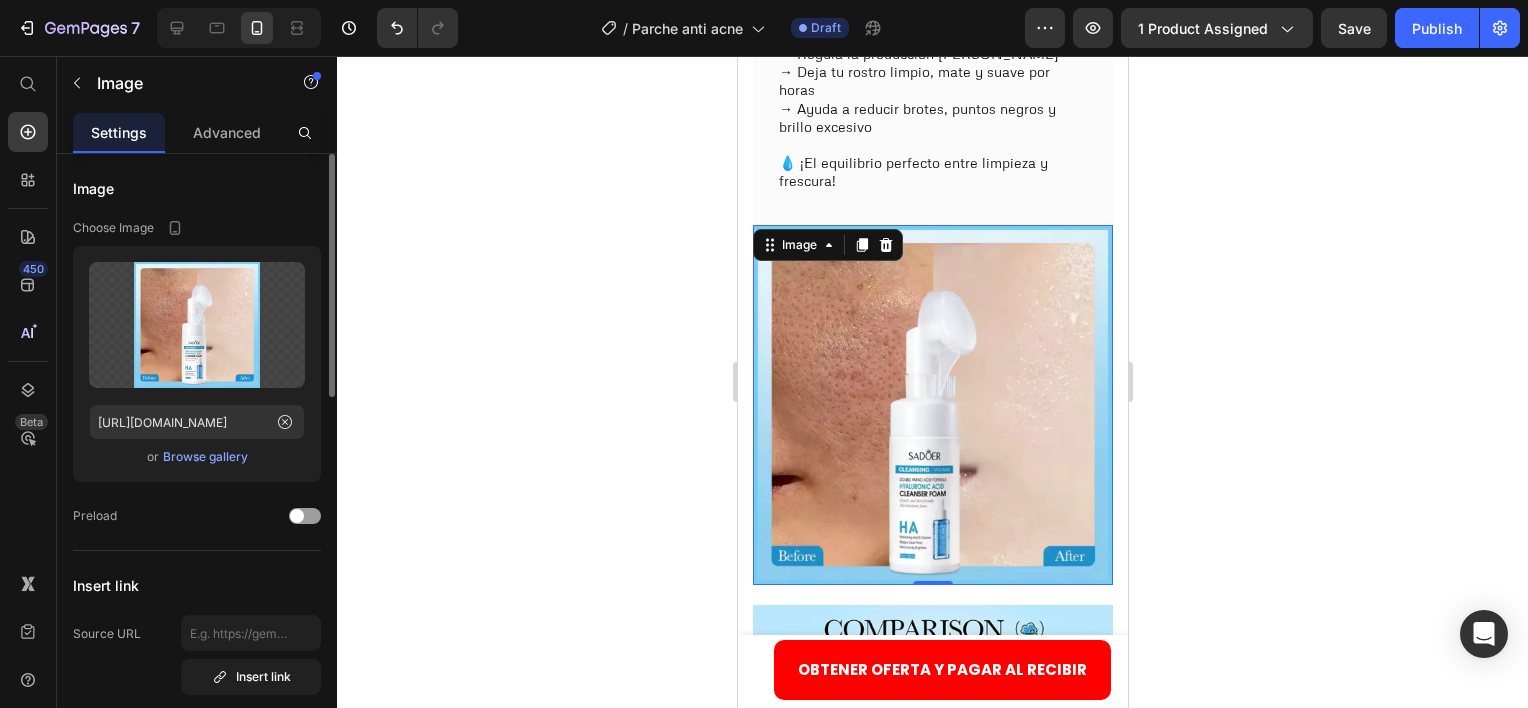 click at bounding box center (932, 405) 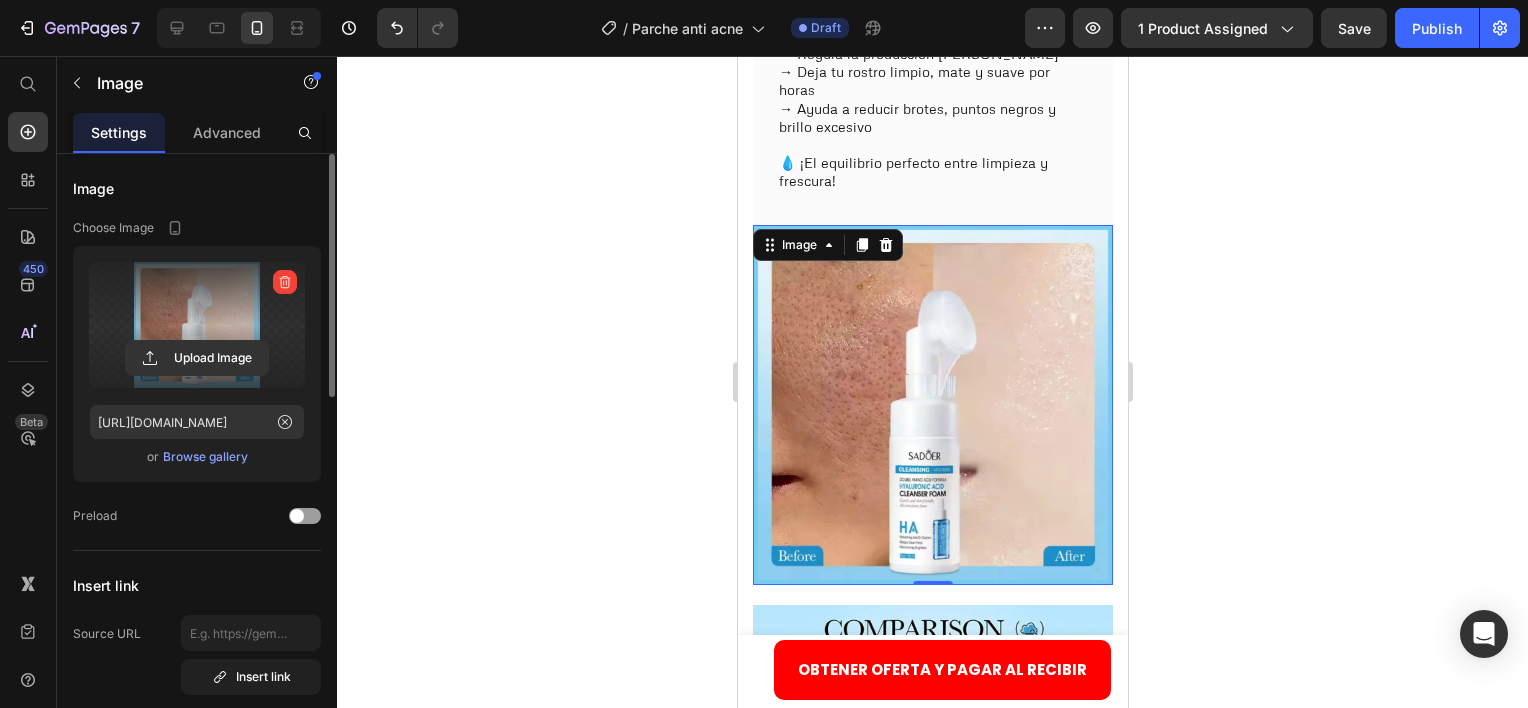 click at bounding box center (197, 325) 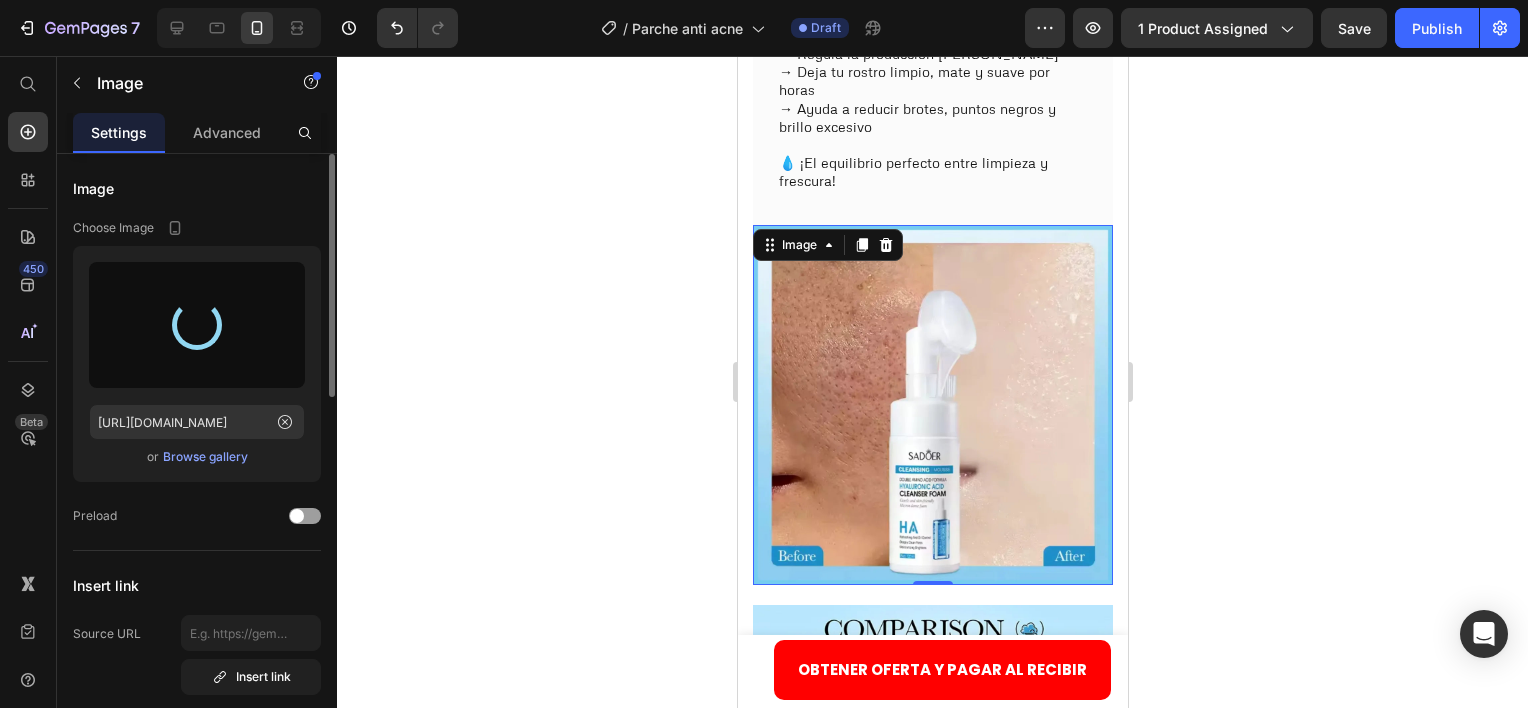type on "[URL][DOMAIN_NAME]" 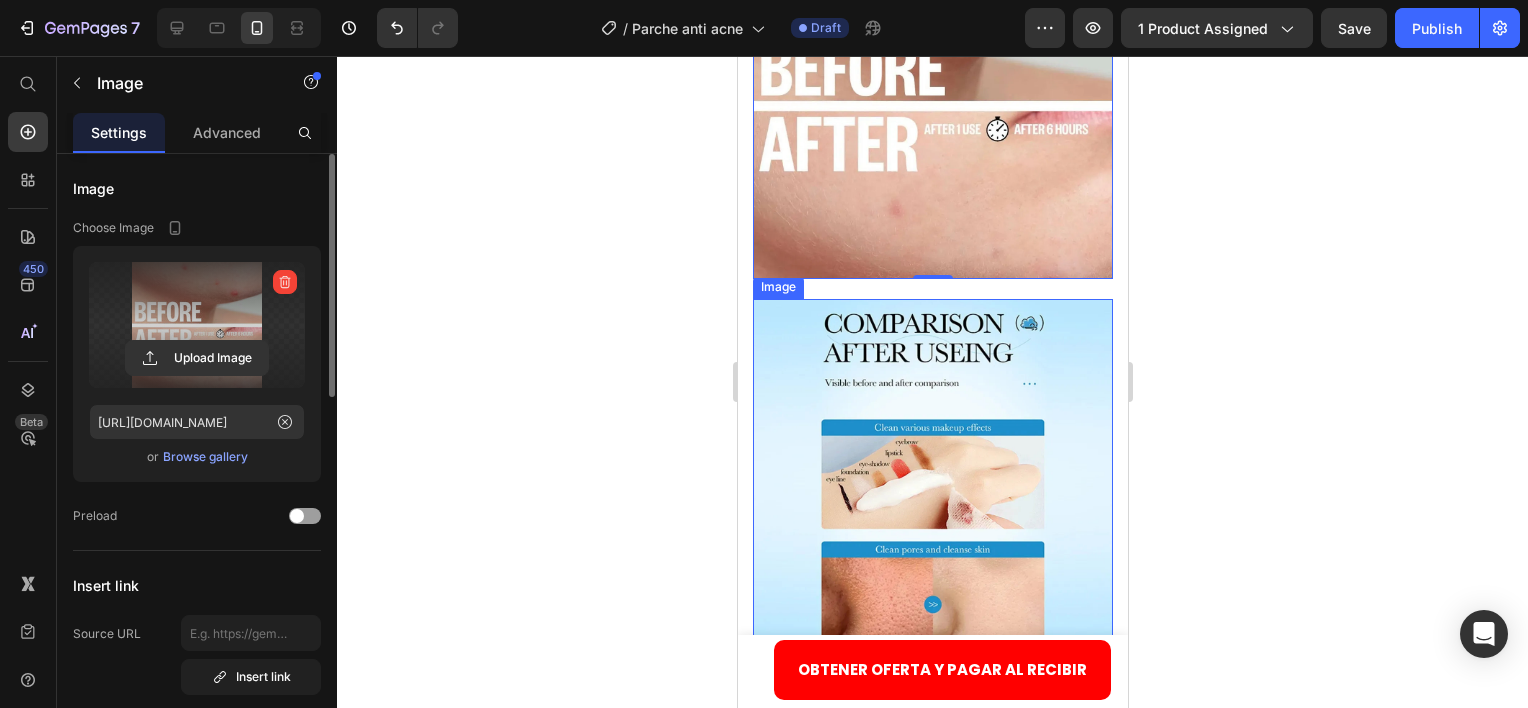 scroll, scrollTop: 2815, scrollLeft: 0, axis: vertical 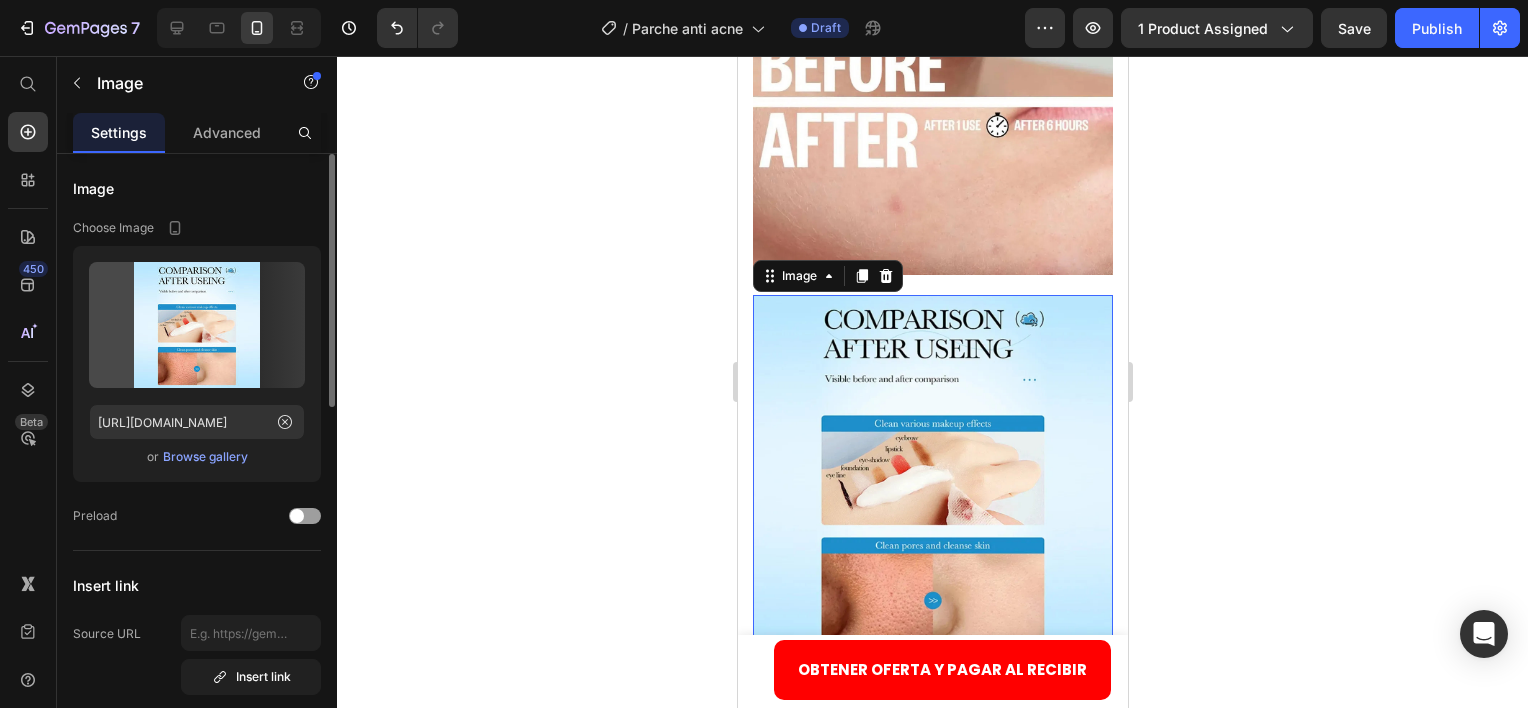 drag, startPoint x: 970, startPoint y: 465, endPoint x: 1183, endPoint y: 487, distance: 214.13313 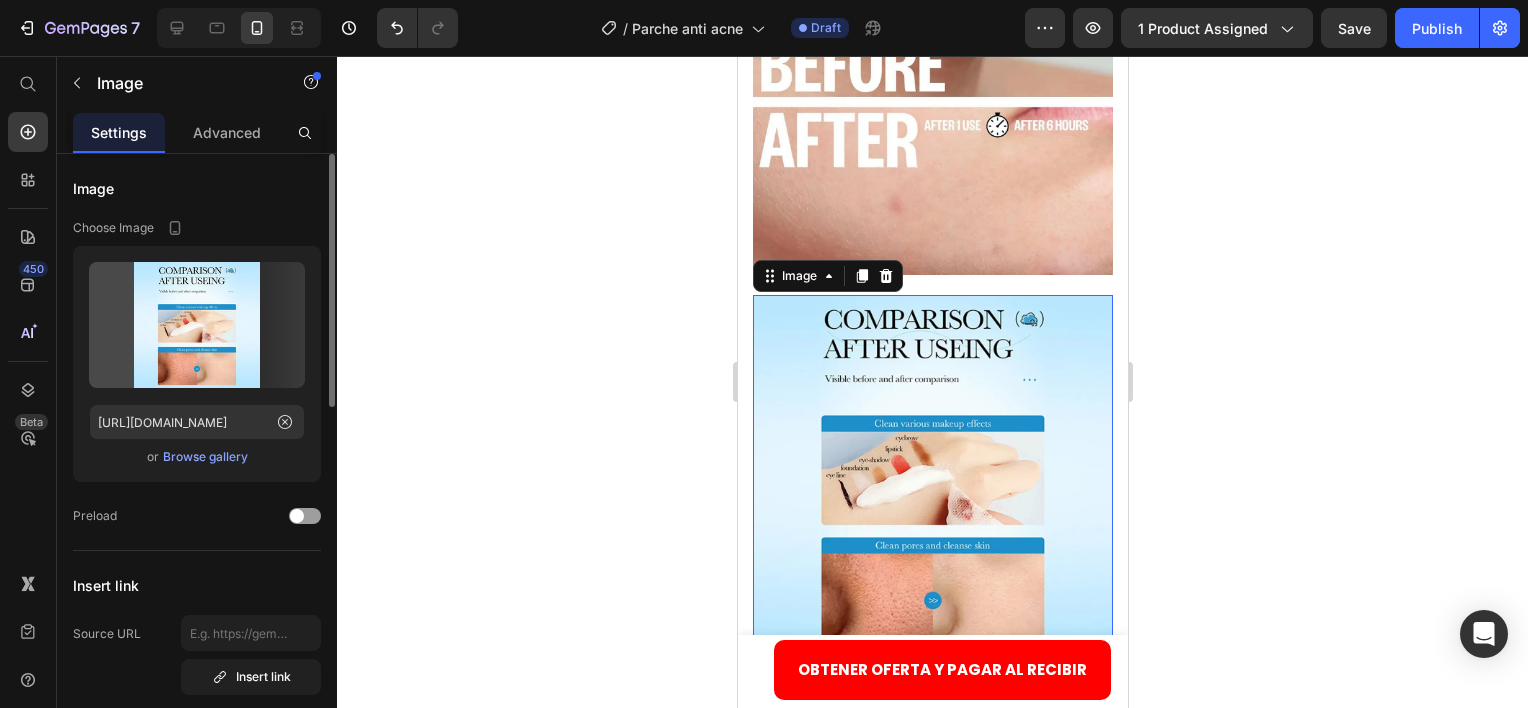 click at bounding box center (932, 475) 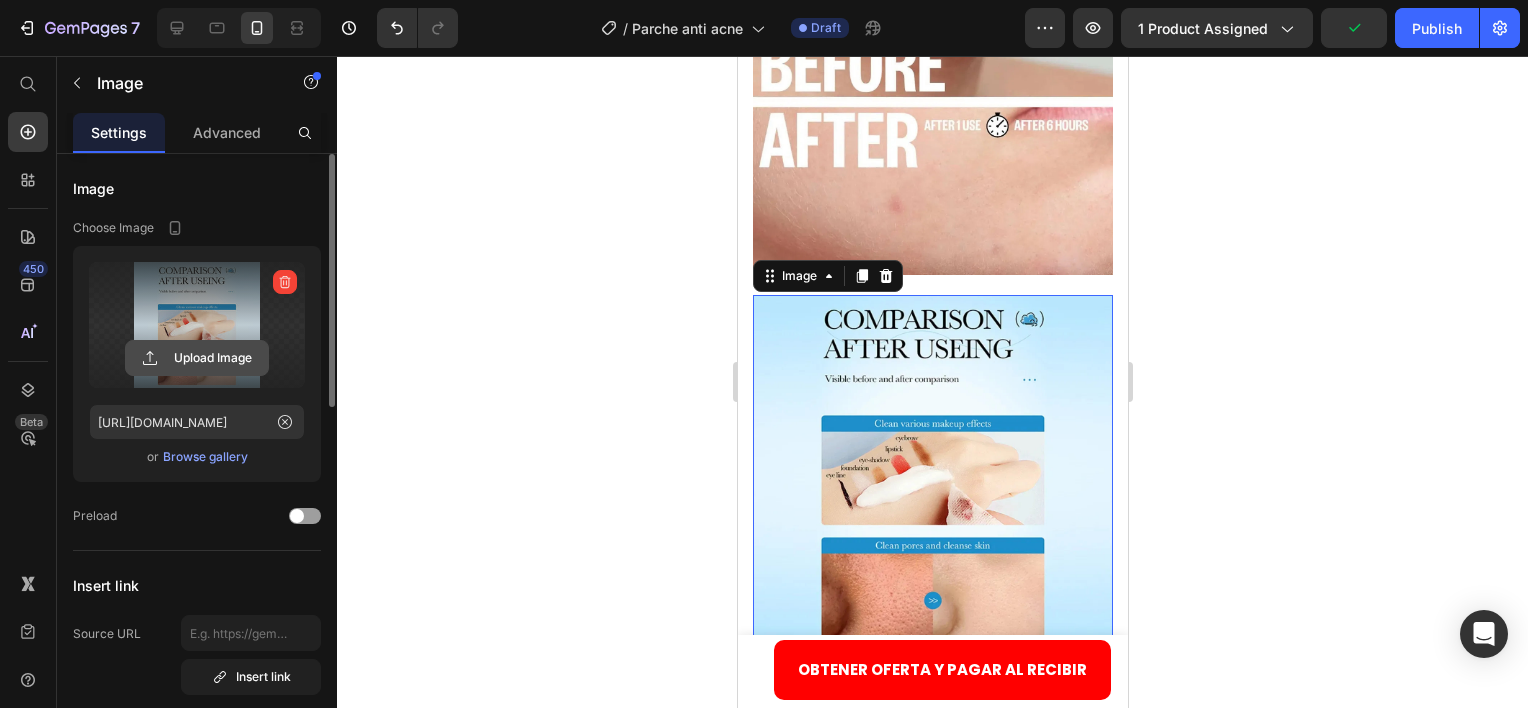 click 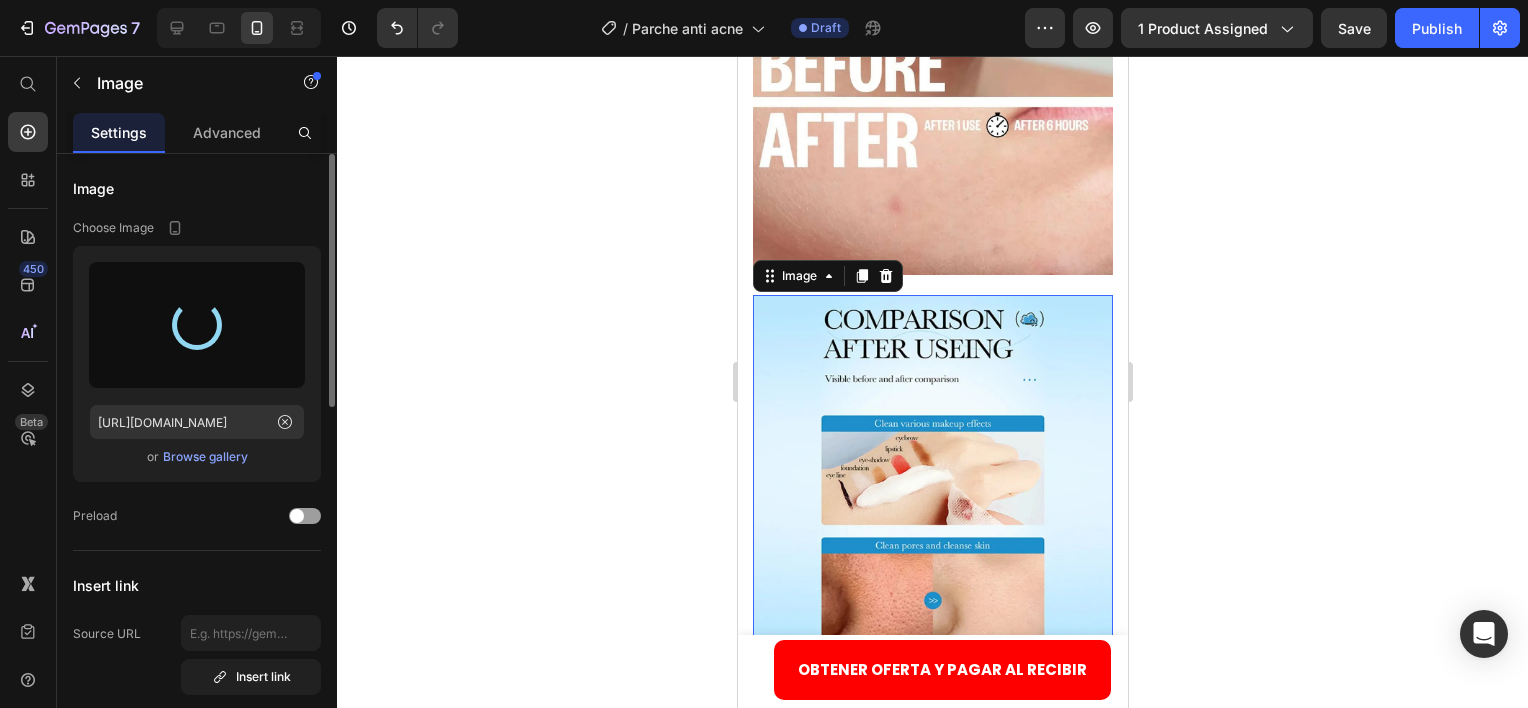 type on "[URL][DOMAIN_NAME]" 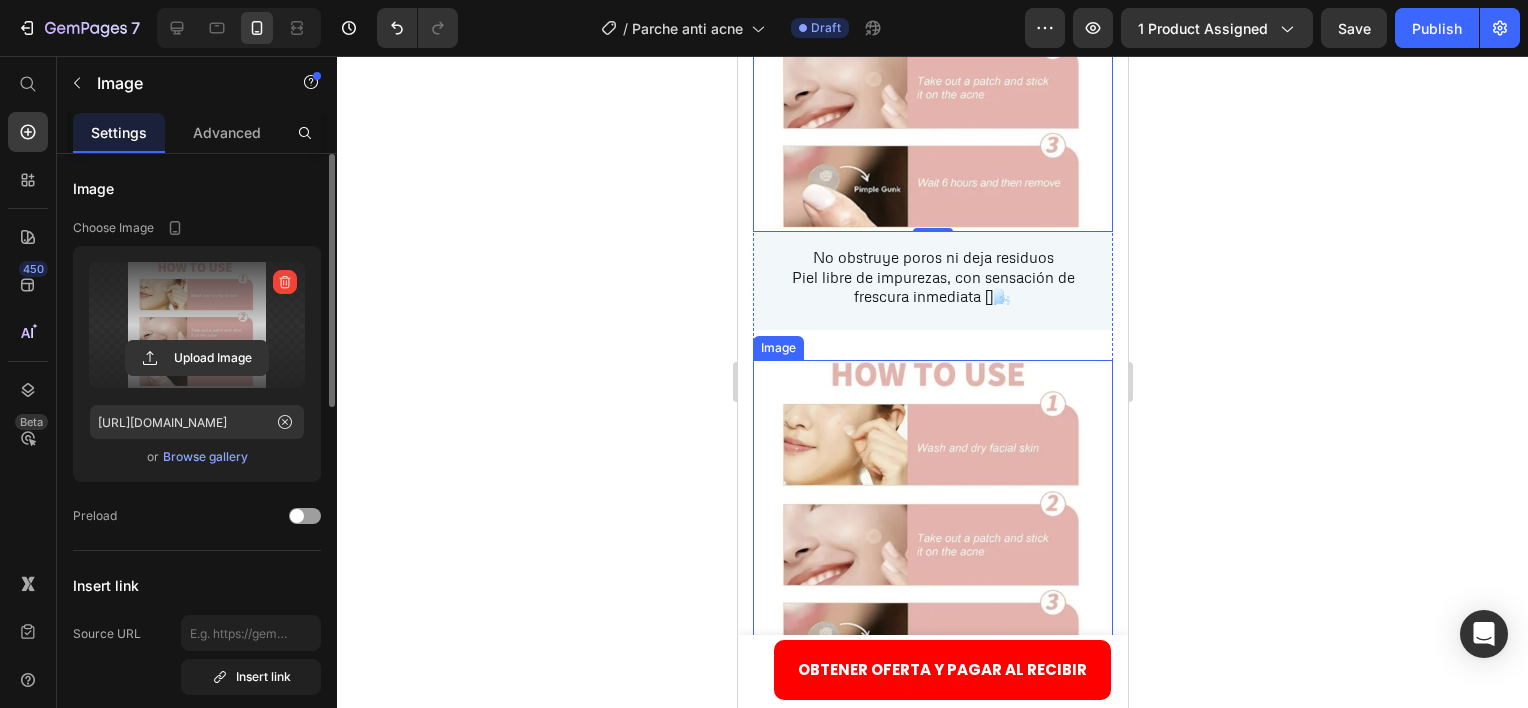 scroll, scrollTop: 3315, scrollLeft: 0, axis: vertical 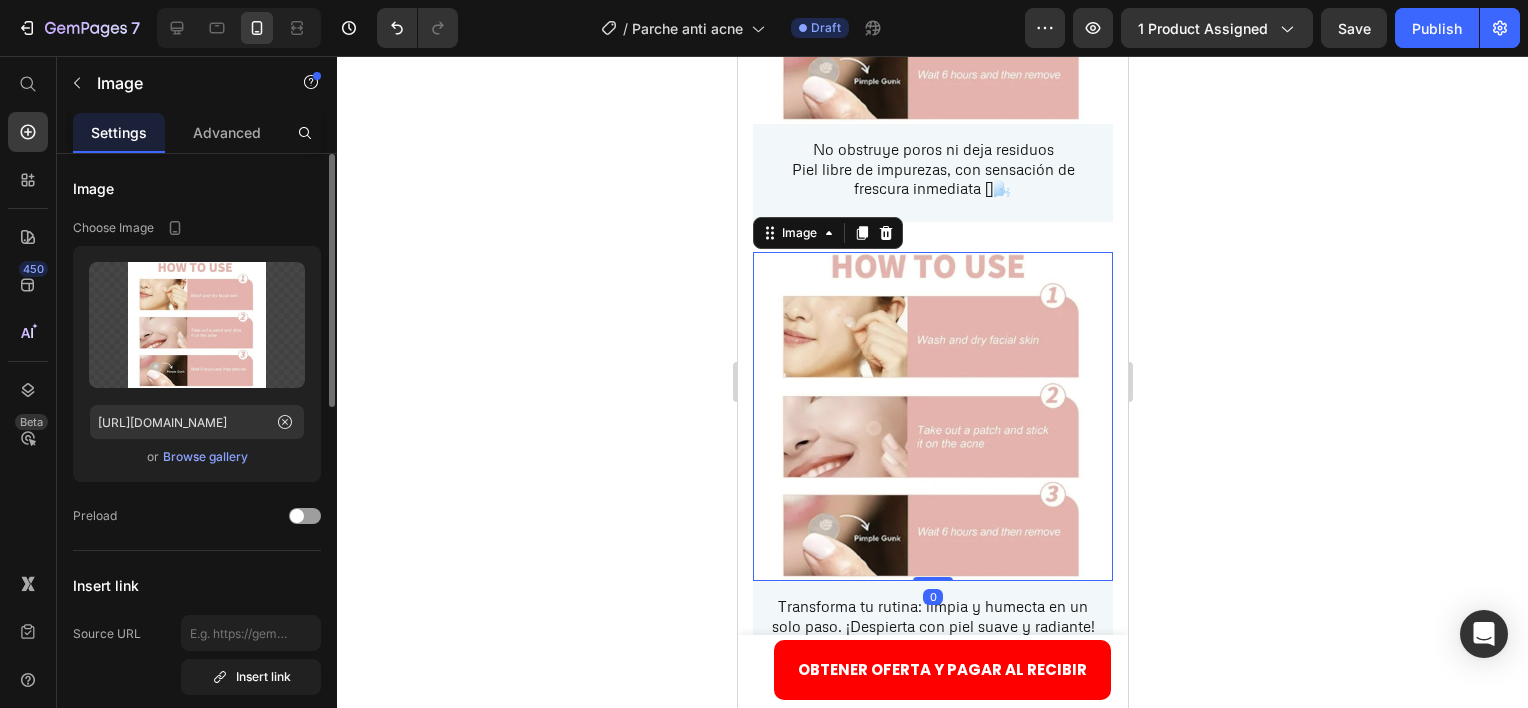 click at bounding box center (932, 417) 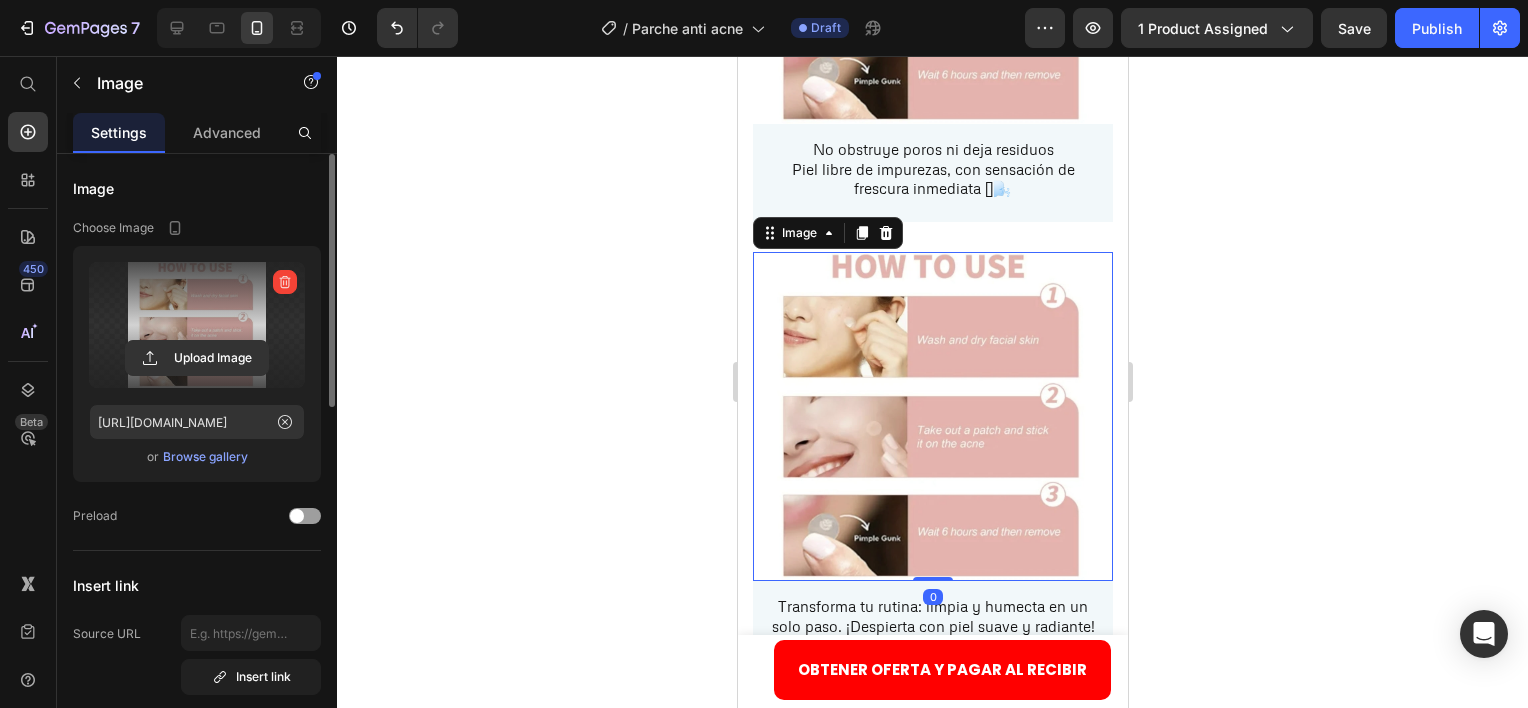 click at bounding box center [197, 325] 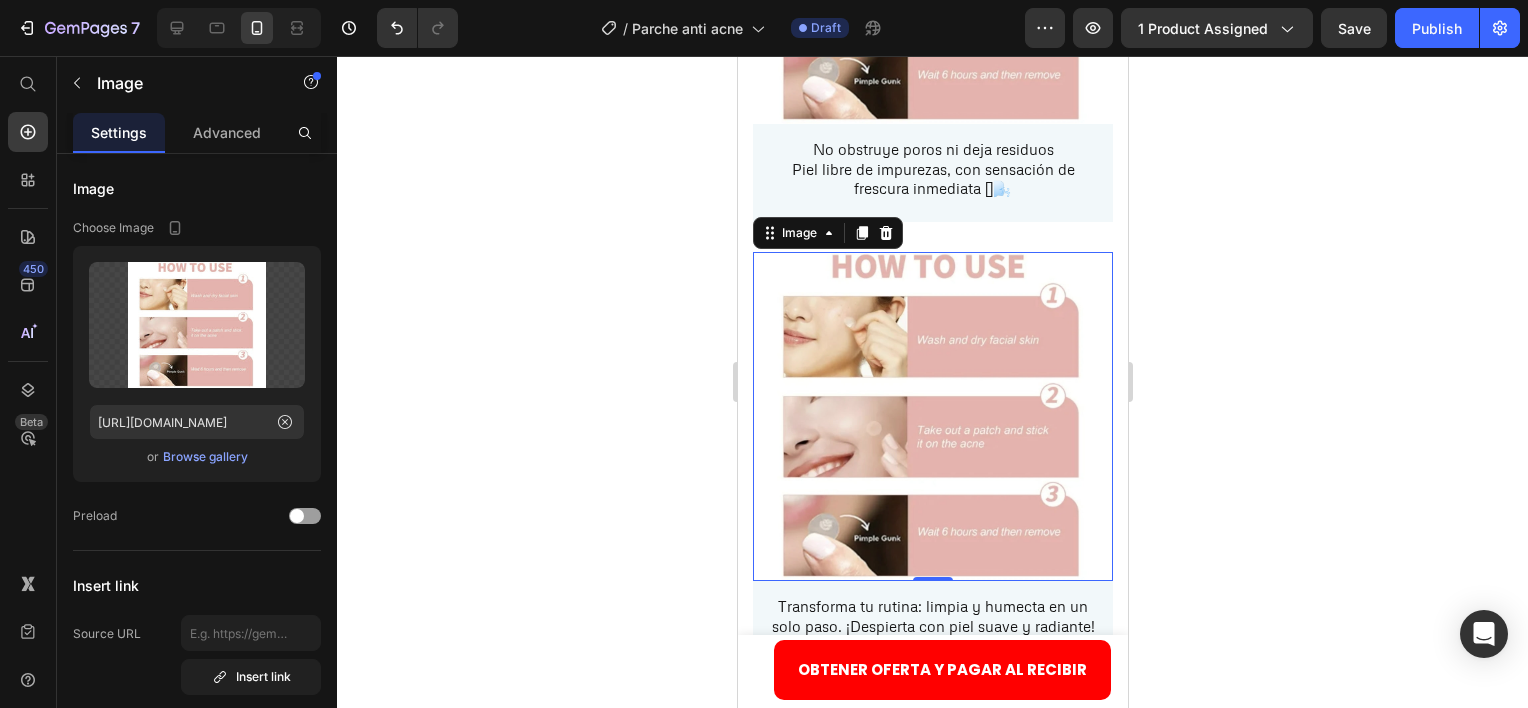 type on "https://cdn.shopify.com/s/files/1/0884/4882/7735/files/gempages_547755819853153424-33c03ffe-a79f-403e-a8b2-a46092d5e189.webp" 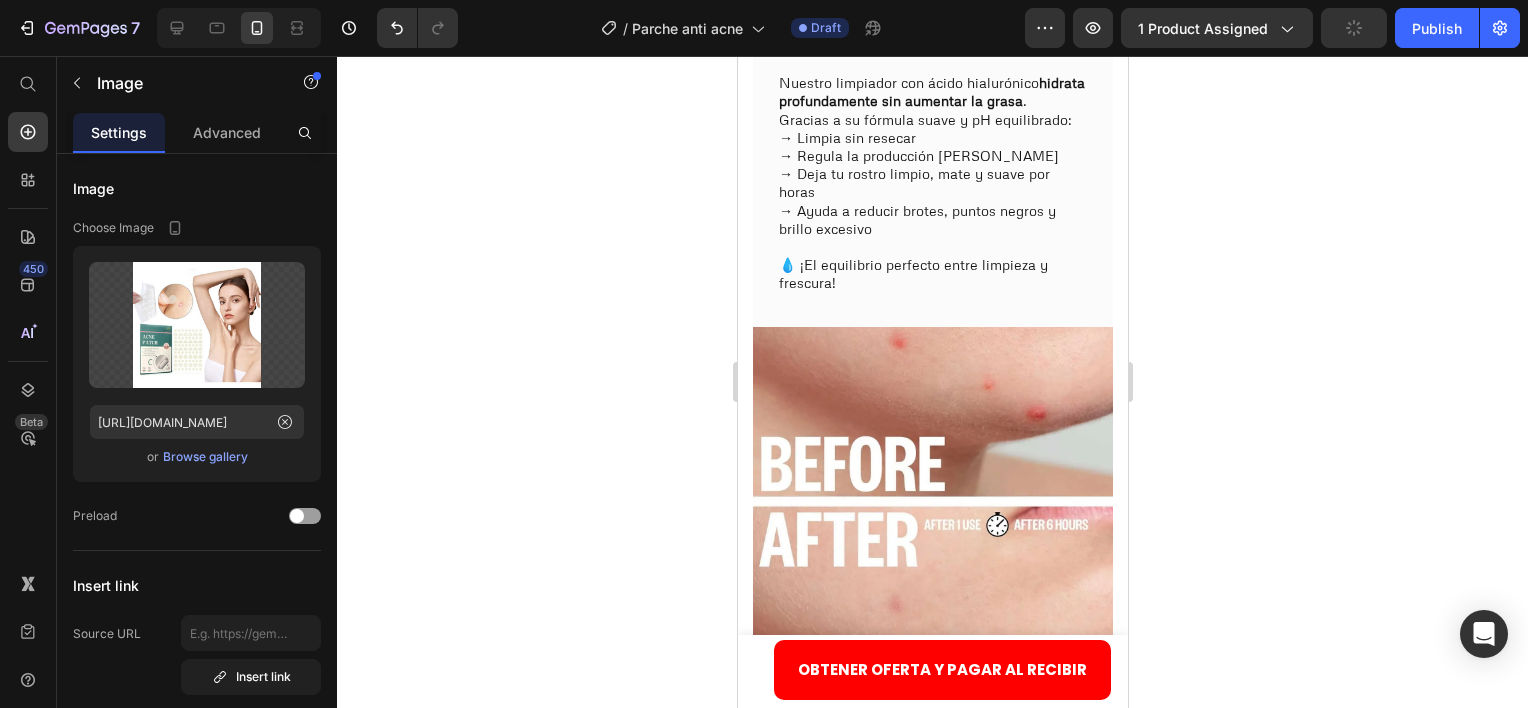 scroll, scrollTop: 2515, scrollLeft: 0, axis: vertical 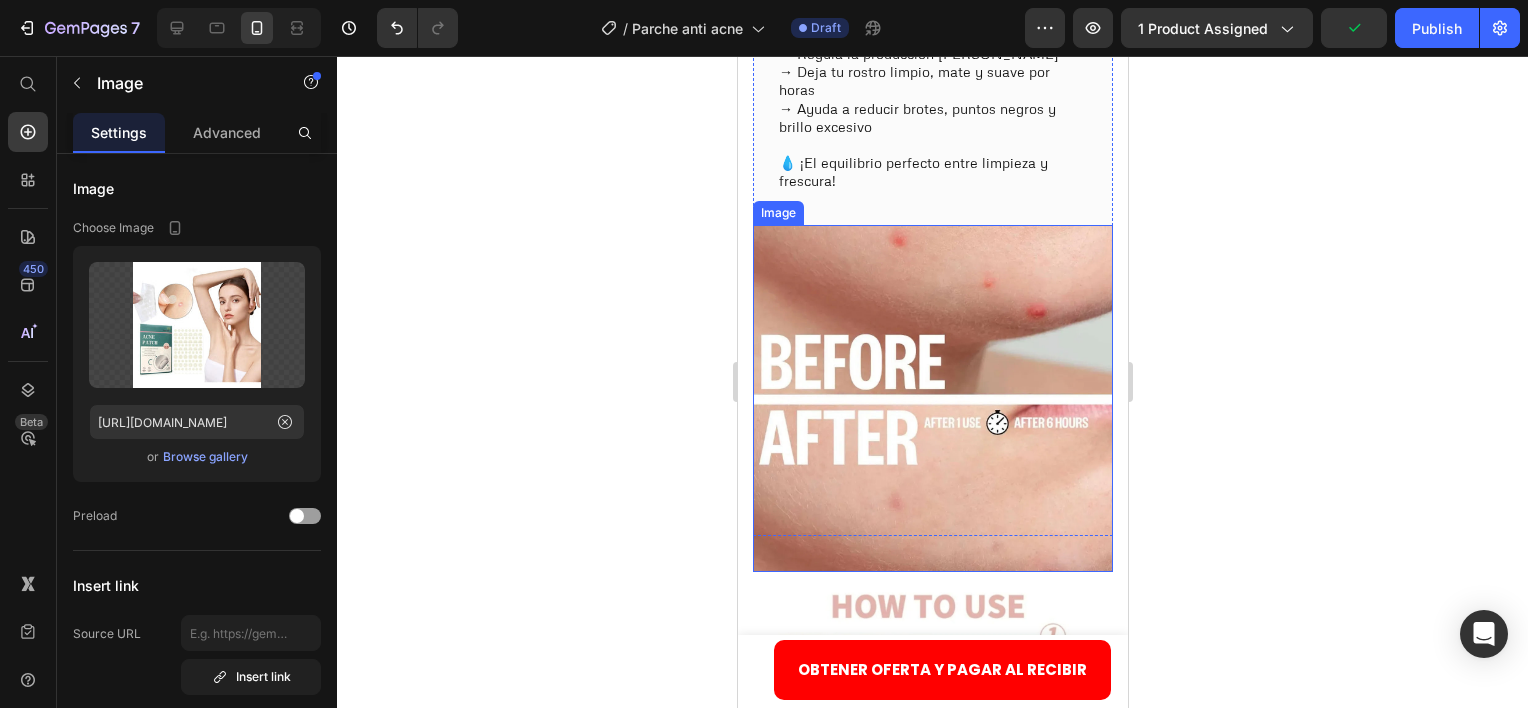 click at bounding box center (932, 399) 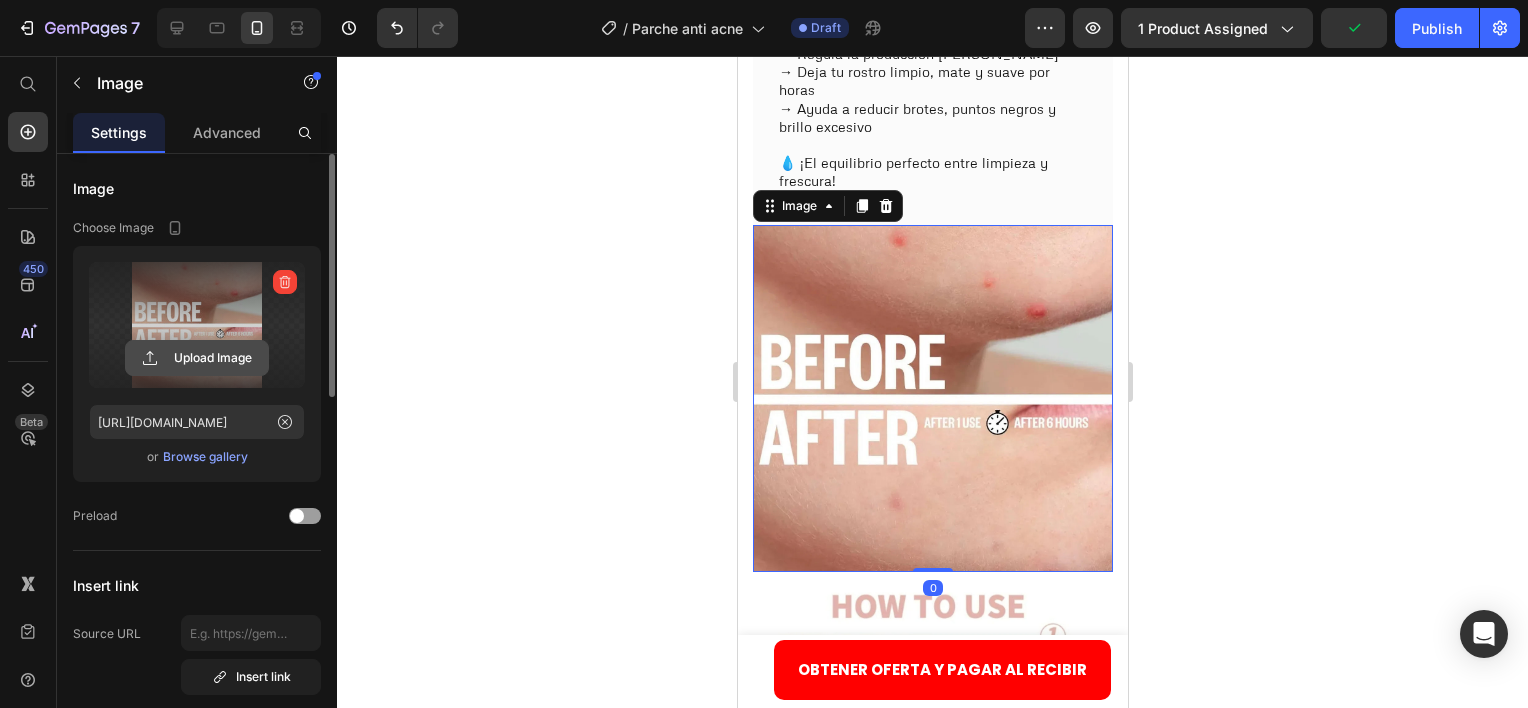 click 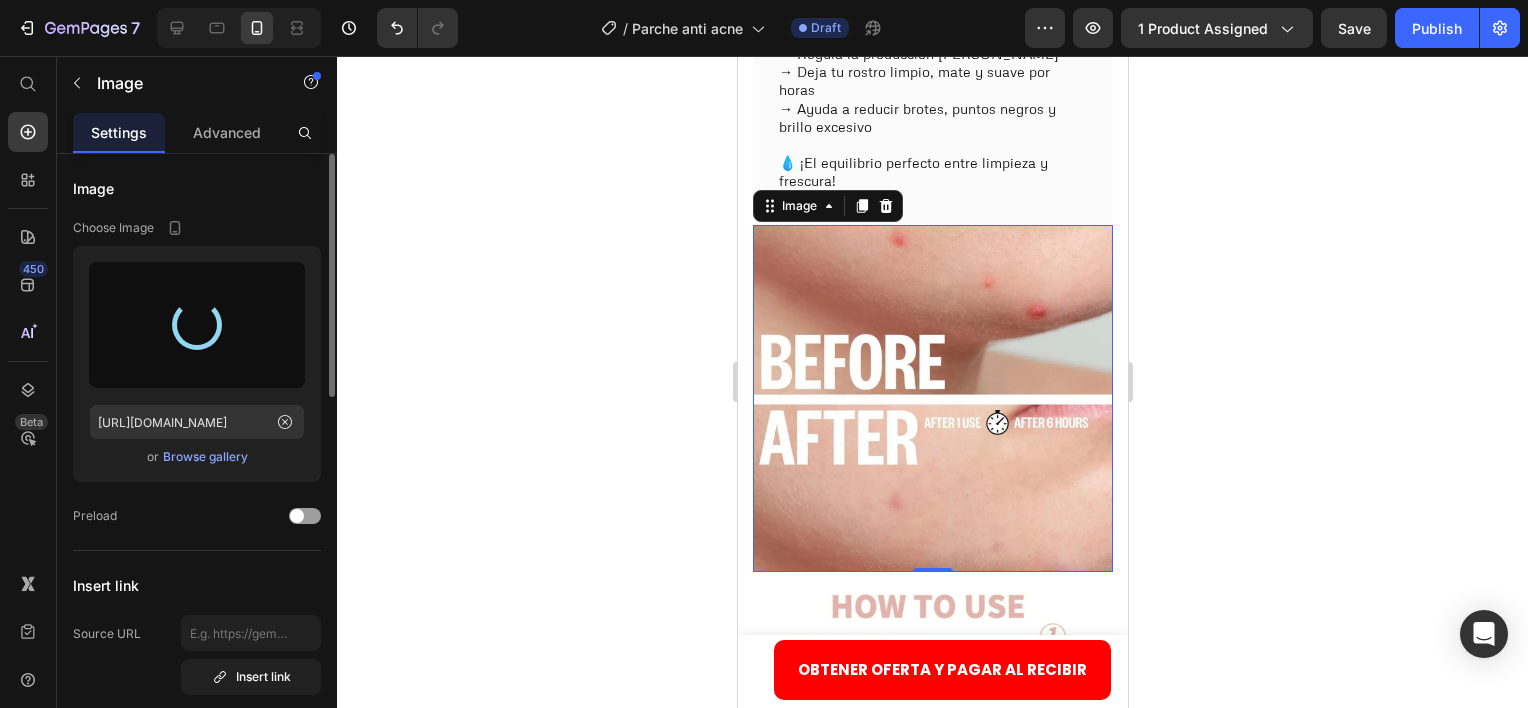 type on "https://cdn.shopify.com/s/files/1/0884/4882/7735/files/gempages_547755819853153424-91672694-a6b1-4772-83e0-27a95ab29df0.webp" 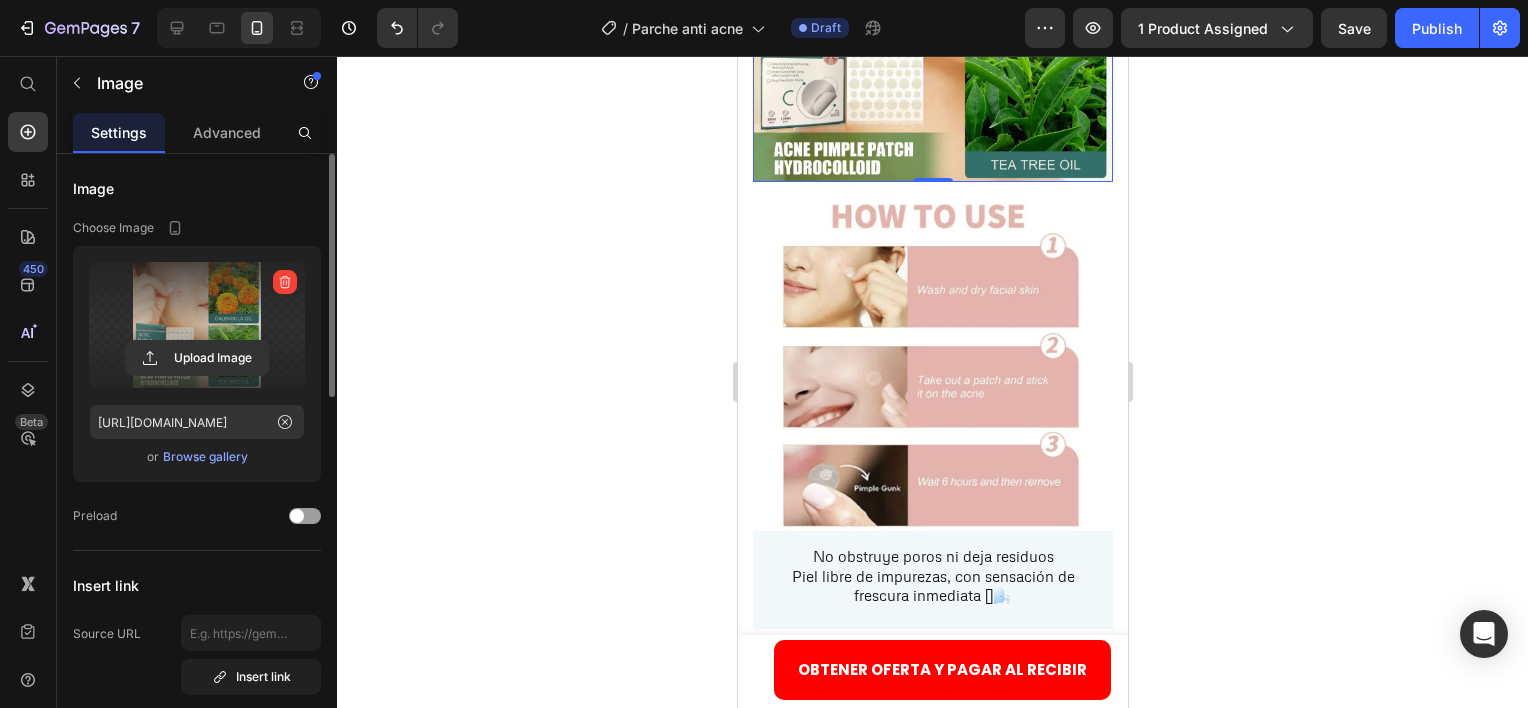 scroll, scrollTop: 2915, scrollLeft: 0, axis: vertical 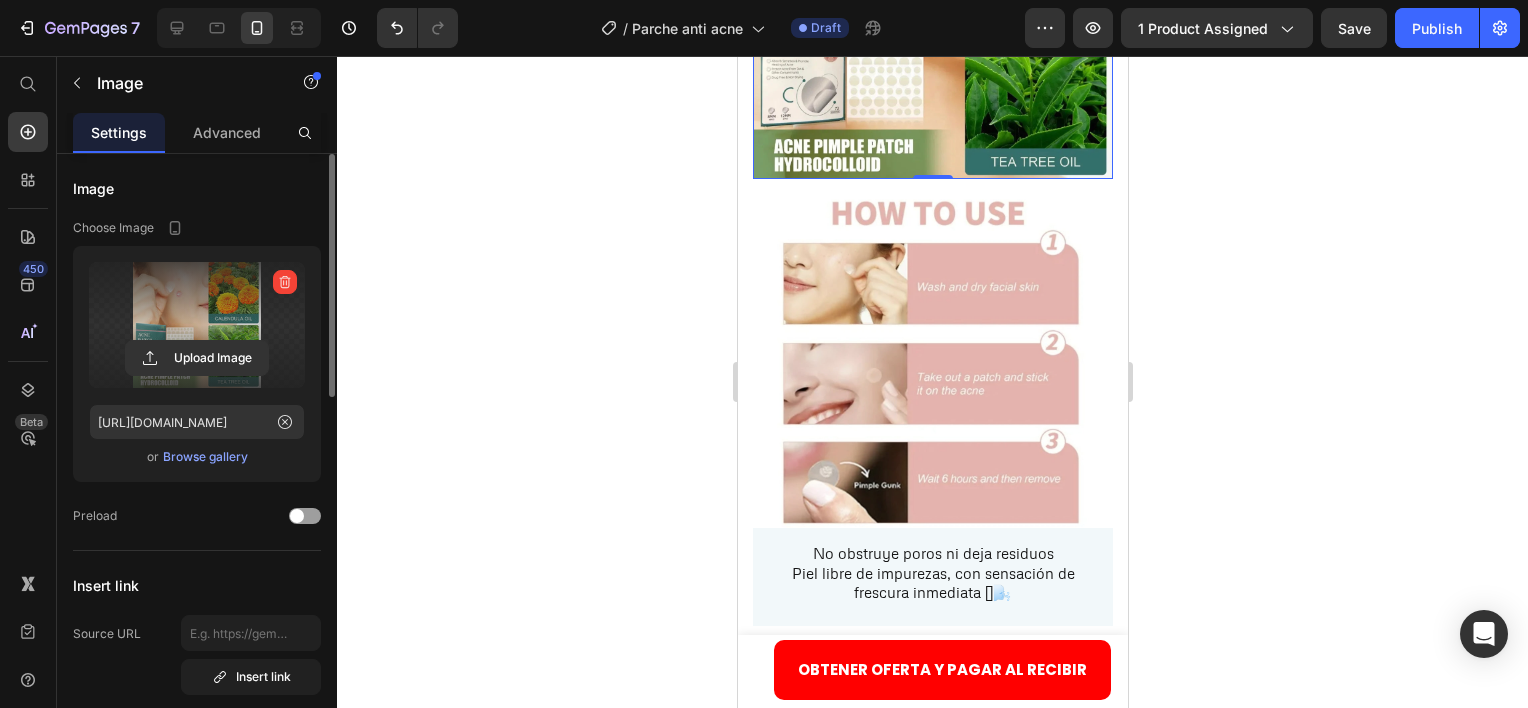 click at bounding box center [932, 364] 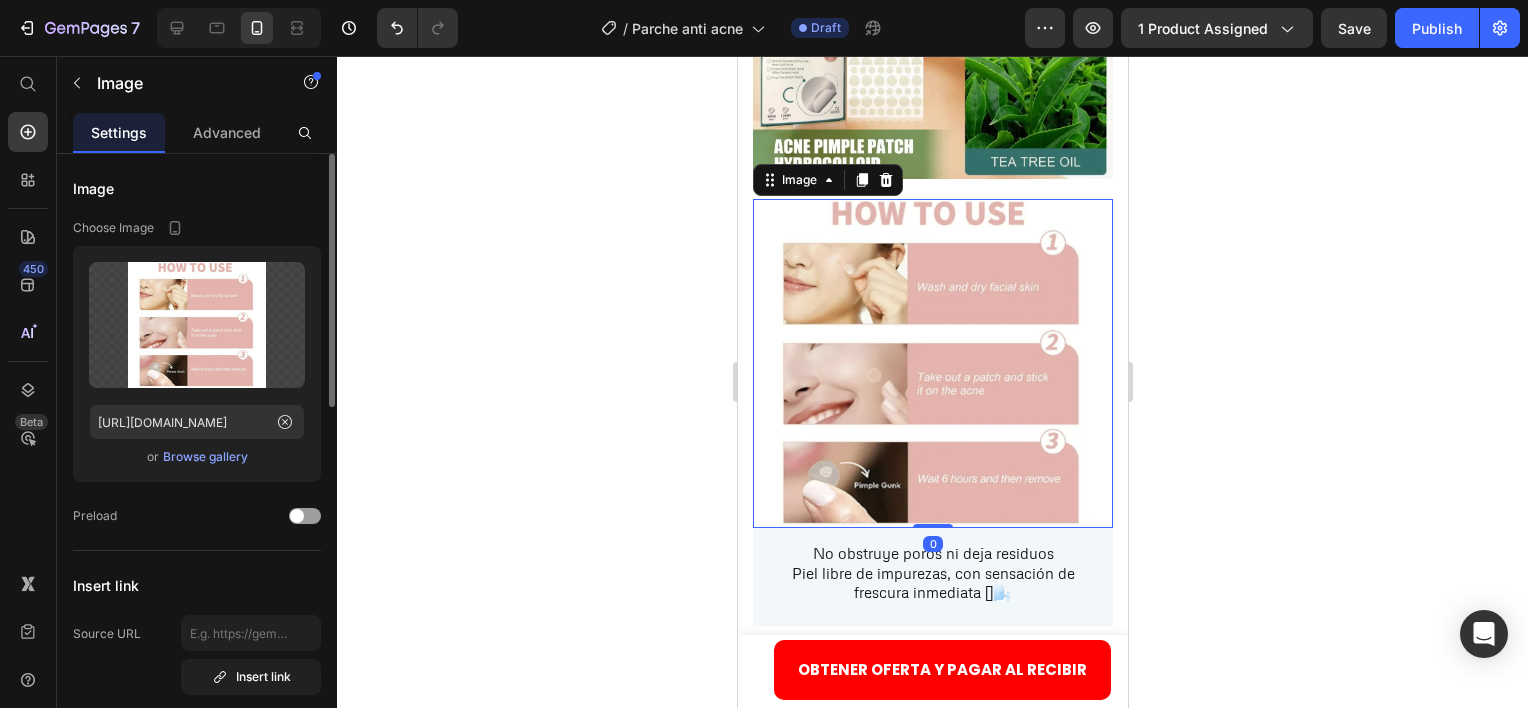 click on "Upload Image https://cdn.shopify.com/s/files/1/0884/4882/7735/files/gempages_547755819853153424-d65faefd-7cf7-402d-9678-1f032042d712.jpg  or   Browse gallery" at bounding box center (197, 364) 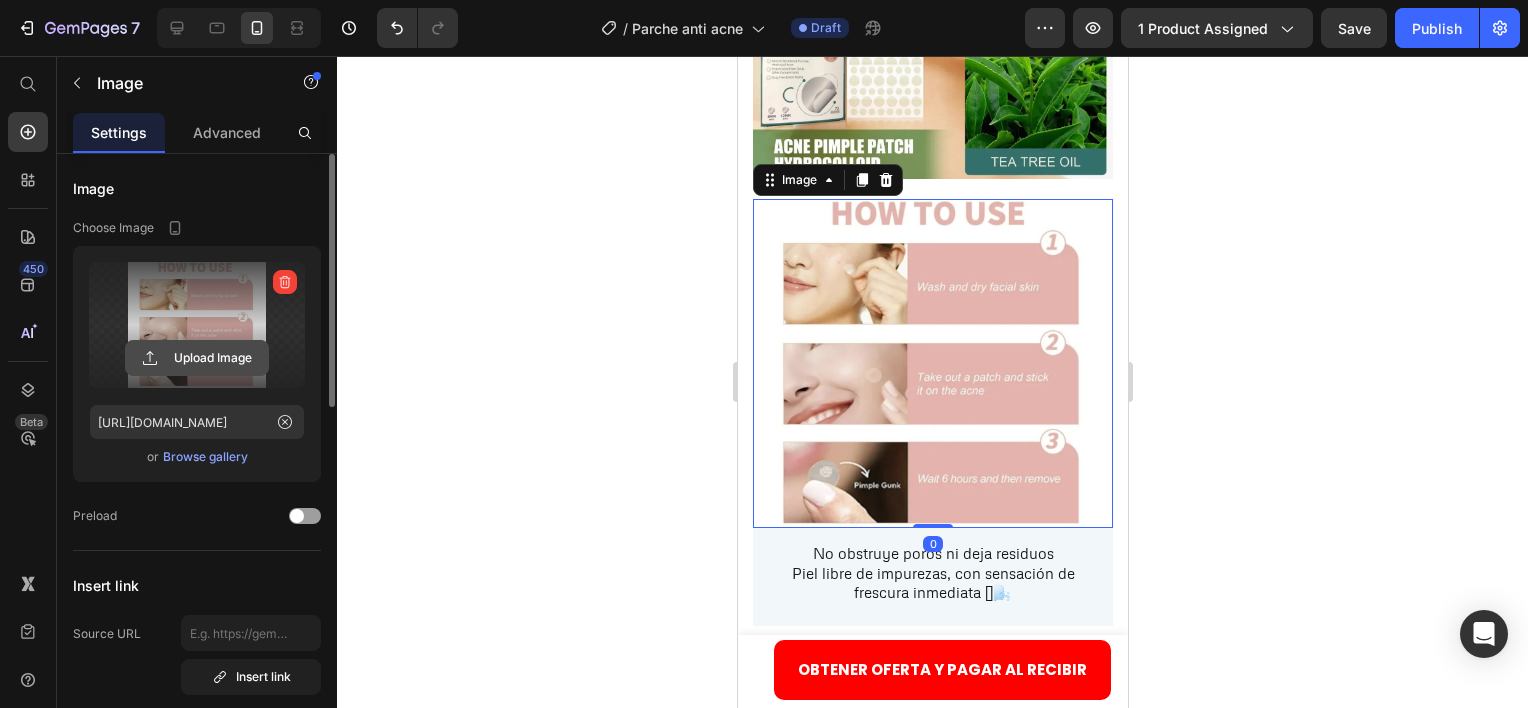 click 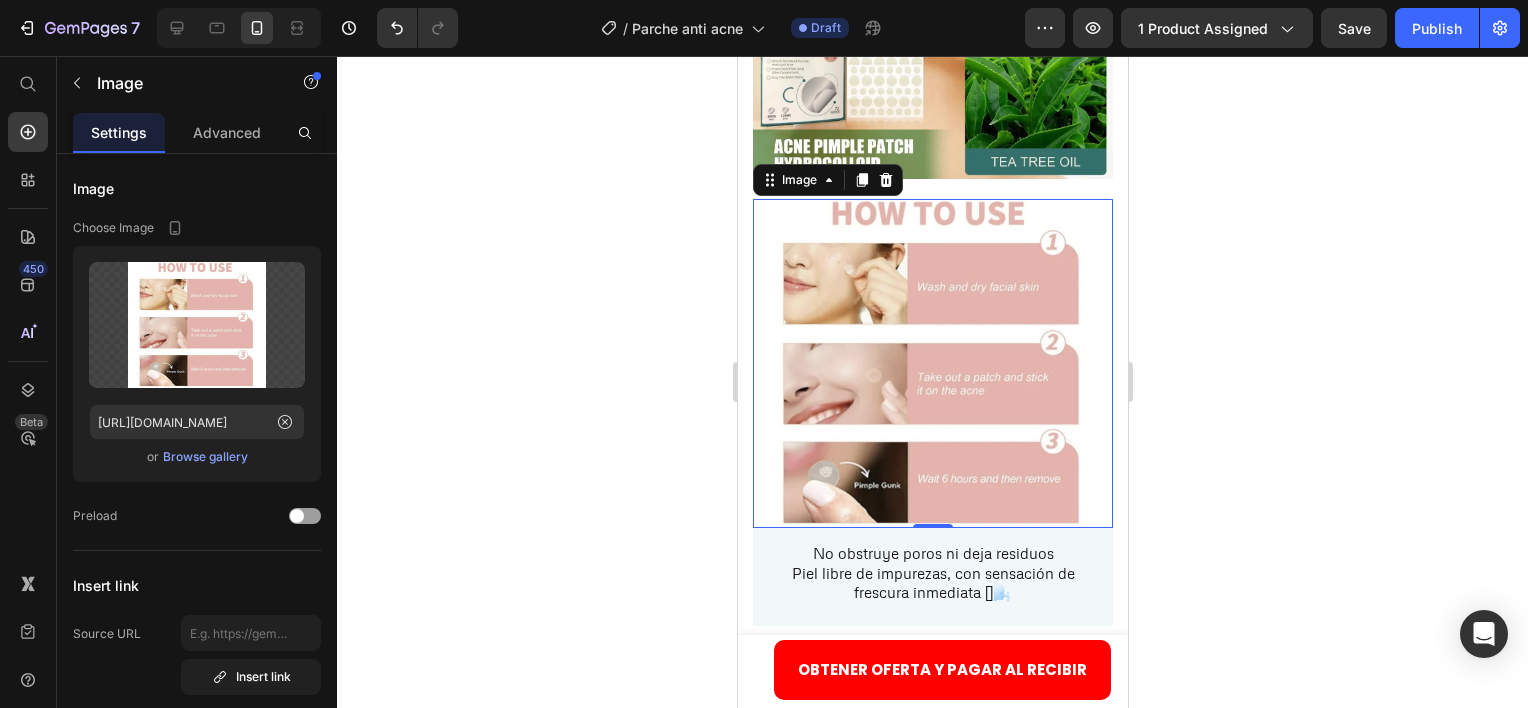 type on "[URL][DOMAIN_NAME]" 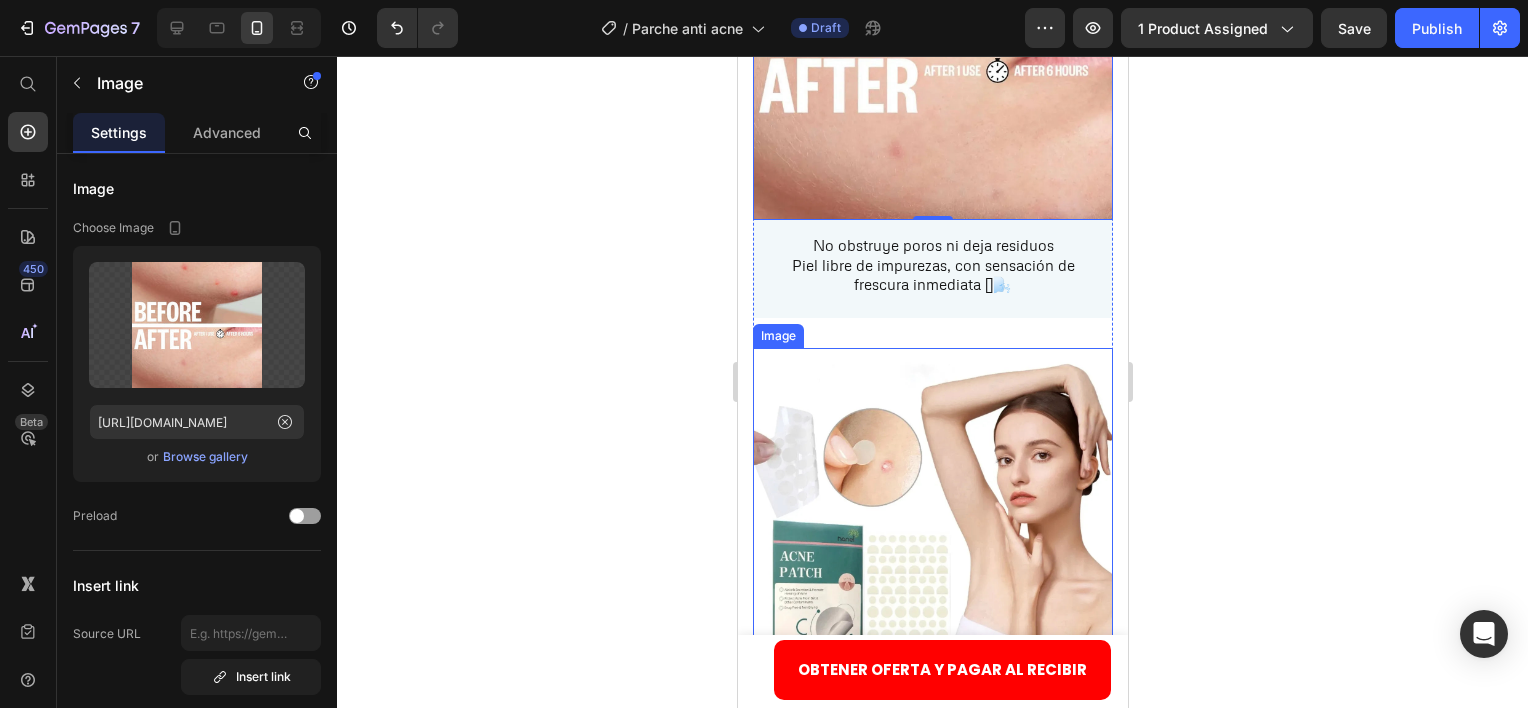 scroll, scrollTop: 3315, scrollLeft: 0, axis: vertical 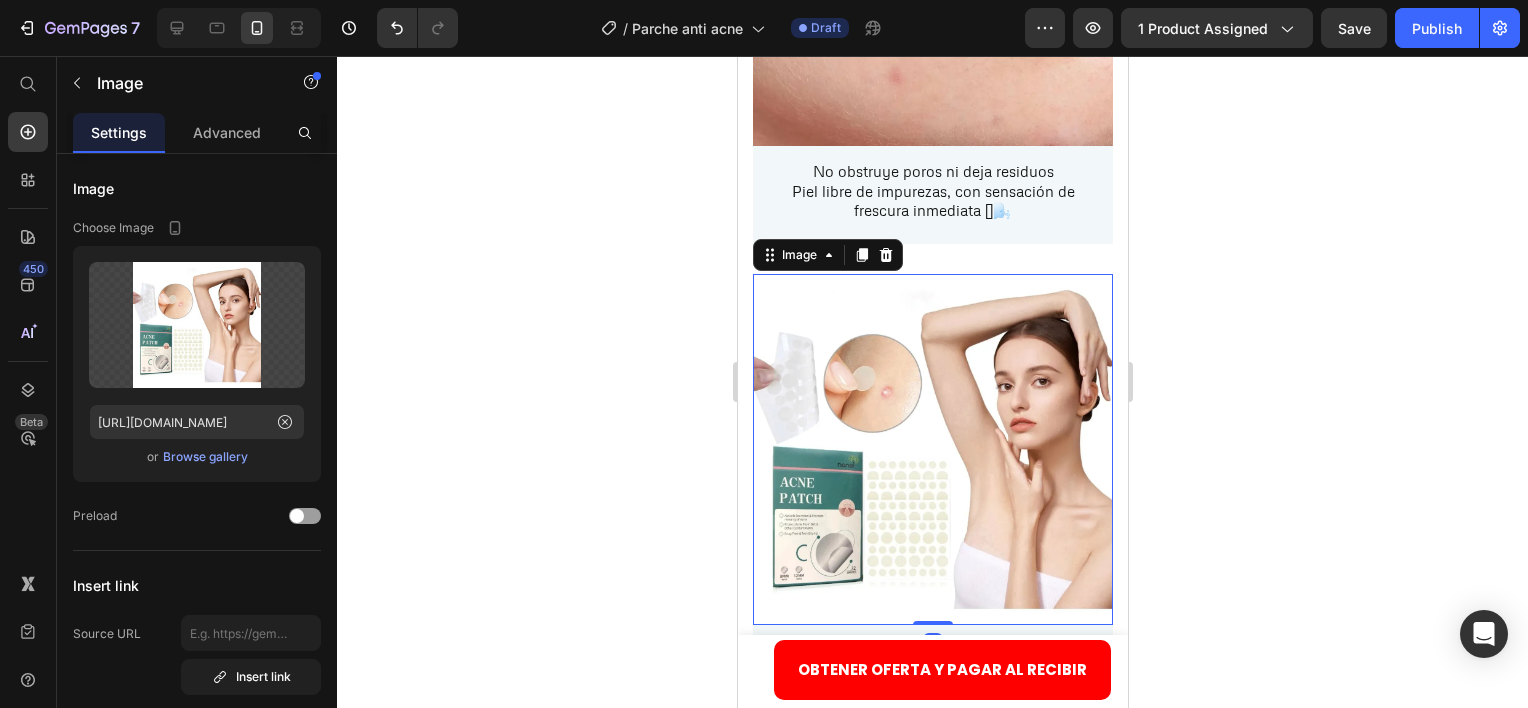 click at bounding box center [932, 449] 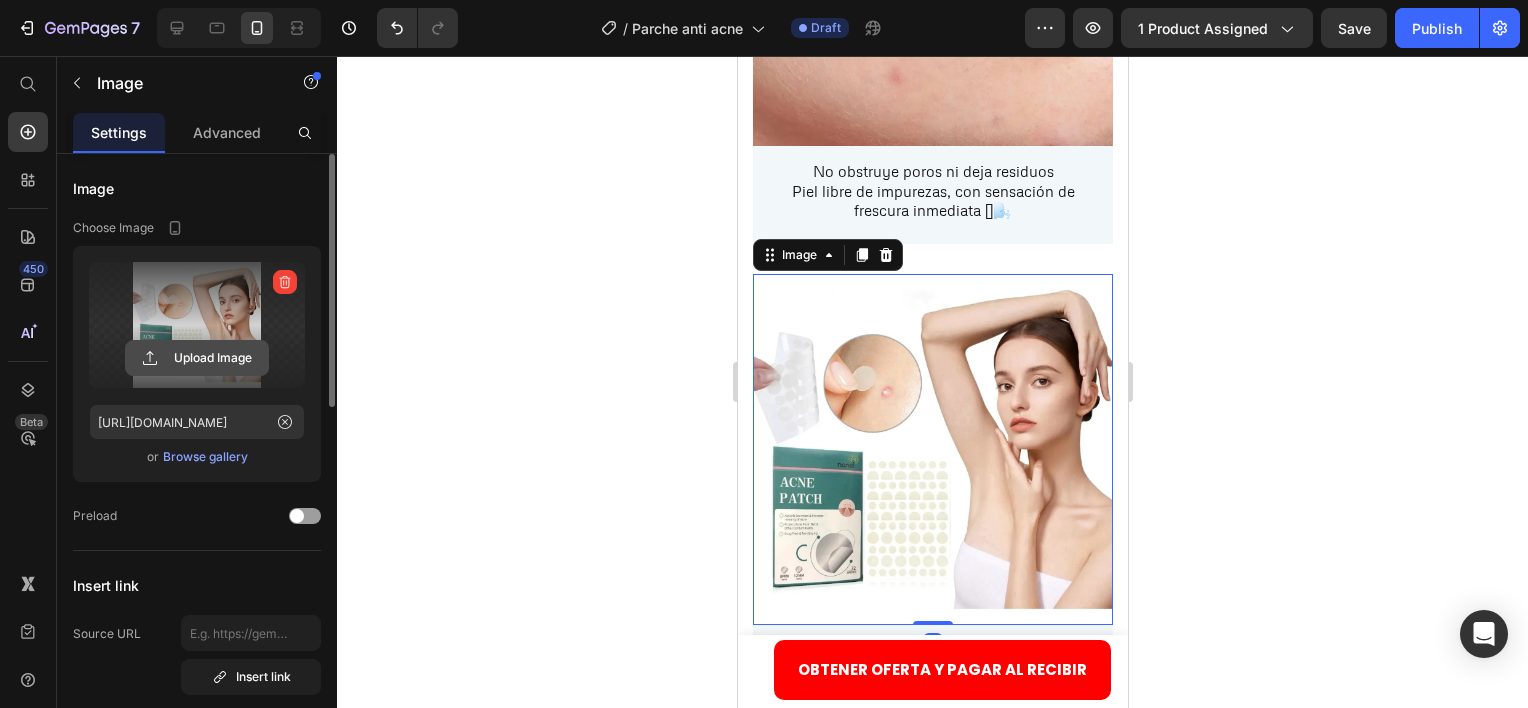 click 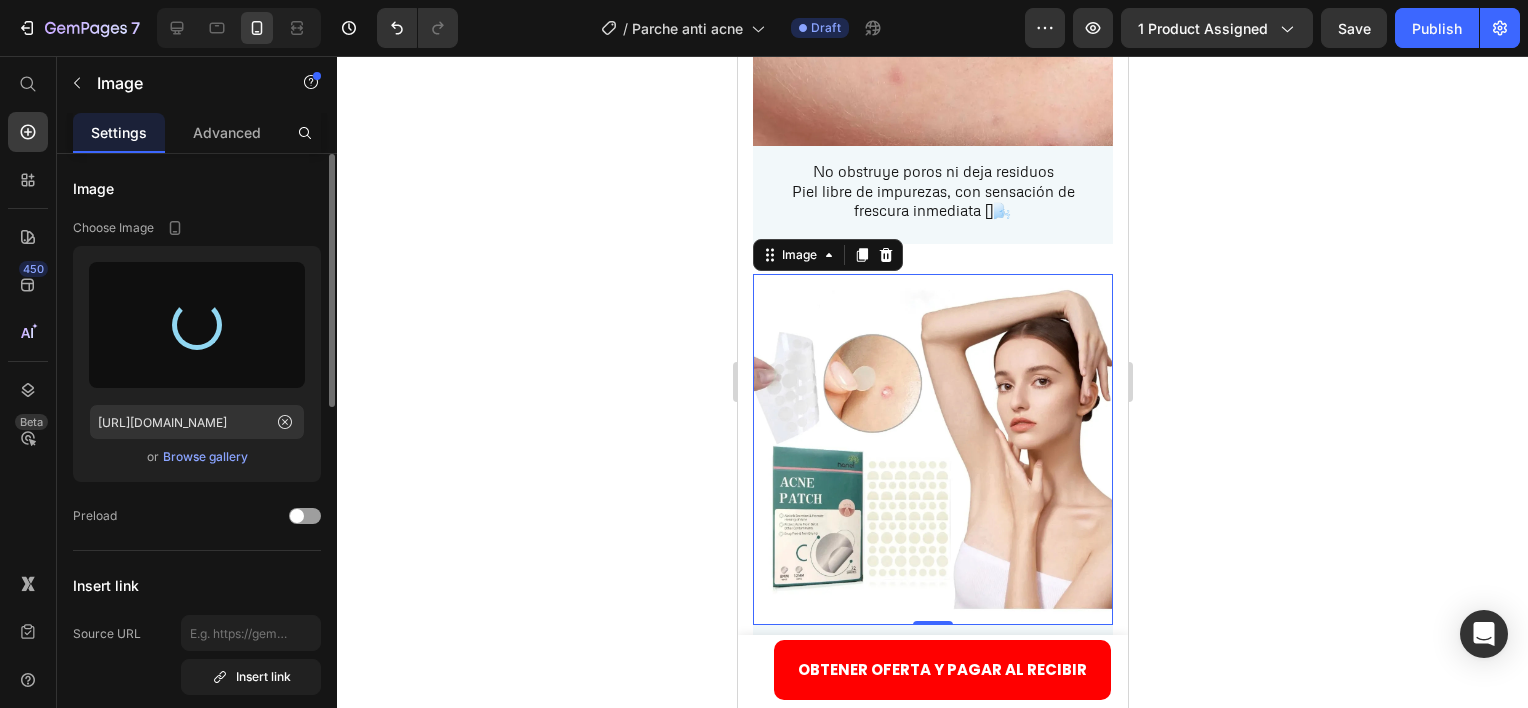 type on "[URL][DOMAIN_NAME]" 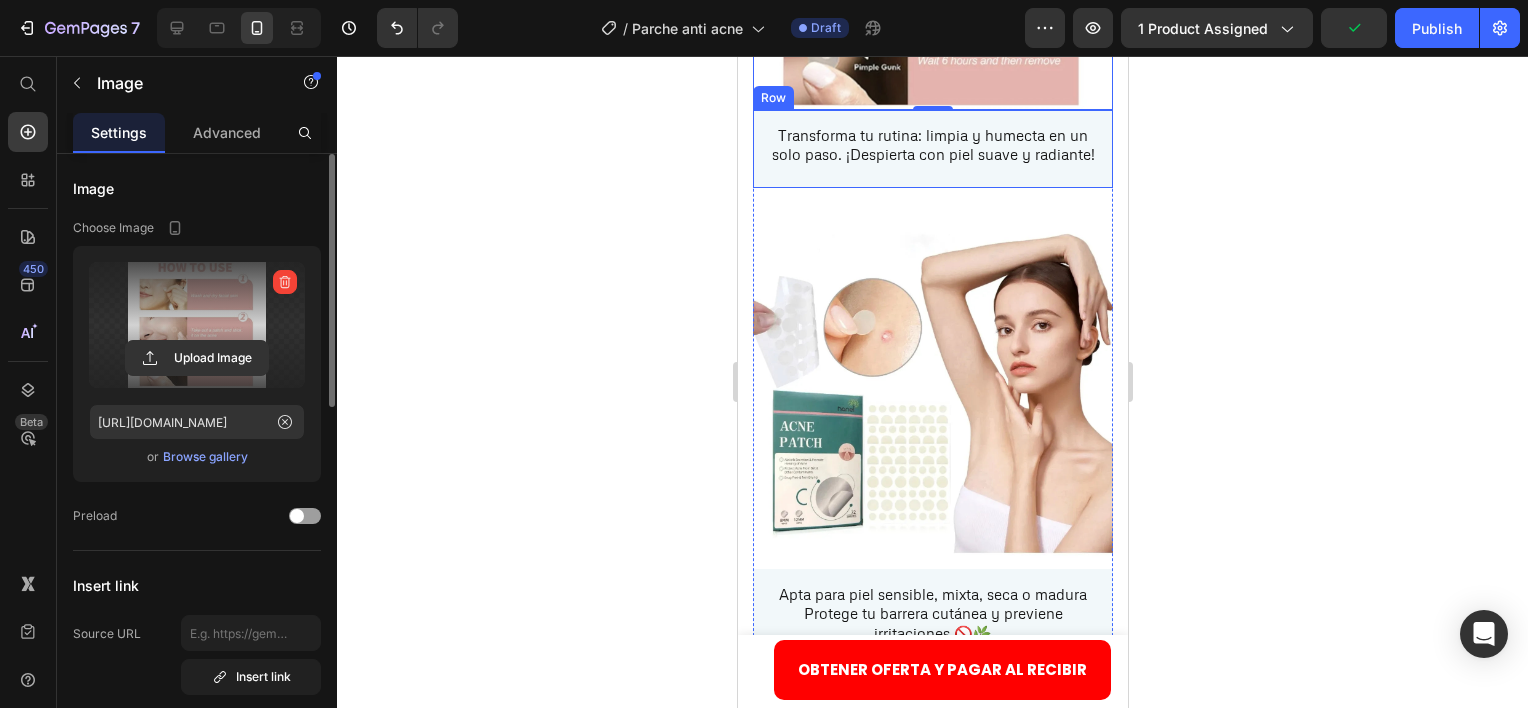 scroll, scrollTop: 3915, scrollLeft: 0, axis: vertical 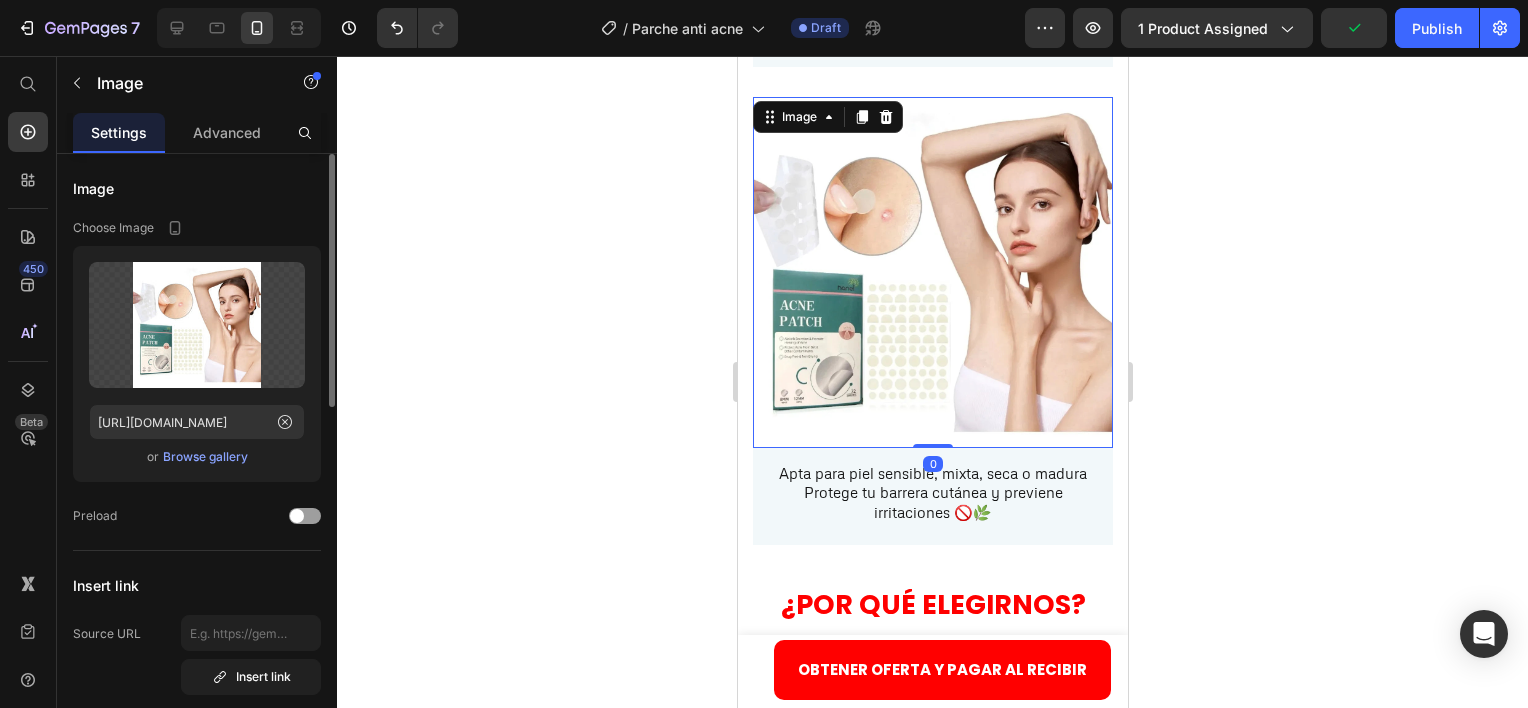 click at bounding box center [932, 272] 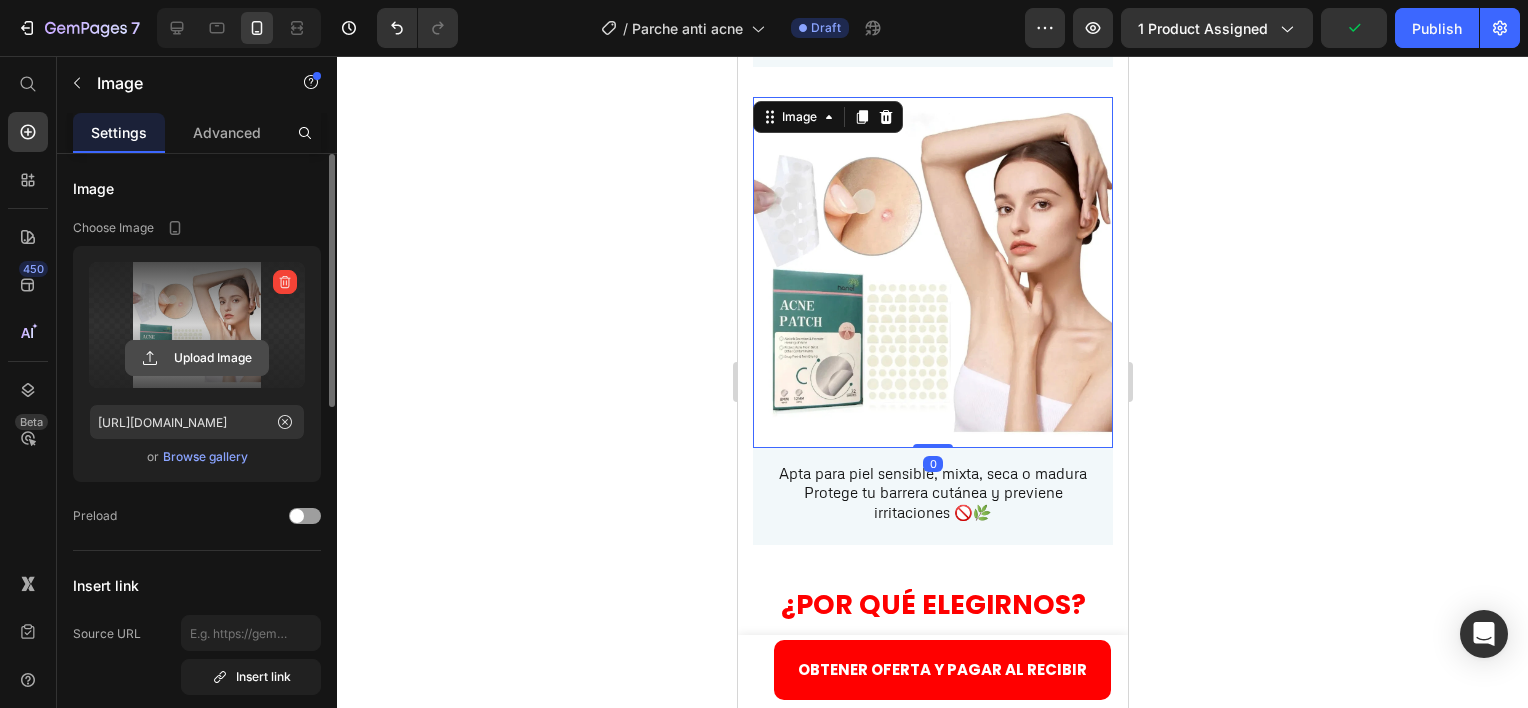 click 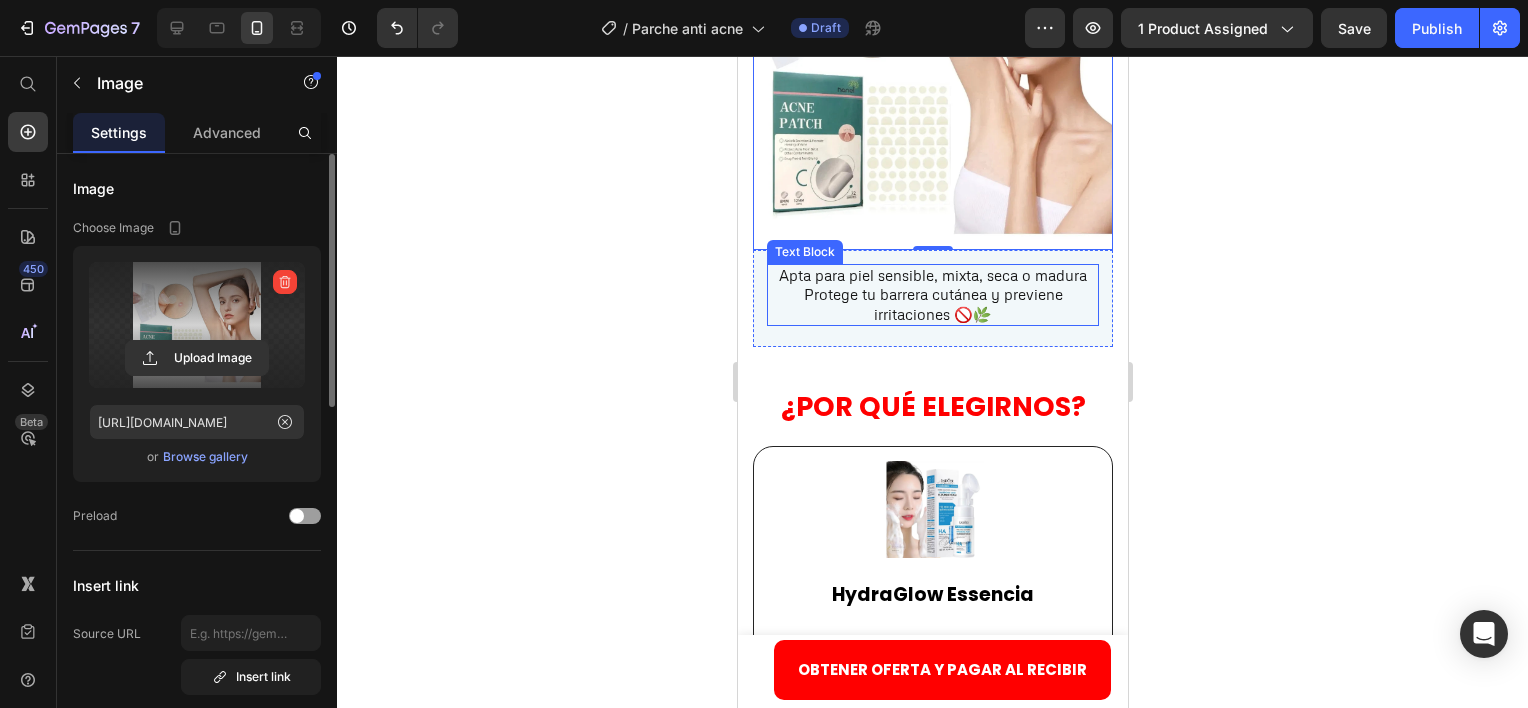 scroll, scrollTop: 4315, scrollLeft: 0, axis: vertical 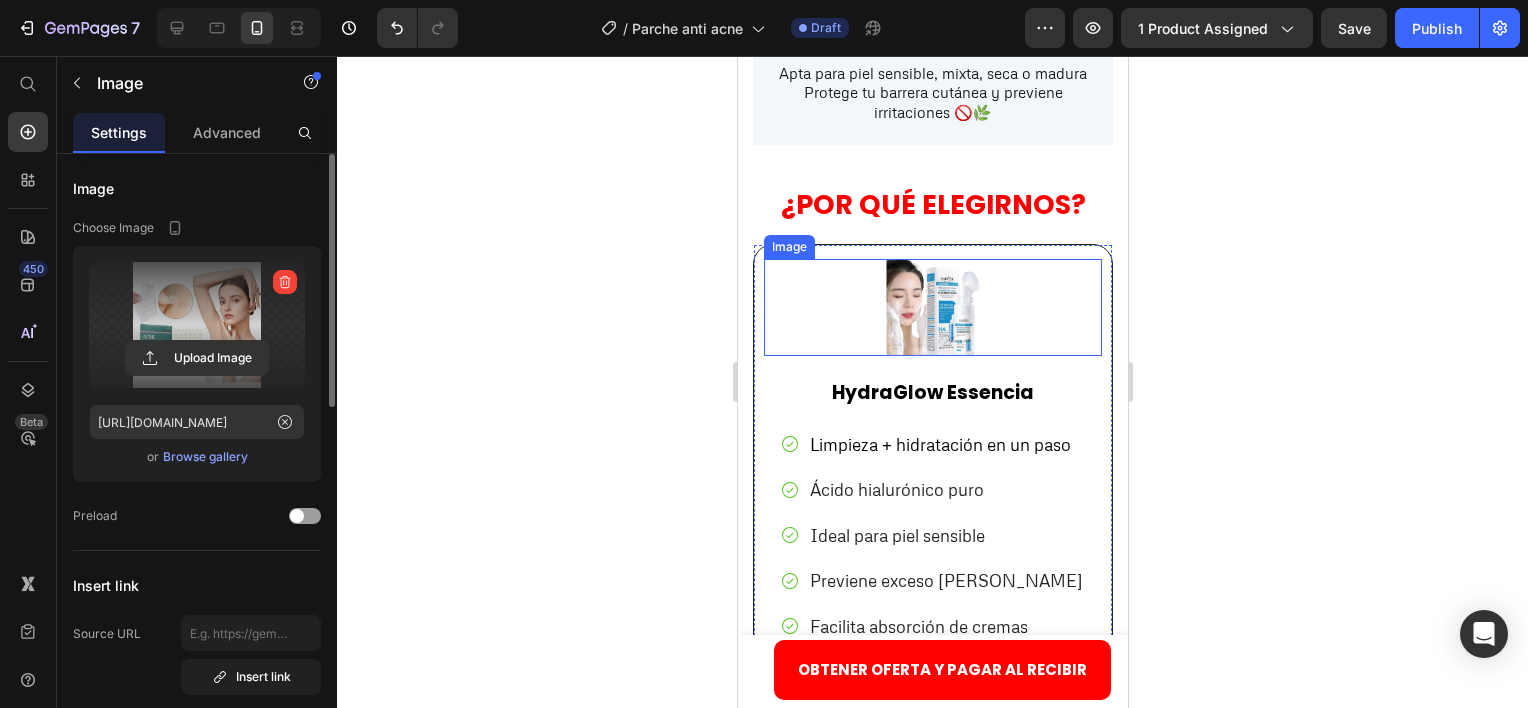 click at bounding box center (932, 307) 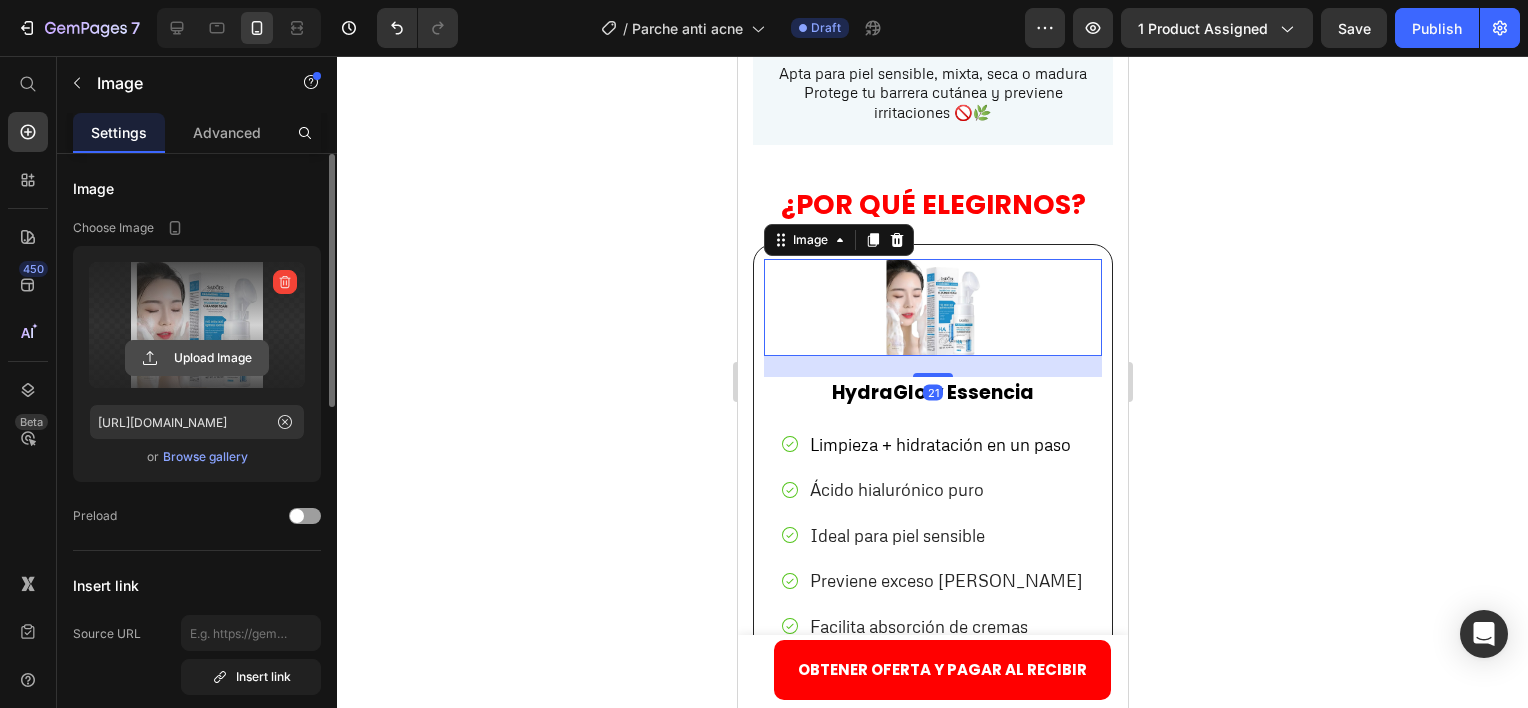 click 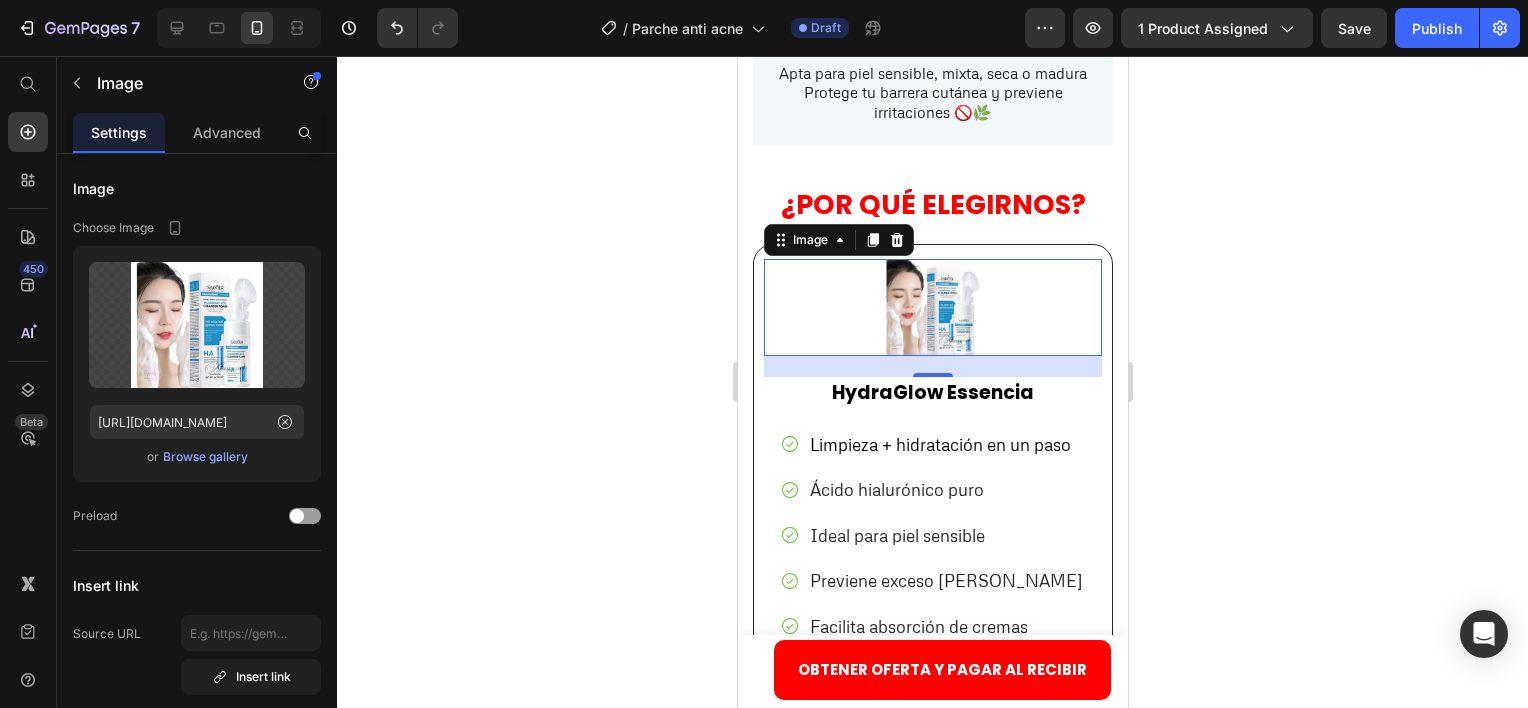 type on "https://cdn.shopify.com/s/files/1/0884/4882/7735/files/gempages_547755819853153424-33c03ffe-a79f-403e-a8b2-a46092d5e189.webp" 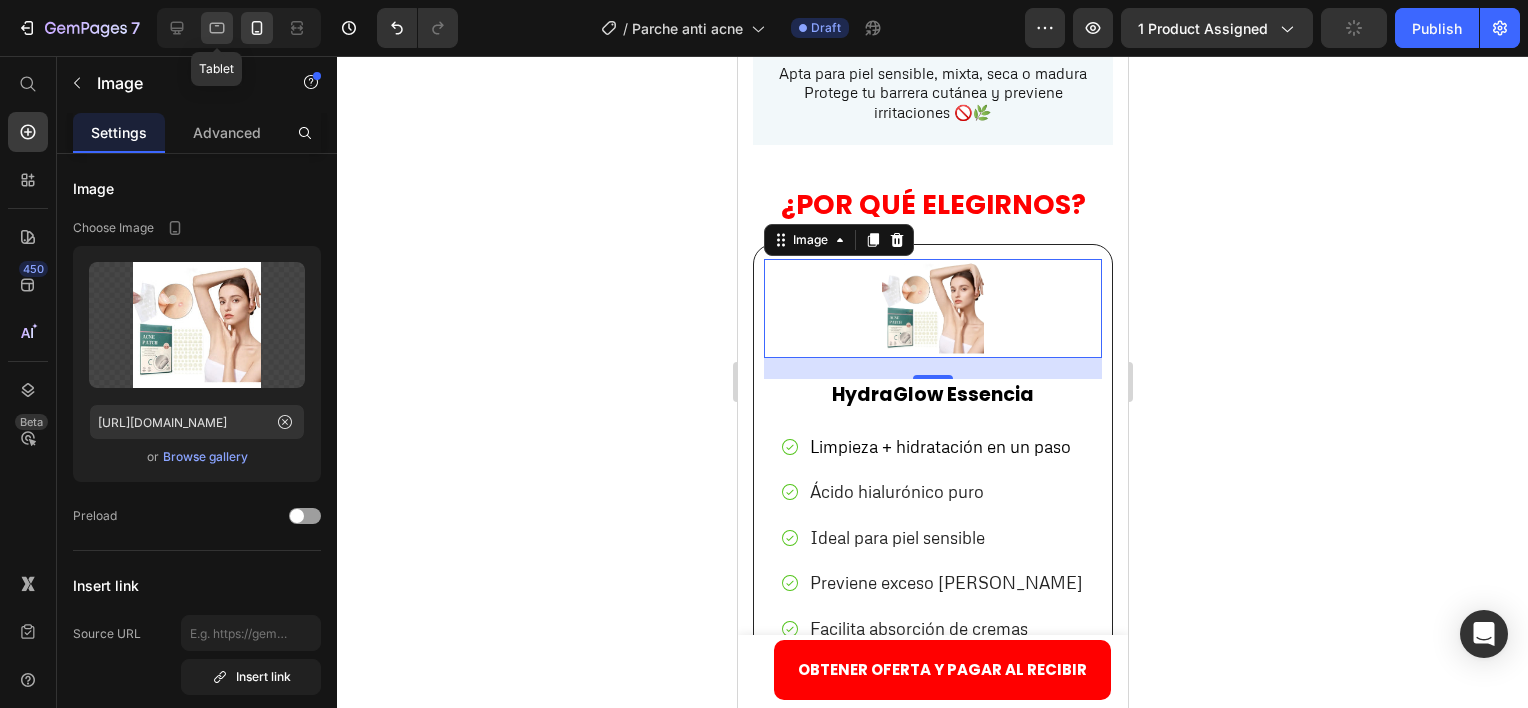 click 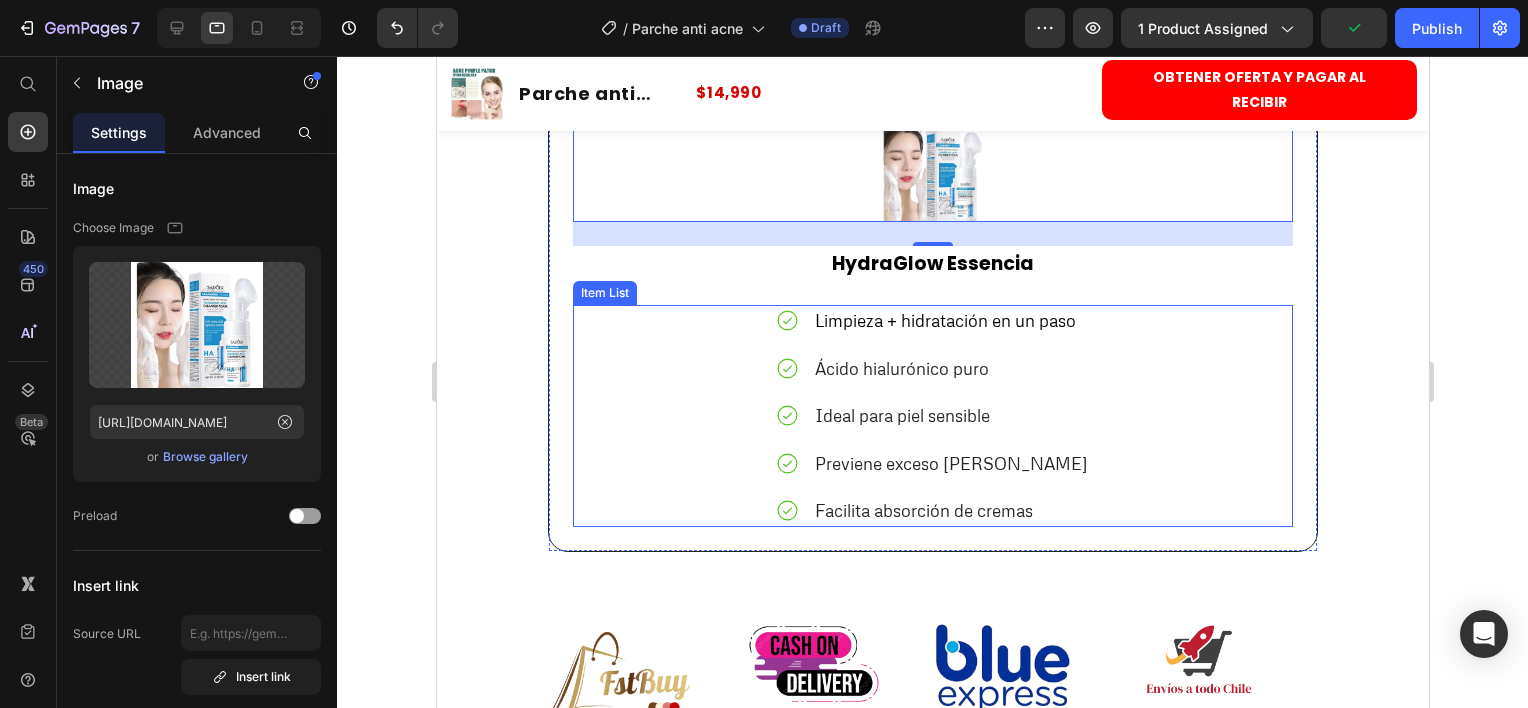 scroll, scrollTop: 3736, scrollLeft: 0, axis: vertical 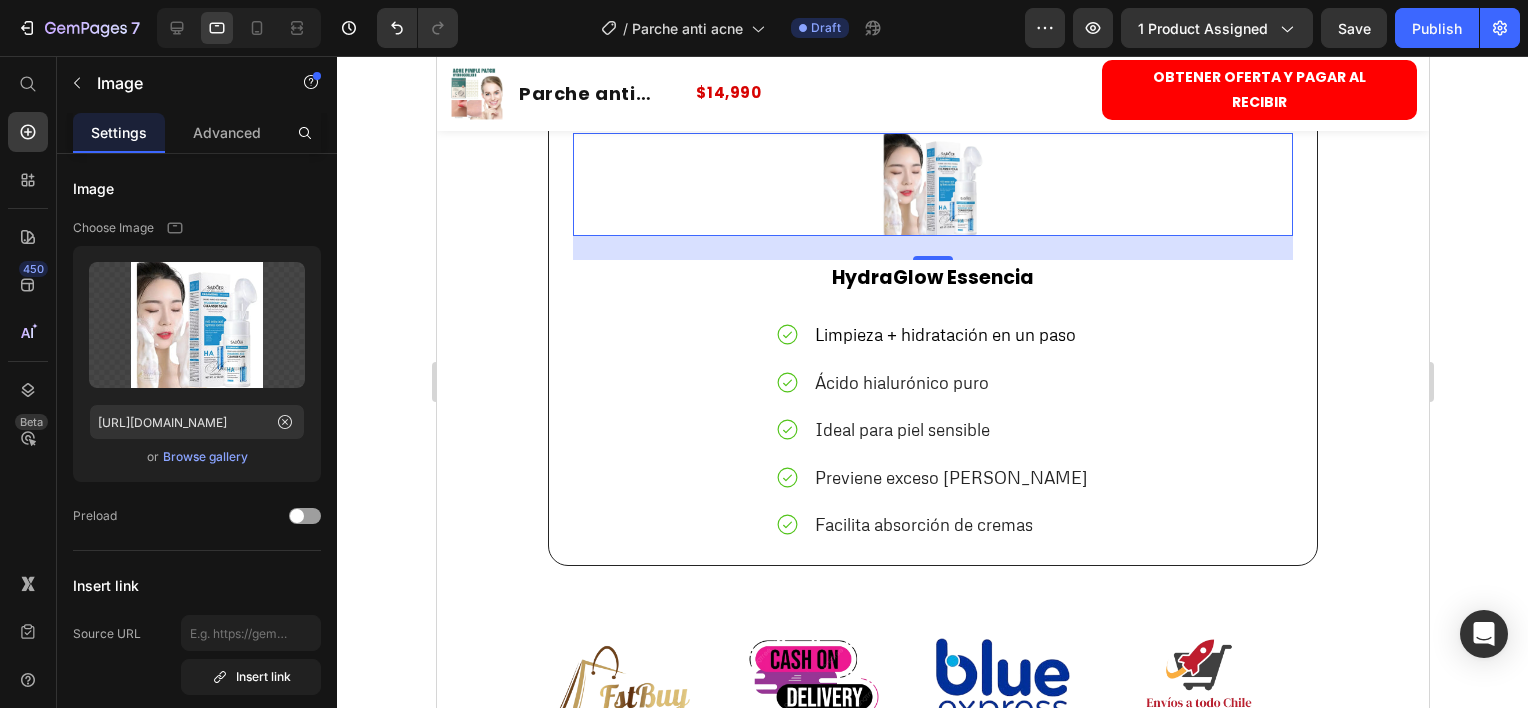 click at bounding box center [932, 184] 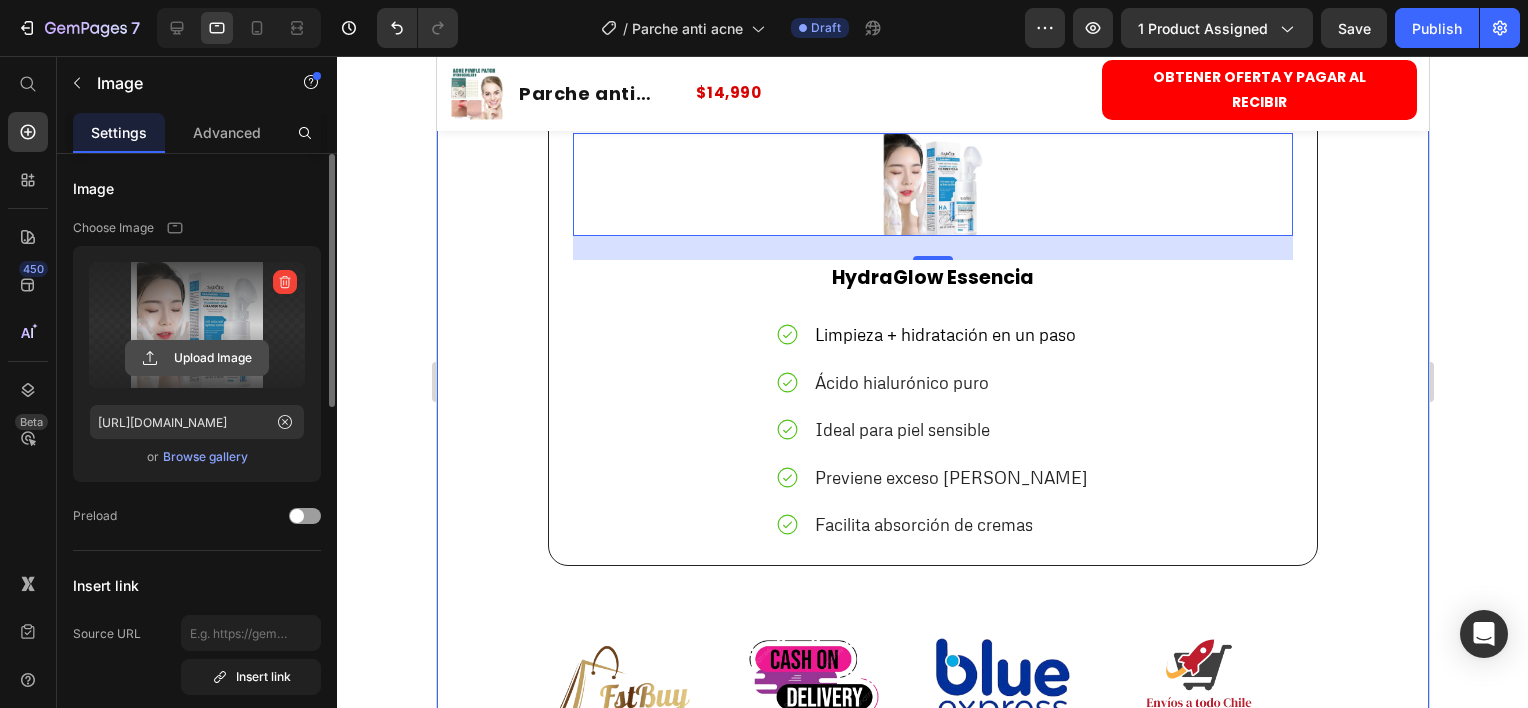 click 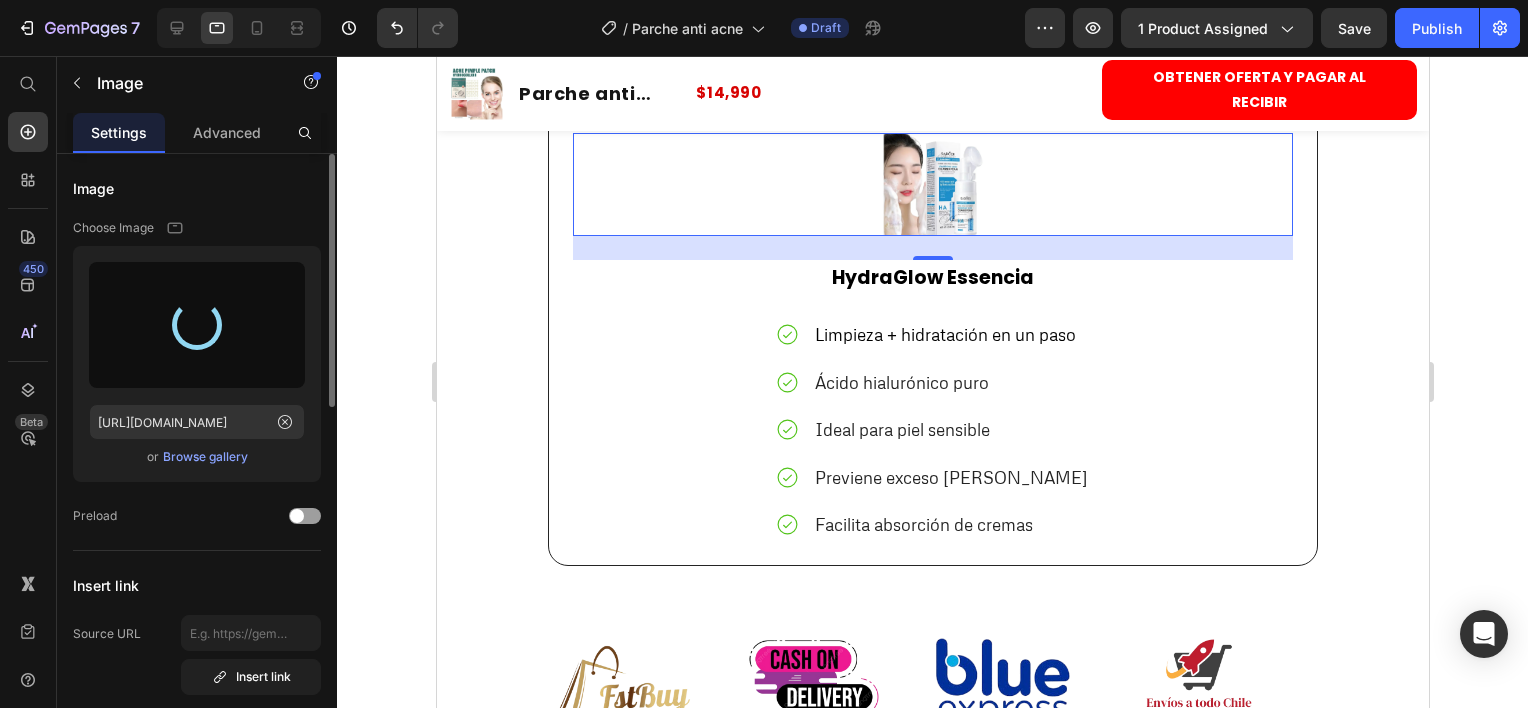 type on "https://cdn.shopify.com/s/files/1/0884/4882/7735/files/gempages_547755819853153424-33c03ffe-a79f-403e-a8b2-a46092d5e189.webp" 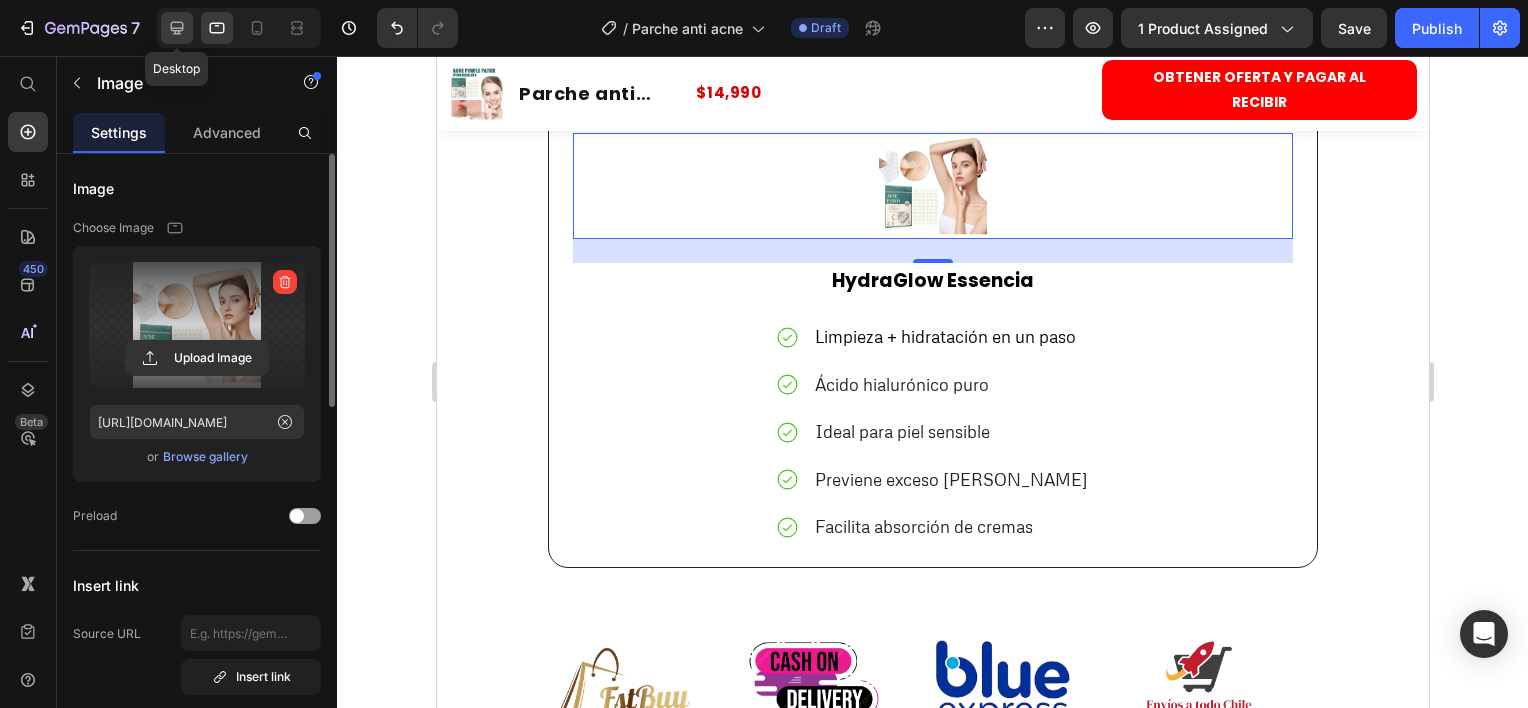 click 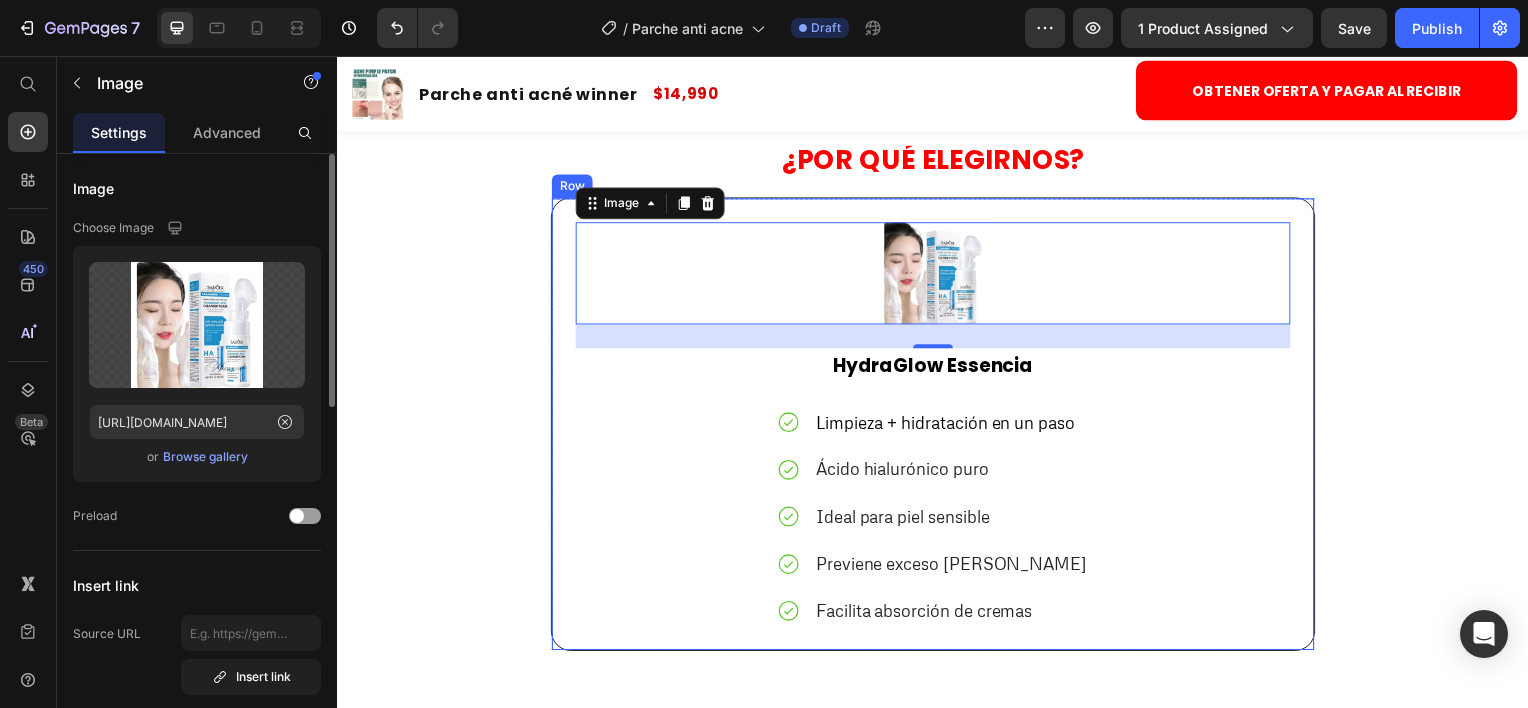 scroll, scrollTop: 3844, scrollLeft: 0, axis: vertical 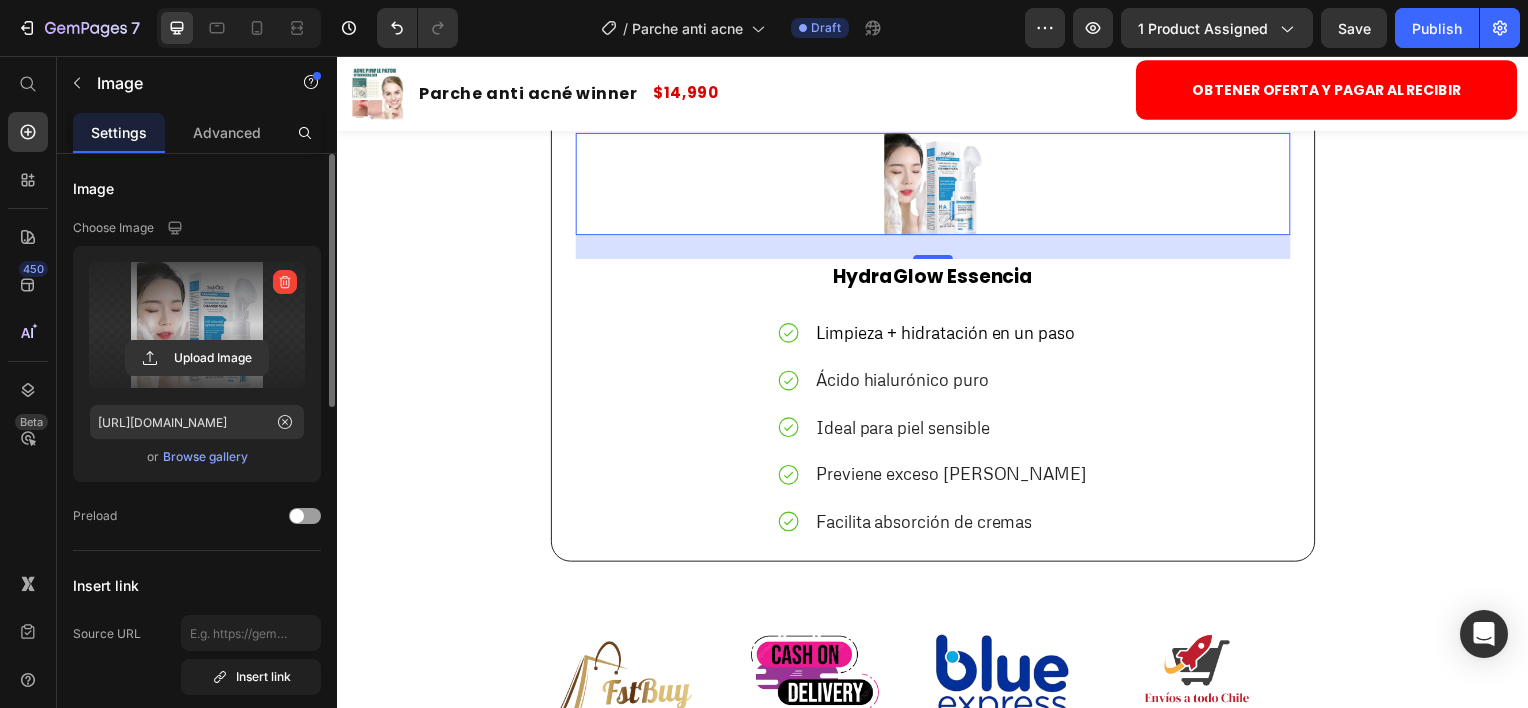 click at bounding box center [197, 325] 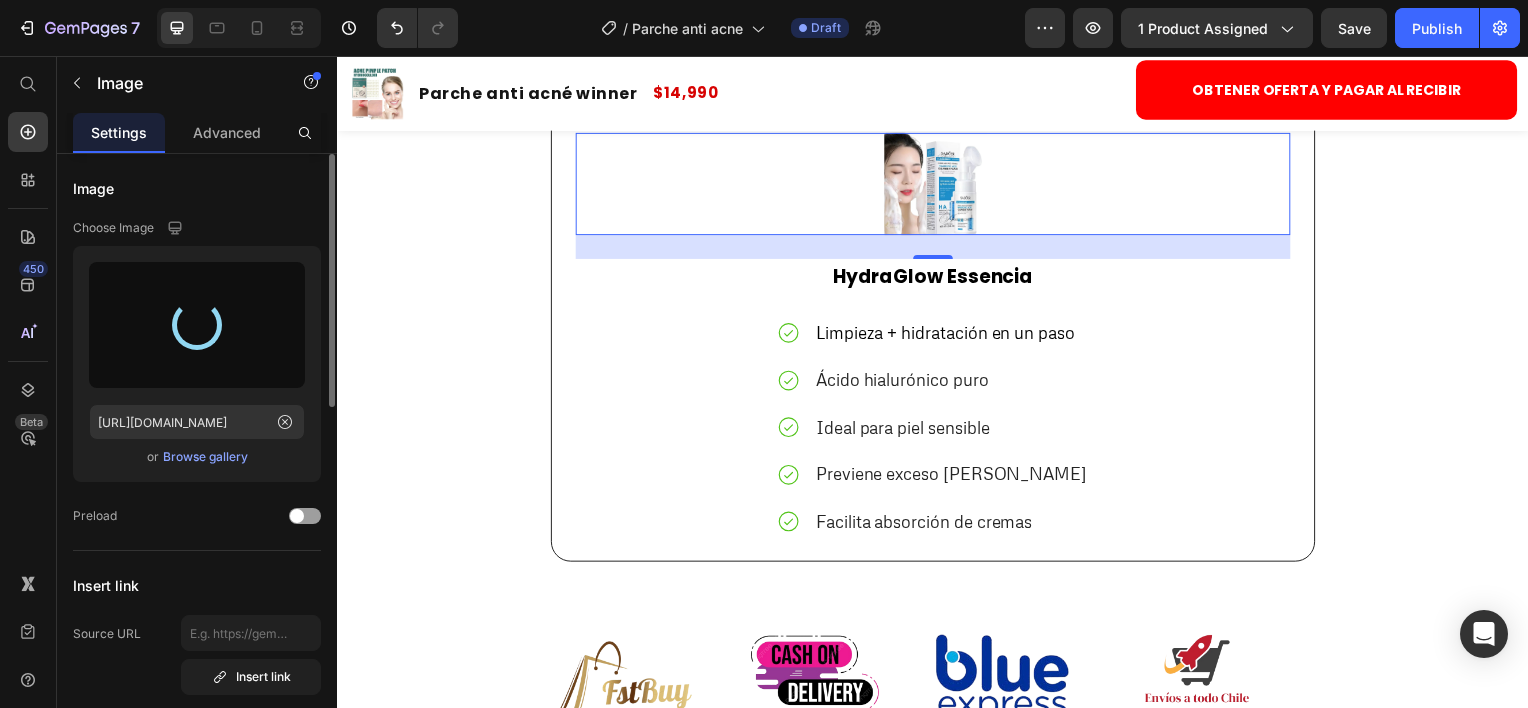 type on "https://cdn.shopify.com/s/files/1/0884/4882/7735/files/gempages_547755819853153424-33c03ffe-a79f-403e-a8b2-a46092d5e189.webp" 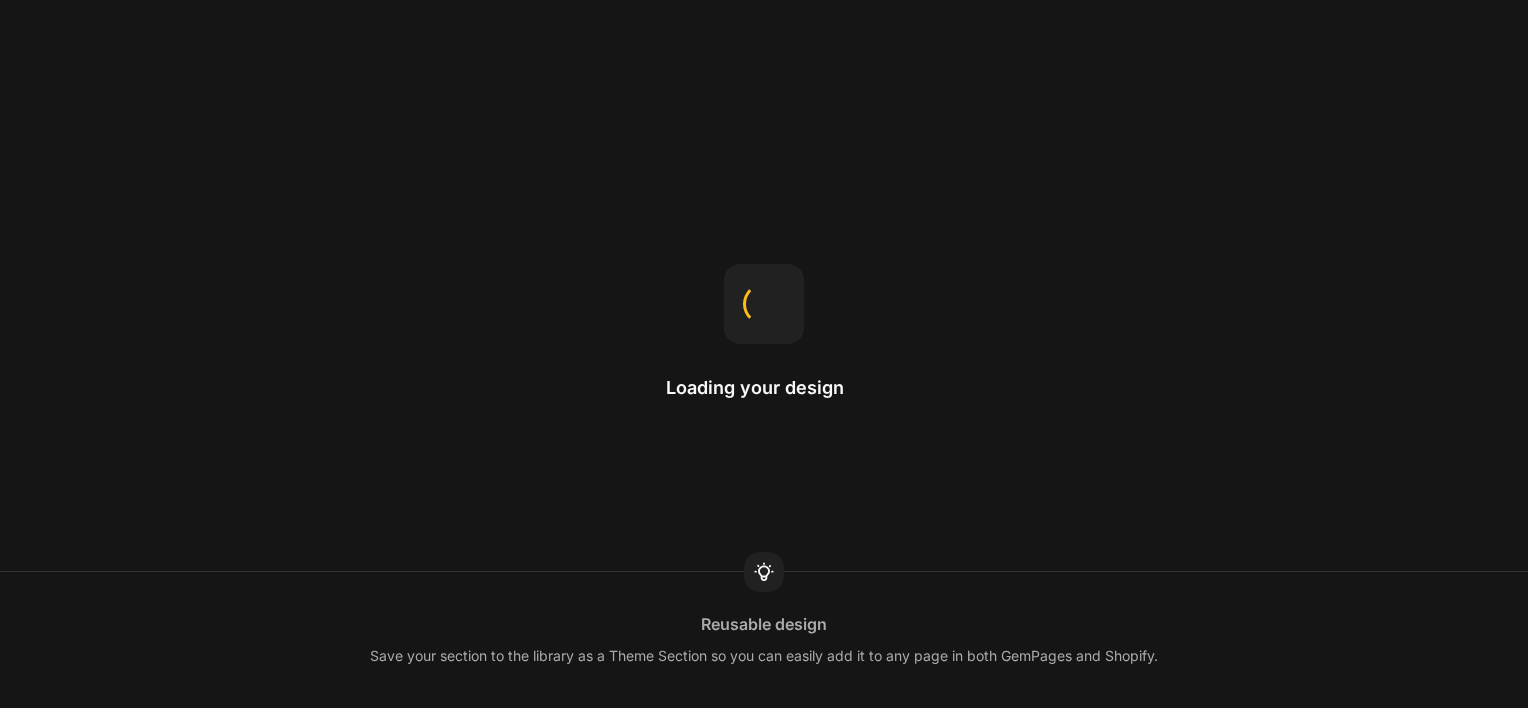 scroll, scrollTop: 0, scrollLeft: 0, axis: both 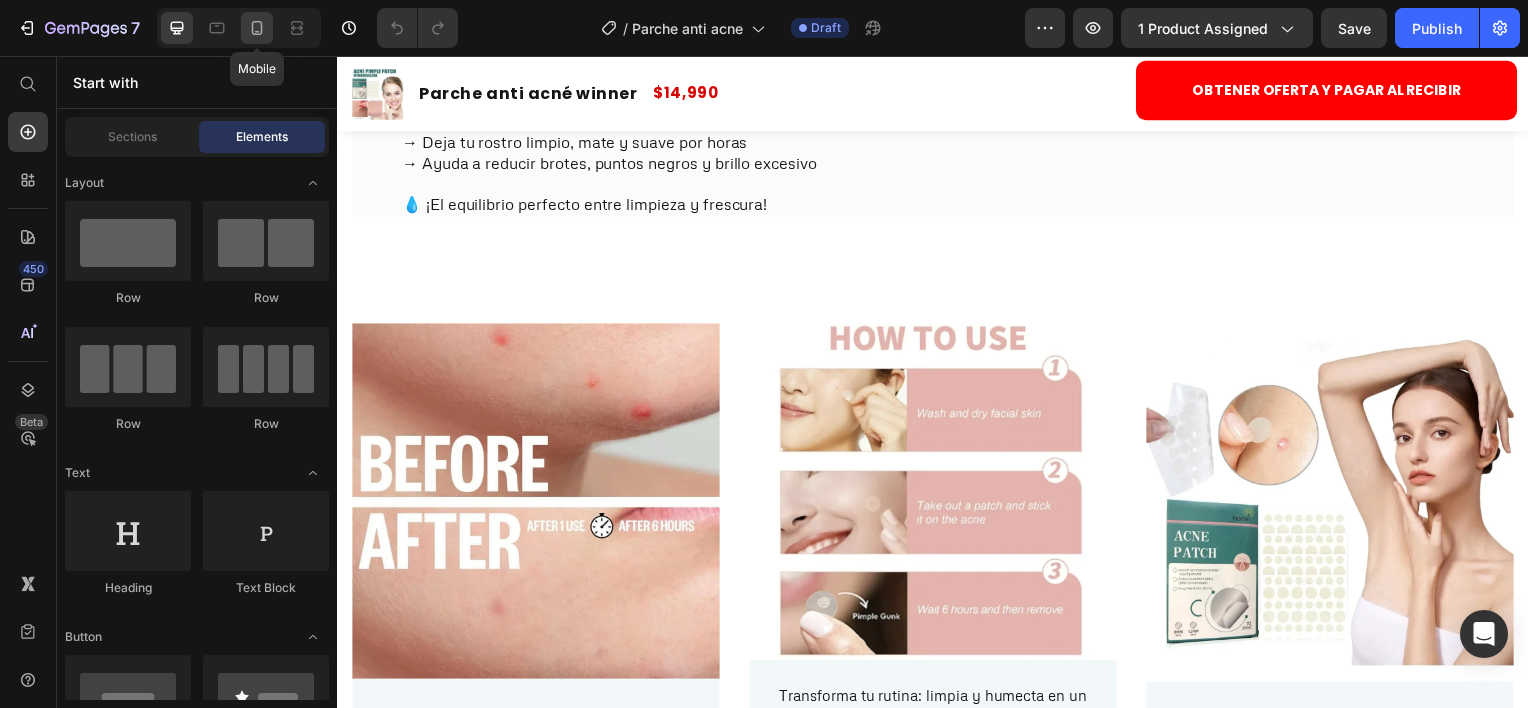 click 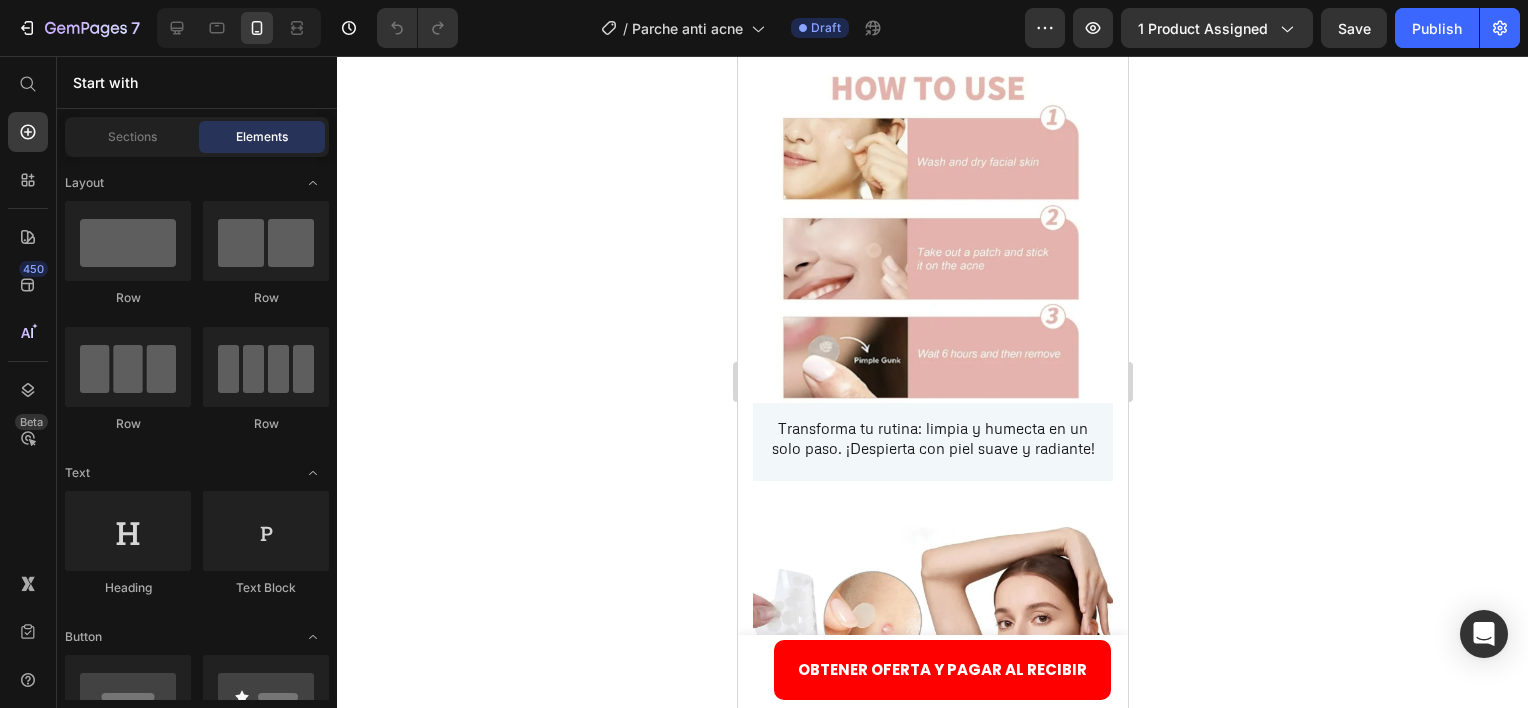 scroll, scrollTop: 4128, scrollLeft: 0, axis: vertical 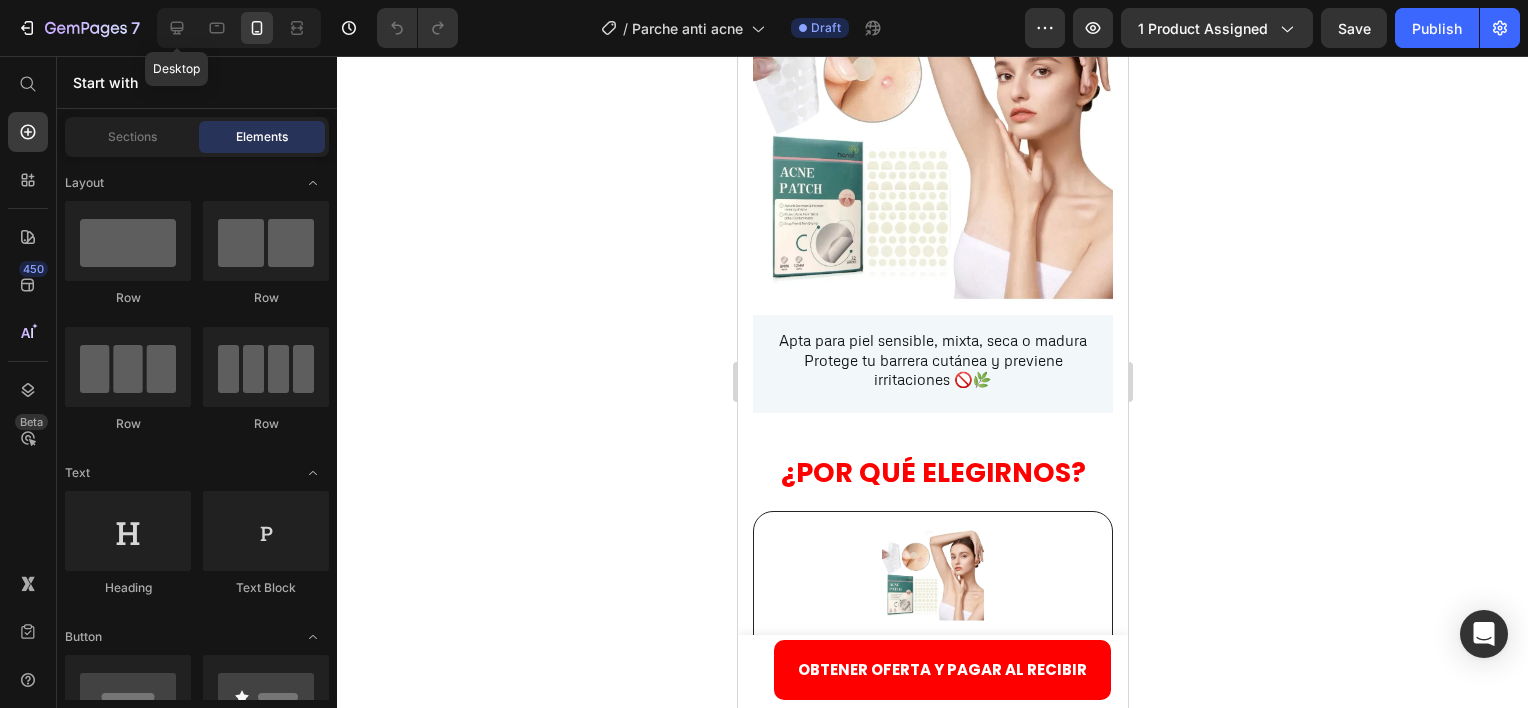 drag, startPoint x: 189, startPoint y: 27, endPoint x: 612, endPoint y: 180, distance: 449.81998 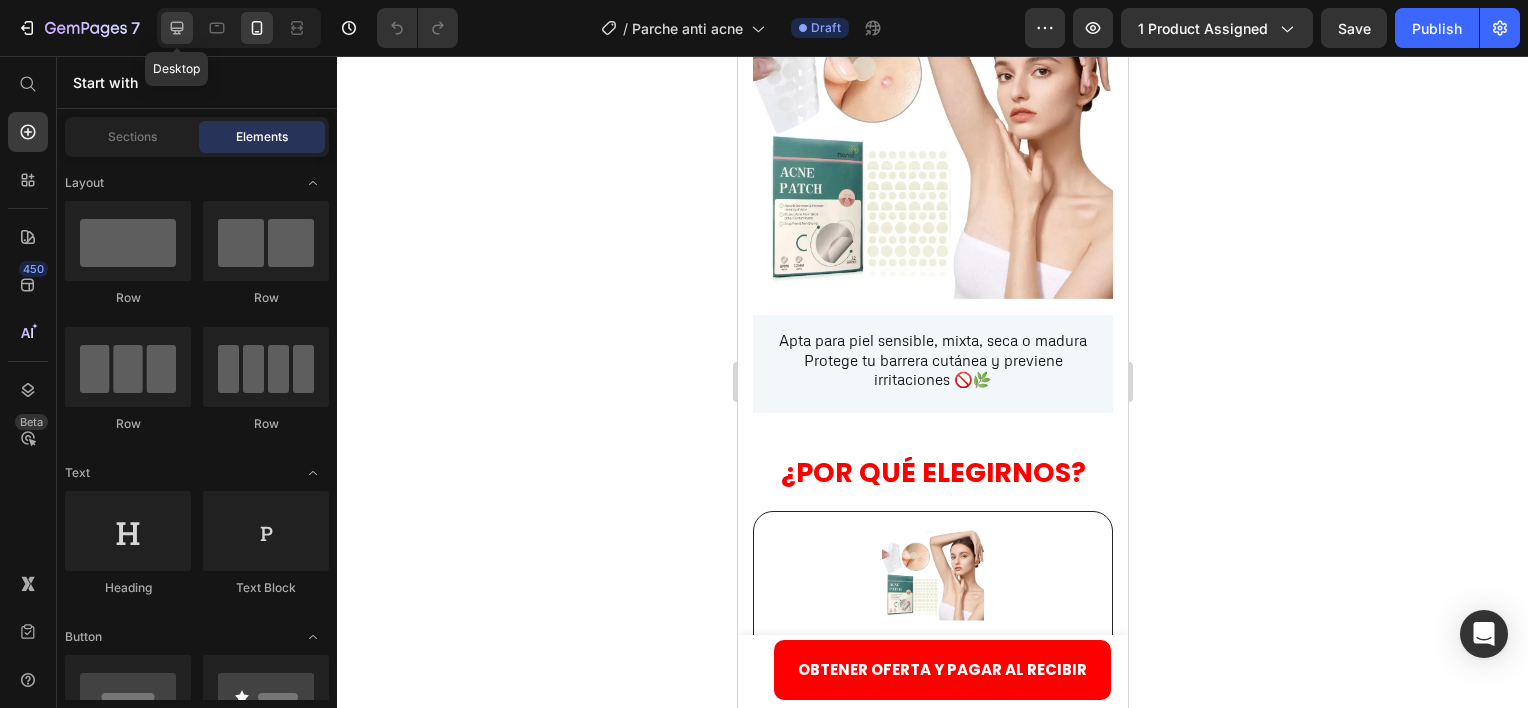 click 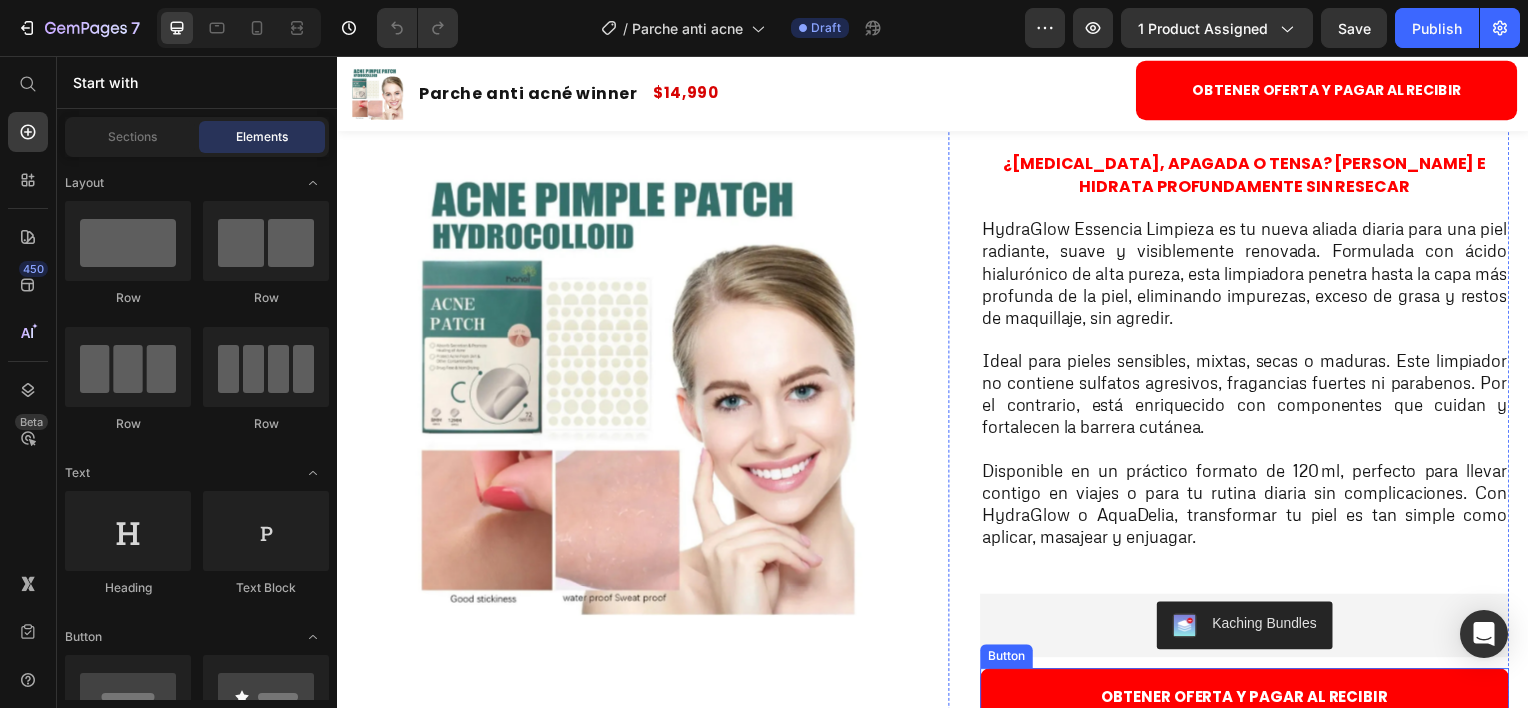 scroll, scrollTop: 0, scrollLeft: 0, axis: both 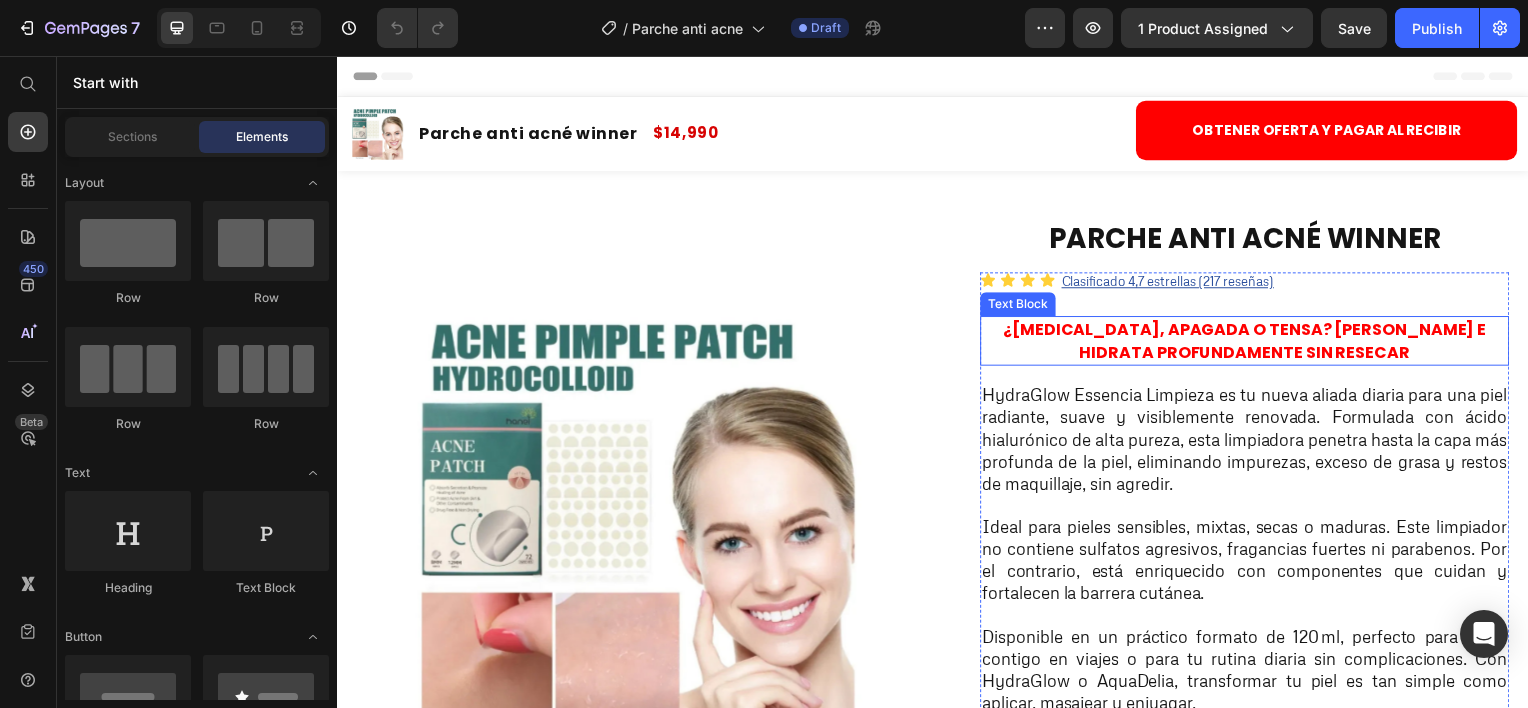 click on "¿[MEDICAL_DATA], apagada o tensa? [PERSON_NAME] e hidrata profundamente sin resecar" at bounding box center (1250, 343) 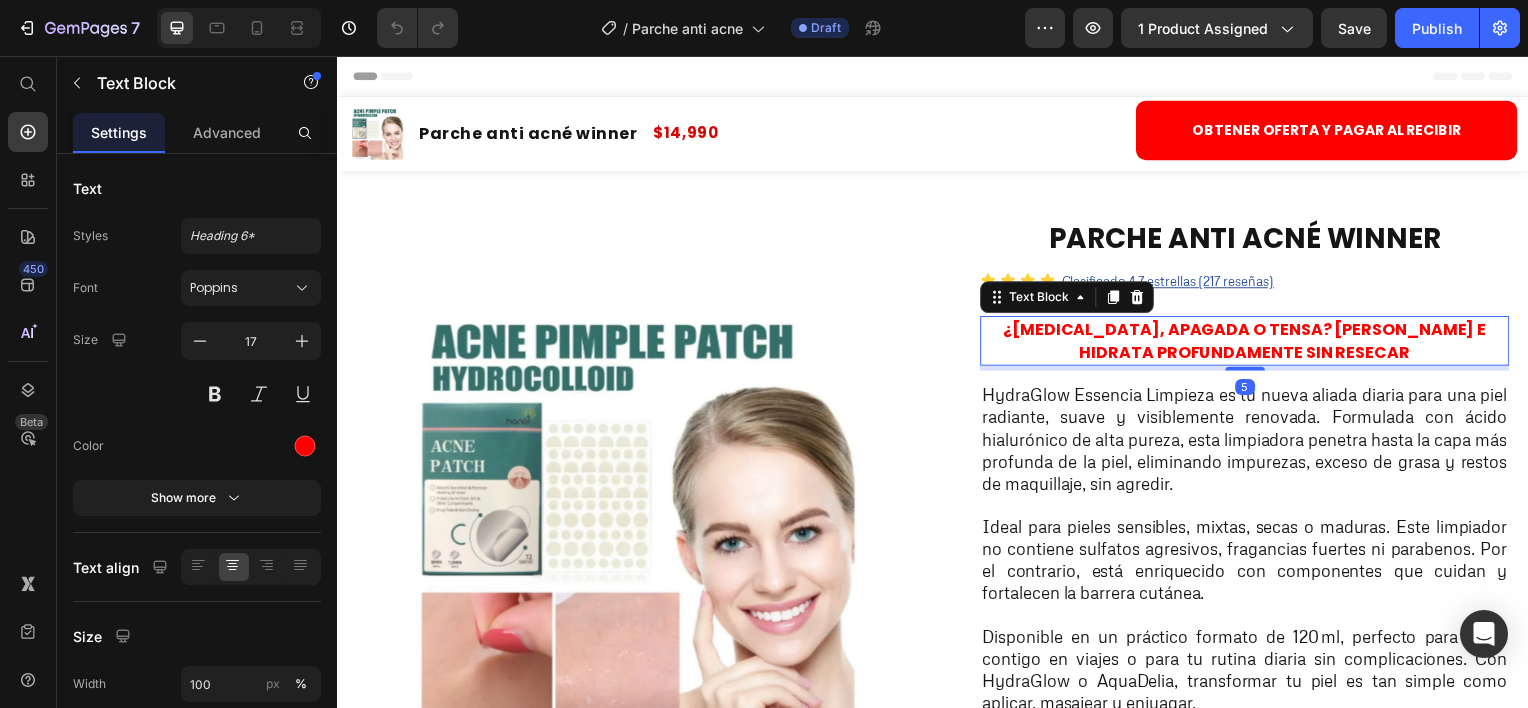 click on "¿[MEDICAL_DATA], apagada o tensa? [PERSON_NAME] e hidrata profundamente sin resecar" at bounding box center [1250, 343] 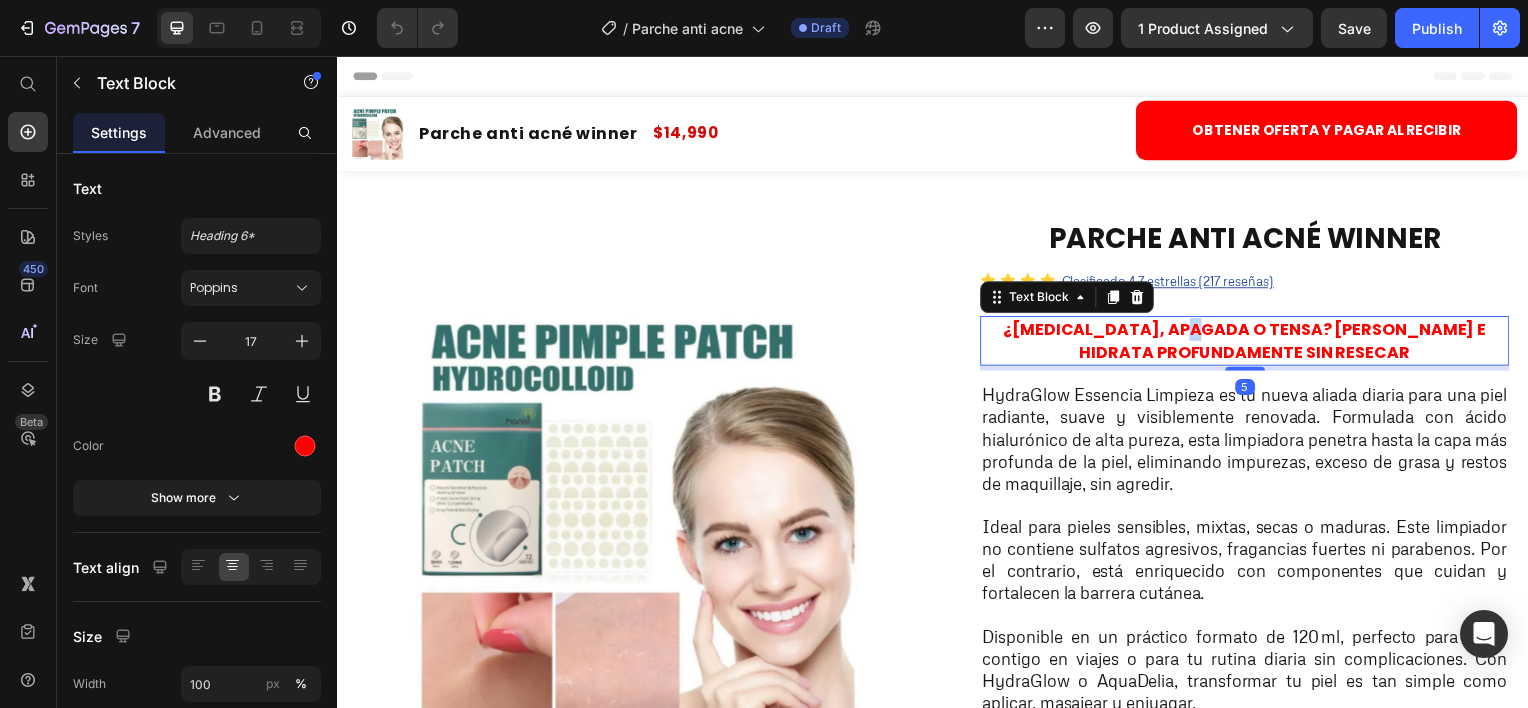 click on "¿[MEDICAL_DATA], apagada o tensa? [PERSON_NAME] e hidrata profundamente sin resecar" at bounding box center (1250, 343) 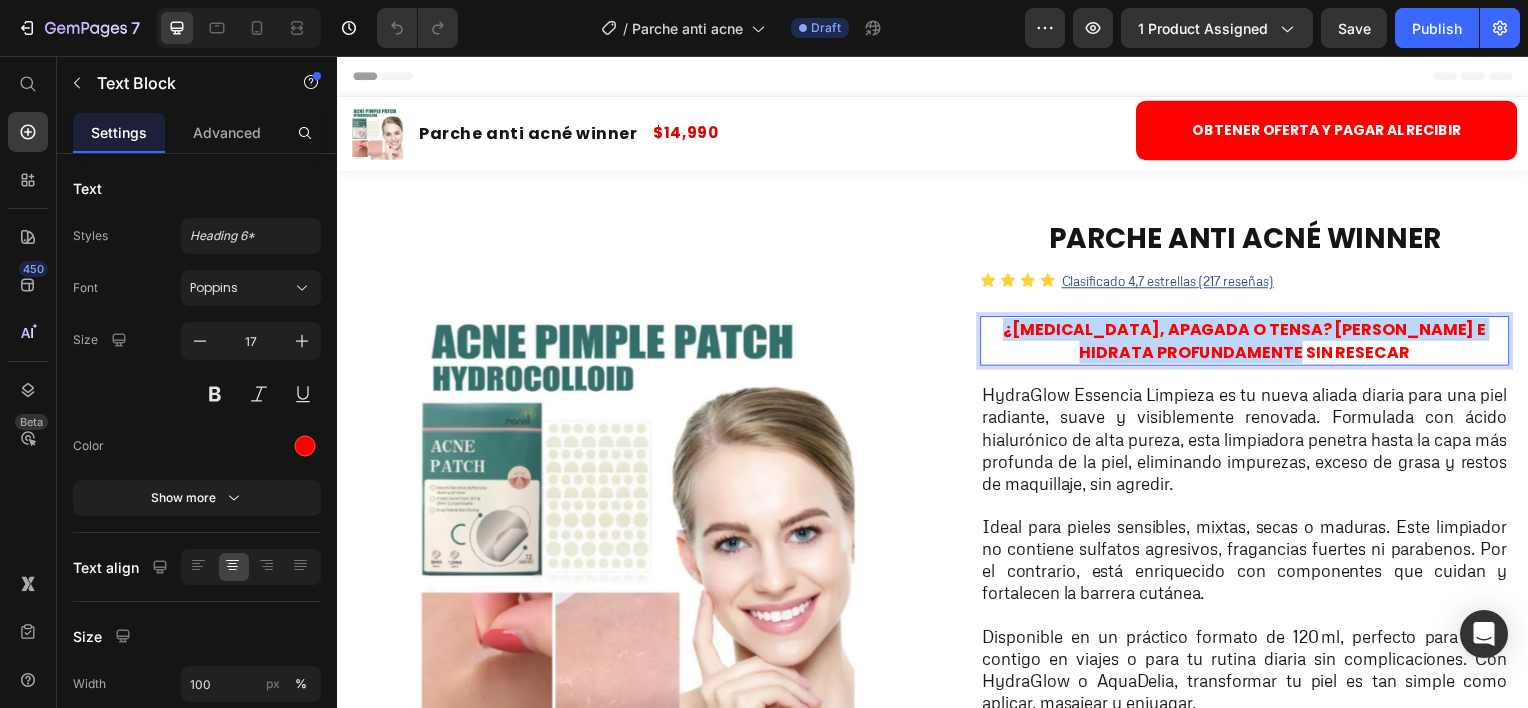 click on "¿[MEDICAL_DATA], apagada o tensa? [PERSON_NAME] e hidrata profundamente sin resecar" at bounding box center [1250, 343] 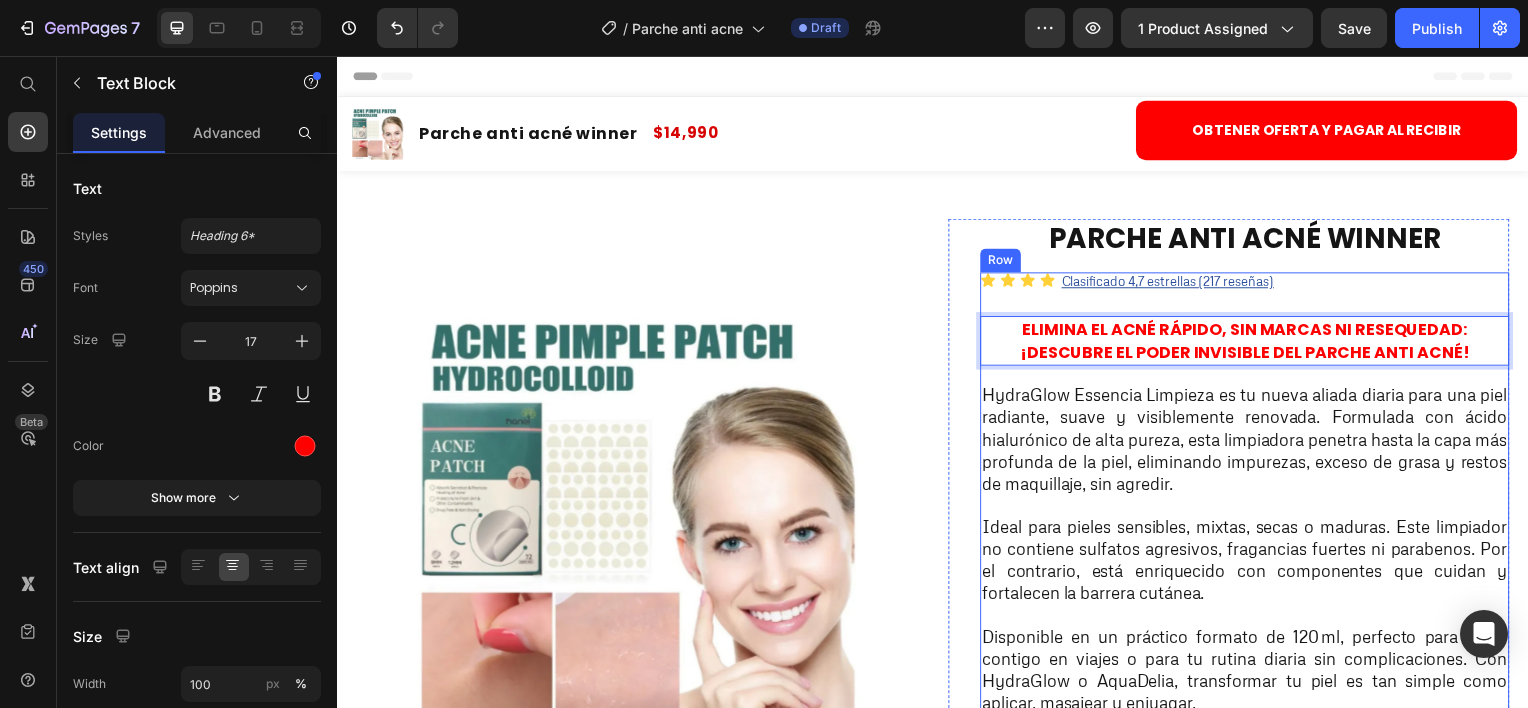 click on "HydraGlow Essencia Limpieza es tu nueva aliada diaria para una piel radiante, suave y visiblemente renovada. Formulada con ácido hialurónico de alta pureza, esta limpiadora penetra hasta la capa más profunda de la piel, eliminando impurezas, exceso de grasa y restos de maquillaje, sin agredir." at bounding box center (1250, 442) 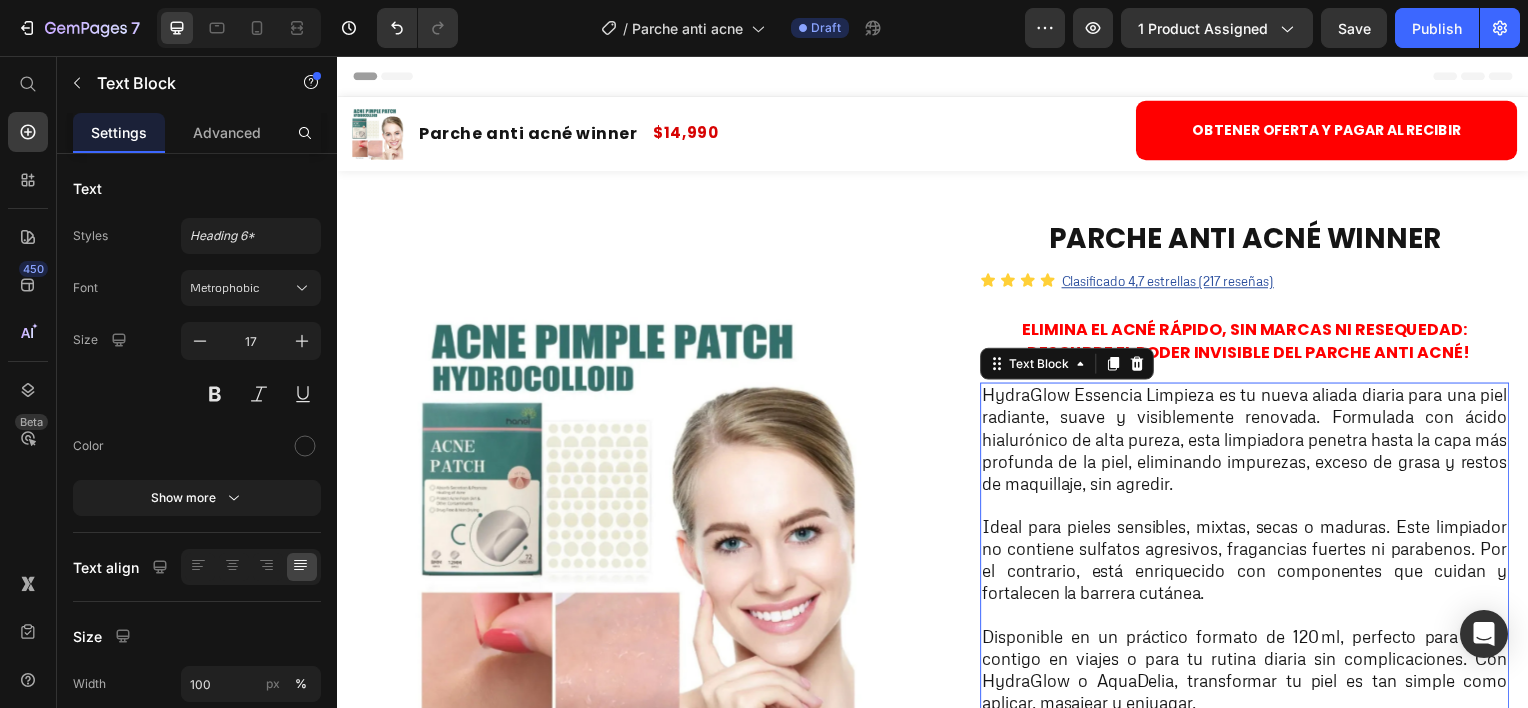 drag, startPoint x: 1271, startPoint y: 574, endPoint x: 1293, endPoint y: 581, distance: 23.086792 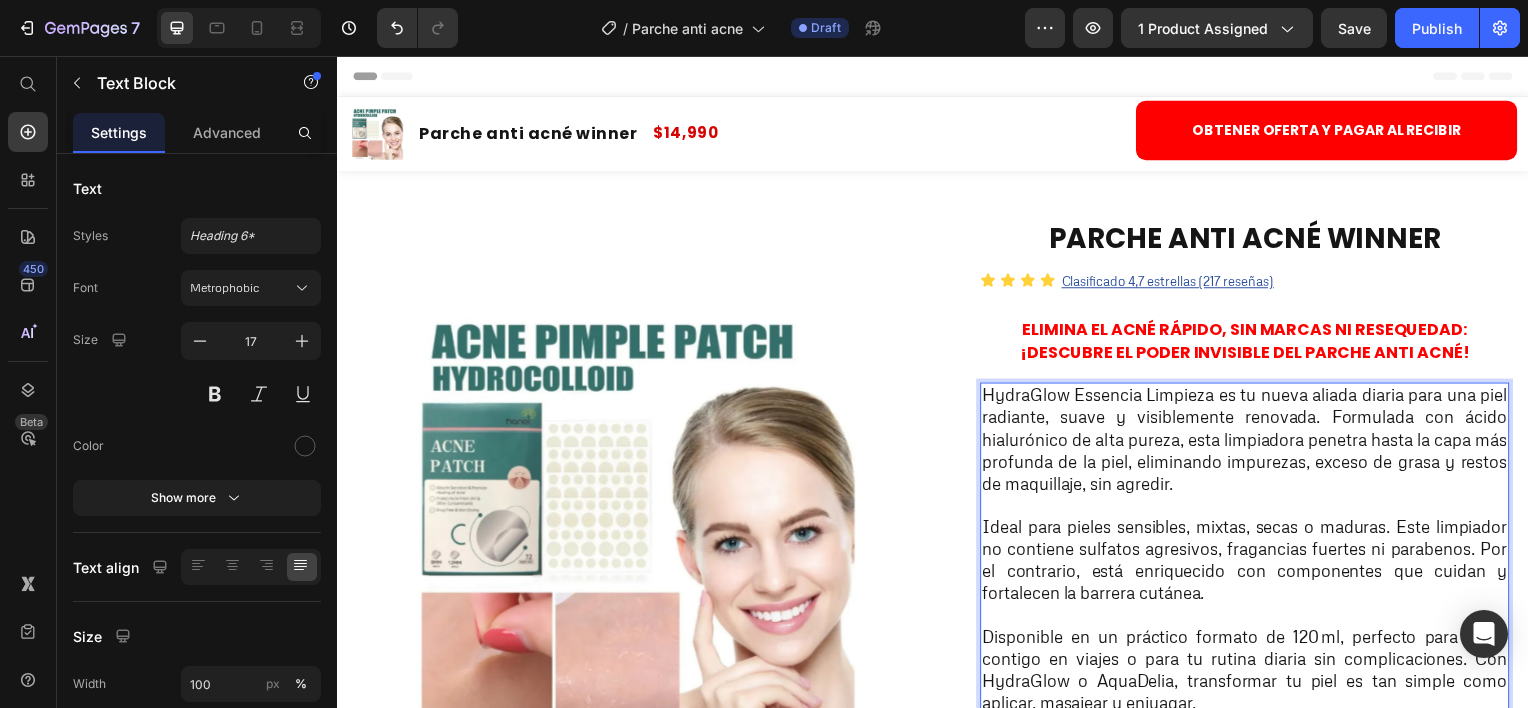 click on "HydraGlow Essencia Limpieza es tu nueva aliada diaria para una piel radiante, suave y visiblemente renovada. Formulada con ácido hialurónico de alta pureza, esta limpiadora penetra hasta la capa más profunda de la piel, eliminando impurezas, exceso de grasa y restos de maquillaje, sin agredir." at bounding box center (1250, 442) 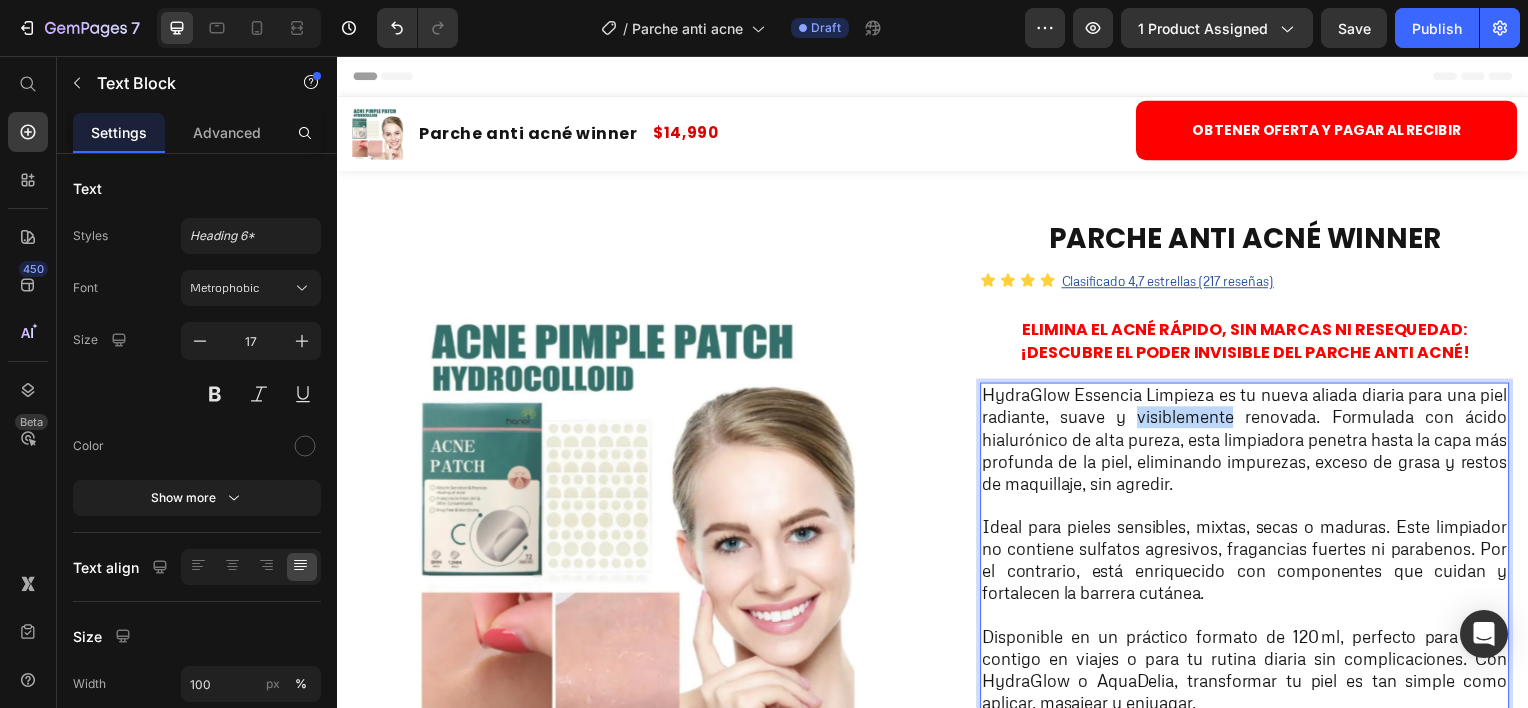 click on "HydraGlow Essencia Limpieza es tu nueva aliada diaria para una piel radiante, suave y visiblemente renovada. Formulada con ácido hialurónico de alta pureza, esta limpiadora penetra hasta la capa más profunda de la piel, eliminando impurezas, exceso de grasa y restos de maquillaje, sin agredir." at bounding box center (1250, 442) 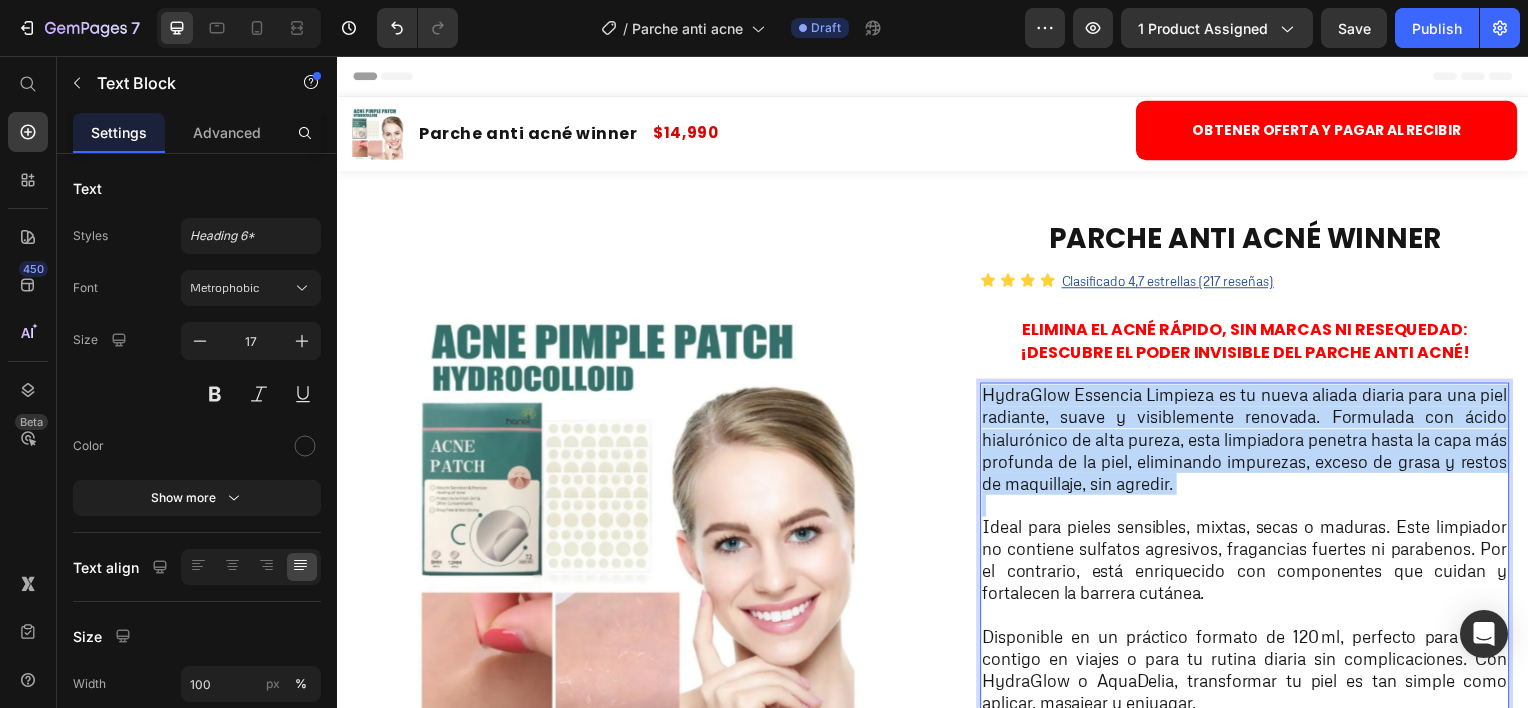 click on "HydraGlow Essencia Limpieza es tu nueva aliada diaria para una piel radiante, suave y visiblemente renovada. Formulada con ácido hialurónico de alta pureza, esta limpiadora penetra hasta la capa más profunda de la piel, eliminando impurezas, exceso de grasa y restos de maquillaje, sin agredir." at bounding box center (1250, 442) 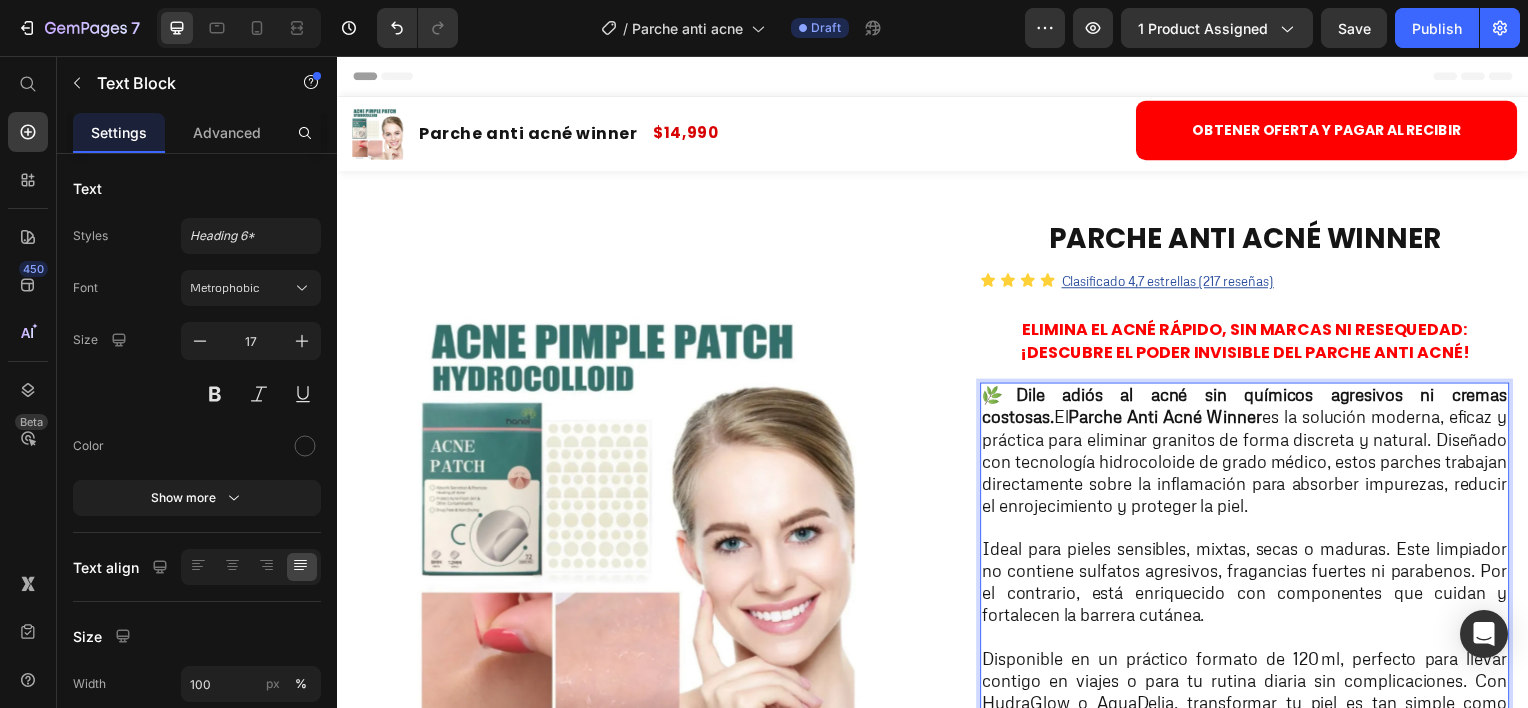 click on "Parche Anti Acné Winner" at bounding box center [1170, 419] 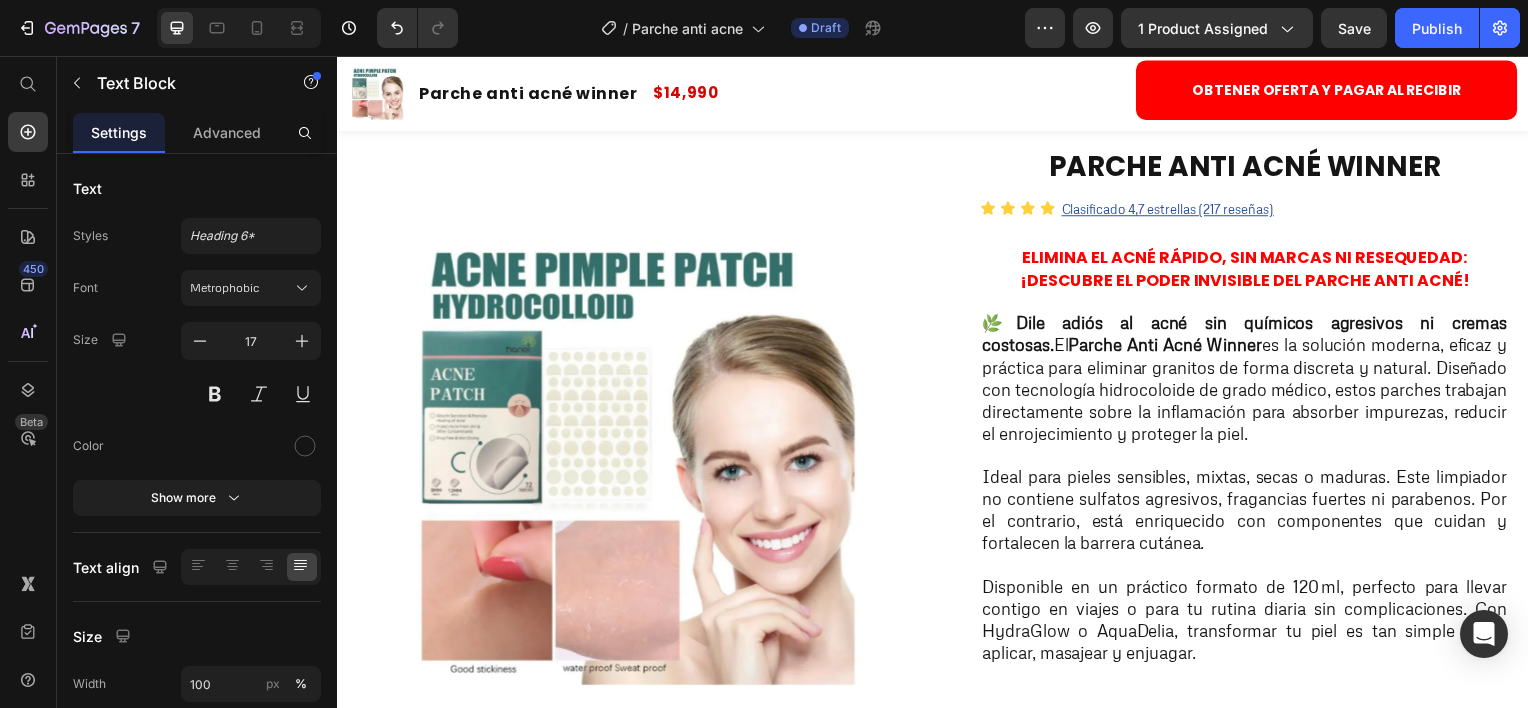 scroll, scrollTop: 0, scrollLeft: 0, axis: both 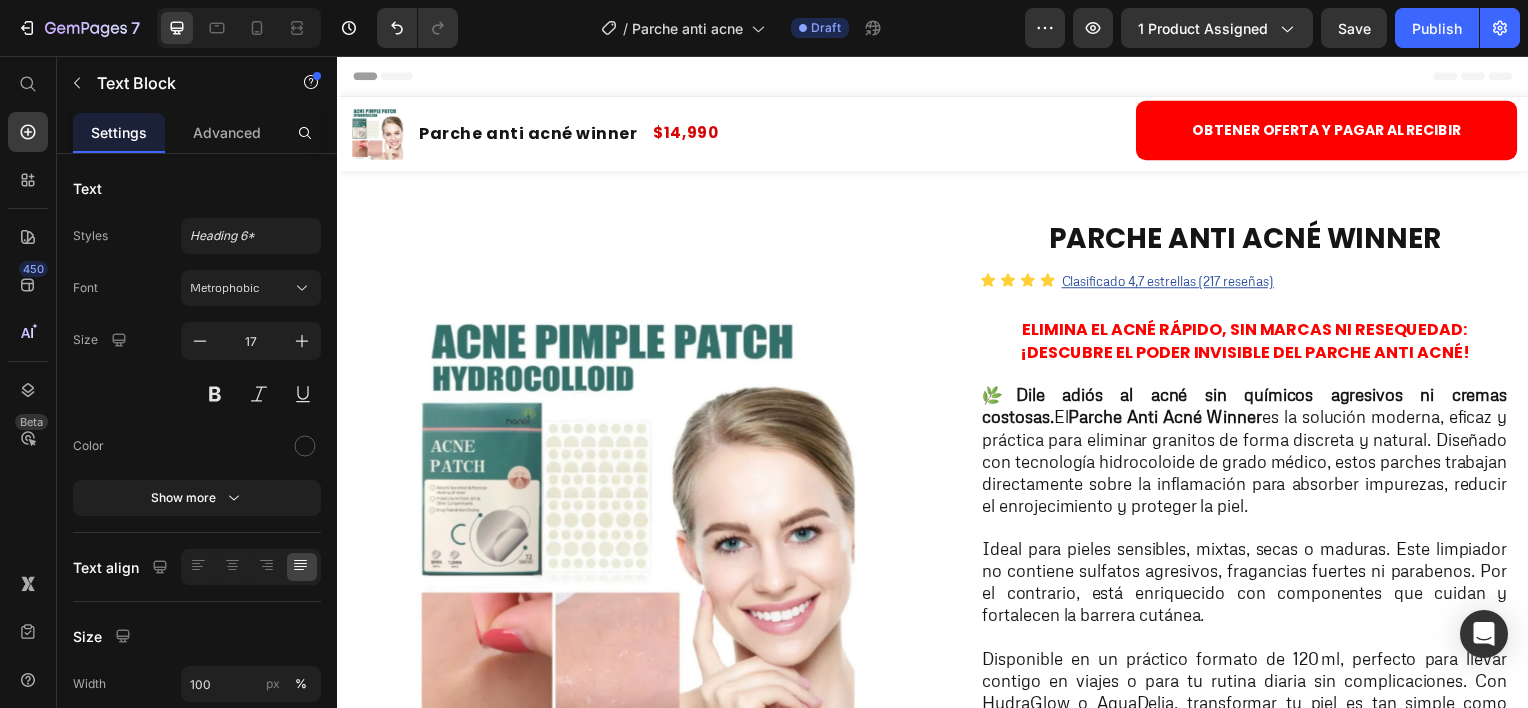 click on "🌿  Dile adiós al acné sin químicos agresivos ni cremas costosas.  El  Parche Anti Acné Winner  es la solución moderna, eficaz y práctica para eliminar granitos de forma discreta y natural. Diseñado con tecnología hidrocoloide de grado médico, estos parches trabajan directamente sobre la inflamación para absorber impurezas, reducir el enrojecimiento y proteger la piel." at bounding box center (1250, 453) 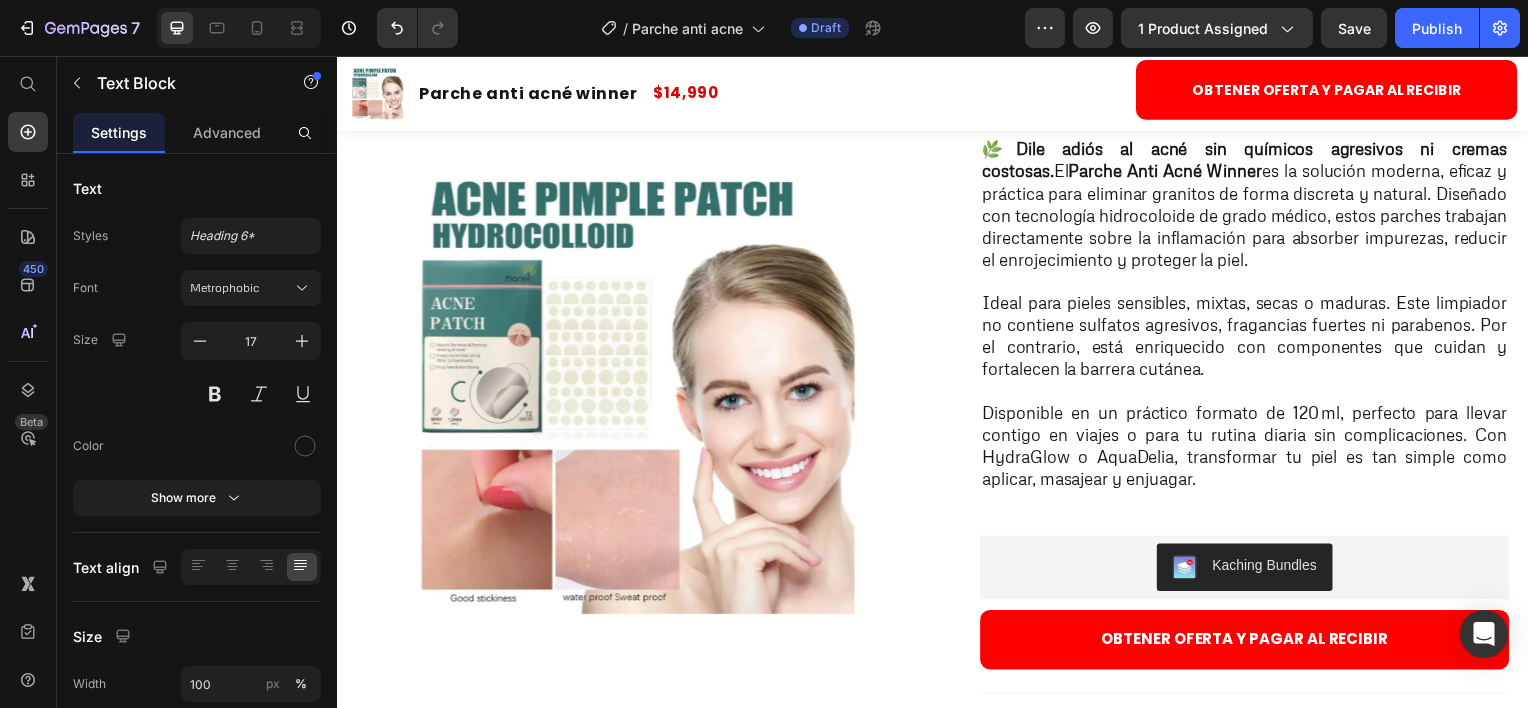 scroll, scrollTop: 100, scrollLeft: 0, axis: vertical 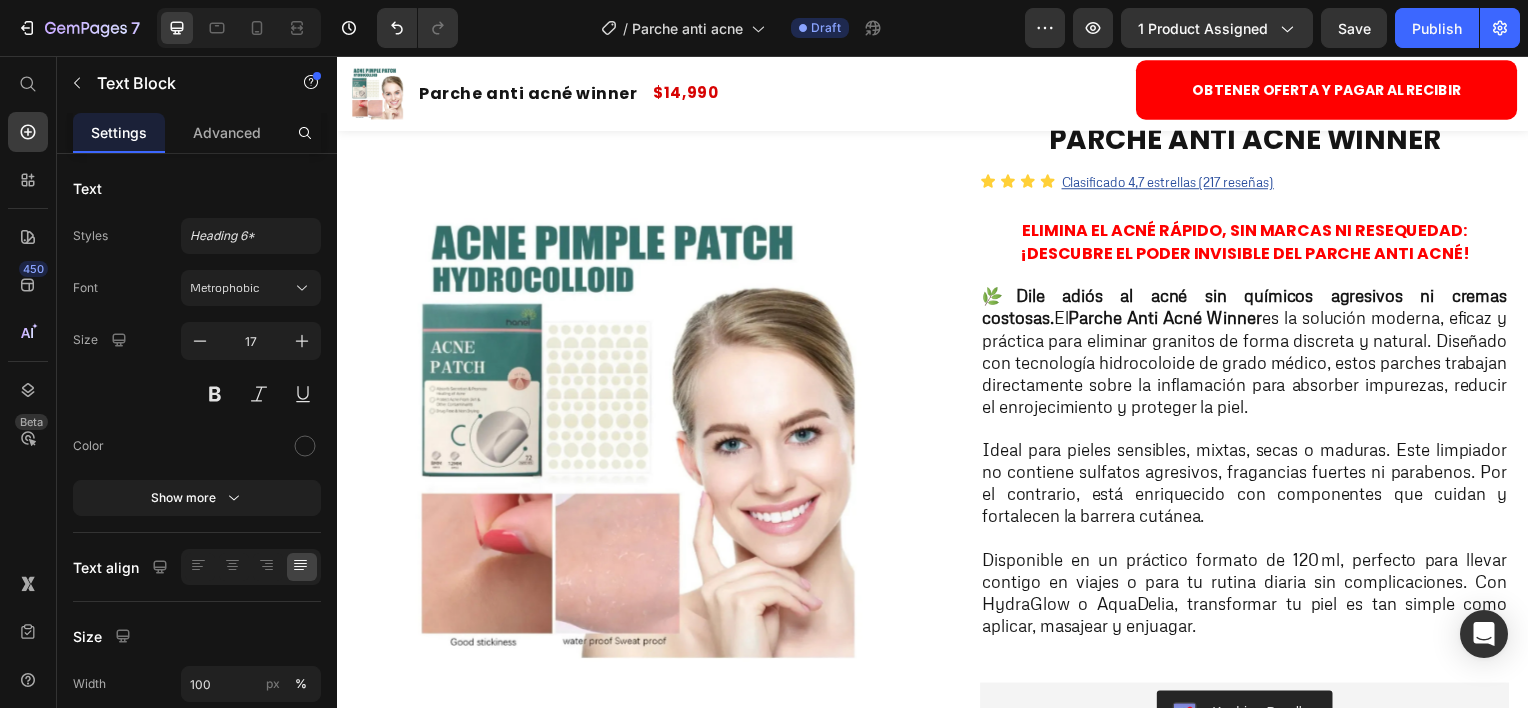 click on "Parche Anti Acné Winner" at bounding box center [1170, 319] 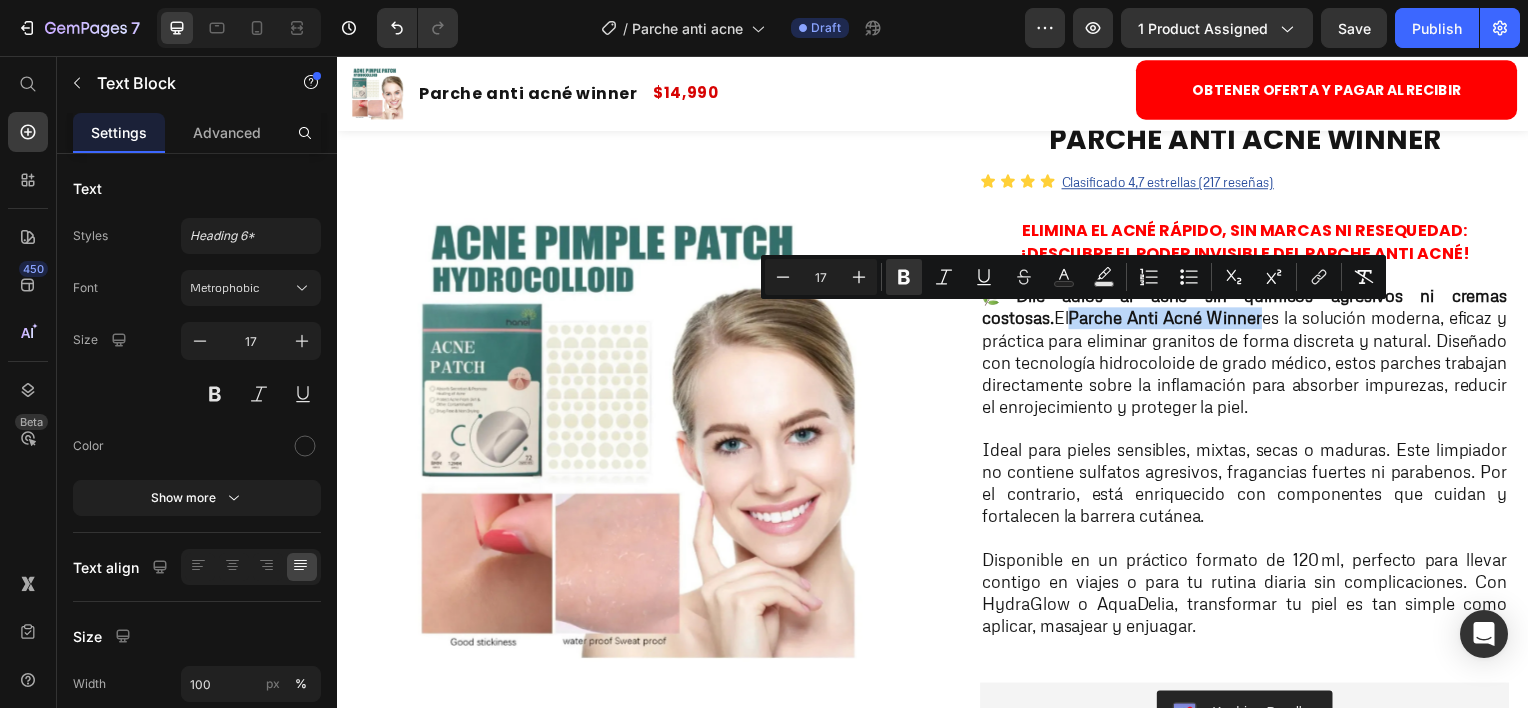 drag, startPoint x: 980, startPoint y: 320, endPoint x: 1174, endPoint y: 326, distance: 194.09276 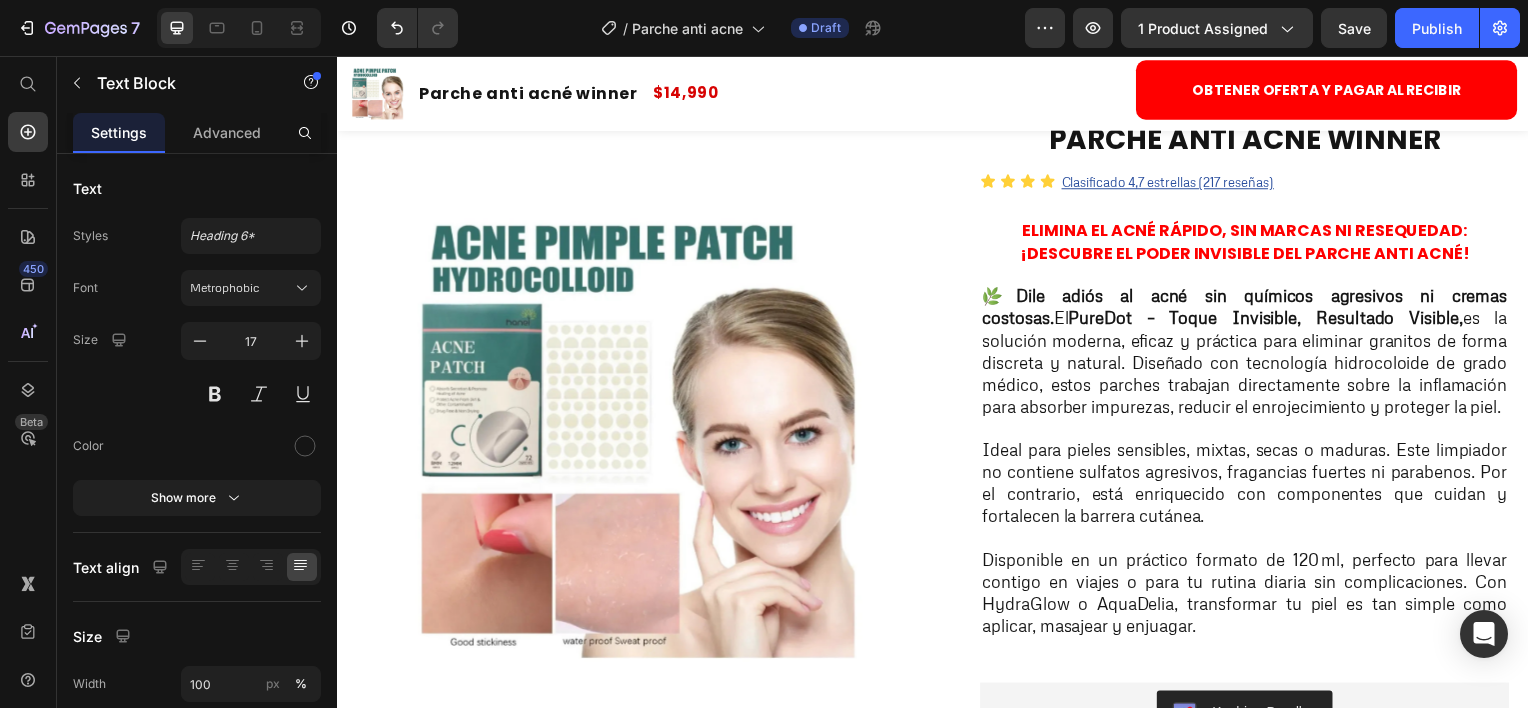 click on "Ideal para pieles sensibles, mixtas, secas o maduras. Este limpiador no contiene sulfatos agresivos, fragancias fuertes ni parabenos. Por el contrario, está enriquecido con componentes que cuidan y fortalecen la barrera cutánea." at bounding box center (1250, 486) 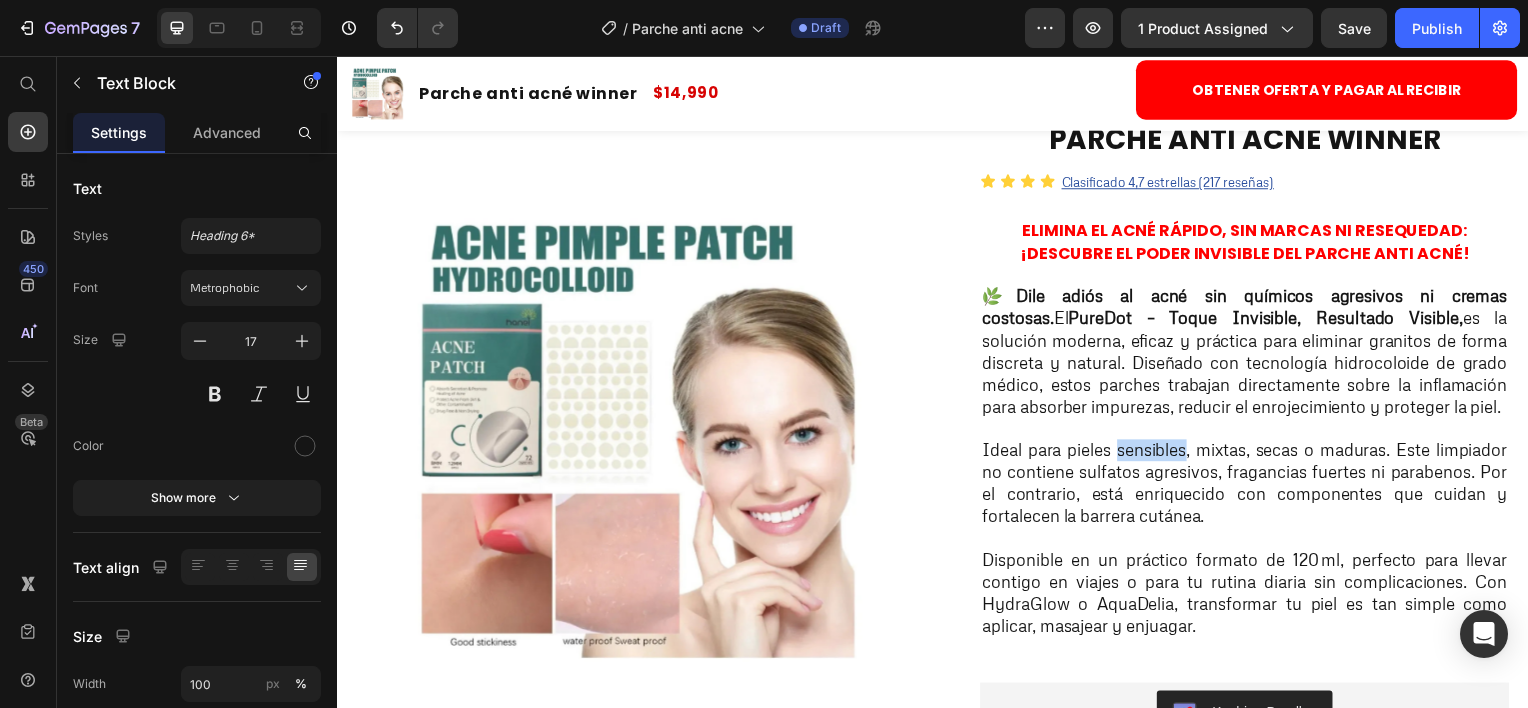 click on "Ideal para pieles sensibles, mixtas, secas o maduras. Este limpiador no contiene sulfatos agresivos, fragancias fuertes ni parabenos. Por el contrario, está enriquecido con componentes que cuidan y fortalecen la barrera cutánea." at bounding box center [1250, 486] 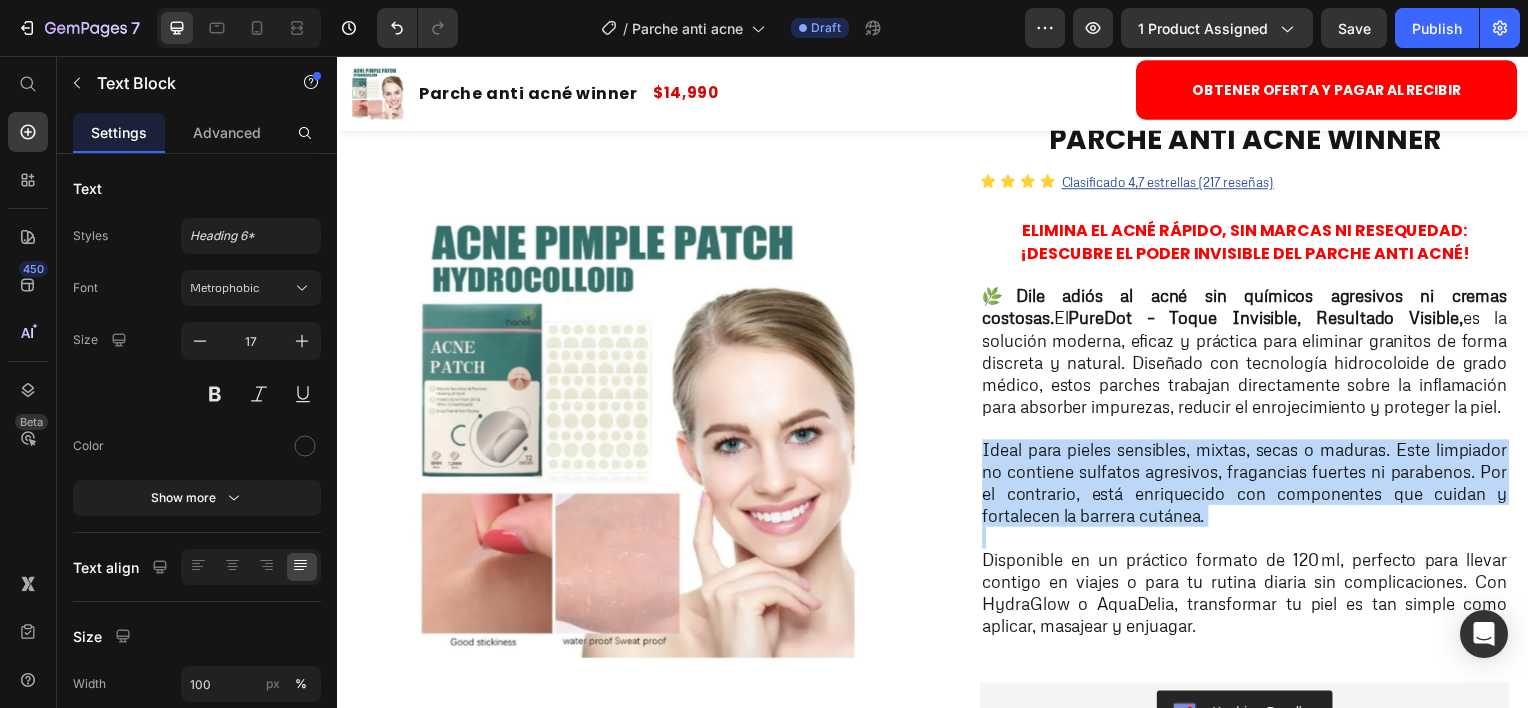 click on "Ideal para pieles sensibles, mixtas, secas o maduras. Este limpiador no contiene sulfatos agresivos, fragancias fuertes ni parabenos. Por el contrario, está enriquecido con componentes que cuidan y fortalecen la barrera cutánea." at bounding box center (1250, 486) 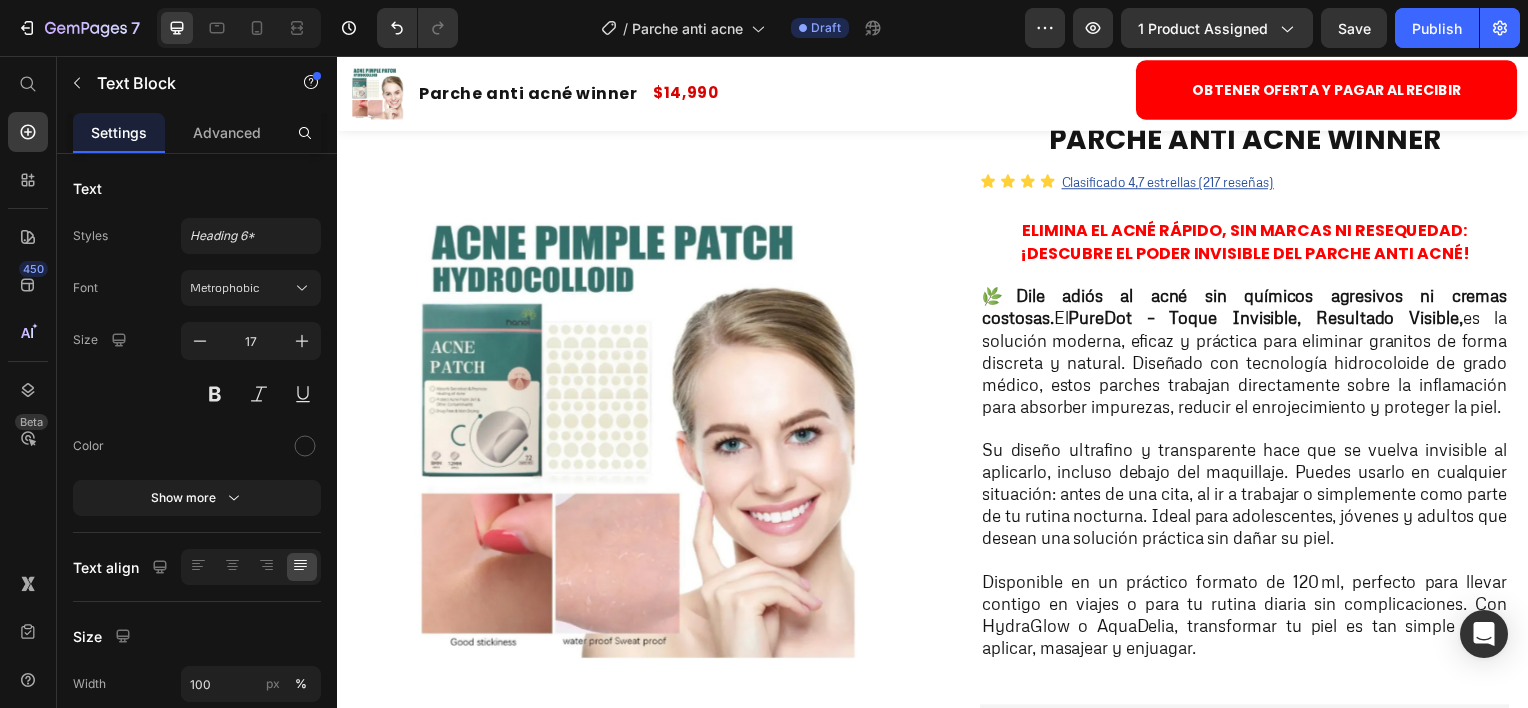 click on "Disponible en un práctico formato de 120 ml, perfecto para llevar contigo en viajes o para tu rutina diaria sin complicaciones. Con HydraGlow o AquaDelia, transformar tu piel es tan simple como aplicar, masajear y enjuagar." at bounding box center (1250, 619) 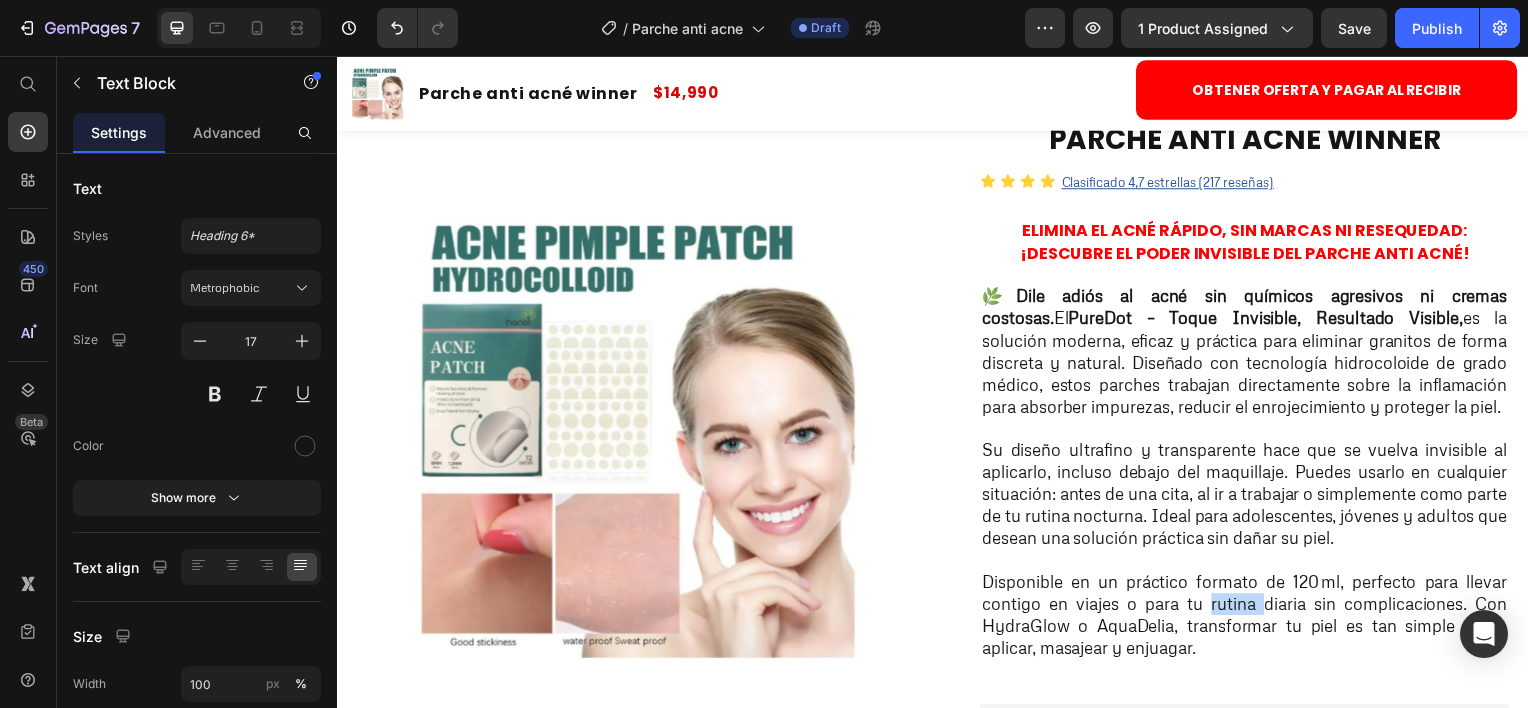 click on "Disponible en un práctico formato de 120 ml, perfecto para llevar contigo en viajes o para tu rutina diaria sin complicaciones. Con HydraGlow o AquaDelia, transformar tu piel es tan simple como aplicar, masajear y enjuagar." at bounding box center [1250, 619] 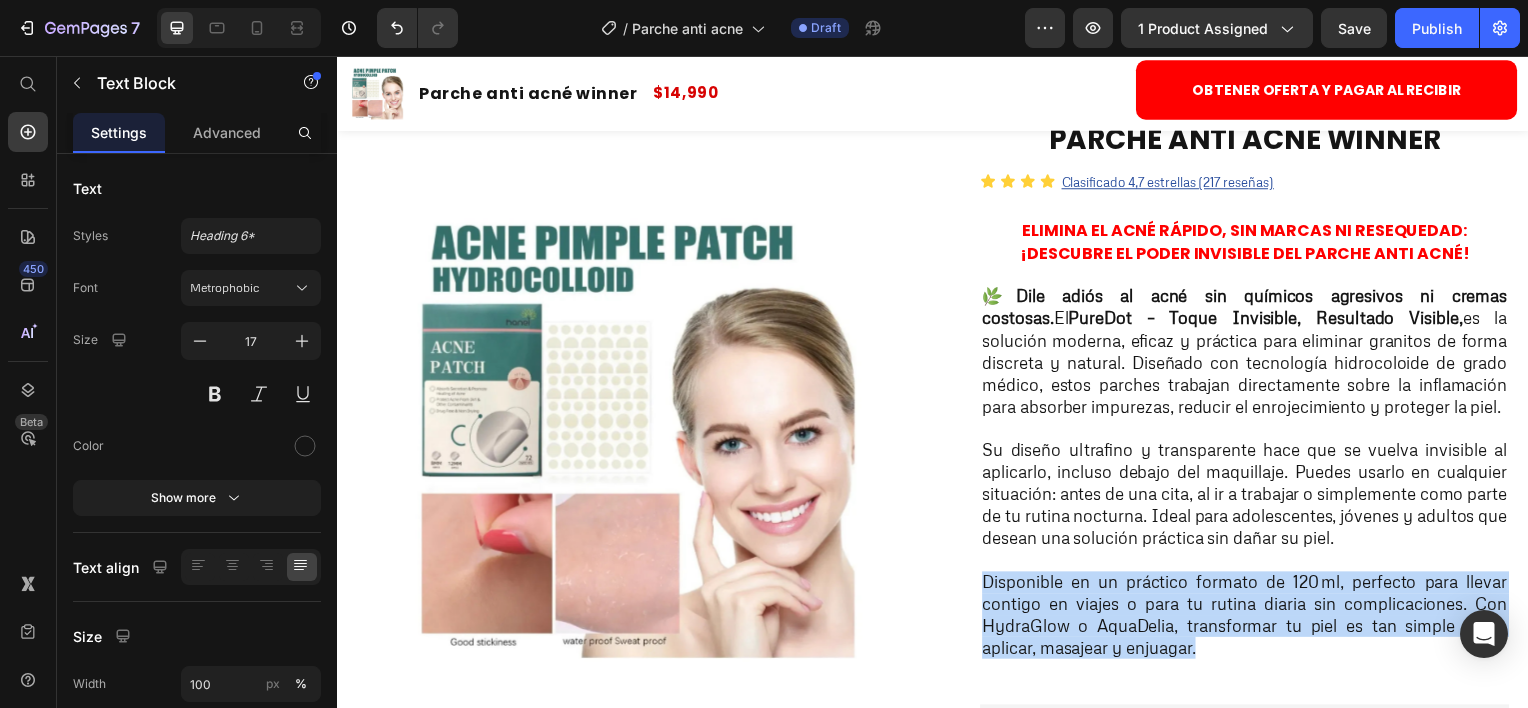 click on "Disponible en un práctico formato de 120 ml, perfecto para llevar contigo en viajes o para tu rutina diaria sin complicaciones. Con HydraGlow o AquaDelia, transformar tu piel es tan simple como aplicar, masajear y enjuagar." at bounding box center [1250, 619] 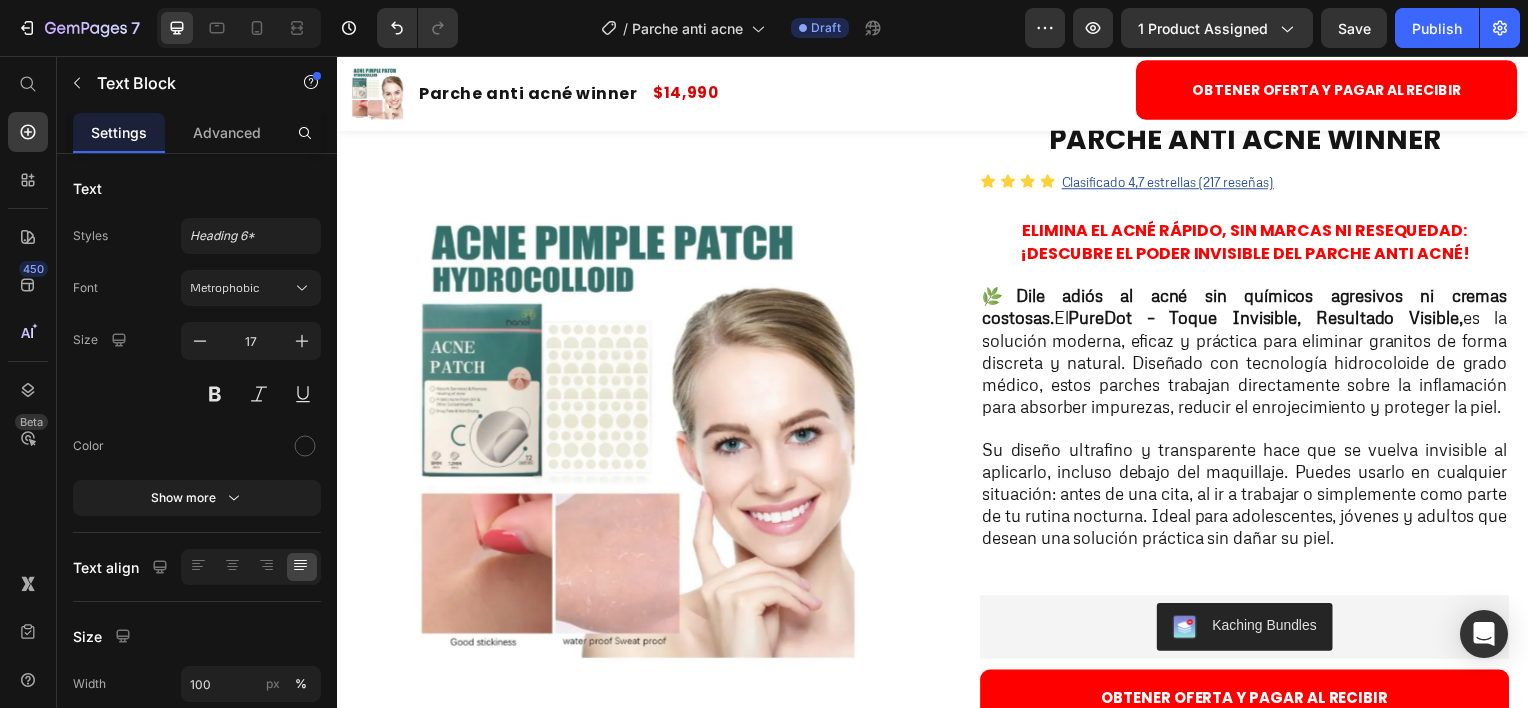 click on "Su diseño ultrafino y transparente hace que se vuelva invisible al aplicarlo, incluso debajo del maquillaje. Puedes usarlo en cualquier situación: antes de una cita, al ir a trabajar o simplemente como parte de tu rutina nocturna. Ideal para adolescentes, jóvenes y adultos que desean una solución práctica sin dañar su piel." at bounding box center (1250, 497) 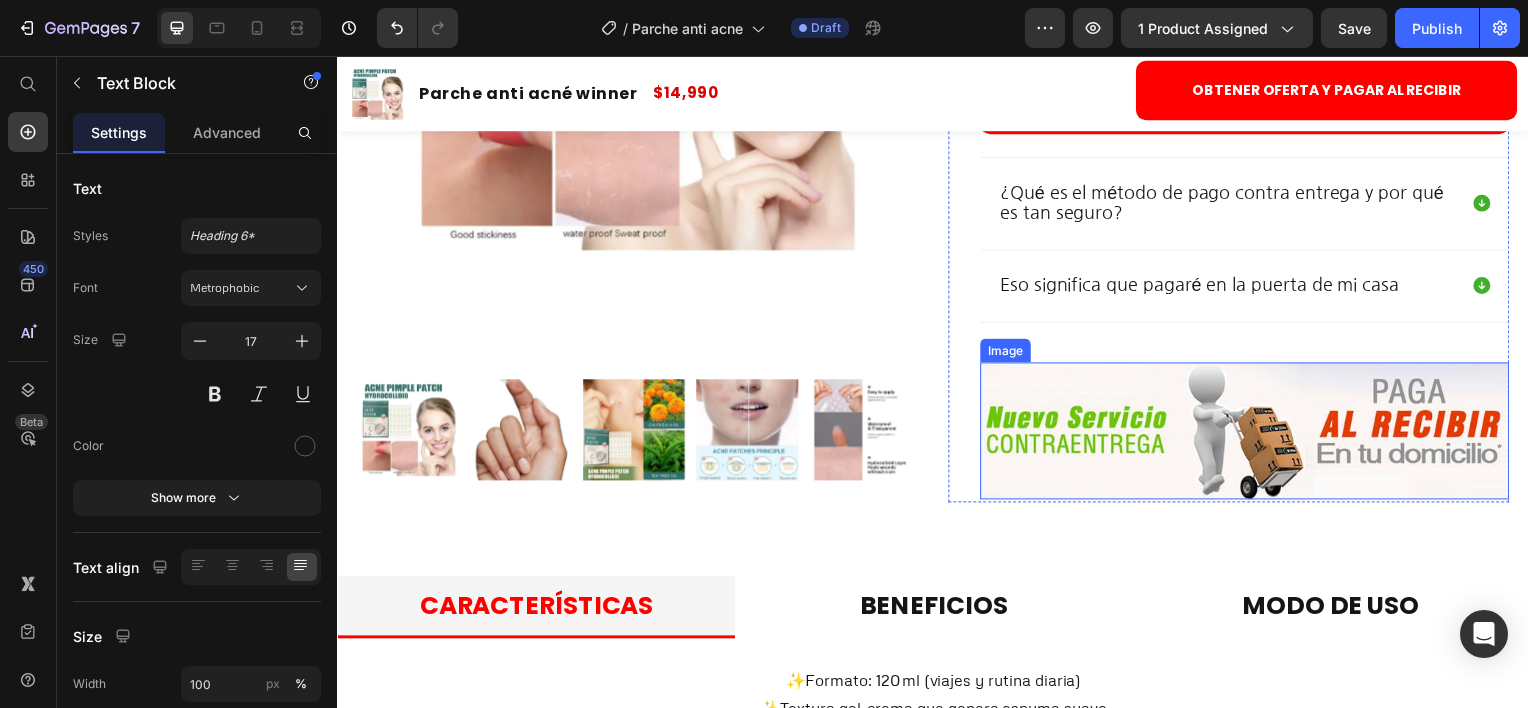 scroll, scrollTop: 900, scrollLeft: 0, axis: vertical 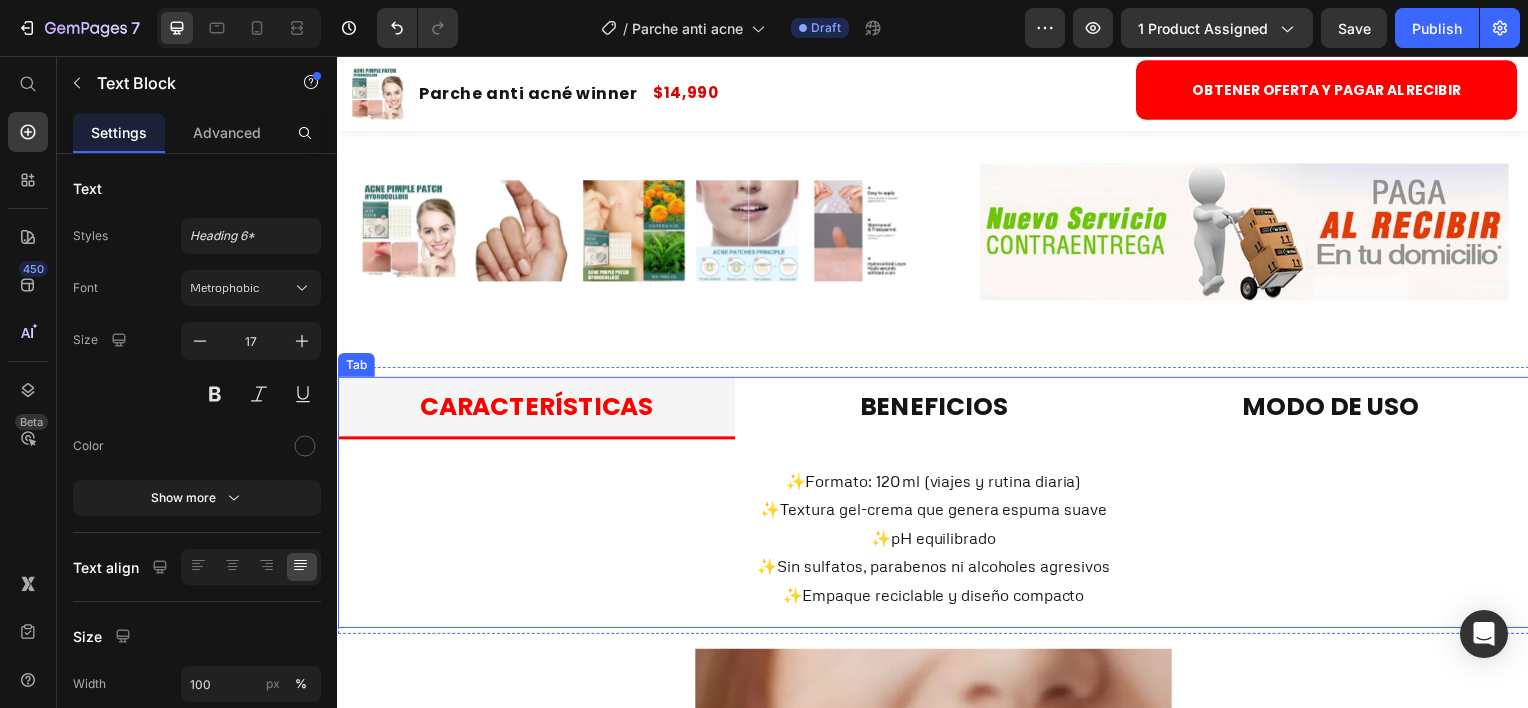 click on "Características" at bounding box center (537, 410) 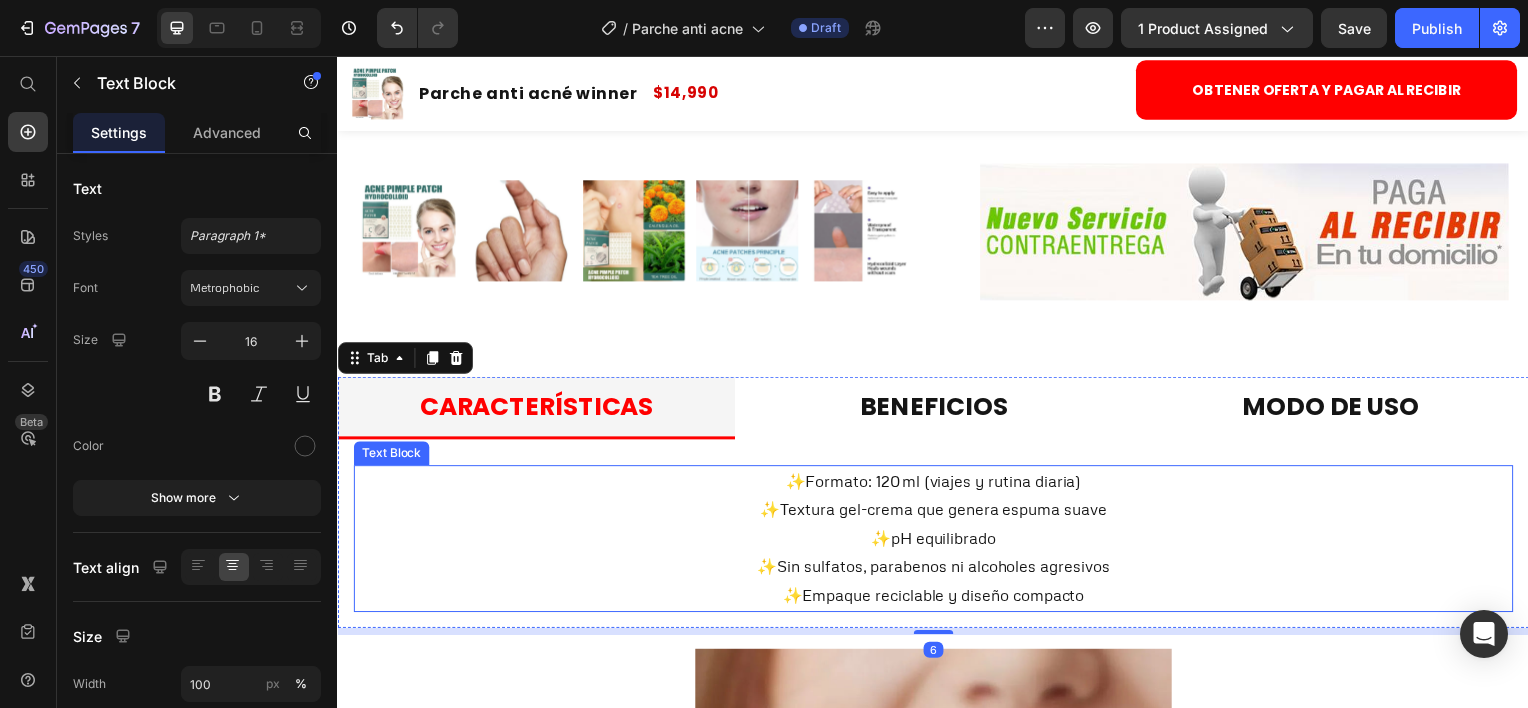 click on "✨  pH equilibrado" at bounding box center (937, 541) 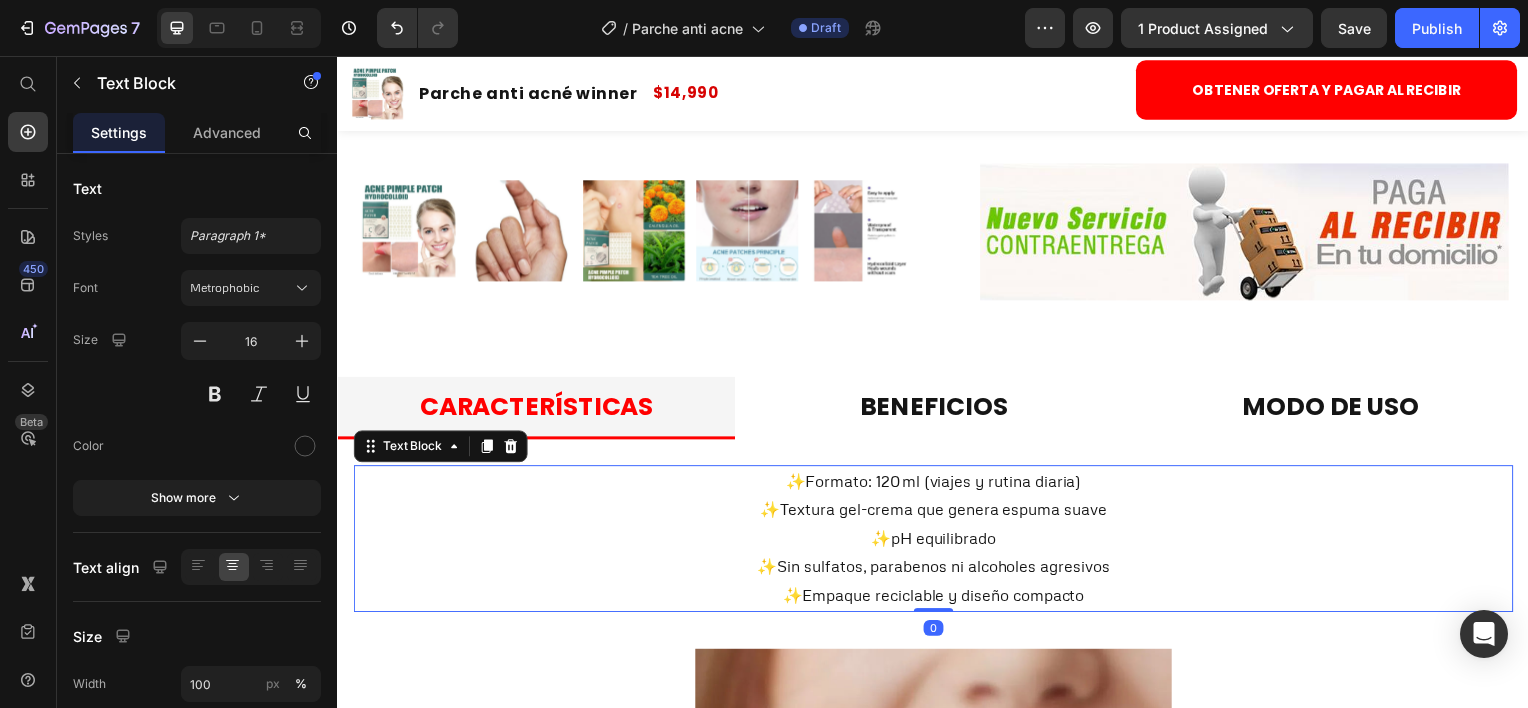 drag, startPoint x: 1027, startPoint y: 577, endPoint x: 1052, endPoint y: 586, distance: 26.57066 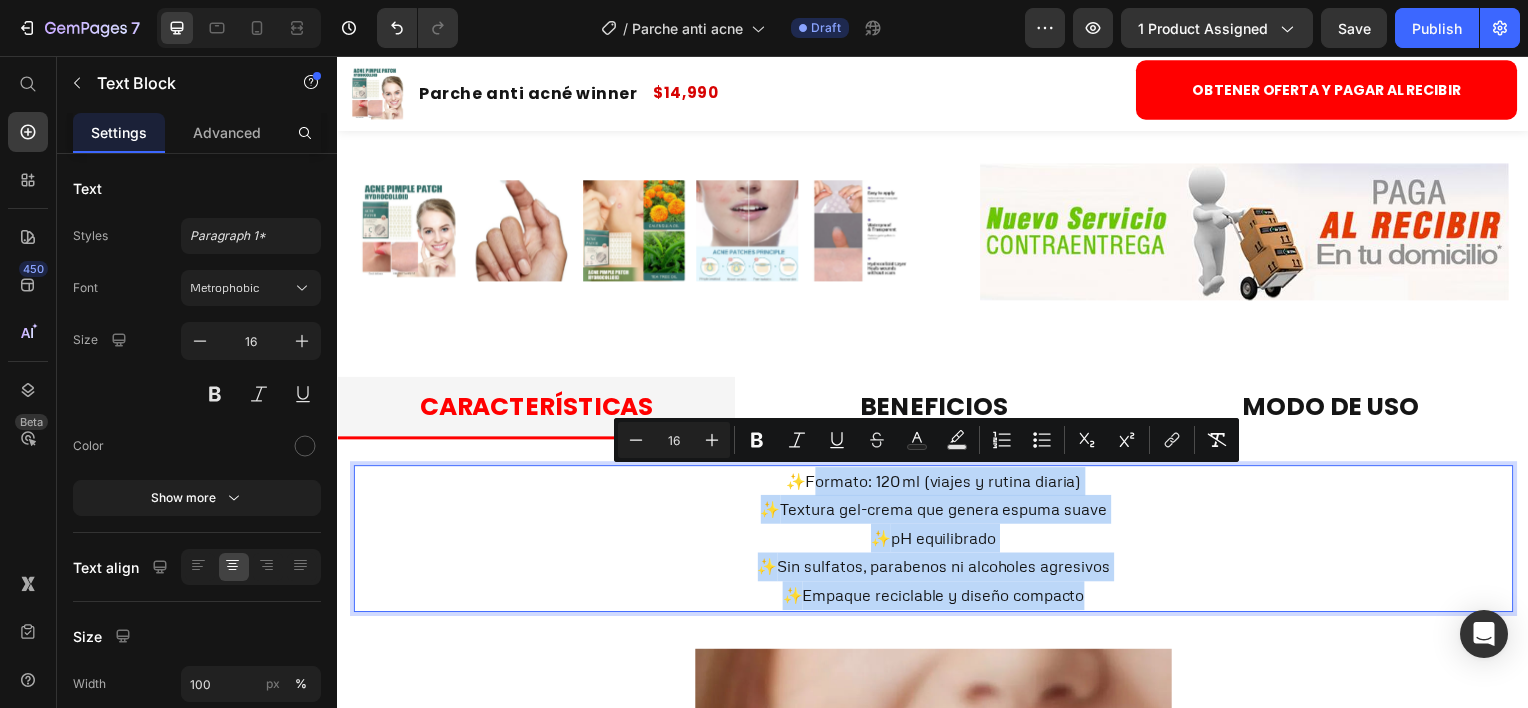 drag, startPoint x: 1096, startPoint y: 602, endPoint x: 807, endPoint y: 486, distance: 311.41132 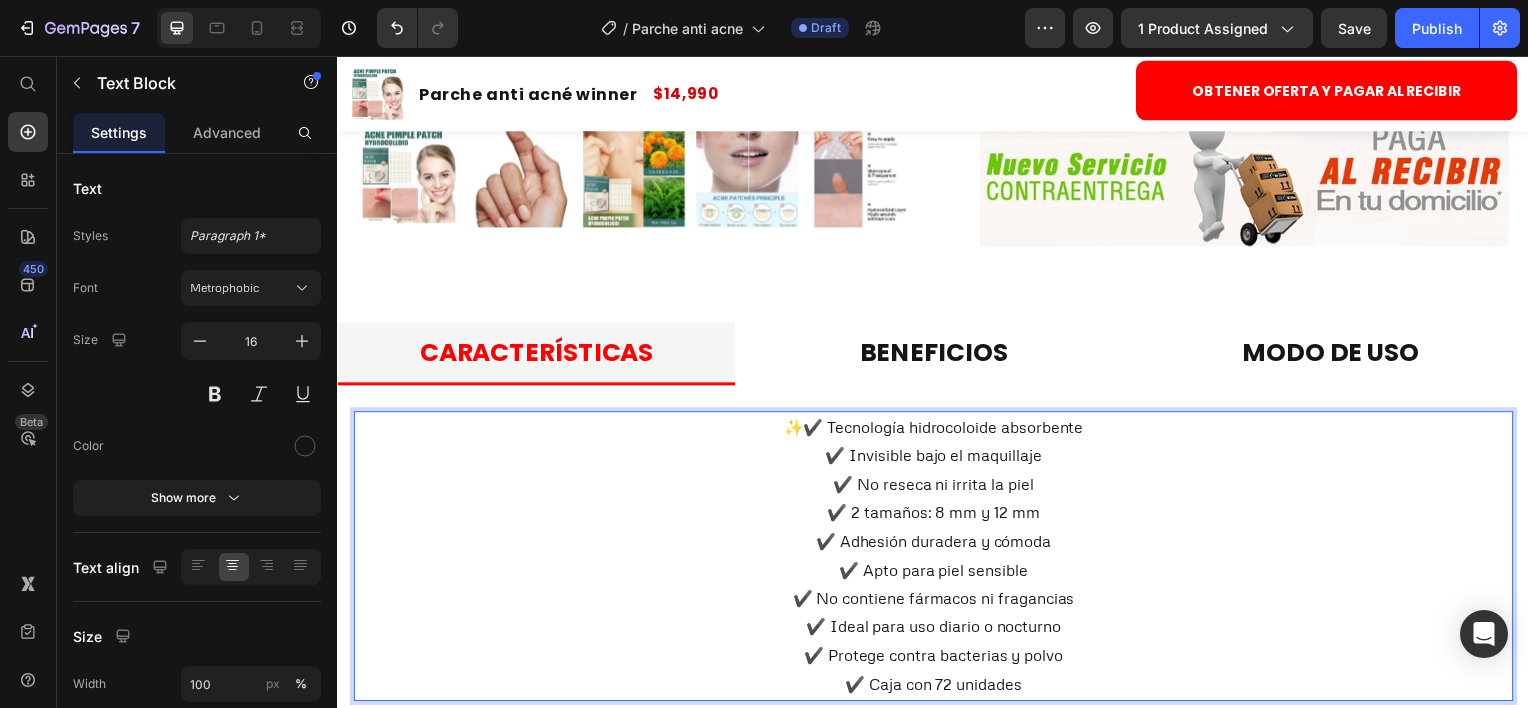 scroll, scrollTop: 959, scrollLeft: 0, axis: vertical 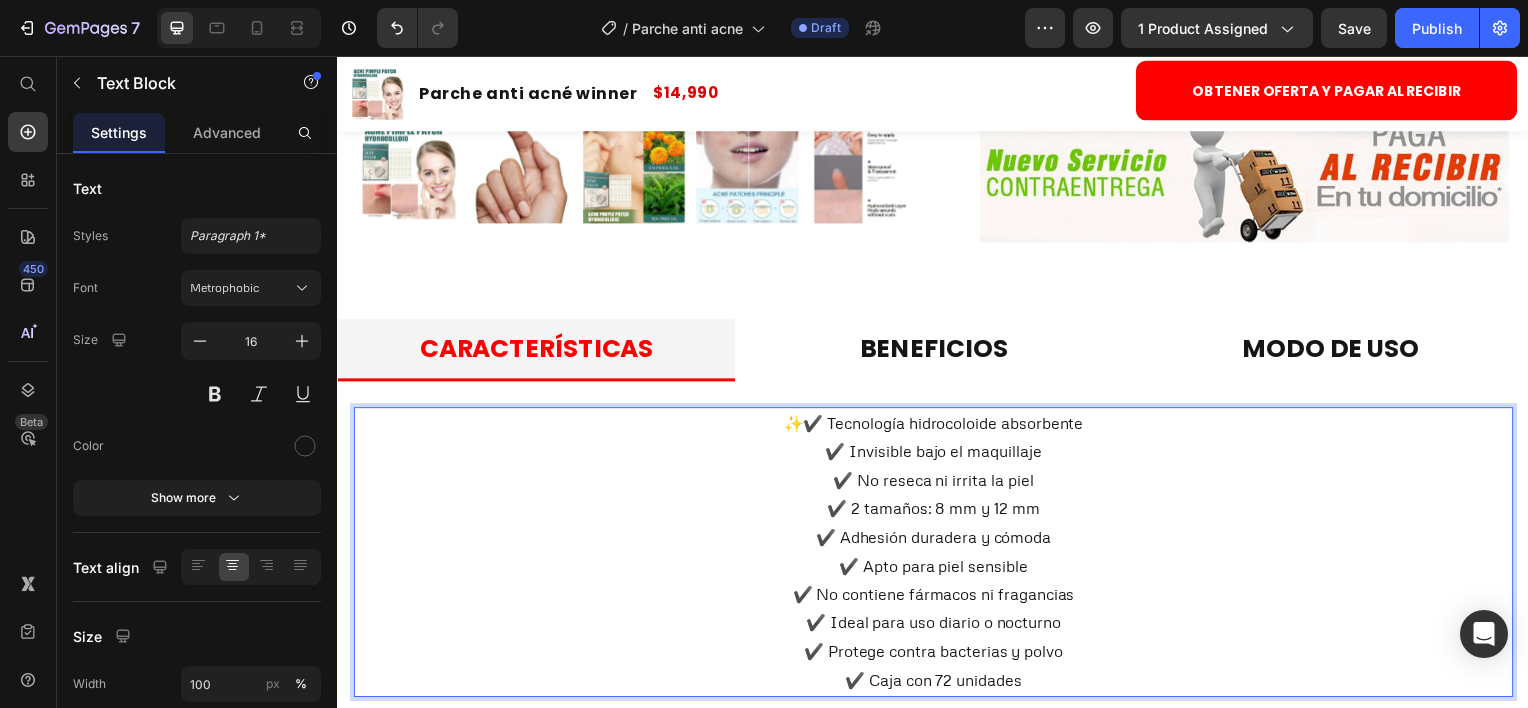 click on "✨" at bounding box center (796, 425) 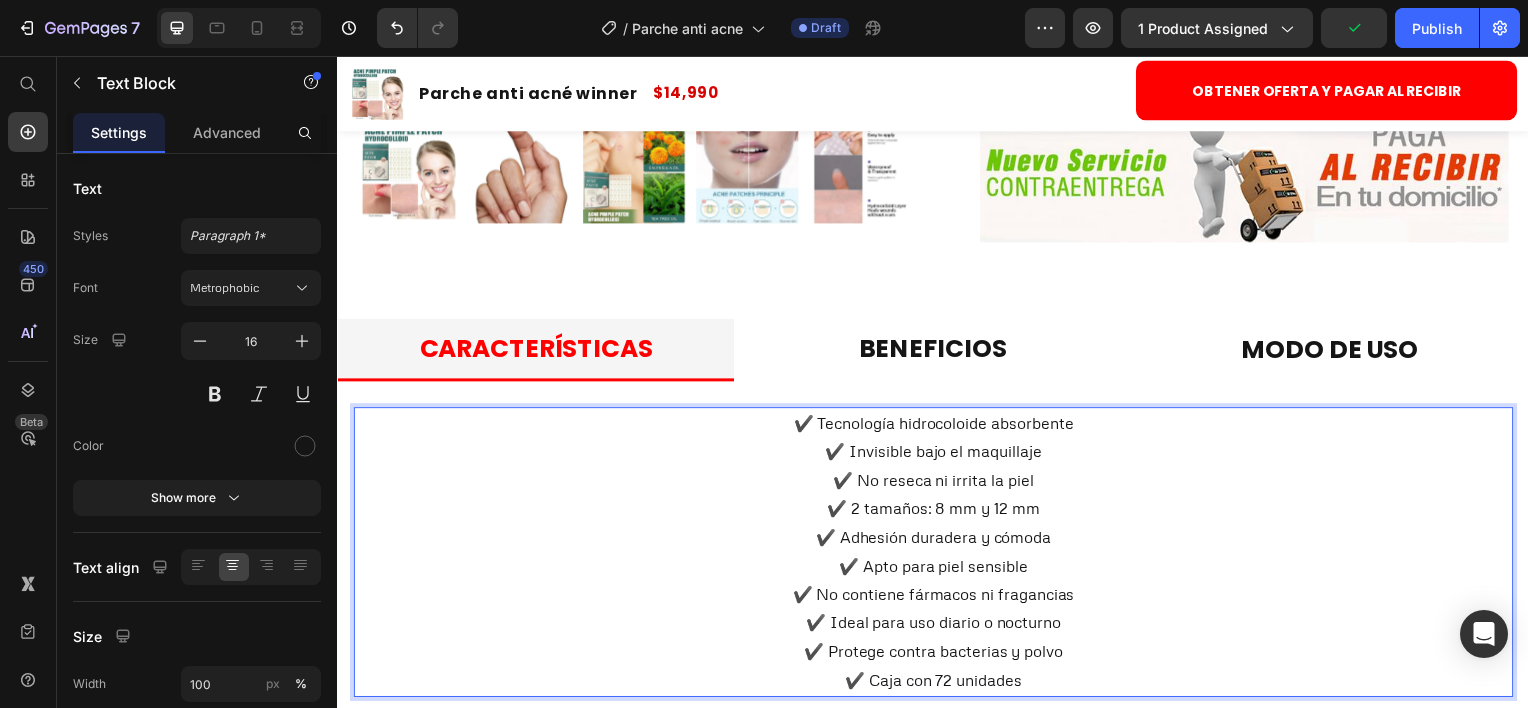 click on "Modo de uso" at bounding box center (1336, 351) 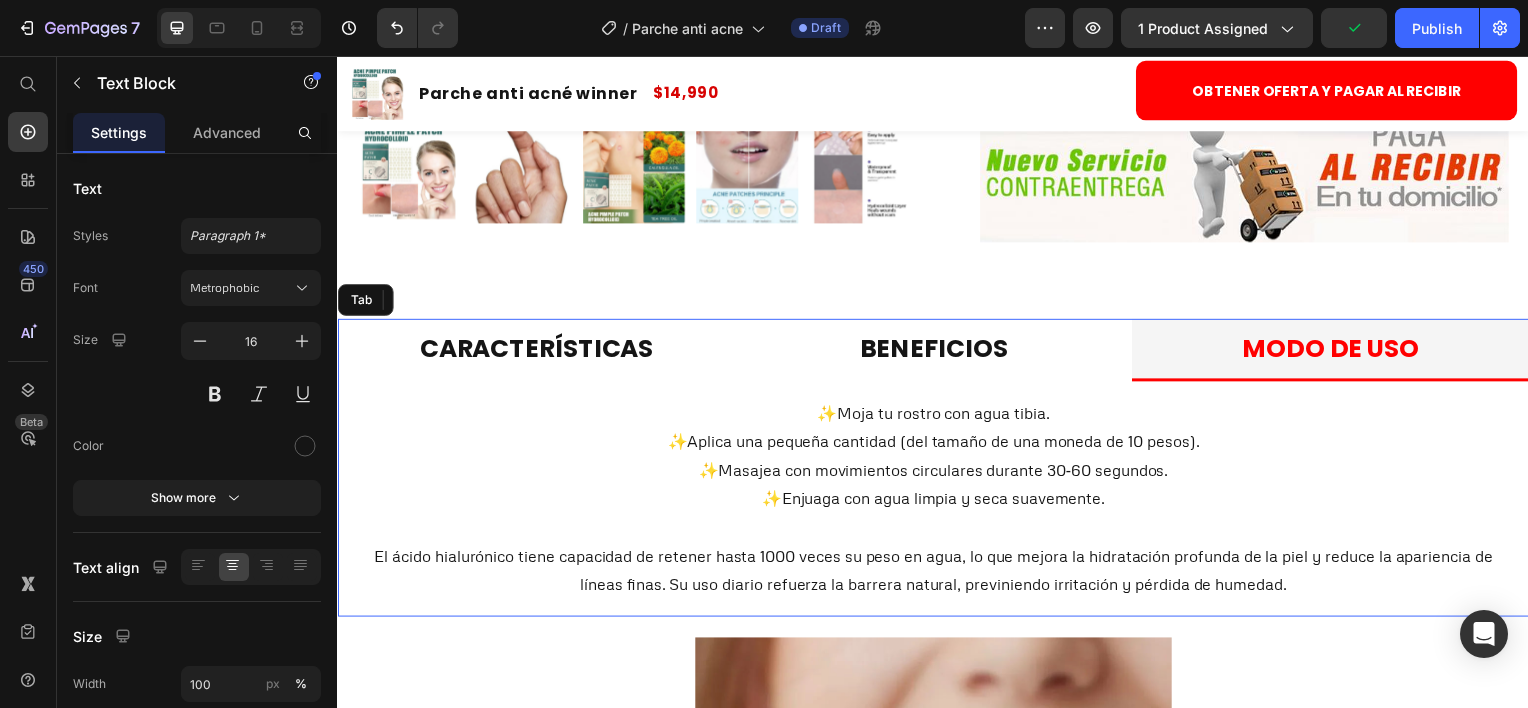 scroll, scrollTop: 0, scrollLeft: 0, axis: both 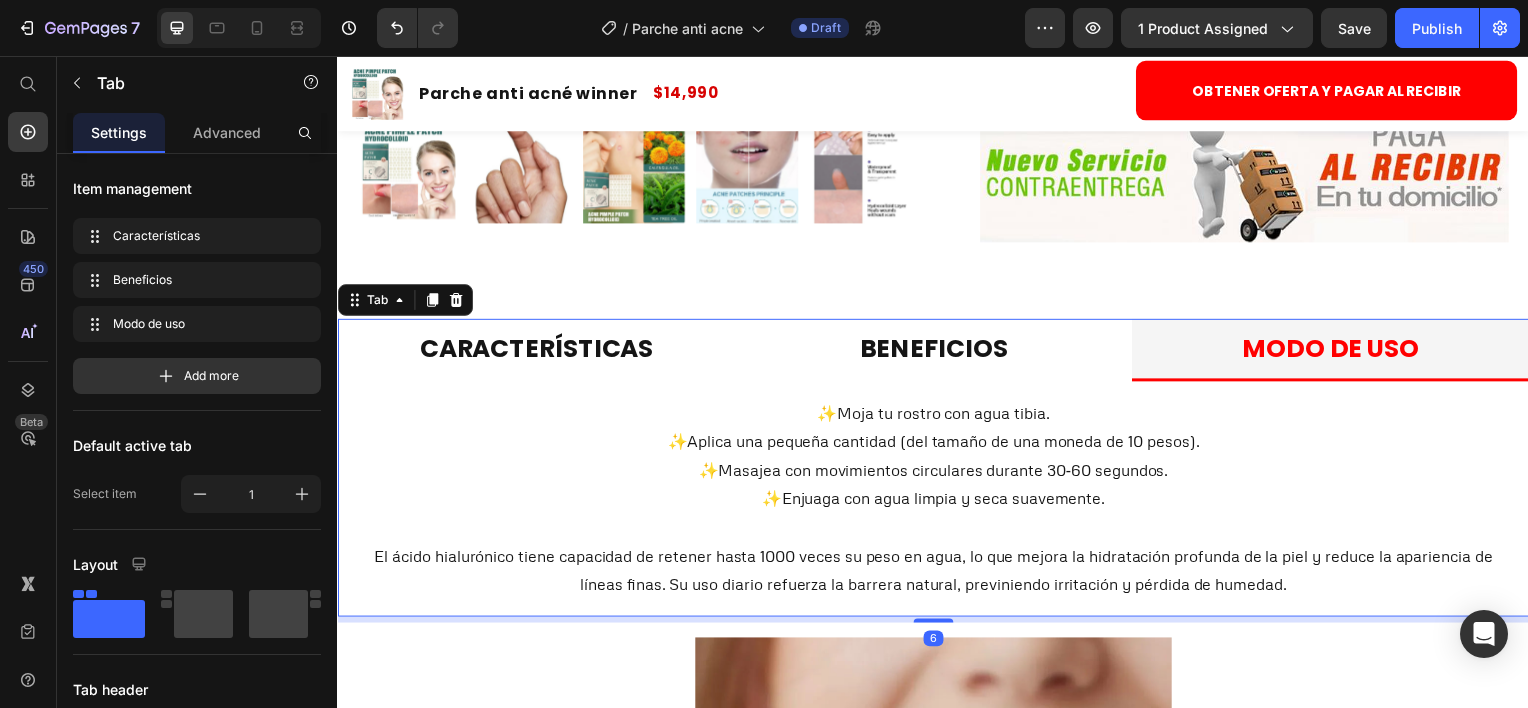 click on "Modo de uso" at bounding box center [1337, 351] 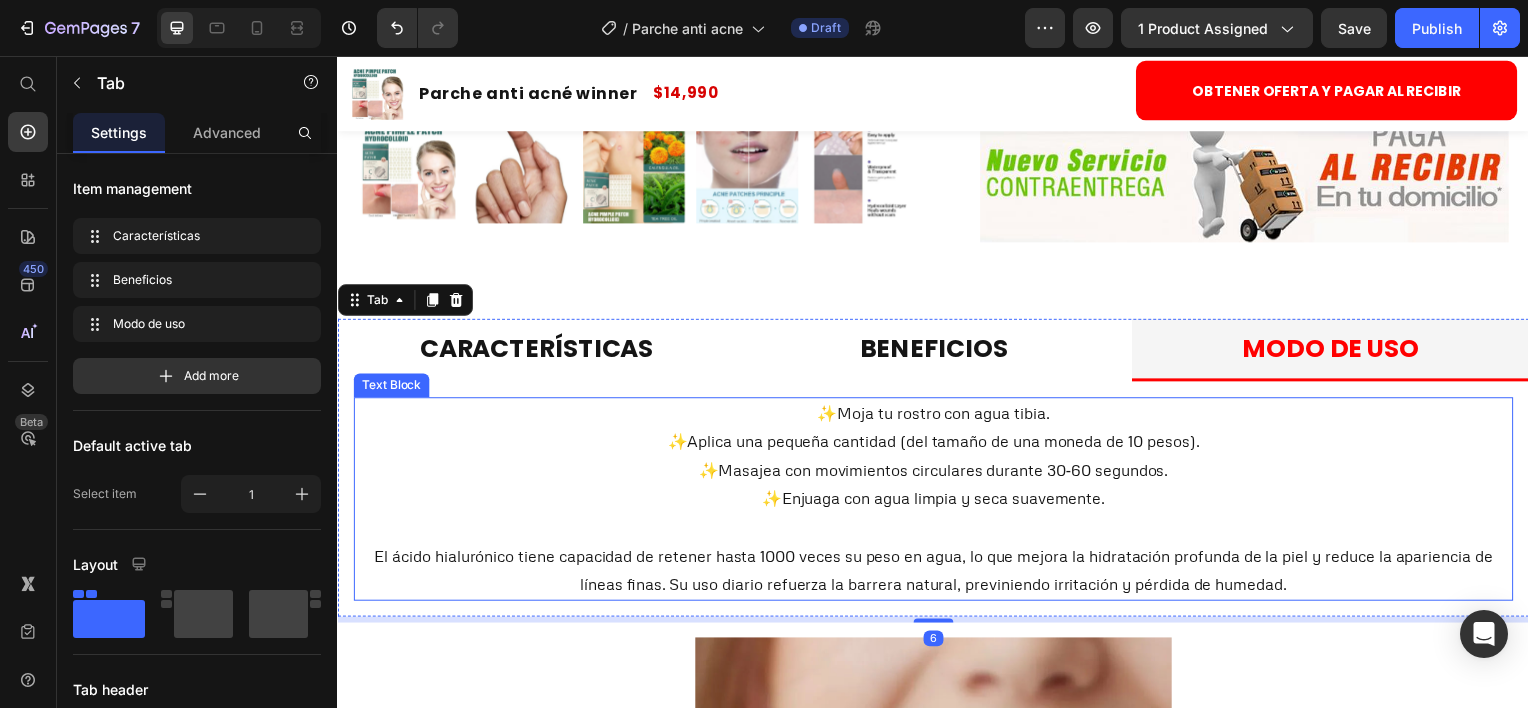 click on "✨  Enjuaga con agua limpia y seca suavemente." at bounding box center [937, 501] 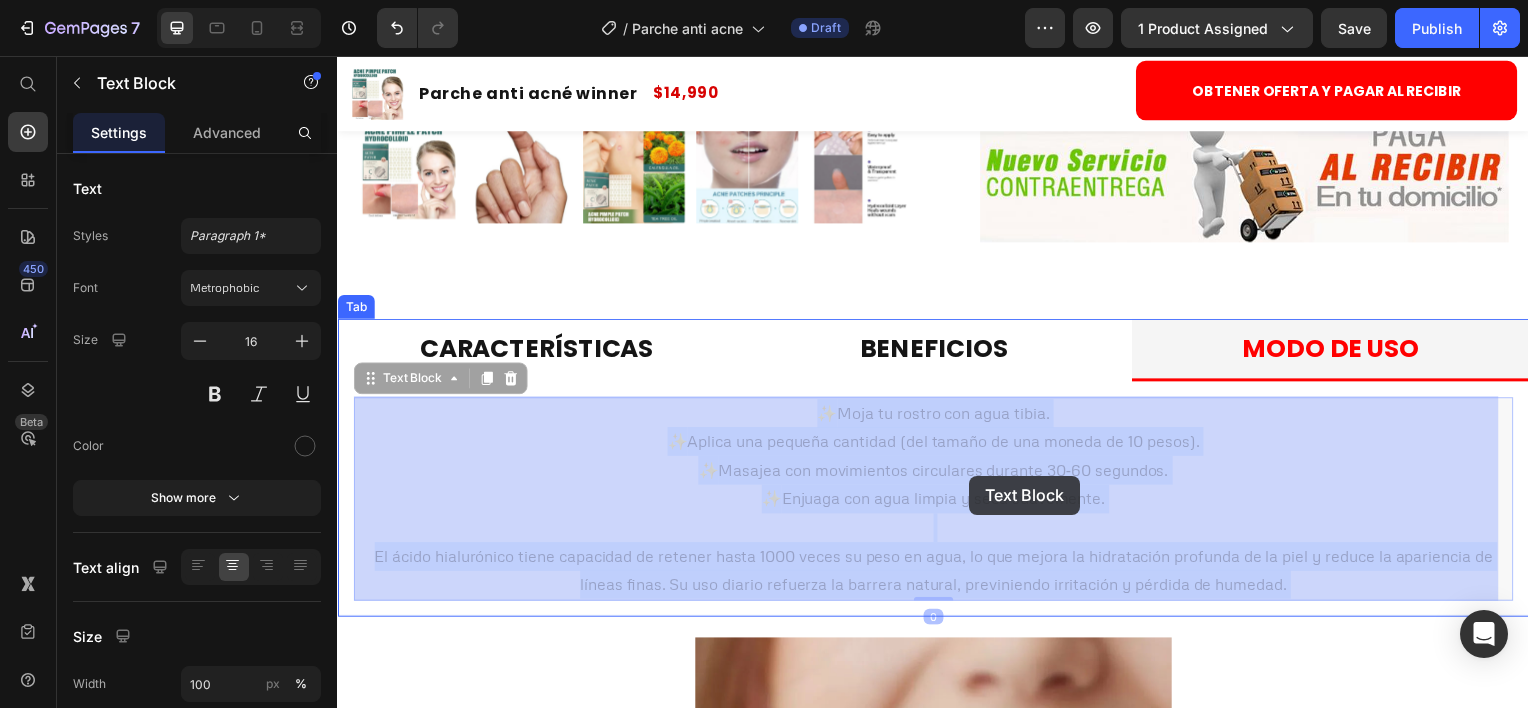 drag, startPoint x: 1121, startPoint y: 505, endPoint x: 1075, endPoint y: 496, distance: 46.872166 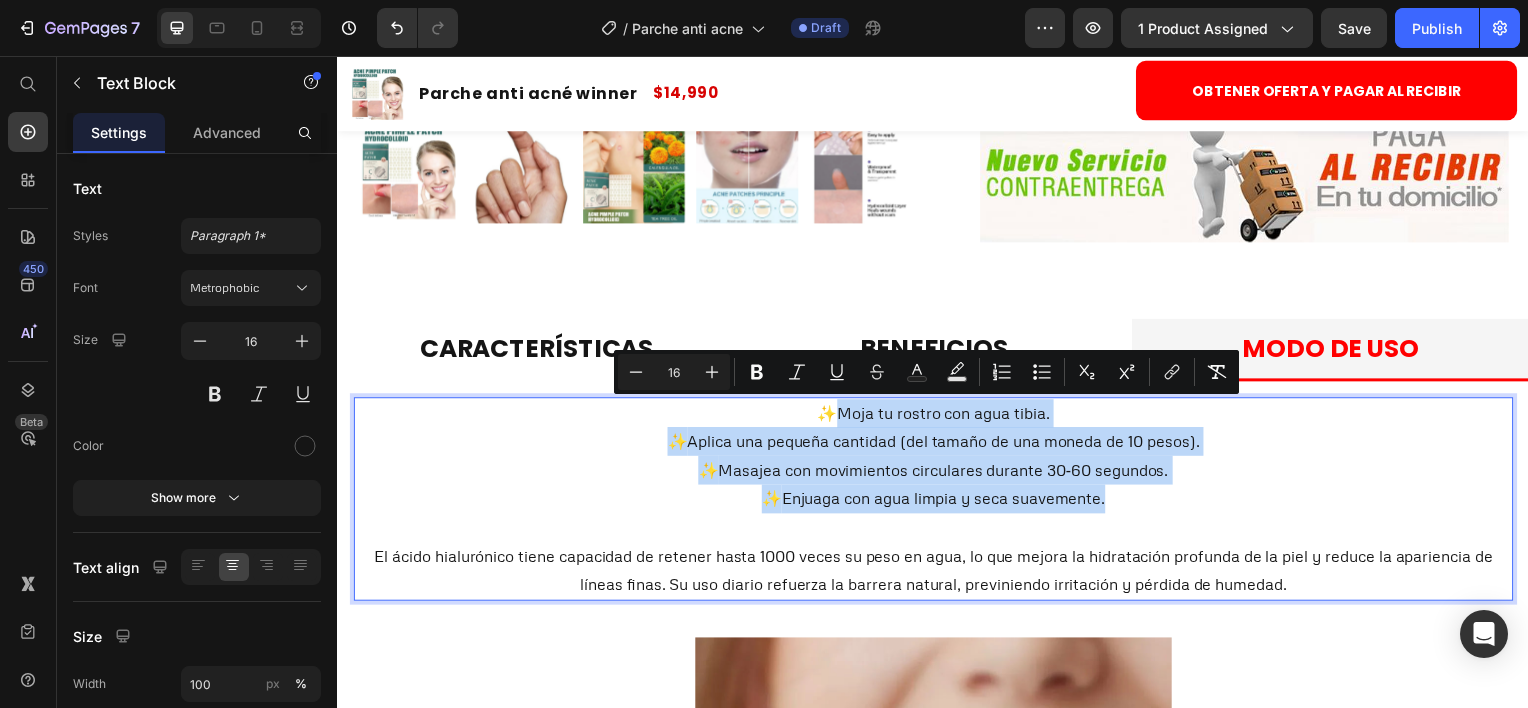 drag, startPoint x: 1120, startPoint y: 493, endPoint x: 826, endPoint y: 421, distance: 302.68796 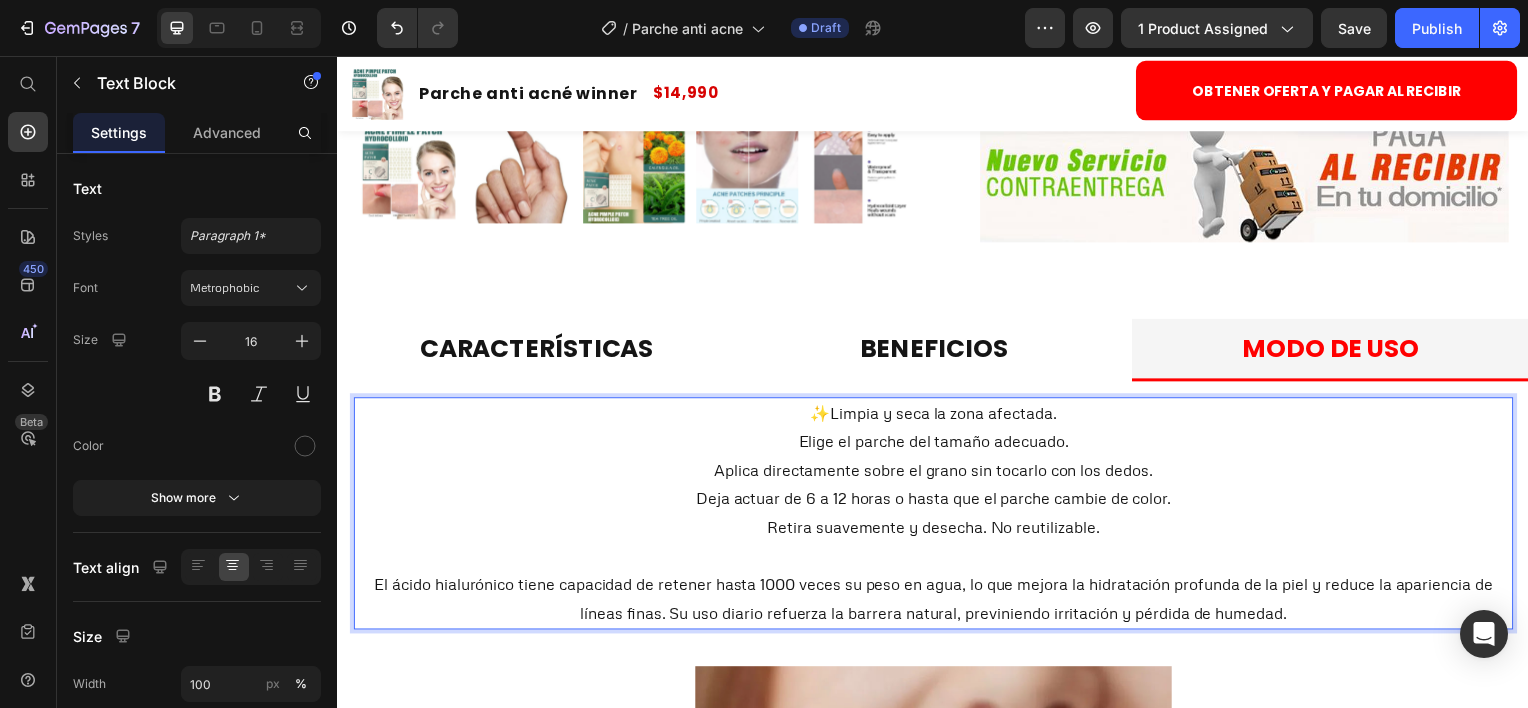 click on "✨" at bounding box center [823, 415] 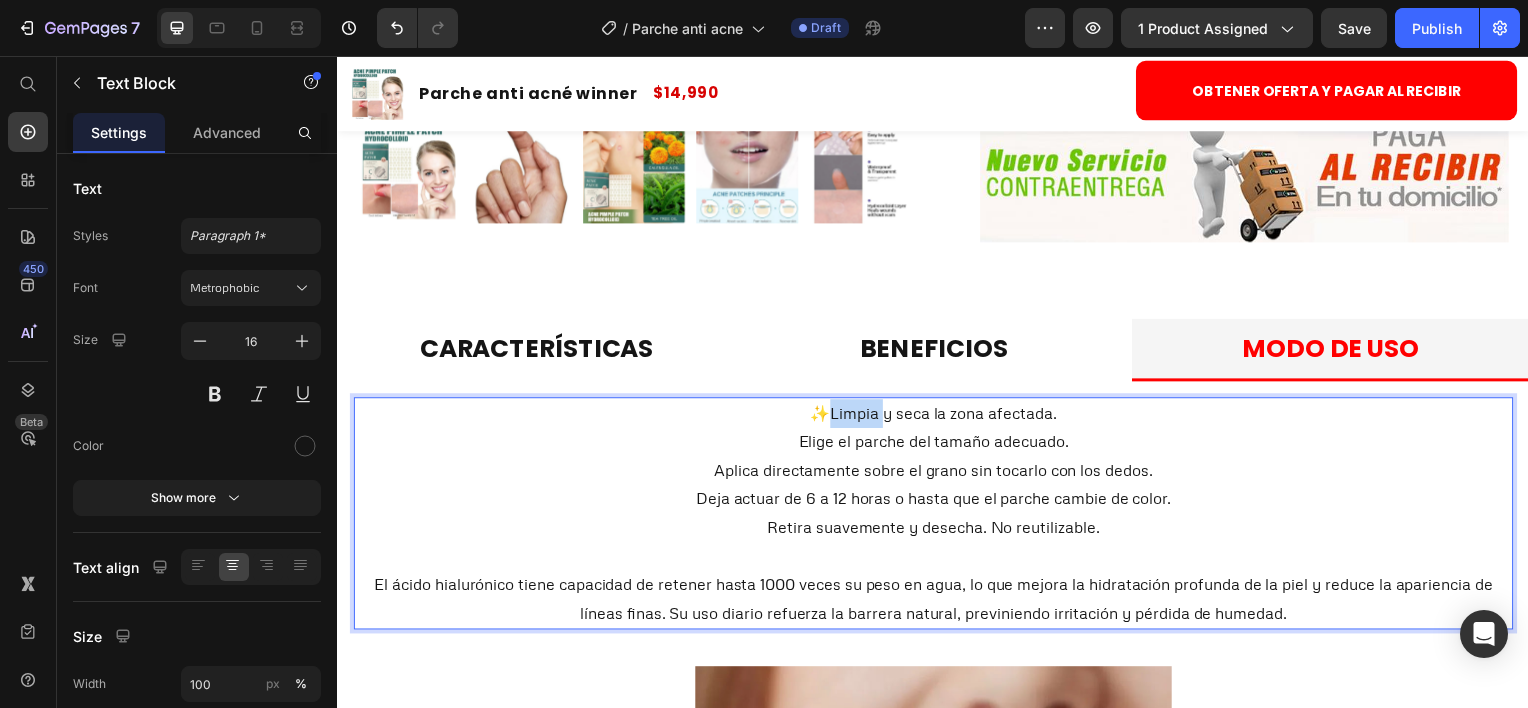 click on "✨" at bounding box center [823, 415] 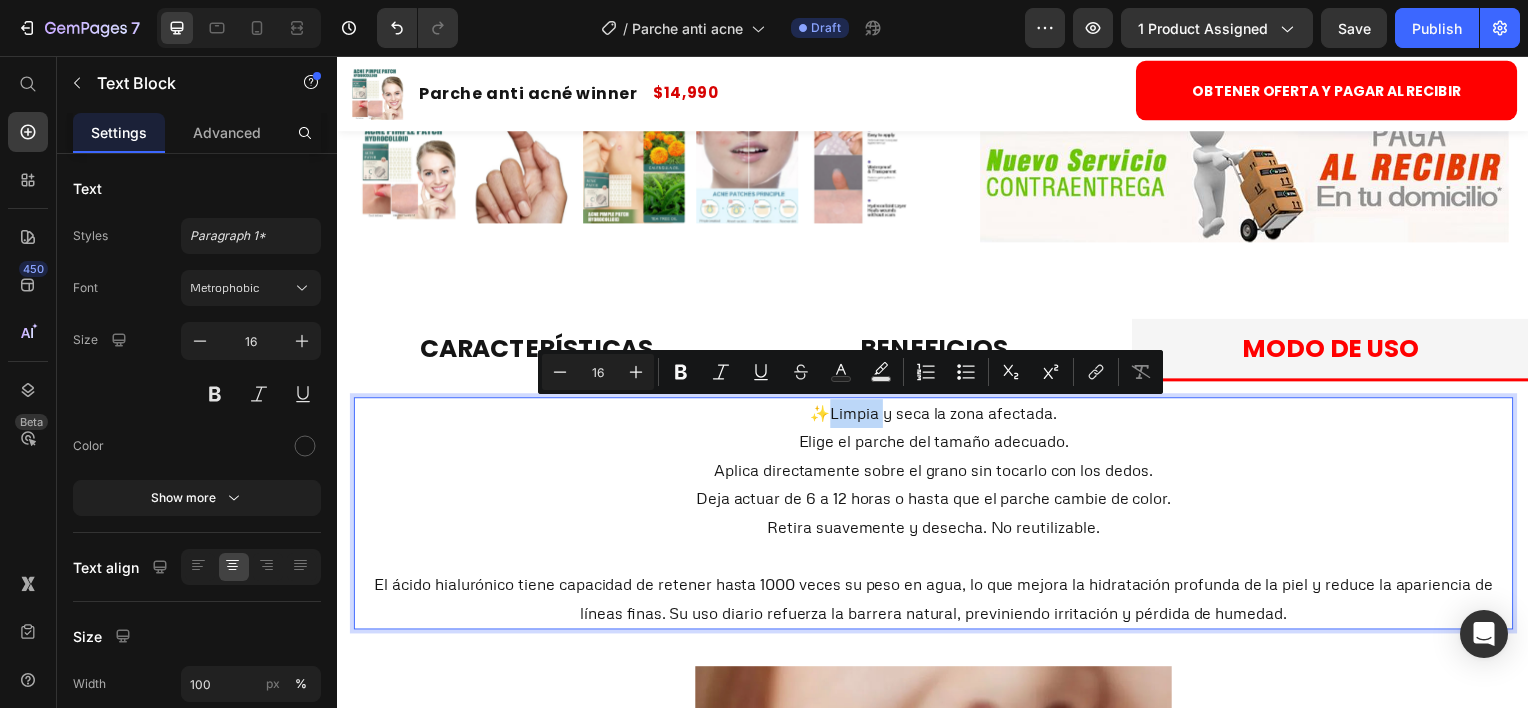 click on "✨" at bounding box center (823, 415) 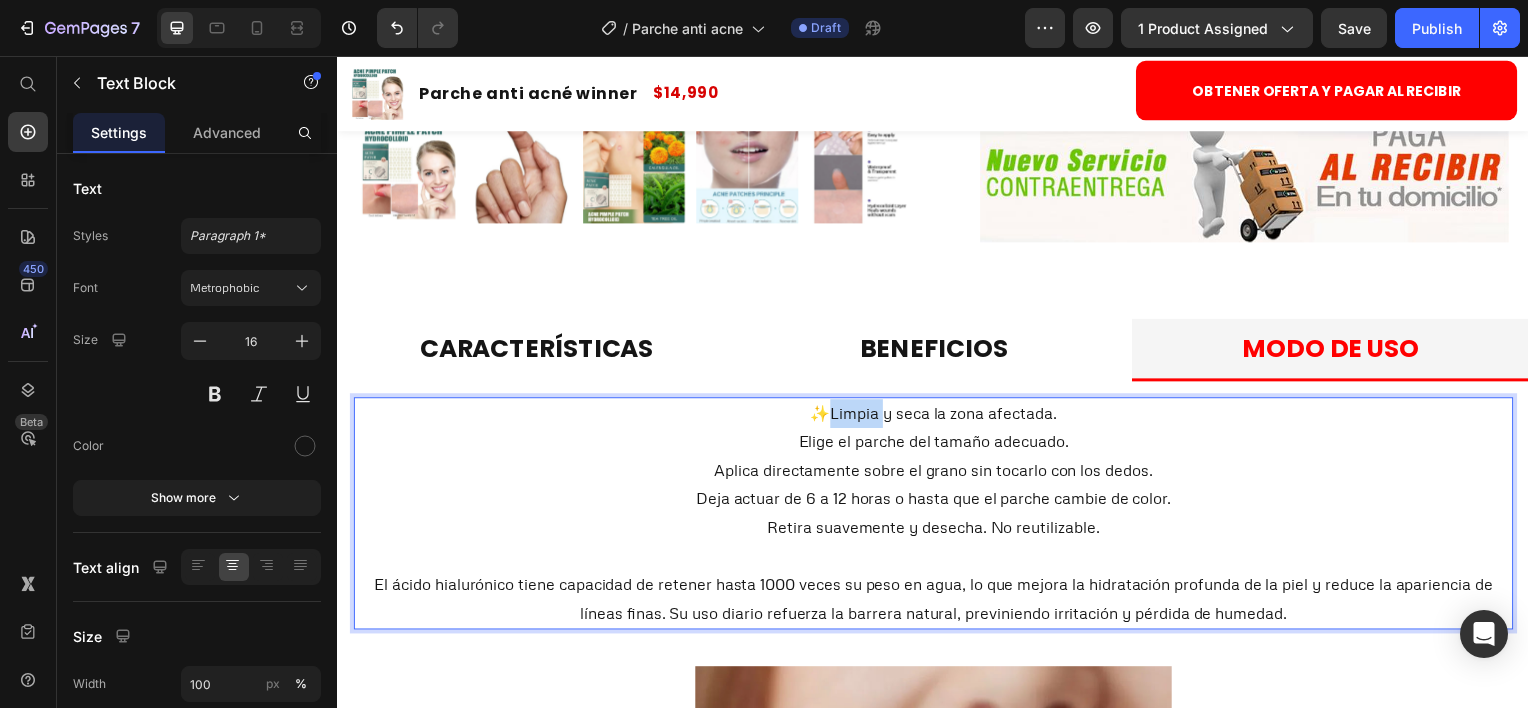 click on "✨" at bounding box center (823, 415) 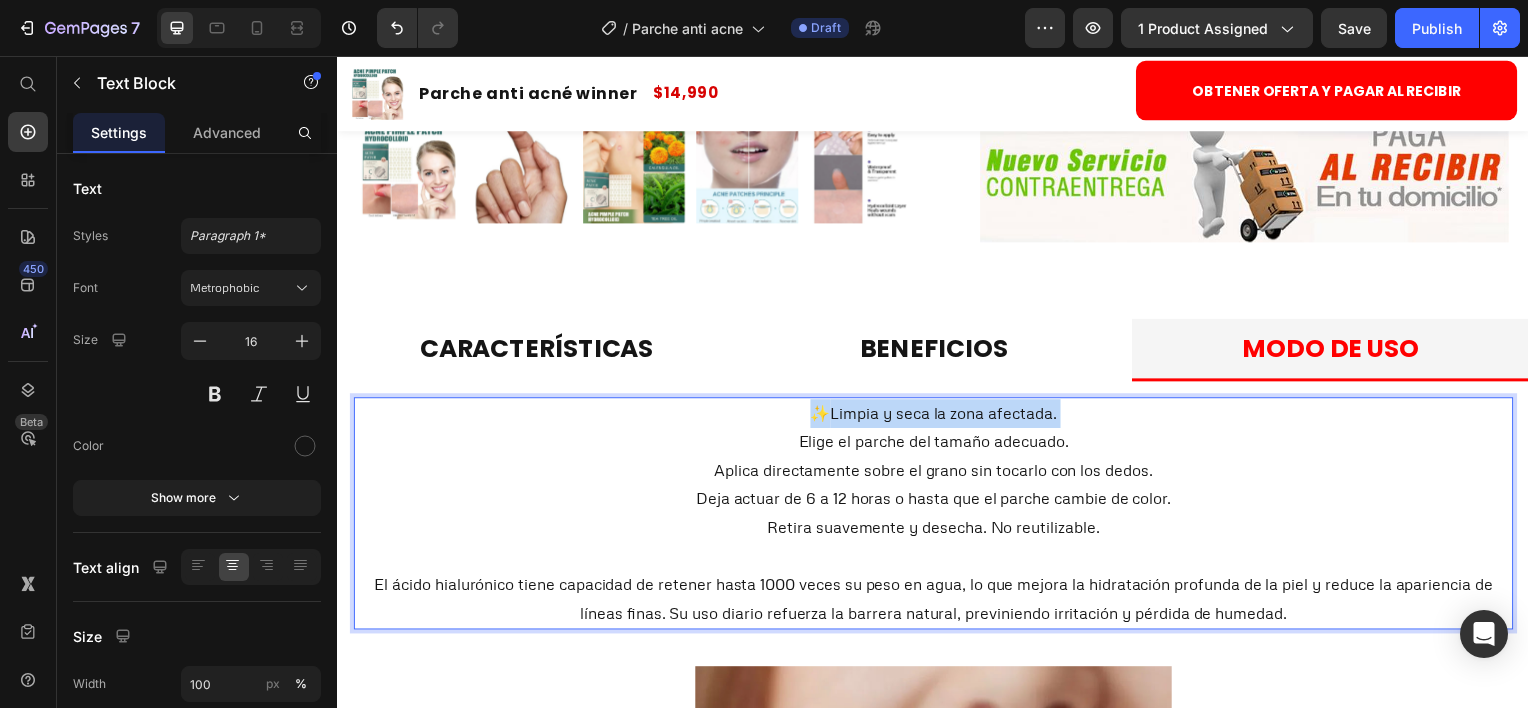 click on "✨" at bounding box center [823, 415] 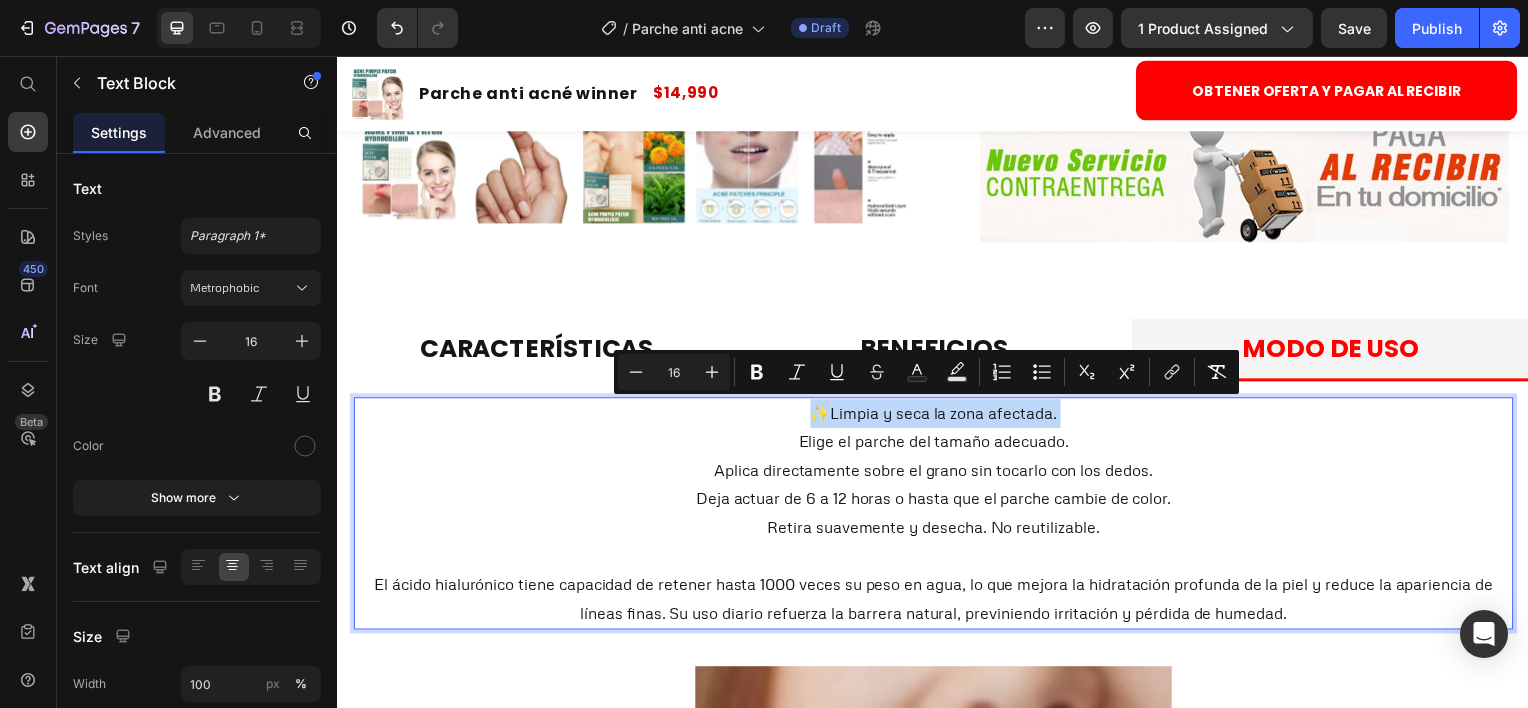 click on "✨" at bounding box center (823, 415) 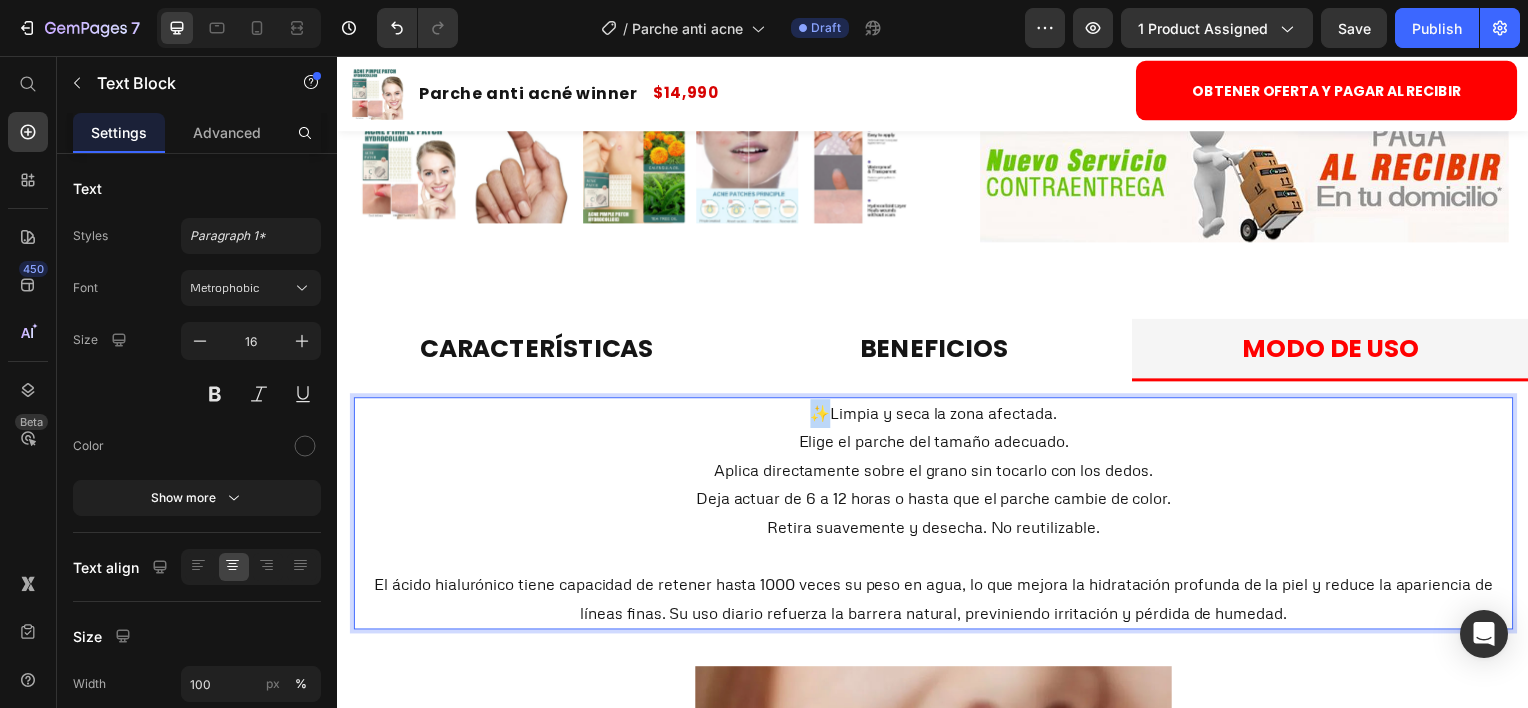 click on "✨" at bounding box center (823, 415) 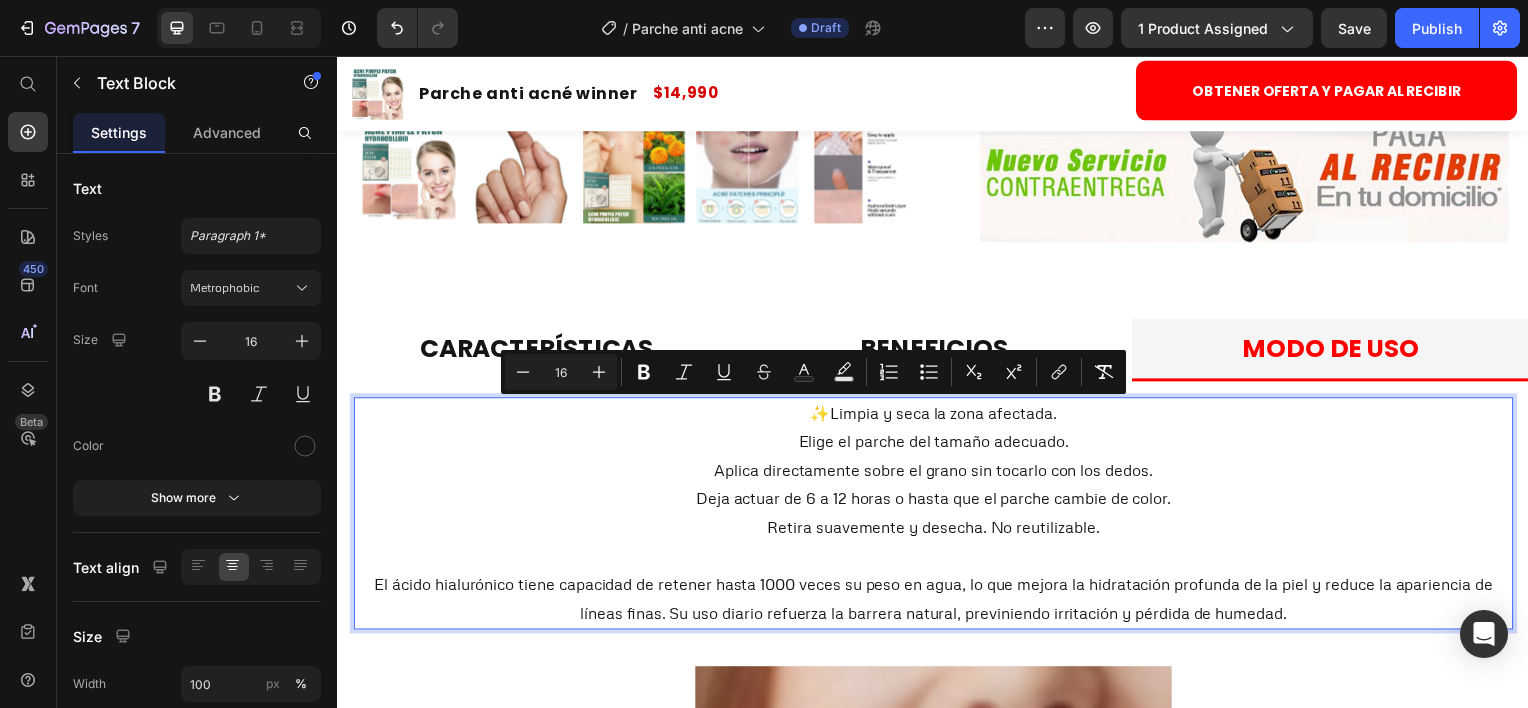 click on "Elige el parche del tamaño adecuado." at bounding box center (937, 443) 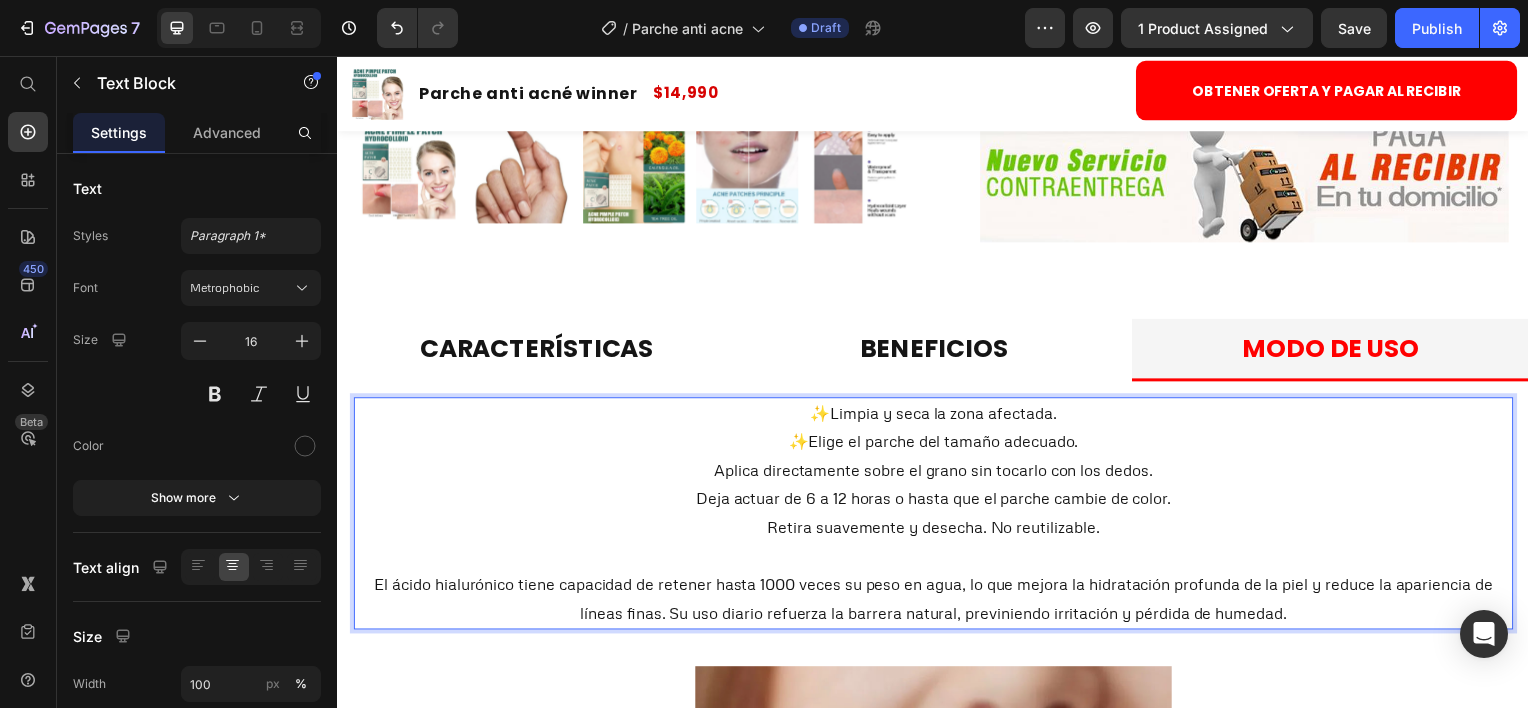 click on "Aplica directamente sobre el grano sin tocarlo con los dedos." at bounding box center (937, 472) 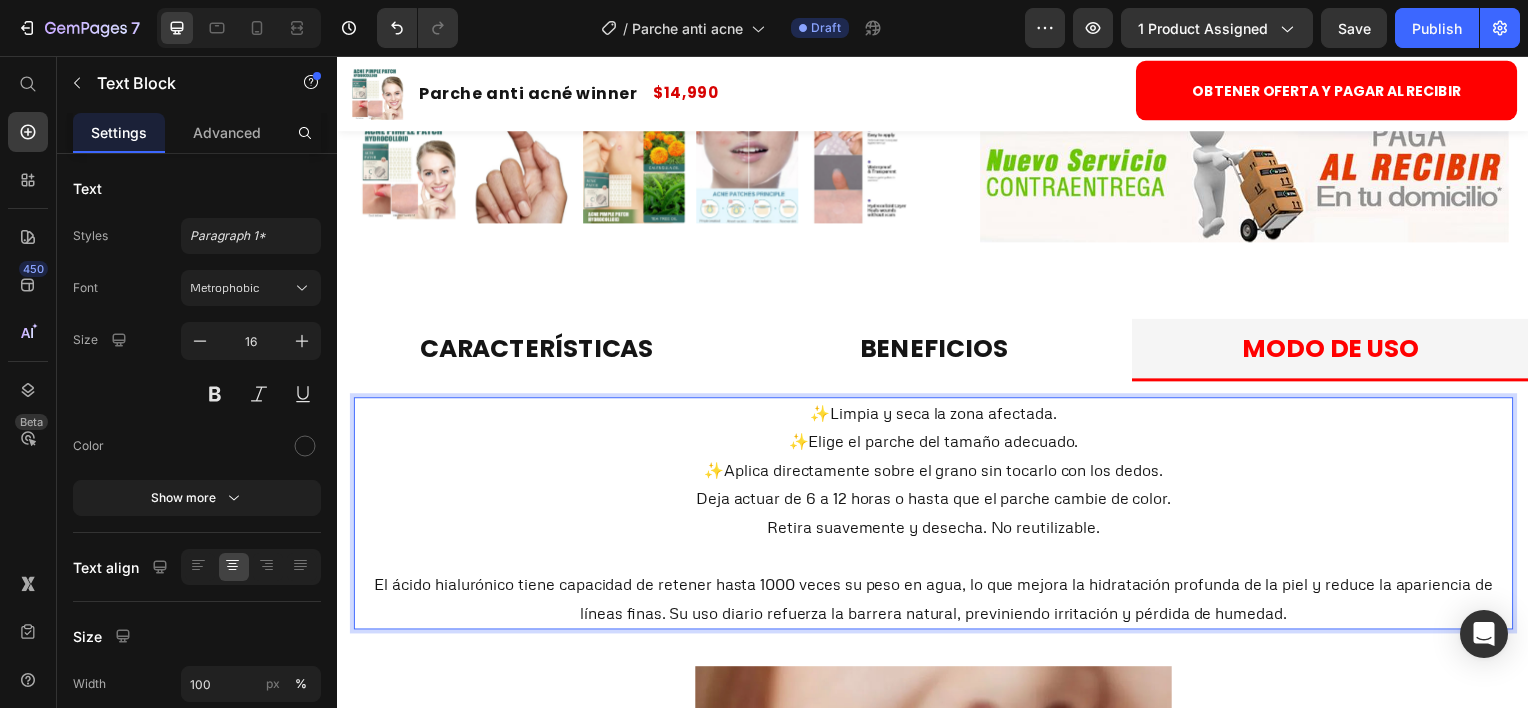 click on "Deja actuar de 6 a 12 horas o hasta que el parche cambie de color." at bounding box center [937, 501] 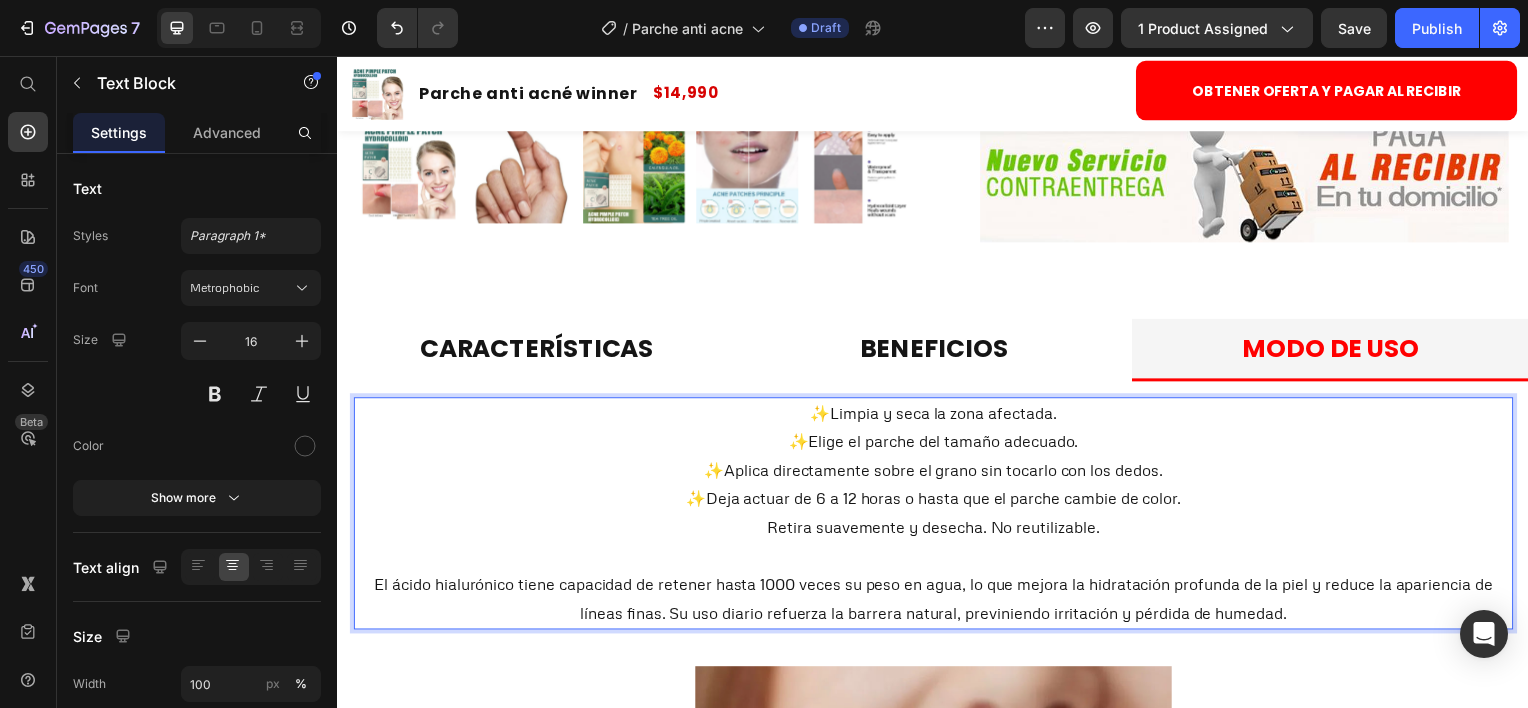 click on "Retira suavemente y desecha. No reutilizable." at bounding box center [937, 530] 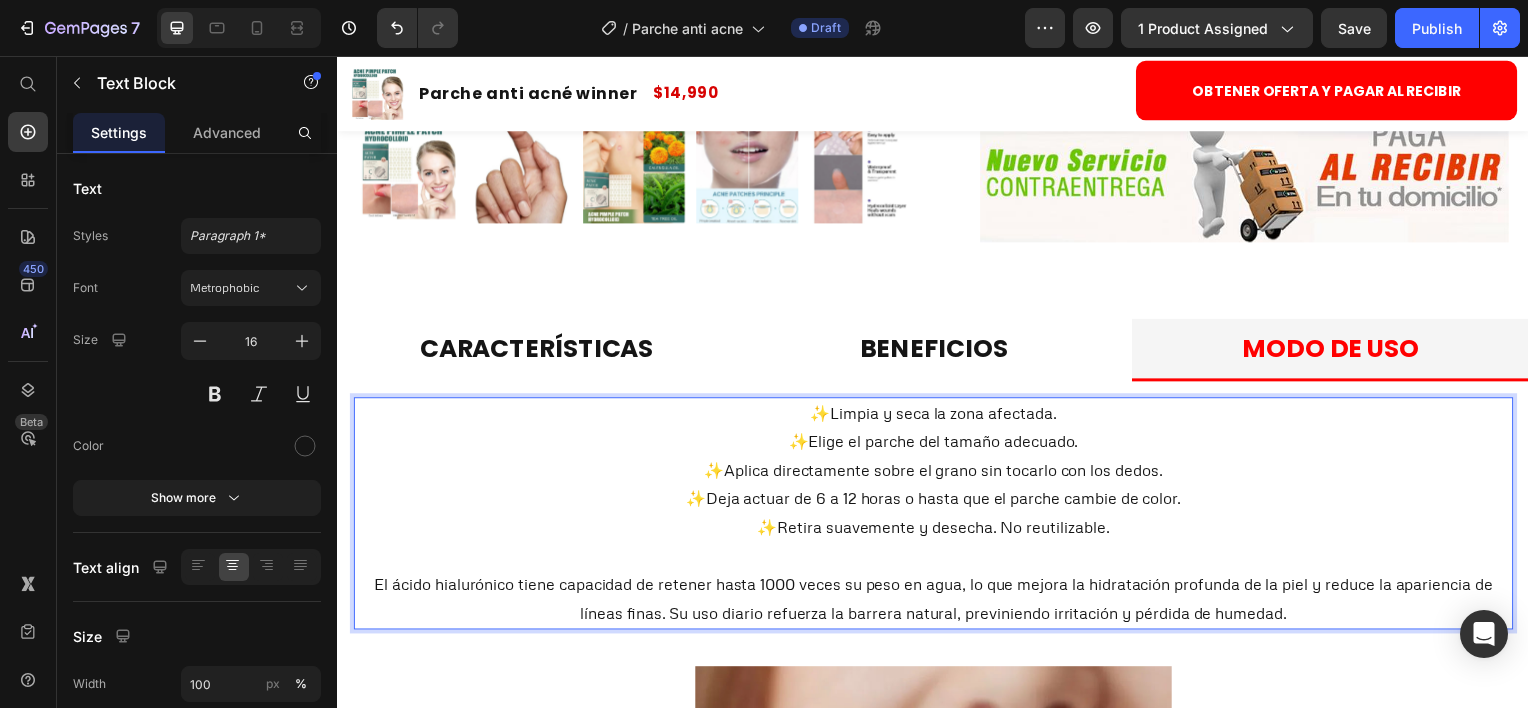 click on "El ácido hialurónico tiene capacidad de retener hasta 1000 veces su peso en agua, lo que mejora la hidratación profunda de la piel y reduce la apariencia de líneas finas. Su uso diario refuerza la barrera natural, previniendo irritación y pérdida de humedad." at bounding box center (937, 602) 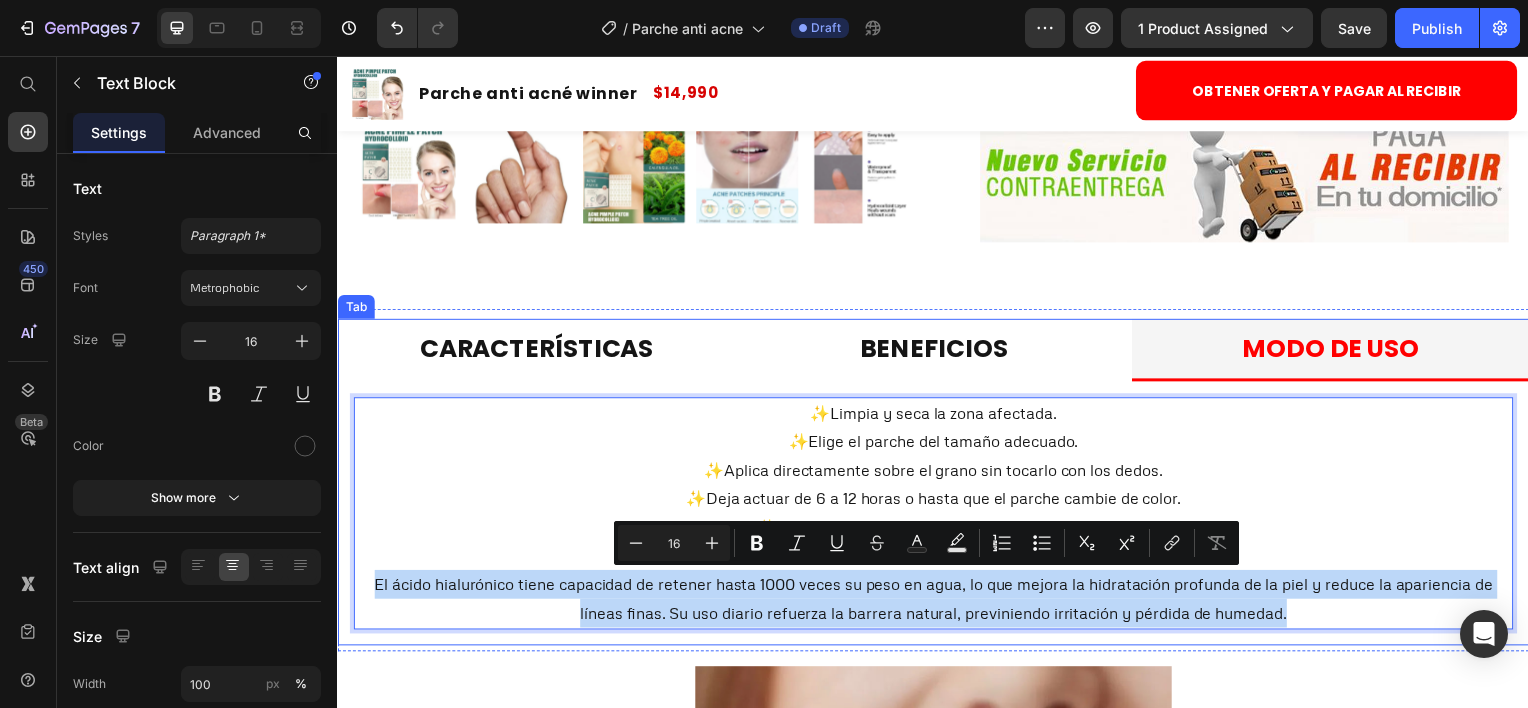 drag, startPoint x: 1308, startPoint y: 617, endPoint x: 340, endPoint y: 580, distance: 968.70685 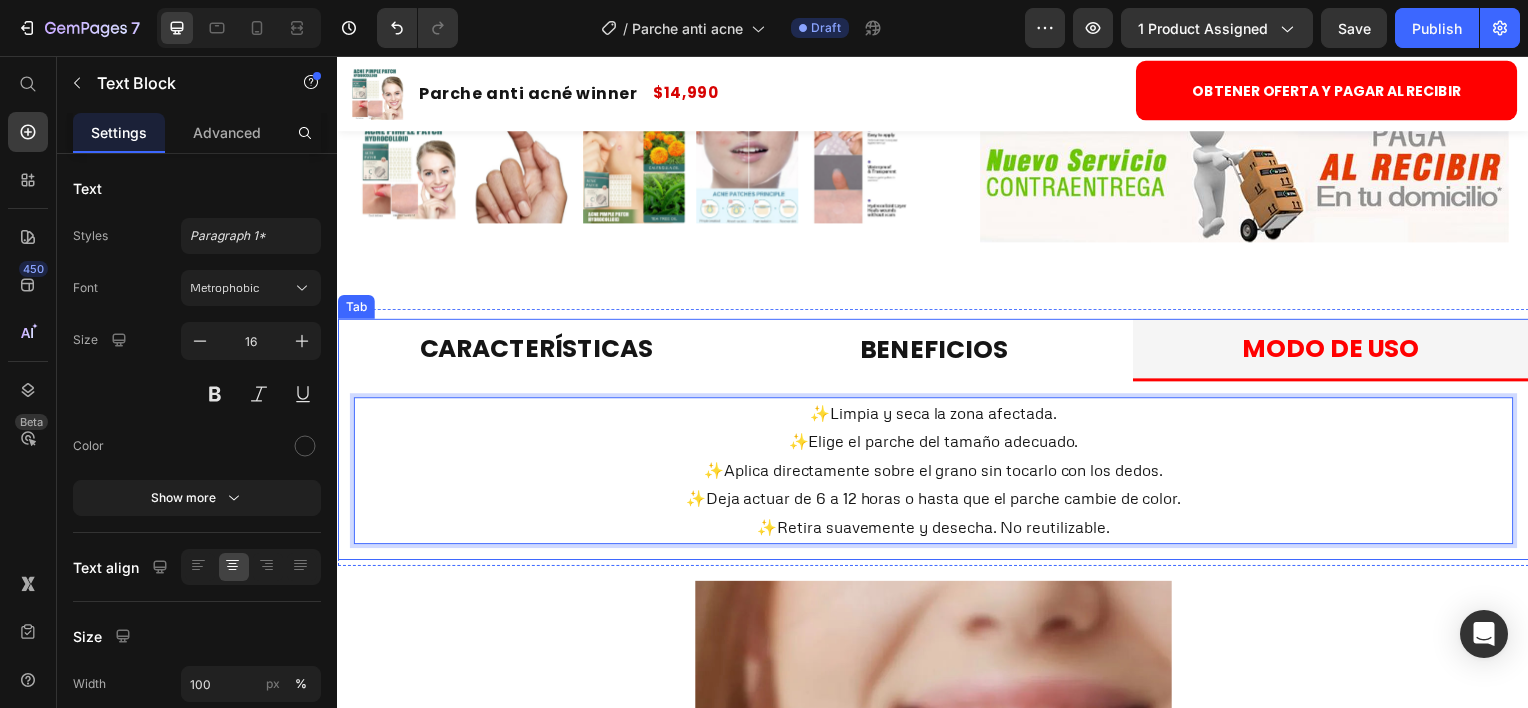click on "Beneficios" at bounding box center [936, 351] 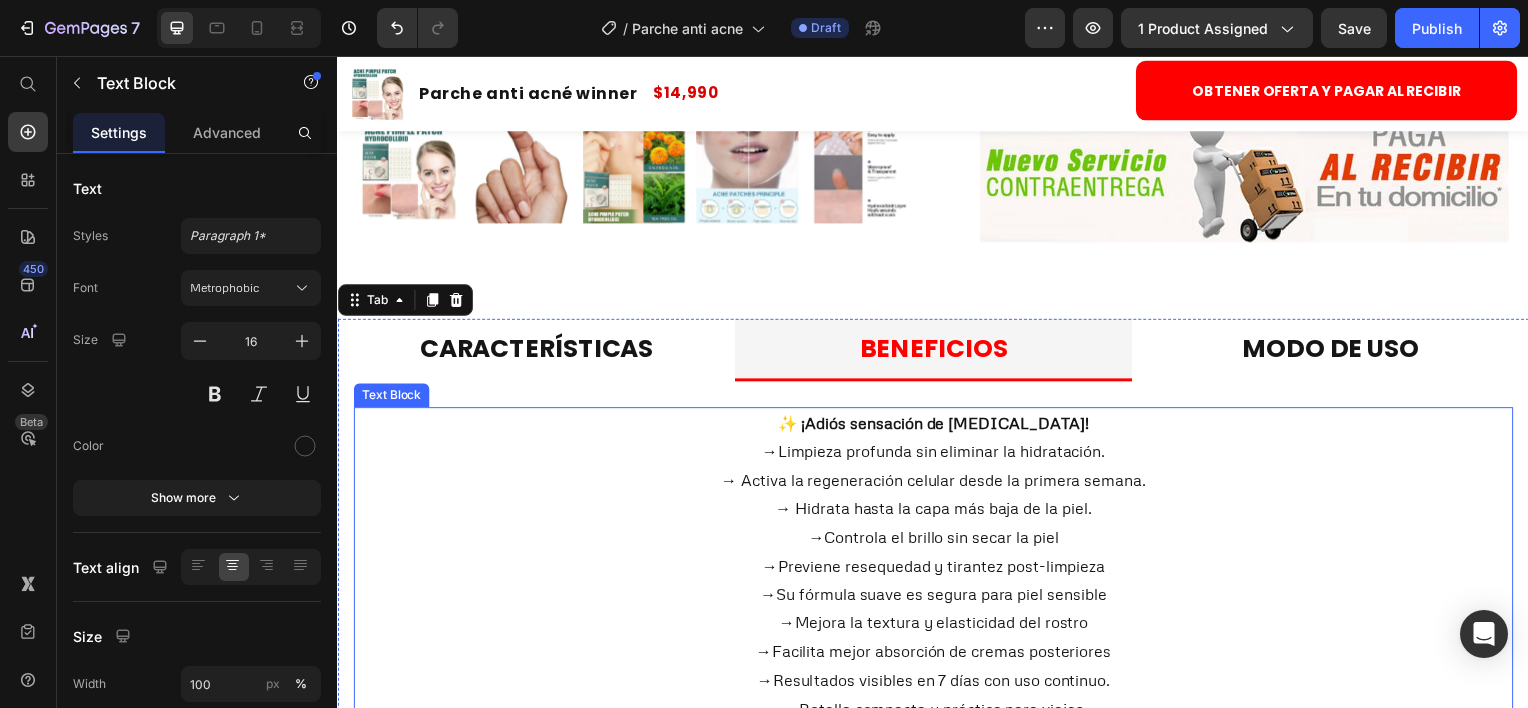 click on "→  Previene resequedad y tirantez post-limpieza" at bounding box center [937, 569] 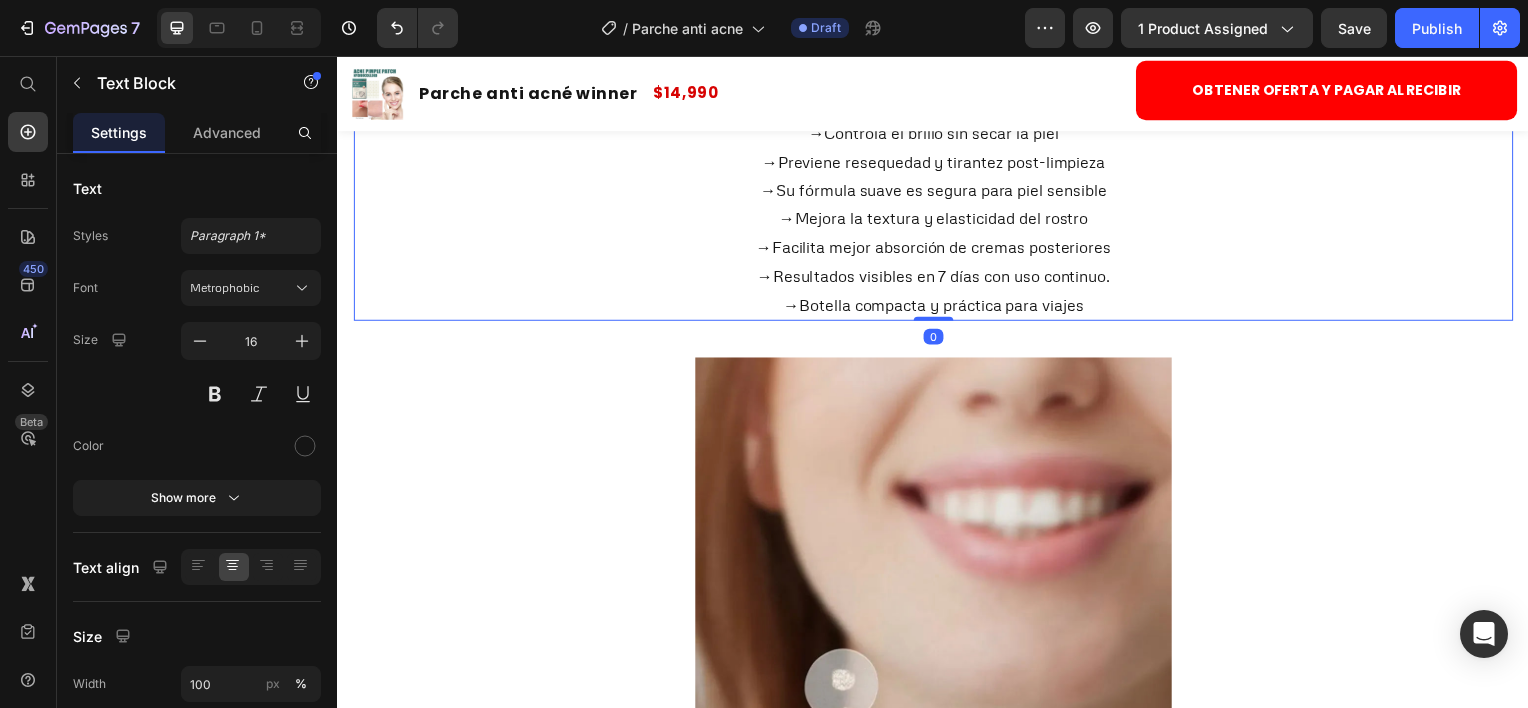 scroll, scrollTop: 1259, scrollLeft: 0, axis: vertical 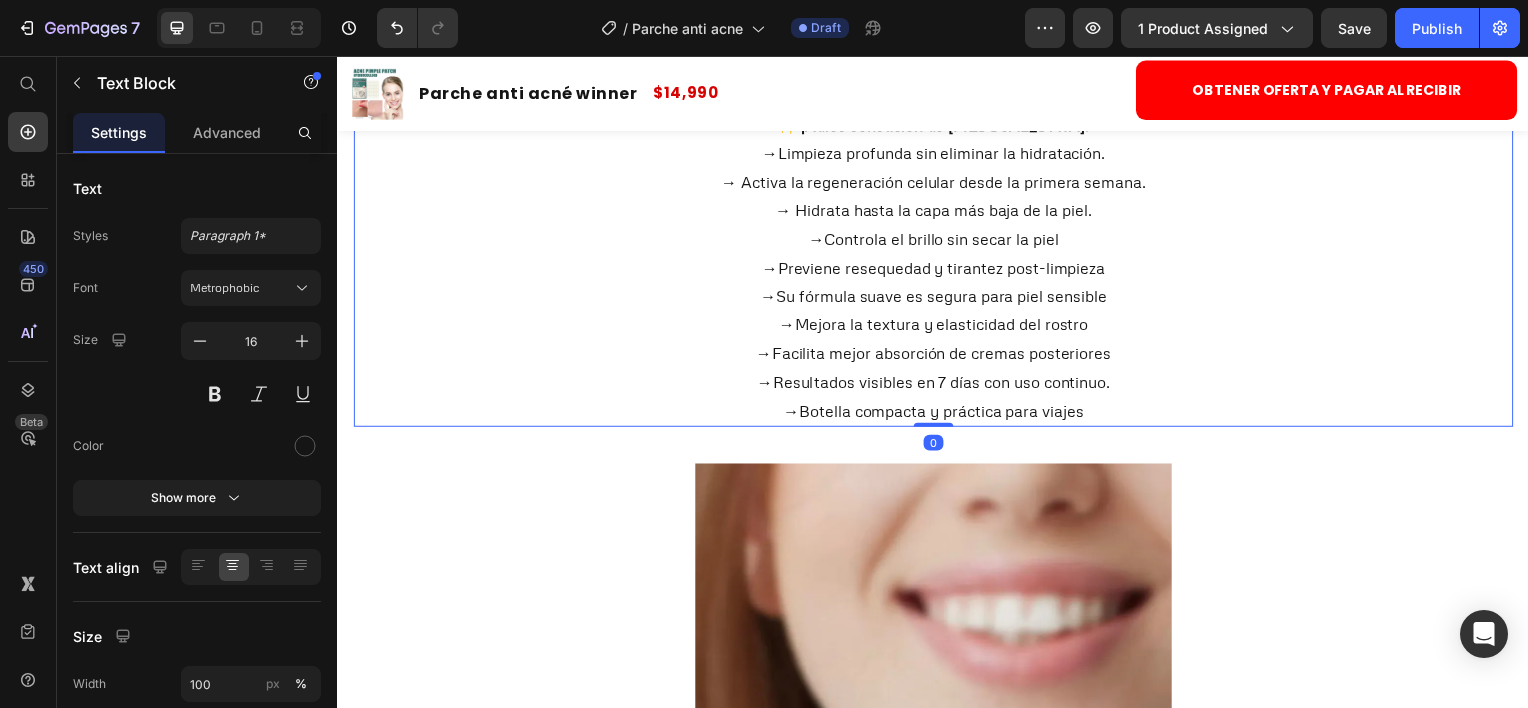click on "→  Mejora la textura y elasticidad del rostro" at bounding box center [937, 326] 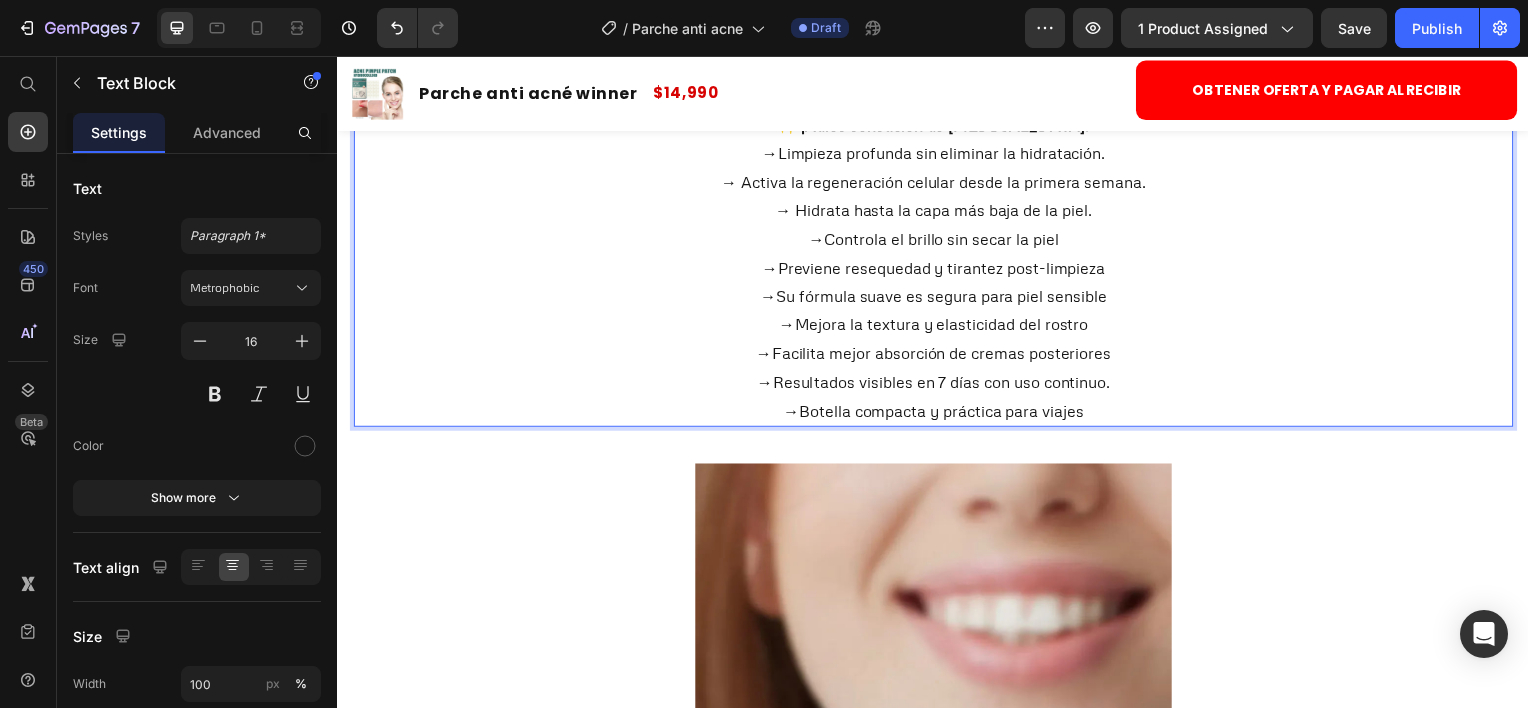 drag, startPoint x: 1133, startPoint y: 396, endPoint x: 1126, endPoint y: 417, distance: 22.135944 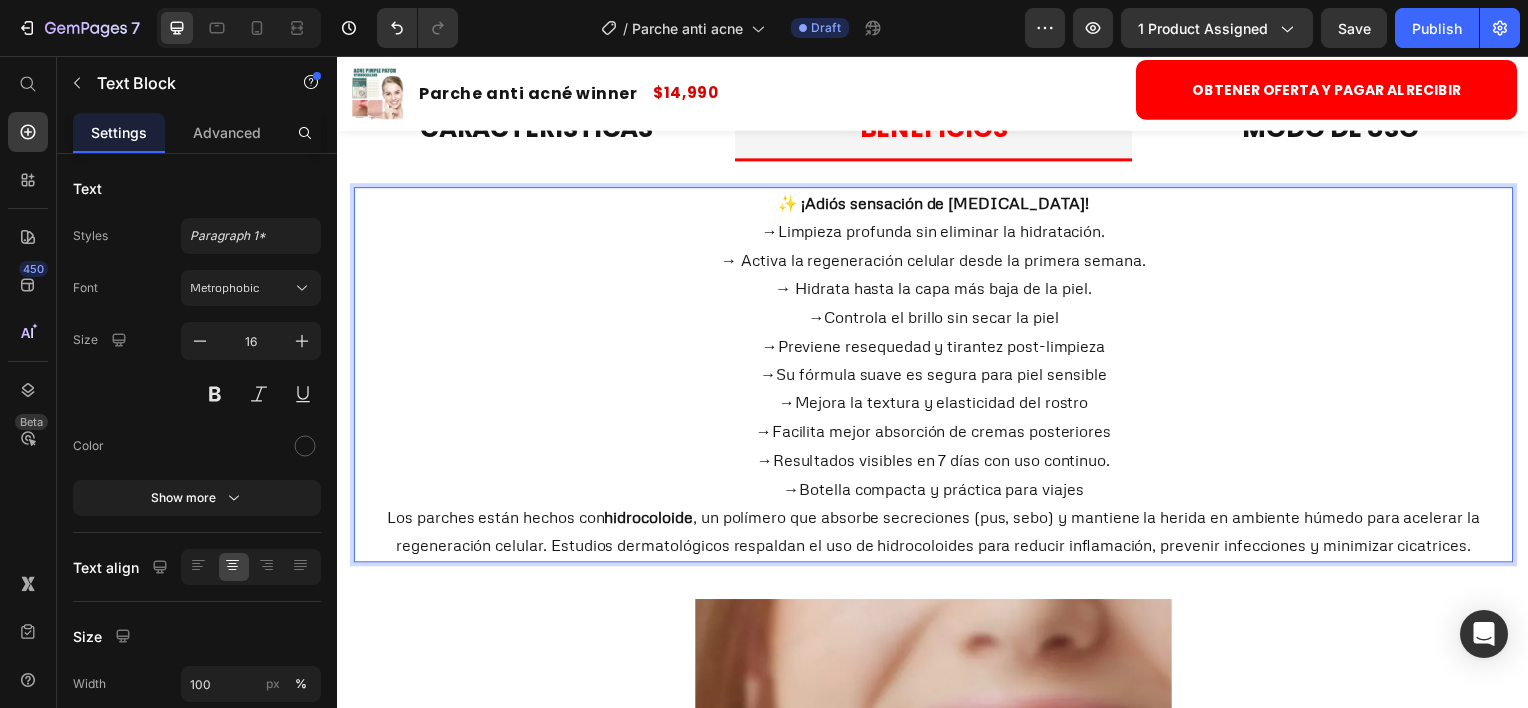 scroll, scrollTop: 1059, scrollLeft: 0, axis: vertical 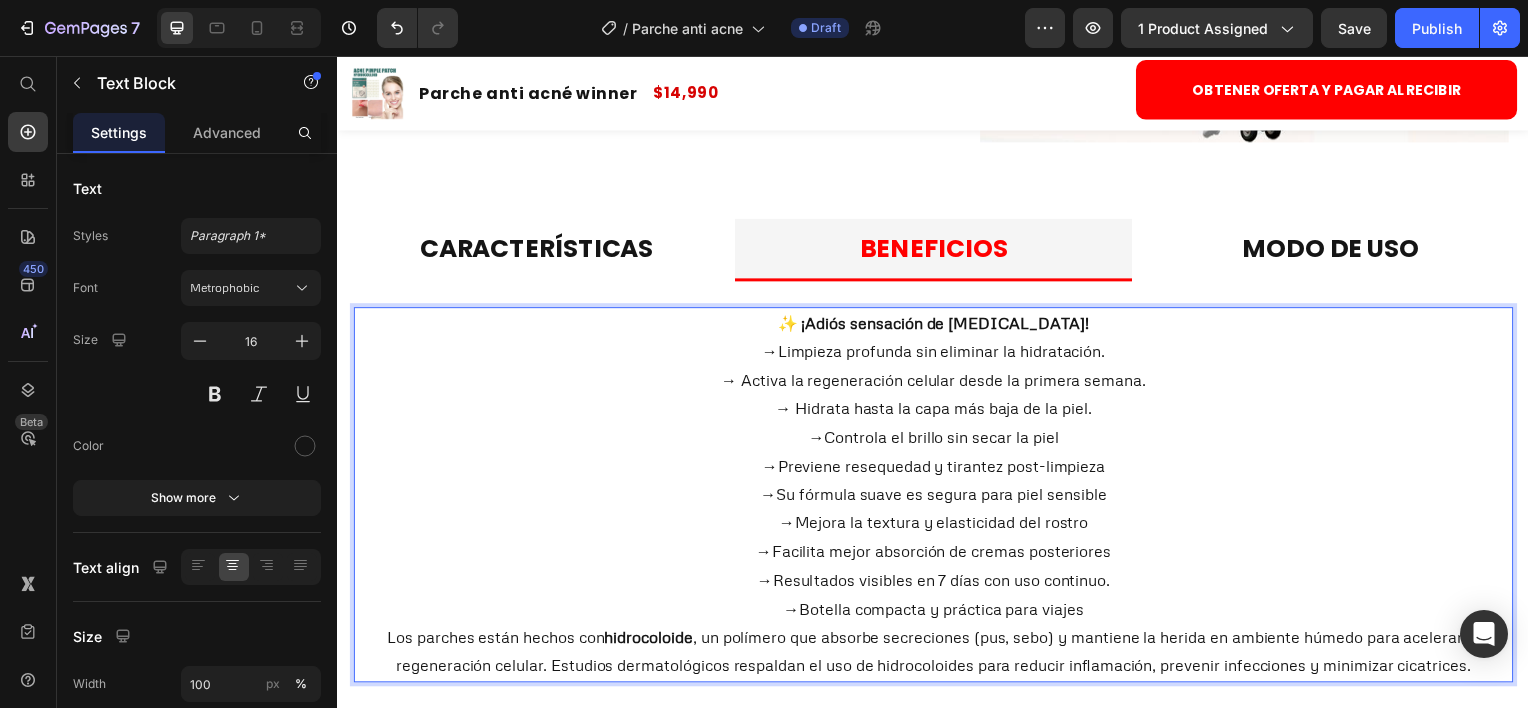 click on "→  Limpieza profunda sin eliminar la hidratación." at bounding box center [937, 353] 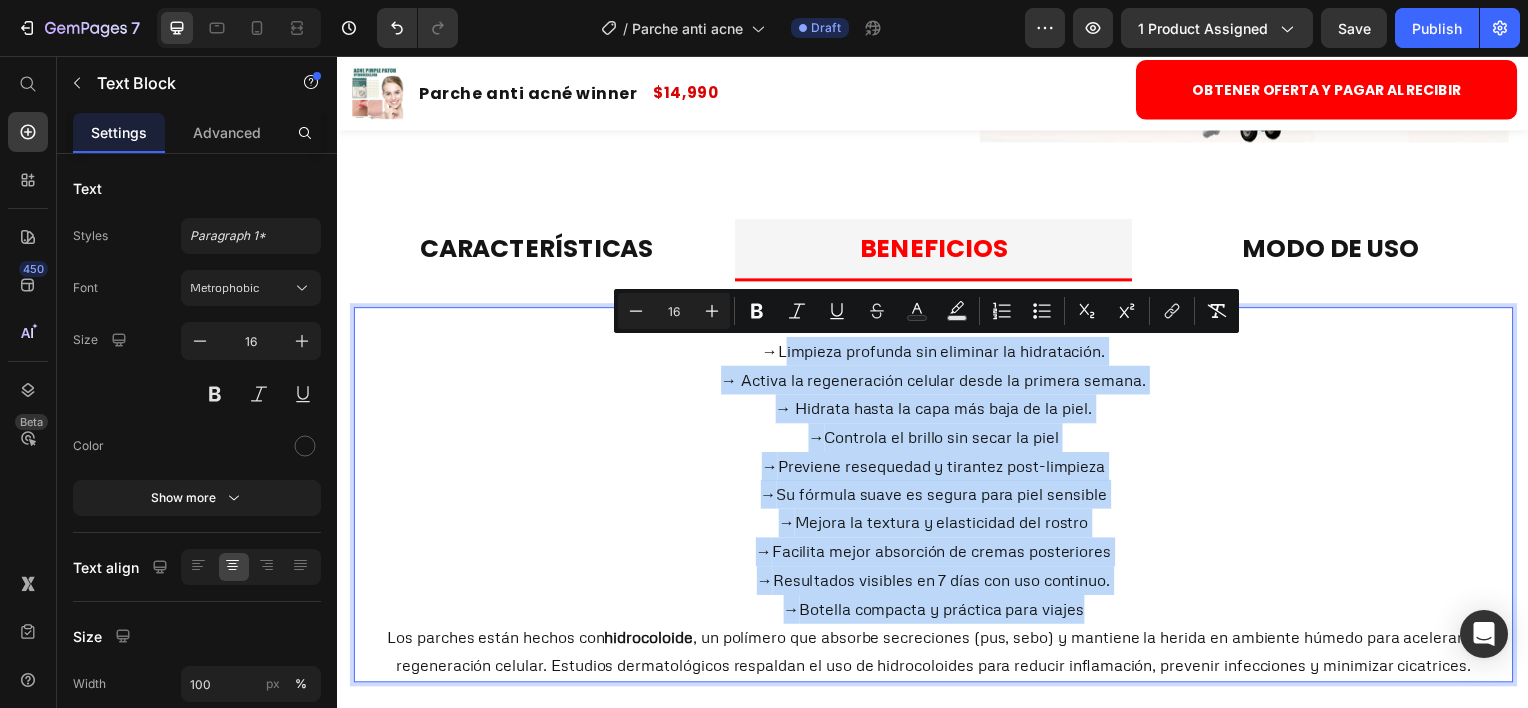 drag, startPoint x: 776, startPoint y: 358, endPoint x: 1114, endPoint y: 605, distance: 418.6323 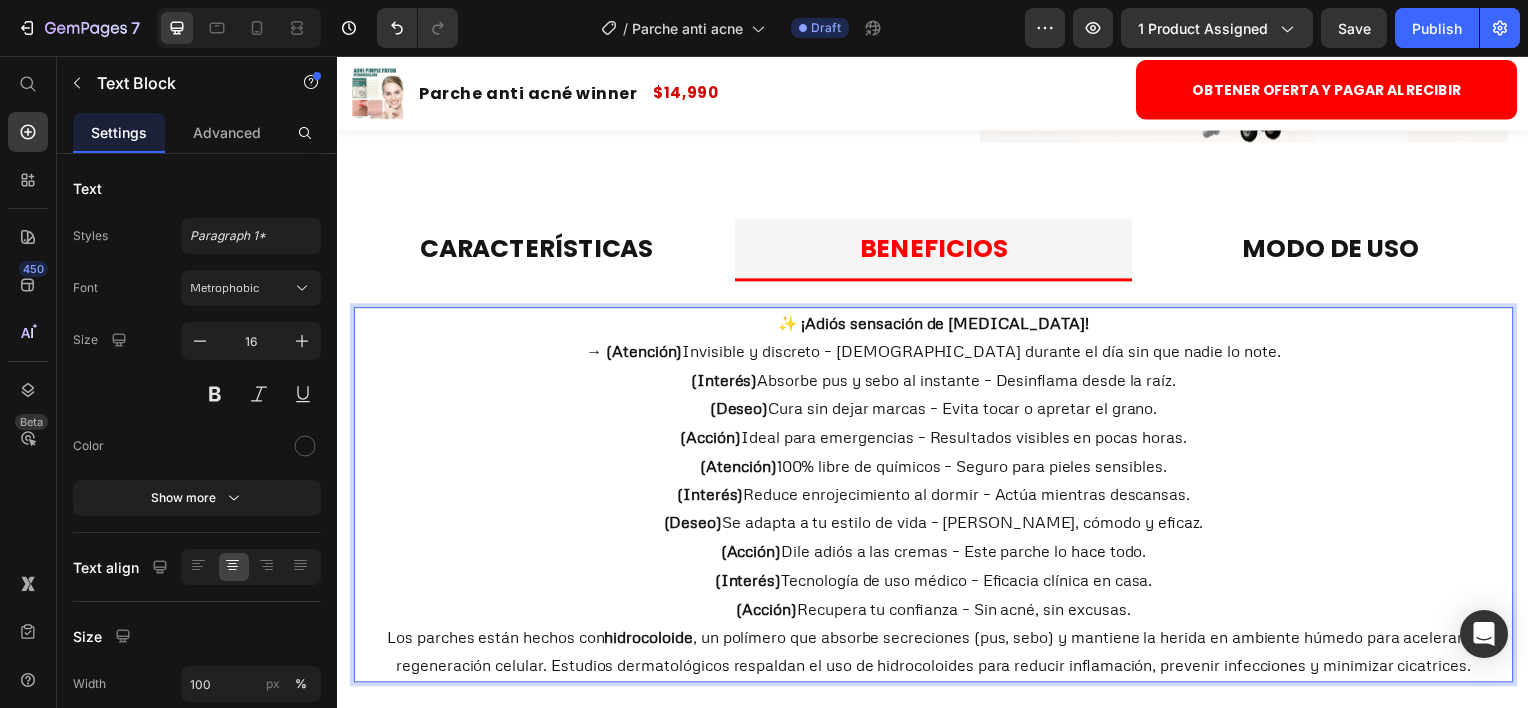 click on "→   (Atención)  Invisible y discreto – [DEMOGRAPHIC_DATA] durante el día sin que nadie lo note." at bounding box center (937, 353) 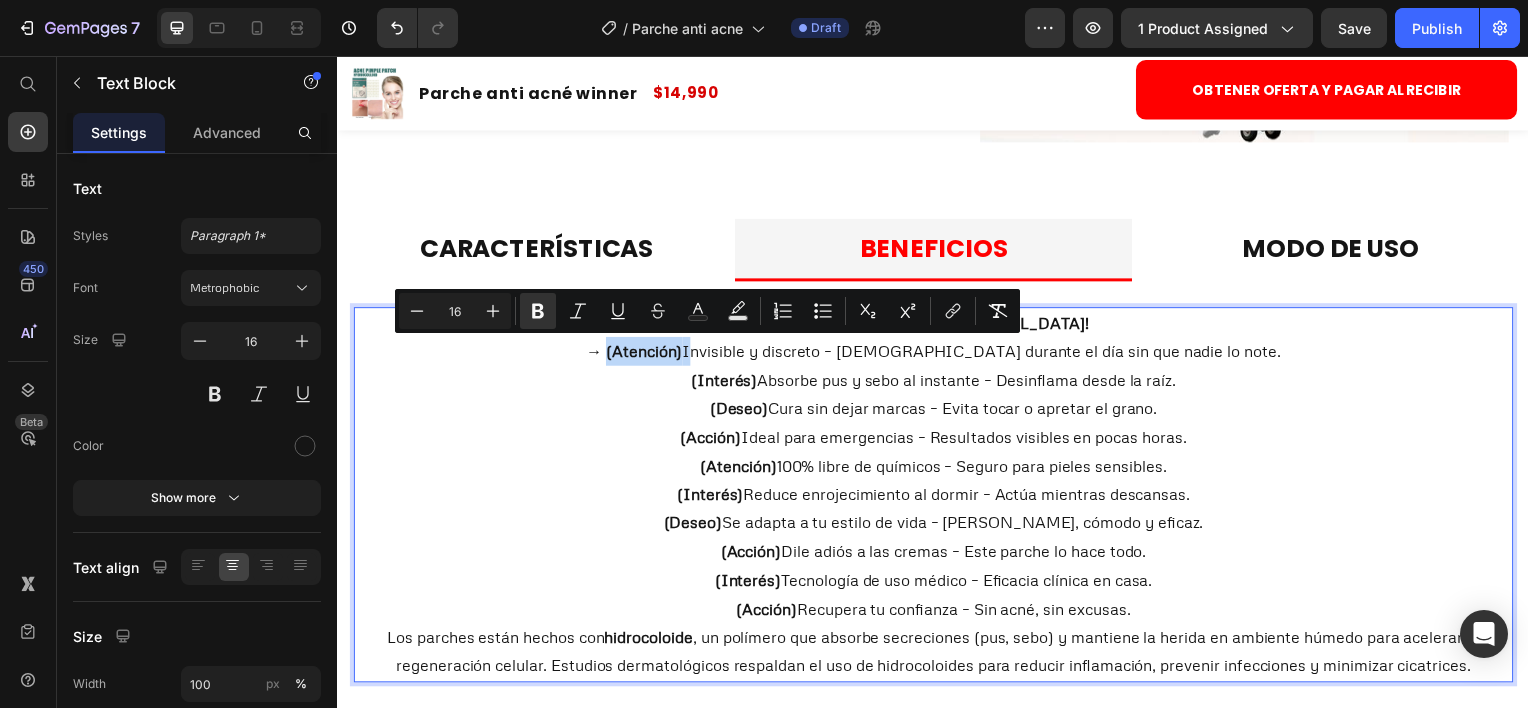 drag, startPoint x: 752, startPoint y: 355, endPoint x: 668, endPoint y: 355, distance: 84 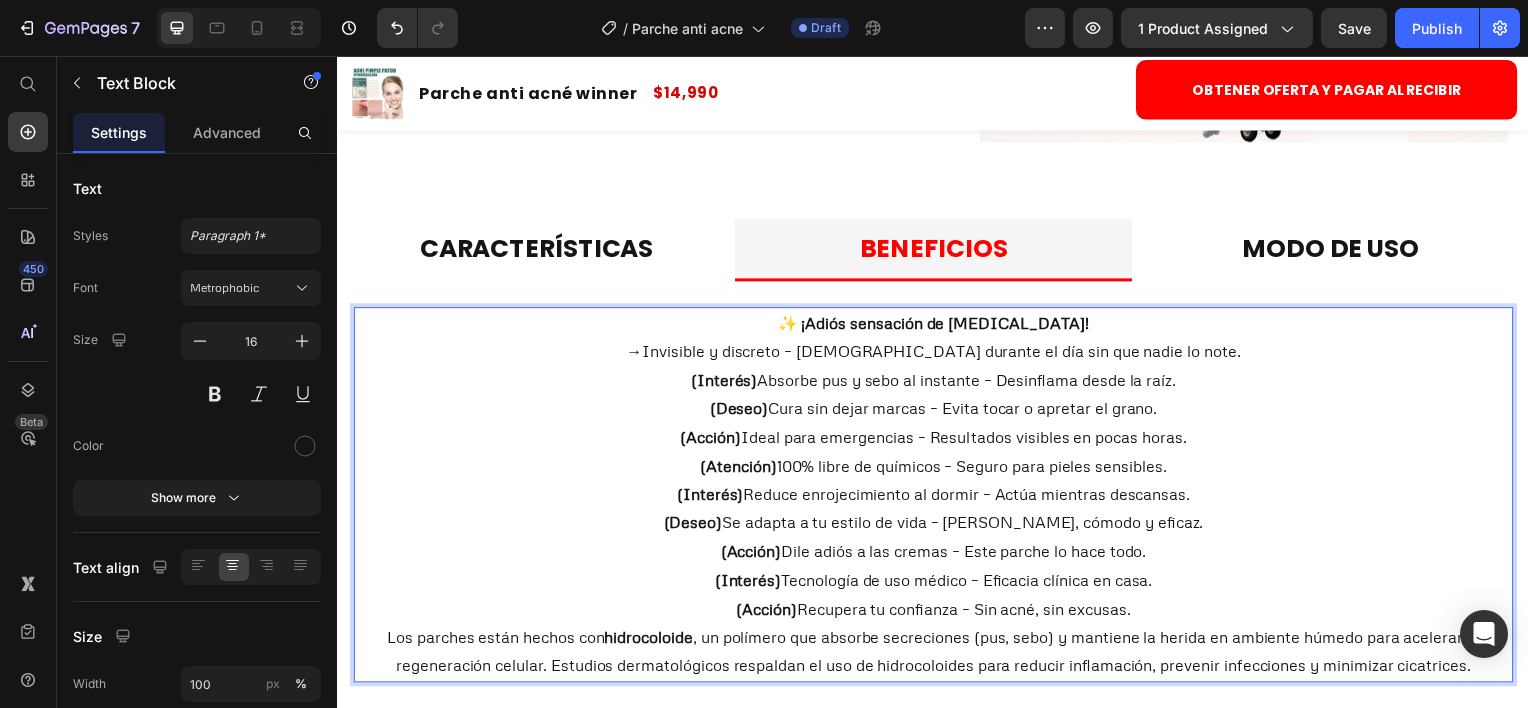 click on "→" at bounding box center [636, 353] 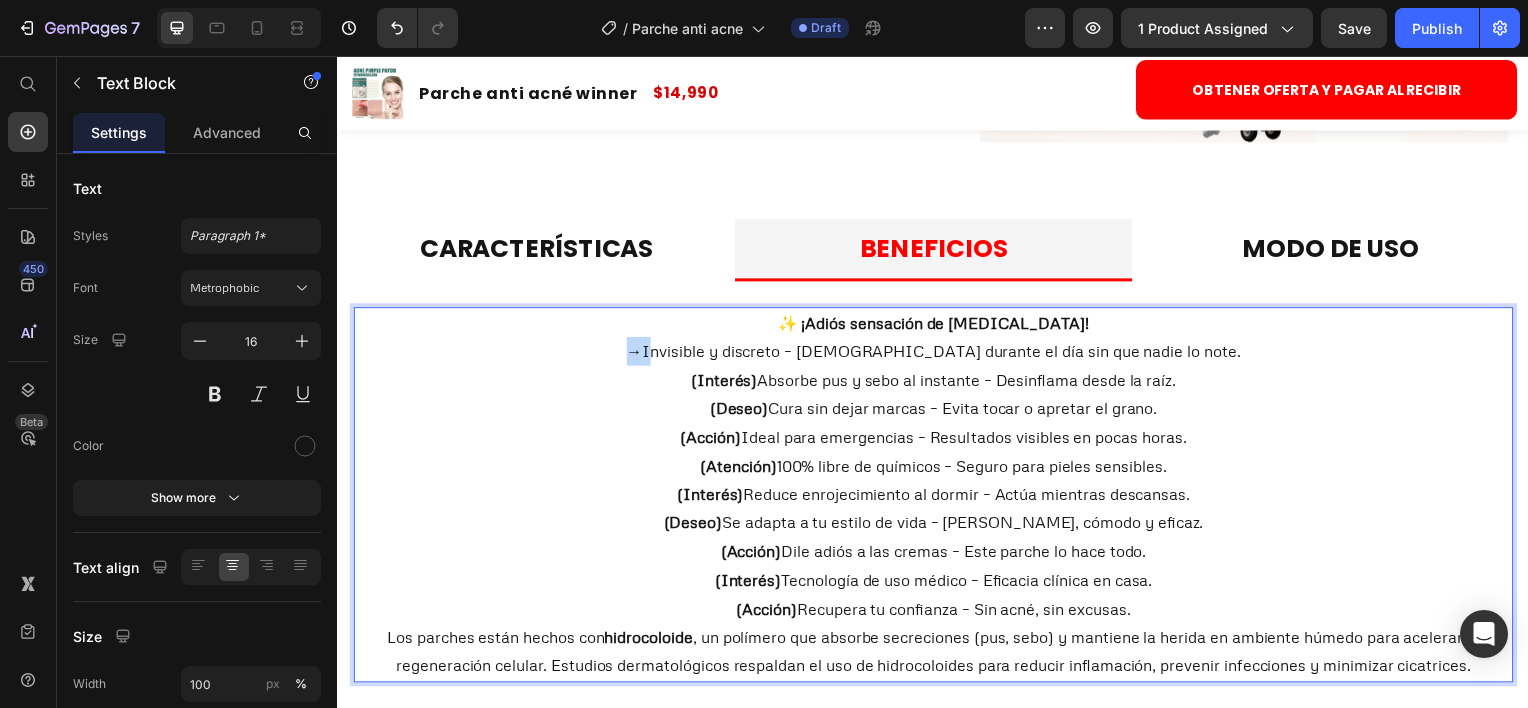 click on "→" at bounding box center [636, 353] 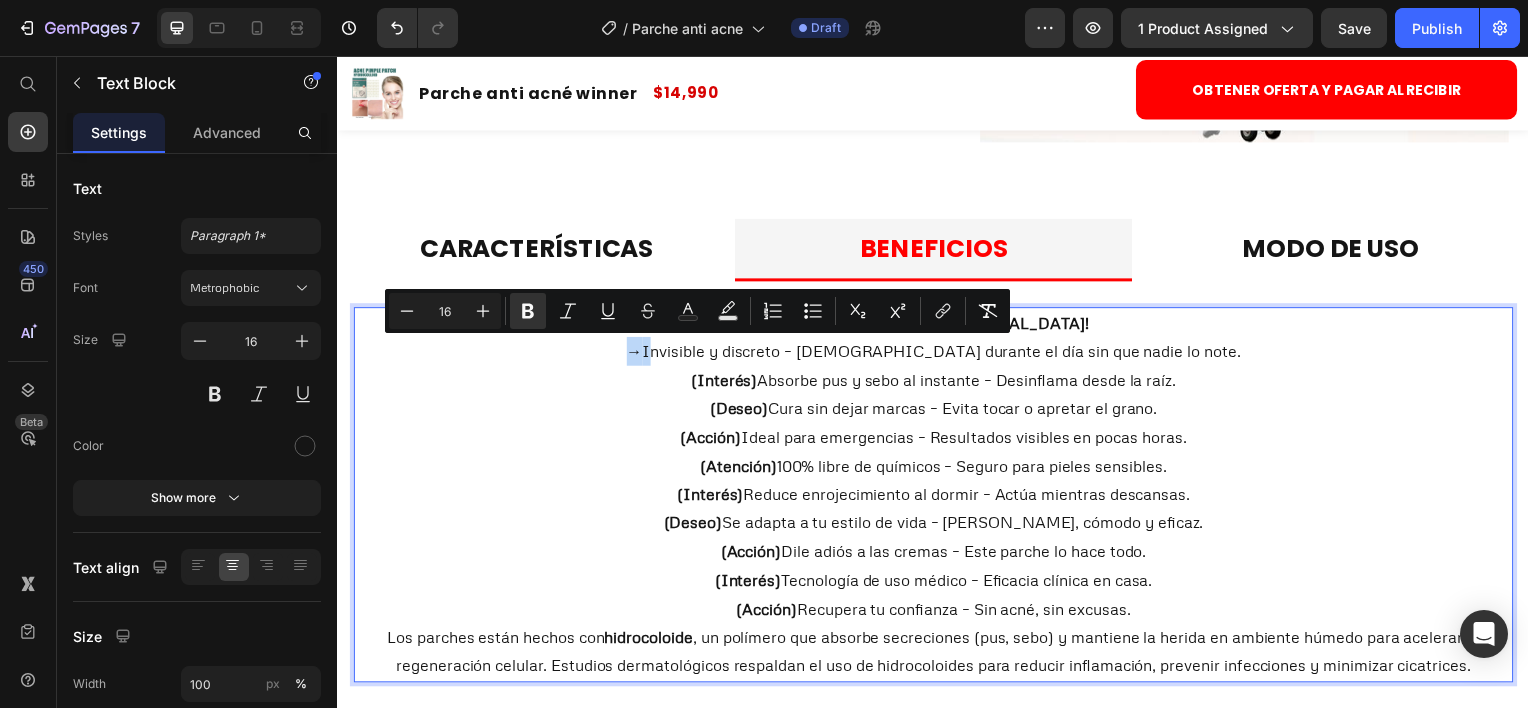copy on "→" 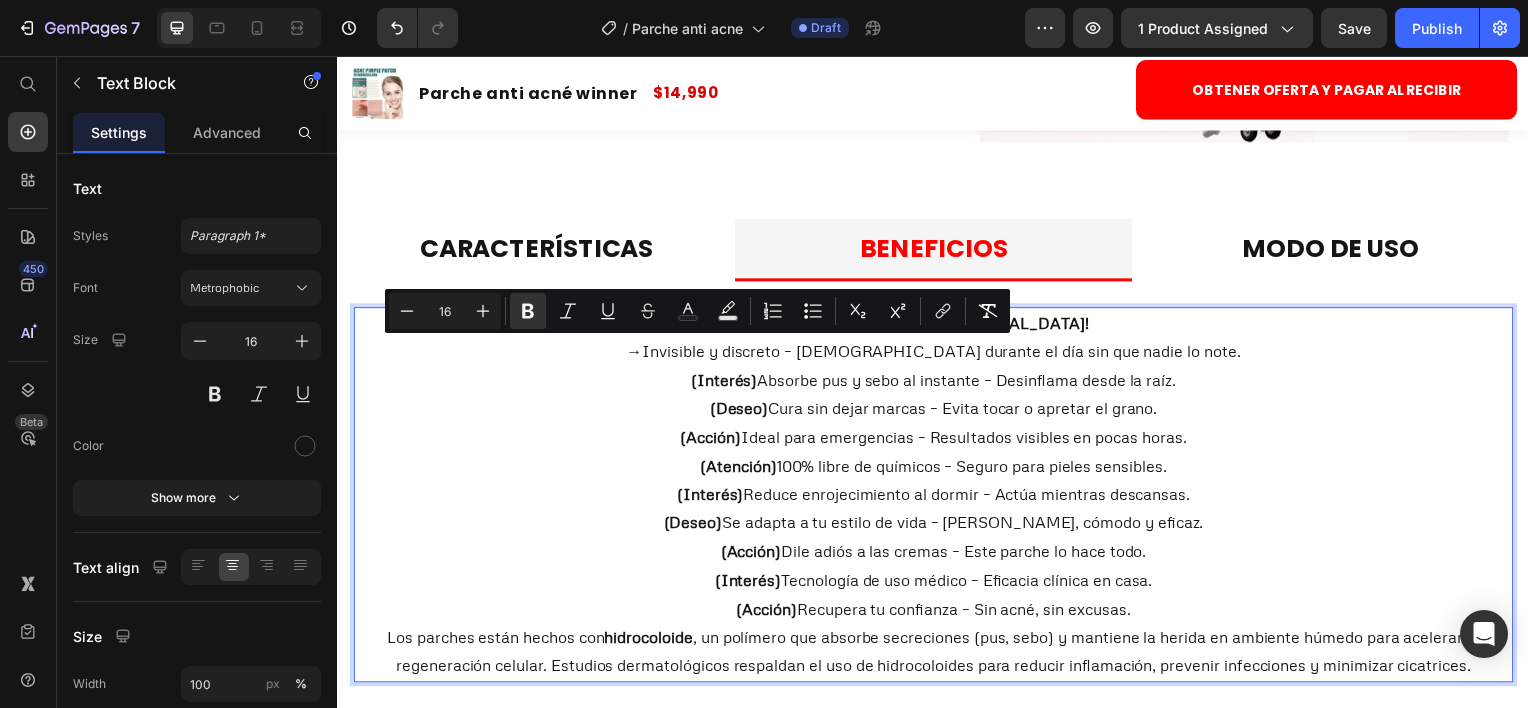 click on "(Interés)  Absorbe pus y sebo al instante – Desinflama desde la raíz." at bounding box center (937, 382) 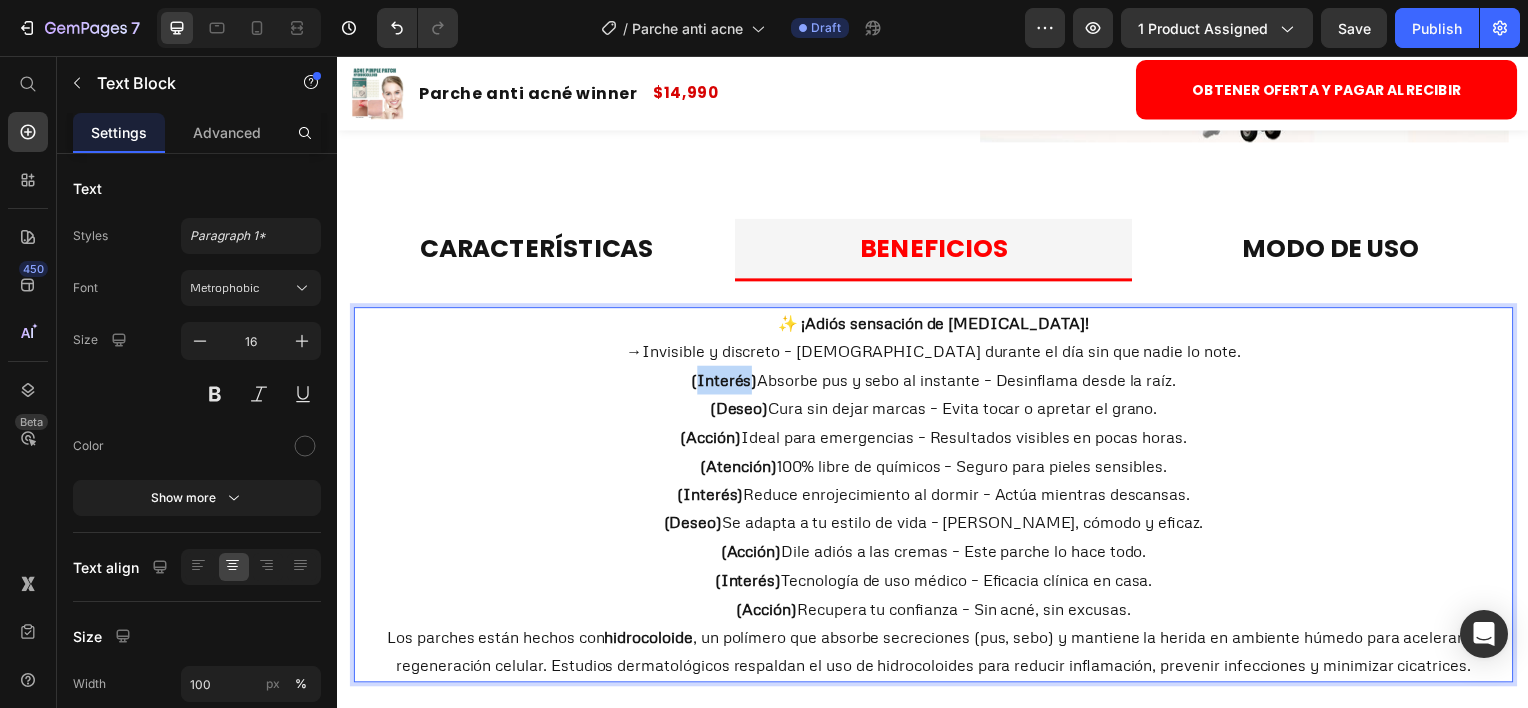 click on "(Interés)" at bounding box center (726, 382) 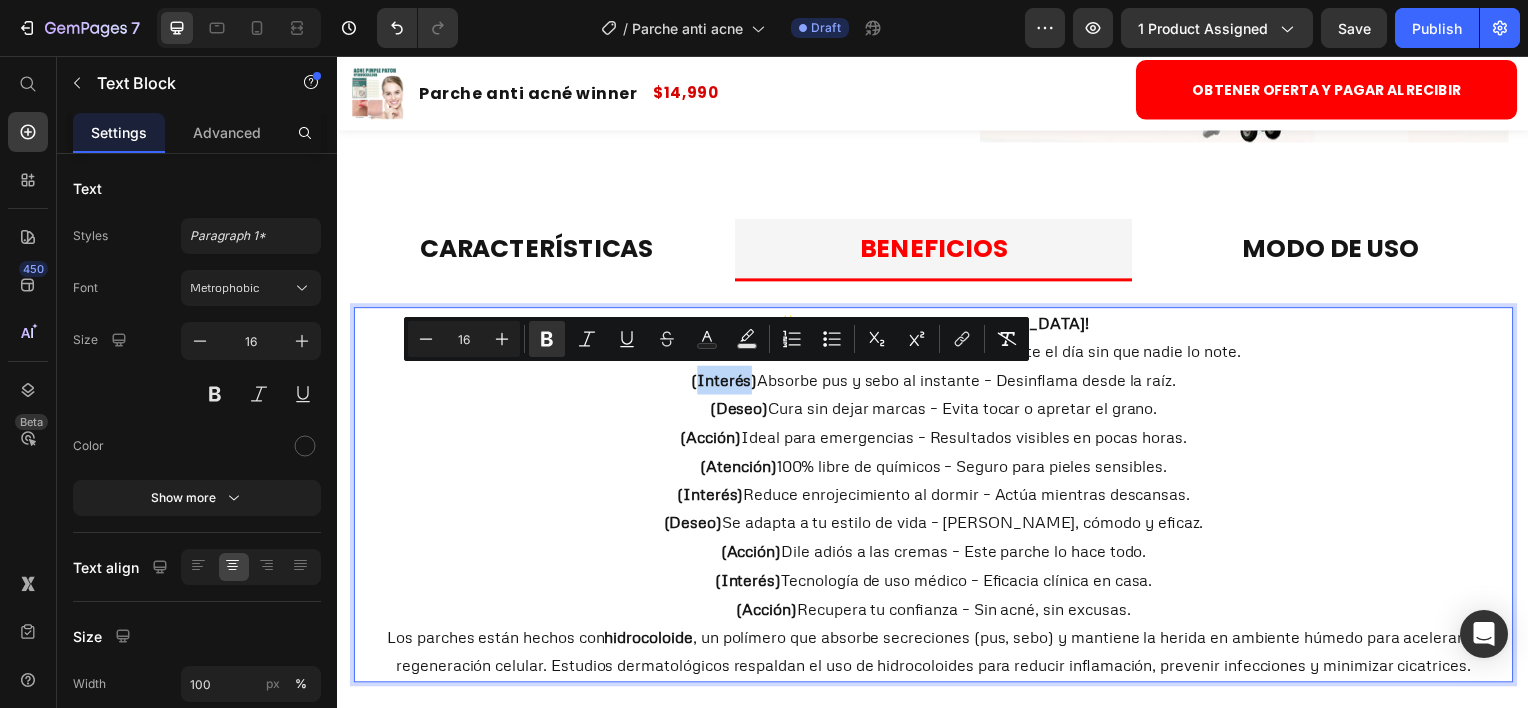 click on "(Interés)" at bounding box center (726, 382) 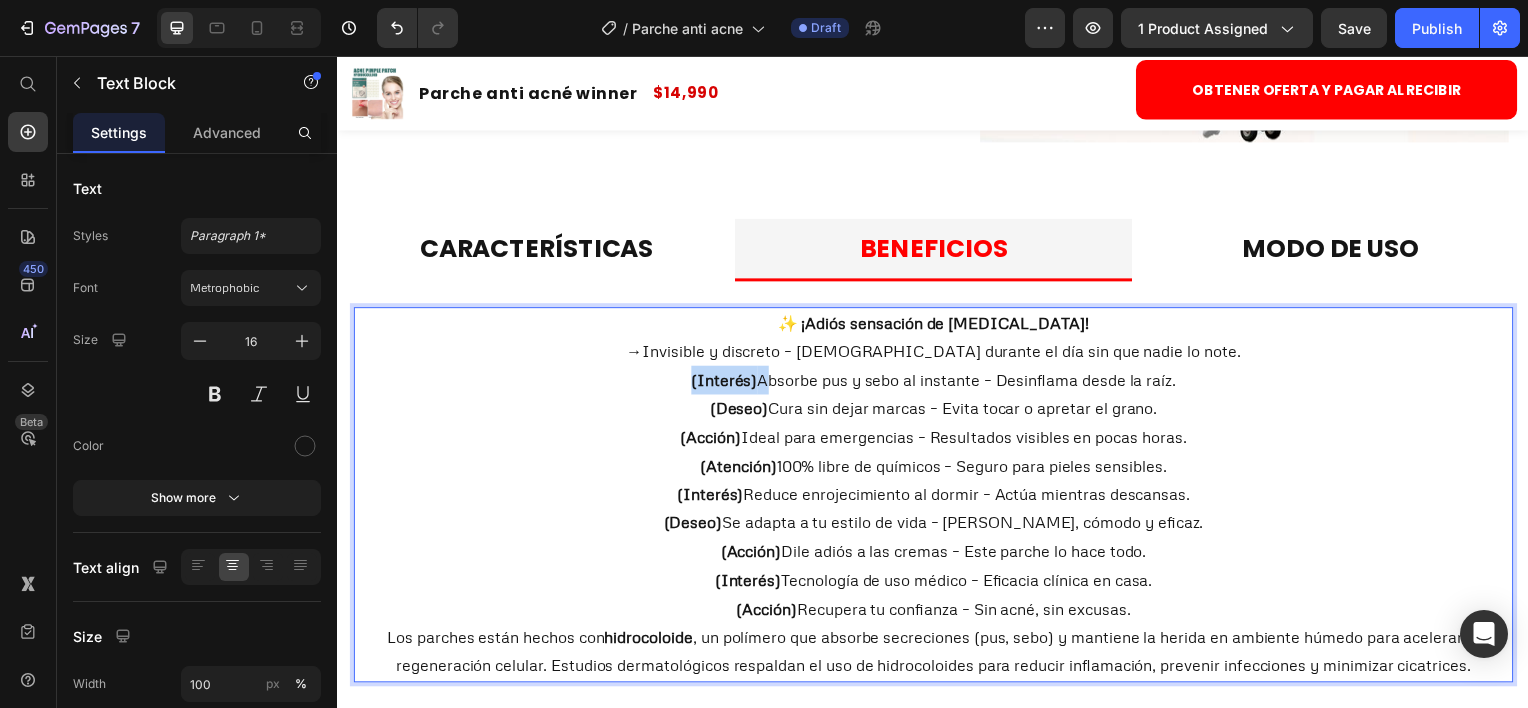 drag, startPoint x: 680, startPoint y: 380, endPoint x: 751, endPoint y: 390, distance: 71.70077 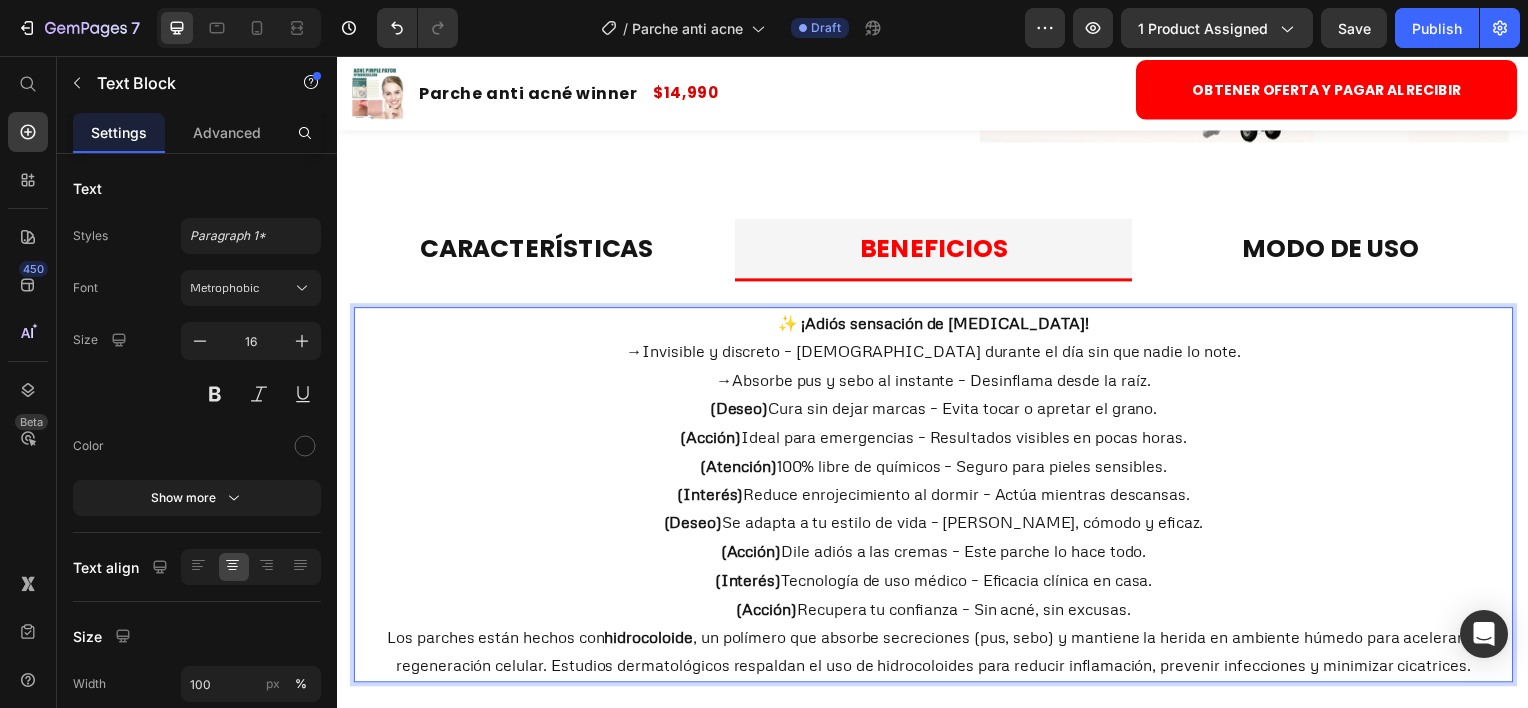 click on "(Acción)  Ideal para emergencias – Resultados visibles en pocas horas." at bounding box center (937, 440) 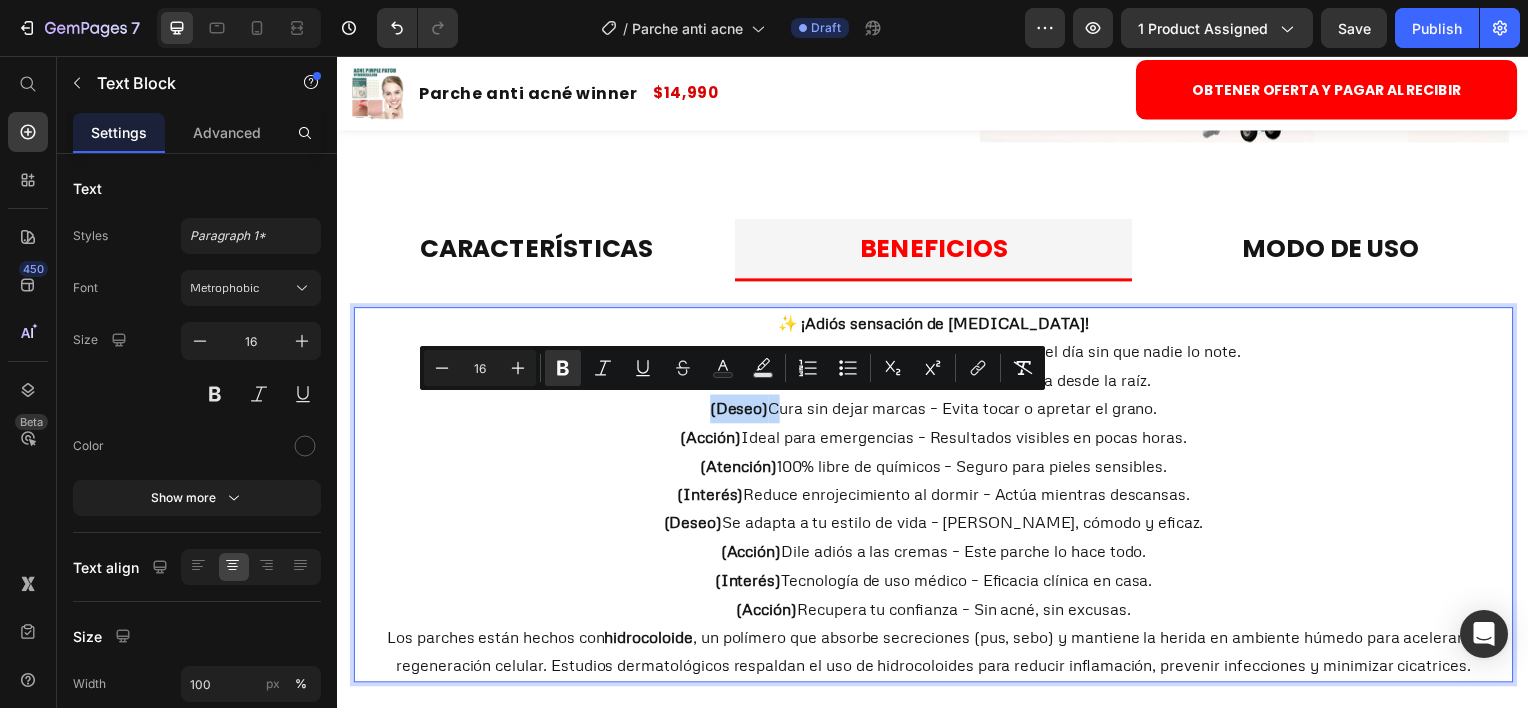 drag, startPoint x: 697, startPoint y: 412, endPoint x: 764, endPoint y: 417, distance: 67.18631 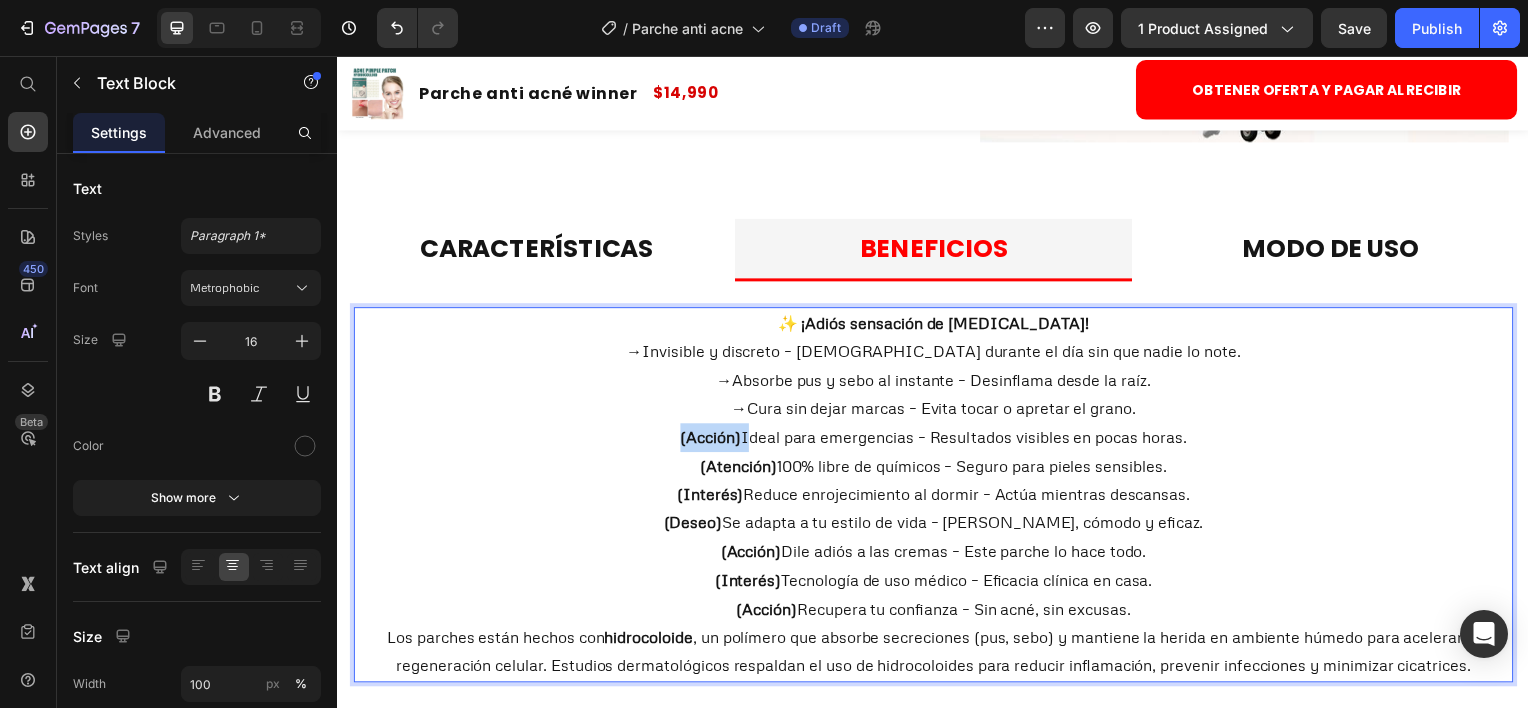 drag, startPoint x: 675, startPoint y: 441, endPoint x: 739, endPoint y: 442, distance: 64.00781 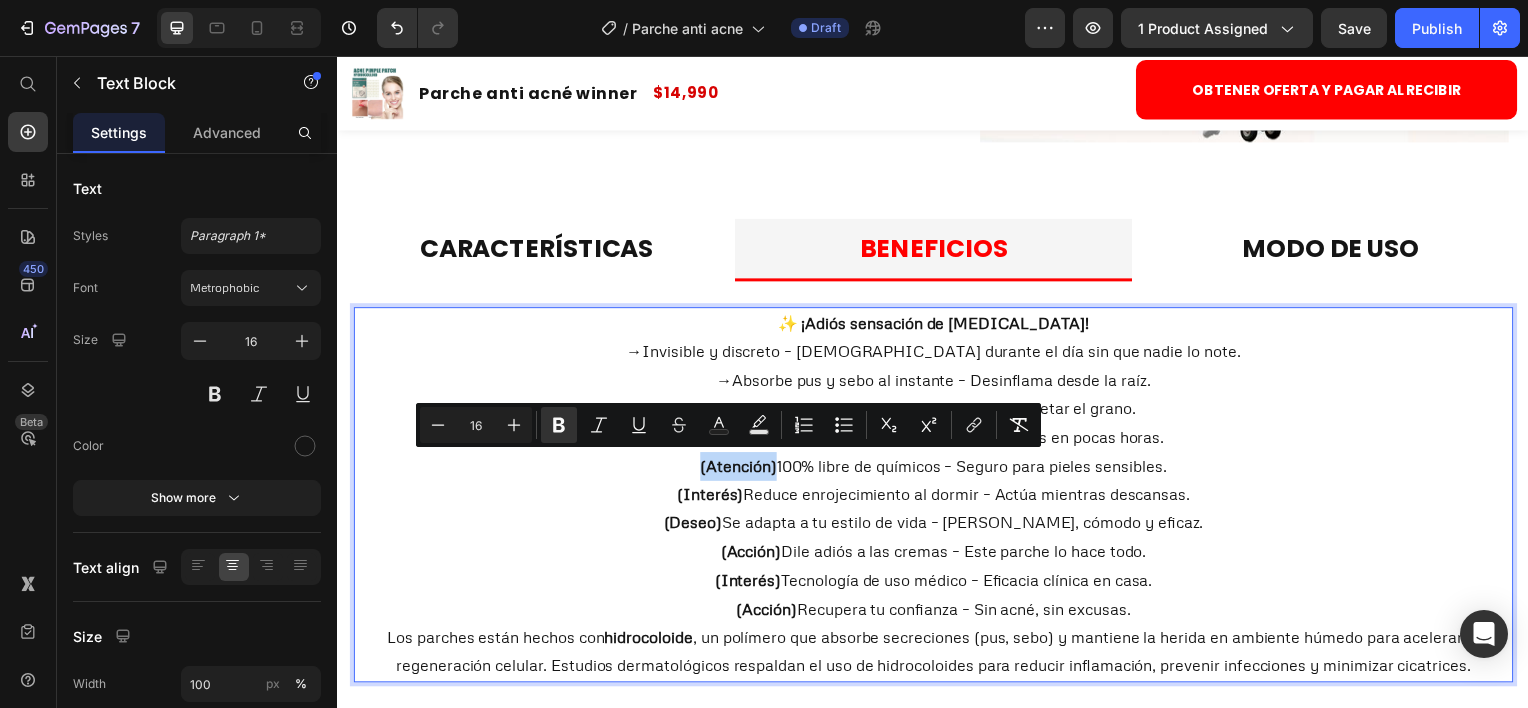 drag, startPoint x: 695, startPoint y: 467, endPoint x: 769, endPoint y: 481, distance: 75.31268 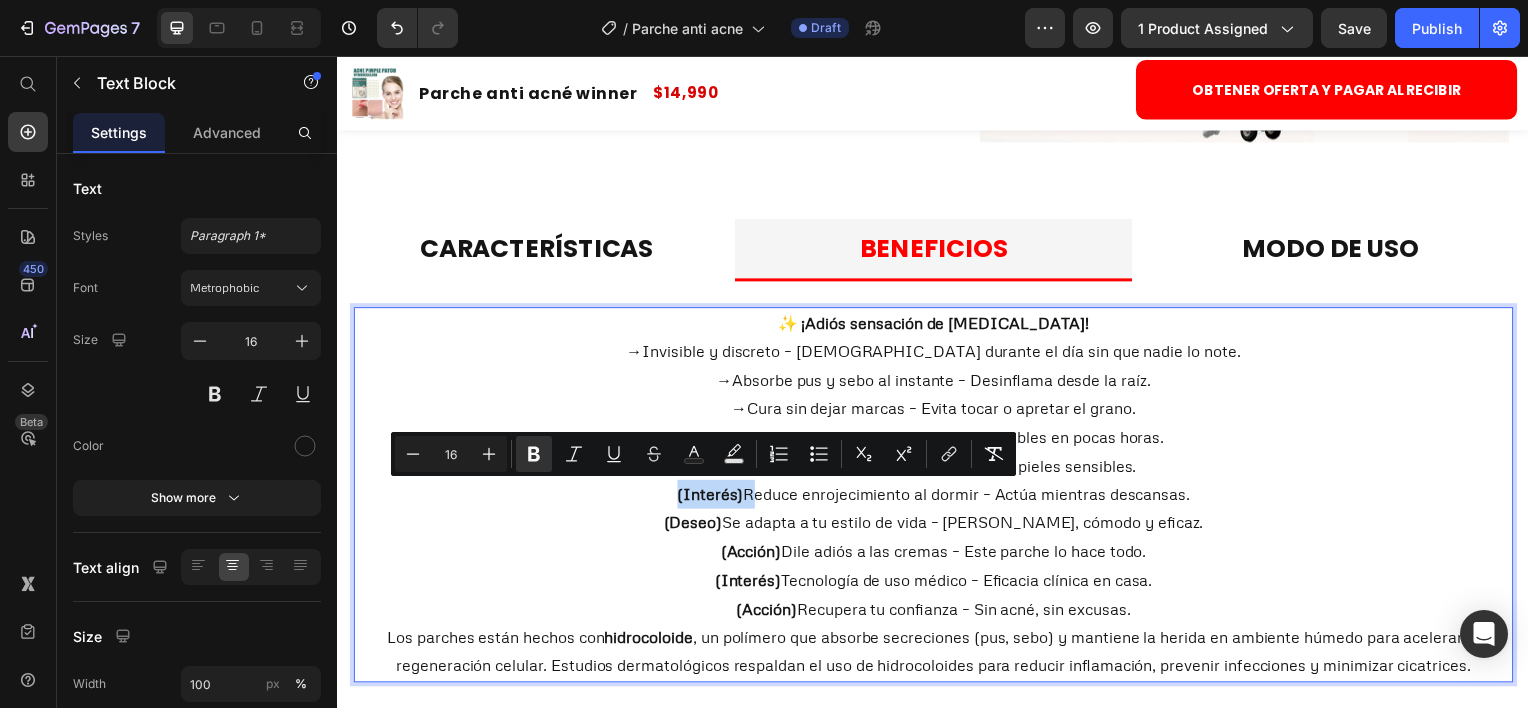 drag, startPoint x: 665, startPoint y: 507, endPoint x: 743, endPoint y: 504, distance: 78.05767 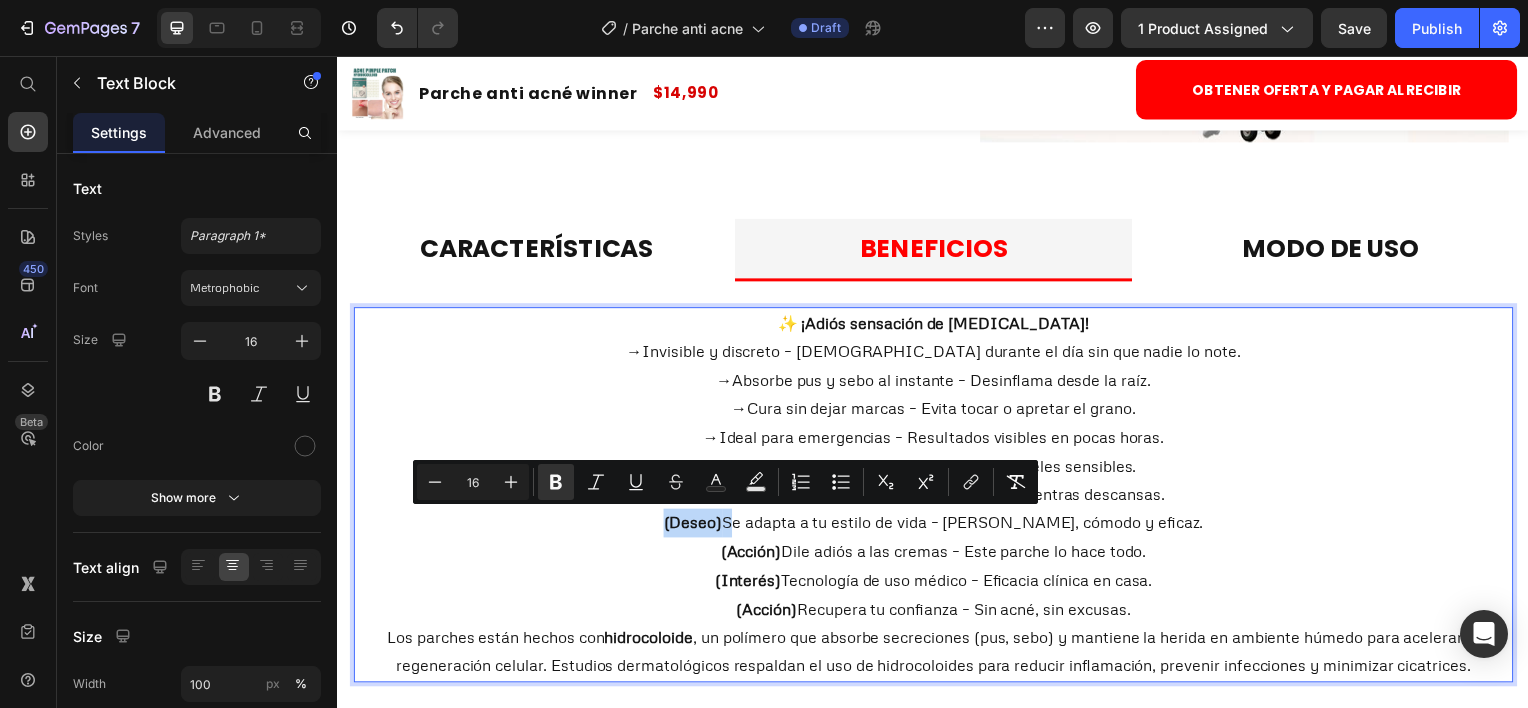 drag, startPoint x: 693, startPoint y: 527, endPoint x: 759, endPoint y: 532, distance: 66.189125 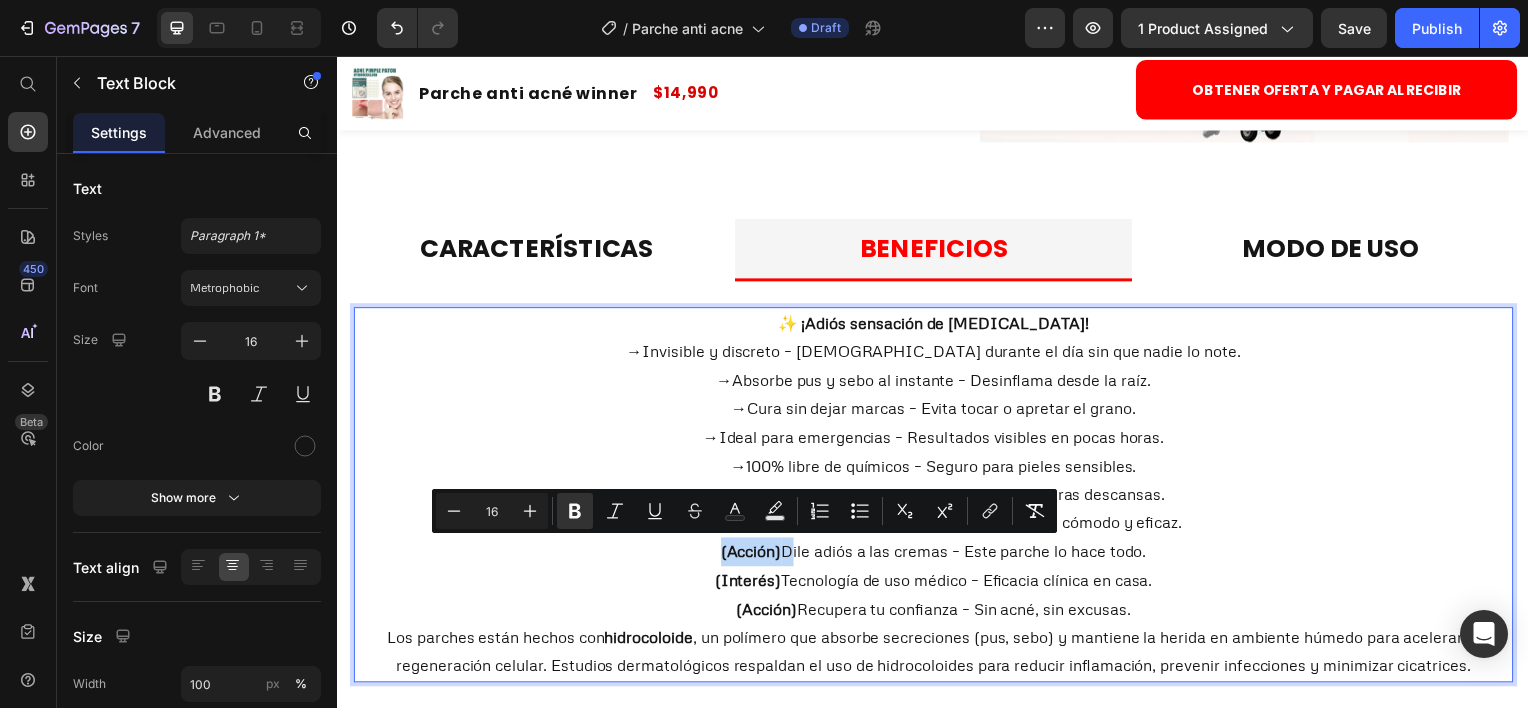 drag, startPoint x: 702, startPoint y: 556, endPoint x: 777, endPoint y: 557, distance: 75.00667 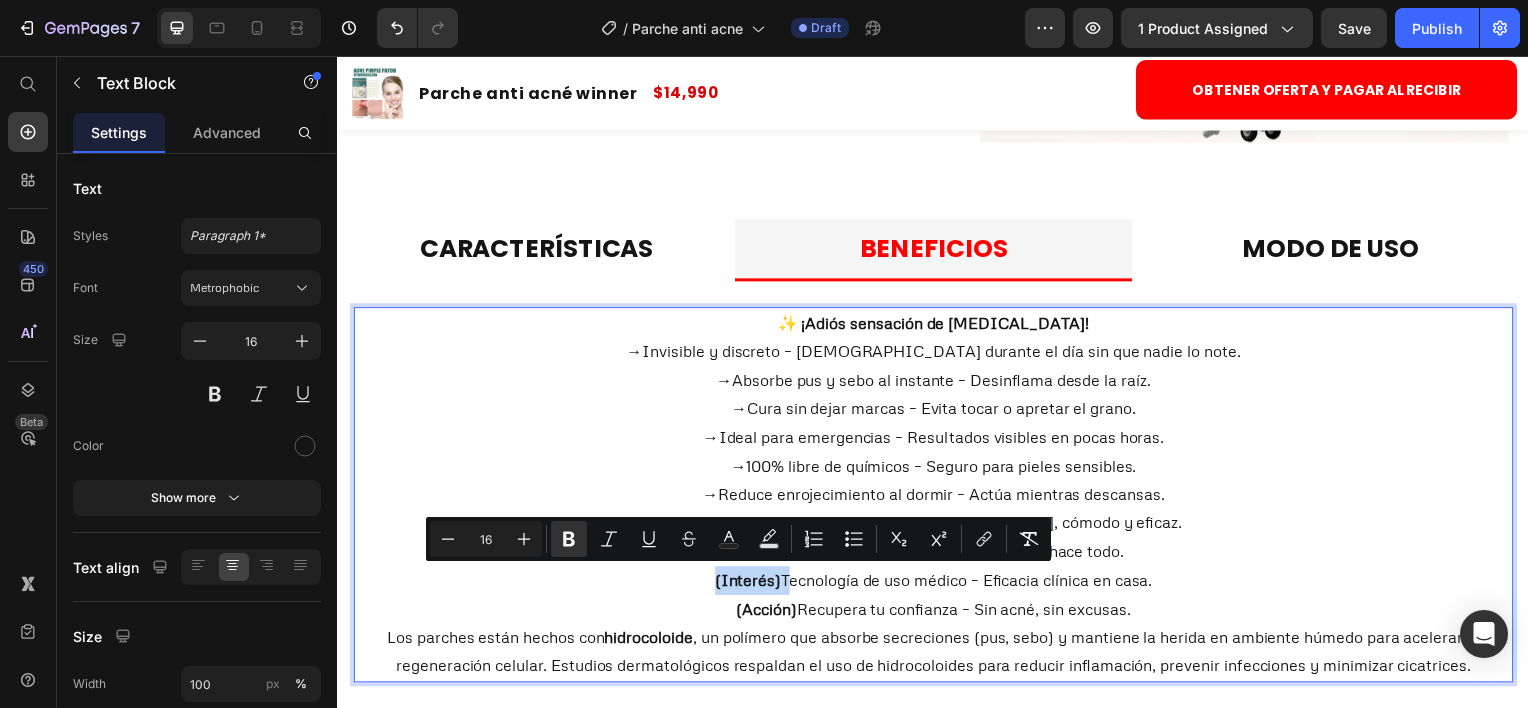 drag, startPoint x: 701, startPoint y: 588, endPoint x: 775, endPoint y: 583, distance: 74.168724 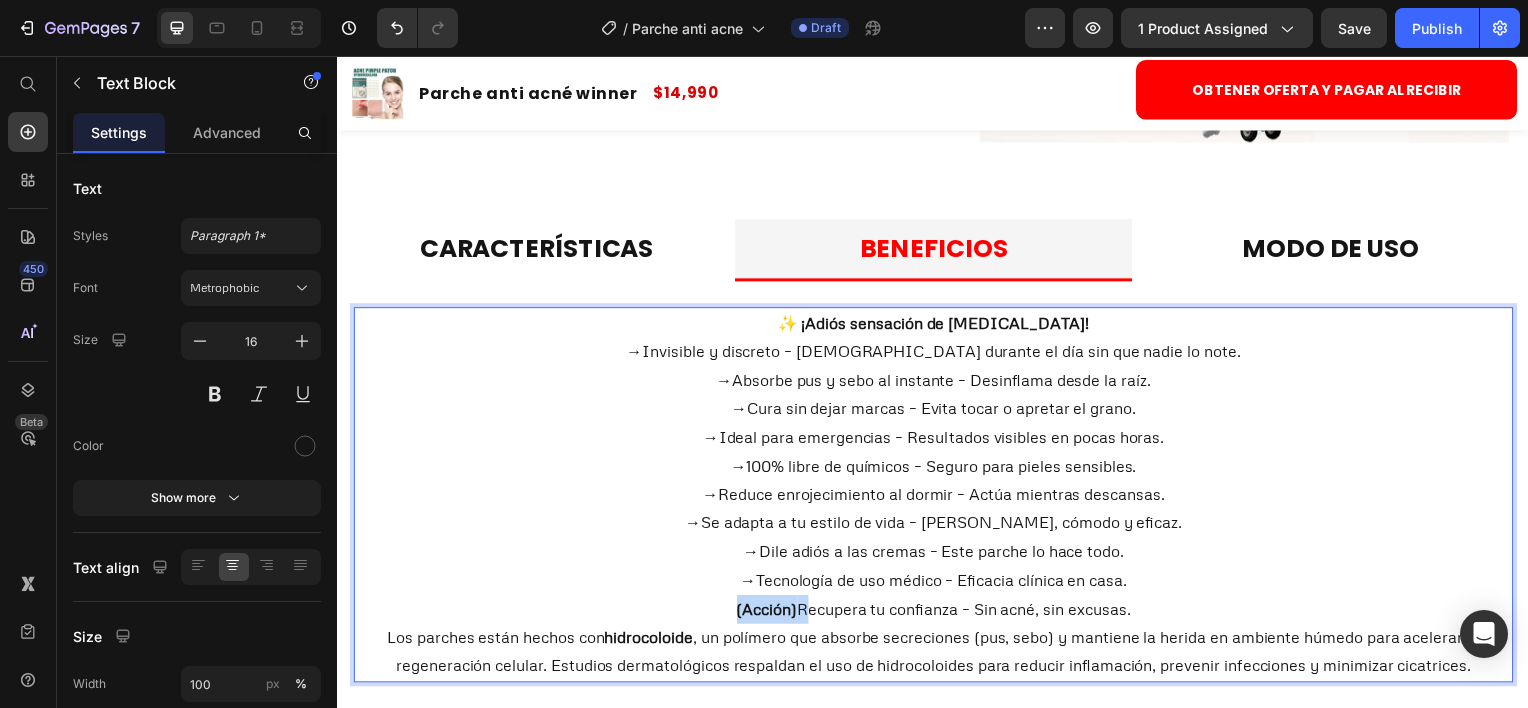 drag, startPoint x: 724, startPoint y: 612, endPoint x: 794, endPoint y: 610, distance: 70.028564 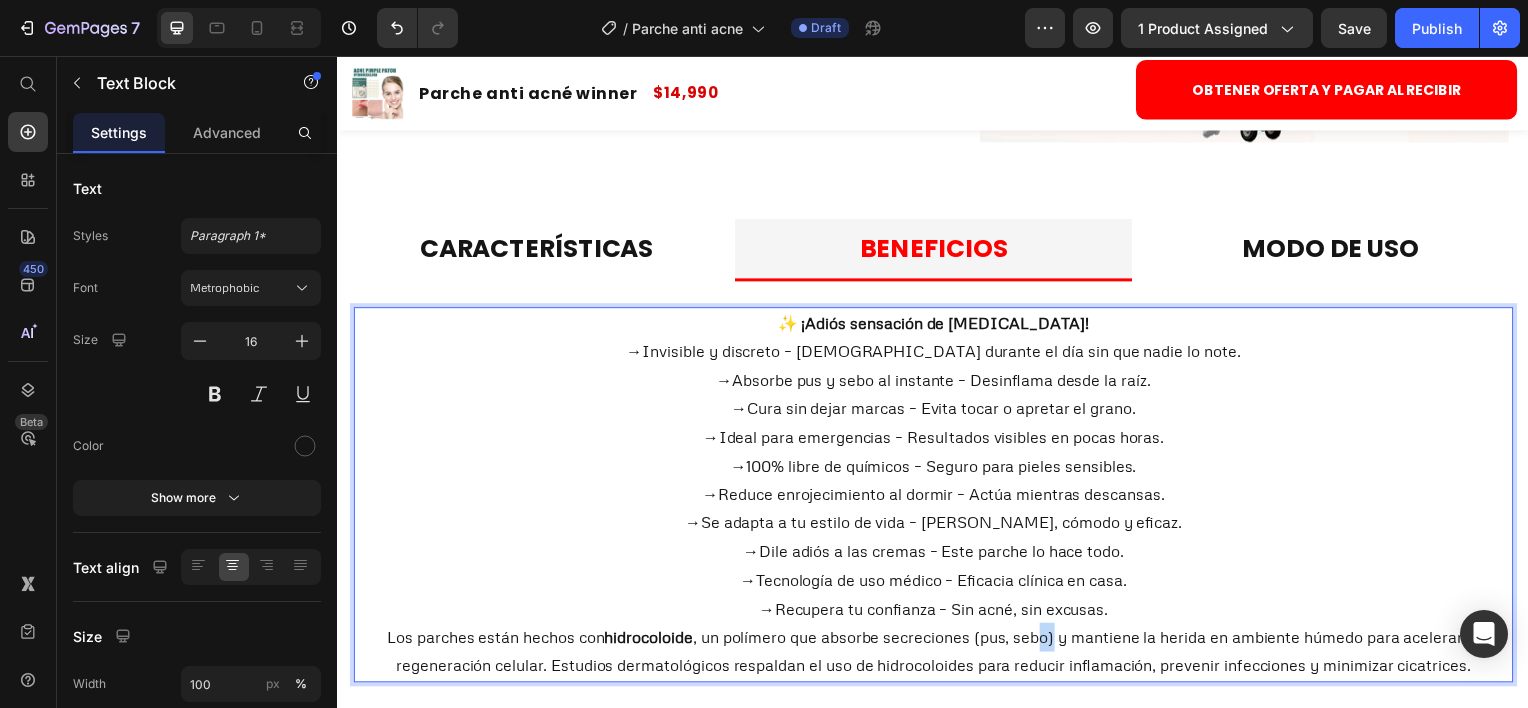 drag, startPoint x: 1042, startPoint y: 646, endPoint x: 1054, endPoint y: 649, distance: 12.369317 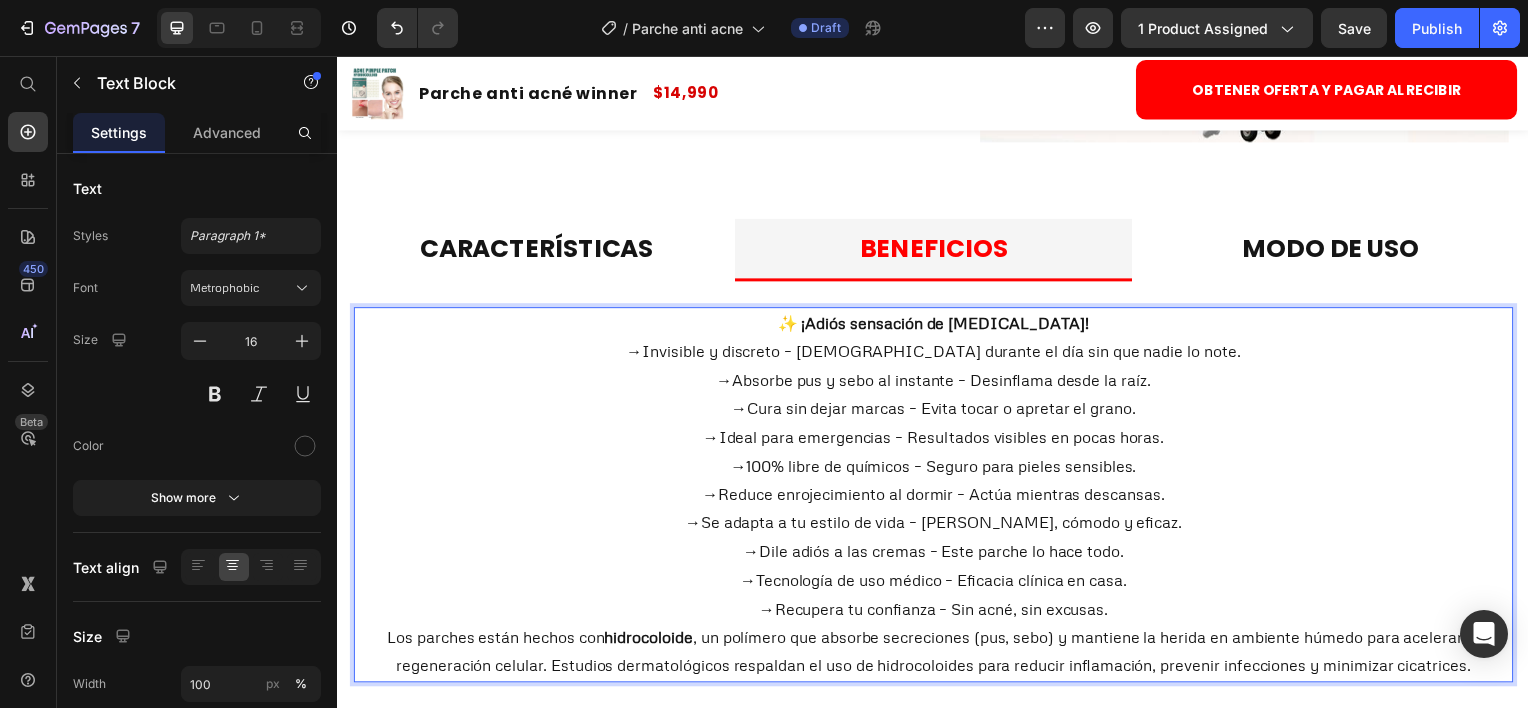 click on "✨​   ¡Adiós sensación de [MEDICAL_DATA]!" at bounding box center (937, 325) 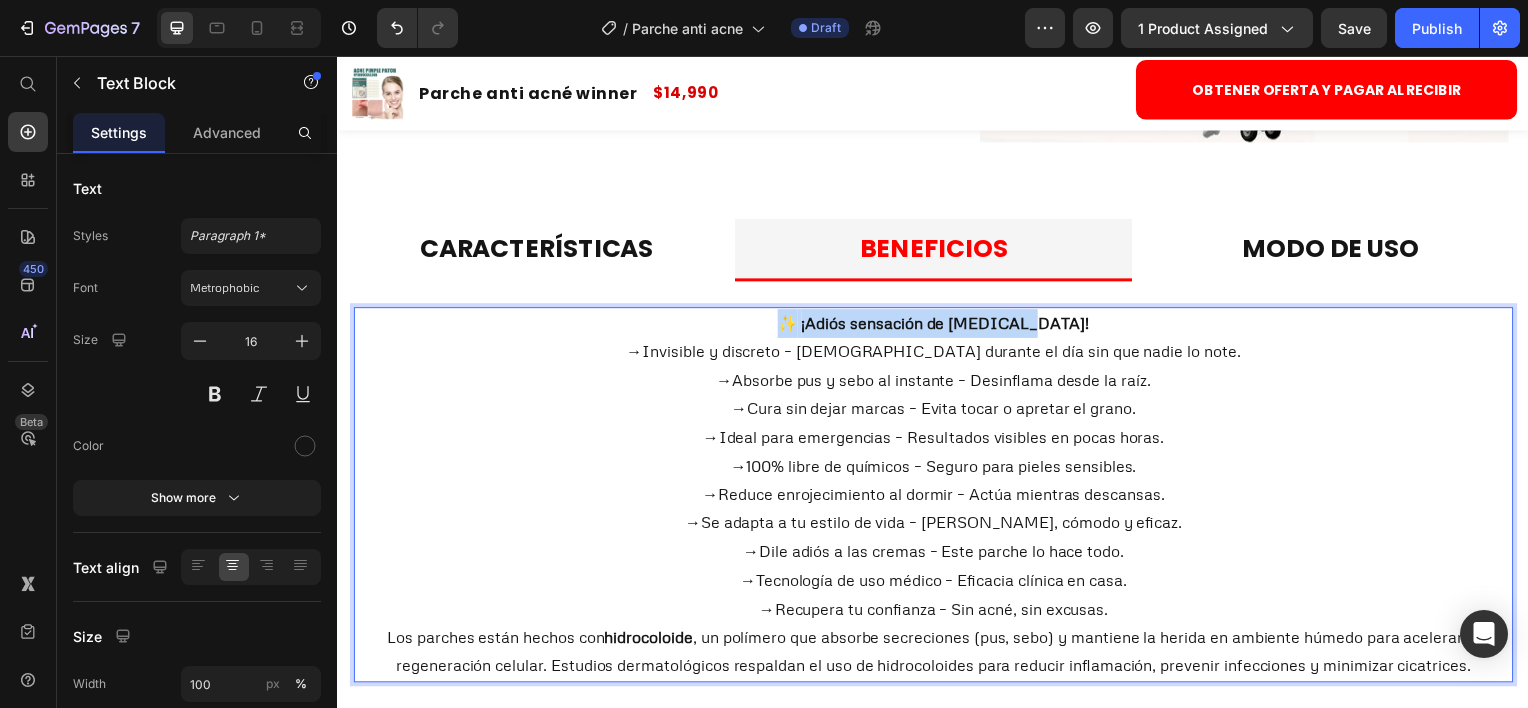 drag, startPoint x: 1061, startPoint y: 319, endPoint x: 769, endPoint y: 333, distance: 292.33542 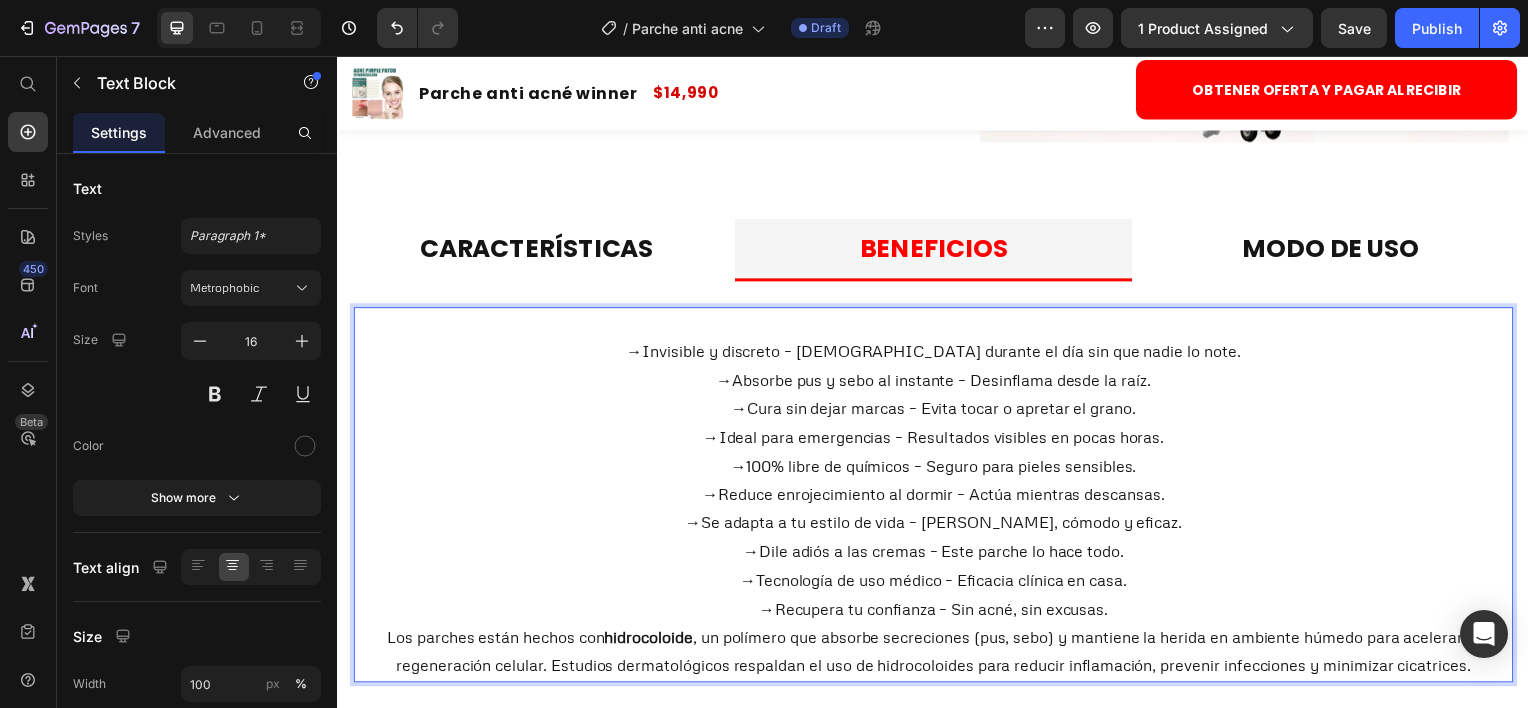 click on "→  Invisible y discreto – [DEMOGRAPHIC_DATA] durante el día sin que nadie lo note." at bounding box center [937, 353] 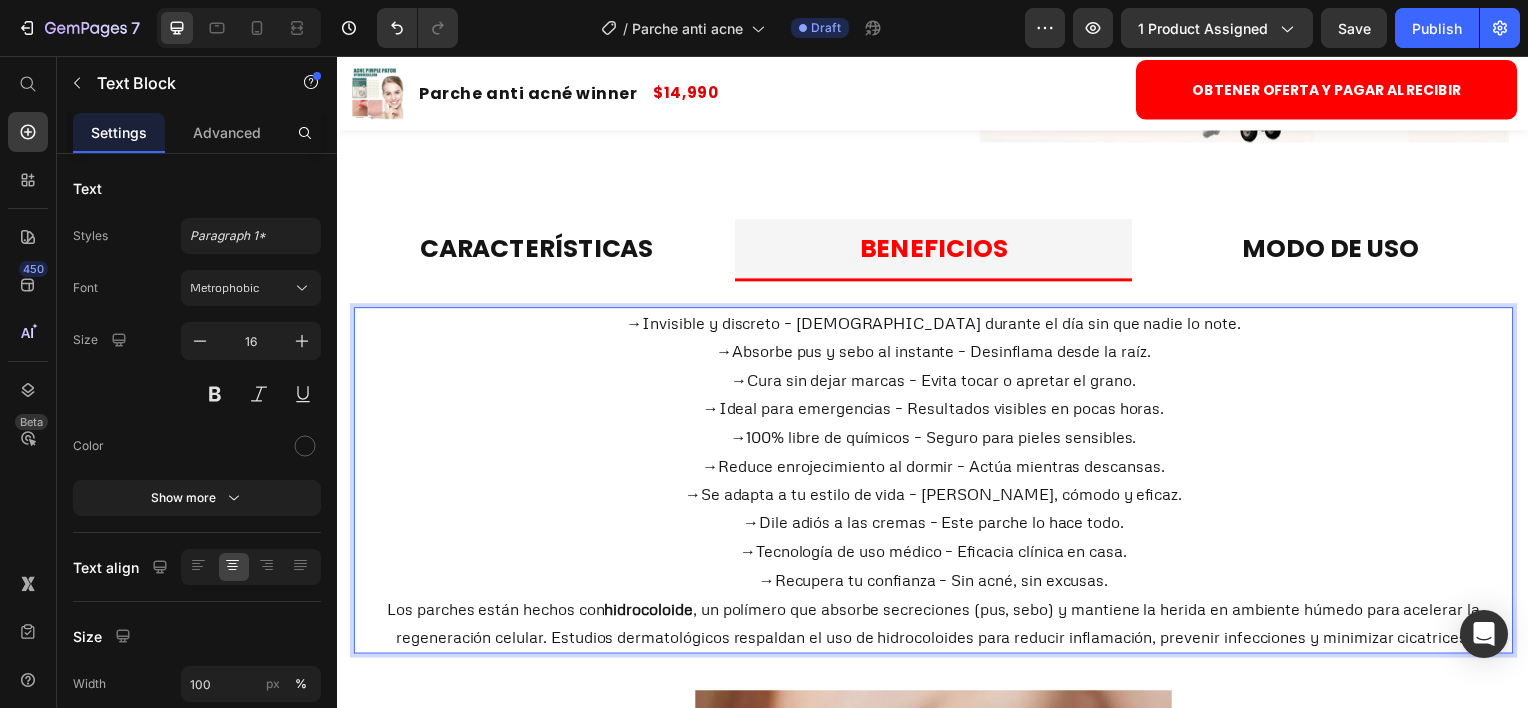 click on "→  Se adapta a tu estilo de vida – Rápido, cómodo y eficaz." at bounding box center [937, 497] 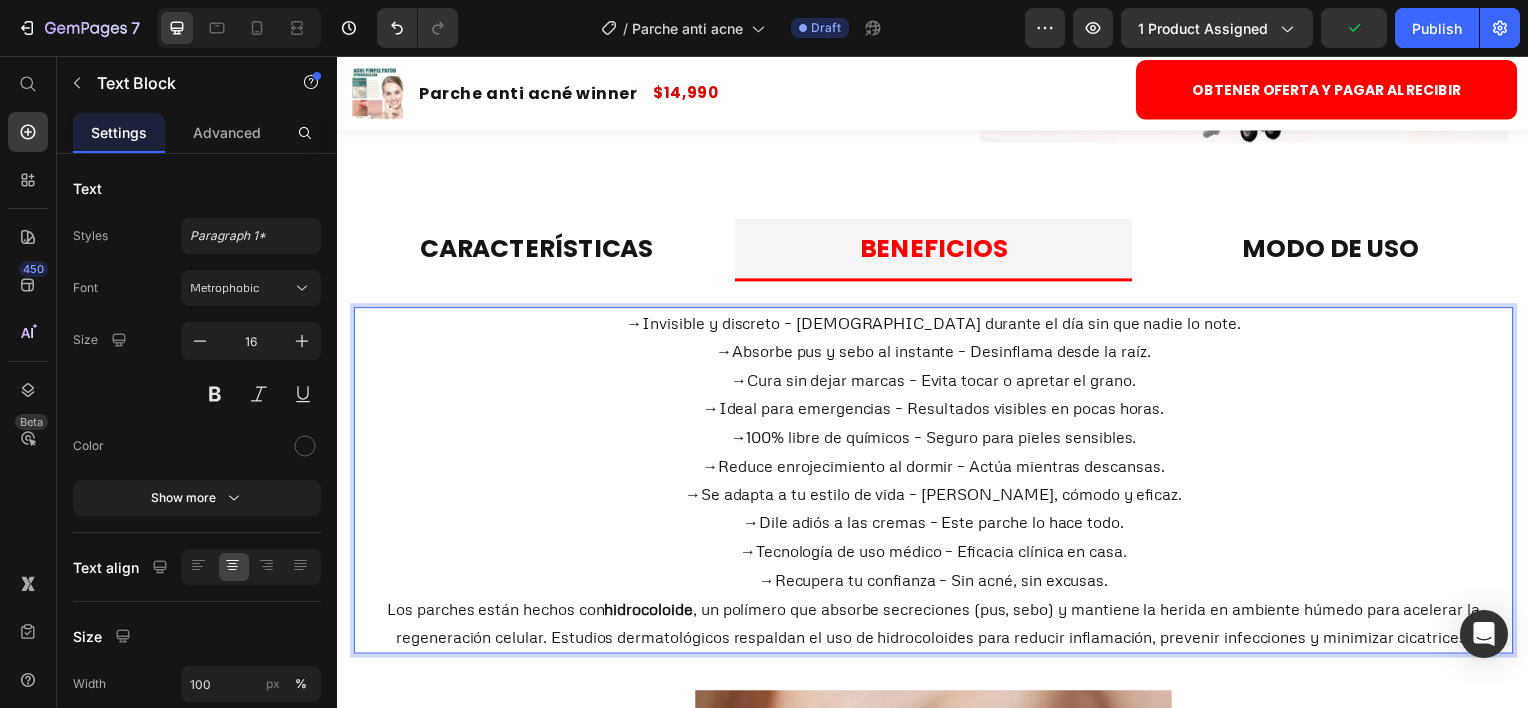 click on "→  Recupera tu confianza – Sin acné, sin excusas." at bounding box center [937, 584] 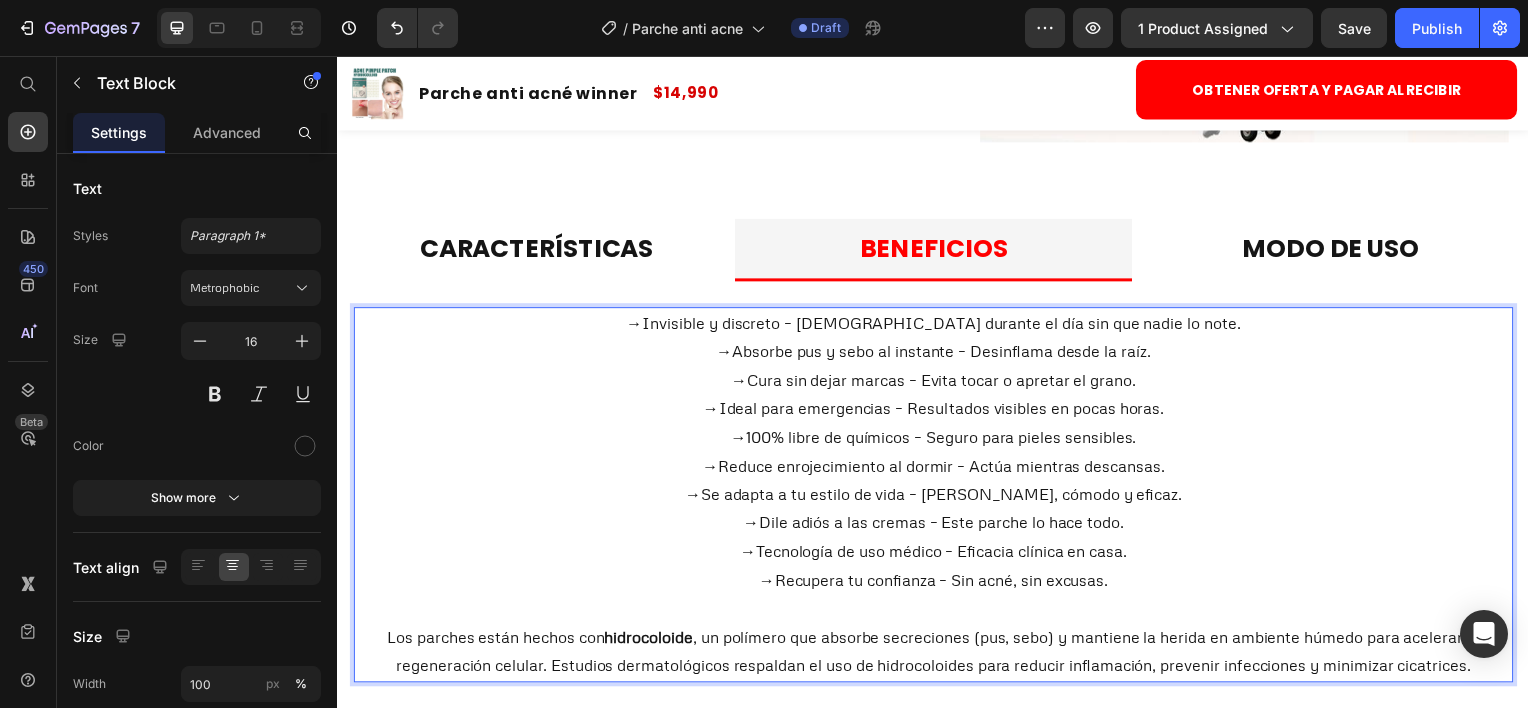 click on "→  Recupera tu confianza – Sin acné, sin excusas." at bounding box center [937, 584] 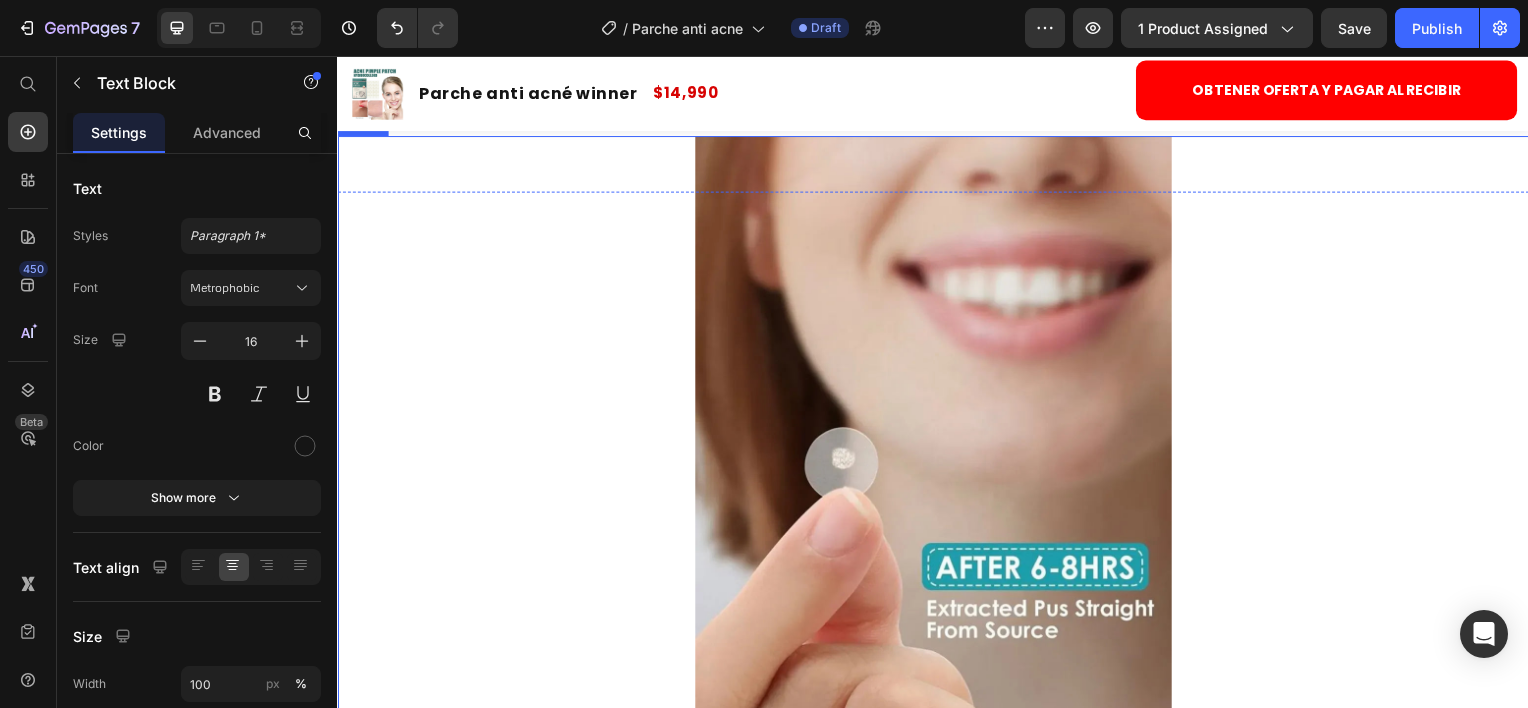 scroll, scrollTop: 2059, scrollLeft: 0, axis: vertical 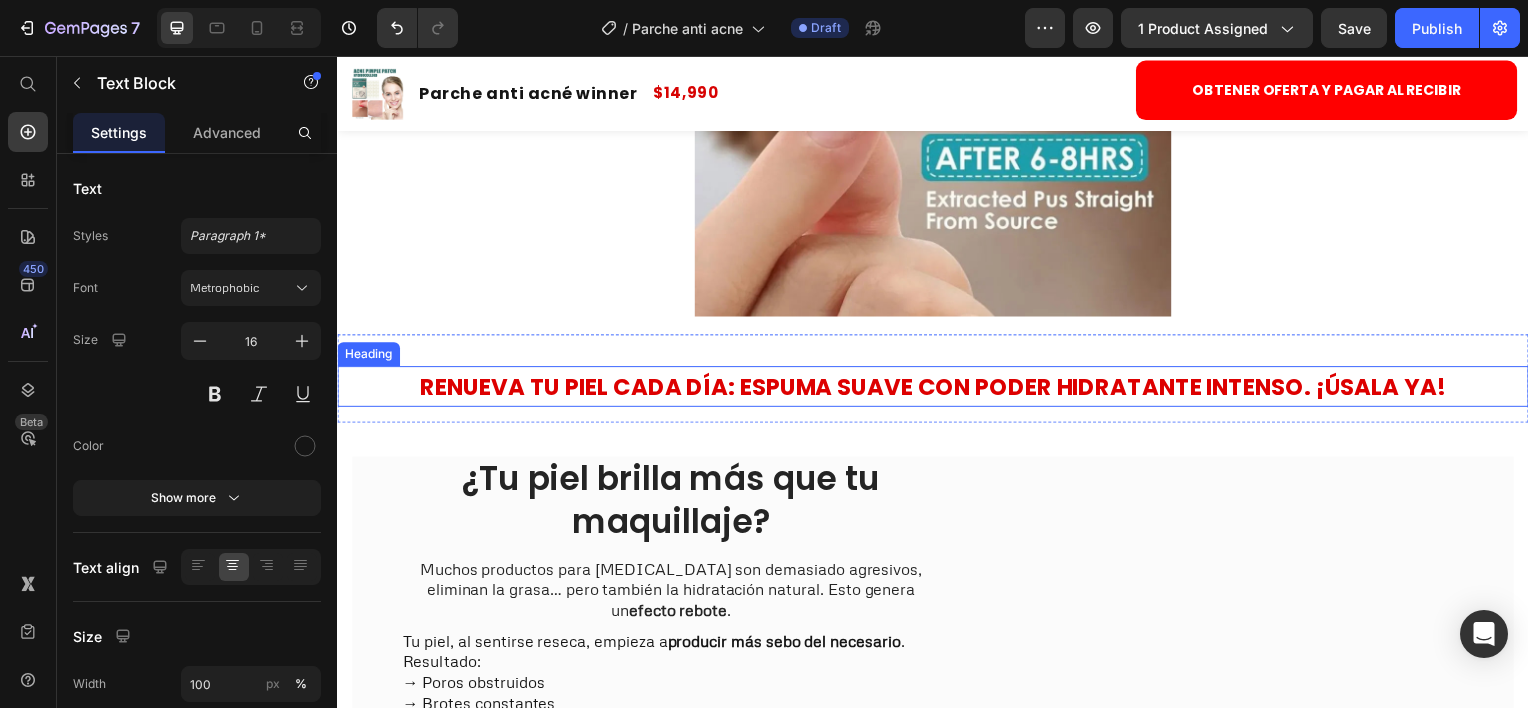 click on "Renueva tu piel cada día: espuma suave con poder hidratante intenso. ¡Úsala ya!" at bounding box center [937, 388] 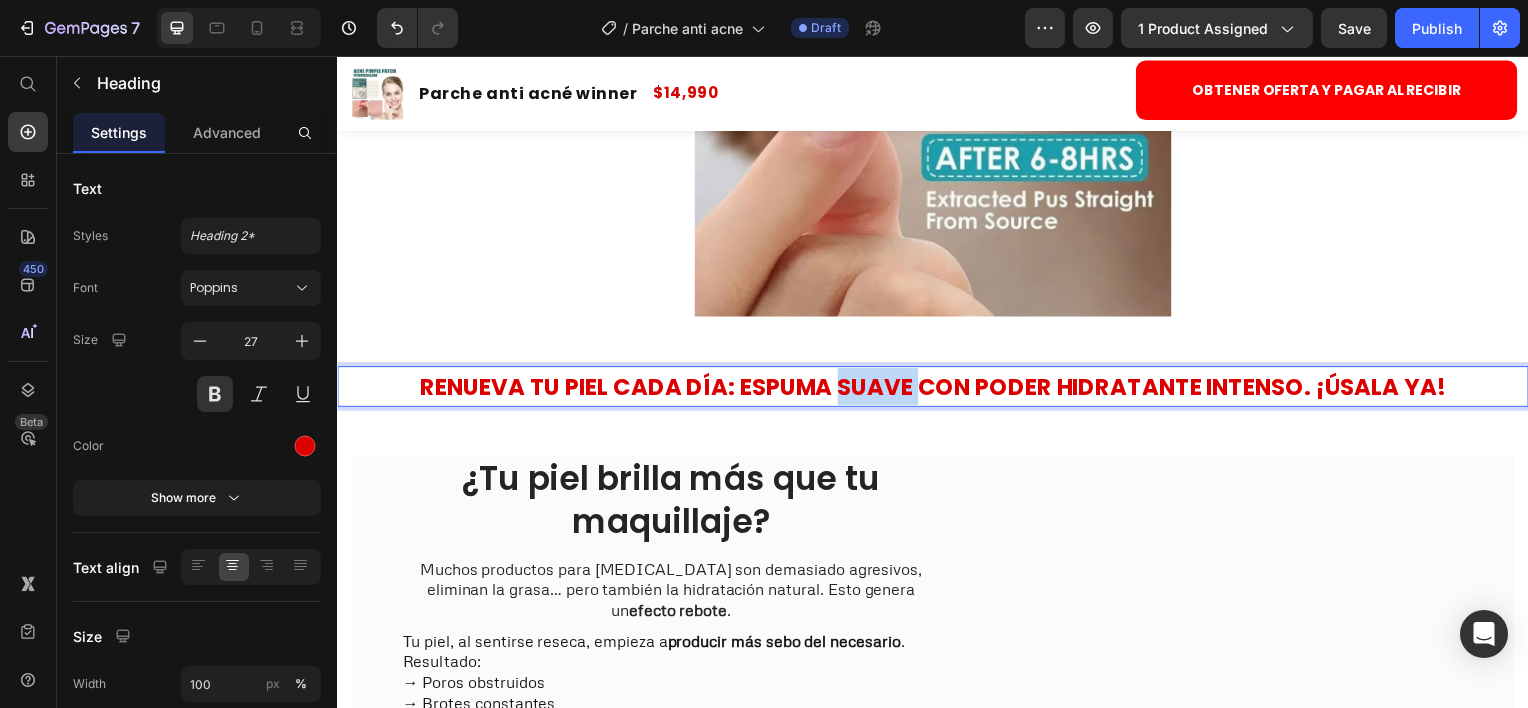 click on "Renueva tu piel cada día: espuma suave con poder hidratante intenso. ¡Úsala ya!" at bounding box center (937, 389) 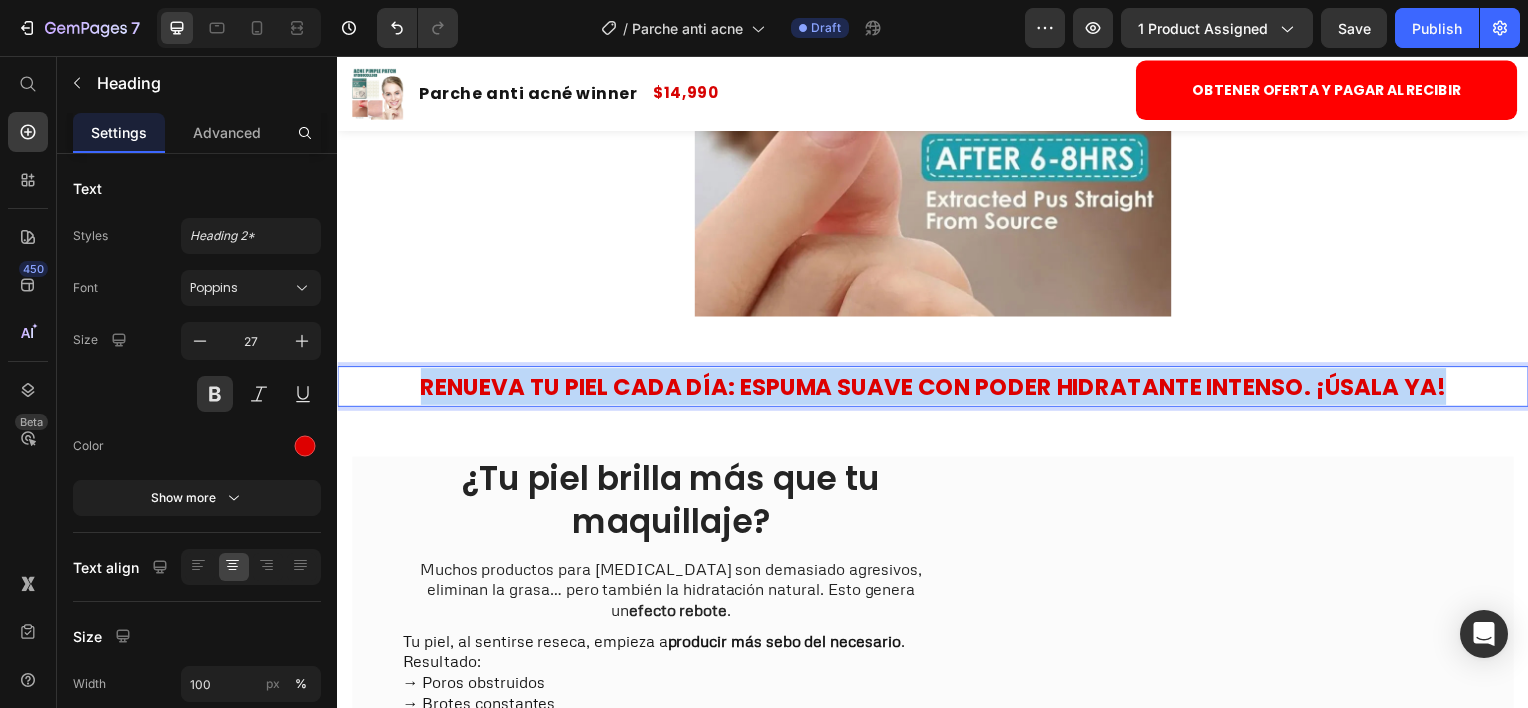 click on "Renueva tu piel cada día: espuma suave con poder hidratante intenso. ¡Úsala ya!" at bounding box center (937, 389) 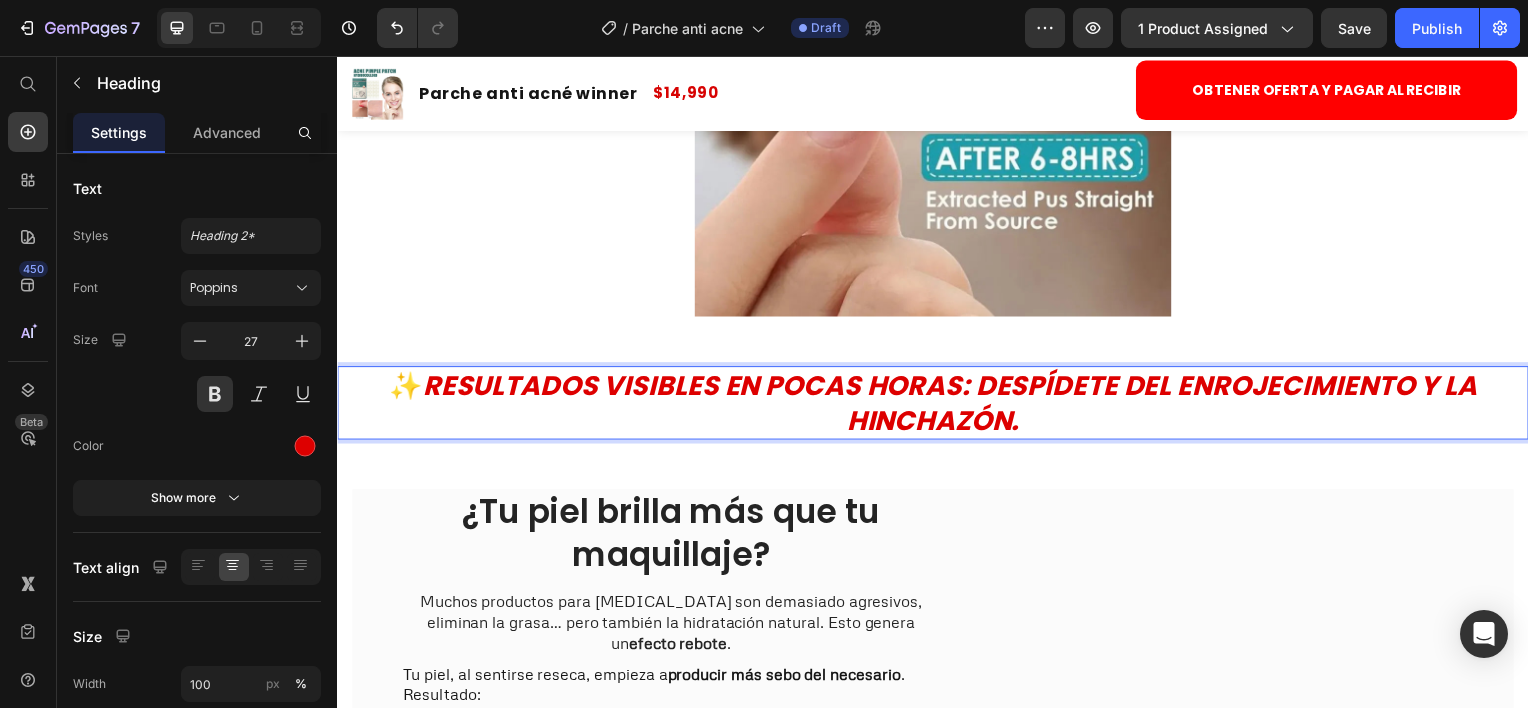 click on "Resultados visibles en pocas horas: despídete del enrojecimiento y la hinchazón." at bounding box center (954, 405) 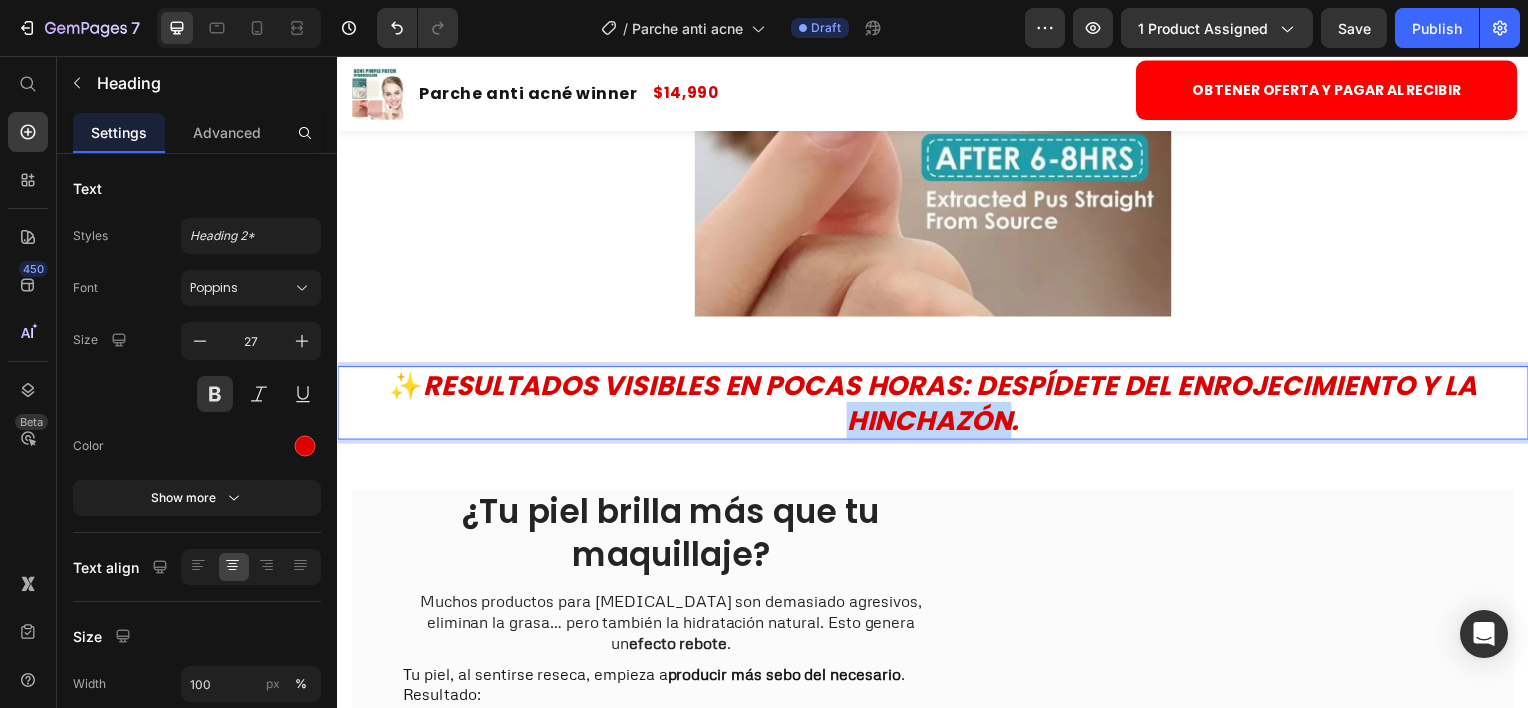 click on "Resultados visibles en pocas horas: despídete del enrojecimiento y la hinchazón." at bounding box center [954, 405] 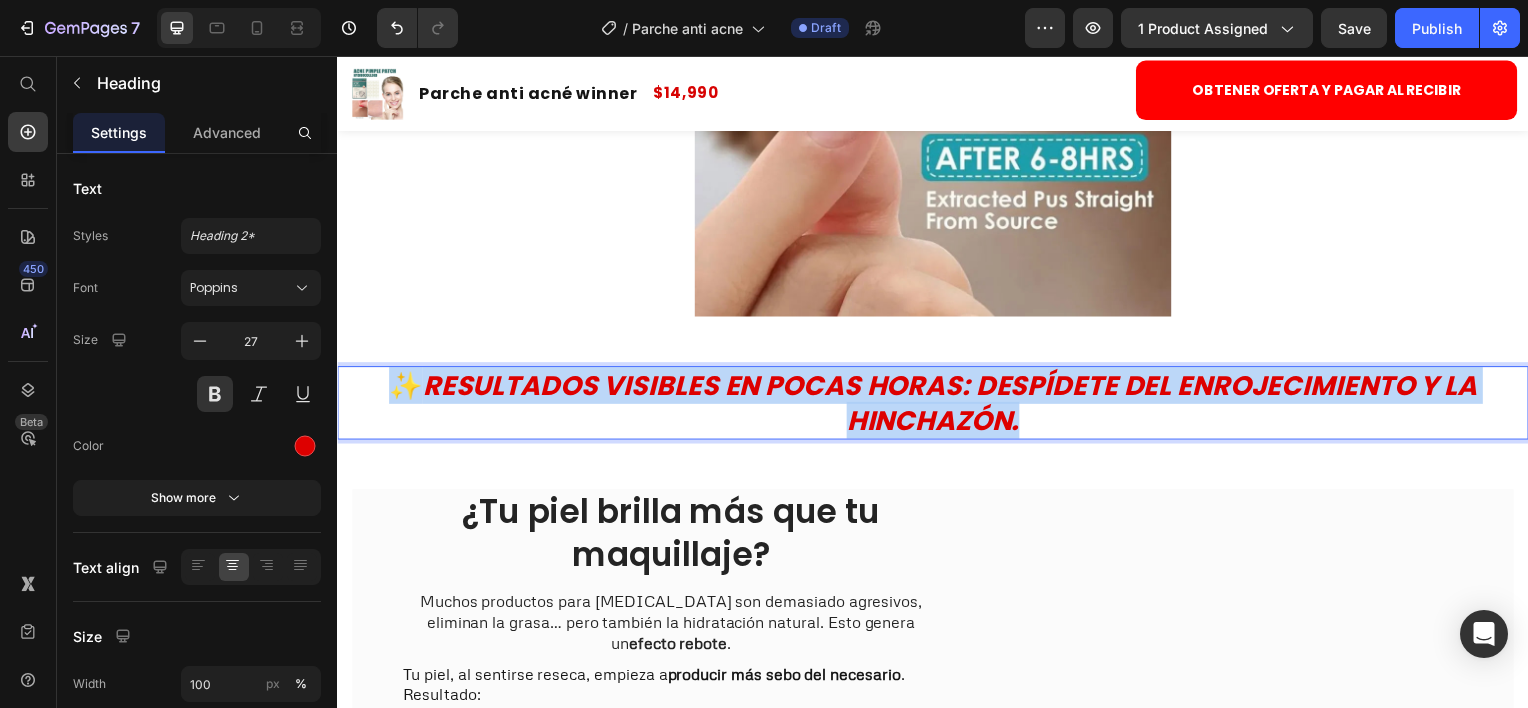 click on "Resultados visibles en pocas horas: despídete del enrojecimiento y la hinchazón." at bounding box center (954, 405) 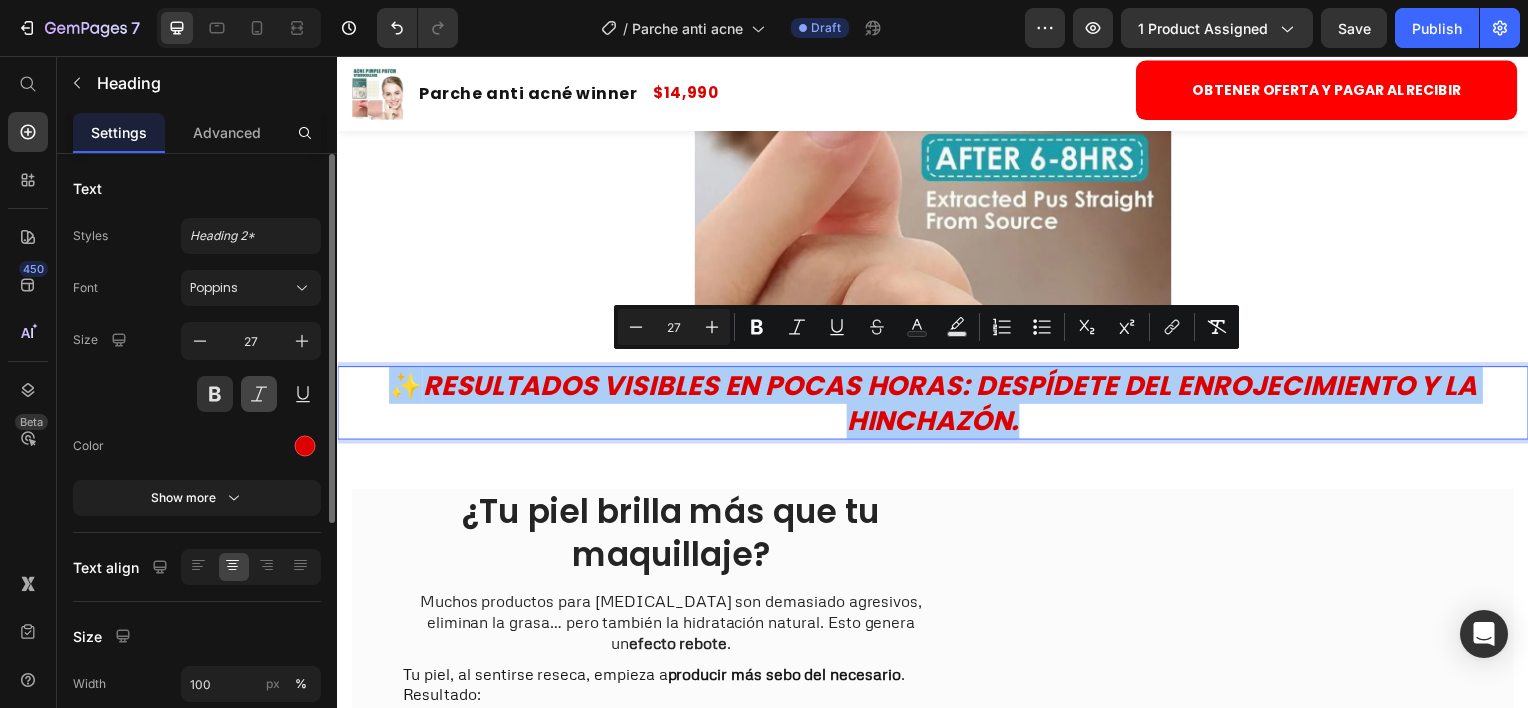 click at bounding box center (259, 394) 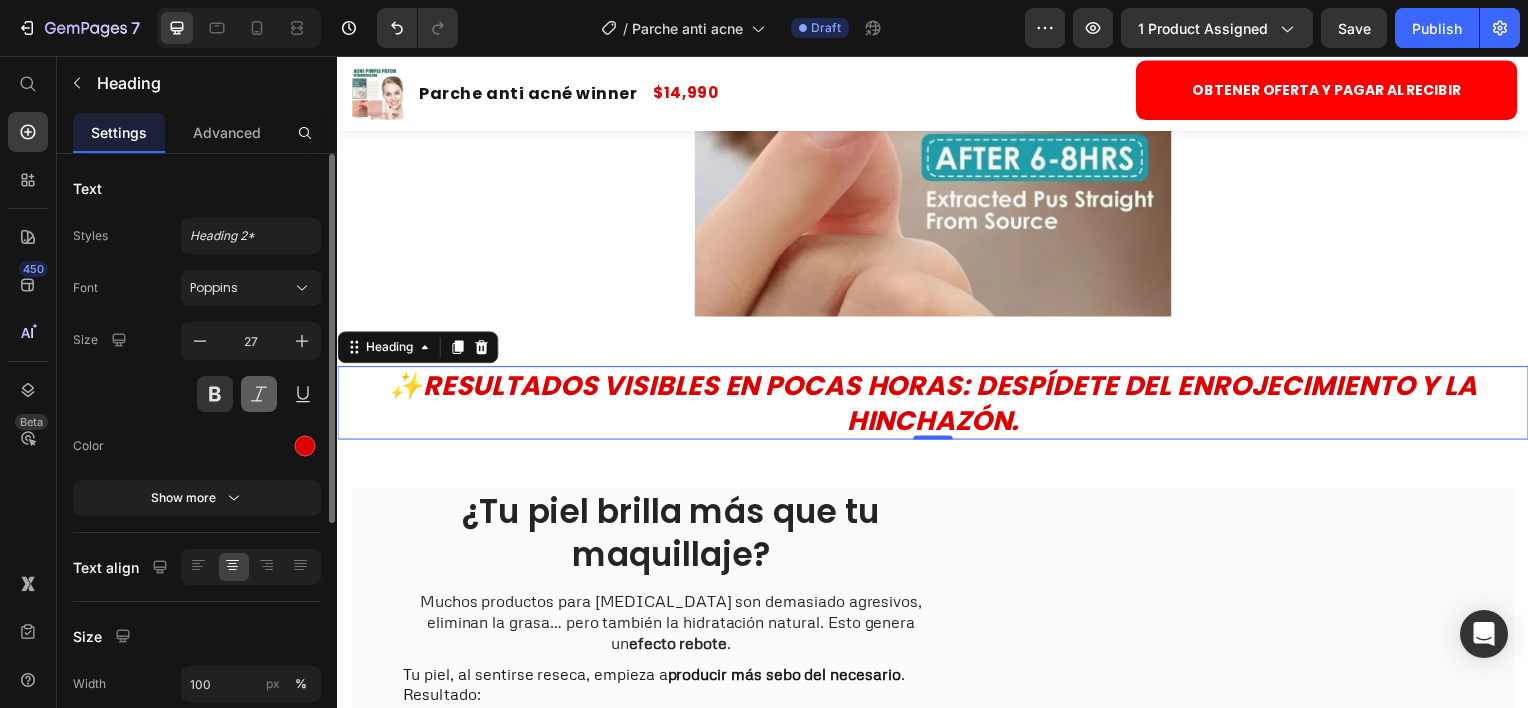 click at bounding box center (259, 394) 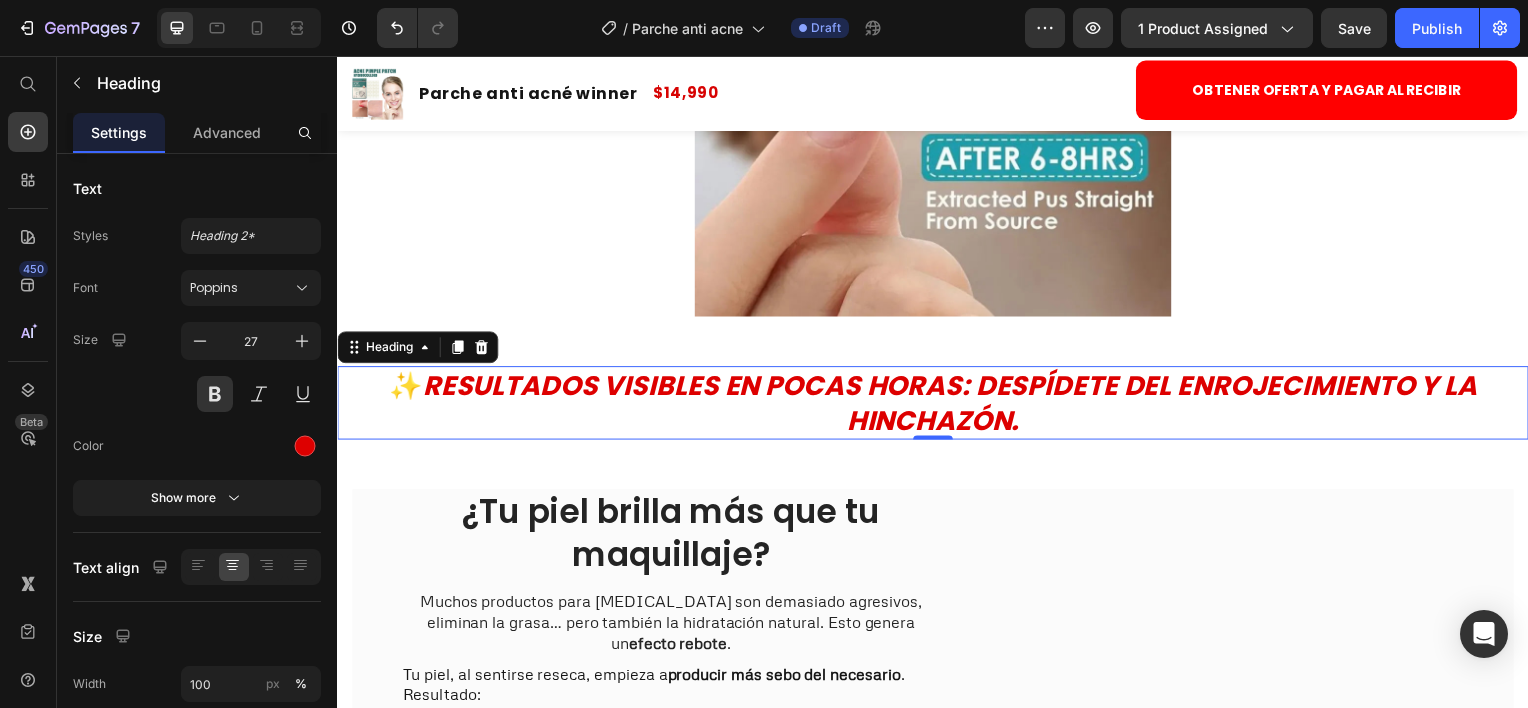 click on "Resultados visibles en pocas horas: despídete del enrojecimiento y la hinchazón." at bounding box center [954, 405] 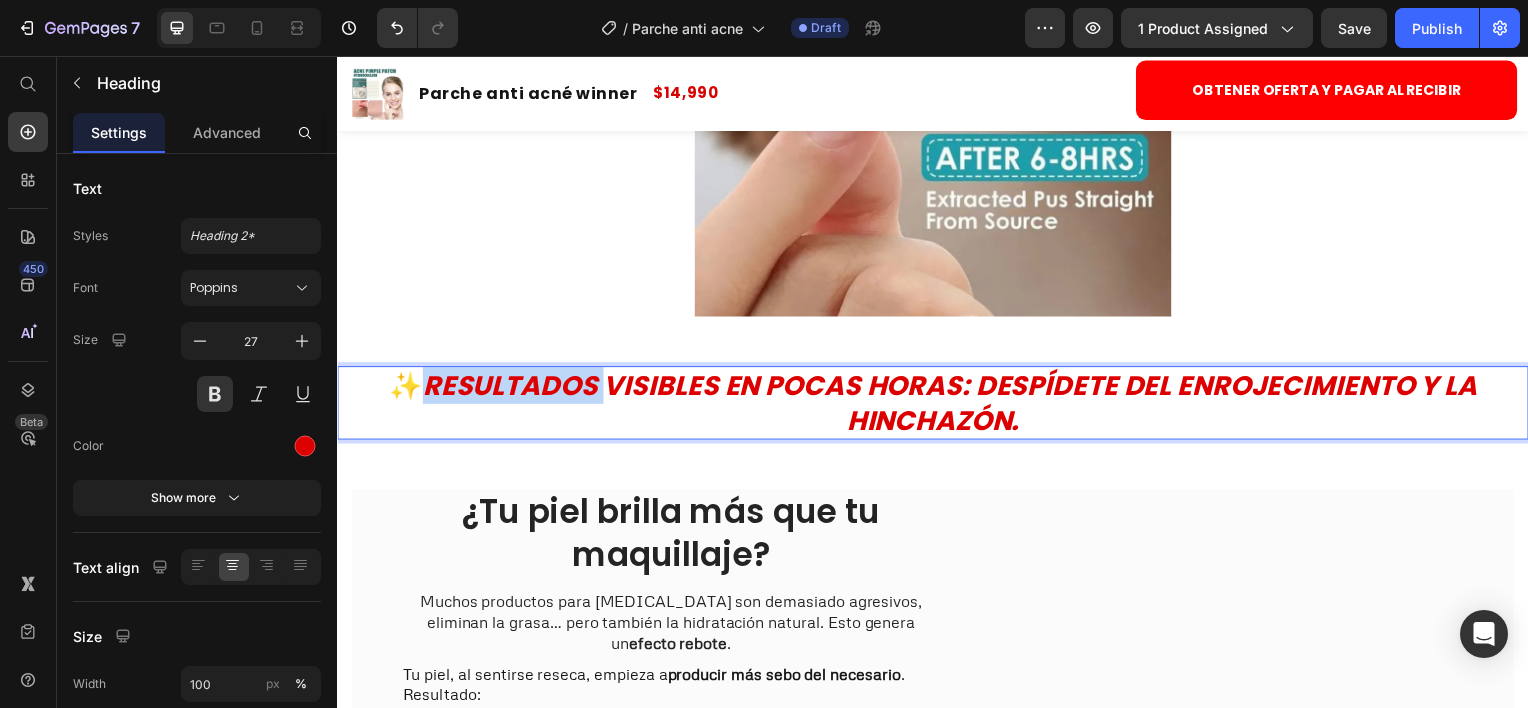 click on "Resultados visibles en pocas horas: despídete del enrojecimiento y la hinchazón." at bounding box center [954, 405] 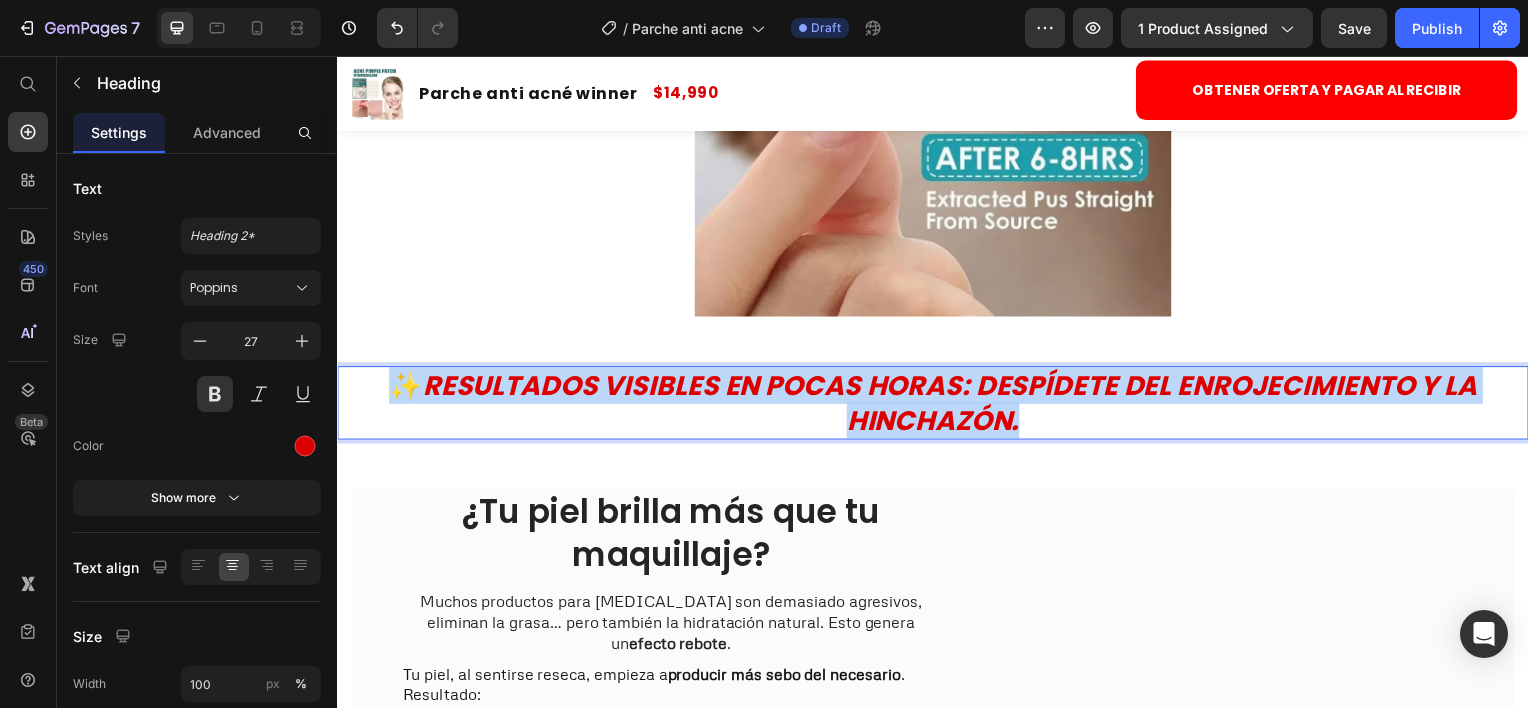 click on "Resultados visibles en pocas horas: despídete del enrojecimiento y la hinchazón." at bounding box center [954, 405] 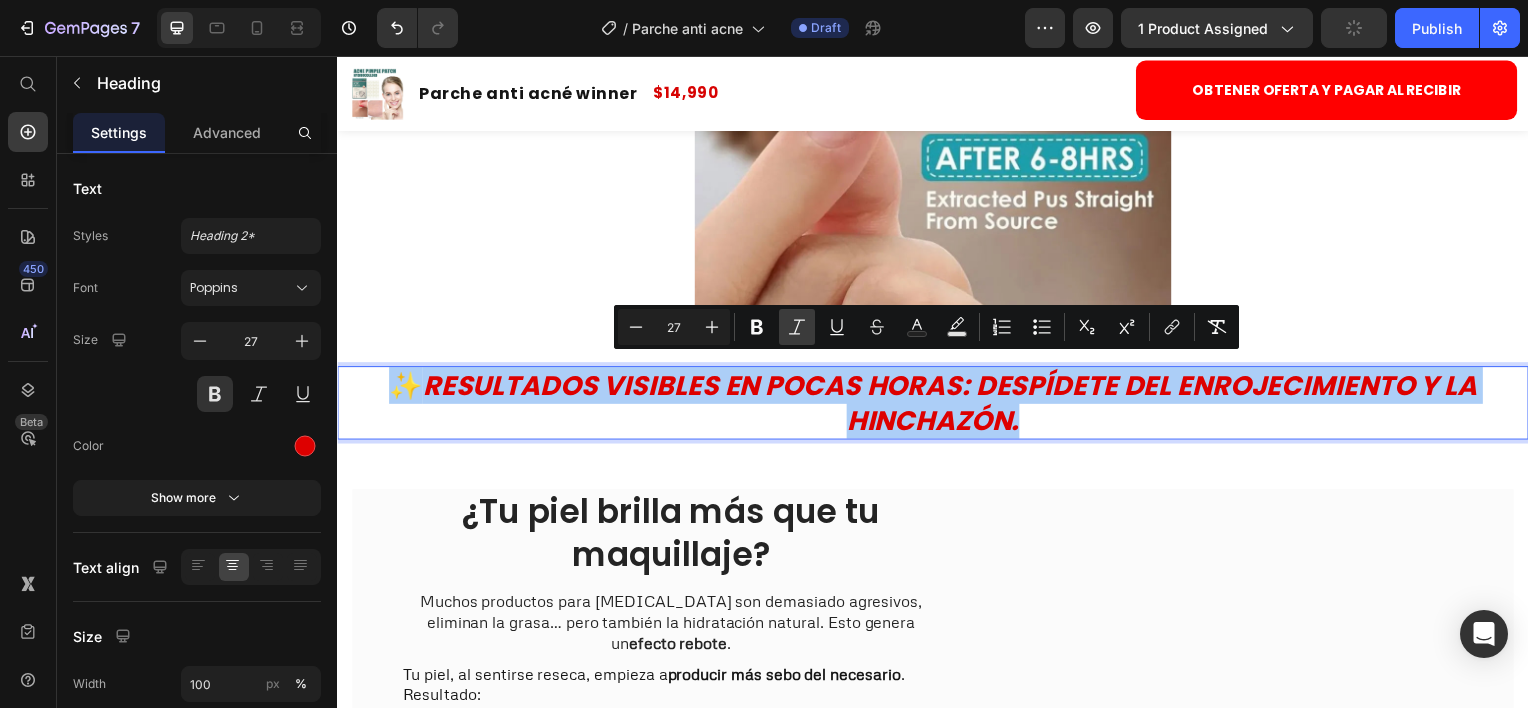 click 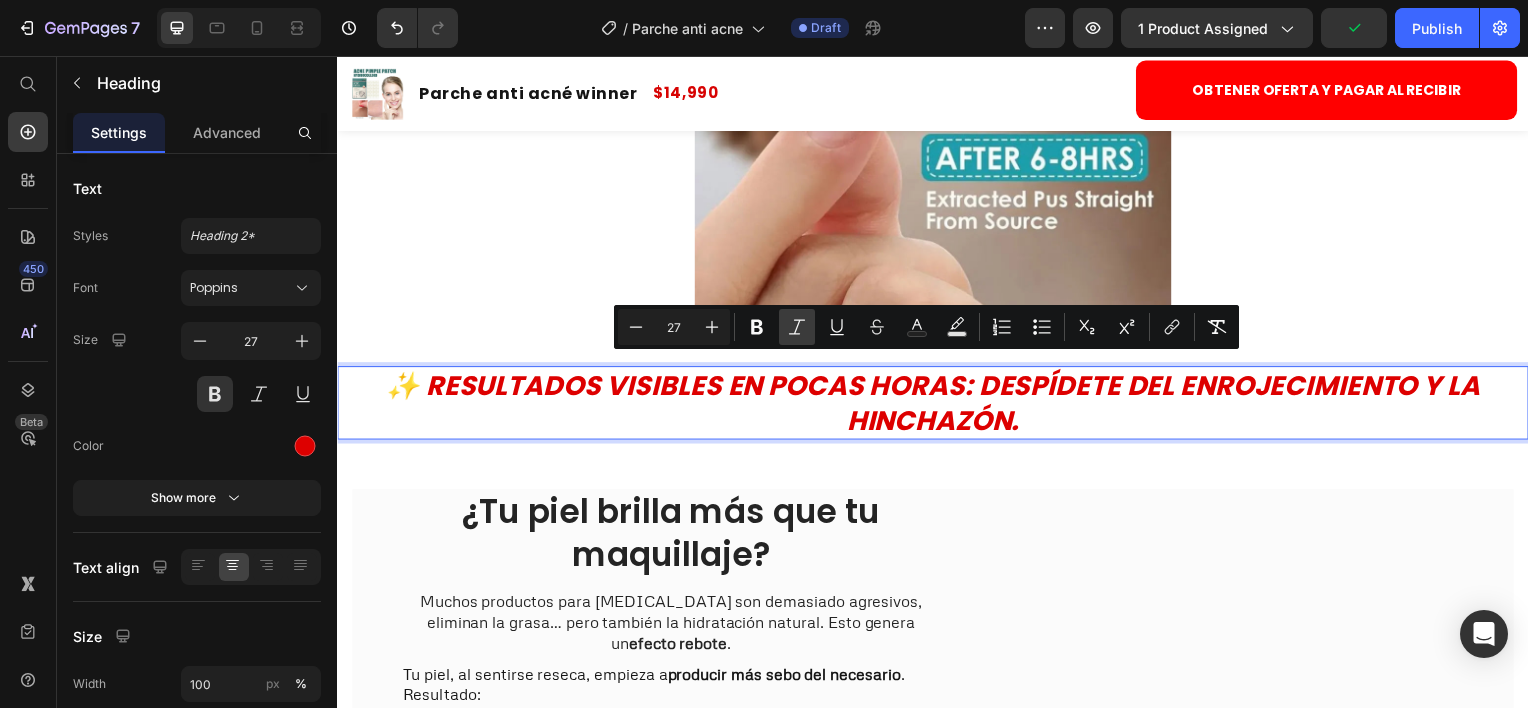 click 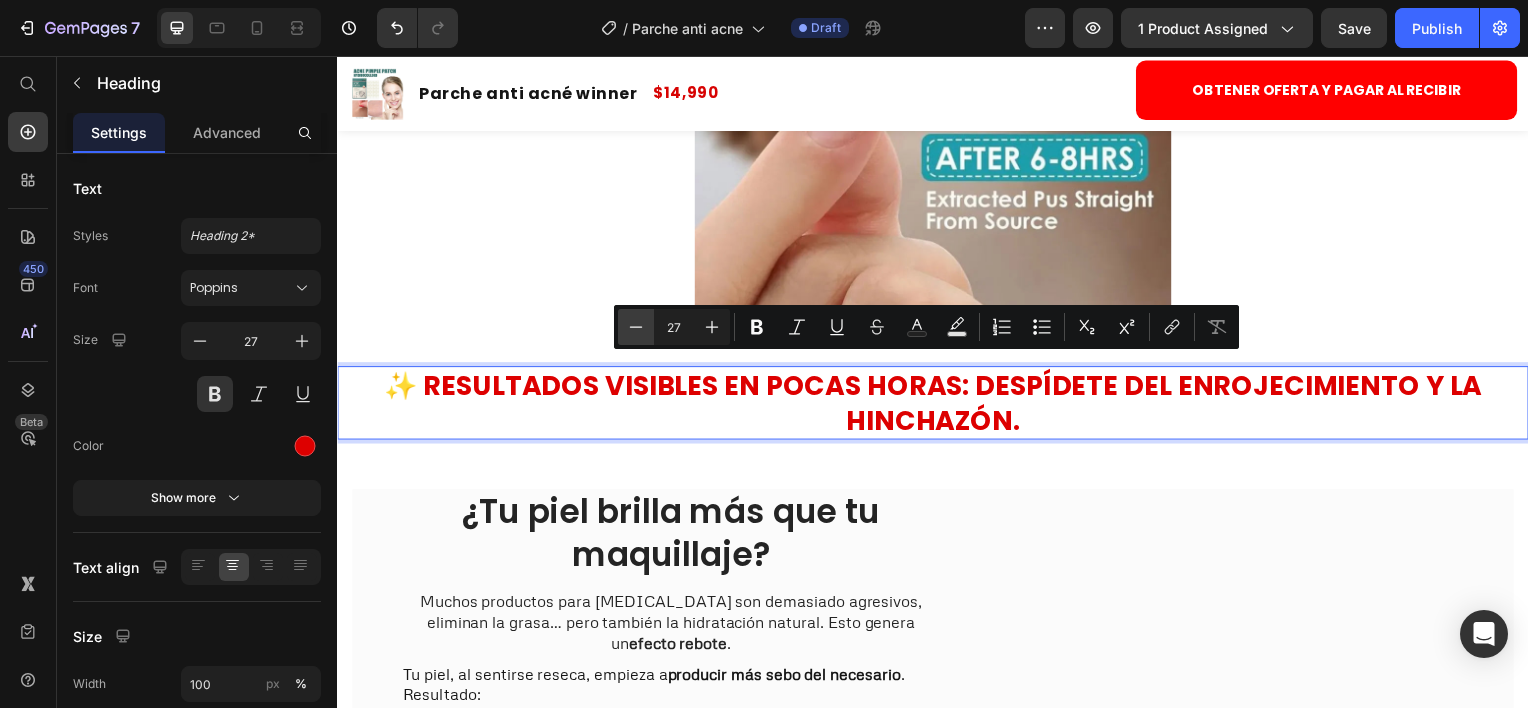click 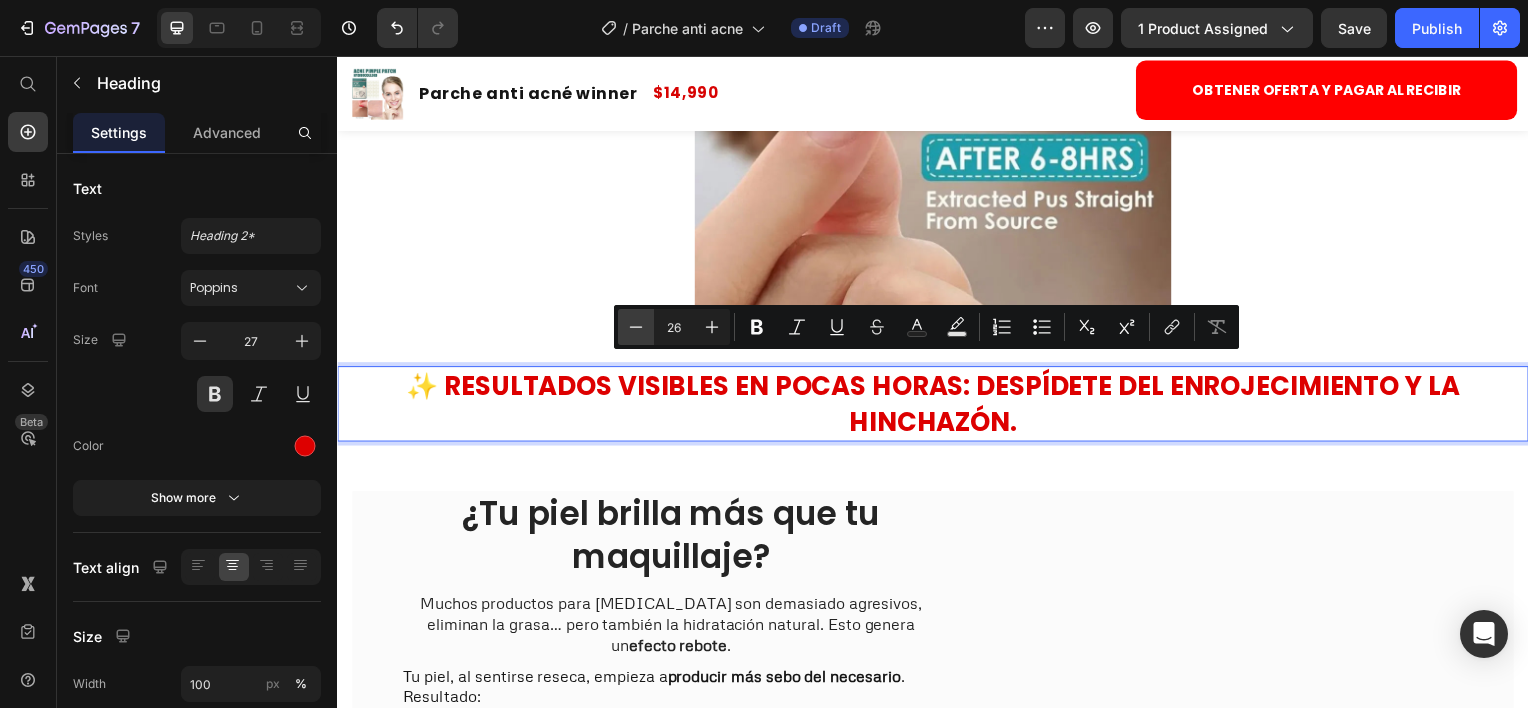 click 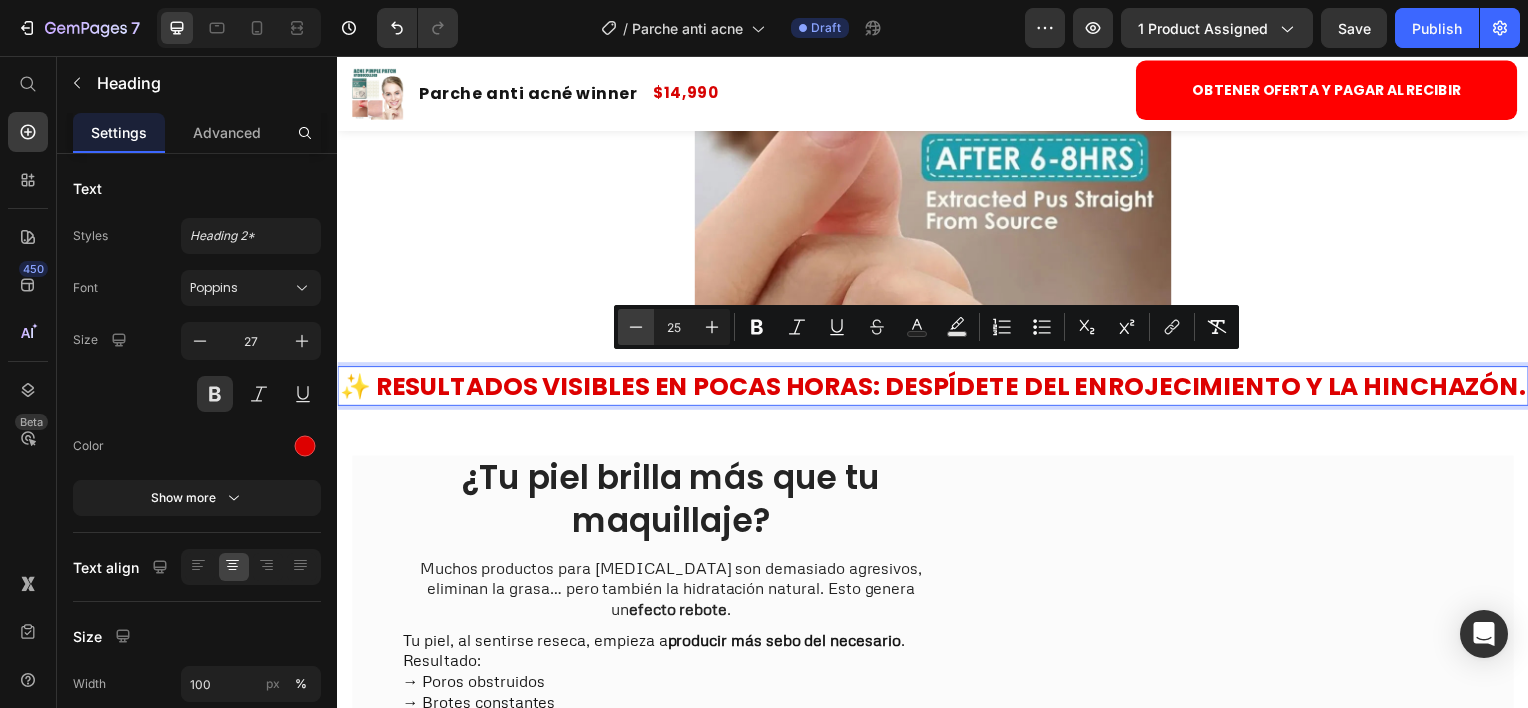 click 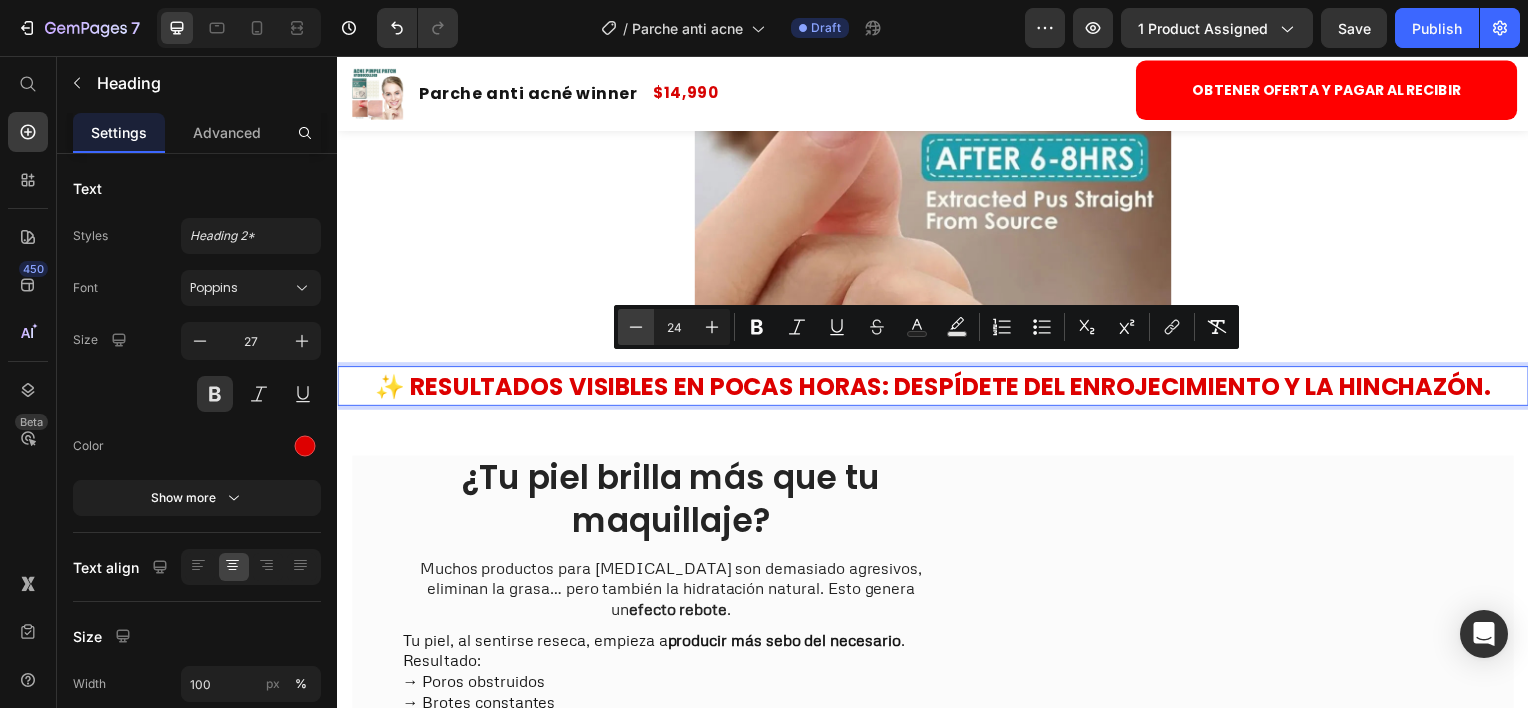click 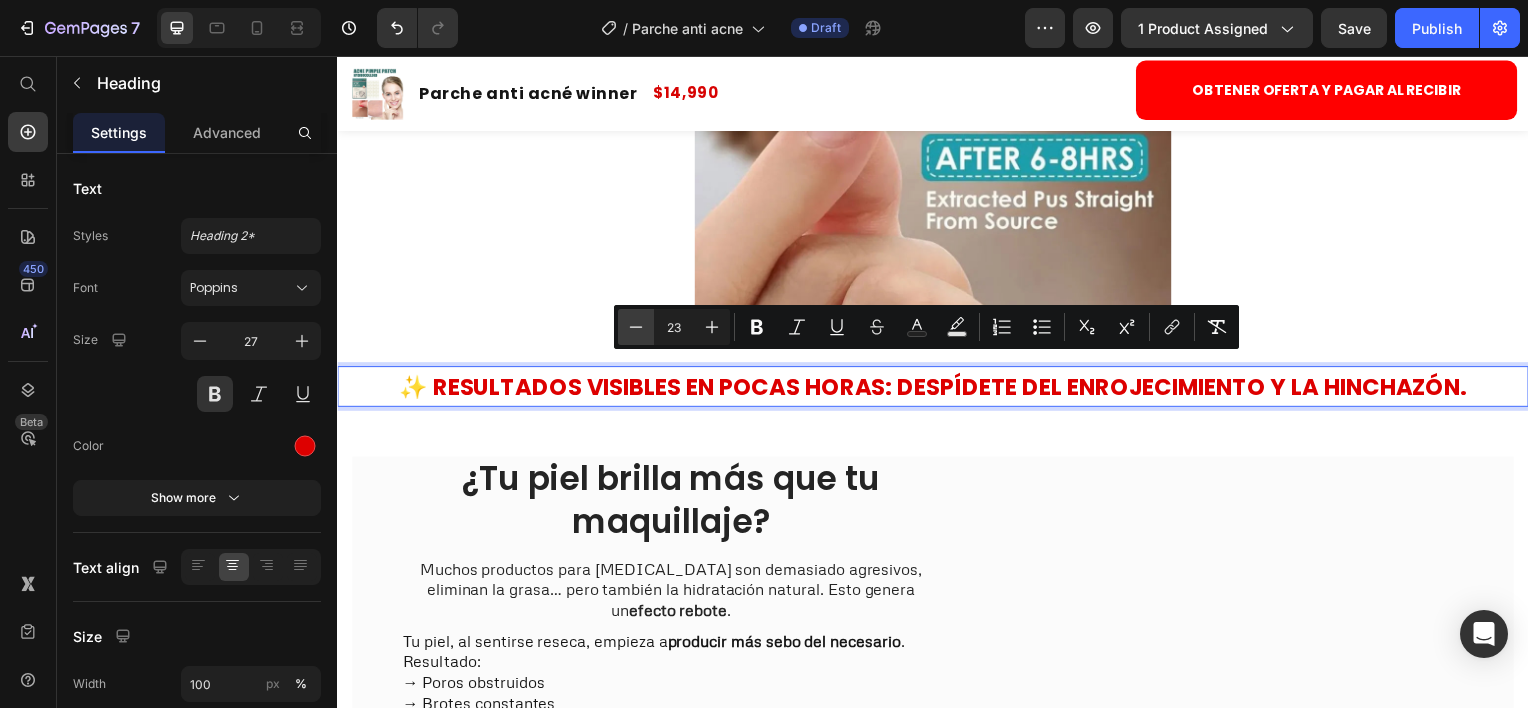 click 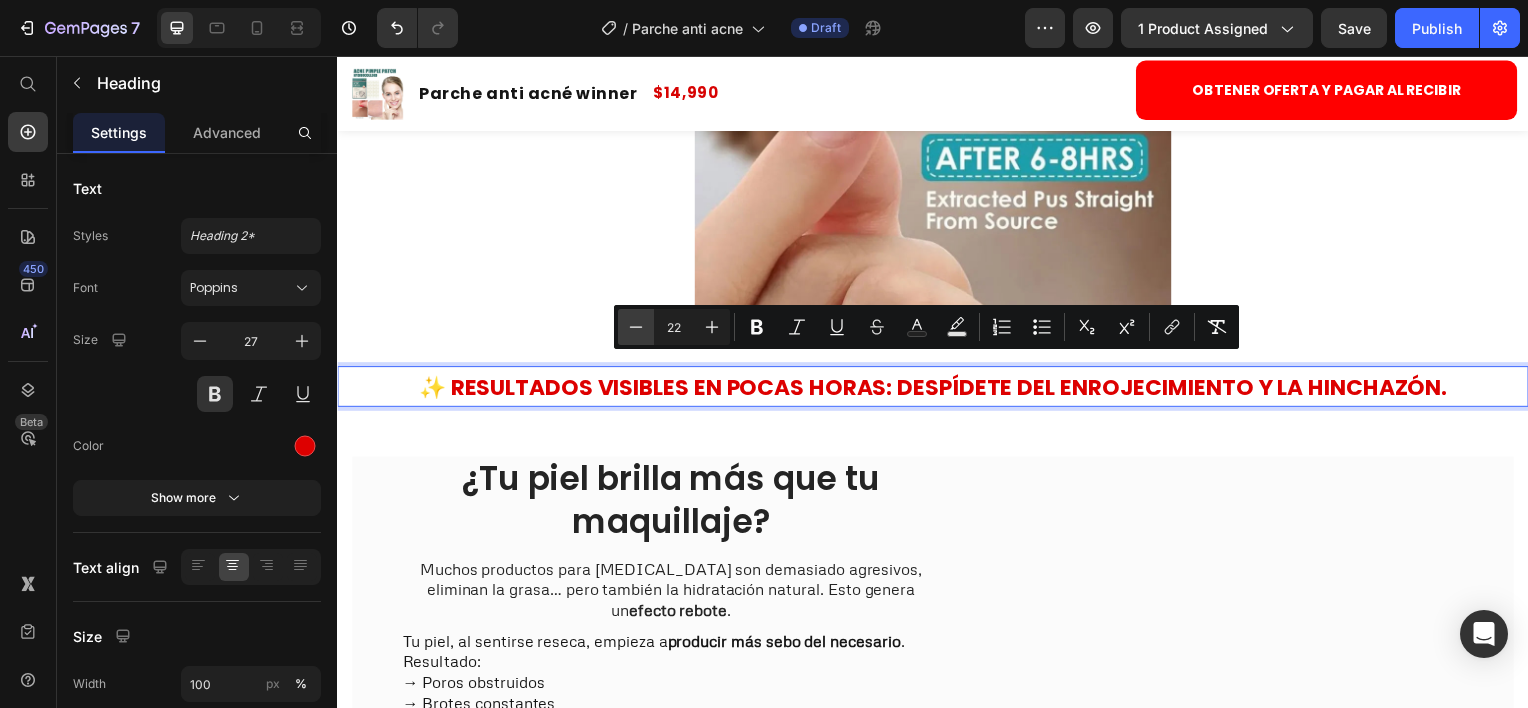 click 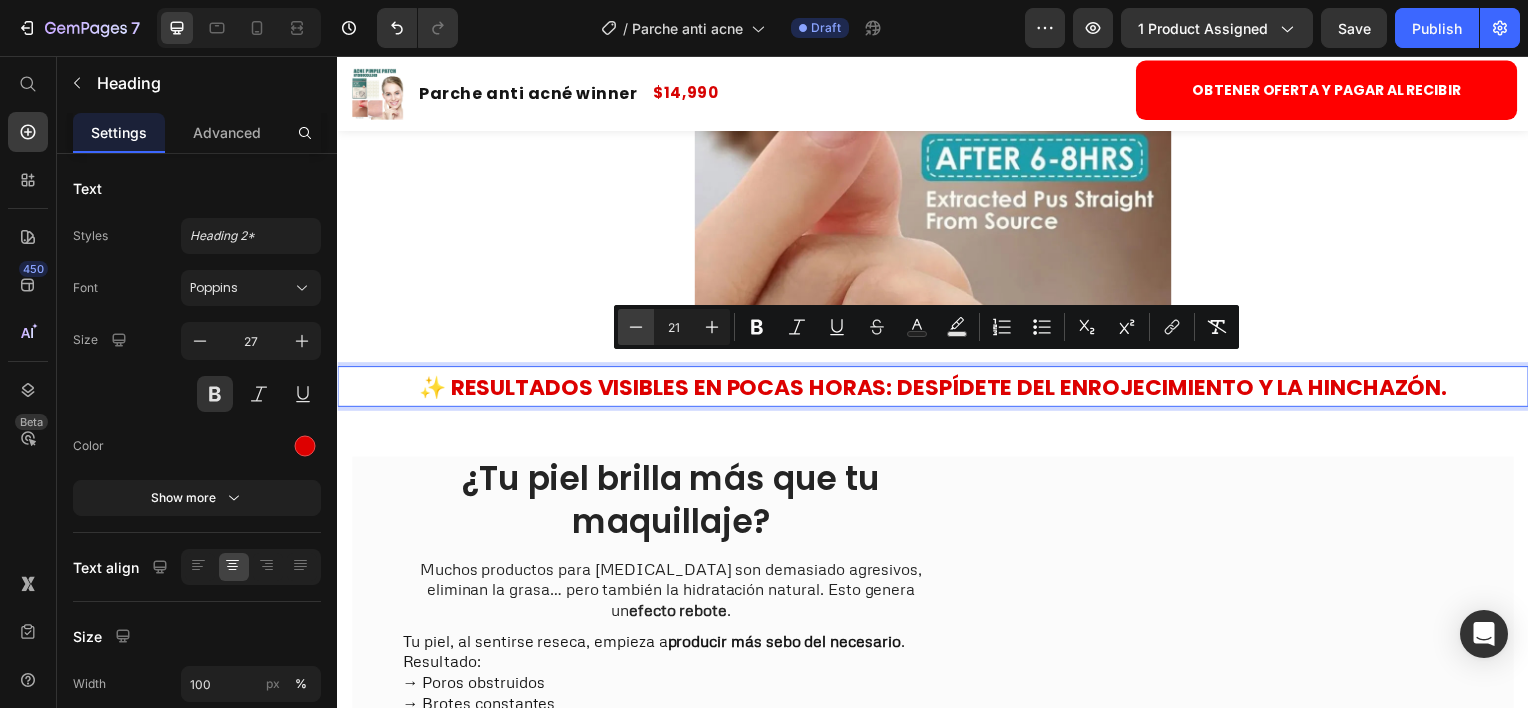 click 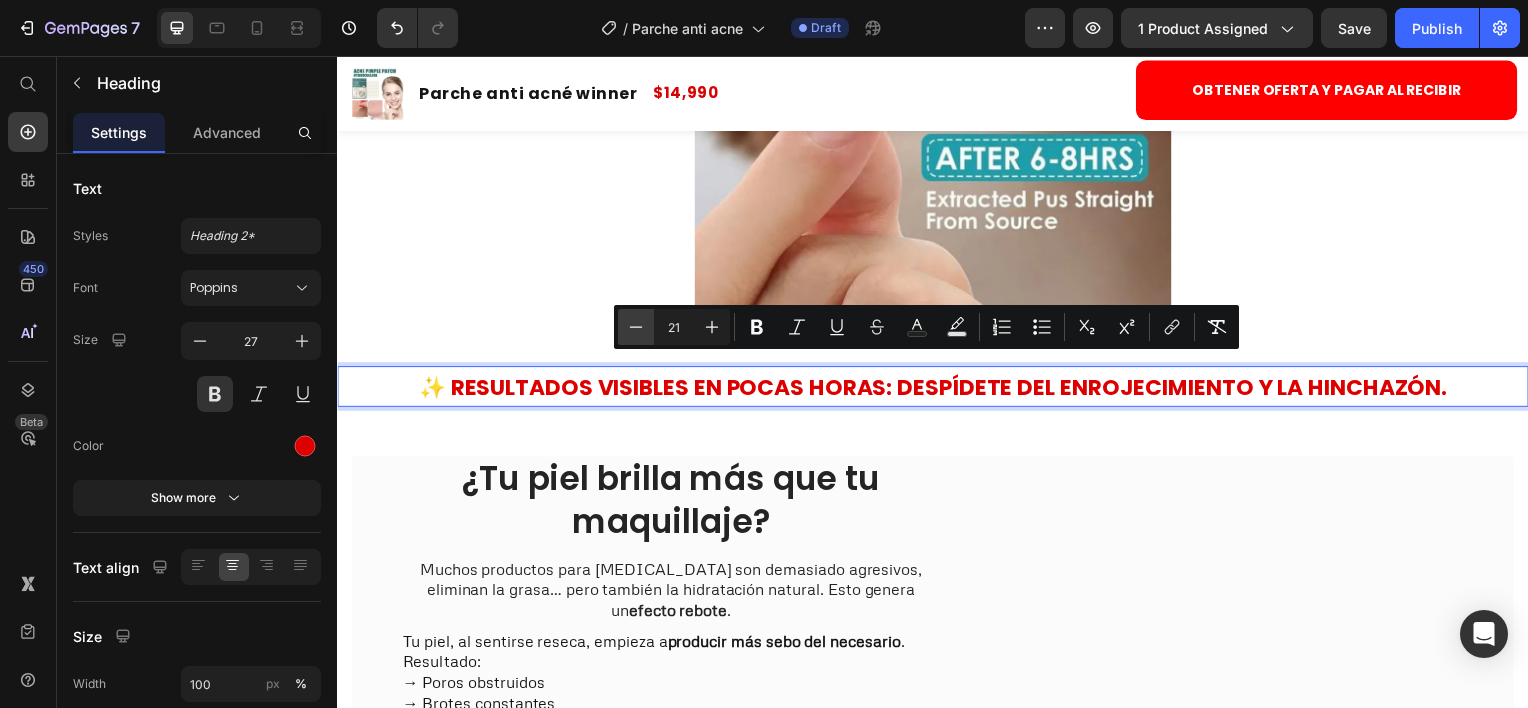 type on "20" 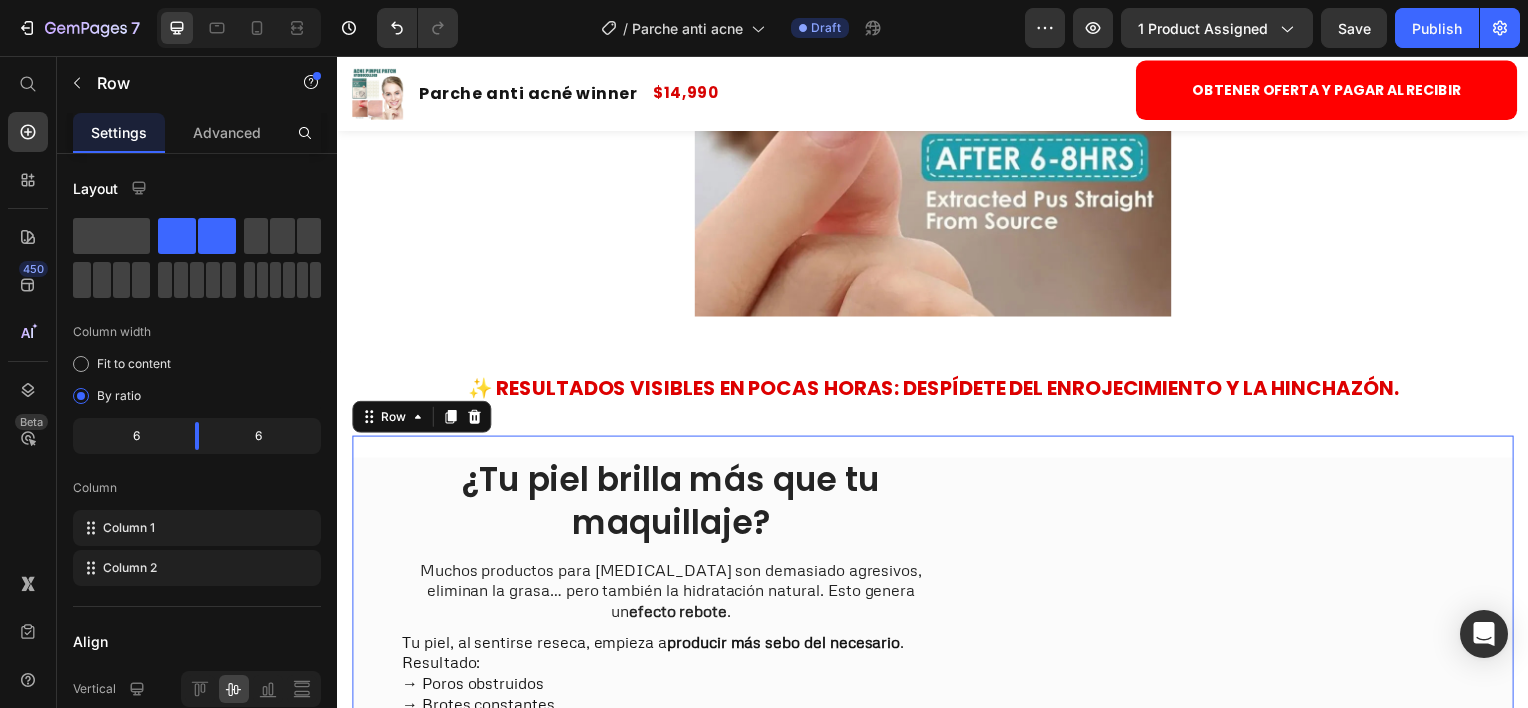 click on "Image" at bounding box center (1249, 746) 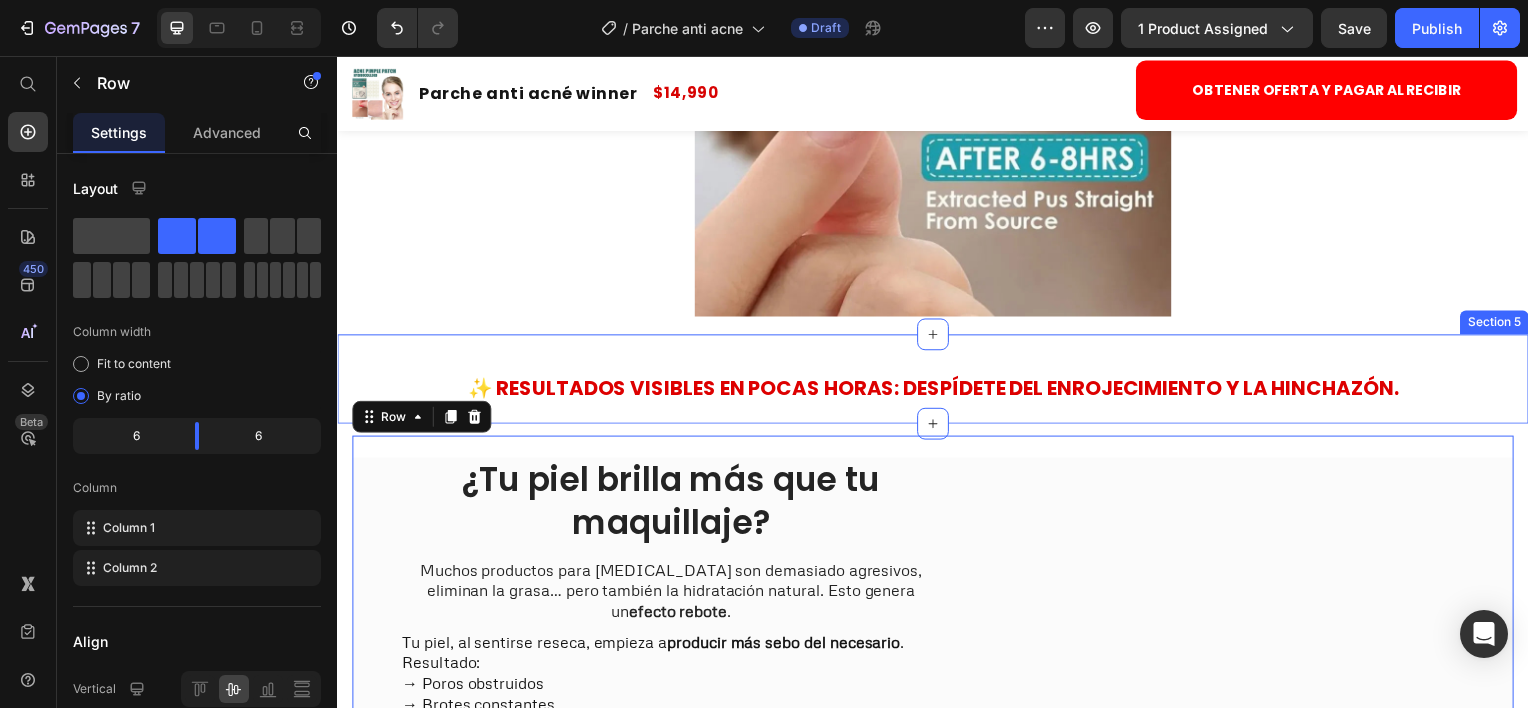 click on "⁠⁠⁠⁠⁠⁠⁠ ✨ Resultados visibles en pocas horas: despídete del enrojecimiento y la hinchazón." at bounding box center [937, 389] 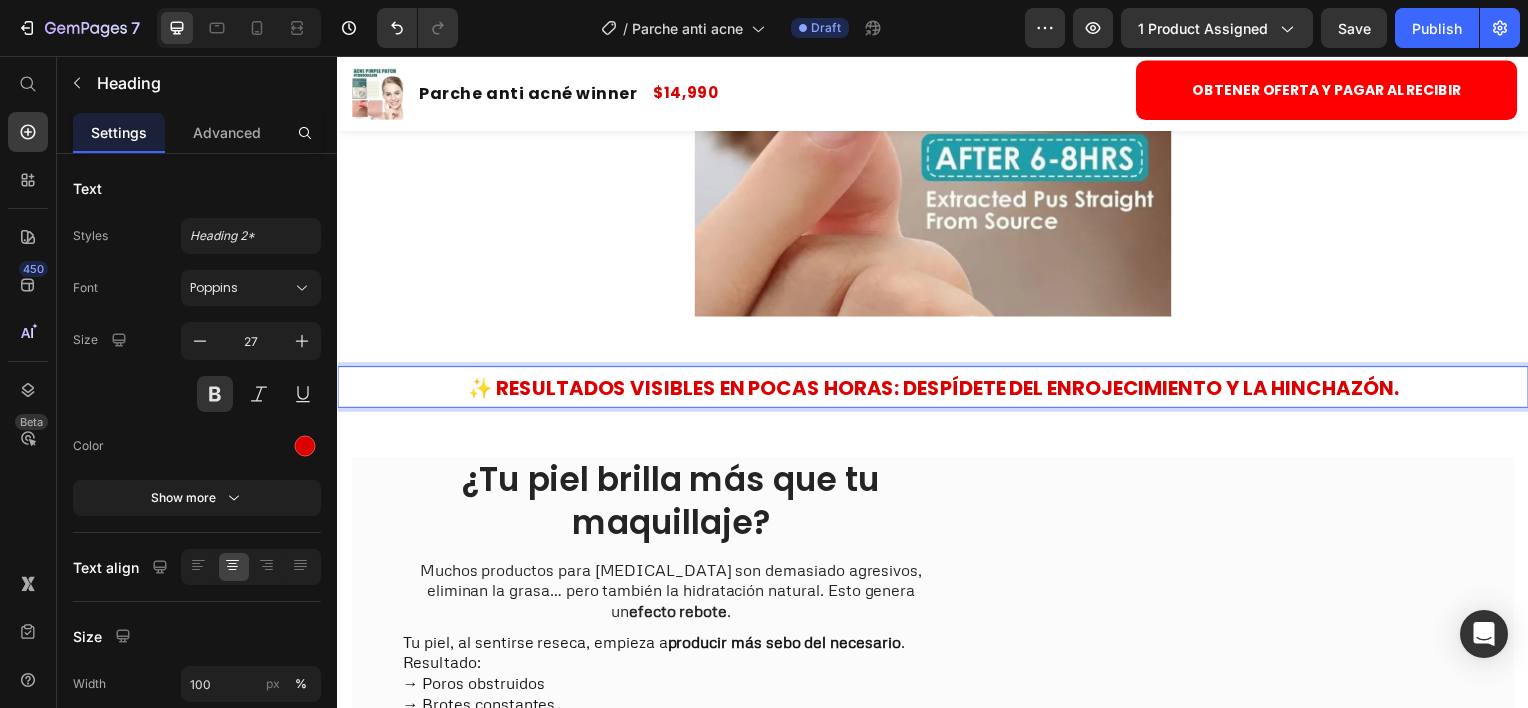 click on "✨ Resultados visibles en pocas horas: despídete del enrojecimiento y la hinchazón." at bounding box center [937, 390] 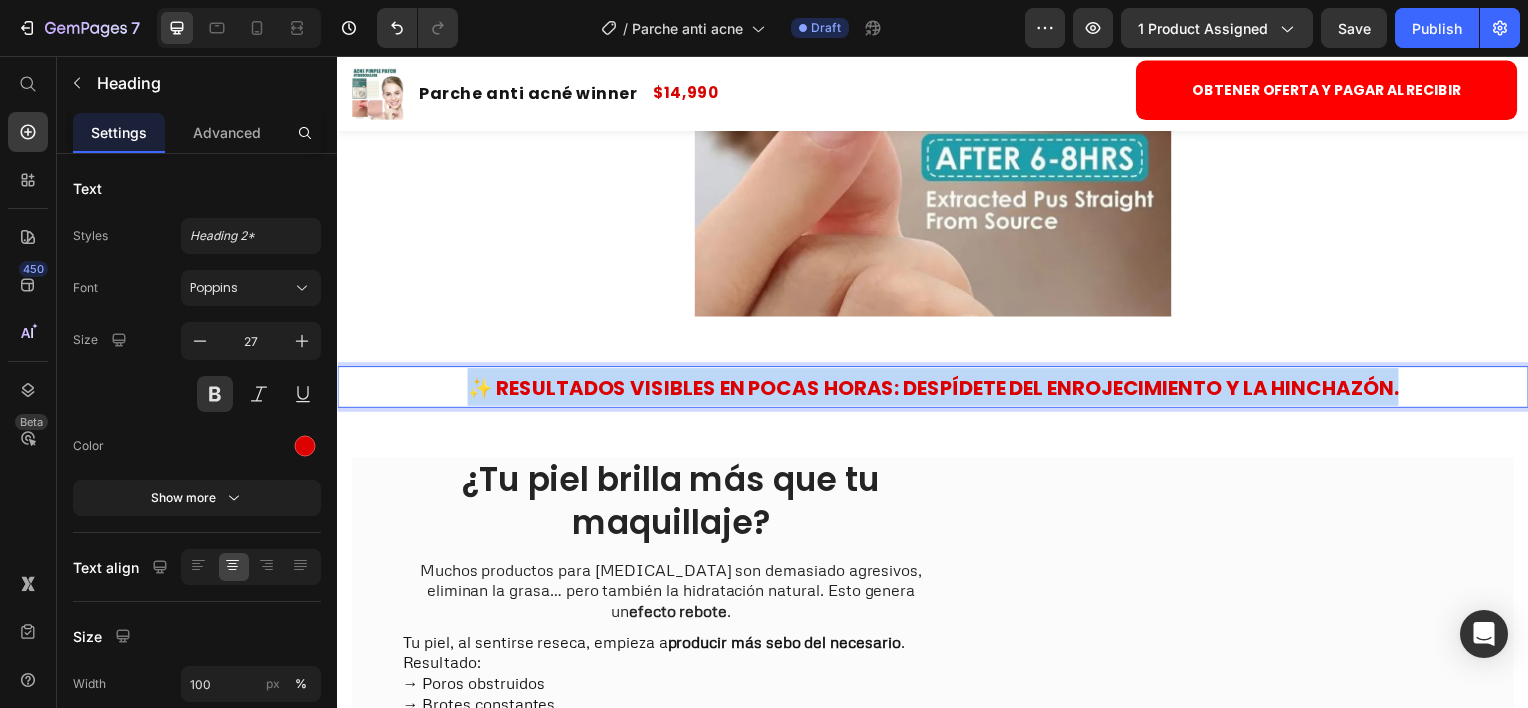 click on "✨ Resultados visibles en pocas horas: despídete del enrojecimiento y la hinchazón." at bounding box center (937, 390) 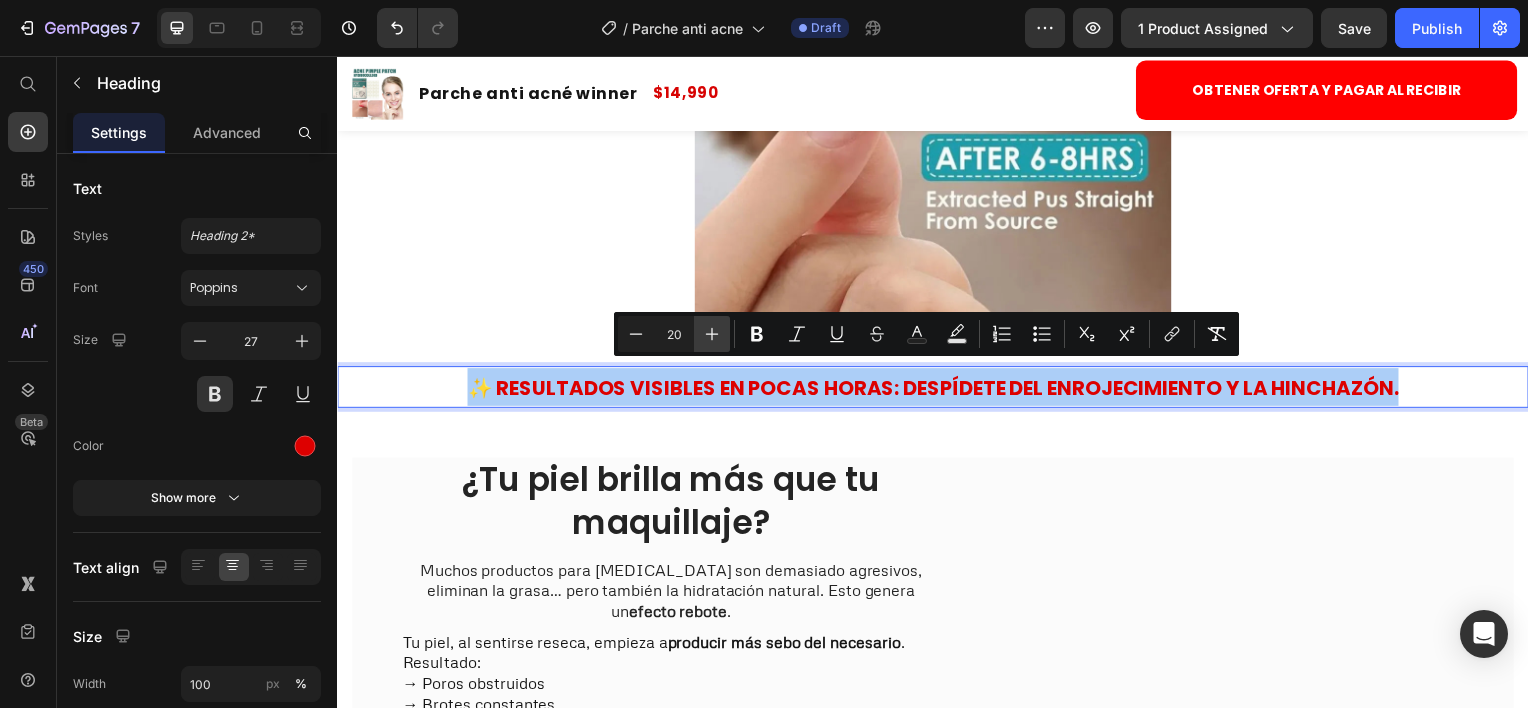 click on "Plus" at bounding box center (712, 334) 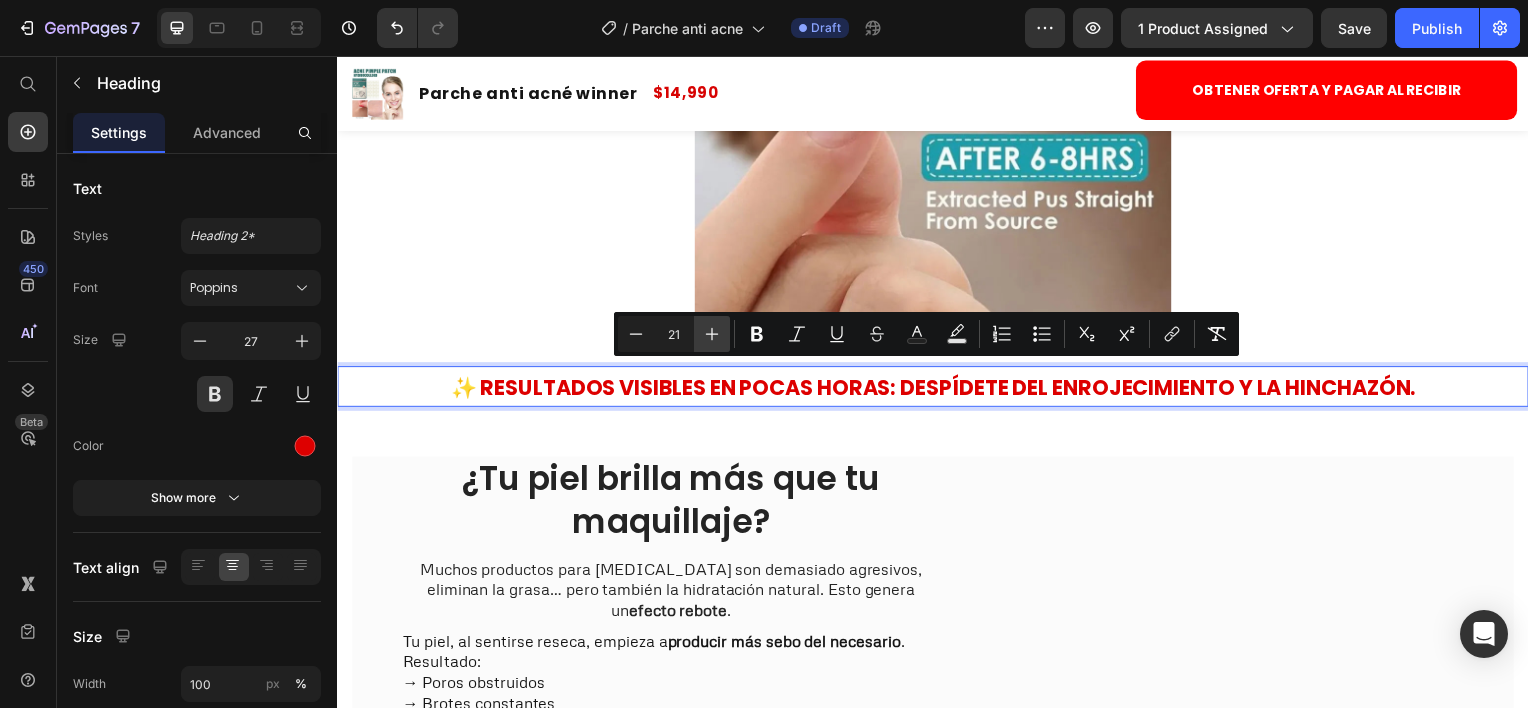 click on "Plus" at bounding box center [712, 334] 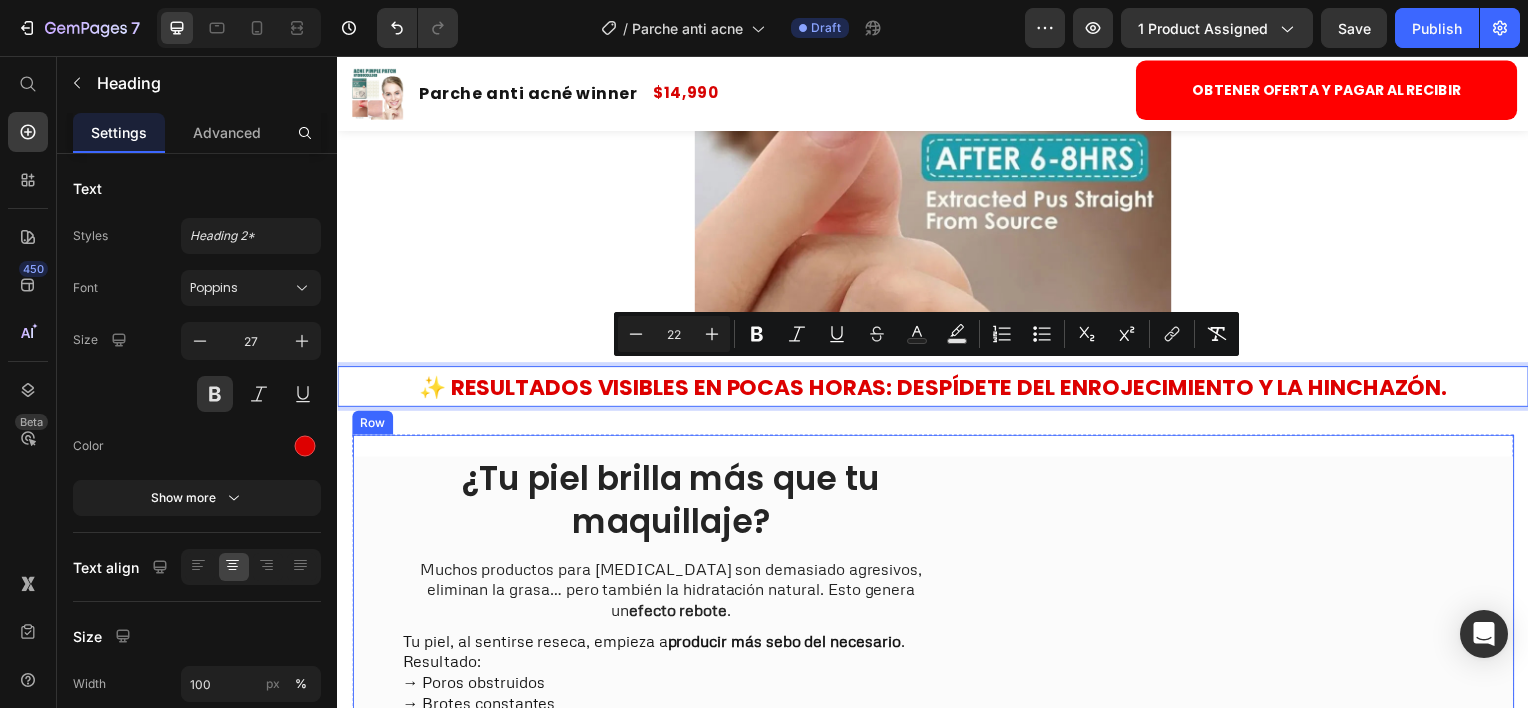 click on "¿Tu piel brilla más que tu maquillaje?" at bounding box center (673, 504) 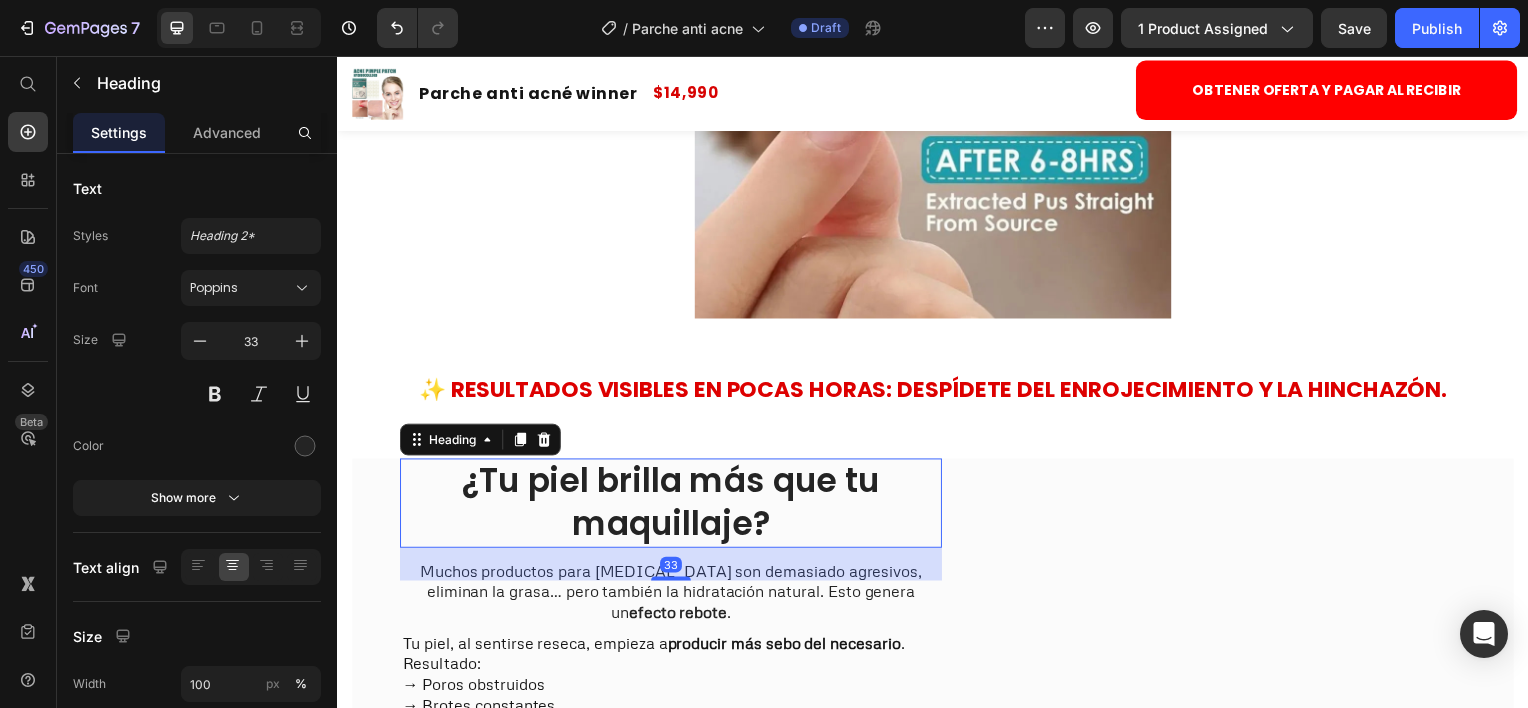 scroll, scrollTop: 1972, scrollLeft: 0, axis: vertical 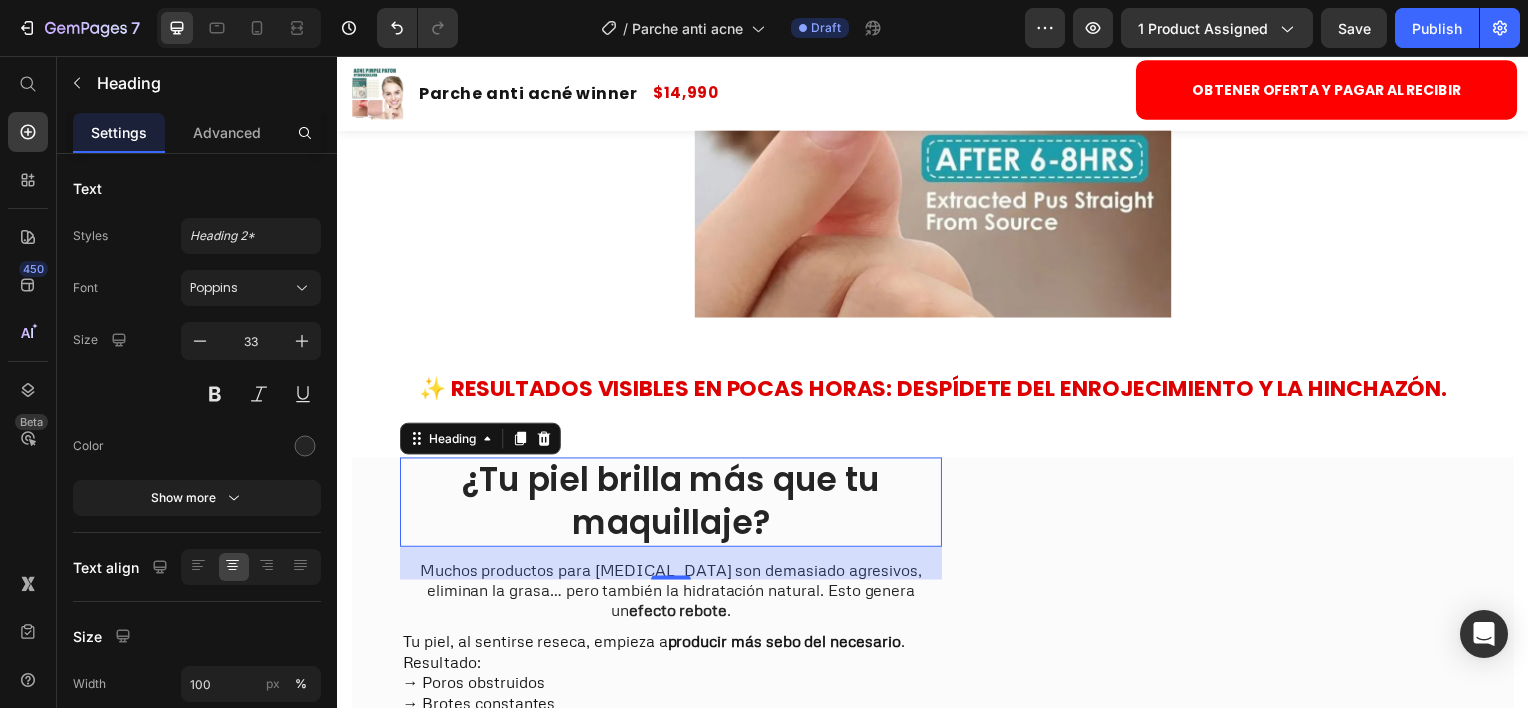 click on "¿Tu piel brilla más que tu maquillaje?" at bounding box center (673, 505) 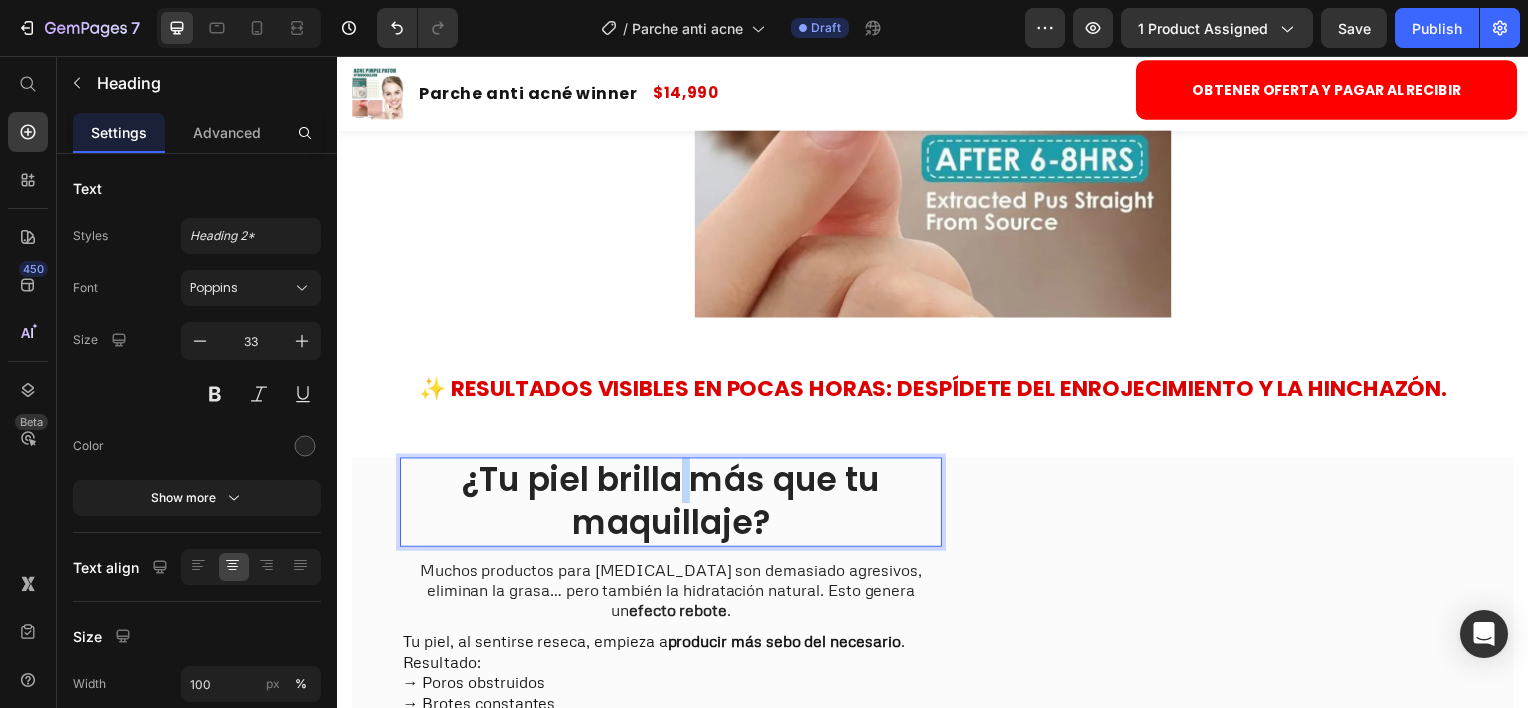 click on "¿Tu piel brilla más que tu maquillaje?" at bounding box center (673, 505) 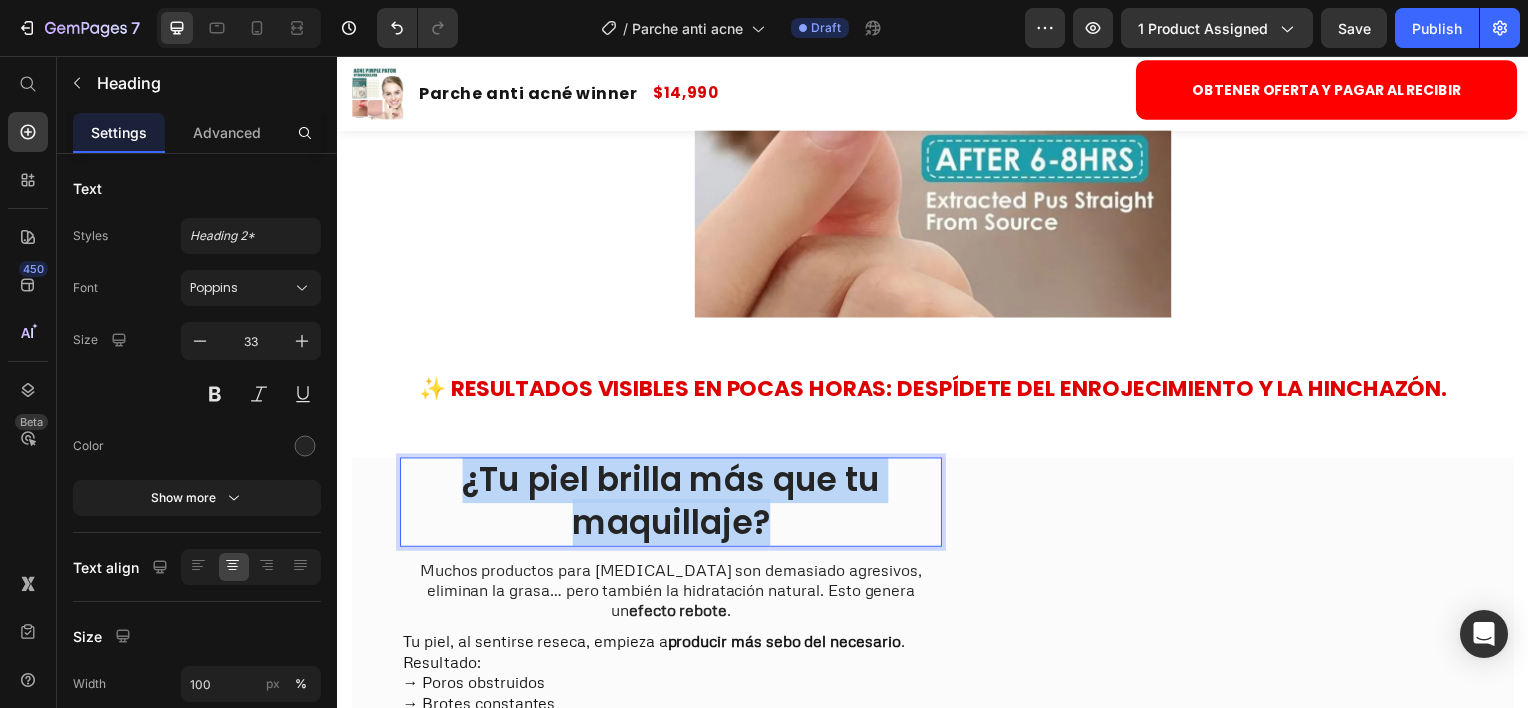 click on "¿Tu piel brilla más que tu maquillaje?" at bounding box center [673, 505] 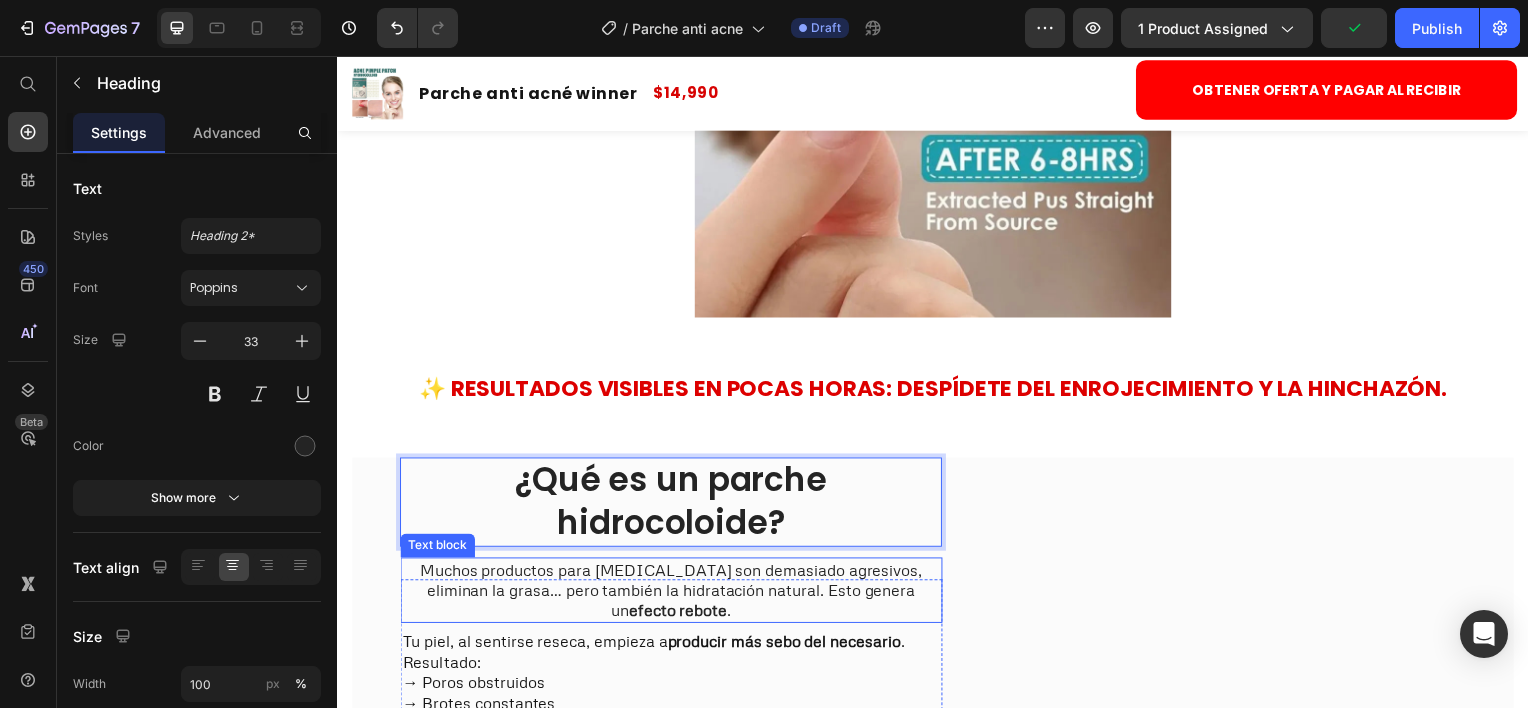 click on "Muchos productos para [MEDICAL_DATA] son demasiado agresivos, eliminan la grasa… pero también la hidratación natural. Esto genera un  efecto rebote ." at bounding box center (673, 594) 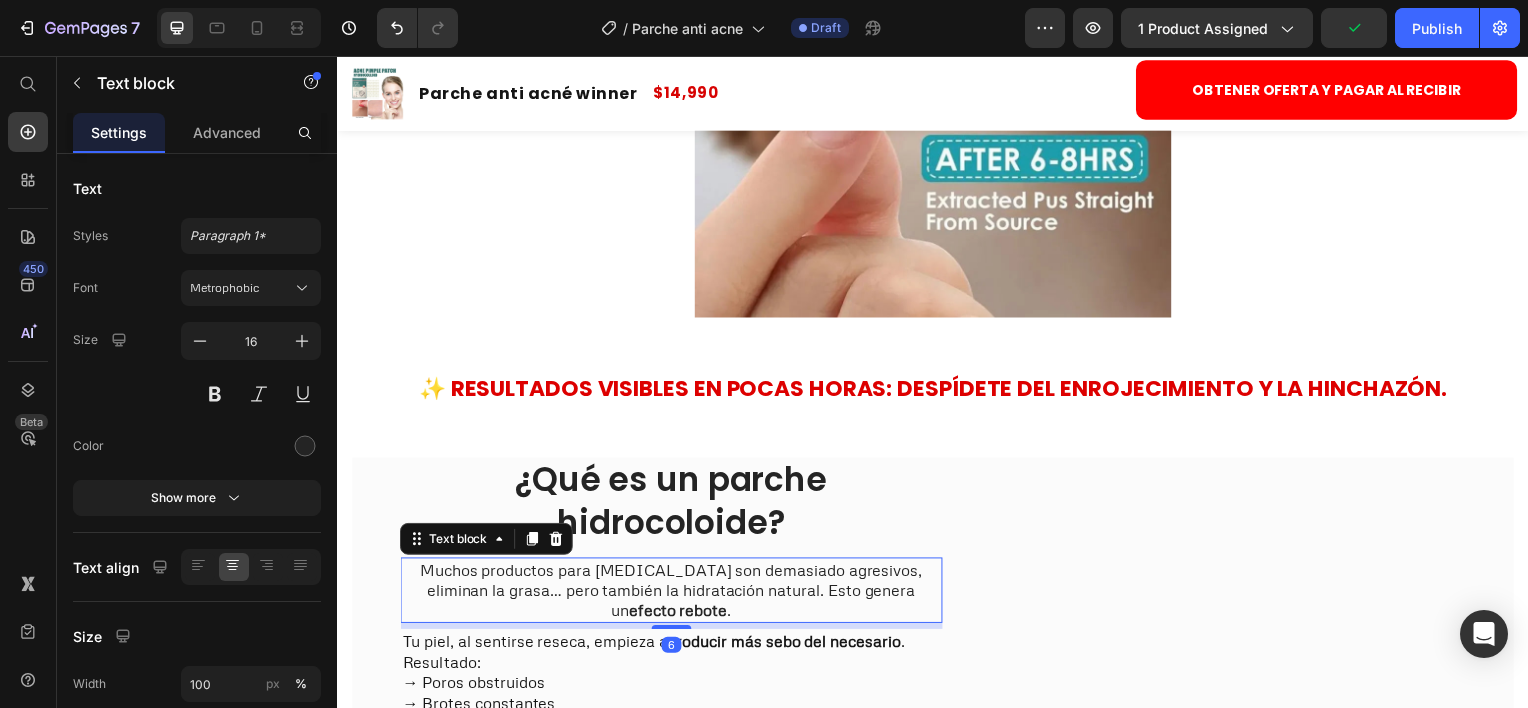 click on "Muchos productos para [MEDICAL_DATA] son demasiado agresivos, eliminan la grasa… pero también la hidratación natural. Esto genera un  efecto rebote ." at bounding box center (673, 594) 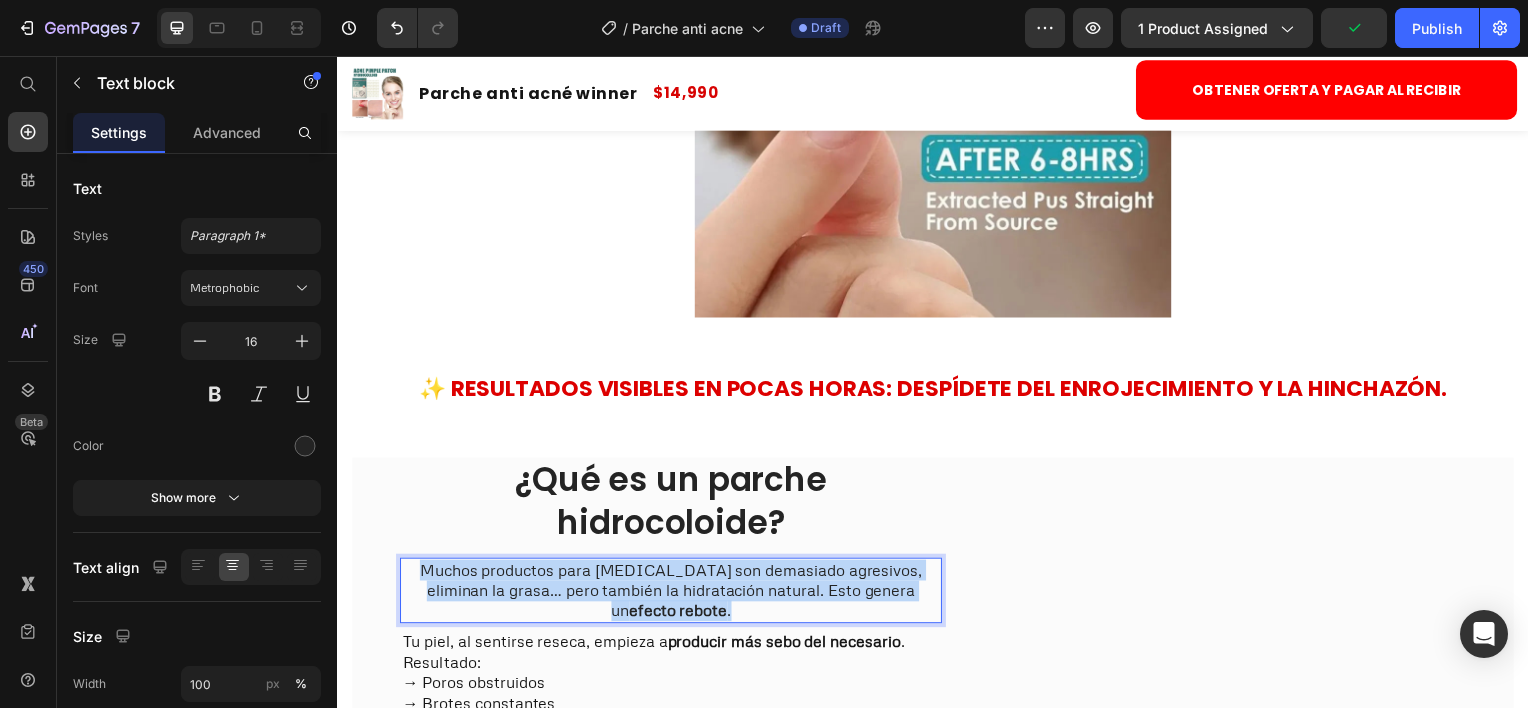 click on "Muchos productos para [MEDICAL_DATA] son demasiado agresivos, eliminan la grasa… pero también la hidratación natural. Esto genera un  efecto rebote ." at bounding box center (673, 594) 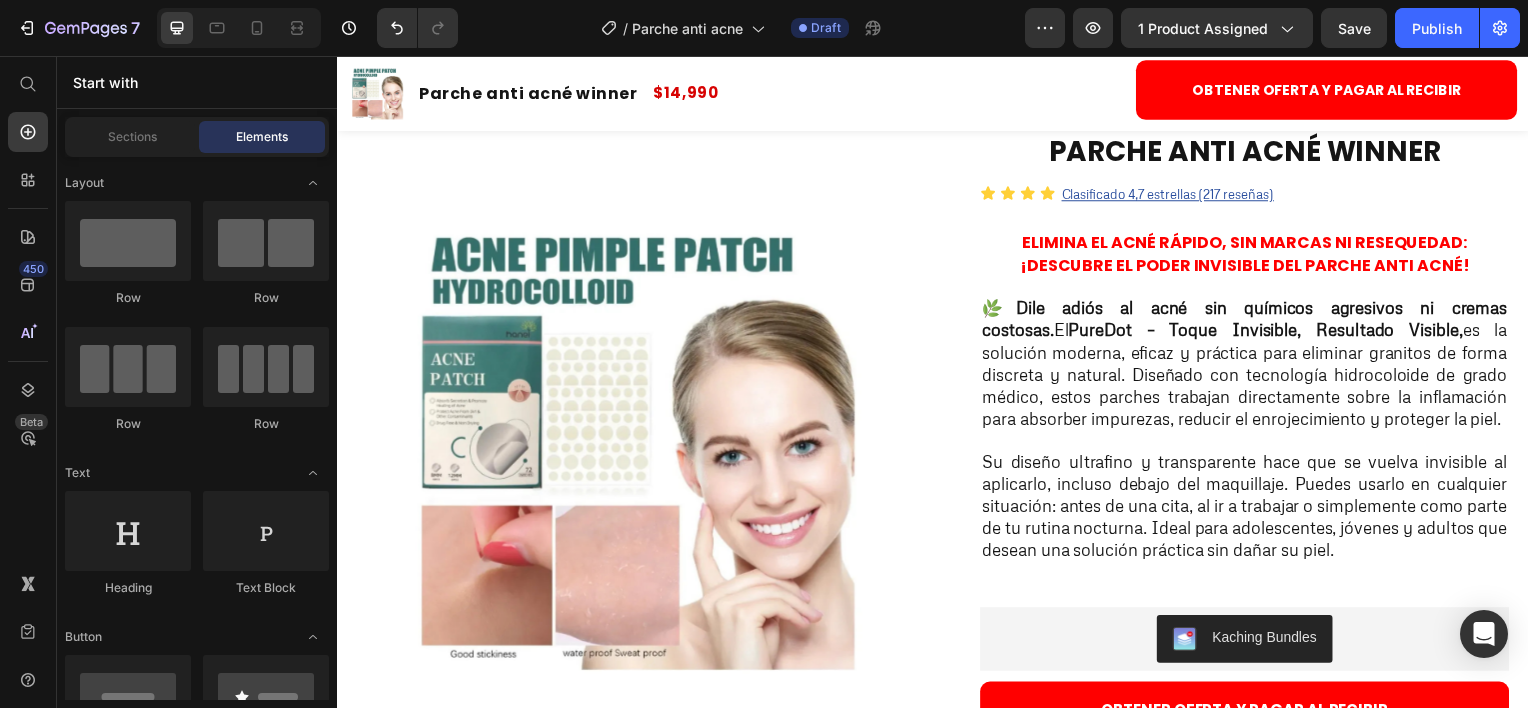 scroll, scrollTop: 0, scrollLeft: 0, axis: both 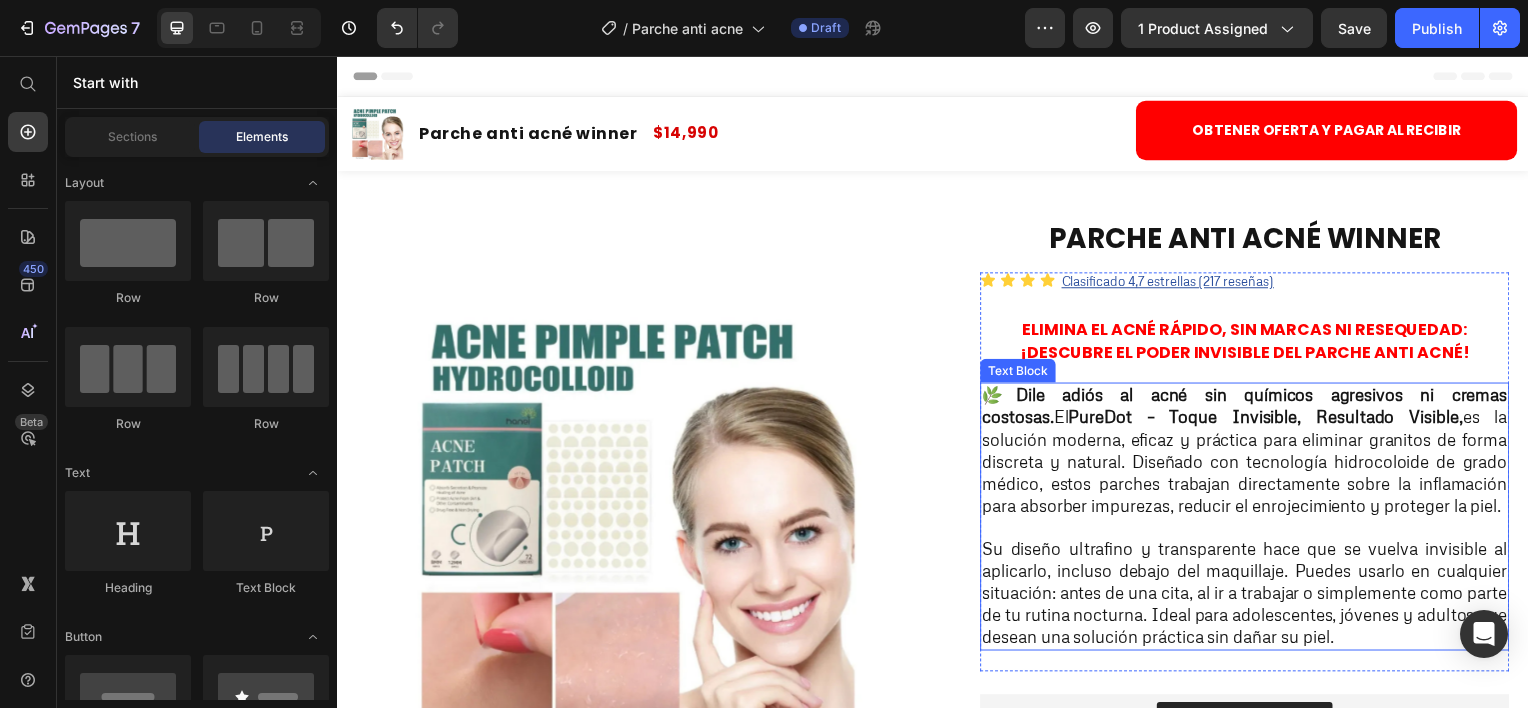 click on "🌿  Dile adiós al acné sin químicos agresivos ni cremas costosas.  El  PureDot – Toque Invisible, Resultado Visible,  es la solución moderna, eficaz y práctica para eliminar granitos de forma discreta y natural. Diseñado con tecnología hidrocoloide de grado médico, estos parches trabajan directamente sobre la inflamación para absorber impurezas, reducir el enrojecimiento y proteger la piel." at bounding box center (1250, 453) 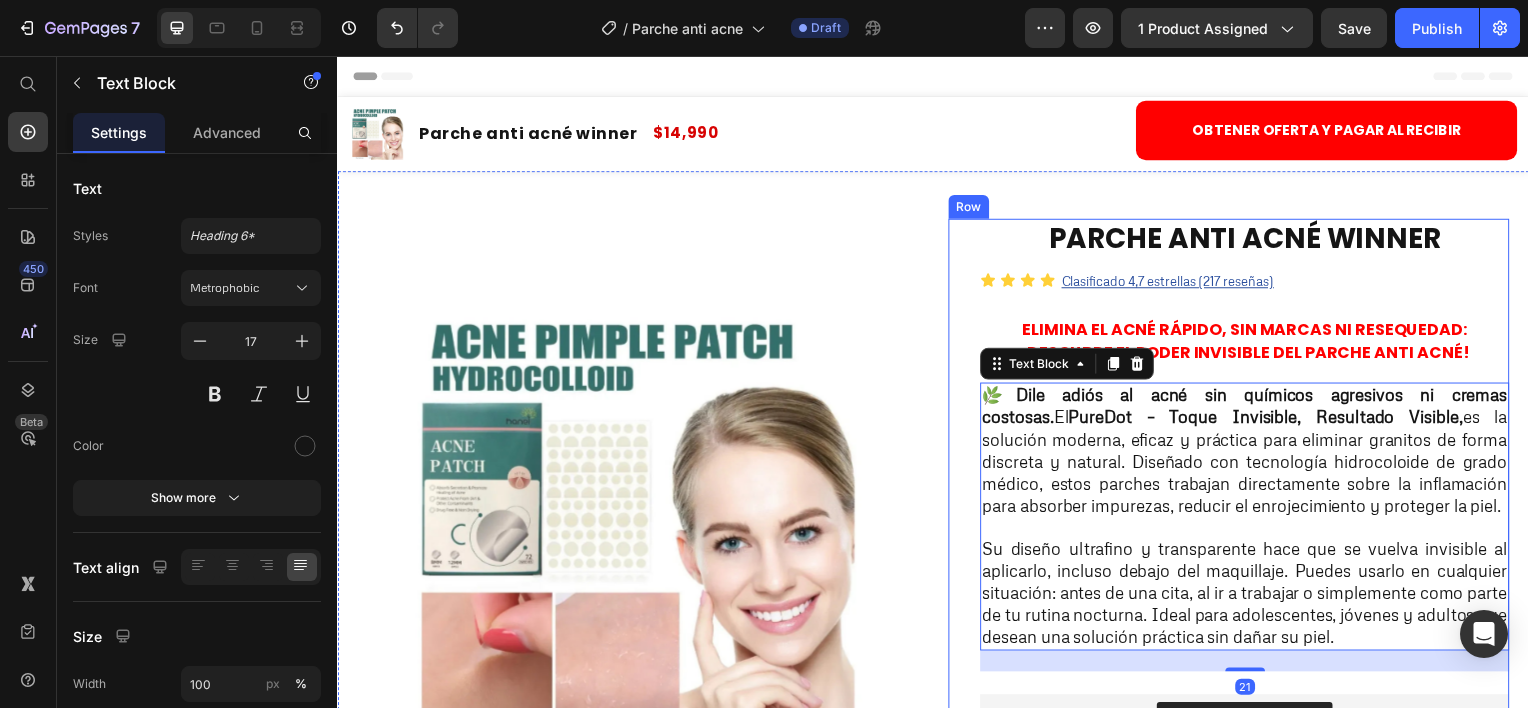 click on "Parche anti acné winner Product Title Icon Icon Icon Icon  Clasificado 4,7 estrellas (217 reseñas) Text Block Icon List Elimina el acné rápido, sin marcas ni resequedad: ¡Descubre el poder invisible del Parche Anti Acné! Text Block 🌿  Dile adiós al acné sin químicos agresivos ni cremas costosas.  El  PureDot – Toque Invisible, Resultado Visible,  es la solución moderna, eficaz y práctica para eliminar granitos de forma discreta y natural. Diseñado con tecnología hidrocoloide de grado médico, estos parches trabajan directamente sobre la inflamación para absorber impurezas, reducir el enrojecimiento y proteger la piel.   Su diseño ultrafino y transparente hace que se vuelva invisible al aplicarlo, incluso debajo del maquillaje. Puedes usarlo en cualquier situación: antes de una cita, al ir a trabajar o simplemente como parte de tu rutina nocturna. Ideal para adolescentes, jóvenes y adultos que desean una solución práctica sin dañar su piel. Text Block   21 Row Kaching Bundles Button" at bounding box center [1234, 712] 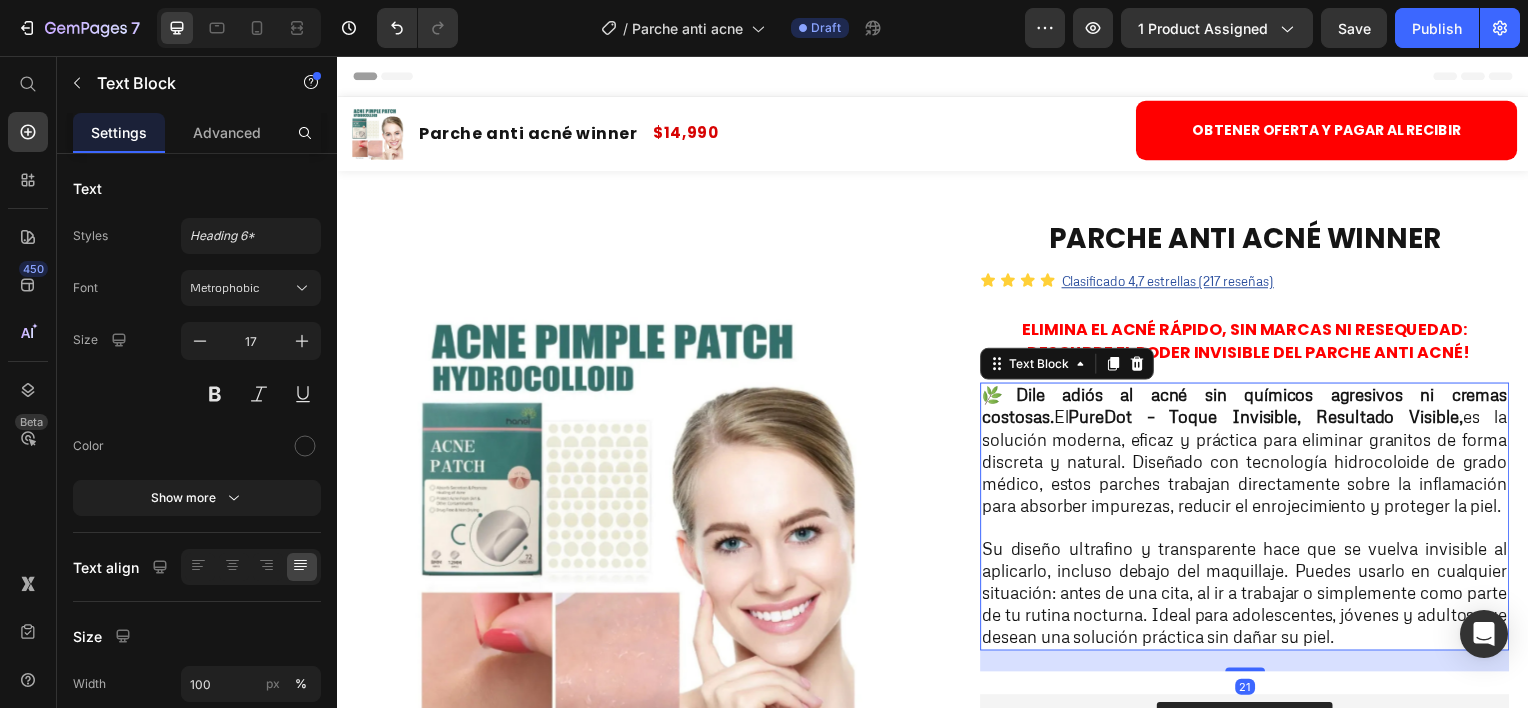 click on "PureDot – Toque Invisible, Resultado Visible," at bounding box center [1271, 419] 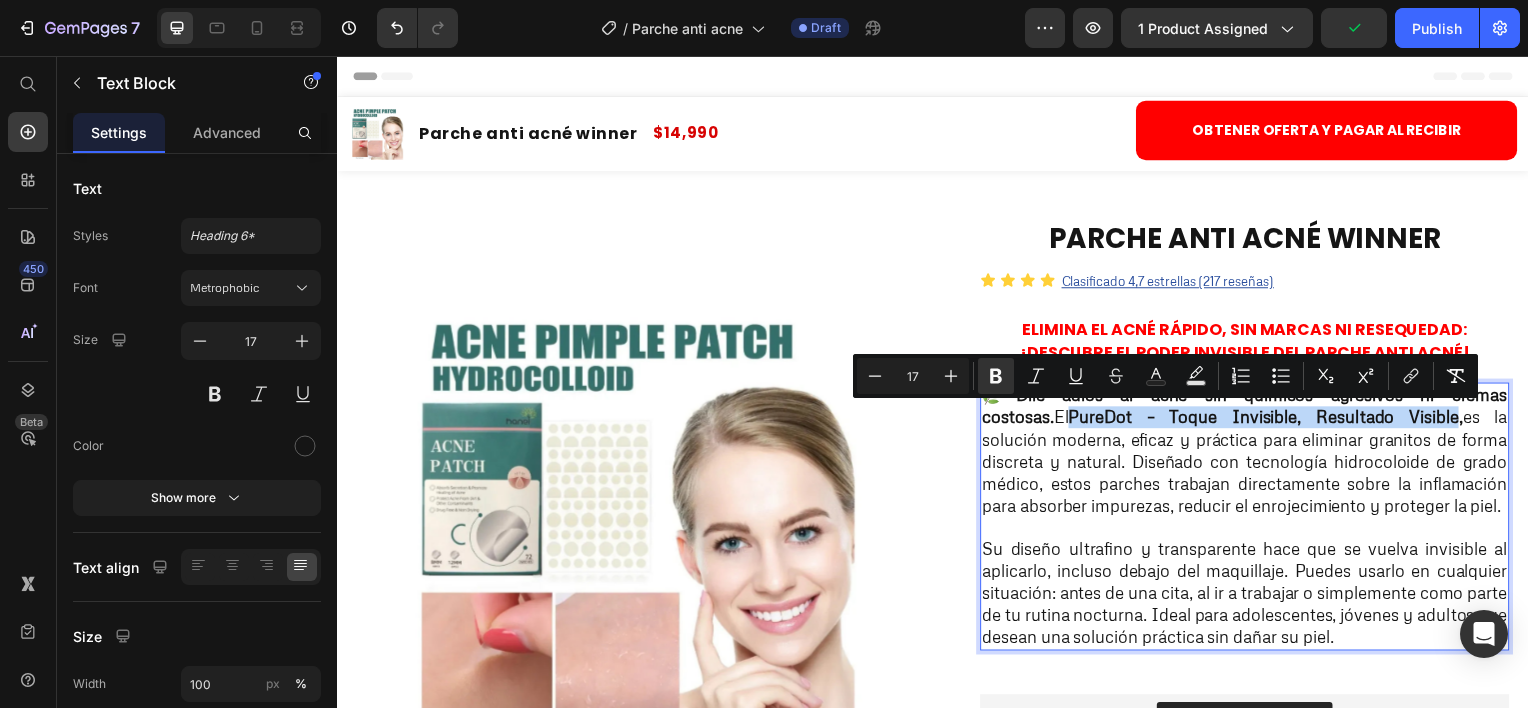 drag, startPoint x: 1362, startPoint y: 422, endPoint x: 979, endPoint y: 424, distance: 383.00522 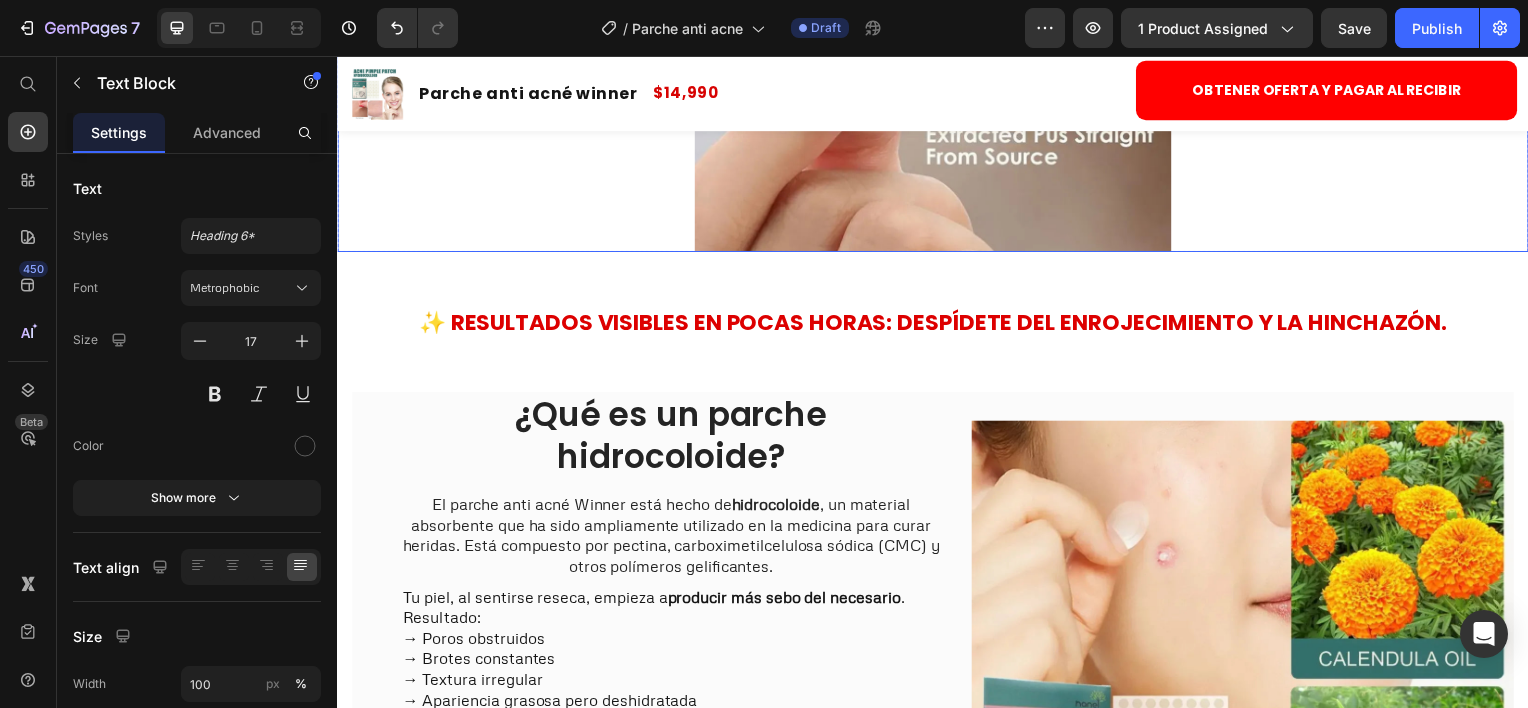 type on "16" 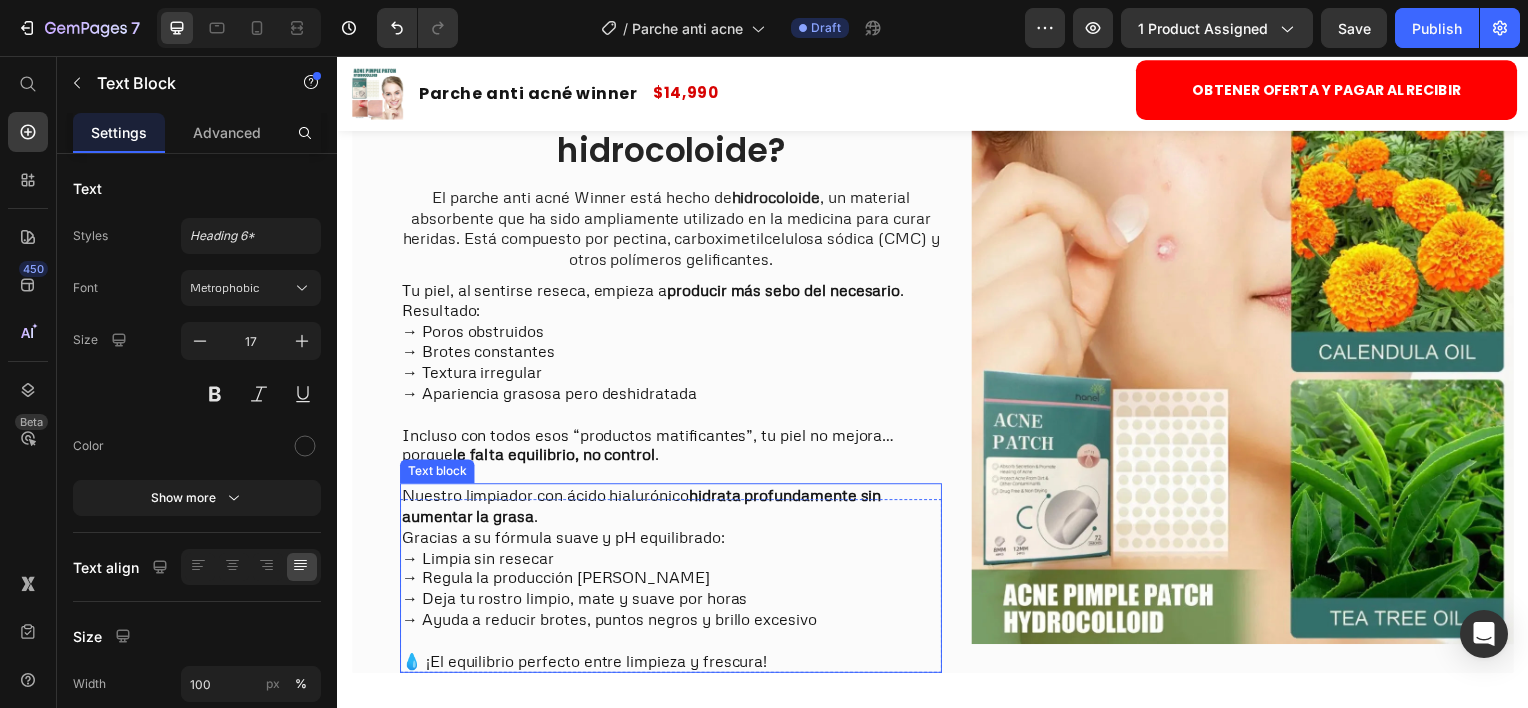 scroll, scrollTop: 2100, scrollLeft: 0, axis: vertical 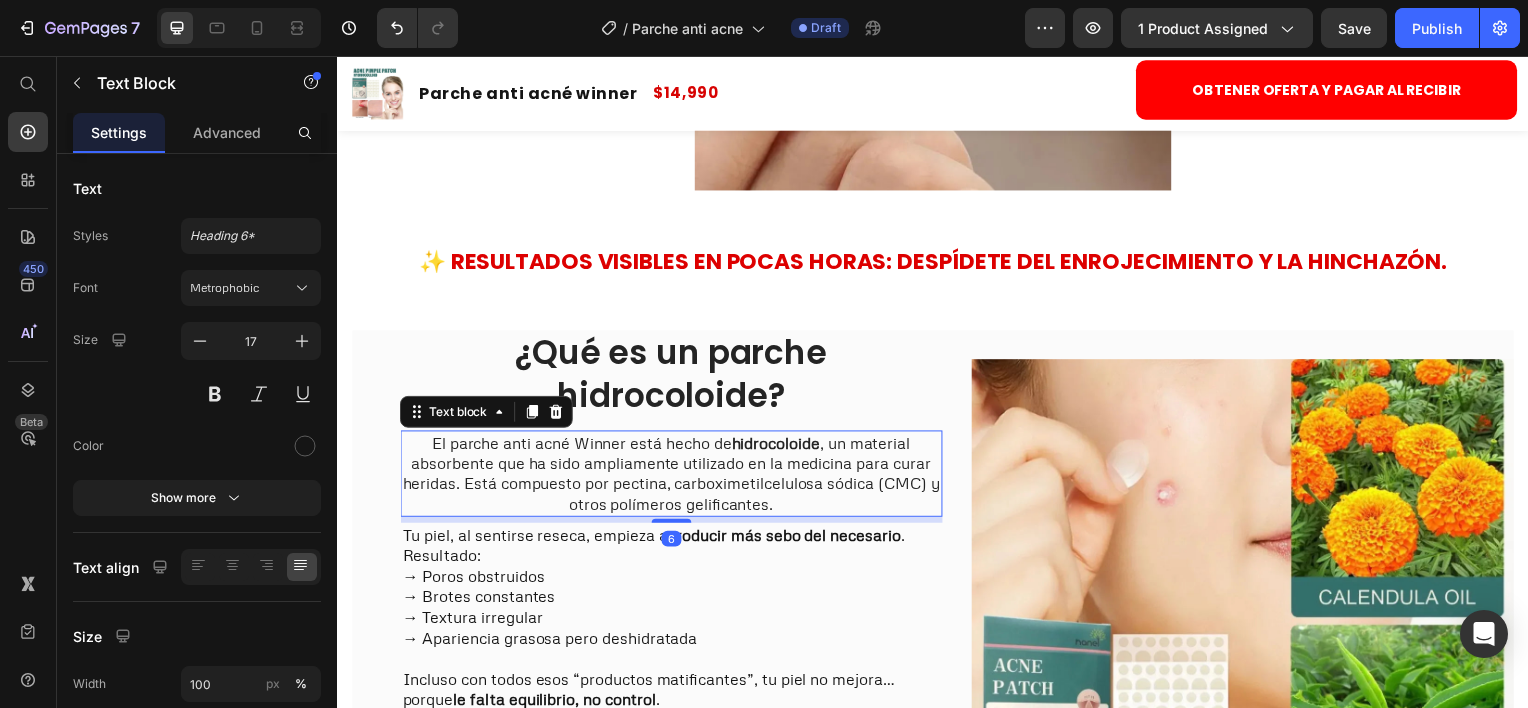click on "El parche anti acné Winner está hecho de  hidrocoloide , un material absorbente que ha sido ampliamente utilizado en la medicina para curar heridas. Está compuesto por pectina, carboximetilcelulosa sódica (CMC) y otros polímeros gelificantes." at bounding box center (673, 476) 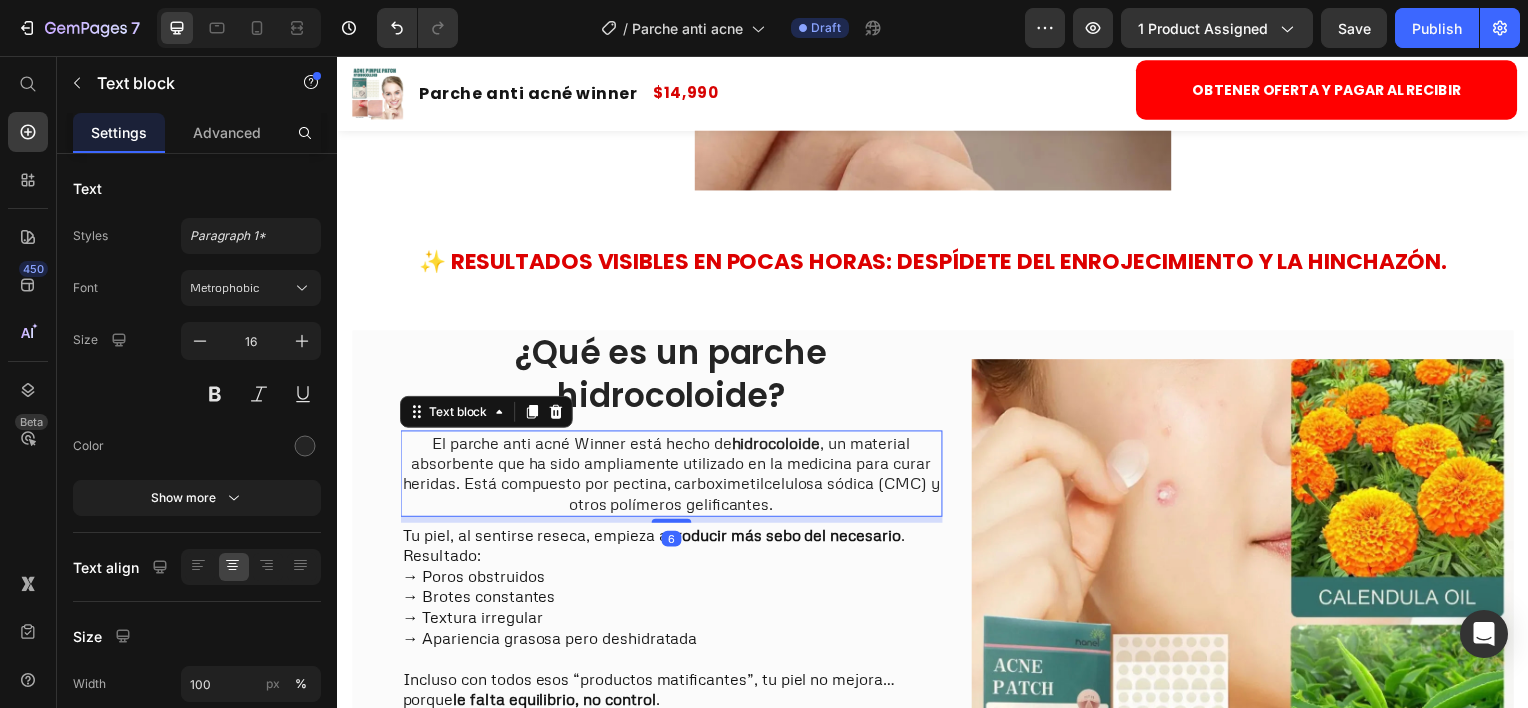 click on "El parche anti acné Winner está hecho de  hidrocoloide , un material absorbente que ha sido ampliamente utilizado en la medicina para curar heridas. Está compuesto por pectina, carboximetilcelulosa sódica (CMC) y otros polímeros gelificantes." at bounding box center [673, 476] 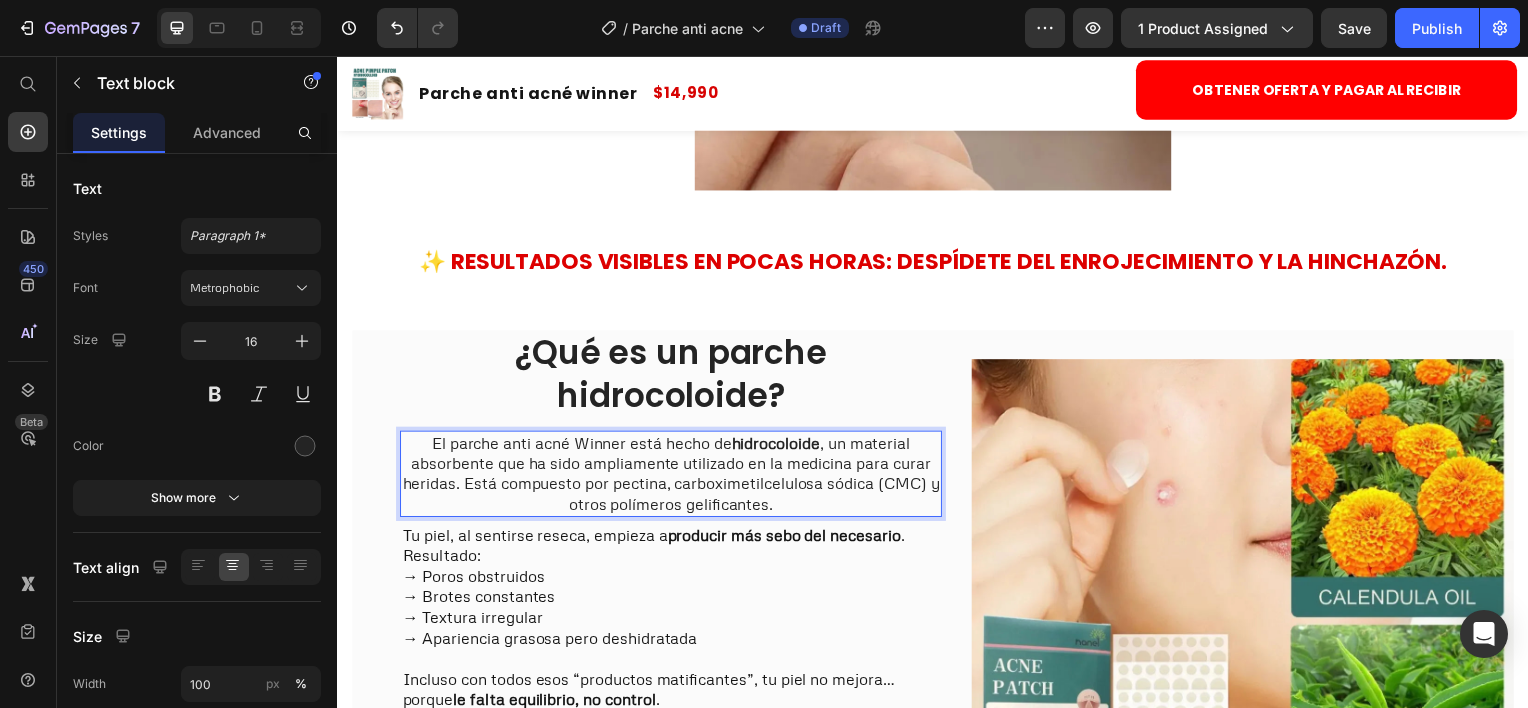 click on "El parche anti acné Winner está hecho de  hidrocoloide , un material absorbente que ha sido ampliamente utilizado en la medicina para curar heridas. Está compuesto por pectina, carboximetilcelulosa sódica (CMC) y otros polímeros gelificantes." at bounding box center (673, 476) 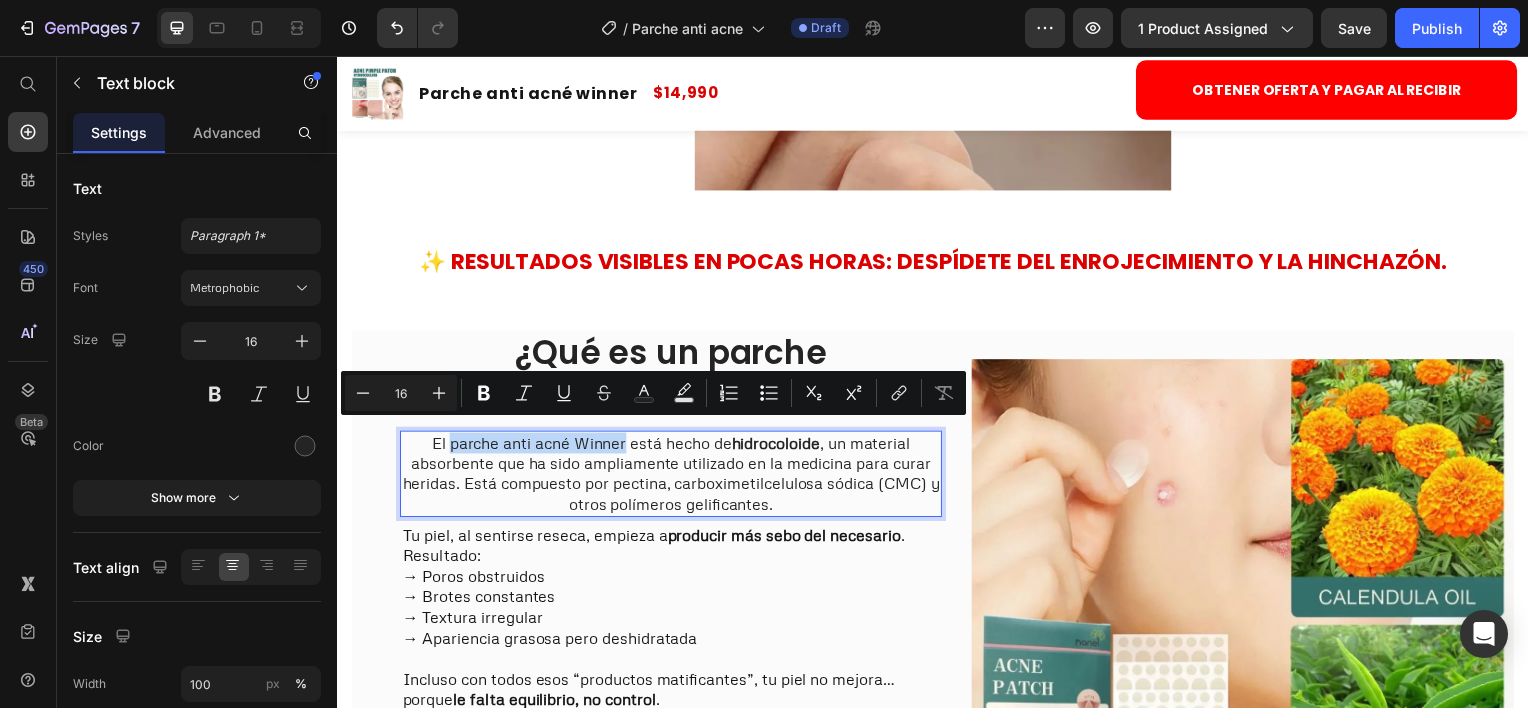 drag, startPoint x: 443, startPoint y: 431, endPoint x: 620, endPoint y: 442, distance: 177.34148 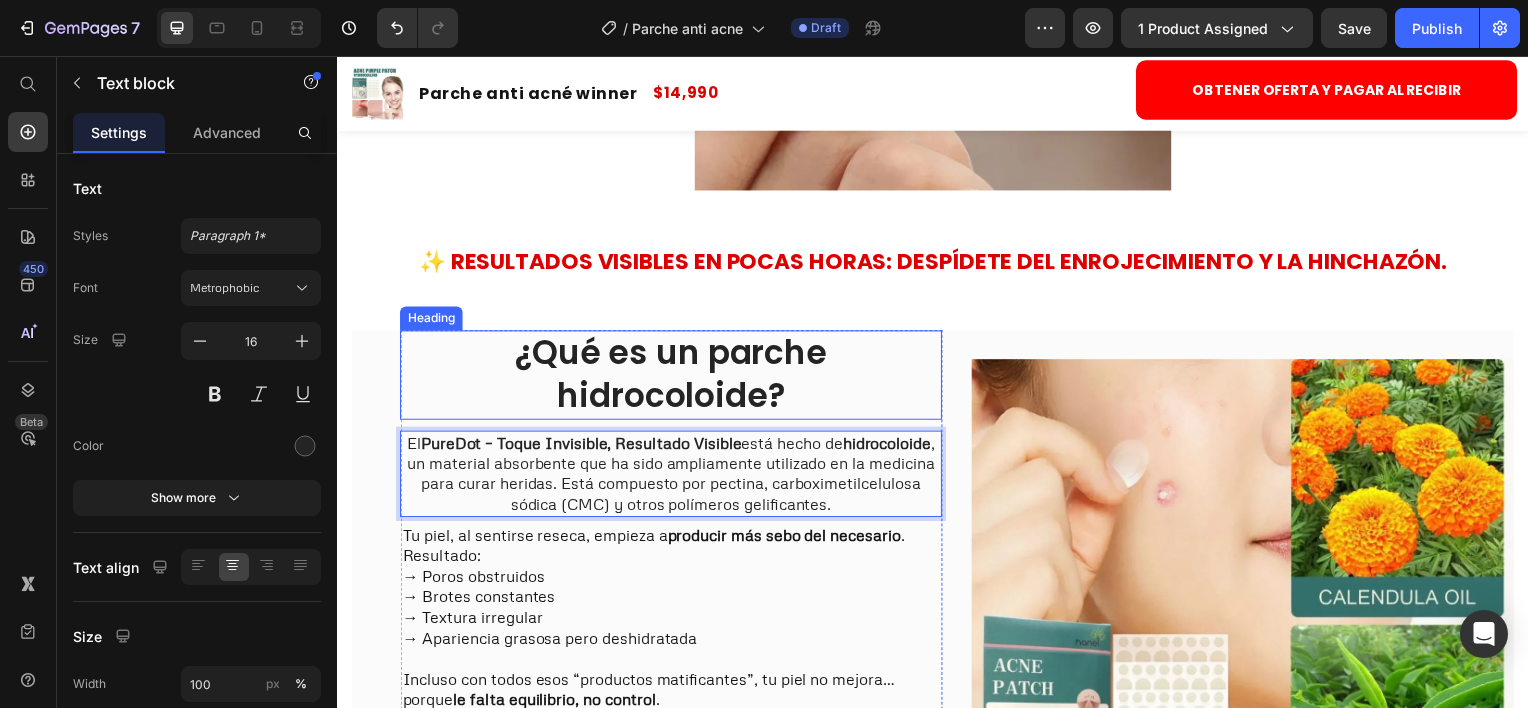 click on "¿Qué es un parche hidrocoloide?" at bounding box center [673, 377] 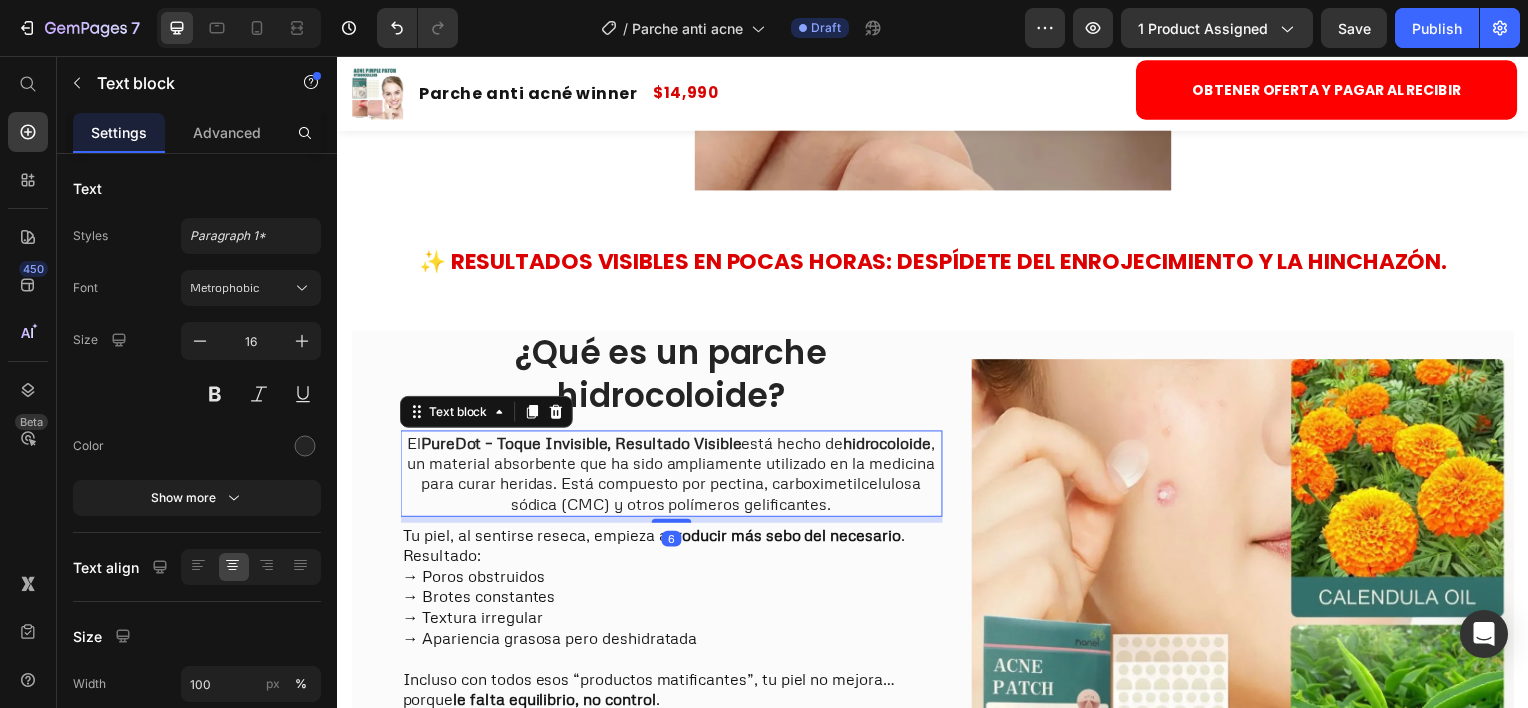 click on "El  PureDot – Toque Invisible, Resultado Visible  está hecho de  hidrocoloide , un material absorbente que ha sido ampliamente utilizado en la medicina para curar heridas. Está compuesto por pectina, carboximetilcelulosa sódica (CMC) y otros polímeros gelificantes." at bounding box center (673, 476) 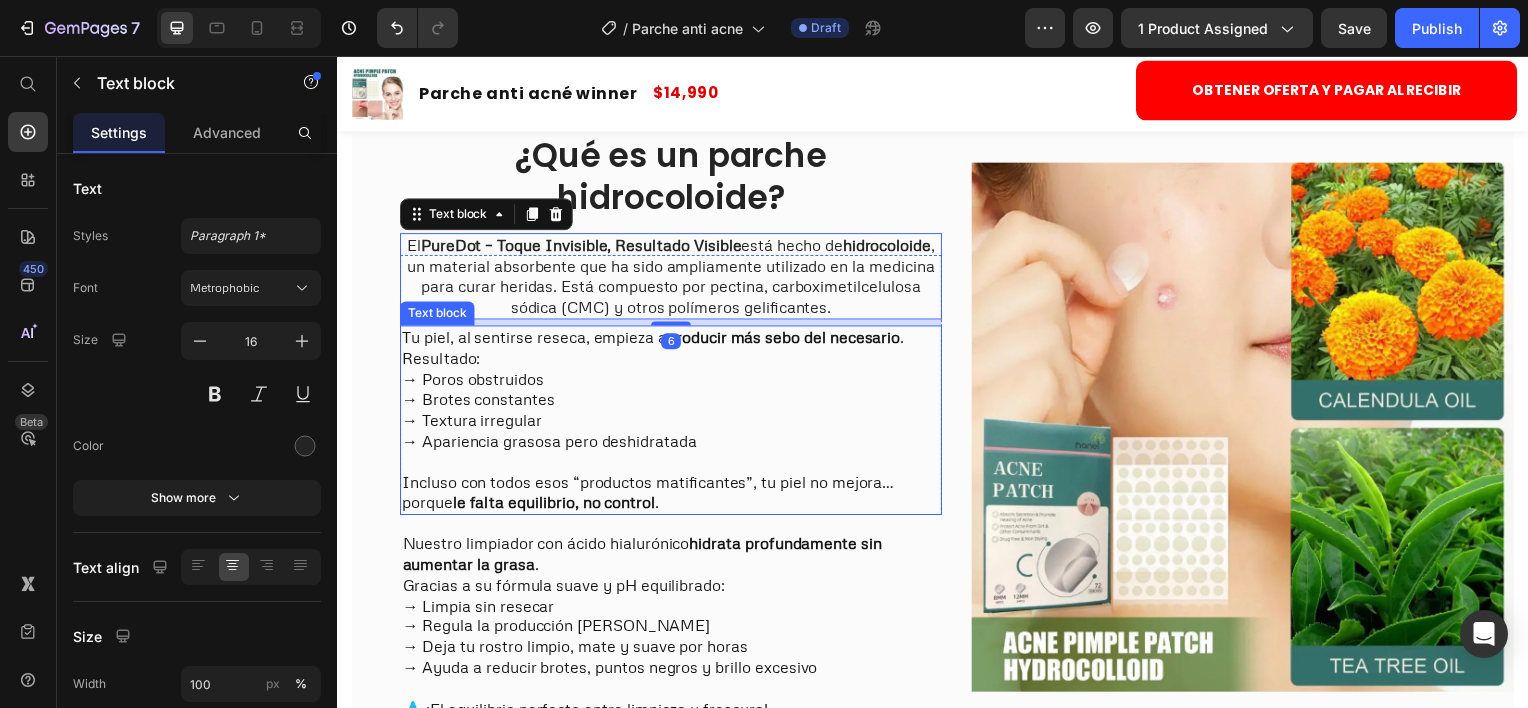 scroll, scrollTop: 2300, scrollLeft: 0, axis: vertical 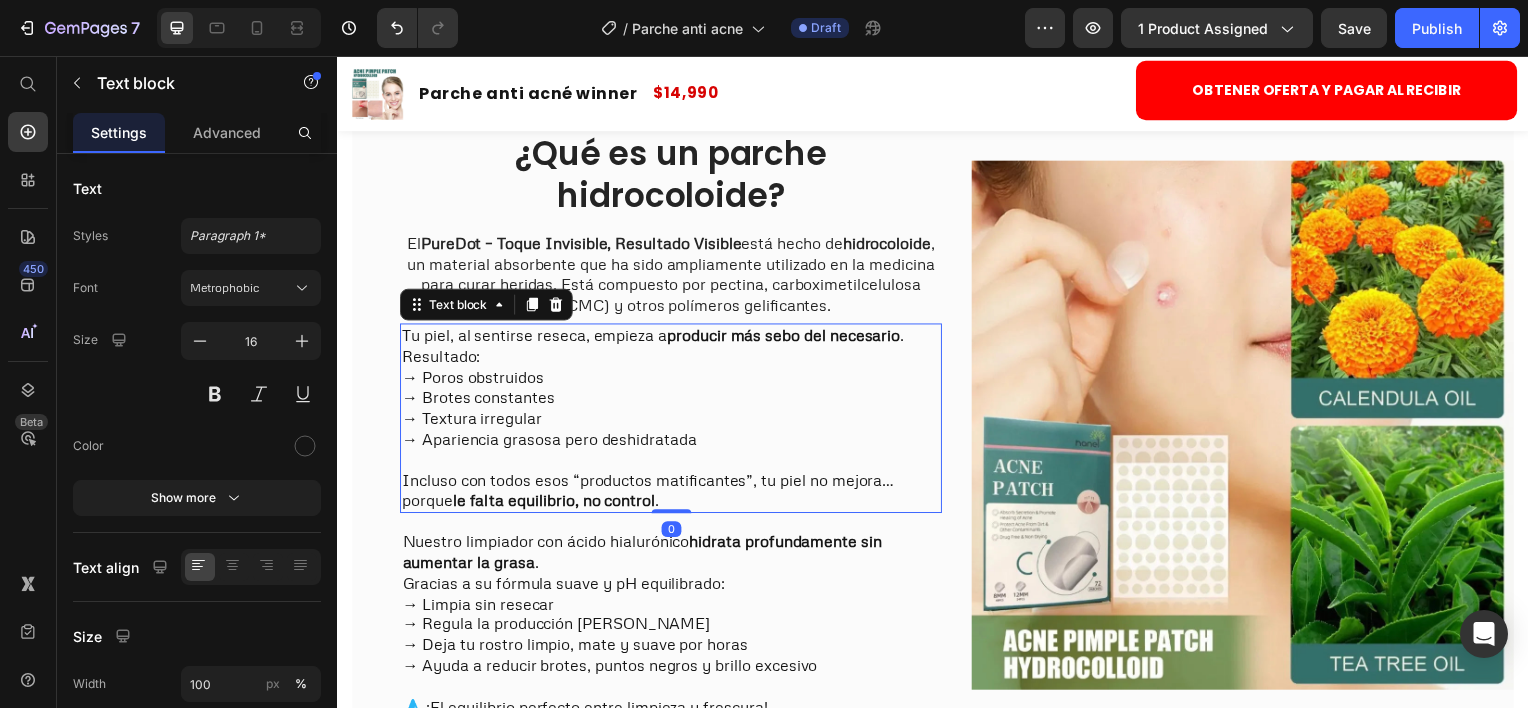 click on "→ Textura irregular" at bounding box center (673, 420) 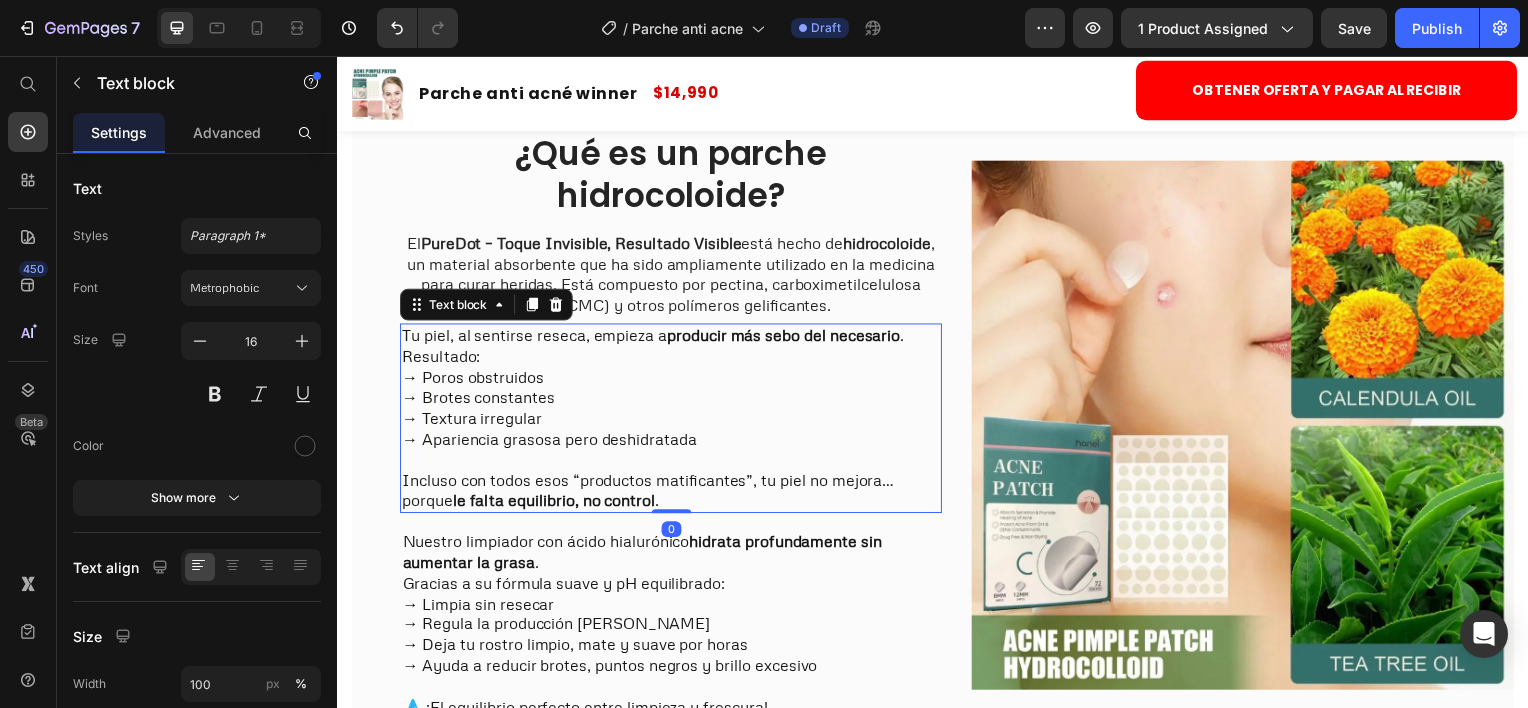 click on "Incluso con todos esos “productos matificantes”, tu piel no mejora… porque  le falta equilibrio, no control ." at bounding box center (673, 494) 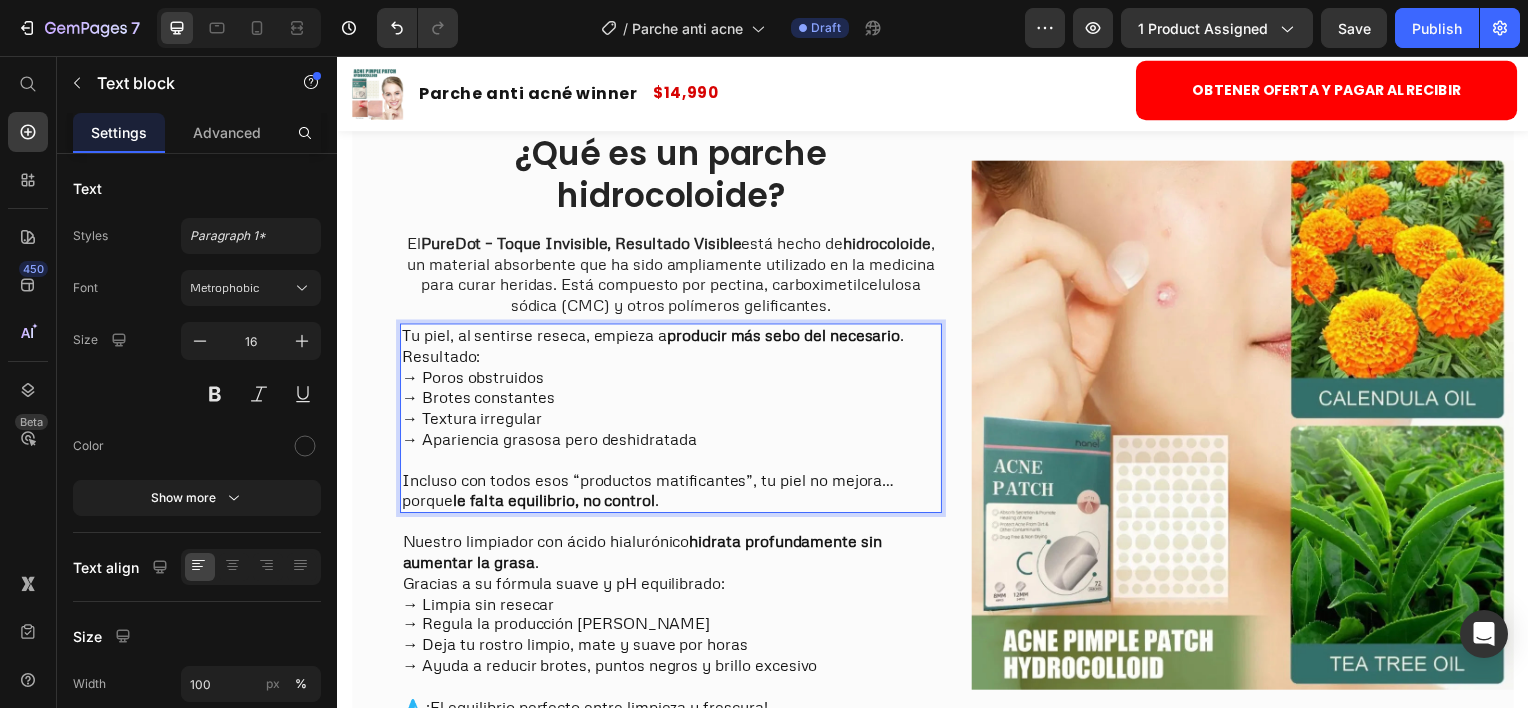 click on "Incluso con todos esos “productos matificantes”, tu piel no mejora… porque  le falta equilibrio, no control ." at bounding box center [673, 494] 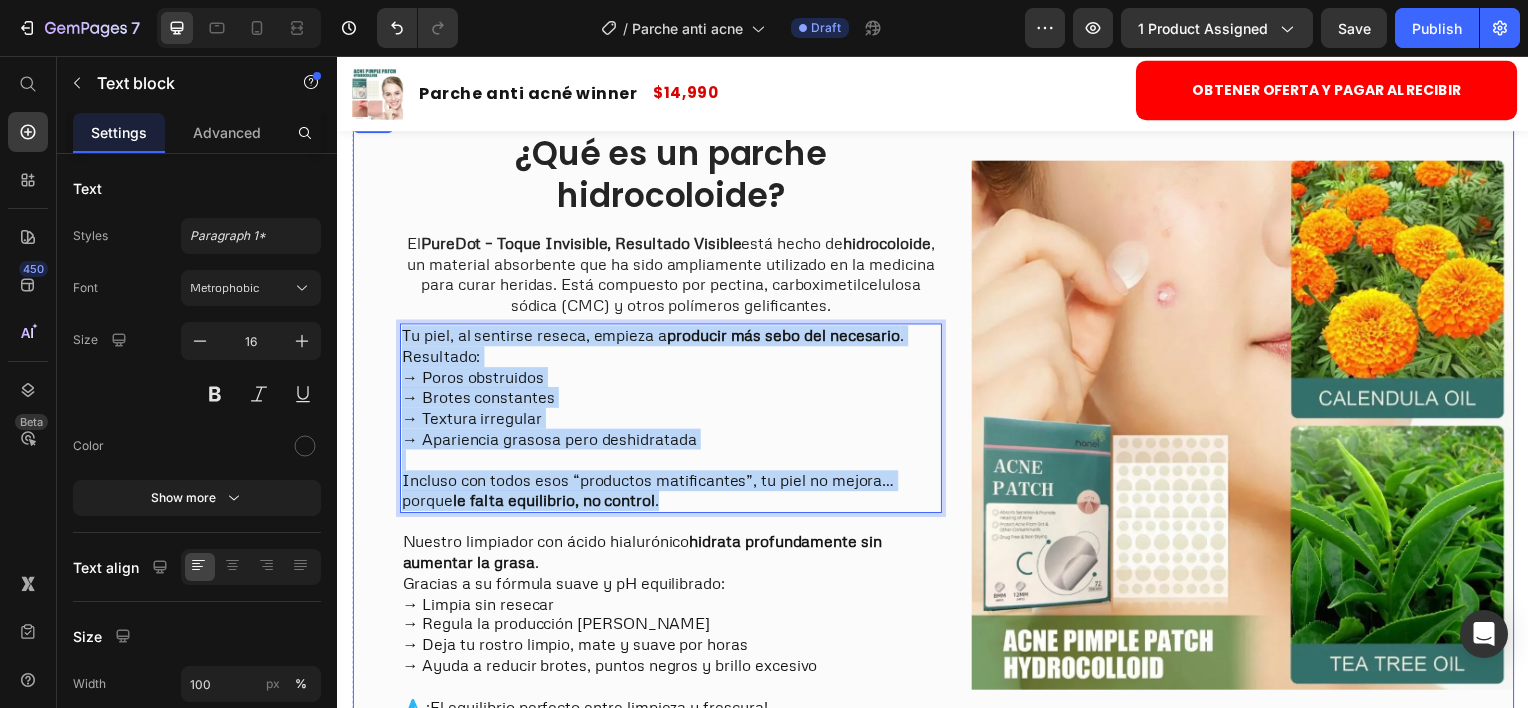 drag, startPoint x: 671, startPoint y: 497, endPoint x: 389, endPoint y: 326, distance: 329.79538 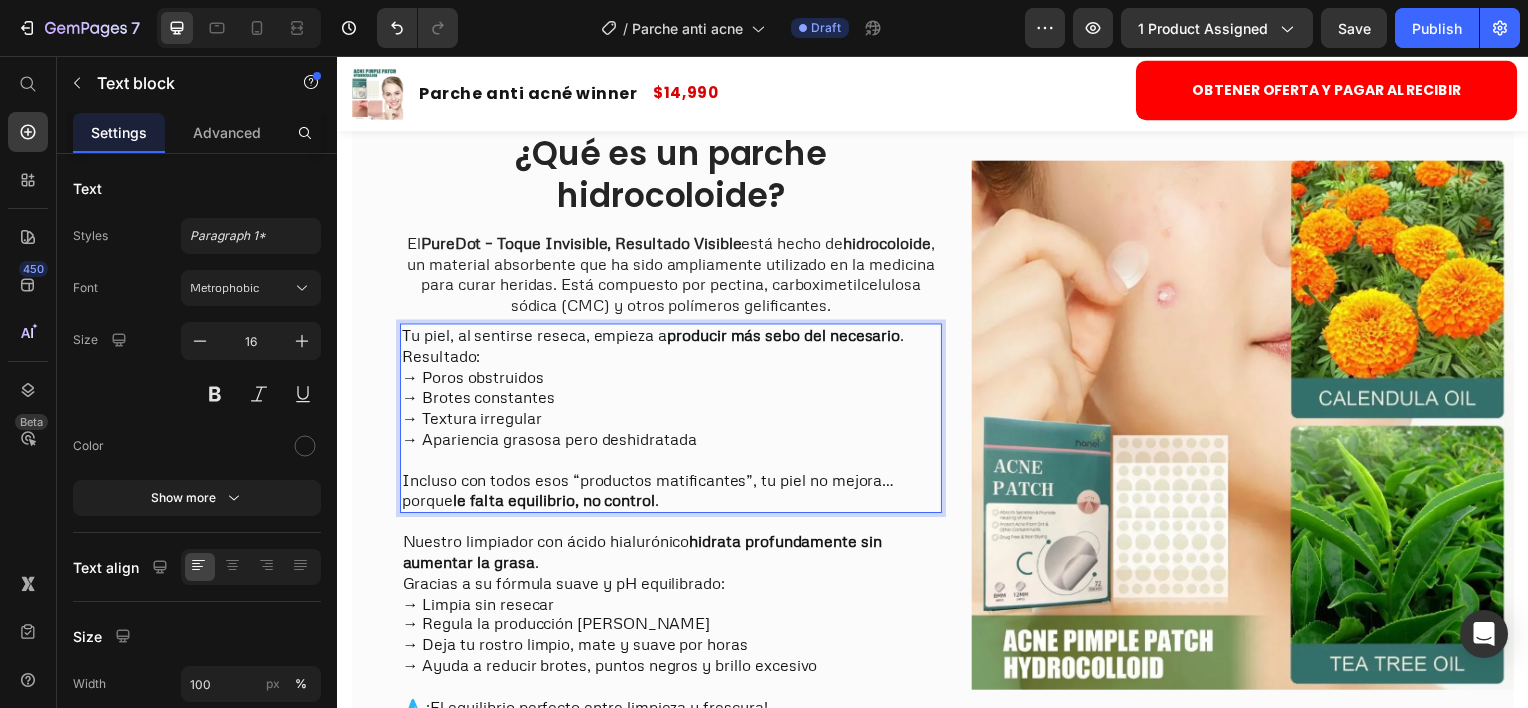 scroll, scrollTop: 4, scrollLeft: 0, axis: vertical 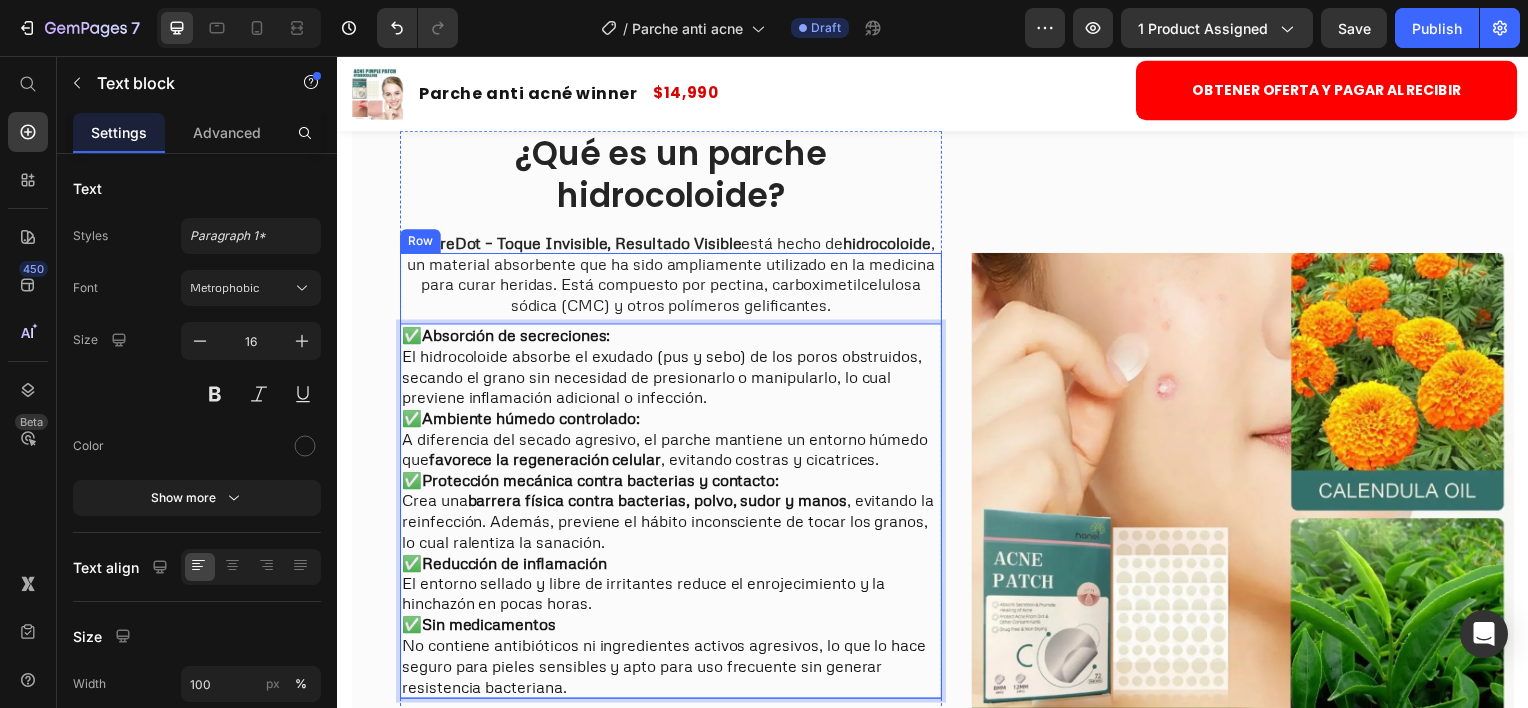 click on "El  PureDot – Toque Invisible, Resultado Visible  está hecho de  hidrocoloide , un material absorbente que ha sido ampliamente utilizado en la medicina para curar heridas. Está compuesto por pectina, carboximetilcelulosa sódica (CMC) y otros polímeros gelificantes." at bounding box center [673, 275] 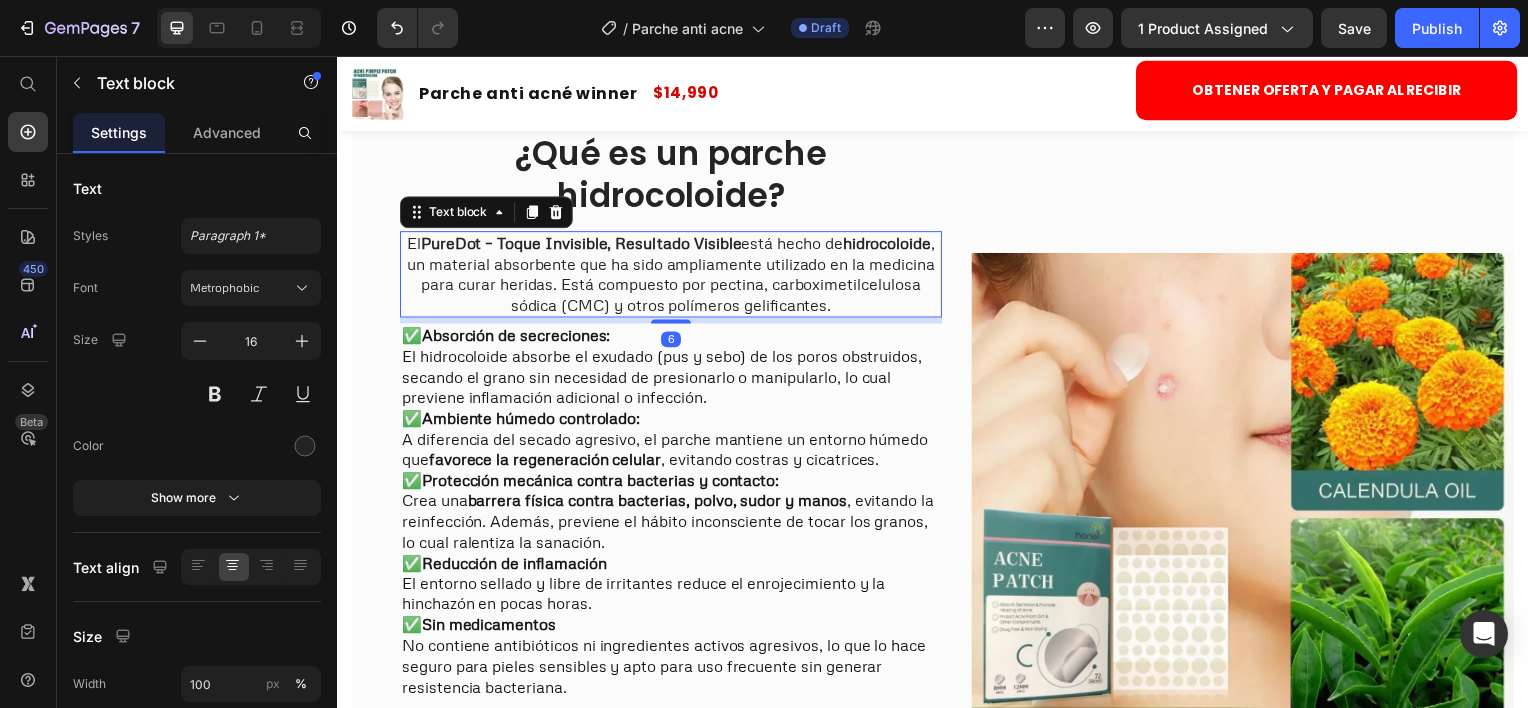 scroll, scrollTop: 0, scrollLeft: 0, axis: both 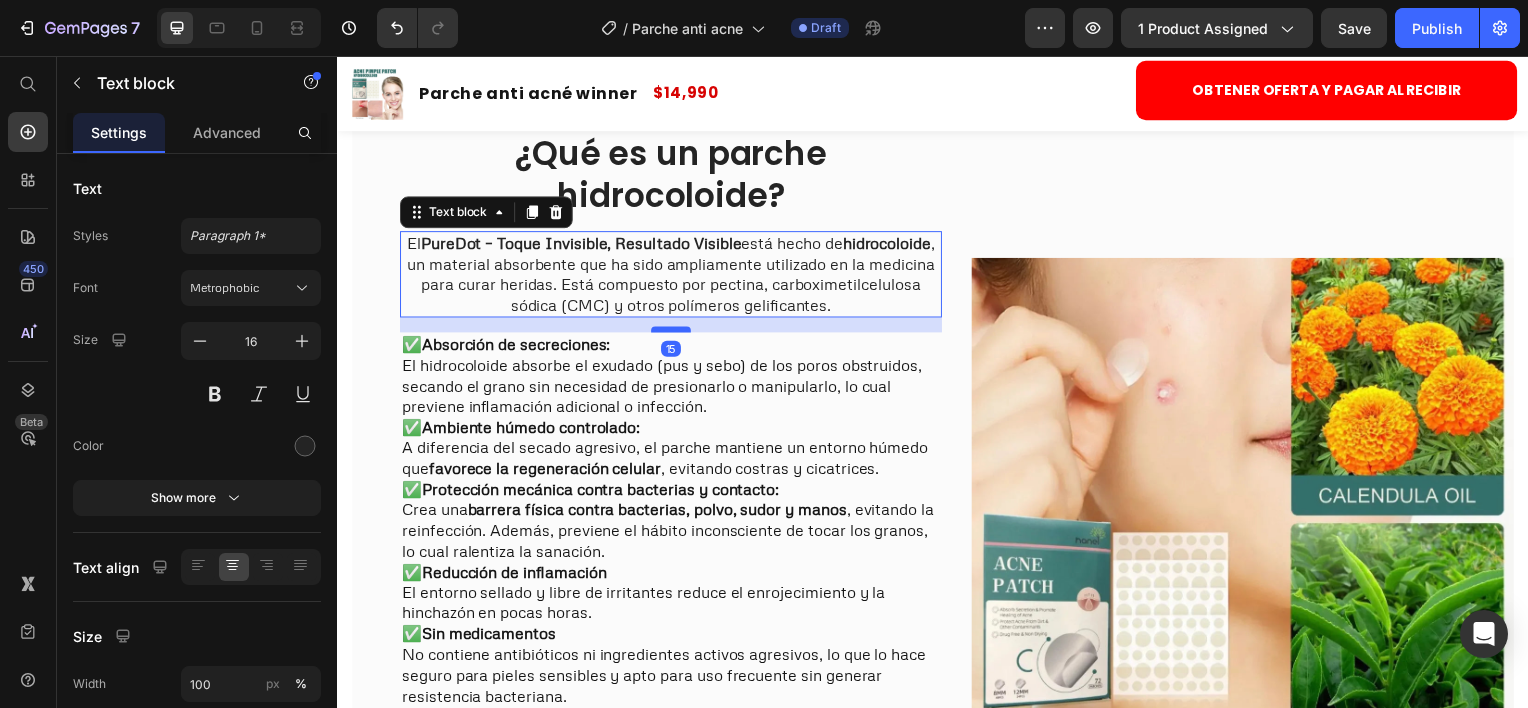 drag, startPoint x: 675, startPoint y: 313, endPoint x: 673, endPoint y: 323, distance: 10.198039 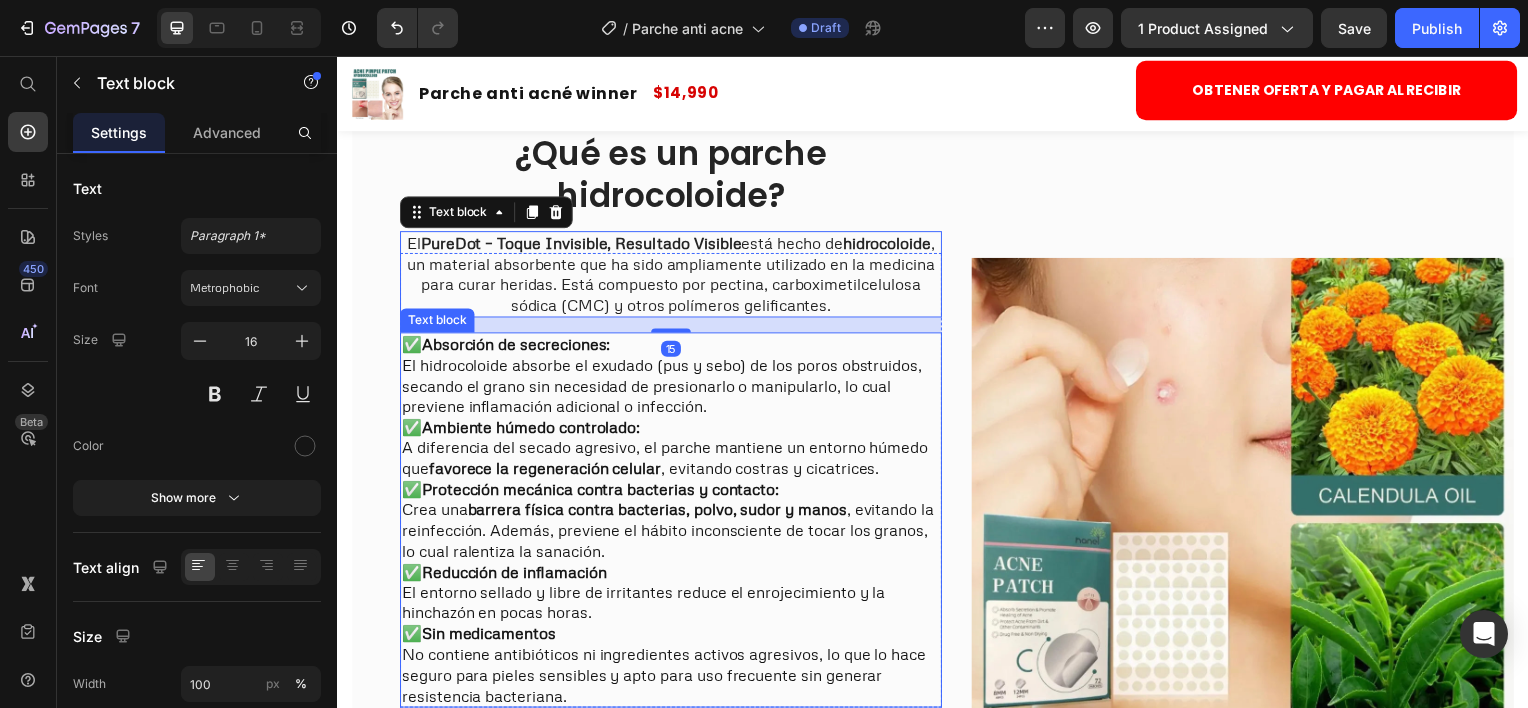 click on "✅  Absorción de secreciones: El hidrocoloide absorbe el exudado (pus y sebo) de los poros obstruidos, secando el grano sin necesidad de presionarlo o manipularlo, lo cual previene inflamación adicional o infección." at bounding box center [673, 377] 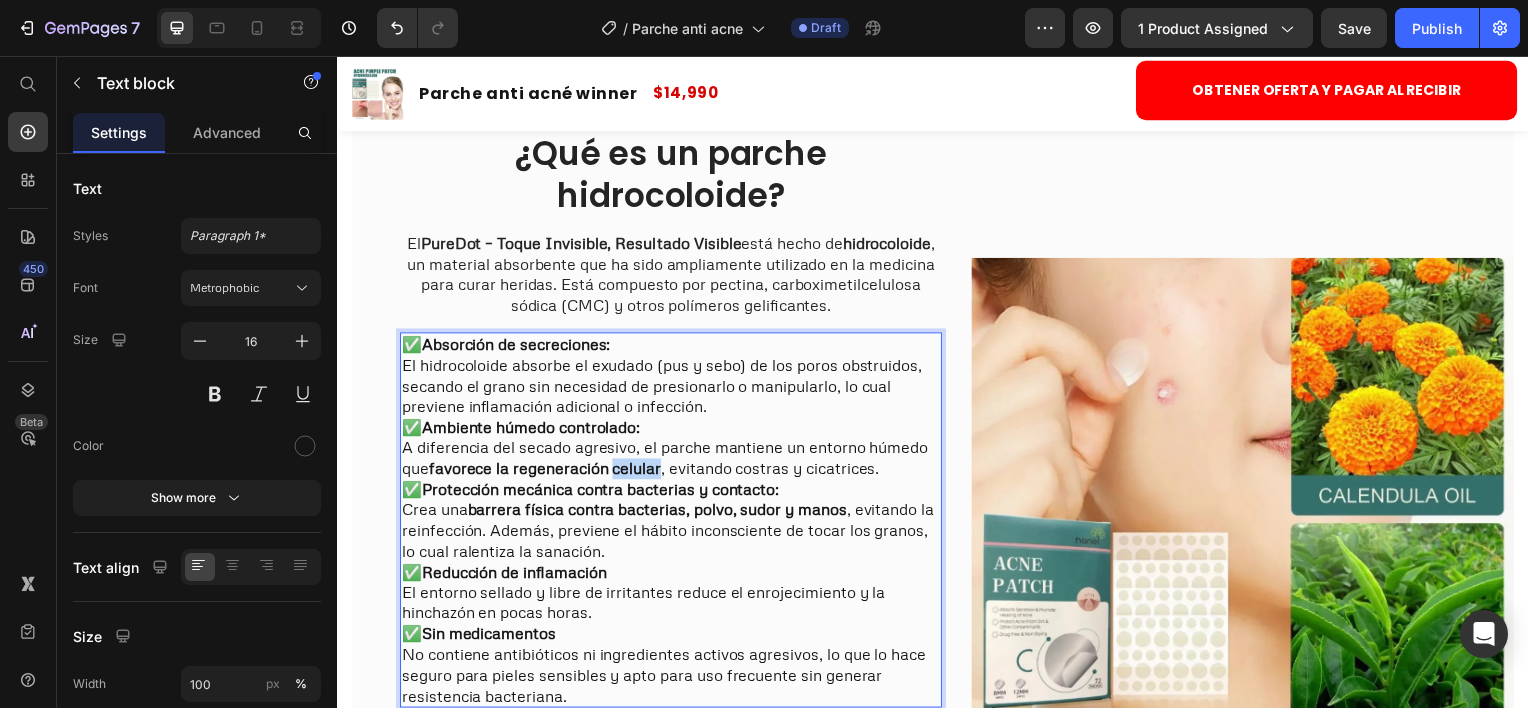 click on "favorece la regeneración celular" at bounding box center [546, 471] 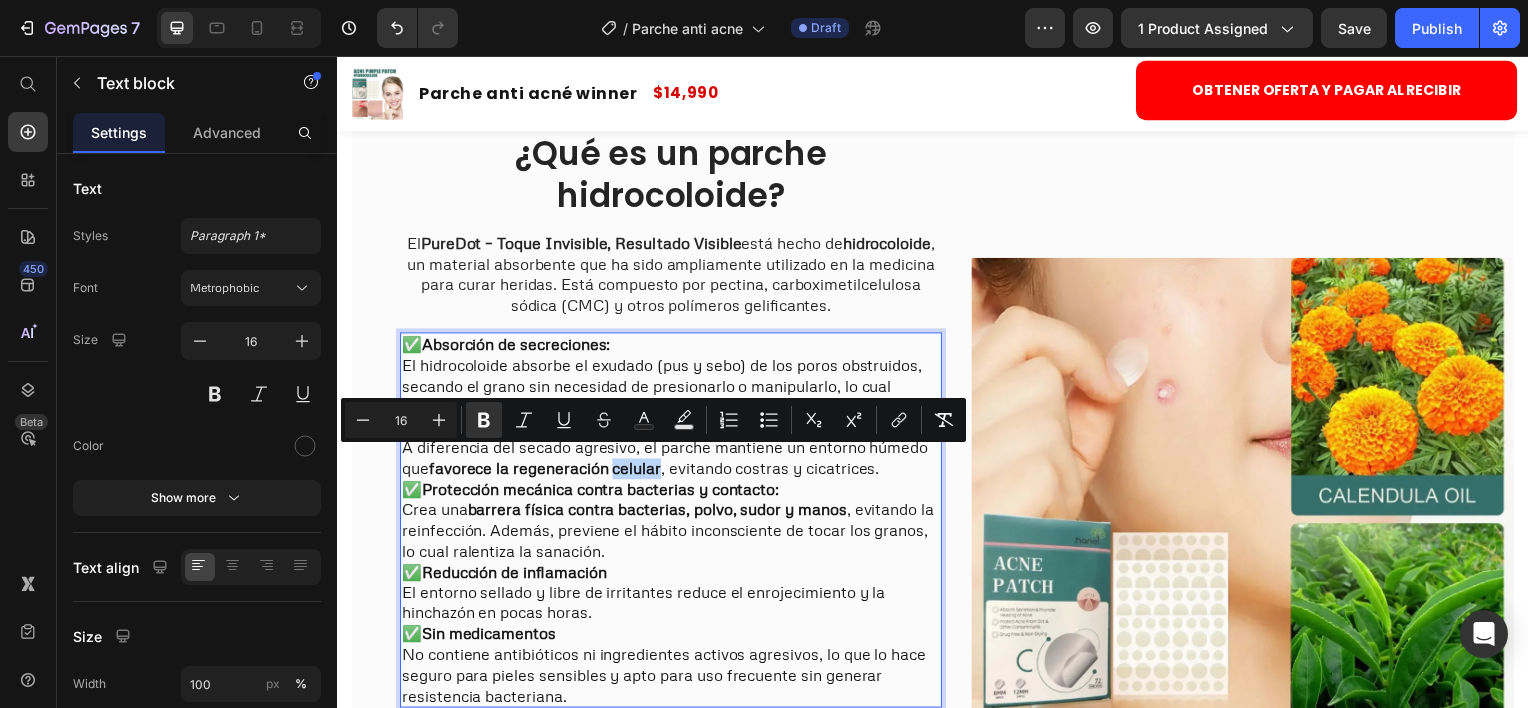 click on "favorece la regeneración celular" at bounding box center [546, 471] 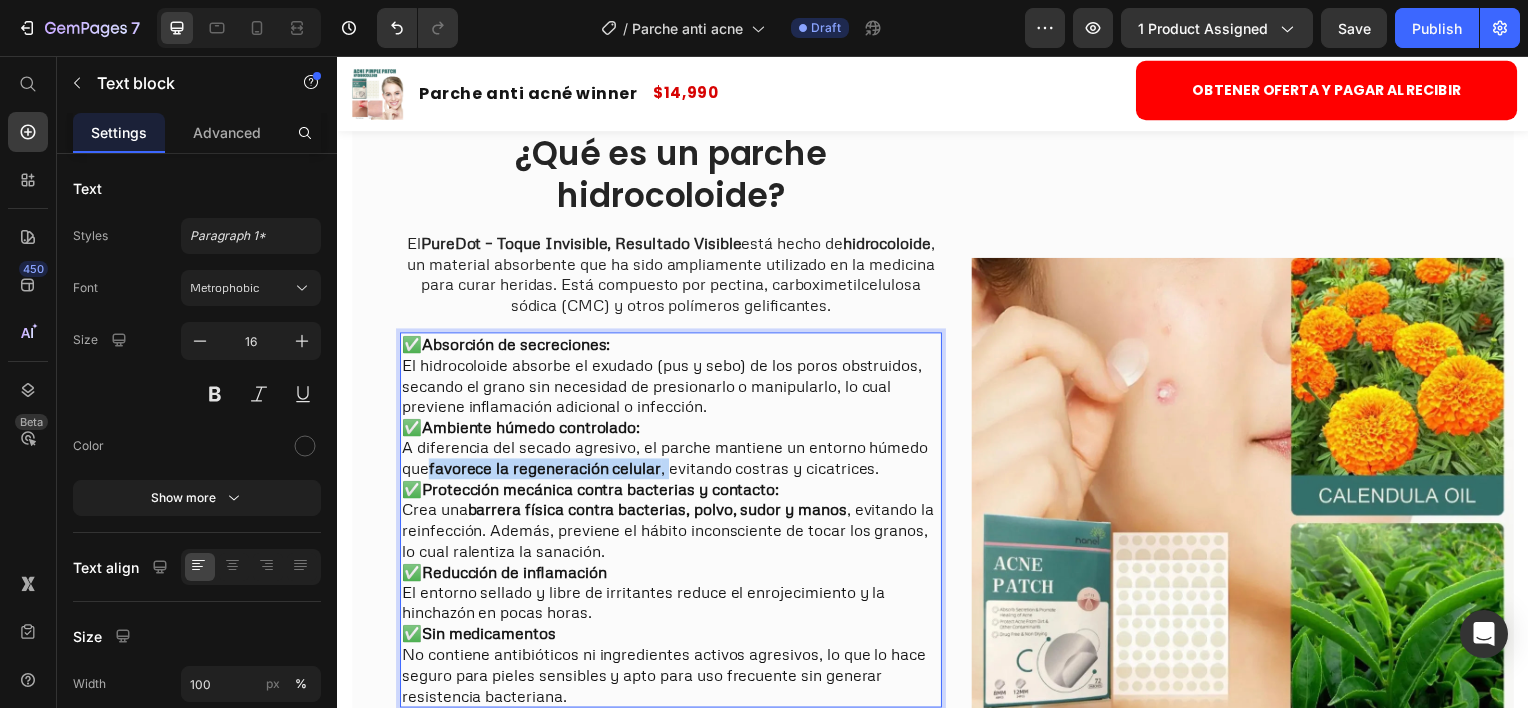 drag, startPoint x: 672, startPoint y: 467, endPoint x: 427, endPoint y: 463, distance: 245.03265 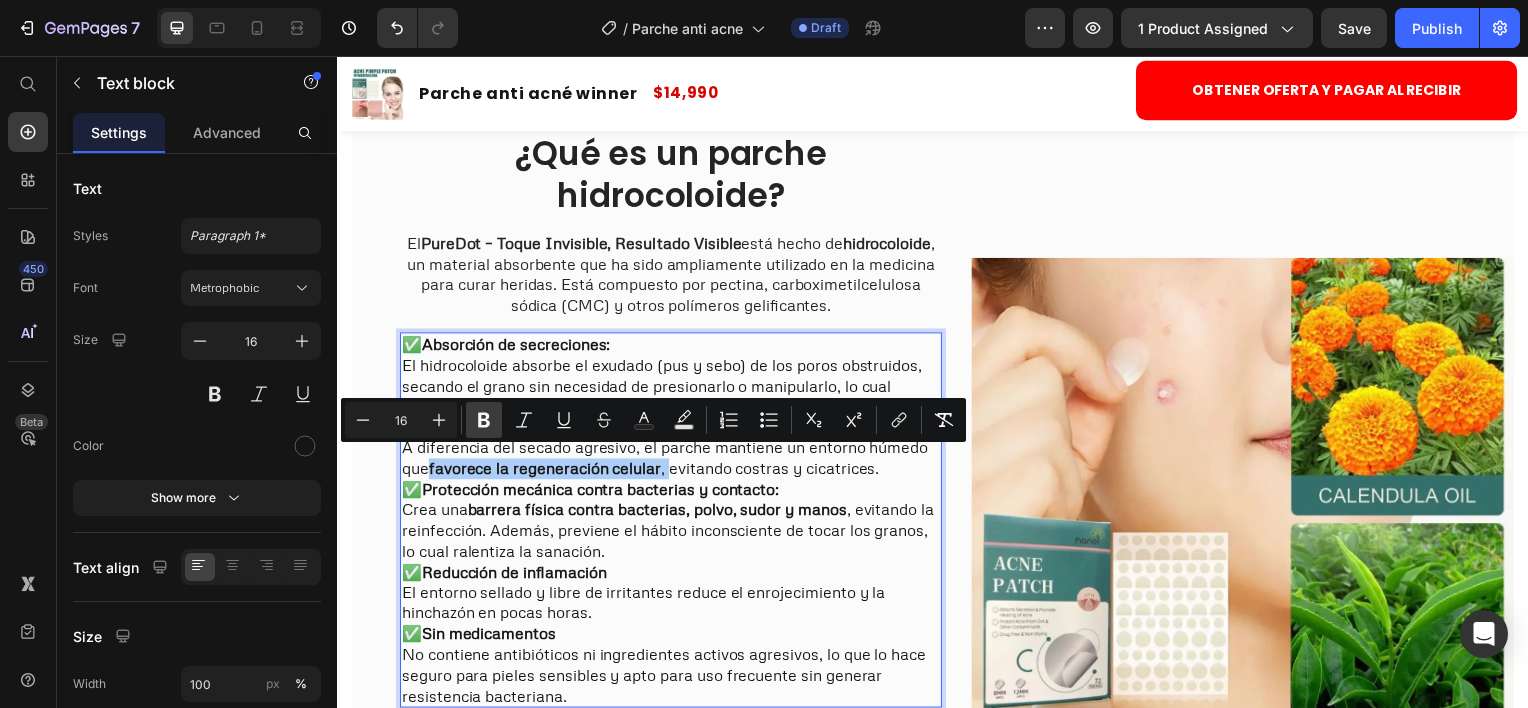 click 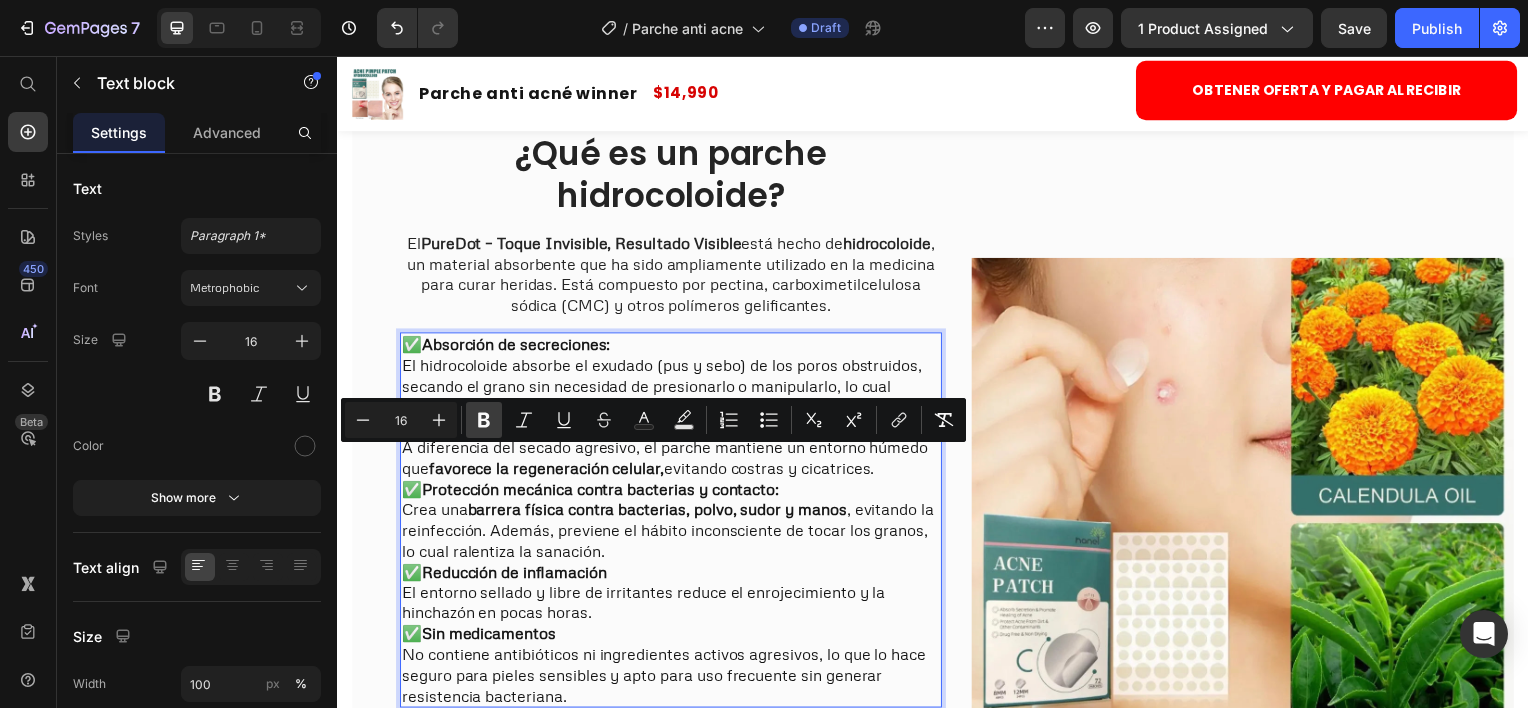 click 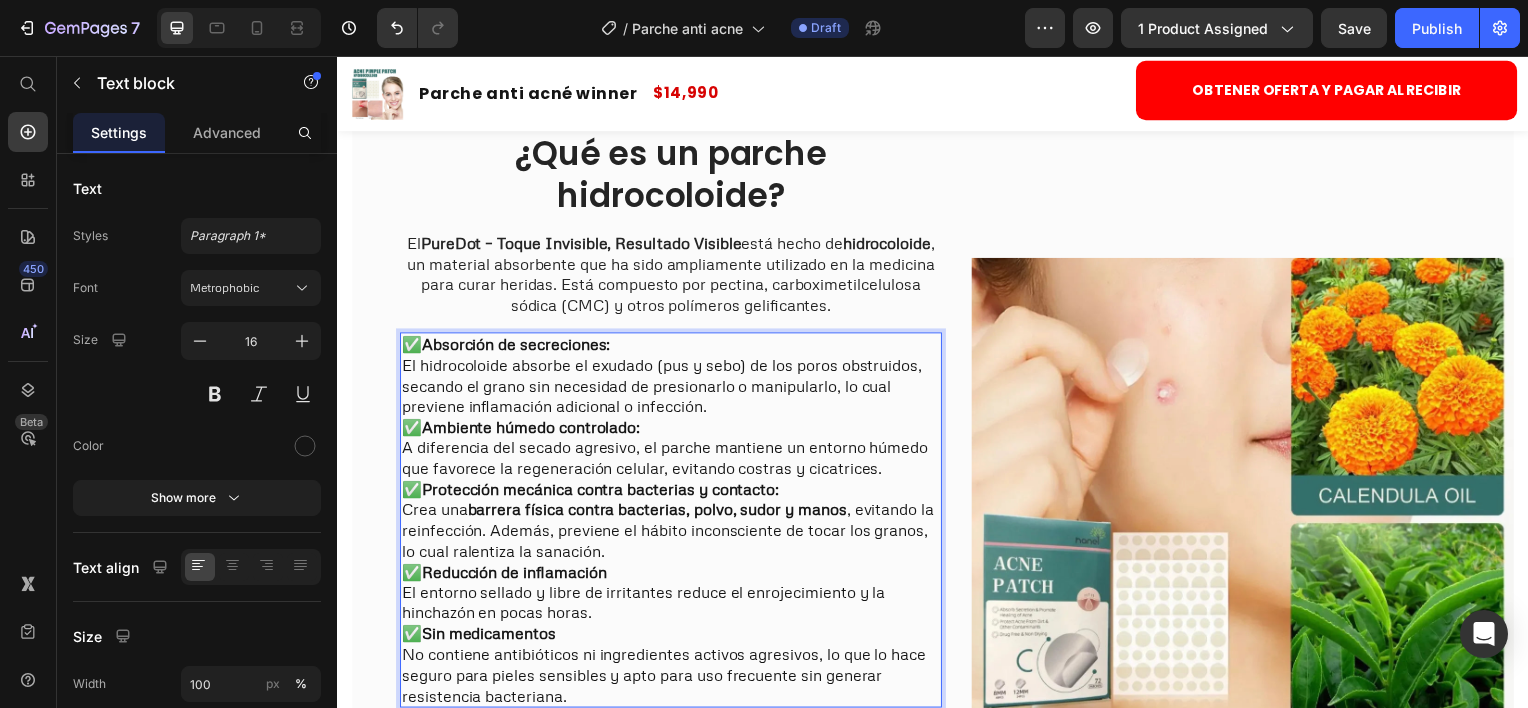 click on "✅  Reducción de inflamación El entorno sellado y libre de irritantes reduce el enrojecimiento y la hinchazón en pocas horas." at bounding box center (673, 596) 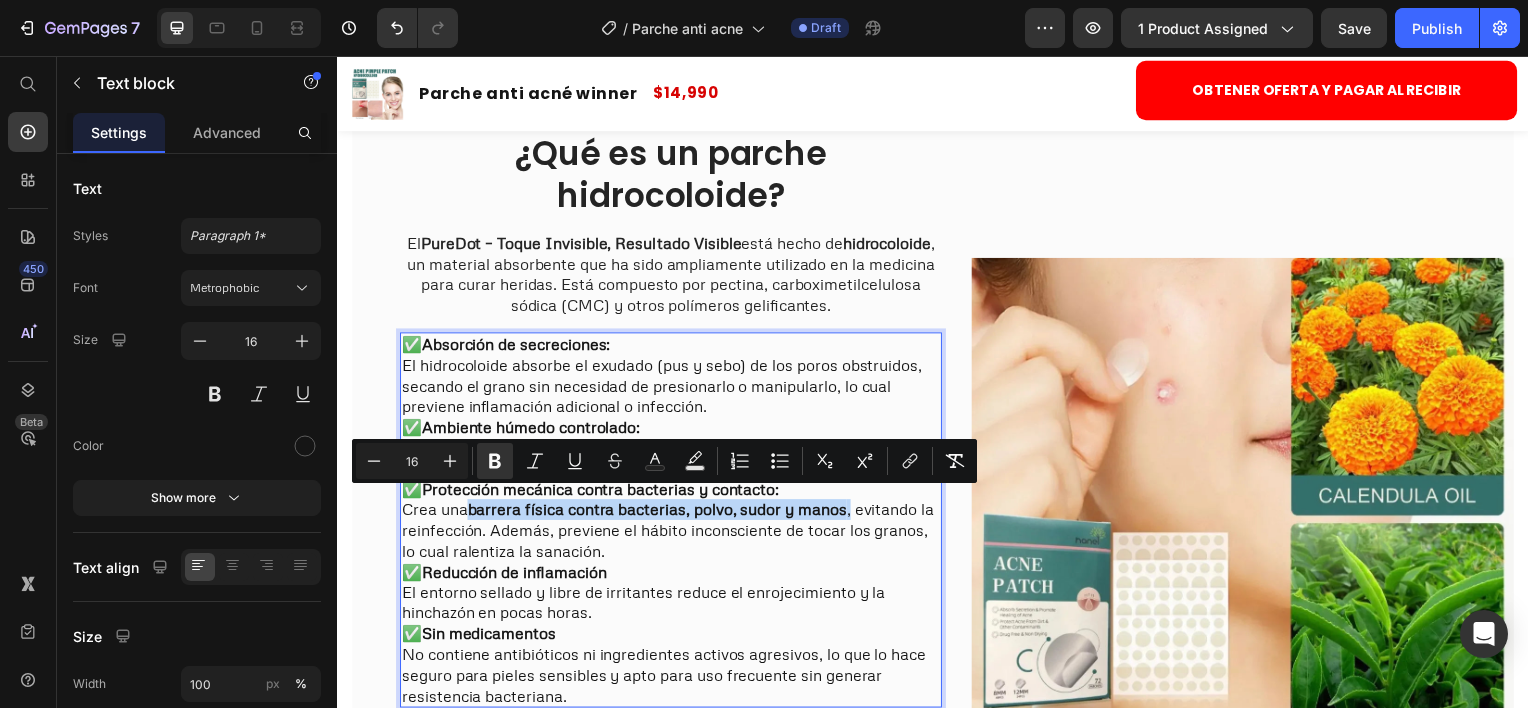 drag, startPoint x: 472, startPoint y: 512, endPoint x: 1109, endPoint y: 538, distance: 637.5304 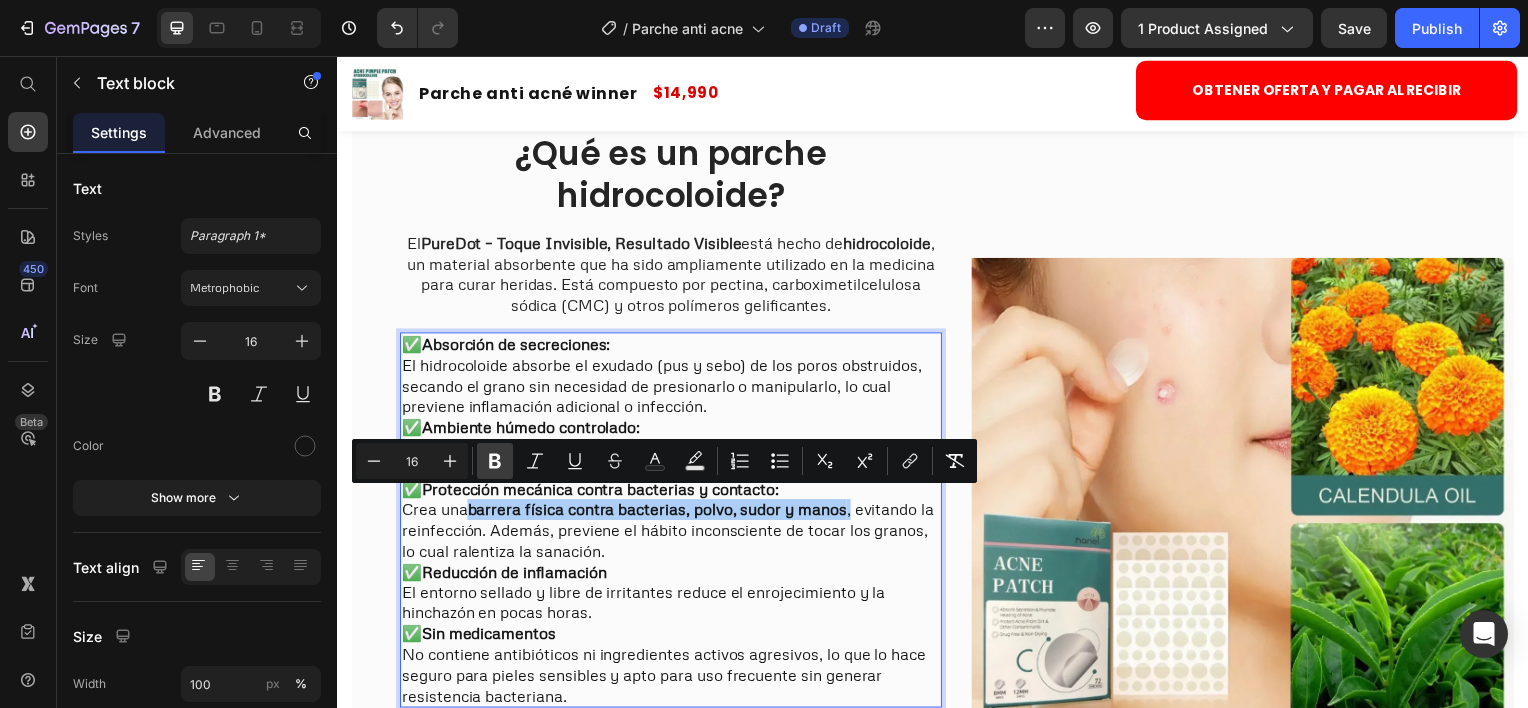 click 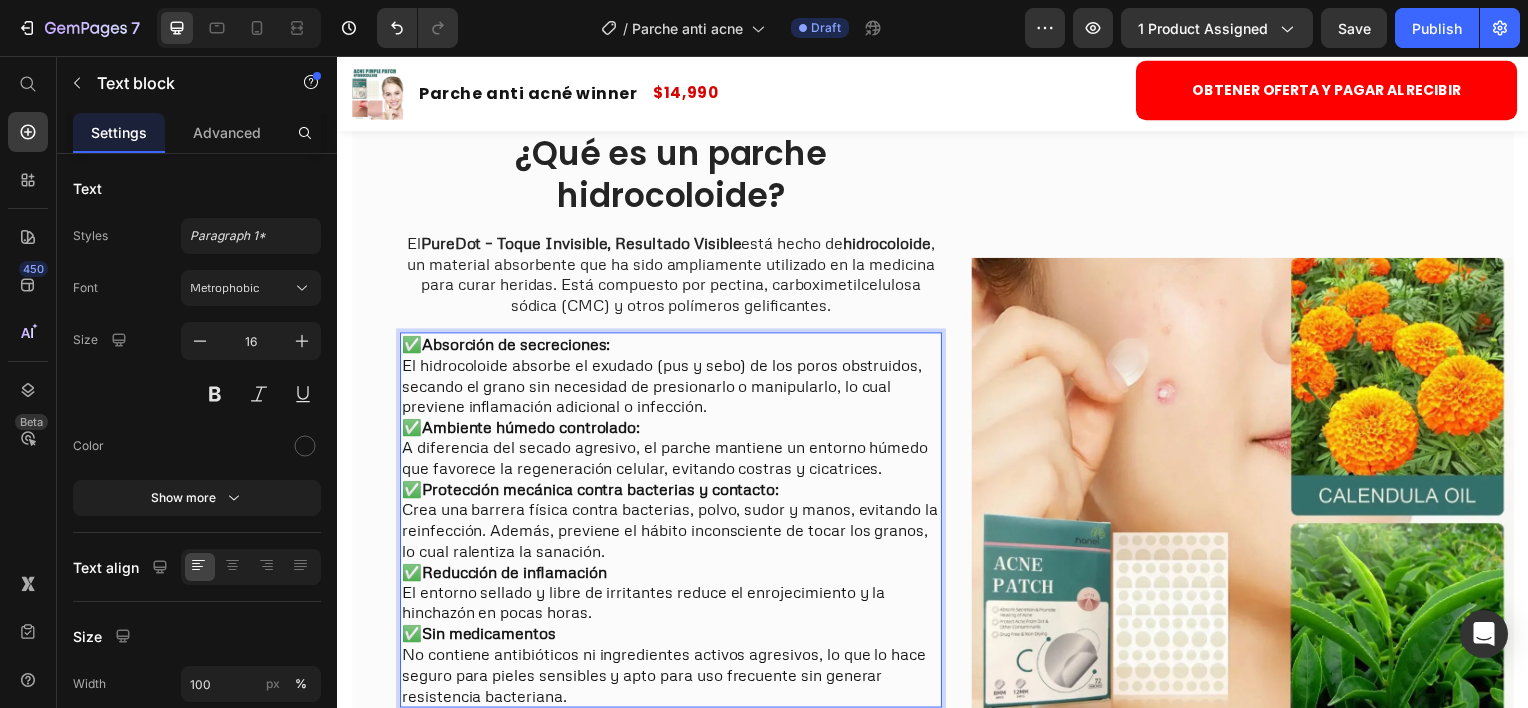 click on "✅  Reducción de inflamación El entorno sellado y libre de irritantes reduce el enrojecimiento y la hinchazón en pocas horas." at bounding box center (673, 596) 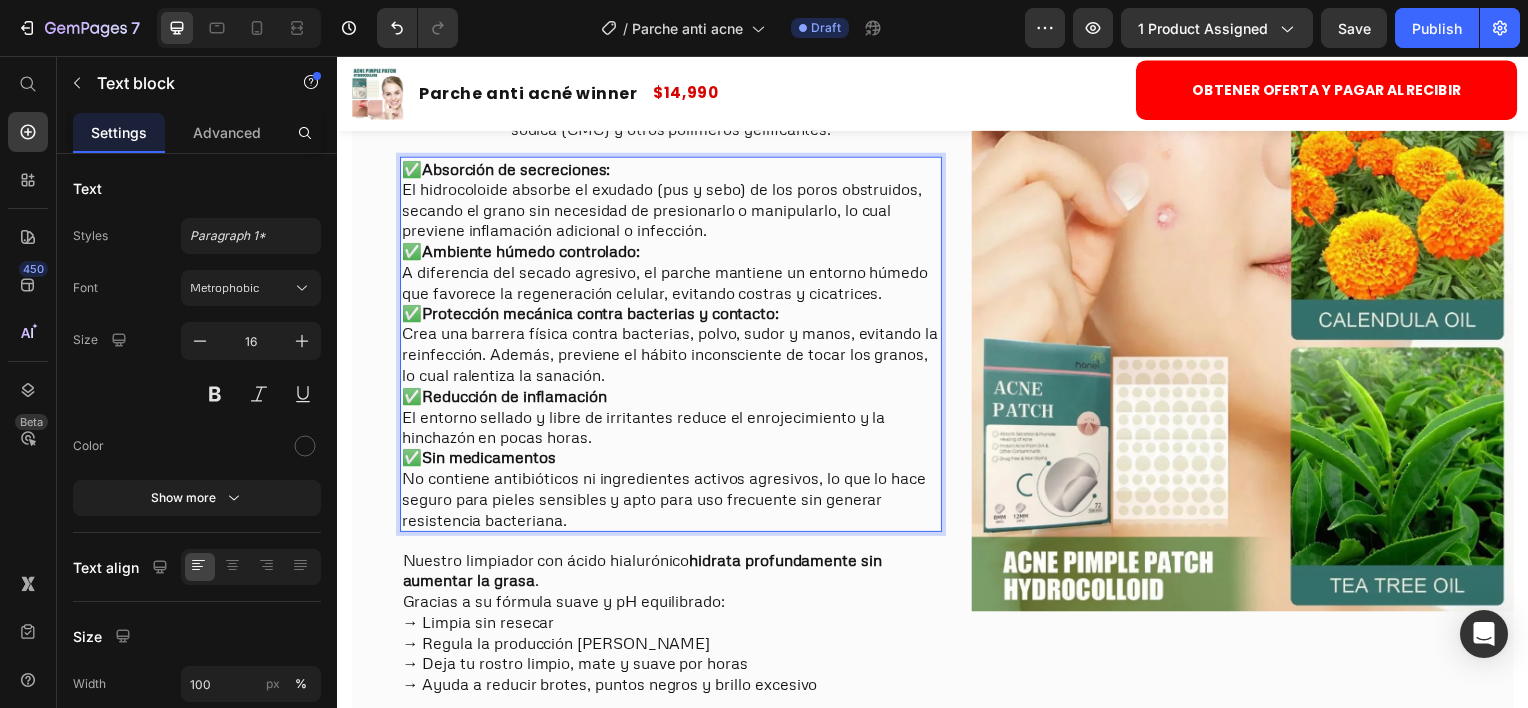 scroll, scrollTop: 2600, scrollLeft: 0, axis: vertical 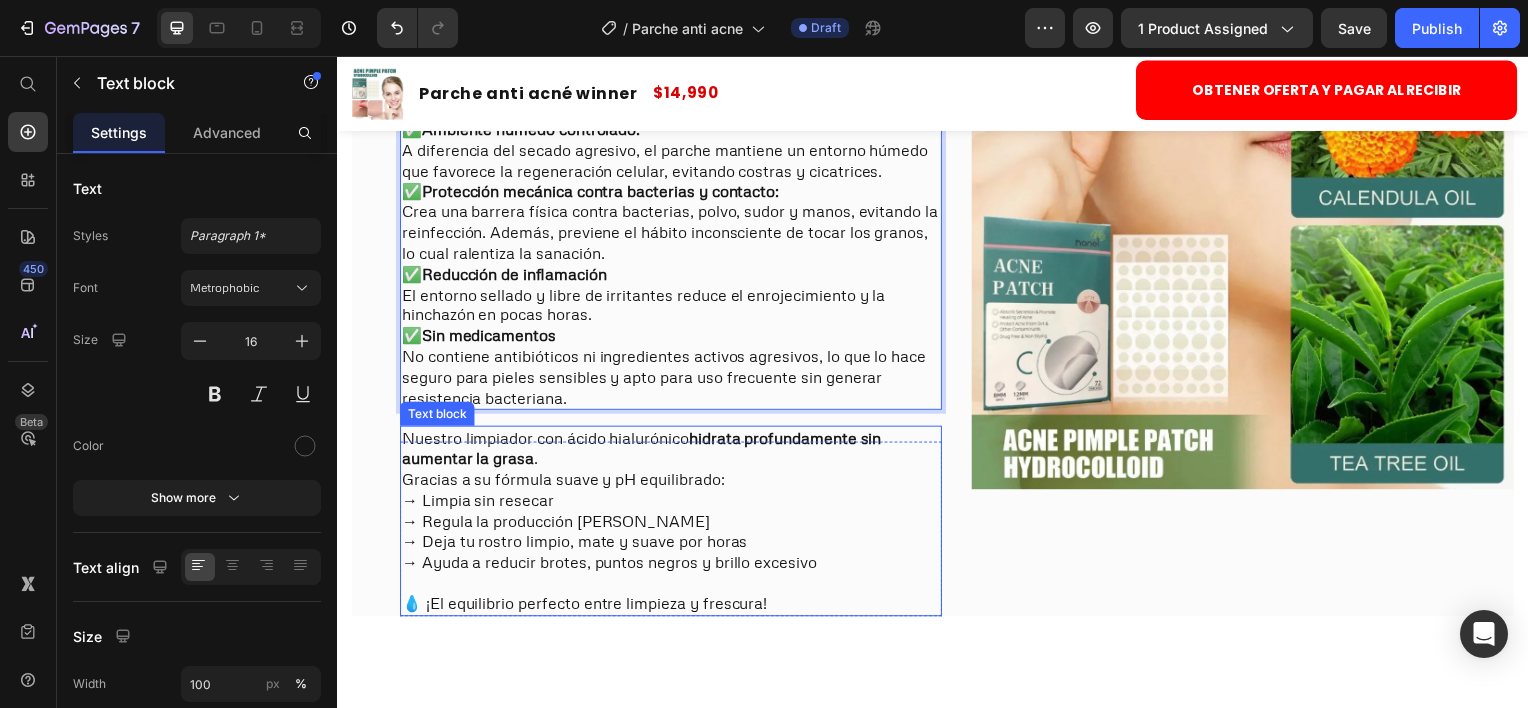 click on "→ Ayuda a reducir brotes, puntos negros y brillo excesivo" at bounding box center [673, 565] 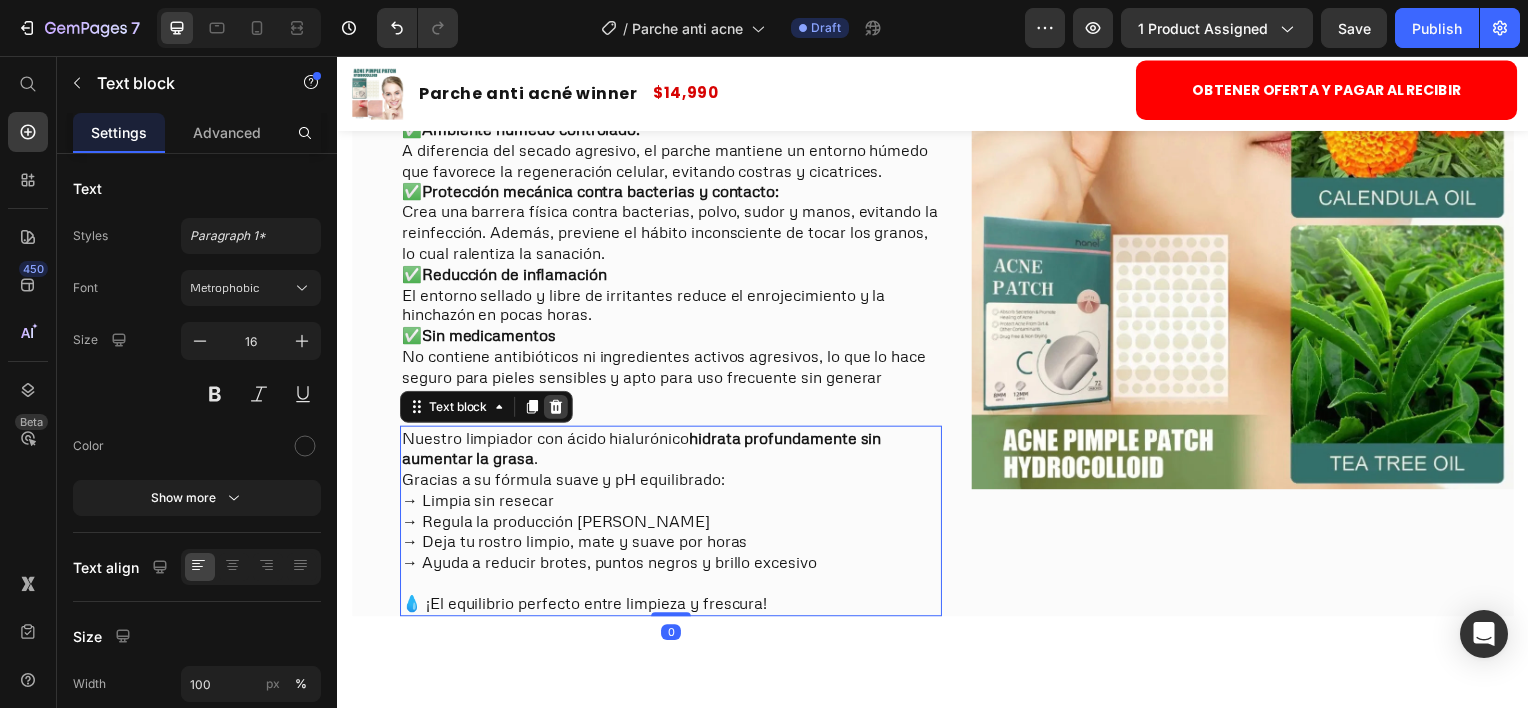 click 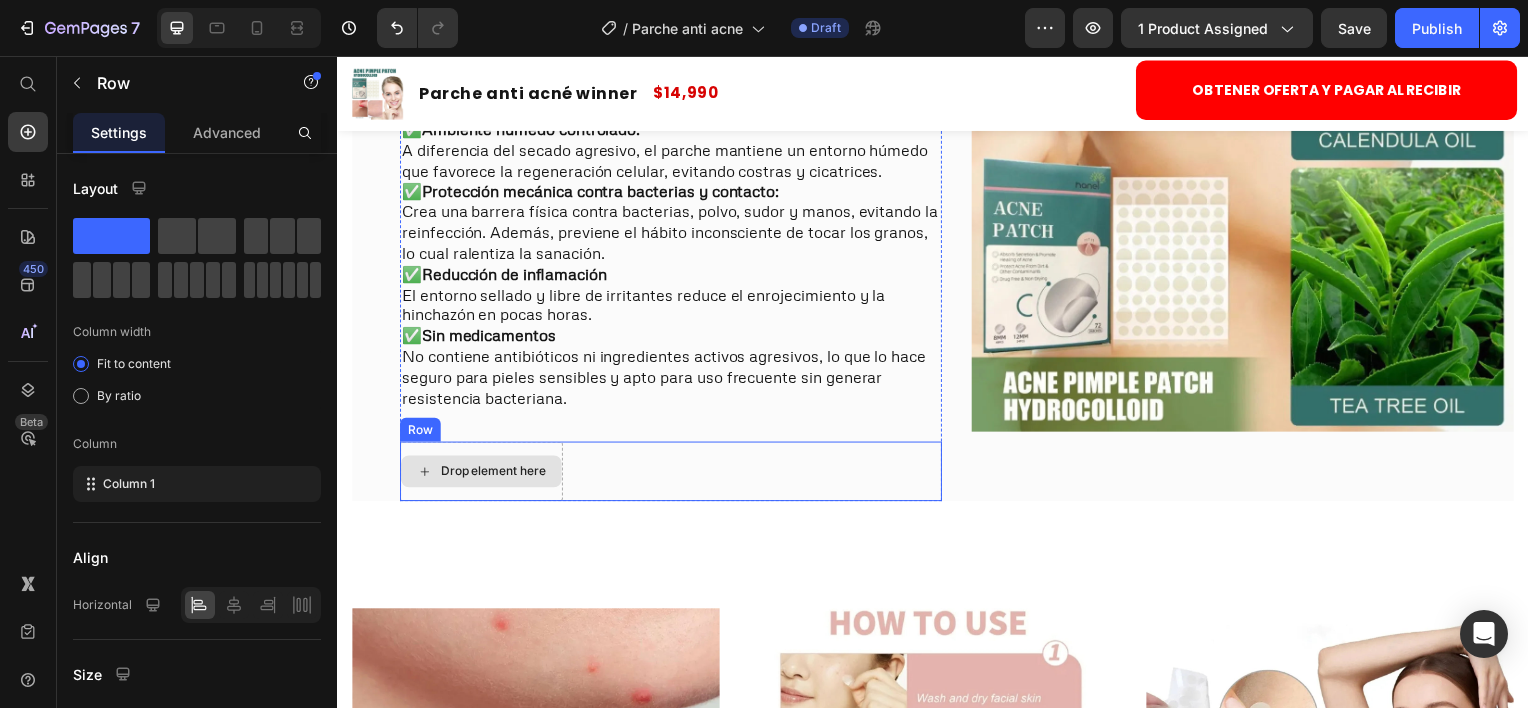 click on "Drop element here" at bounding box center [482, 474] 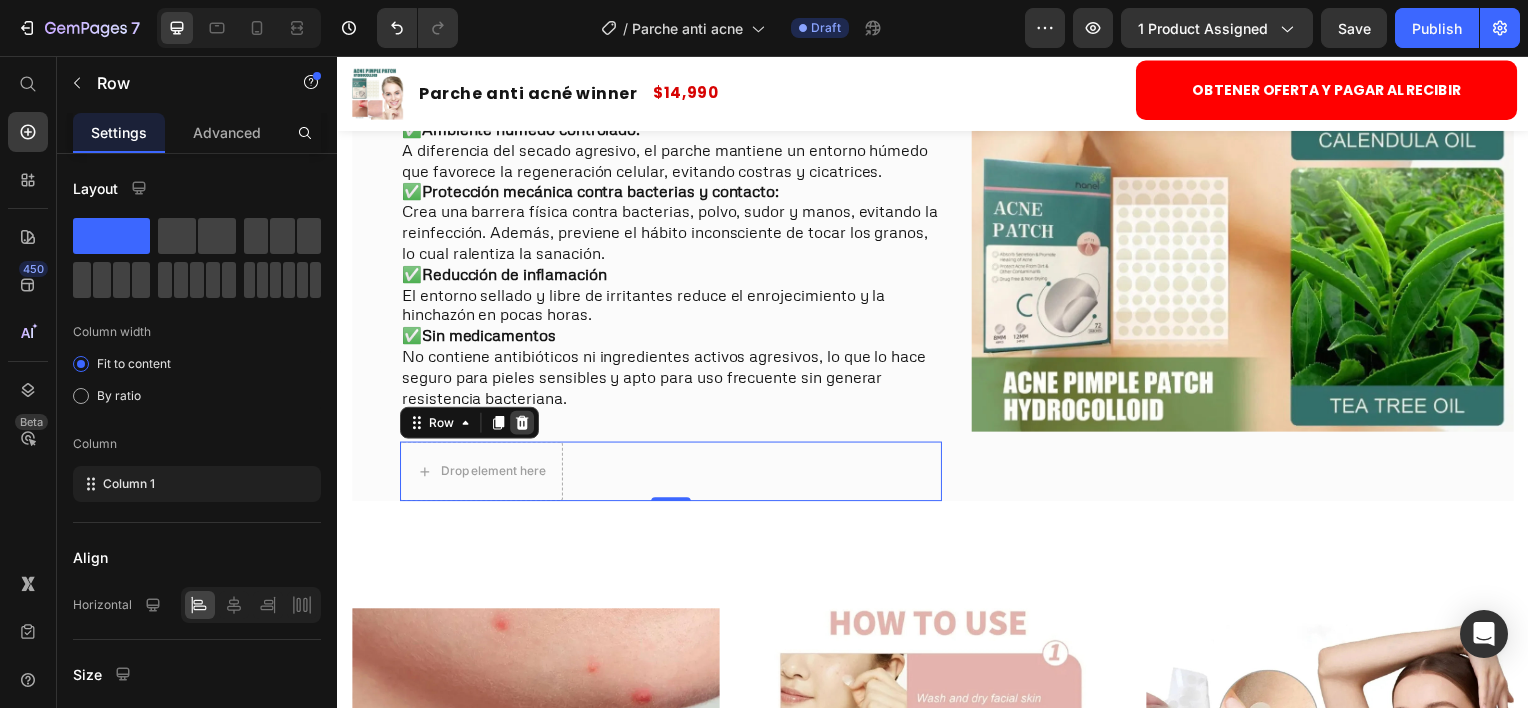 click 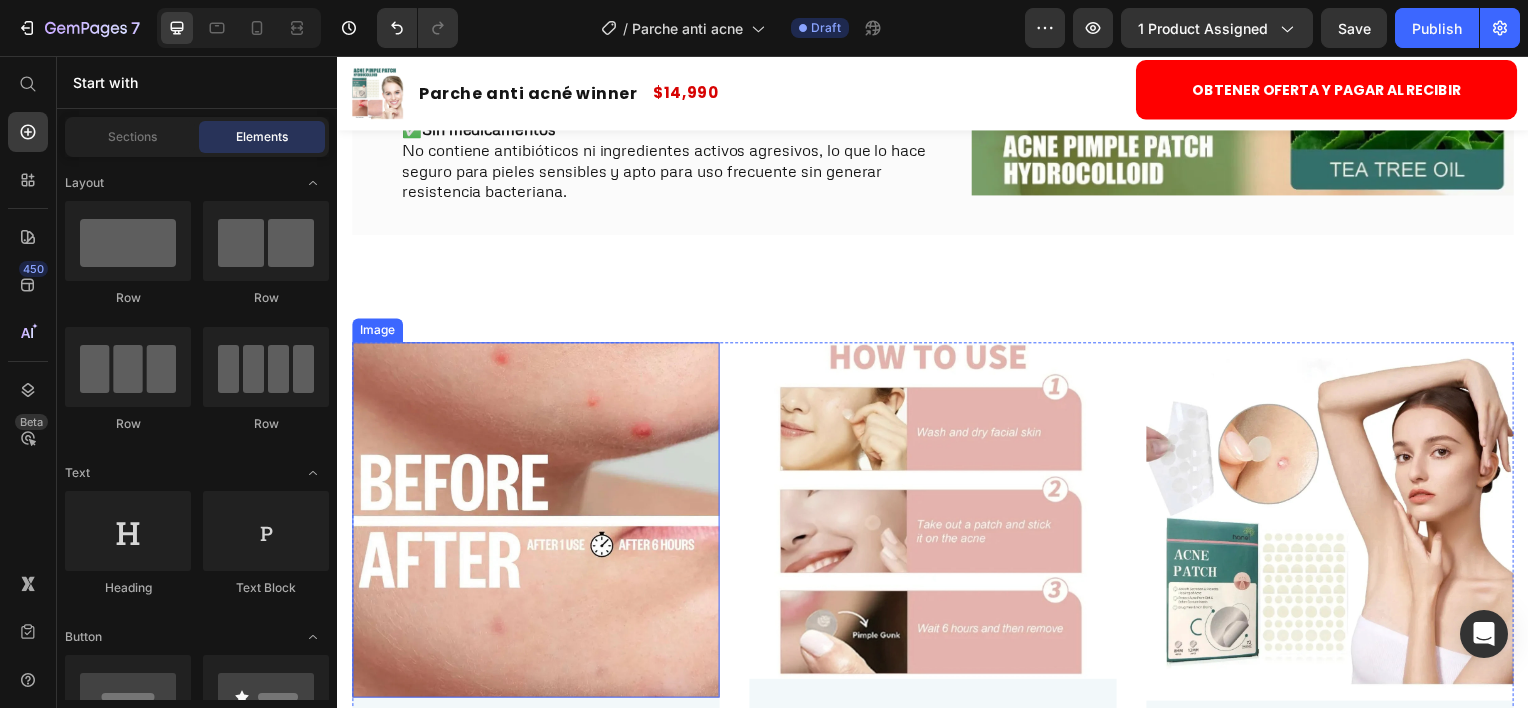 scroll, scrollTop: 3200, scrollLeft: 0, axis: vertical 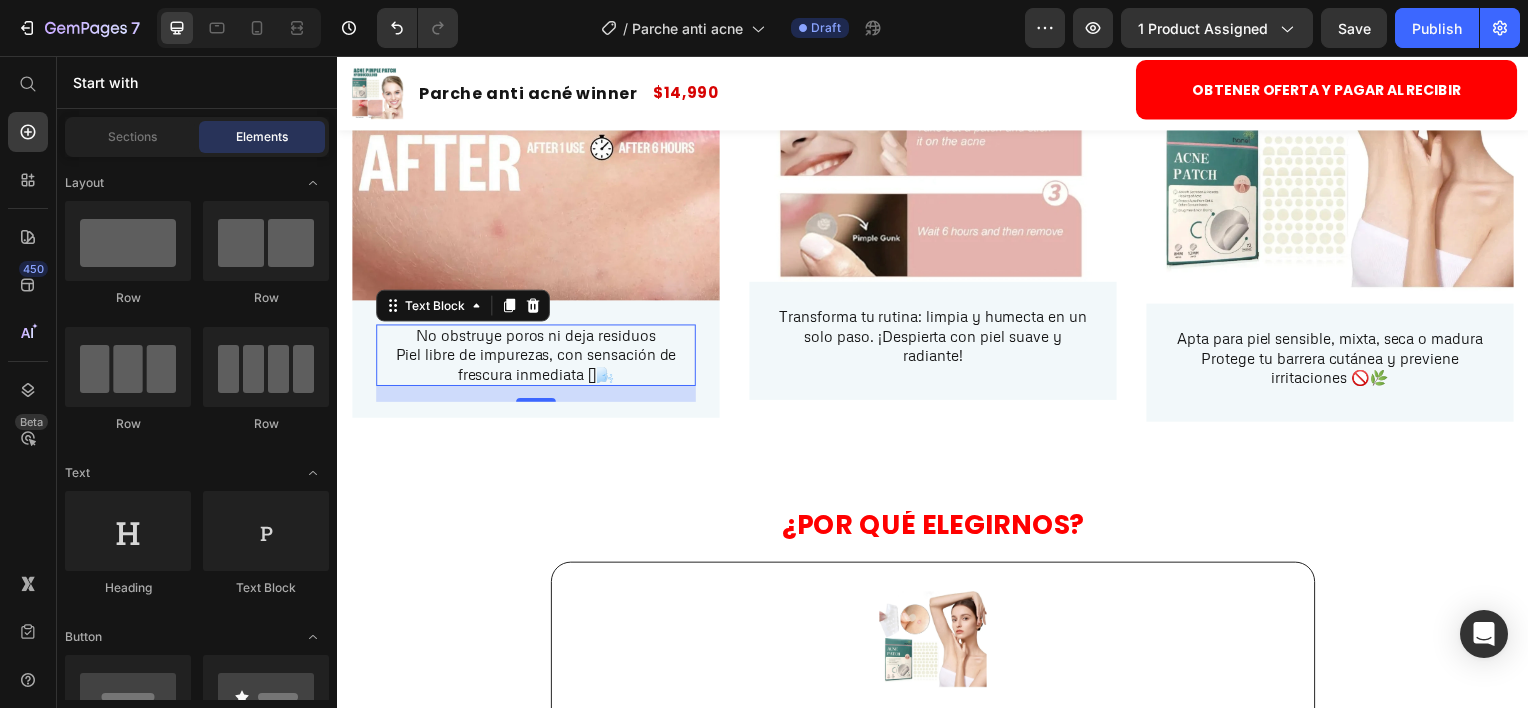click on "Piel libre de impurezas, con sensación de frescura inmediata 🫧🌬️" at bounding box center [537, 366] 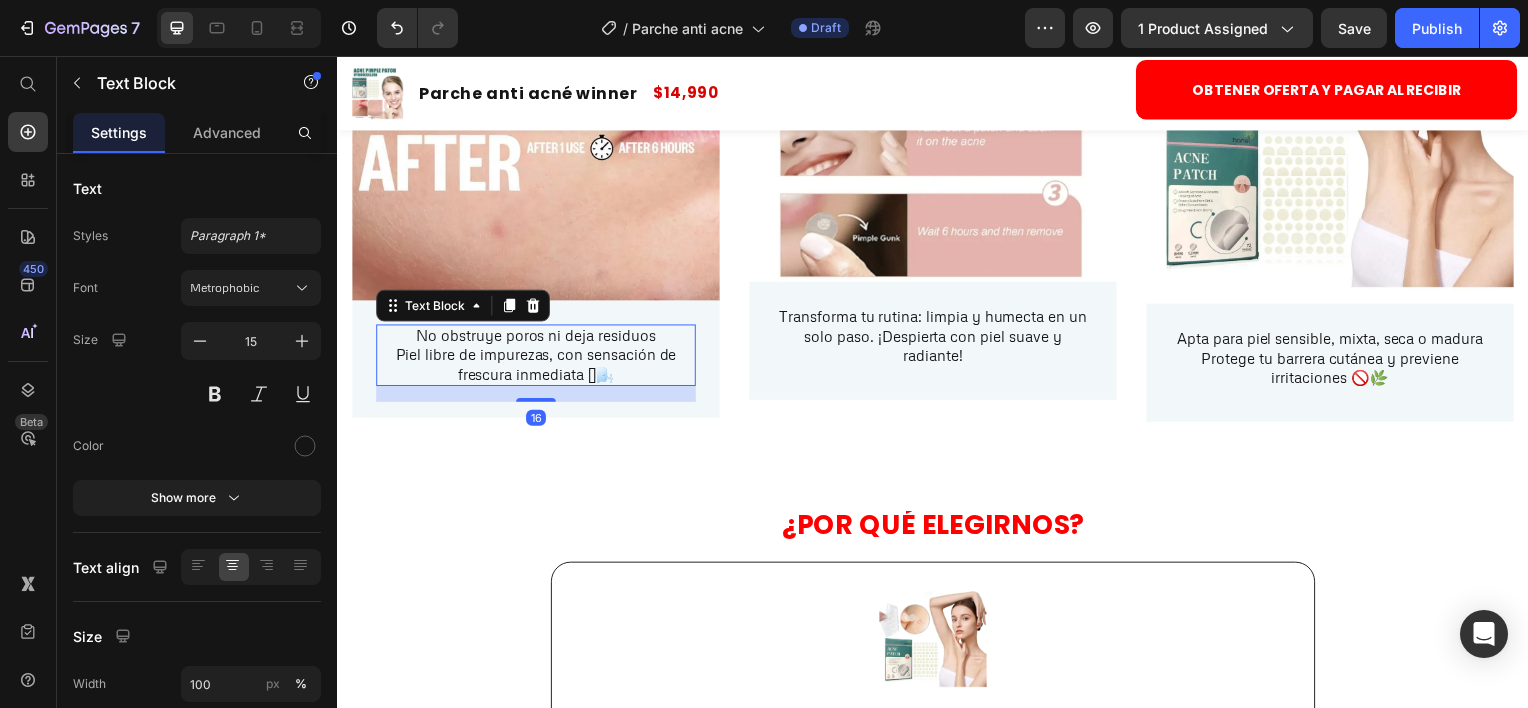 click on "Piel libre de impurezas, con sensación de frescura inmediata 🫧🌬️" at bounding box center [537, 366] 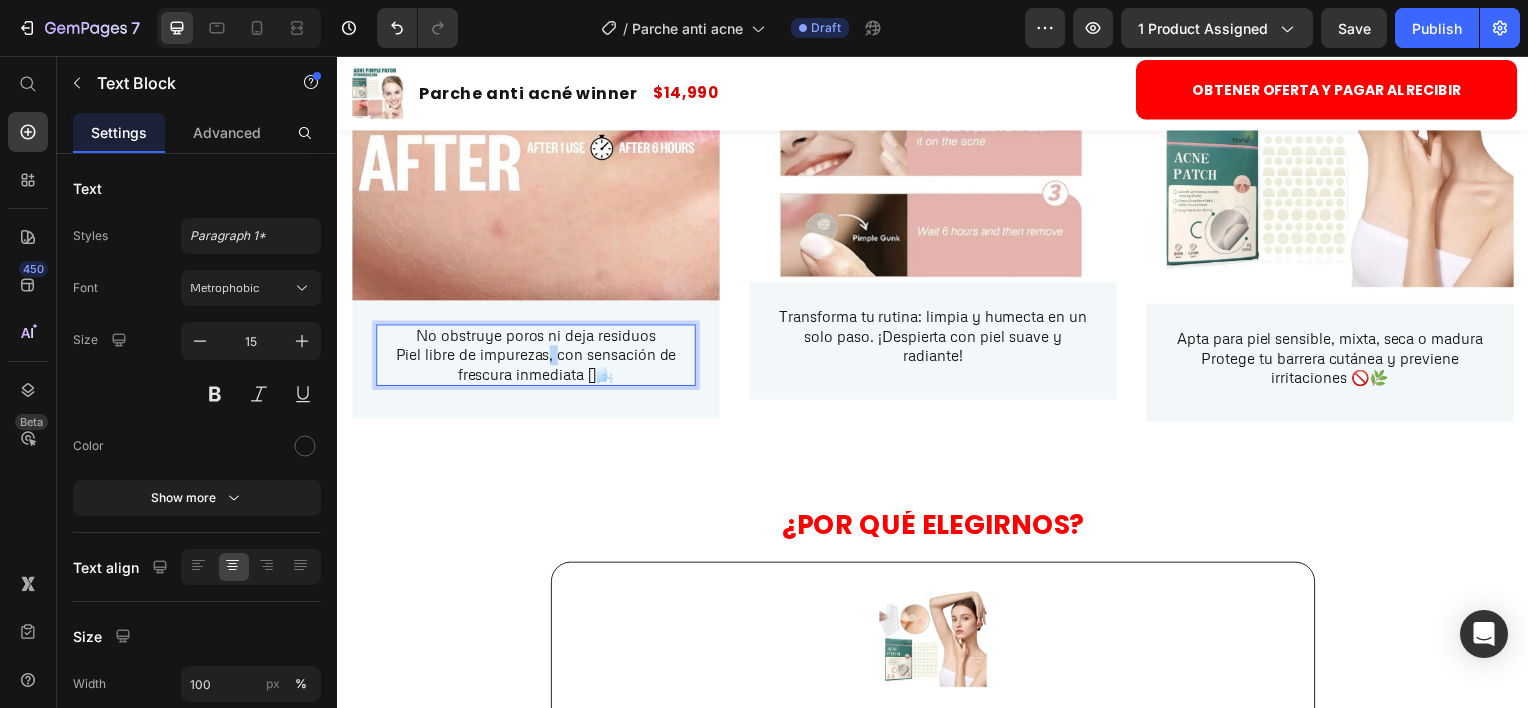 click on "Piel libre de impurezas, con sensación de frescura inmediata 🫧🌬️" at bounding box center (537, 366) 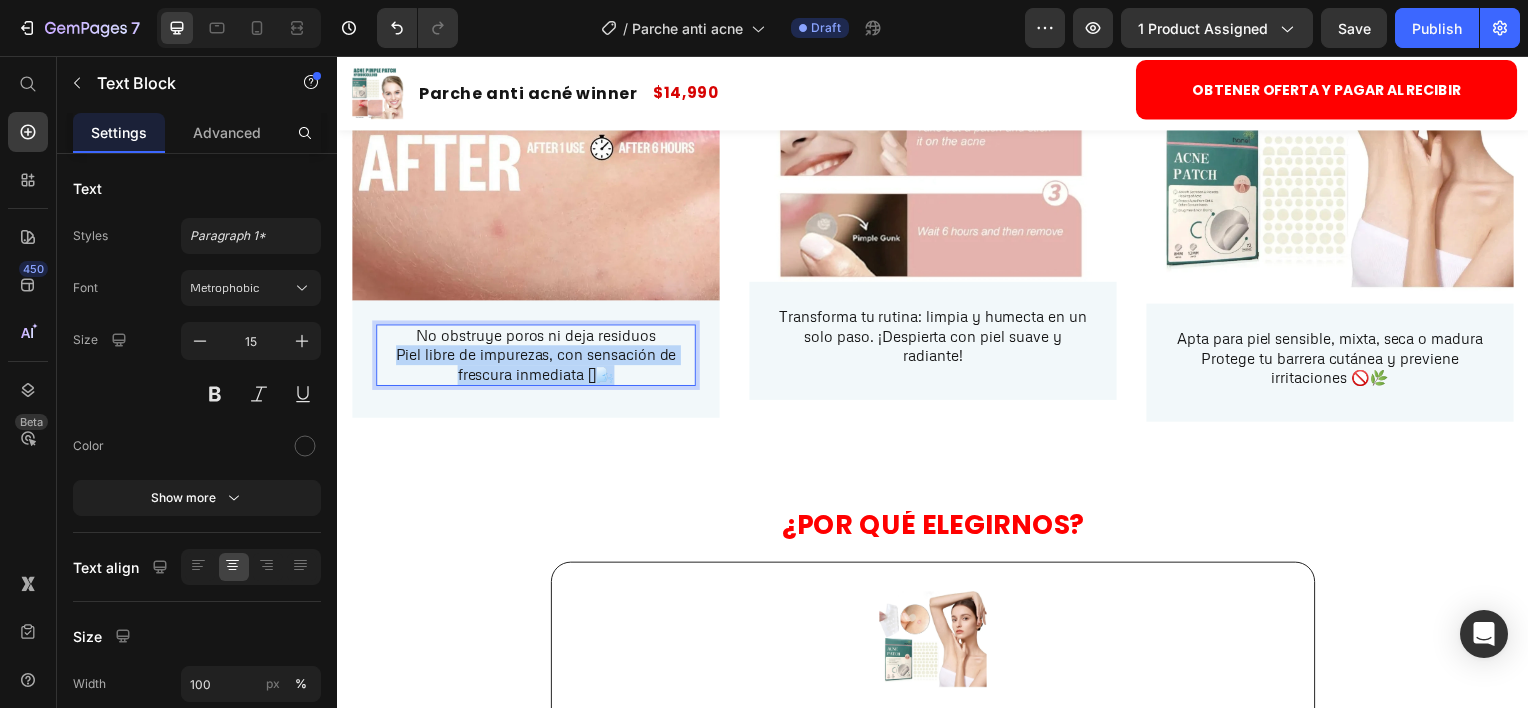 click on "Piel libre de impurezas, con sensación de frescura inmediata 🫧🌬️" at bounding box center (537, 366) 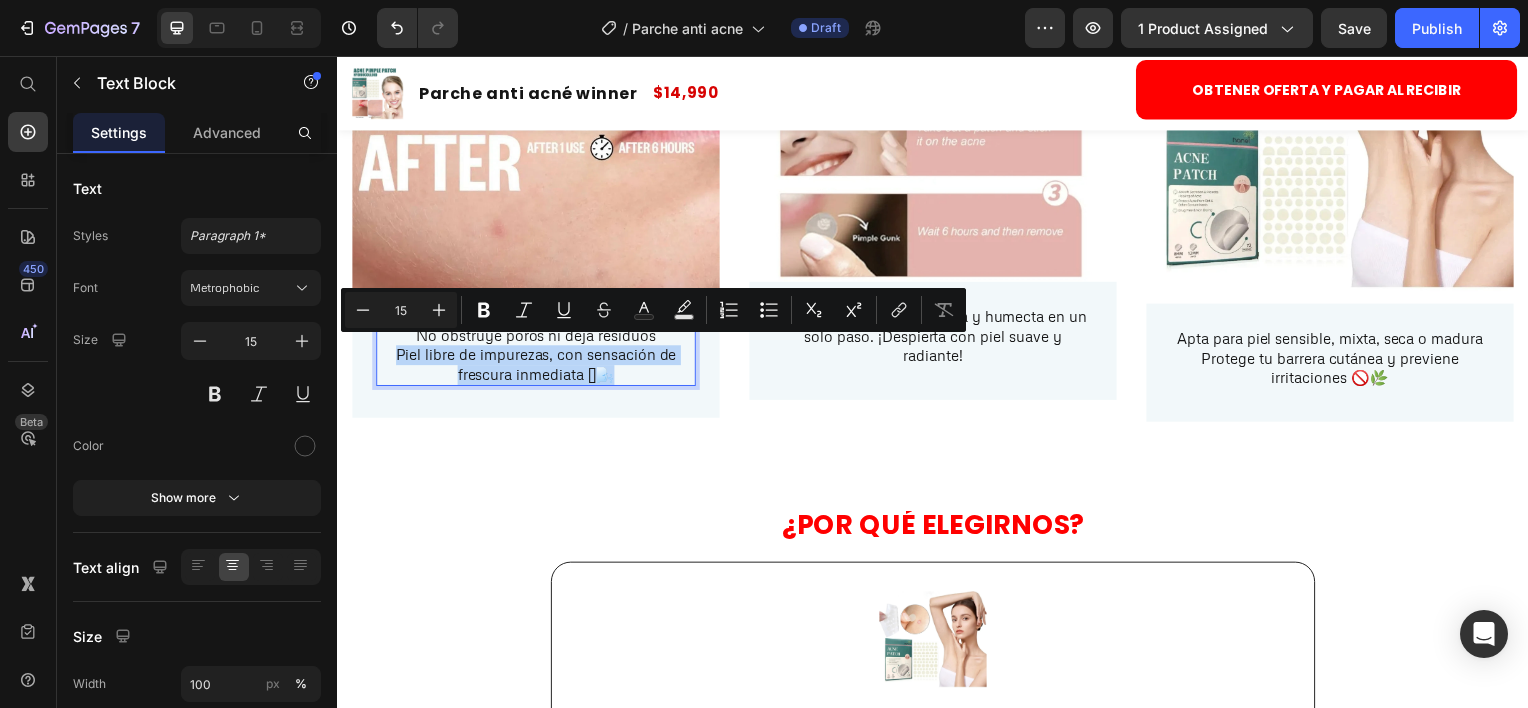 click on "Piel libre de impurezas, con sensación de frescura inmediata 🫧🌬️" at bounding box center [537, 366] 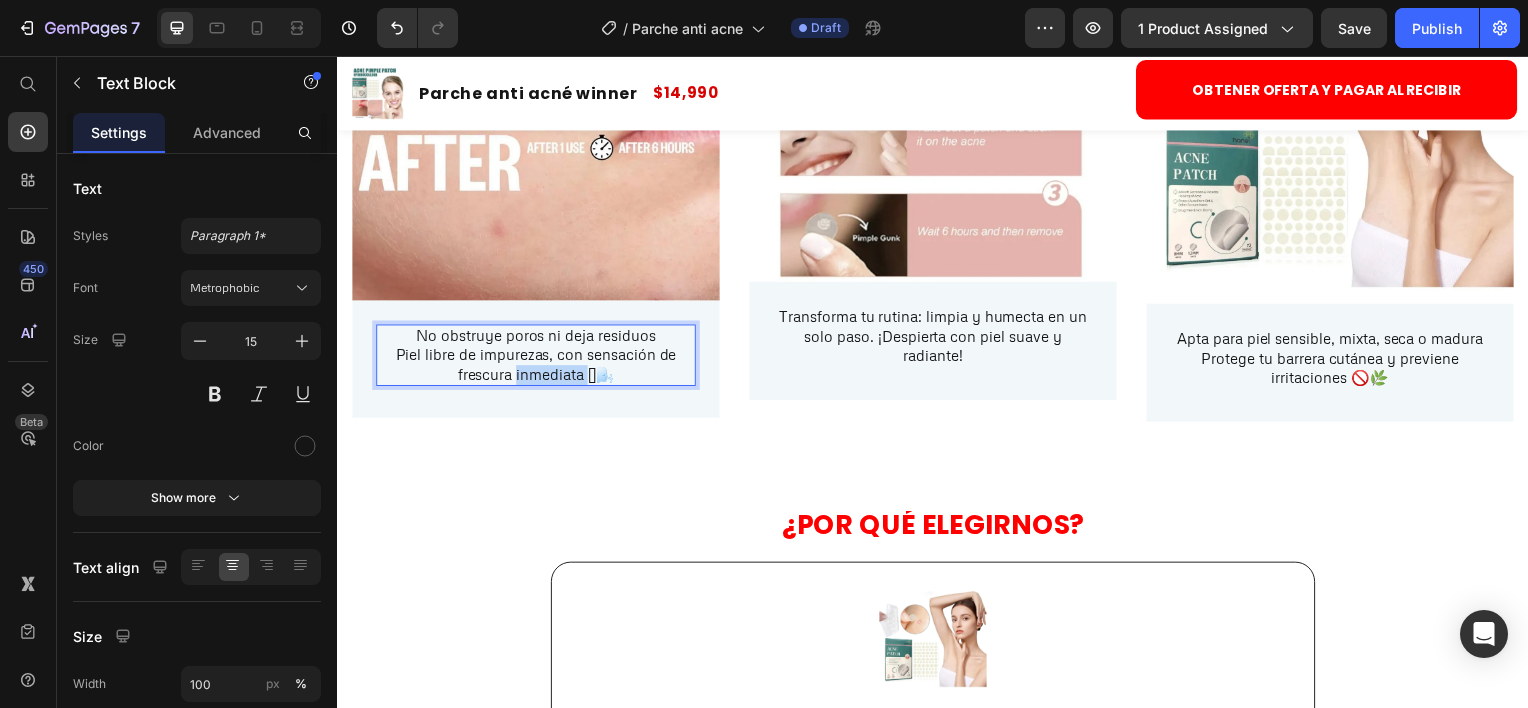 click on "Piel libre de impurezas, con sensación de frescura inmediata 🫧🌬️" at bounding box center (537, 366) 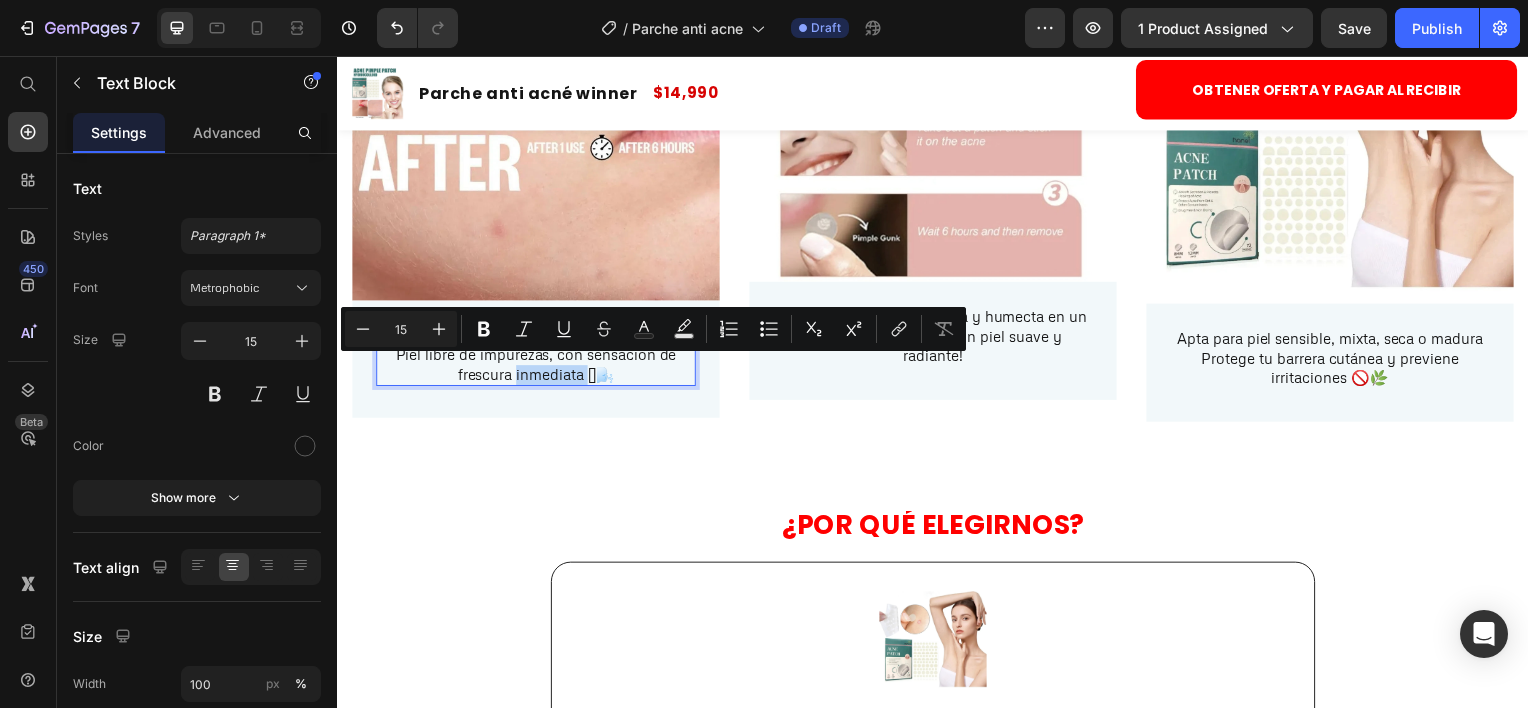 click at bounding box center (522, 334) 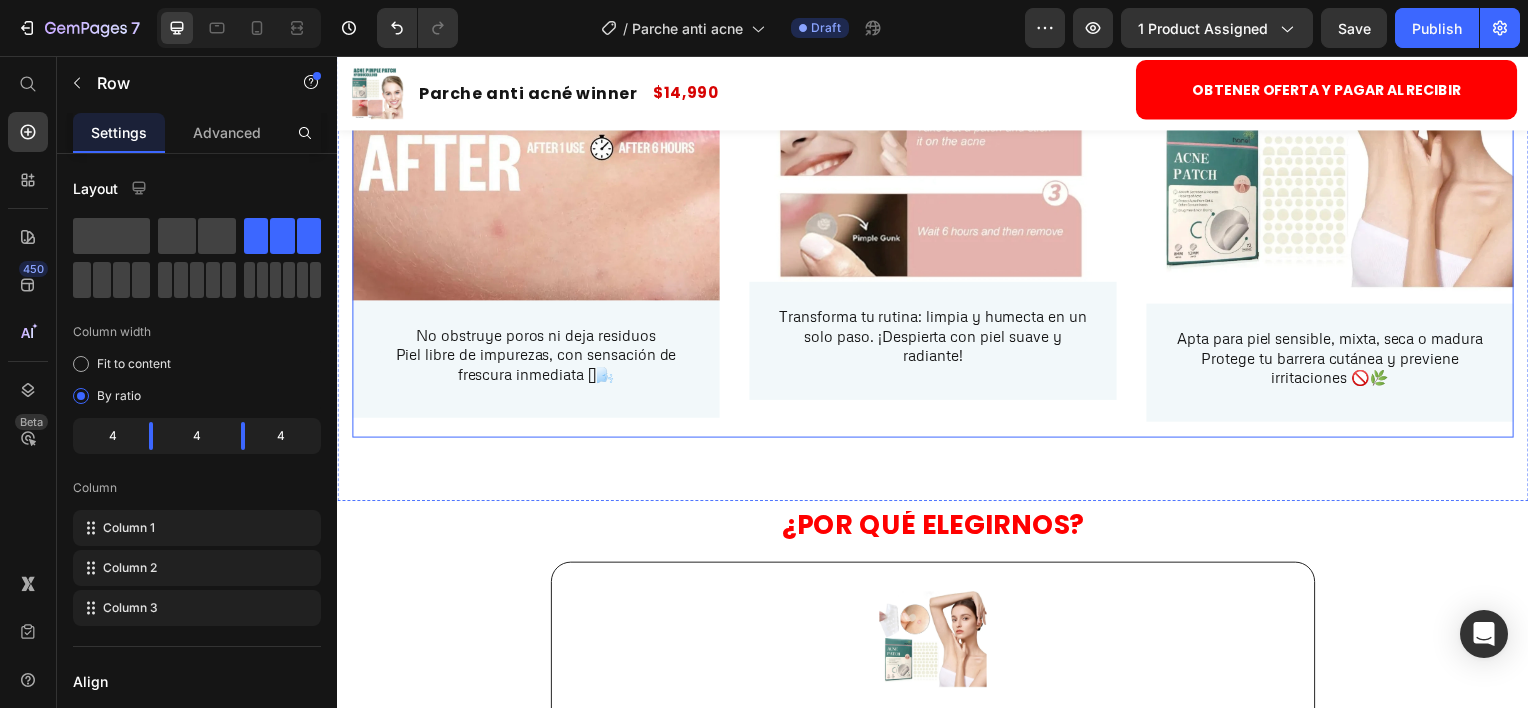 click on "Image Transforma tu rutina: limpia y humecta en un solo paso. ¡Despierta con piel suave y radiante! Text Block Row" at bounding box center (937, 191) 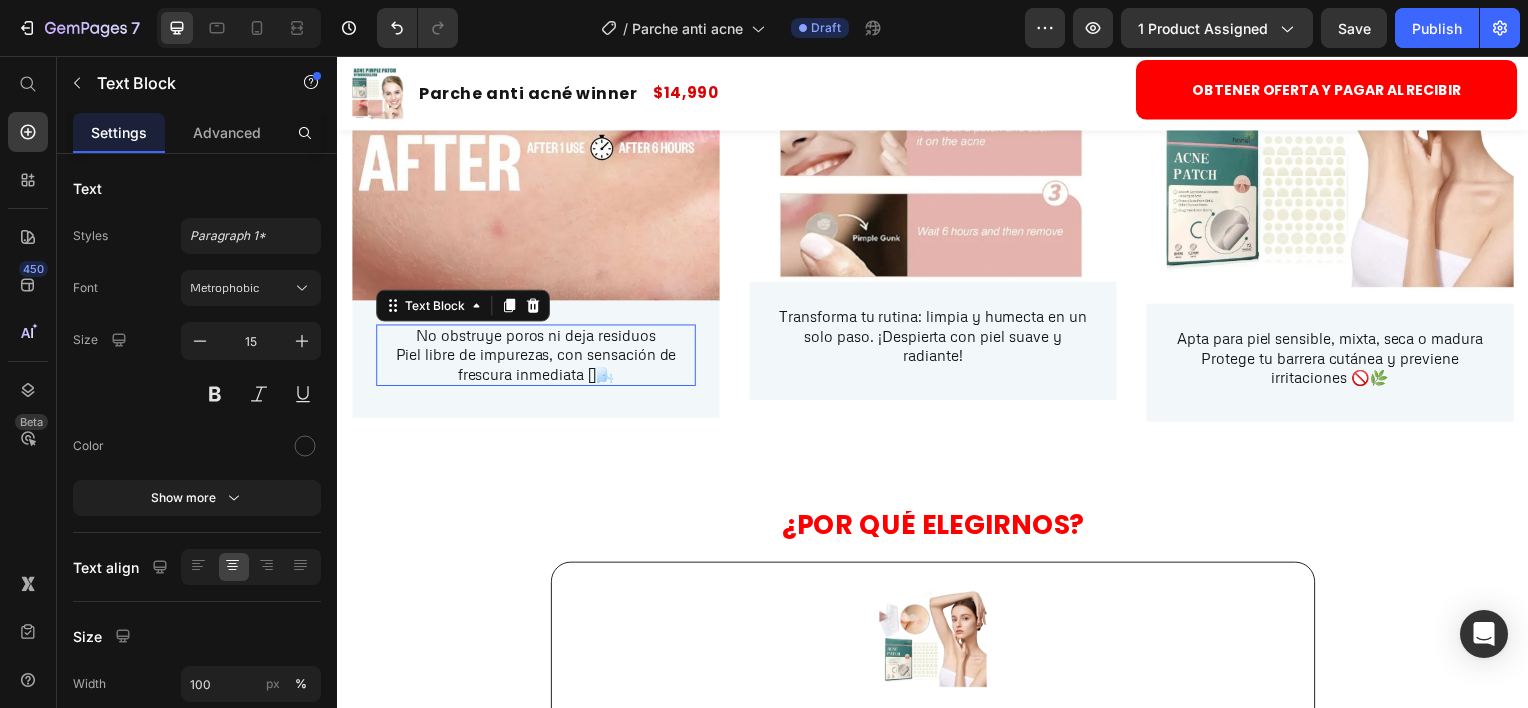 click on "No obstruye poros ni deja residuos" at bounding box center (537, 338) 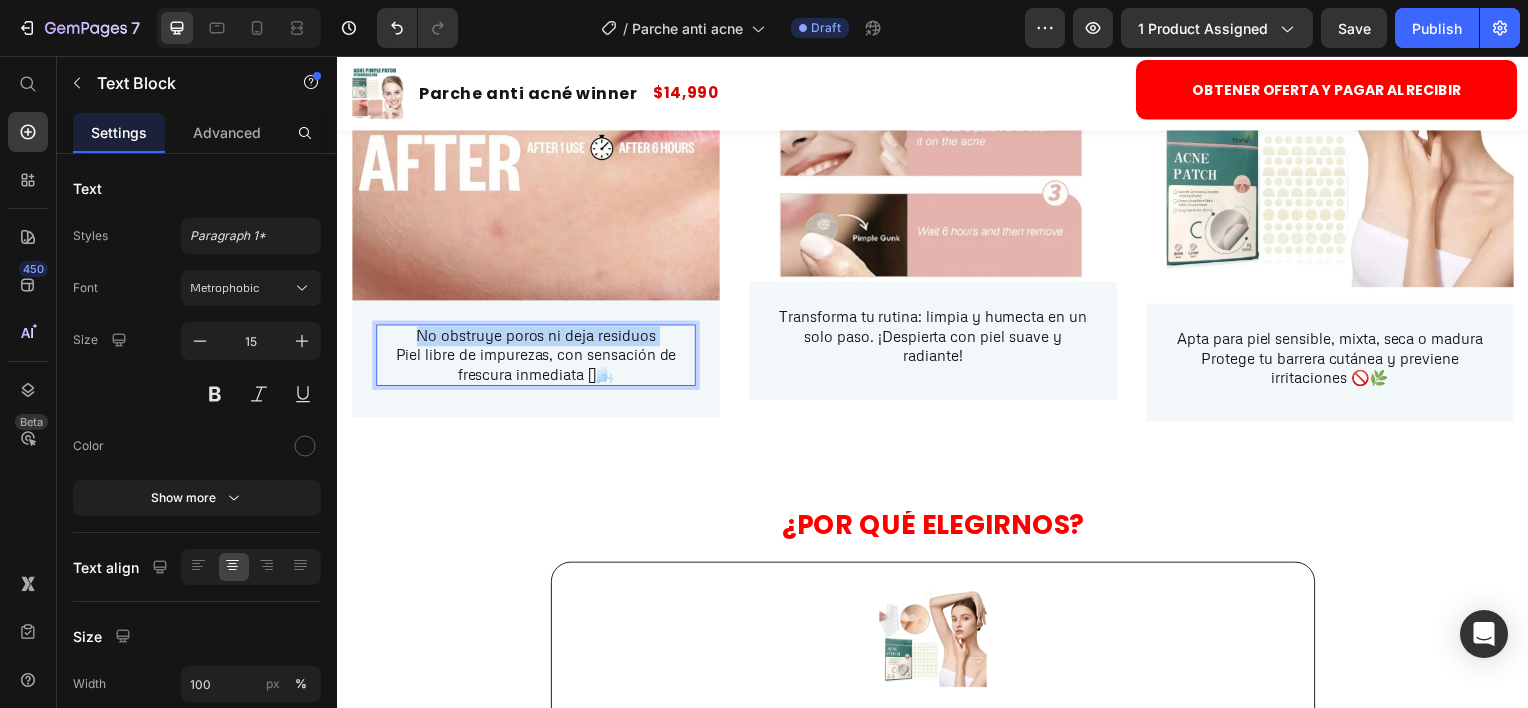 click on "No obstruye poros ni deja residuos" at bounding box center [537, 338] 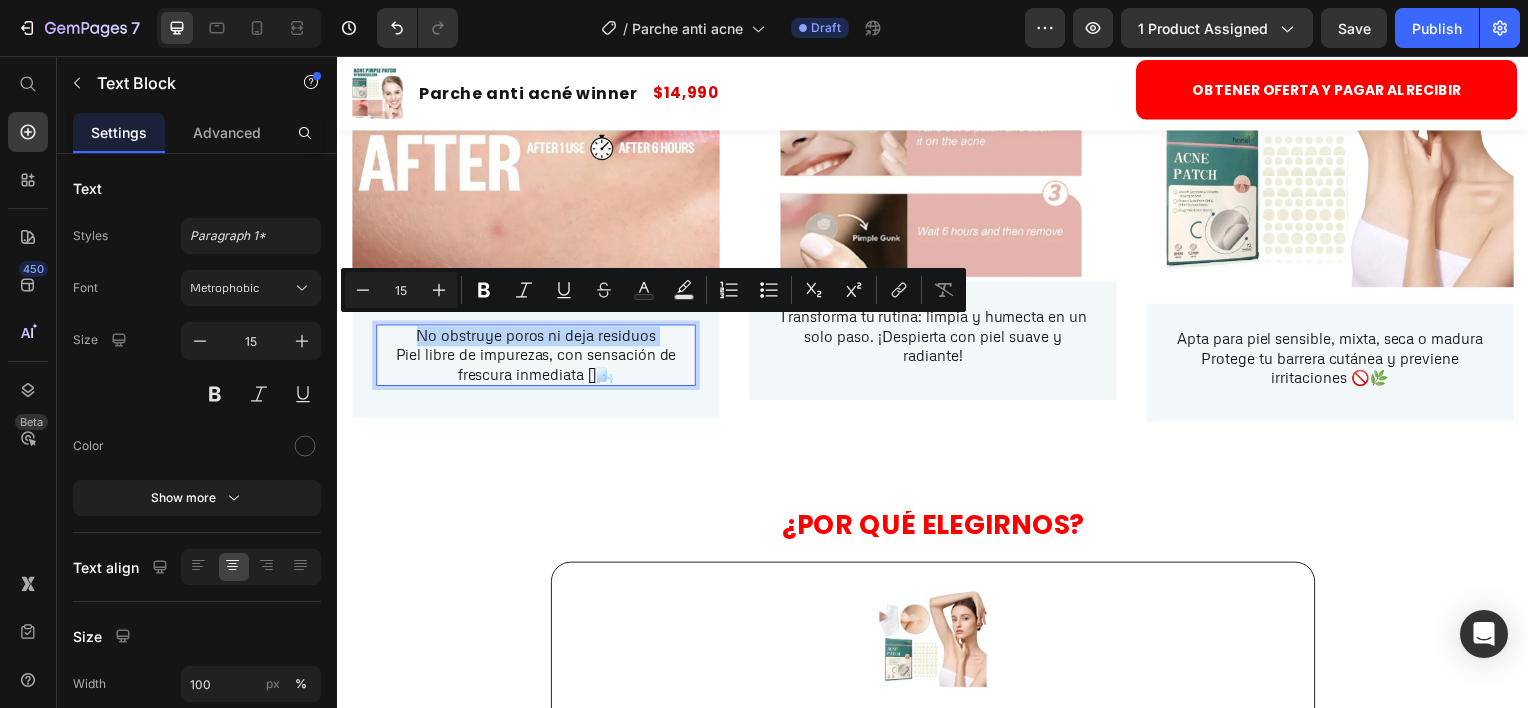 click on "No obstruye poros ni deja residuos" at bounding box center [537, 338] 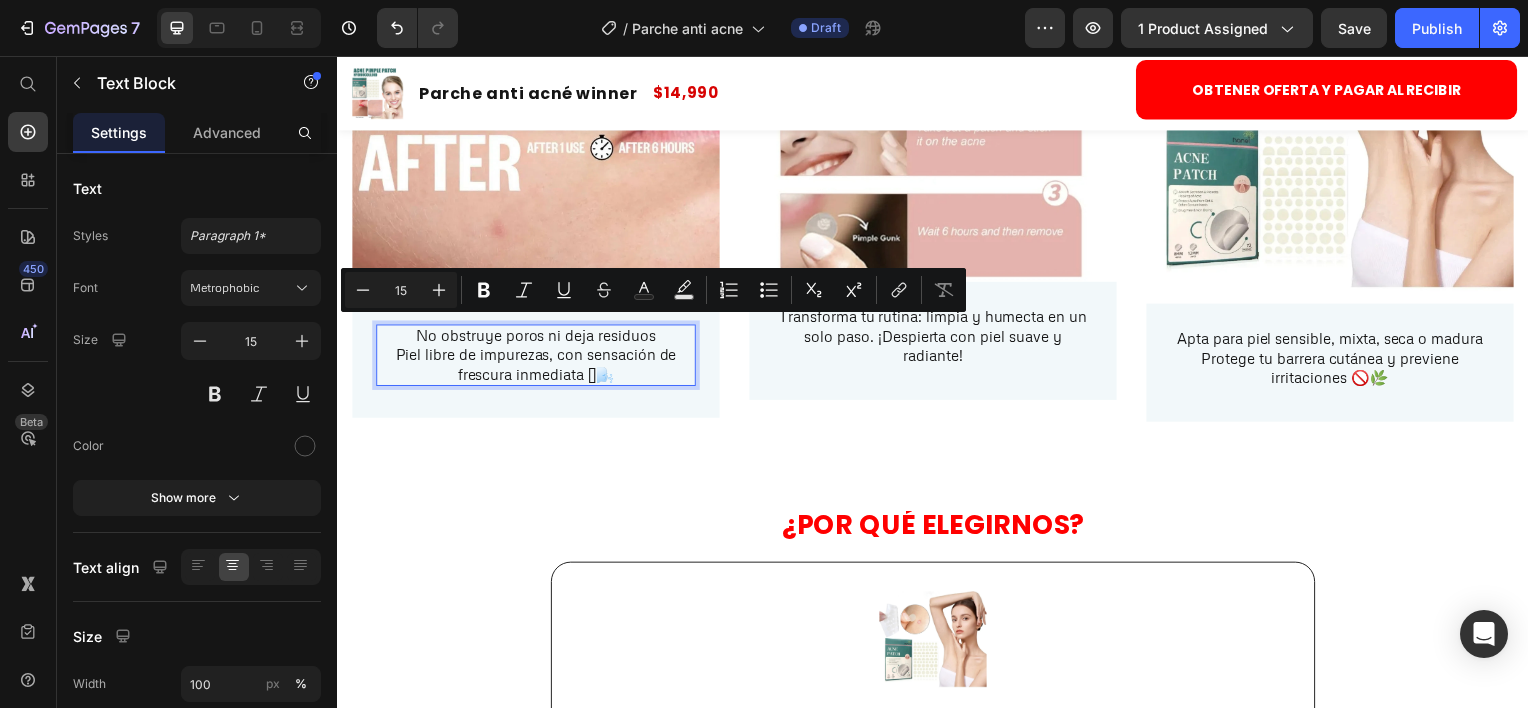 drag, startPoint x: 471, startPoint y: 354, endPoint x: 639, endPoint y: 366, distance: 168.42802 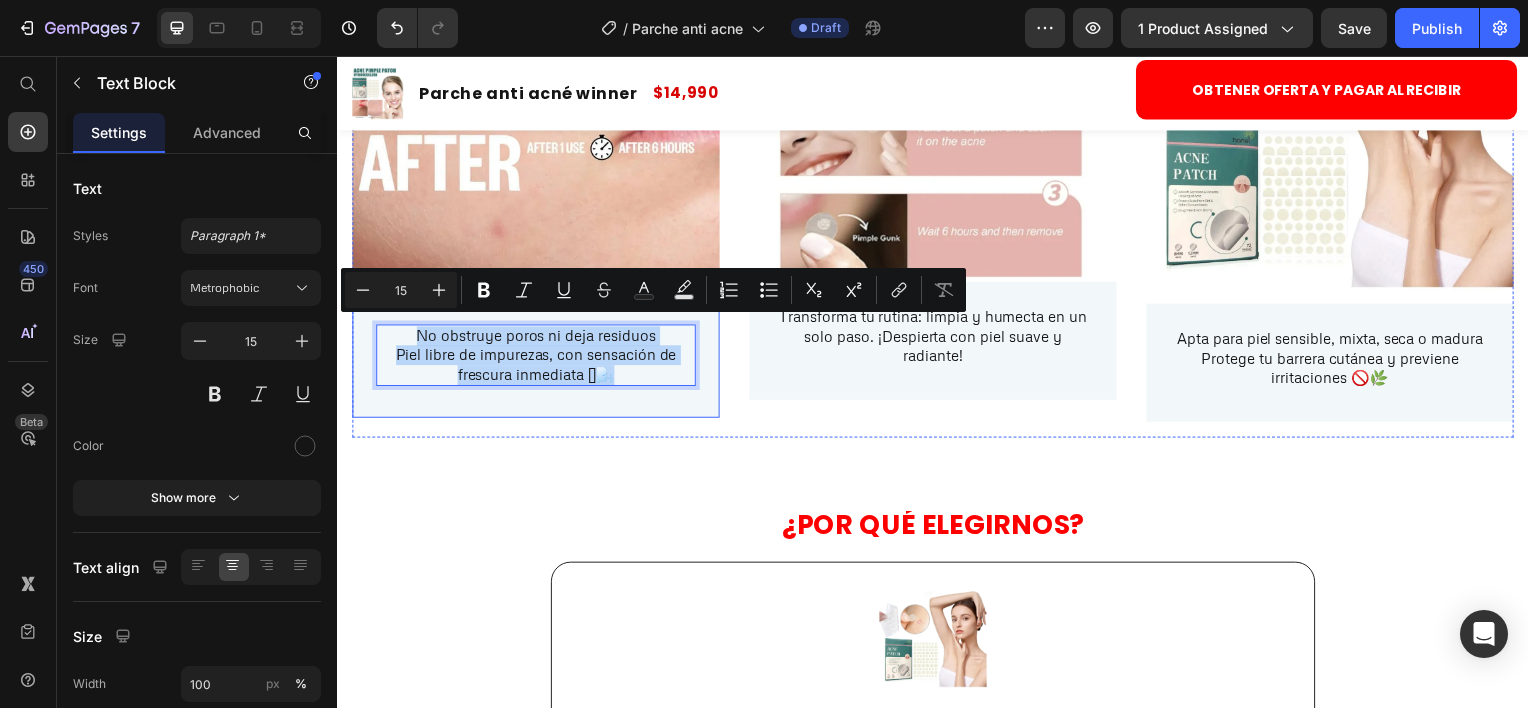 drag, startPoint x: 632, startPoint y: 374, endPoint x: 359, endPoint y: 322, distance: 277.90826 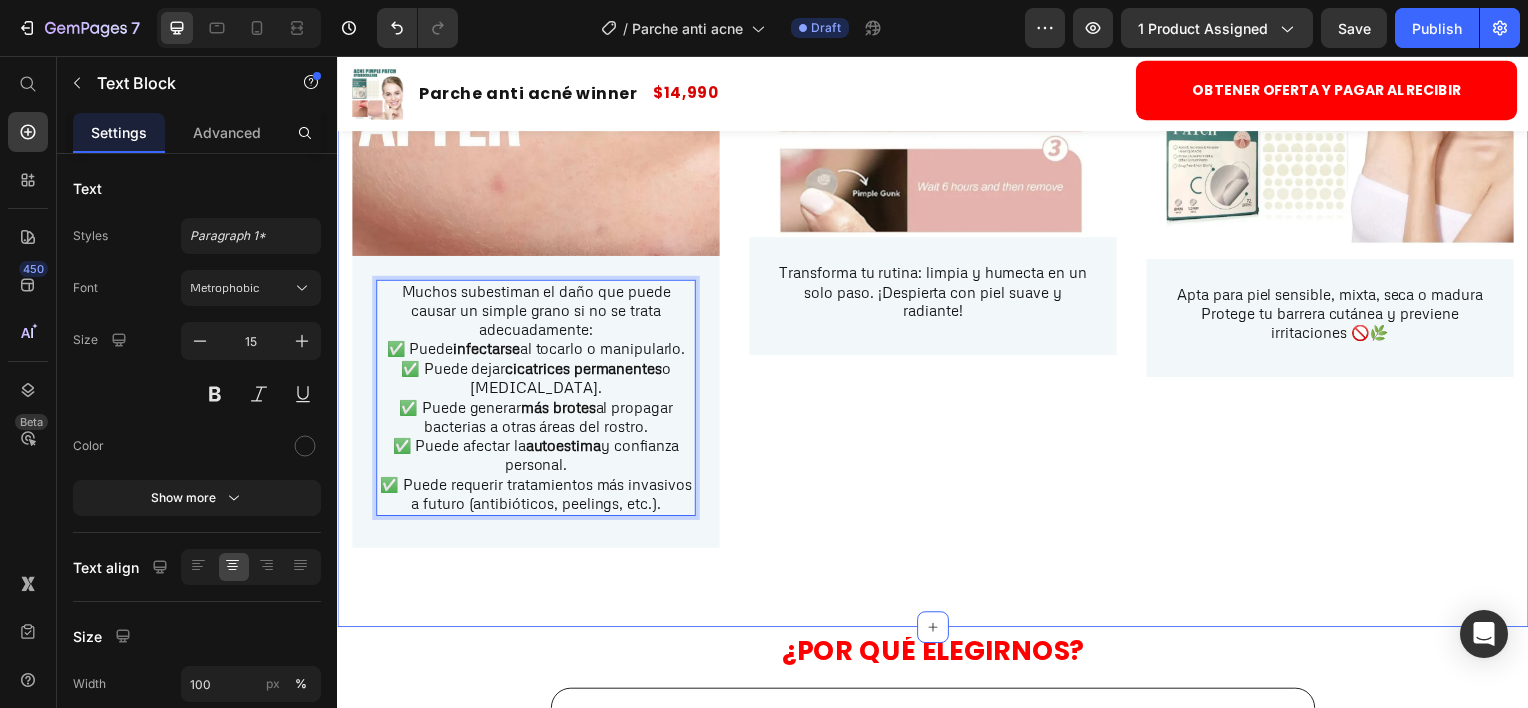 scroll, scrollTop: 3300, scrollLeft: 0, axis: vertical 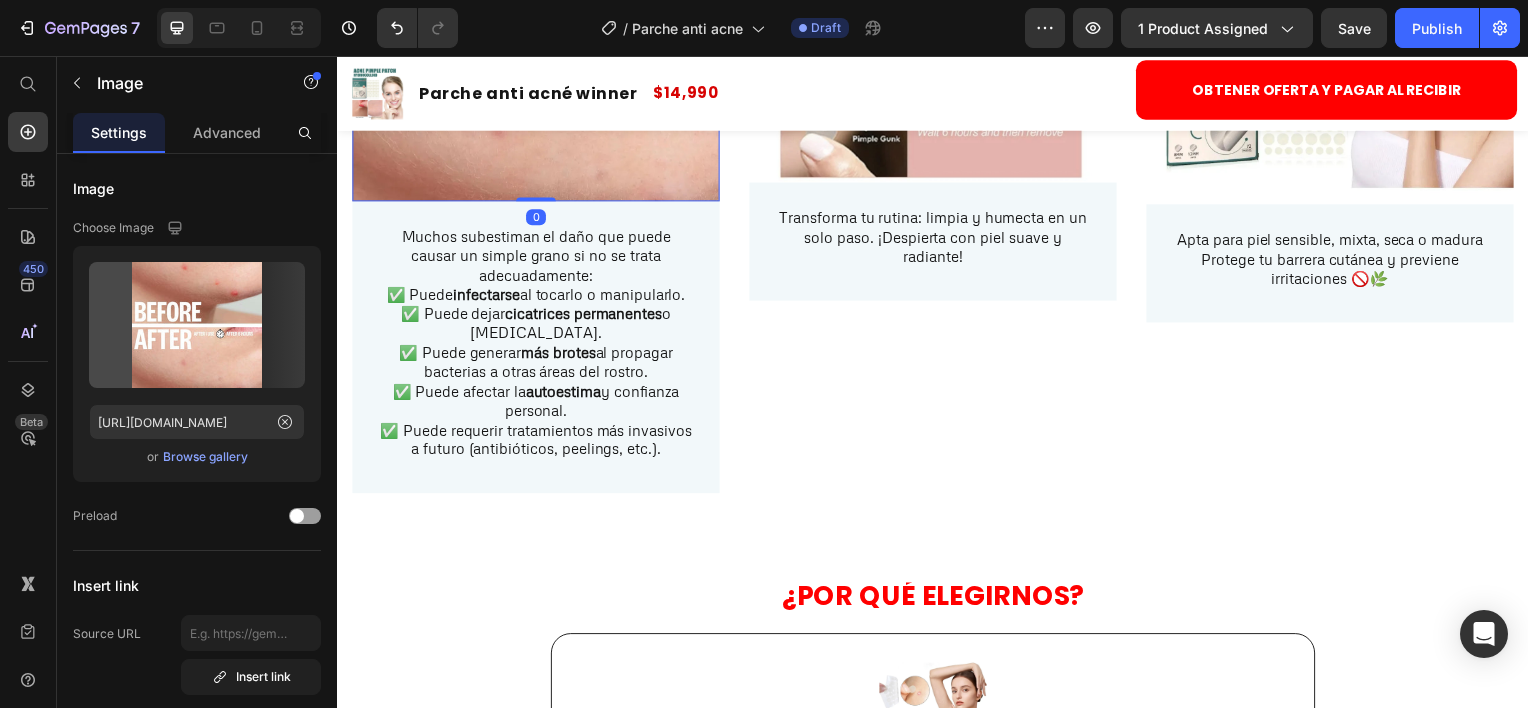 click at bounding box center [537, 22] 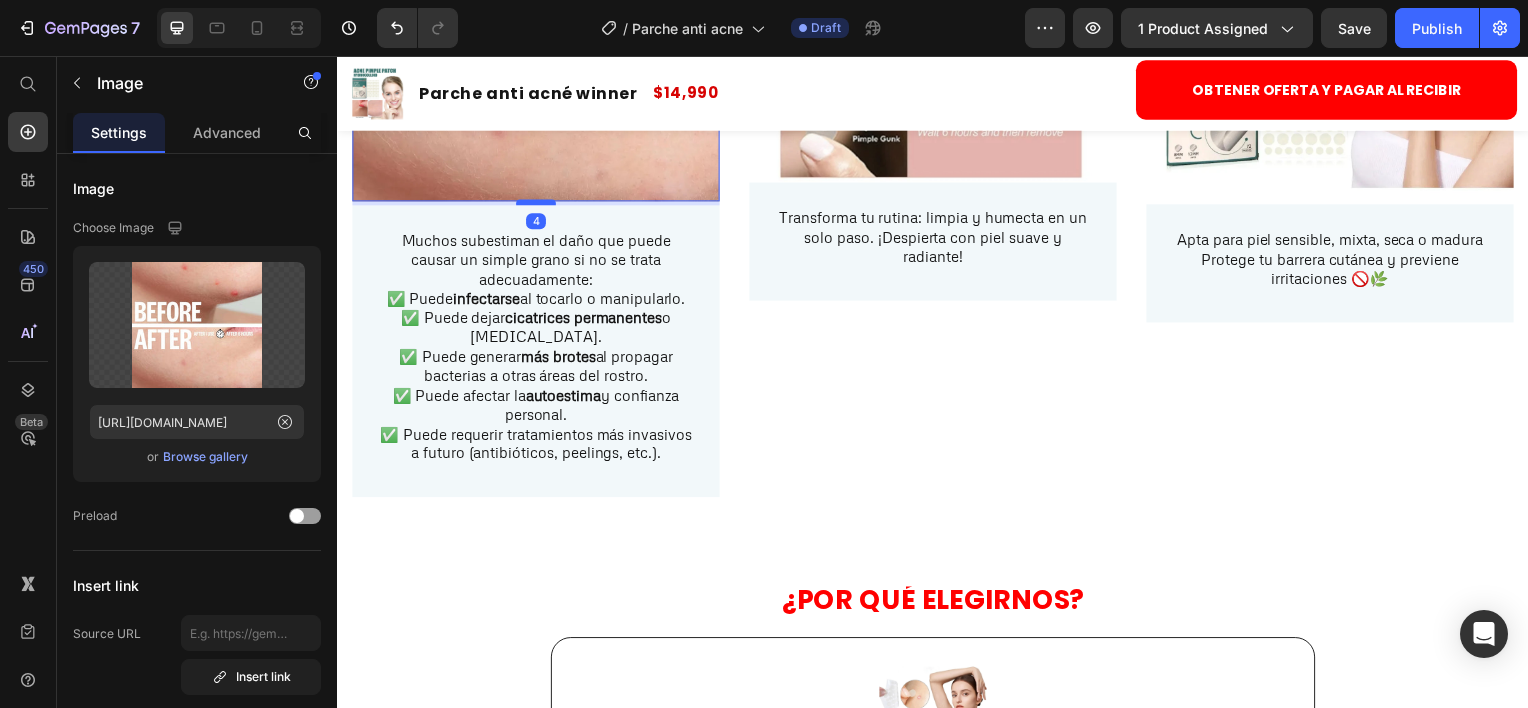 click at bounding box center [537, 203] 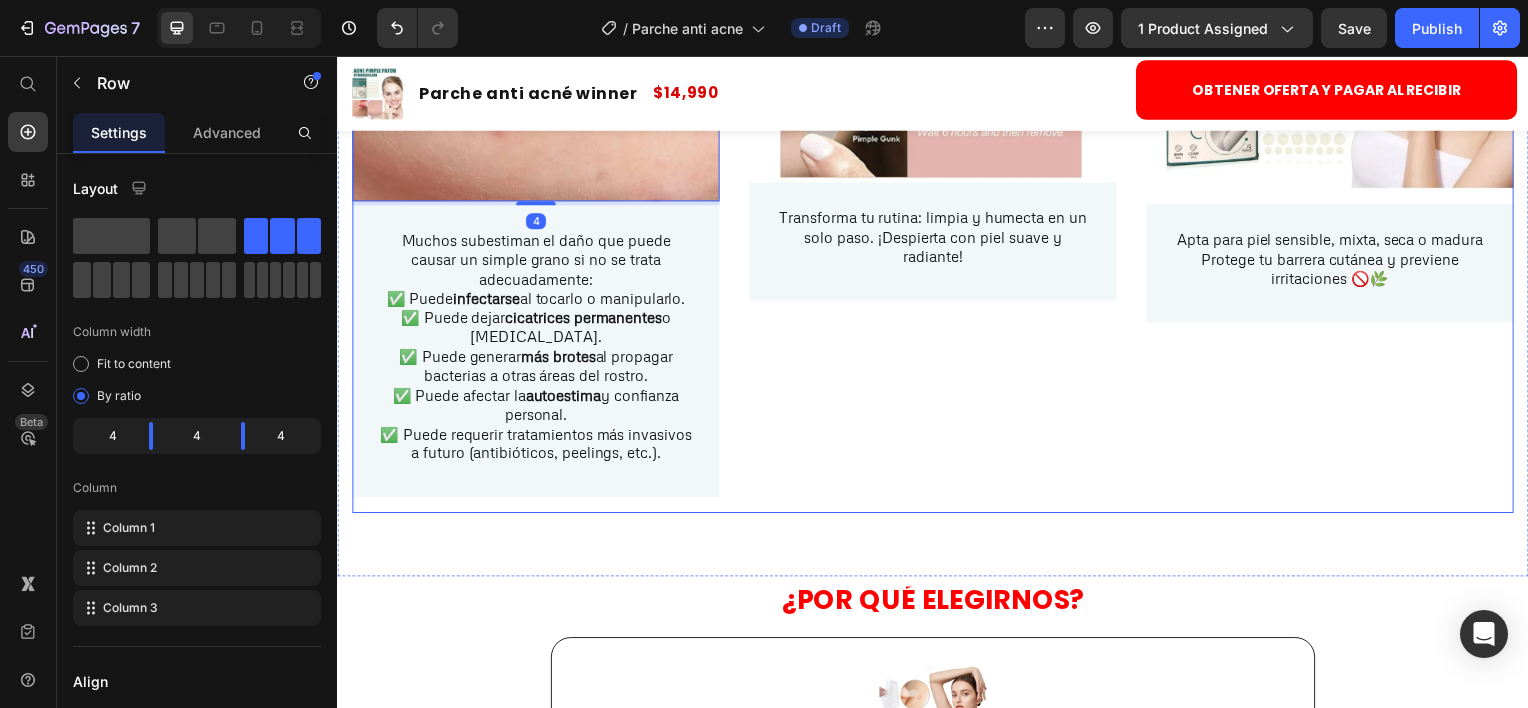 click on "Image Transforma tu rutina: limpia y humecta en un solo paso. ¡Despierta con piel suave y radiante! Text Block Row" at bounding box center (937, 179) 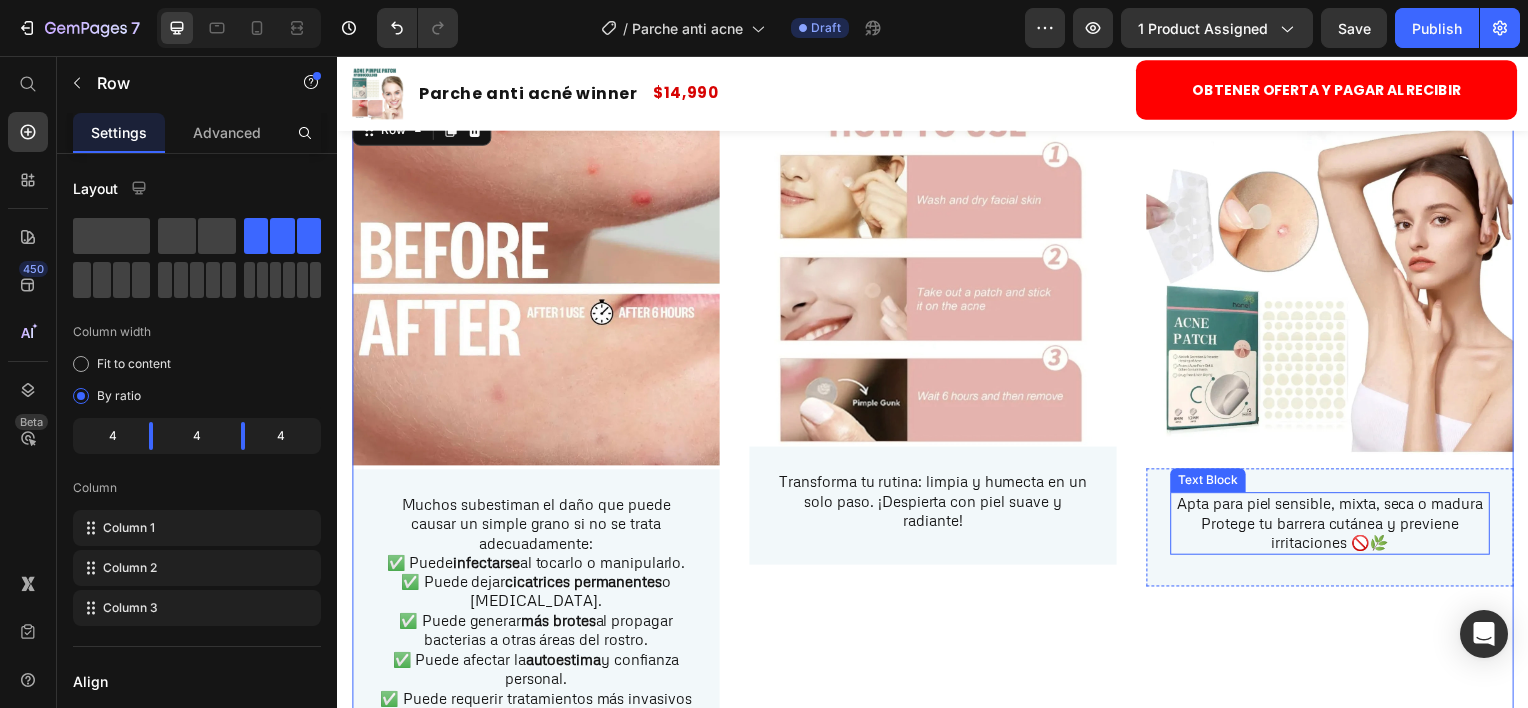 scroll, scrollTop: 3000, scrollLeft: 0, axis: vertical 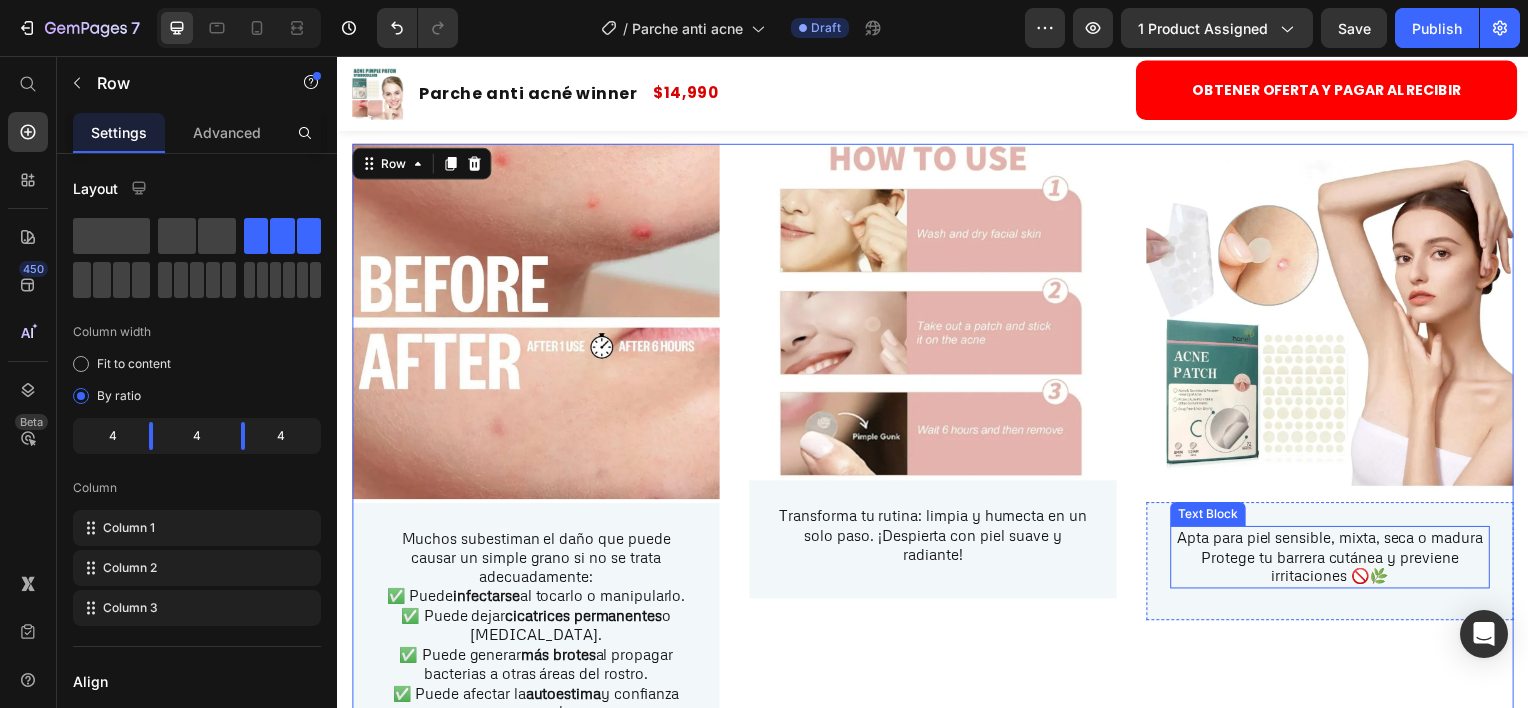 click on "Protege tu barrera cutánea y previene irritaciones 🚫🌿" at bounding box center [1337, 570] 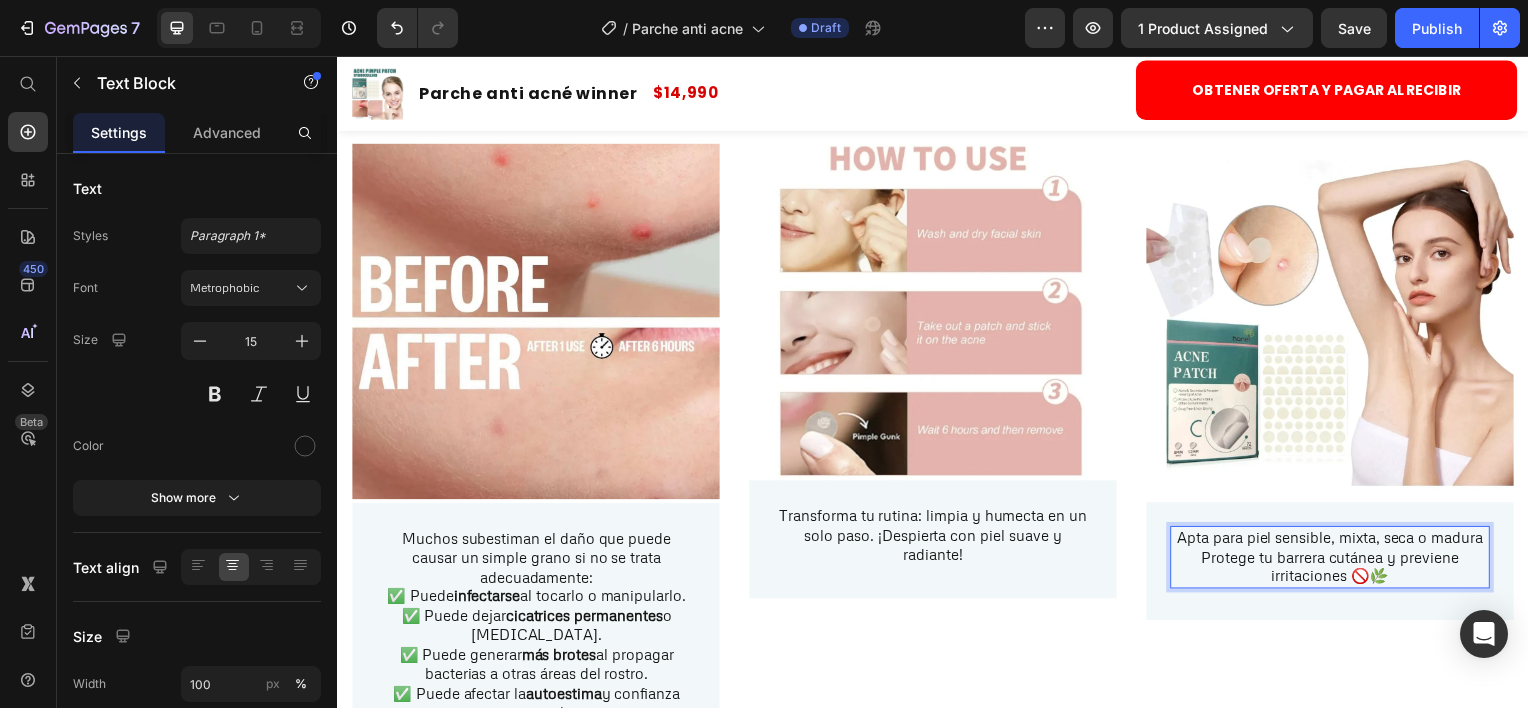 click on "Protege tu barrera cutánea y previene irritaciones 🚫🌿" at bounding box center [1337, 570] 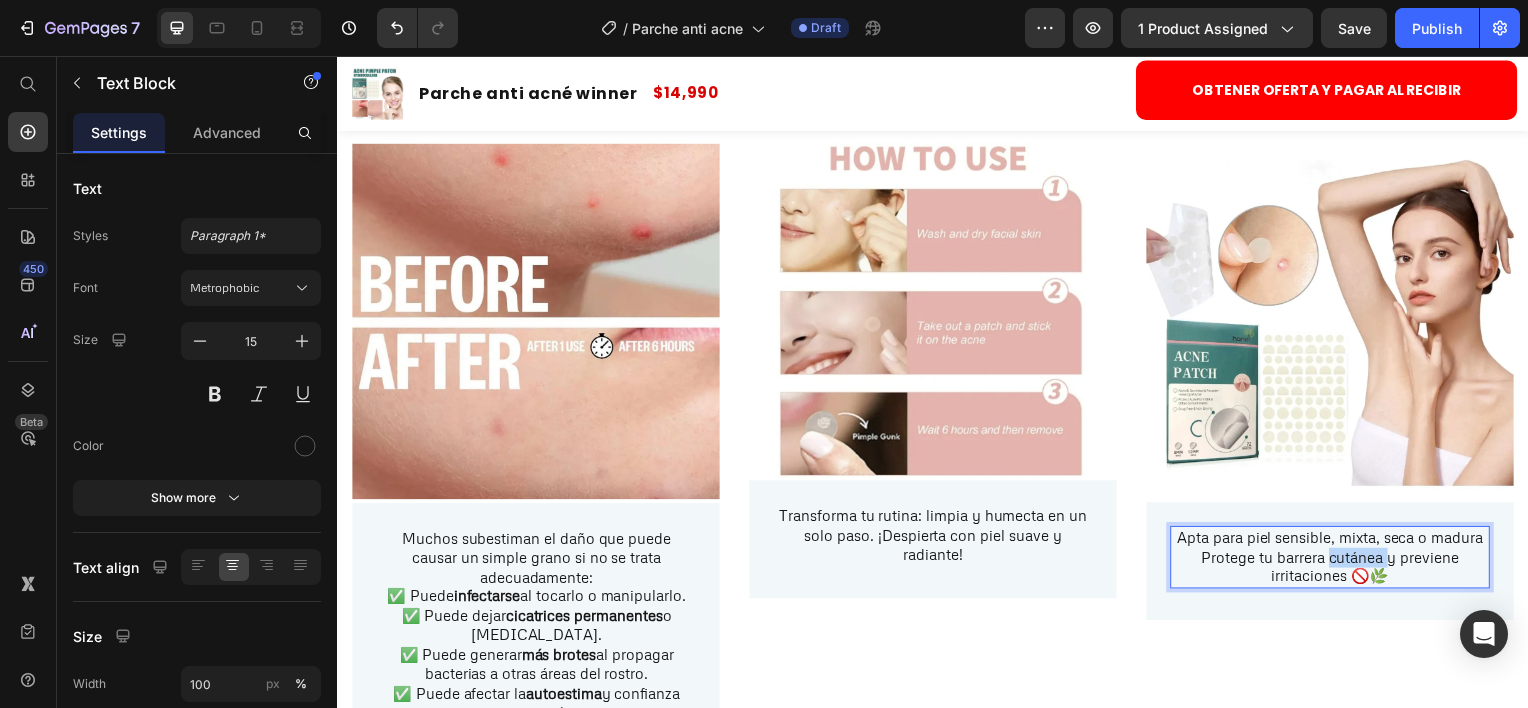click on "Protege tu barrera cutánea y previene irritaciones 🚫🌿" at bounding box center [1337, 570] 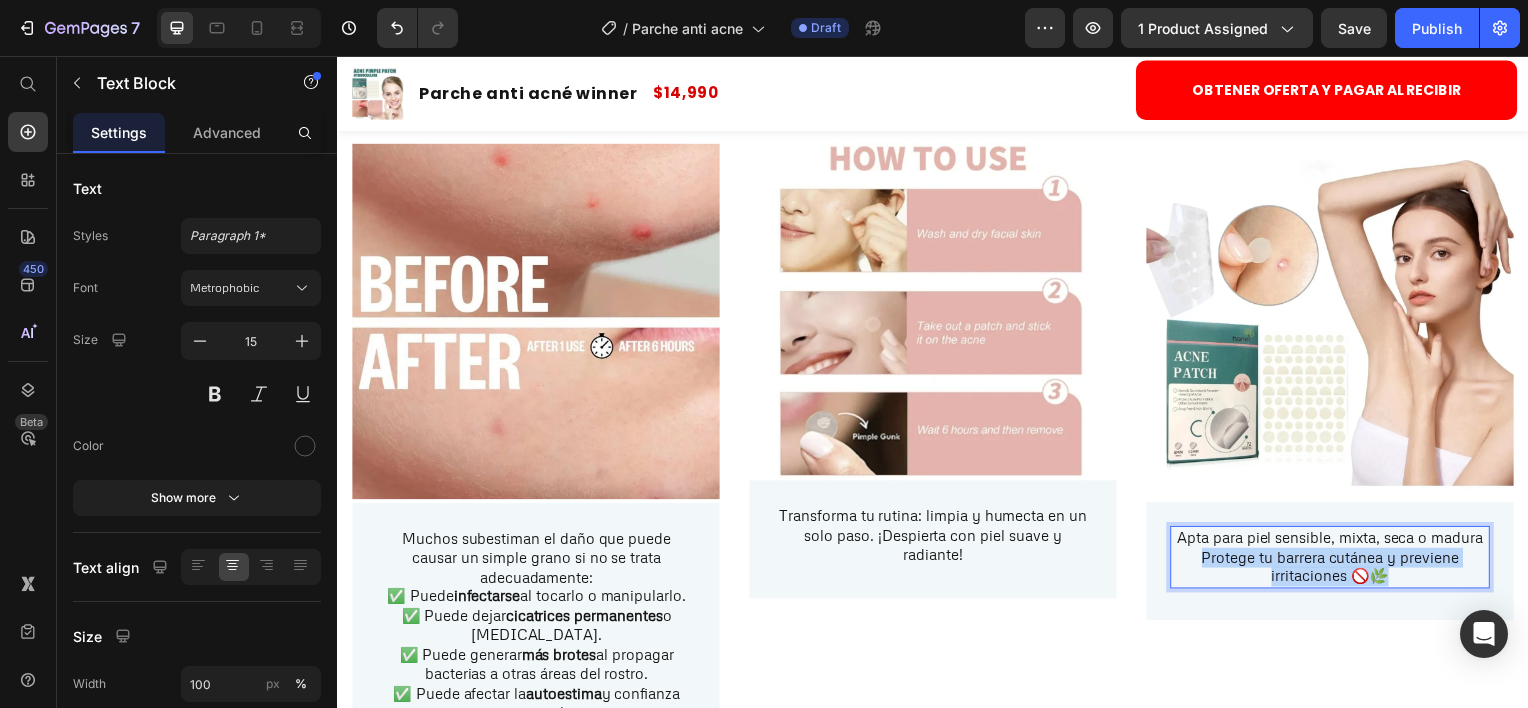 click on "Protege tu barrera cutánea y previene irritaciones 🚫🌿" at bounding box center (1337, 570) 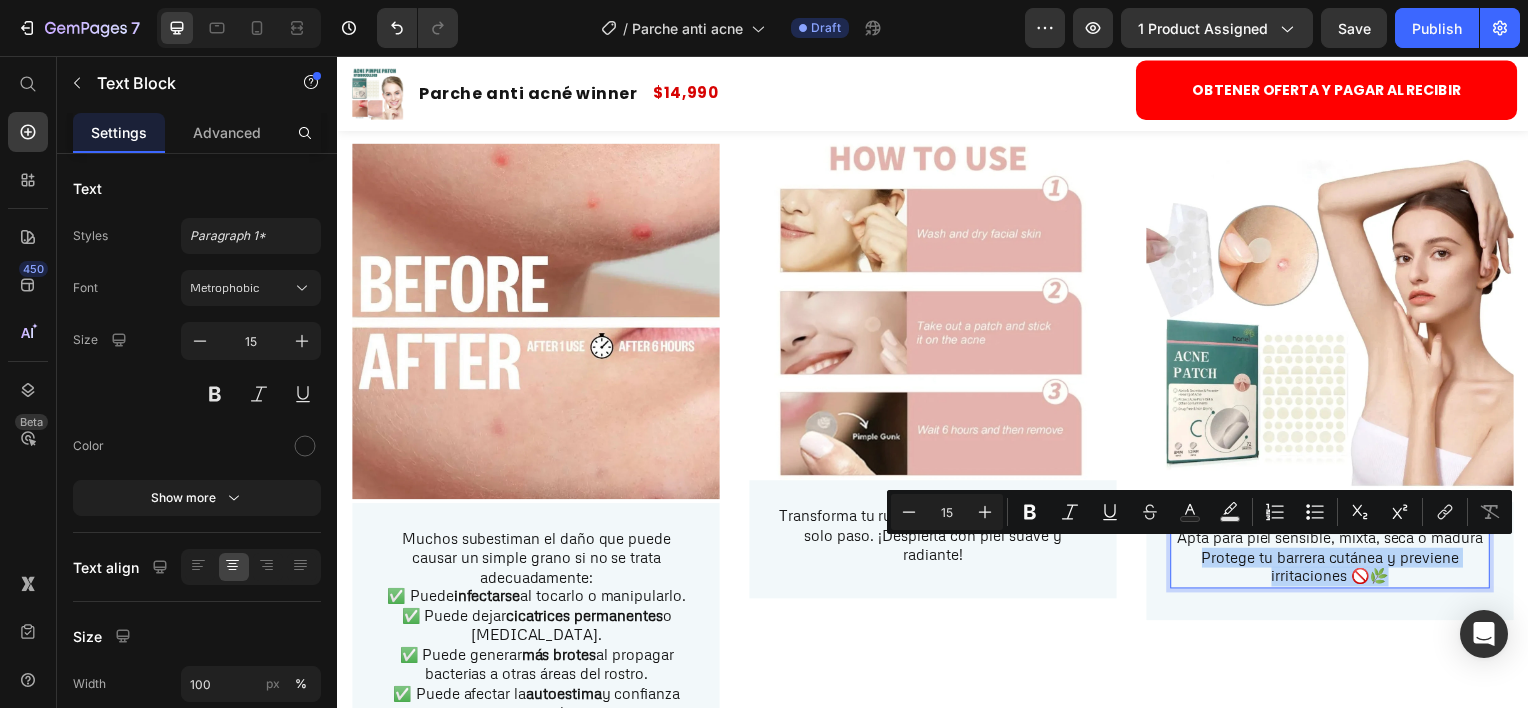 click on "Protege tu barrera cutánea y previene irritaciones 🚫🌿" at bounding box center (1337, 570) 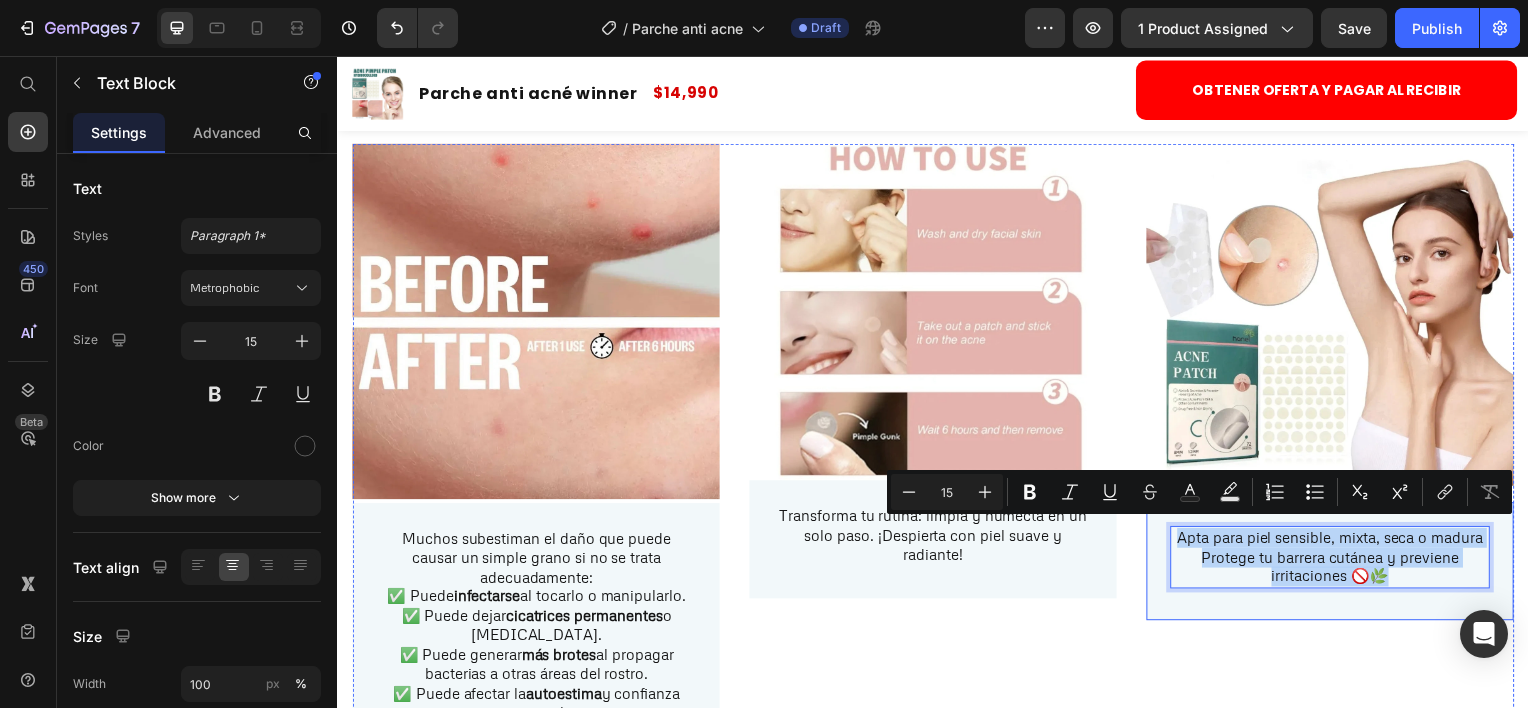 drag, startPoint x: 1394, startPoint y: 575, endPoint x: 1143, endPoint y: 527, distance: 255.54843 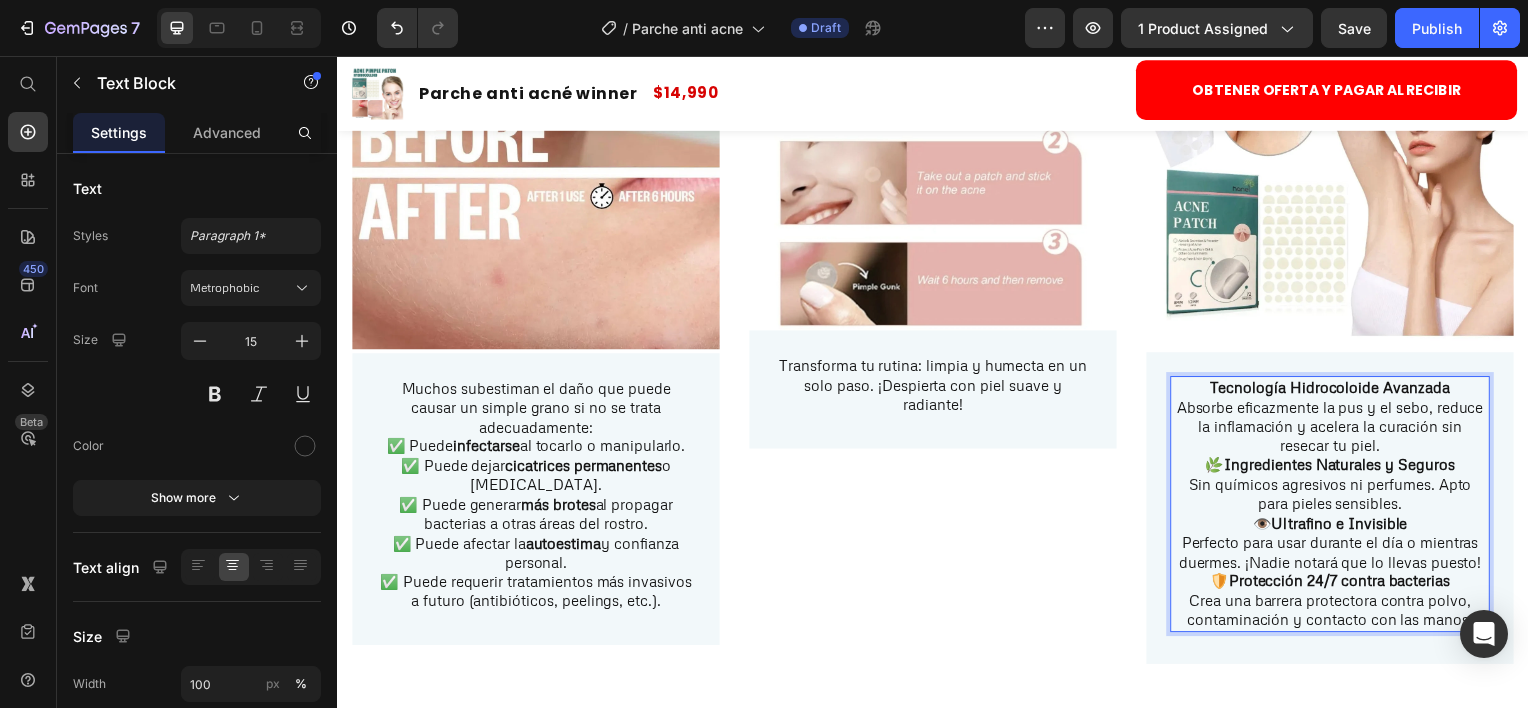 scroll, scrollTop: 3185, scrollLeft: 0, axis: vertical 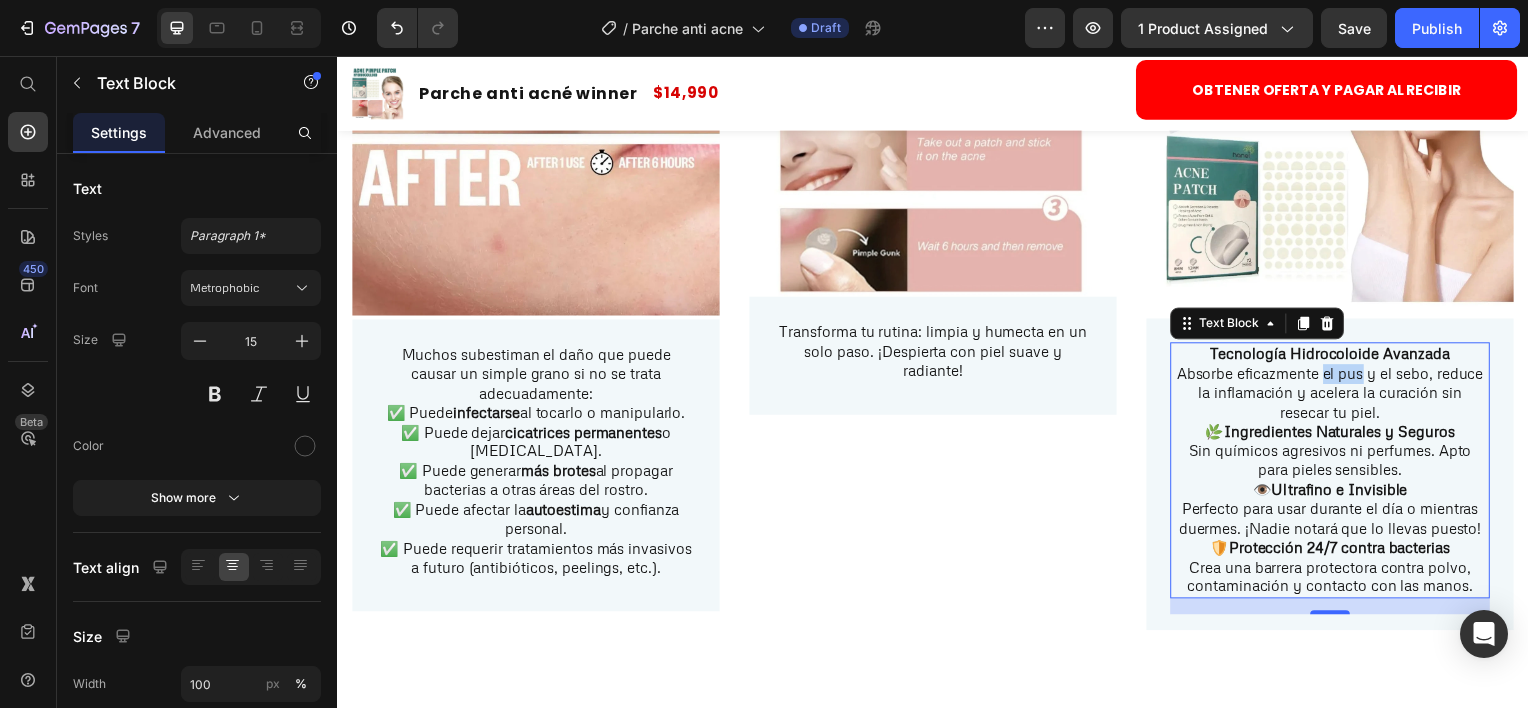 type on "15" 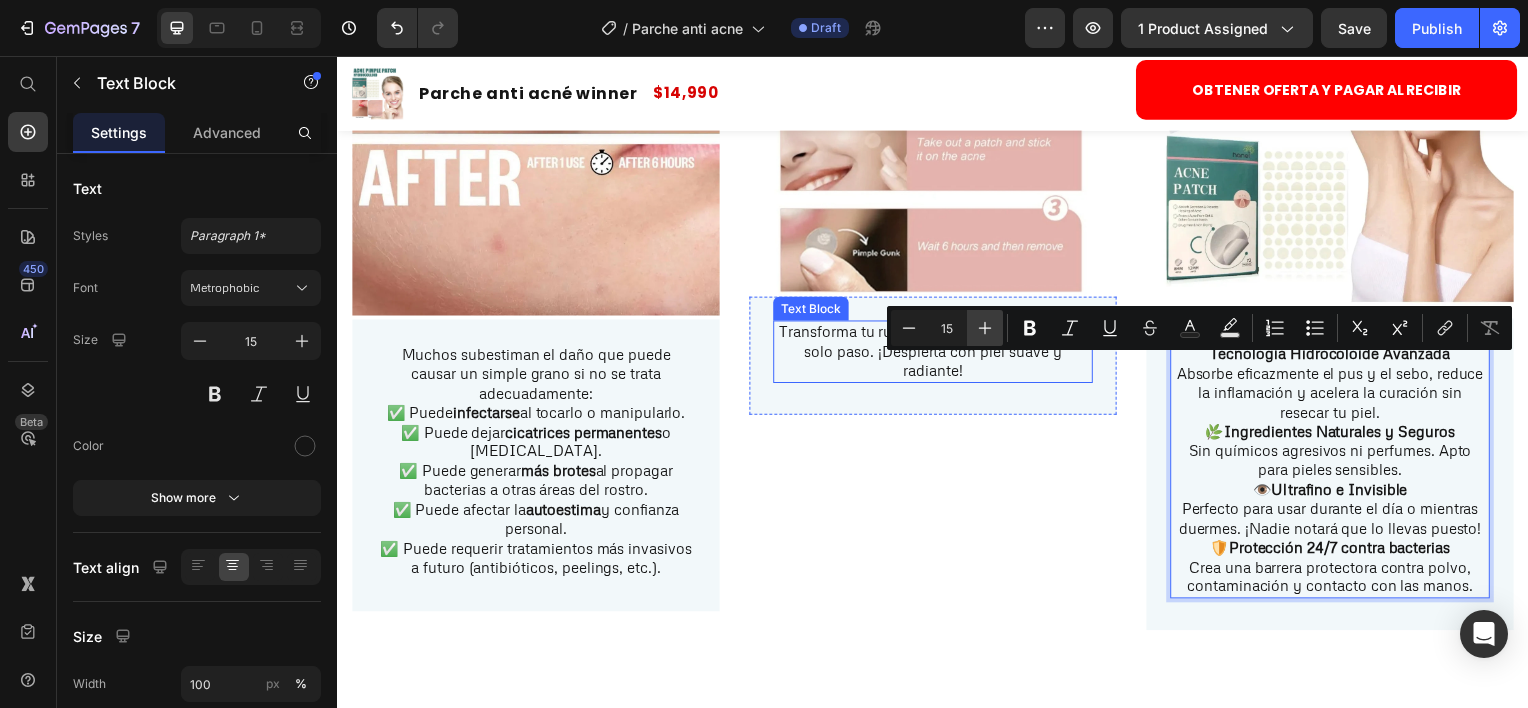 scroll, scrollTop: 2985, scrollLeft: 0, axis: vertical 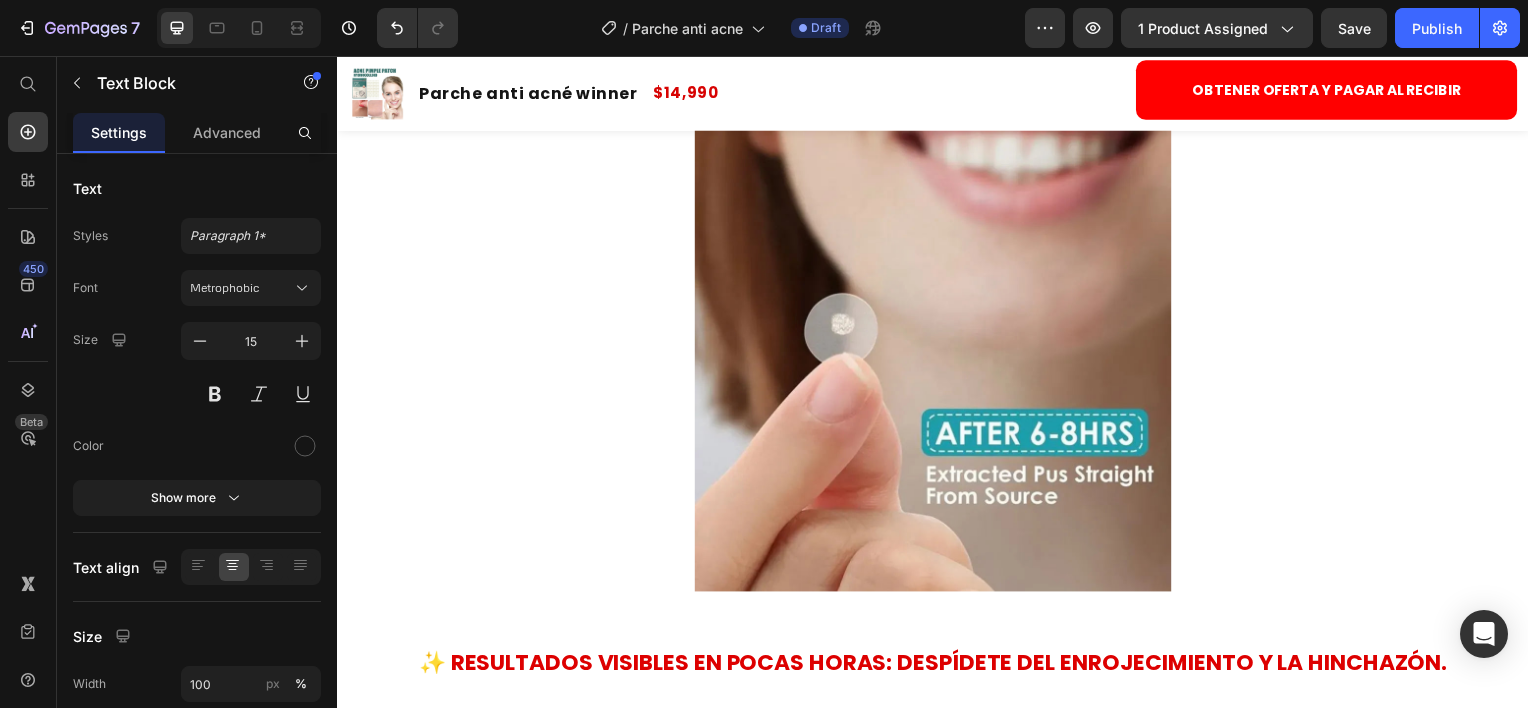type on "16" 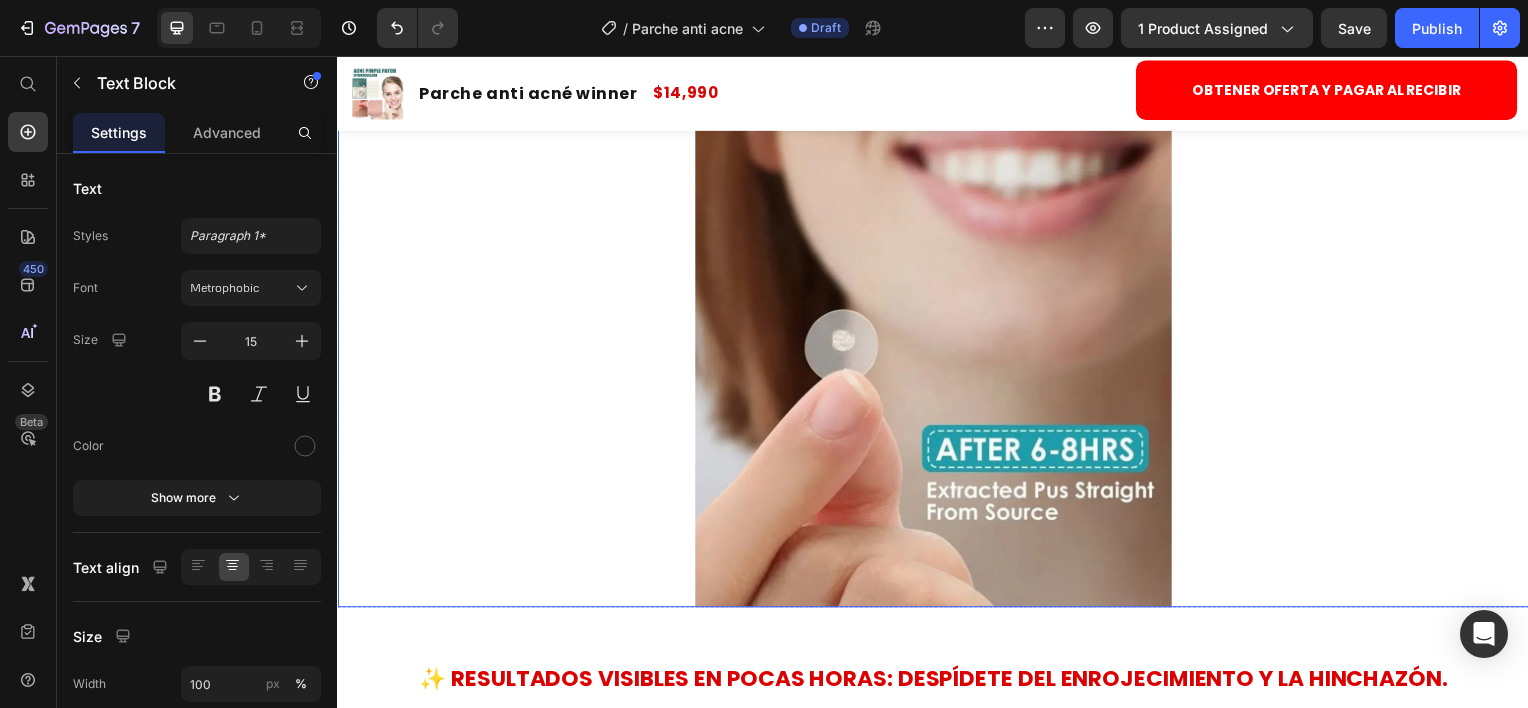scroll, scrollTop: 1085, scrollLeft: 0, axis: vertical 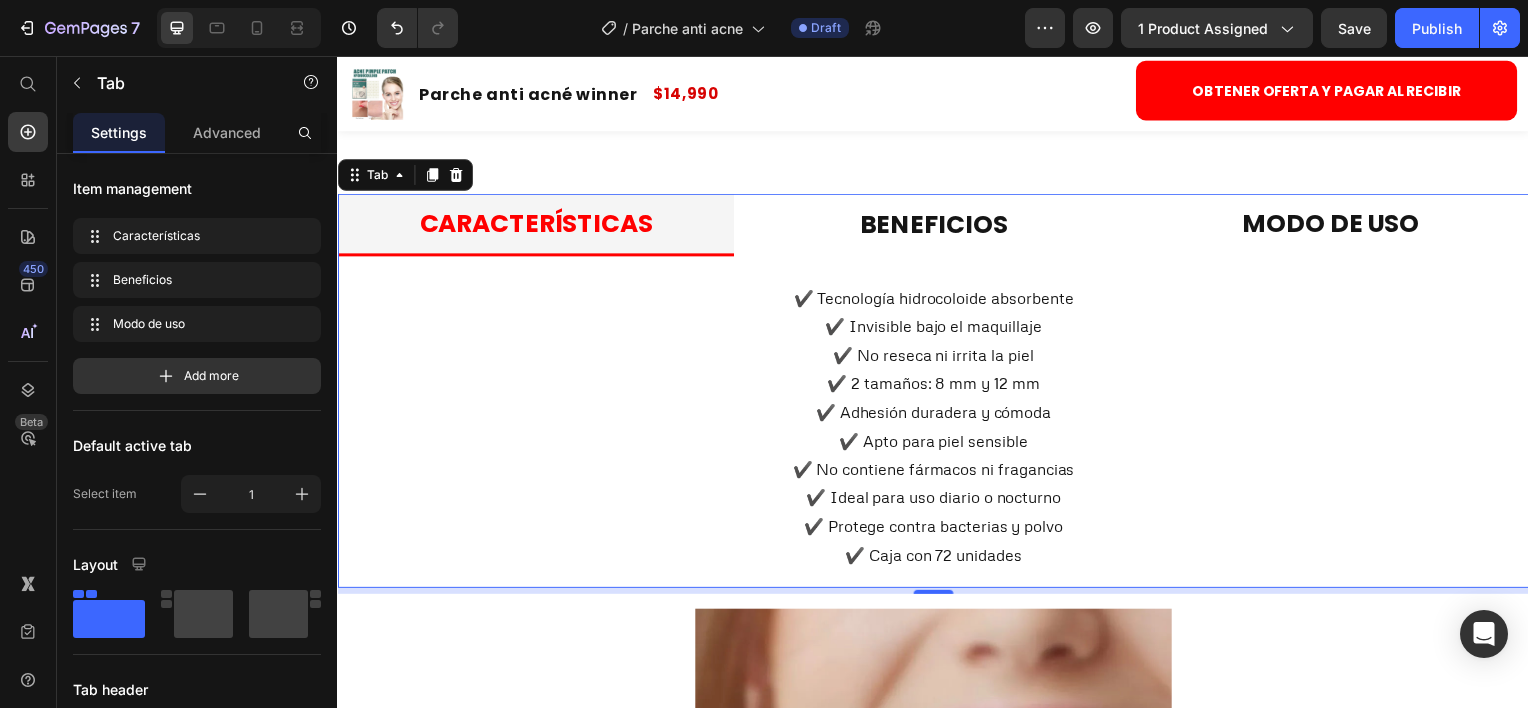 click on "Beneficios" at bounding box center (936, 225) 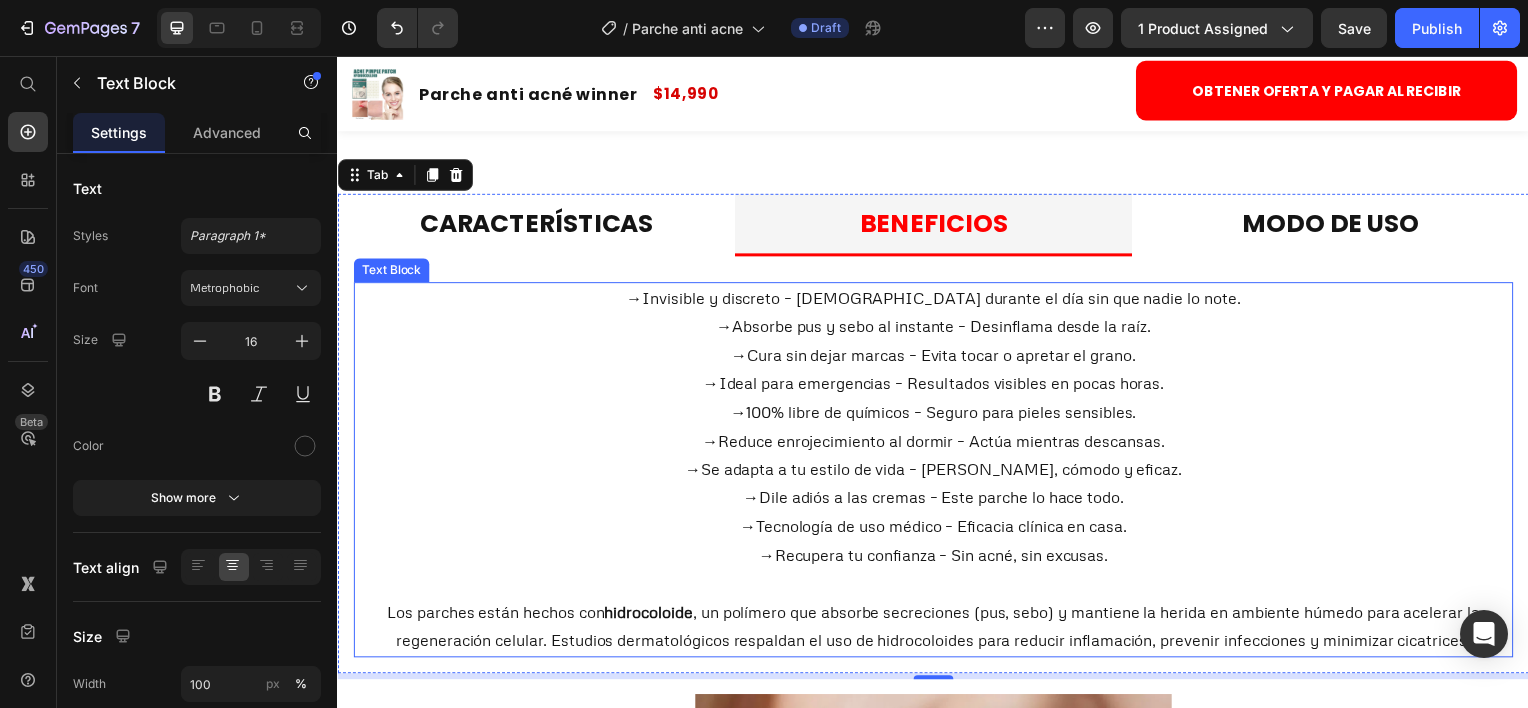 click on "Los parches están hechos con  hidrocoloide , un polímero que absorbe secreciones (pus, sebo) y mantiene la herida en ambiente húmedo para acelerar la regeneración celular. Estudios dermatológicos respaldan el uso de hidrocoloides para reducir inflamación, prevenir infecciones y minimizar cicatrices." at bounding box center [937, 630] 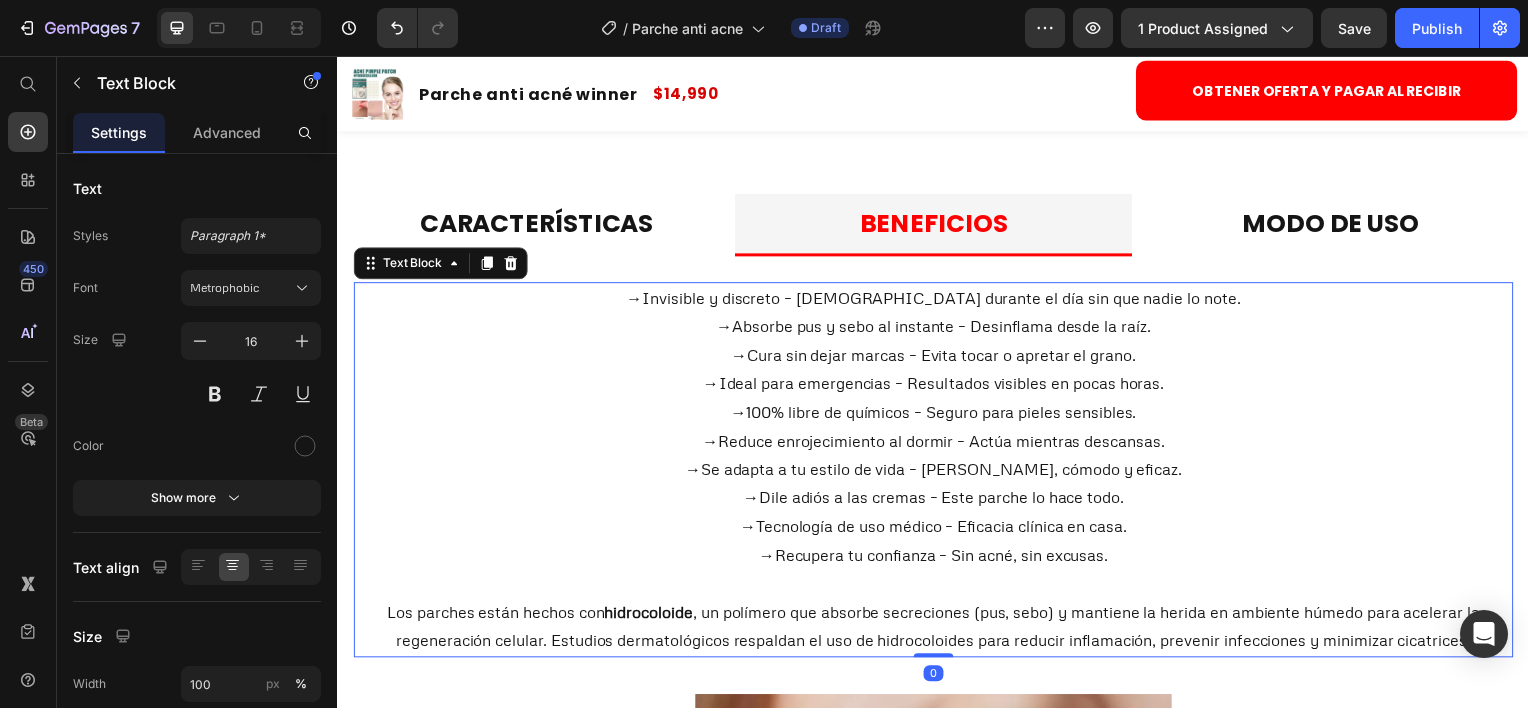click on "Los parches están hechos con  hidrocoloide , un polímero que absorbe secreciones (pus, sebo) y mantiene la herida en ambiente húmedo para acelerar la regeneración celular. Estudios dermatológicos respaldan el uso de hidrocoloides para reducir inflamación, prevenir infecciones y minimizar cicatrices." at bounding box center (937, 630) 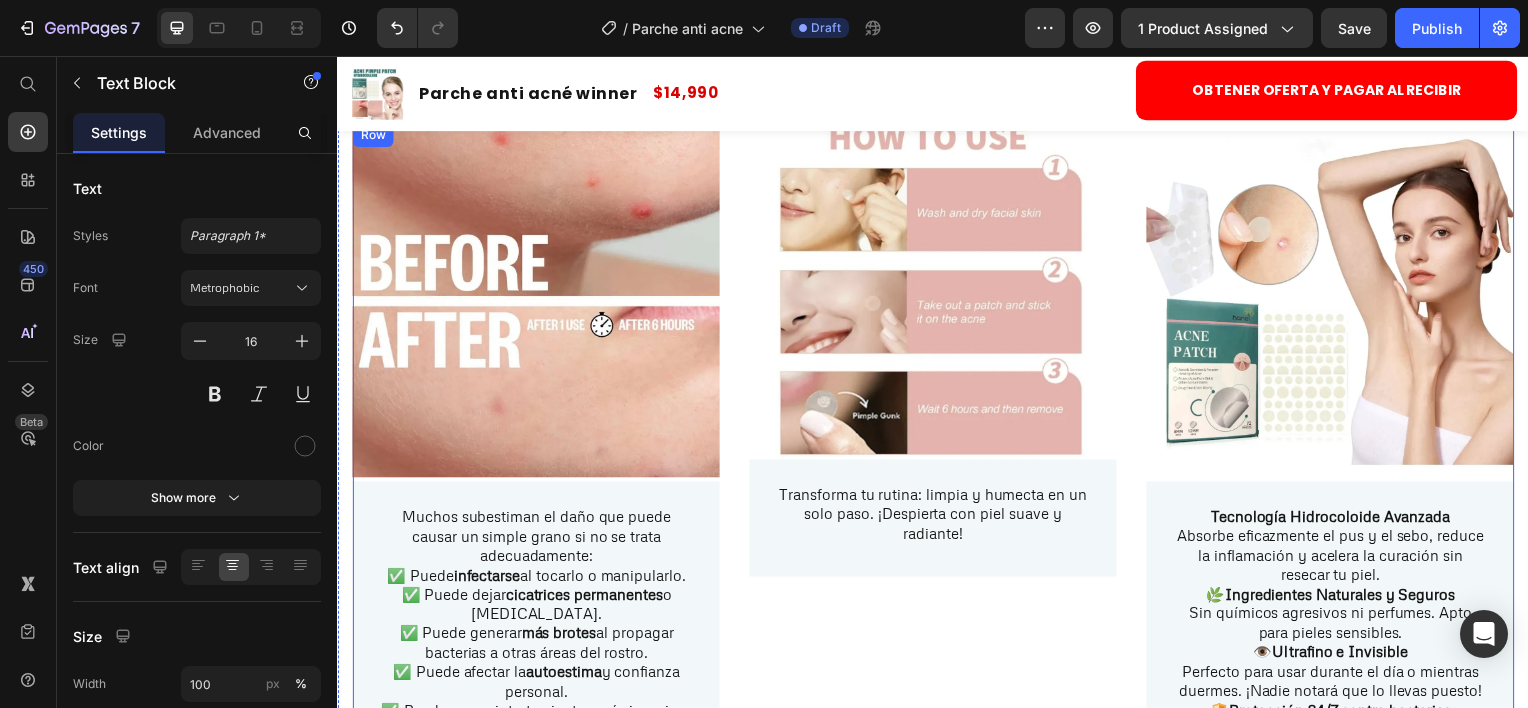 scroll, scrollTop: 3085, scrollLeft: 0, axis: vertical 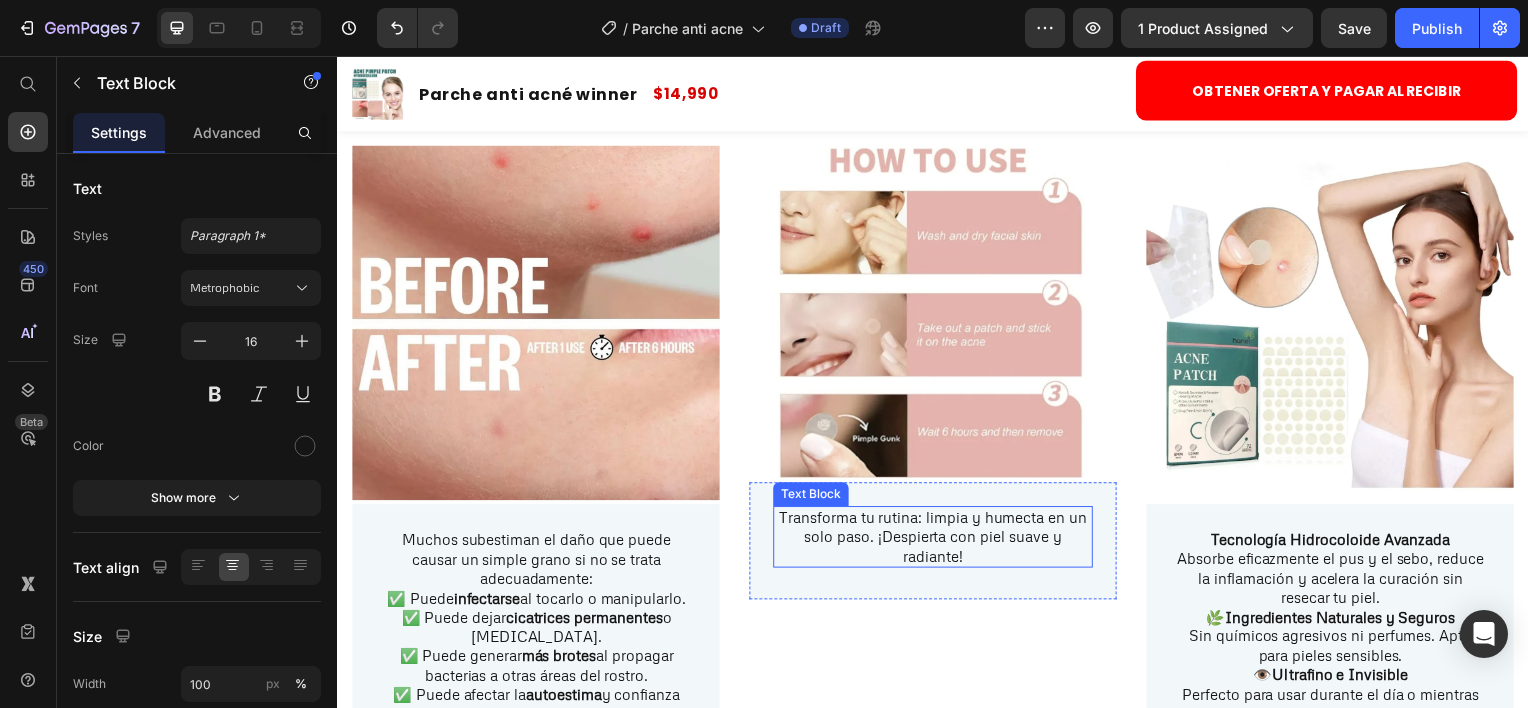 click on "Transforma tu rutina: limpia y humecta en un solo paso. ¡Despierta con piel suave y radiante!" at bounding box center (937, 540) 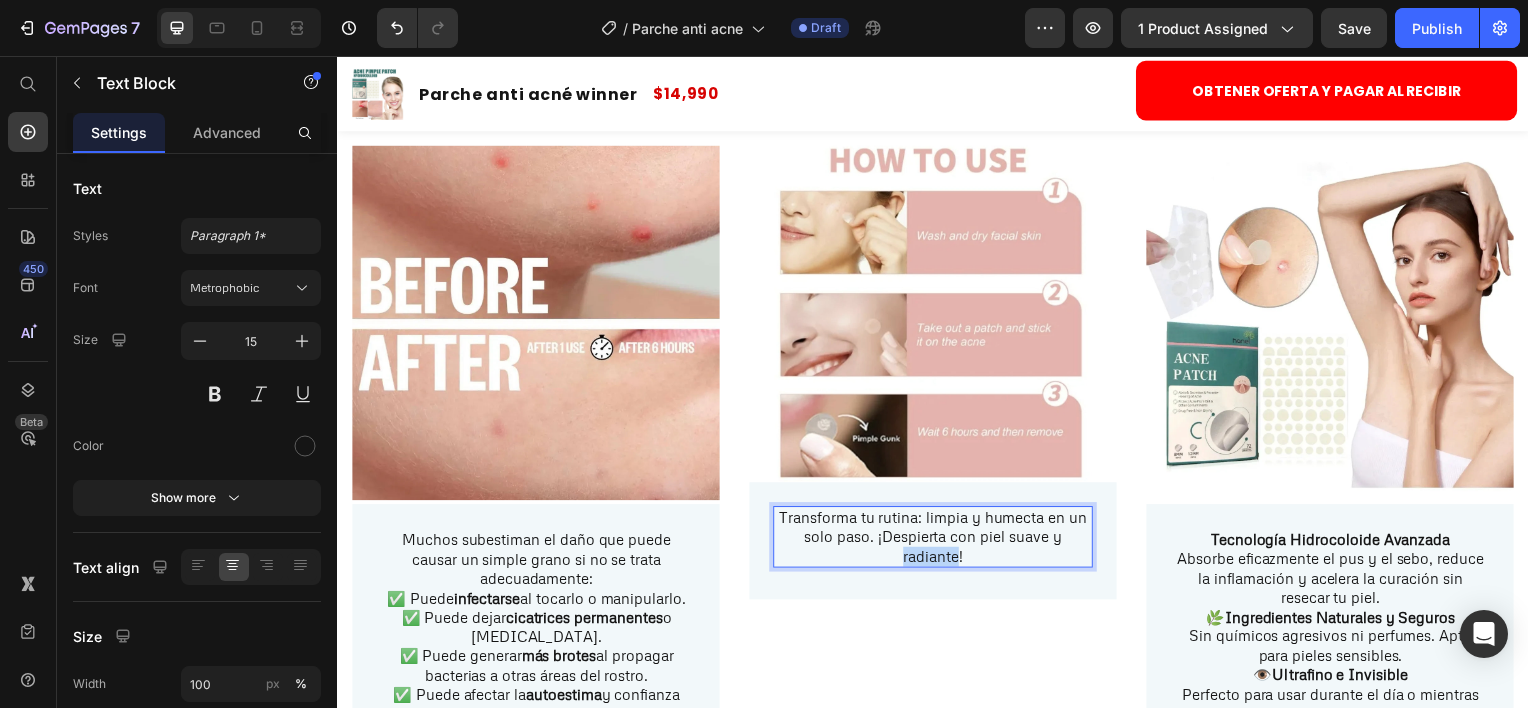 click on "Transforma tu rutina: limpia y humecta en un solo paso. ¡Despierta con piel suave y radiante!" at bounding box center (937, 540) 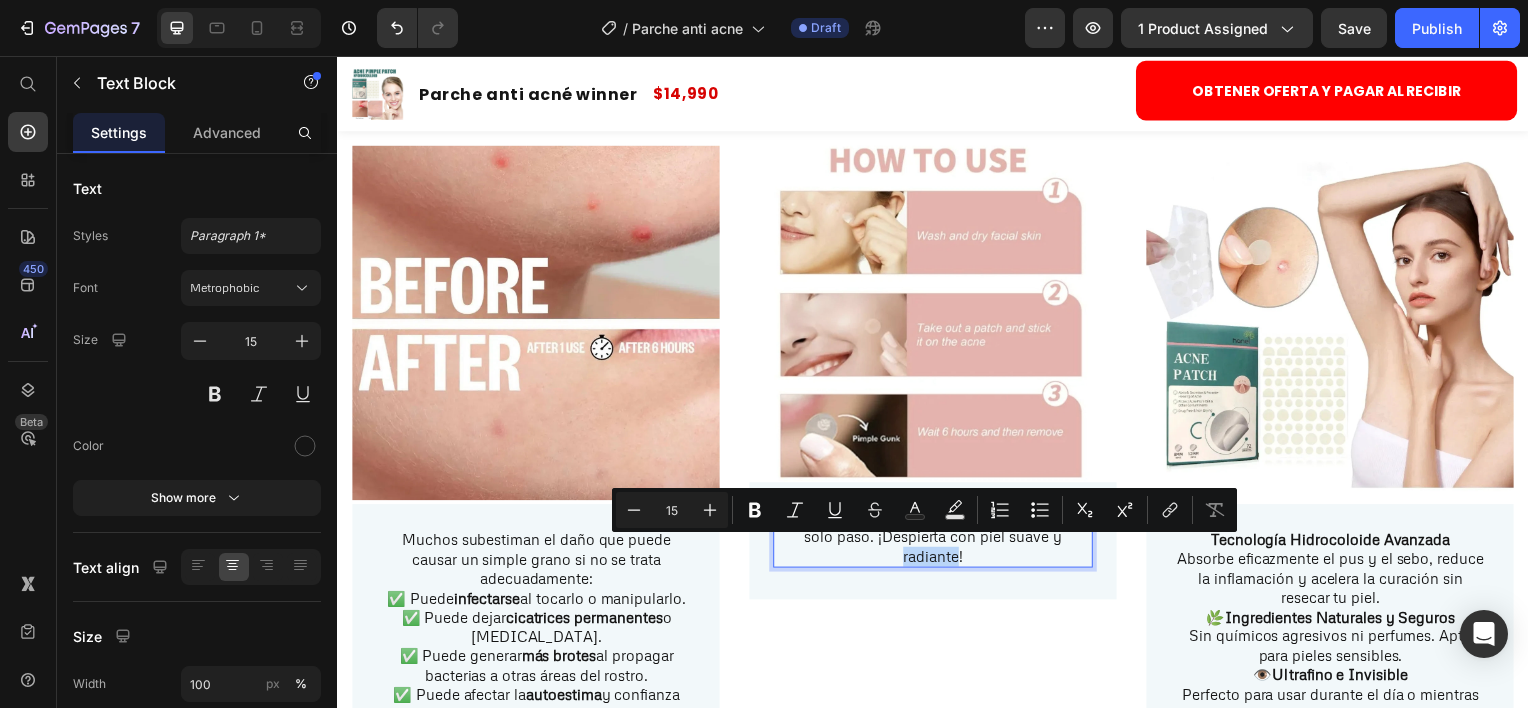 click on "Transforma tu rutina: limpia y humecta en un solo paso. ¡Despierta con piel suave y radiante!" at bounding box center [937, 540] 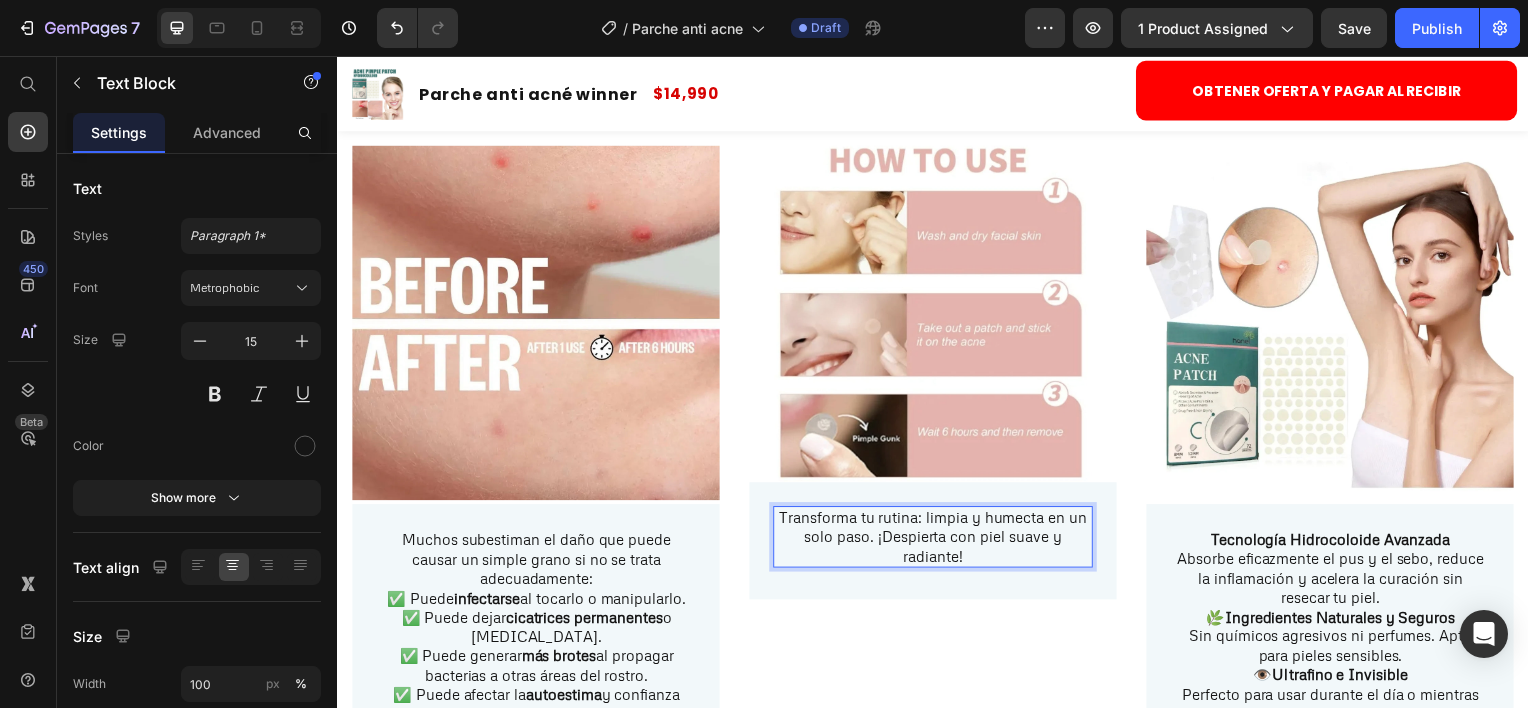 click on "Transforma tu rutina: limpia y humecta en un solo paso. ¡Despierta con piel suave y radiante!" at bounding box center [937, 540] 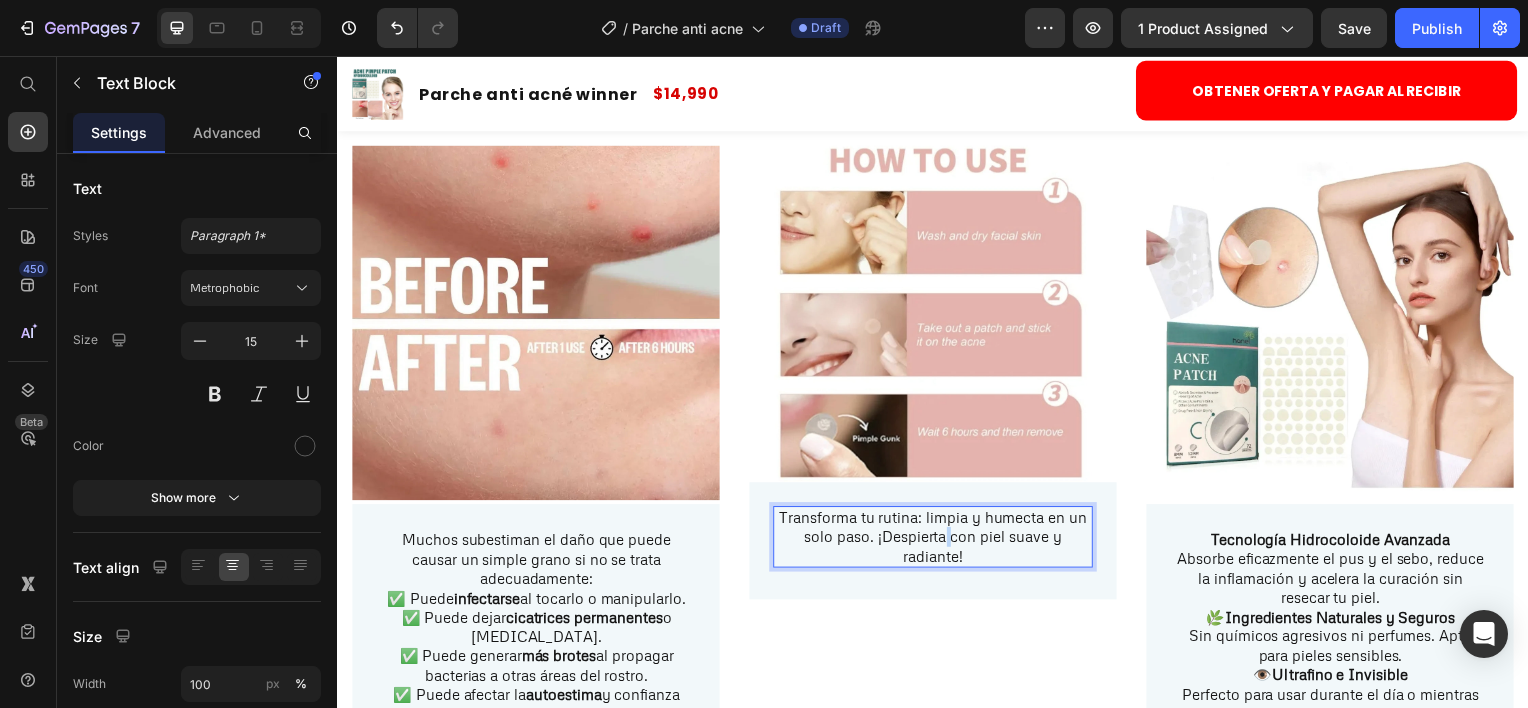 click on "Transforma tu rutina: limpia y humecta en un solo paso. ¡Despierta con piel suave y radiante!" at bounding box center (937, 540) 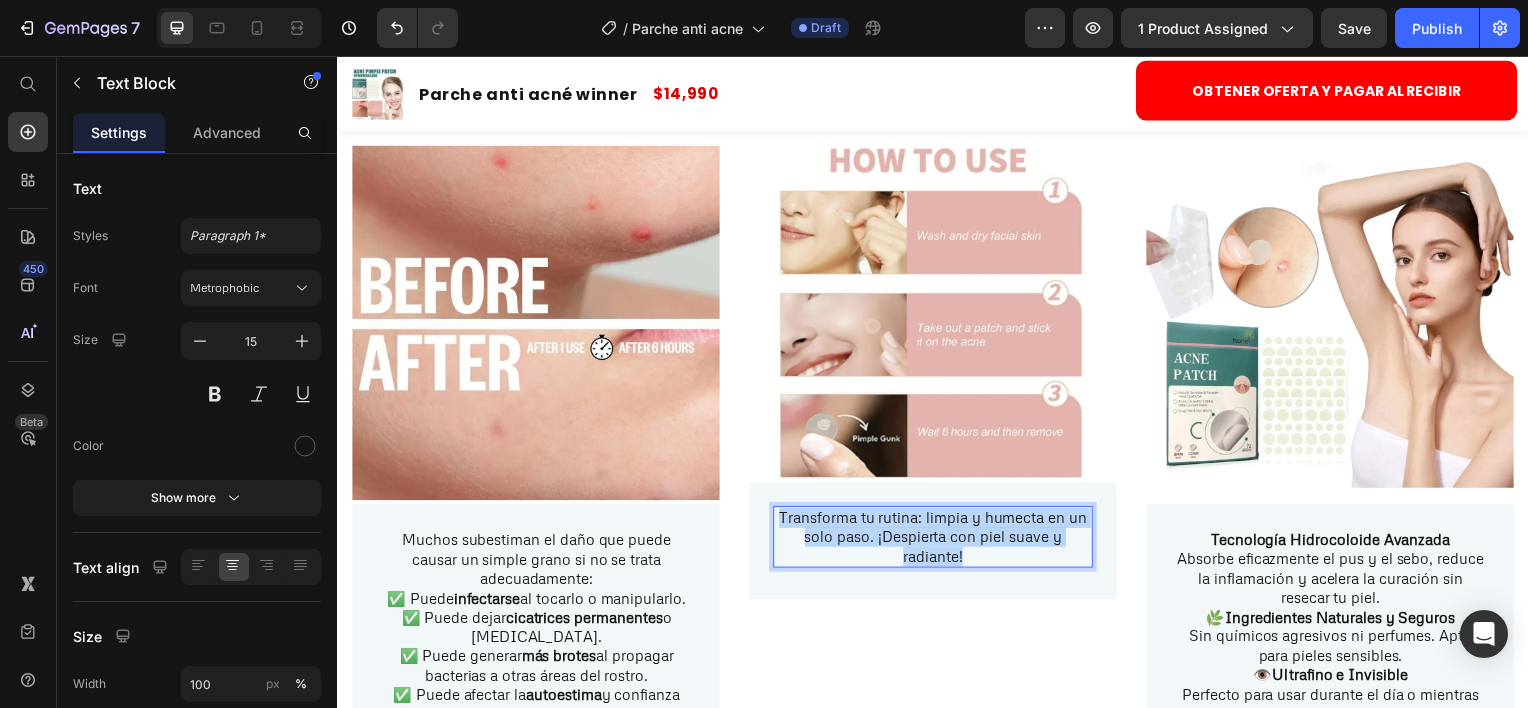 click on "Transforma tu rutina: limpia y humecta en un solo paso. ¡Despierta con piel suave y radiante!" at bounding box center [937, 540] 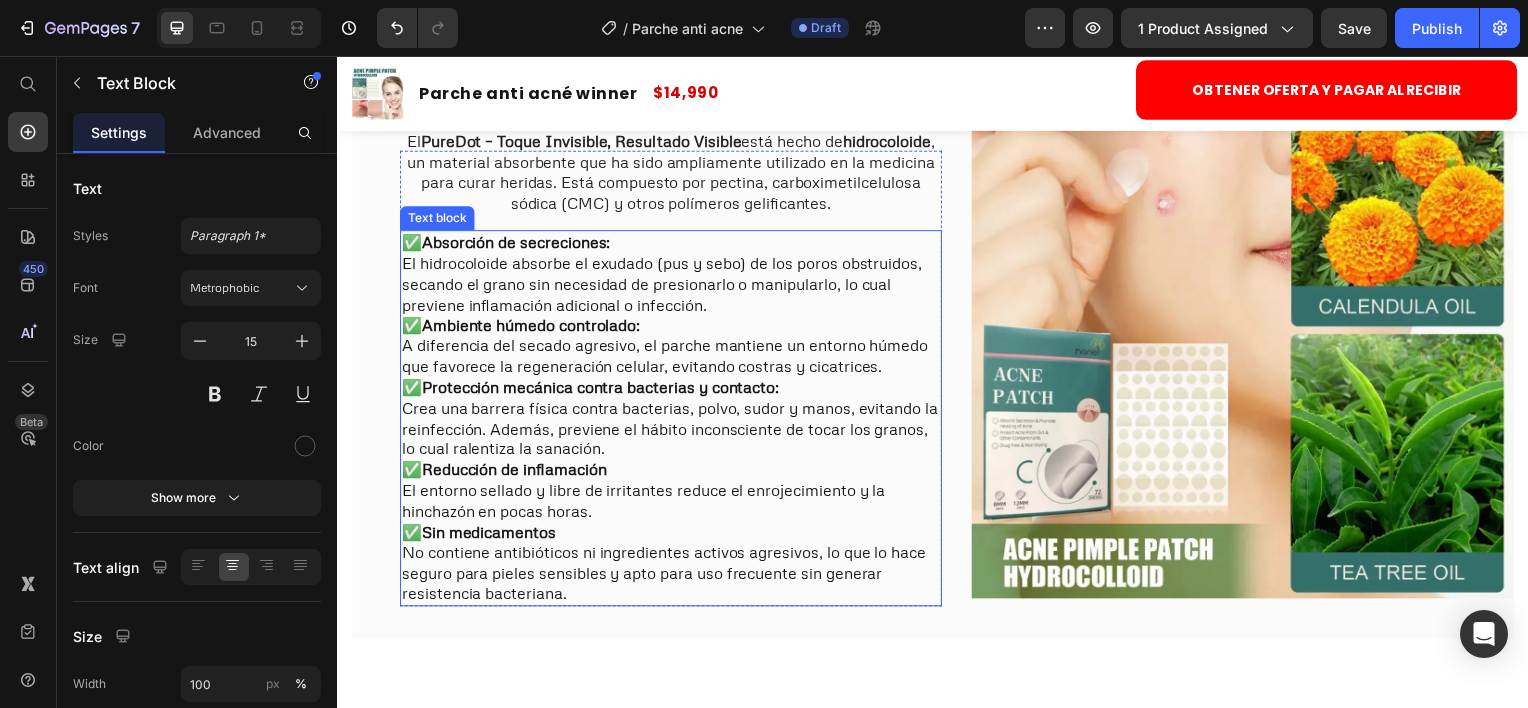 scroll, scrollTop: 2385, scrollLeft: 0, axis: vertical 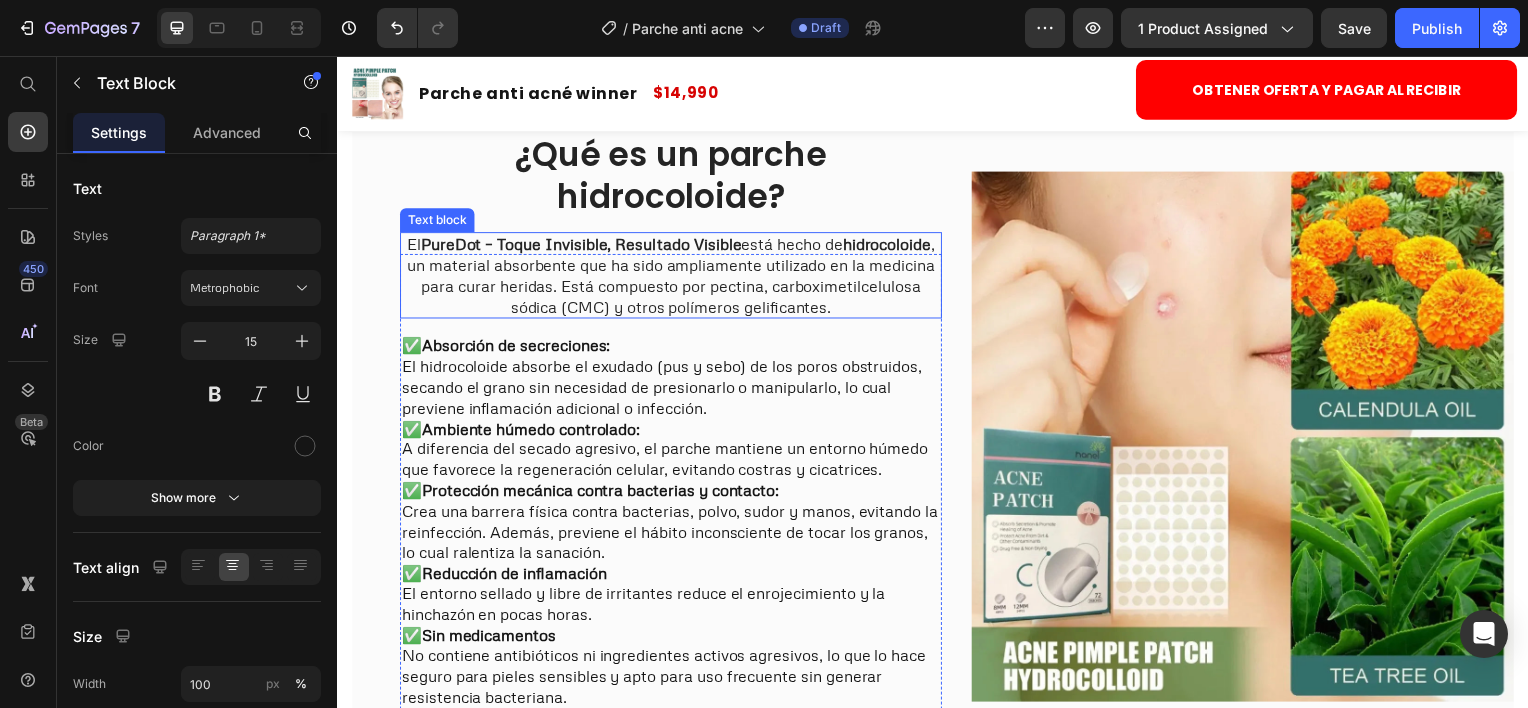 click on "PureDot – Toque Invisible, Resultado Visible" at bounding box center [582, 245] 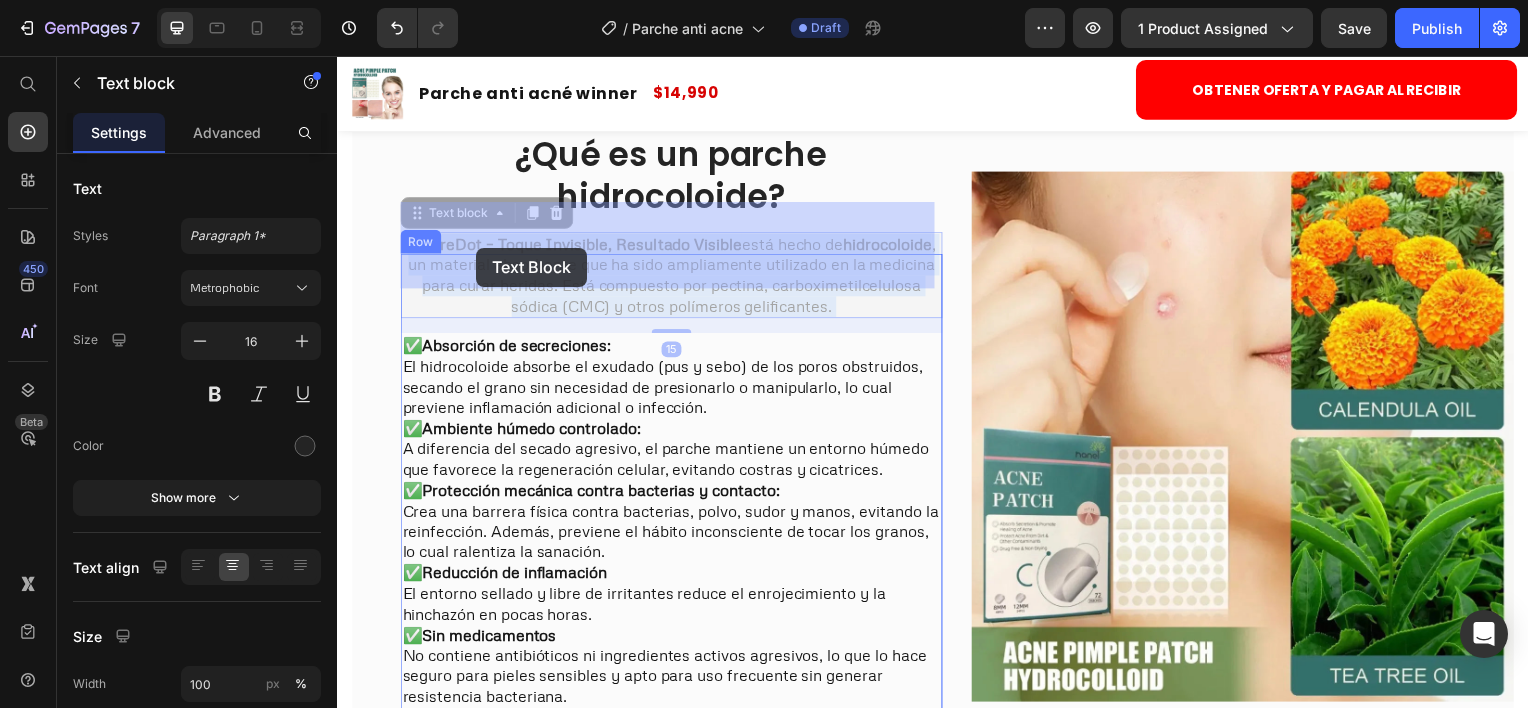 drag, startPoint x: 464, startPoint y: 238, endPoint x: 481, endPoint y: 253, distance: 22.671568 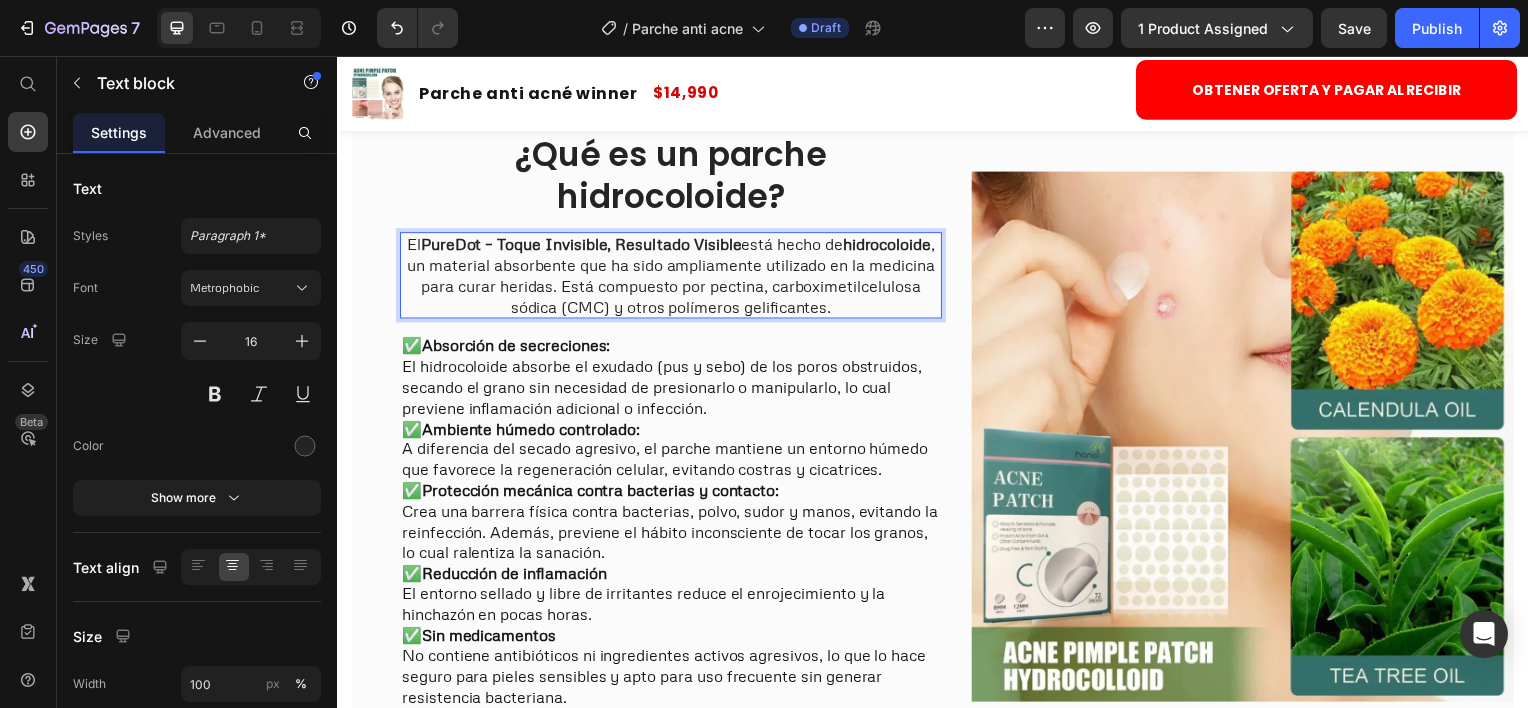 click on "El  PureDot – Toque Invisible, Resultado Visible  está hecho de  hidrocoloide , un material absorbente que ha sido ampliamente utilizado en la medicina para curar heridas. Está compuesto por pectina, carboximetilcelulosa sódica (CMC) y otros polímeros gelificantes." at bounding box center (673, 276) 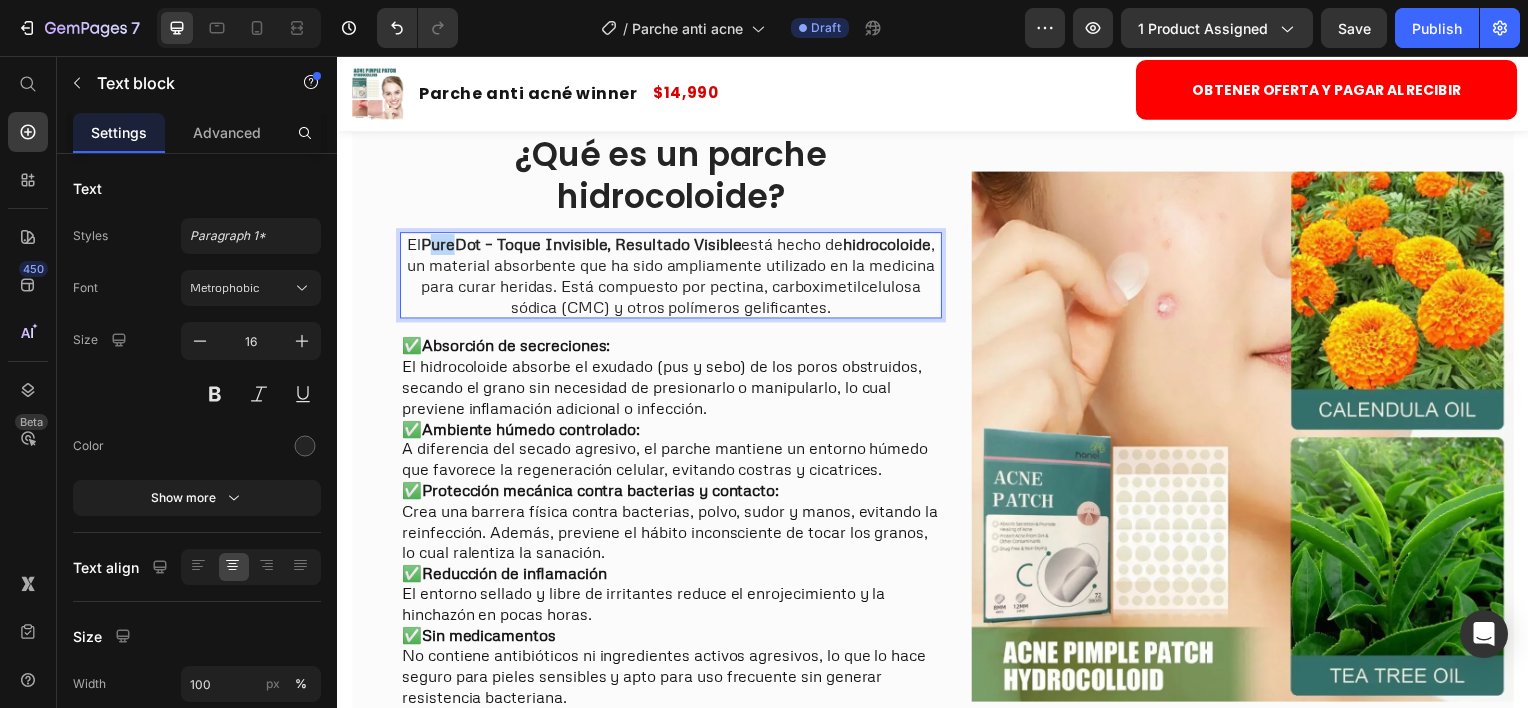 drag, startPoint x: 471, startPoint y: 239, endPoint x: 498, endPoint y: 238, distance: 27.018513 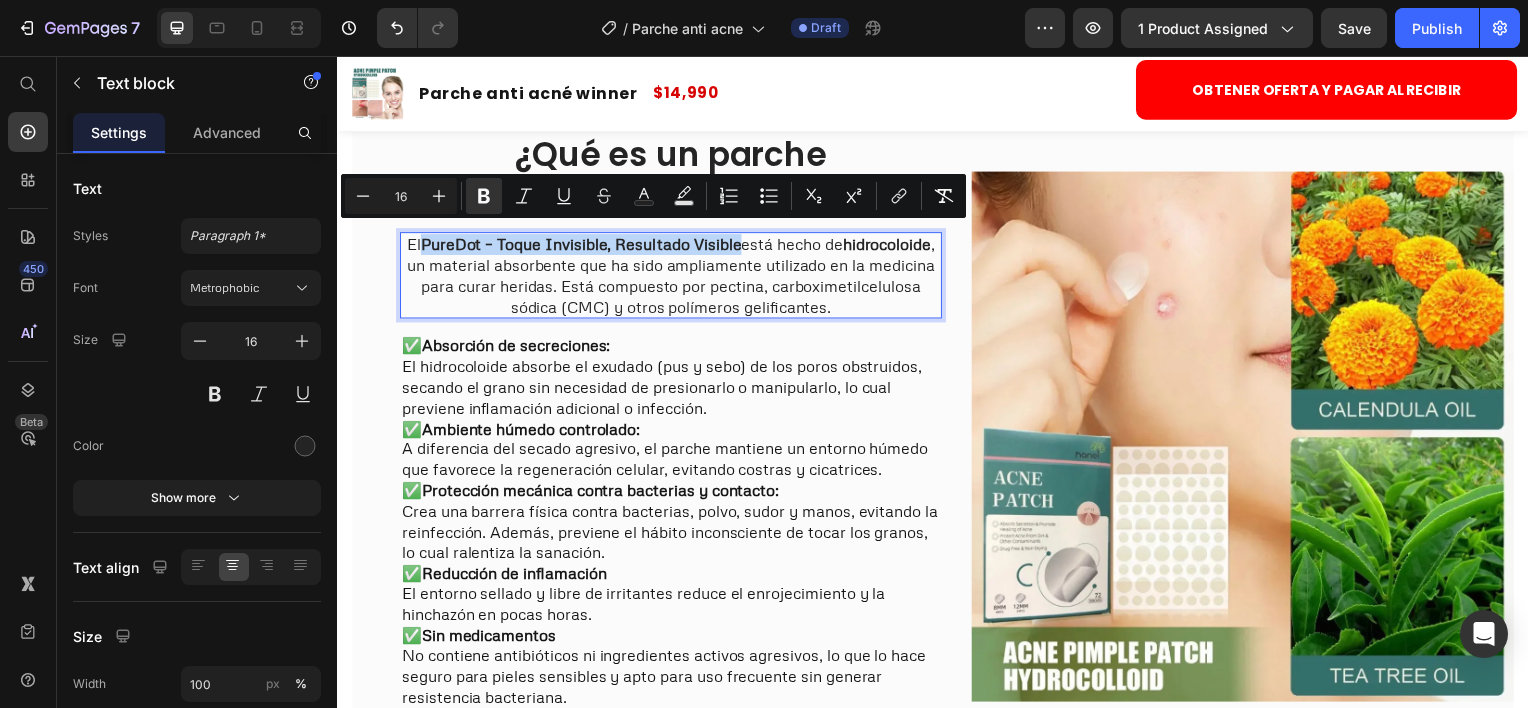 drag, startPoint x: 461, startPoint y: 239, endPoint x: 786, endPoint y: 230, distance: 325.1246 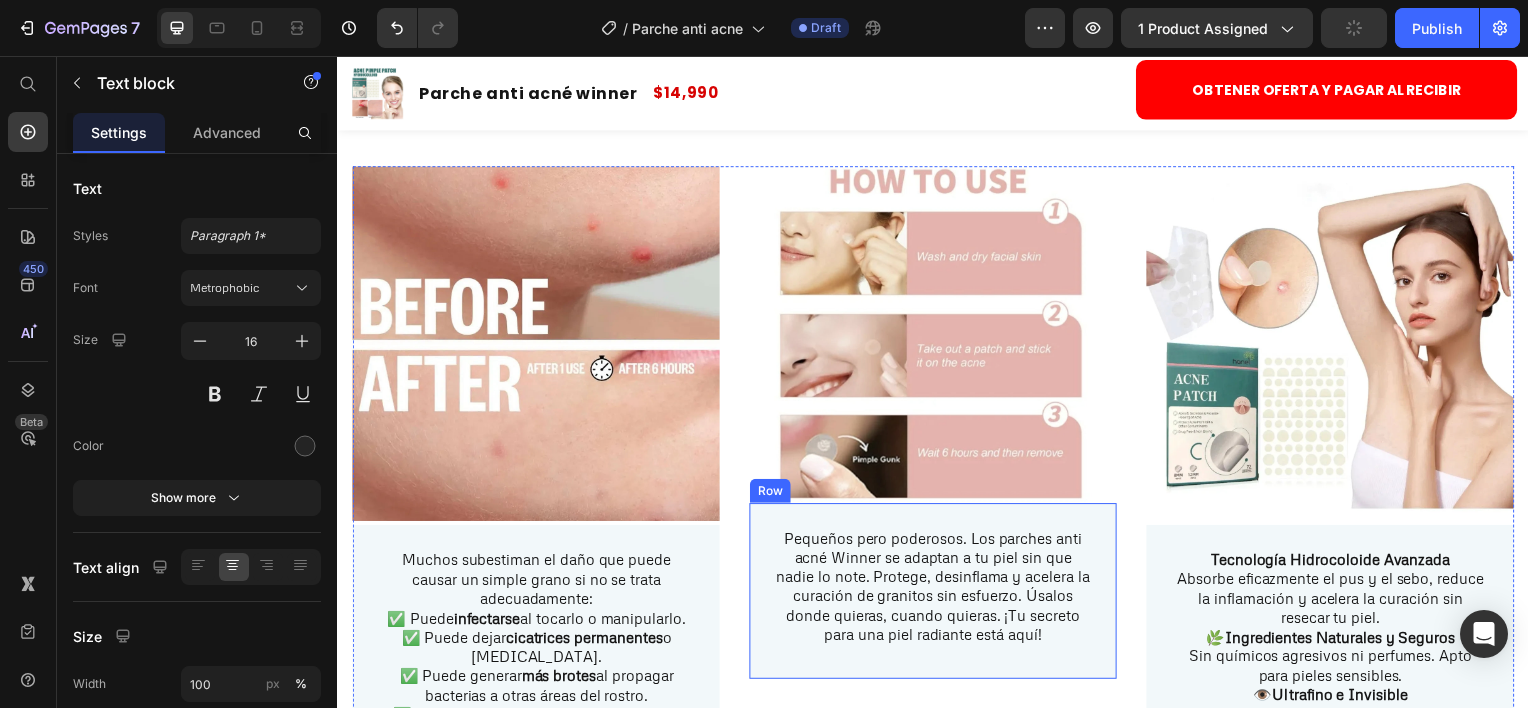 scroll, scrollTop: 3185, scrollLeft: 0, axis: vertical 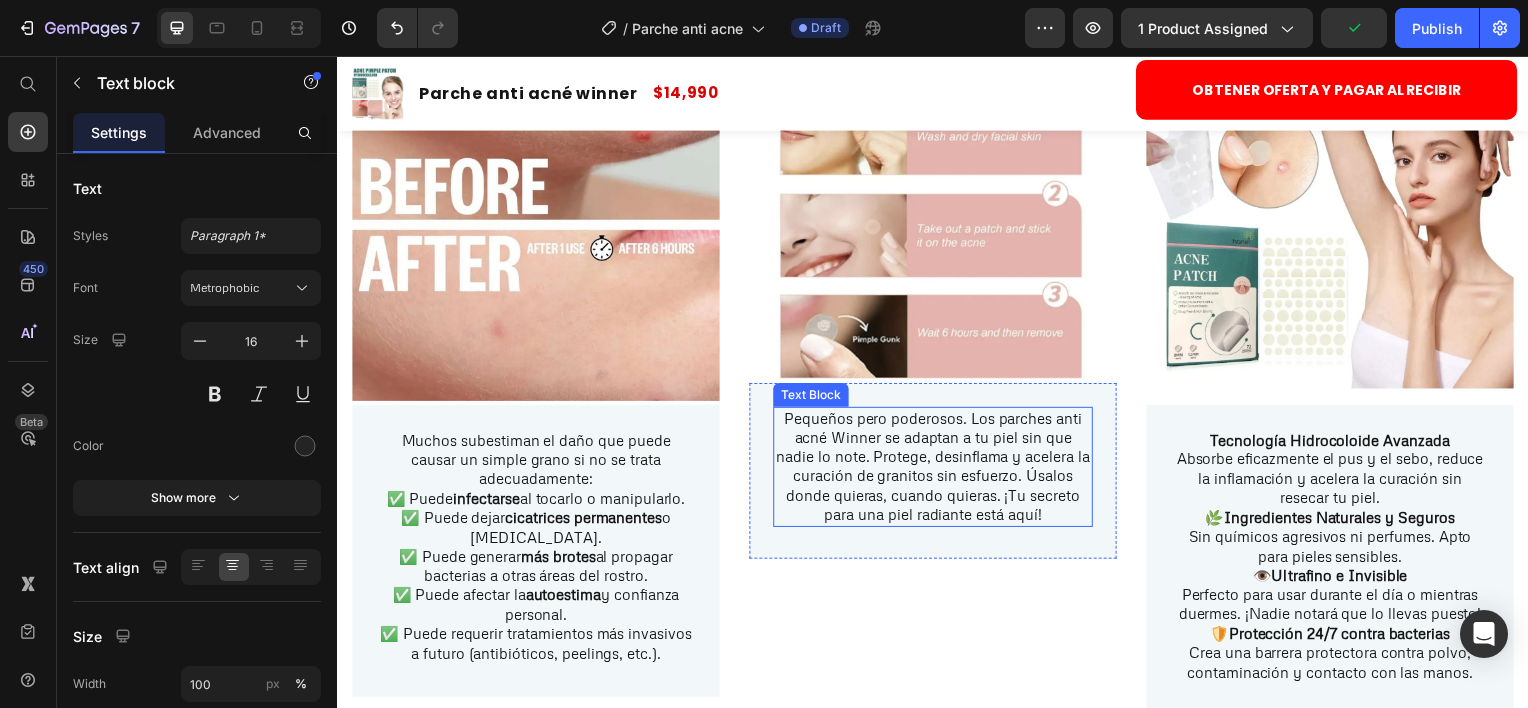 click on "Pequeños pero poderosos. Los parches anti acné Winner se adaptan a tu piel sin que nadie lo note. Protege, desinflama y acelera la curación de granitos sin esfuerzo. Úsalos donde quieras, cuando quieras. ¡Tu secreto para una piel radiante está aquí!" at bounding box center [937, 469] 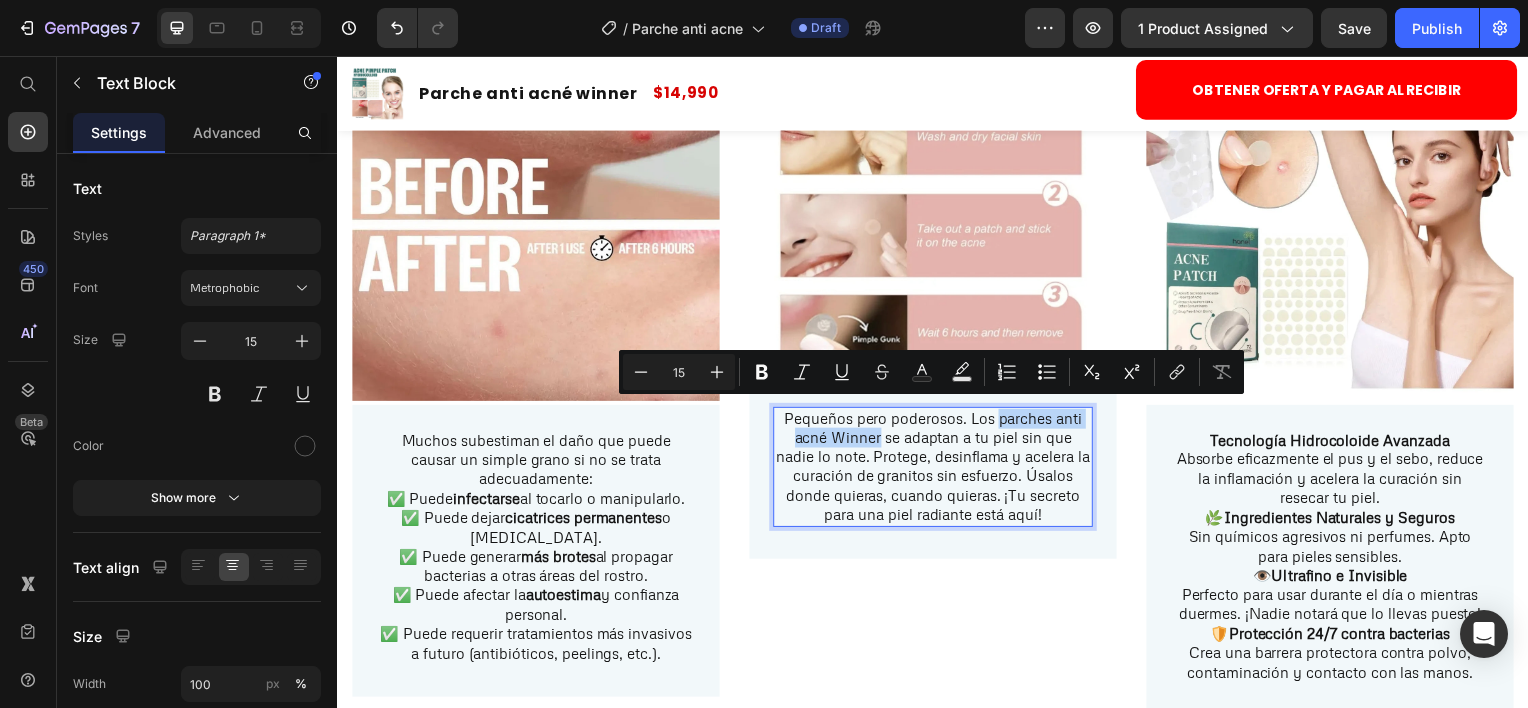 drag, startPoint x: 996, startPoint y: 416, endPoint x: 877, endPoint y: 439, distance: 121.20231 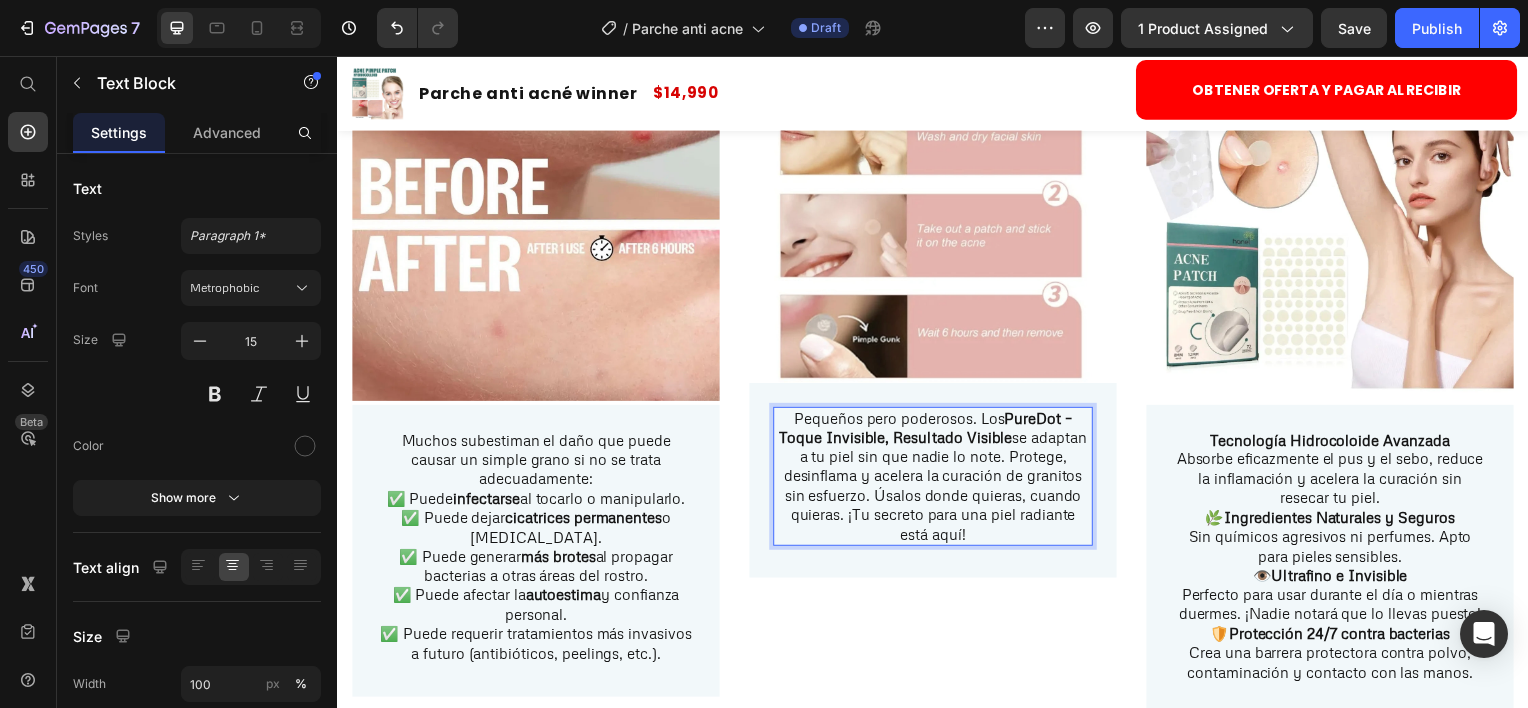click on "PureDot – Toque Invisible, Resultado Visible" at bounding box center [929, 430] 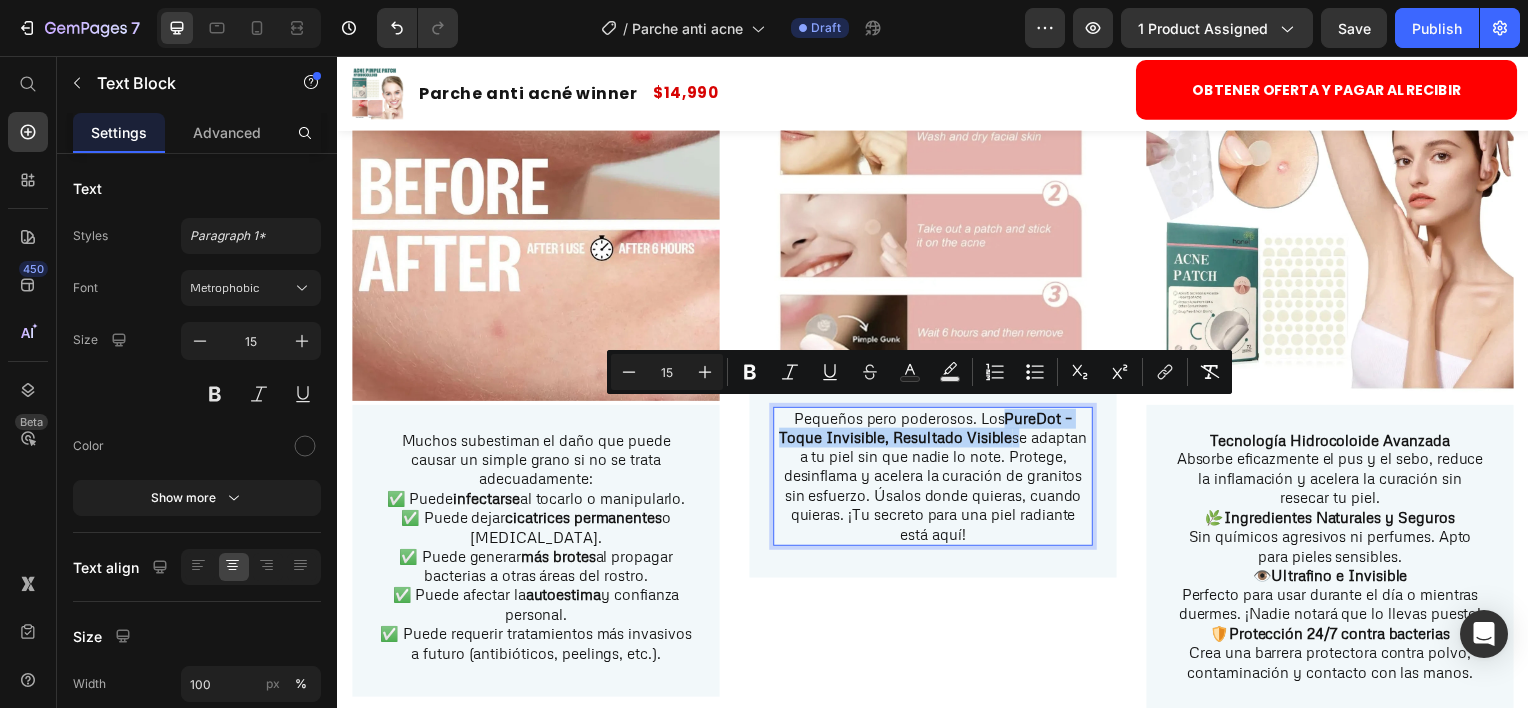 drag, startPoint x: 1004, startPoint y: 433, endPoint x: 997, endPoint y: 421, distance: 13.892444 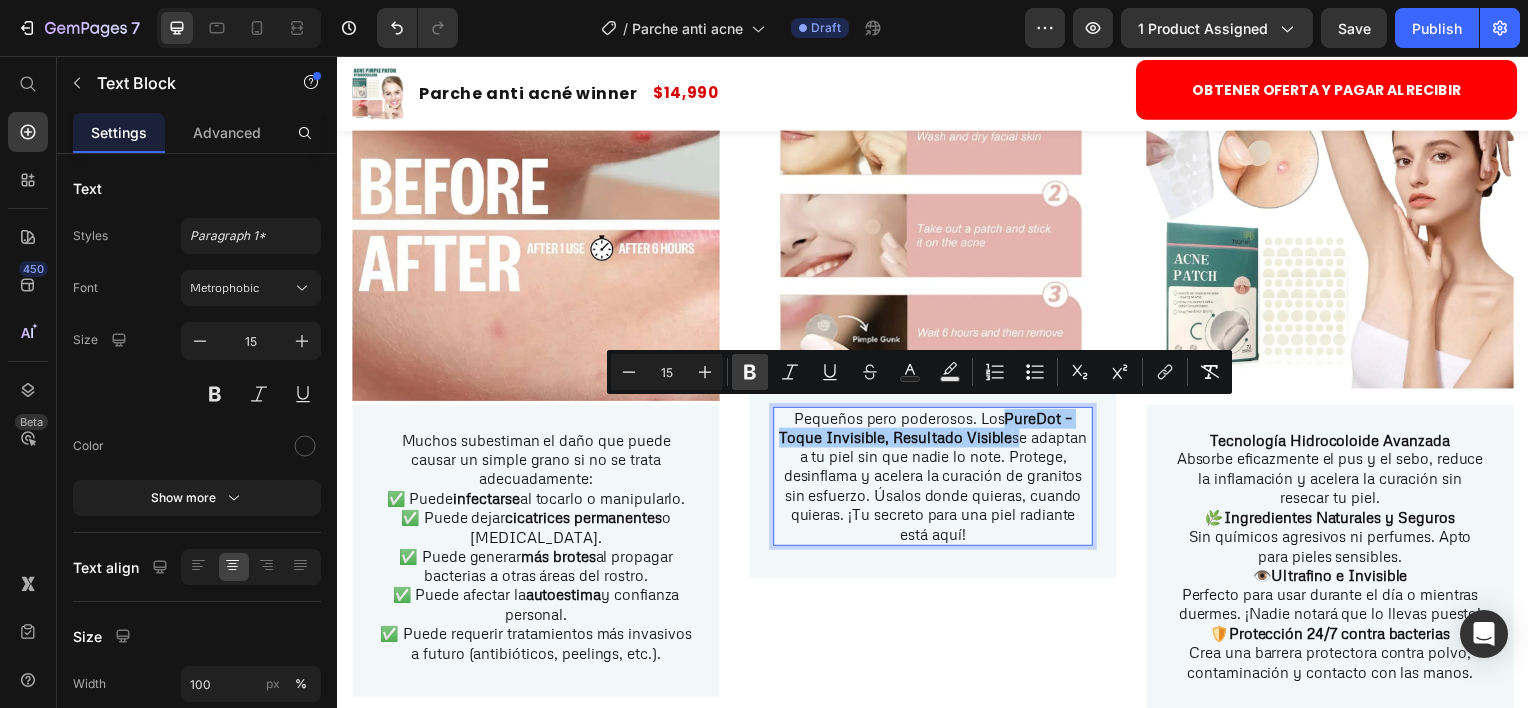 click 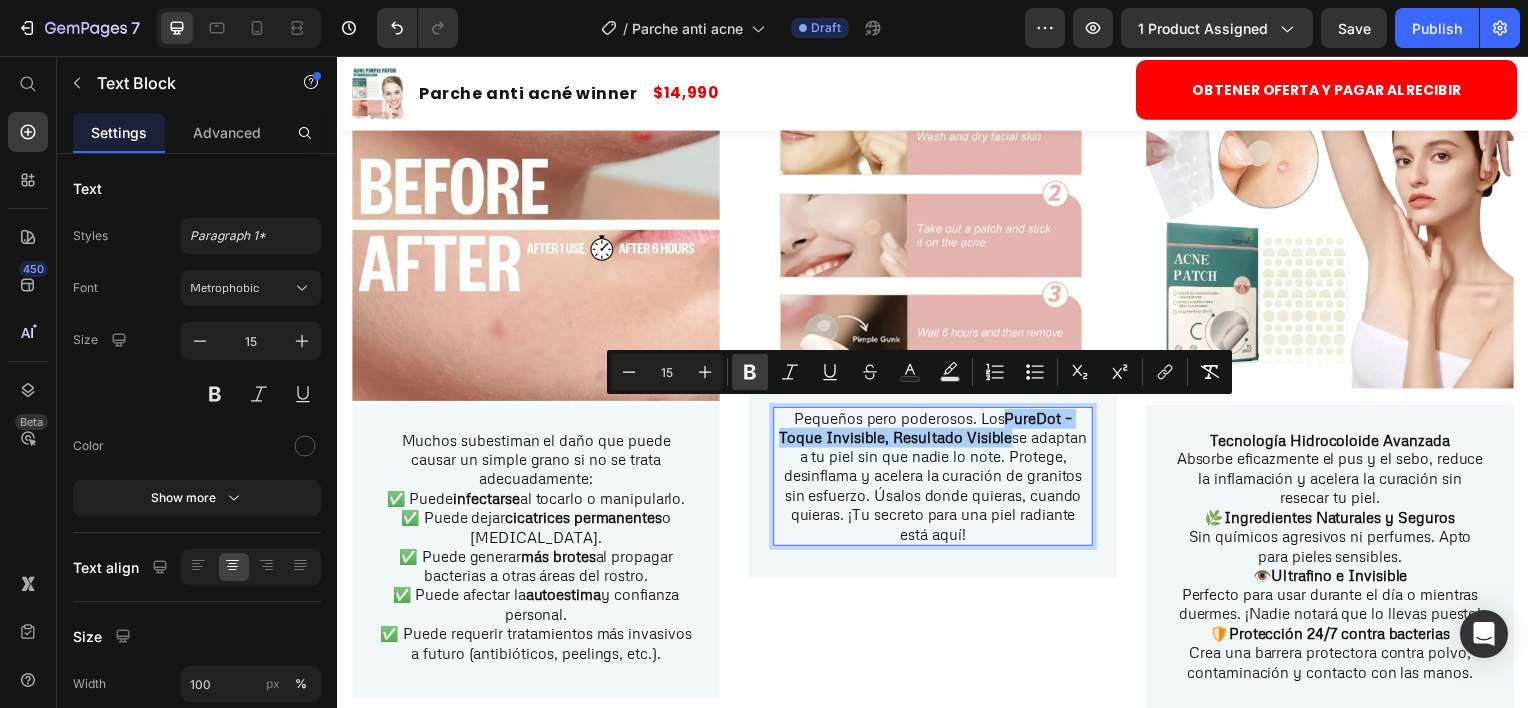click 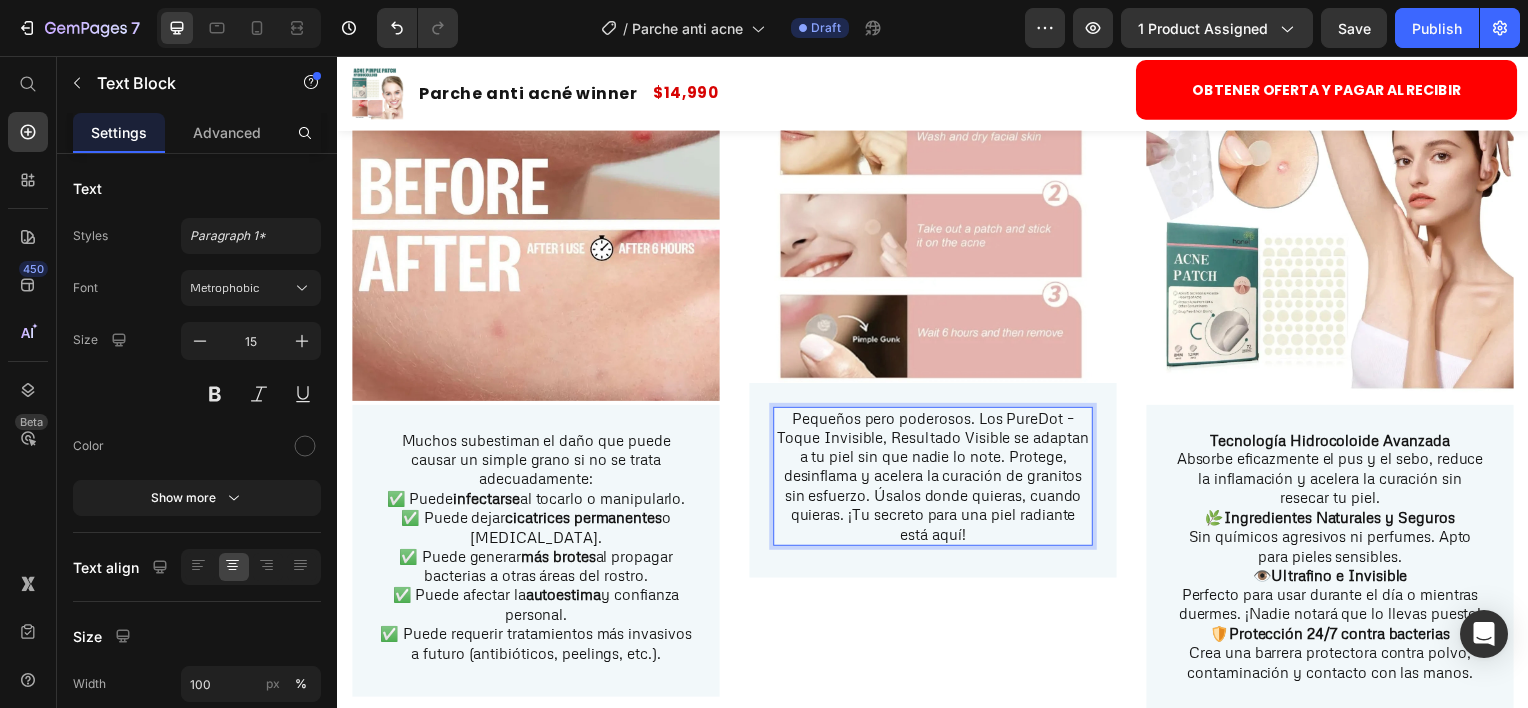 click on "Pequeños pero poderosos. Los PureDot – Toque Invisible, Resultado Visible se adaptan a tu piel sin que nadie lo note. Protege, desinflama y acelera la curación de granitos sin esfuerzo. Úsalos donde quieras, cuando quieras. ¡Tu secreto para una piel radiante está aquí!" at bounding box center (937, 479) 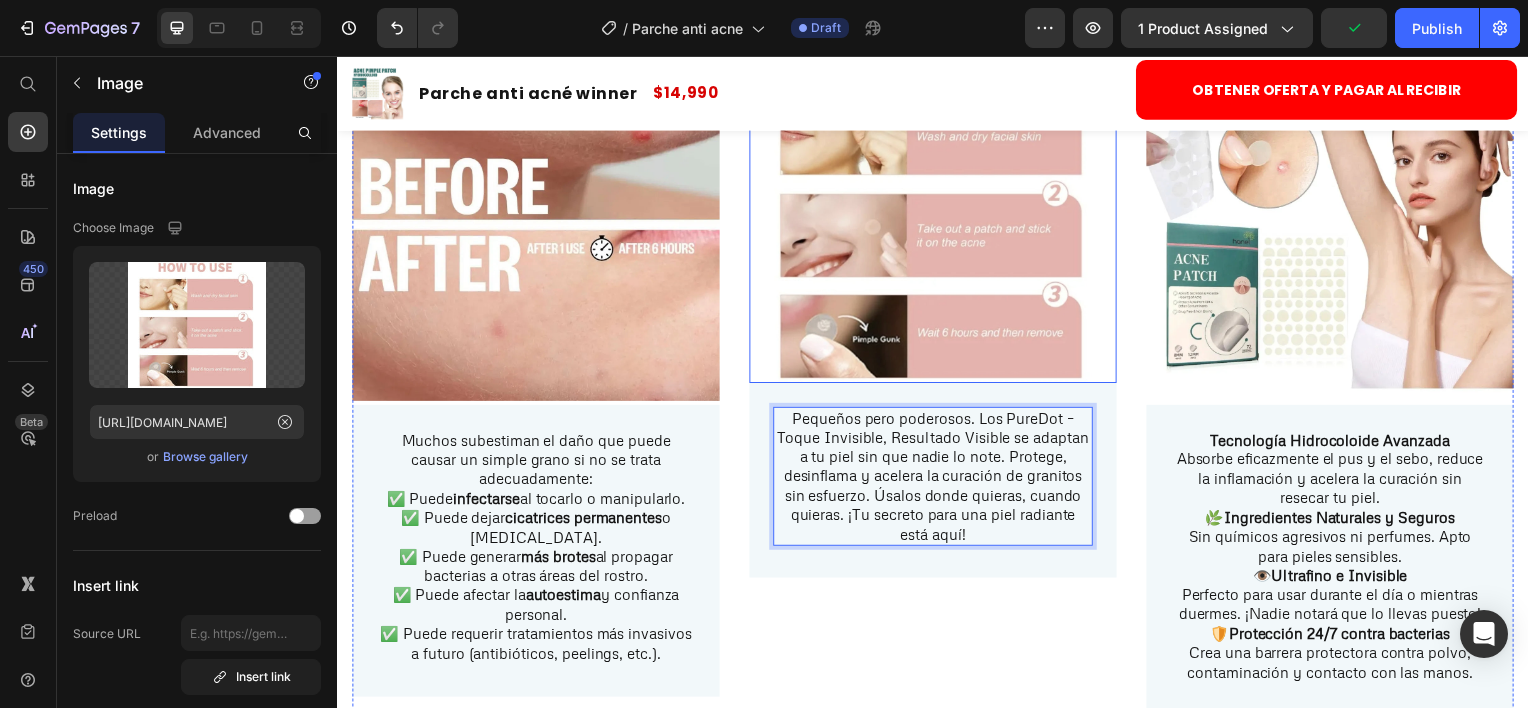 click at bounding box center [937, 215] 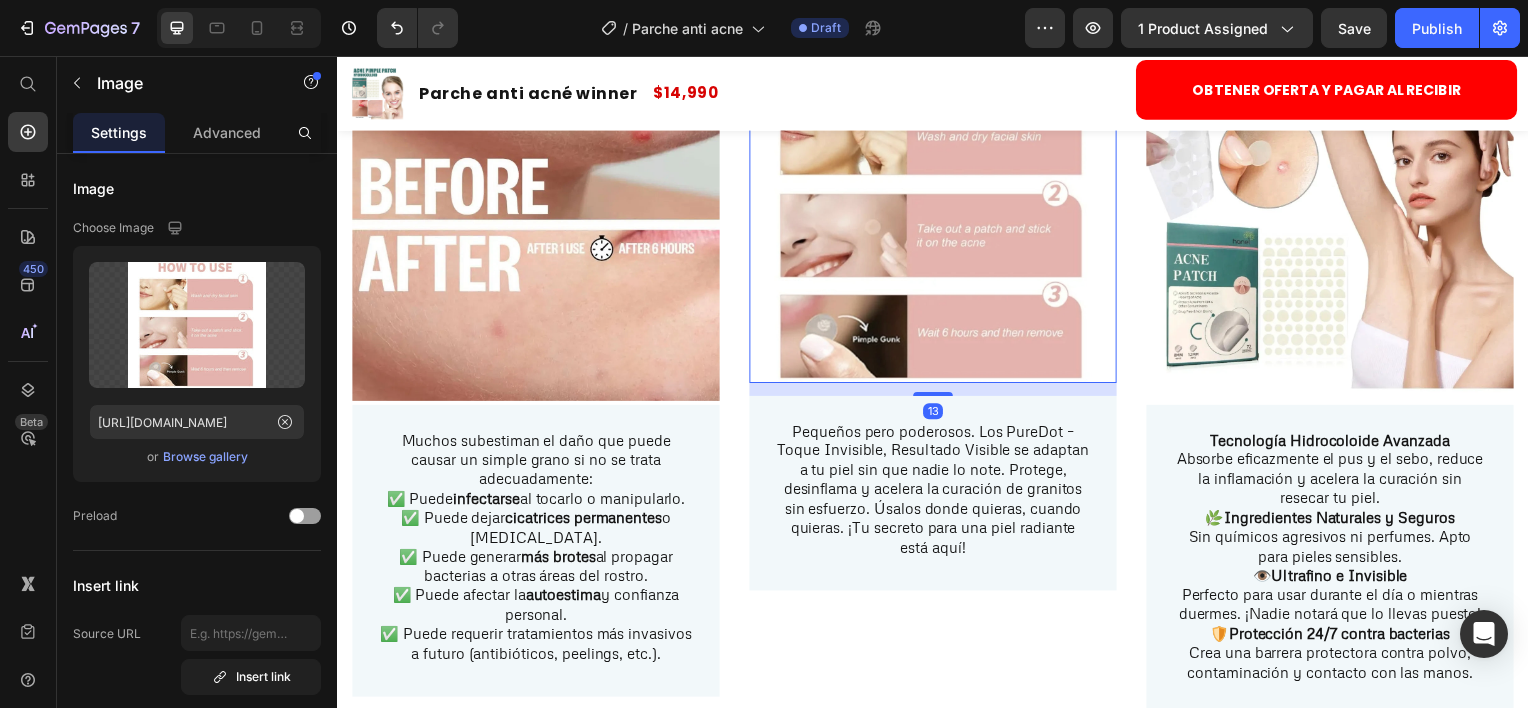 drag, startPoint x: 944, startPoint y: 379, endPoint x: 966, endPoint y: 391, distance: 25.059929 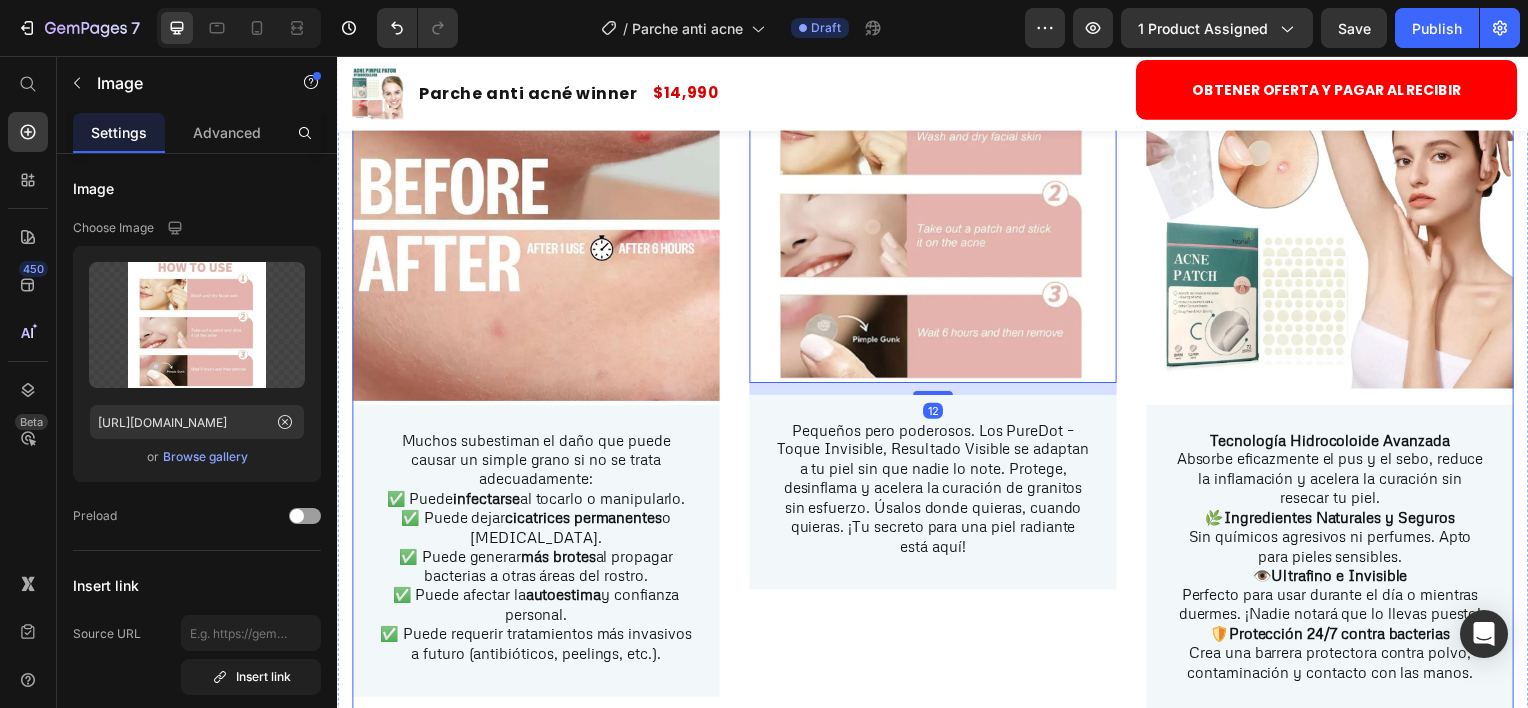 click on "Image Muchos subestiman el daño que puede causar un simple grano si no se trata adecuadamente: ✅ Puede  infectarse  al tocarlo o manipularlo. ✅ Puede dejar  cicatrices permanentes  o [MEDICAL_DATA]. ✅ Puede generar  más brotes  al propagar bacterias a otras áreas del rostro. ✅ Puede afectar la  autoestima  y confianza personal. ✅ Puede requerir tratamientos más invasivos a futuro (antibióticos, peelings, etc.). Text Block Row Image   12 Pequeños pero poderosos. Los PureDot – Toque Invisible, Resultado Visible se adaptan a tu piel sin que nadie lo note. Protege, desinflama y acelera la curación de granitos sin esfuerzo. Úsalos donde quieras, cuando quieras. ¡Tu secreto para una piel radiante está aquí! Text Block Row Image Tecnología Hidrocoloide Avanzada Absorbe eficazmente el pus y el sebo, reduce la inflamación y acelera la curación sin resecar tu piel. 🌿  Ingredientes Naturales y Seguros Sin químicos agresivos ni perfumes. Apto para pieles sensibles. 👁️  🛡️  Row" at bounding box center (937, 391) 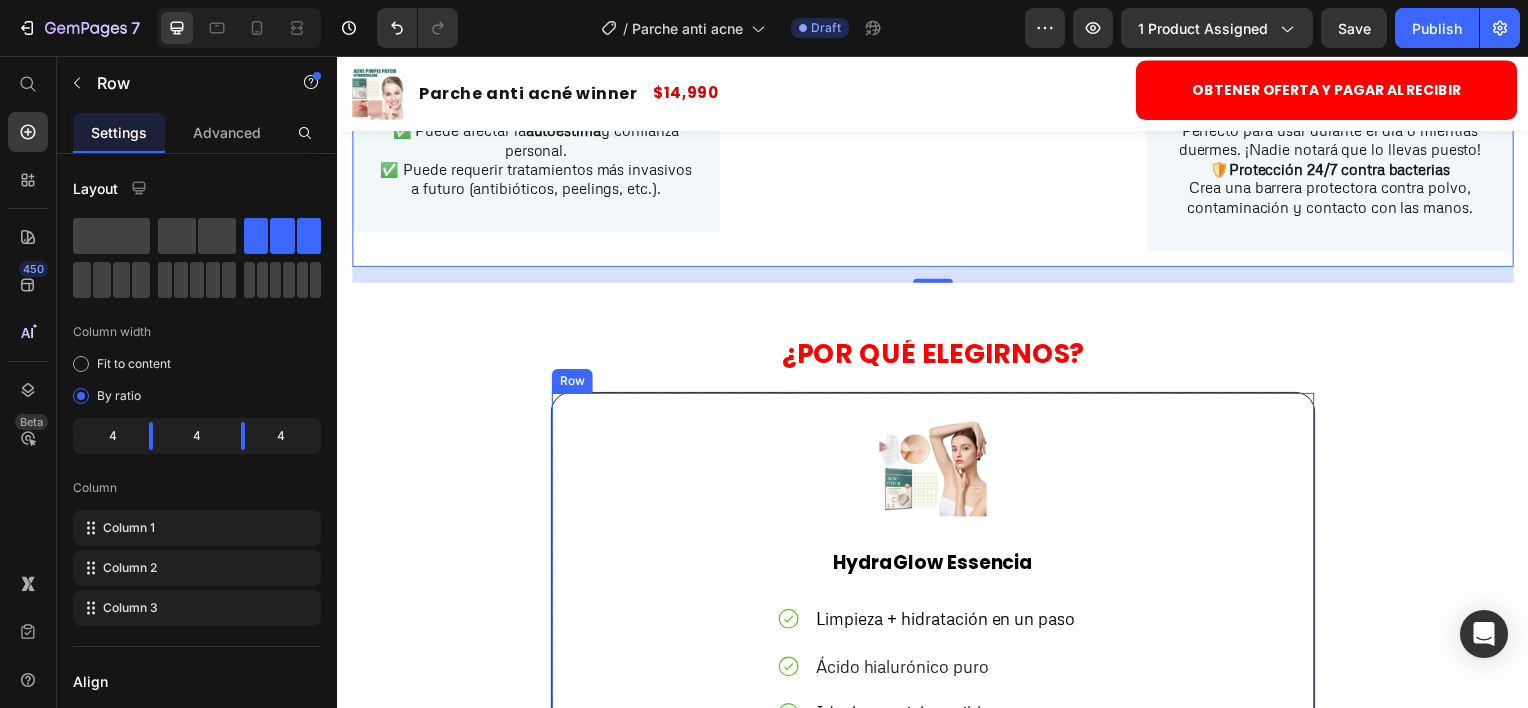 scroll, scrollTop: 3785, scrollLeft: 0, axis: vertical 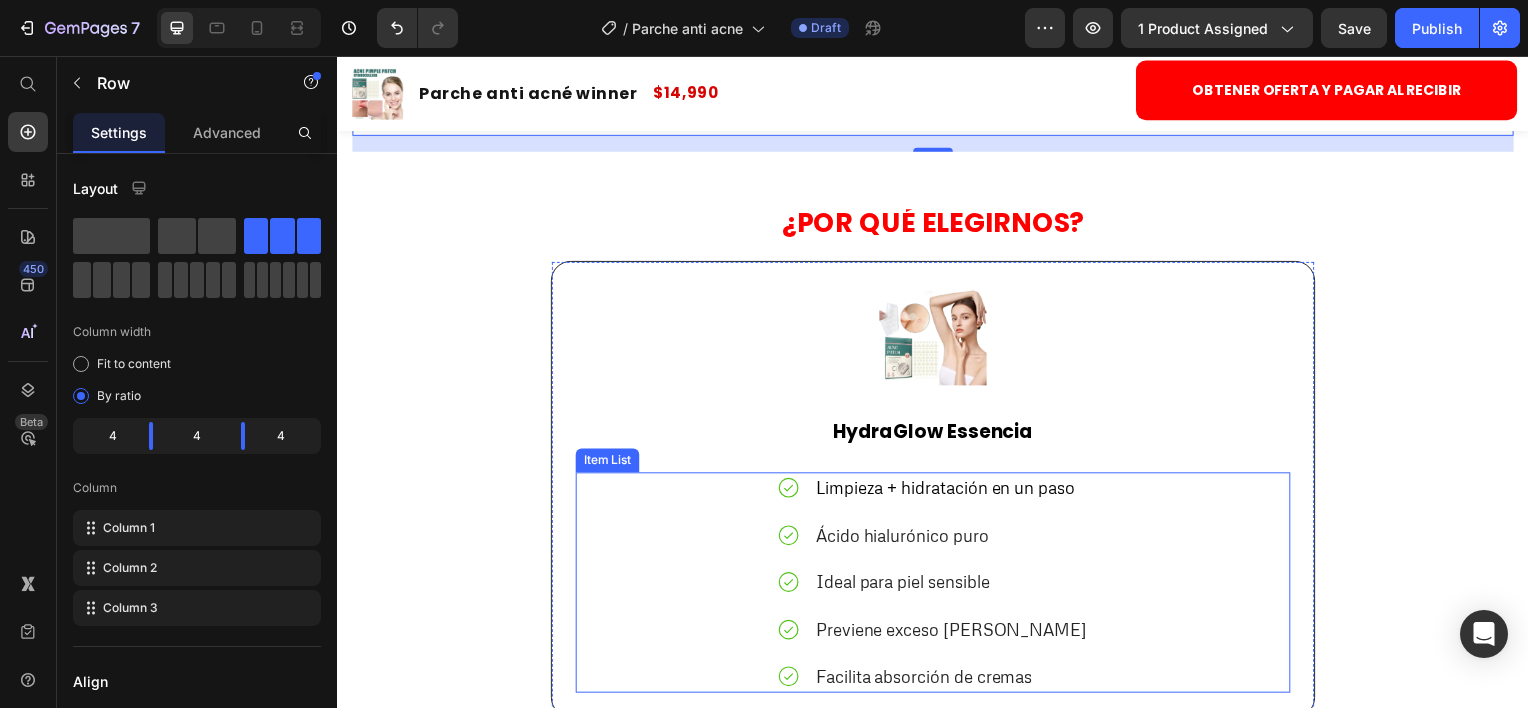 click on "Limpieza + hidratación en un paso" at bounding box center [949, 490] 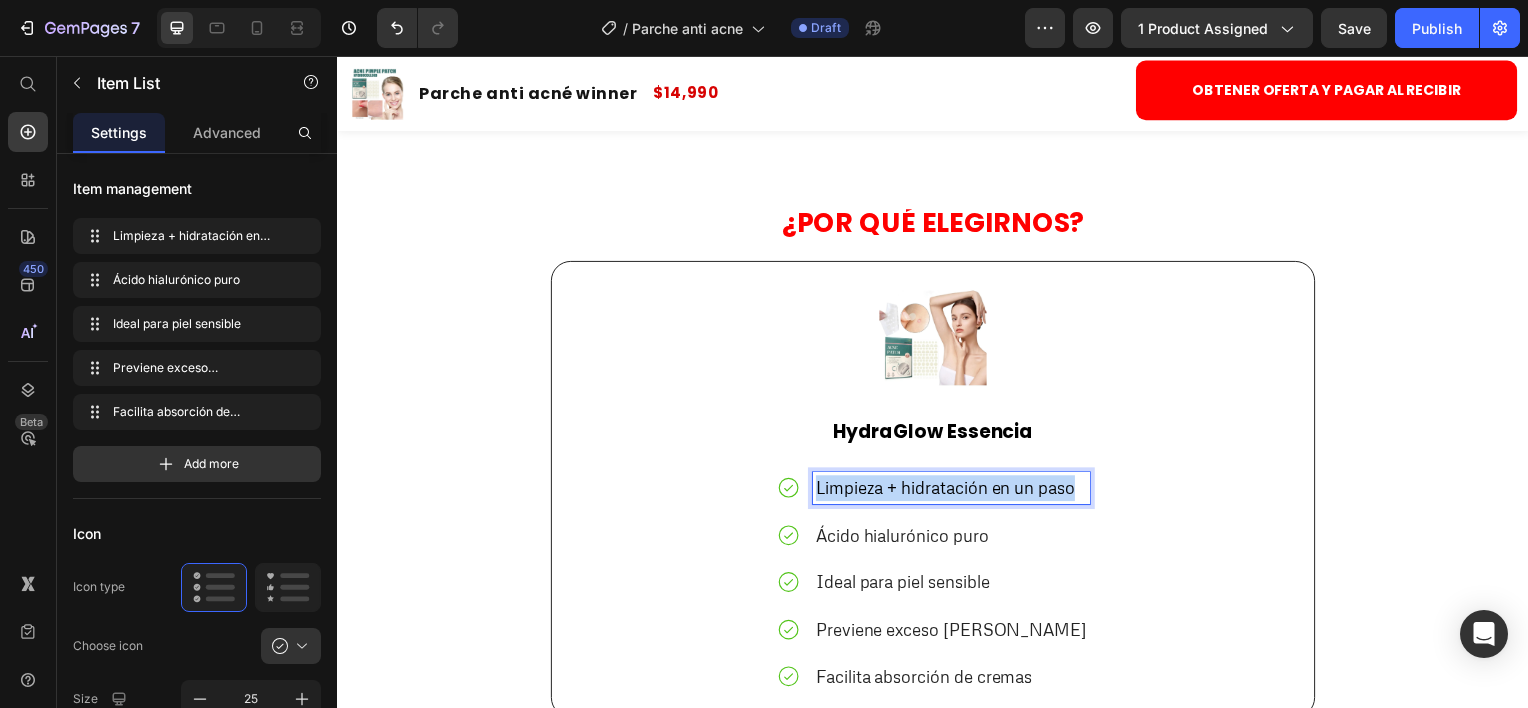 click on "Limpieza + hidratación en un paso" at bounding box center (949, 490) 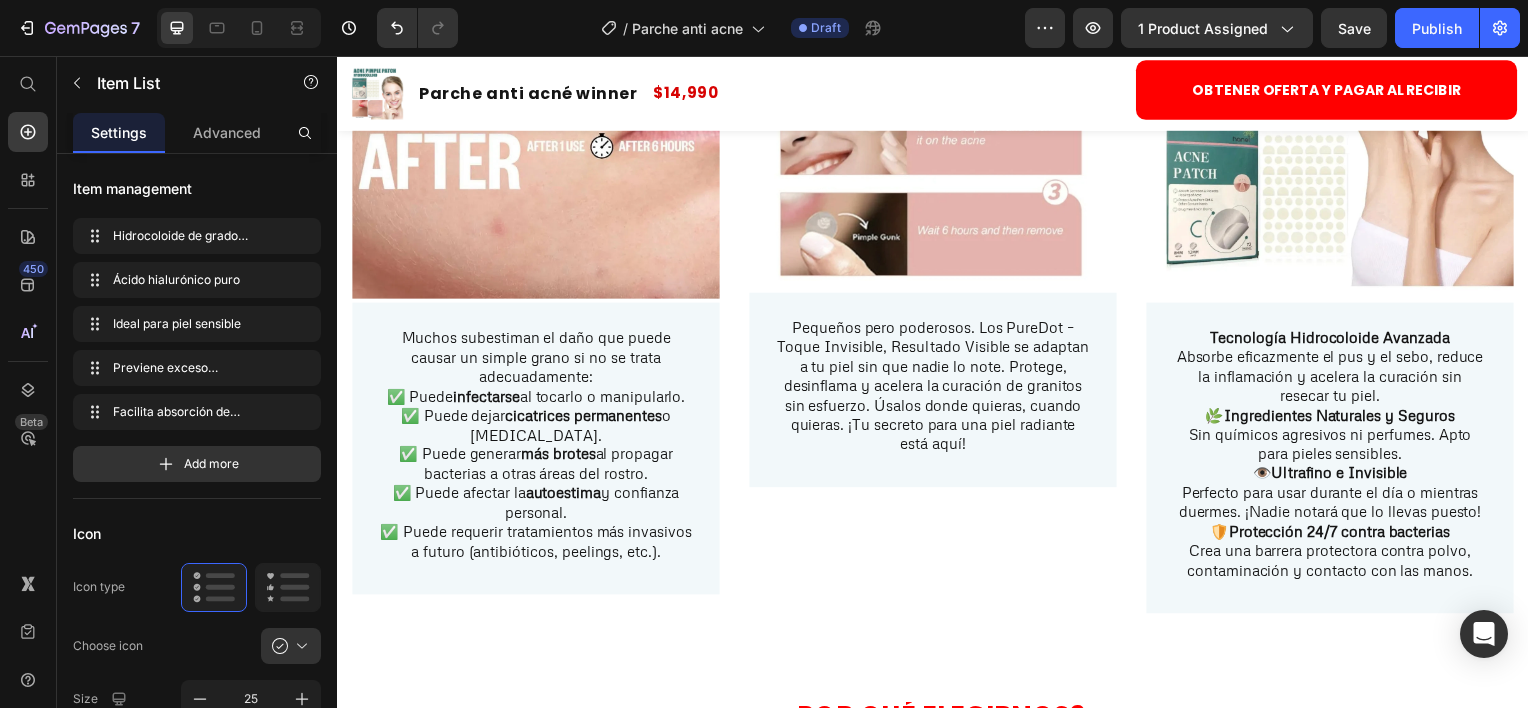scroll, scrollTop: 3285, scrollLeft: 0, axis: vertical 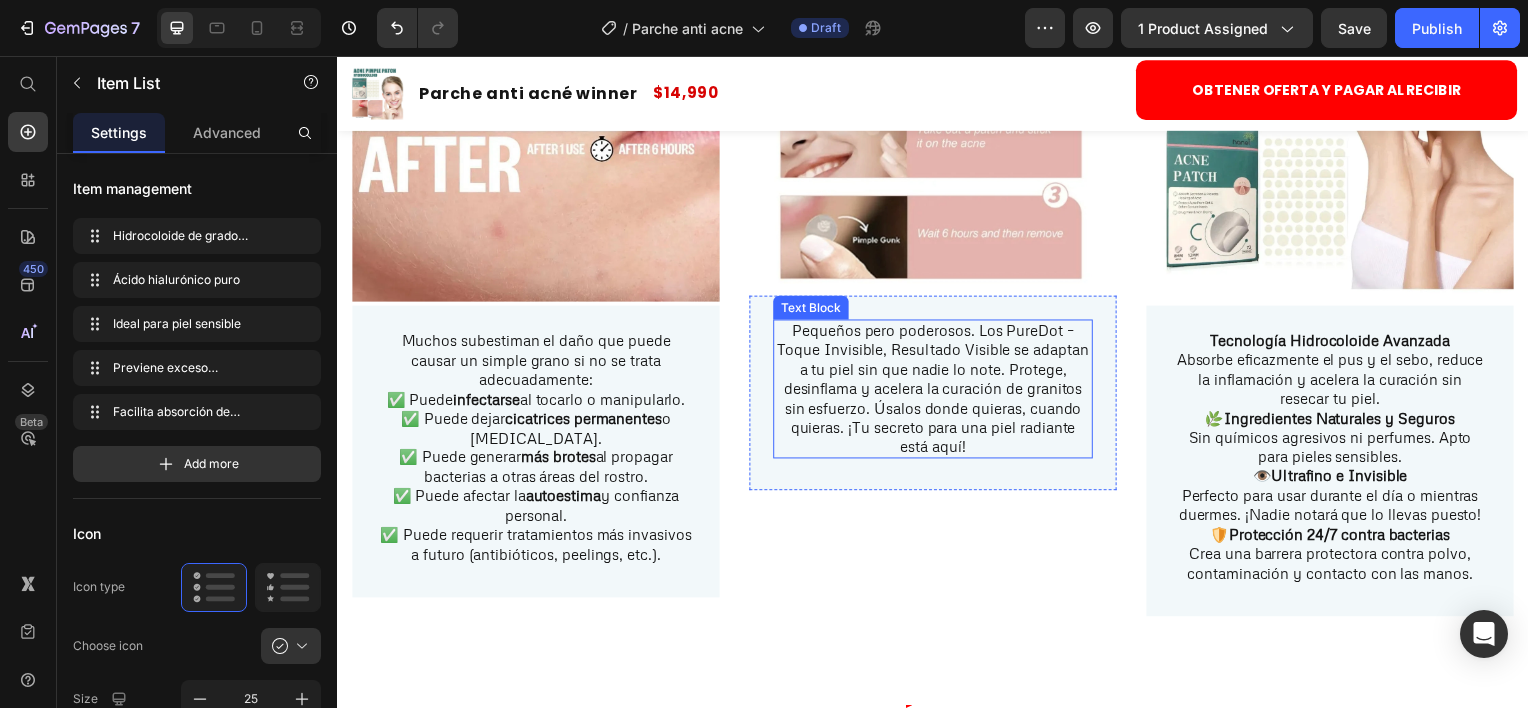 click on "Pequeños pero poderosos. Los PureDot – Toque Invisible, Resultado Visible se adaptan a tu piel sin que nadie lo note. Protege, desinflama y acelera la curación de granitos sin esfuerzo. Úsalos donde quieras, cuando quieras. ¡Tu secreto para una piel radiante está aquí!" at bounding box center [937, 391] 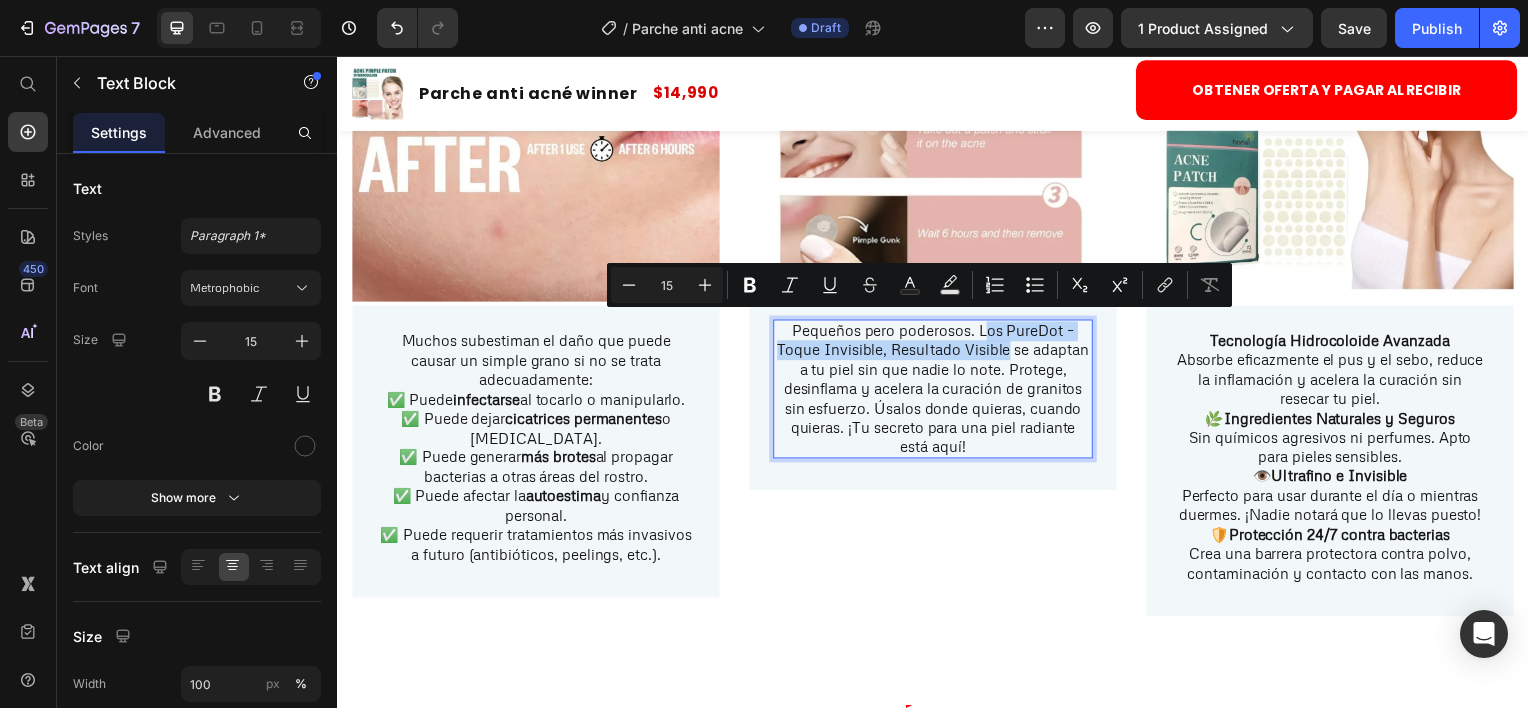 drag, startPoint x: 978, startPoint y: 327, endPoint x: 1005, endPoint y: 354, distance: 38.183765 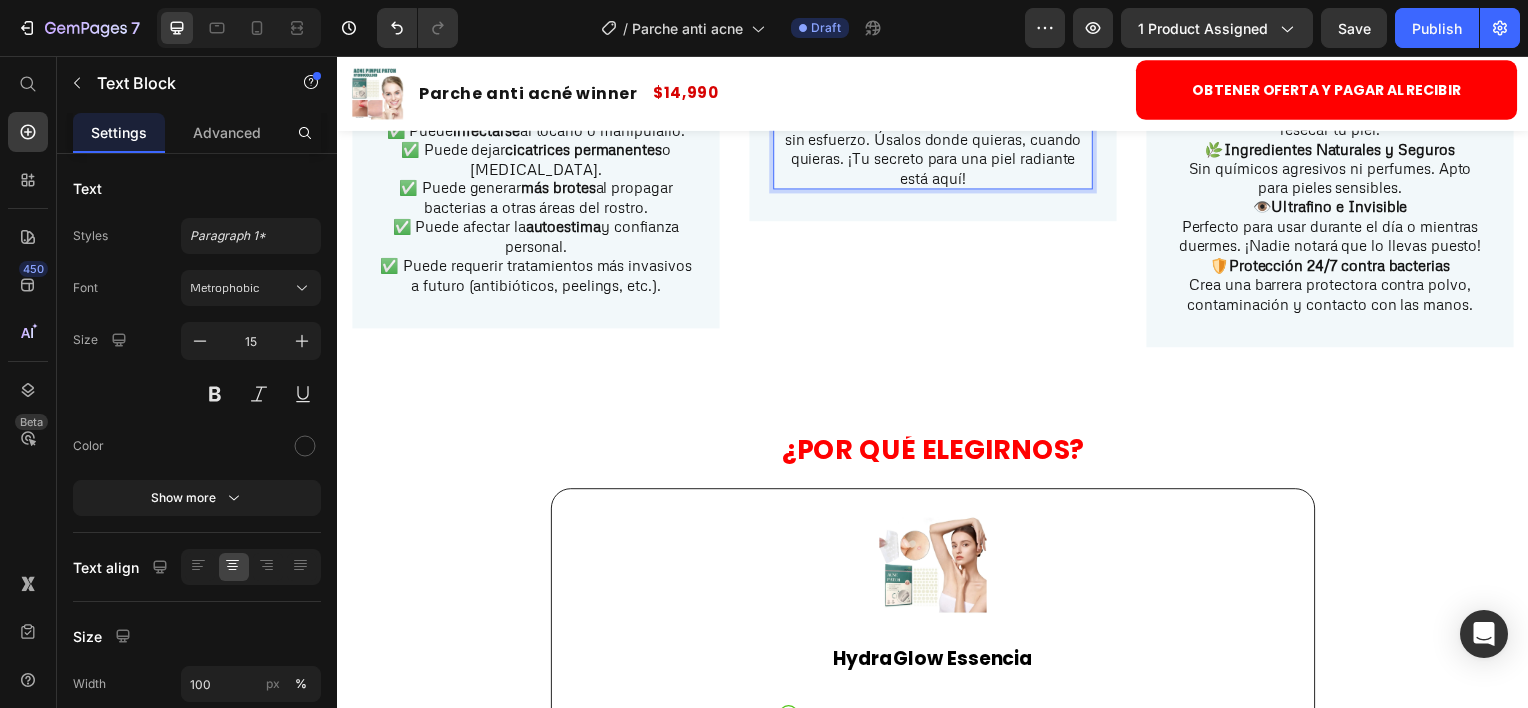 scroll, scrollTop: 3685, scrollLeft: 0, axis: vertical 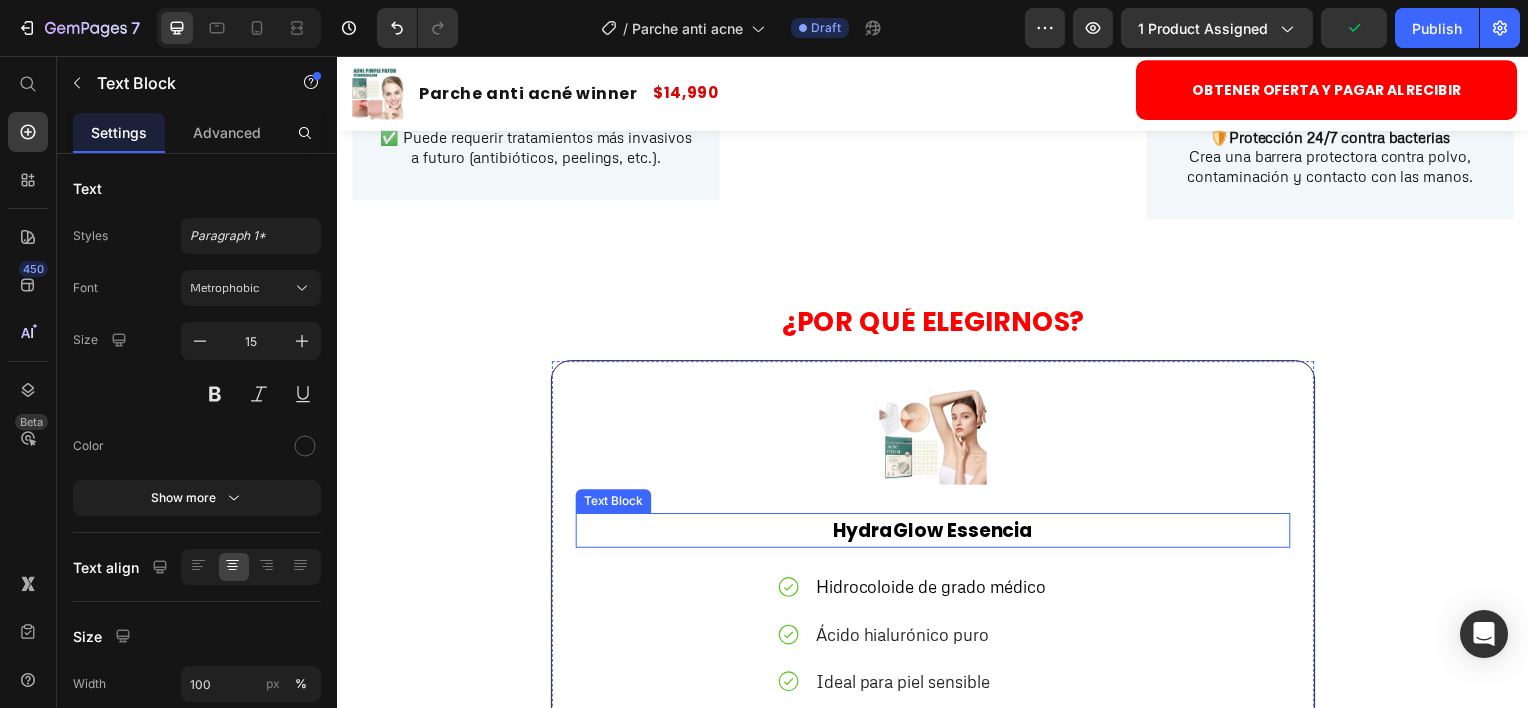 click on "HydraGlow Essencia" at bounding box center [937, 533] 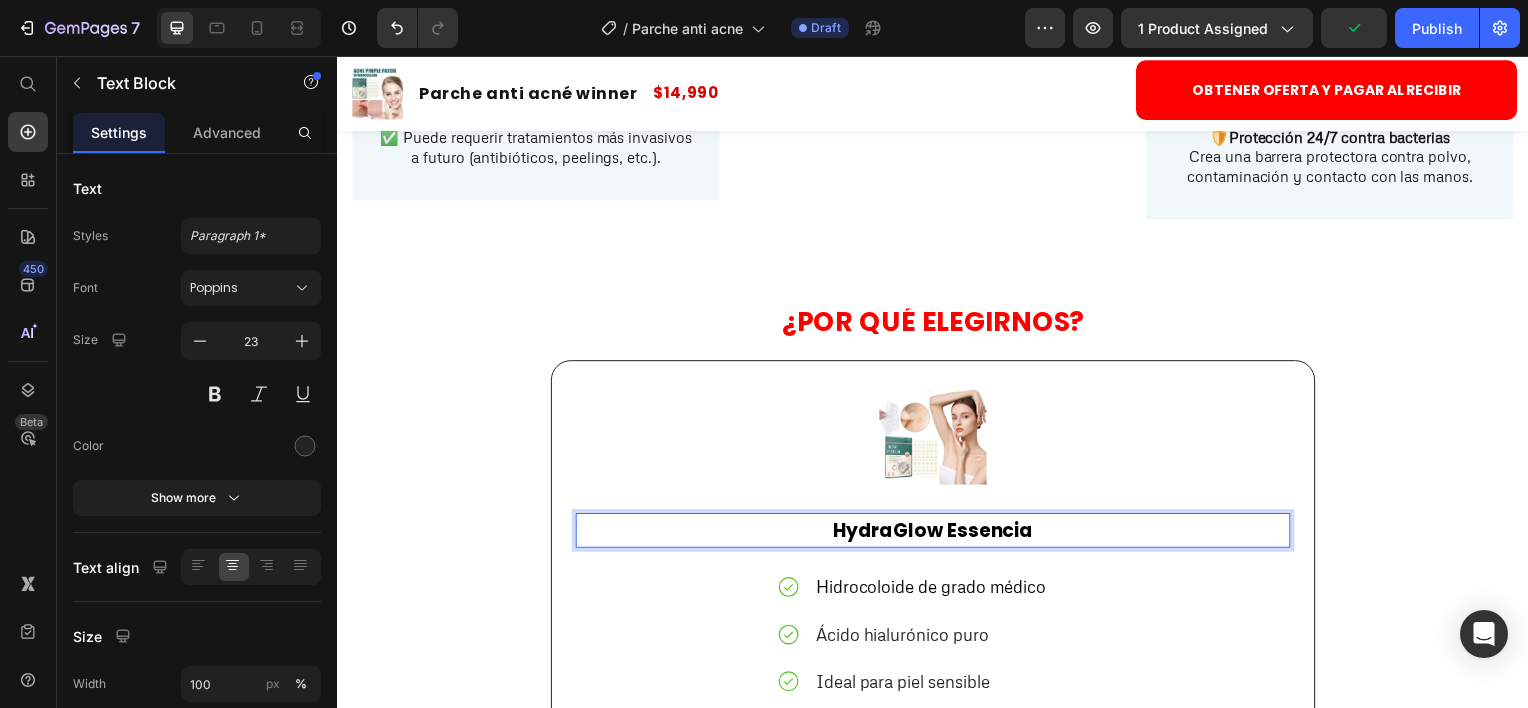 click on "HydraGlow Essencia" at bounding box center [937, 533] 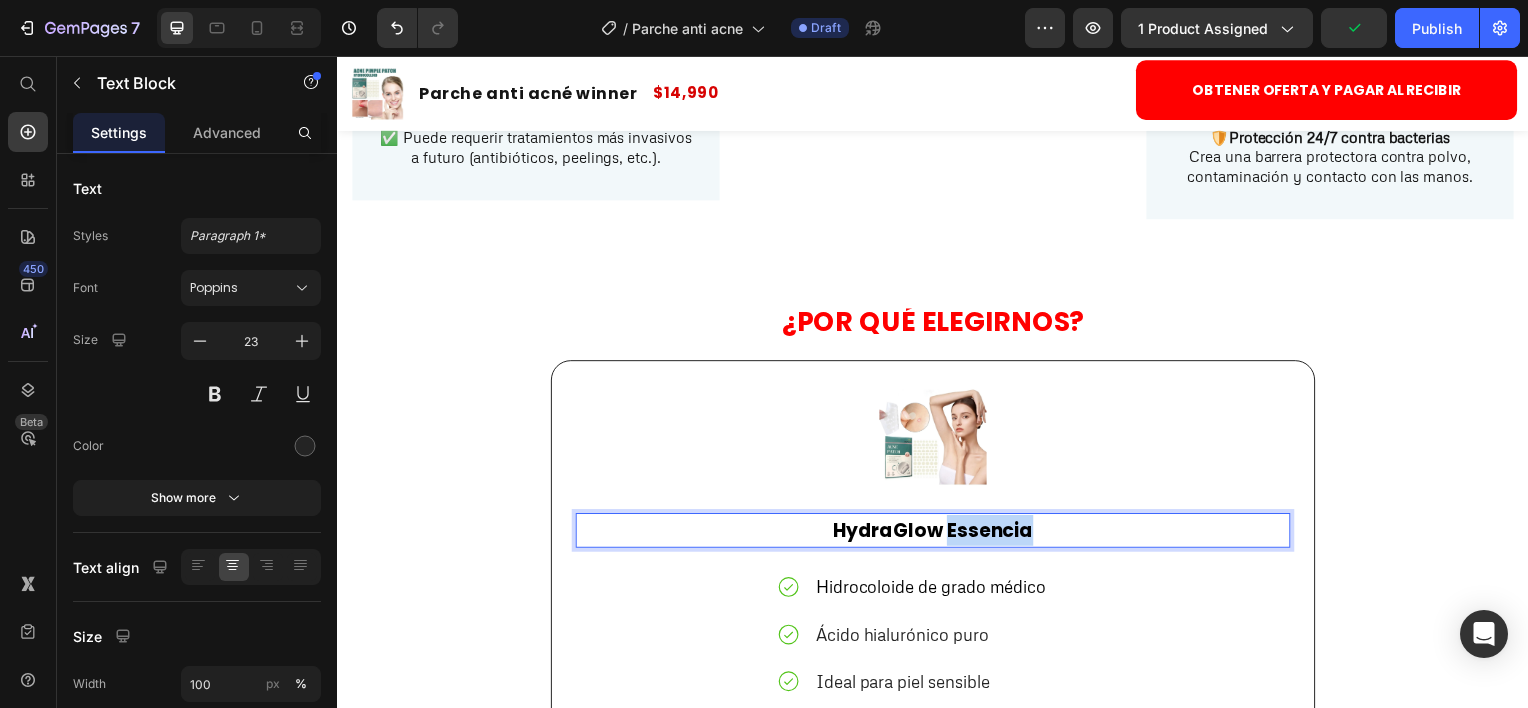 click on "HydraGlow Essencia" at bounding box center [937, 533] 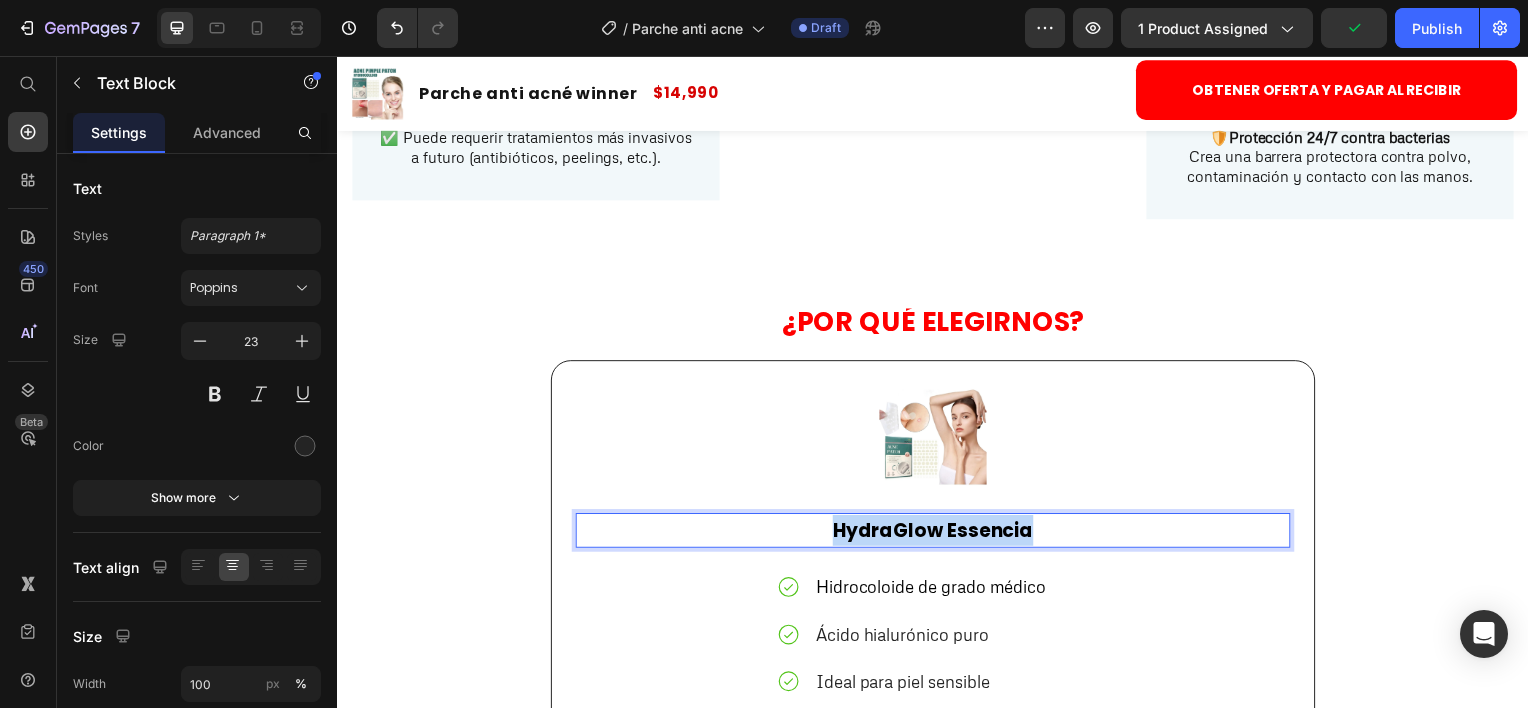 click on "HydraGlow Essencia" at bounding box center [937, 533] 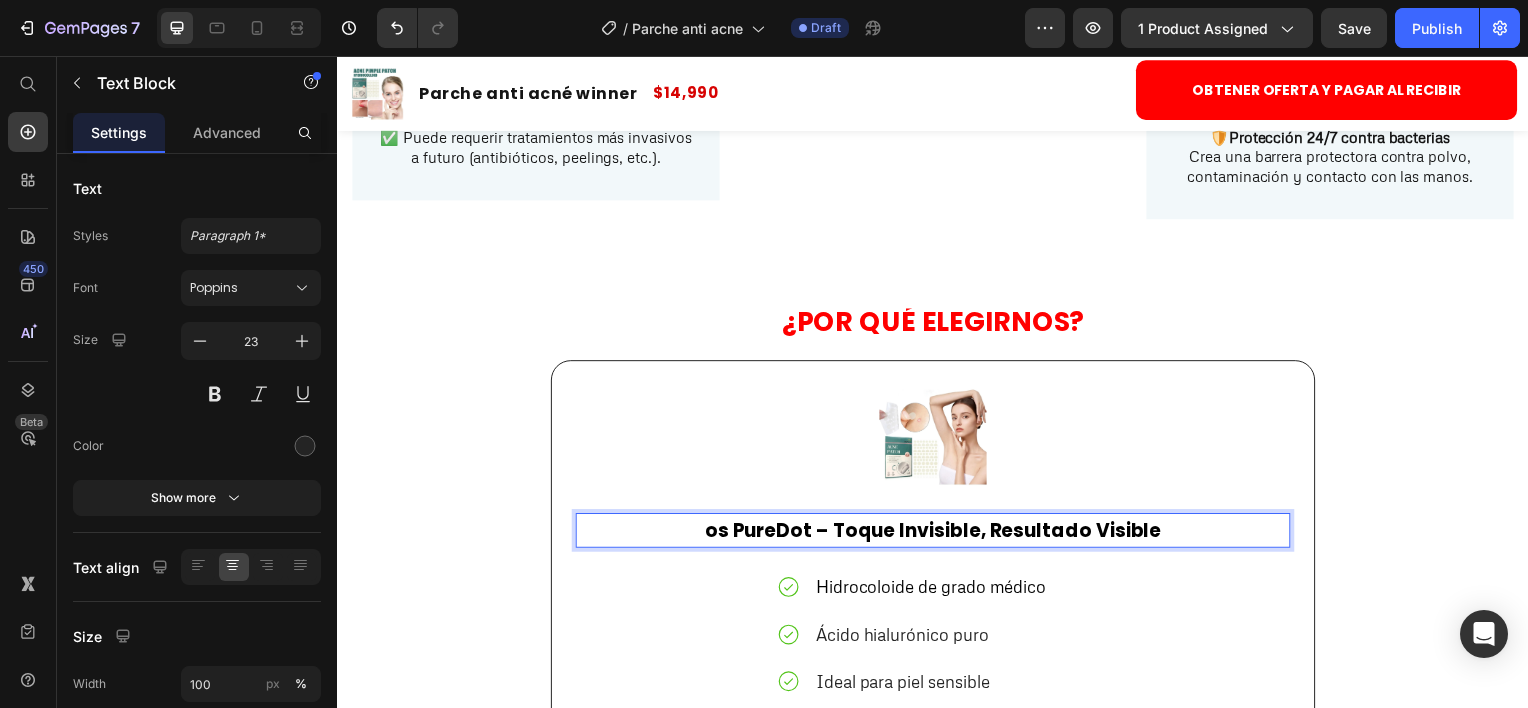 click on "os PureDot – Toque Invisible, Resultado Visible" at bounding box center [937, 533] 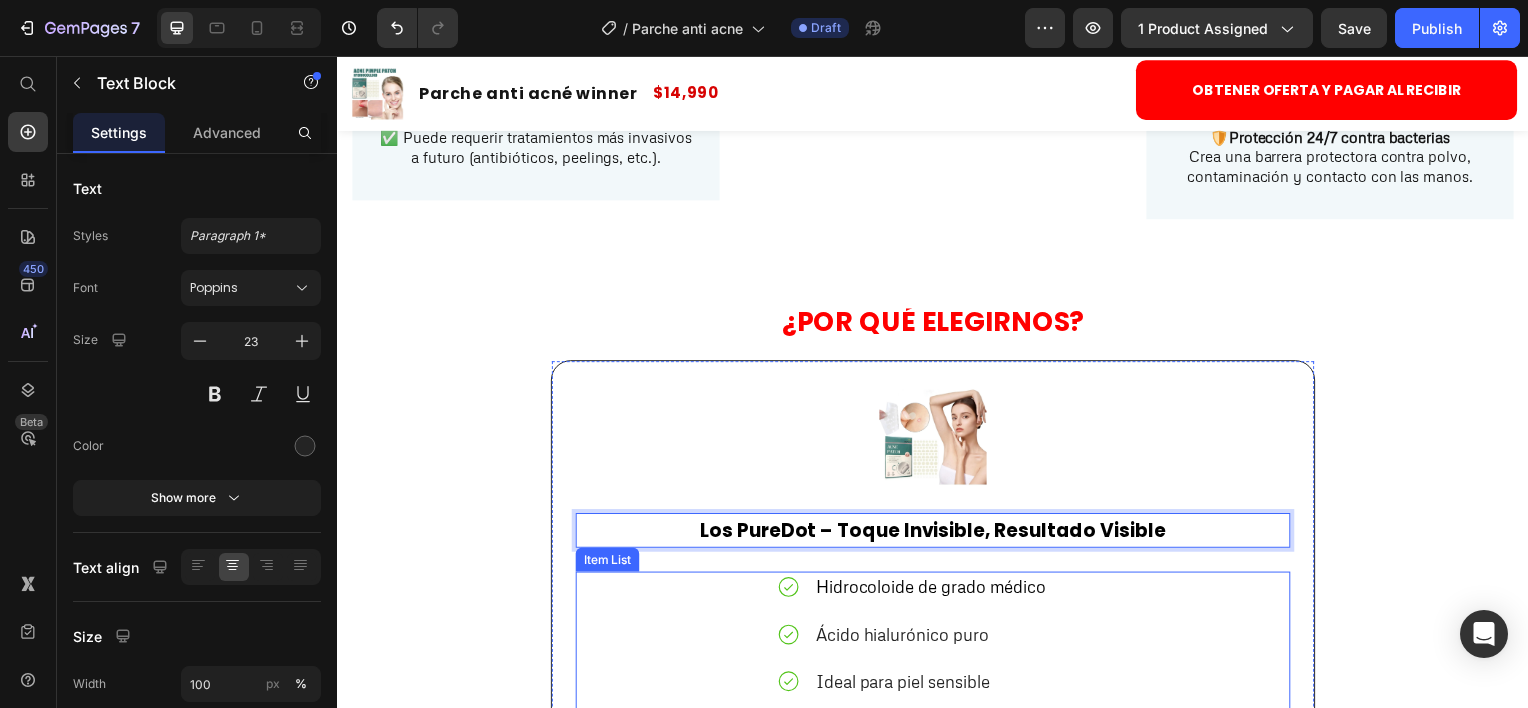 click on "Ácido hialurónico puro" at bounding box center [906, 638] 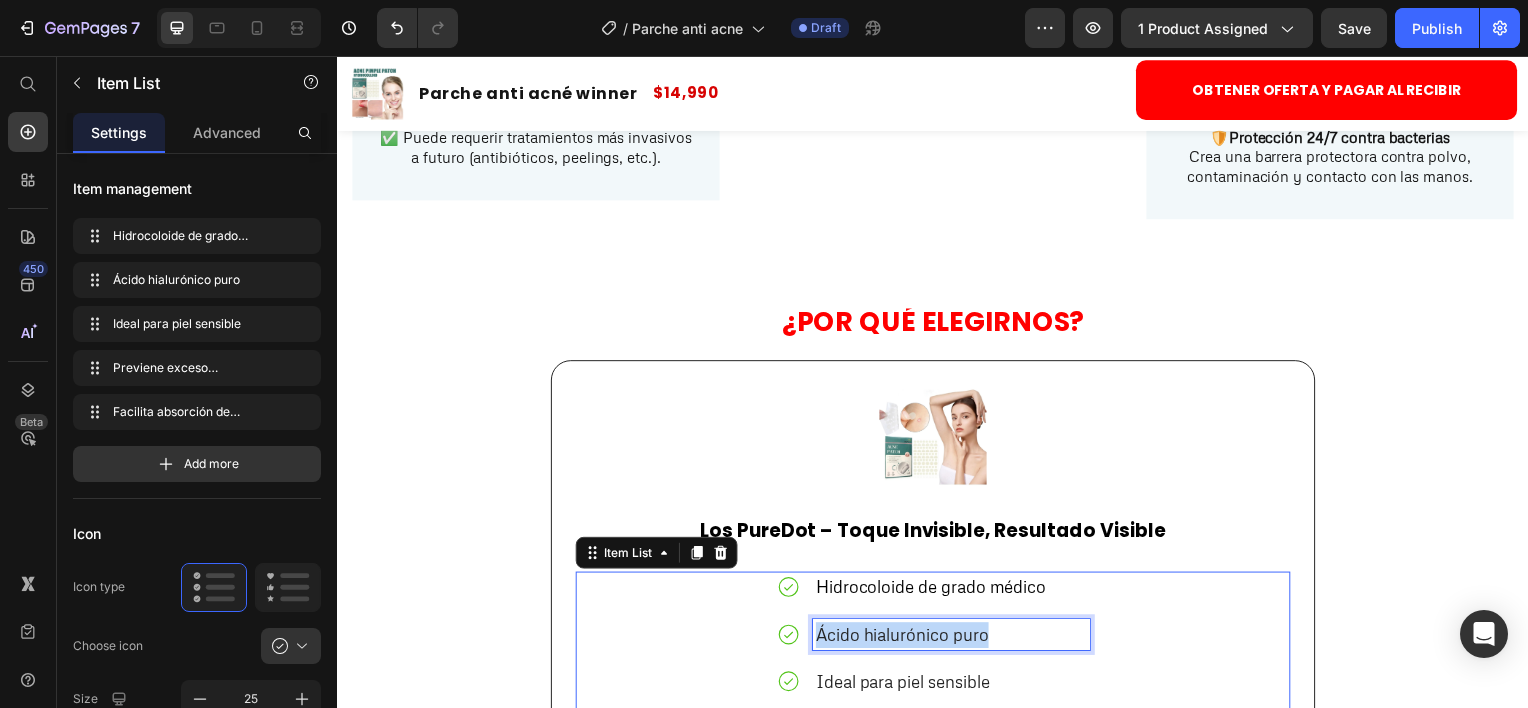 click on "Ácido hialurónico puro" at bounding box center (906, 638) 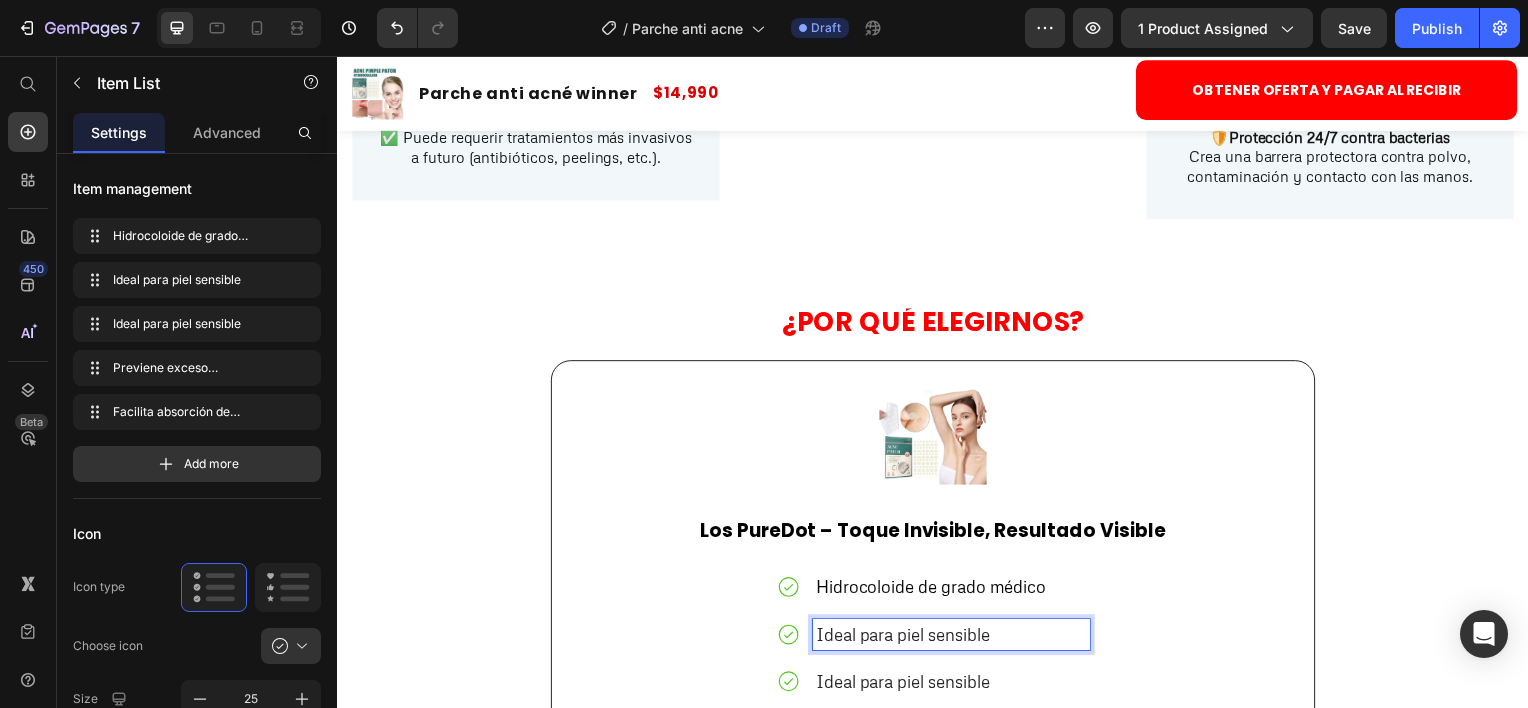 scroll, scrollTop: 3885, scrollLeft: 0, axis: vertical 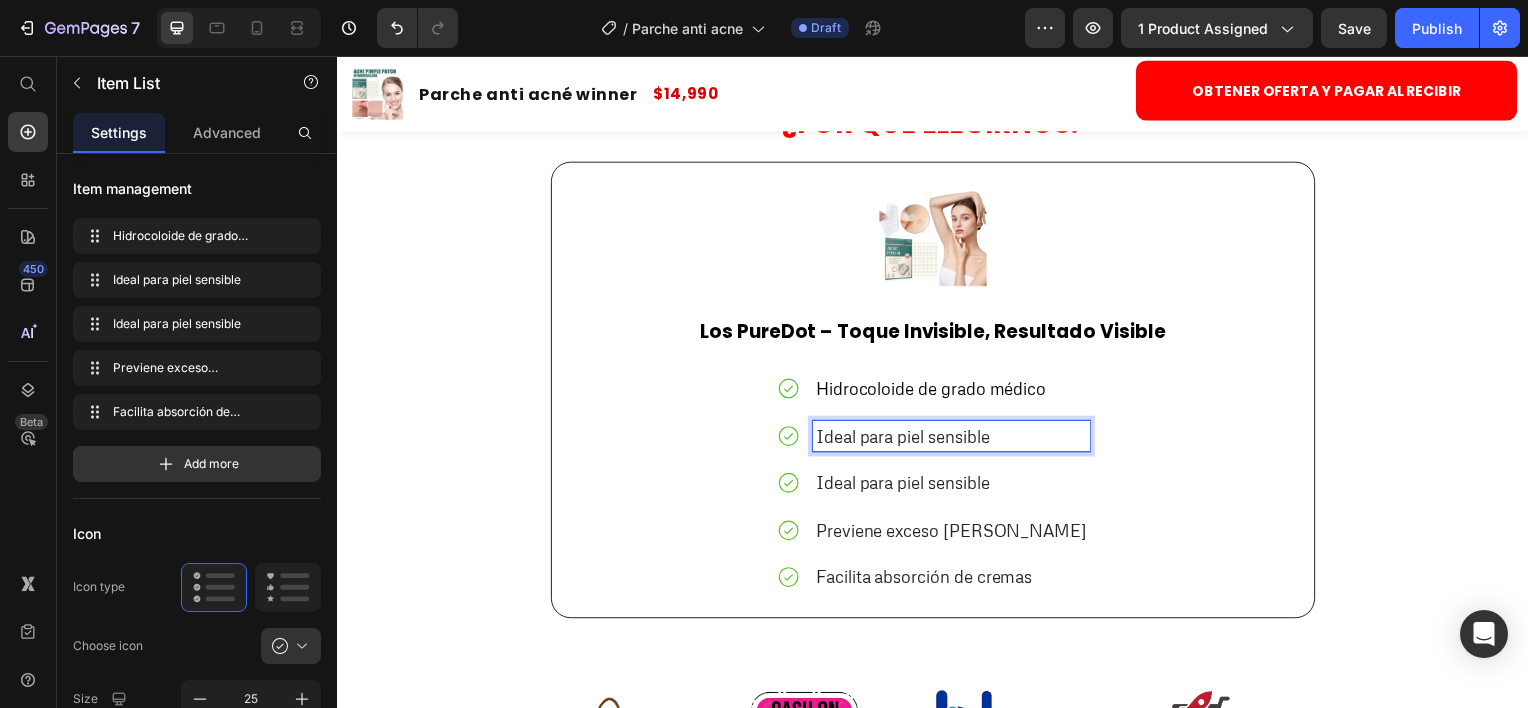click on "Ideal para piel sensible" at bounding box center (906, 485) 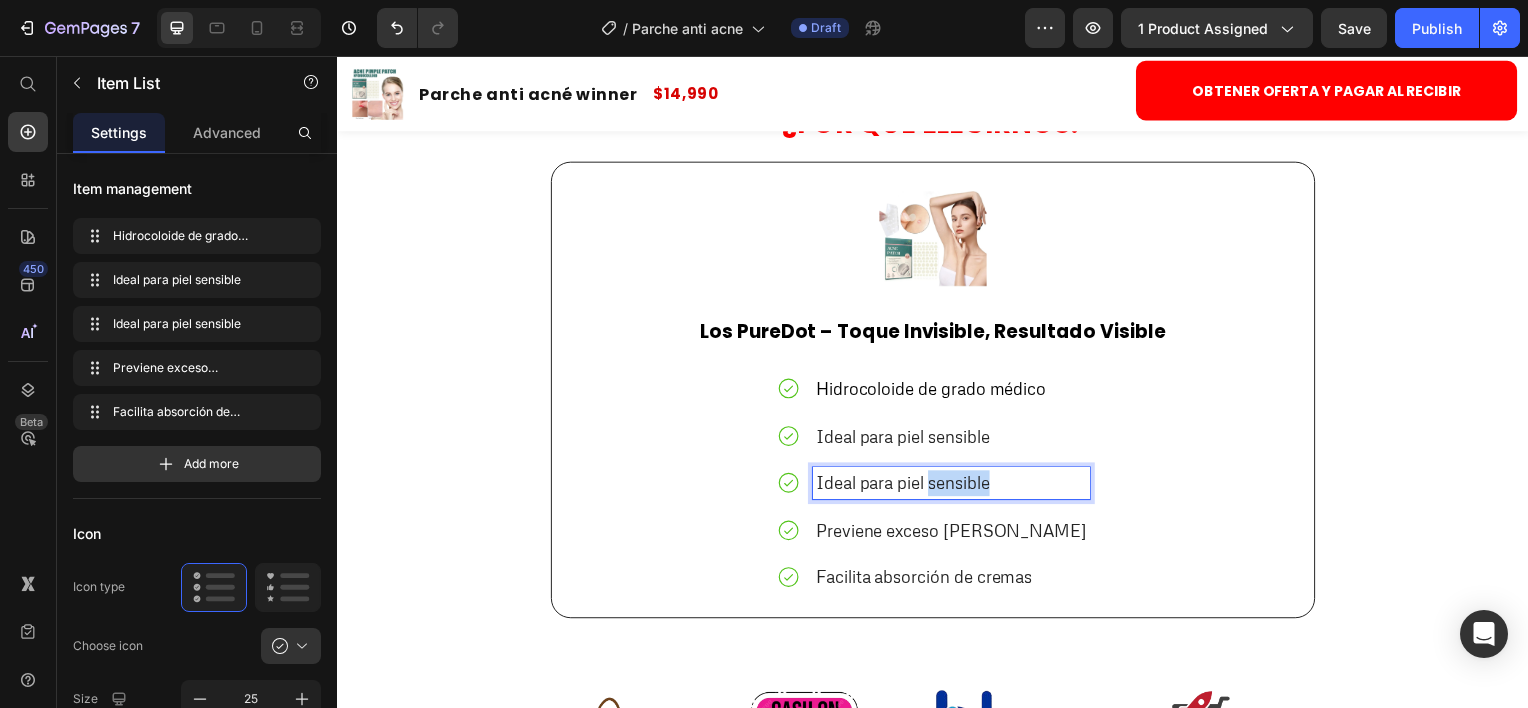 click on "Ideal para piel sensible" at bounding box center [906, 485] 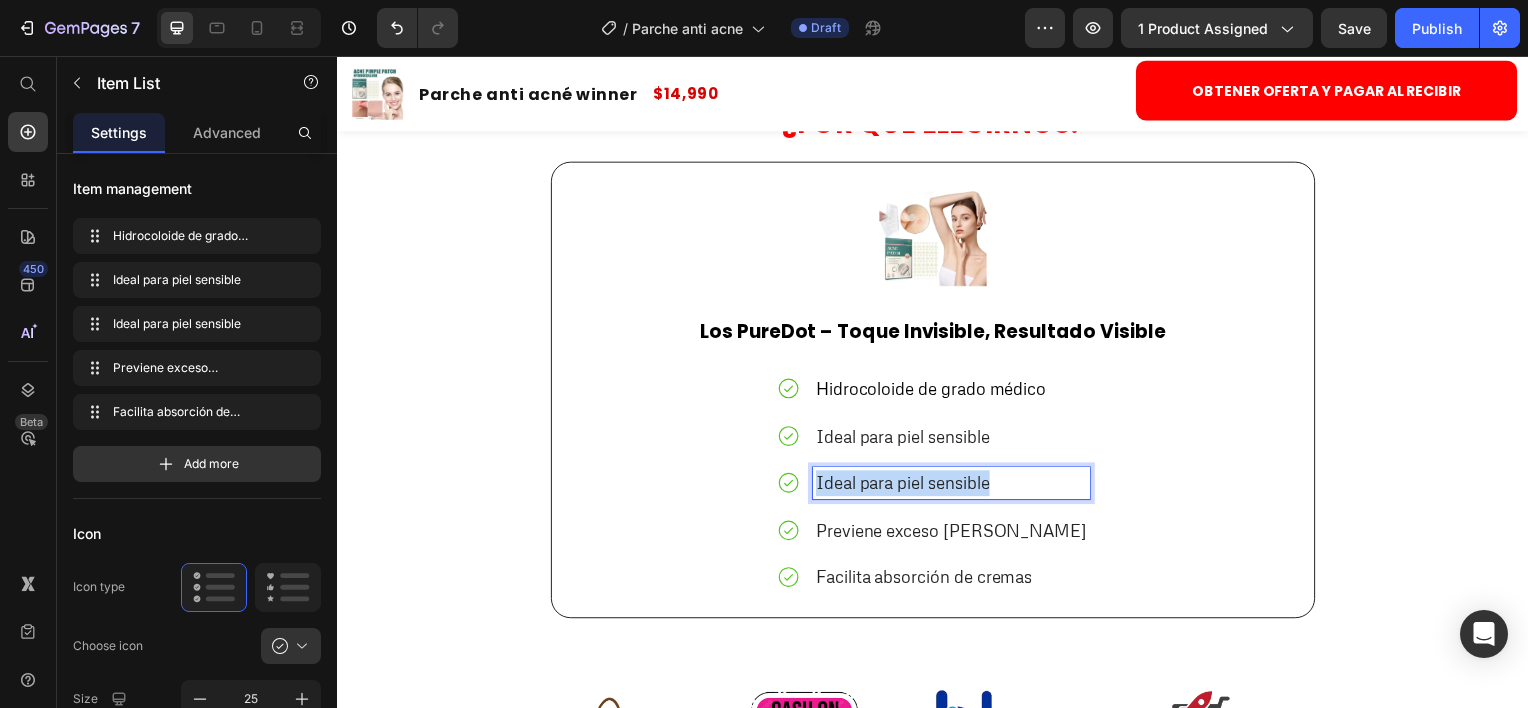click on "Ideal para piel sensible" at bounding box center [906, 485] 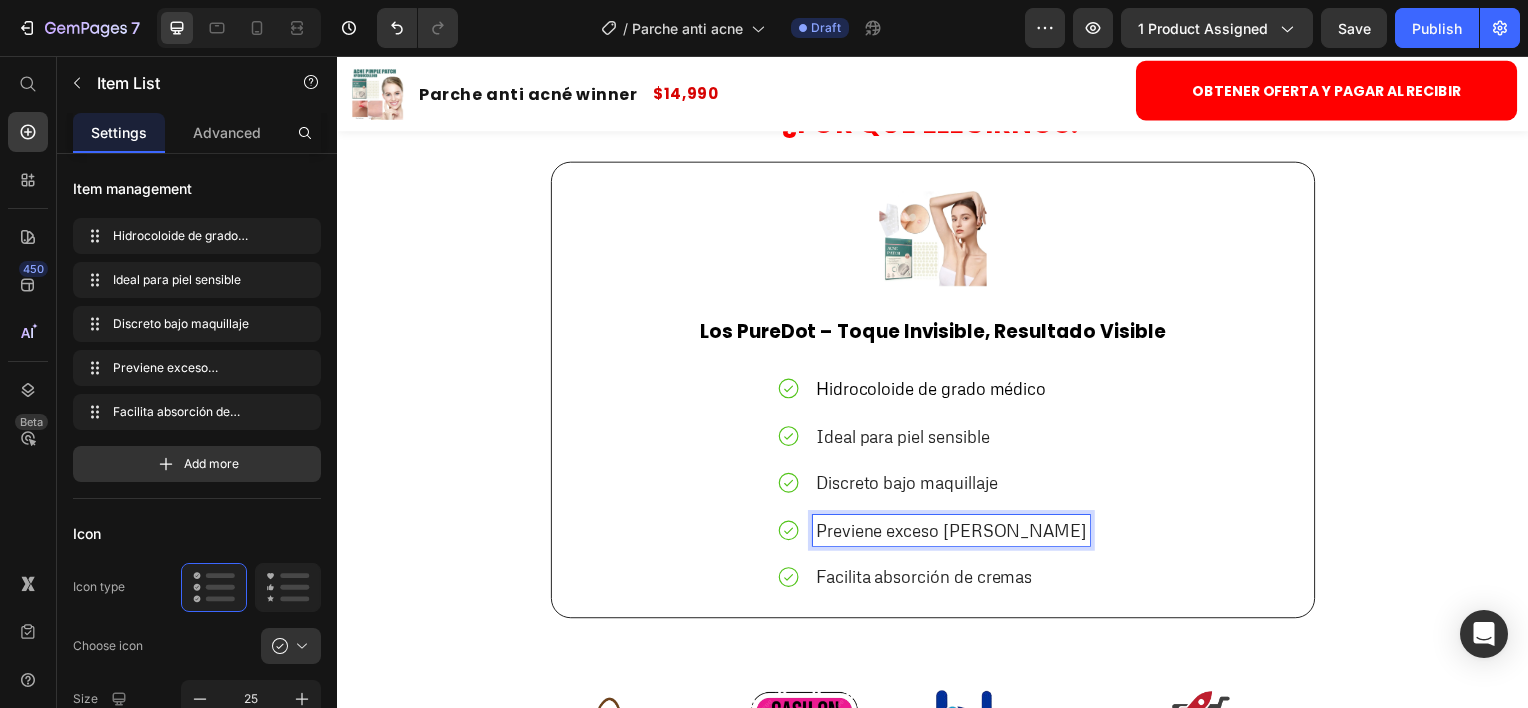 click on "Previene exceso [PERSON_NAME]" at bounding box center (955, 533) 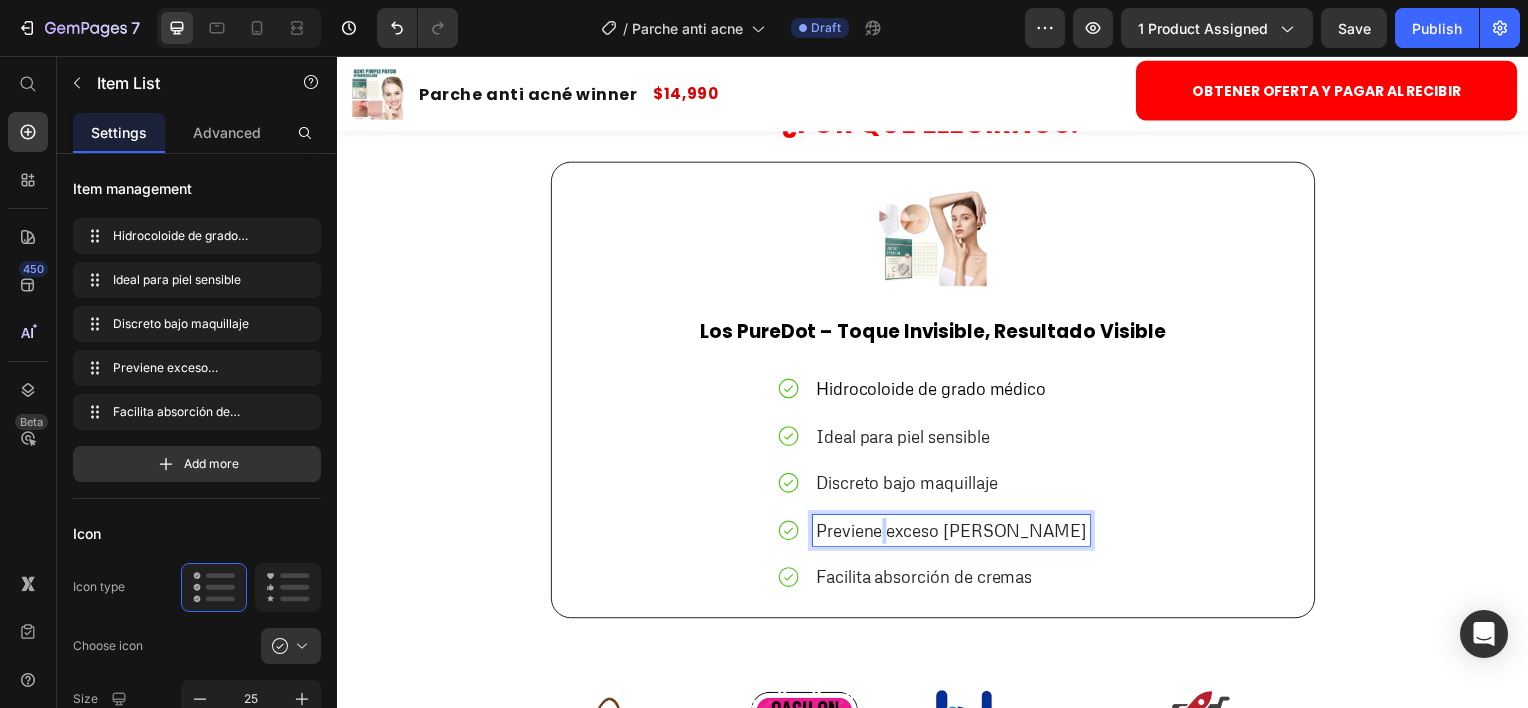 click on "Previene exceso [PERSON_NAME]" at bounding box center [955, 533] 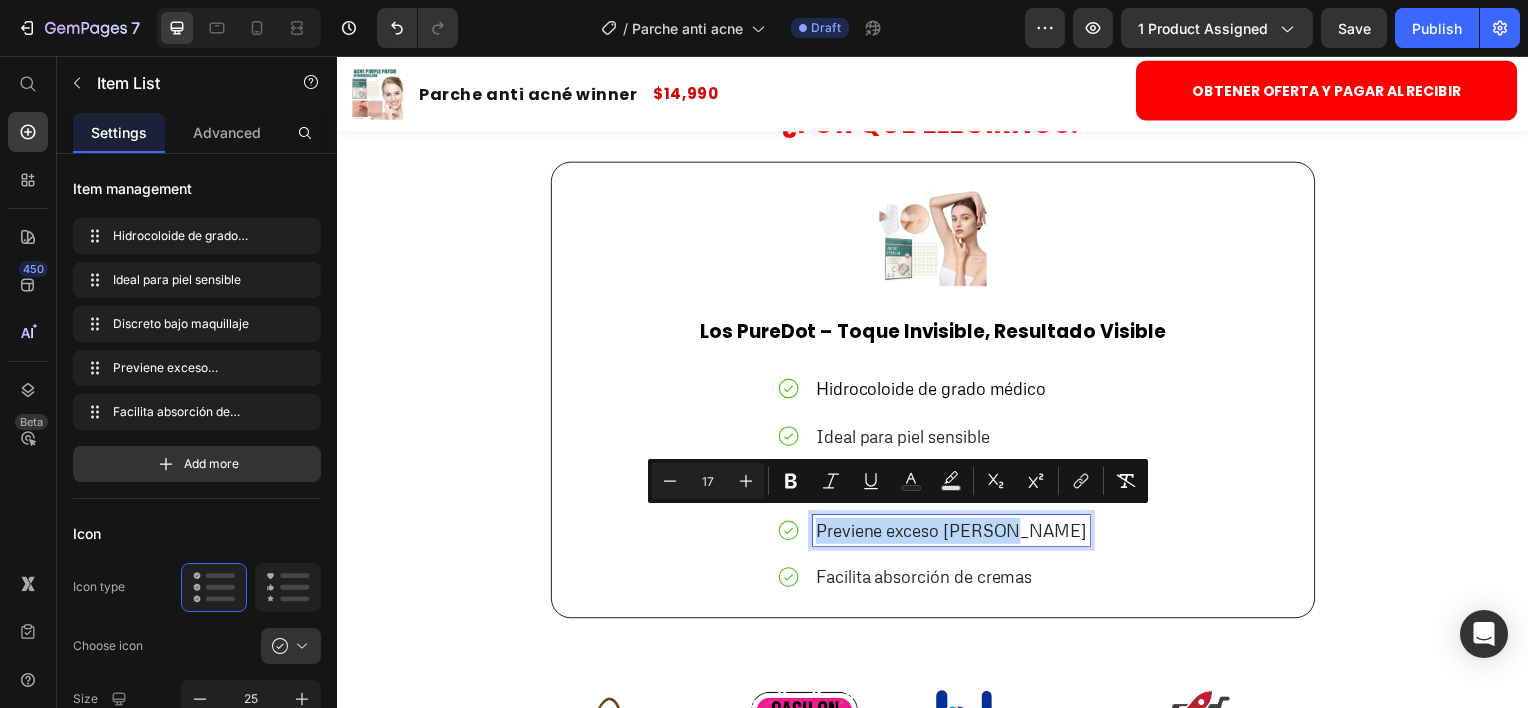 click on "Previene exceso [PERSON_NAME]" at bounding box center [955, 533] 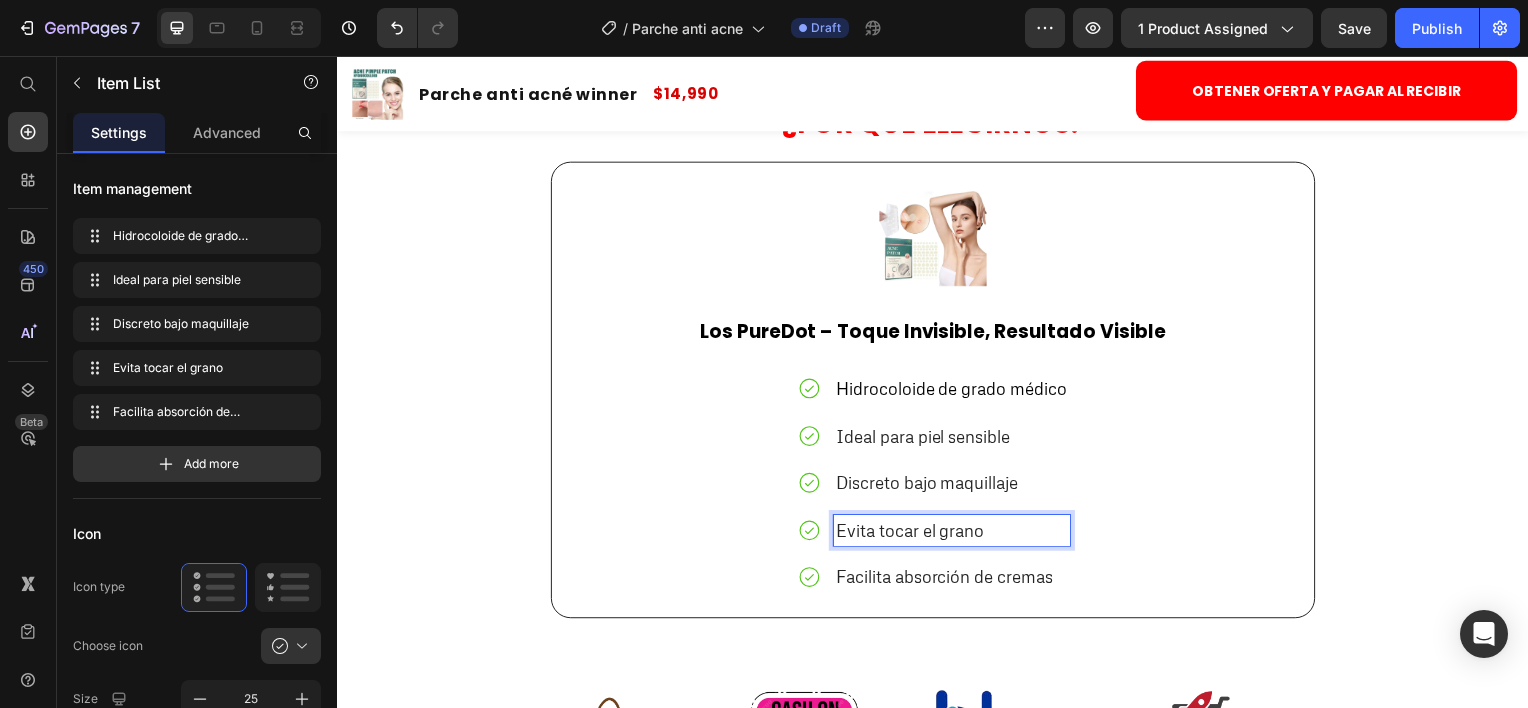 click on "Facilita absorción de cremas" at bounding box center (949, 580) 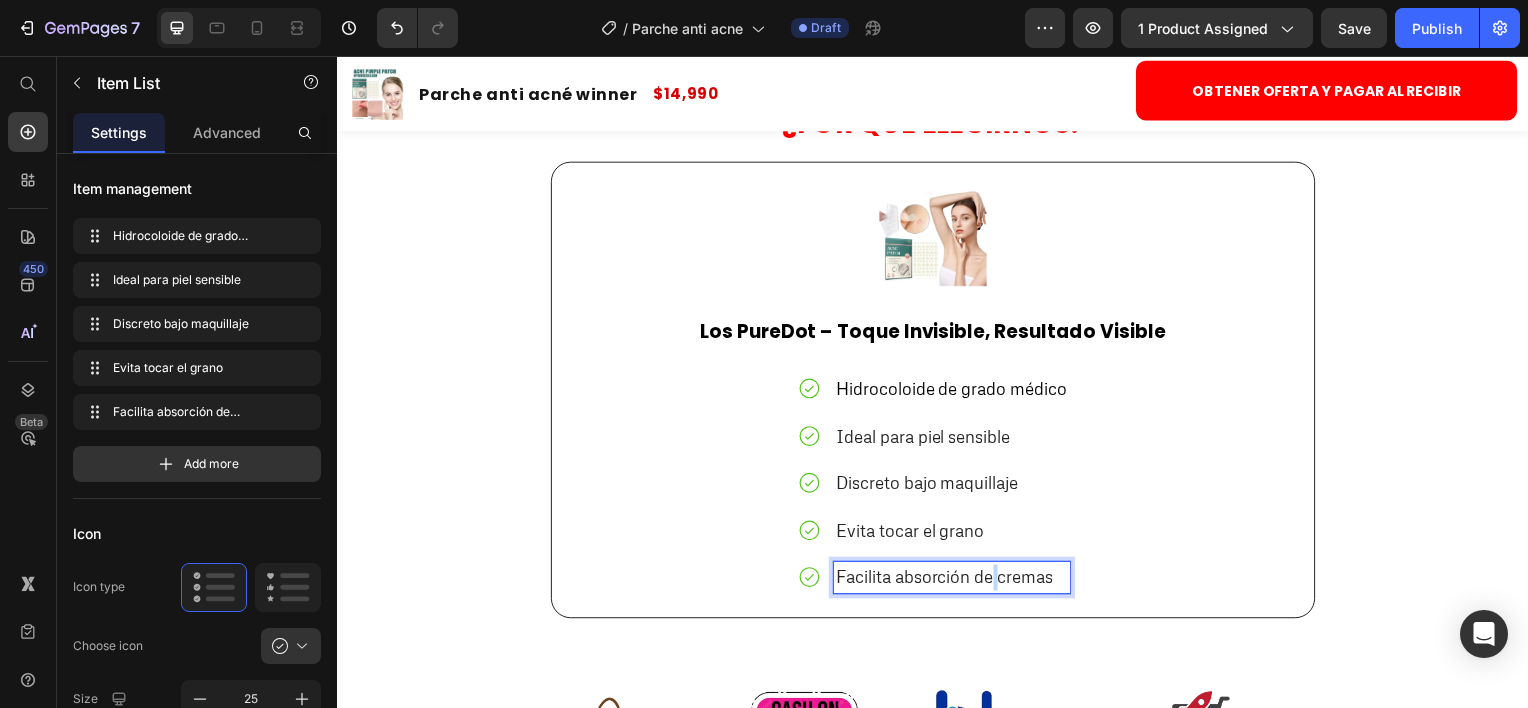 click on "Facilita absorción de cremas" at bounding box center (949, 580) 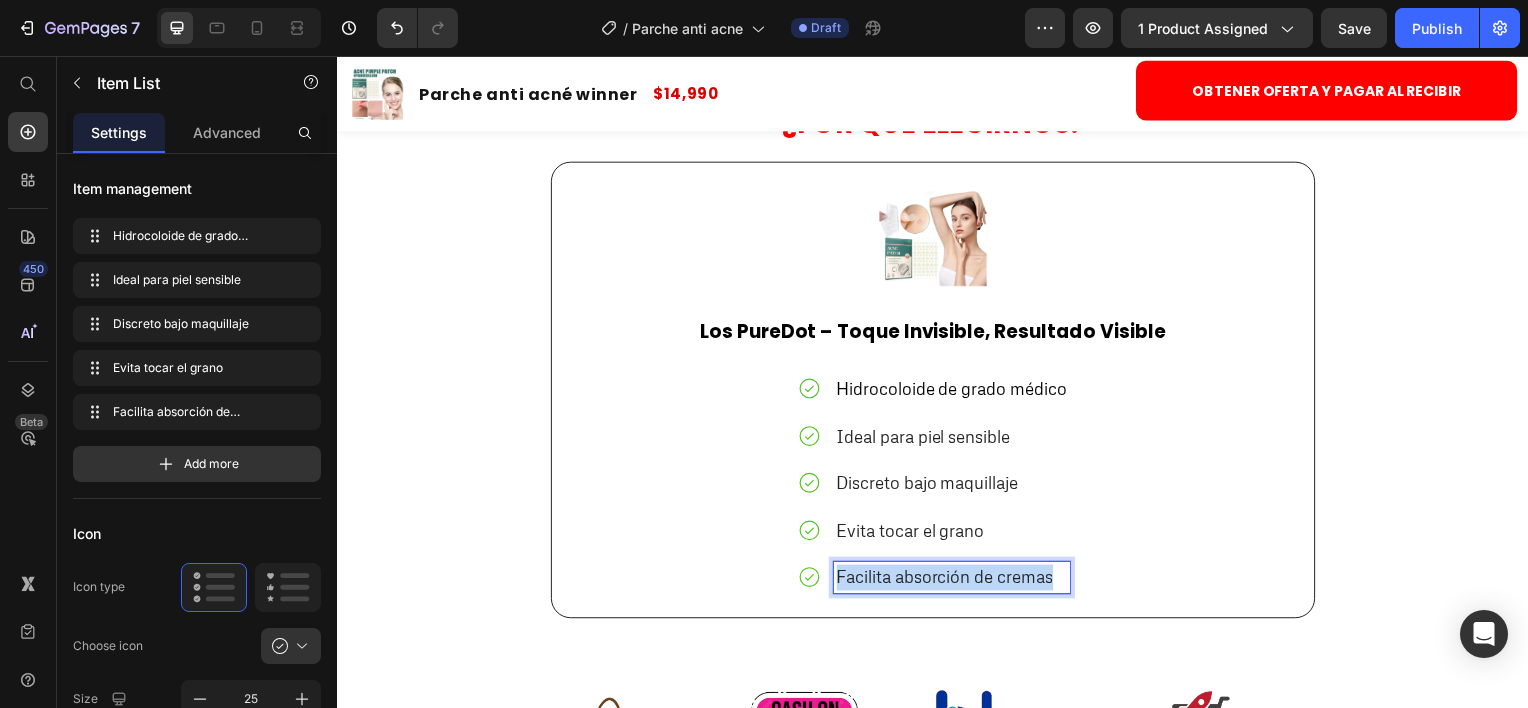 click on "Facilita absorción de cremas" at bounding box center [949, 580] 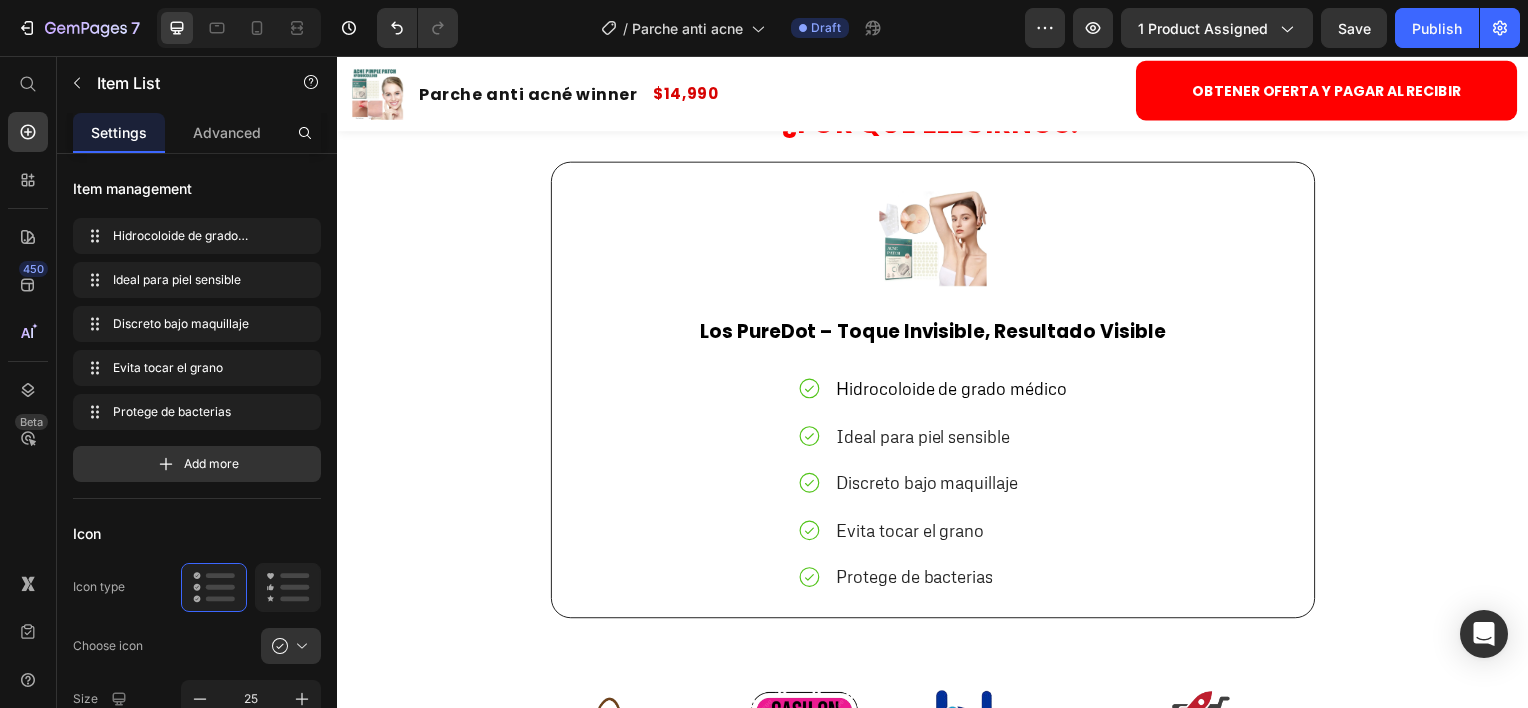 click on "Hidrocoloide de grado médico
Ideal para piel sensible
Discreto bajo maquillaje
Evita tocar el grano
Protege de bacterias" at bounding box center [937, 486] 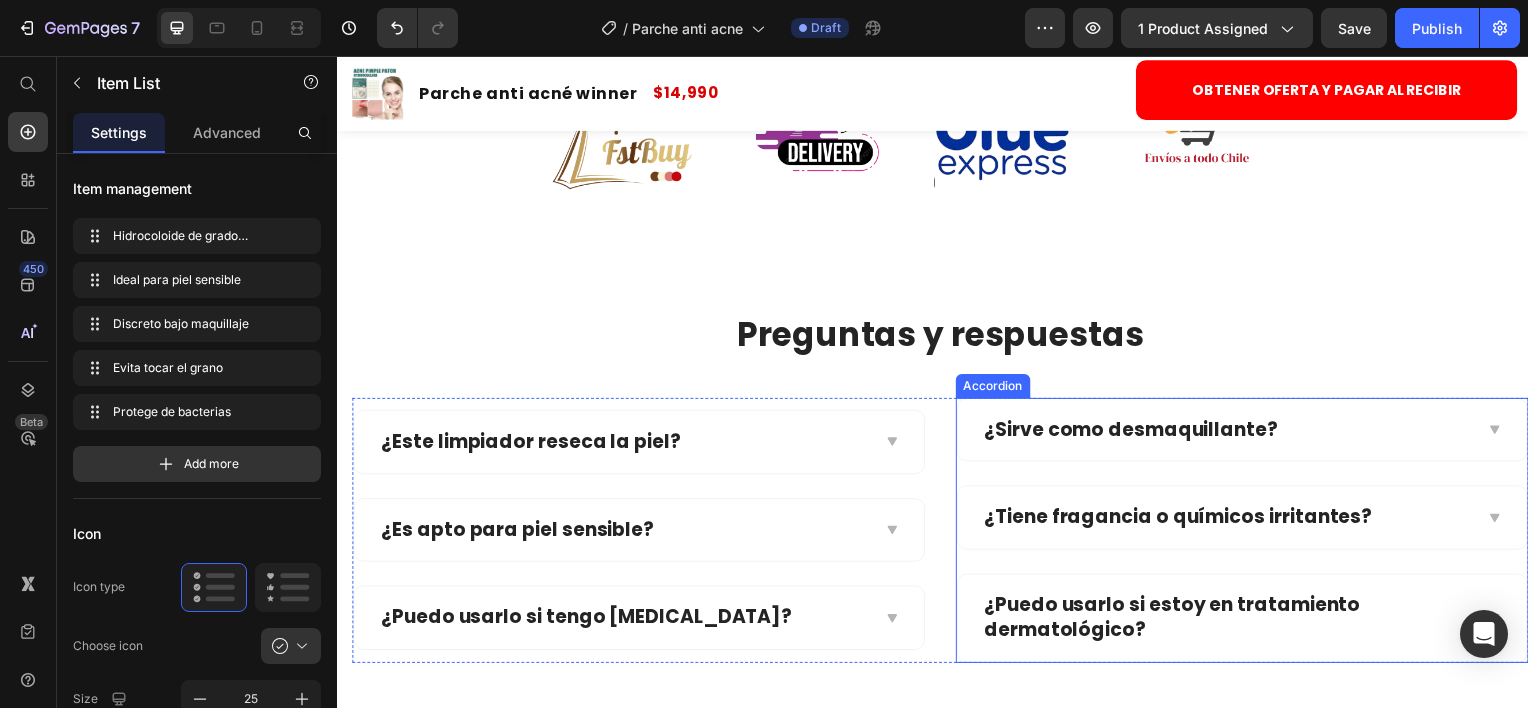 scroll, scrollTop: 4485, scrollLeft: 0, axis: vertical 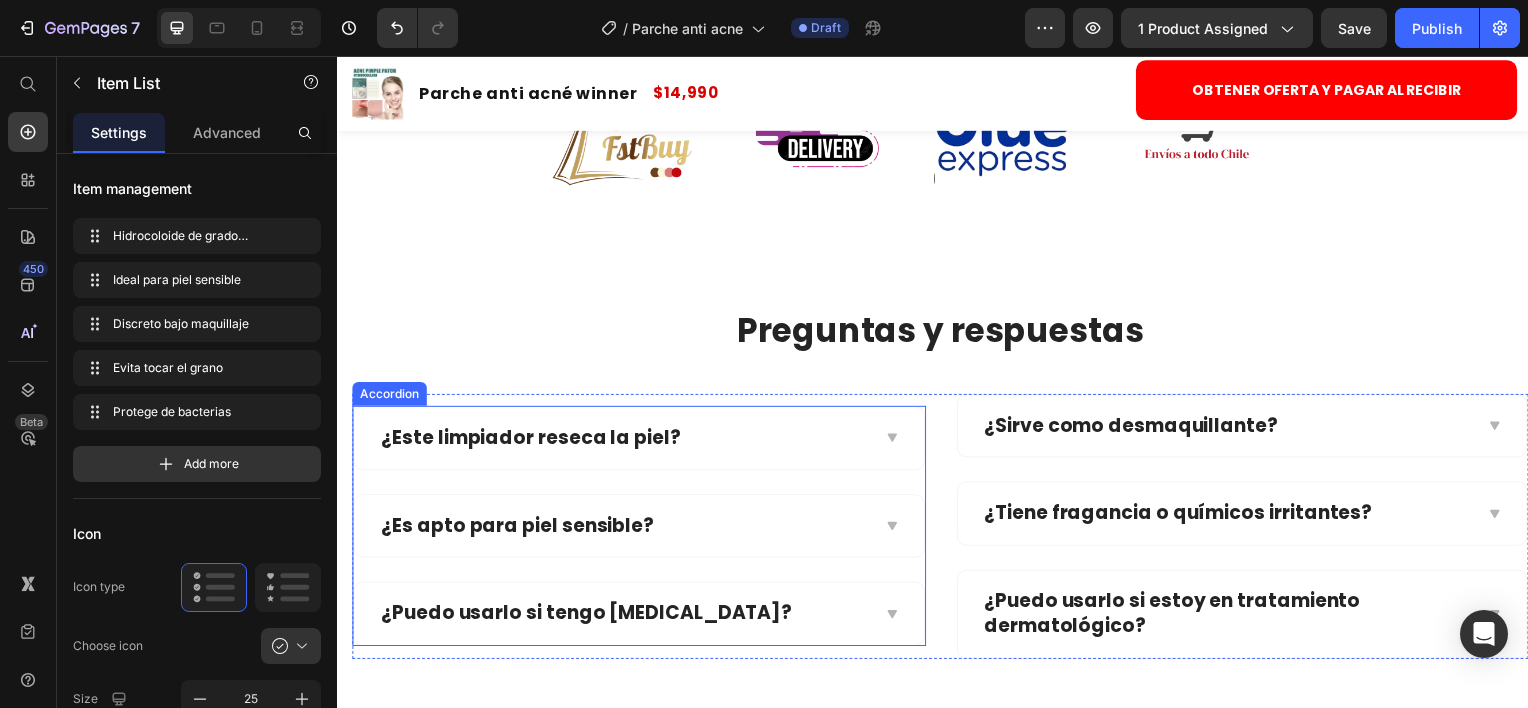 click on "¿Este limpiador reseca la piel?" at bounding box center (532, 440) 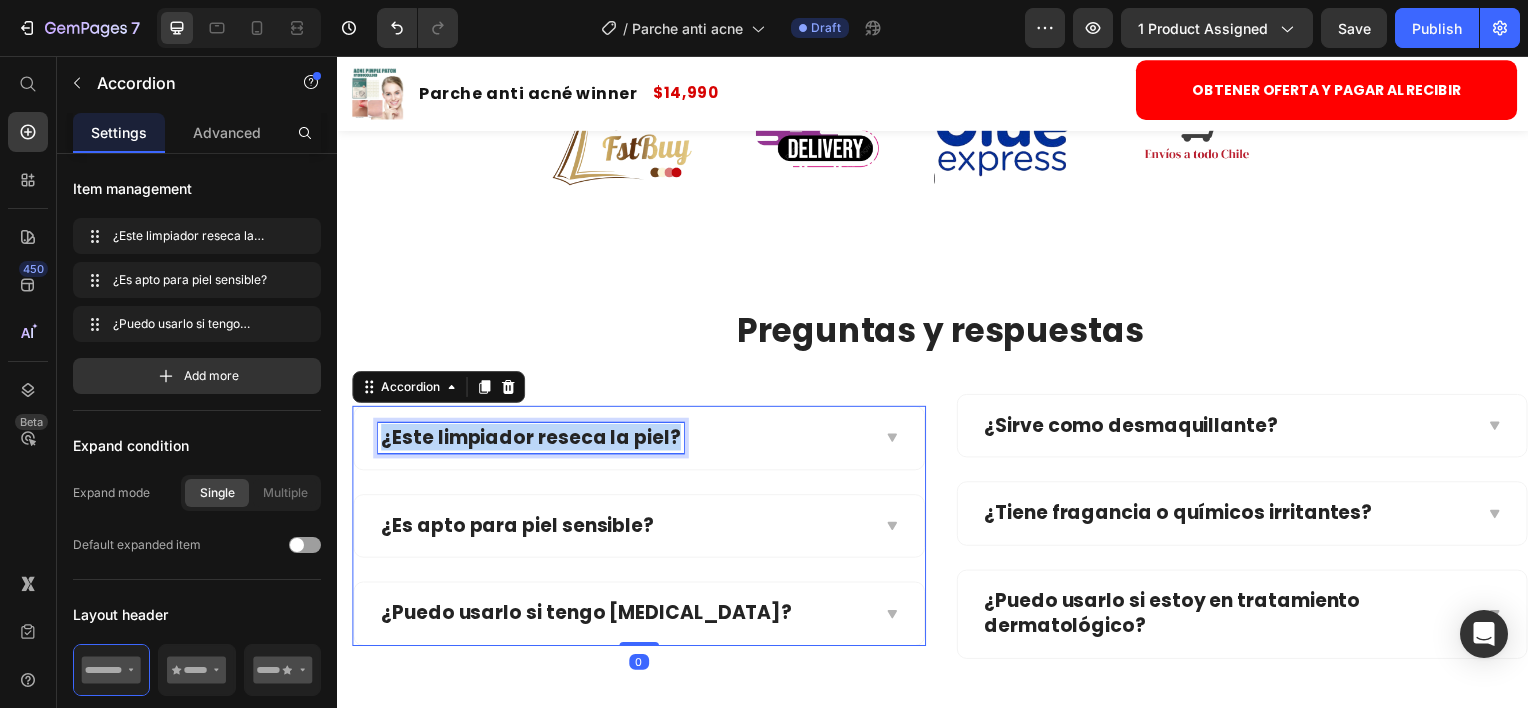 click on "¿Este limpiador reseca la piel?" at bounding box center (532, 440) 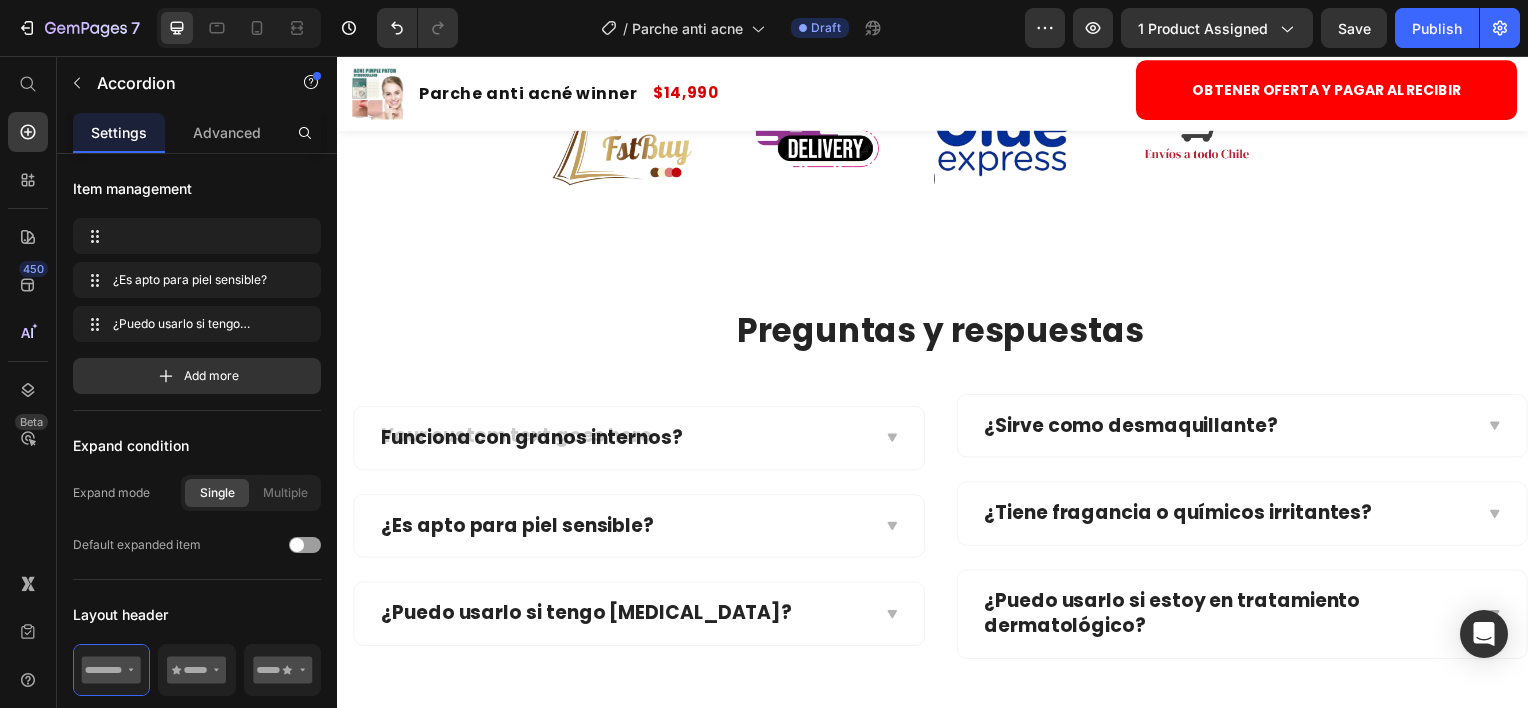 scroll, scrollTop: 4472, scrollLeft: 0, axis: vertical 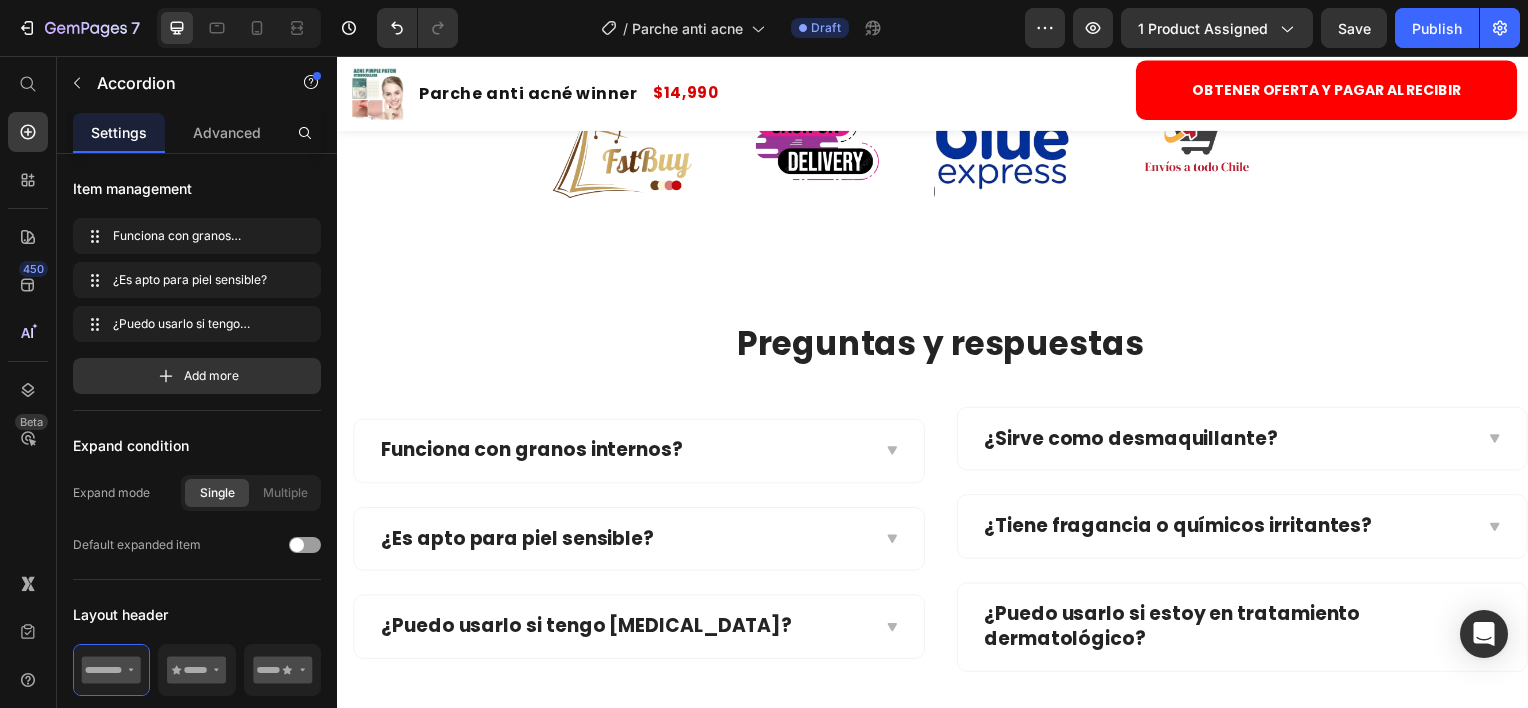 click on "Funciona con granos internos?" at bounding box center [625, 453] 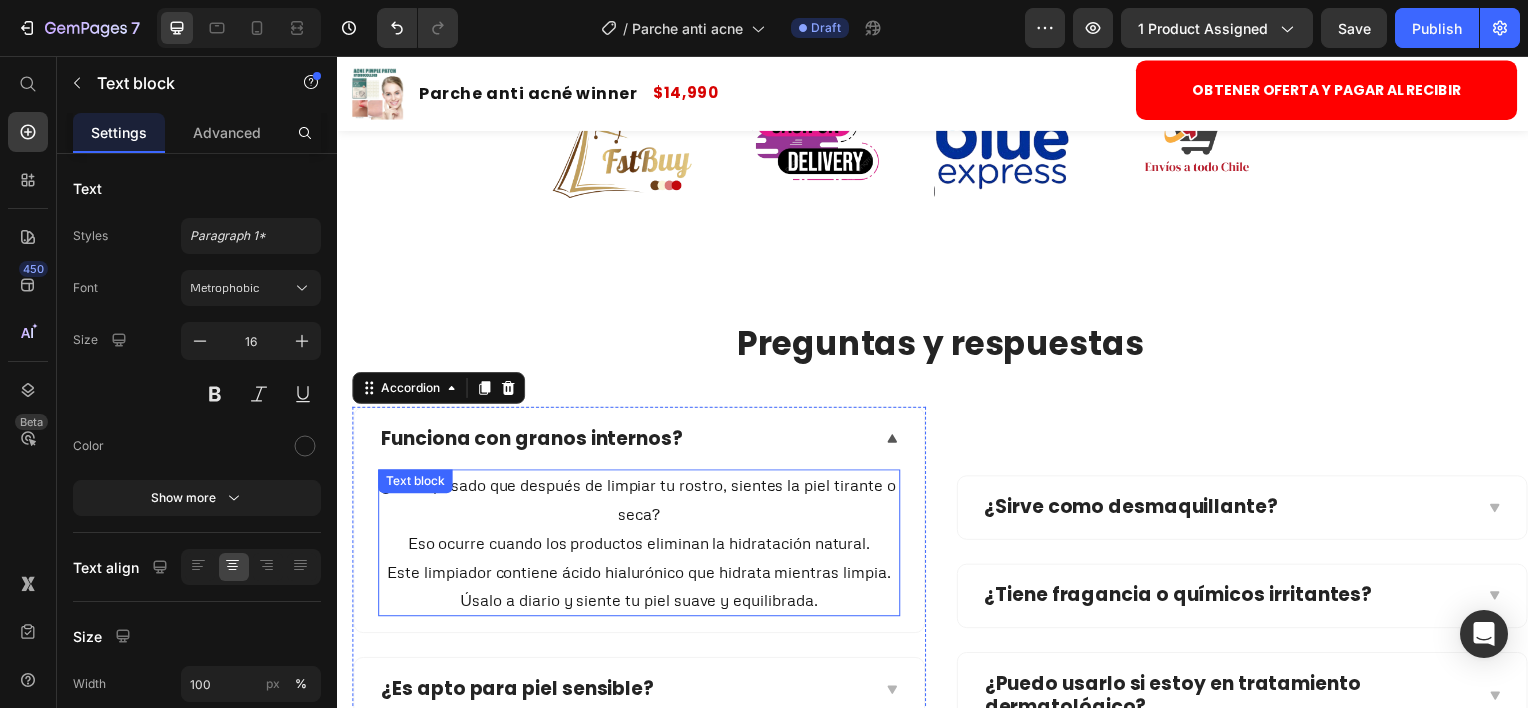 click on "¿Te ha pasado que después de limpiar tu rostro, sientes la piel tirante o seca?" at bounding box center [641, 503] 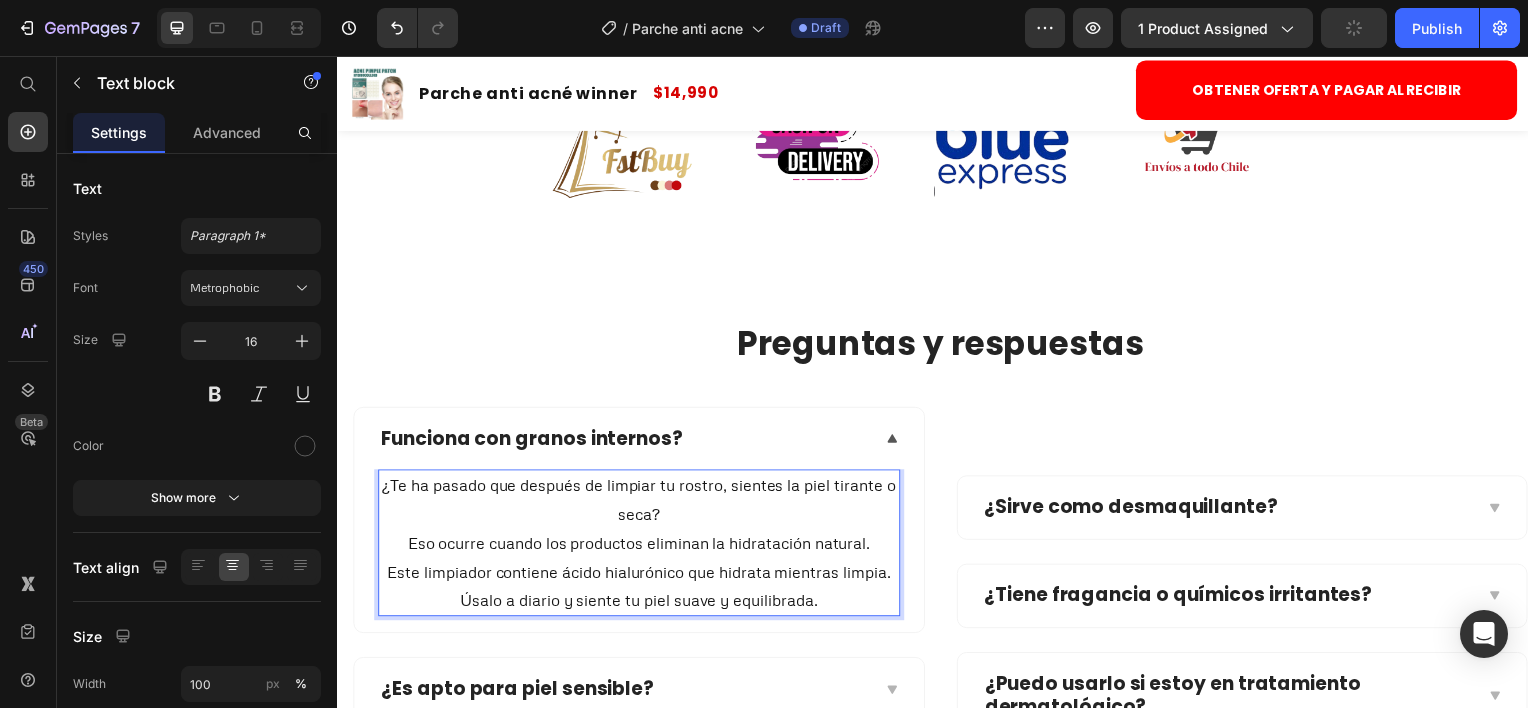 drag, startPoint x: 684, startPoint y: 565, endPoint x: 802, endPoint y: 589, distance: 120.41595 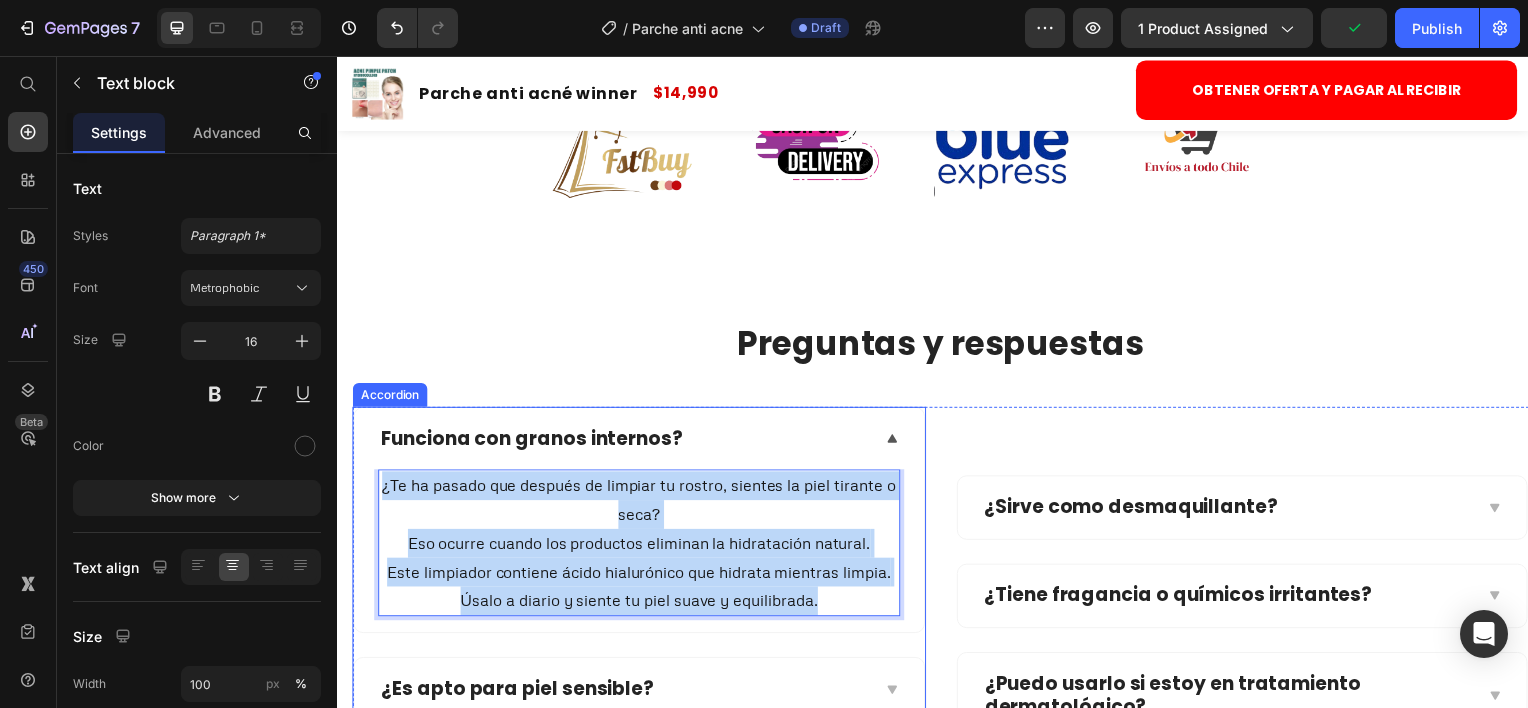 drag, startPoint x: 830, startPoint y: 608, endPoint x: 350, endPoint y: 474, distance: 498.3533 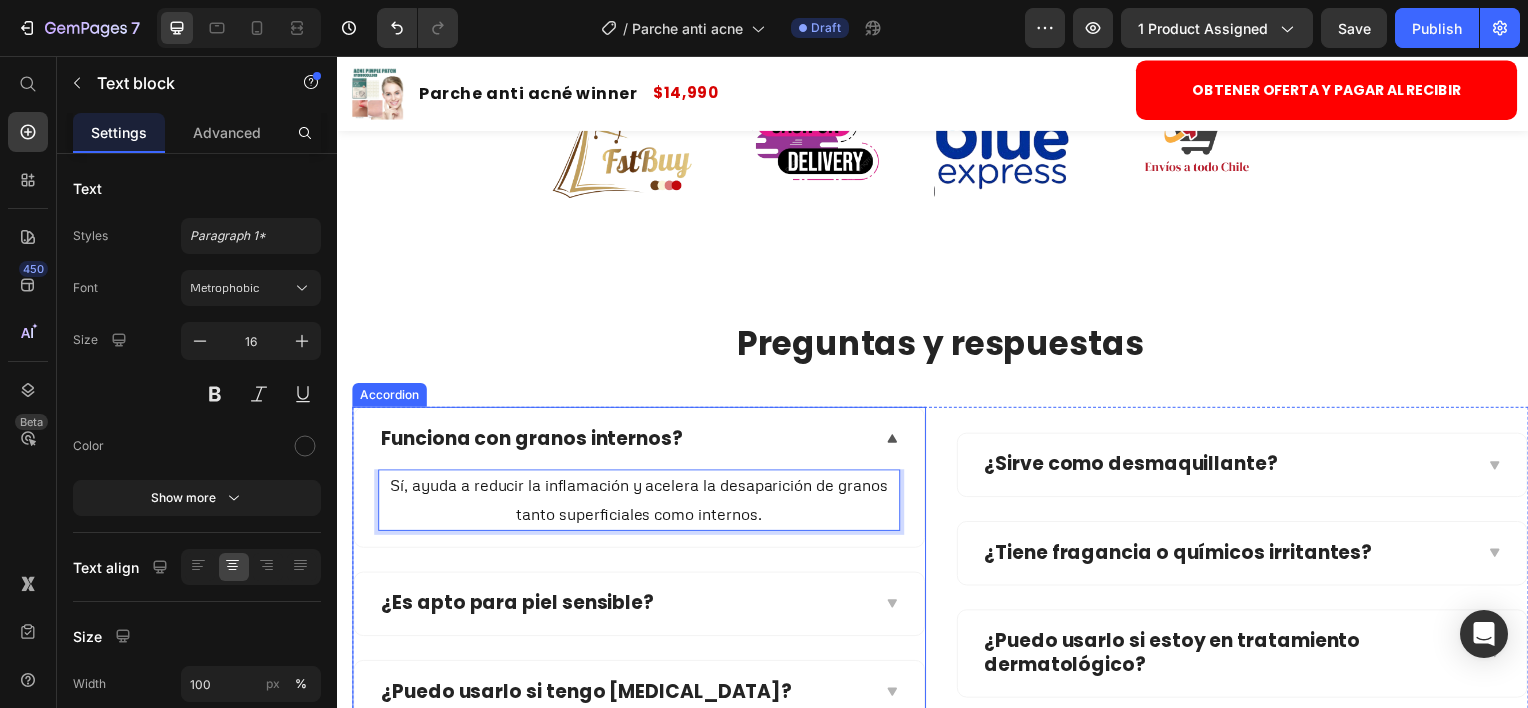 click on "¿Es apto para piel sensible?" at bounding box center (518, 607) 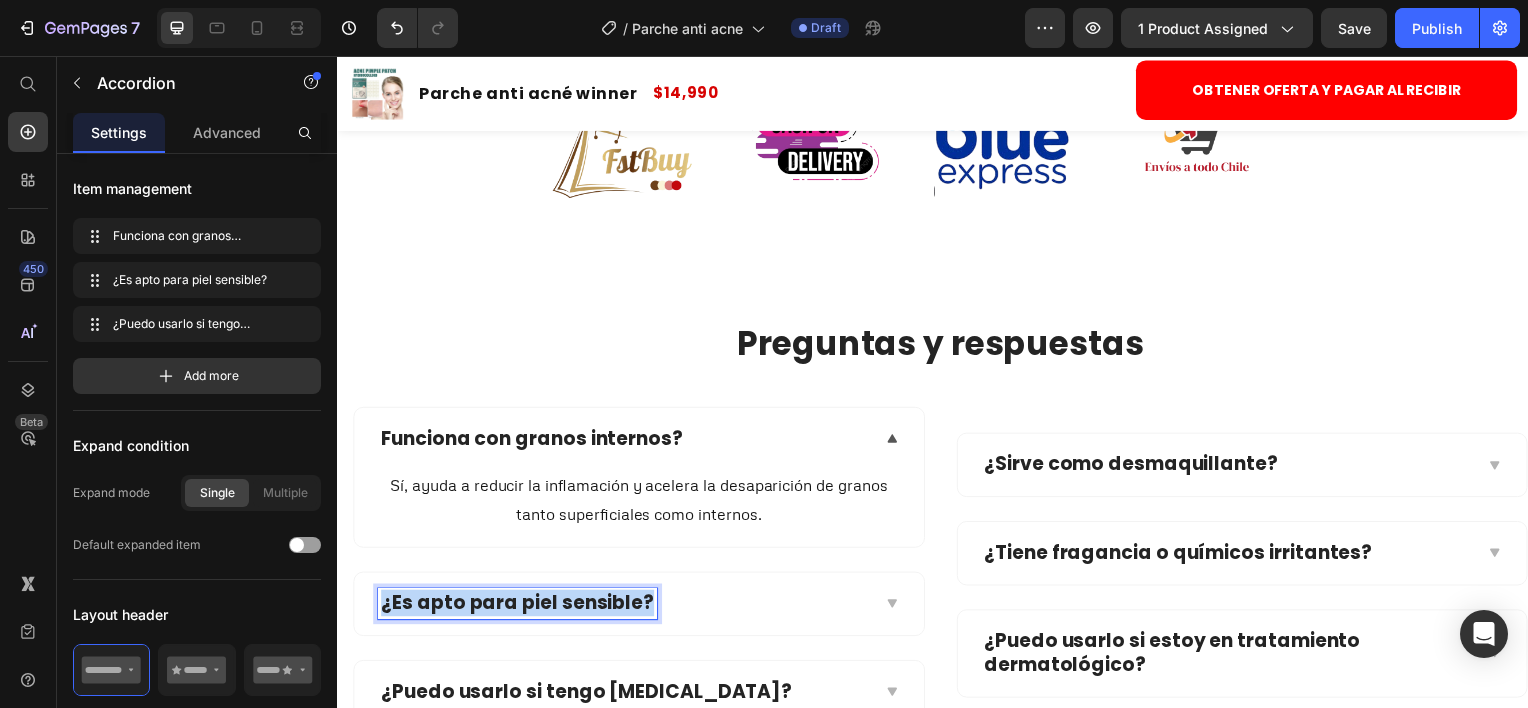 click on "¿Es apto para piel sensible?" at bounding box center [518, 607] 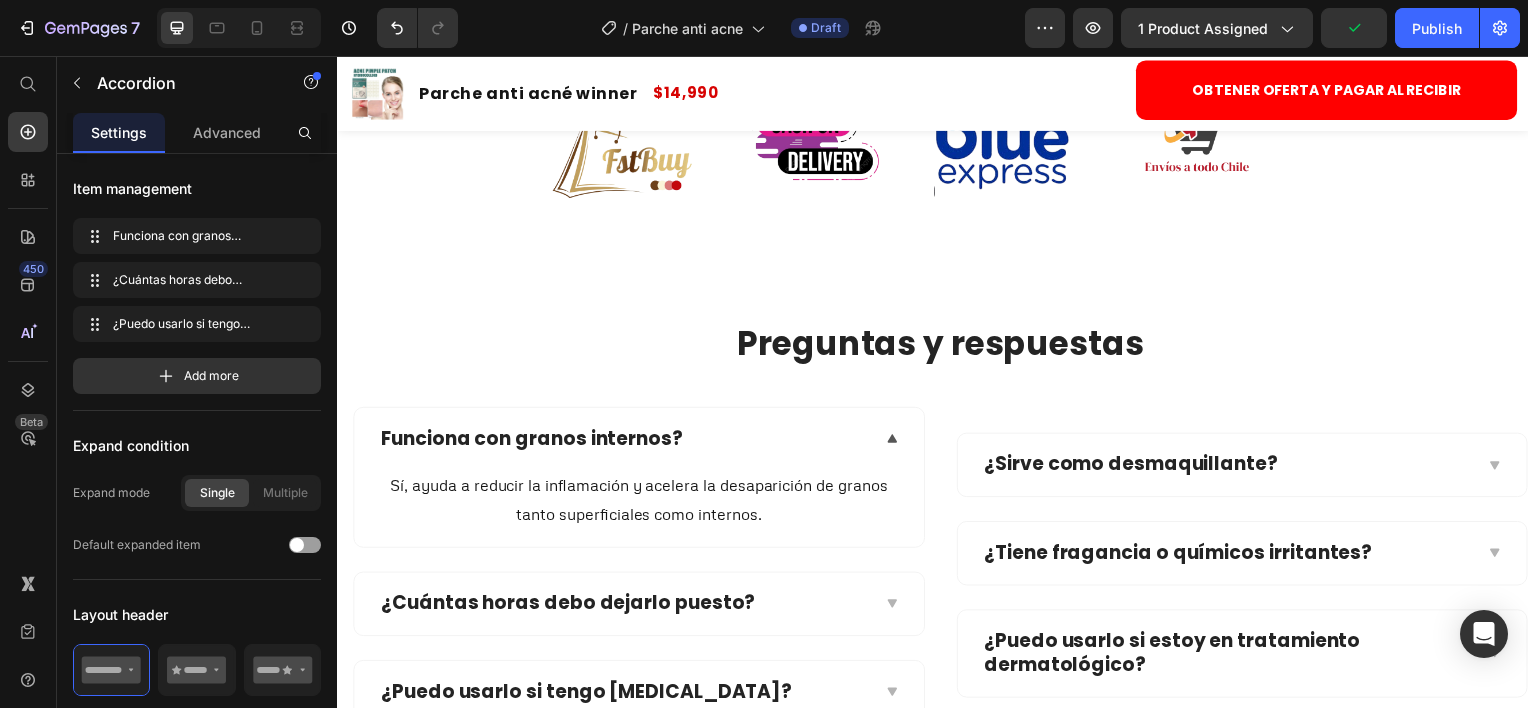 drag, startPoint x: 850, startPoint y: 616, endPoint x: 776, endPoint y: 649, distance: 81.02469 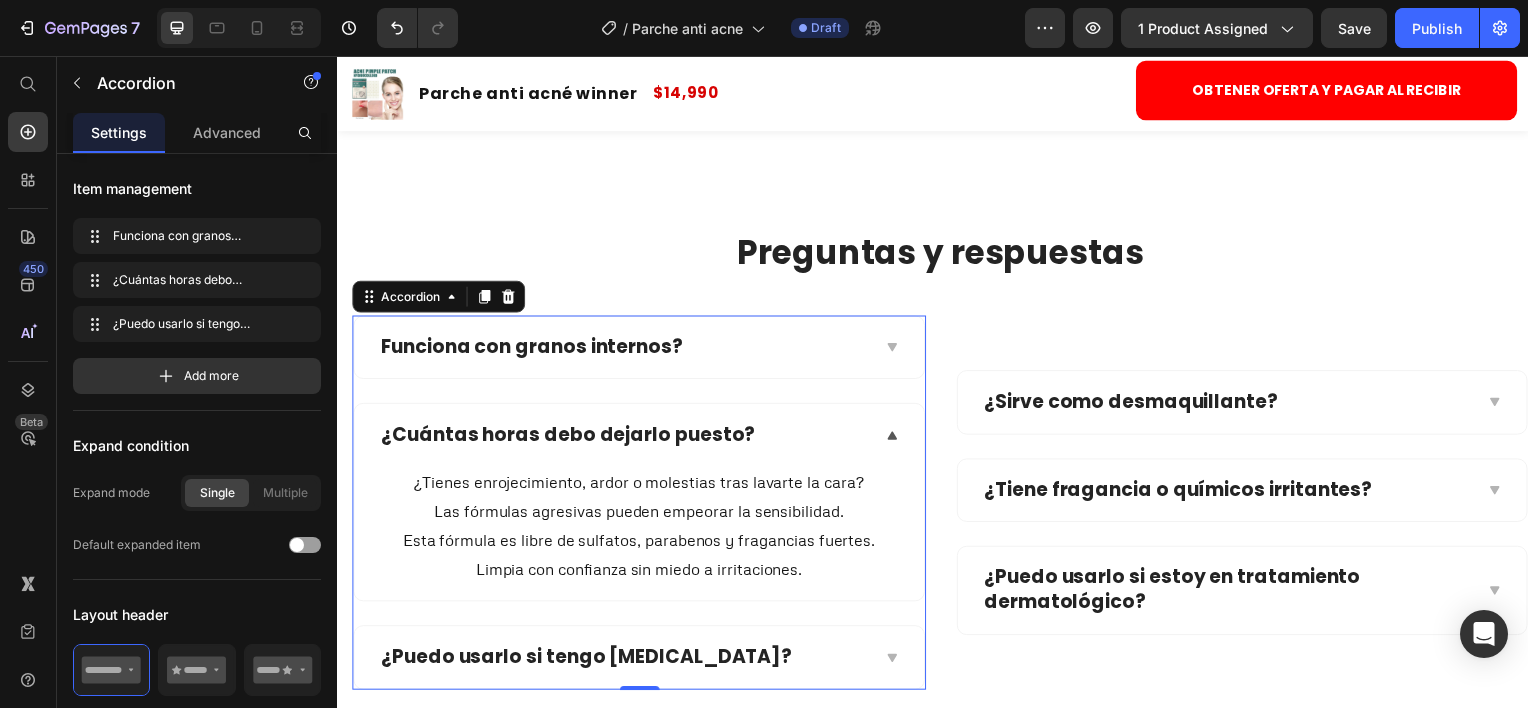 scroll, scrollTop: 4672, scrollLeft: 0, axis: vertical 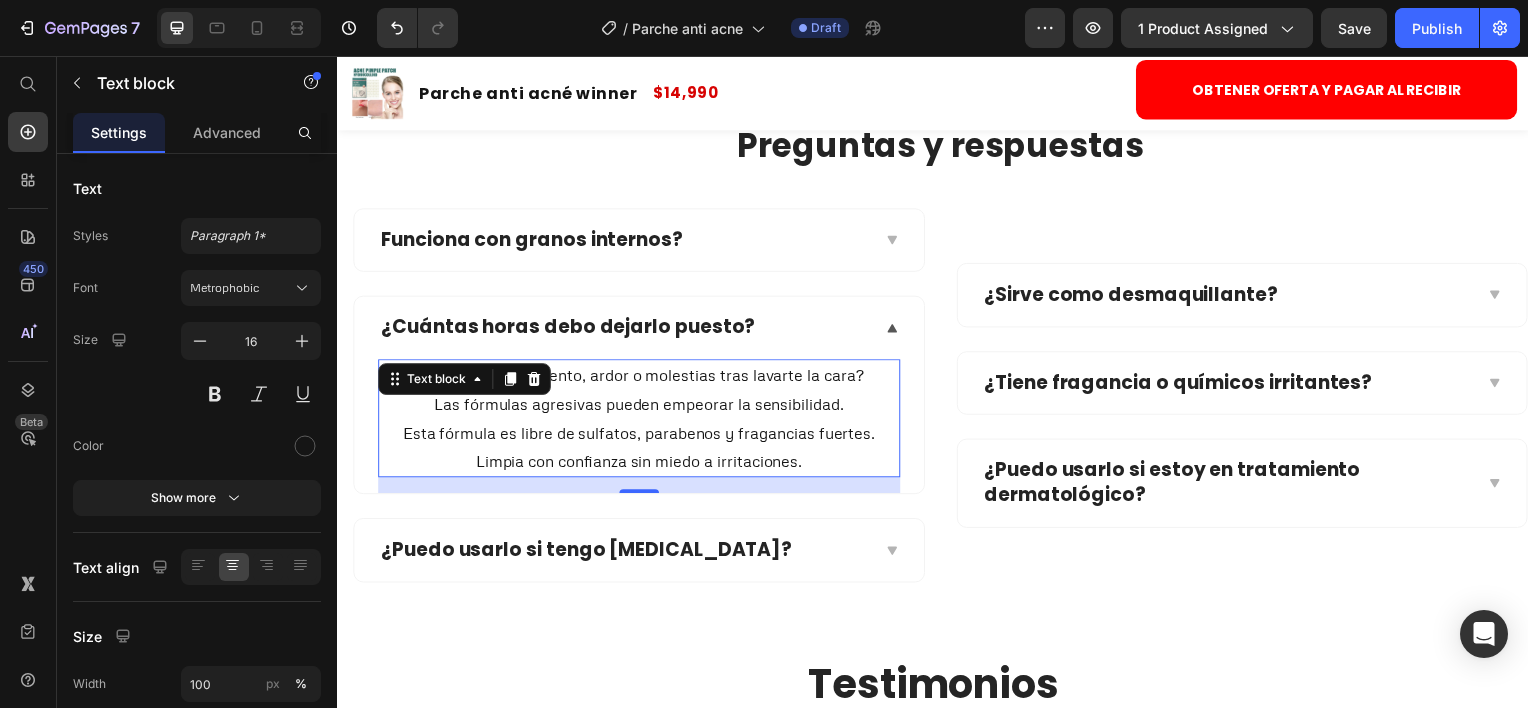 click on "¿Tienes enrojecimiento, ardor o molestias tras lavarte la cara? Las fórmulas agresivas pueden empeorar la sensibilidad. Esta fórmula es libre de sulfatos, parabenos y fragancias fuertes. Limpia con confianza sin miedo a irritaciones." at bounding box center [641, 420] 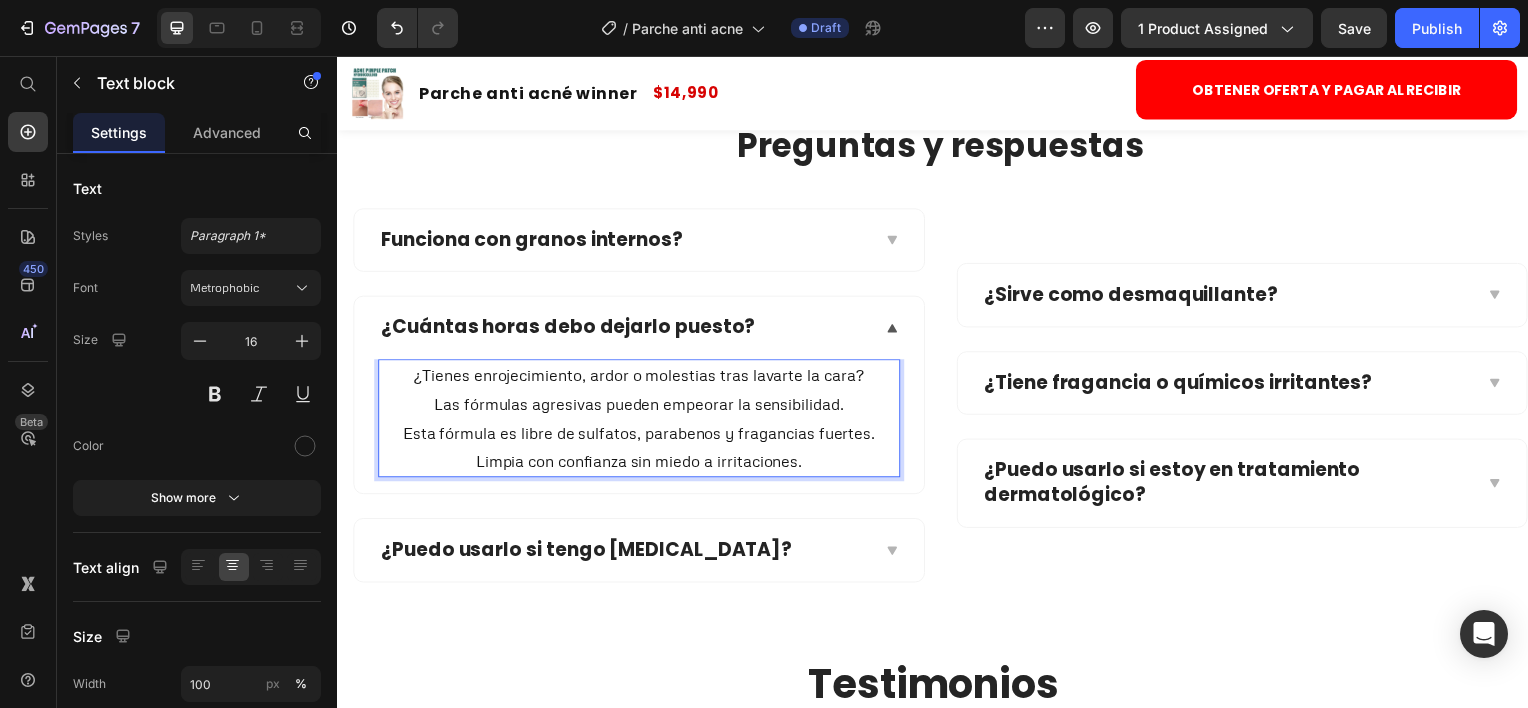 click on "¿Tienes enrojecimiento, ardor o molestias tras lavarte la cara? Las fórmulas agresivas pueden empeorar la sensibilidad. Esta fórmula es libre de sulfatos, parabenos y fragancias fuertes. Limpia con confianza sin miedo a irritaciones." at bounding box center (641, 420) 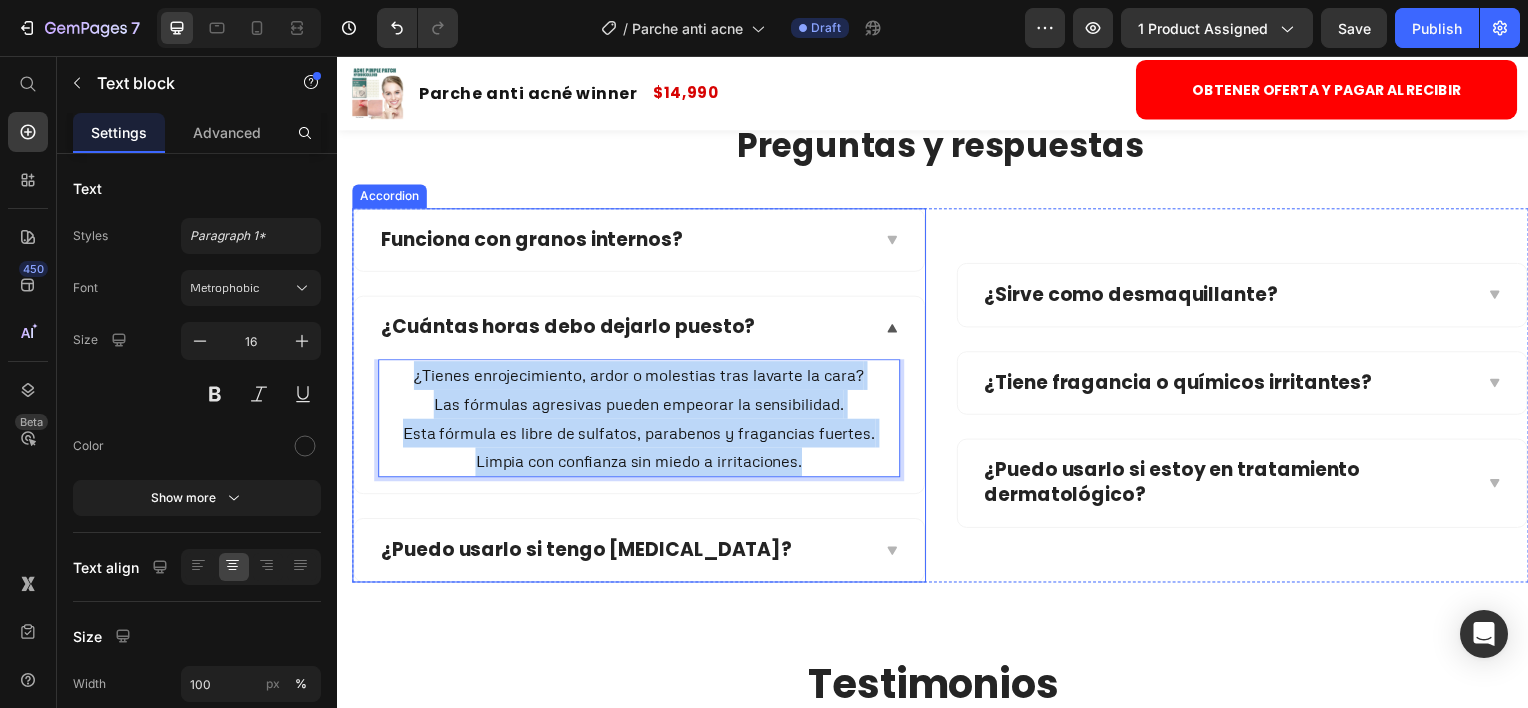 drag, startPoint x: 818, startPoint y: 459, endPoint x: 368, endPoint y: 357, distance: 461.41522 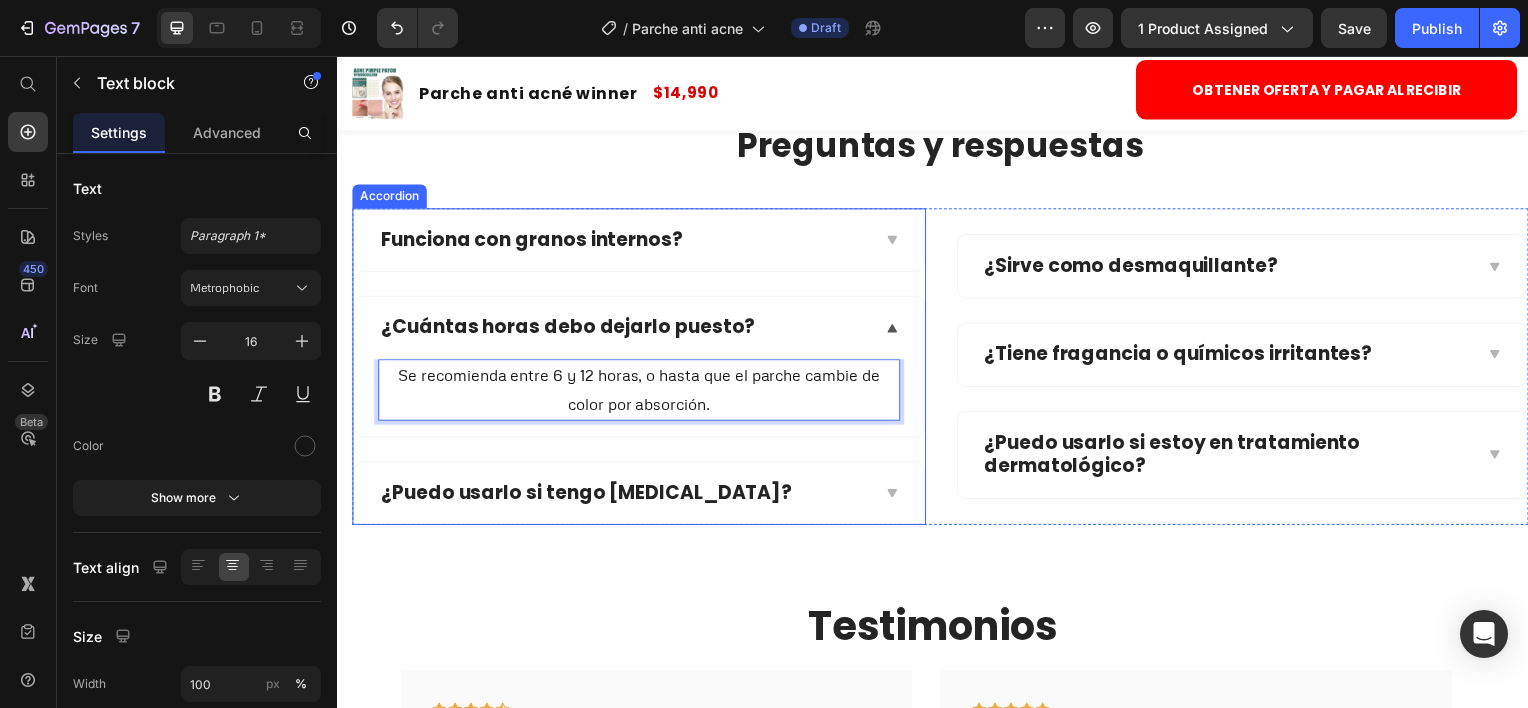 click on "¿Puedo usarlo si tengo [MEDICAL_DATA]?" at bounding box center [588, 495] 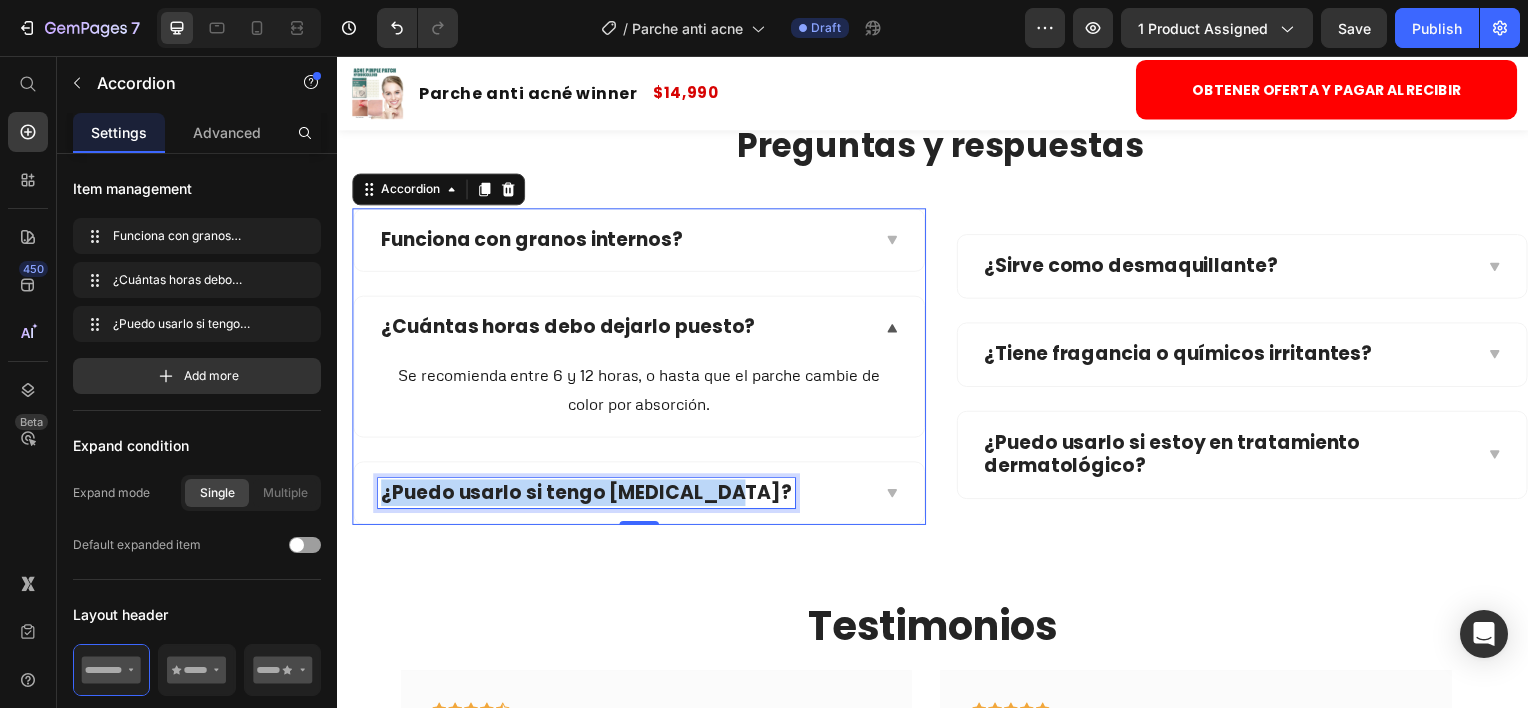click on "¿Puedo usarlo si tengo [MEDICAL_DATA]?" at bounding box center [588, 495] 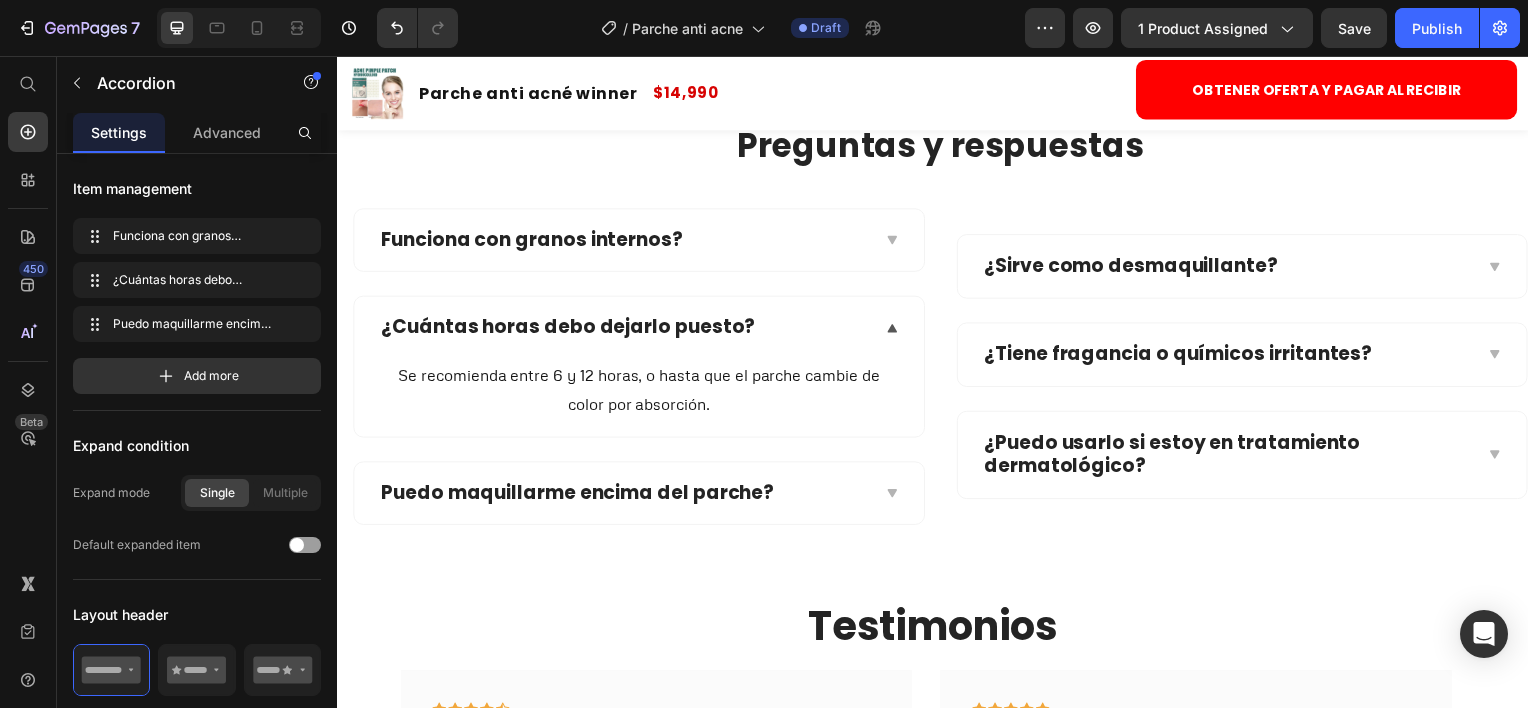 click on "Puedo maquillarme encima del parche?" at bounding box center (641, 496) 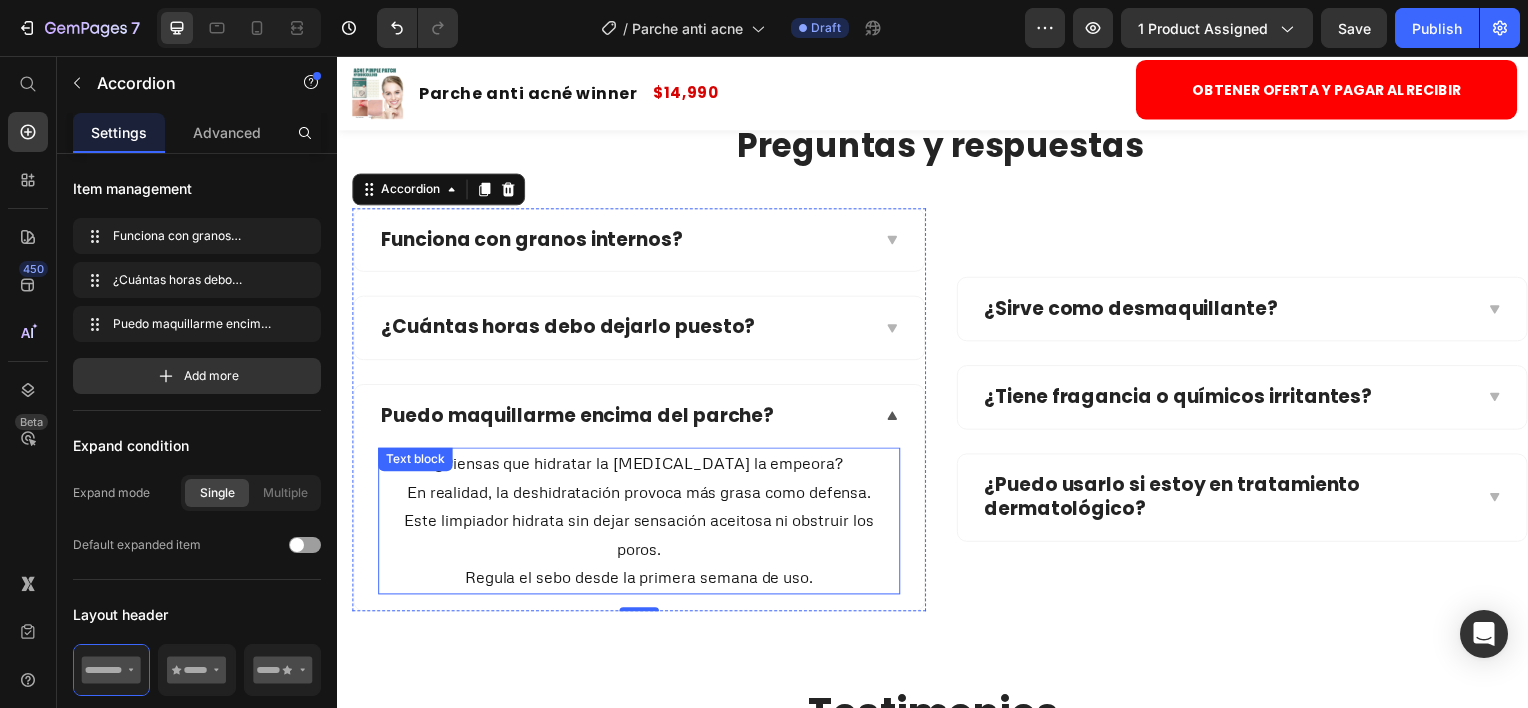 click on "¿Piensas que hidratar la [MEDICAL_DATA] la empeora? En realidad, la deshidratación provoca más grasa como defensa. Este limpiador hidrata sin dejar sensación aceitosa ni obstruir los poros. Regula el sebo desde la primera semana de uso." at bounding box center [641, 524] 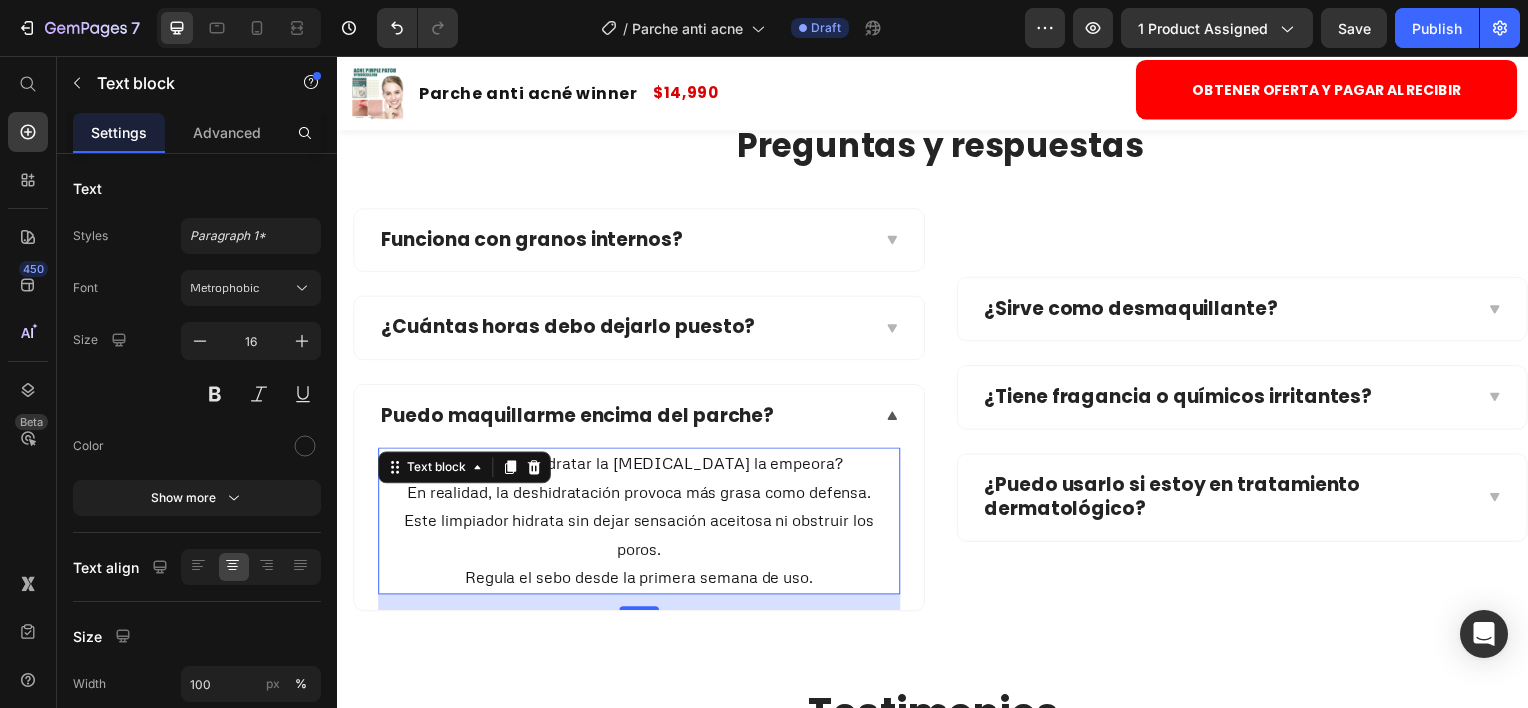 click on "¿Piensas que hidratar la [MEDICAL_DATA] la empeora? En realidad, la deshidratación provoca más grasa como defensa. Este limpiador hidrata sin dejar sensación aceitosa ni obstruir los poros. Regula el sebo desde la primera semana de uso." at bounding box center (641, 524) 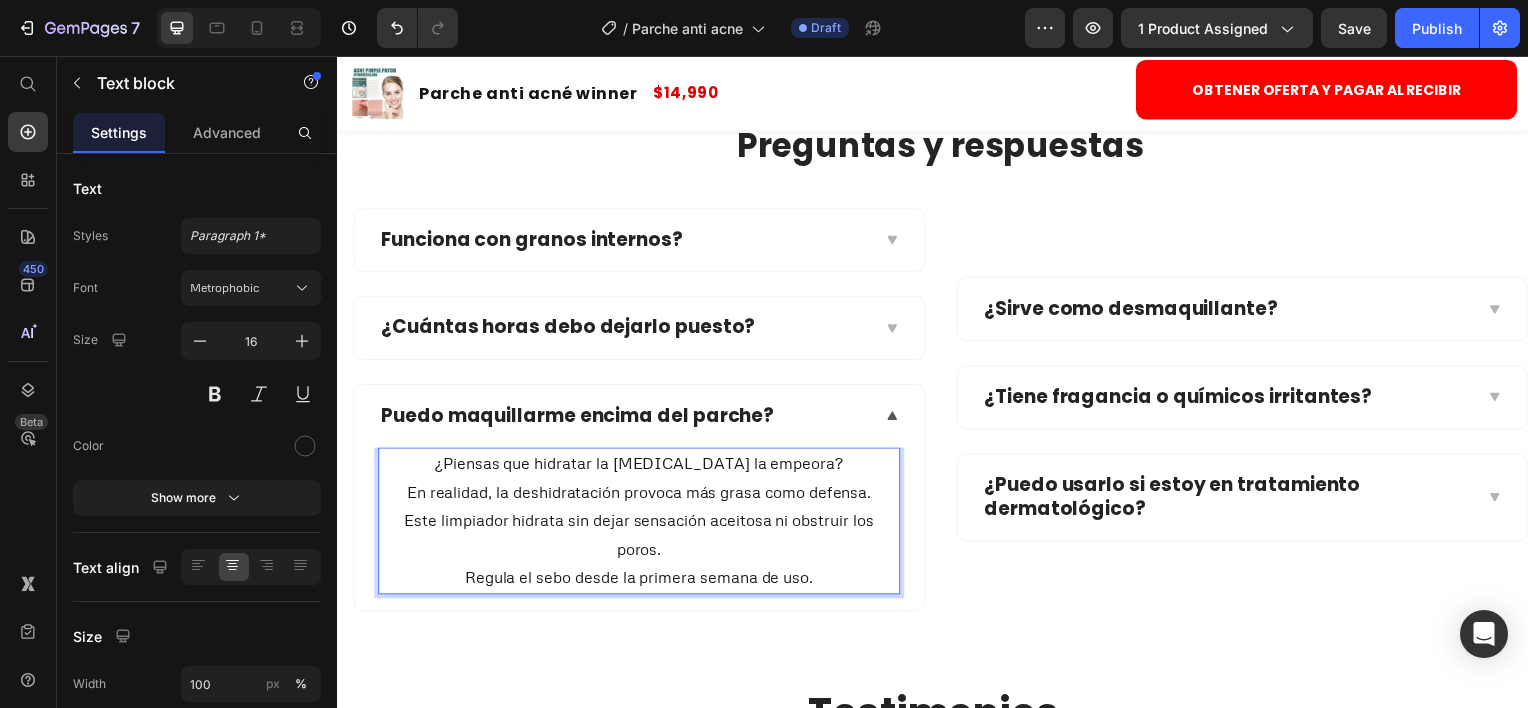 click on "¿Piensas que hidratar la [MEDICAL_DATA] la empeora? En realidad, la deshidratación provoca más grasa como defensa. Este limpiador hidrata sin dejar sensación aceitosa ni obstruir los poros. Regula el sebo desde la primera semana de uso." at bounding box center [641, 524] 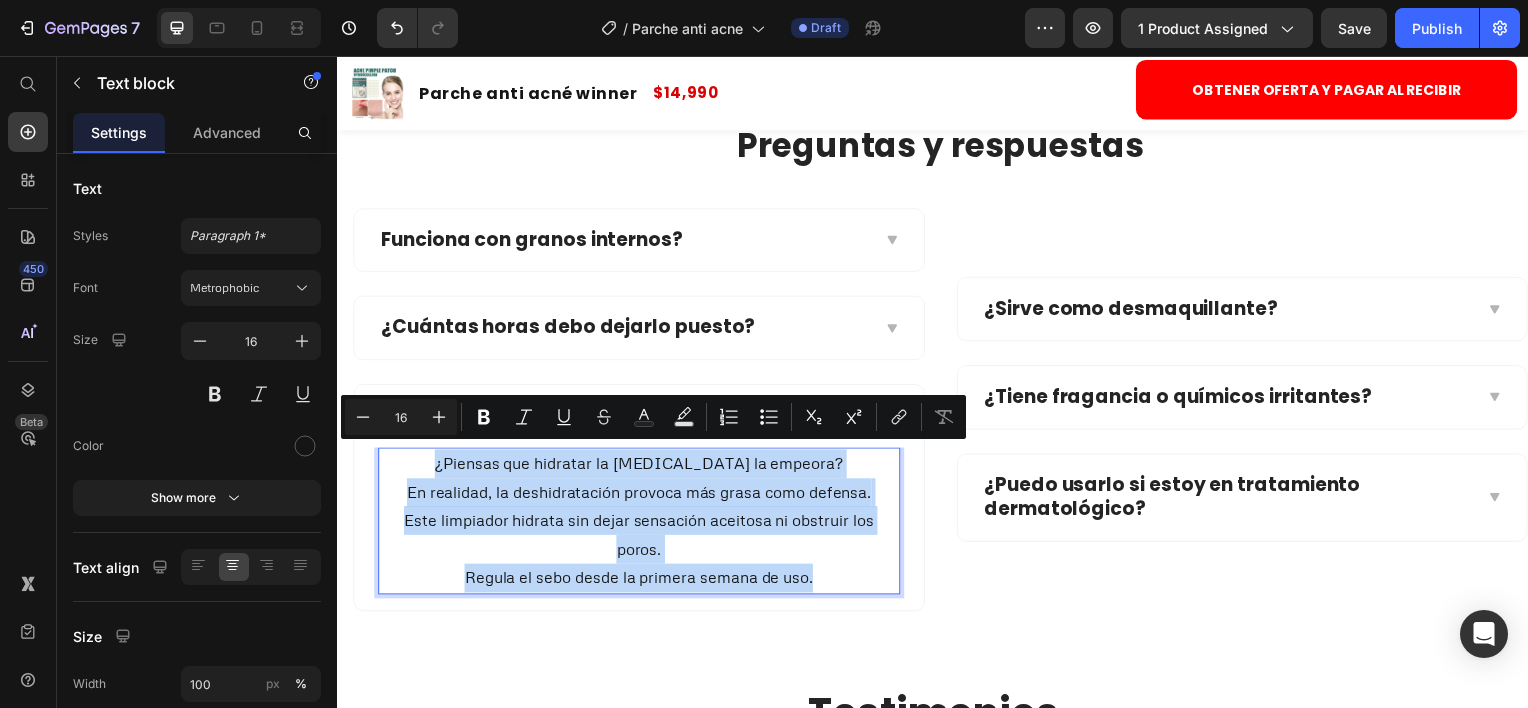 drag, startPoint x: 823, startPoint y: 572, endPoint x: 470, endPoint y: 462, distance: 369.7418 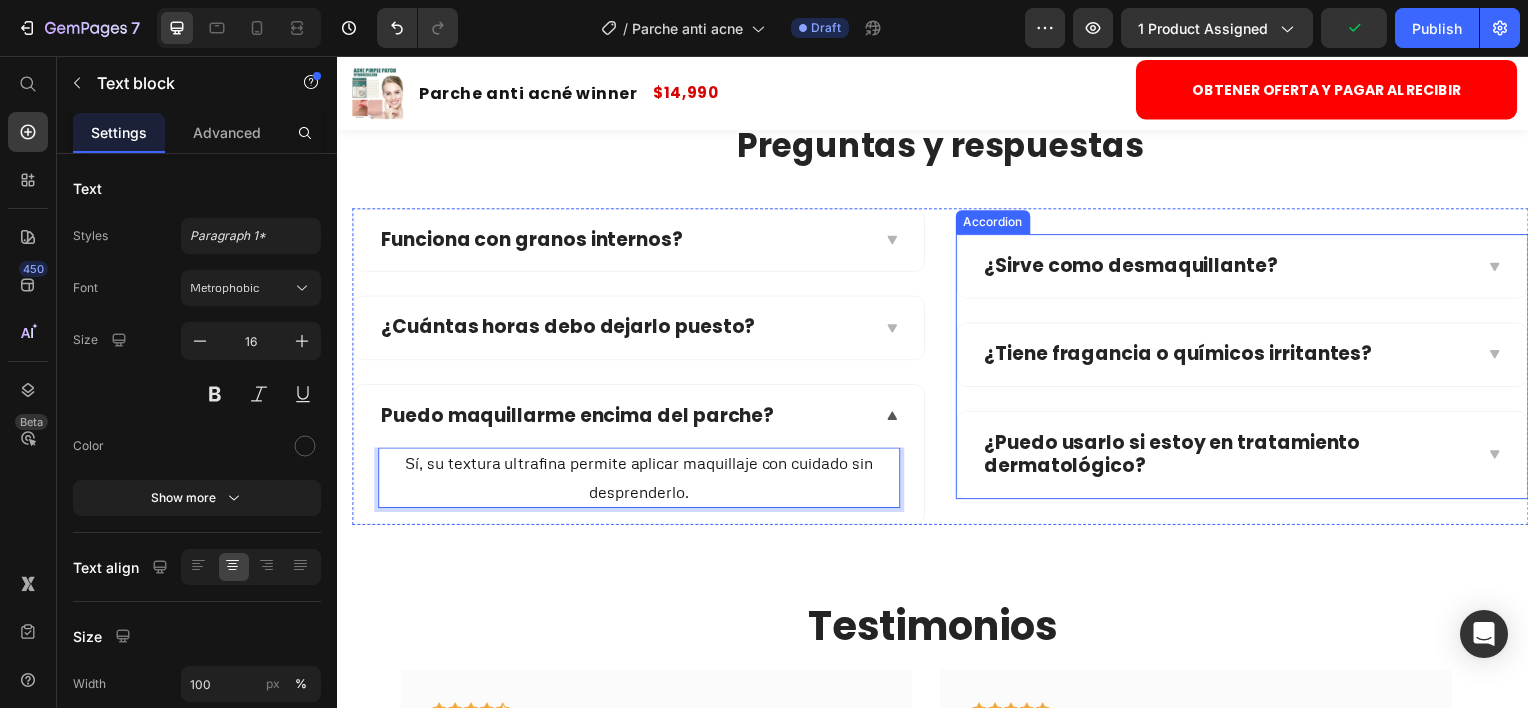click on "¿Sirve como desmaquillante?" at bounding box center [1137, 267] 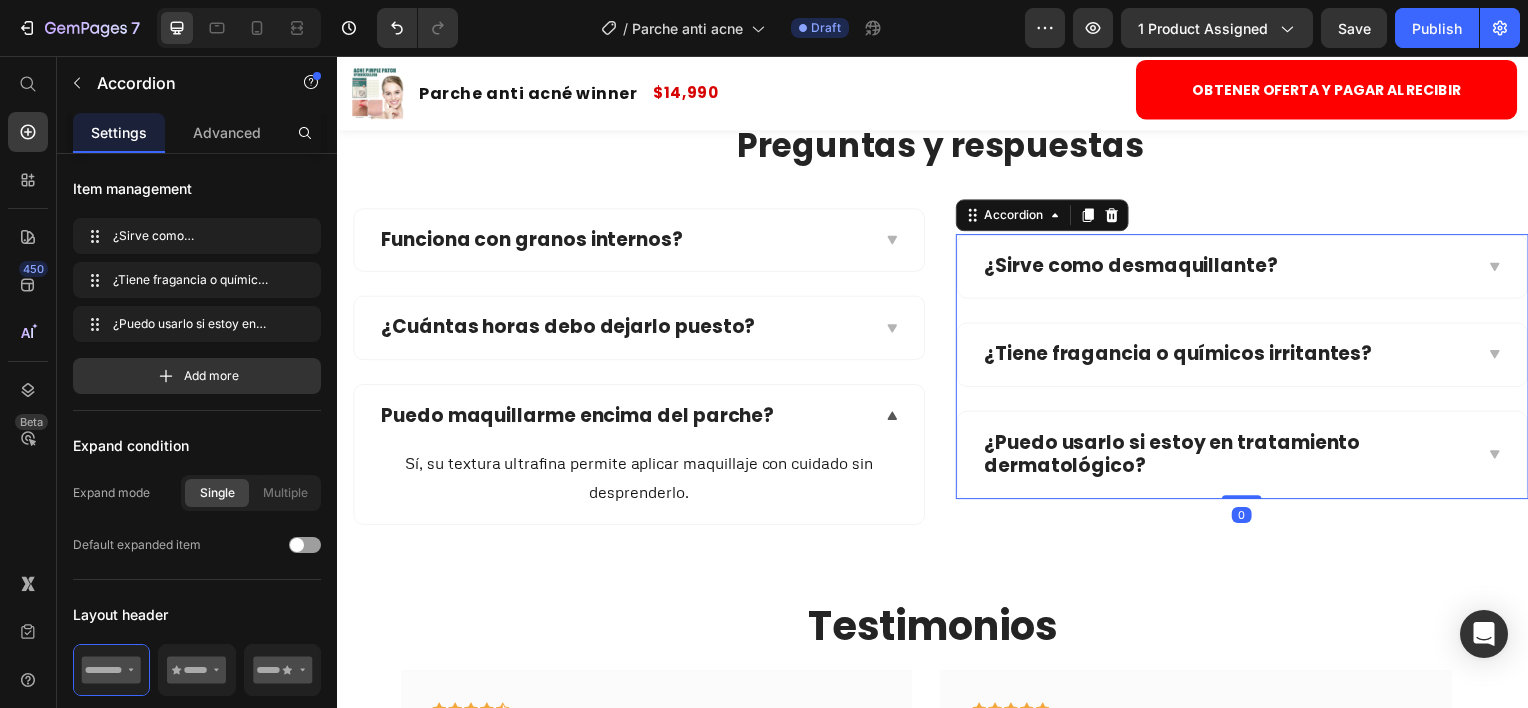 click on "¿Sirve como desmaquillante?" at bounding box center (1137, 267) 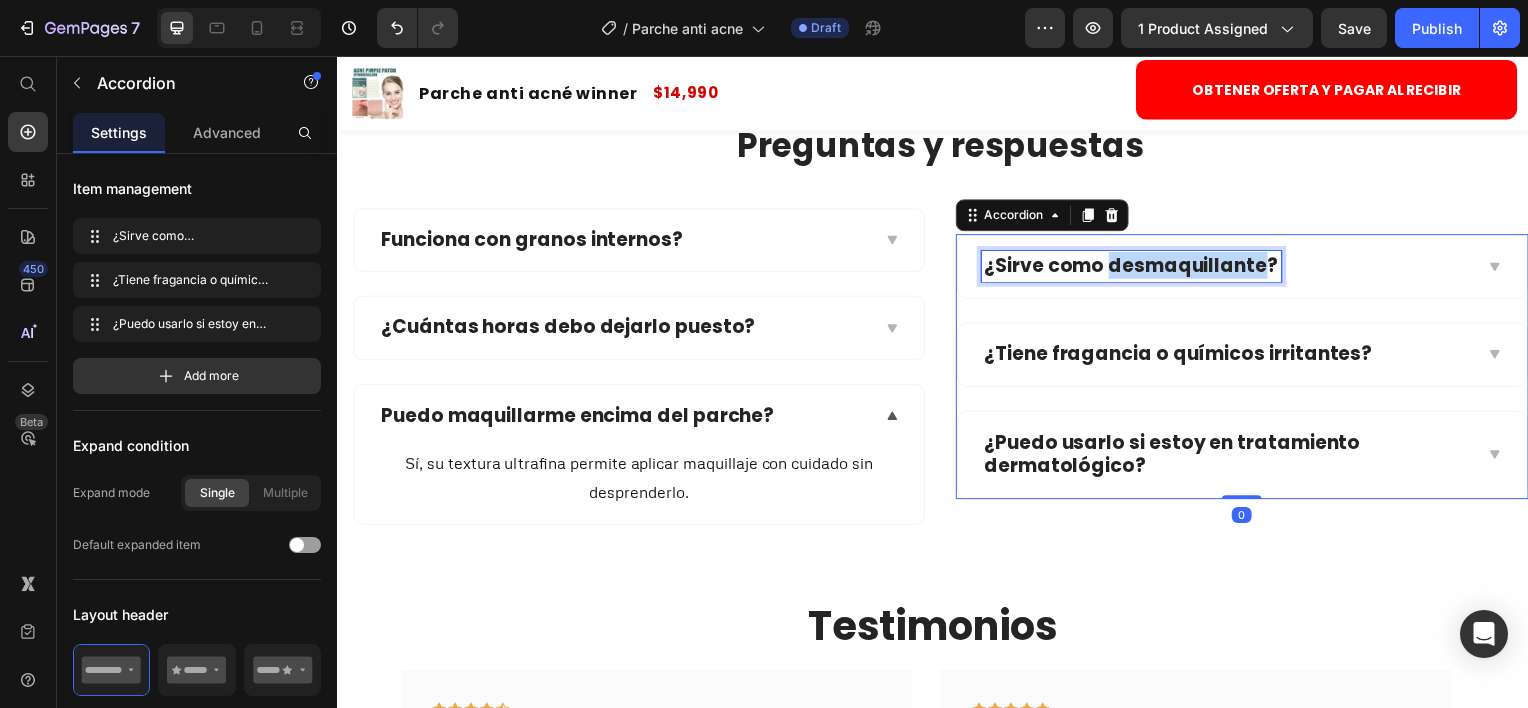 click on "¿Sirve como desmaquillante?" at bounding box center [1137, 267] 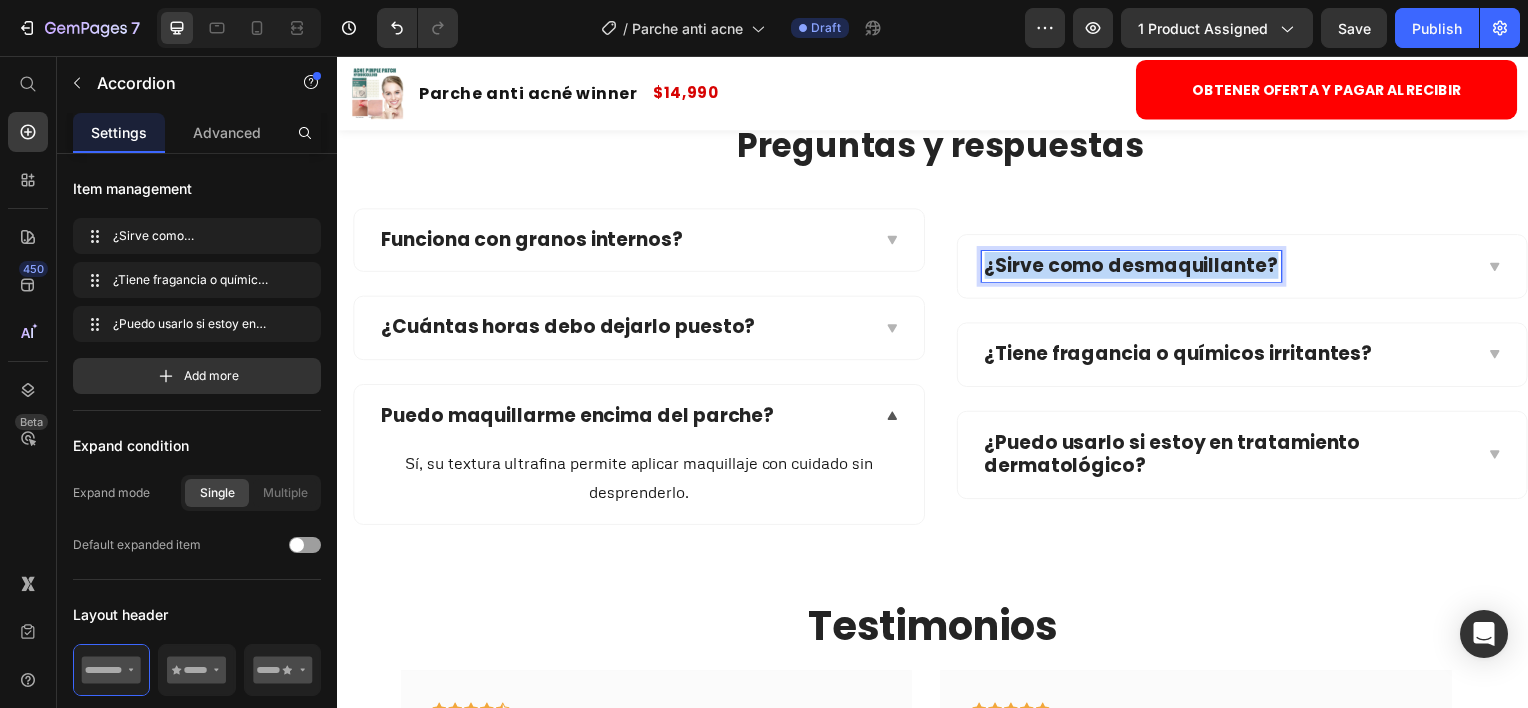 click on "¿Sirve como desmaquillante?" at bounding box center [1137, 267] 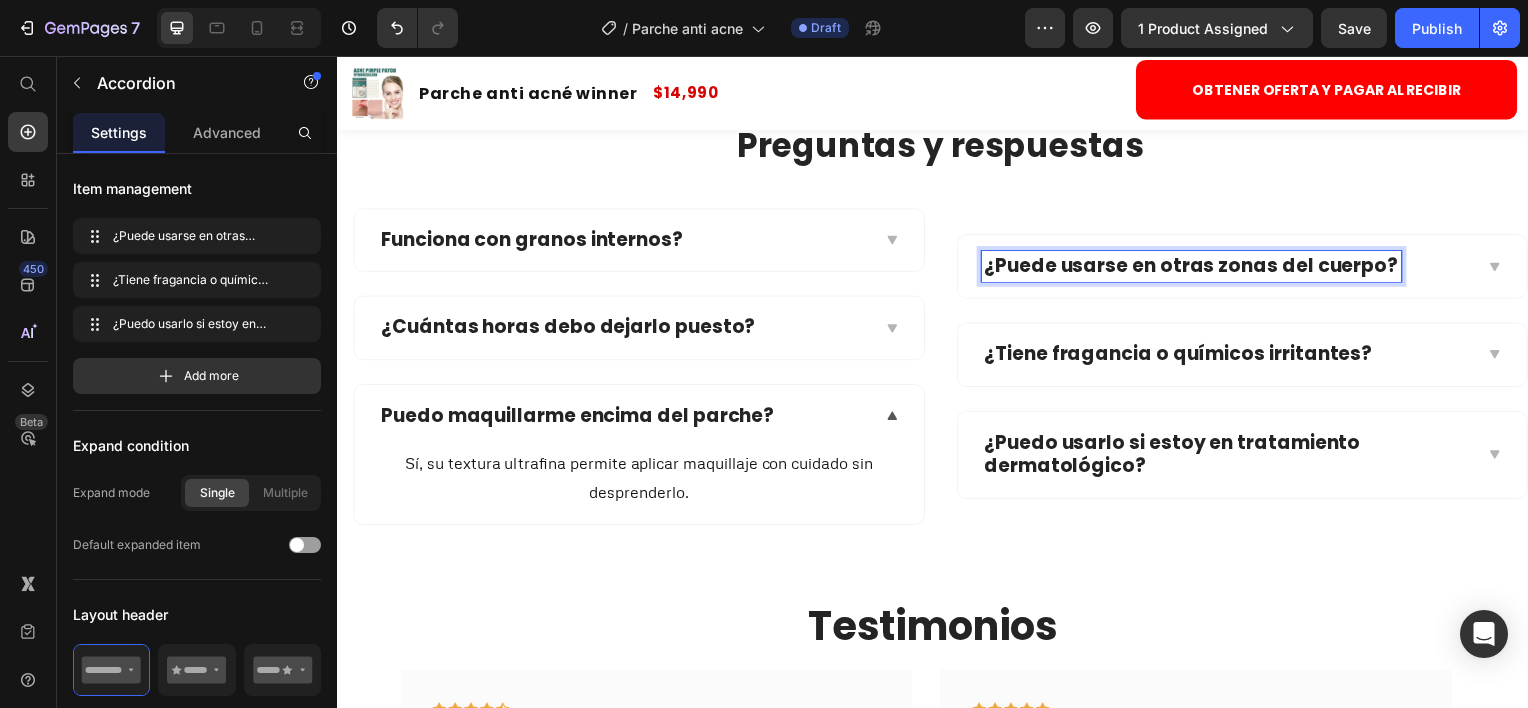 click on "¿Puede usarse en otras zonas del cuerpo?" at bounding box center (1233, 267) 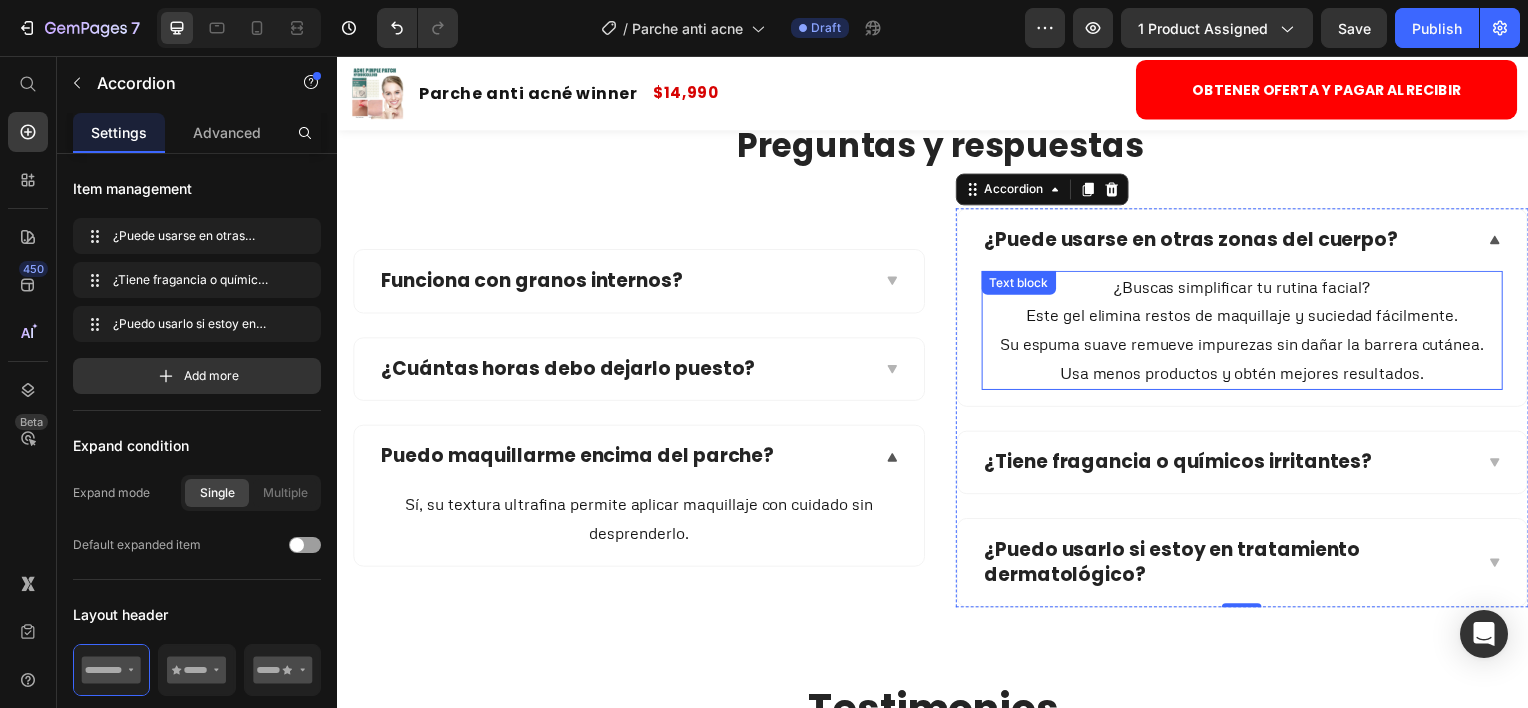 click on "¿Buscas simplificar tu rutina facial? Este gel elimina restos de maquillaje y suciedad fácilmente. Su espuma suave remueve impurezas sin dañar la barrera cutánea. Usa menos productos y obtén mejores resultados." at bounding box center (1249, 331) 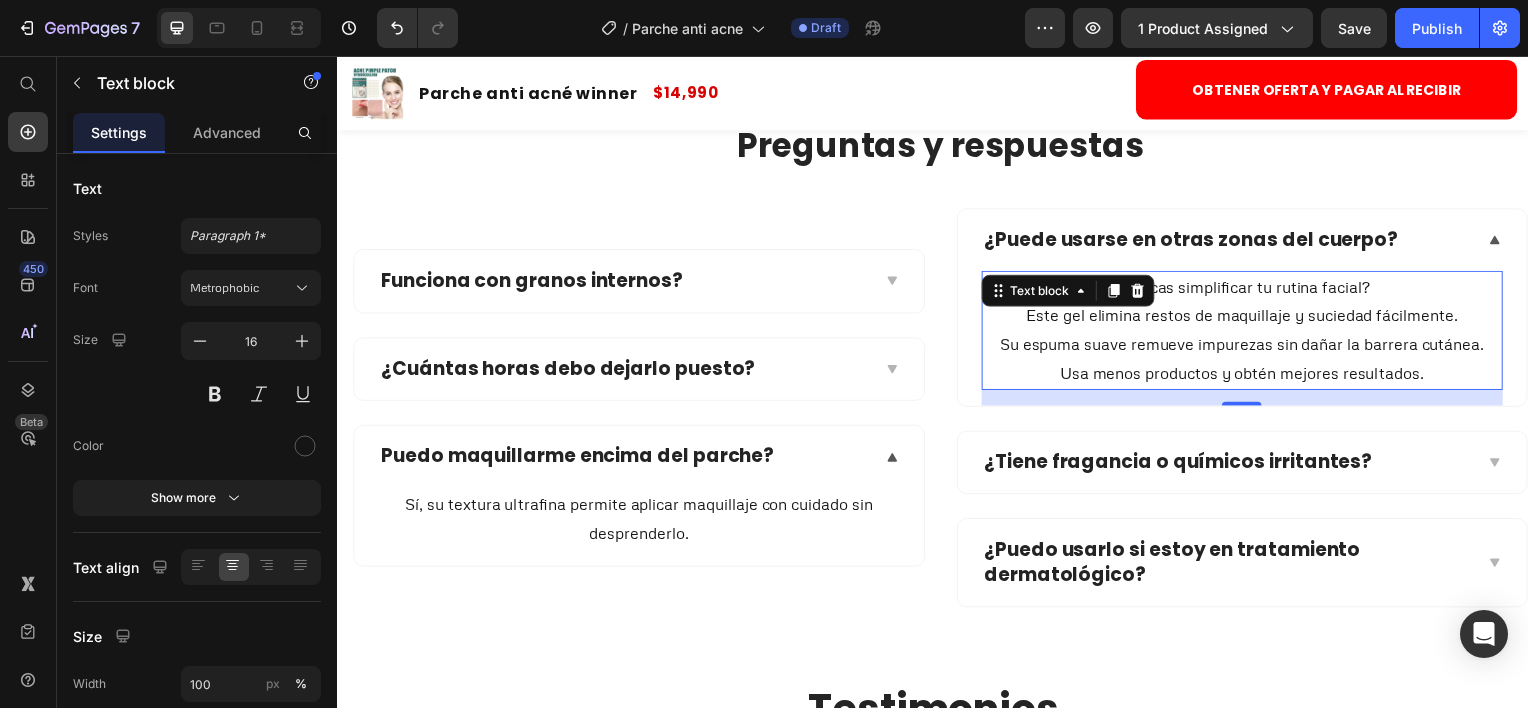 click on "¿Buscas simplificar tu rutina facial? Este gel elimina restos de maquillaje y suciedad fácilmente. Su espuma suave remueve impurezas sin dañar la barrera cutánea. Usa menos productos y obtén mejores resultados." at bounding box center [1249, 331] 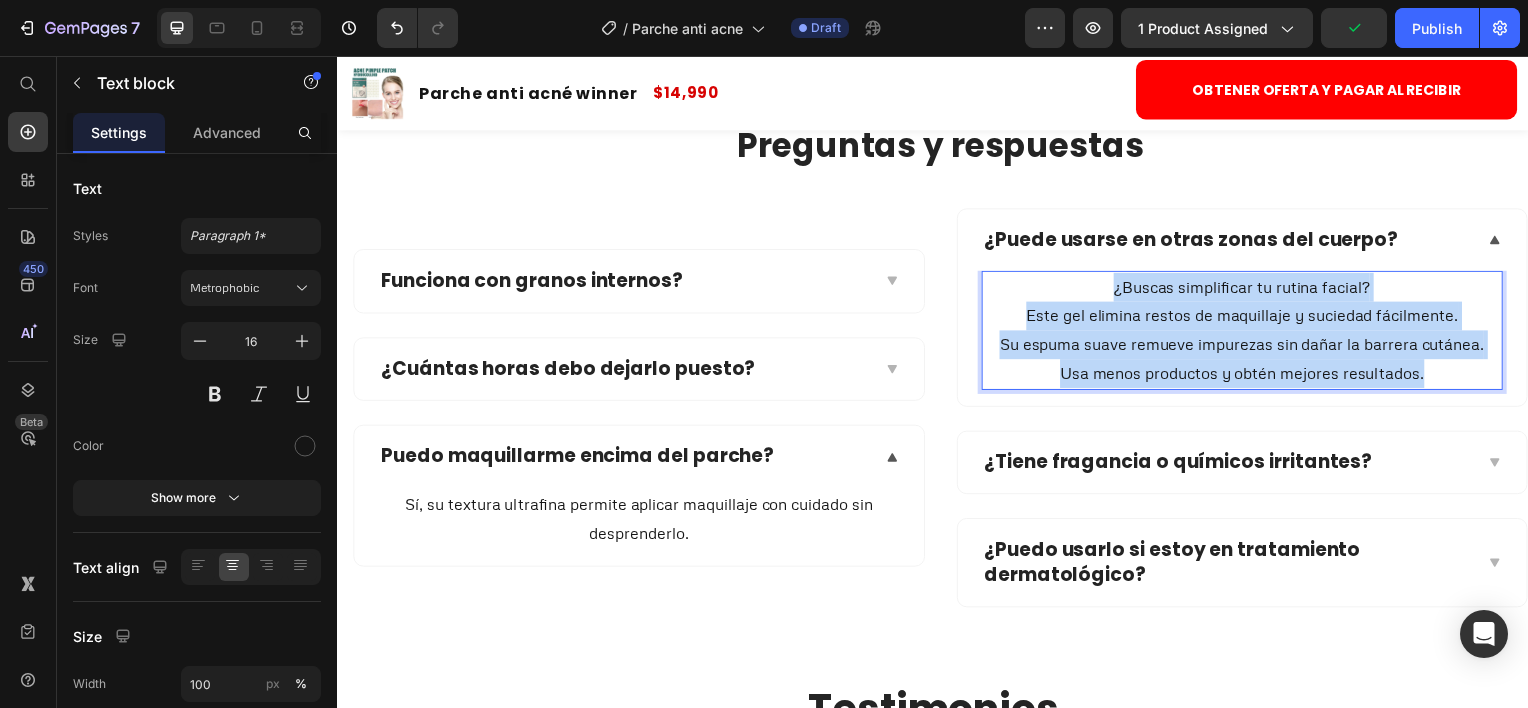 drag, startPoint x: 1428, startPoint y: 380, endPoint x: 1065, endPoint y: 287, distance: 374.7239 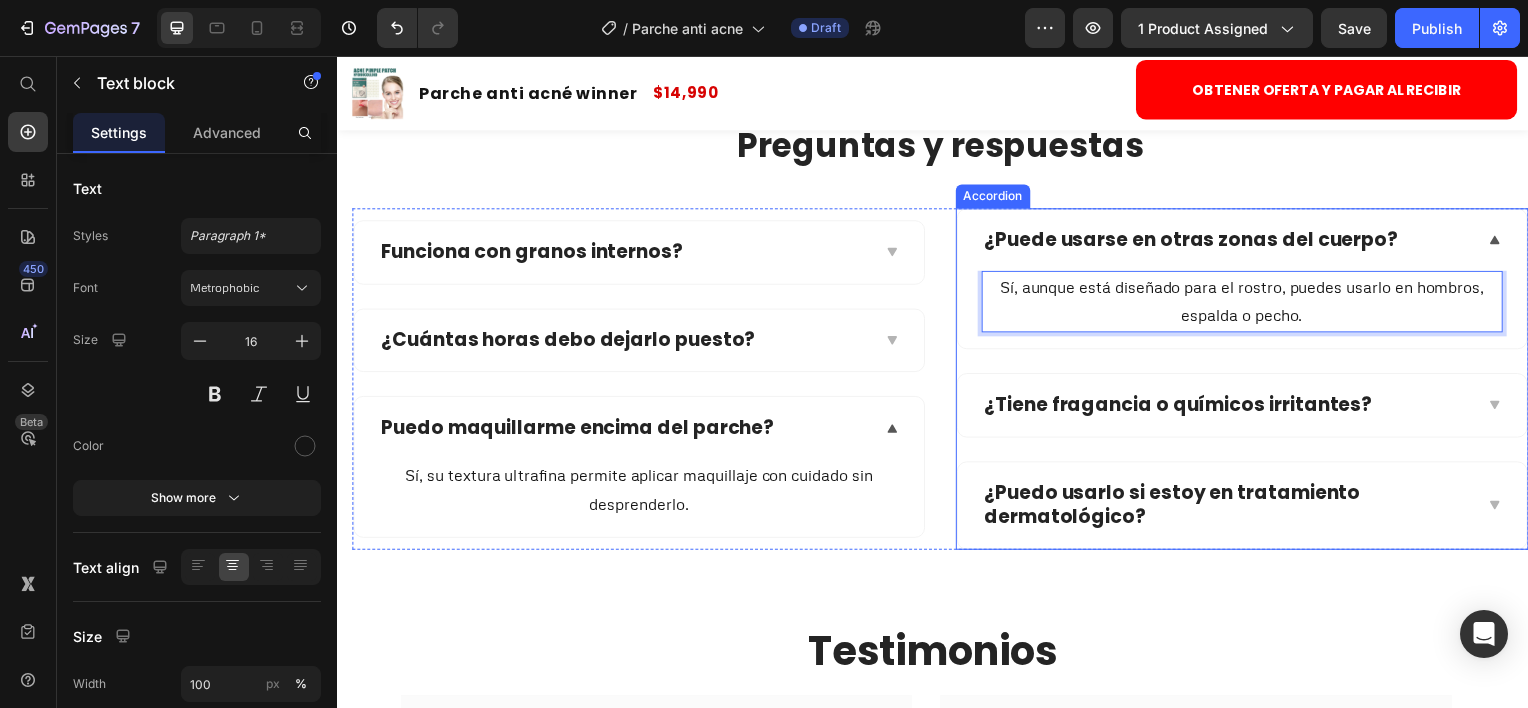click on "¿Tiene fragancia o químicos irritantes?" at bounding box center [1184, 407] 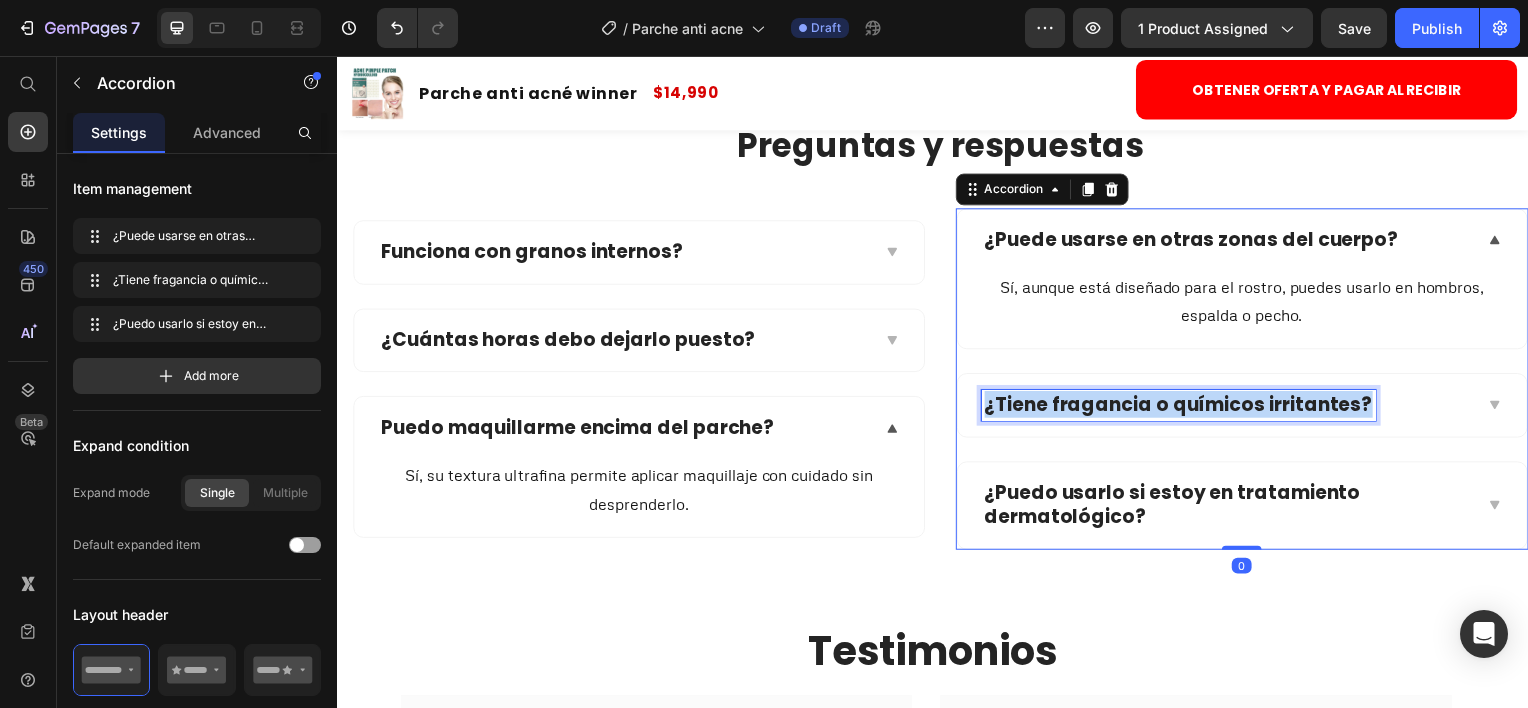 click on "¿Tiene fragancia o químicos irritantes?" at bounding box center (1184, 407) 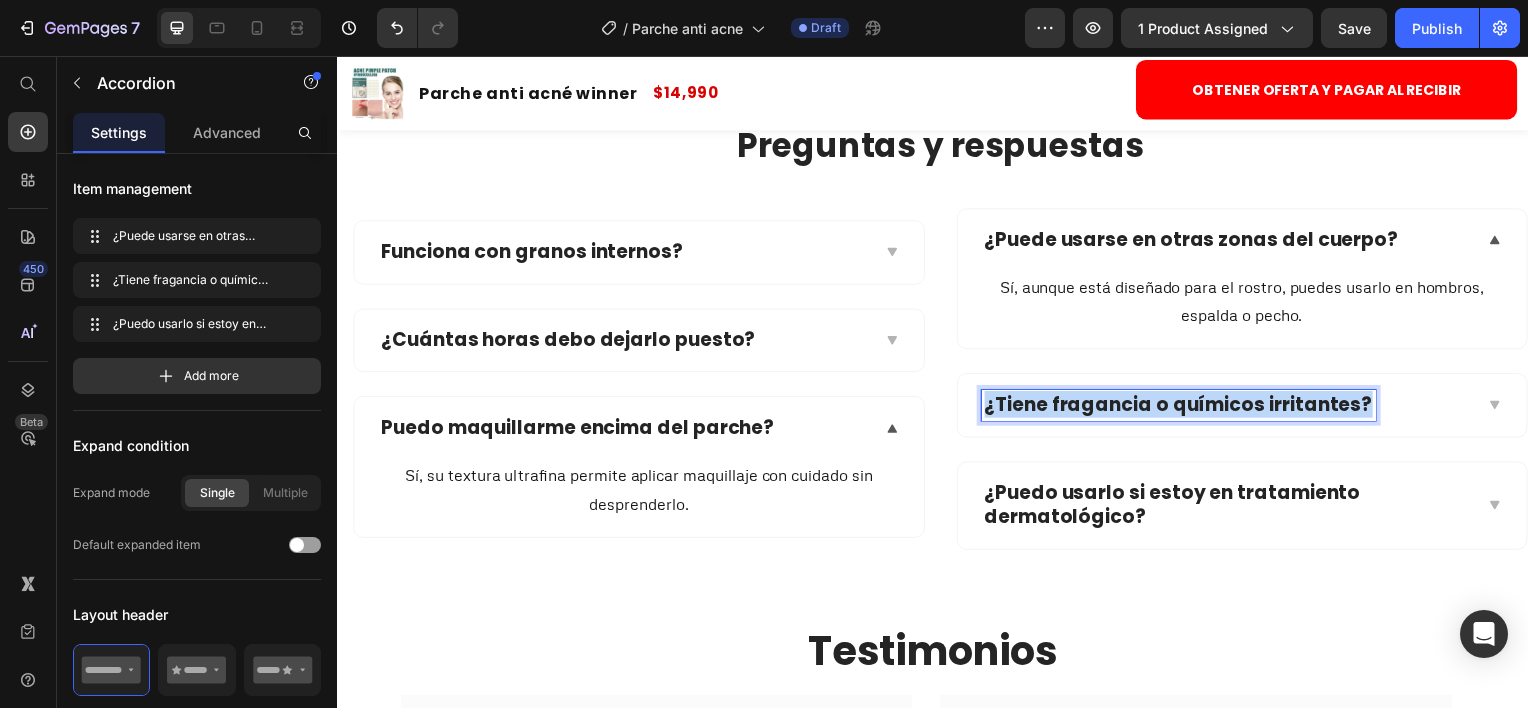 click on "¿Tiene fragancia o químicos irritantes?" at bounding box center (1184, 407) 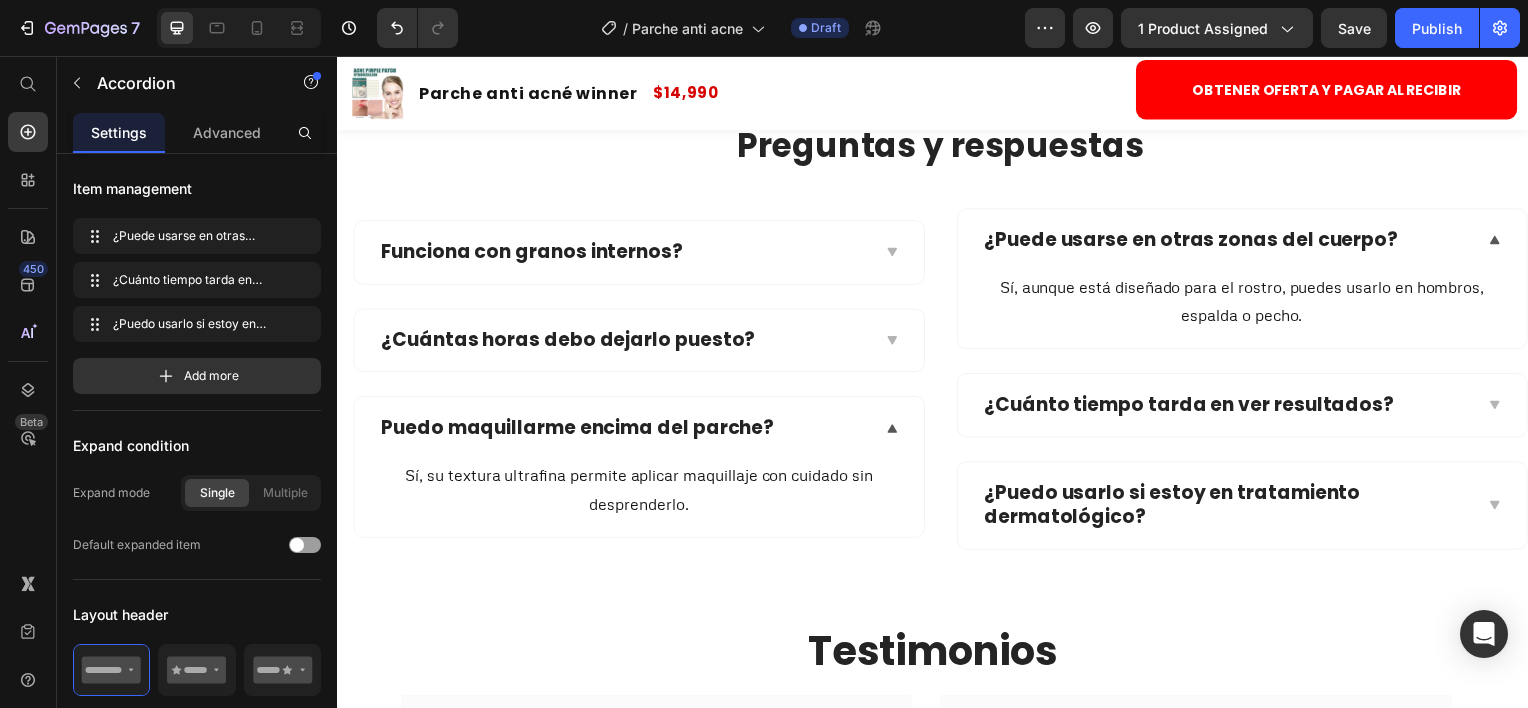drag, startPoint x: 1422, startPoint y: 409, endPoint x: 1283, endPoint y: 473, distance: 153.02614 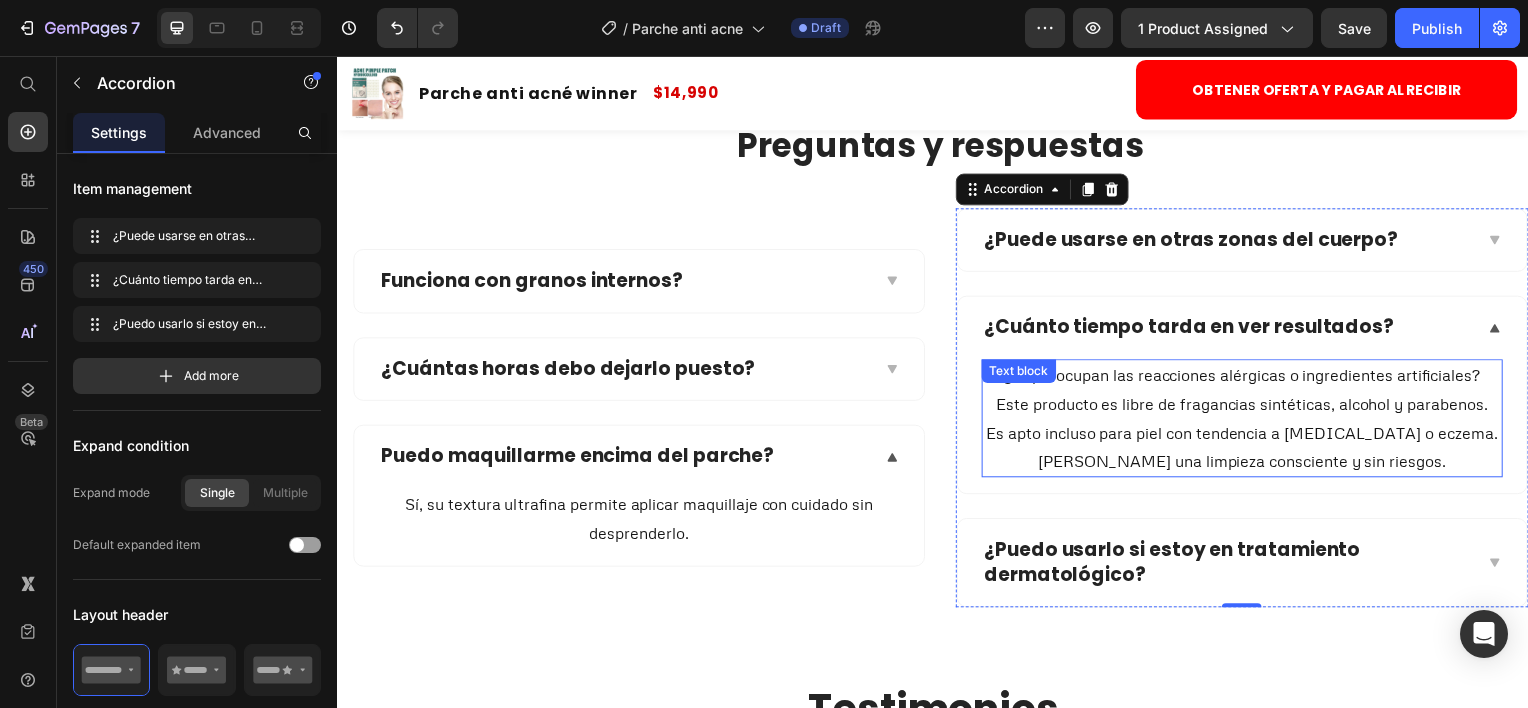 click on "¿Te preocupan las reacciones alérgicas o ingredientes artificiales? Este producto es libre de fragancias sintéticas, alcohol y parabenos. Es apto incluso para piel con tendencia a [MEDICAL_DATA] o eczema. [PERSON_NAME] una limpieza consciente y sin riesgos." at bounding box center (1249, 420) 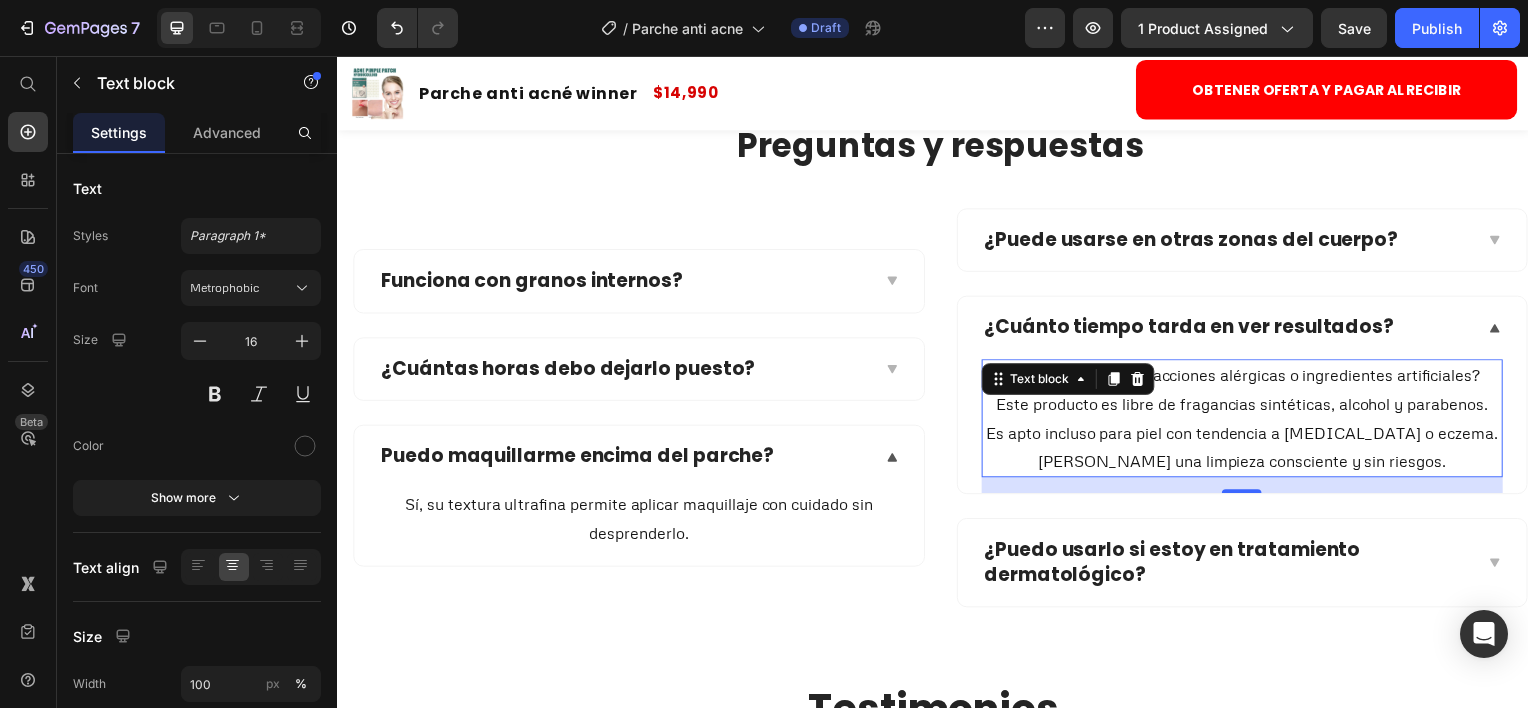 click on "¿Te preocupan las reacciones alérgicas o ingredientes artificiales? Este producto es libre de fragancias sintéticas, alcohol y parabenos. Es apto incluso para piel con tendencia a [MEDICAL_DATA] o eczema. [PERSON_NAME] una limpieza consciente y sin riesgos." at bounding box center [1249, 420] 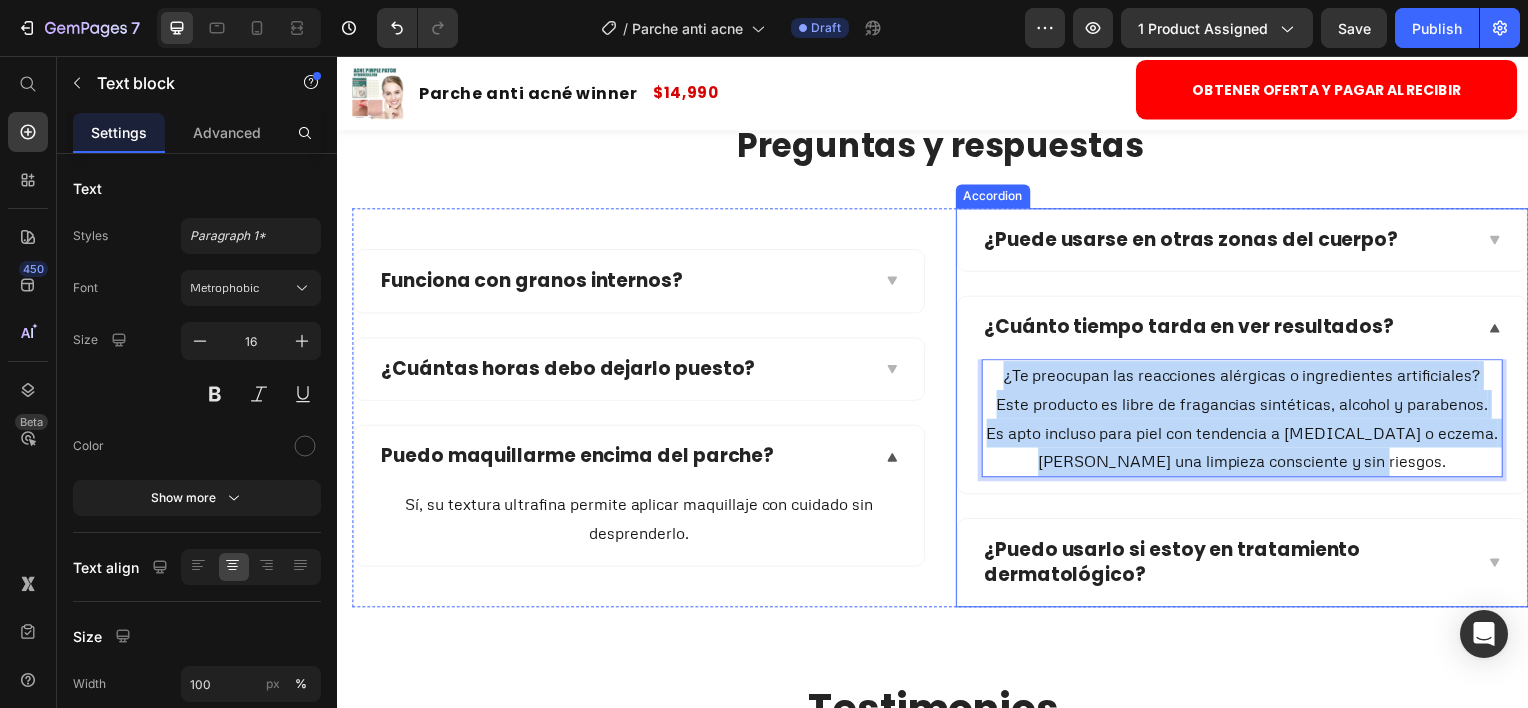 drag, startPoint x: 1401, startPoint y: 451, endPoint x: 959, endPoint y: 371, distance: 449.1815 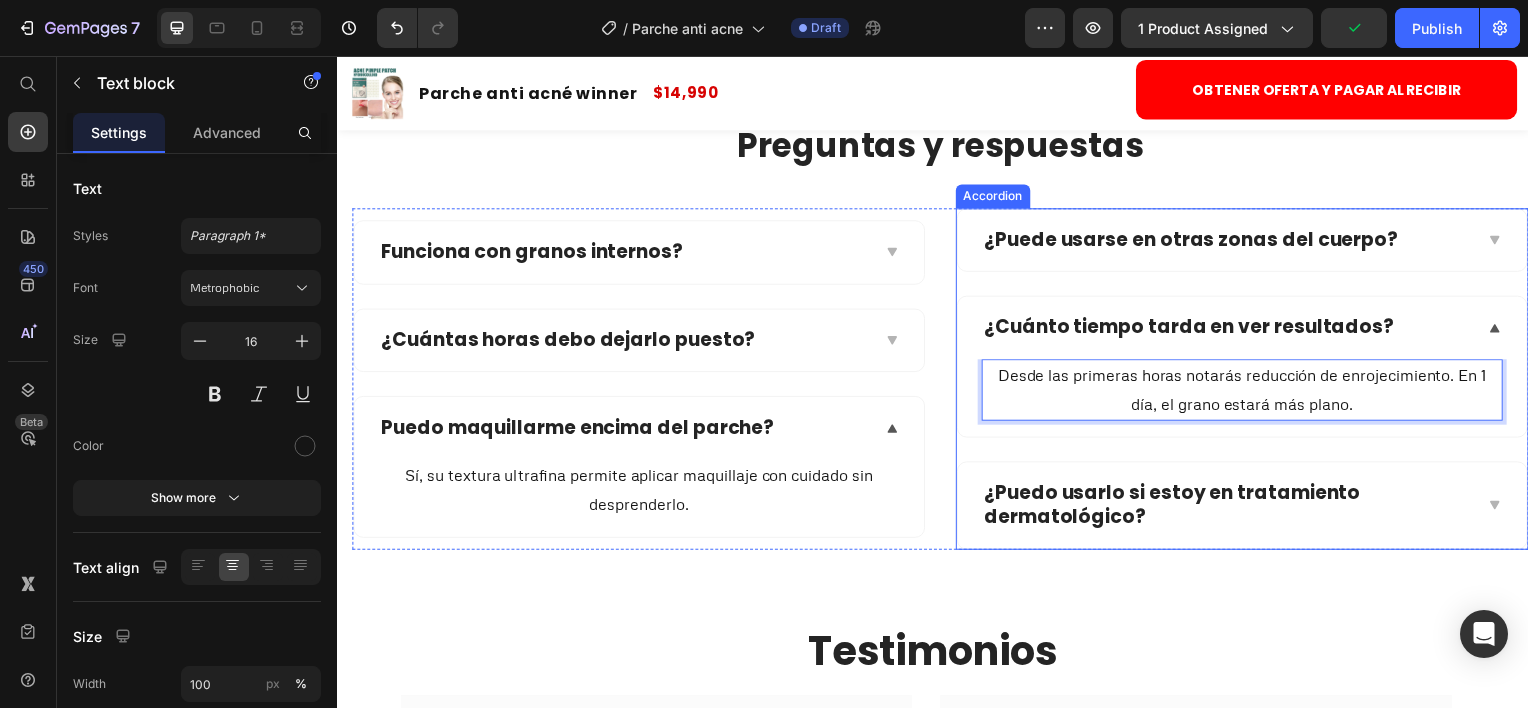 click on "¿Puedo usarlo si estoy en tratamiento dermatológico?" at bounding box center [1233, 508] 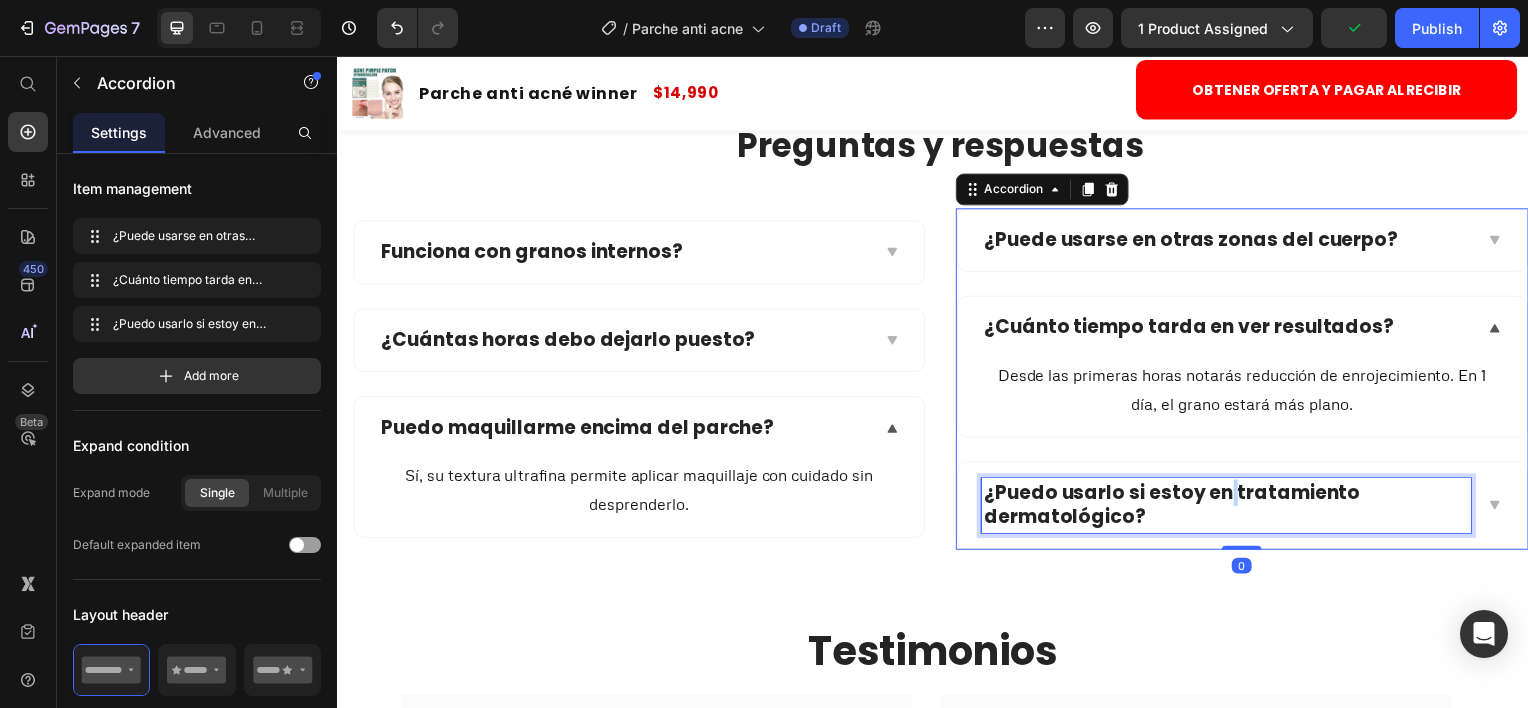 click on "¿Puedo usarlo si estoy en tratamiento dermatológico?" at bounding box center [1178, 508] 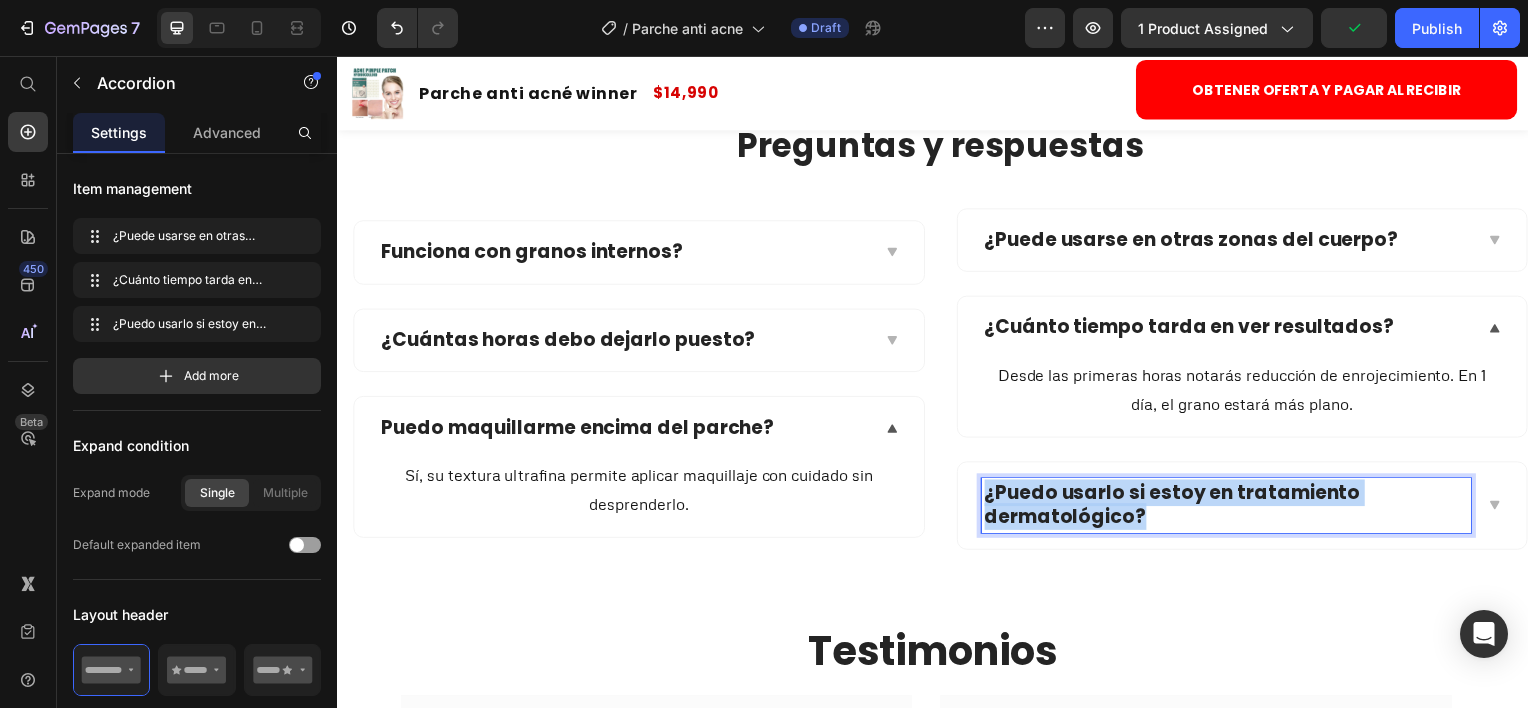 click on "¿Puedo usarlo si estoy en tratamiento dermatológico?" at bounding box center [1178, 508] 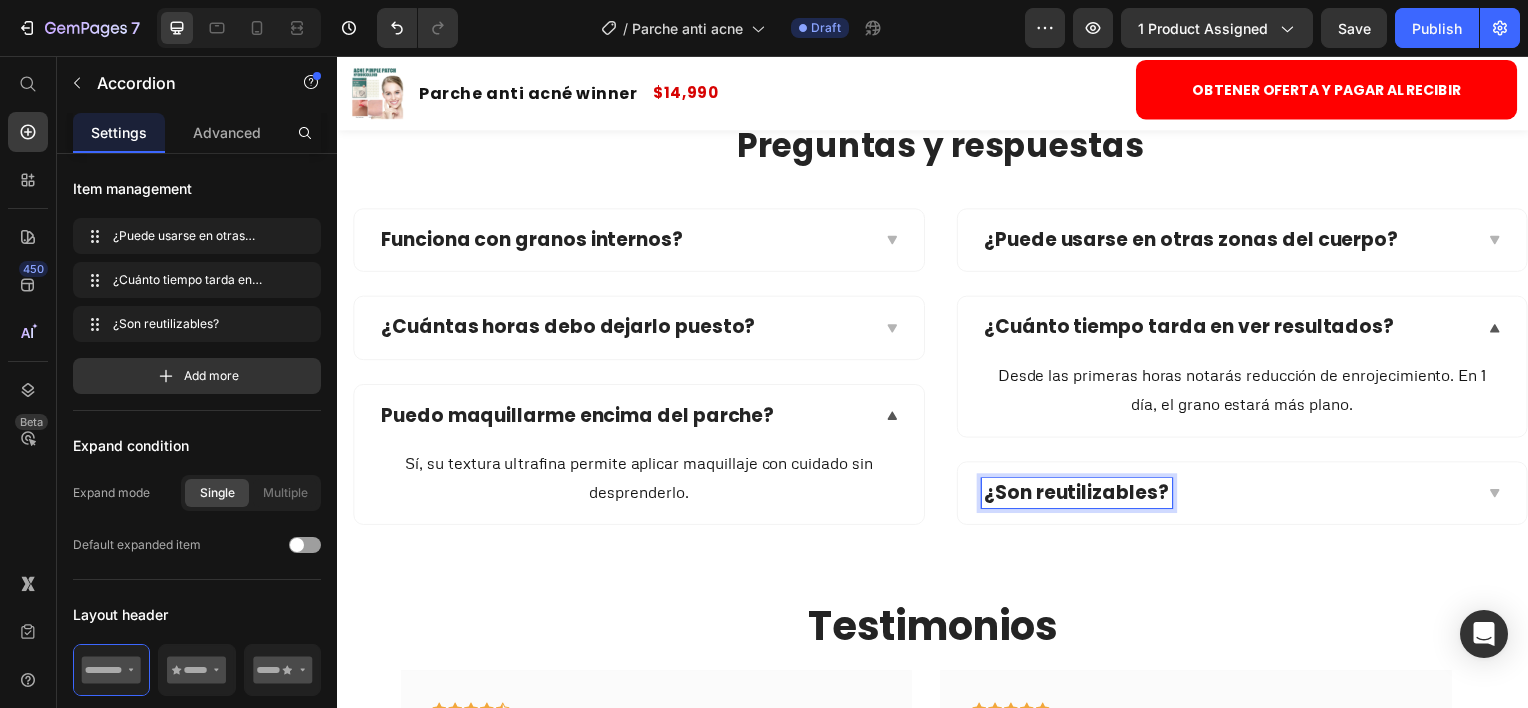 click on "¿Son reutilizables?" at bounding box center [1233, 496] 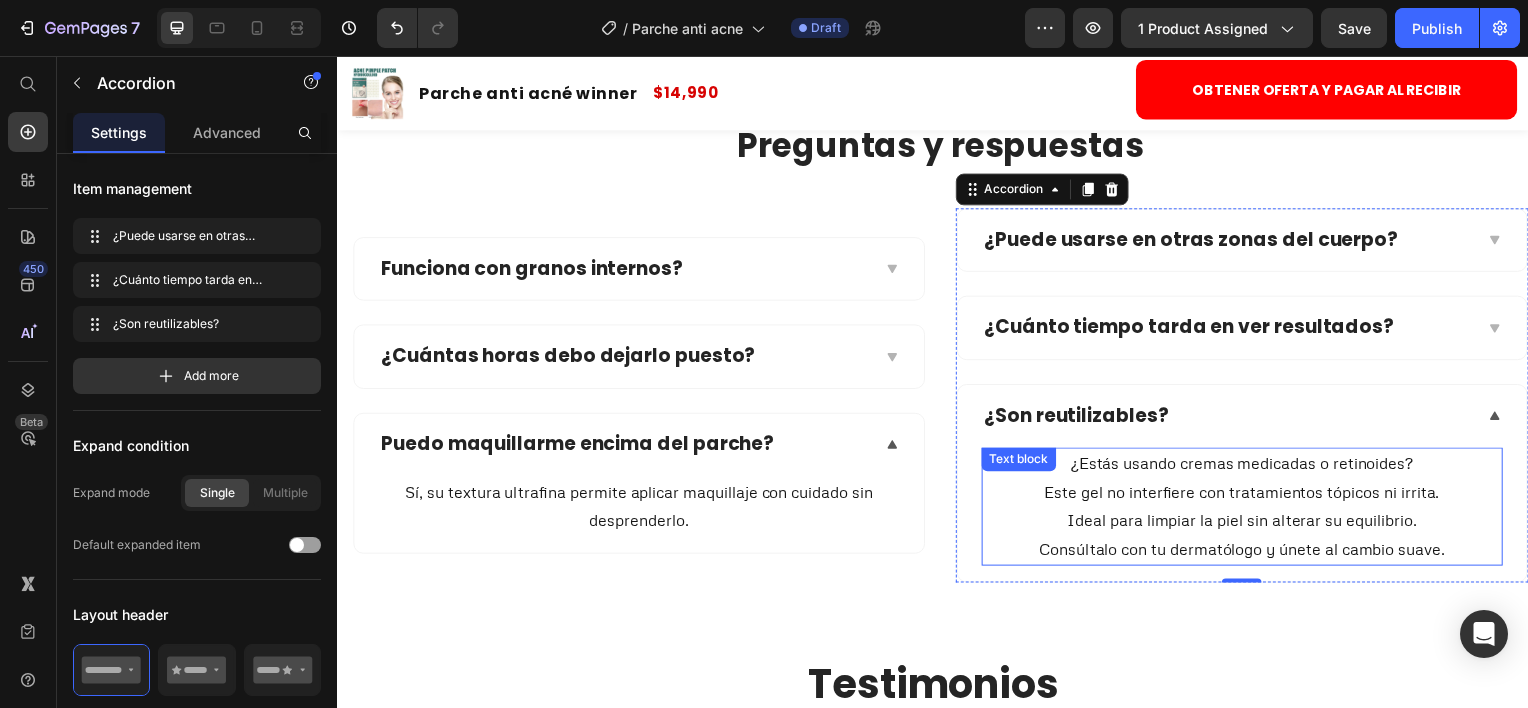 click on "¿Estás usando cremas medicadas o retinoides? Este gel no interfiere con tratamientos tópicos ni irrita. Ideal para limpiar la piel sin alterar su equilibrio. Consúltalo con tu dermatólogo y únete al cambio suave." at bounding box center (1249, 509) 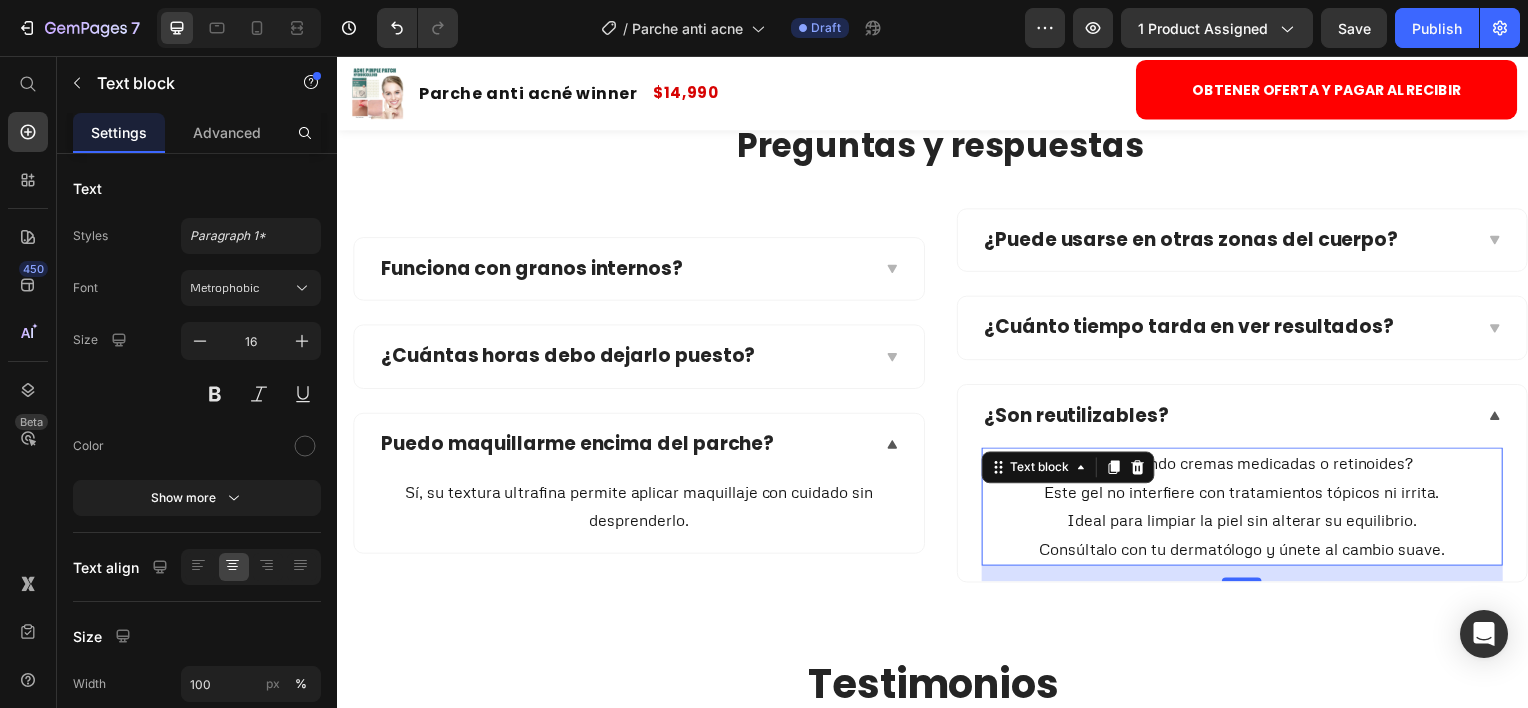 click on "¿Estás usando cremas medicadas o retinoides? Este gel no interfiere con tratamientos tópicos ni irrita. Ideal para limpiar la piel sin alterar su equilibrio. Consúltalo con tu dermatólogo y únete al cambio suave." at bounding box center (1249, 509) 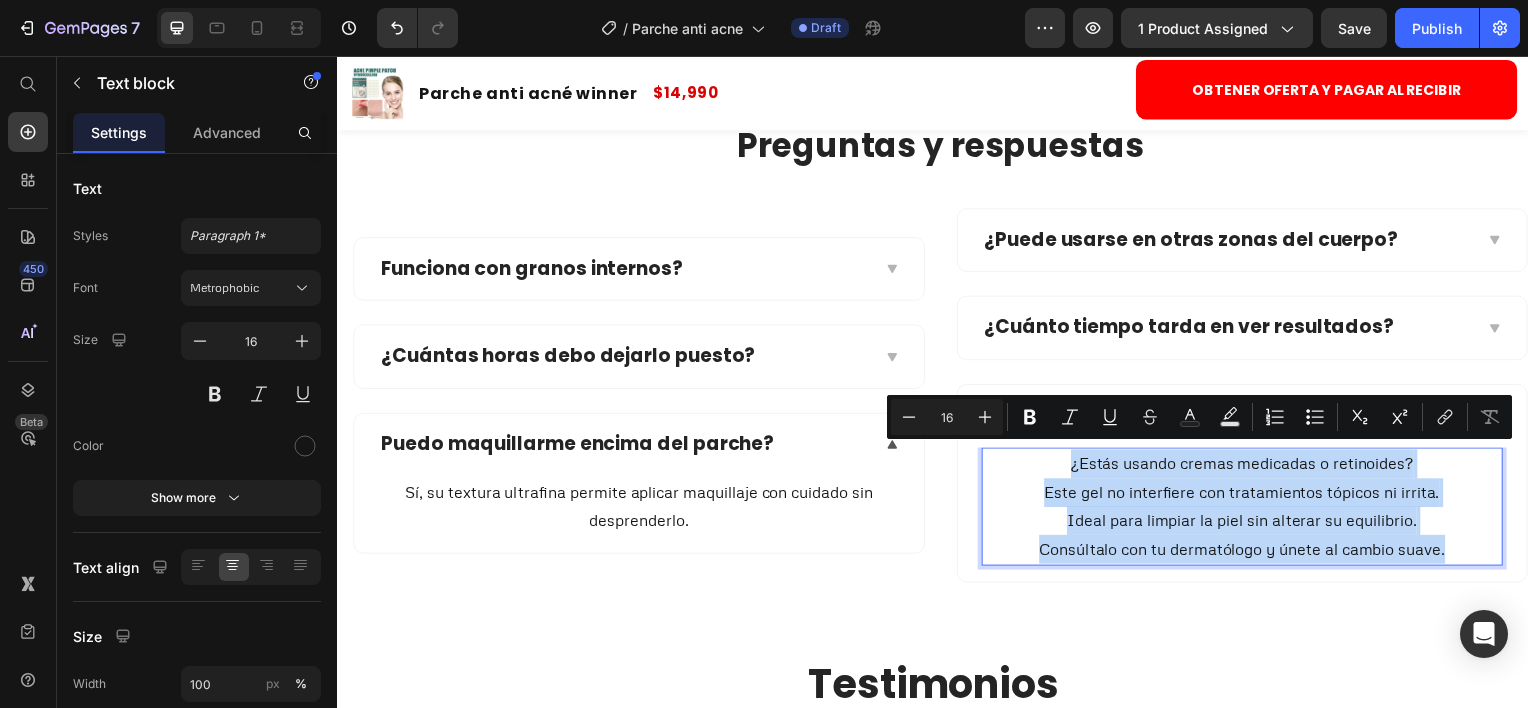 drag, startPoint x: 1445, startPoint y: 550, endPoint x: 1058, endPoint y: 445, distance: 400.99127 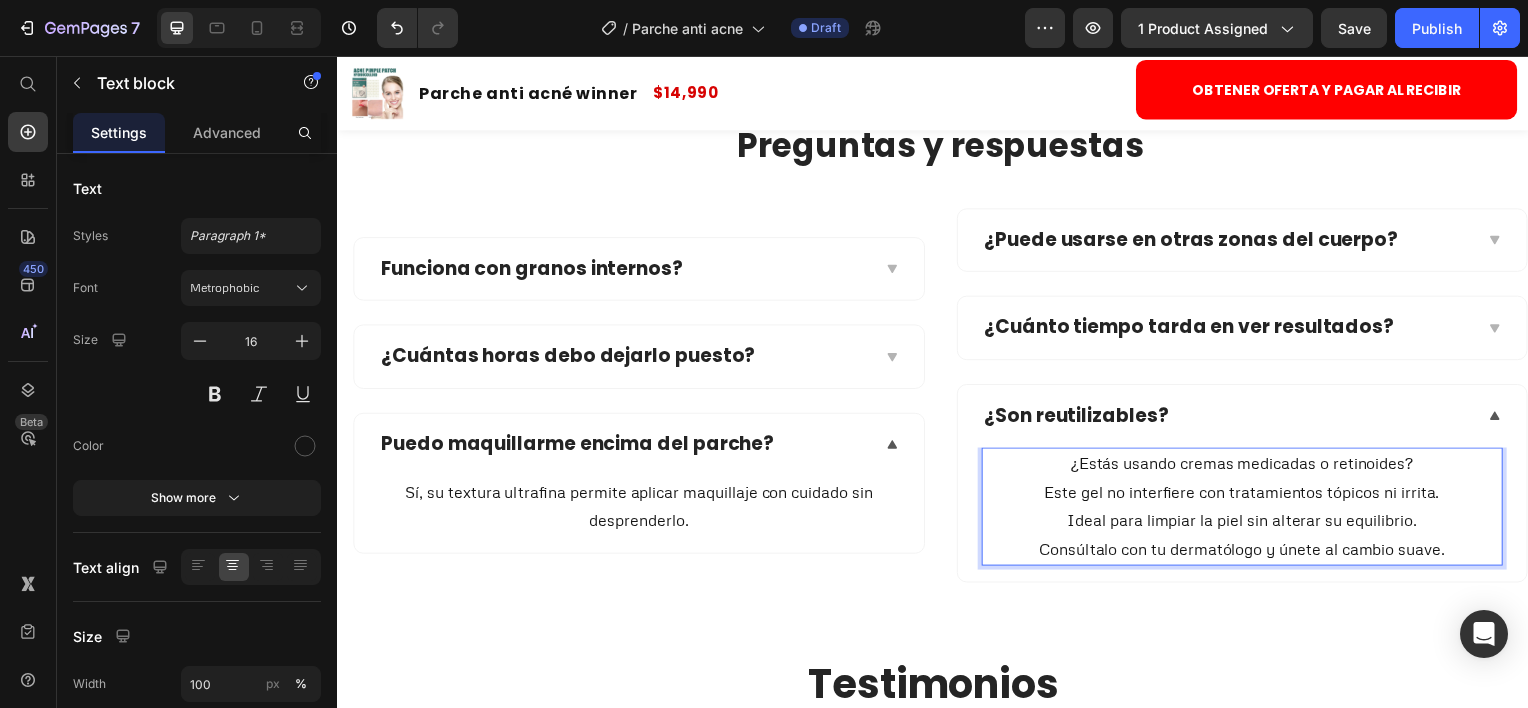 scroll, scrollTop: 4687, scrollLeft: 0, axis: vertical 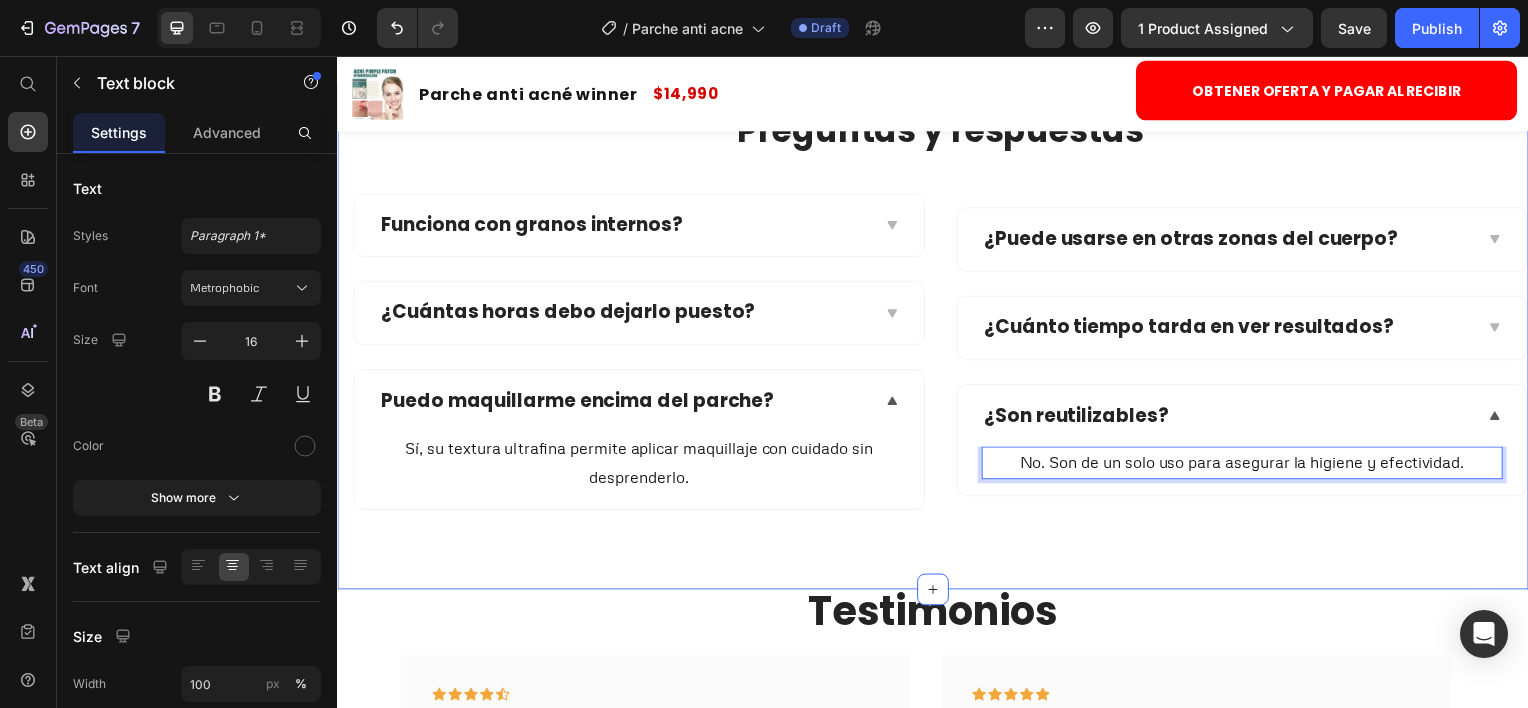 click on "Preguntas y respuestas Heading Row
Funciona con granos internos?
¿Cuántas horas debo dejarlo puesto?
Puedo maquillarme encima del parche? Sí, su textura ultrafina permite aplicar maquillaje con cuidado sin desprenderlo. Text block Accordion
¿Puede usarse en otras zonas del cuerpo?
¿Cuánto tiempo tarda en ver resultados?
¿Son reutilizables? No. Son de un solo uso para asegurar la higiene y efectividad. Text block   16 Accordion Row Section 9" at bounding box center [937, 338] 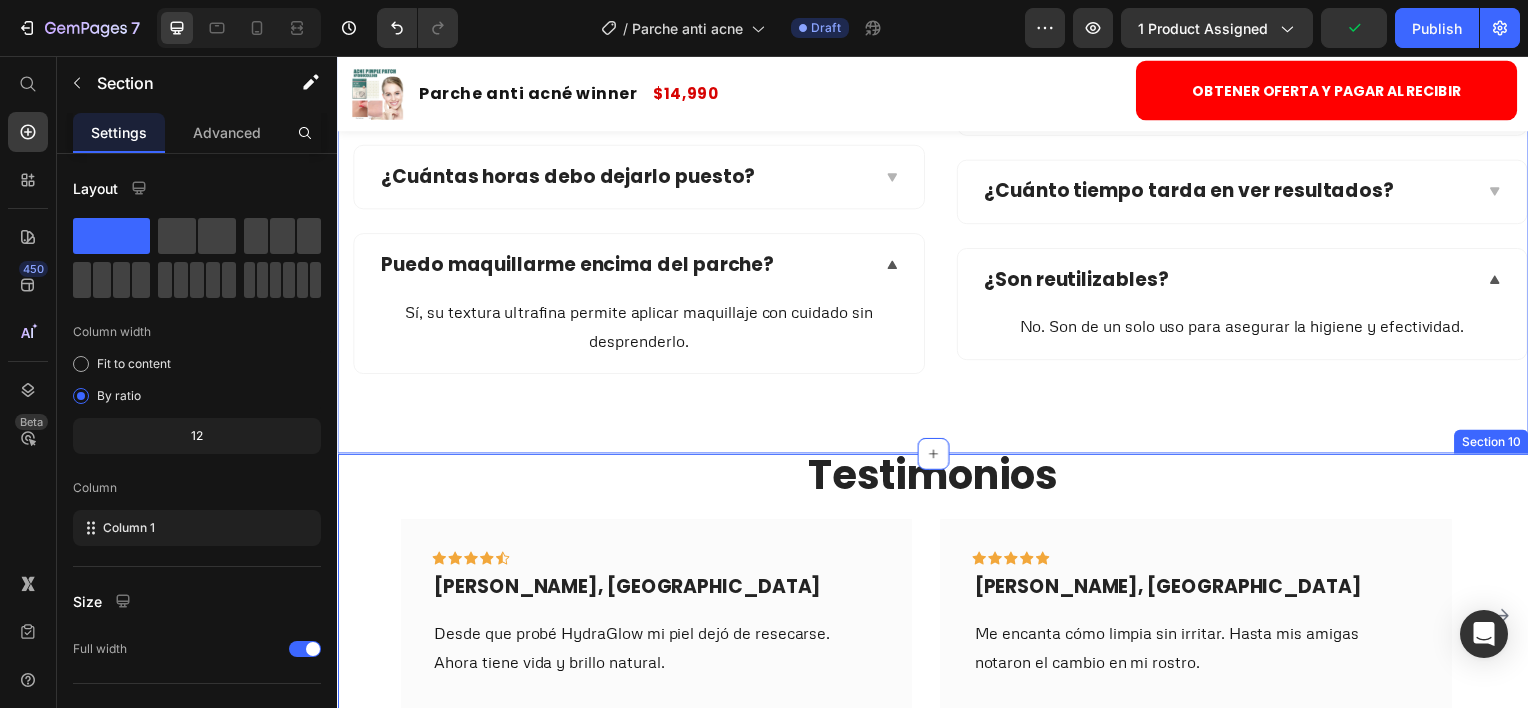 scroll, scrollTop: 4987, scrollLeft: 0, axis: vertical 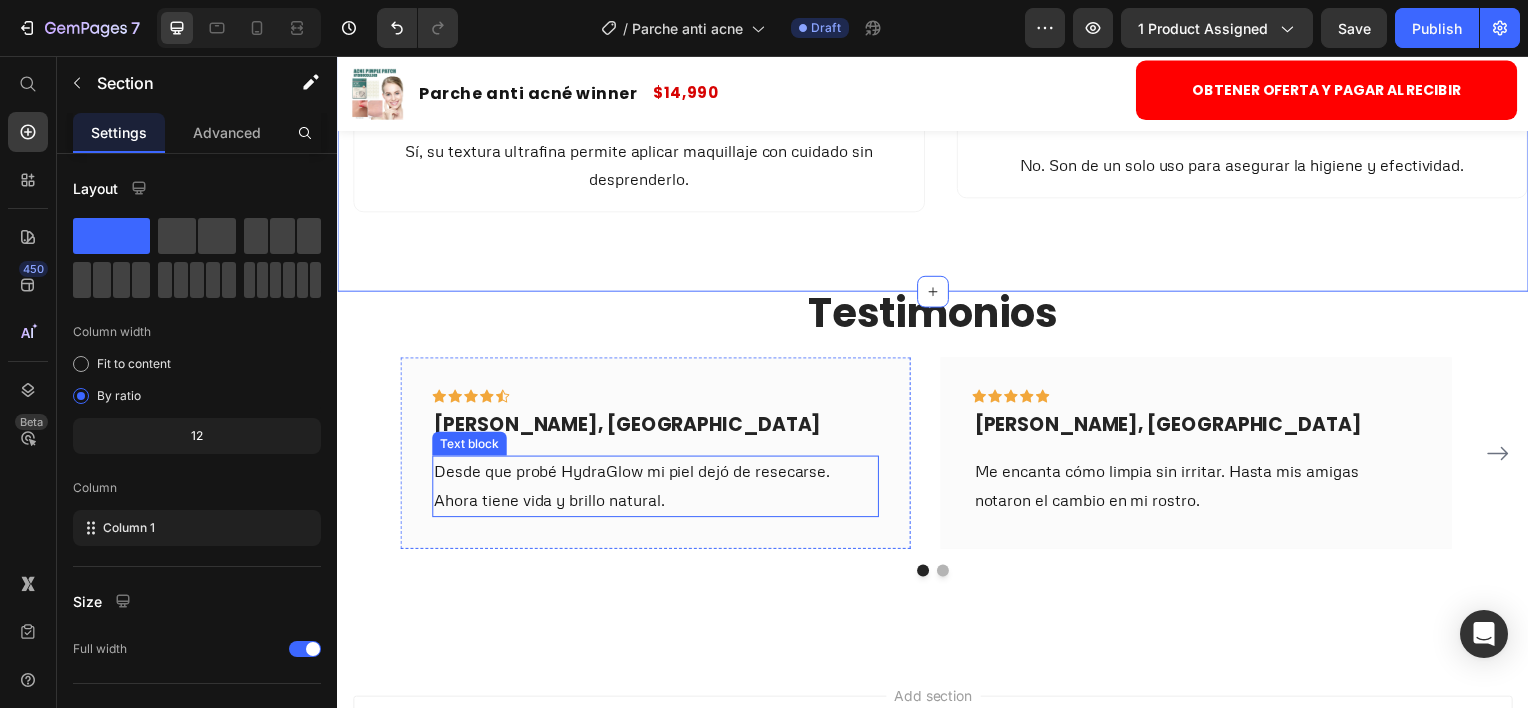 click on "Desde que probé HydraGlow mi piel dejó de resecarse. Ahora tiene vida y brillo natural." at bounding box center (657, 489) 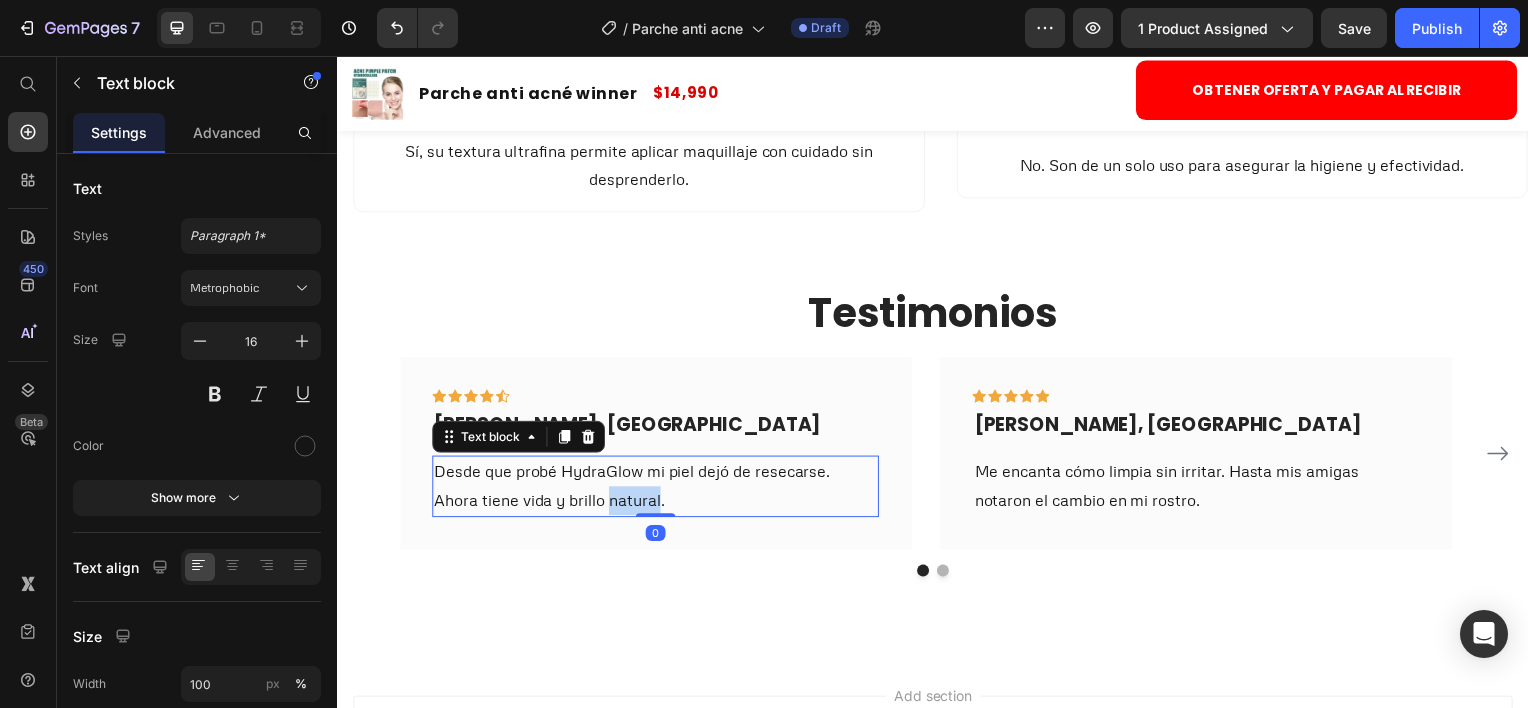 click on "Desde que probé HydraGlow mi piel dejó de resecarse. Ahora tiene vida y brillo natural." at bounding box center [657, 489] 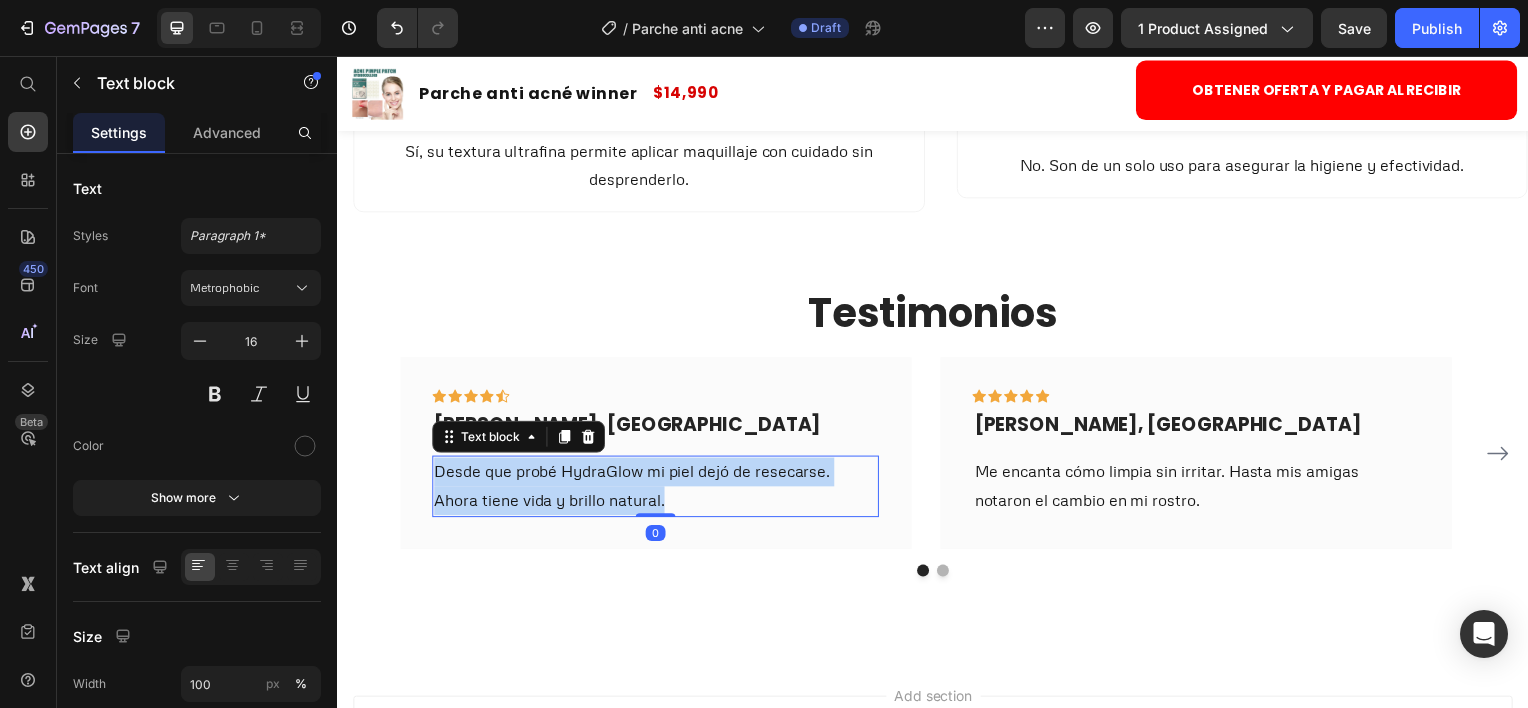 click on "Desde que probé HydraGlow mi piel dejó de resecarse. Ahora tiene vida y brillo natural." at bounding box center [657, 489] 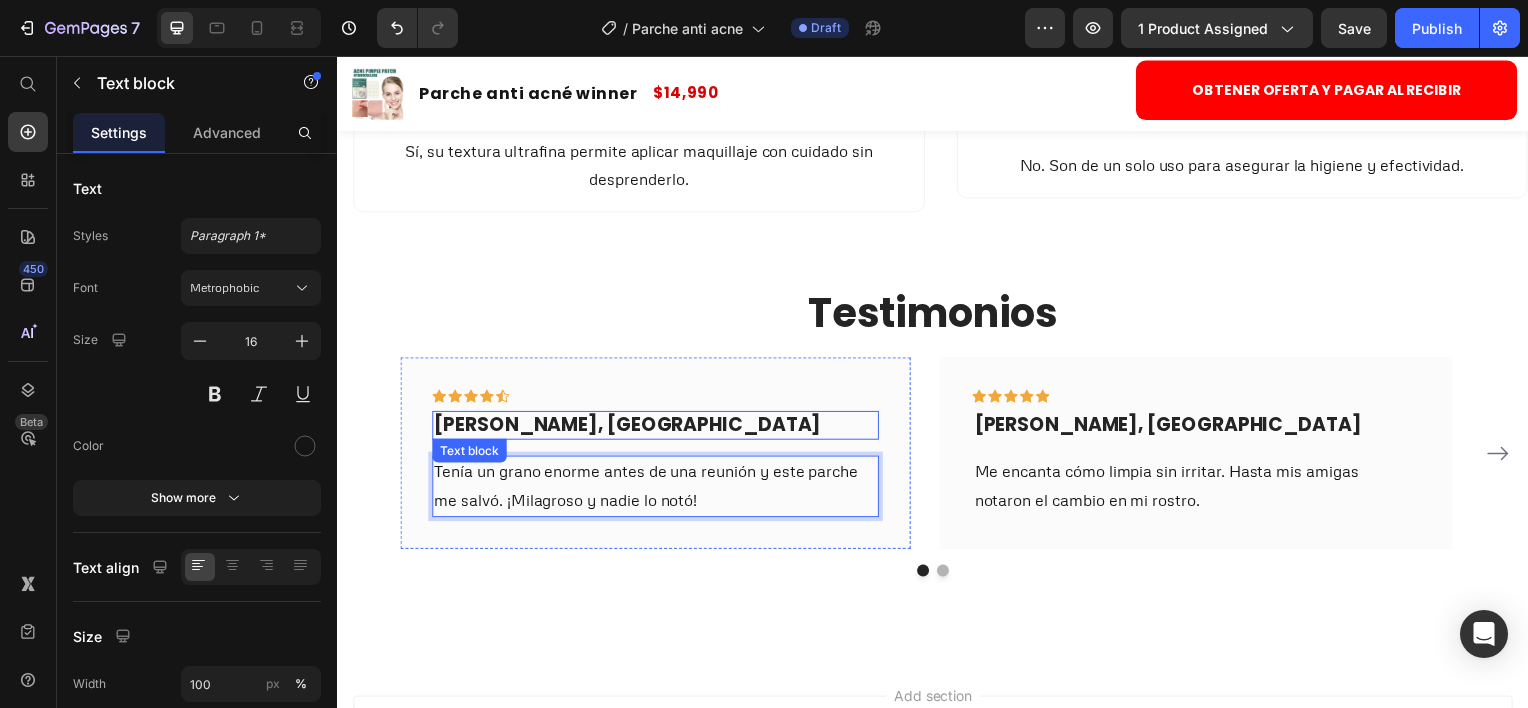 click on "[PERSON_NAME], [GEOGRAPHIC_DATA]" at bounding box center [657, 427] 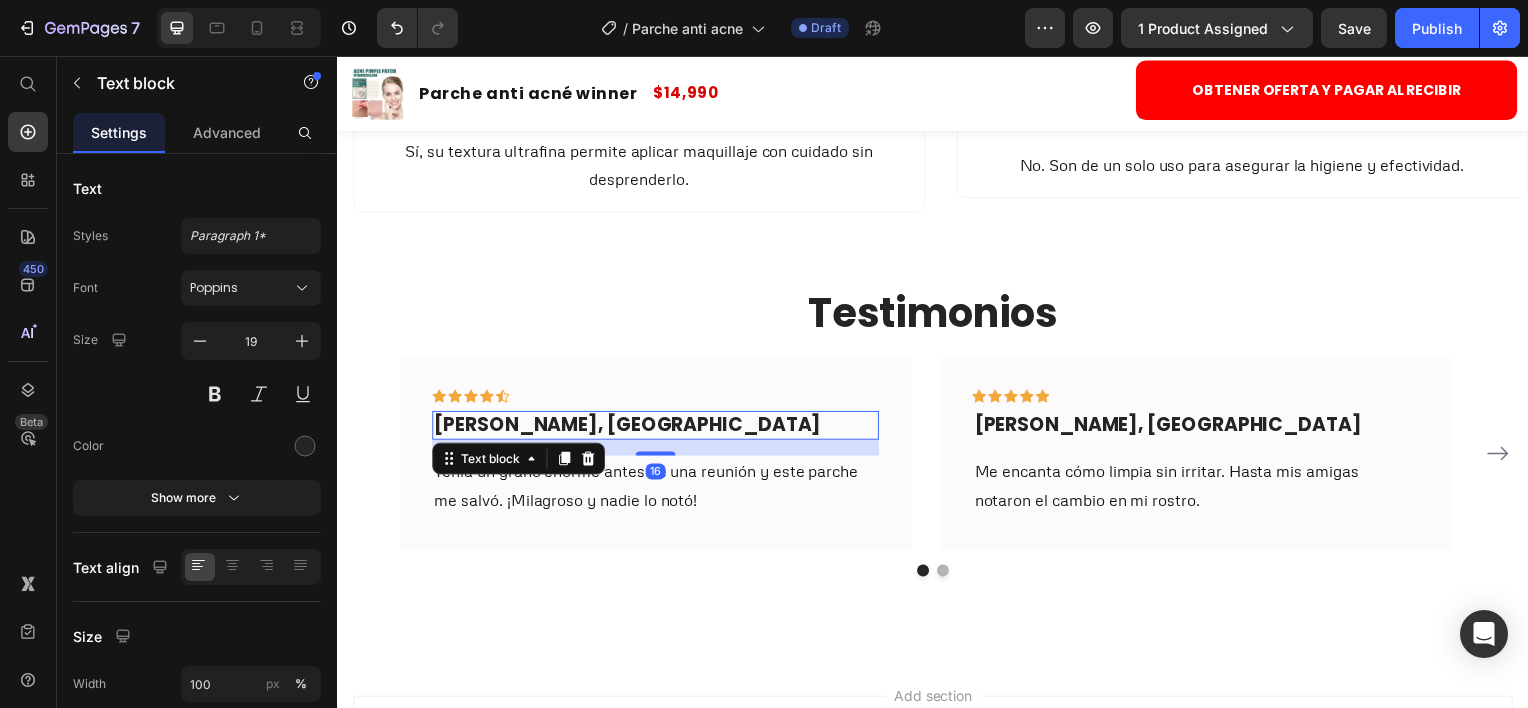 click on "[PERSON_NAME], [GEOGRAPHIC_DATA]" at bounding box center (657, 427) 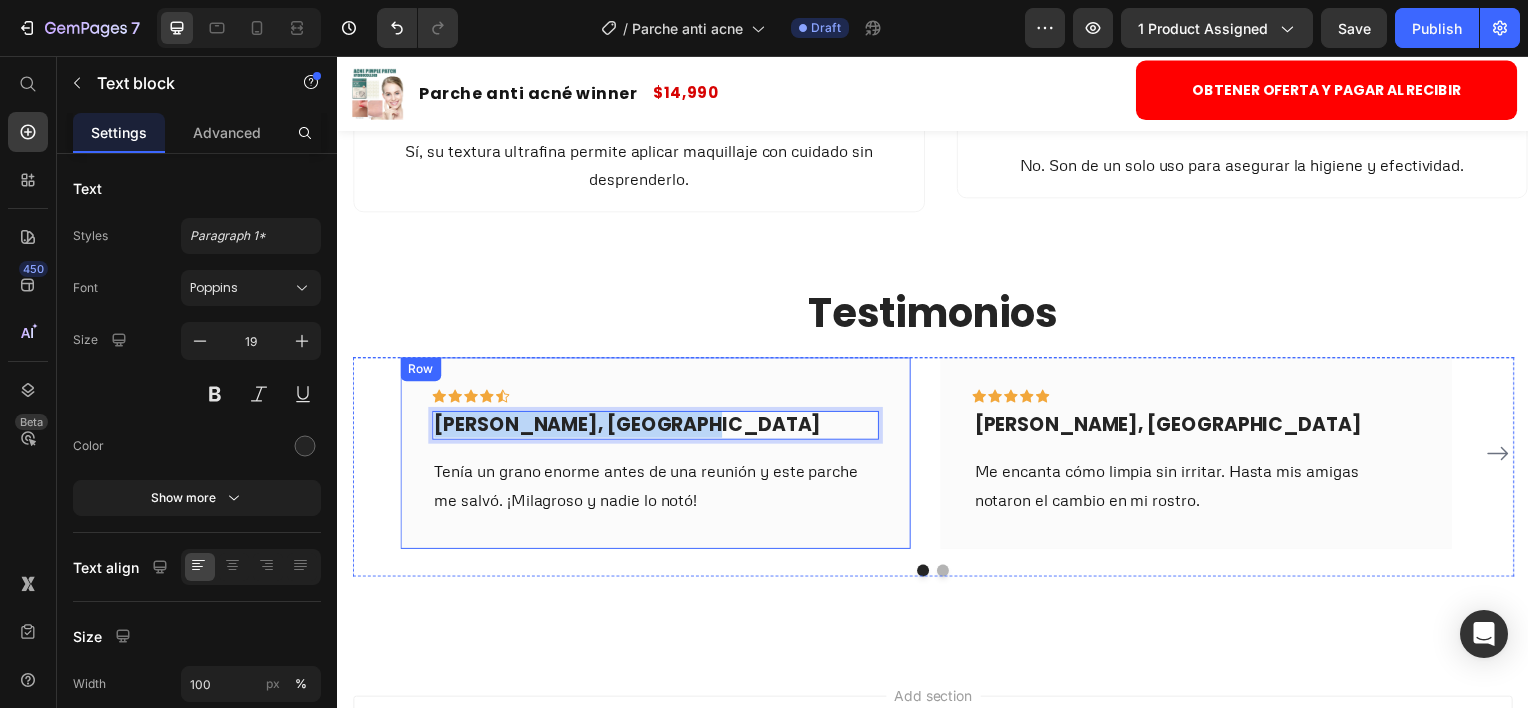 drag, startPoint x: 689, startPoint y: 421, endPoint x: 440, endPoint y: 434, distance: 249.33913 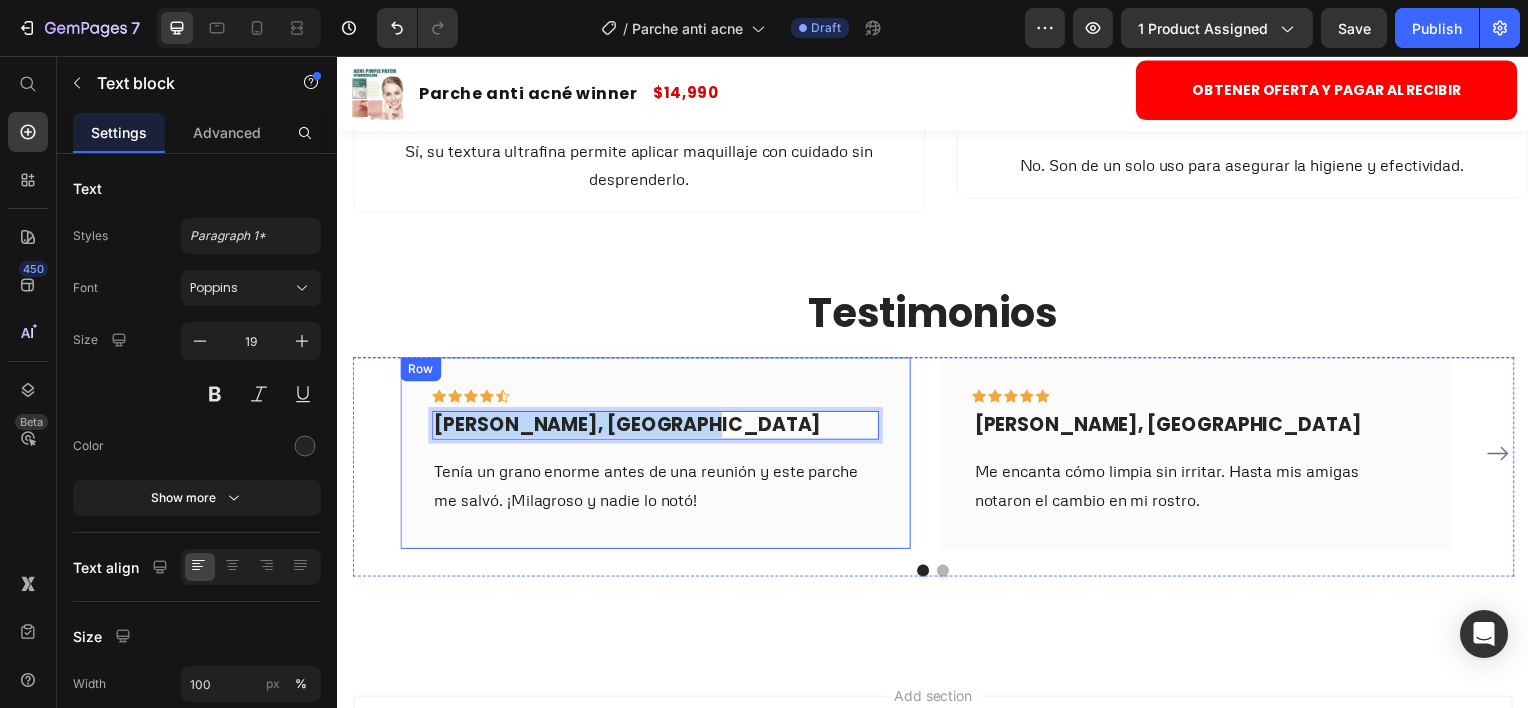 click on "[PERSON_NAME], [GEOGRAPHIC_DATA]" at bounding box center [657, 427] 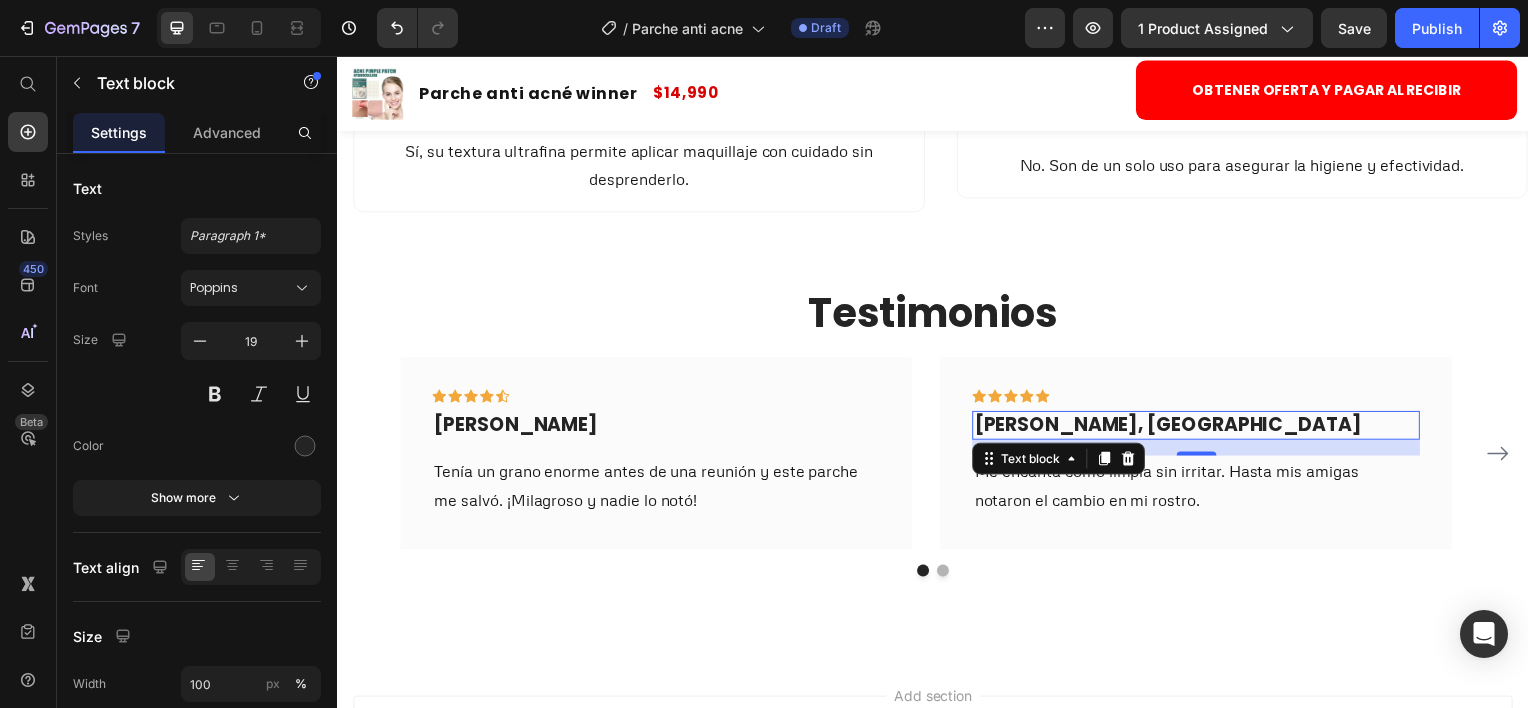 click on "[PERSON_NAME], [GEOGRAPHIC_DATA]" at bounding box center [1201, 427] 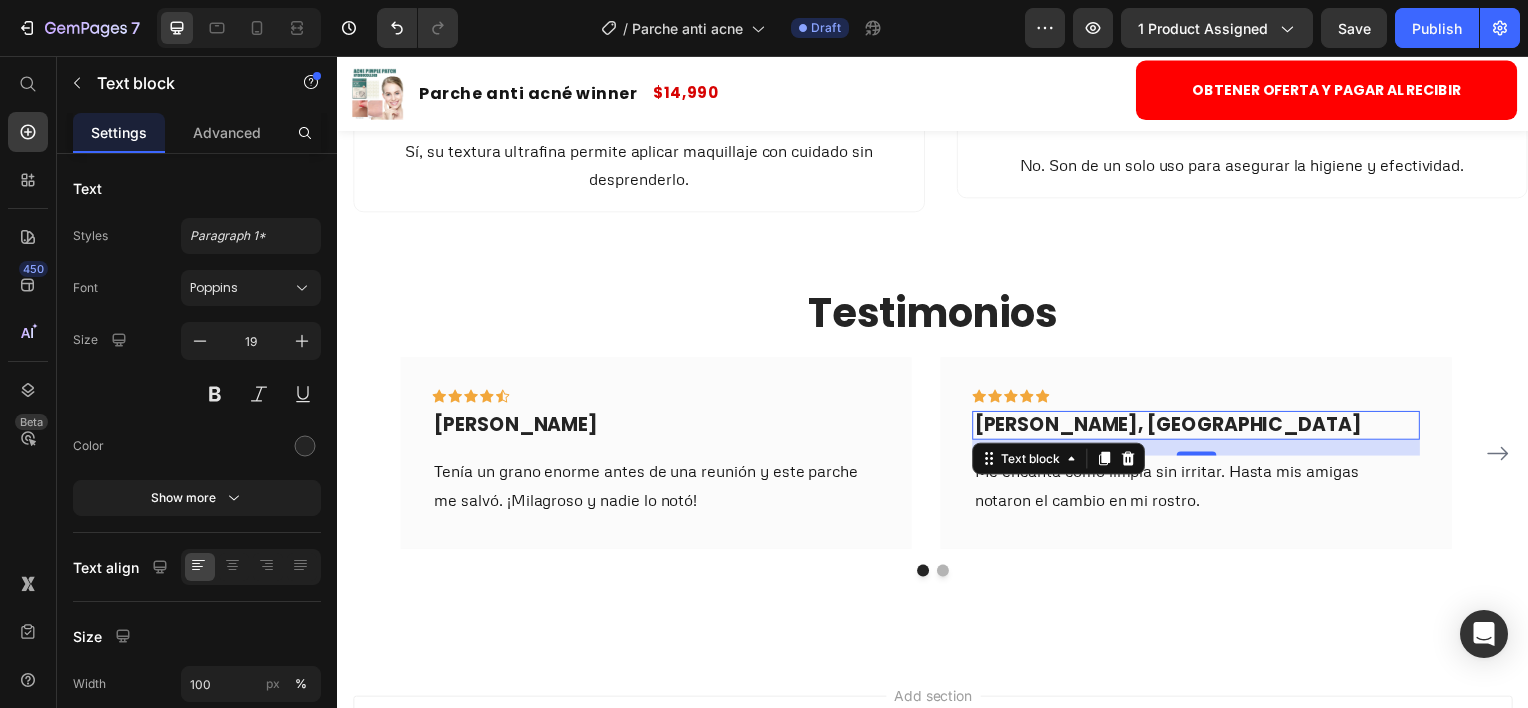 click on "[PERSON_NAME], [GEOGRAPHIC_DATA]" at bounding box center (1201, 427) 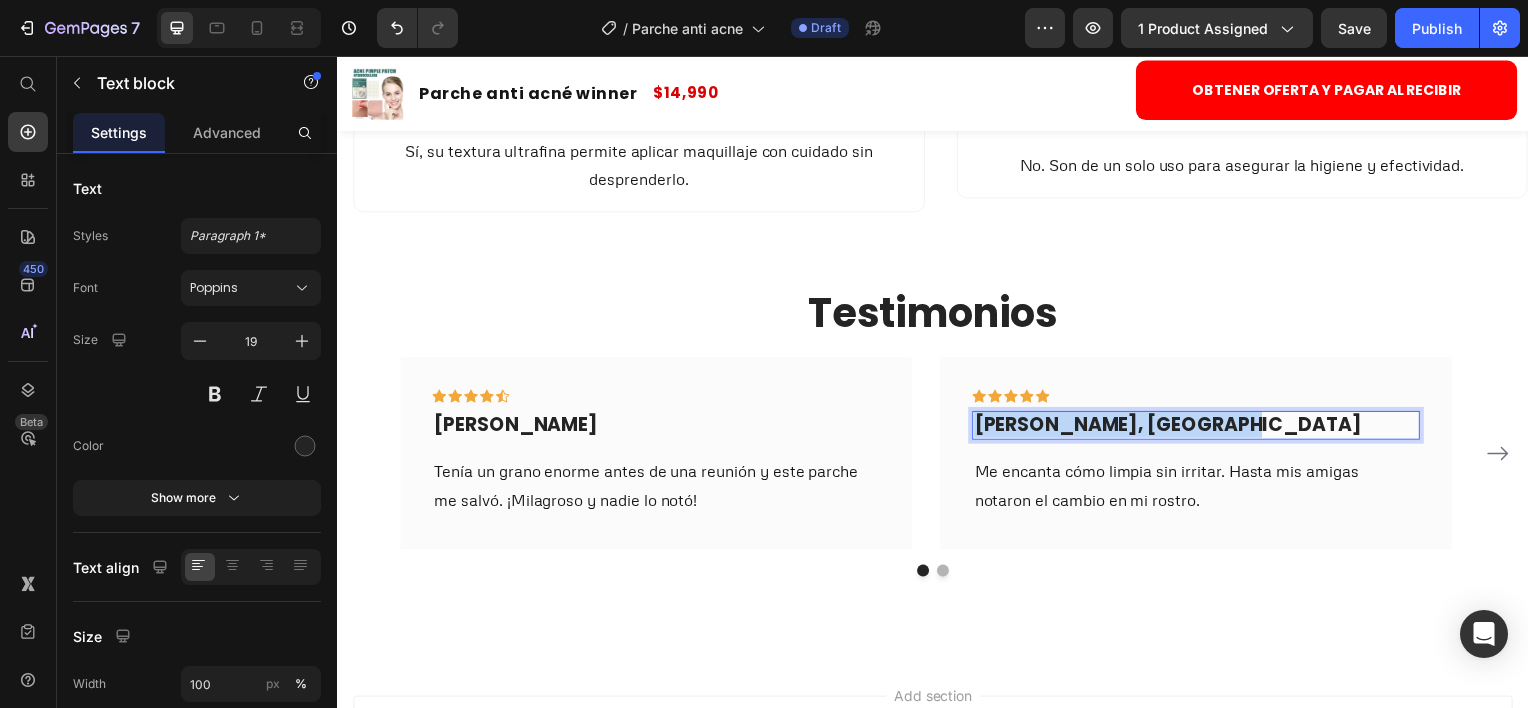 click on "[PERSON_NAME], [GEOGRAPHIC_DATA]" at bounding box center [1201, 427] 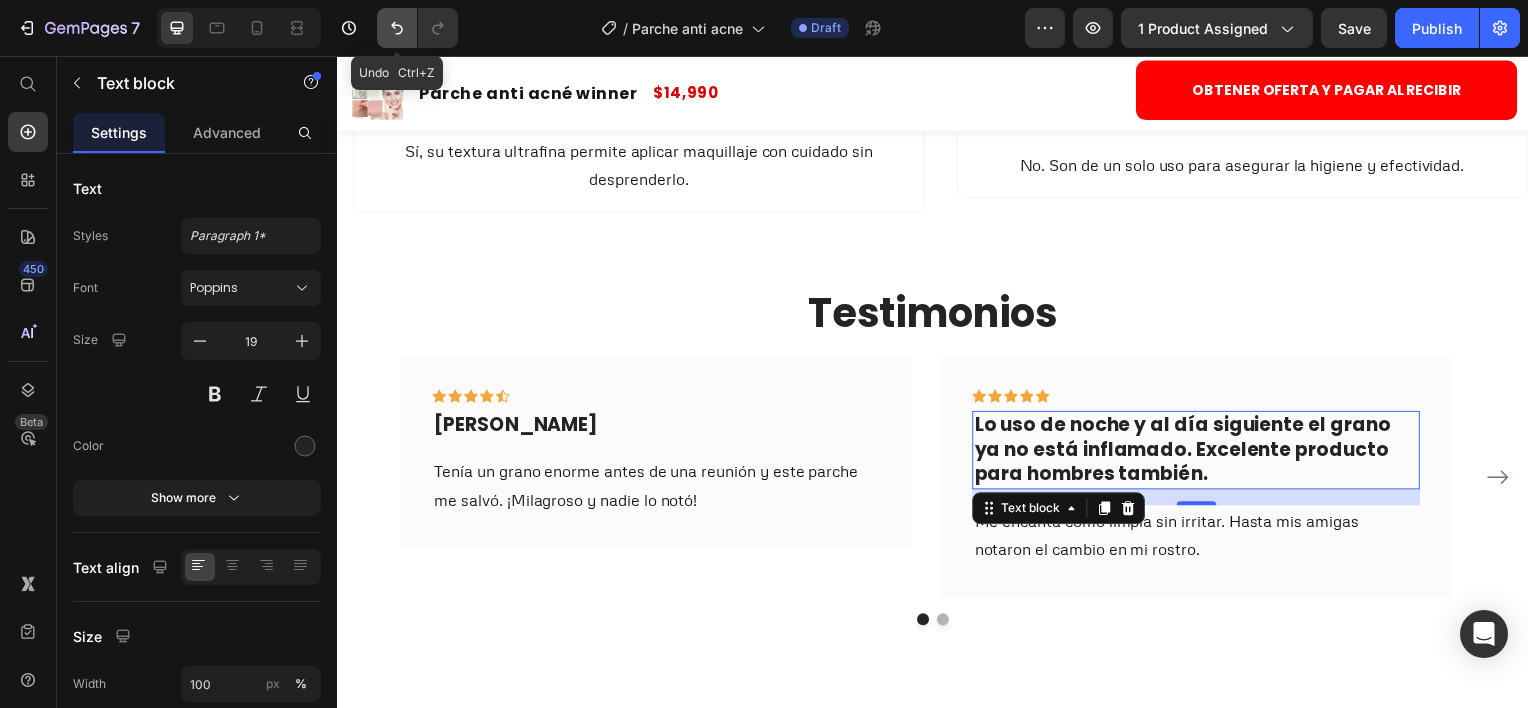 click 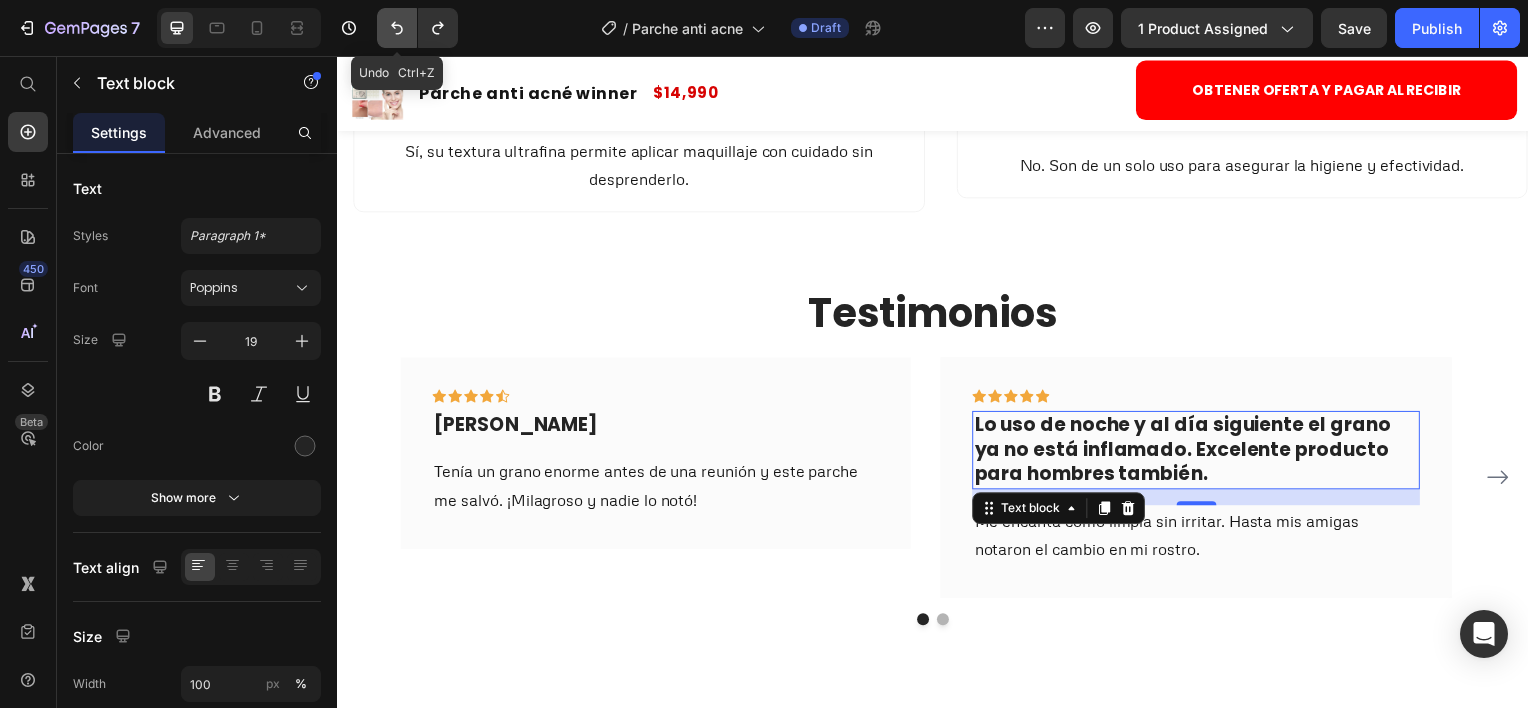 click 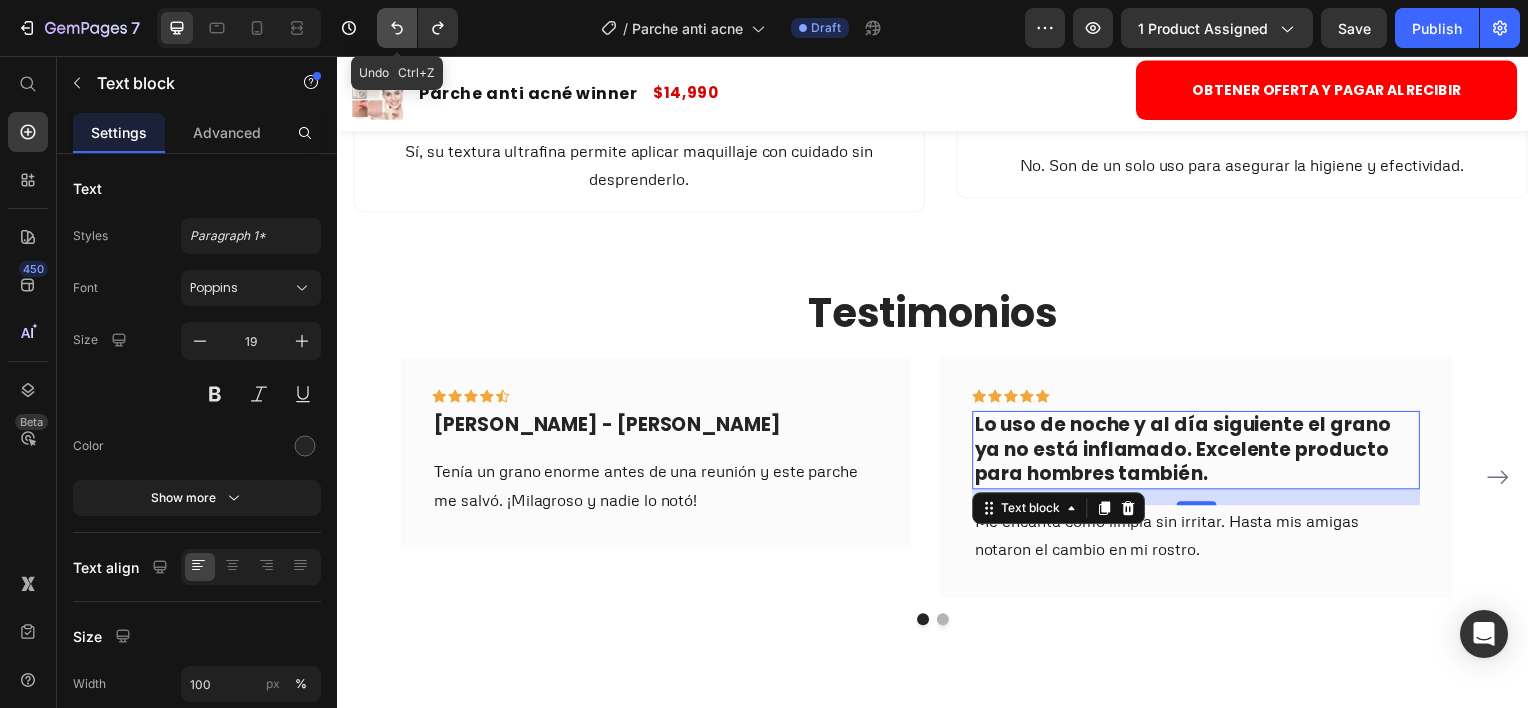 click 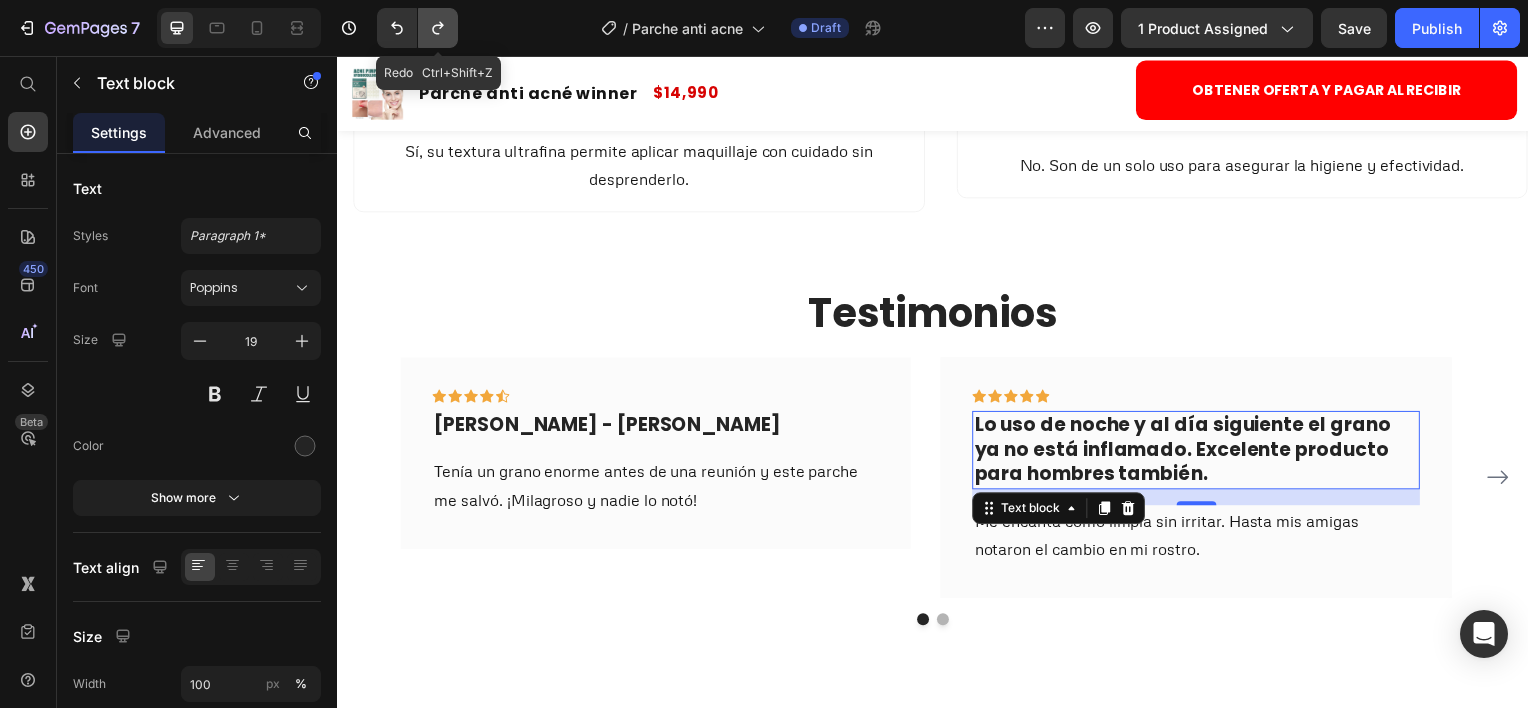 click 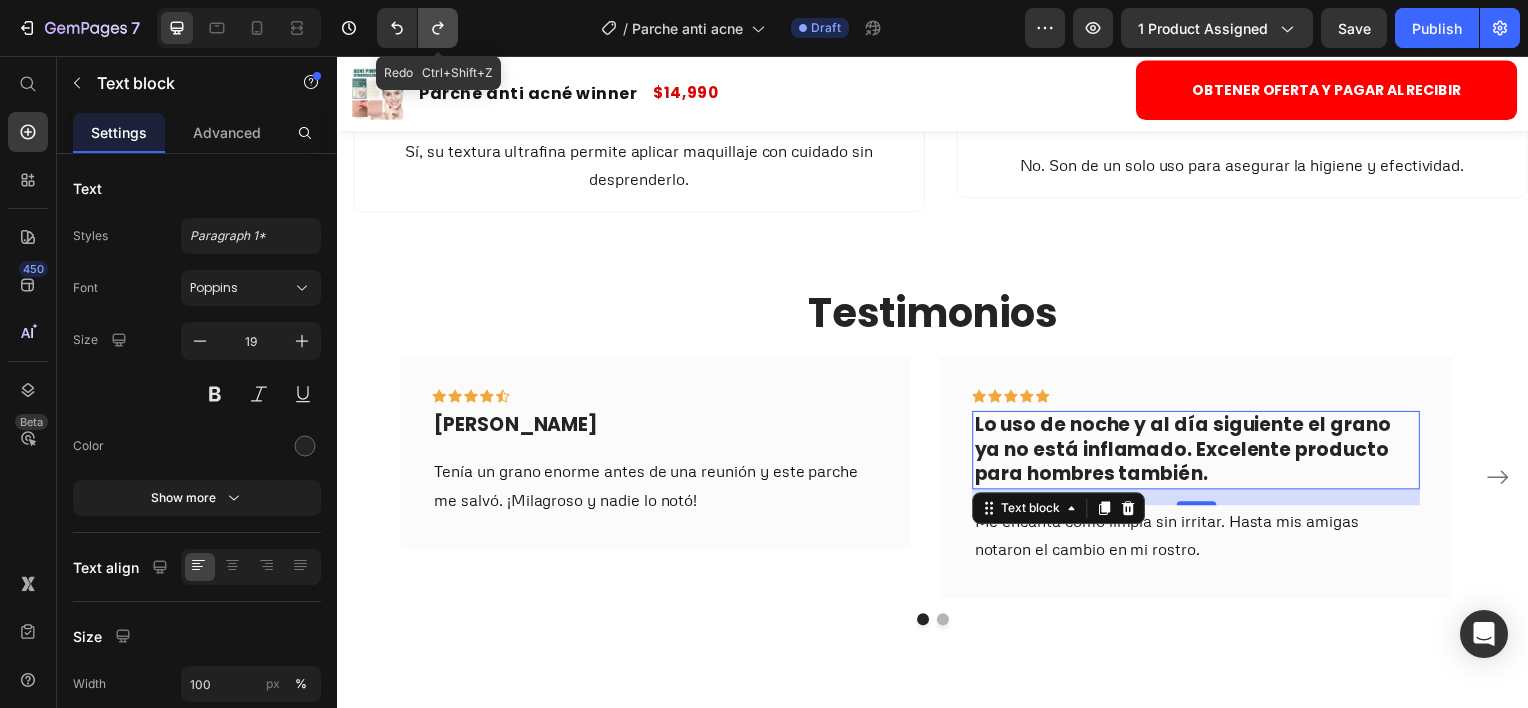 click 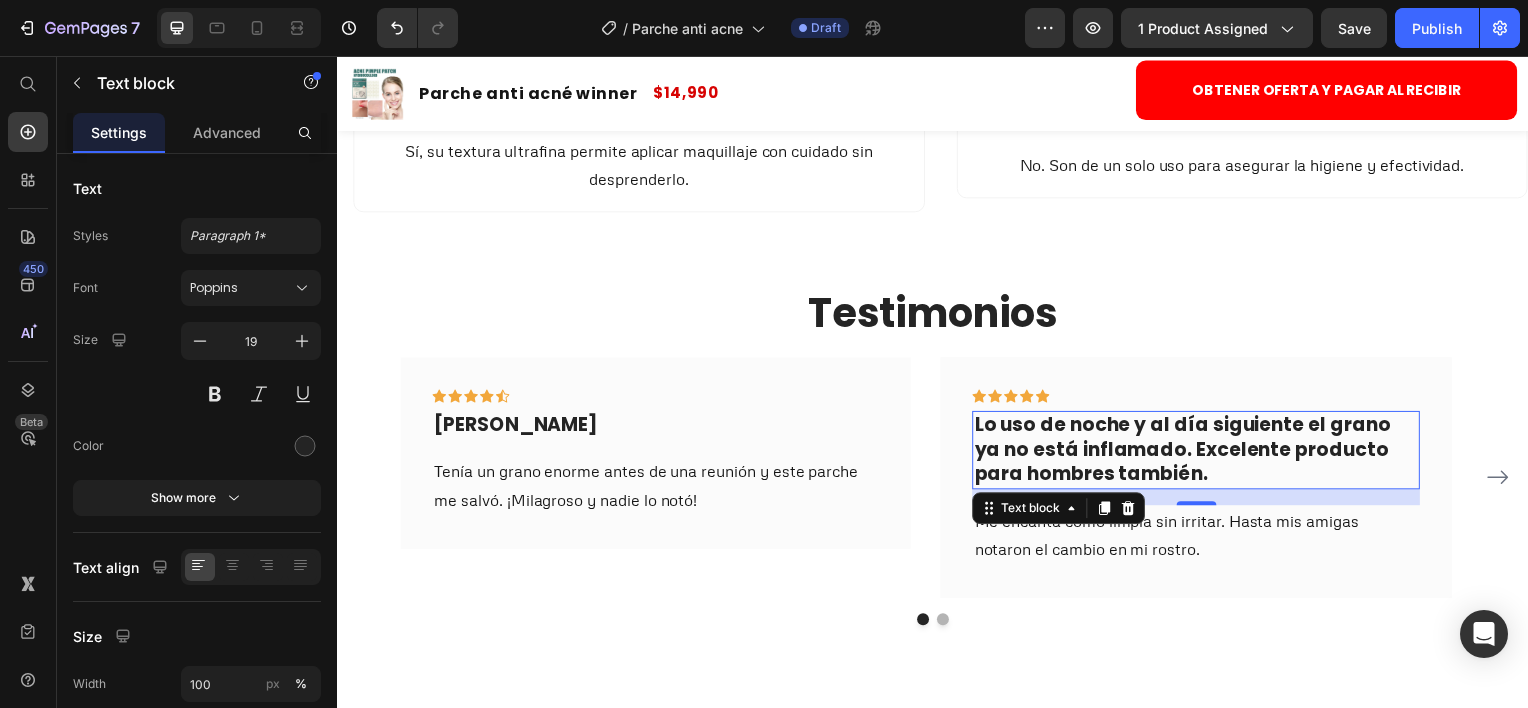 click on "16" at bounding box center (1202, 524) 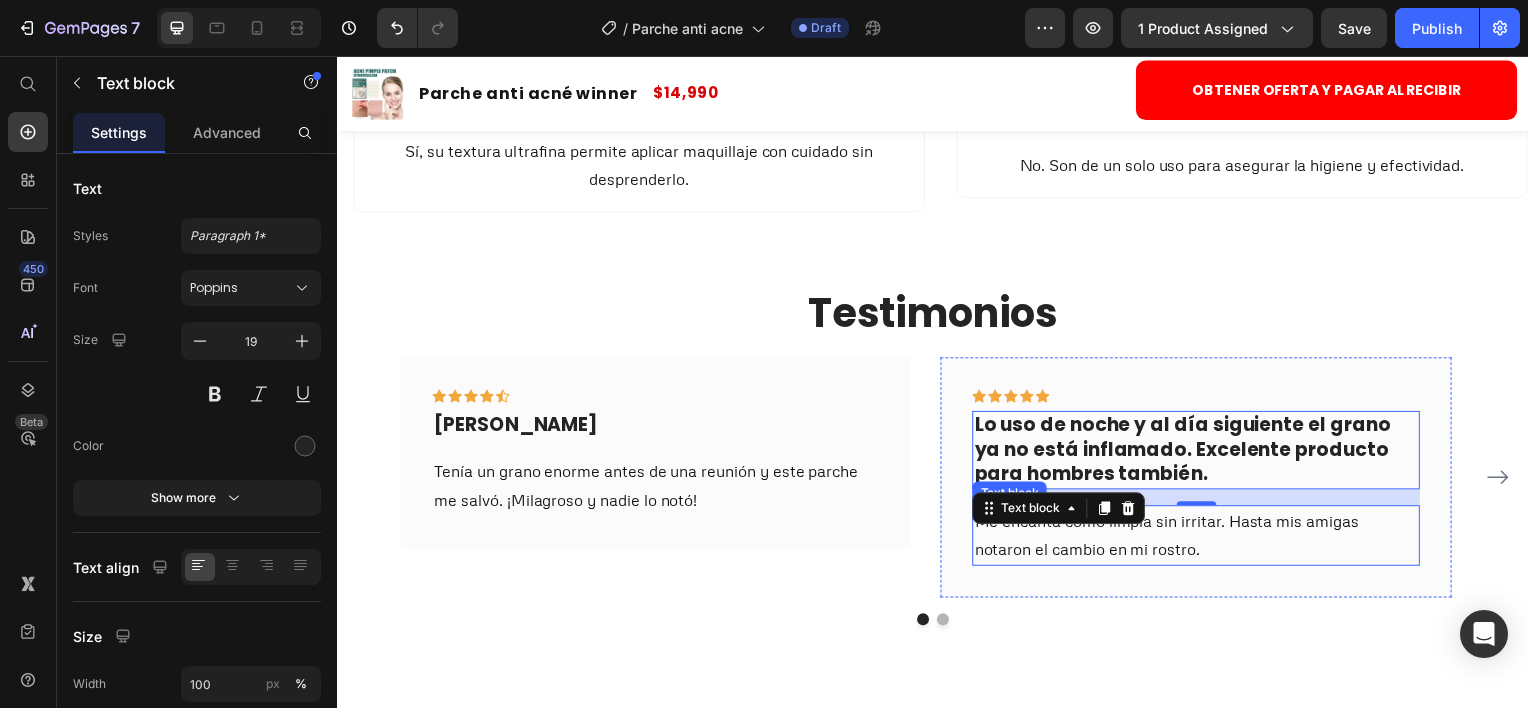 click on "Me encanta cómo limpia sin irritar. Hasta mis amigas notaron el cambio en mi rostro." at bounding box center [1201, 539] 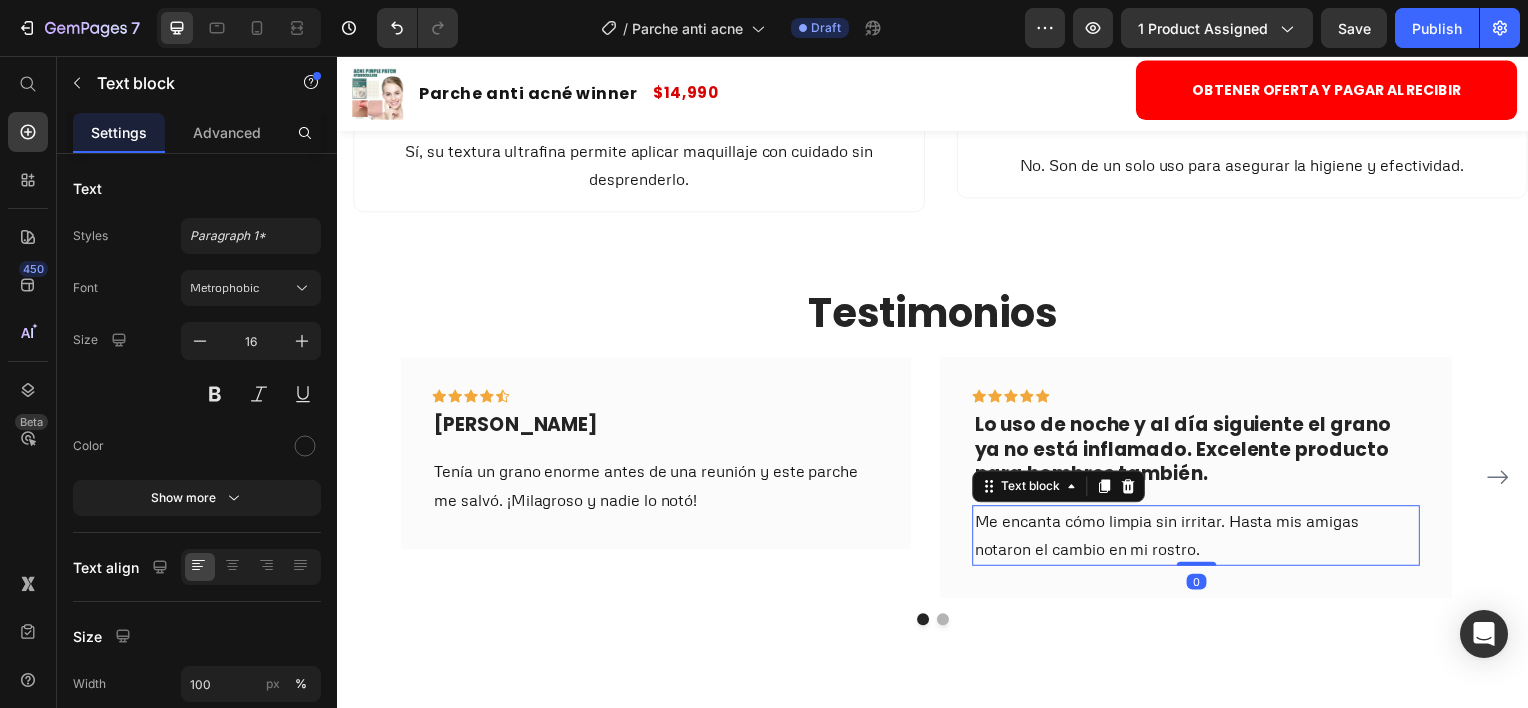 click on "Me encanta cómo limpia sin irritar. Hasta mis amigas notaron el cambio en mi rostro." at bounding box center (1201, 539) 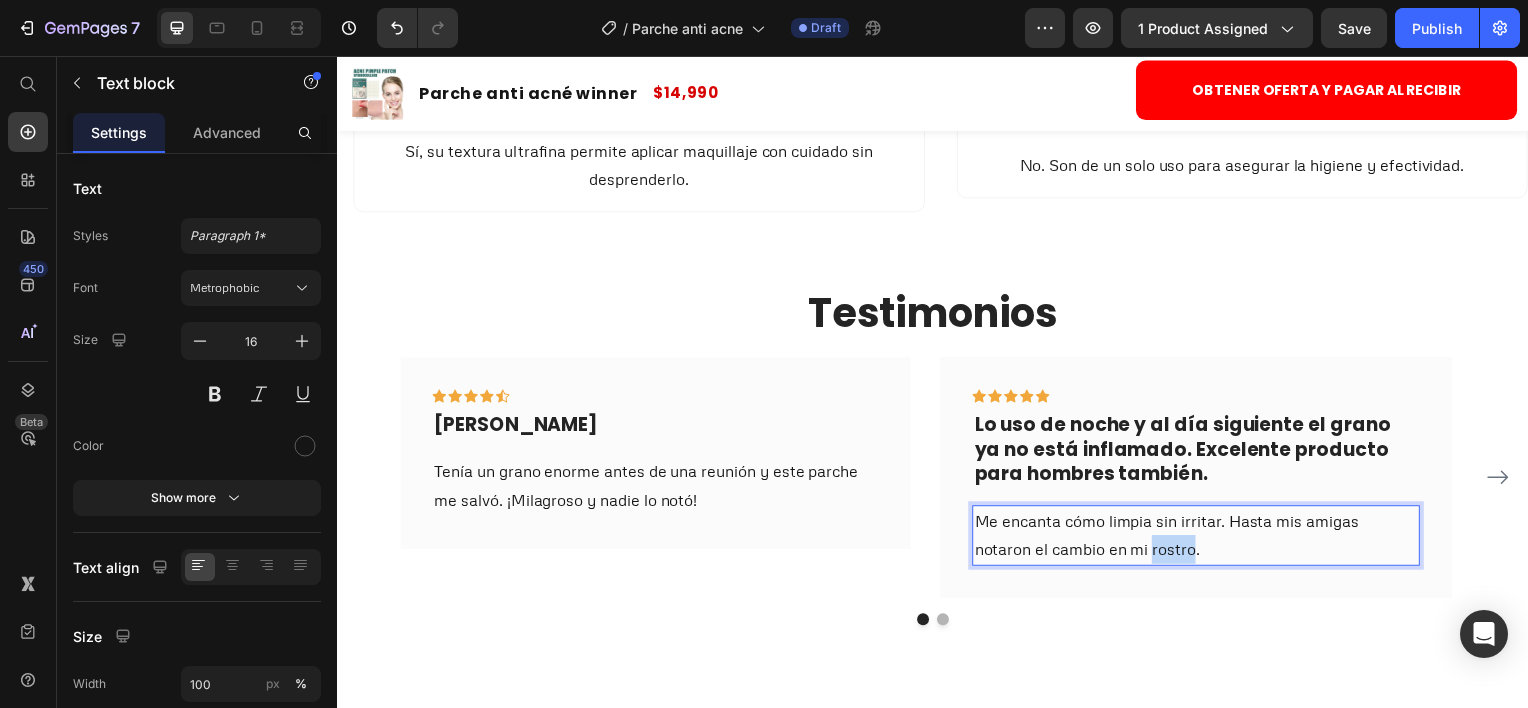 click on "Me encanta cómo limpia sin irritar. Hasta mis amigas notaron el cambio en mi rostro." at bounding box center (1201, 539) 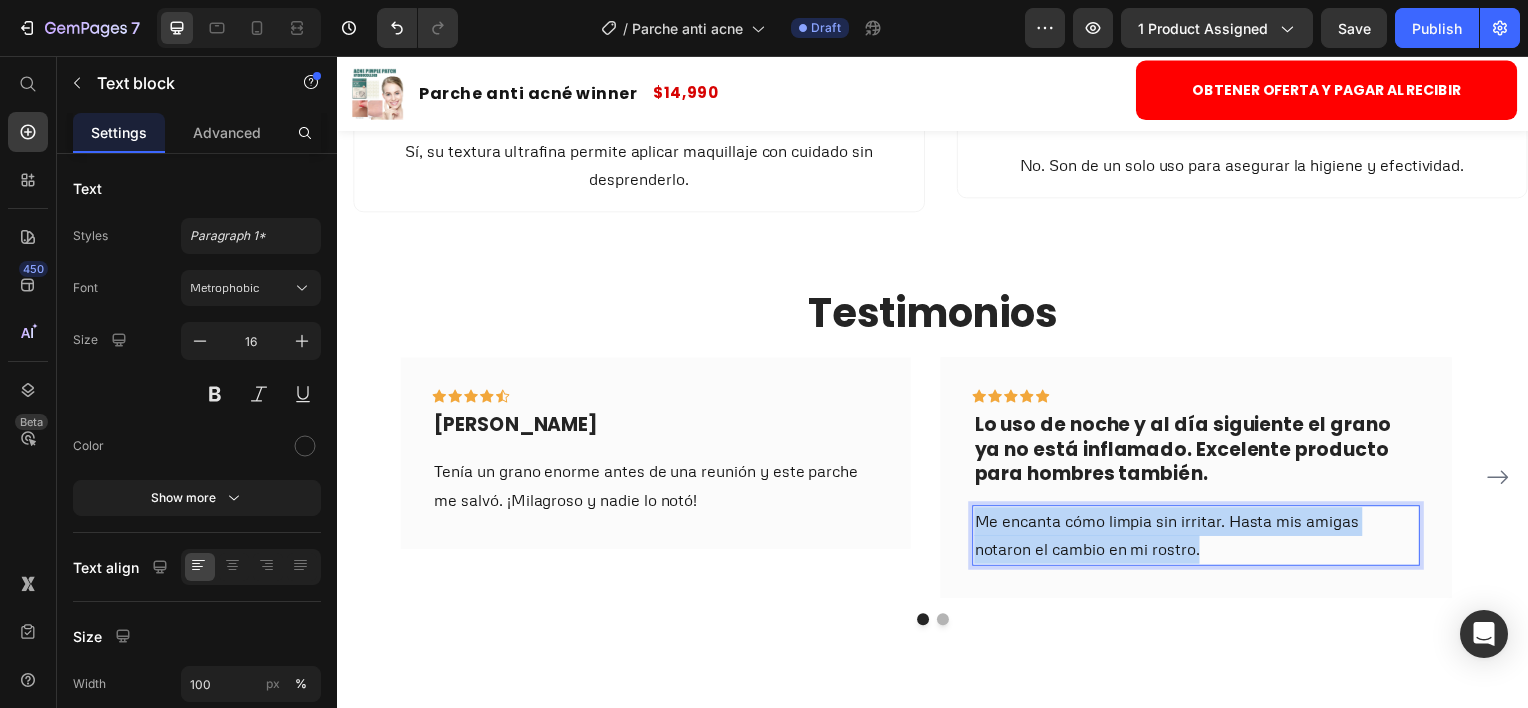 click on "Me encanta cómo limpia sin irritar. Hasta mis amigas notaron el cambio en mi rostro." at bounding box center [1201, 539] 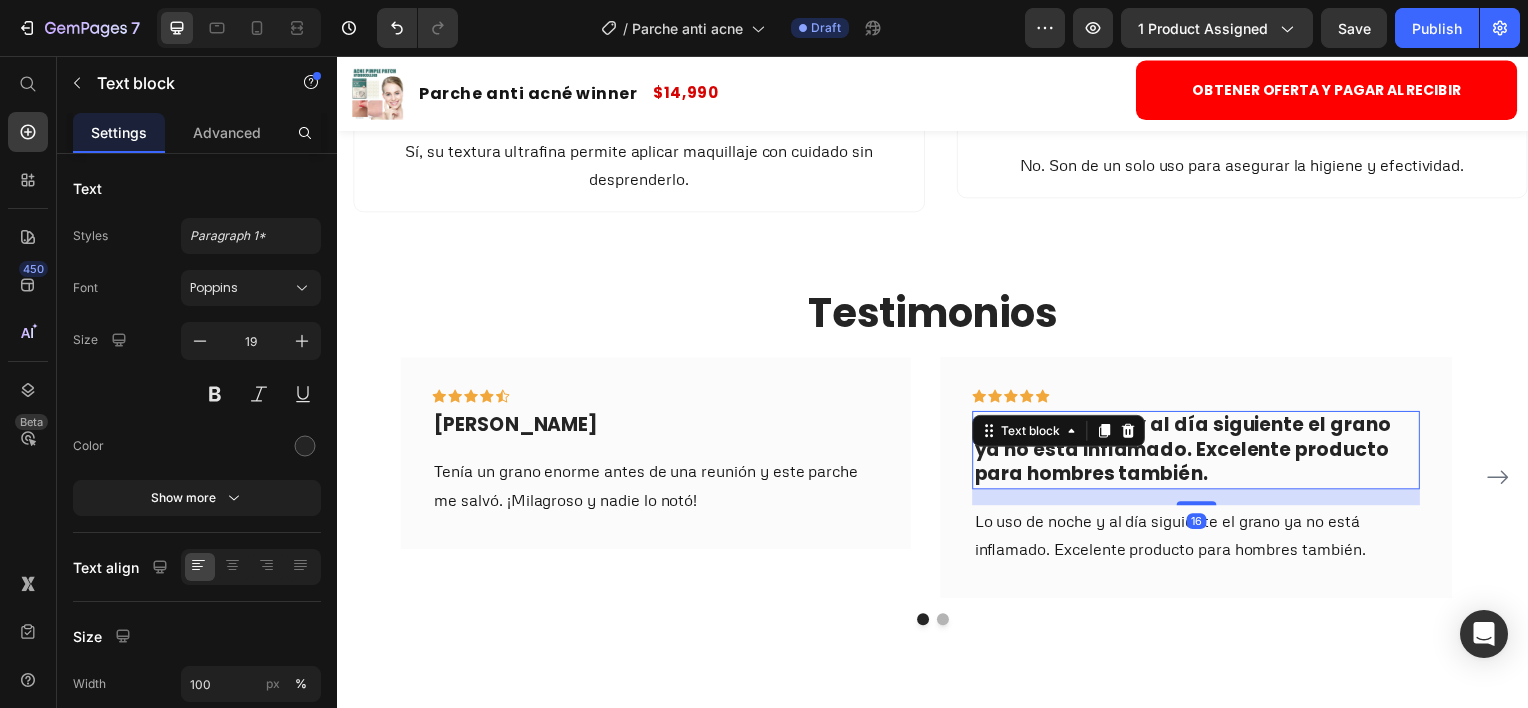 click on "Lo uso de noche y al día siguiente el grano ya no está inflamado. Excelente producto para hombres también." at bounding box center (1201, 452) 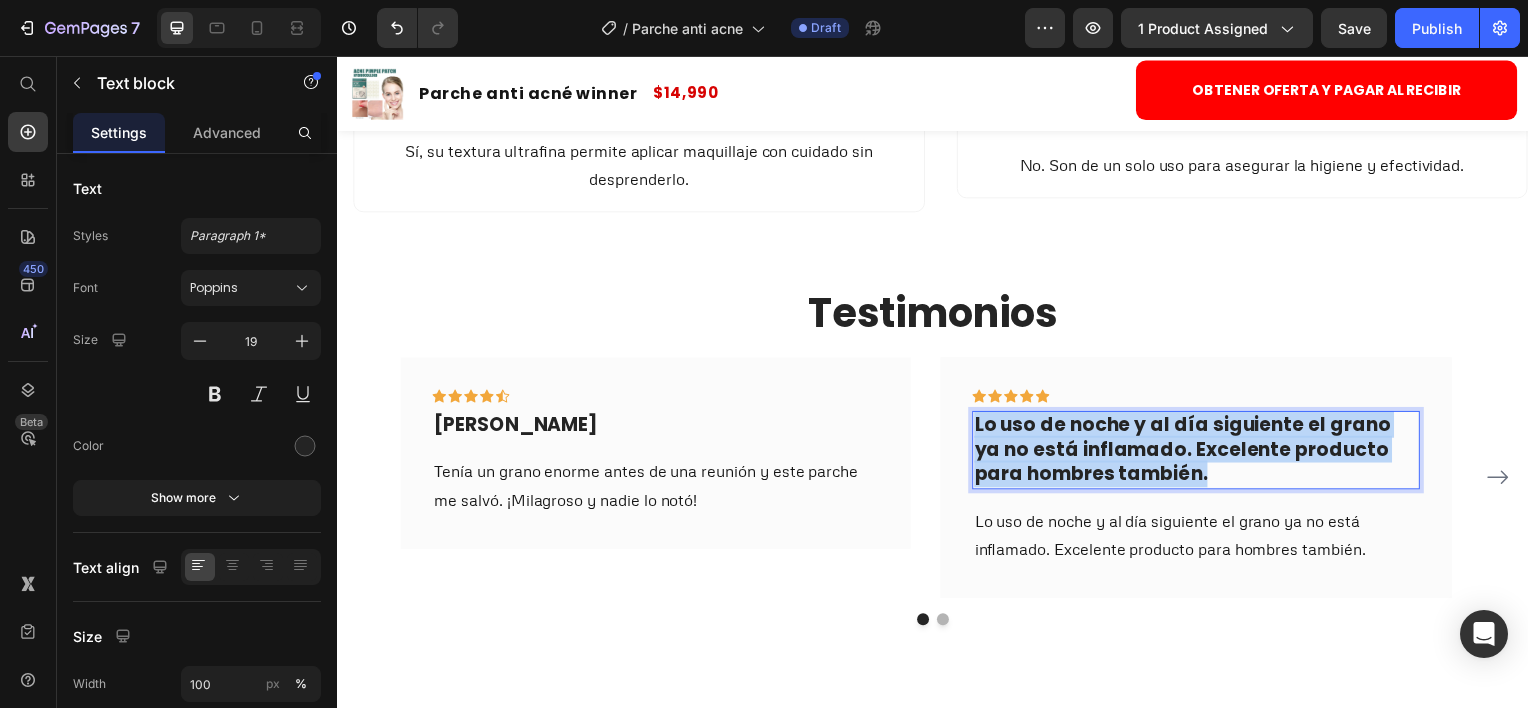 click on "Lo uso de noche y al día siguiente el grano ya no está inflamado. Excelente producto para hombres también." at bounding box center (1201, 452) 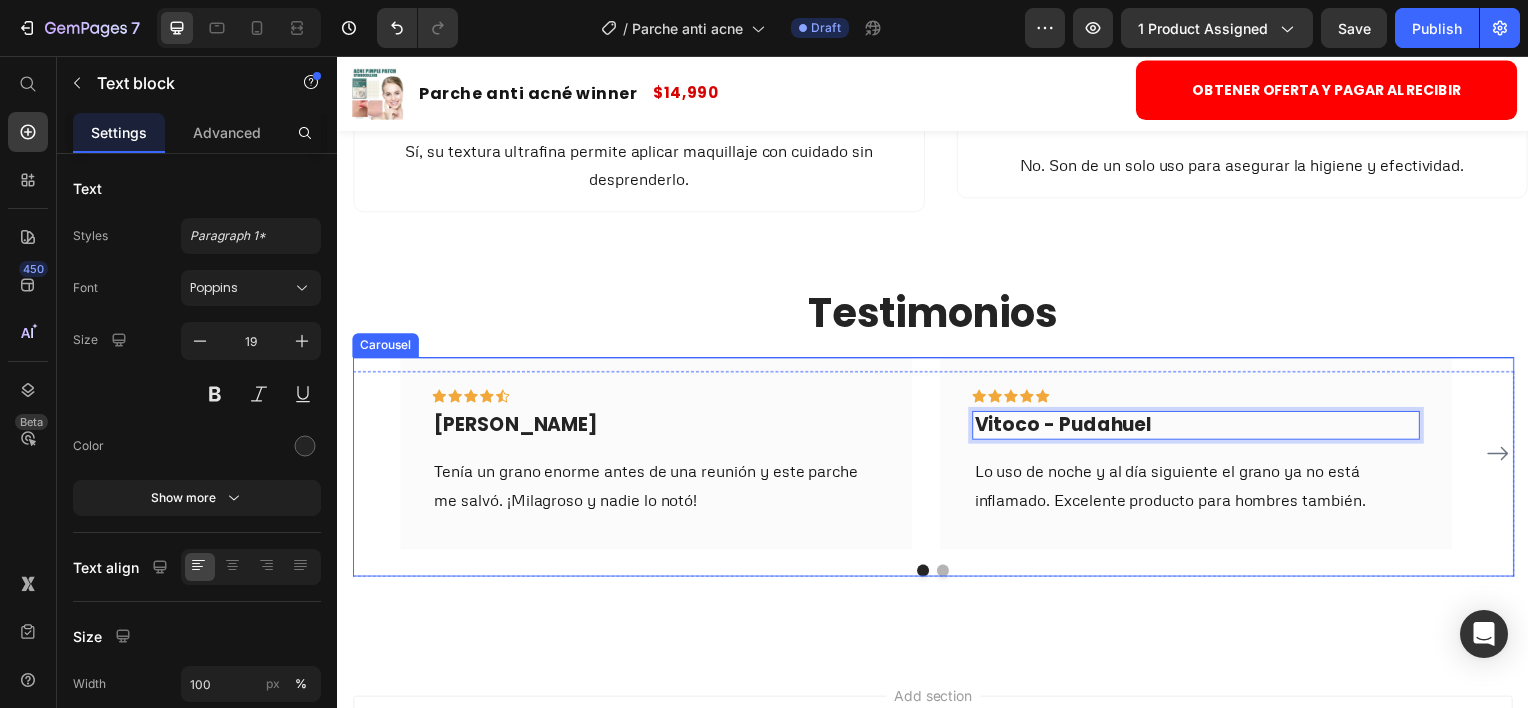 drag, startPoint x: 1488, startPoint y: 454, endPoint x: 1421, endPoint y: 474, distance: 69.92139 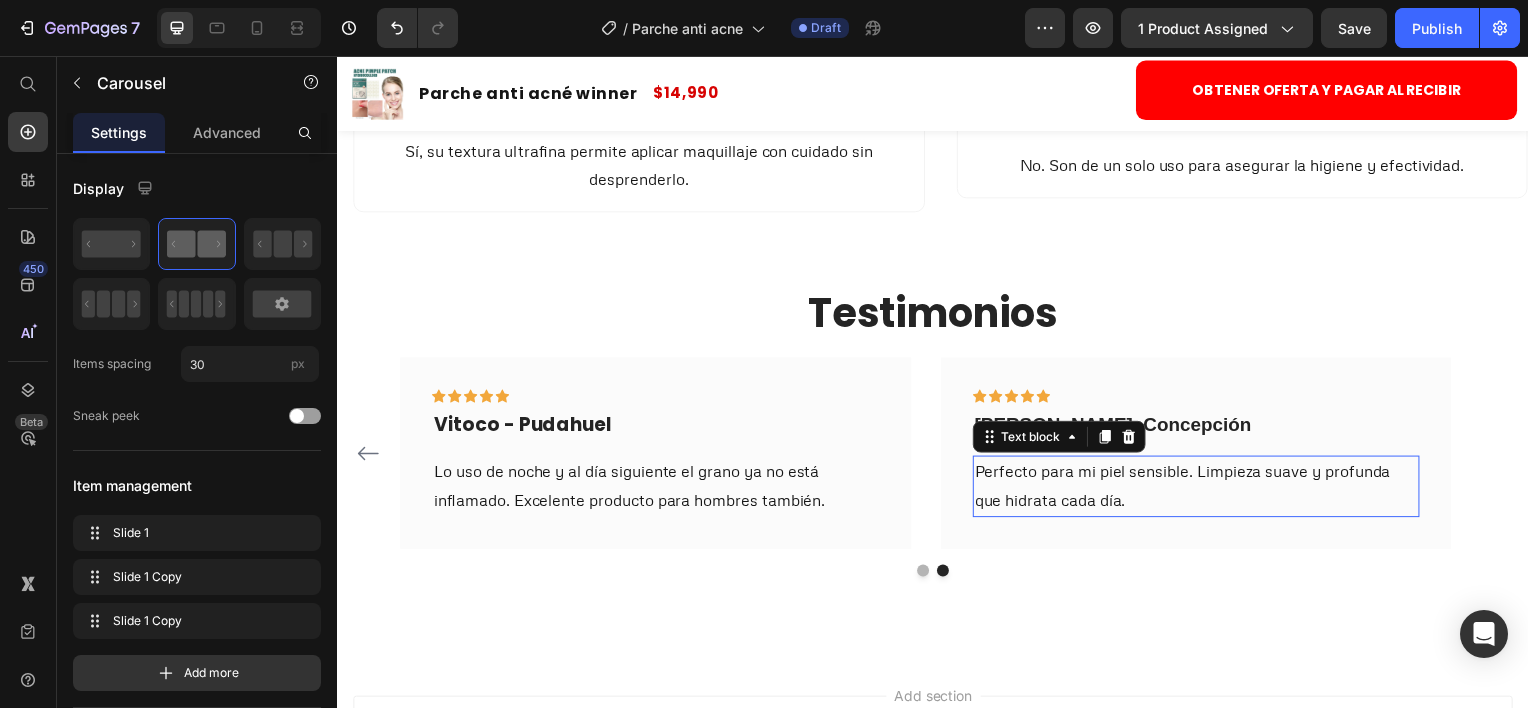 click on "Perfecto para mi piel sensible. Limpieza suave y profunda que hidrata cada día." at bounding box center (1201, 489) 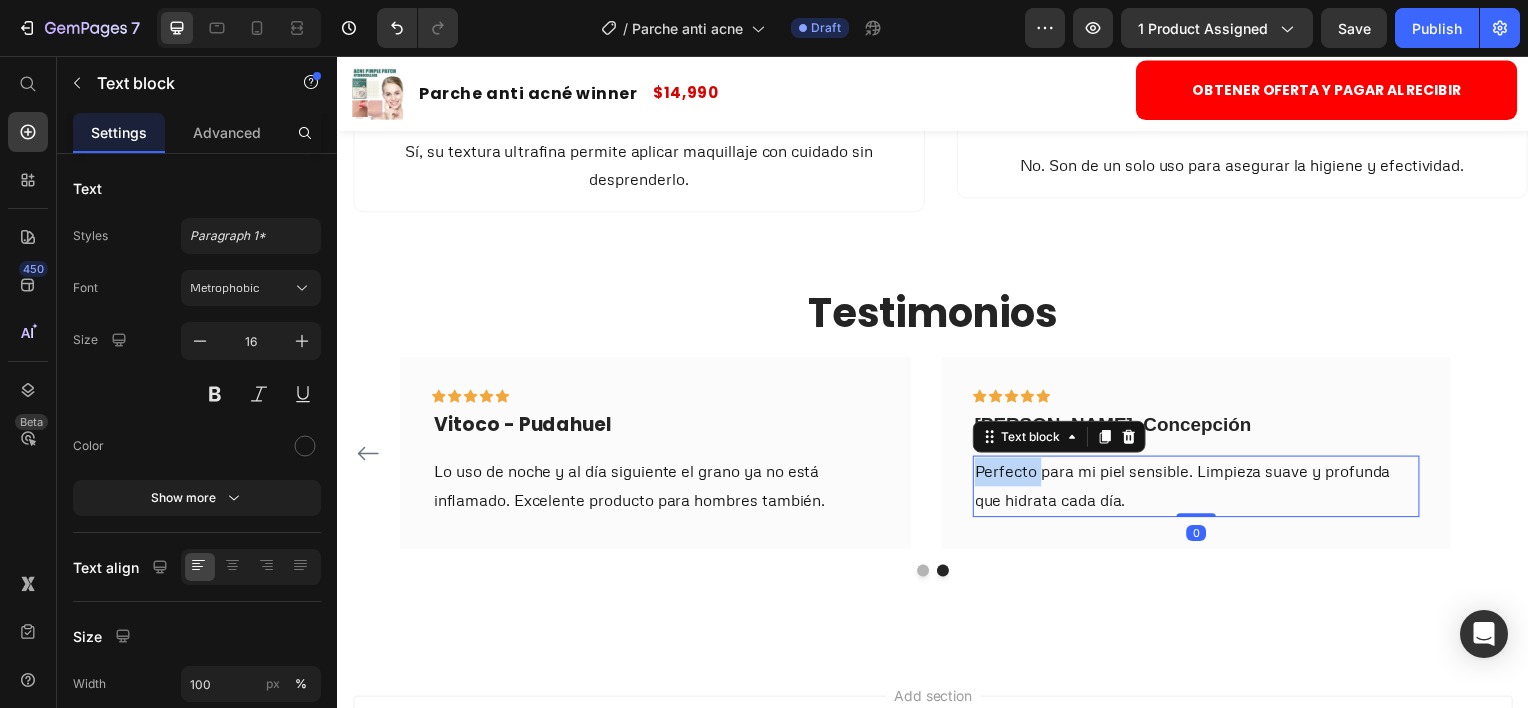 click on "Perfecto para mi piel sensible. Limpieza suave y profunda que hidrata cada día." at bounding box center (1201, 489) 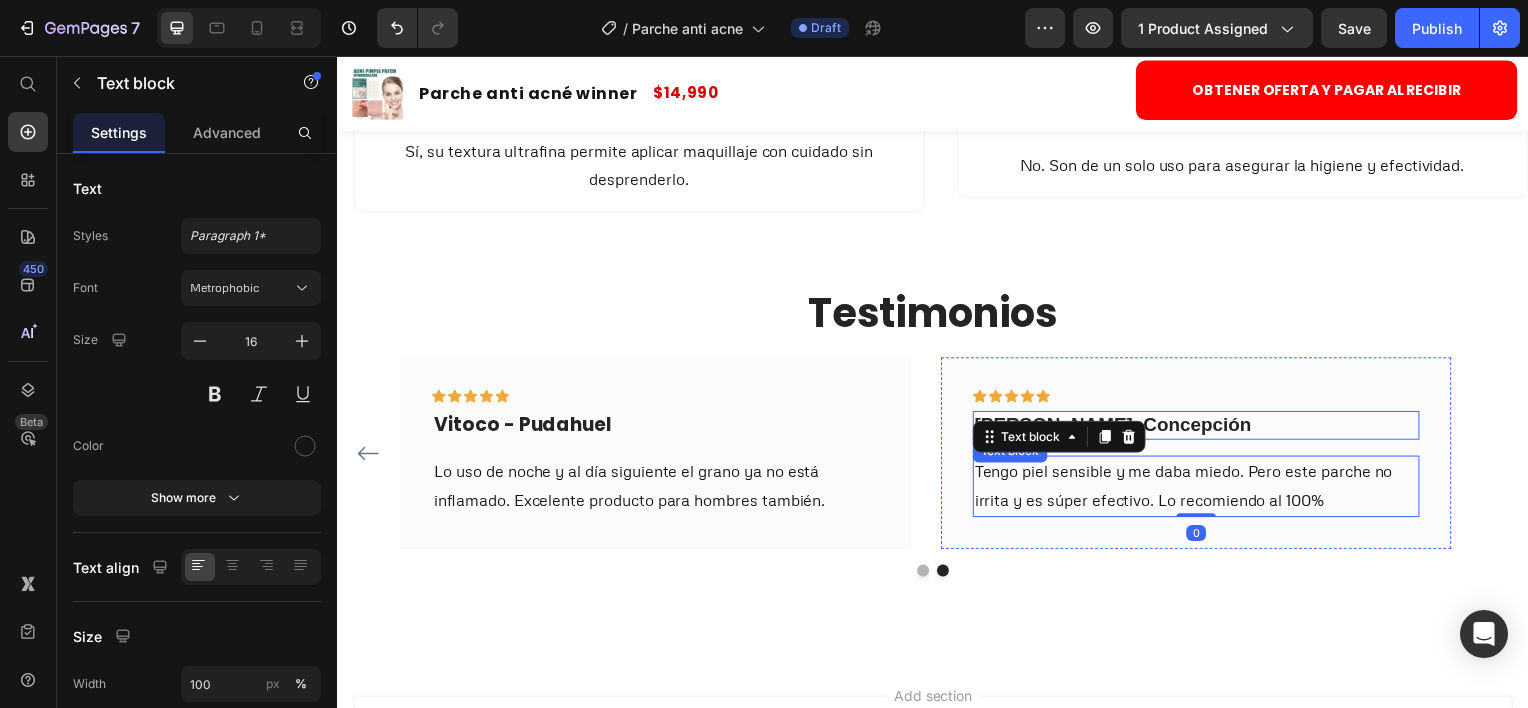 click on "[PERSON_NAME], Concepción" at bounding box center [1201, 427] 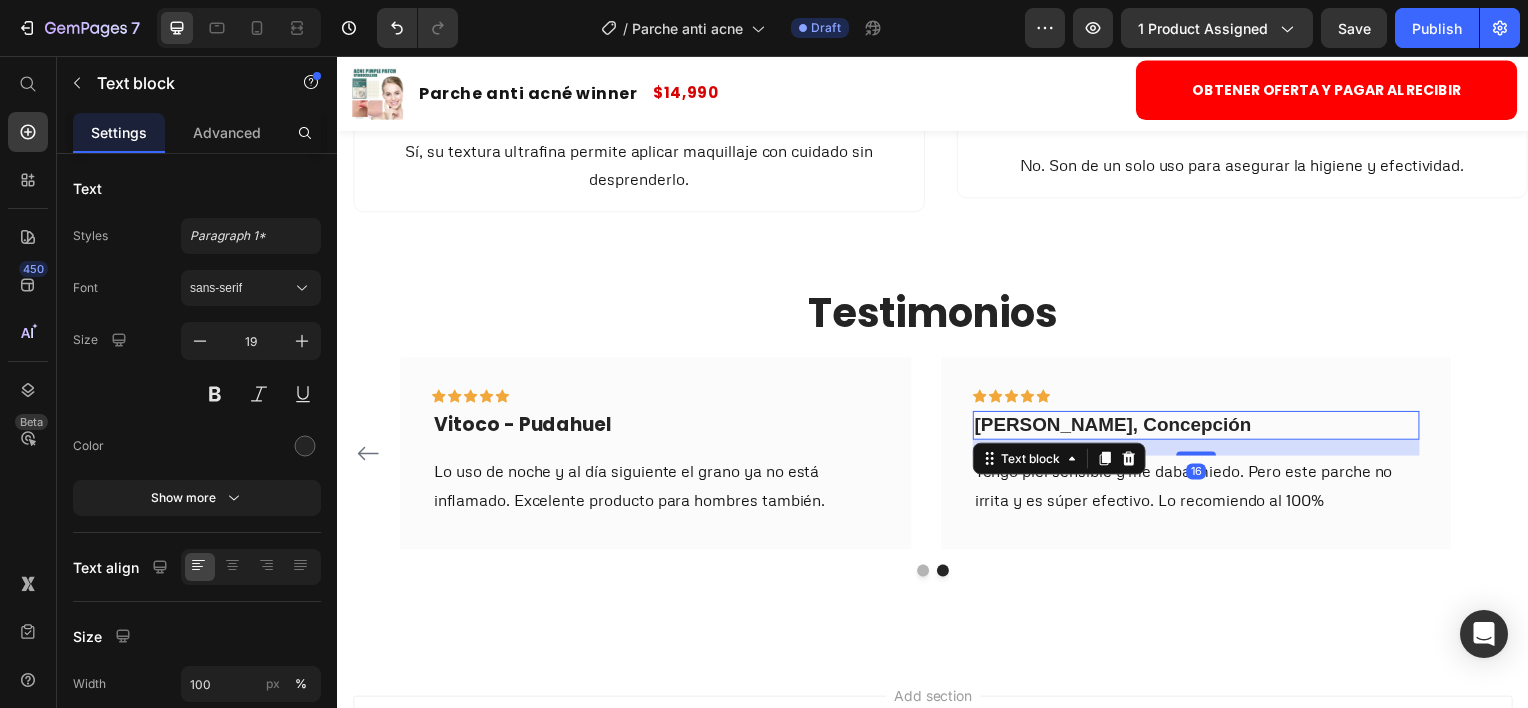 click on "[PERSON_NAME], Concepción" at bounding box center (1201, 427) 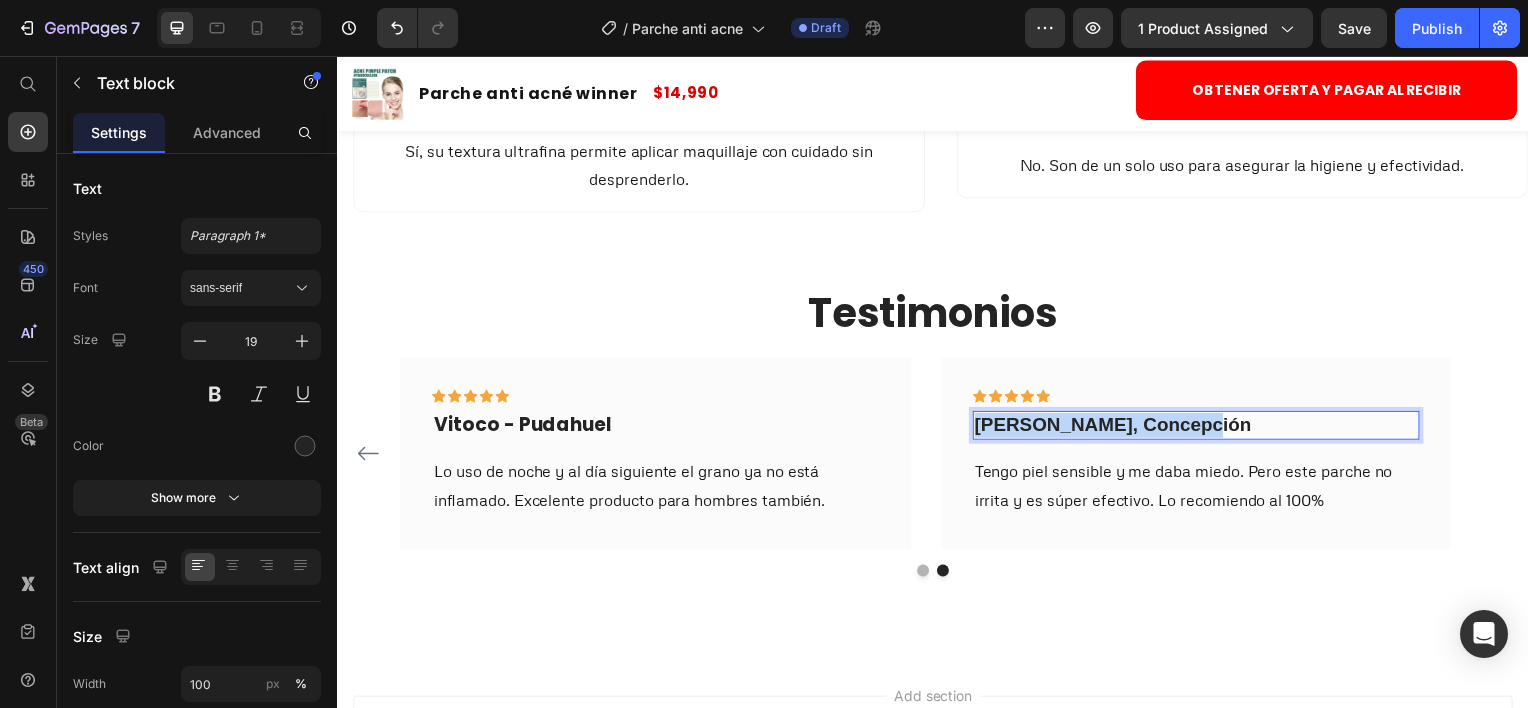 drag, startPoint x: 1192, startPoint y: 424, endPoint x: 992, endPoint y: 431, distance: 200.12247 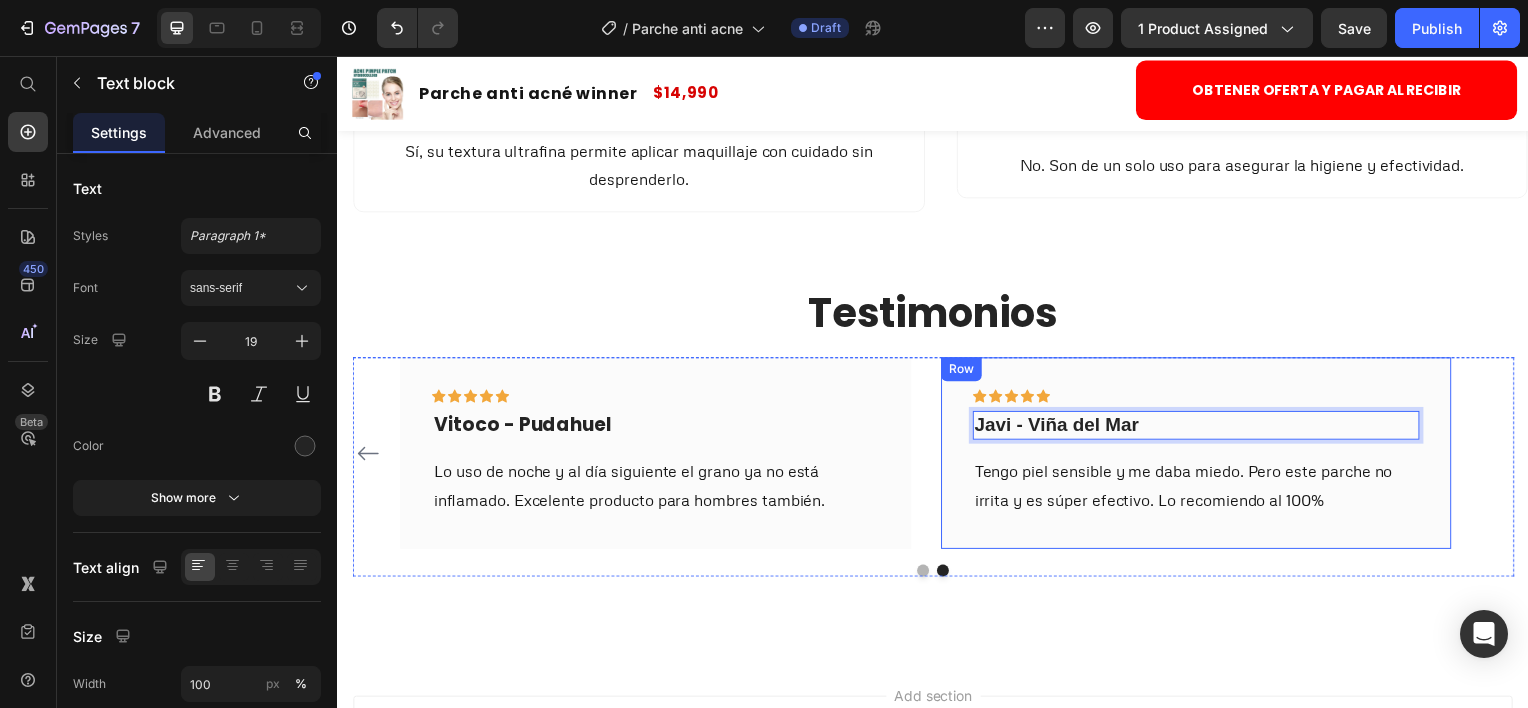 scroll, scrollTop: 5167, scrollLeft: 0, axis: vertical 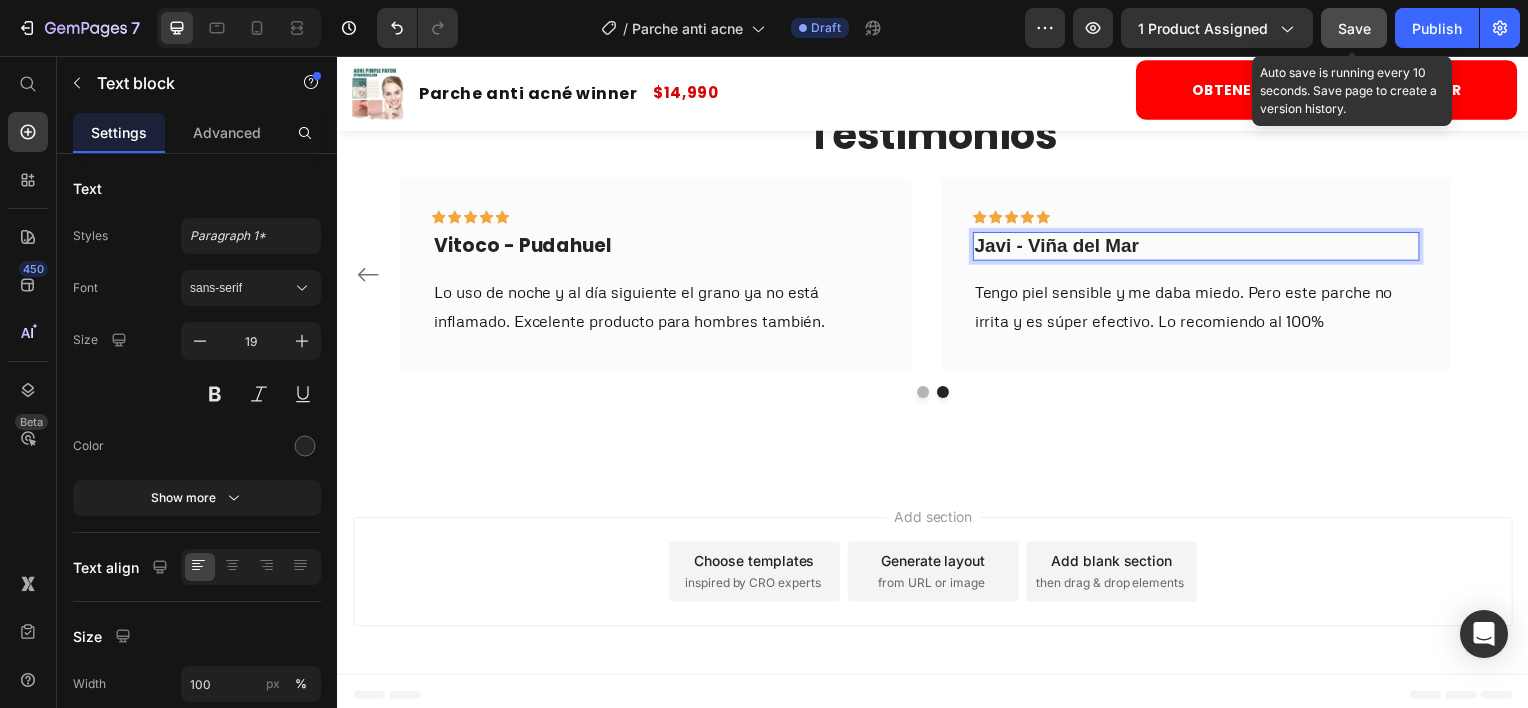 click on "Save" 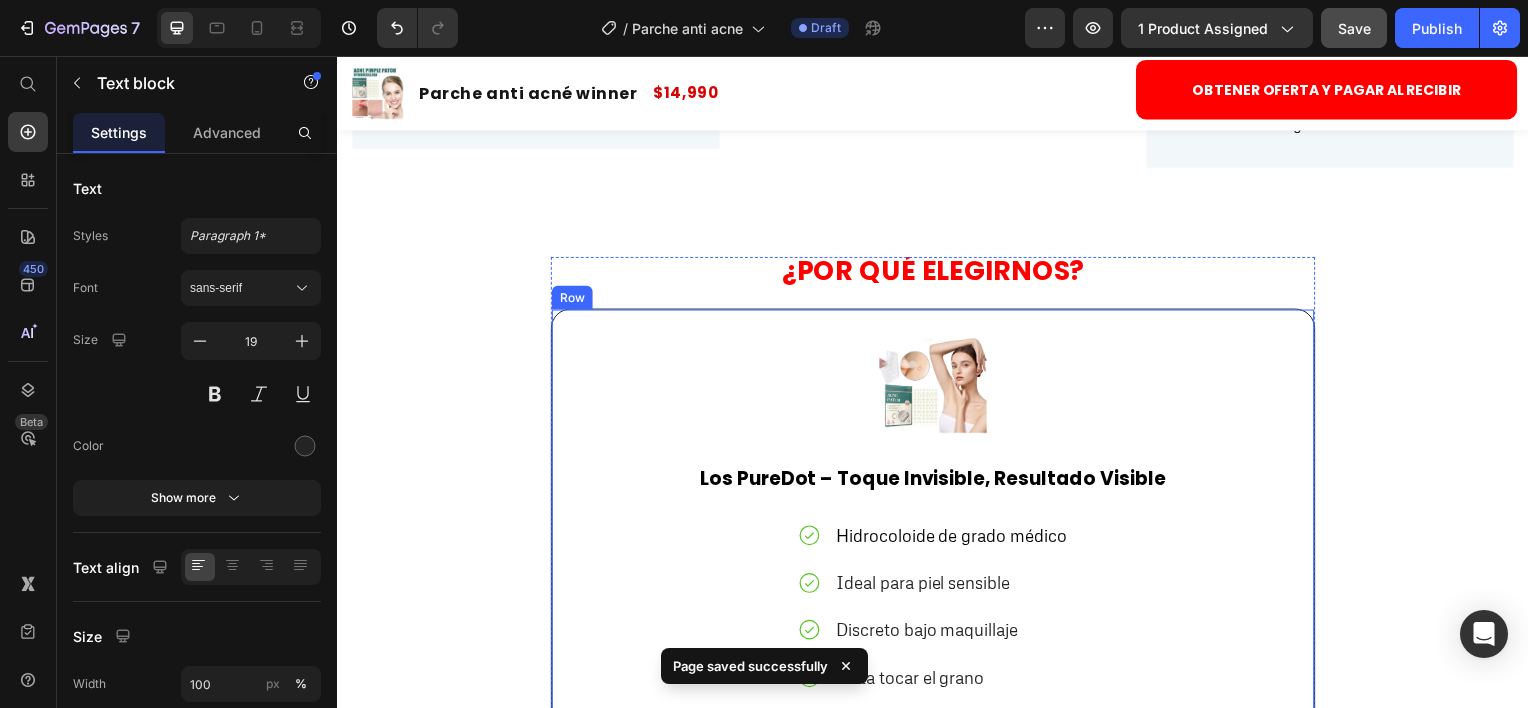 scroll, scrollTop: 3567, scrollLeft: 0, axis: vertical 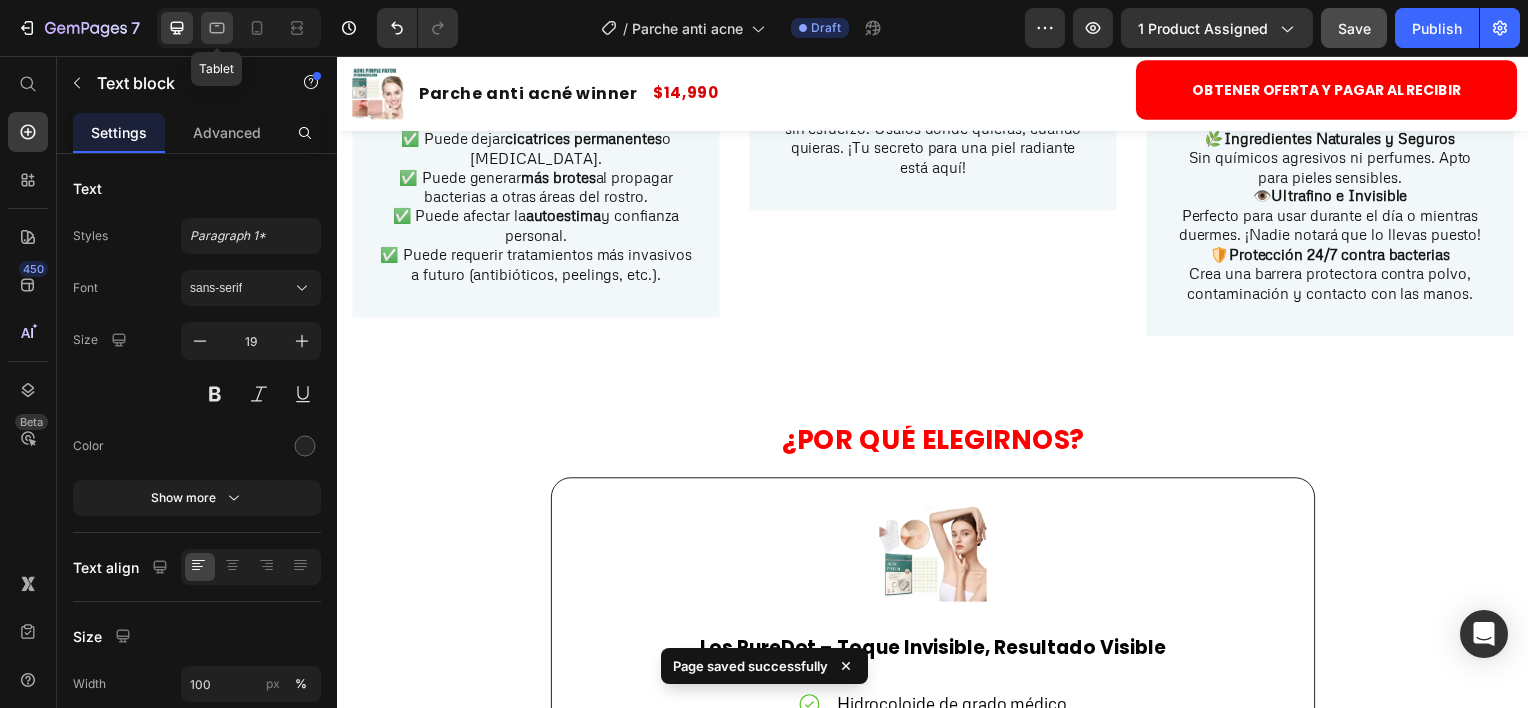 click 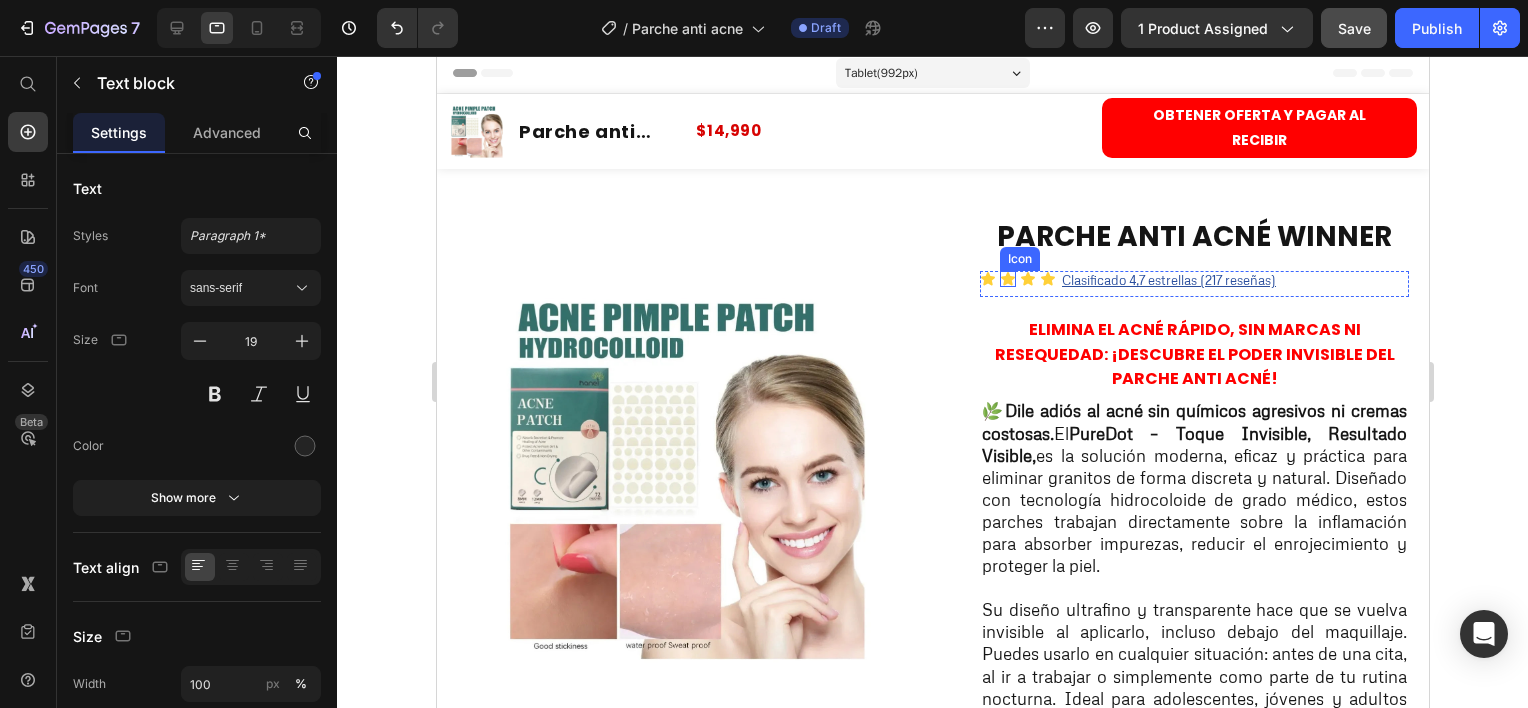 scroll, scrollTop: 0, scrollLeft: 0, axis: both 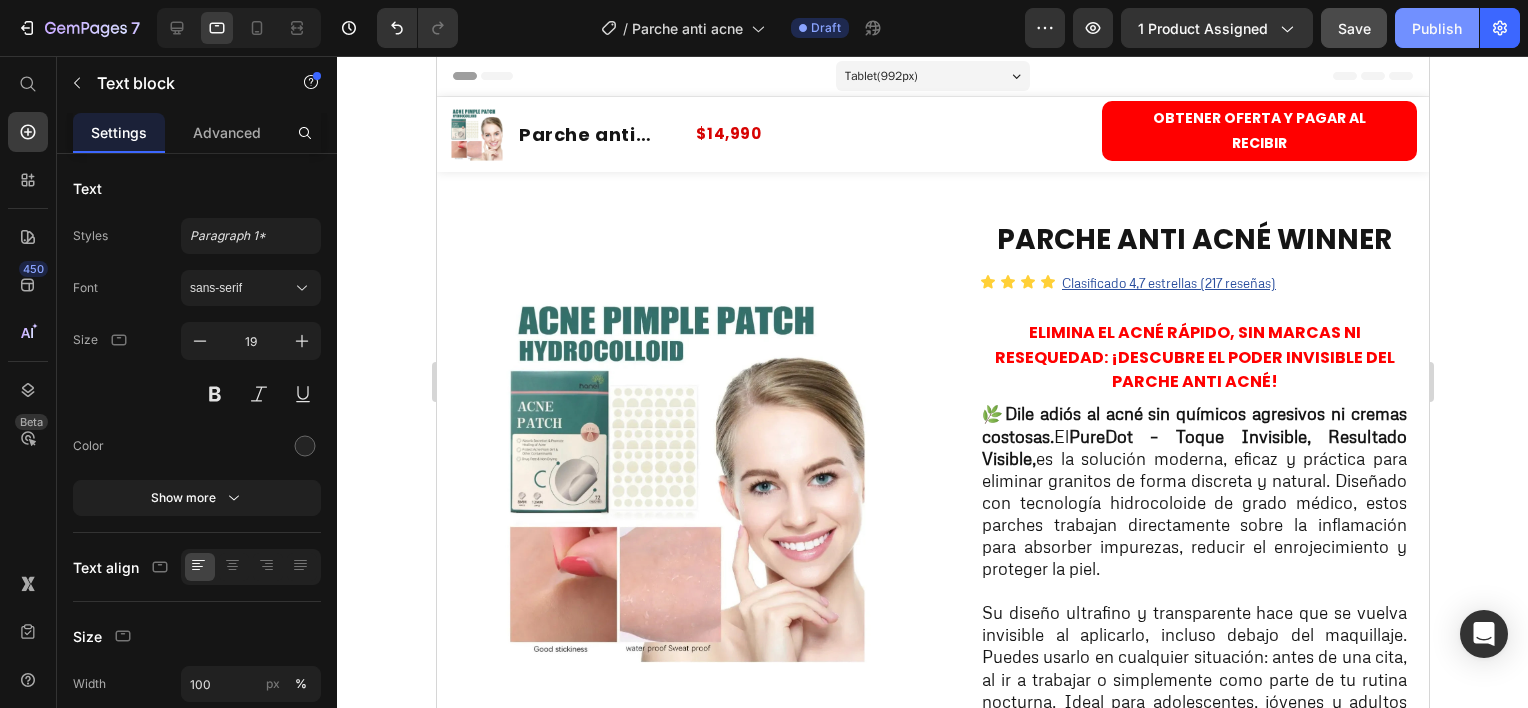 click on "Publish" at bounding box center [1437, 28] 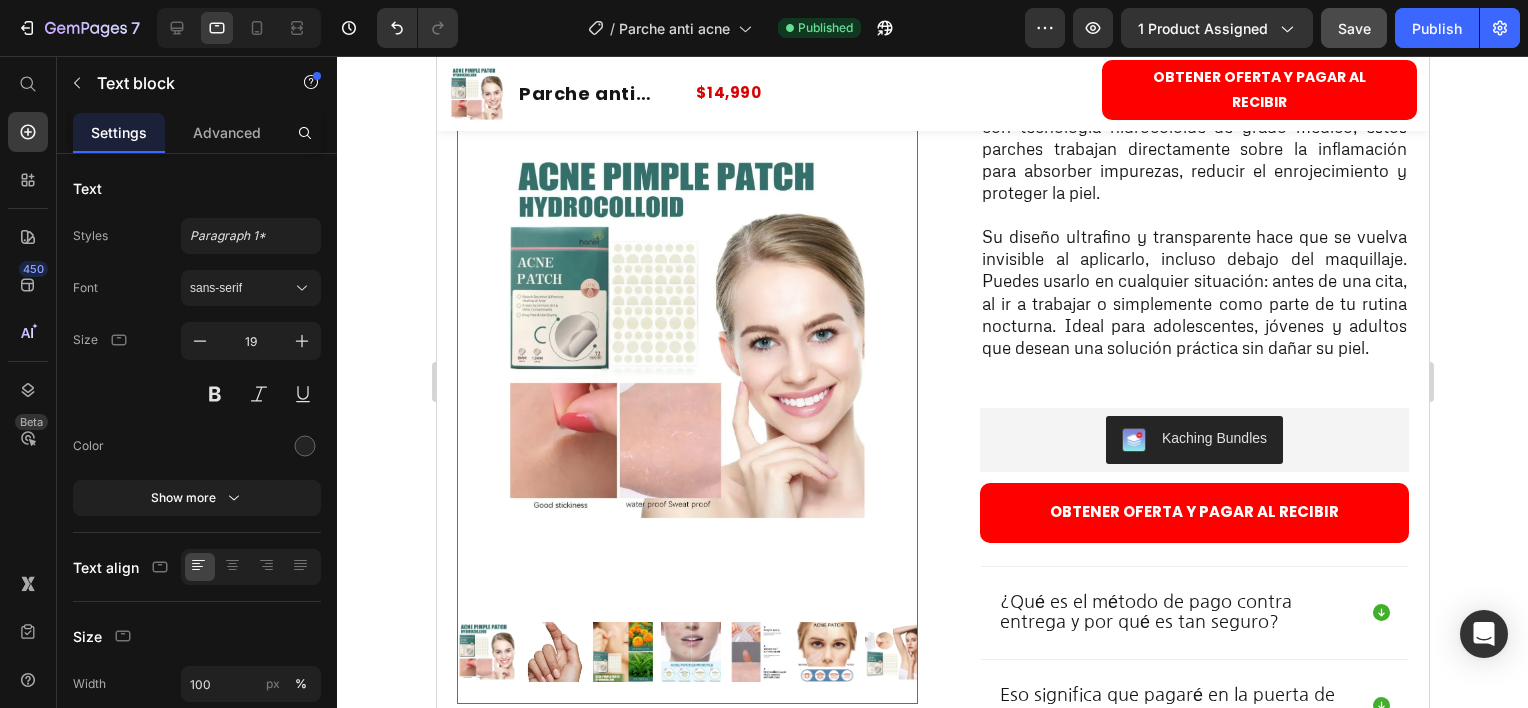 scroll, scrollTop: 400, scrollLeft: 0, axis: vertical 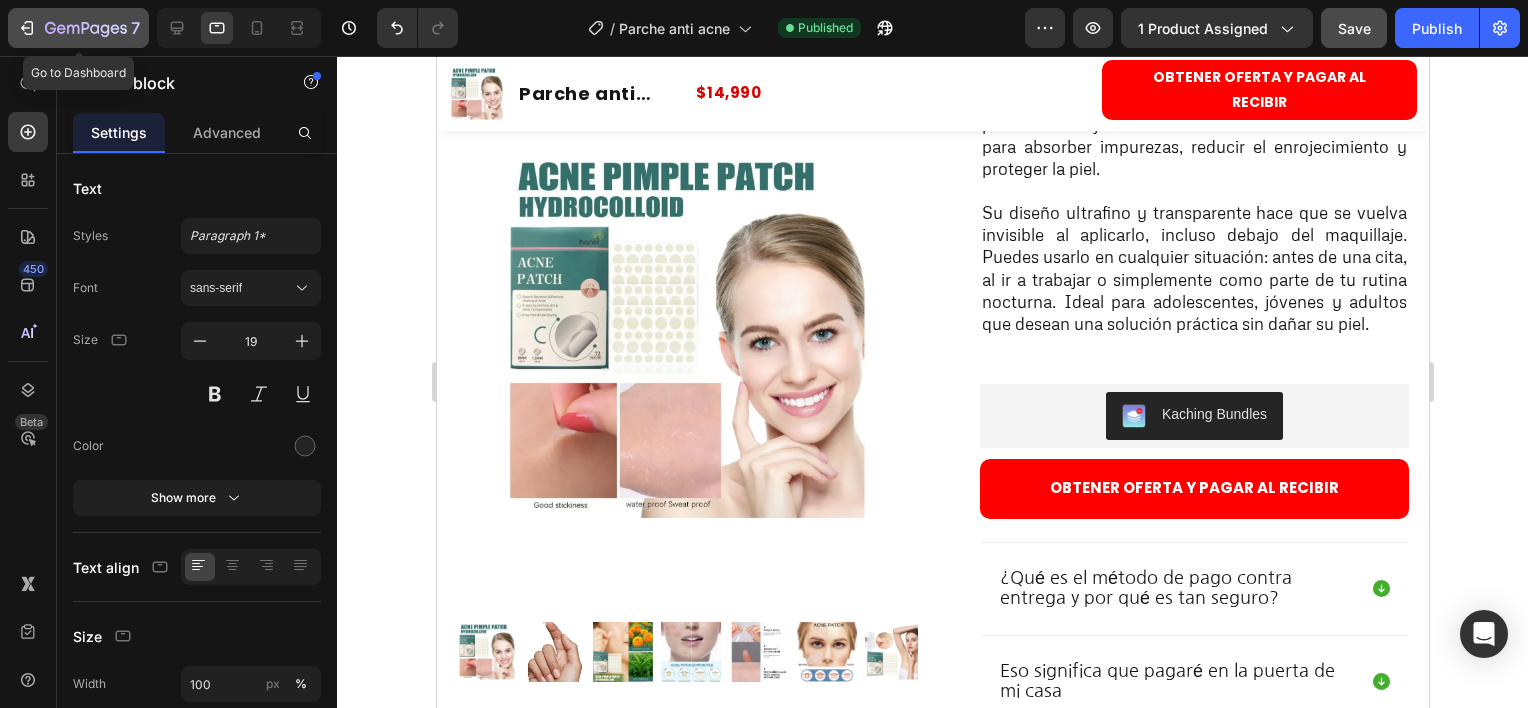 click 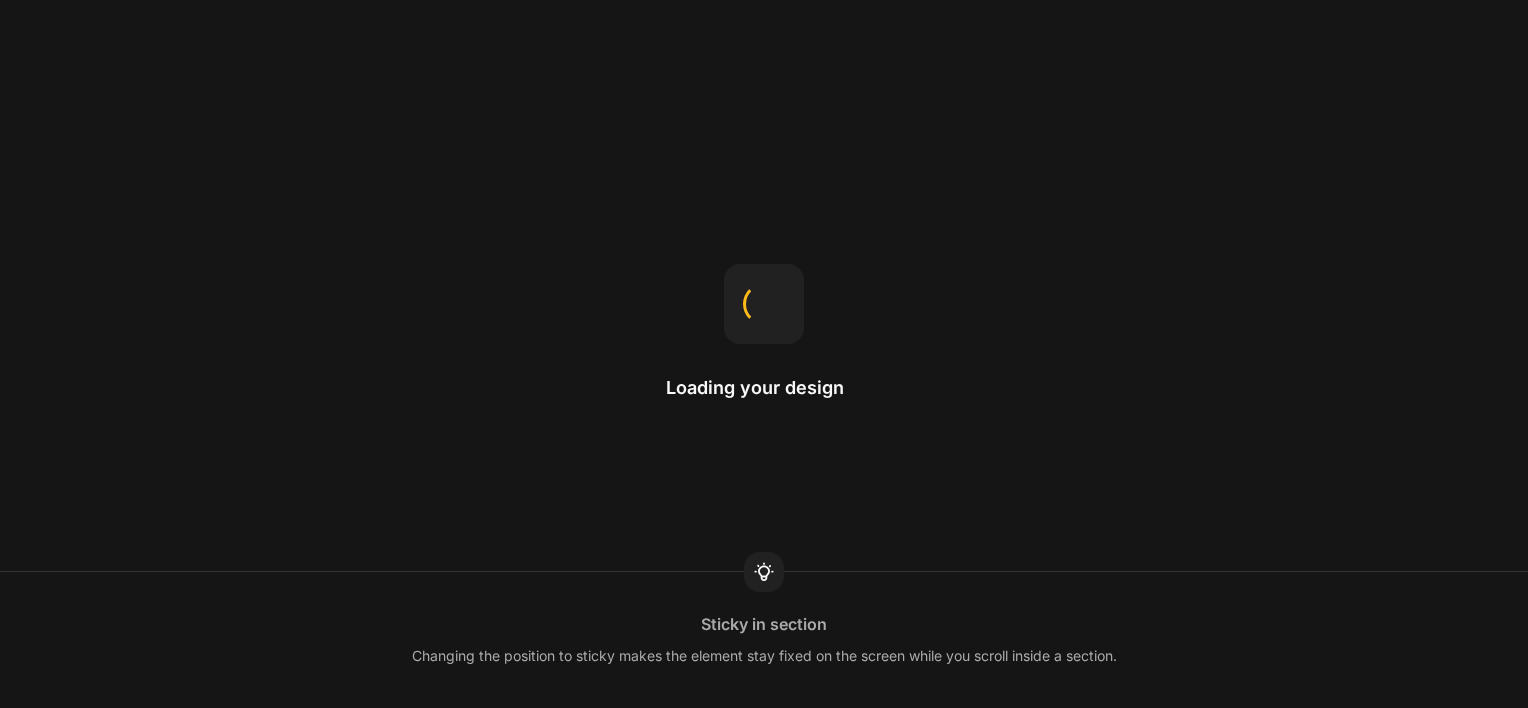scroll, scrollTop: 0, scrollLeft: 0, axis: both 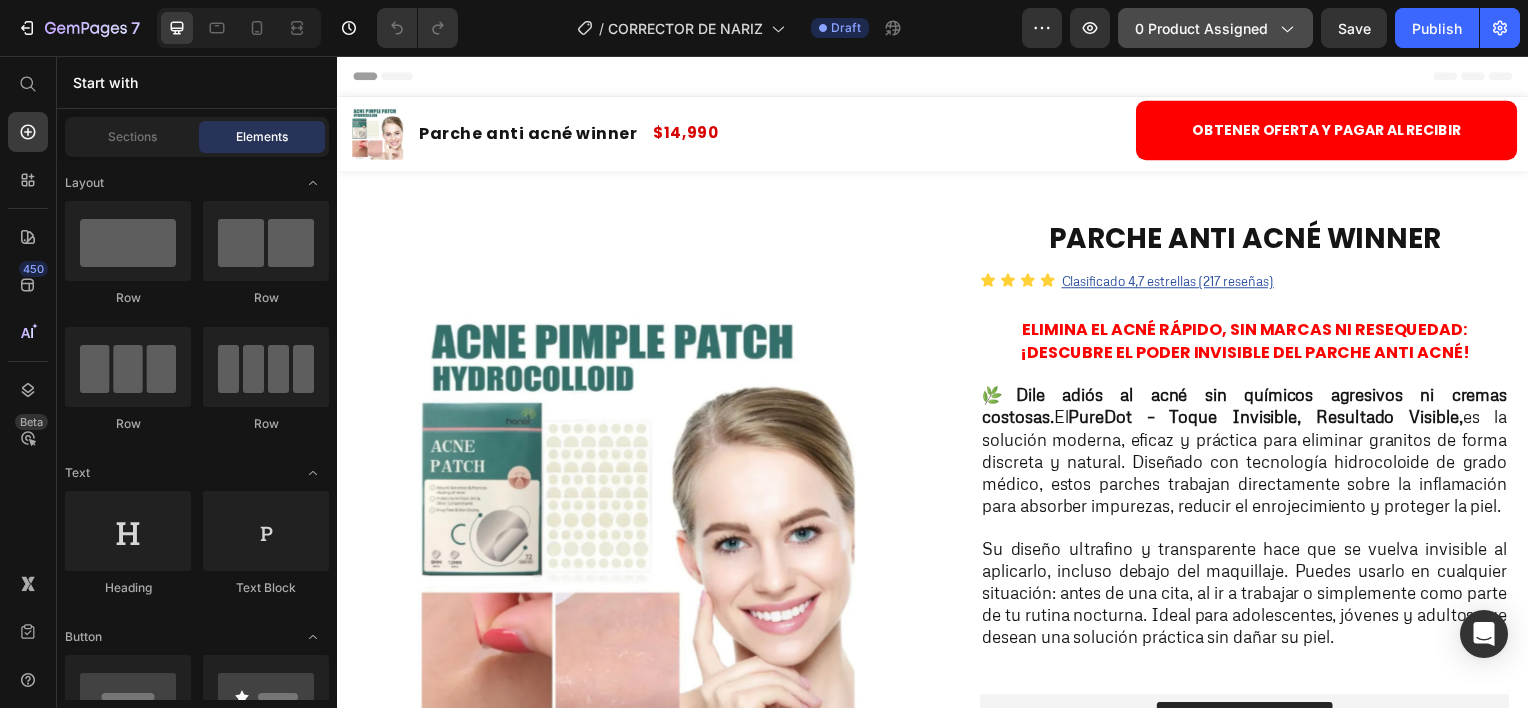 click on "0 product assigned" 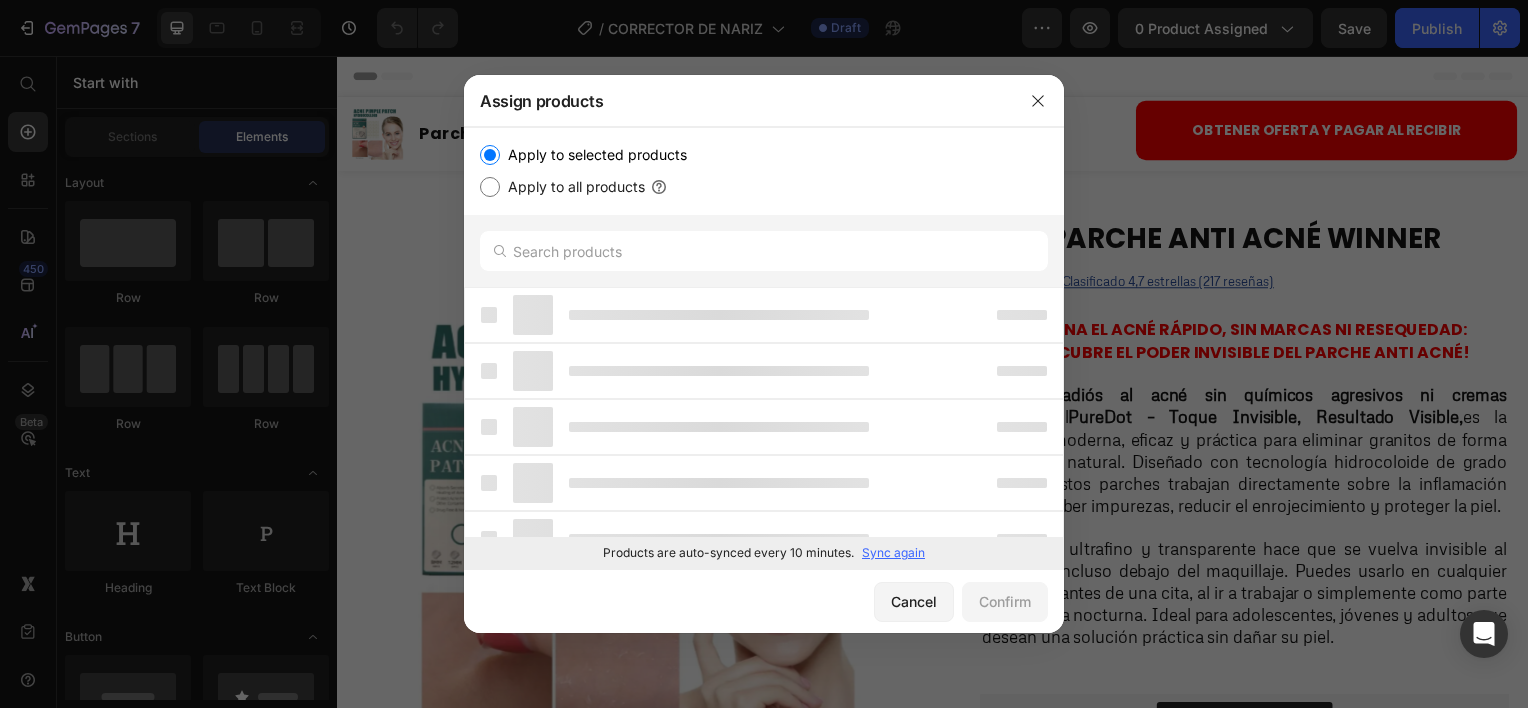 click on "Sync again" at bounding box center (893, 553) 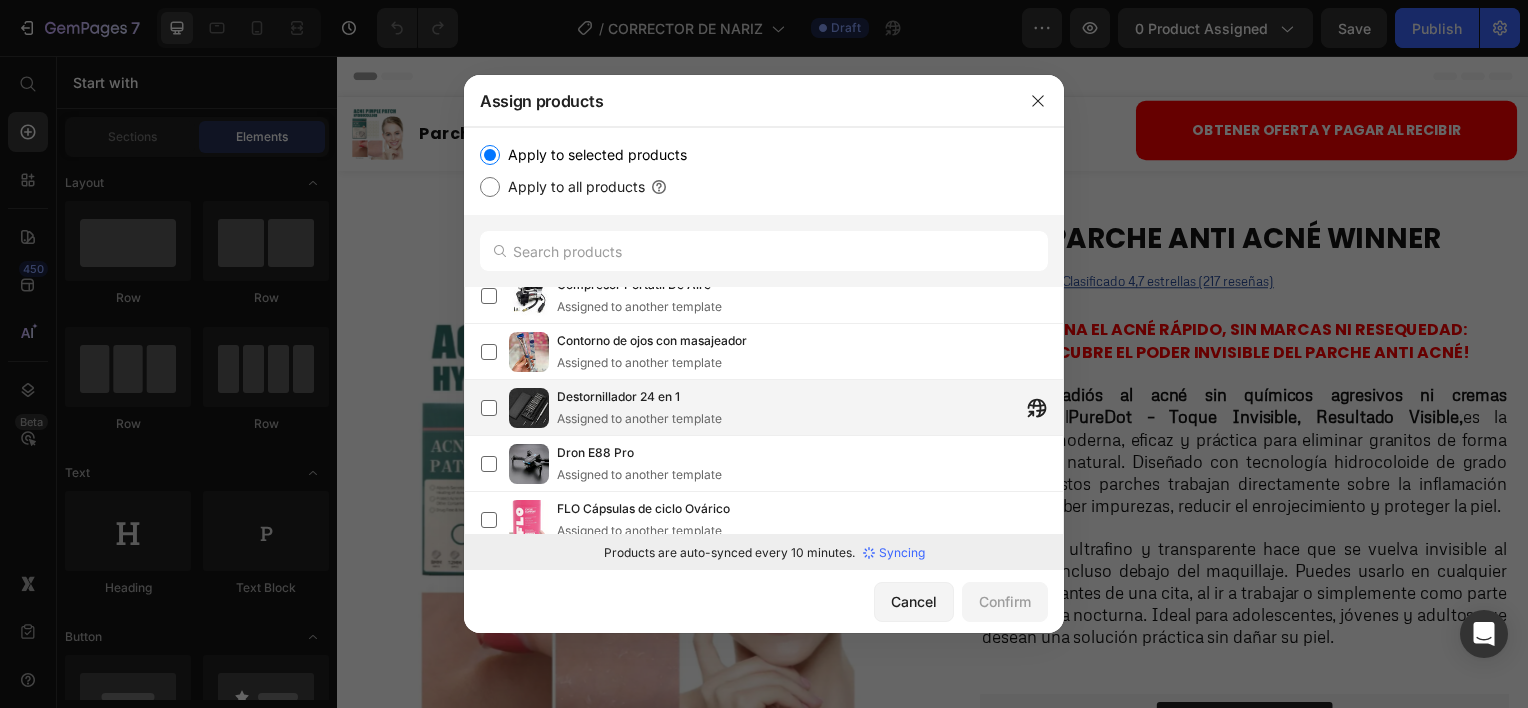 scroll, scrollTop: 200, scrollLeft: 0, axis: vertical 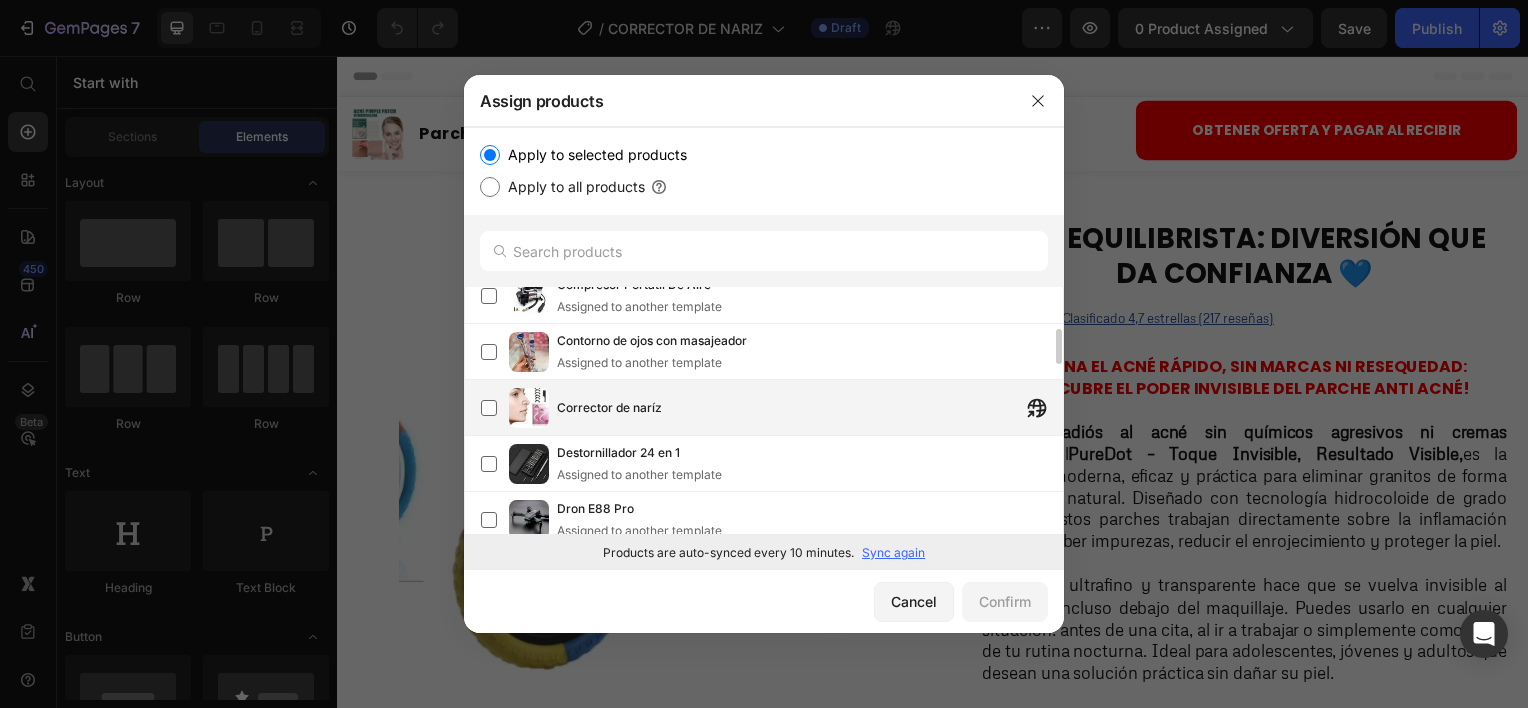 click on "Corrector de naríz" at bounding box center [810, 408] 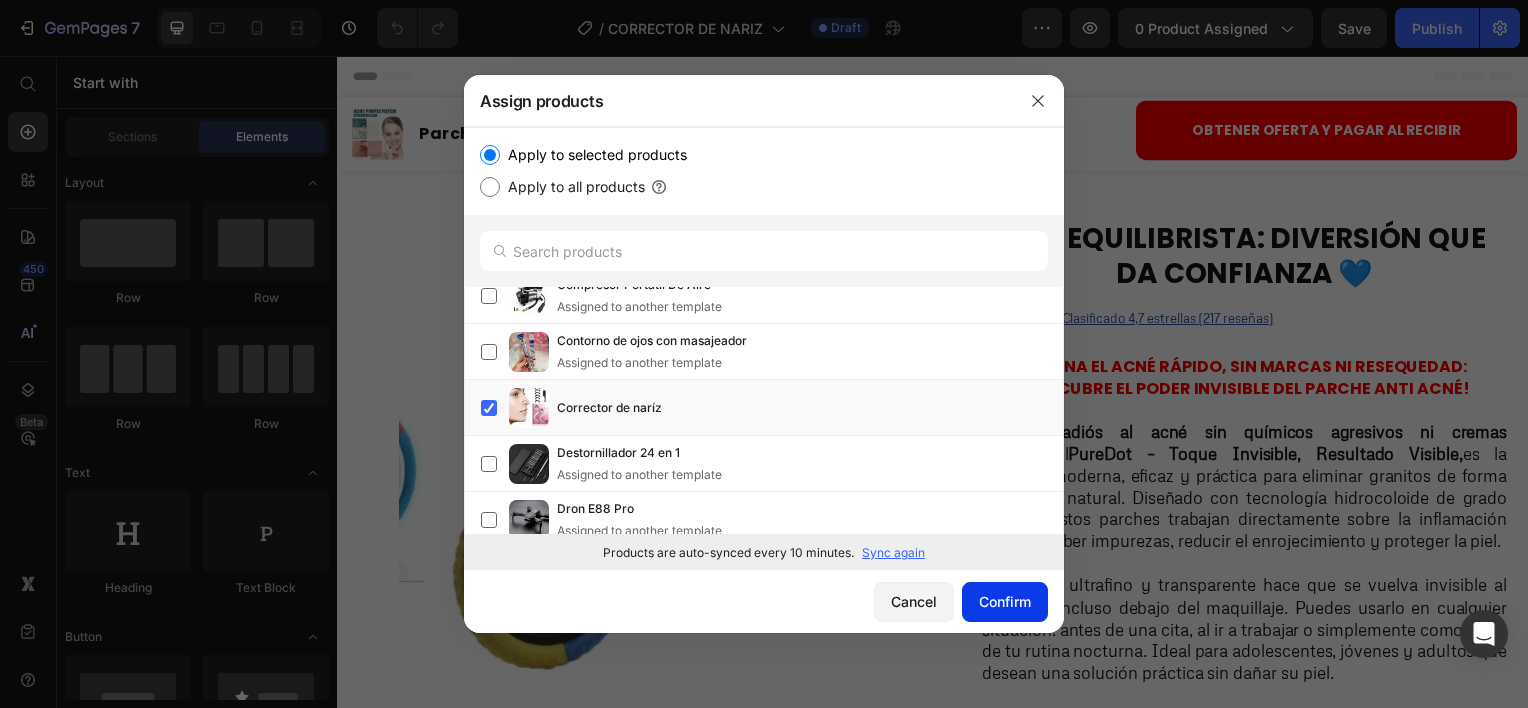 click on "Confirm" at bounding box center [1005, 601] 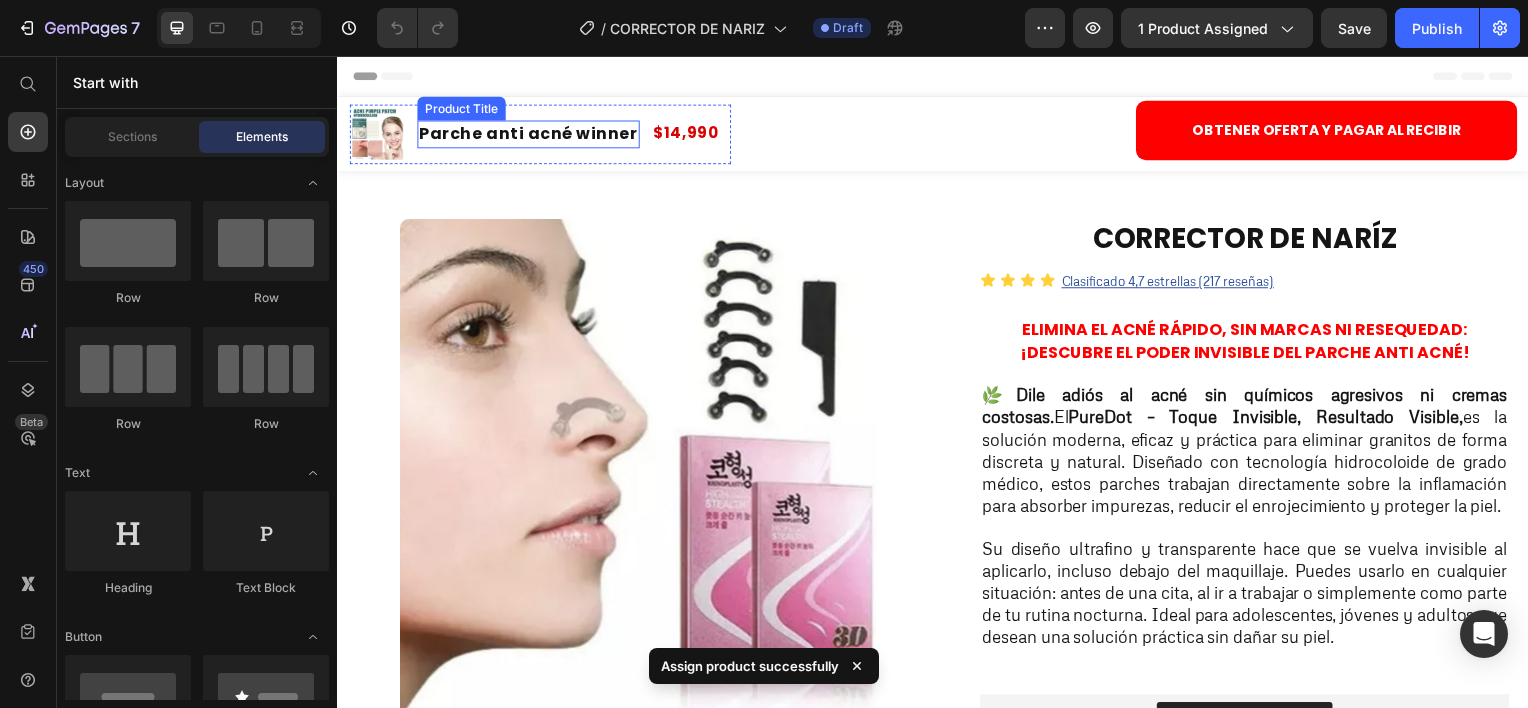 click on "Parche anti acné winner" at bounding box center (529, 135) 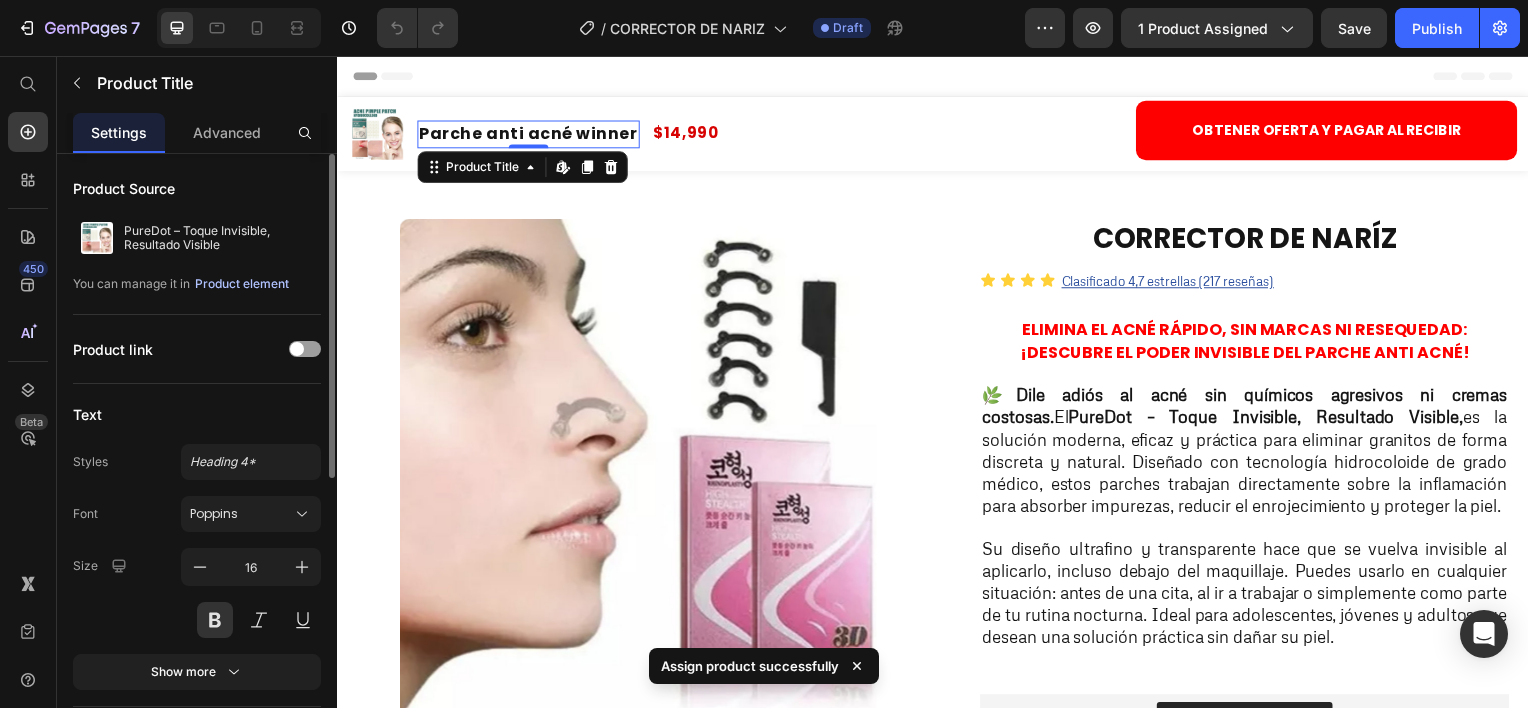click on "Product element" at bounding box center (242, 284) 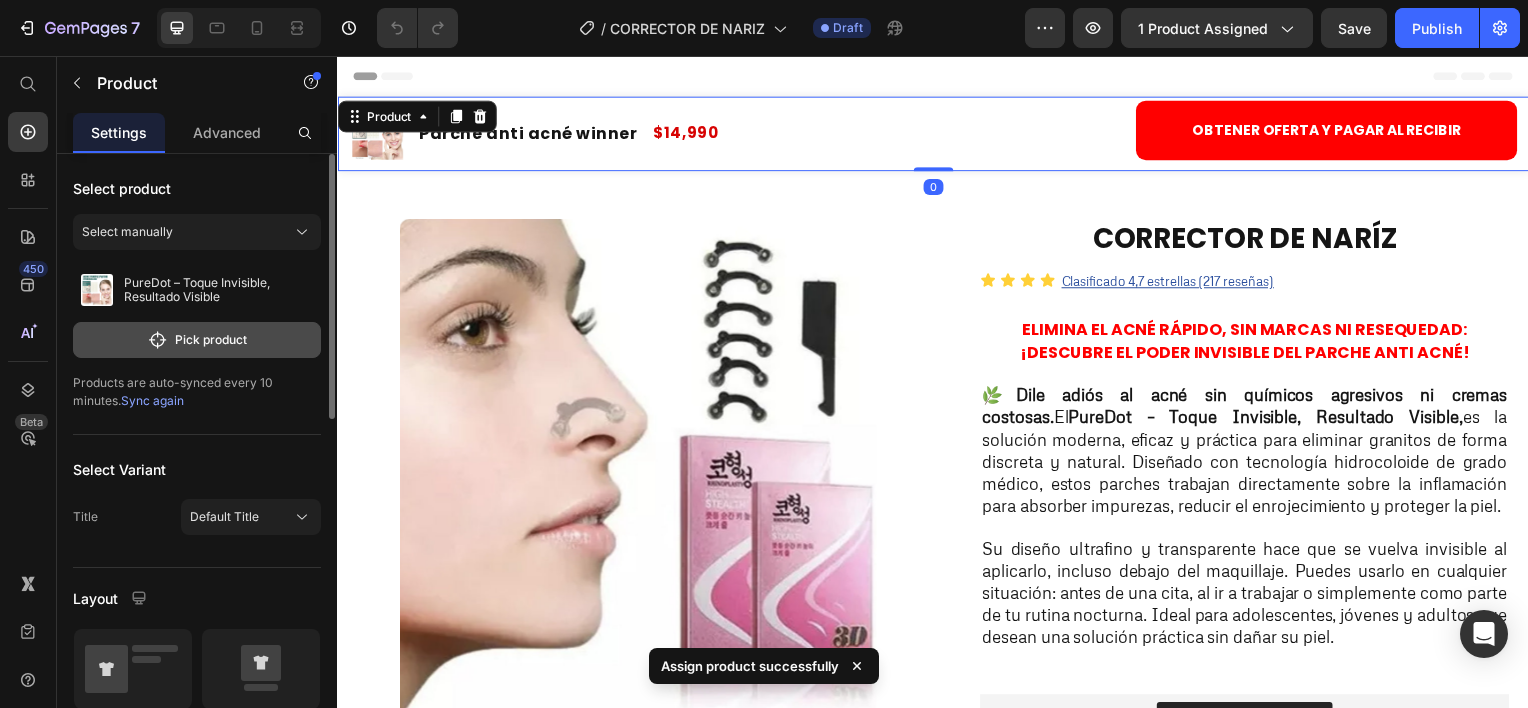 click on "Pick product" 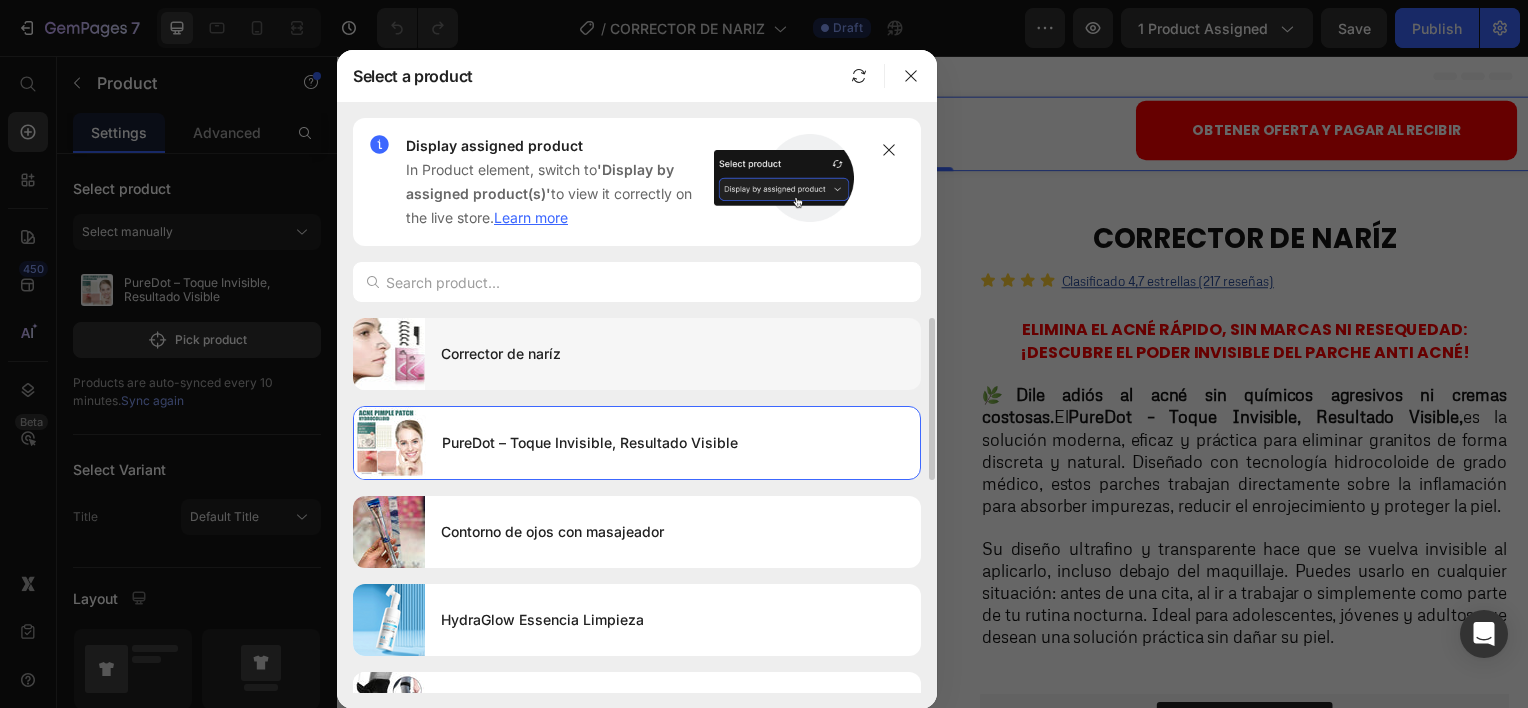click on "Corrector de naríz" 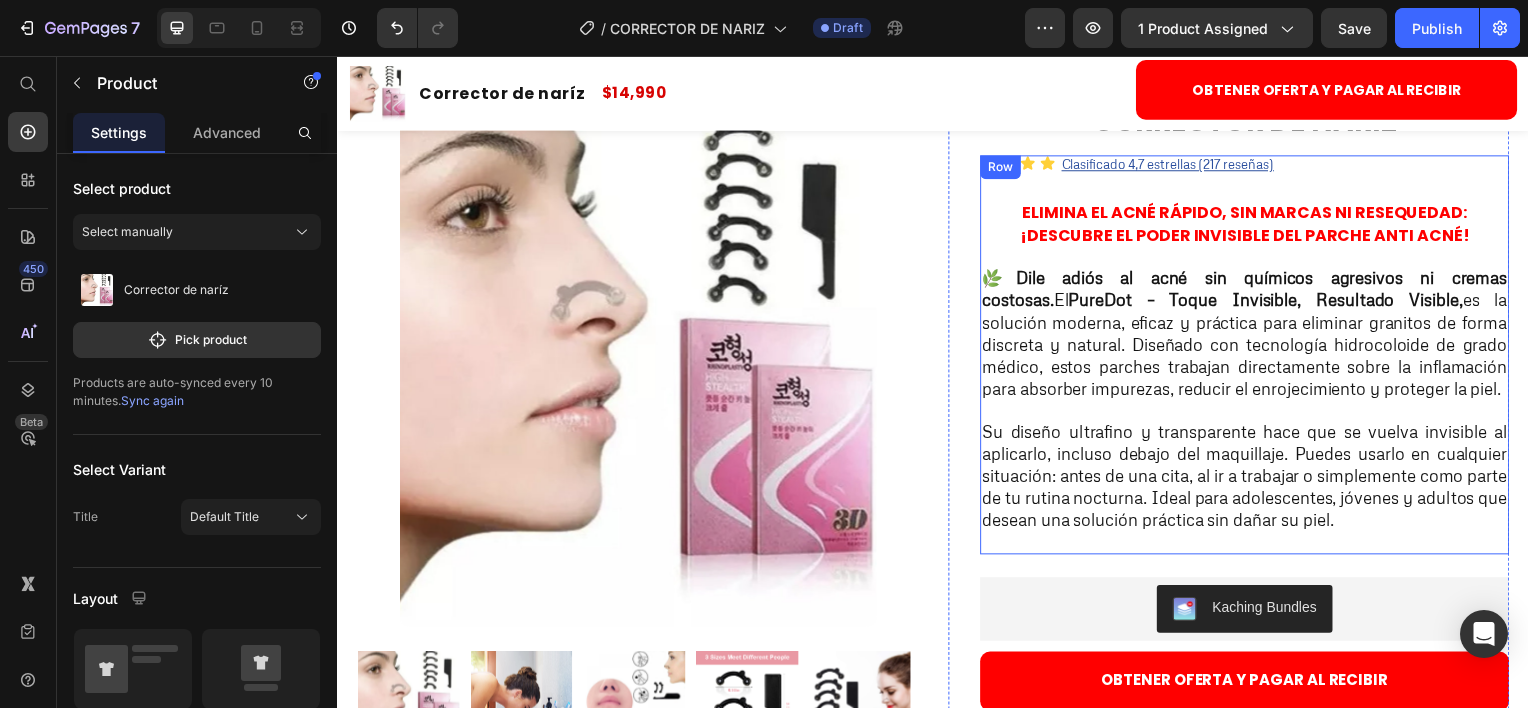 scroll, scrollTop: 0, scrollLeft: 0, axis: both 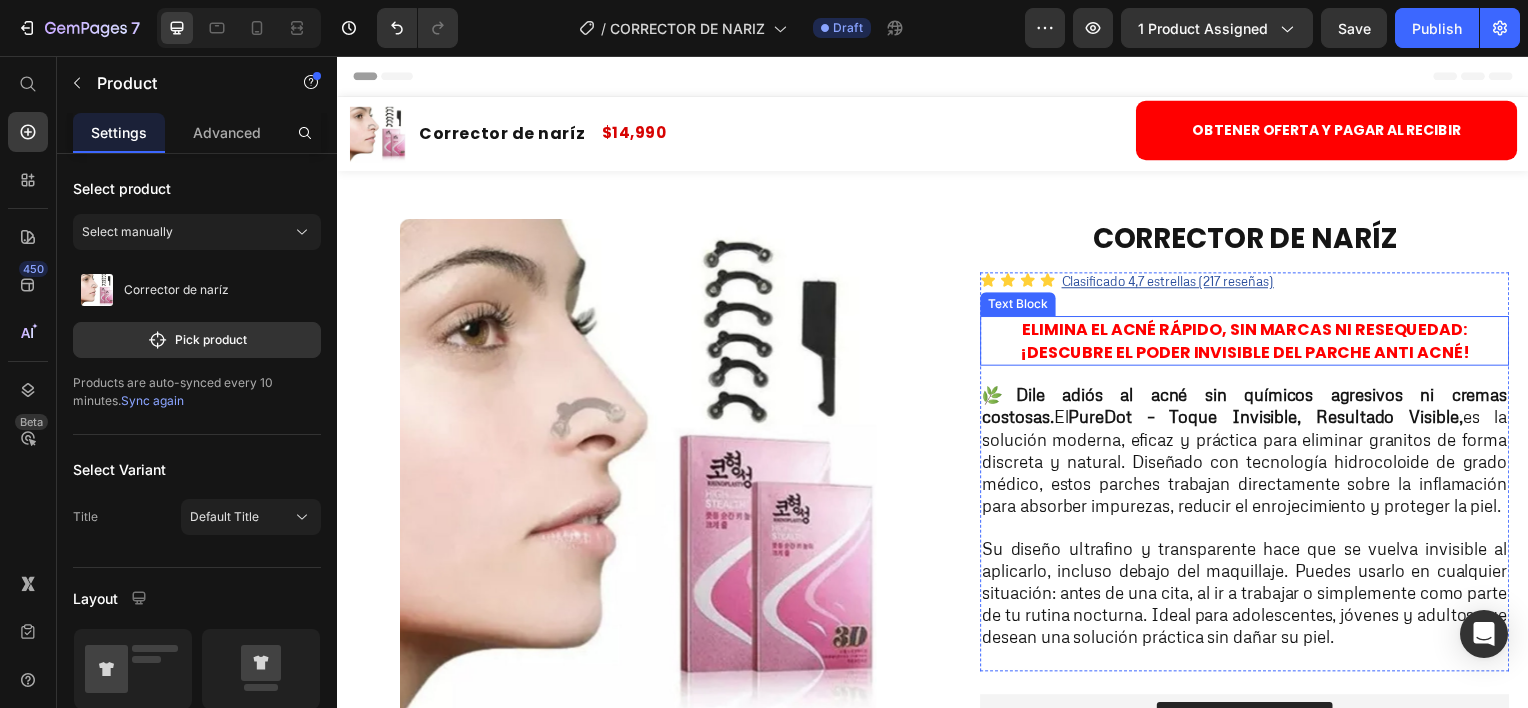 click on "Elimina el acné rápido, sin marcas ni resequedad: ¡Descubre el poder invisible del Parche Anti Acné!" at bounding box center [1250, 343] 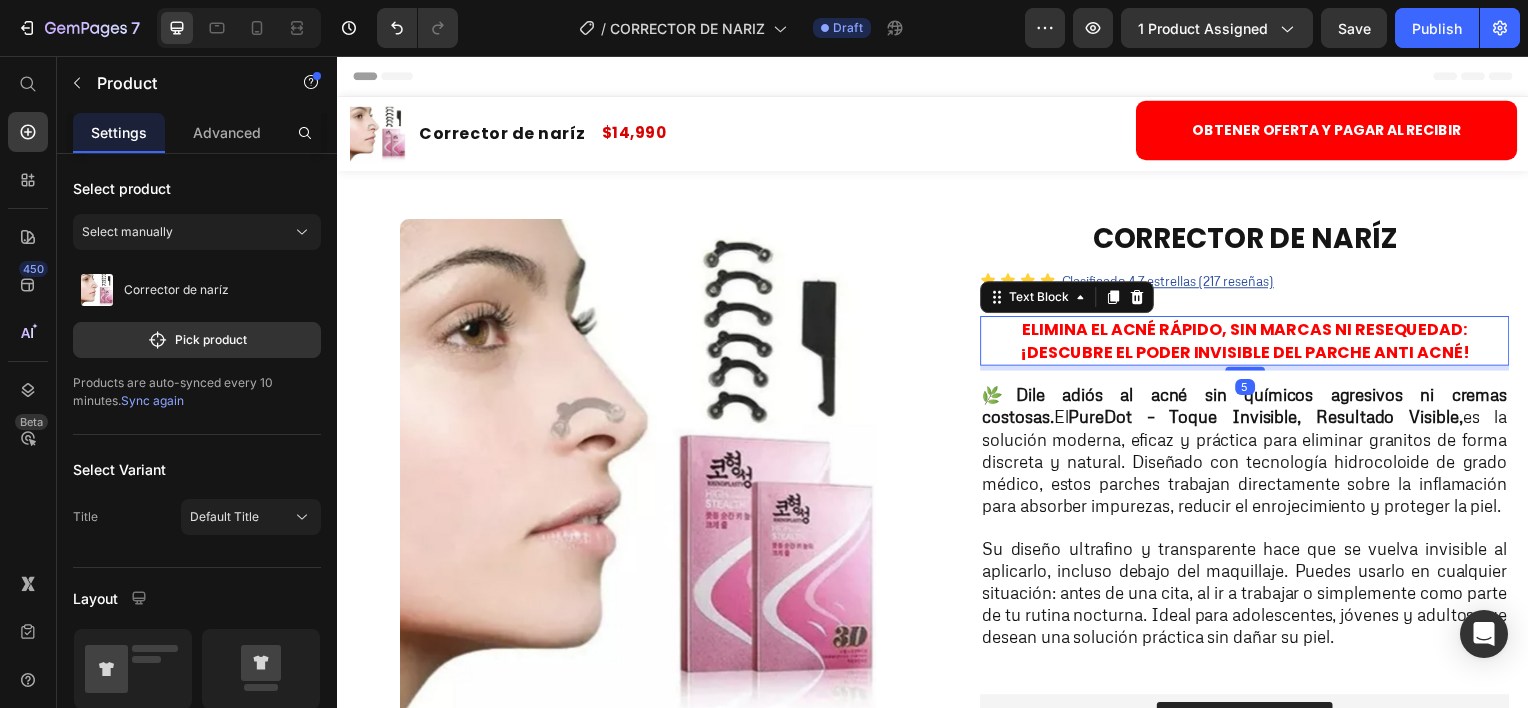 click on "Elimina el acné rápido, sin marcas ni resequedad: ¡Descubre el poder invisible del Parche Anti Acné!" at bounding box center (1250, 343) 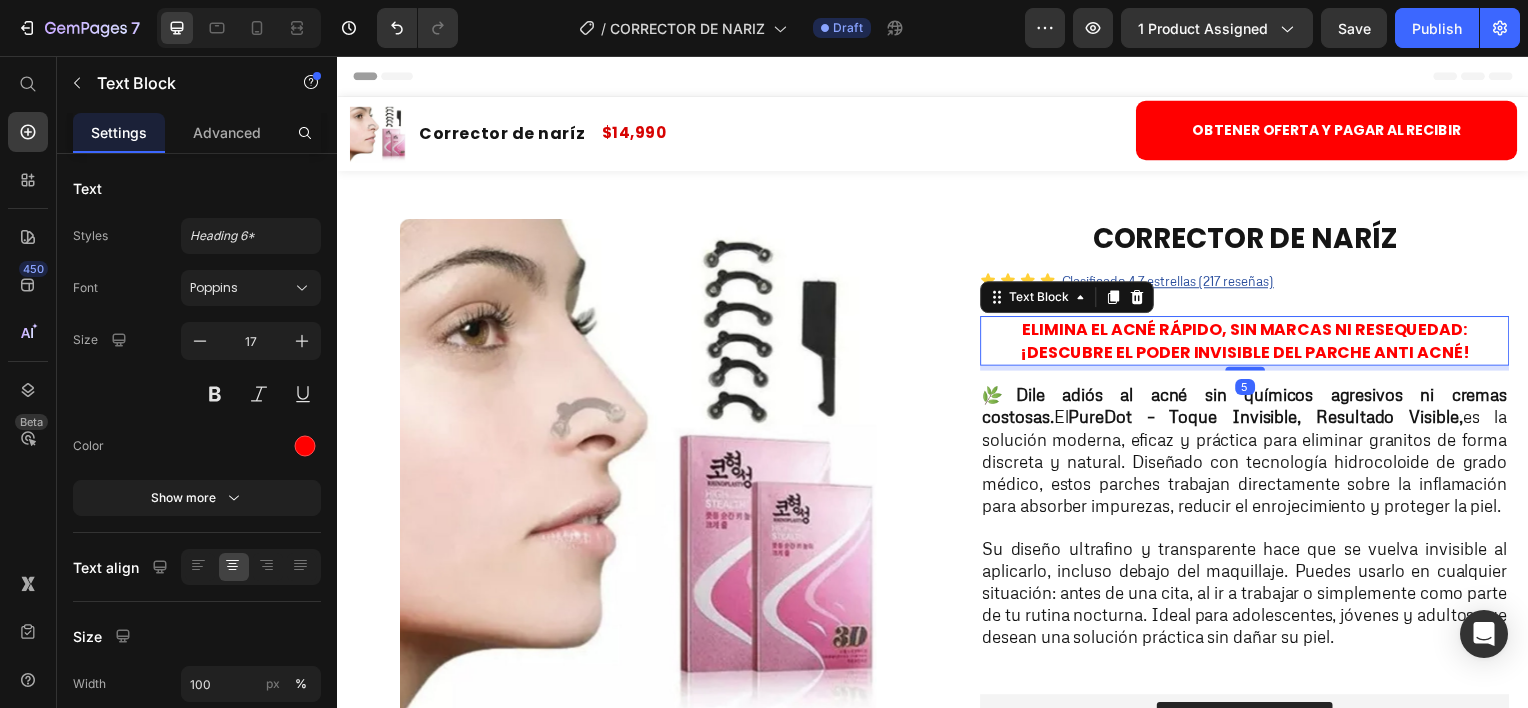 click on "Elimina el acné rápido, sin marcas ni resequedad: ¡Descubre el poder invisible del Parche Anti Acné!" at bounding box center (1250, 343) 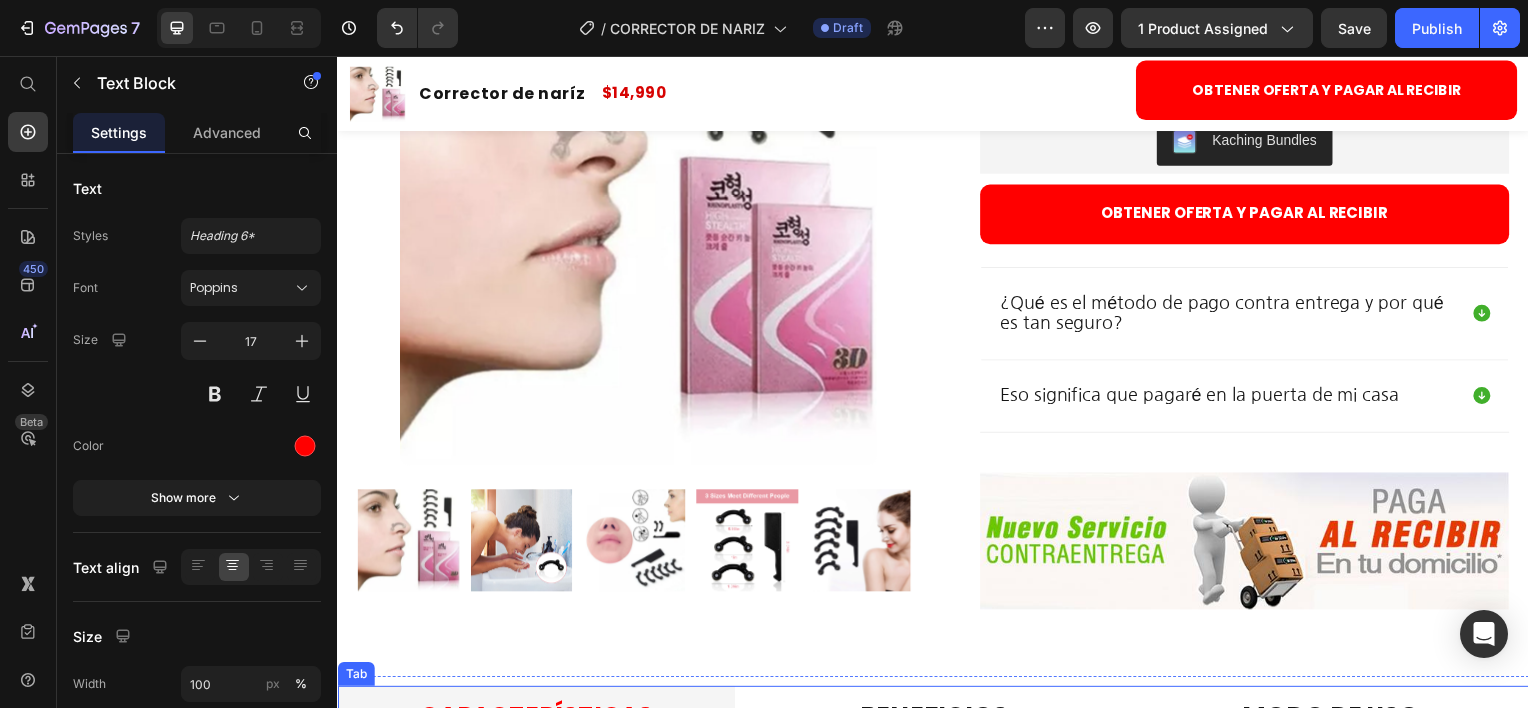 scroll, scrollTop: 300, scrollLeft: 0, axis: vertical 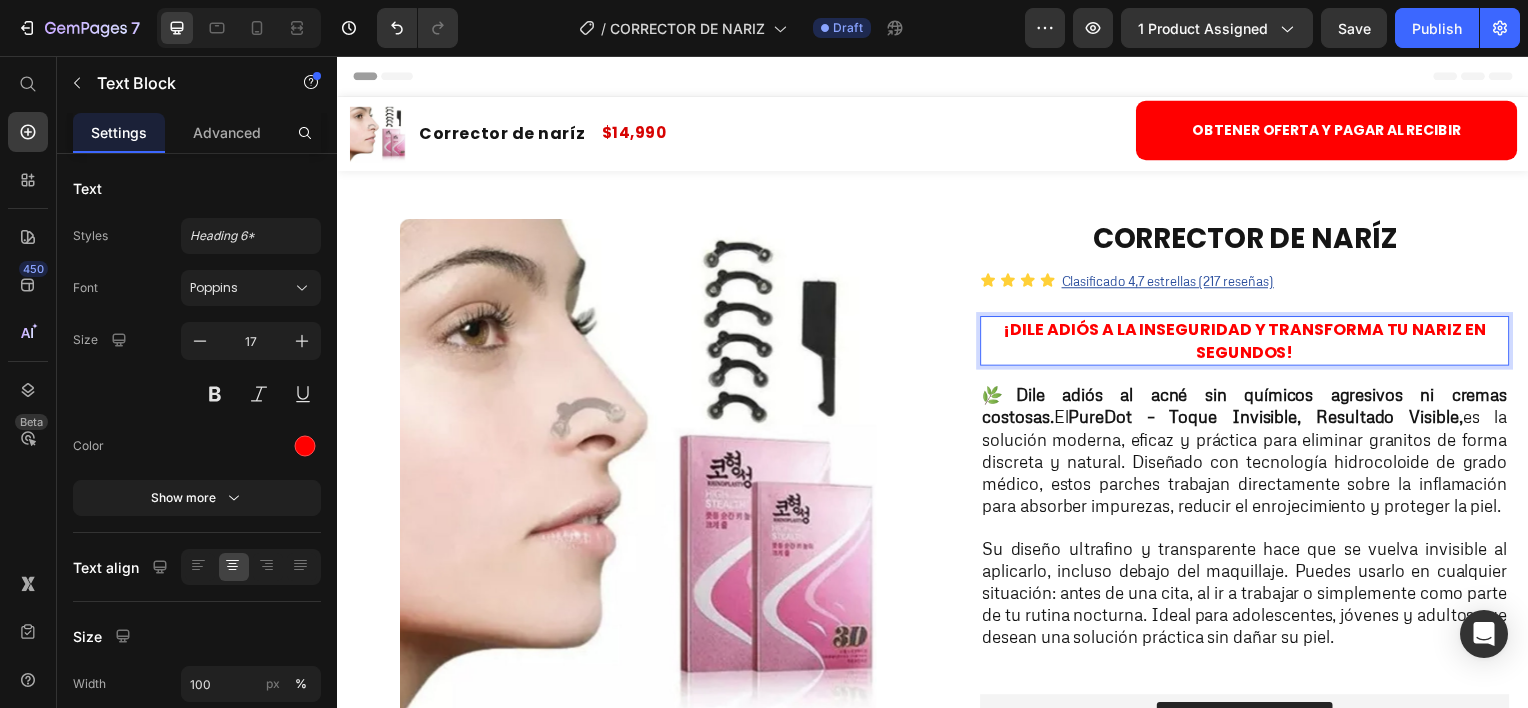 click on "¡Dile adiós a la inseguridad y transforma tu nariz en segundos!" at bounding box center (1251, 343) 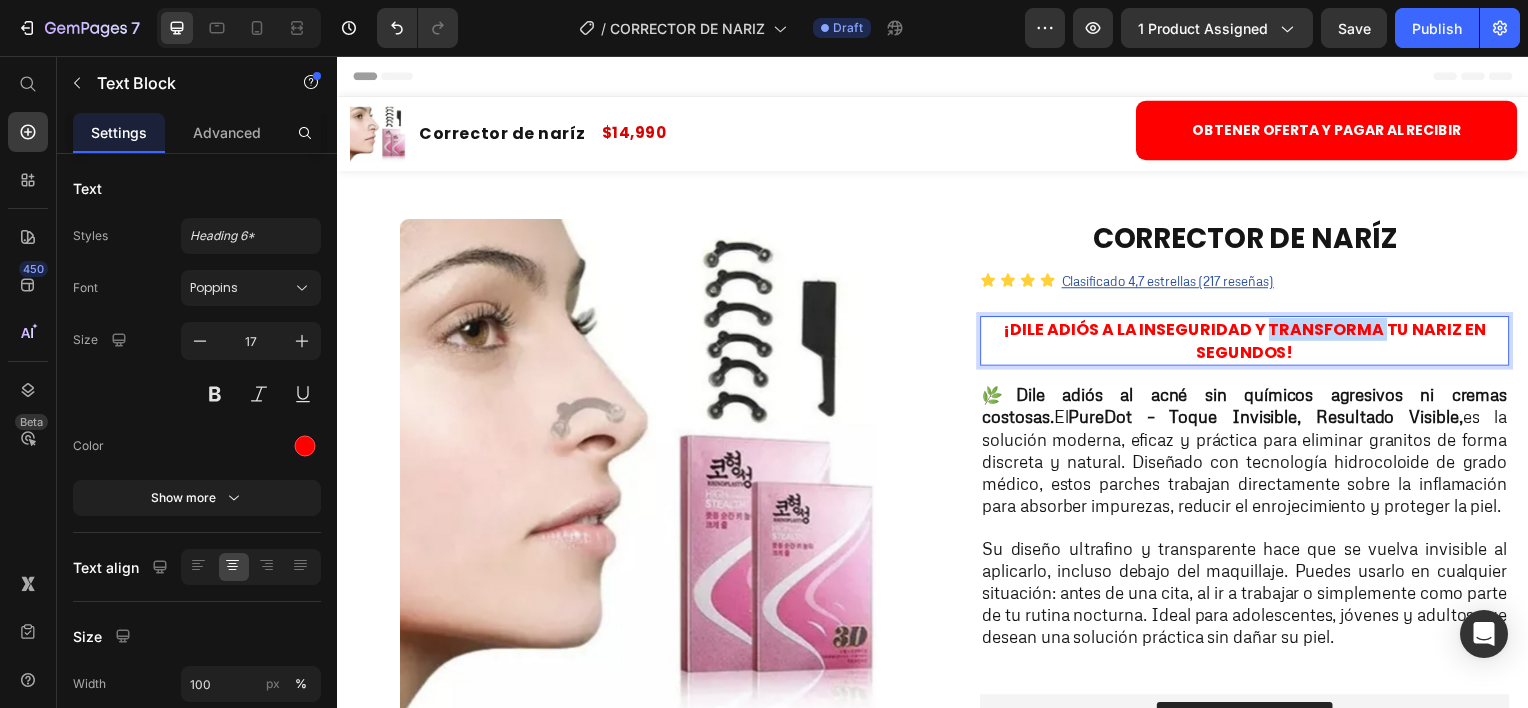 click on "¡Dile adiós a la inseguridad y transforma tu nariz en segundos!" at bounding box center (1251, 343) 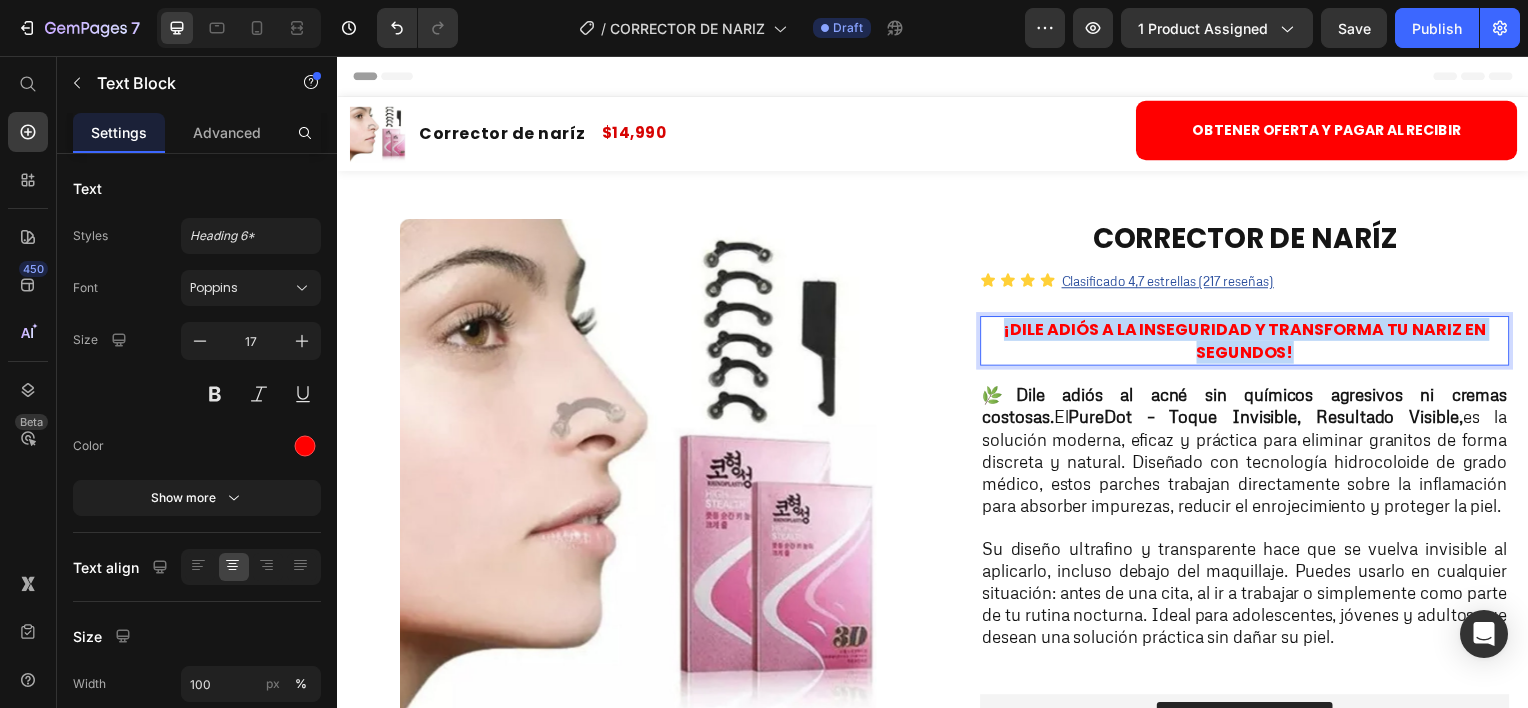 click on "¡Dile adiós a la inseguridad y transforma tu nariz en segundos!" at bounding box center (1251, 343) 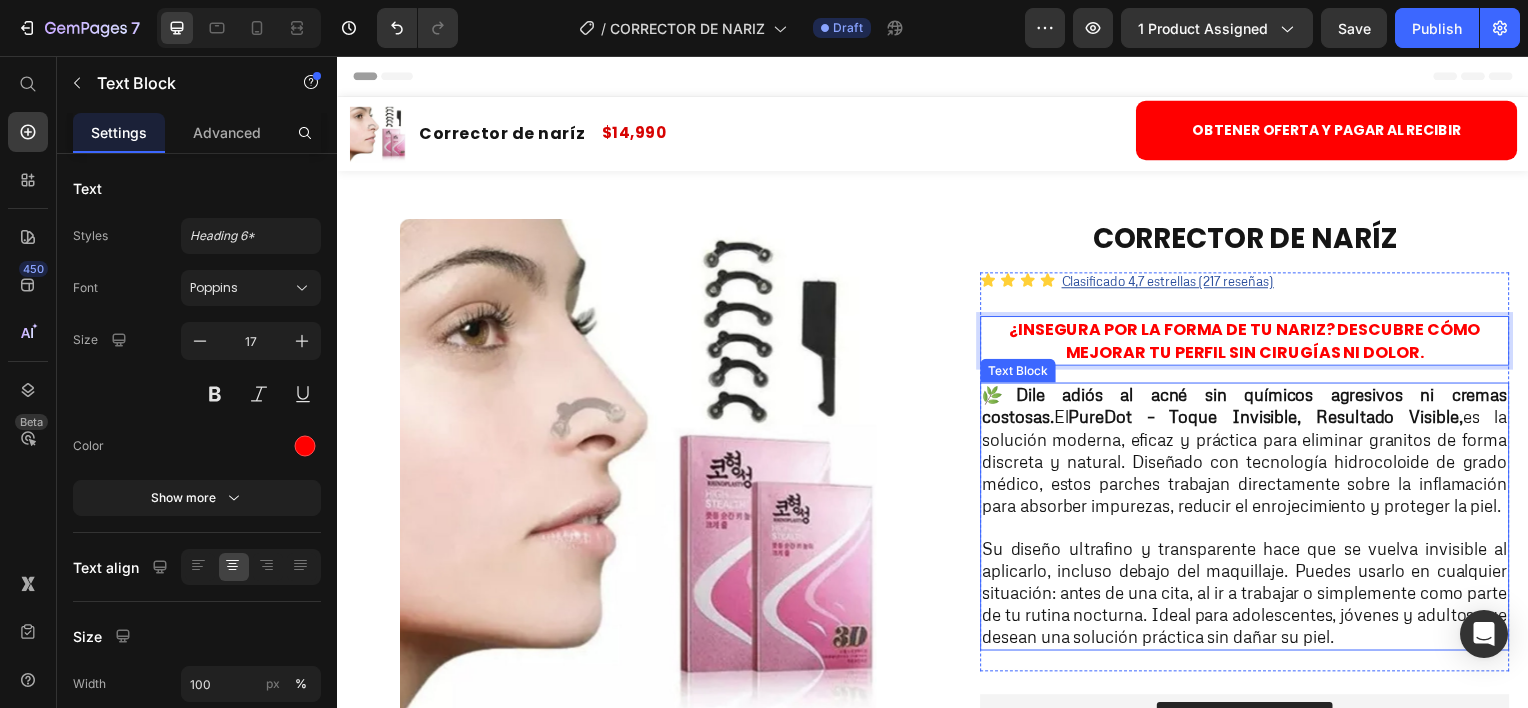 click on "PureDot – Toque Invisible, Resultado Visible," at bounding box center (1271, 419) 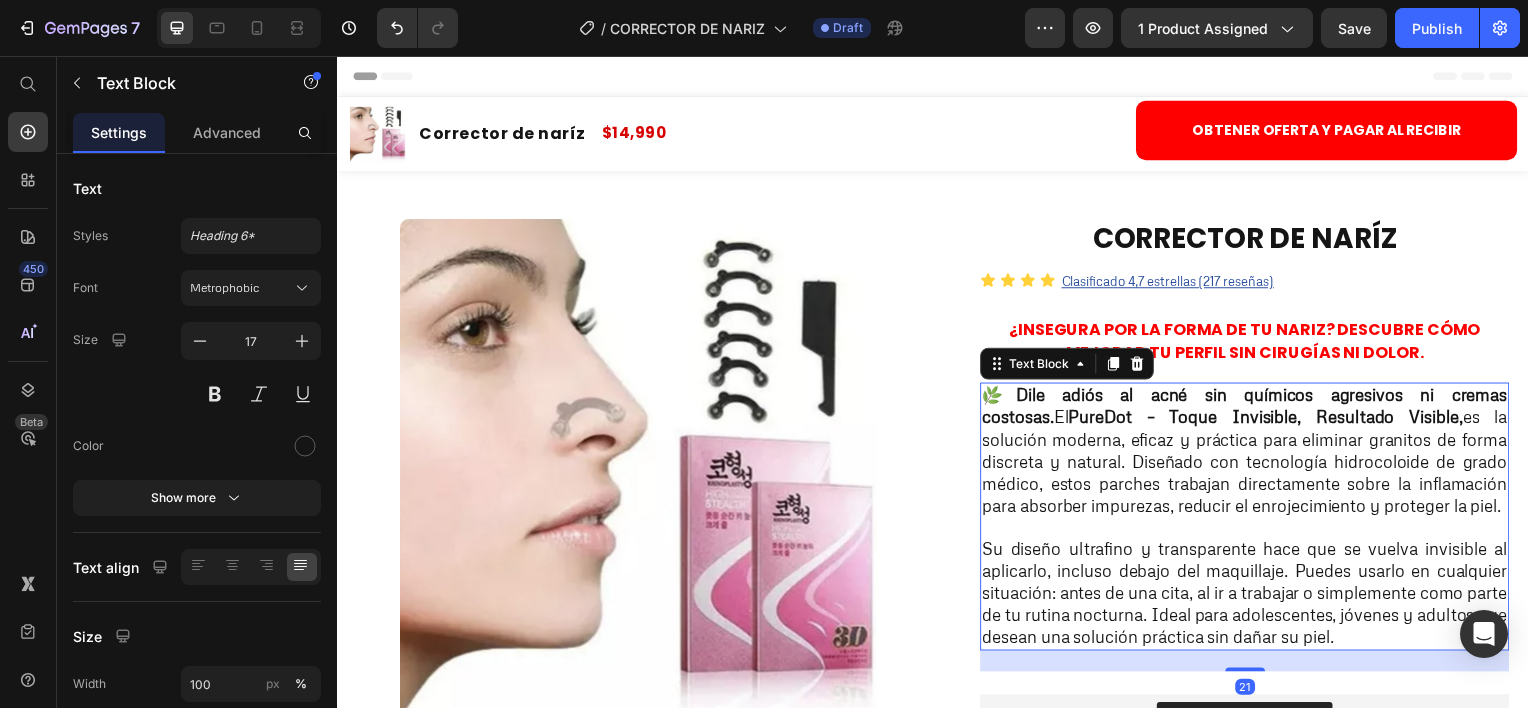 click on "🌿  Dile adiós al acné sin químicos agresivos ni cremas costosas.  El  PureDot – Toque Invisible, Resultado Visible,  es la solución moderna, eficaz y práctica para eliminar granitos de forma discreta y natural. Diseñado con tecnología hidrocoloide de grado médico, estos parches trabajan directamente sobre la inflamación para absorber impurezas, reducir el enrojecimiento y proteger la piel." at bounding box center [1250, 453] 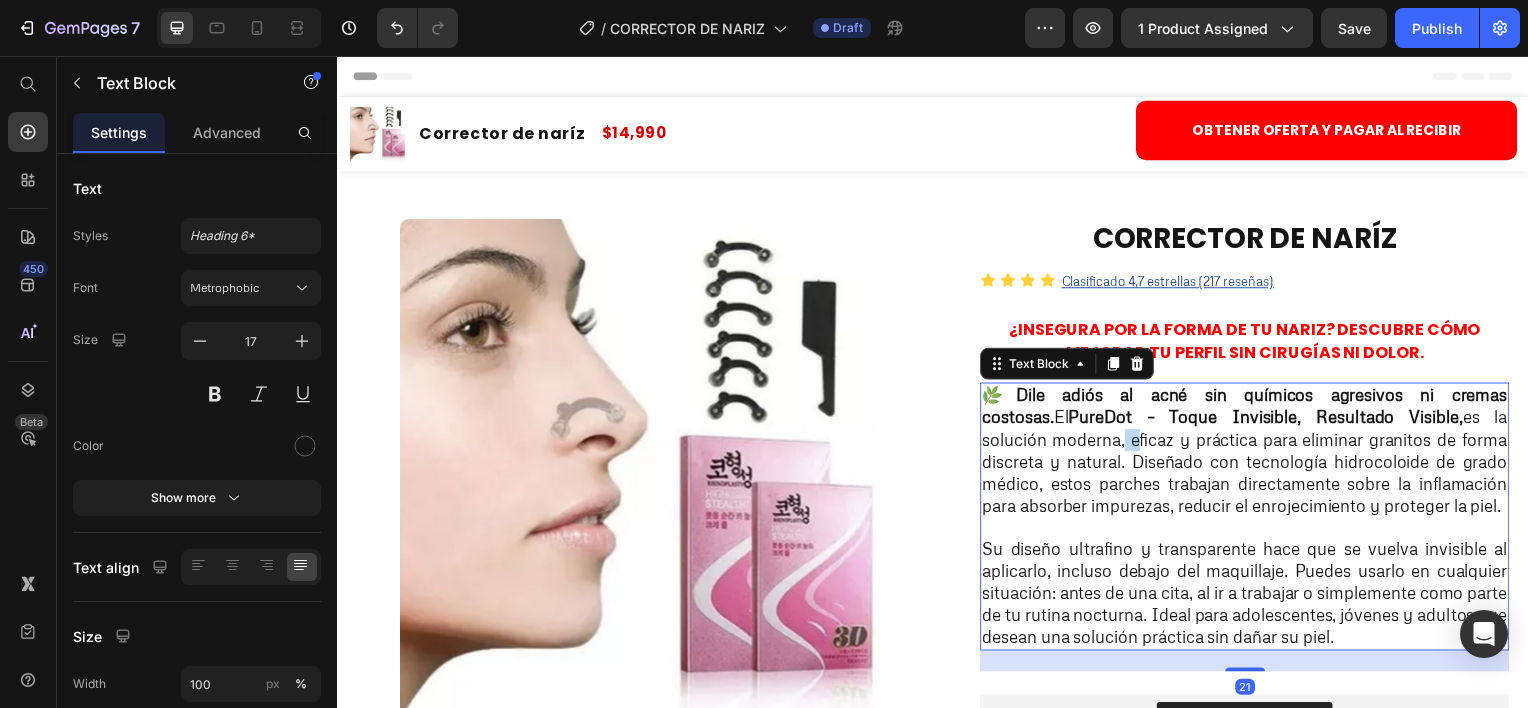 click on "🌿  Dile adiós al acné sin químicos agresivos ni cremas costosas.  El  PureDot – Toque Invisible, Resultado Visible,  es la solución moderna, eficaz y práctica para eliminar granitos de forma discreta y natural. Diseñado con tecnología hidrocoloide de grado médico, estos parches trabajan directamente sobre la inflamación para absorber impurezas, reducir el enrojecimiento y proteger la piel." at bounding box center [1250, 453] 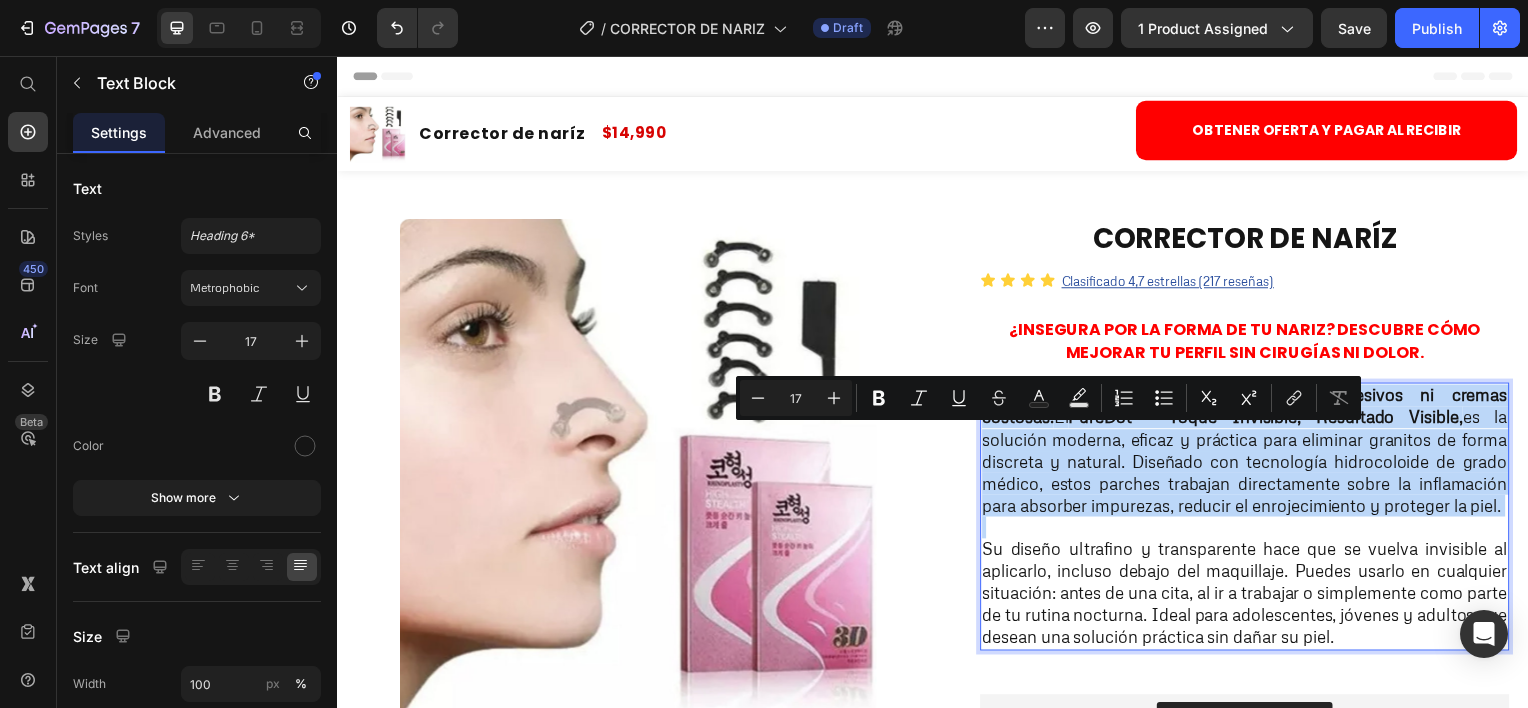 click on "🌿  Dile adiós al acné sin químicos agresivos ni cremas costosas.  El  PureDot – Toque Invisible, Resultado Visible,  es la solución moderna, eficaz y práctica para eliminar granitos de forma discreta y natural. Diseñado con tecnología hidrocoloide de grado médico, estos parches trabajan directamente sobre la inflamación para absorber impurezas, reducir el enrojecimiento y proteger la piel." at bounding box center (1250, 453) 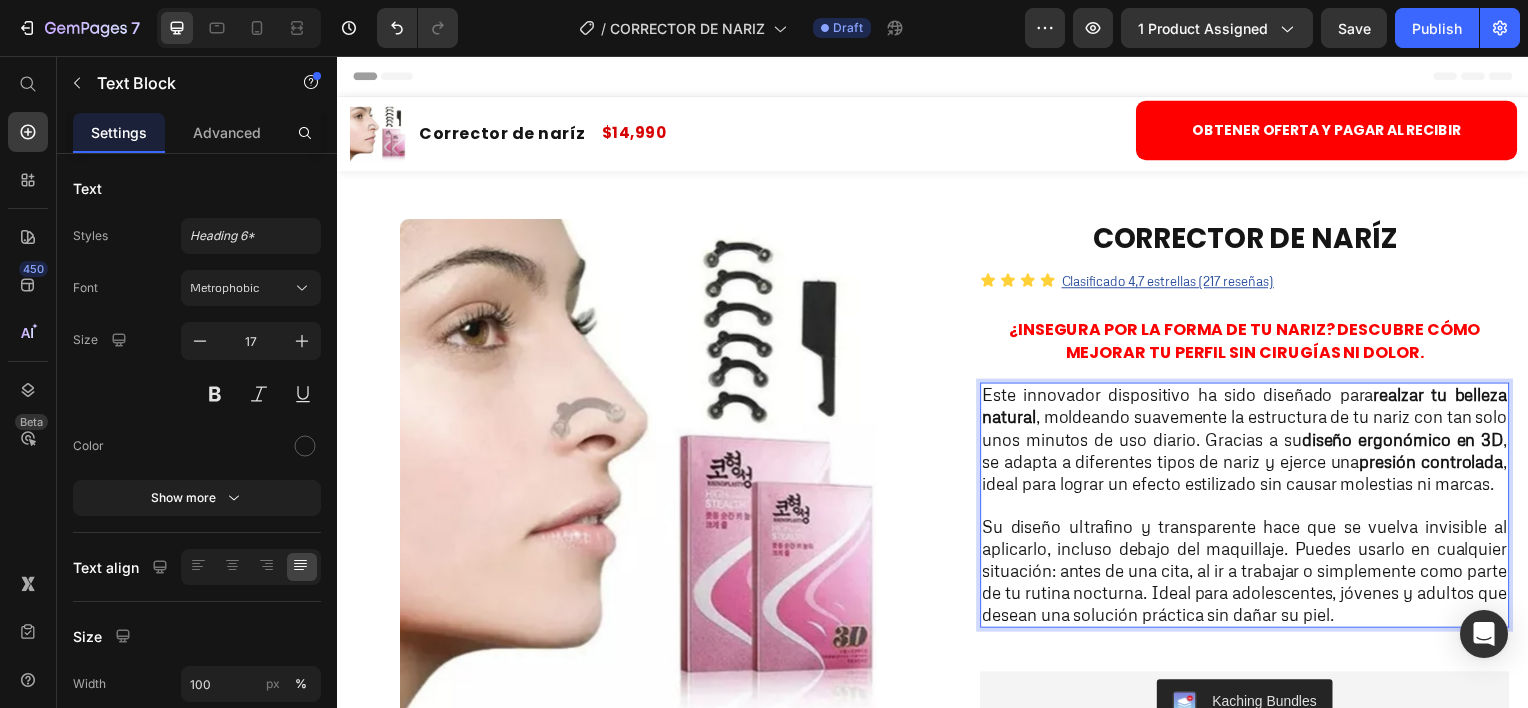click on "Su diseño ultrafino y transparente hace que se vuelva invisible al aplicarlo, incluso debajo del maquillaje. Puedes usarlo en cualquier situación: antes de una cita, al ir a trabajar o simplemente como parte de tu rutina nocturna. Ideal para adolescentes, jóvenes y adultos que desean una solución práctica sin dañar su piel." at bounding box center (1250, 575) 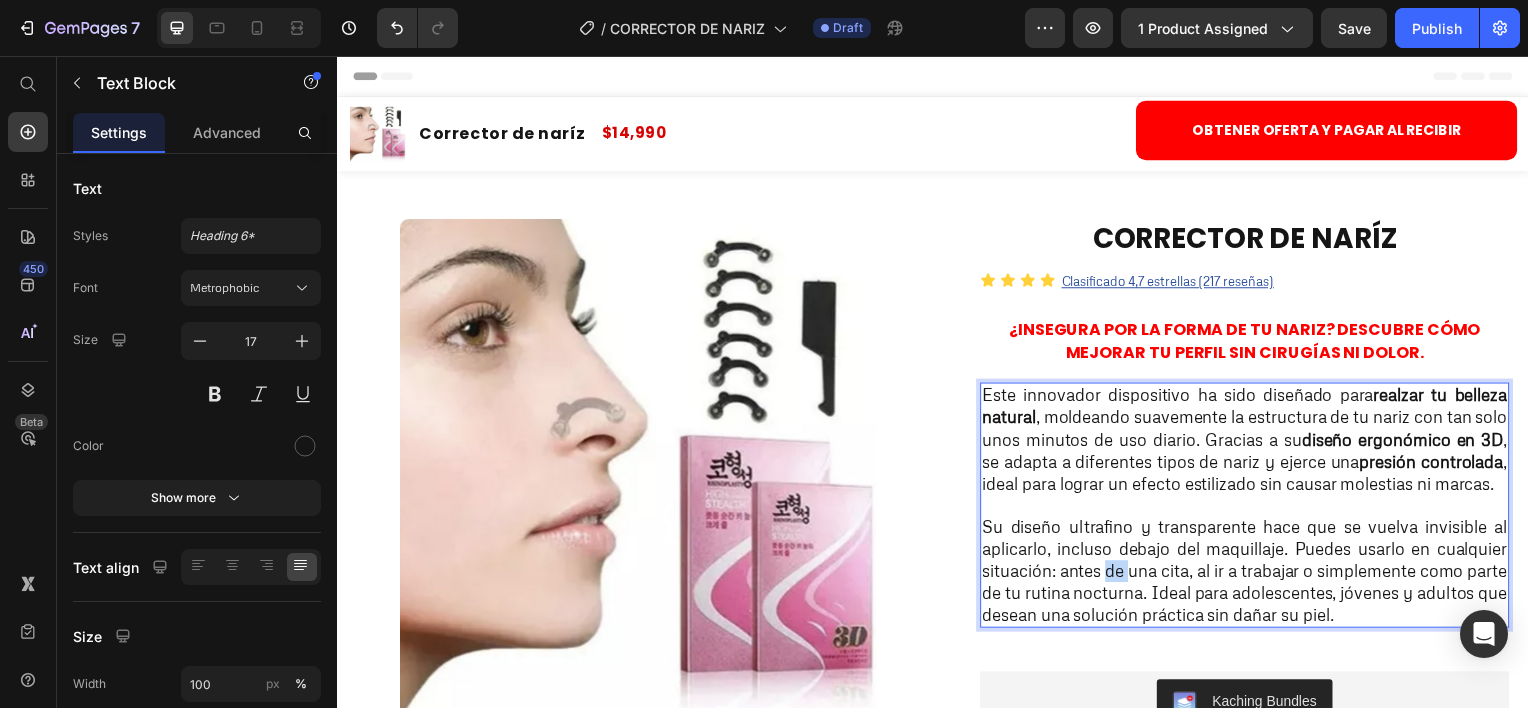 click on "Su diseño ultrafino y transparente hace que se vuelva invisible al aplicarlo, incluso debajo del maquillaje. Puedes usarlo en cualquier situación: antes de una cita, al ir a trabajar o simplemente como parte de tu rutina nocturna. Ideal para adolescentes, jóvenes y adultos que desean una solución práctica sin dañar su piel." at bounding box center [1250, 575] 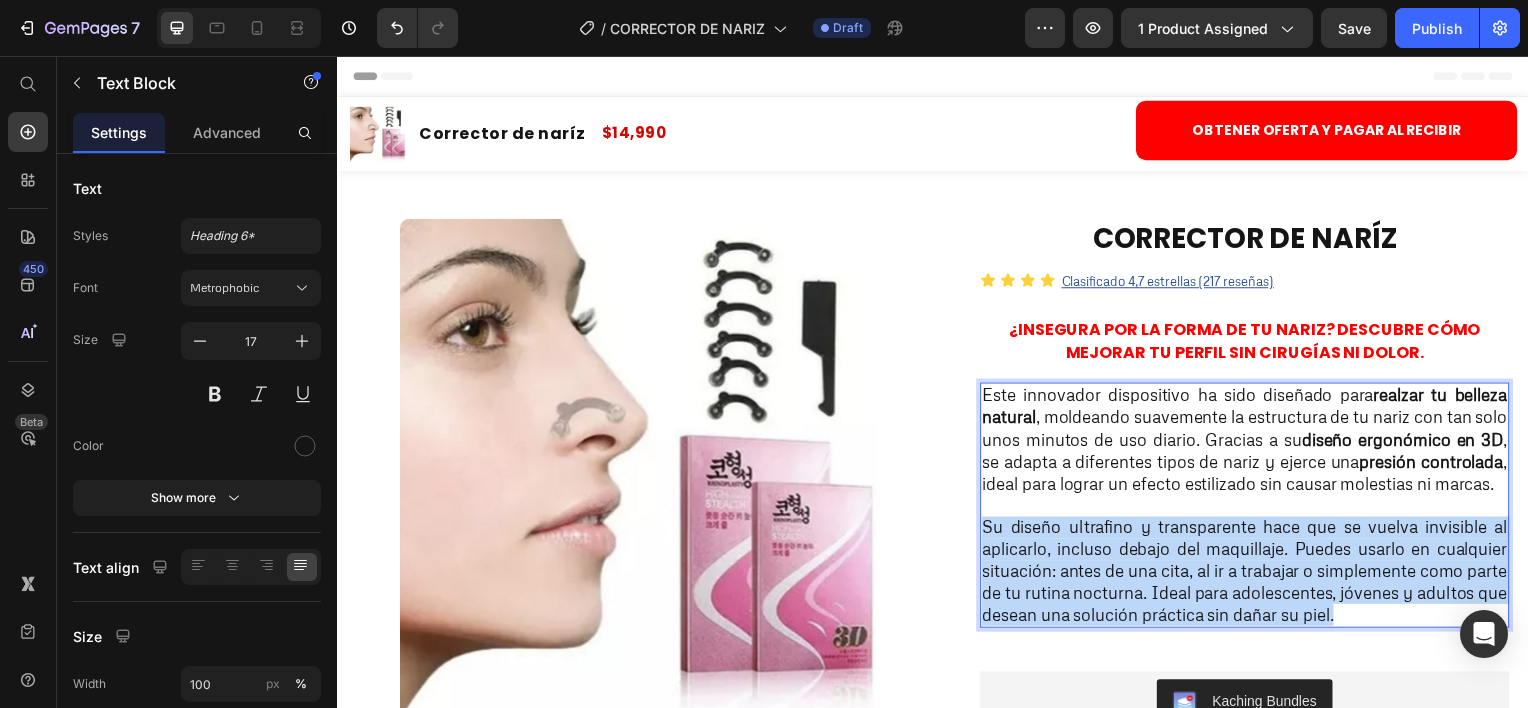 click on "Su diseño ultrafino y transparente hace que se vuelva invisible al aplicarlo, incluso debajo del maquillaje. Puedes usarlo en cualquier situación: antes de una cita, al ir a trabajar o simplemente como parte de tu rutina nocturna. Ideal para adolescentes, jóvenes y adultos que desean una solución práctica sin dañar su piel." at bounding box center (1250, 575) 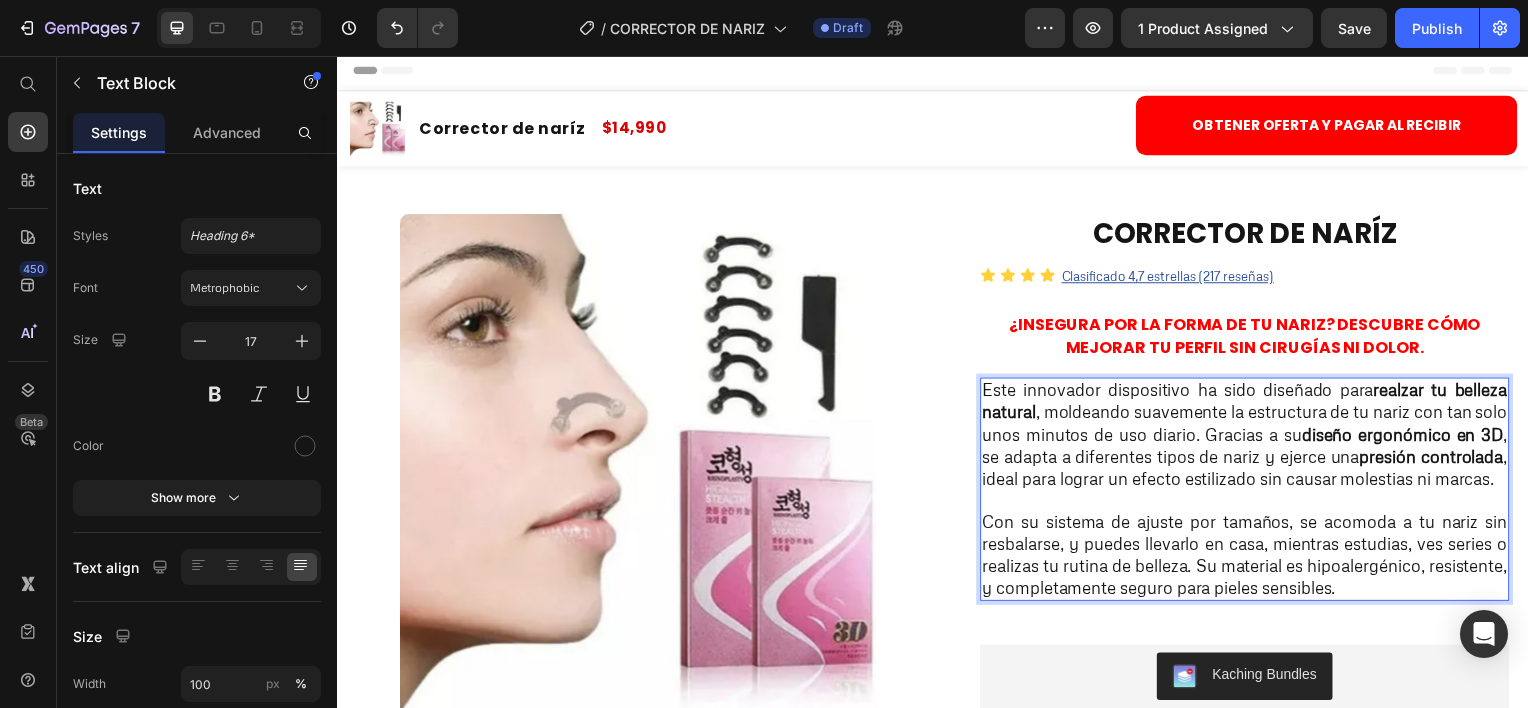 scroll, scrollTop: 200, scrollLeft: 0, axis: vertical 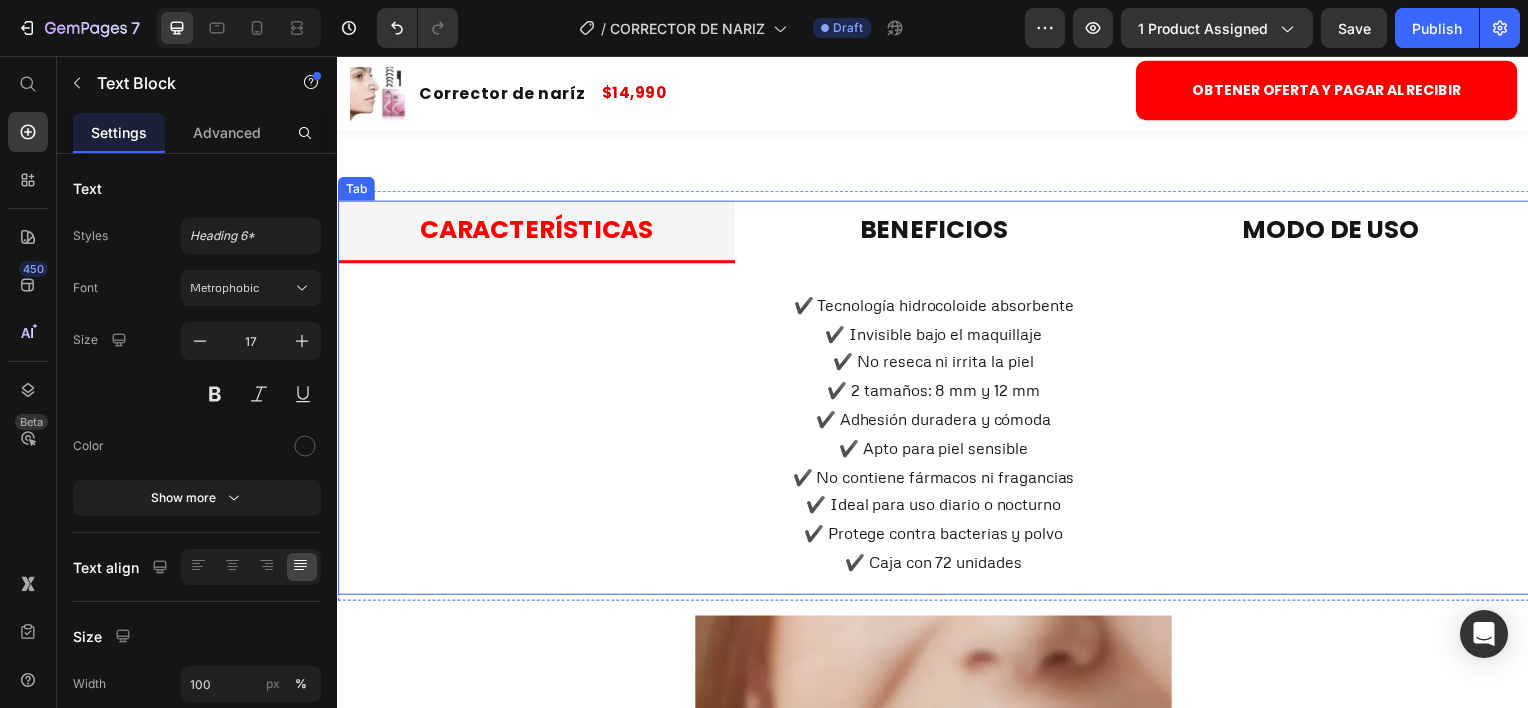 click on "Características" at bounding box center (537, 232) 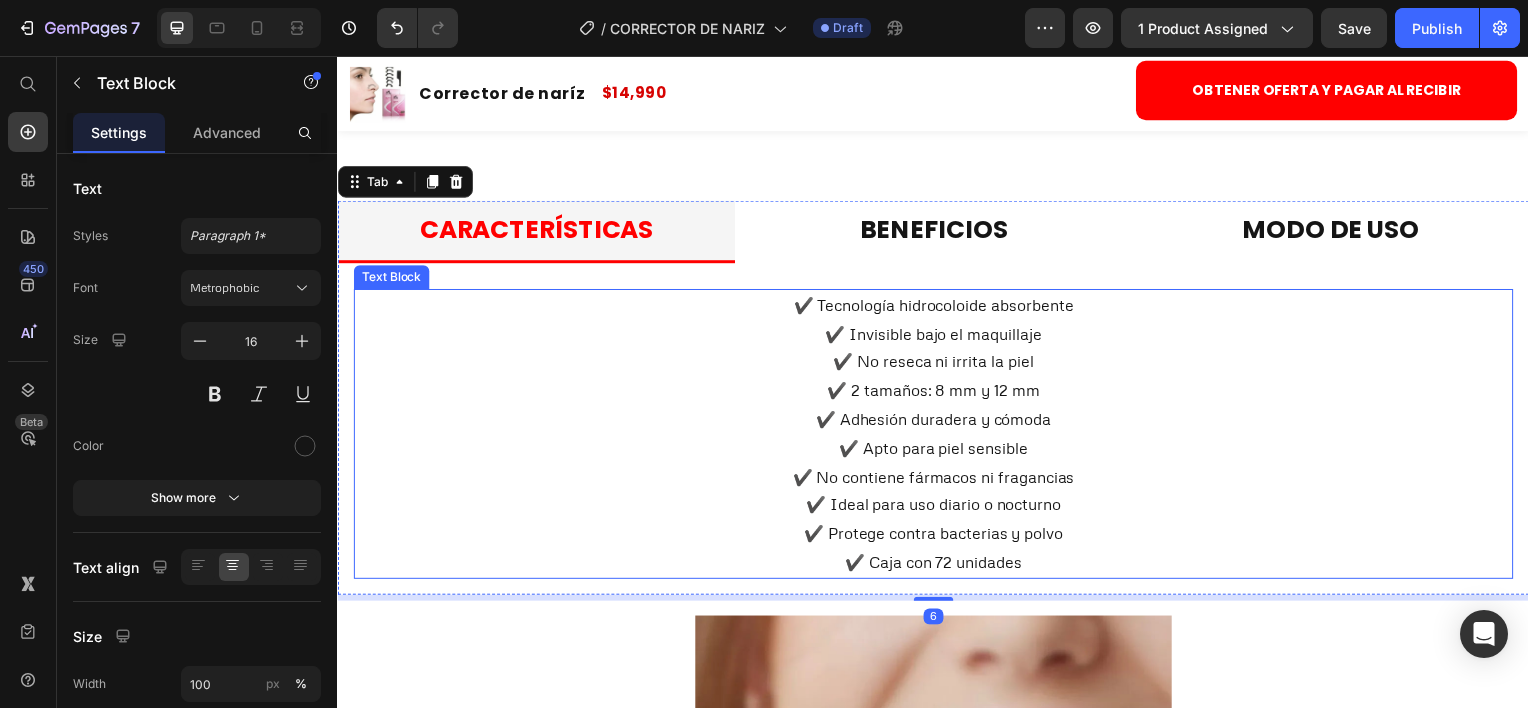 click on "✔️ No contiene fármacos ni fragancias" at bounding box center [937, 479] 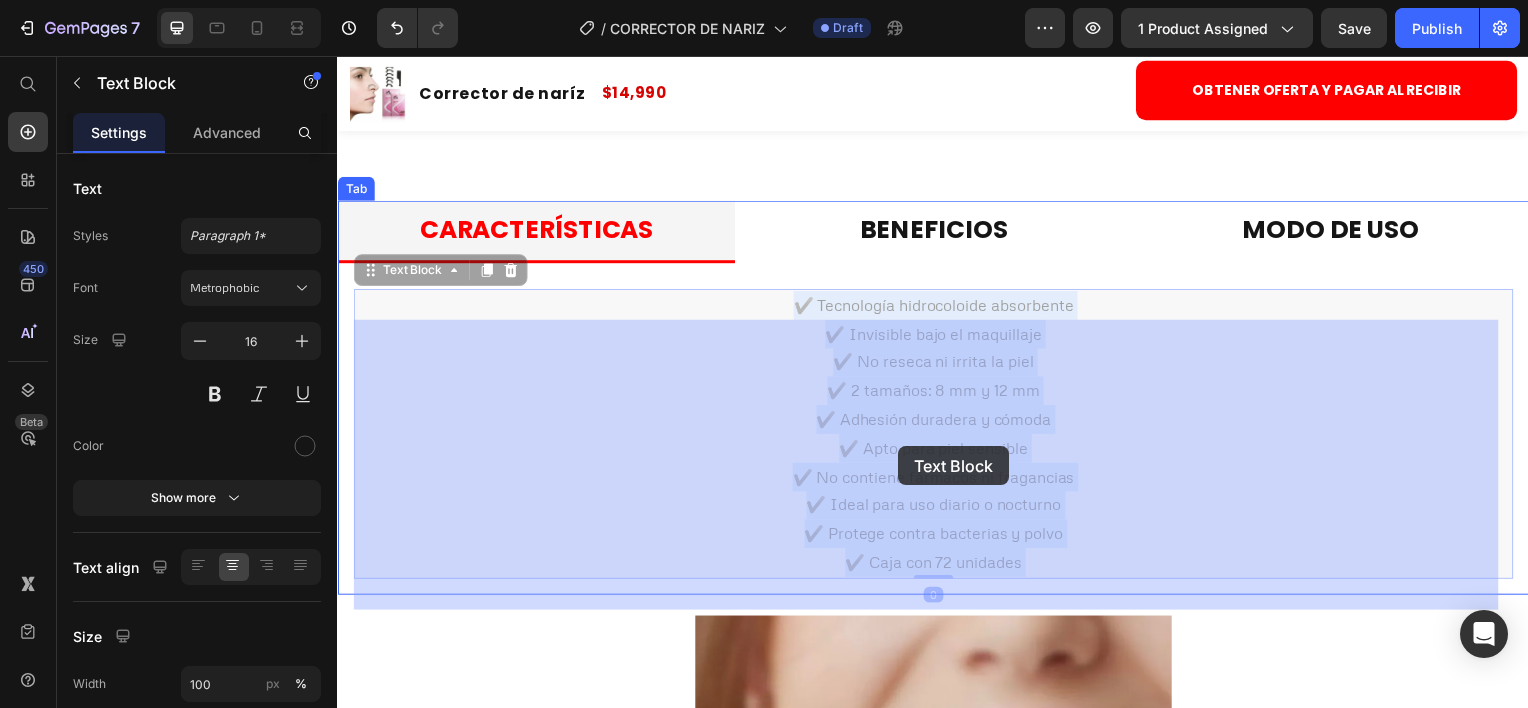 drag, startPoint x: 1036, startPoint y: 583, endPoint x: 990, endPoint y: 486, distance: 107.35455 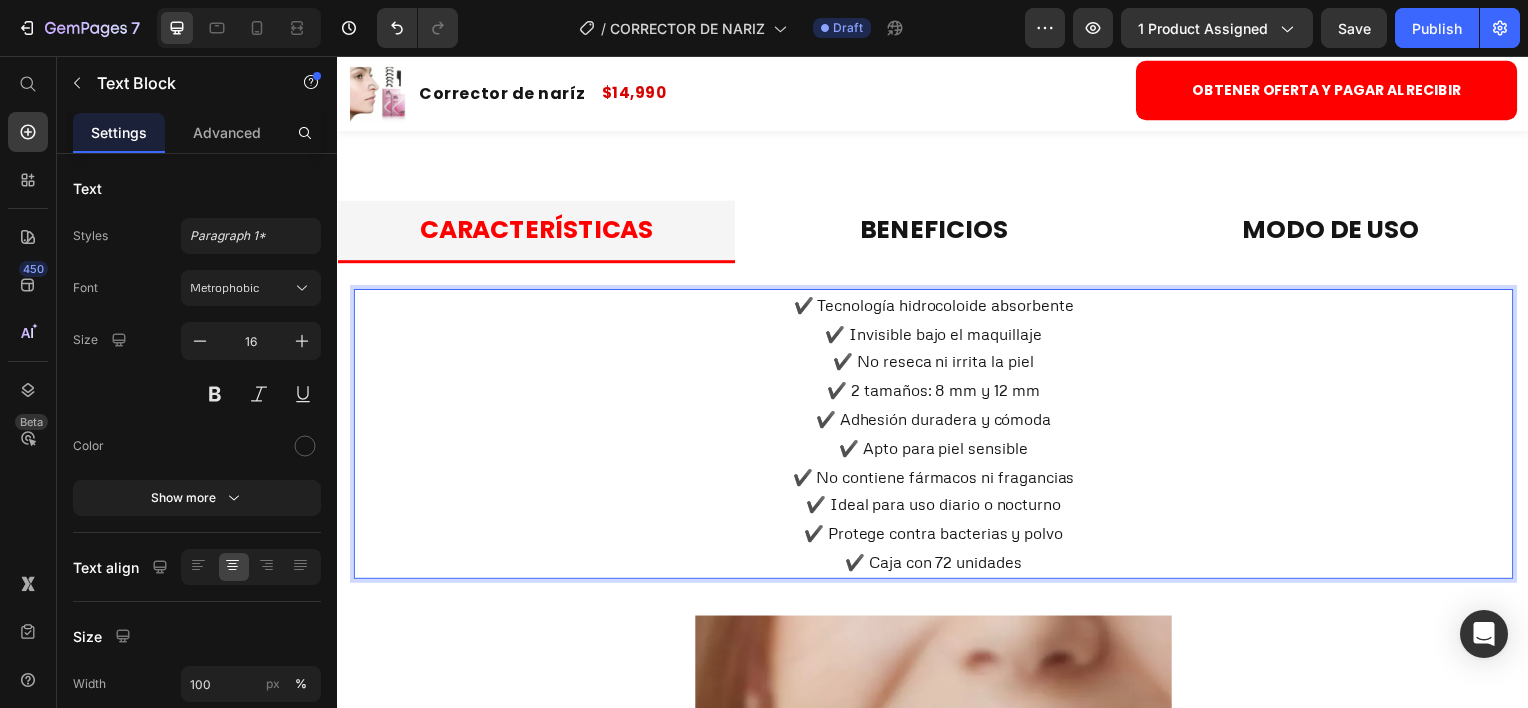 drag, startPoint x: 1043, startPoint y: 546, endPoint x: 1056, endPoint y: 593, distance: 48.76474 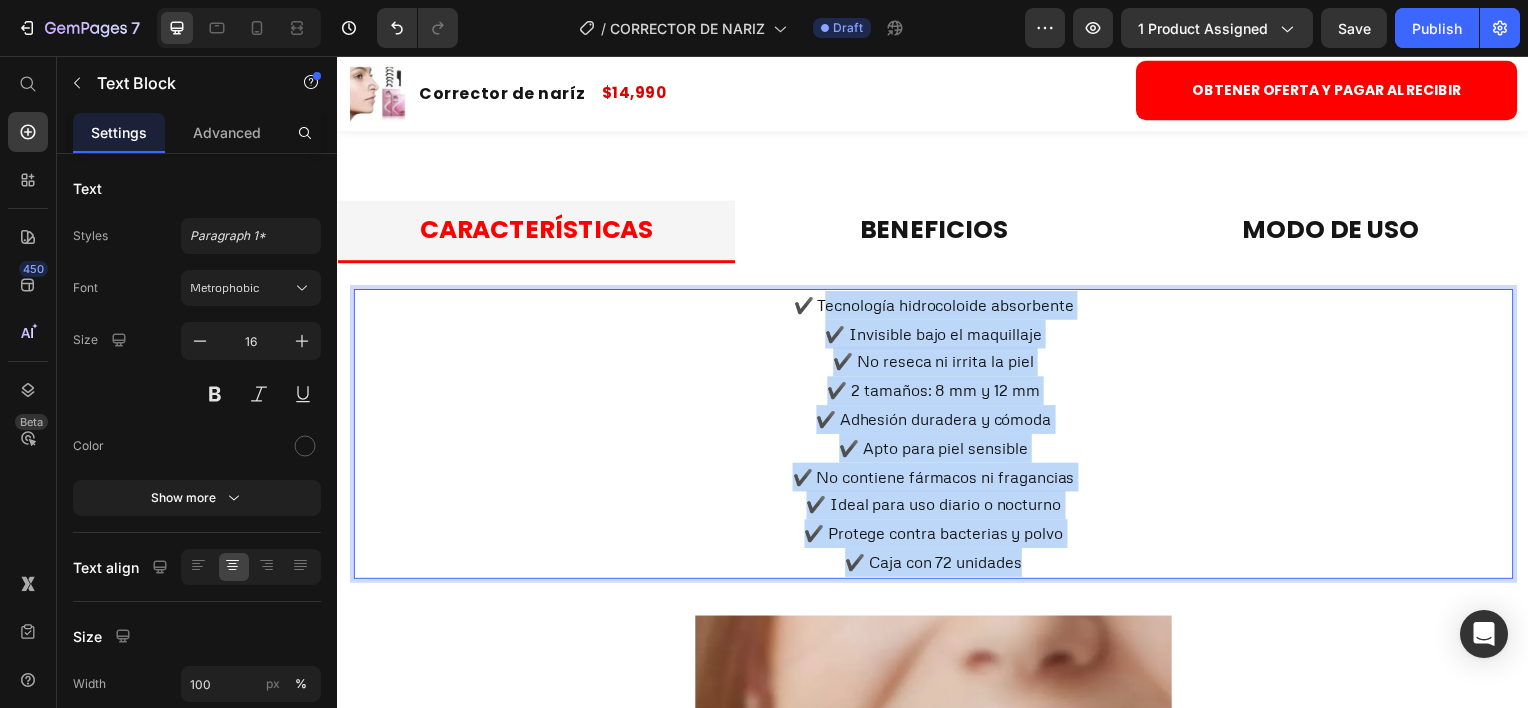 drag, startPoint x: 1046, startPoint y: 584, endPoint x: 817, endPoint y: 327, distance: 344.22375 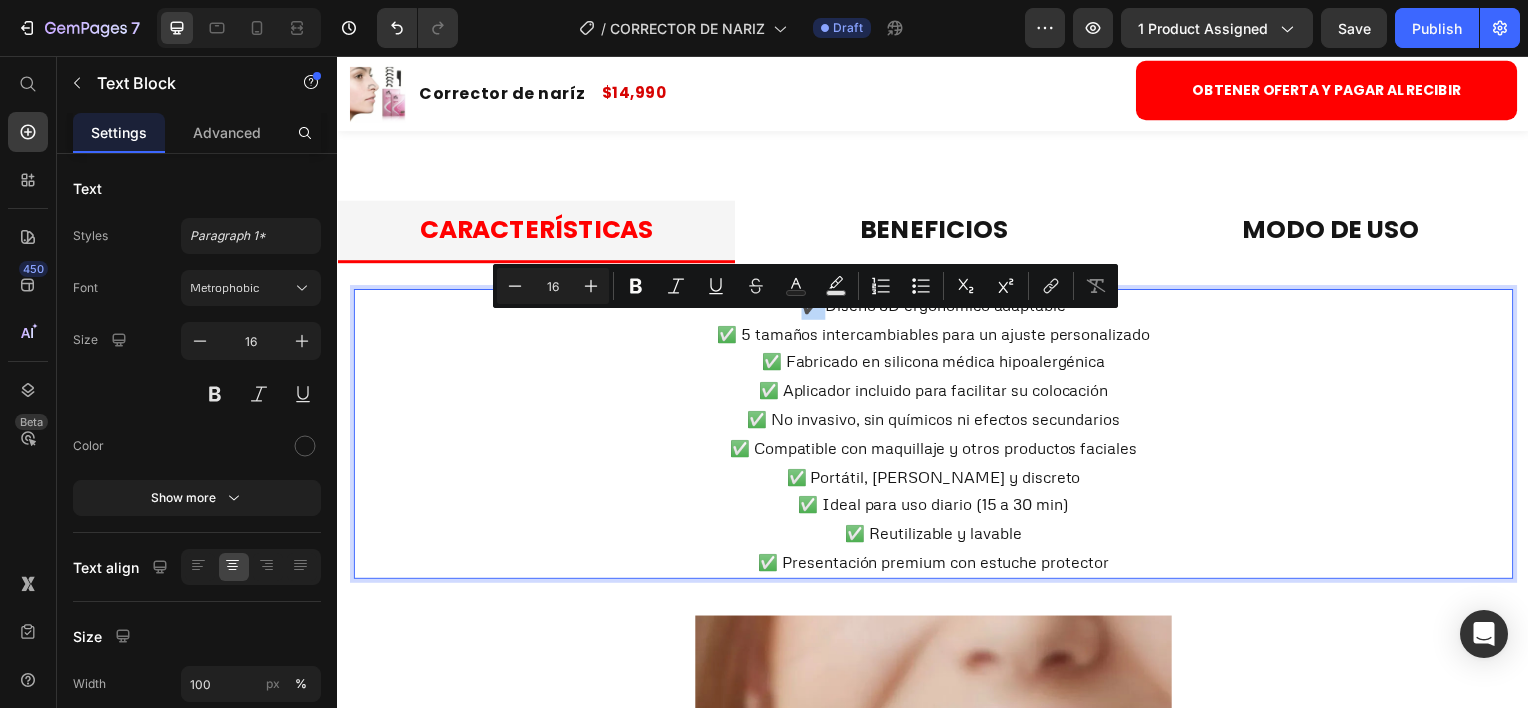 click on "✔️ Diseño 3D ergonómico adaptable" at bounding box center [937, 306] 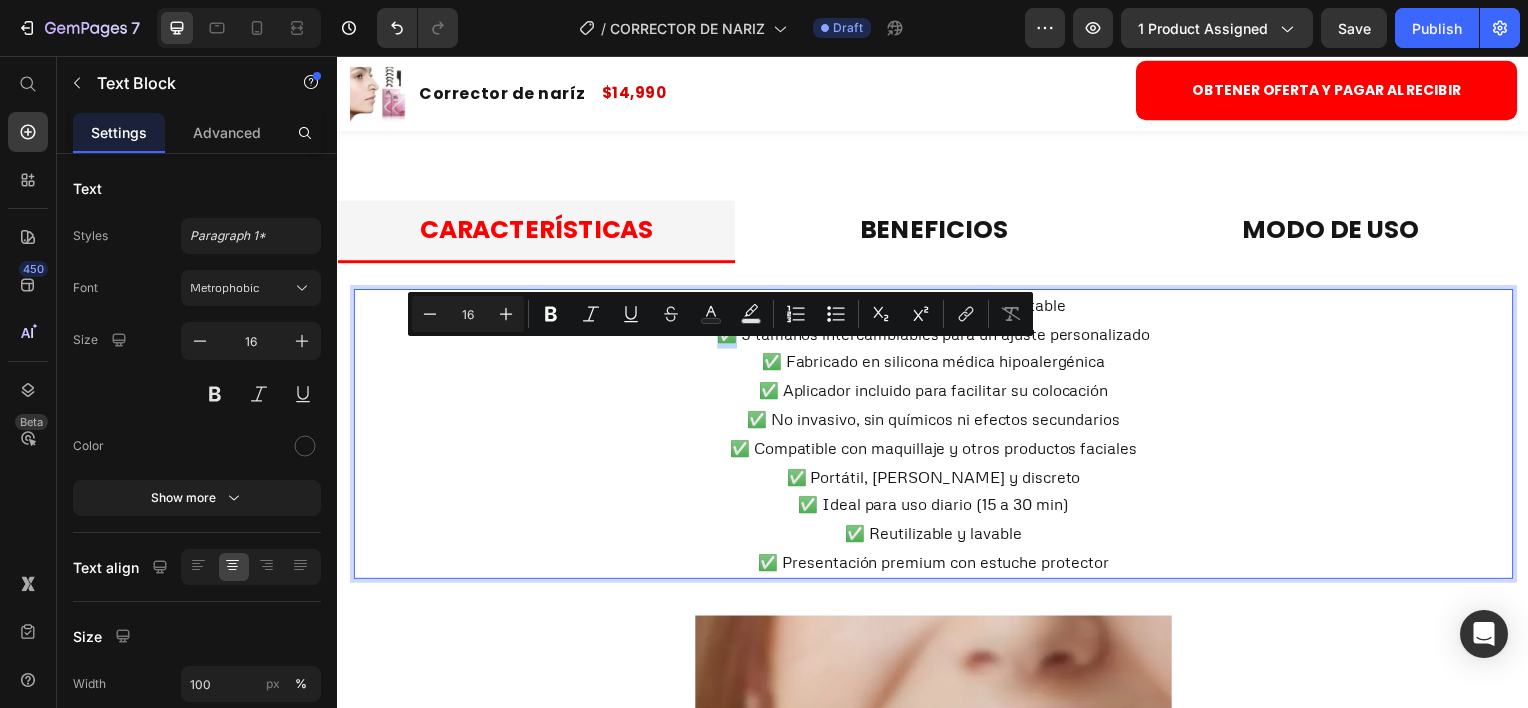 drag, startPoint x: 719, startPoint y: 355, endPoint x: 730, endPoint y: 359, distance: 11.7046995 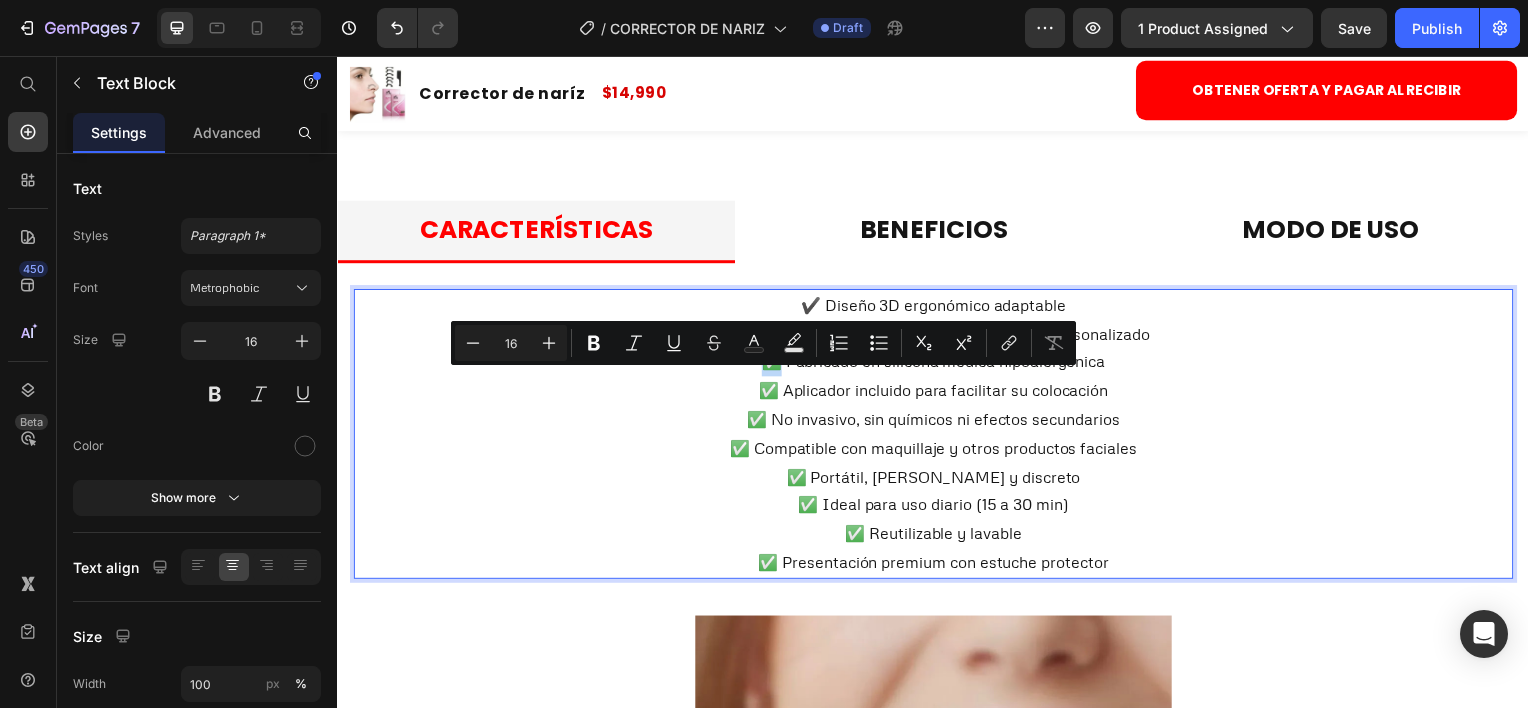 drag, startPoint x: 757, startPoint y: 388, endPoint x: 772, endPoint y: 392, distance: 15.524175 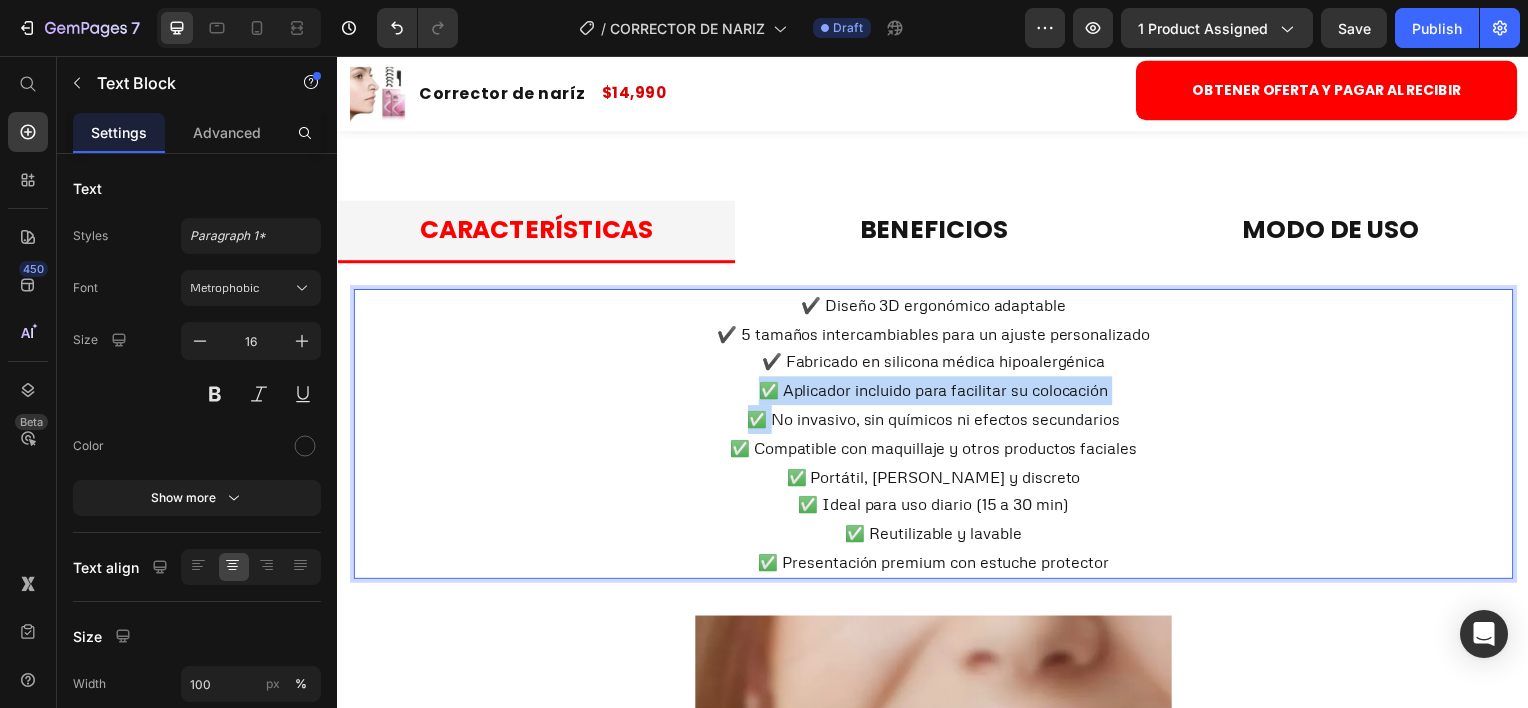 drag, startPoint x: 753, startPoint y: 421, endPoint x: 768, endPoint y: 428, distance: 16.552946 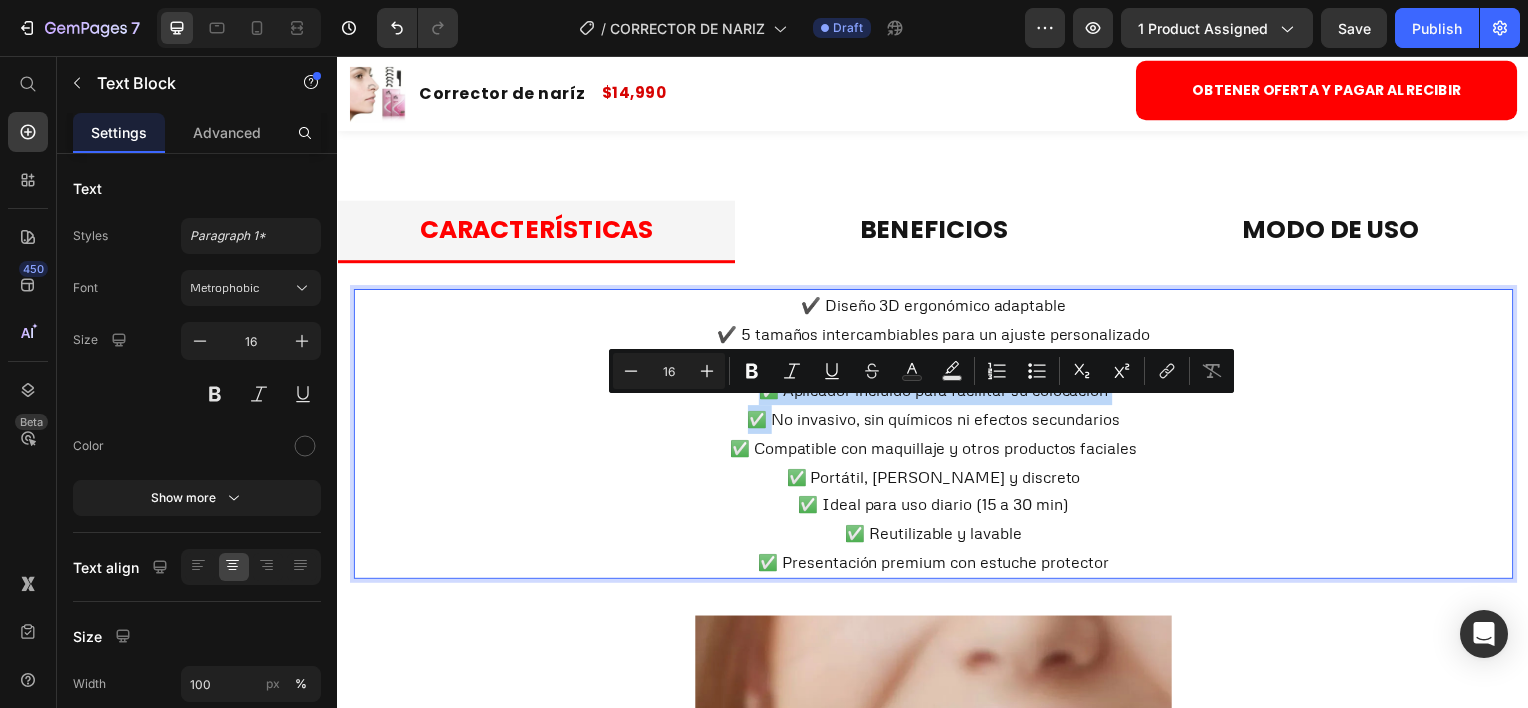 click on "✅ Aplicador incluido para facilitar su colocación" at bounding box center [937, 392] 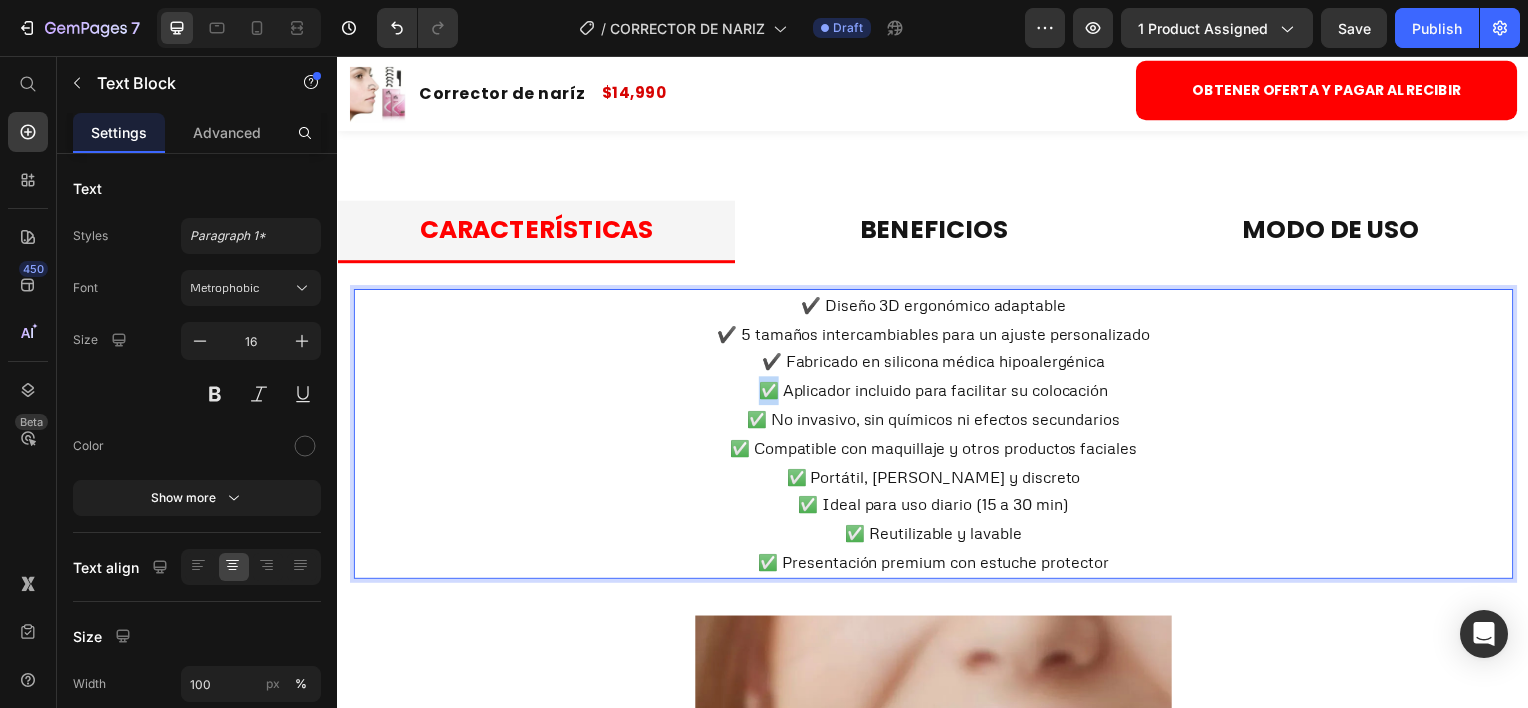 click on "✅ Aplicador incluido para facilitar su colocación" at bounding box center (937, 392) 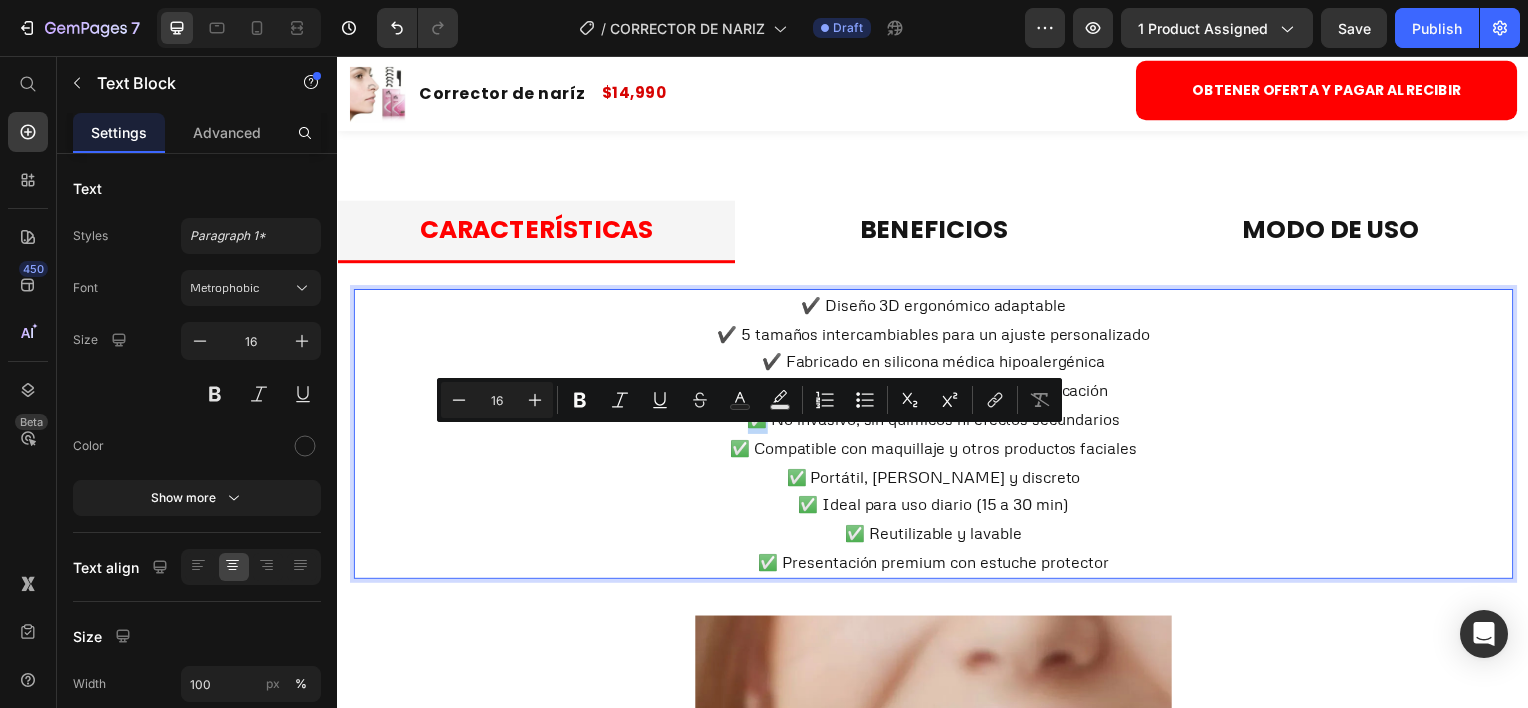 click on "✅ No invasivo, sin químicos ni efectos secundarios" at bounding box center (937, 421) 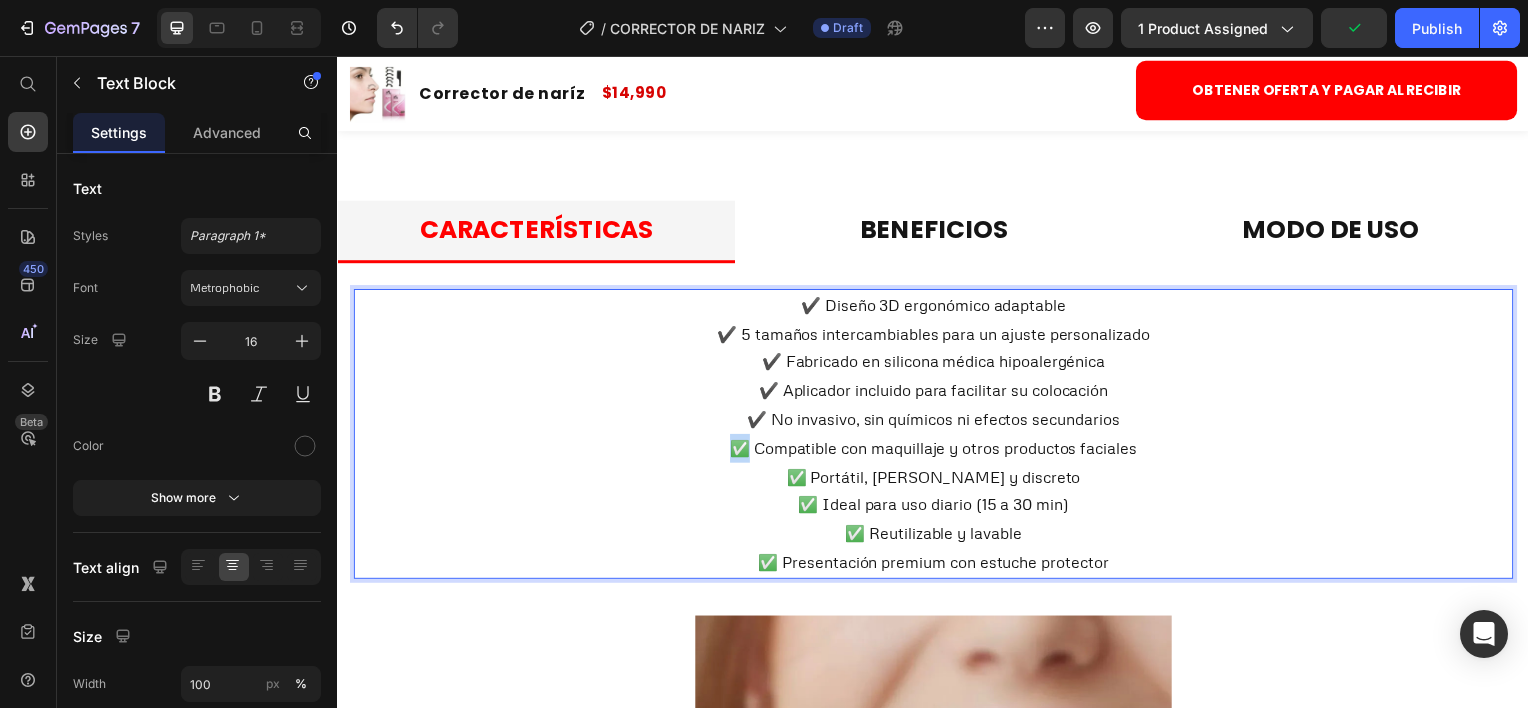 click on "✅ Compatible con maquillaje y otros productos faciales" at bounding box center [937, 450] 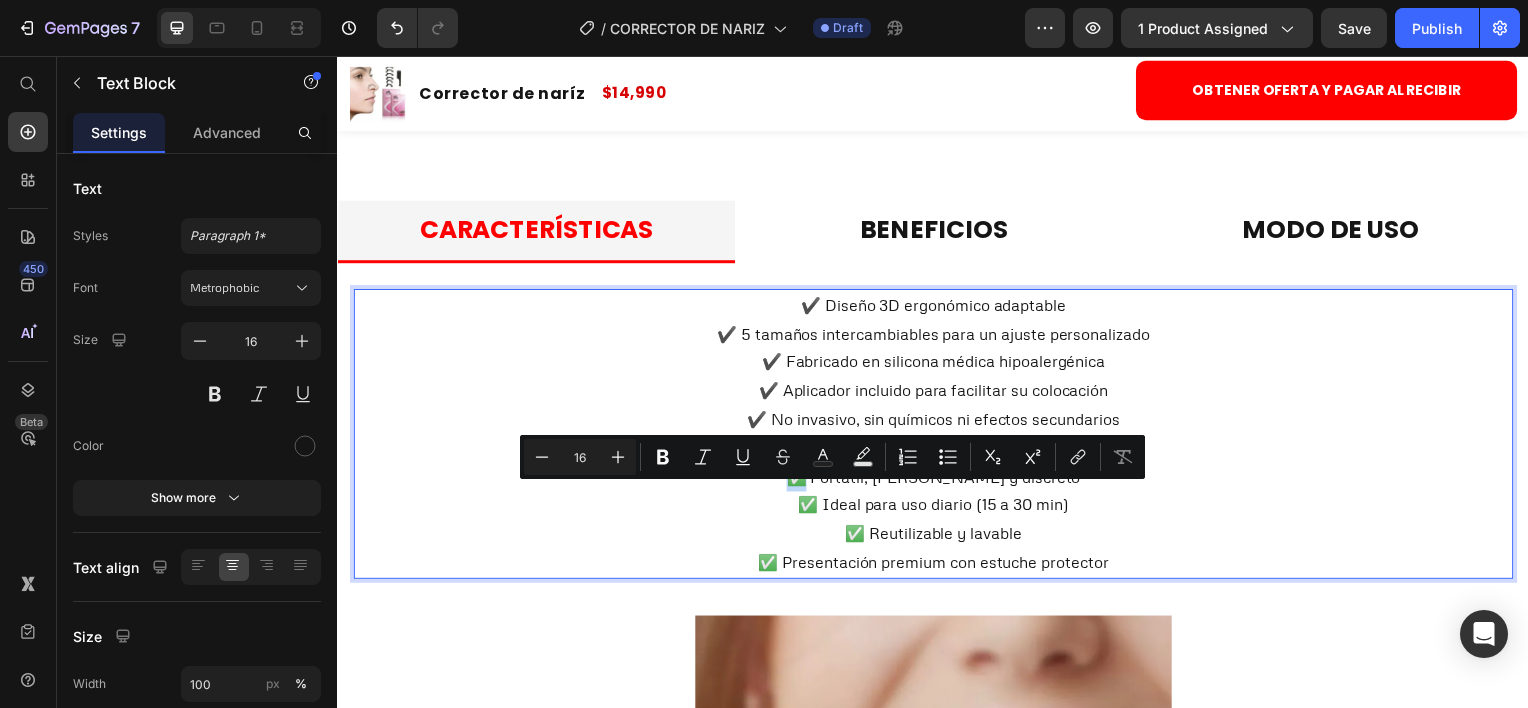 click on "✅ Portátil, liviano y discreto" at bounding box center (937, 479) 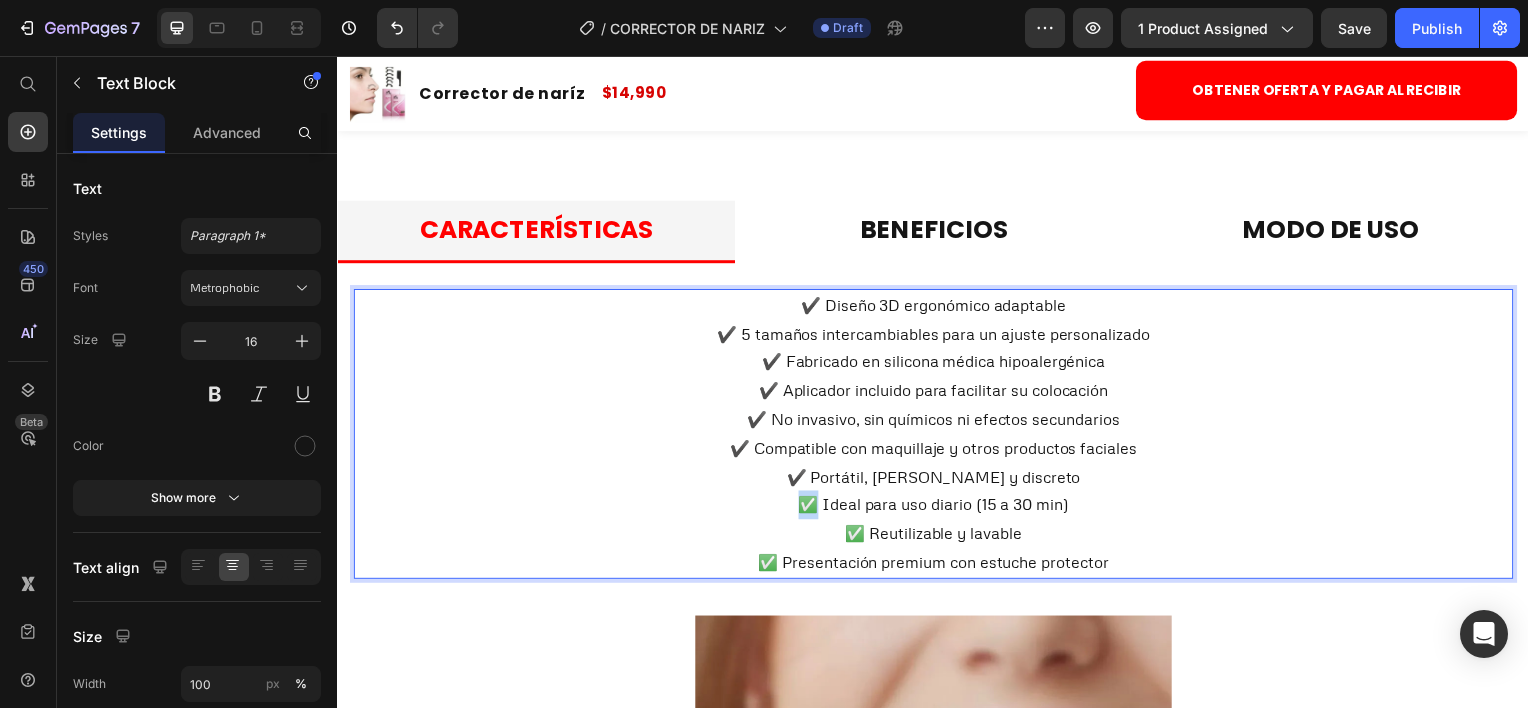 click on "✅ Ideal para uso diario (15 a 30 min)" at bounding box center (937, 507) 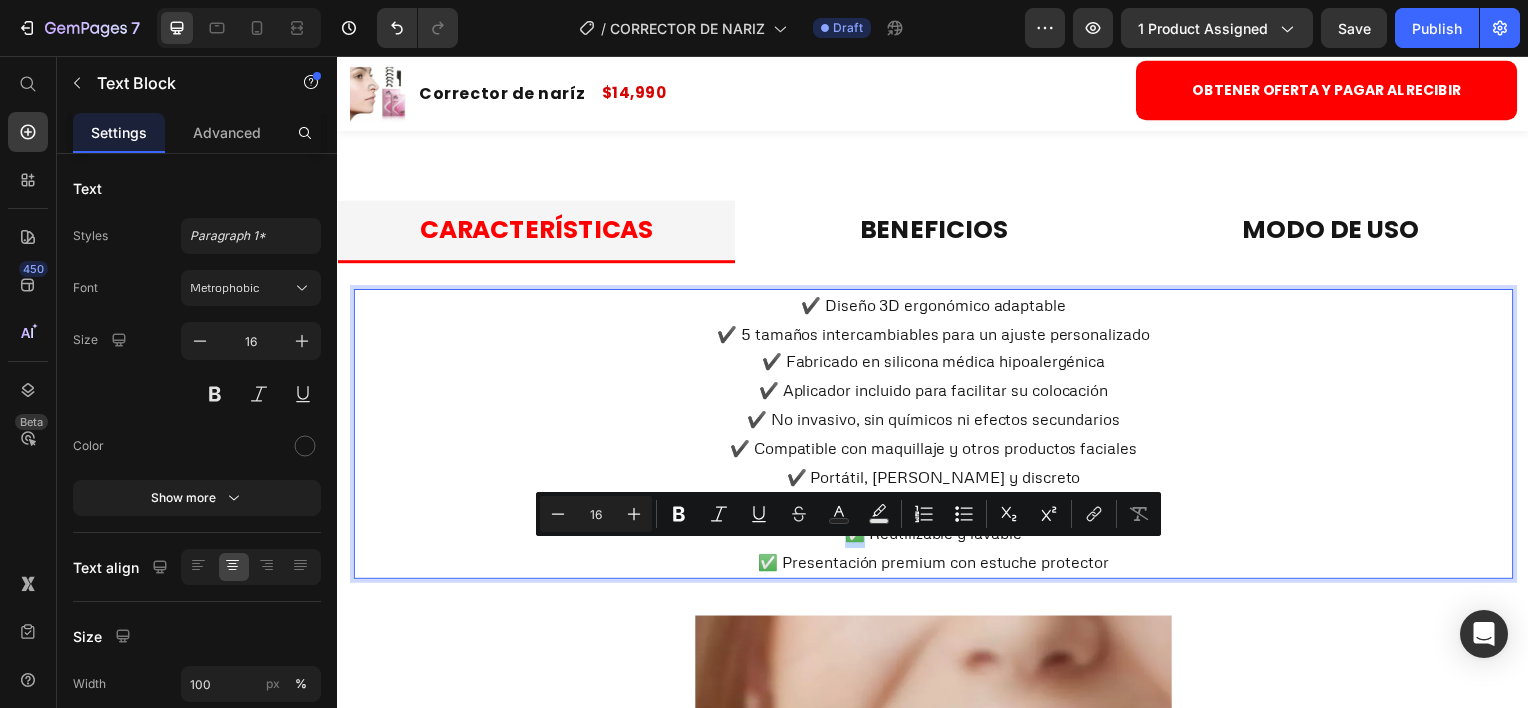 click on "✅ Reutilizable y lavable" at bounding box center [937, 536] 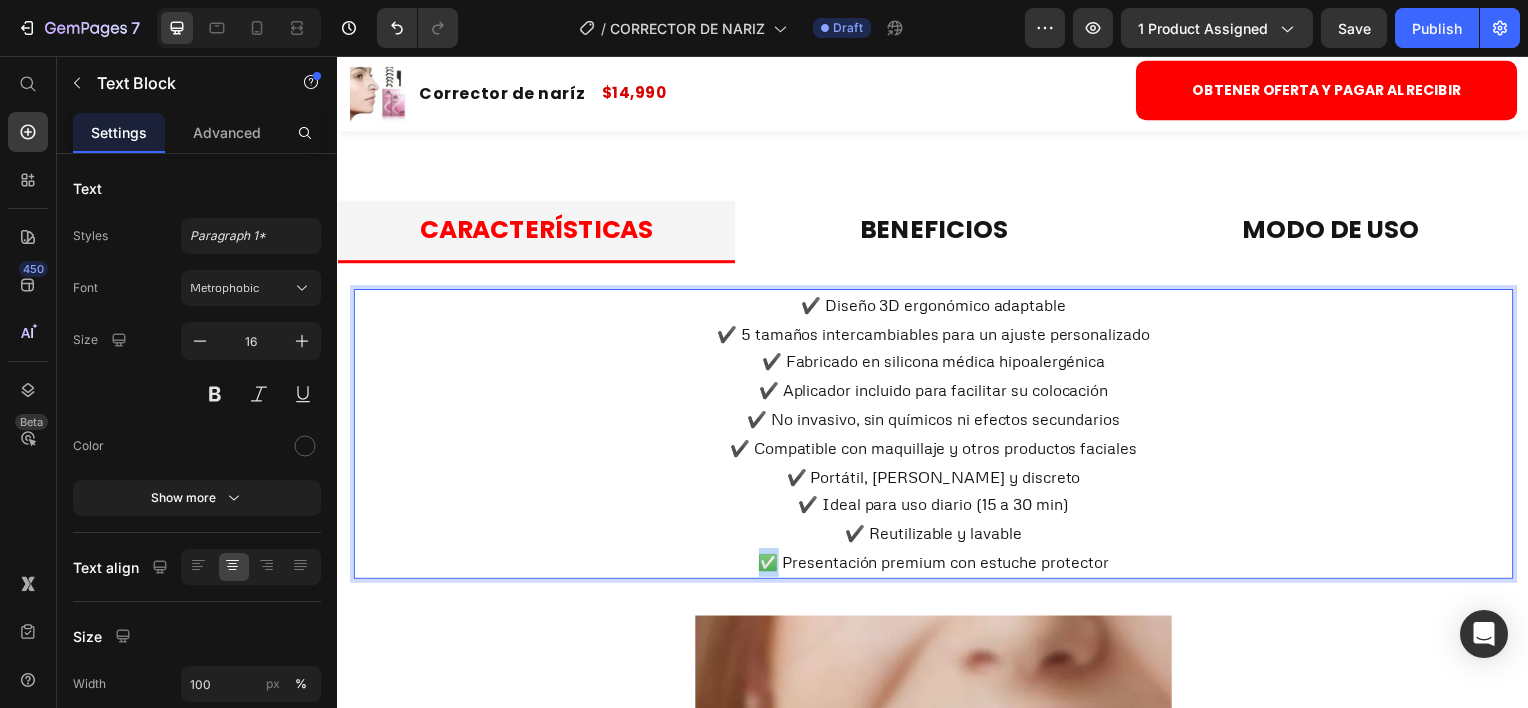 drag, startPoint x: 756, startPoint y: 584, endPoint x: 768, endPoint y: 586, distance: 12.165525 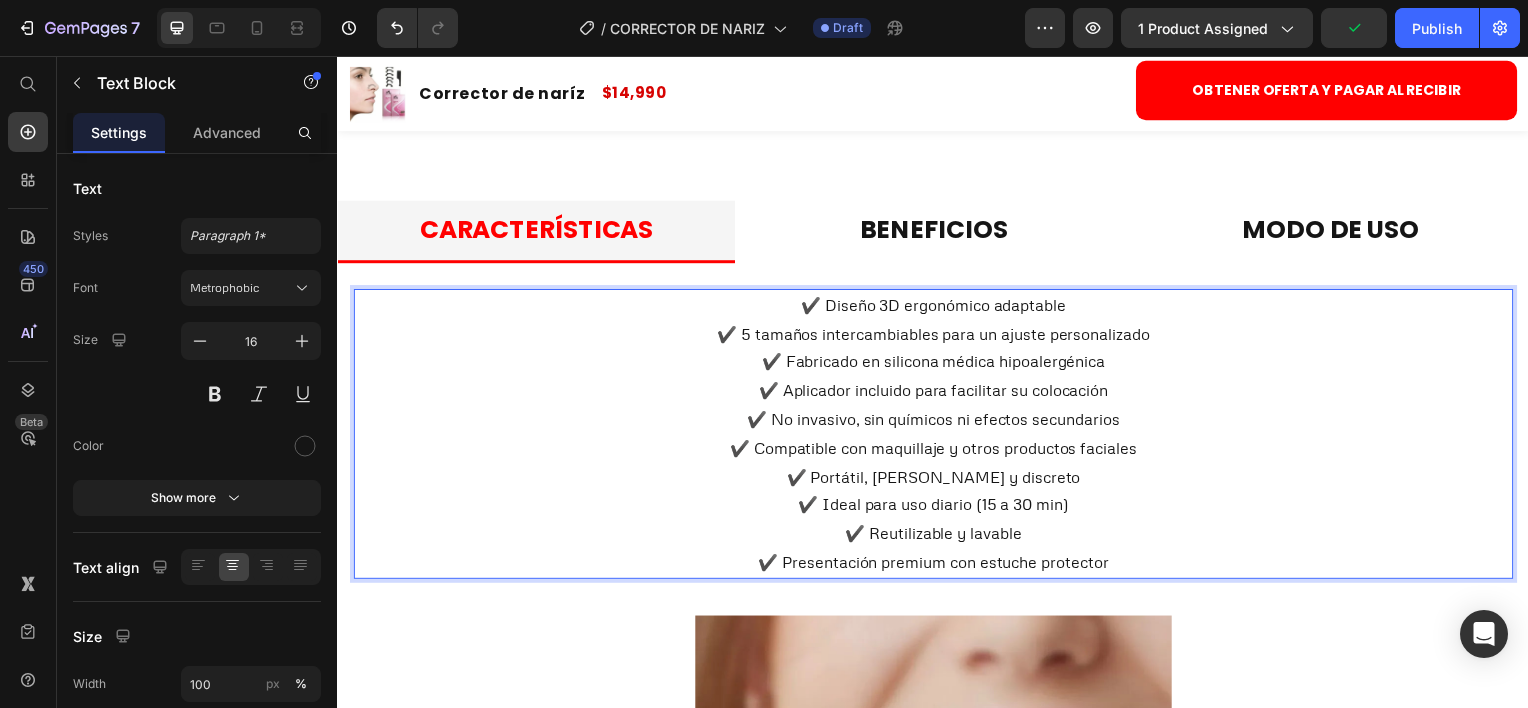 click on "✔️ 5 tamaños intercambiables para un ajuste personalizado" at bounding box center [937, 335] 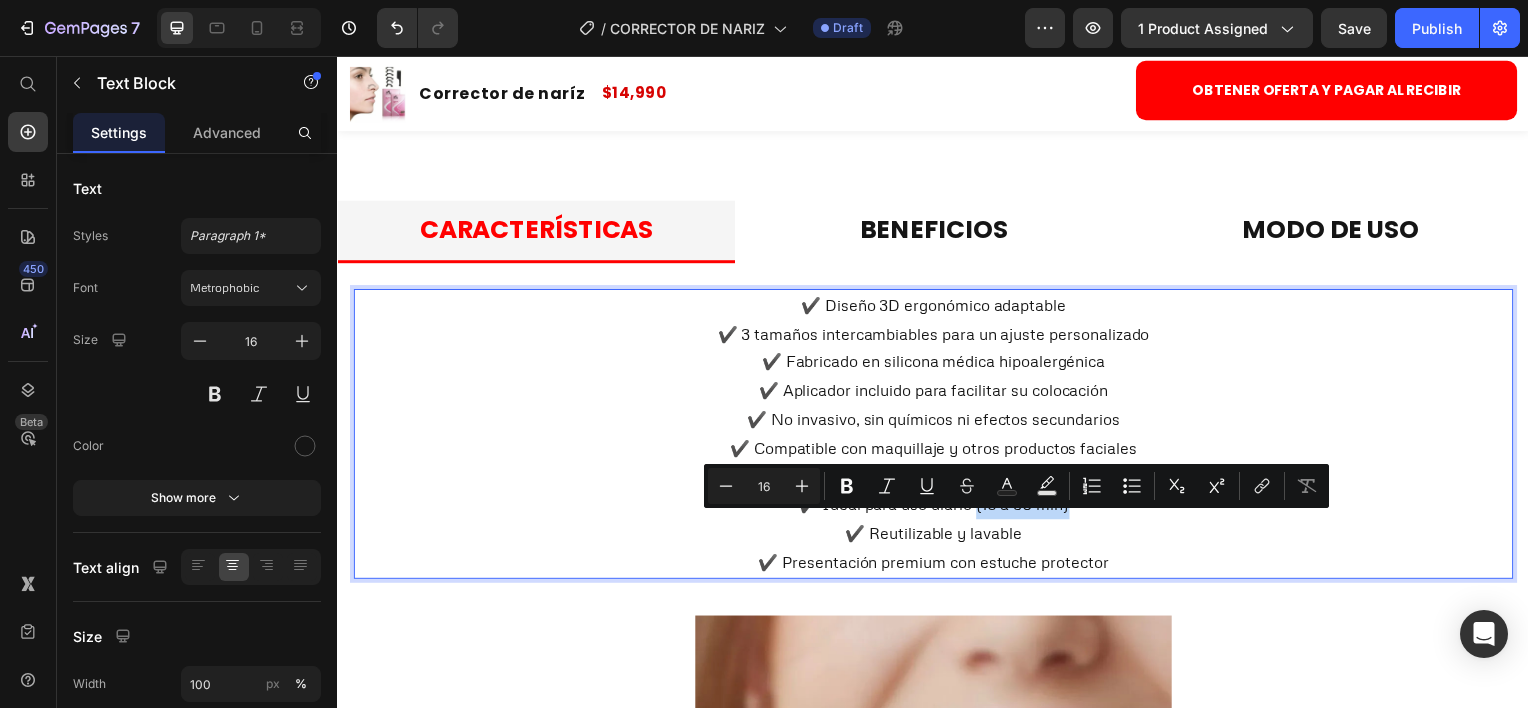 drag, startPoint x: 1080, startPoint y: 534, endPoint x: 973, endPoint y: 527, distance: 107.22873 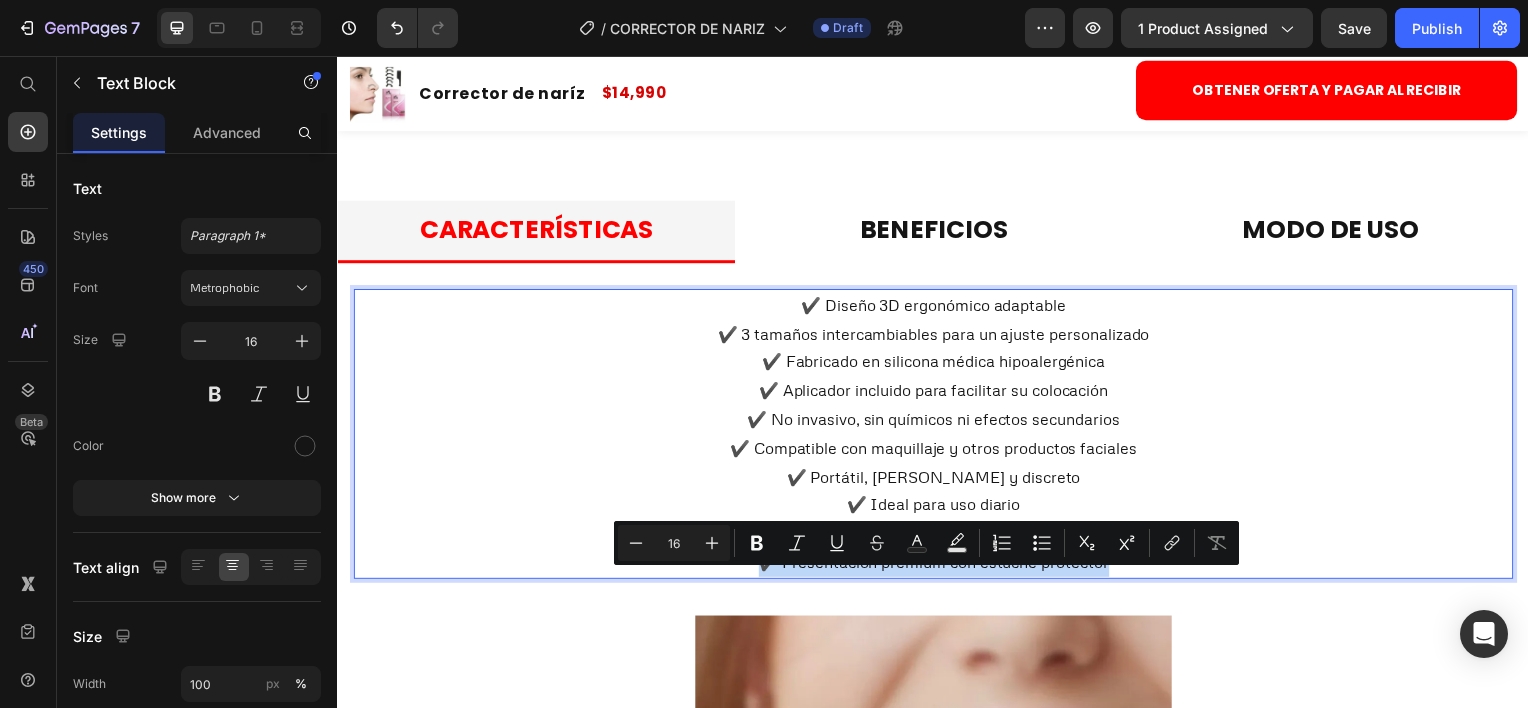 drag, startPoint x: 1111, startPoint y: 592, endPoint x: 726, endPoint y: 587, distance: 385.03247 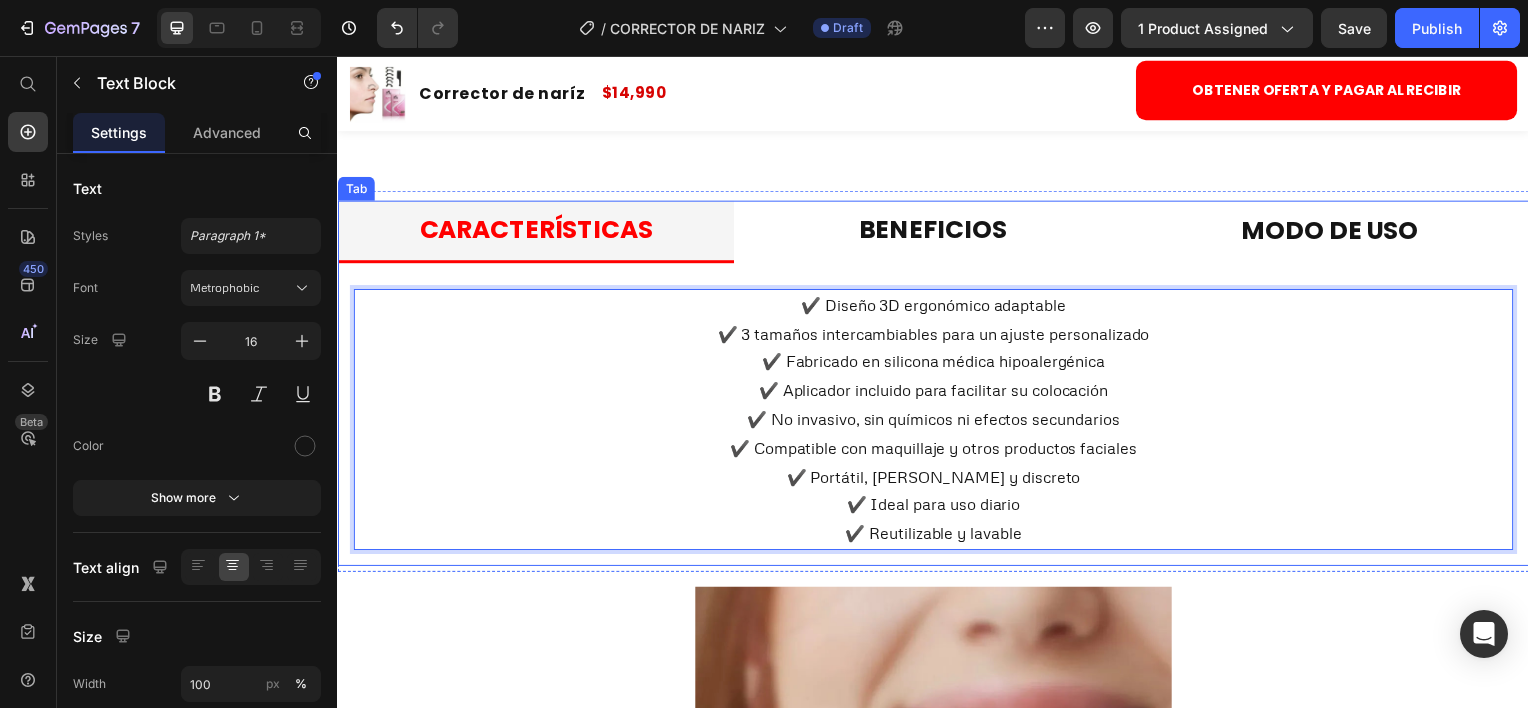 click on "Modo de uso" at bounding box center [1336, 232] 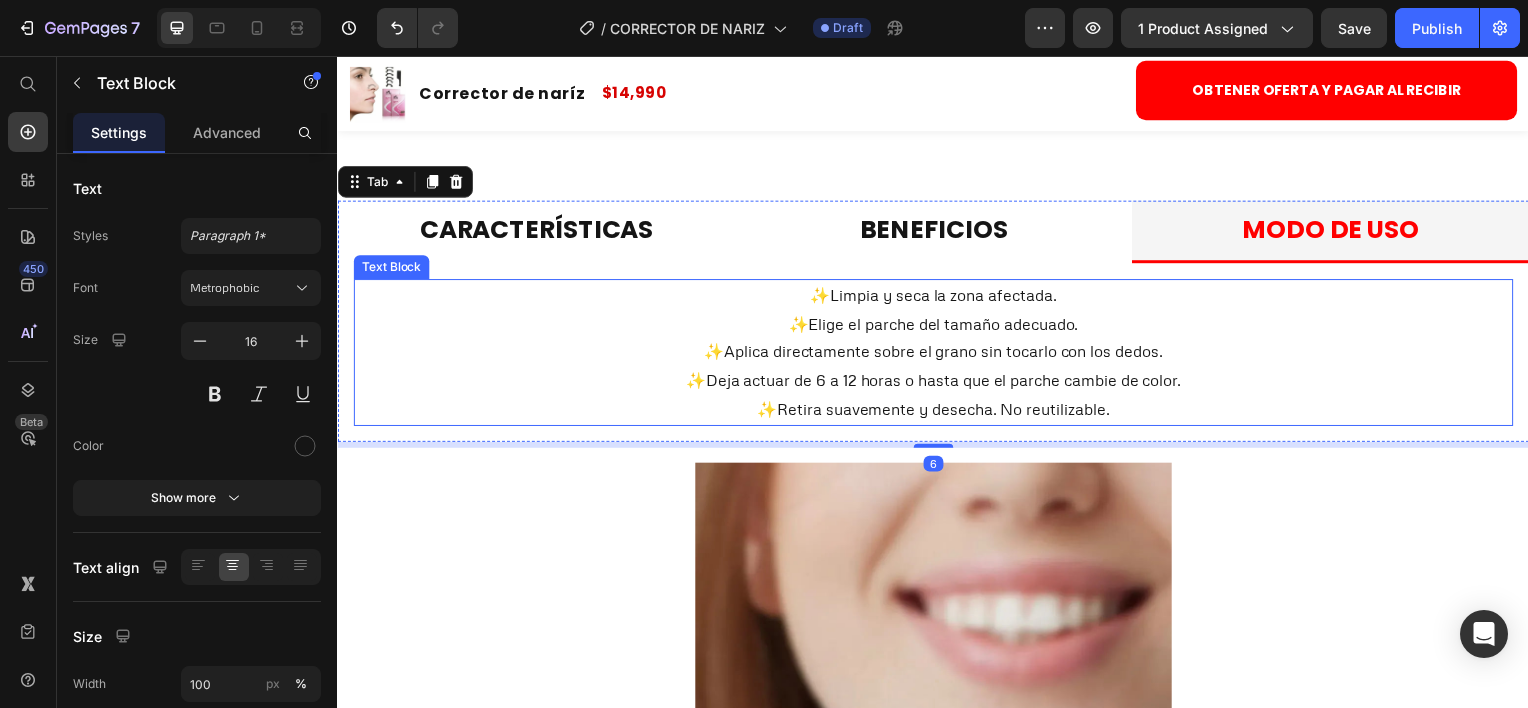 click on "✨  Retira suavemente y desecha. No reutilizable." at bounding box center [937, 411] 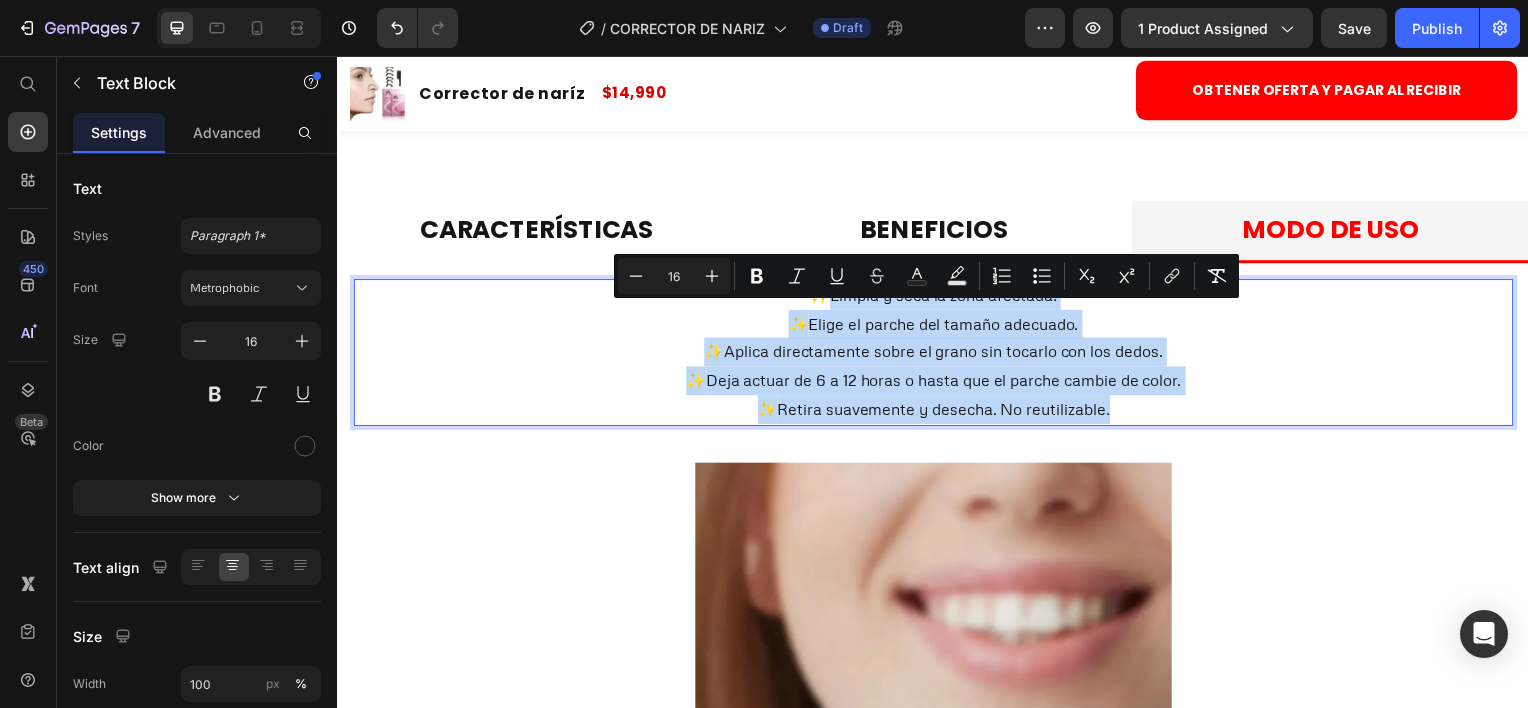 drag, startPoint x: 1120, startPoint y: 438, endPoint x: 819, endPoint y: 325, distance: 321.51205 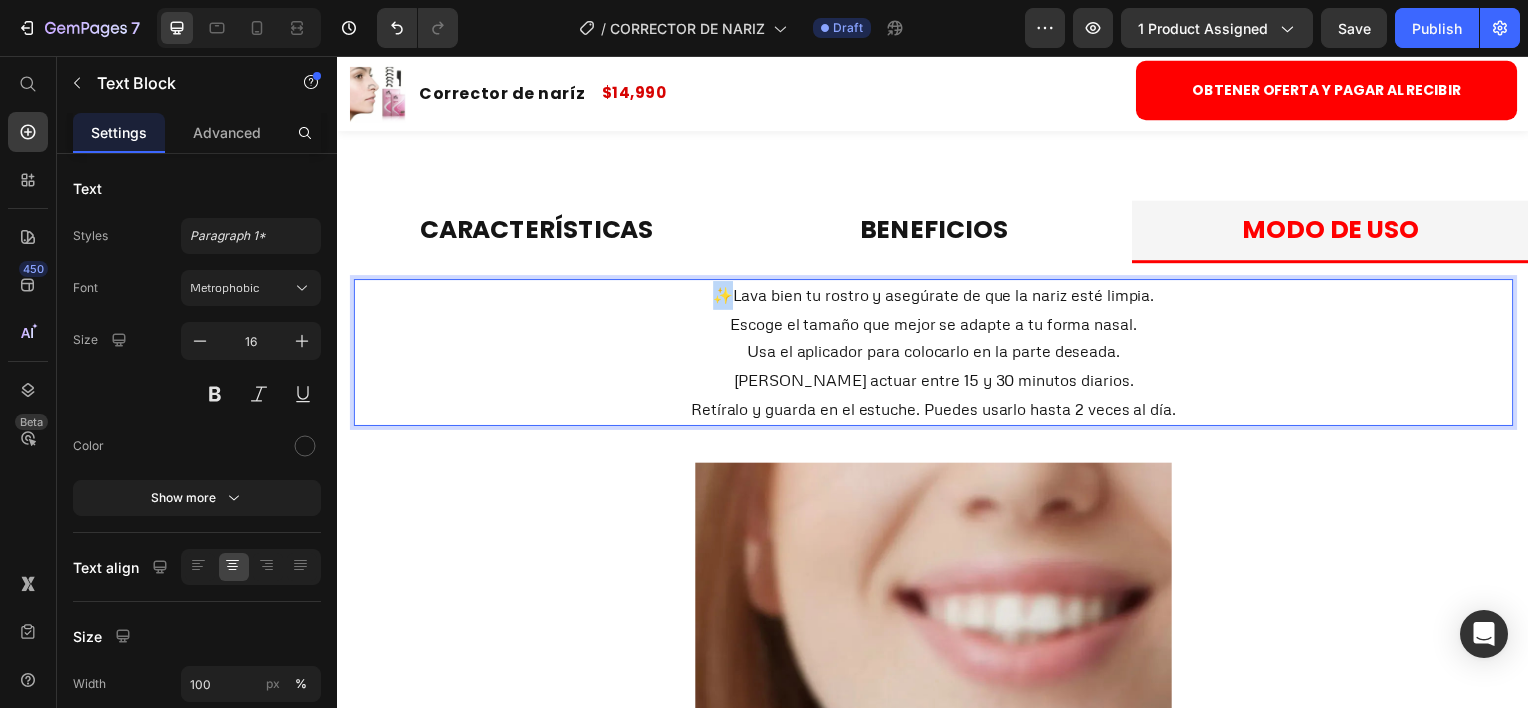 click on "✨" at bounding box center [725, 296] 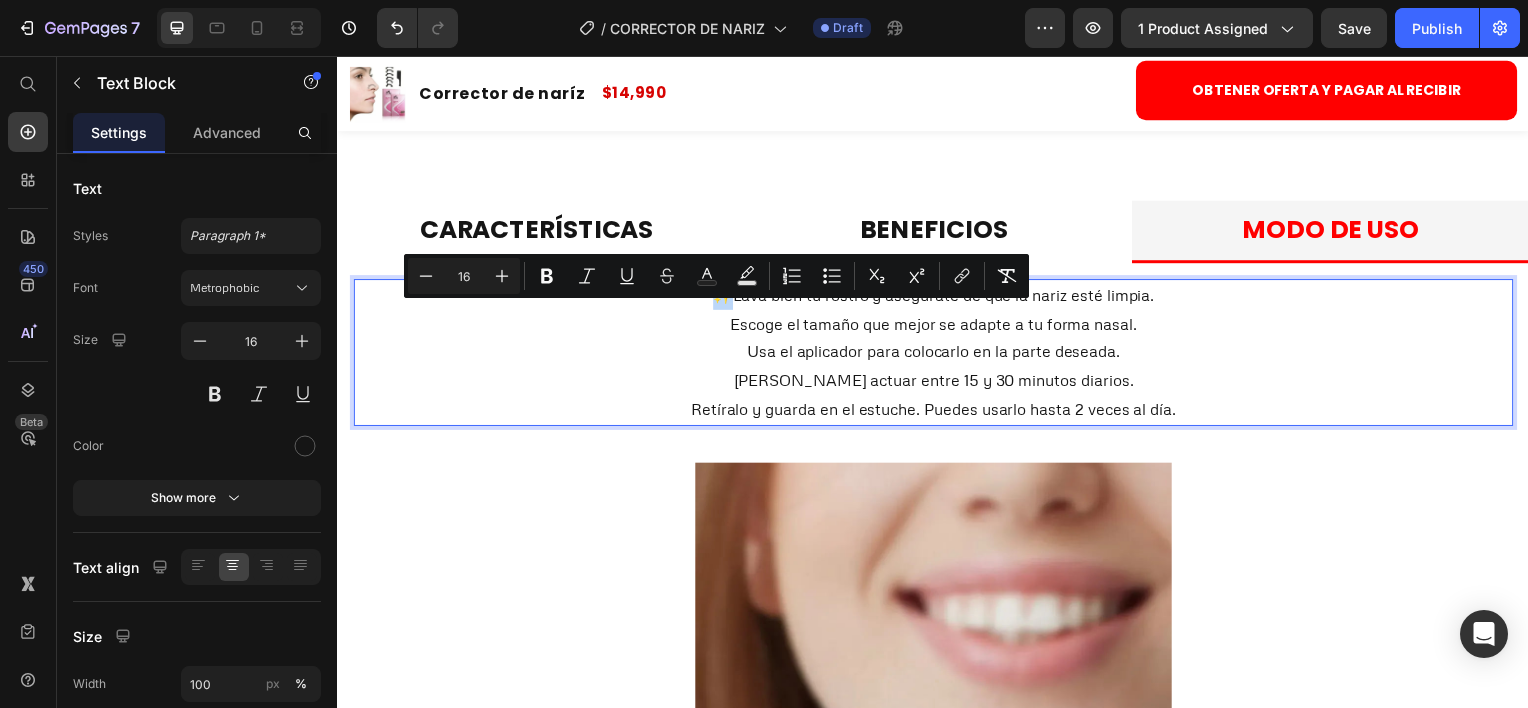 copy on "✨" 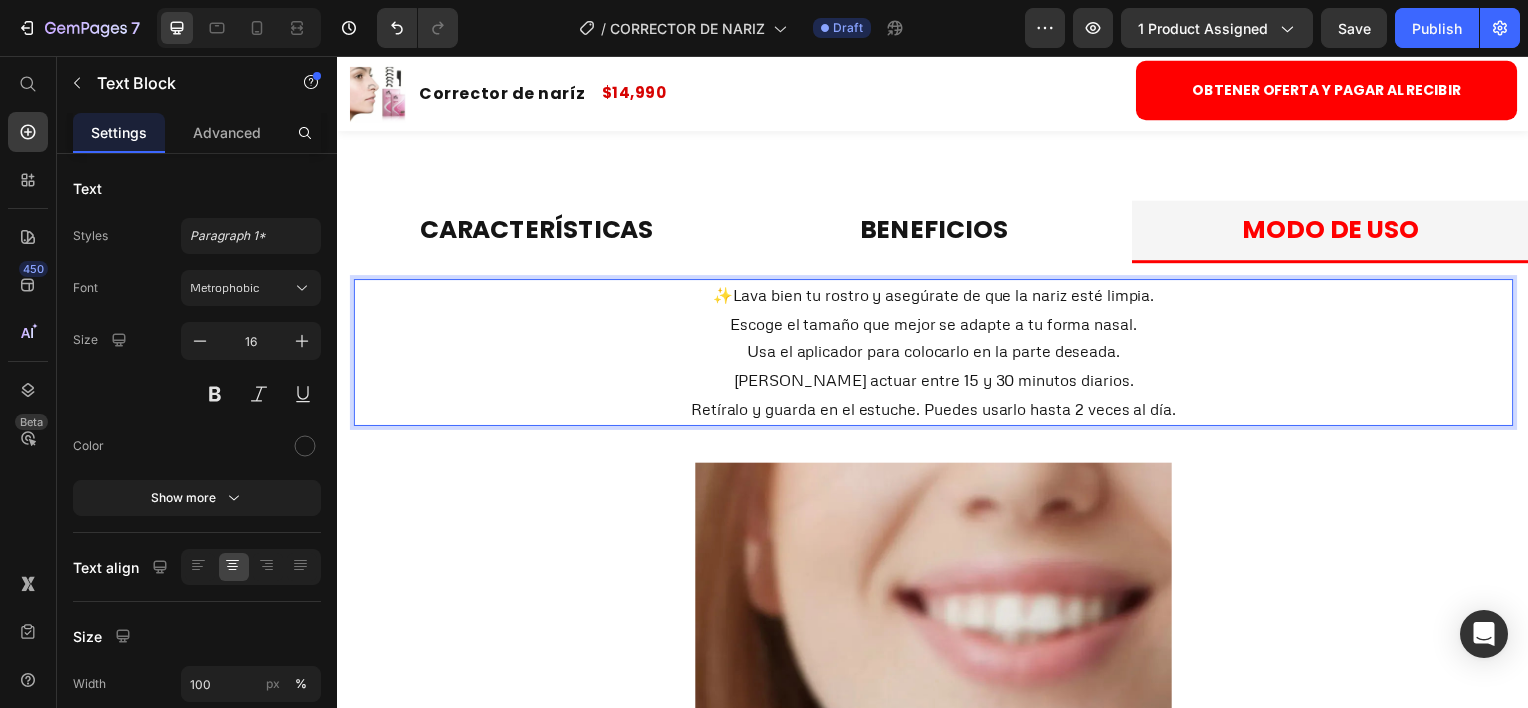 click on "Escoge el tamaño que mejor se adapte a tu forma nasal." at bounding box center [937, 325] 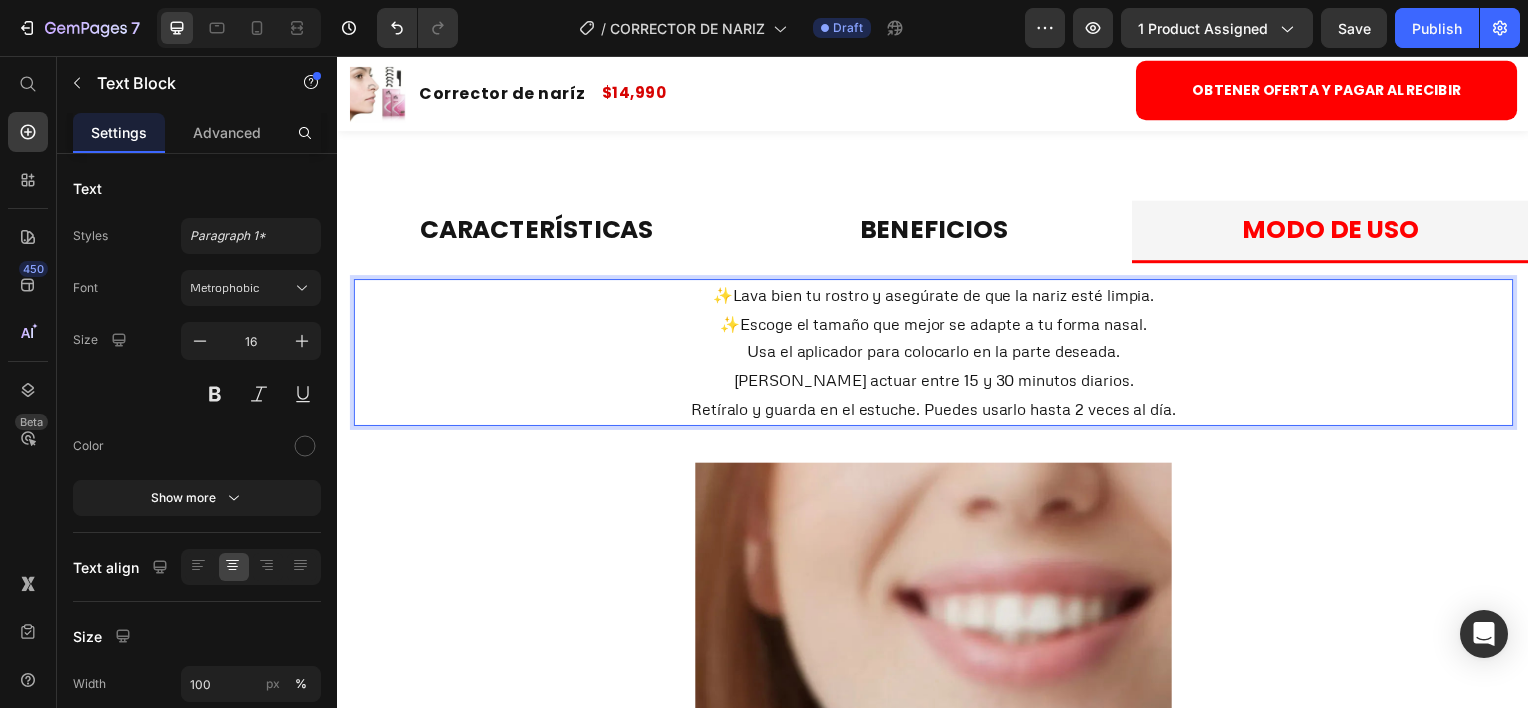 click on "Usa el aplicador para colocarlo en la parte deseada." at bounding box center [937, 353] 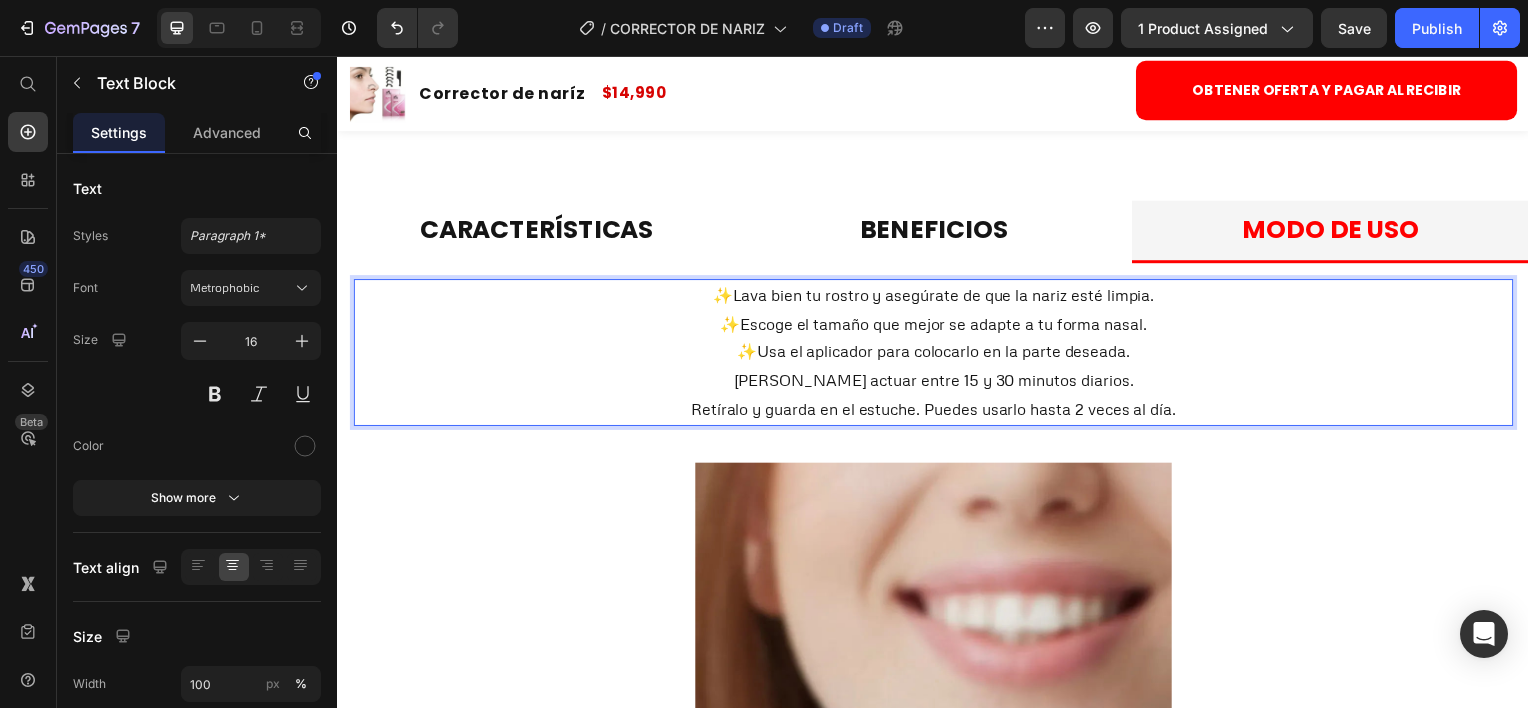 click on "Déjalo actuar entre 15 y 30 minutos diarios." at bounding box center [937, 382] 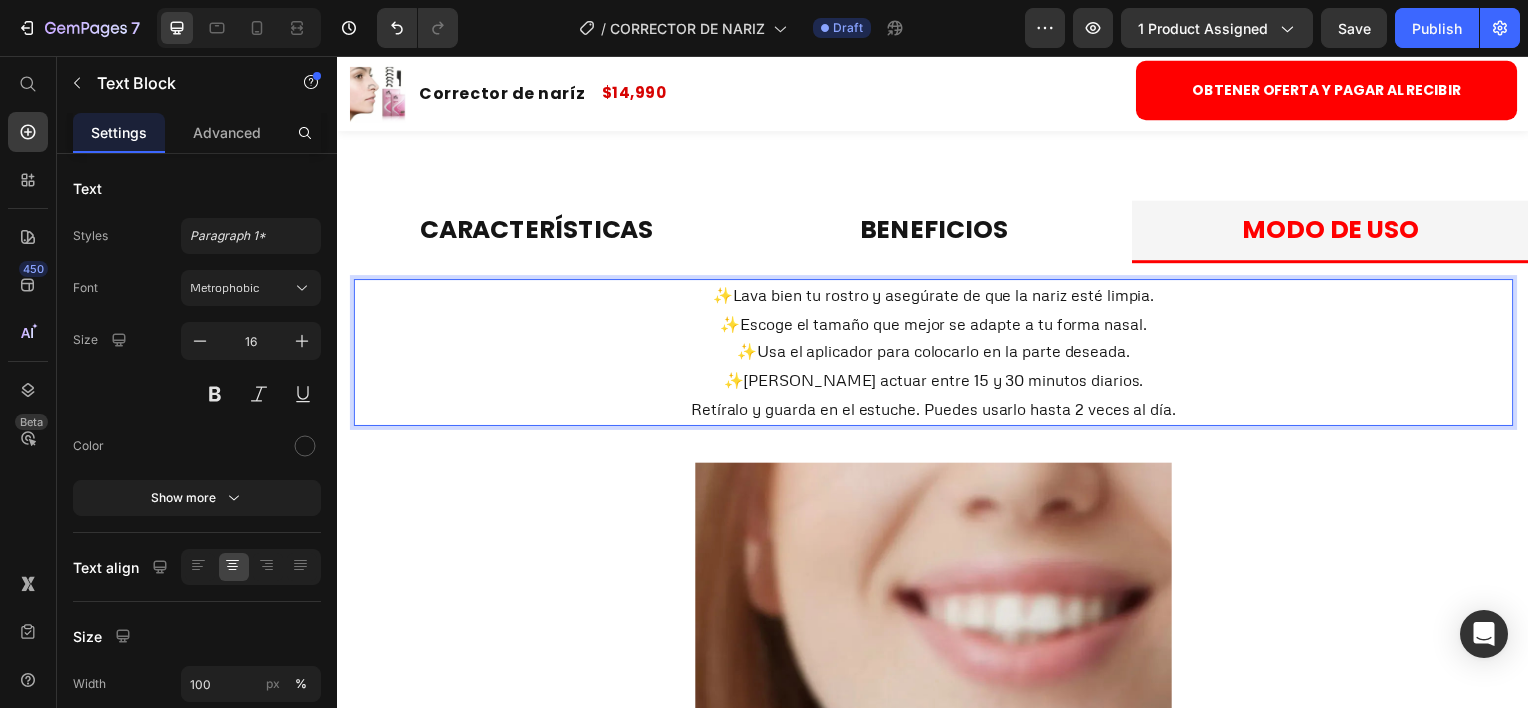 click on "Retíralo y guarda en el estuche. Puedes usarlo hasta 2 veces al día." at bounding box center (937, 411) 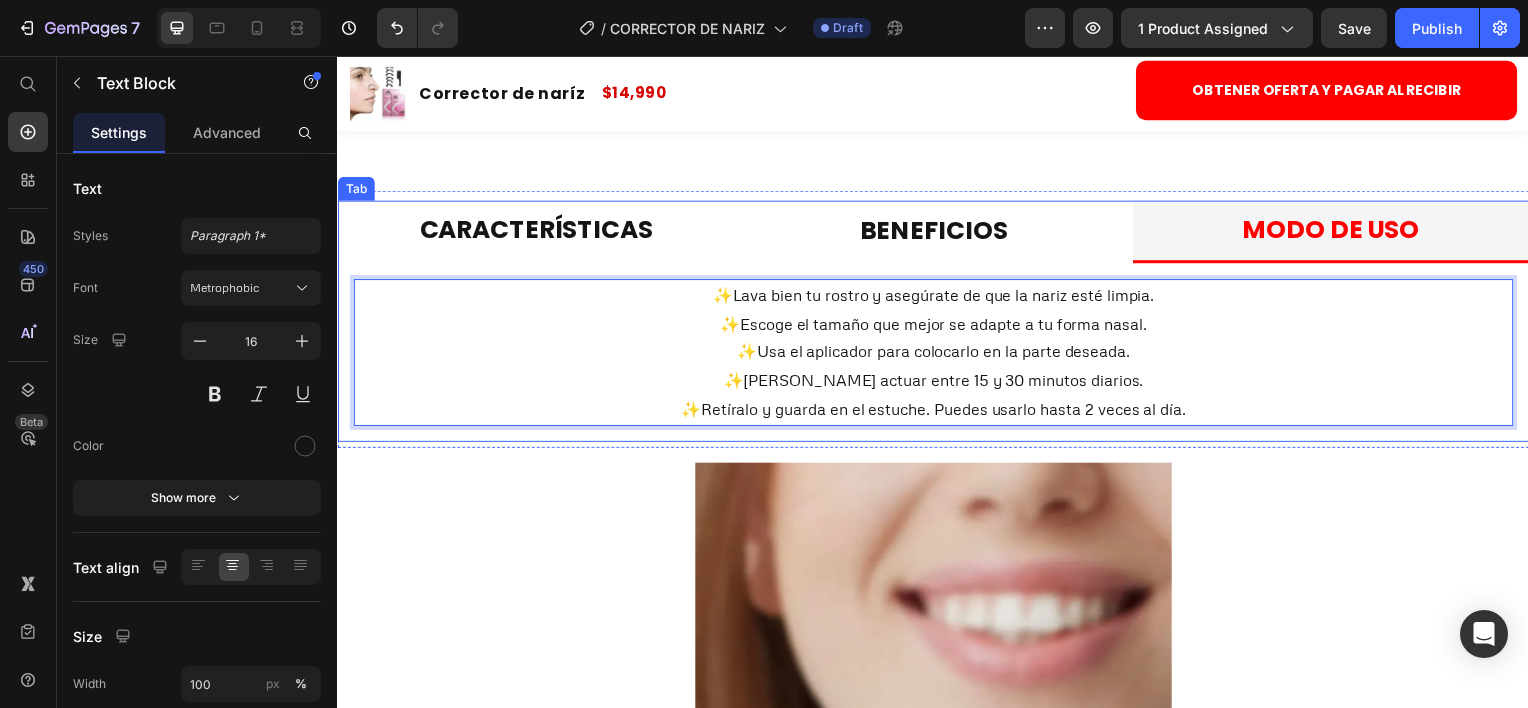 click on "Beneficios" at bounding box center (936, 232) 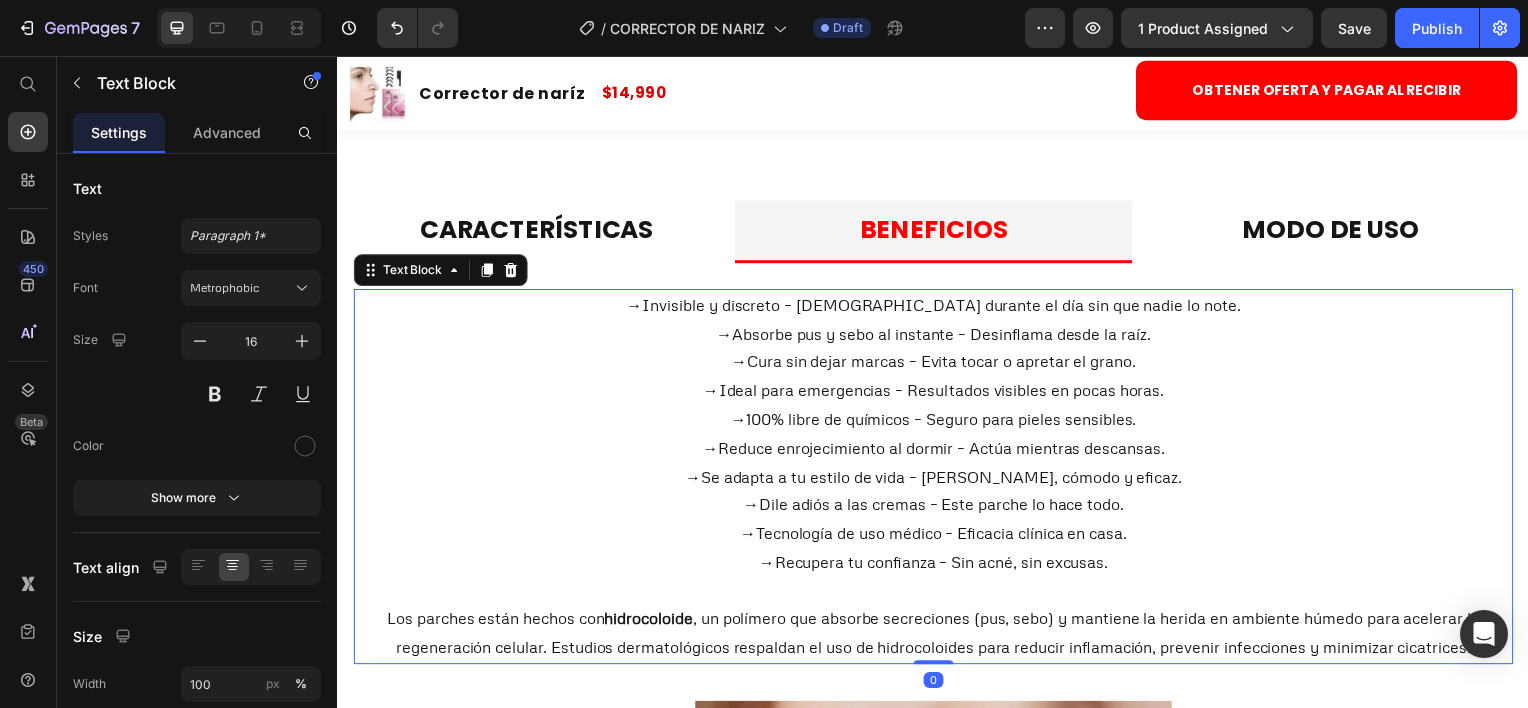 drag, startPoint x: 864, startPoint y: 396, endPoint x: 783, endPoint y: 363, distance: 87.46428 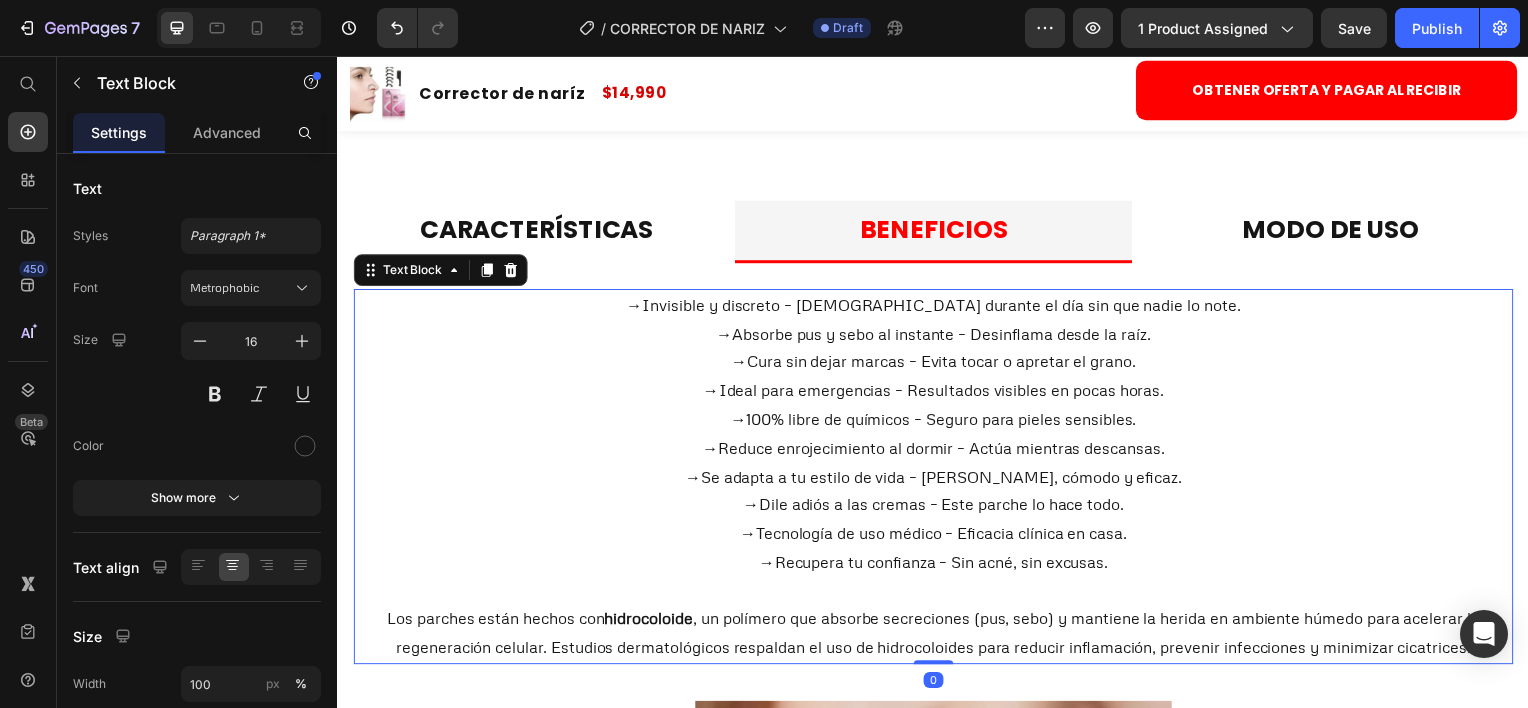 click on "→  Invisible y discreto – [DEMOGRAPHIC_DATA] durante el día sin que nadie lo note." at bounding box center [937, 306] 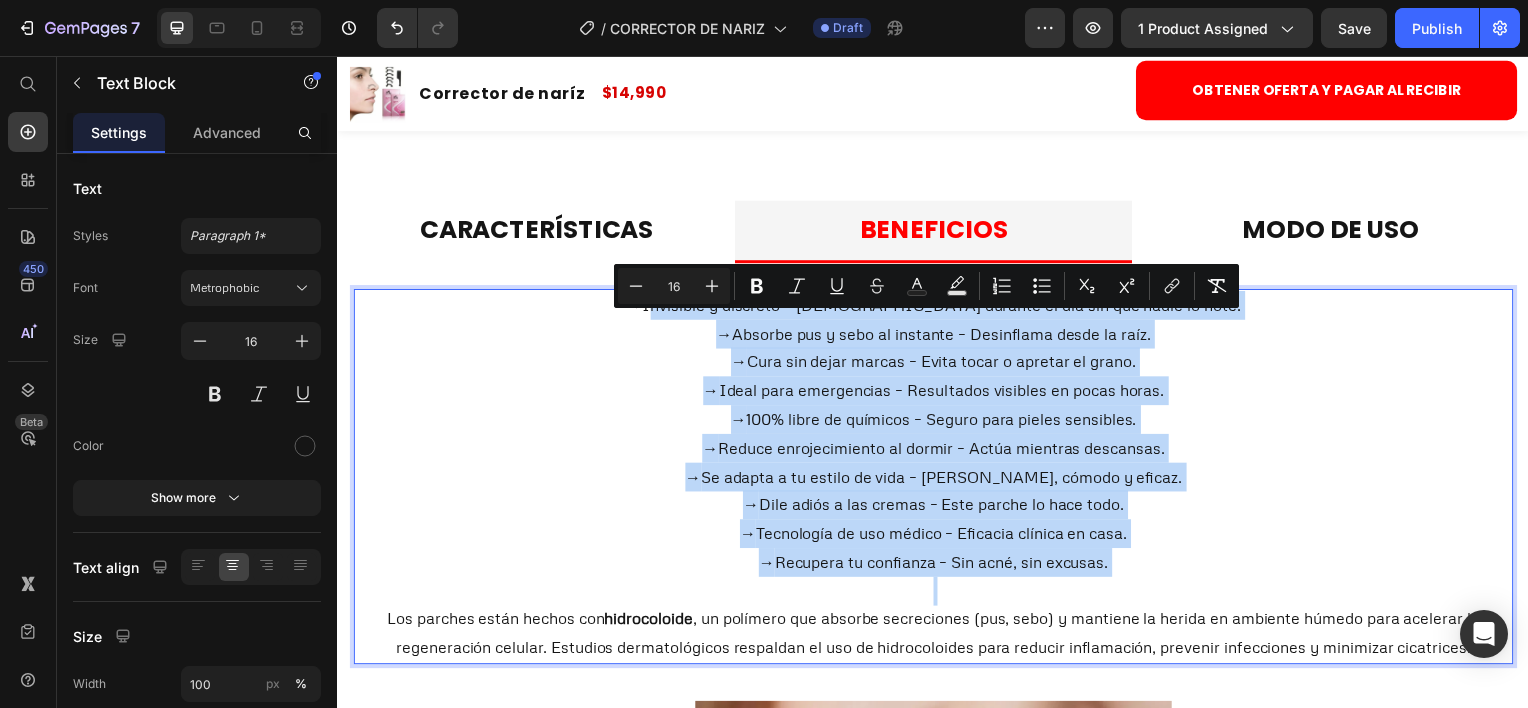 drag, startPoint x: 709, startPoint y: 328, endPoint x: 1157, endPoint y: 611, distance: 529.89905 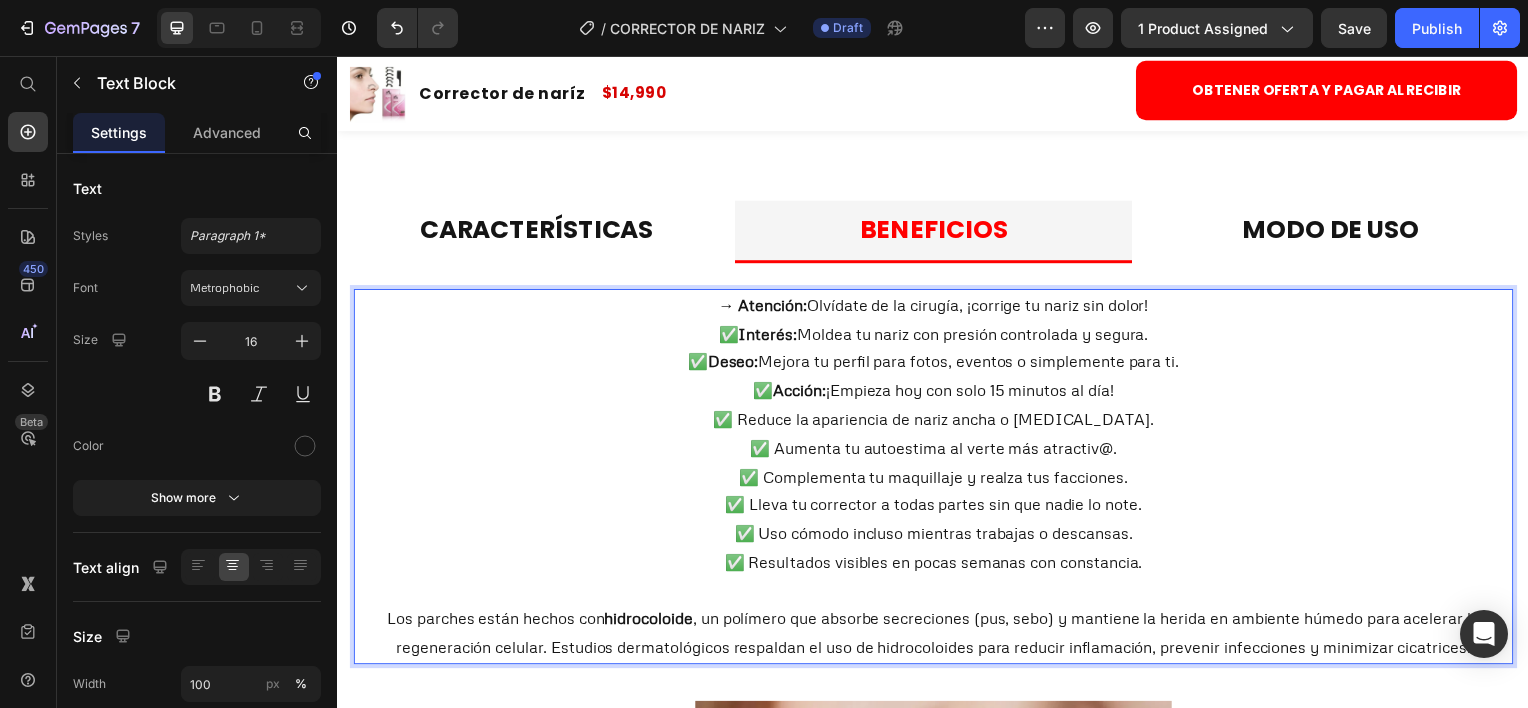 click on "→   Atención:  Olvídate de la cirugía, ¡corrige tu nariz sin dolor!" at bounding box center (937, 306) 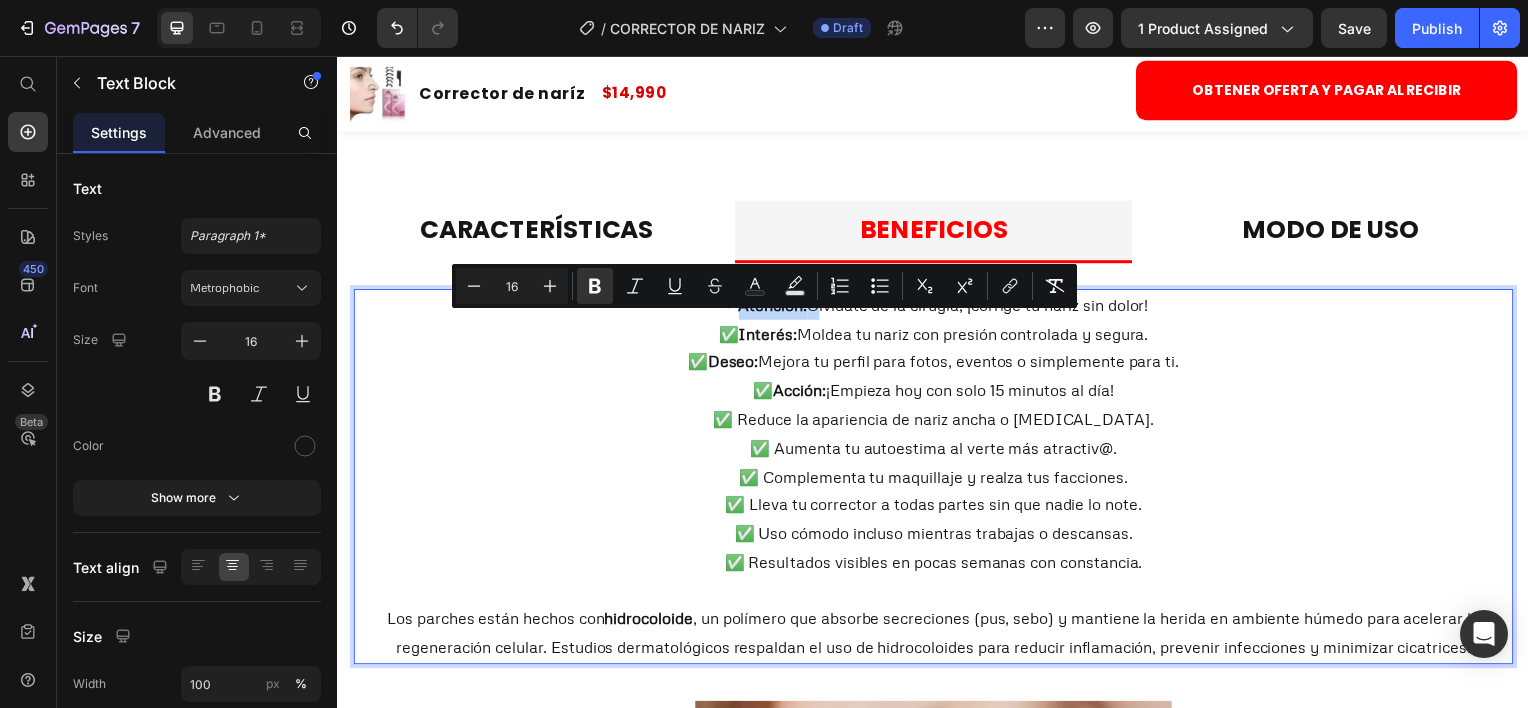 drag, startPoint x: 732, startPoint y: 327, endPoint x: 802, endPoint y: 337, distance: 70.71068 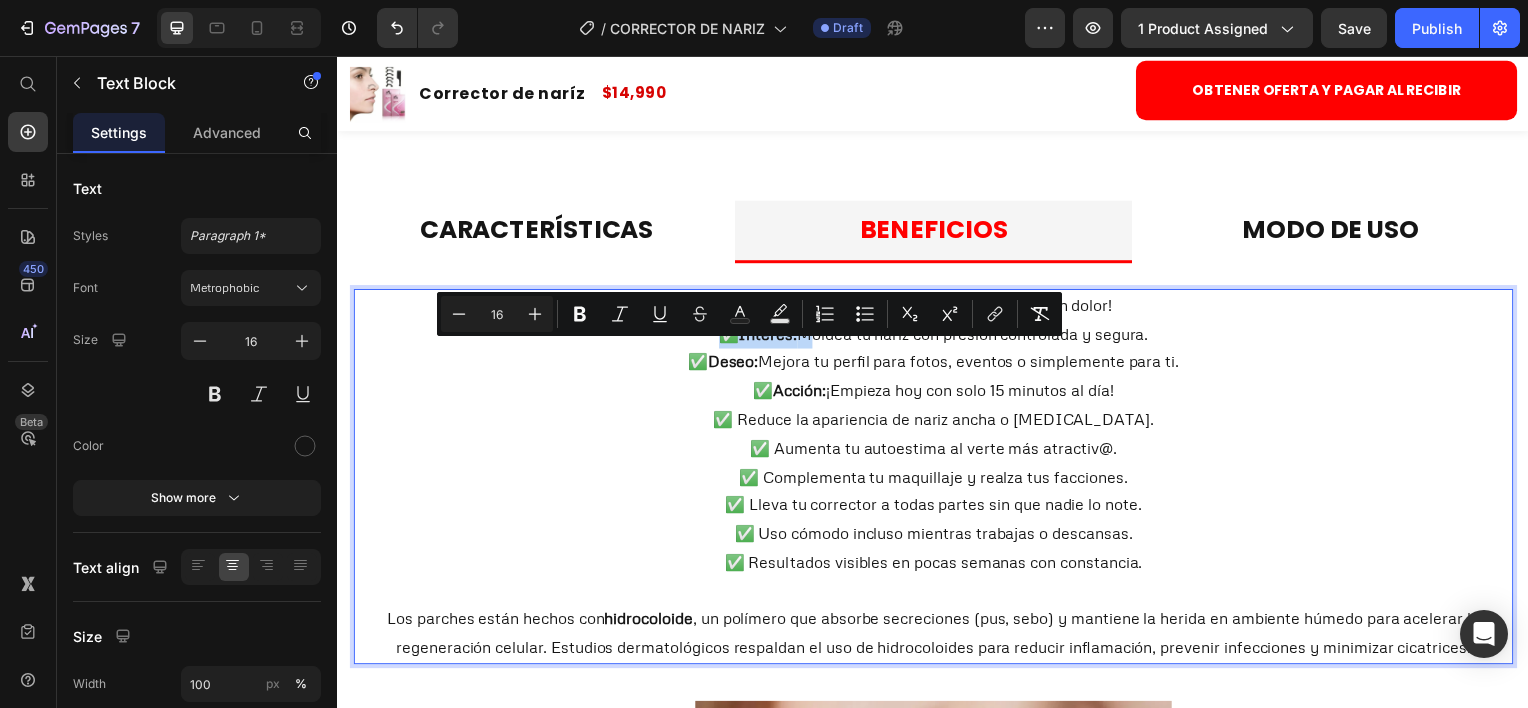 drag, startPoint x: 794, startPoint y: 359, endPoint x: 705, endPoint y: 361, distance: 89.02247 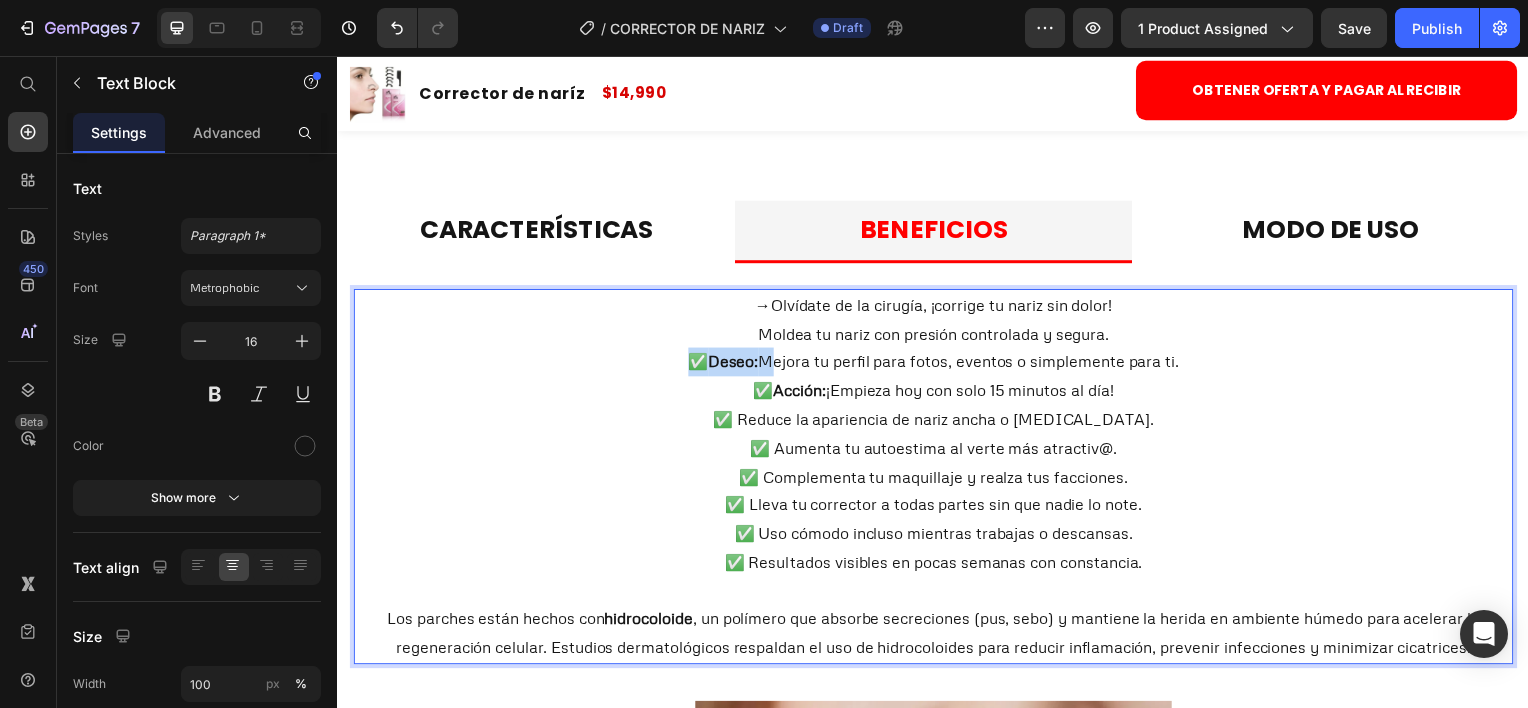 drag, startPoint x: 764, startPoint y: 389, endPoint x: 681, endPoint y: 387, distance: 83.02409 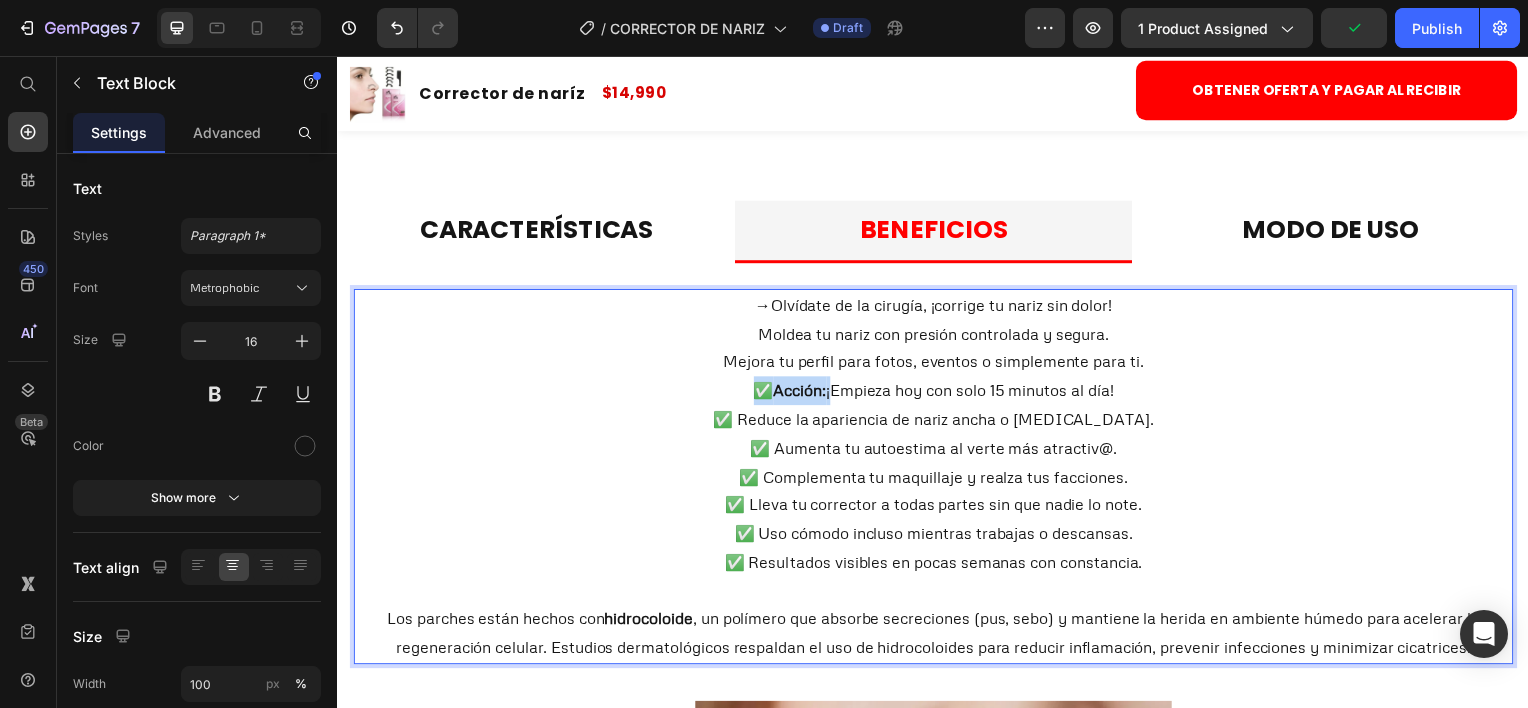 drag, startPoint x: 825, startPoint y: 420, endPoint x: 745, endPoint y: 417, distance: 80.05623 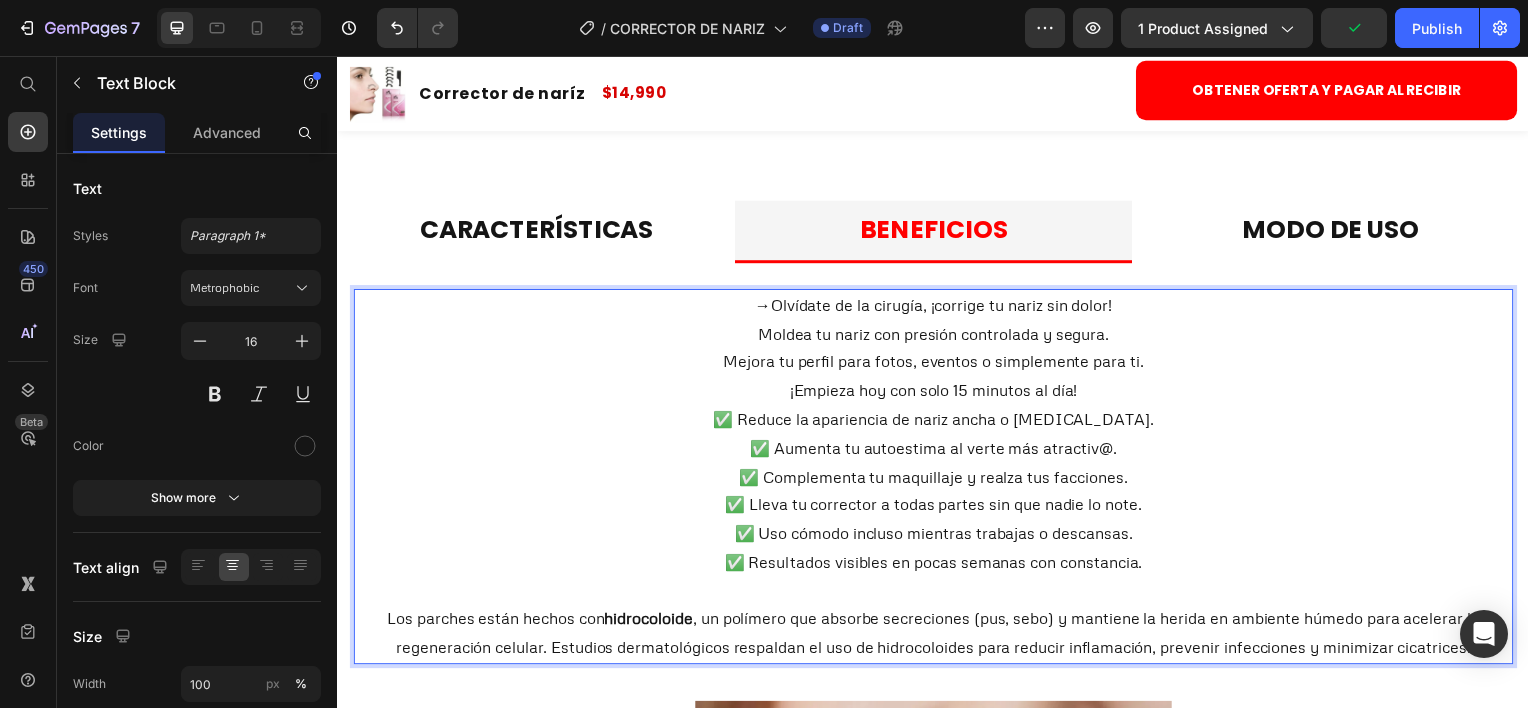 click on "✅ Reduce la apariencia de nariz ancha o caída." at bounding box center (937, 421) 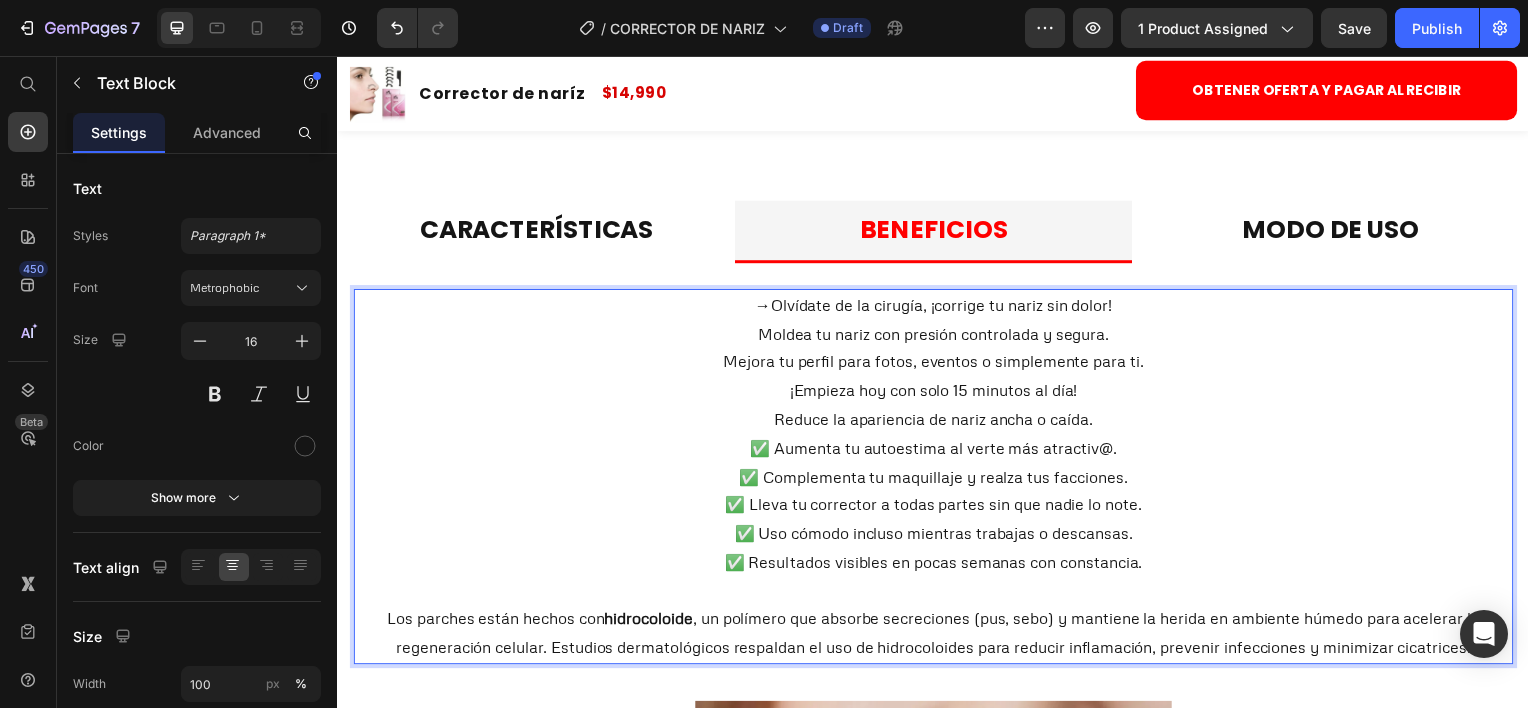 click on "✅ Aumenta tu autoestima al verte más atractiv@." at bounding box center (937, 450) 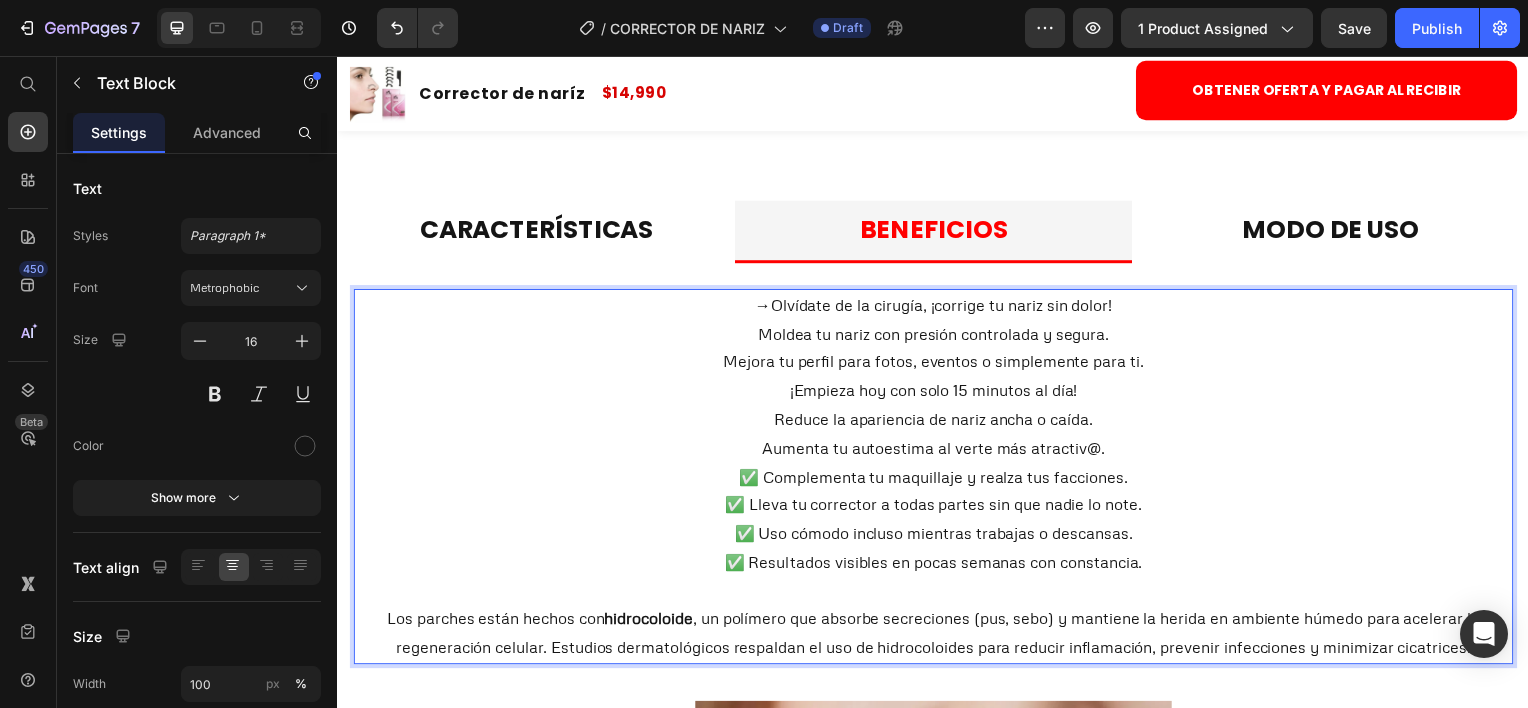 click on "✅ Complementa tu maquillaje y realza tus facciones." at bounding box center [937, 479] 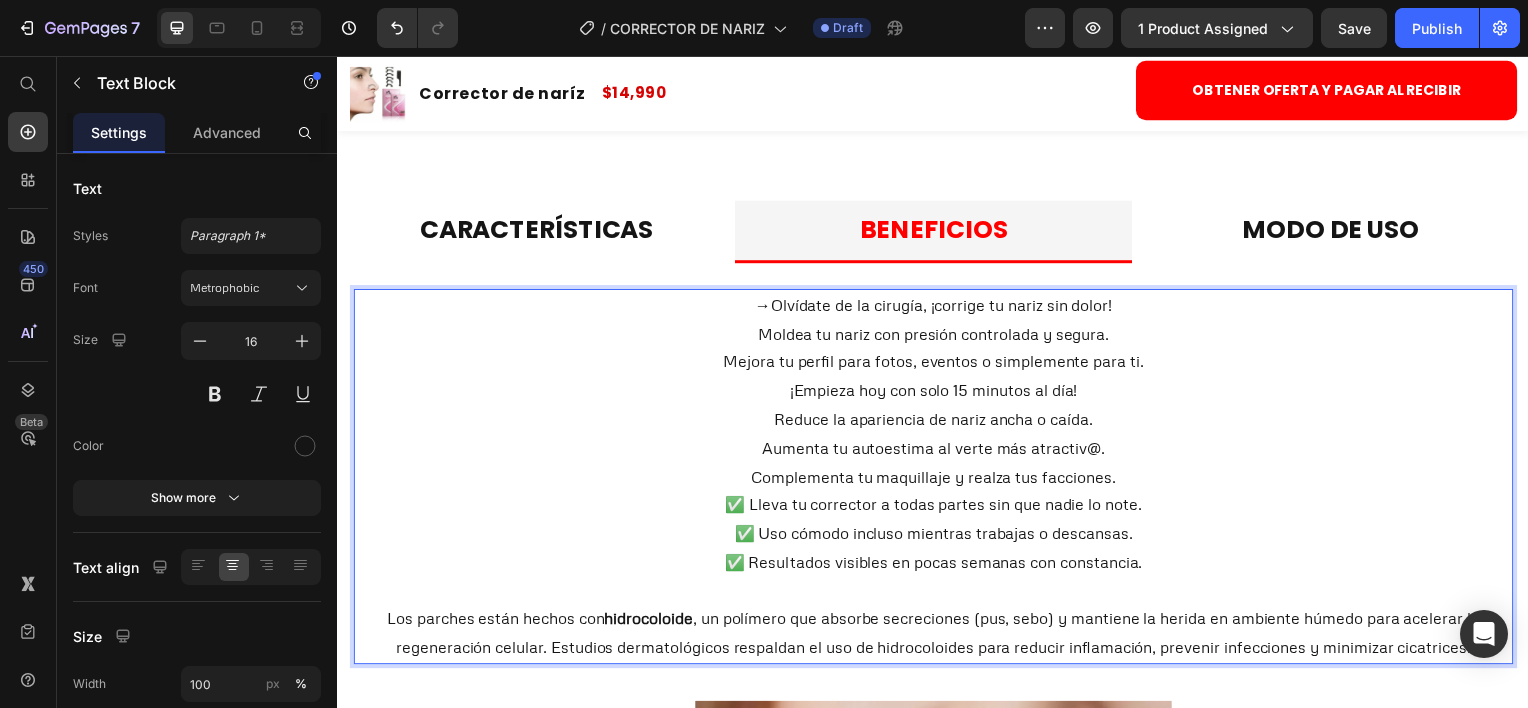 click on "✅ Lleva tu corrector a todas partes sin que nadie lo note." at bounding box center (937, 507) 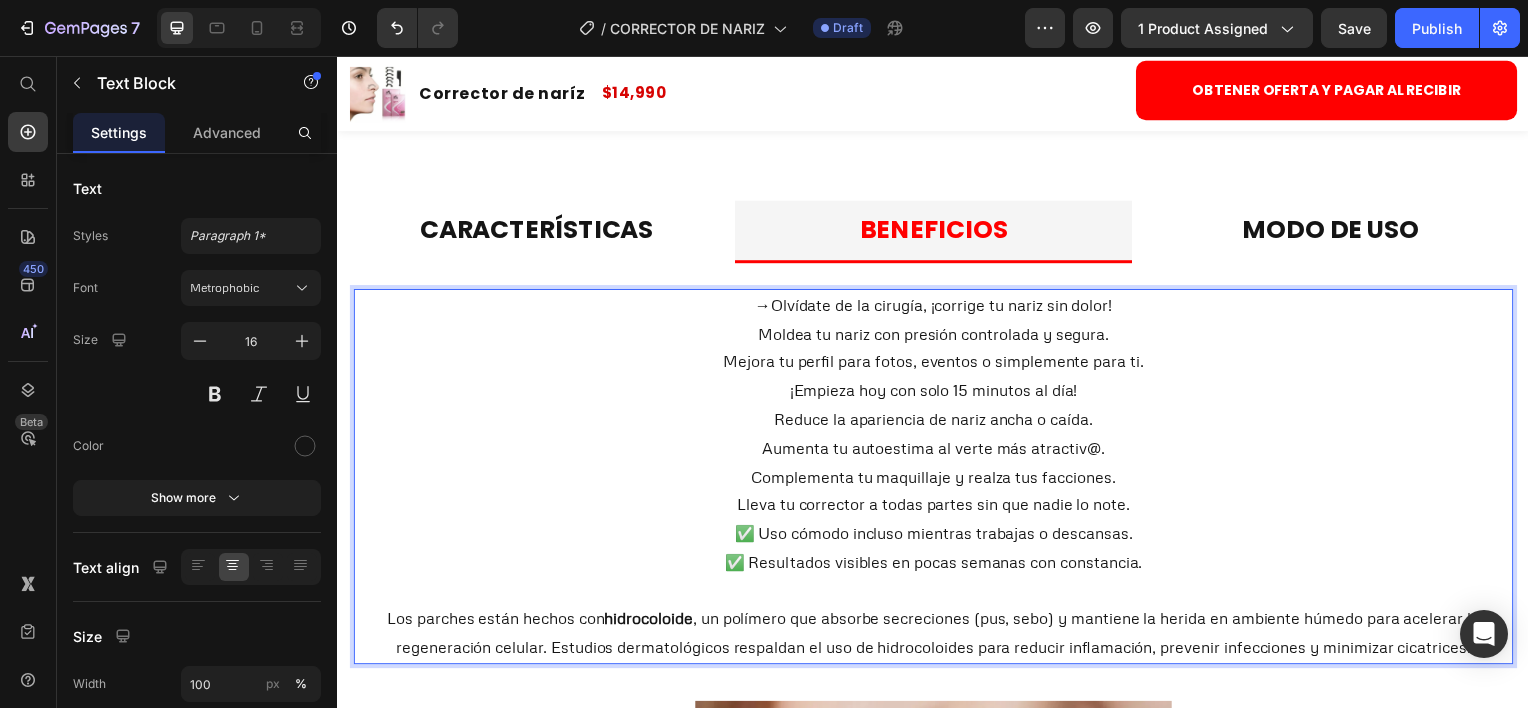 click on "✅ Uso cómodo incluso mientras trabajas o descansas." at bounding box center [937, 536] 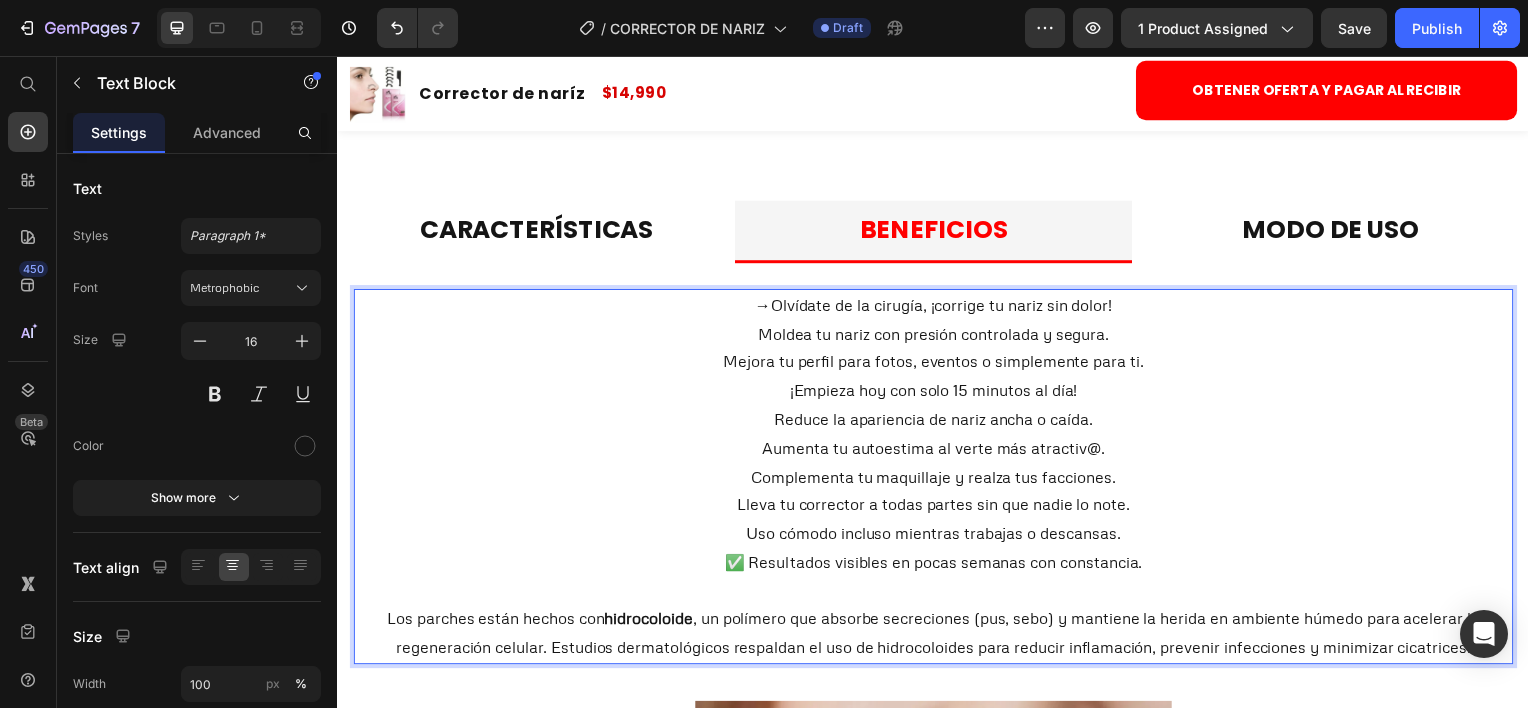 click on "✅ Resultados visibles en pocas semanas con constancia." at bounding box center (937, 565) 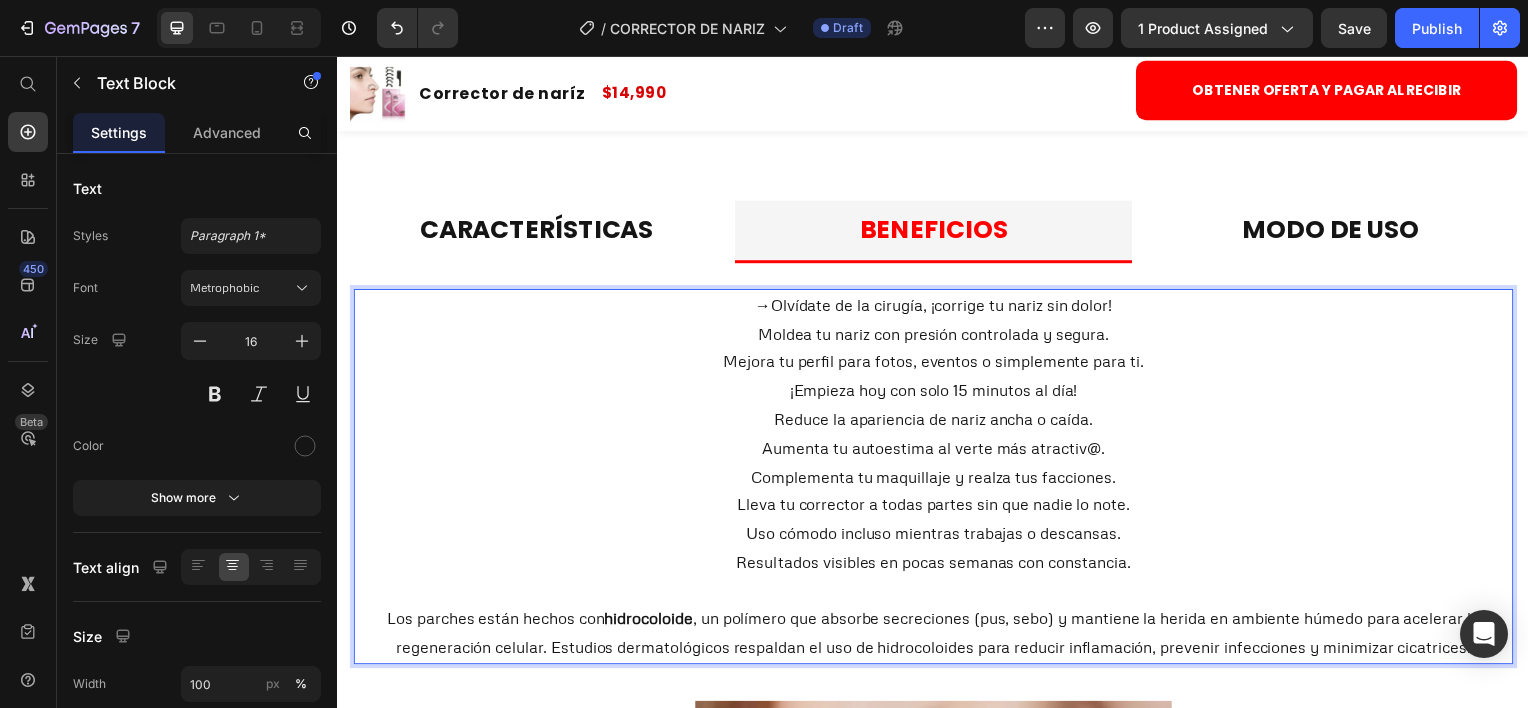 click on "→" at bounding box center [765, 306] 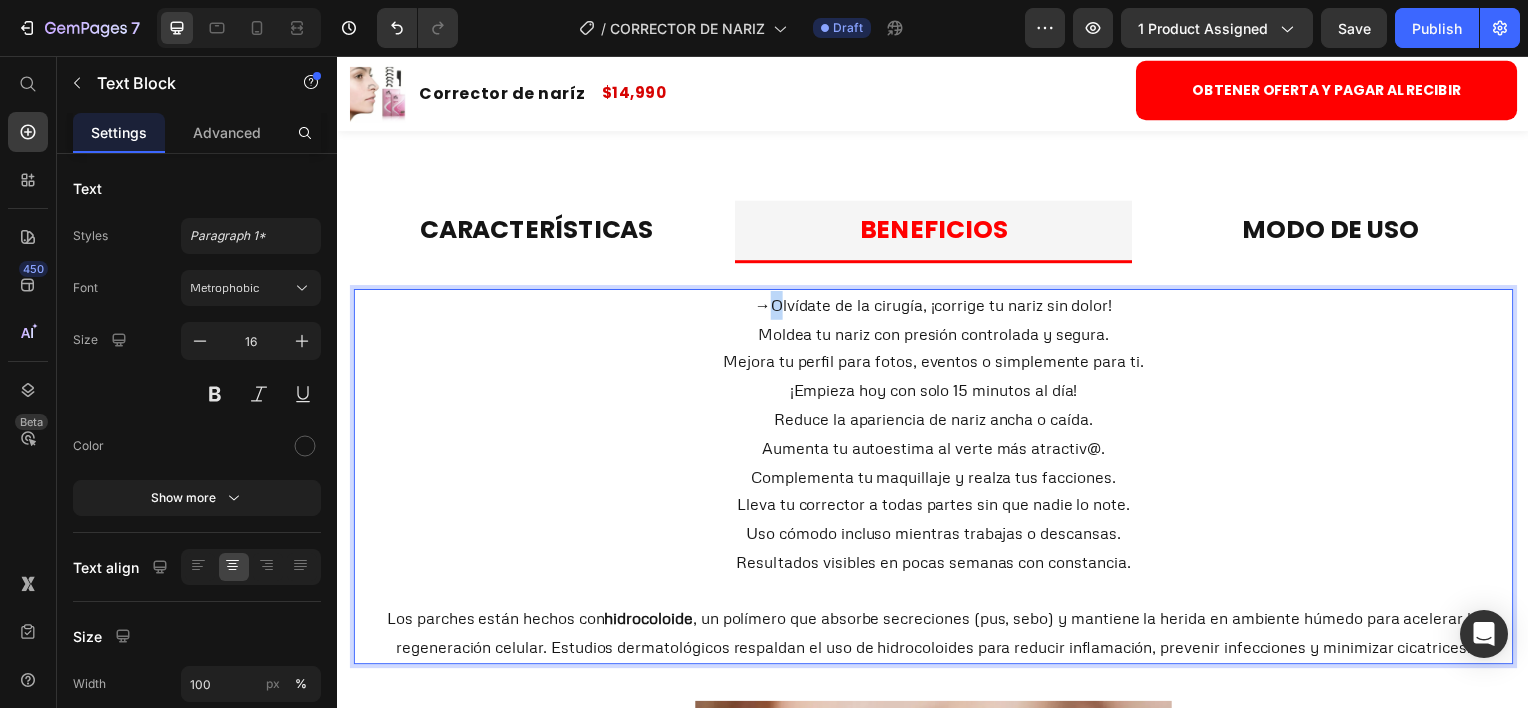 click on "→" at bounding box center [765, 306] 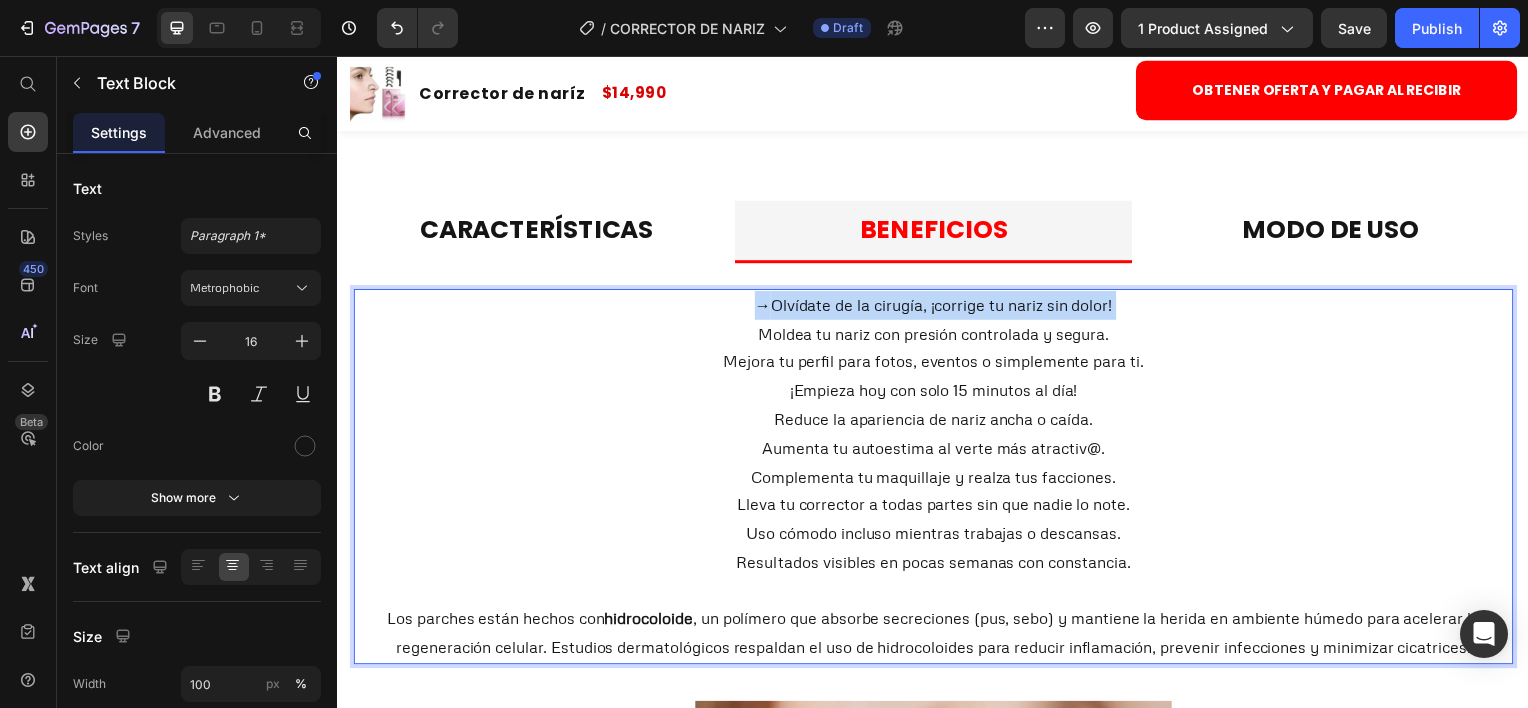click on "→" at bounding box center [765, 306] 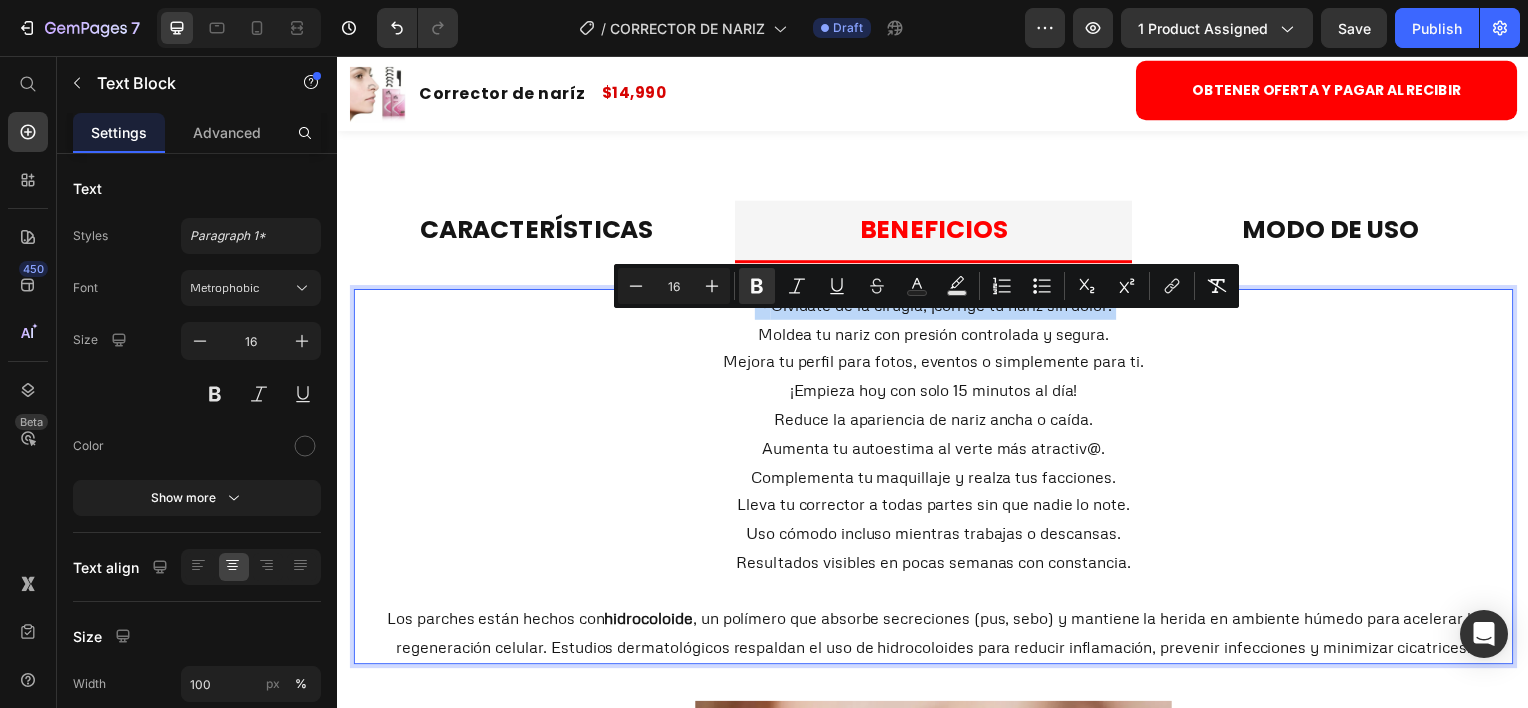 click on "→" at bounding box center (765, 306) 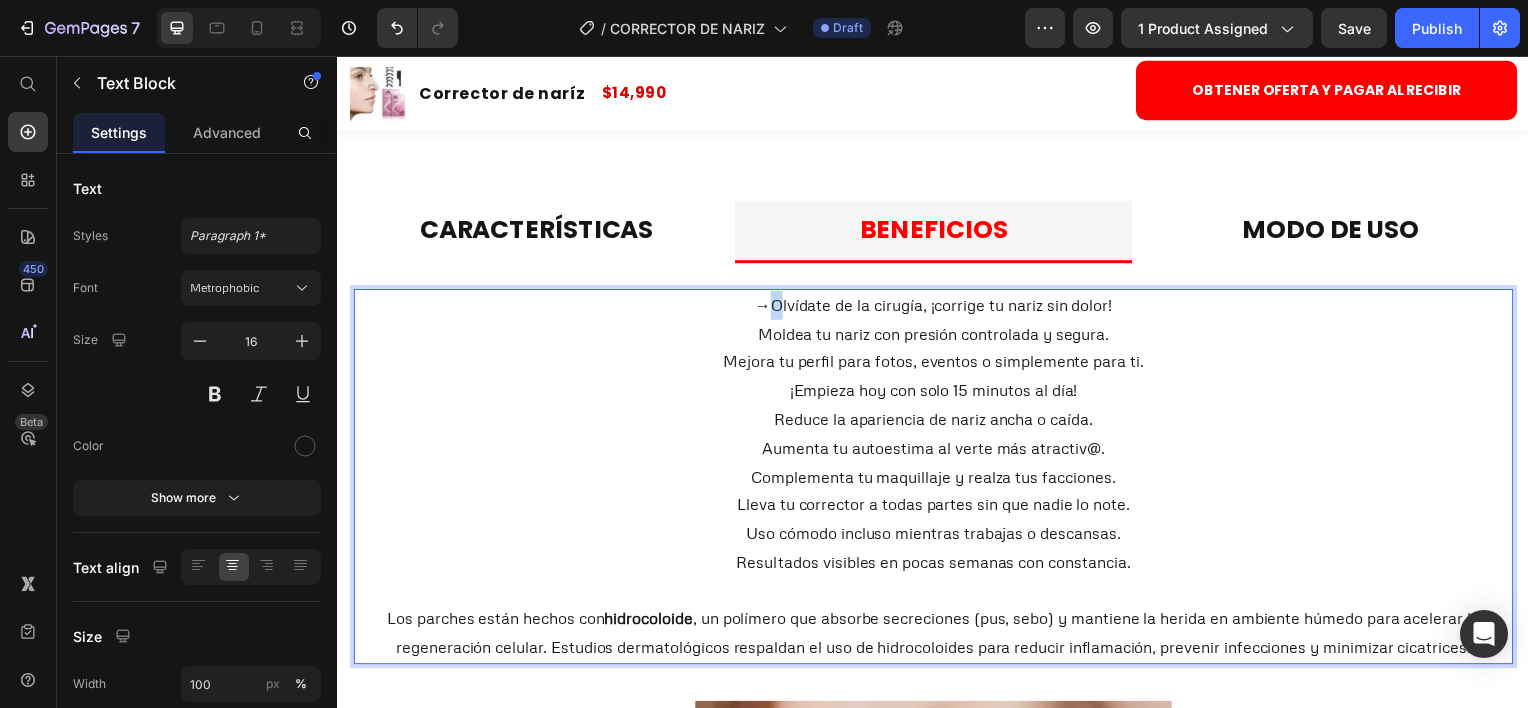 click on "→" at bounding box center (765, 306) 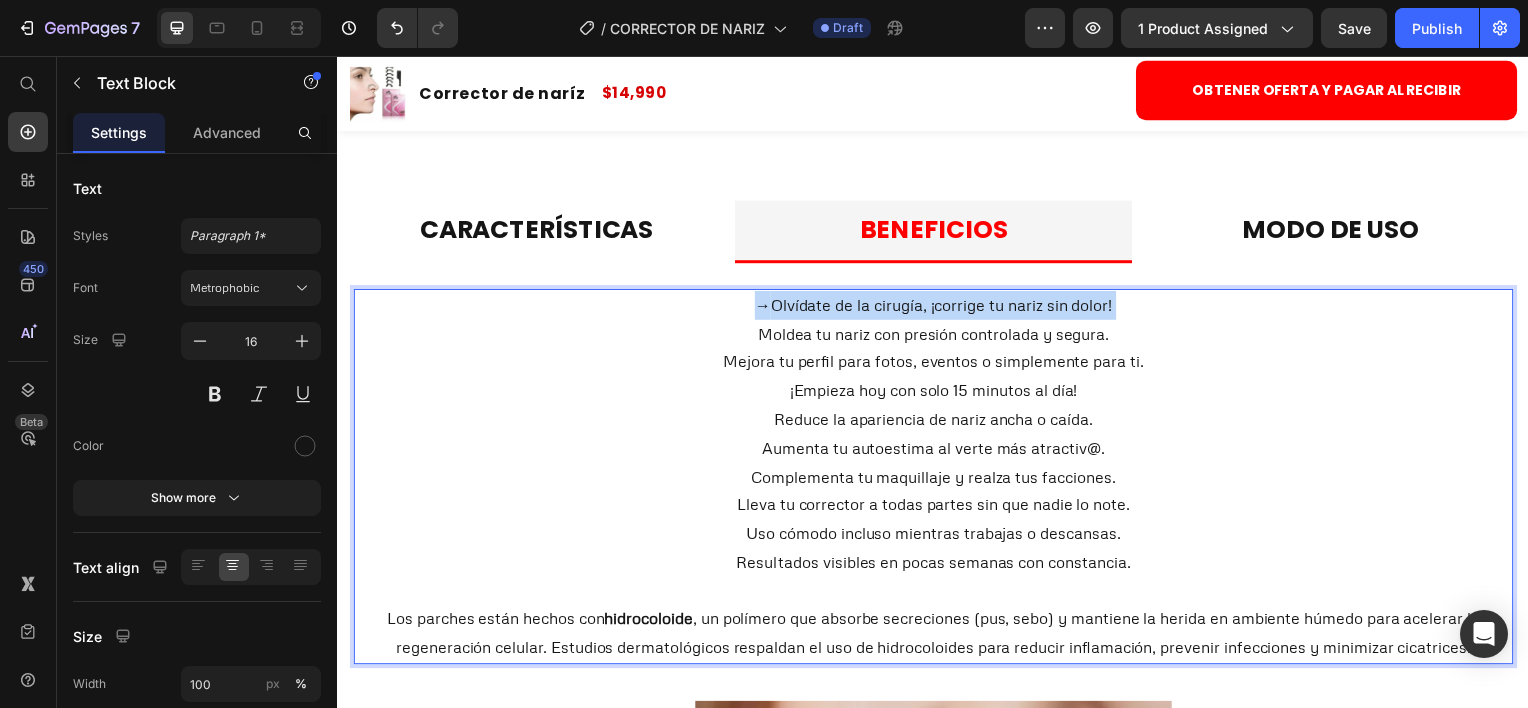 click on "→" at bounding box center [765, 306] 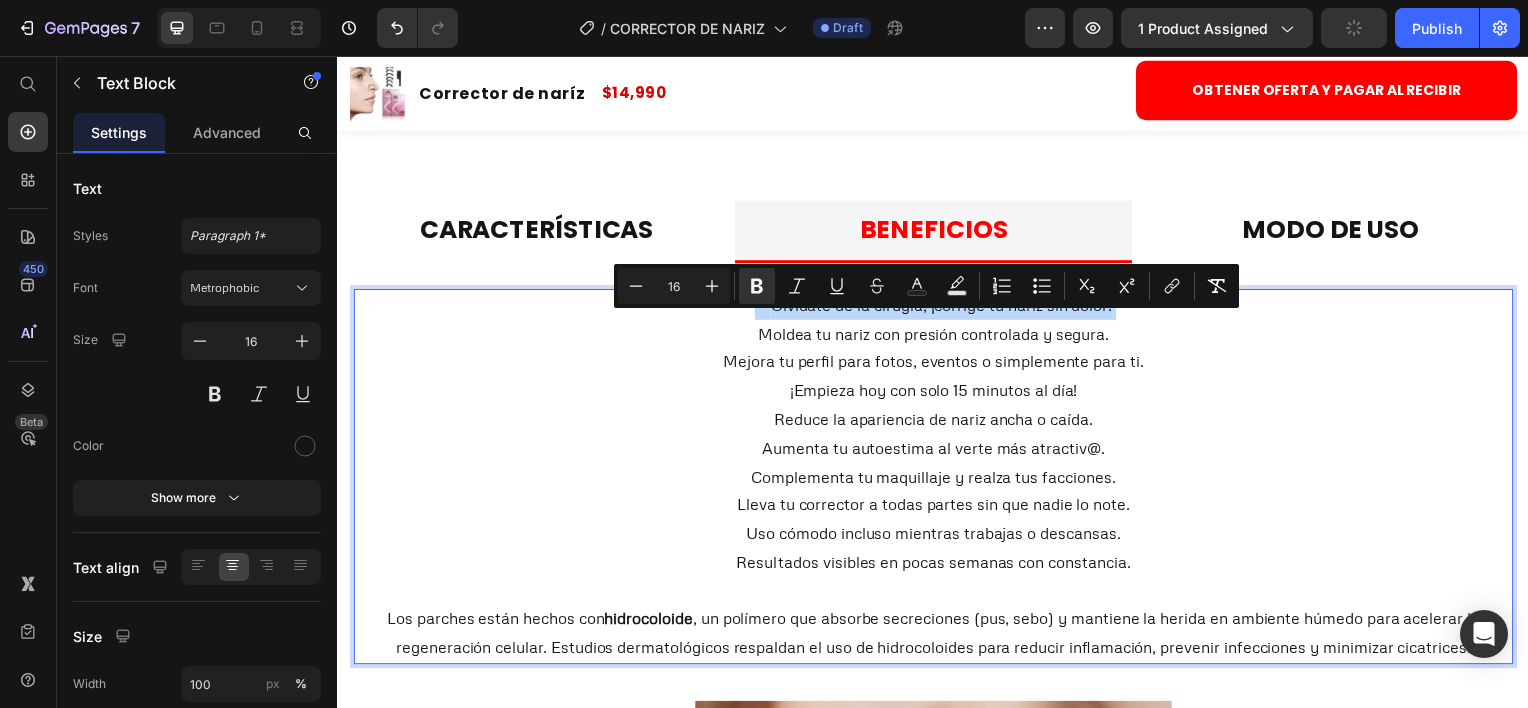 drag, startPoint x: 750, startPoint y: 326, endPoint x: 728, endPoint y: 375, distance: 53.712196 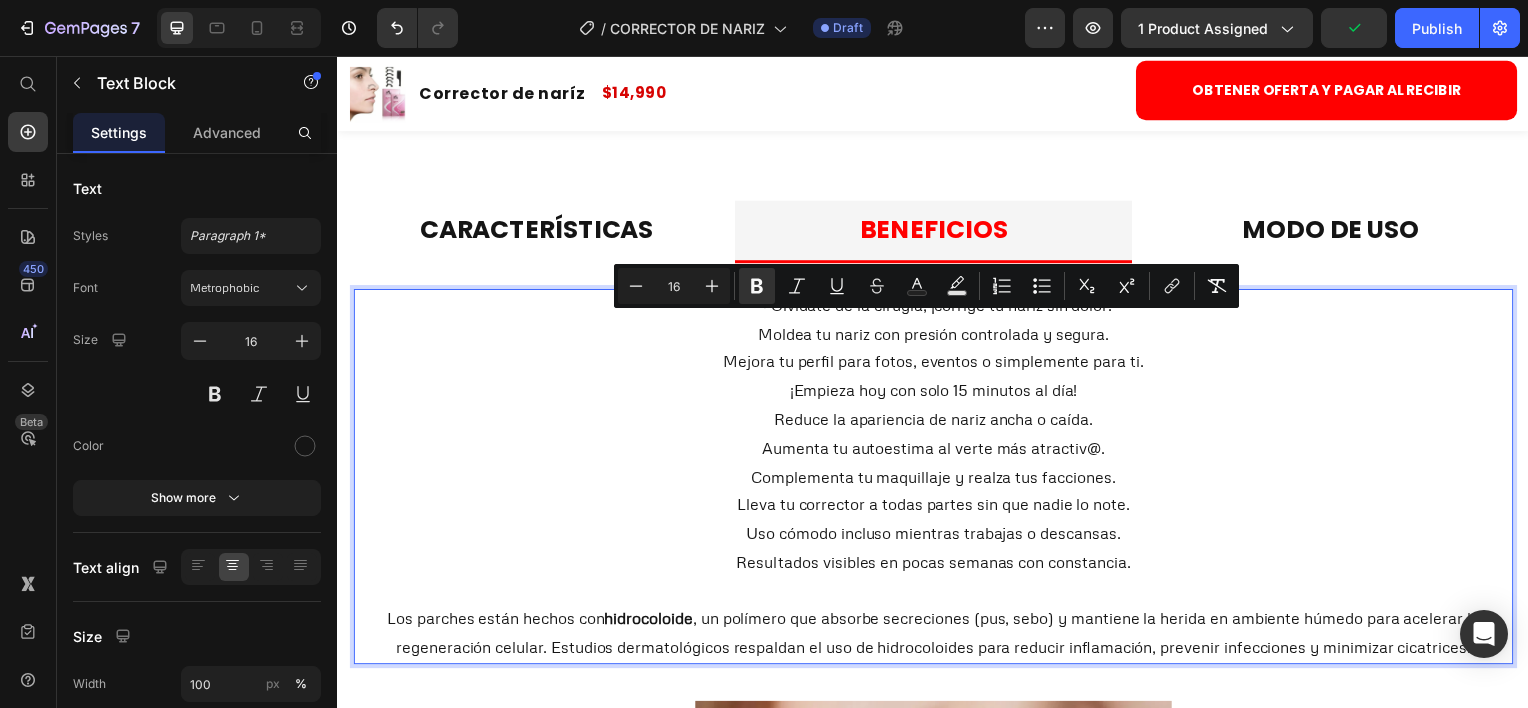 drag, startPoint x: 728, startPoint y: 375, endPoint x: 740, endPoint y: 360, distance: 19.209373 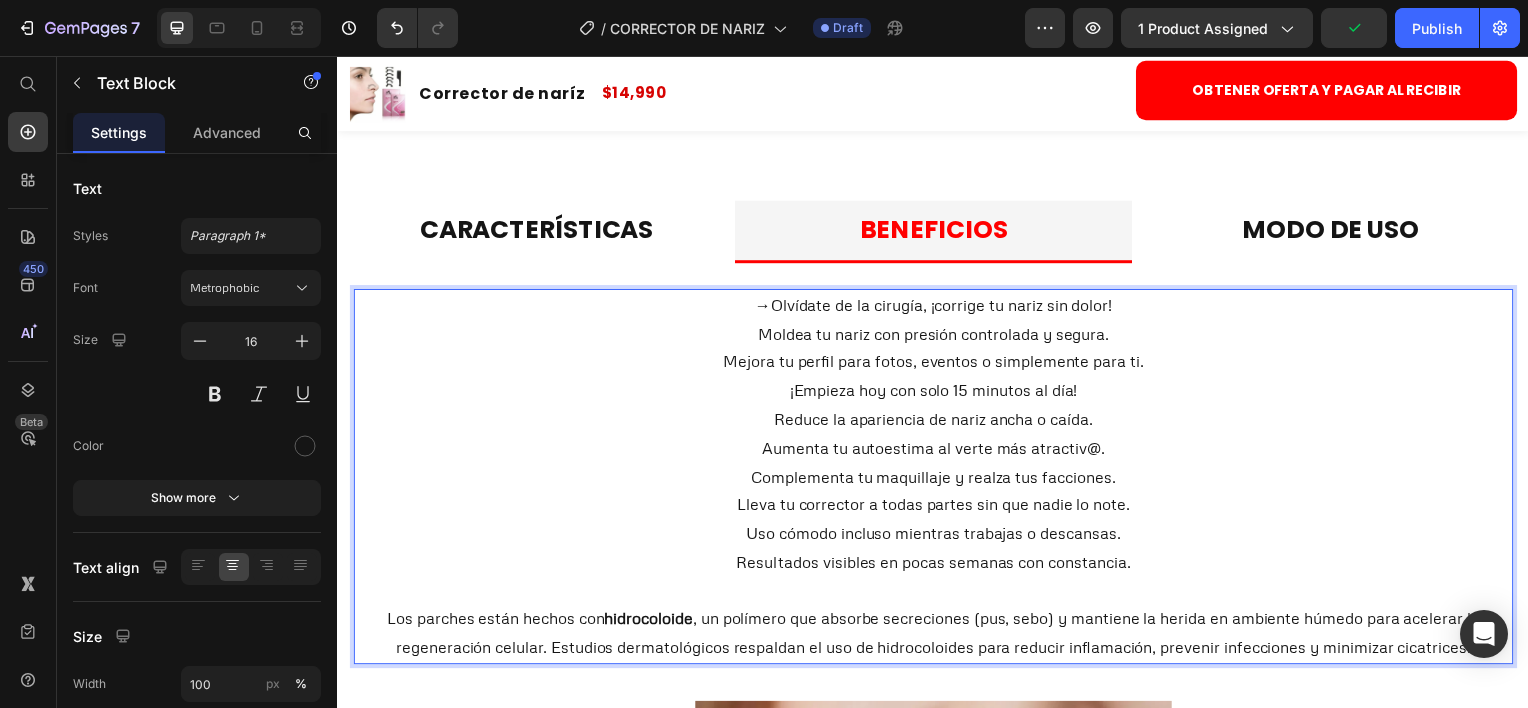 click on "→" at bounding box center (765, 306) 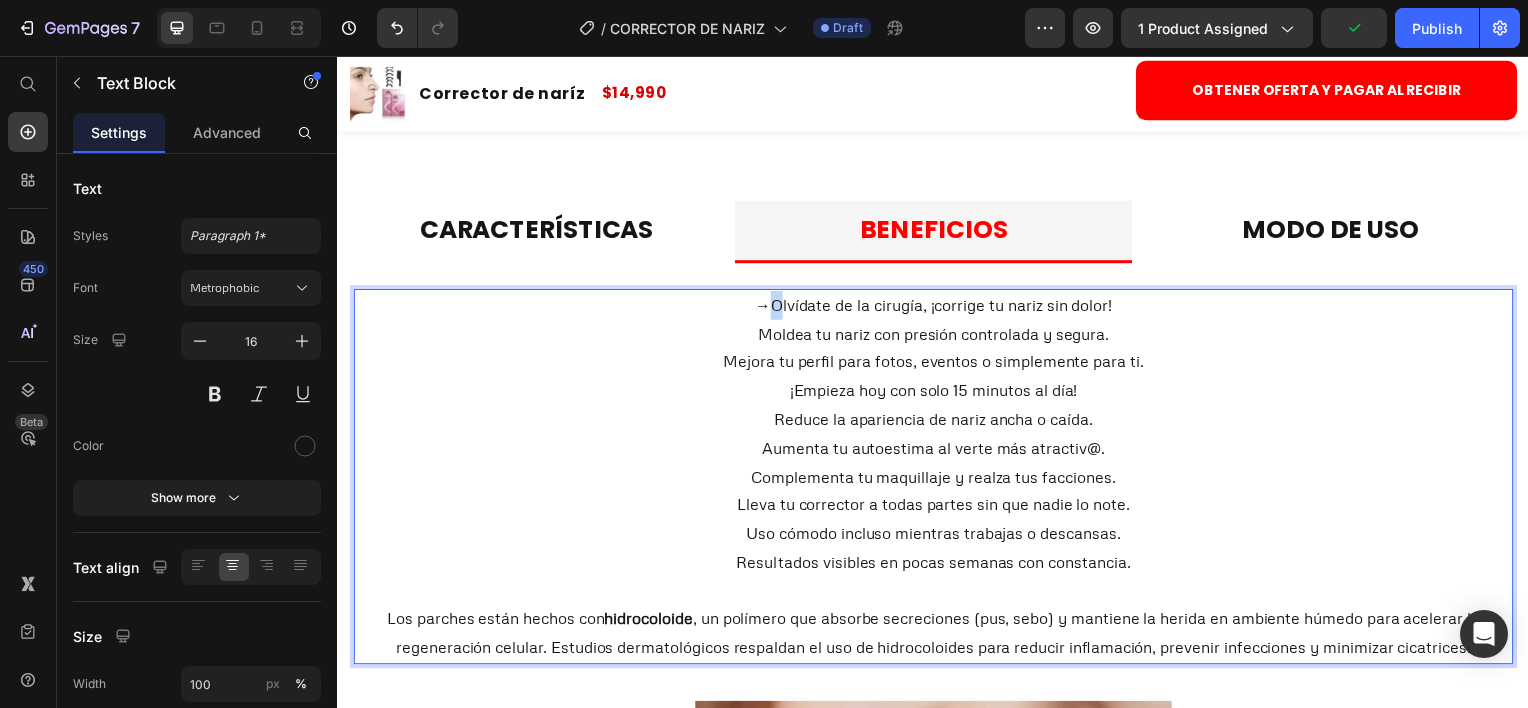 click on "→" at bounding box center [765, 306] 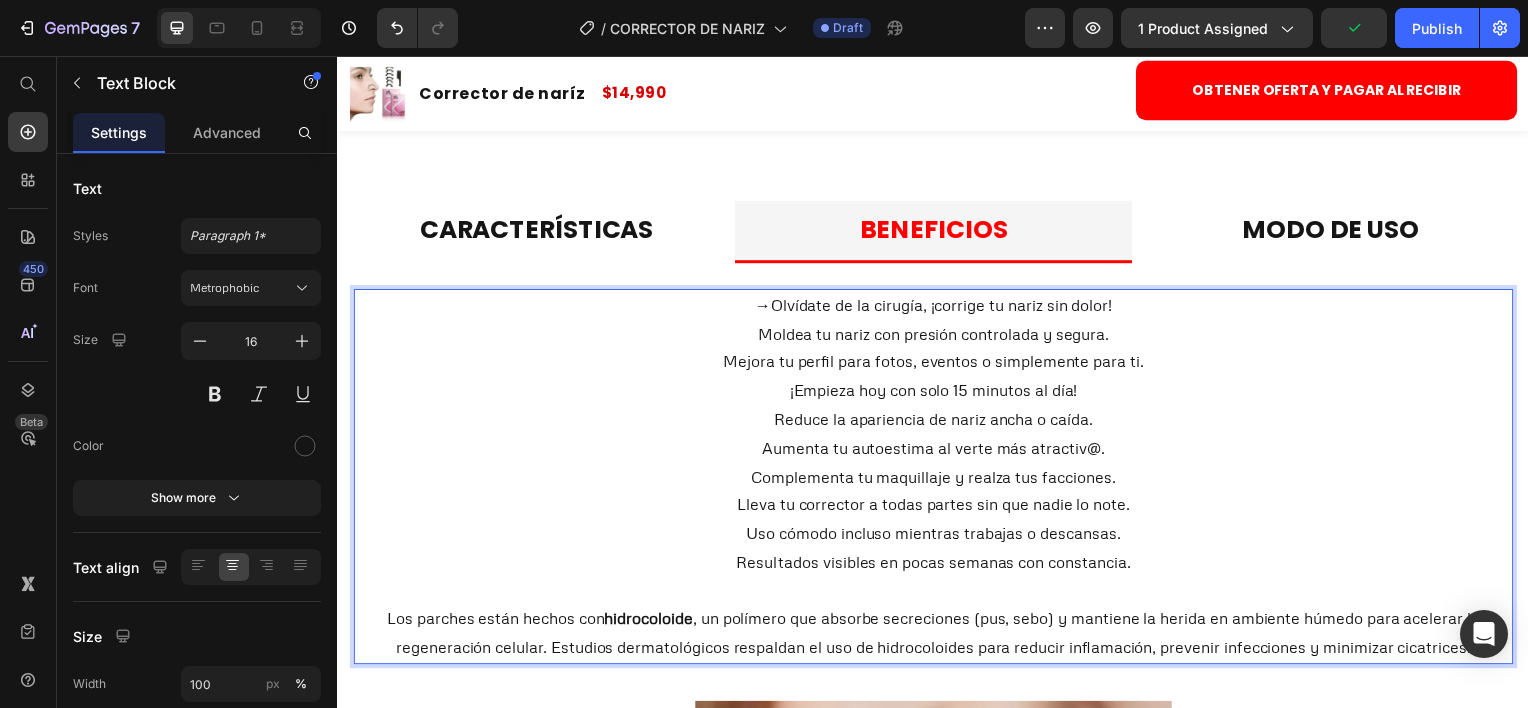 drag, startPoint x: 743, startPoint y: 339, endPoint x: 712, endPoint y: 375, distance: 47.507893 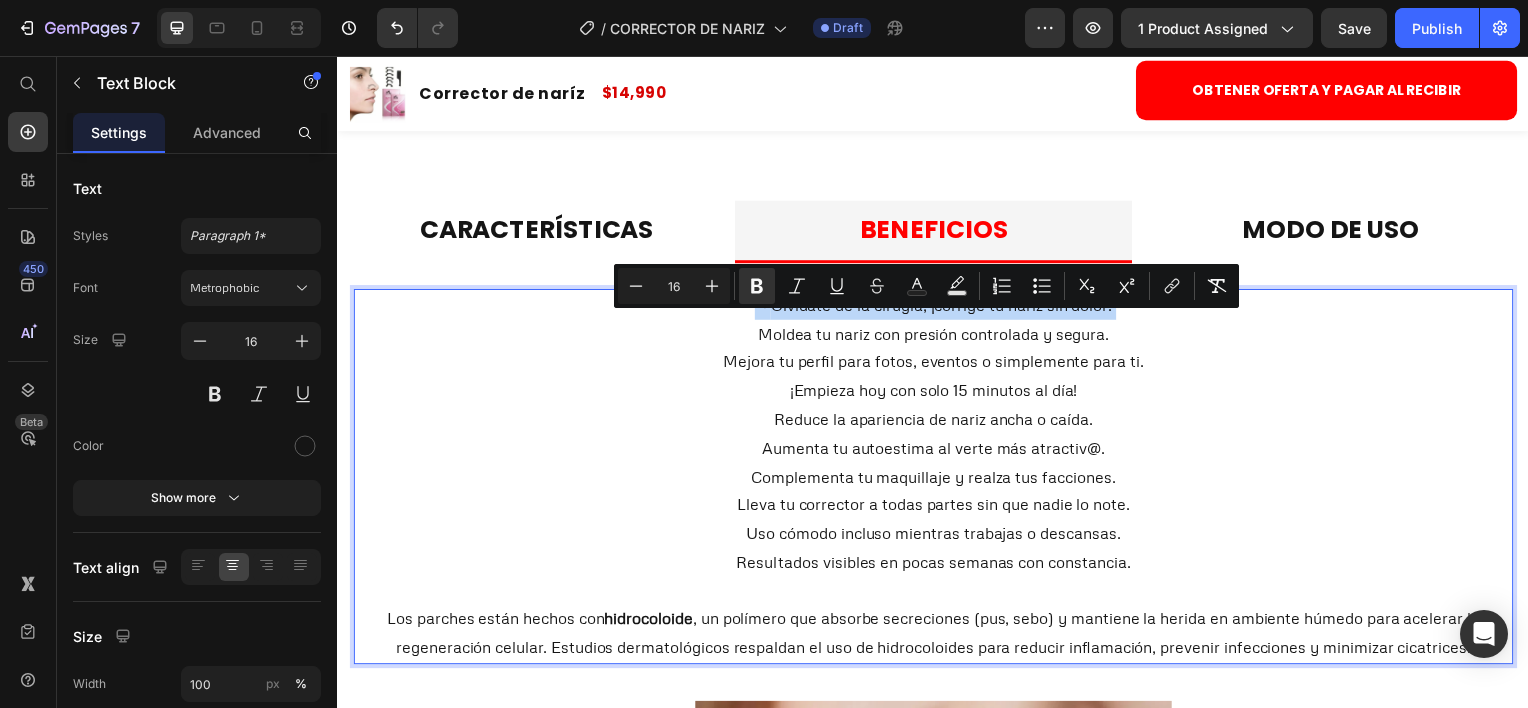 drag, startPoint x: 747, startPoint y: 336, endPoint x: 757, endPoint y: 324, distance: 15.6205 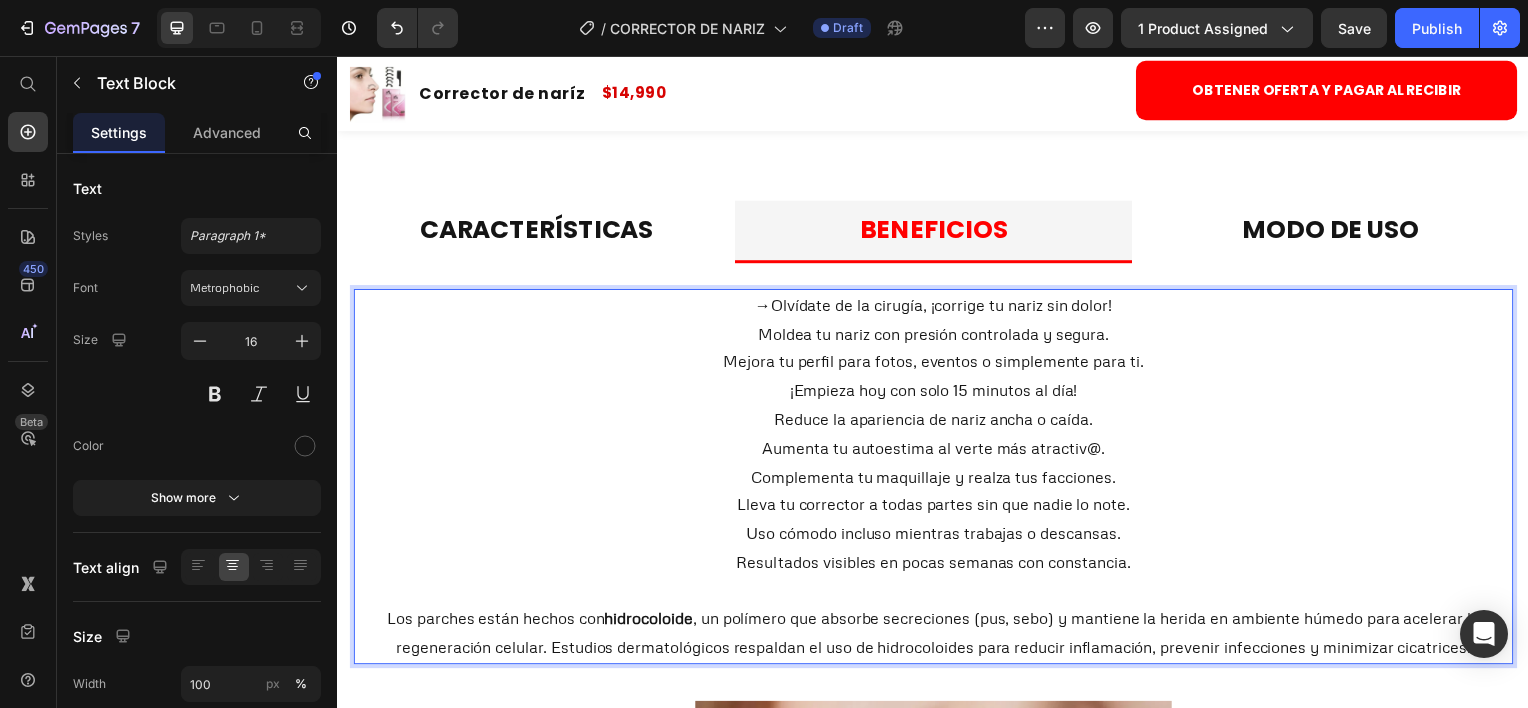 click on "→  Olvídate de la cirugía, ¡corrige tu nariz sin dolor! Moldea tu nariz con presión controlada y segura. Mejora tu perfil para fotos, eventos o simplemente para ti. ¡Empieza hoy con solo 15 minutos al día!  Reduce la apariencia de nariz ancha o caída.  Aumenta tu autoestima al verte más atractiv@.  Complementa tu maquillaje y realza tus facciones.  Lleva tu corrector a todas partes sin que nadie lo note.  Uso cómodo incluso mientras trabajas o descansas.  Resultados visibles en pocas semanas con constancia. Los parches están hechos con  hidrocoloide , un polímero que absorbe secreciones (pus, sebo) y mantiene la herida en ambiente húmedo para acelerar la regeneración celular. Estudios dermatológicos respaldan el uso de hidrocoloides para reducir inflamación, prevenir infecciones y minimizar cicatrices." at bounding box center (937, 479) 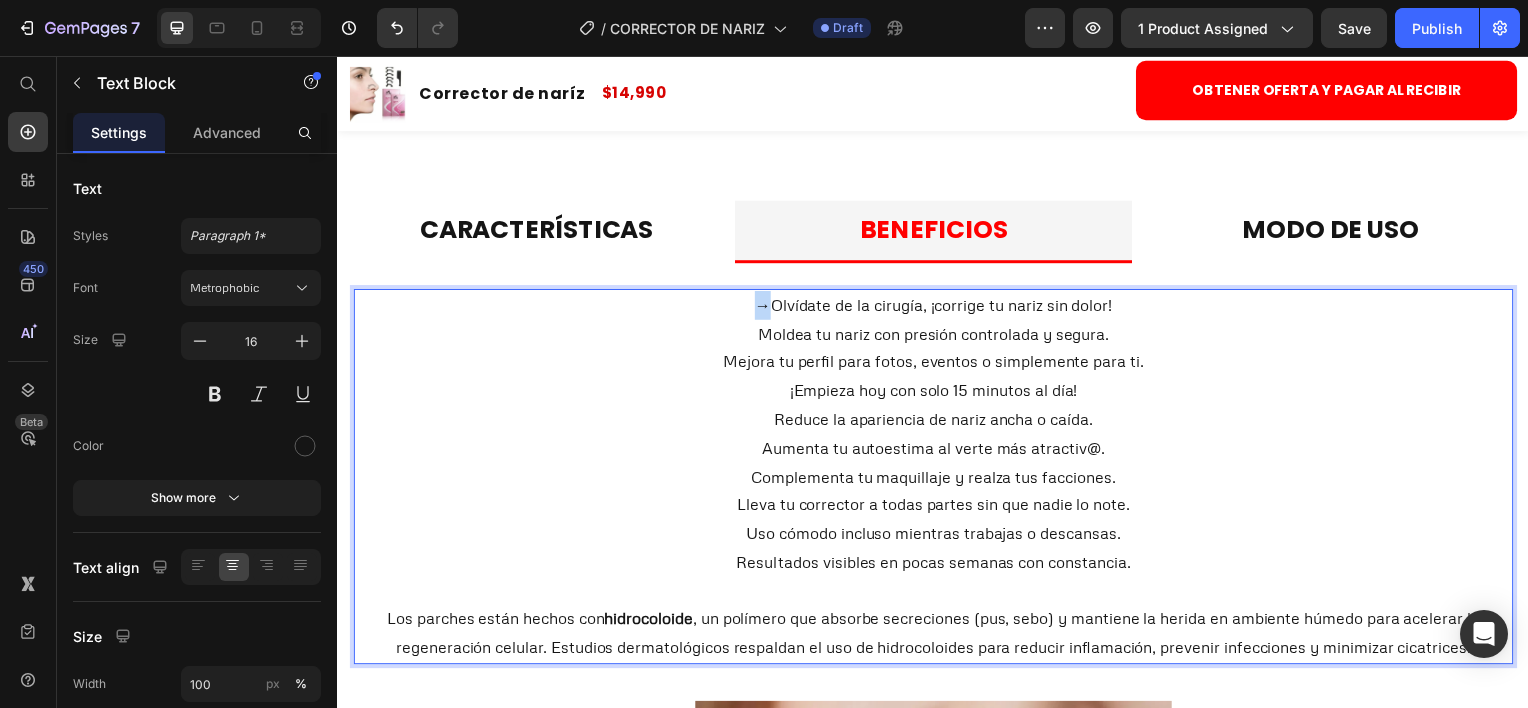 drag, startPoint x: 745, startPoint y: 329, endPoint x: 755, endPoint y: 332, distance: 10.440307 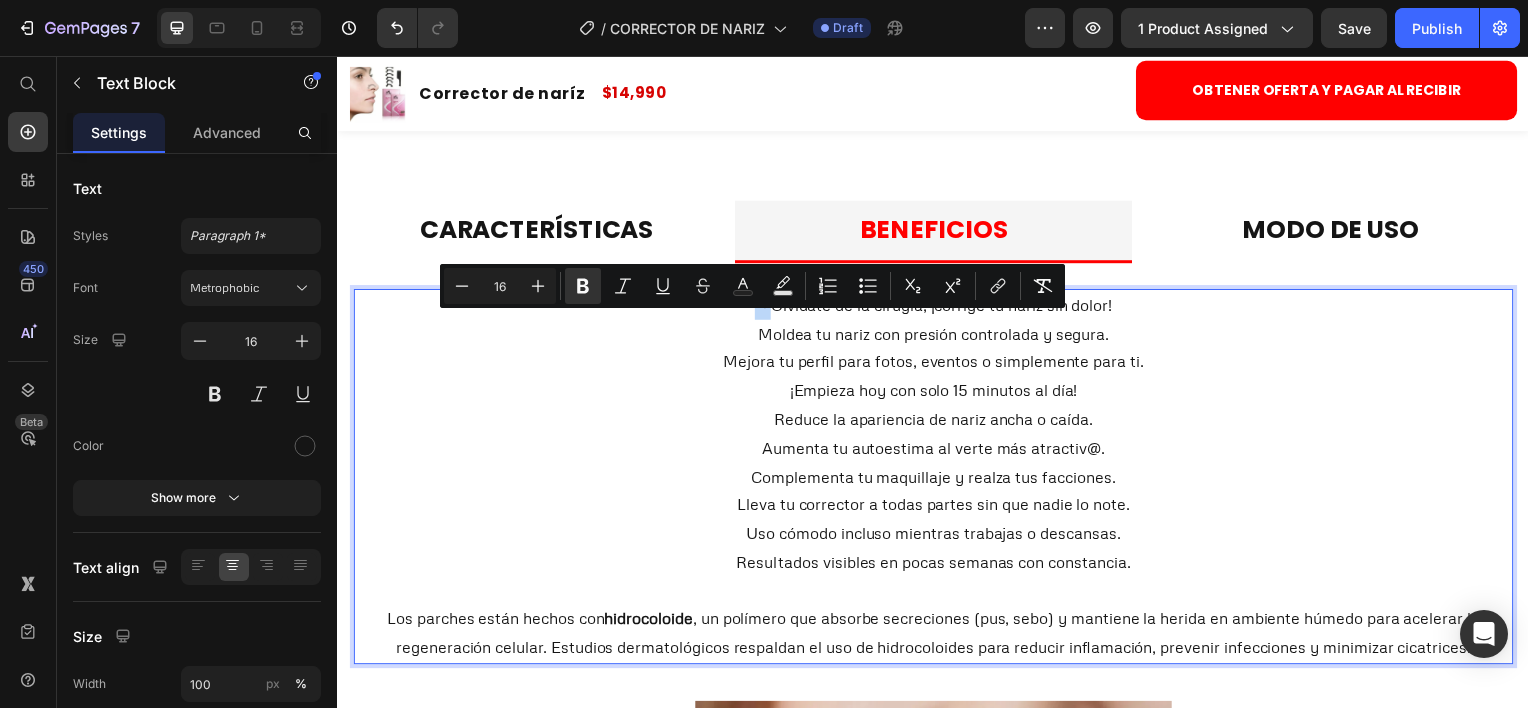 copy on "→" 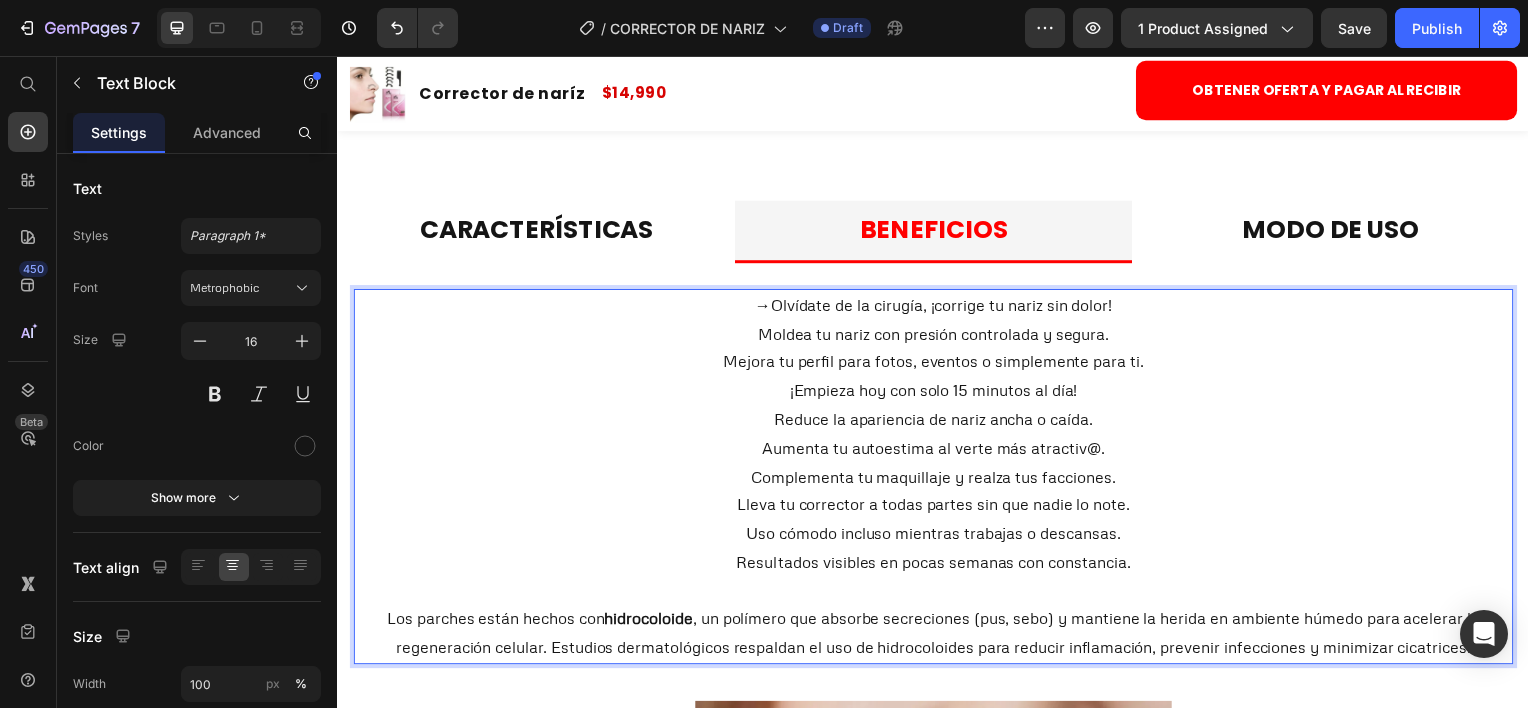 click on "Moldea tu nariz con presión controlada y segura." at bounding box center [937, 335] 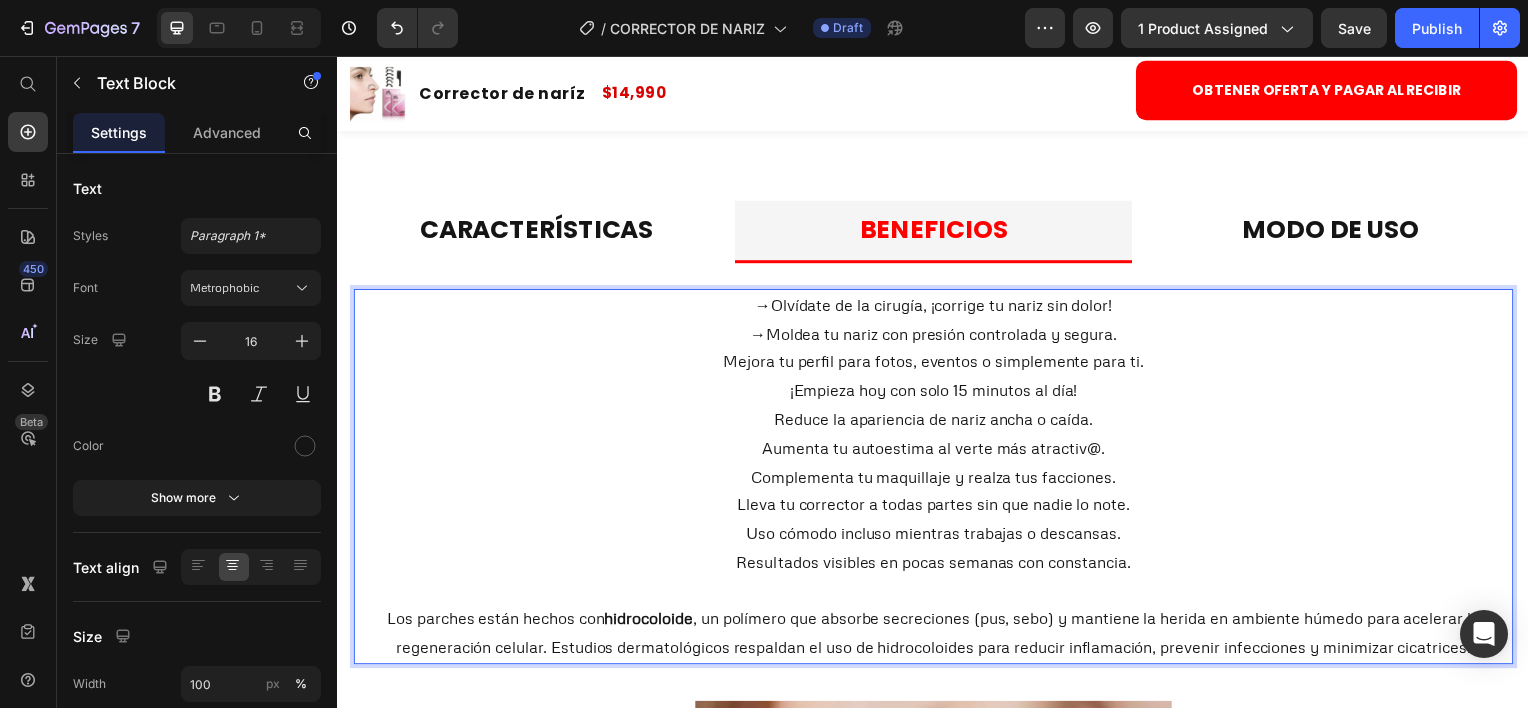 click on "Mejora tu perfil para fotos, eventos o simplemente para ti." at bounding box center (937, 363) 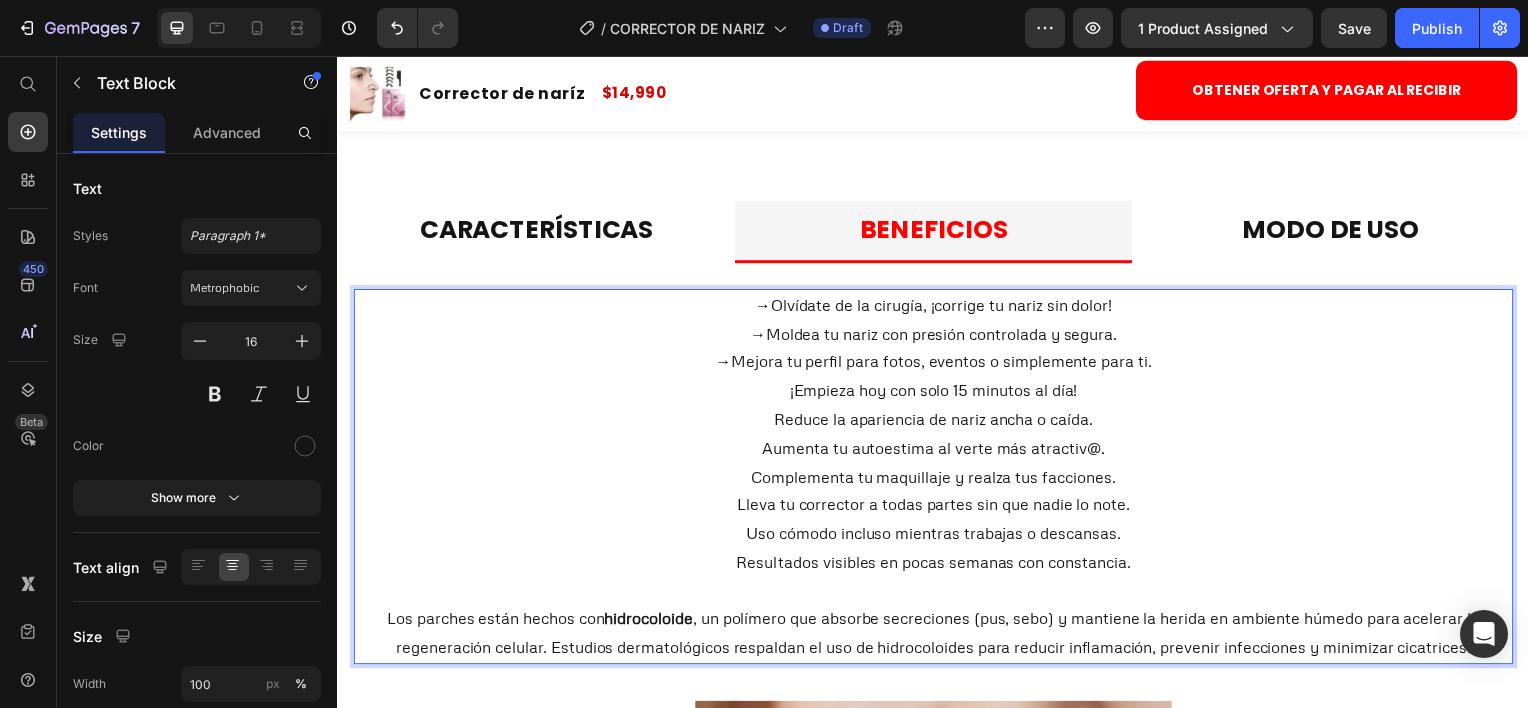 click on "¡Empieza hoy con solo 15 minutos al día!" at bounding box center (937, 392) 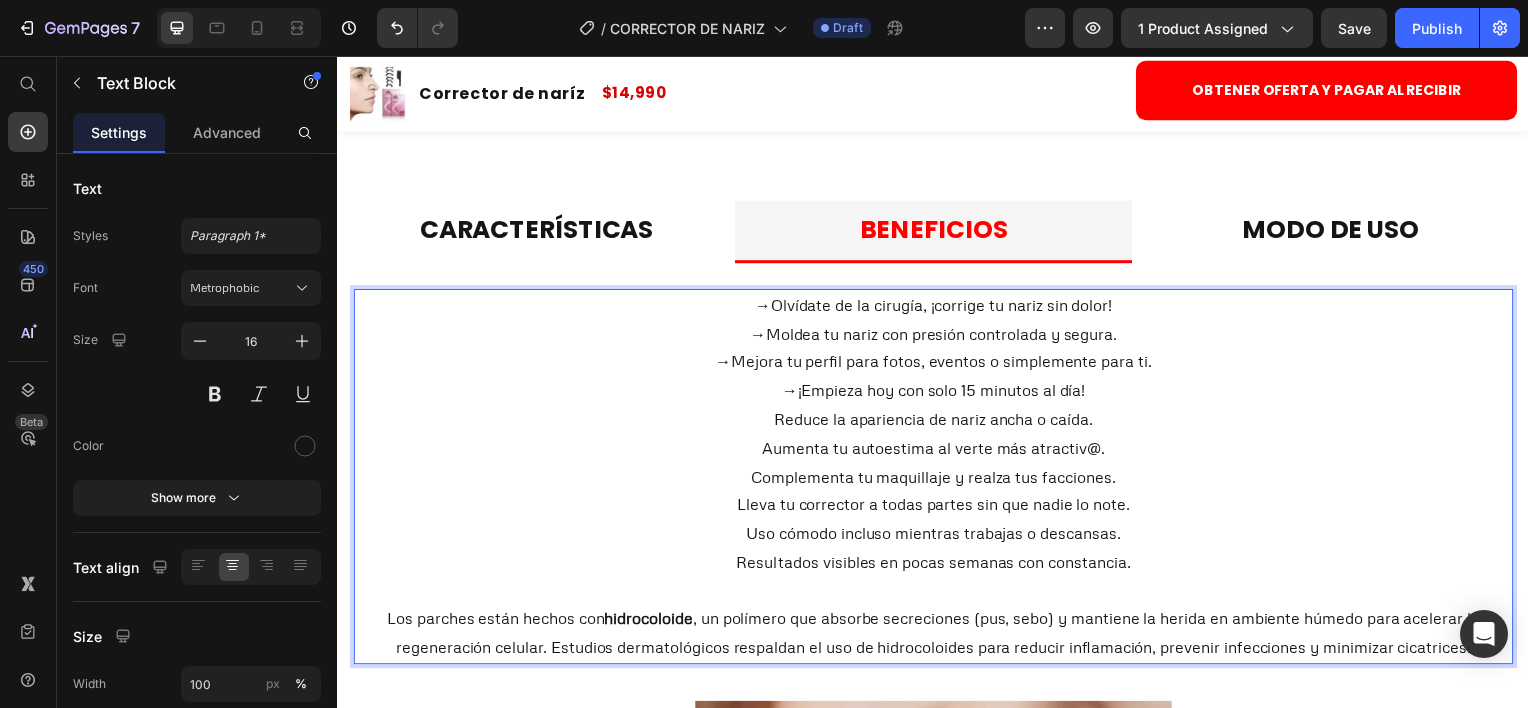 click on "Reduce la apariencia de nariz ancha o caída." at bounding box center [937, 421] 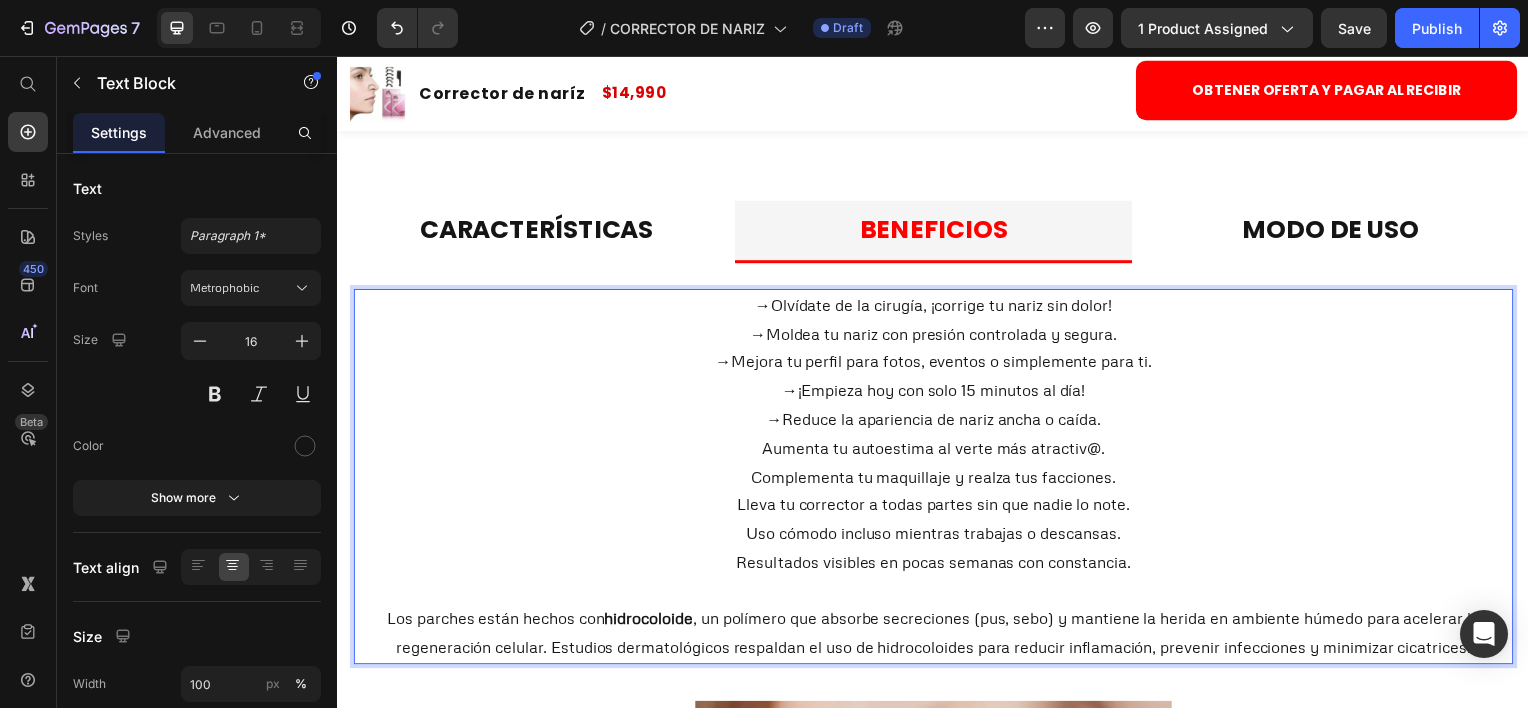 click on "Aumenta tu autoestima al verte más atractiv@." at bounding box center [937, 450] 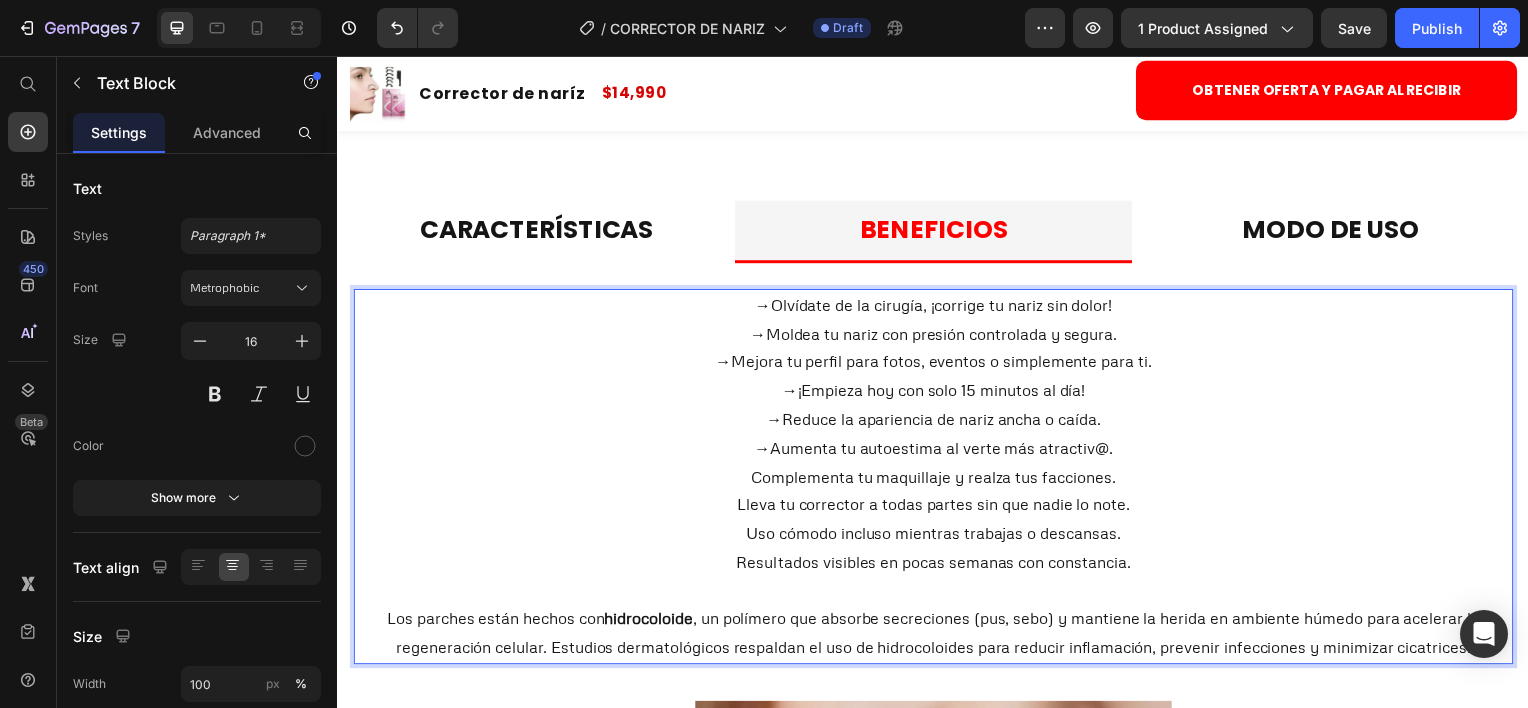 click on "Complementa tu maquillaje y realza tus facciones." at bounding box center (937, 479) 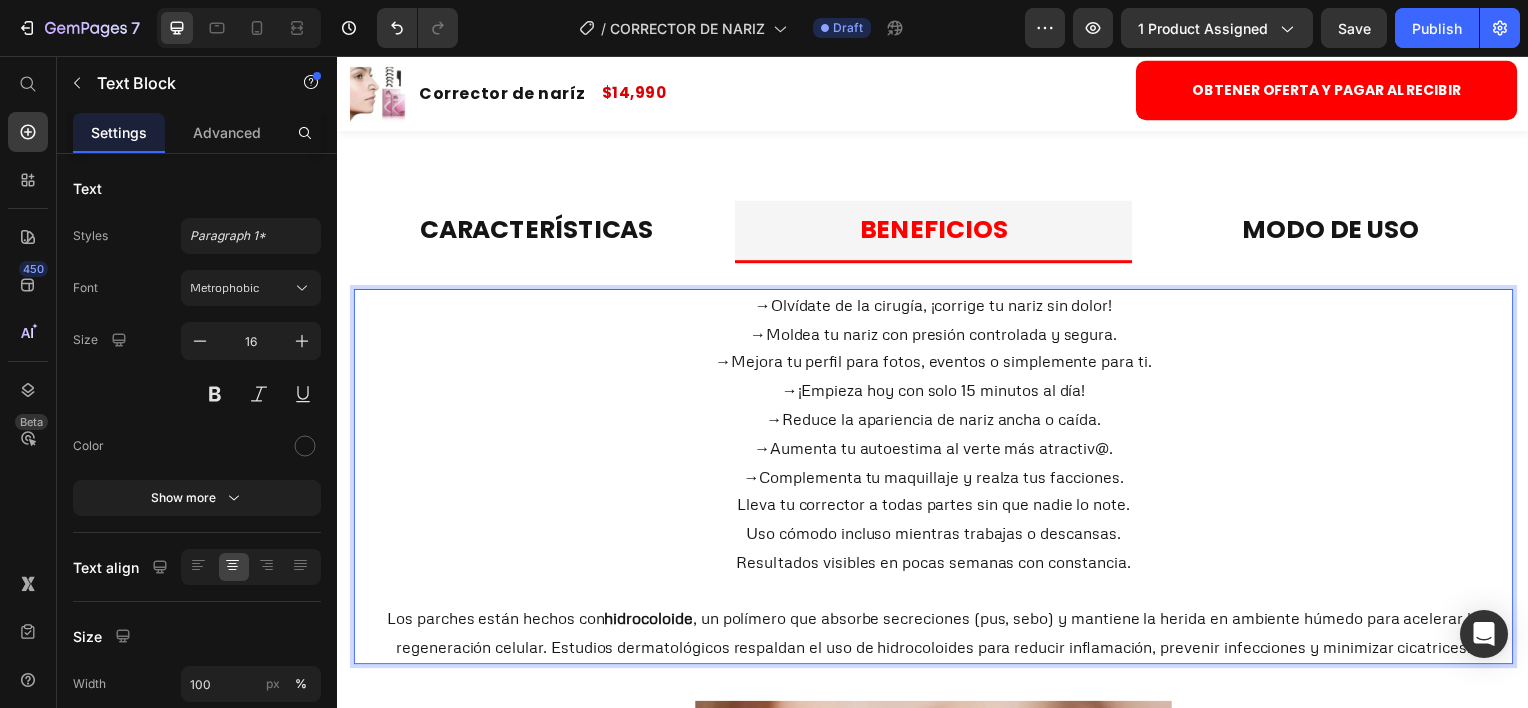 click on "Lleva tu corrector a todas partes sin que nadie lo note." at bounding box center (937, 507) 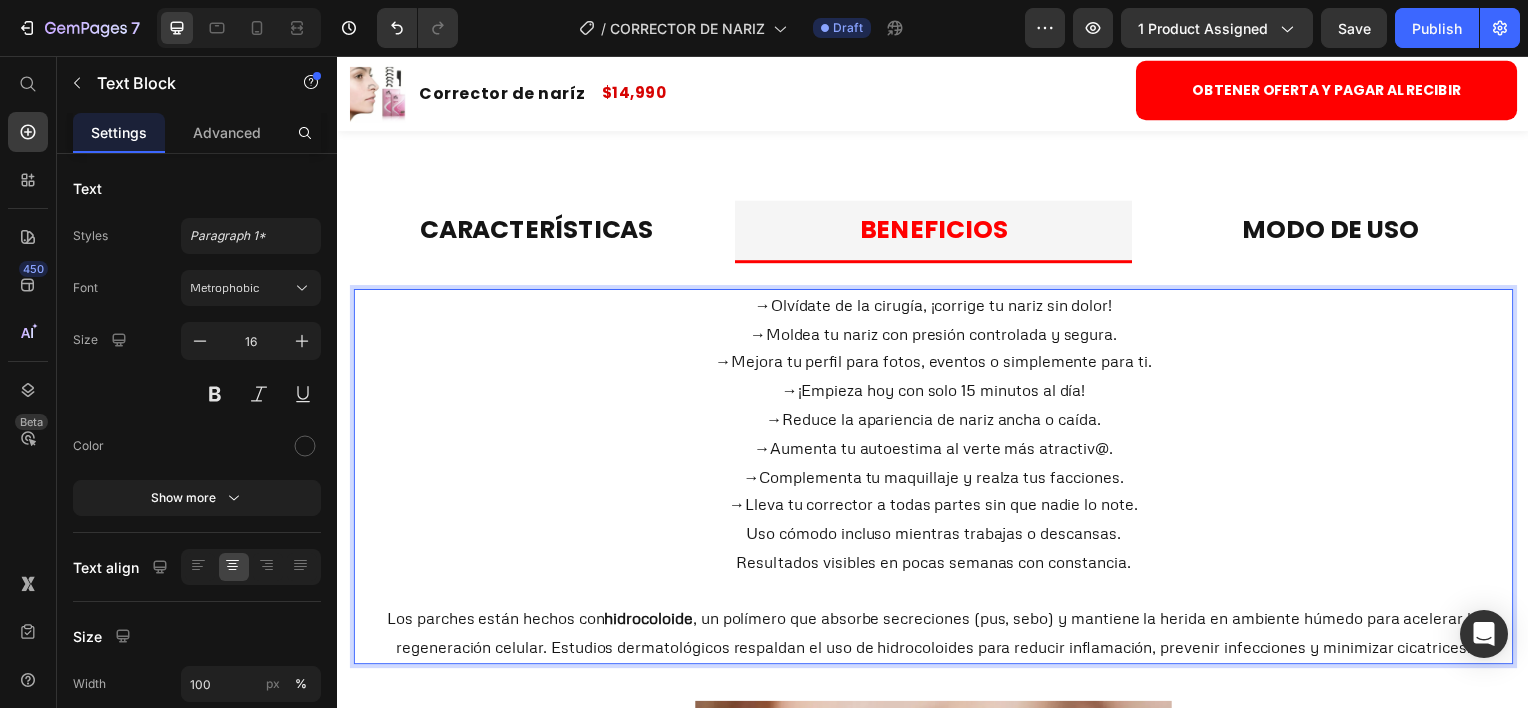 click on "Uso cómodo incluso mientras trabajas o descansas." at bounding box center (937, 536) 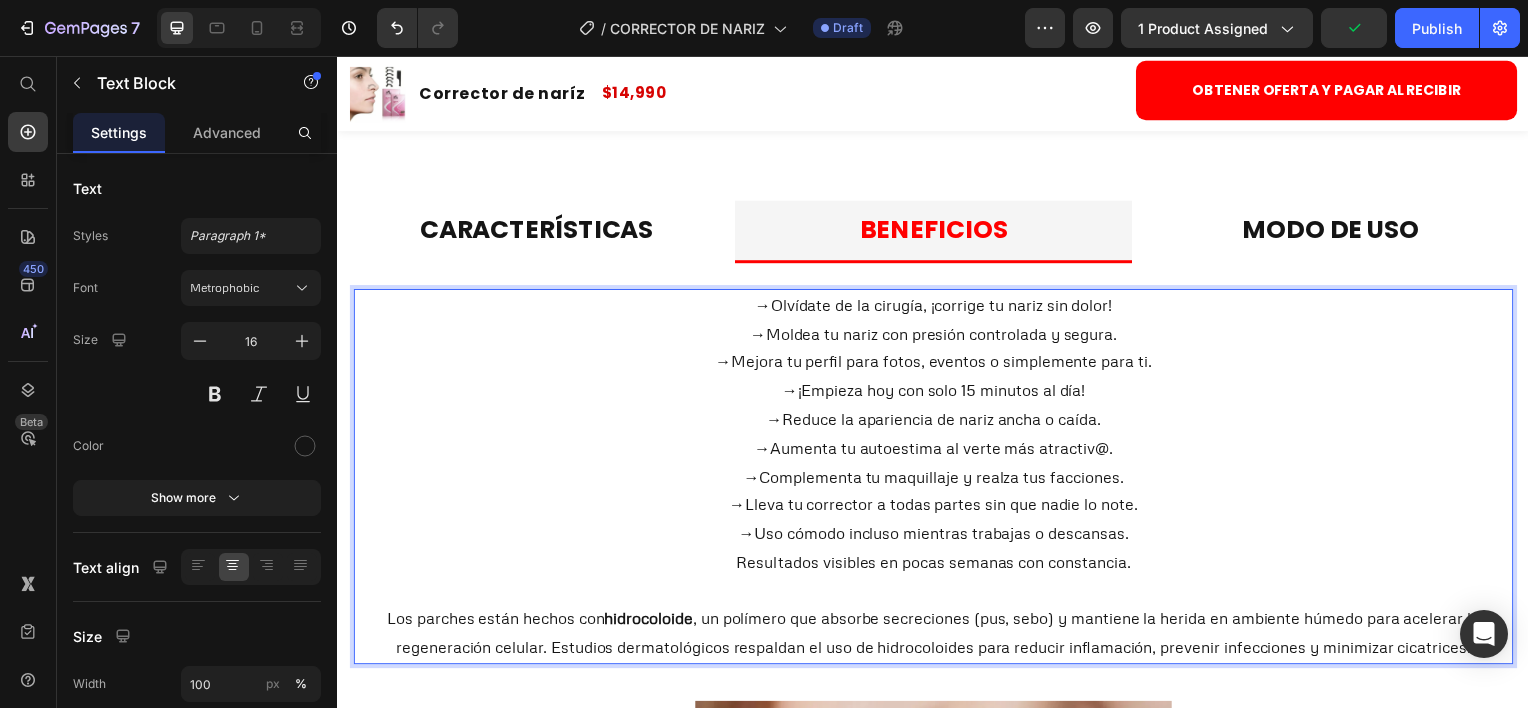 click on "Resultados visibles en pocas semanas con constancia." at bounding box center (937, 565) 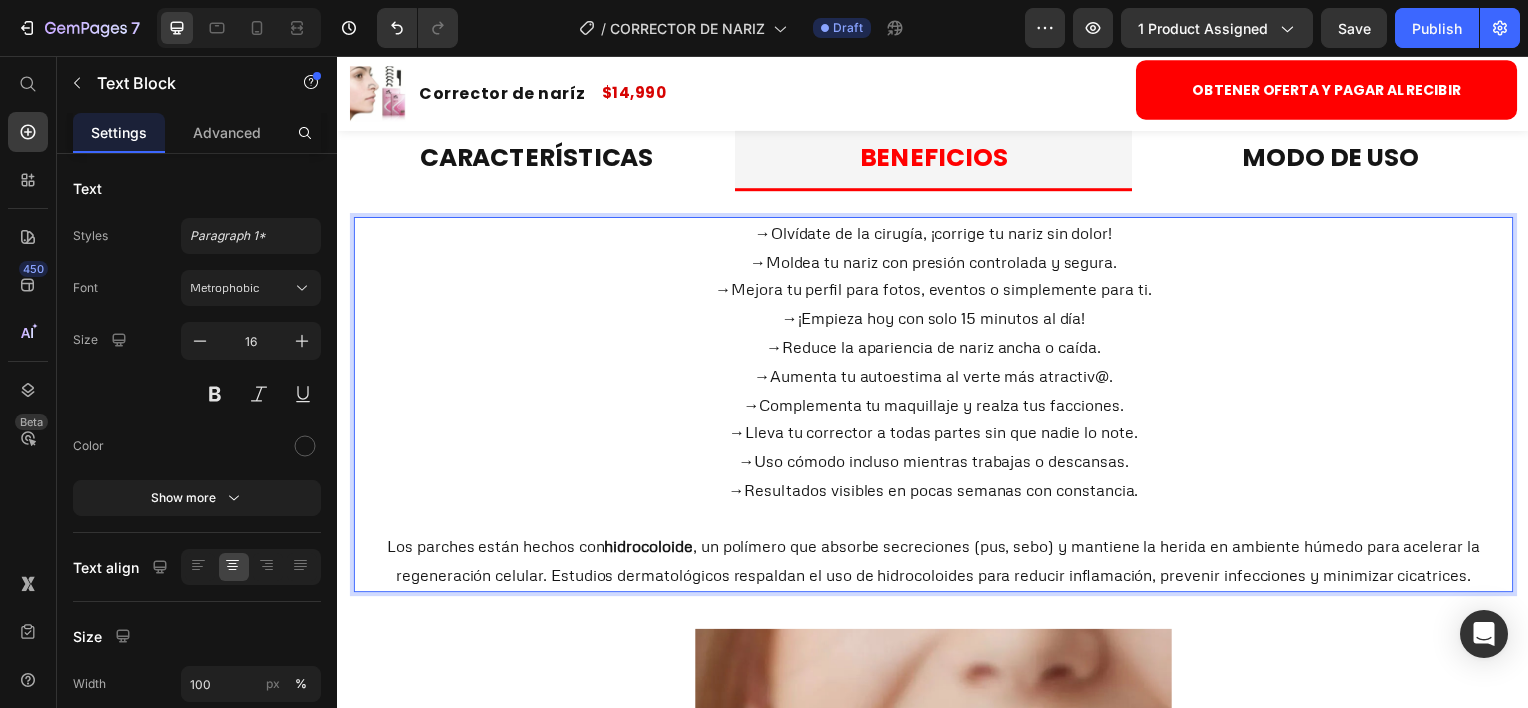 scroll, scrollTop: 1300, scrollLeft: 0, axis: vertical 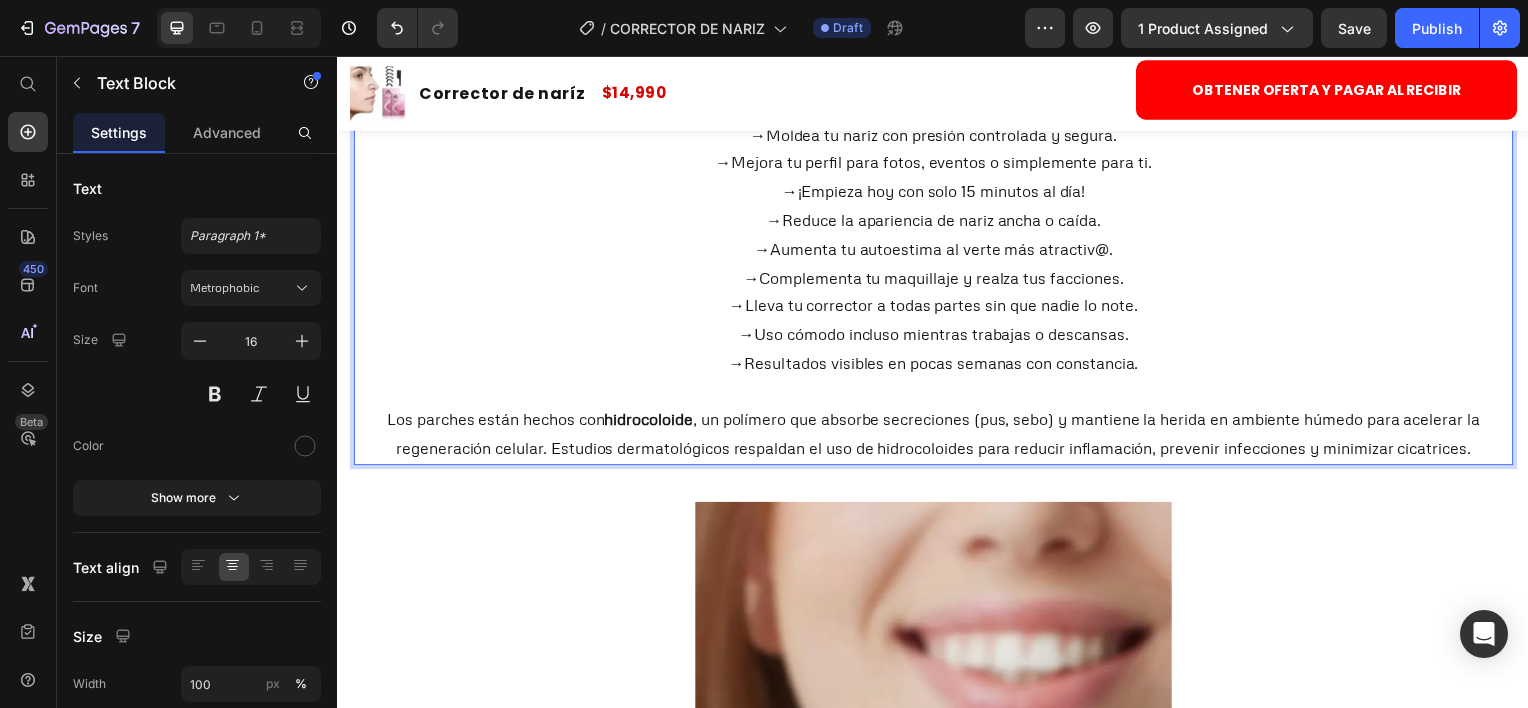 click on "Los parches están hechos con  hidrocoloide , un polímero que absorbe secreciones (pus, sebo) y mantiene la herida en ambiente húmedo para acelerar la regeneración celular. Estudios dermatológicos respaldan el uso de hidrocoloides para reducir inflamación, prevenir infecciones y minimizar cicatrices." at bounding box center (937, 437) 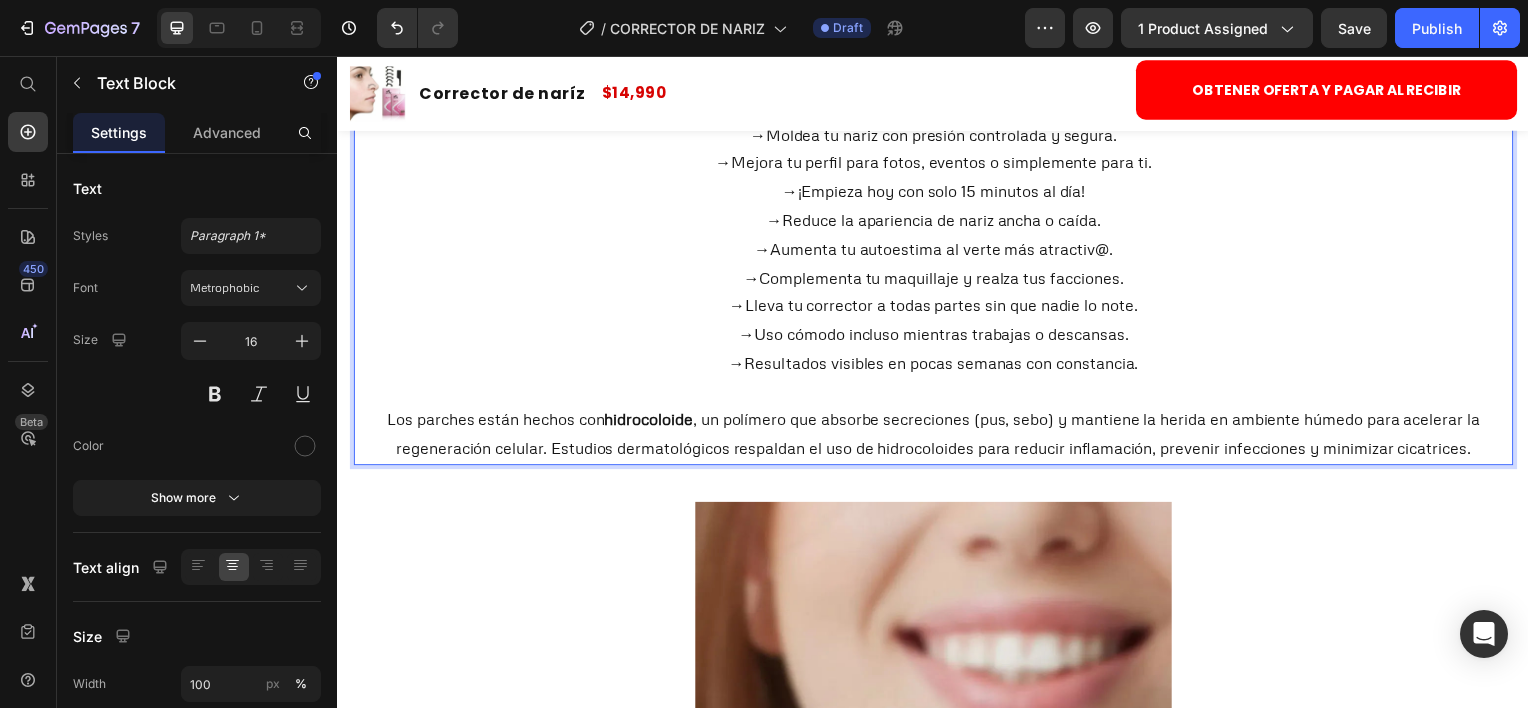 click on "Los parches están hechos con  hidrocoloide , un polímero que absorbe secreciones (pus, sebo) y mantiene la herida en ambiente húmedo para acelerar la regeneración celular. Estudios dermatológicos respaldan el uso de hidrocoloides para reducir inflamación, prevenir infecciones y minimizar cicatrices." at bounding box center (937, 437) 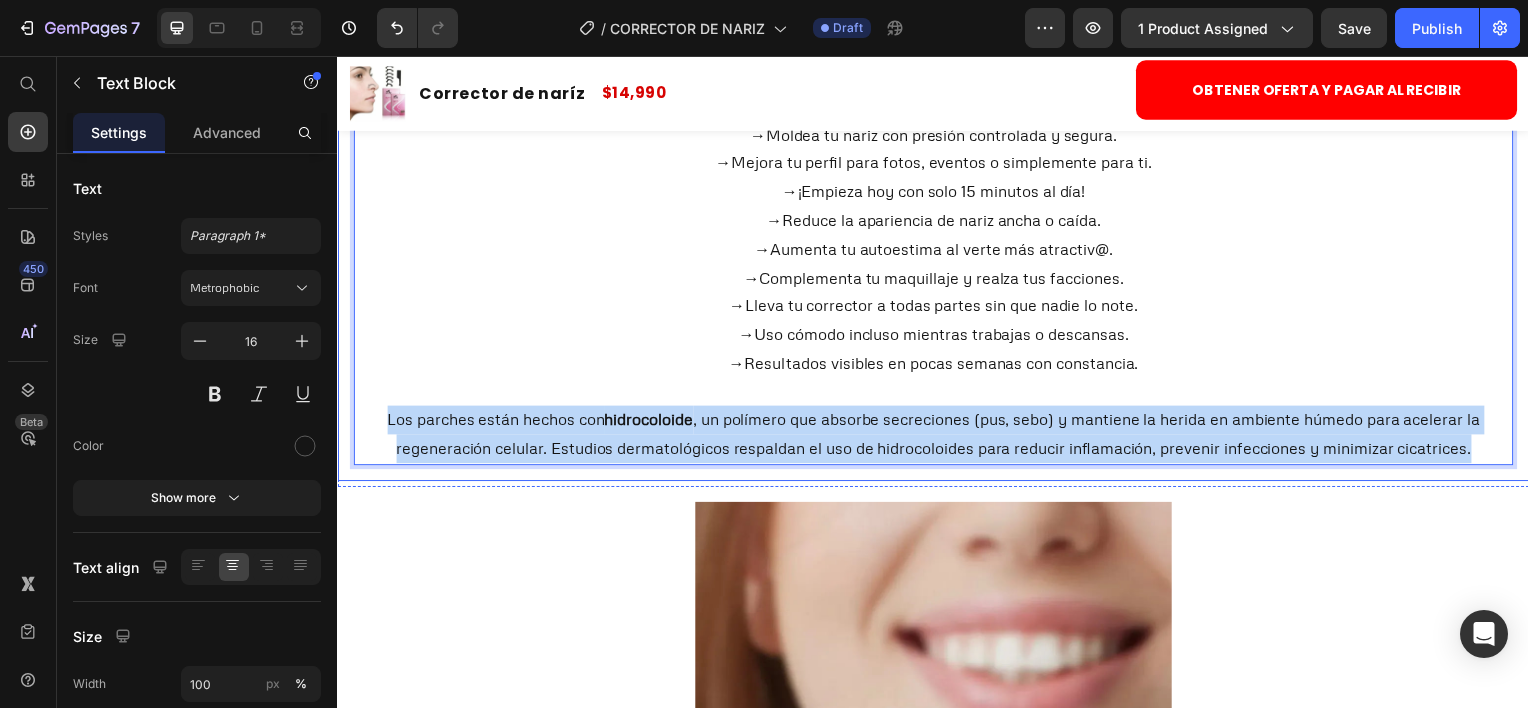 drag, startPoint x: 374, startPoint y: 446, endPoint x: 1503, endPoint y: 496, distance: 1130.1067 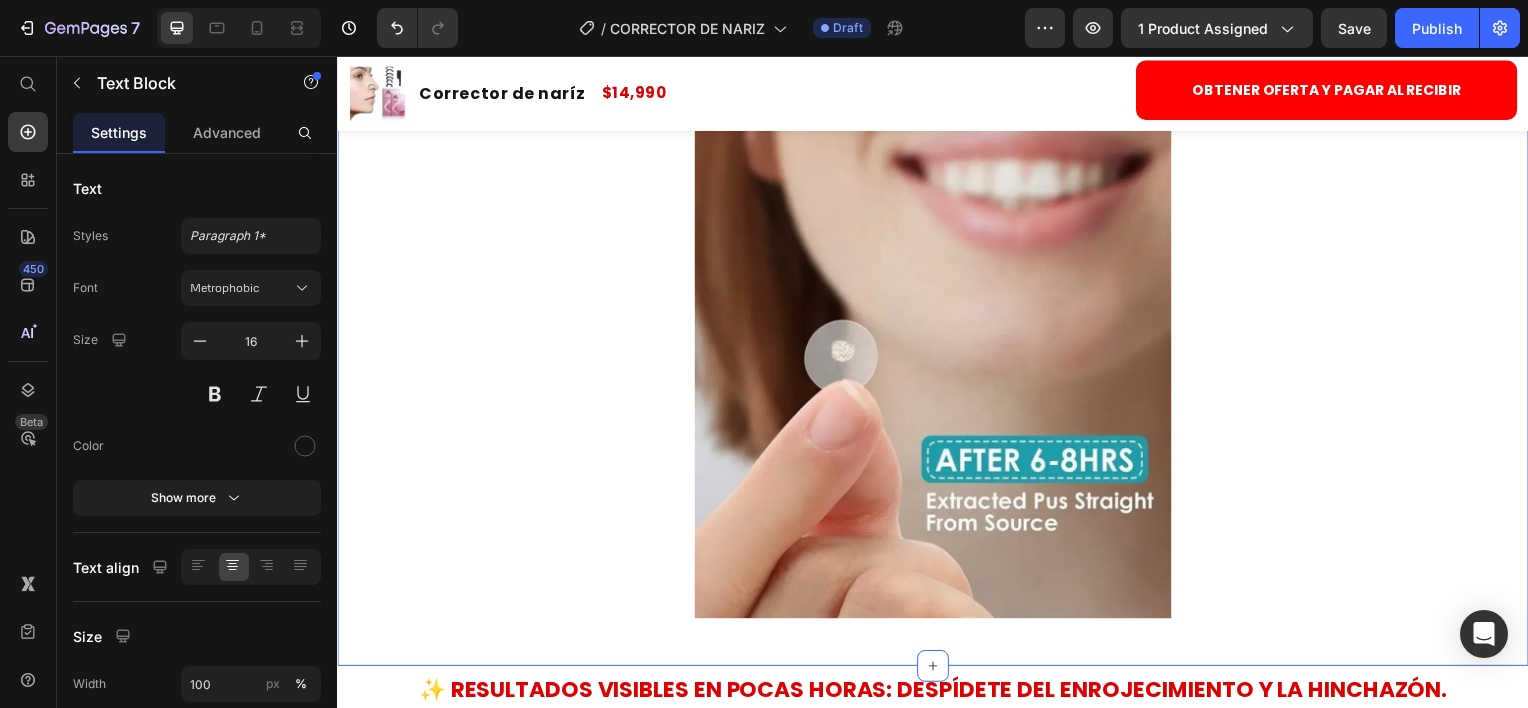 scroll, scrollTop: 1800, scrollLeft: 0, axis: vertical 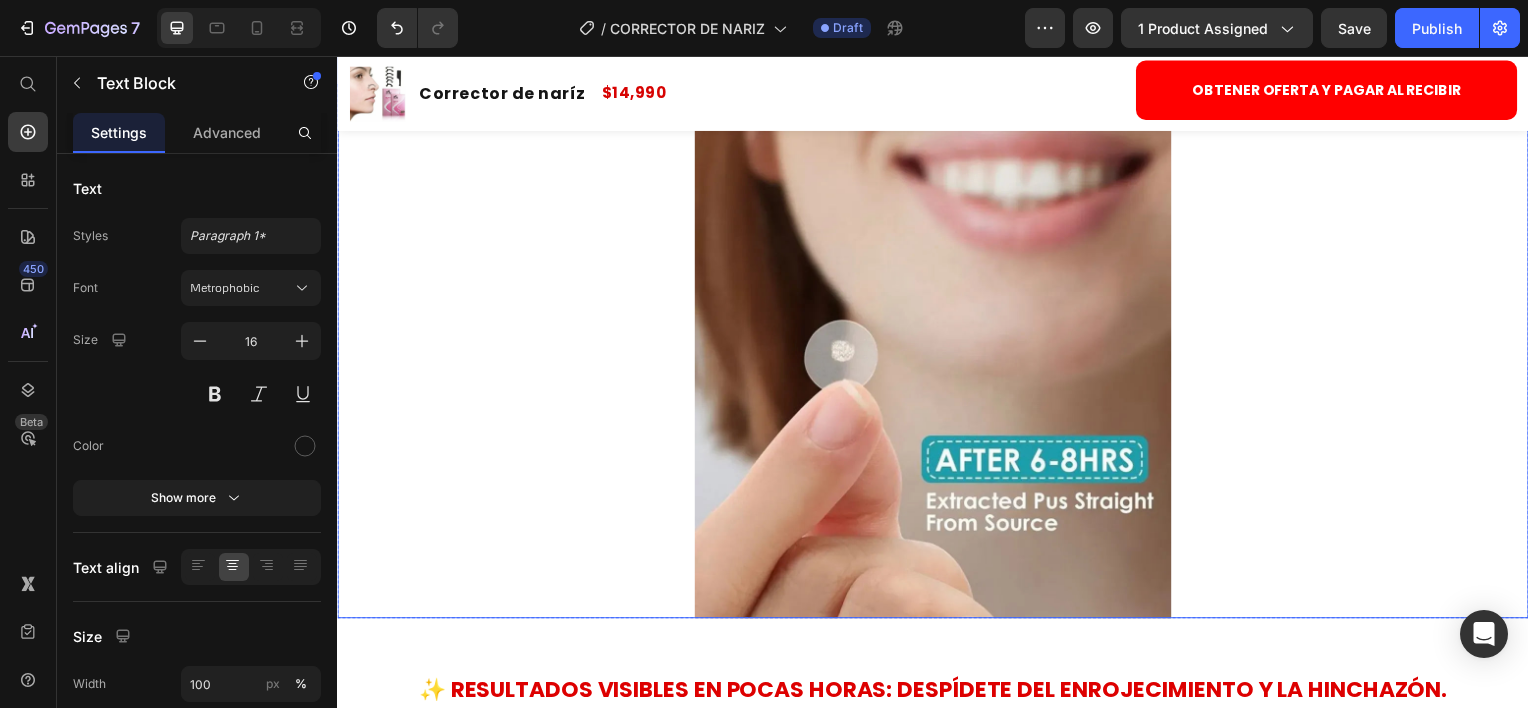 click at bounding box center (937, 325) 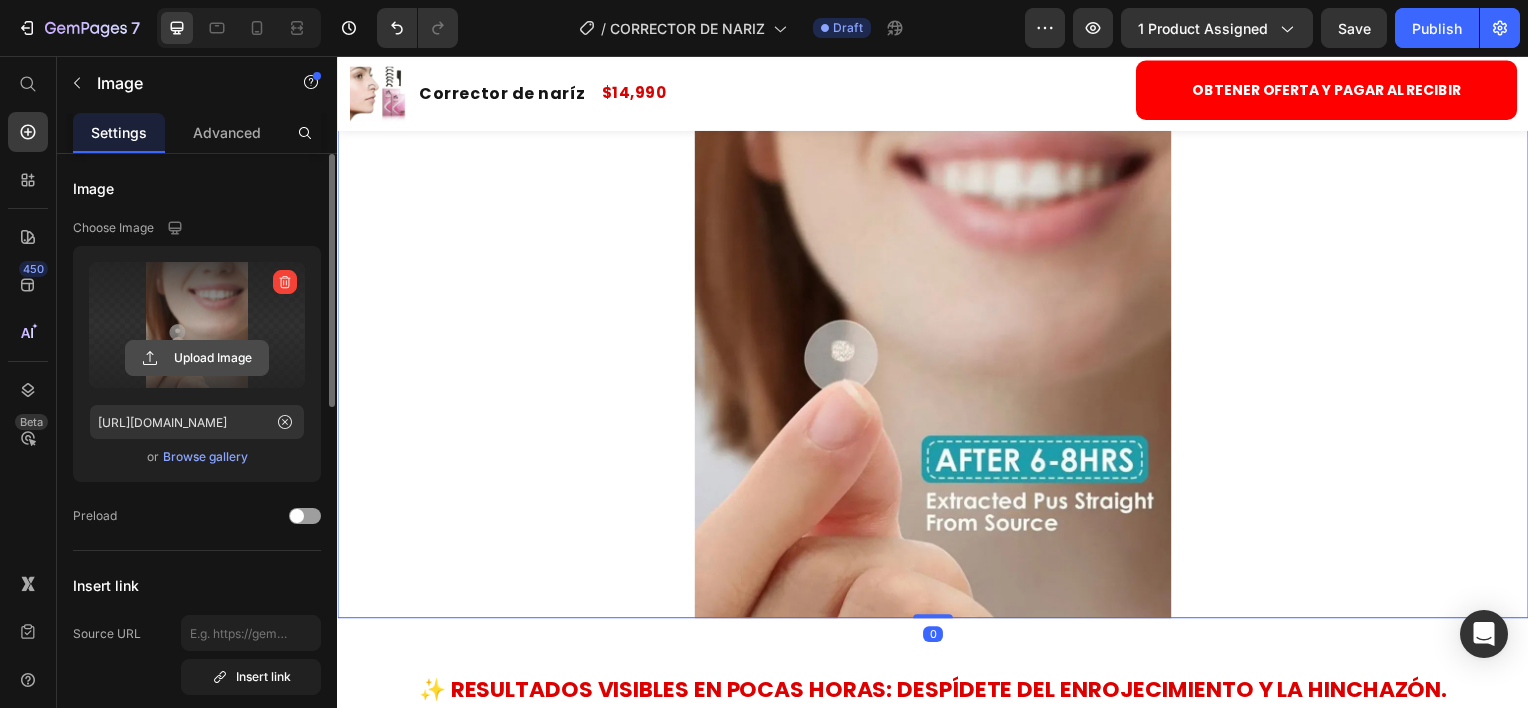 click 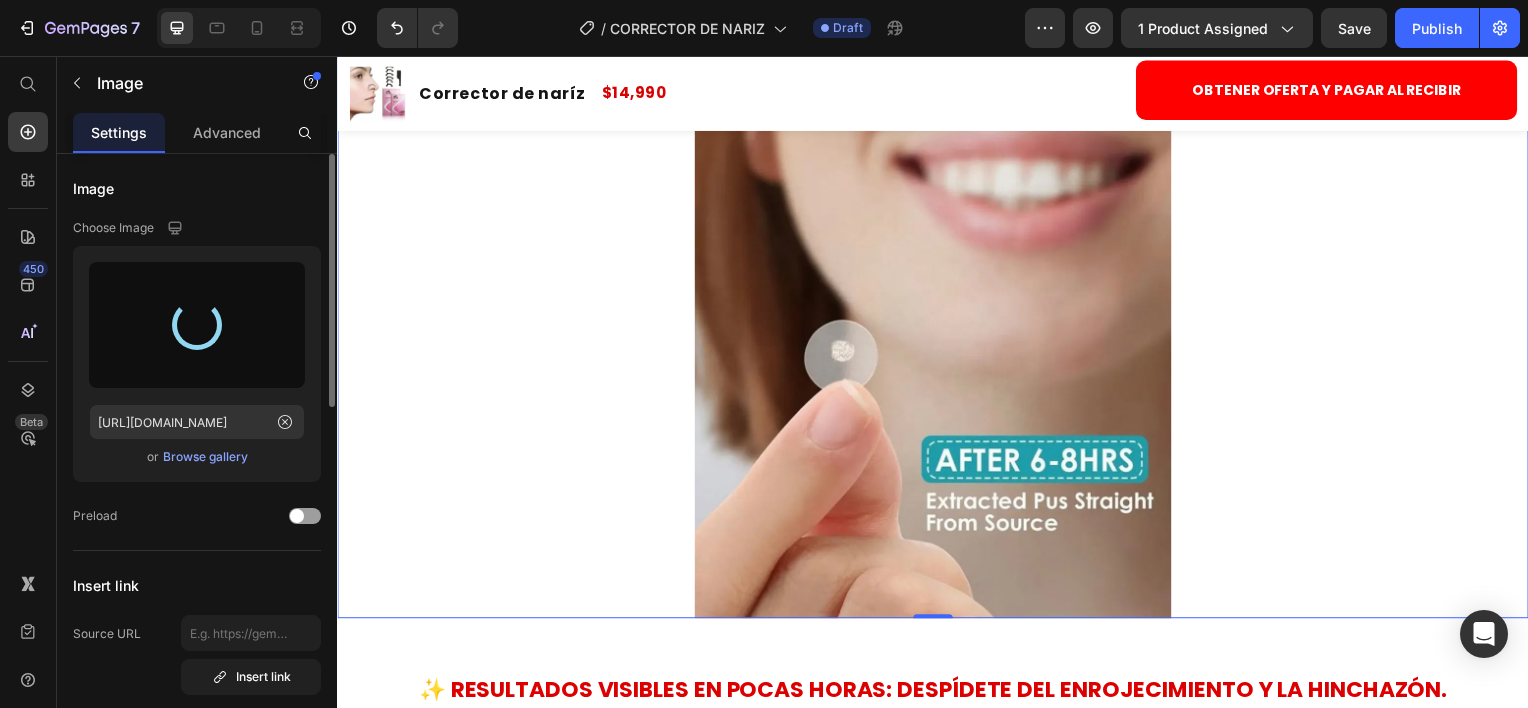 type on "https://cdn.shopify.com/s/files/1/0884/4882/7735/files/gempages_547755819853153424-e39b18c1-3ace-47f6-a6da-a9a51091f9b2.jpg" 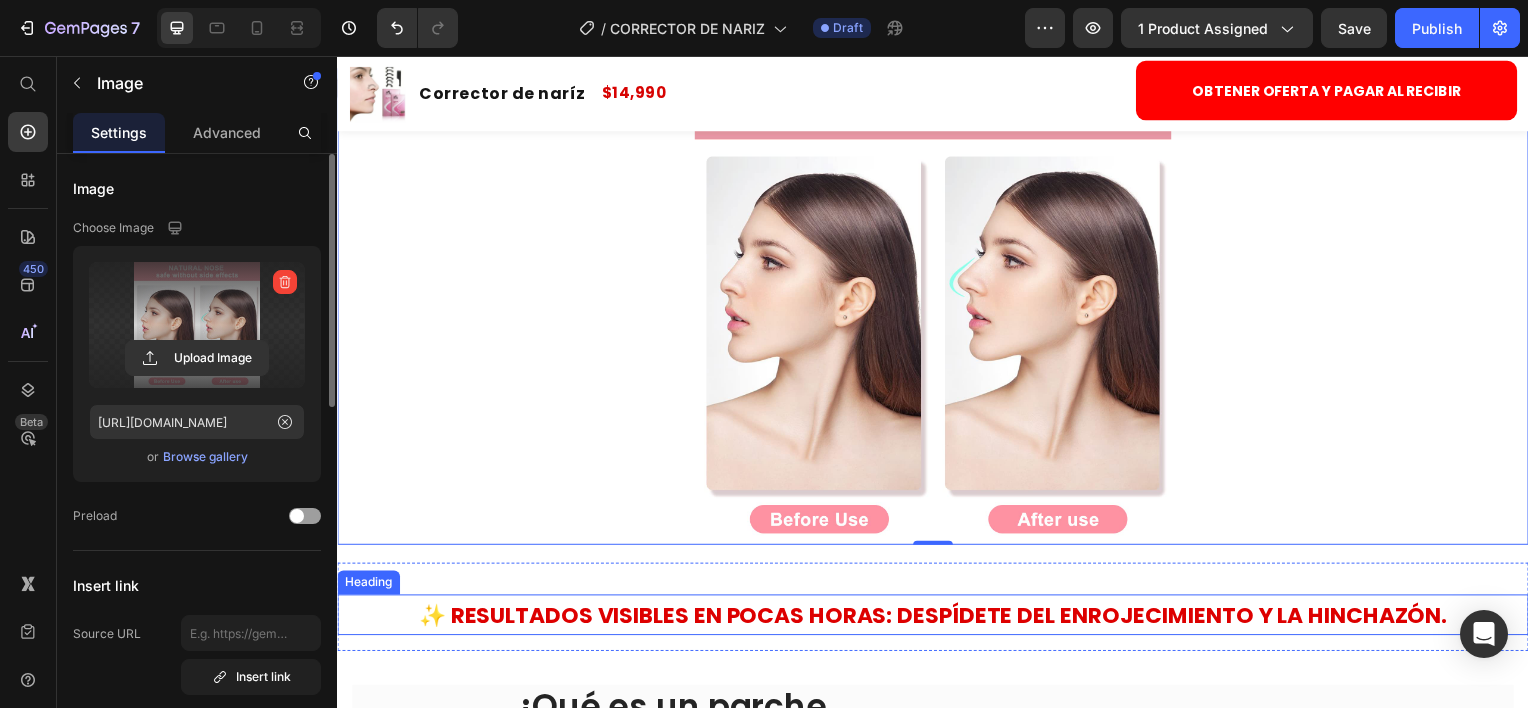 scroll, scrollTop: 1700, scrollLeft: 0, axis: vertical 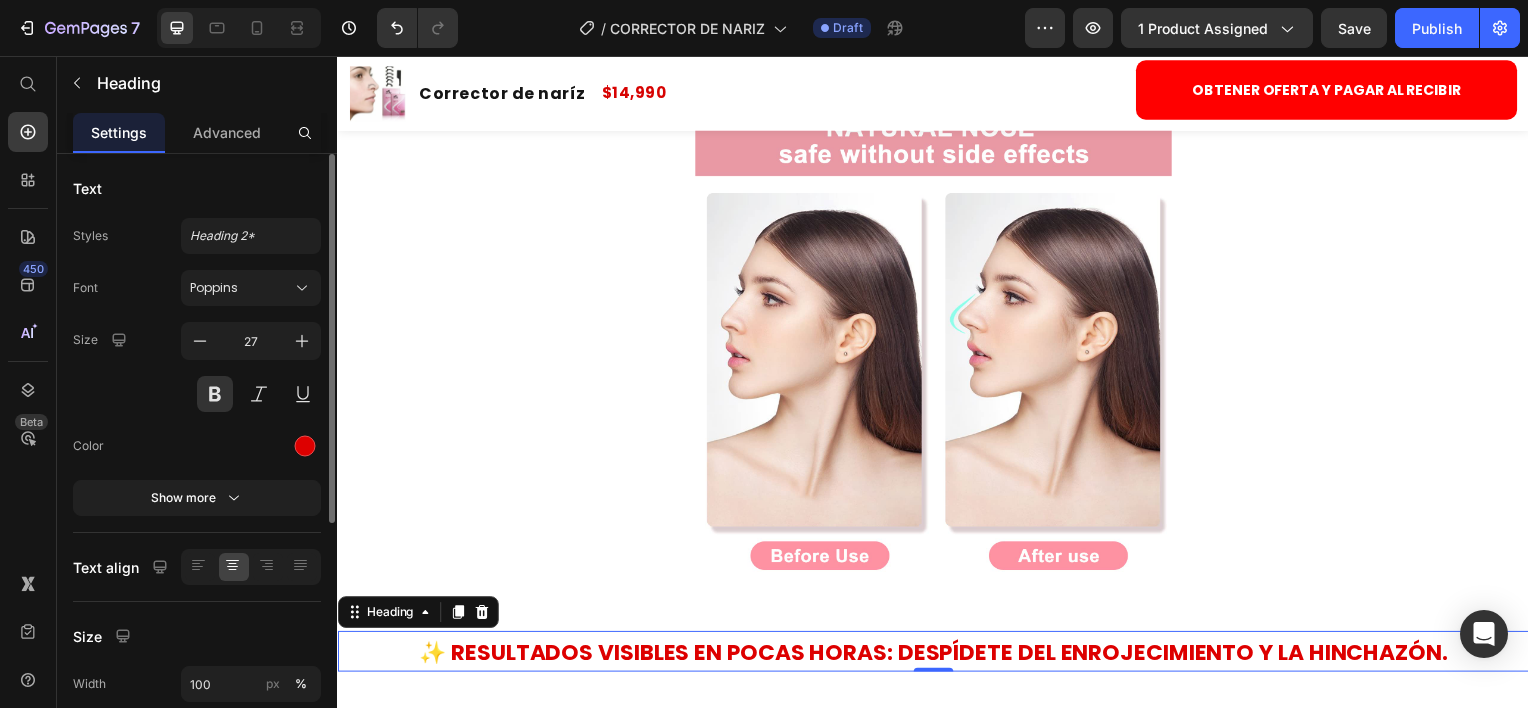 click on "✨ Resultados visibles en pocas horas: despídete del enrojecimiento y la hinchazón." at bounding box center [937, 656] 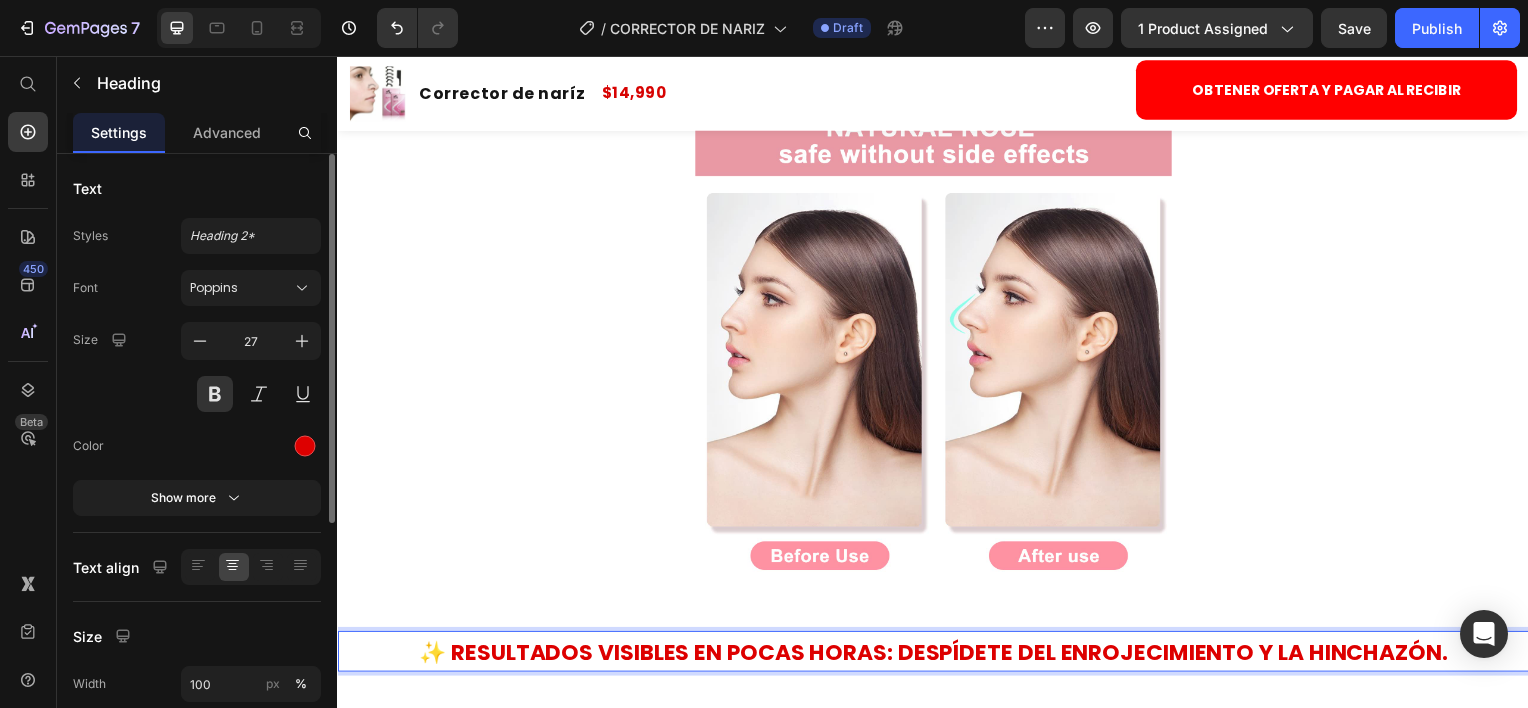 click on "✨ Resultados visibles en pocas horas: despídete del enrojecimiento y la hinchazón." at bounding box center (937, 656) 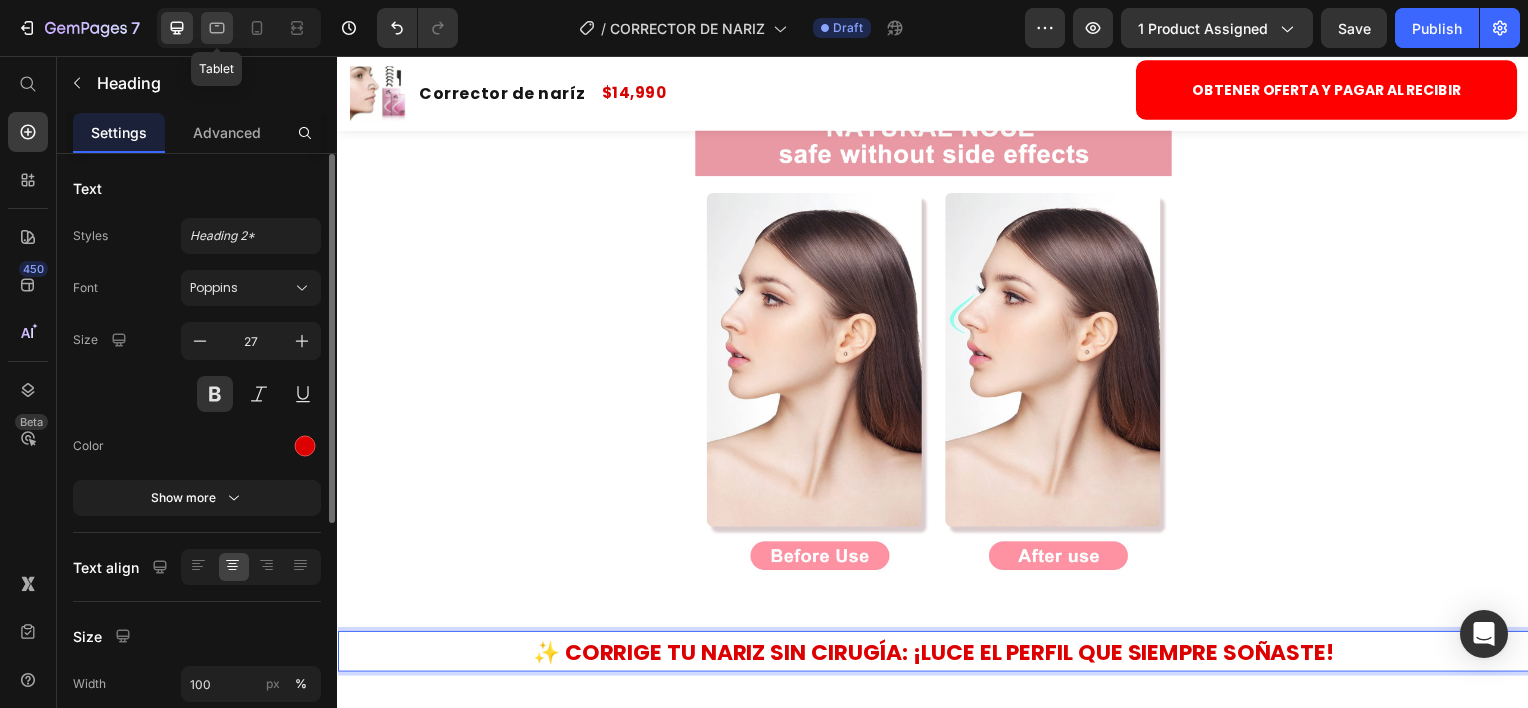 click 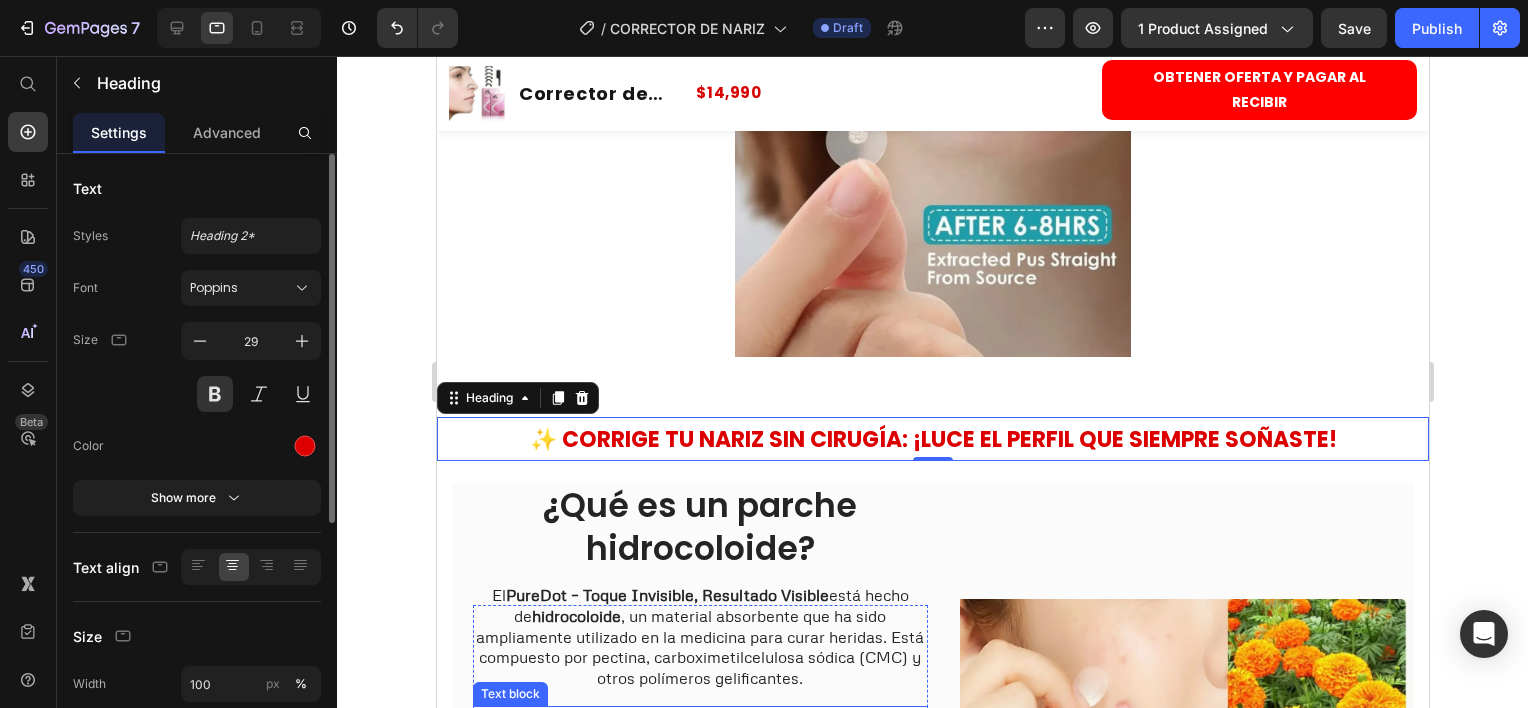 scroll, scrollTop: 1852, scrollLeft: 0, axis: vertical 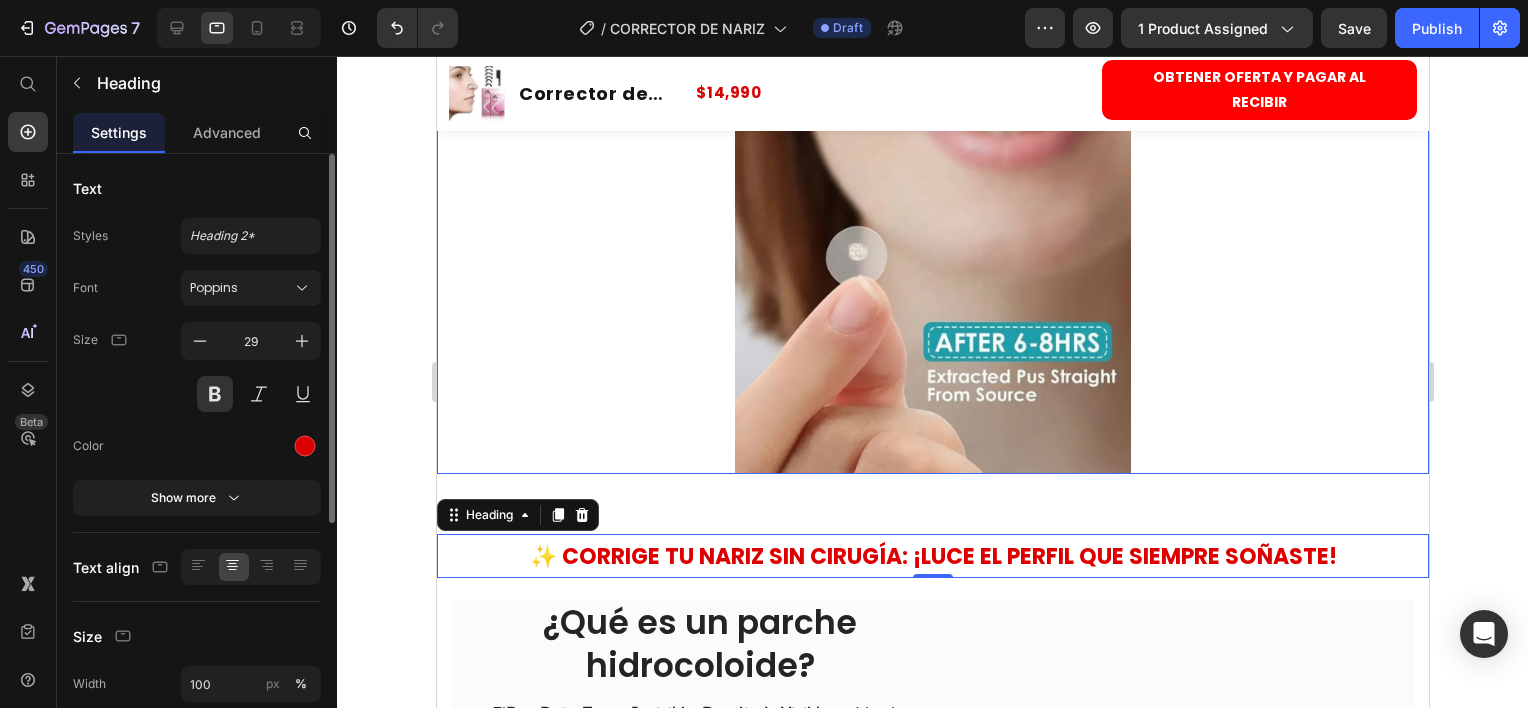click at bounding box center (932, 229) 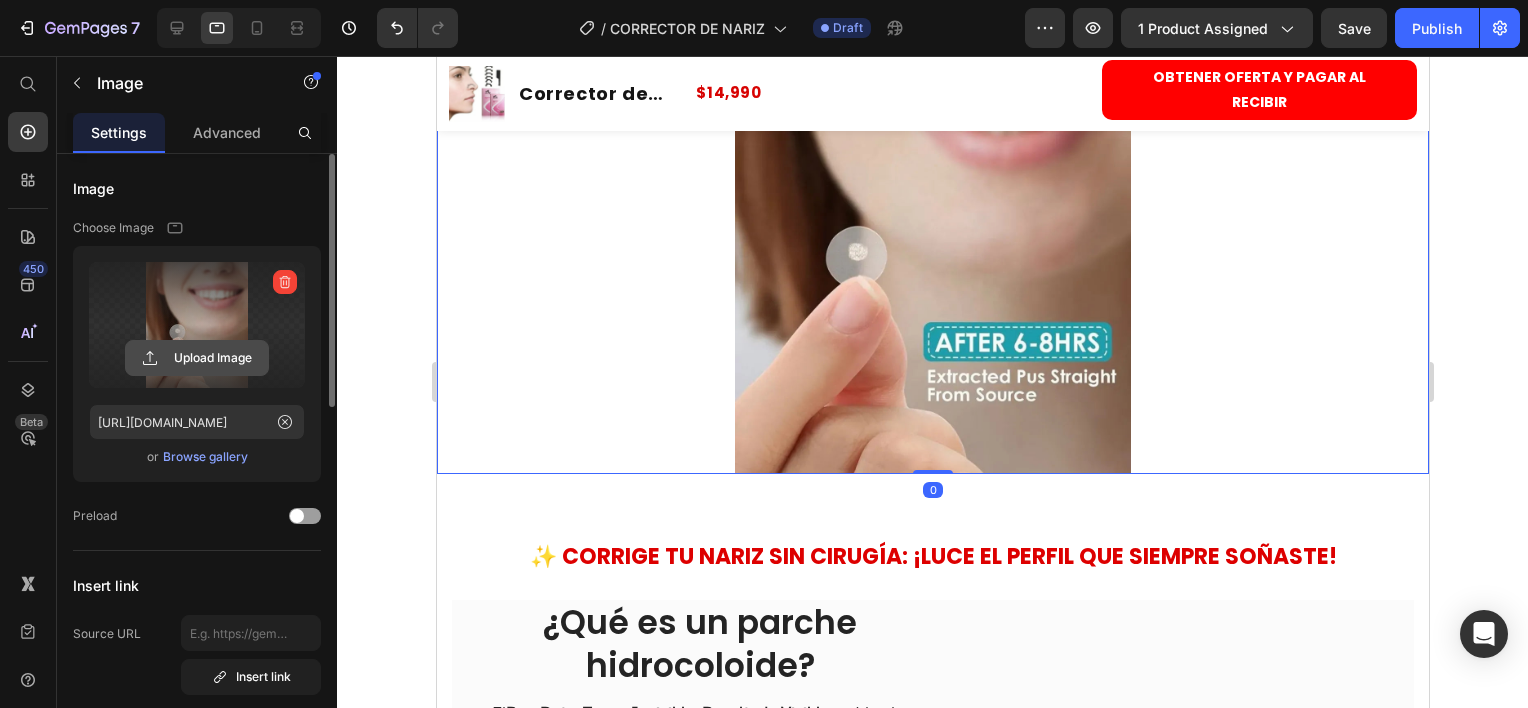 click 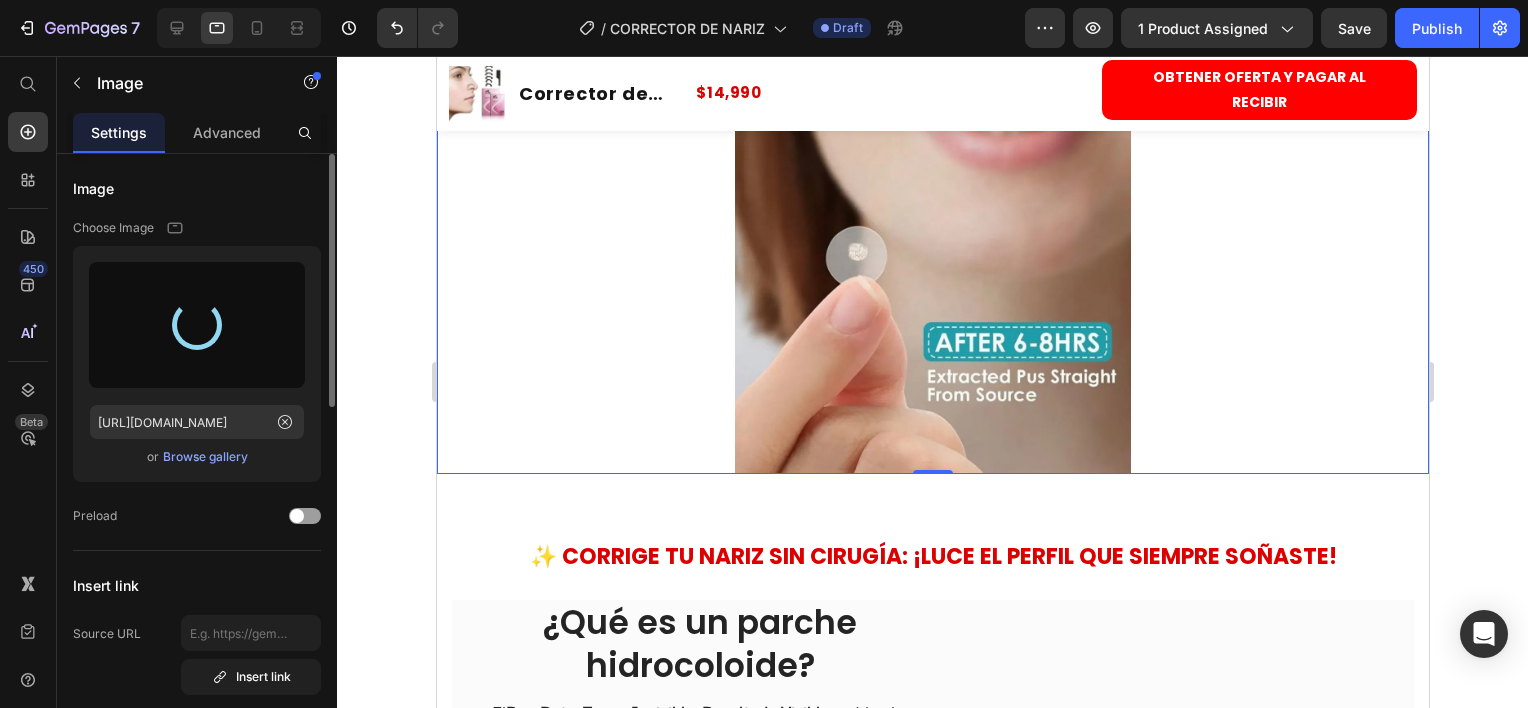 type on "https://cdn.shopify.com/s/files/1/0884/4882/7735/files/gempages_547755819853153424-e39b18c1-3ace-47f6-a6da-a9a51091f9b2.jpg" 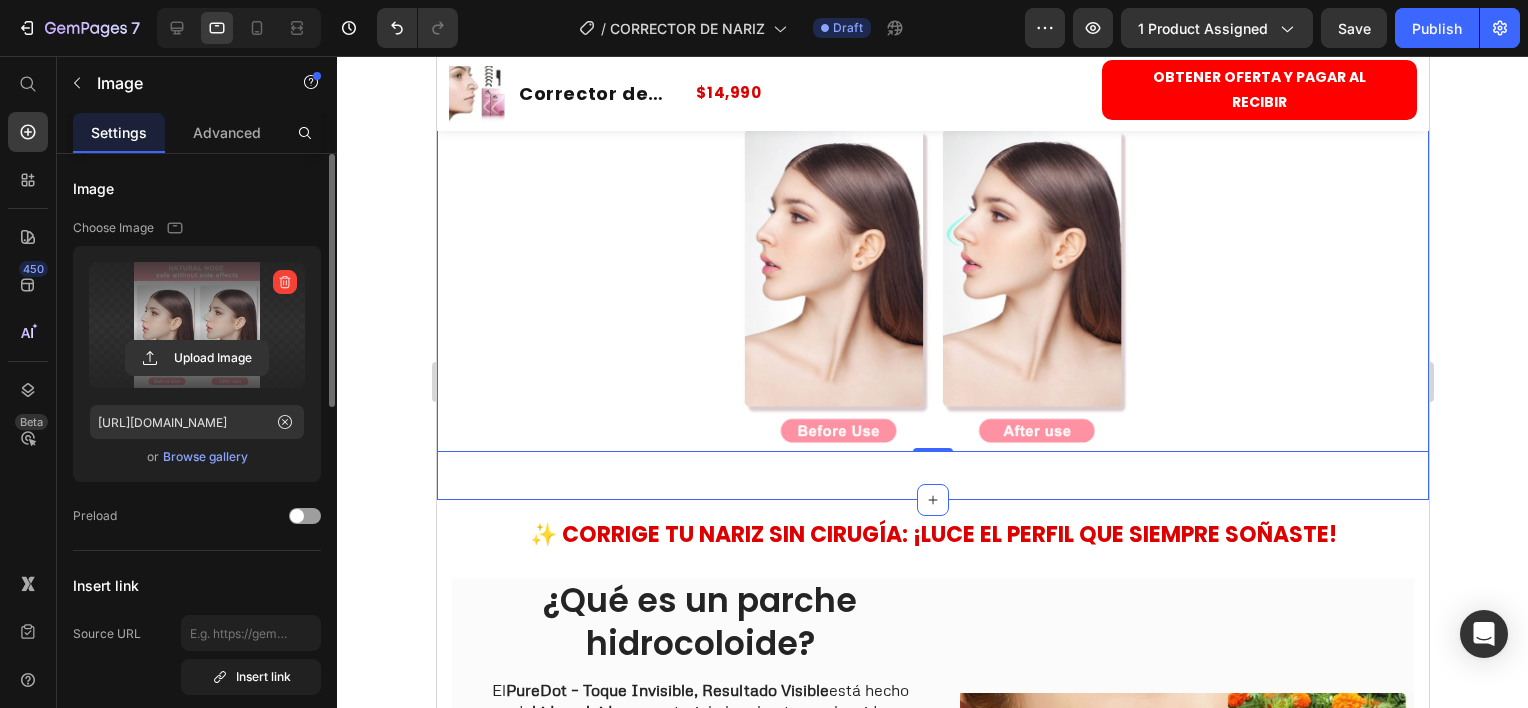 scroll, scrollTop: 1571, scrollLeft: 0, axis: vertical 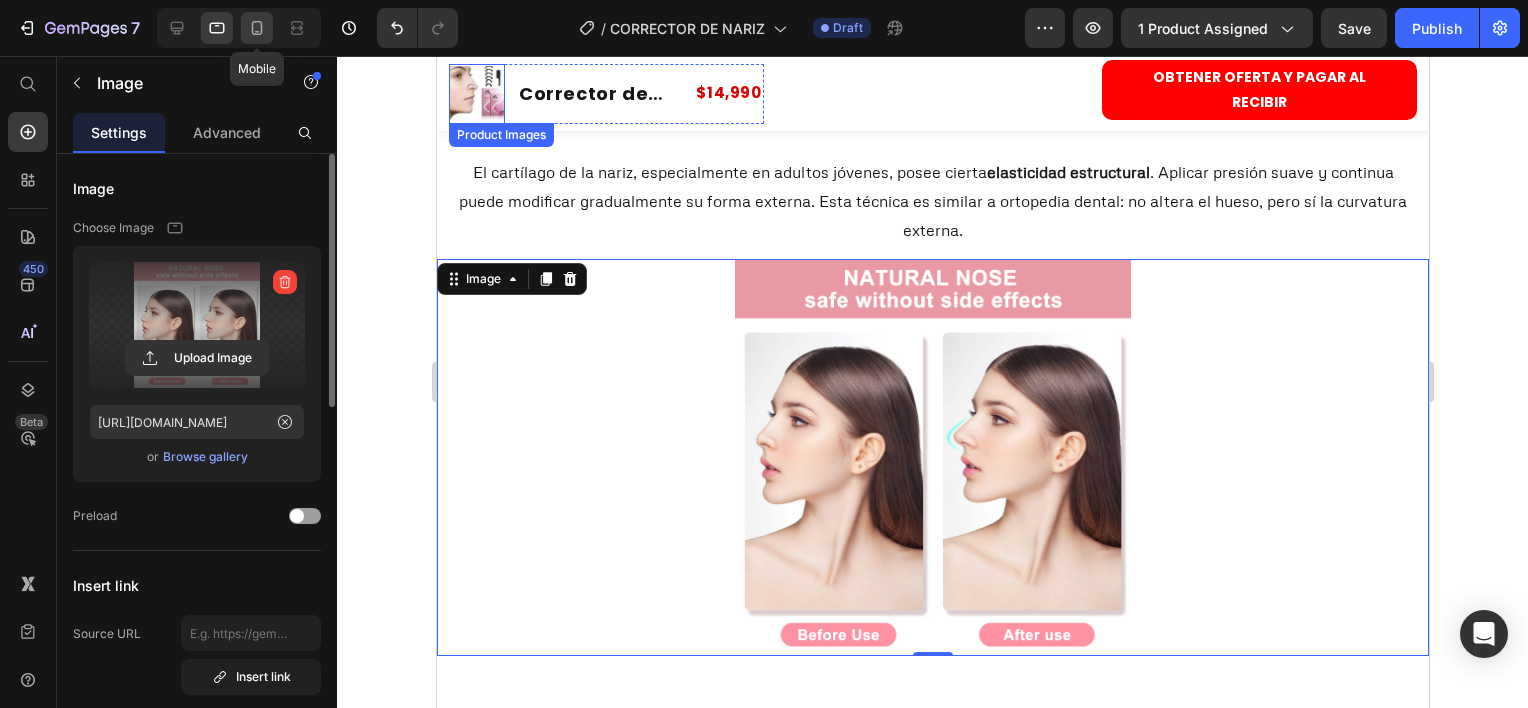 click 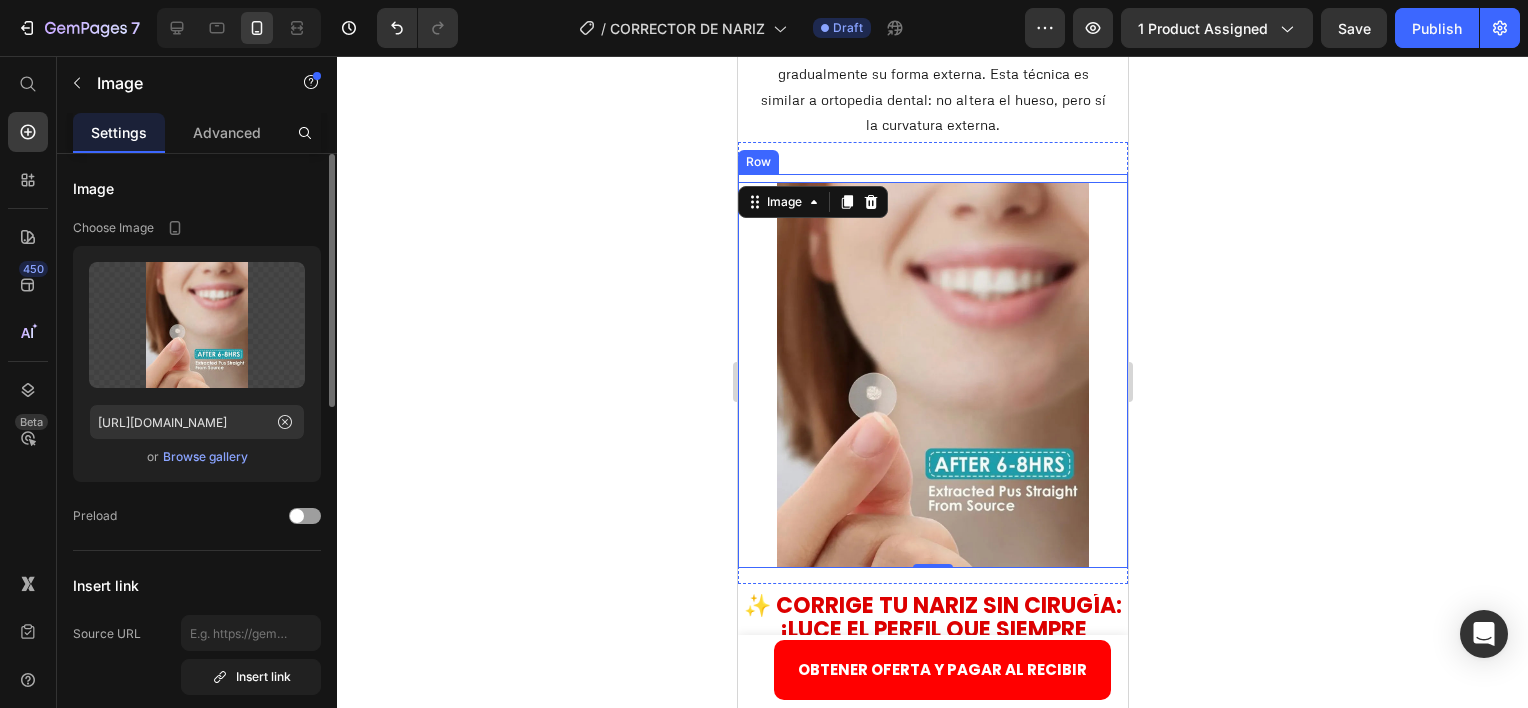 scroll, scrollTop: 2400, scrollLeft: 0, axis: vertical 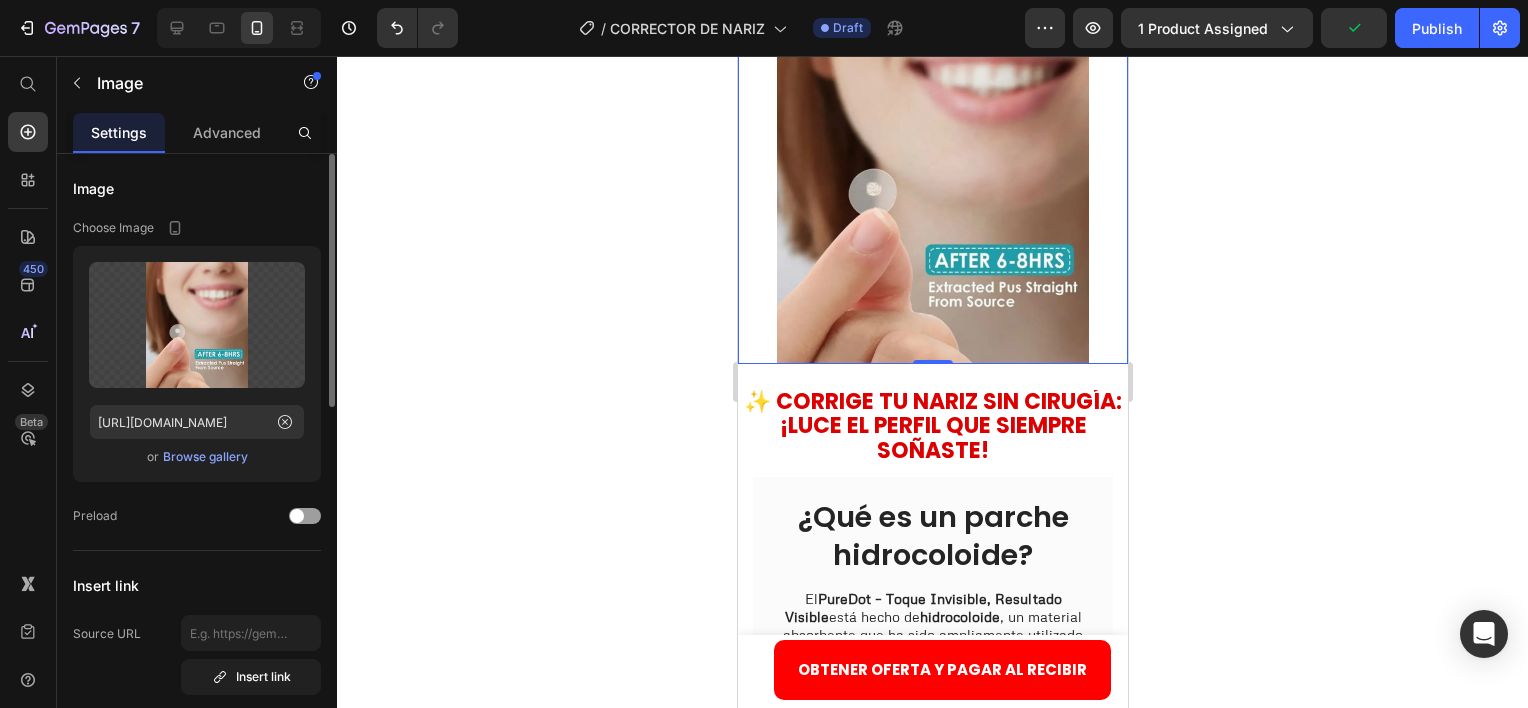click at bounding box center (932, 171) 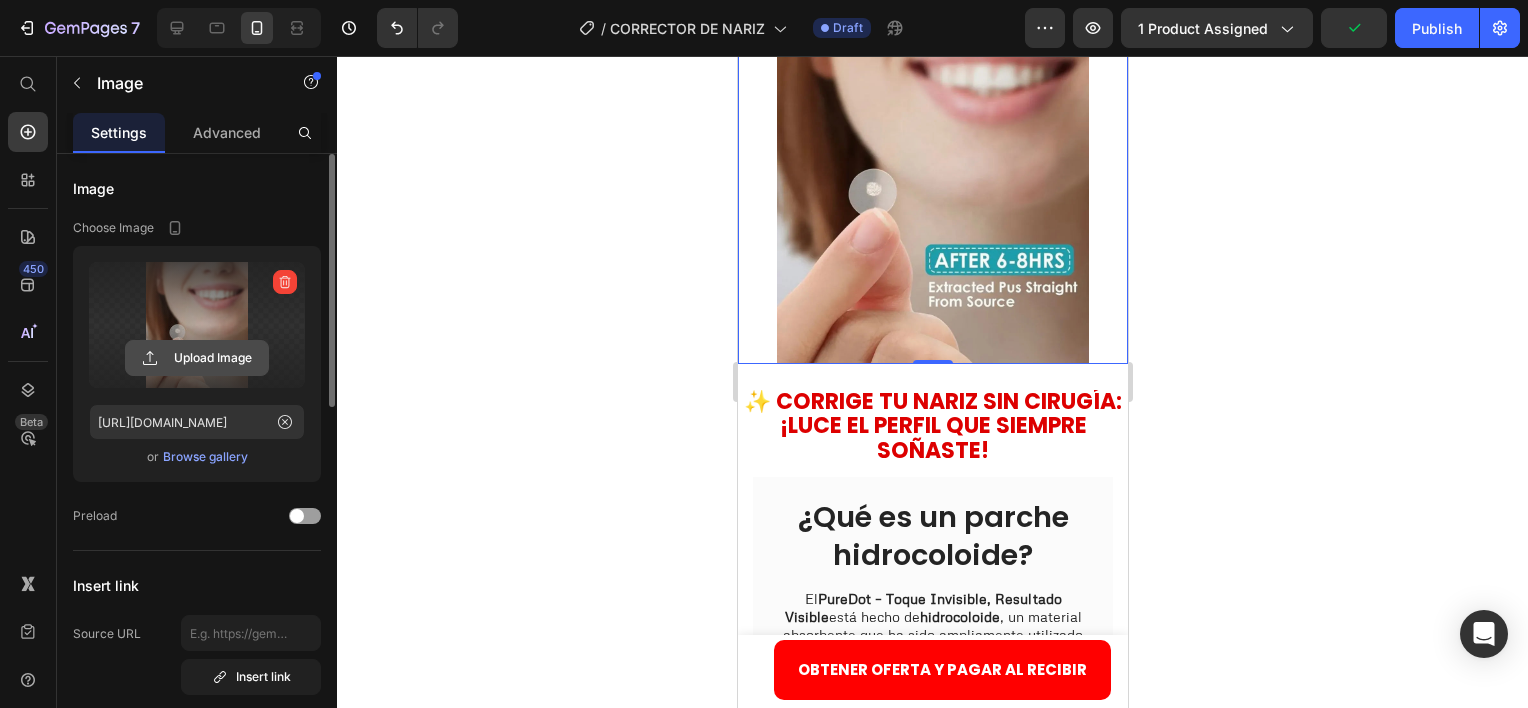 click 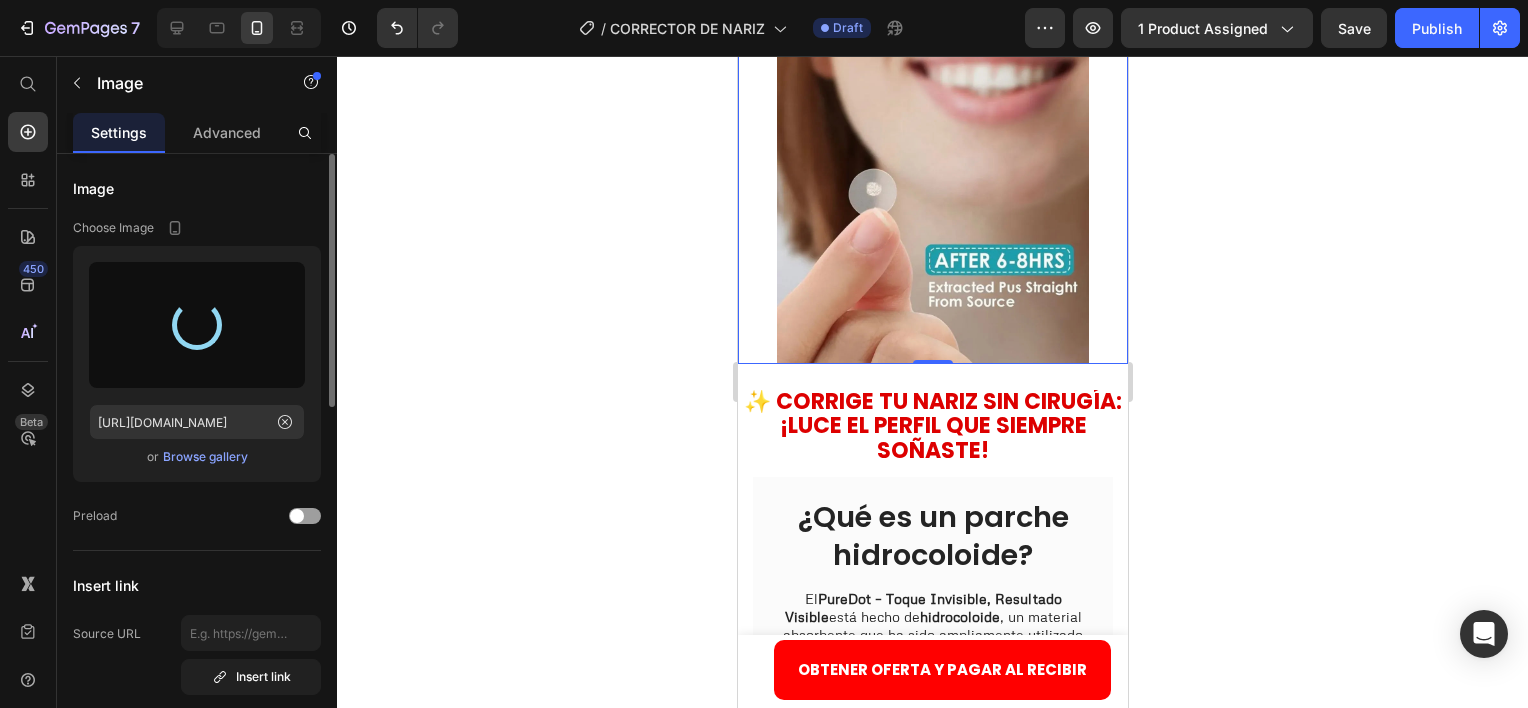 type on "https://cdn.shopify.com/s/files/1/0884/4882/7735/files/gempages_547755819853153424-e39b18c1-3ace-47f6-a6da-a9a51091f9b2.jpg" 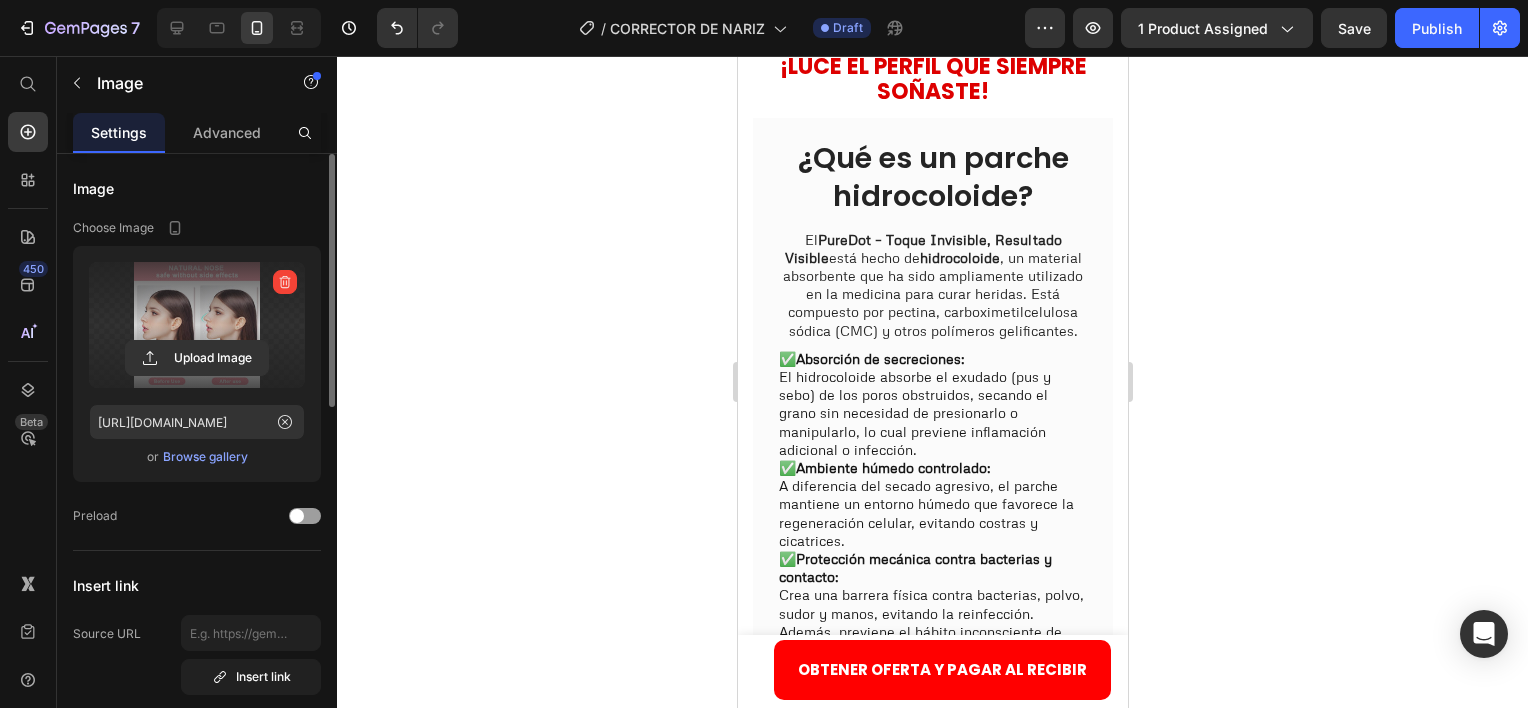 scroll, scrollTop: 2700, scrollLeft: 0, axis: vertical 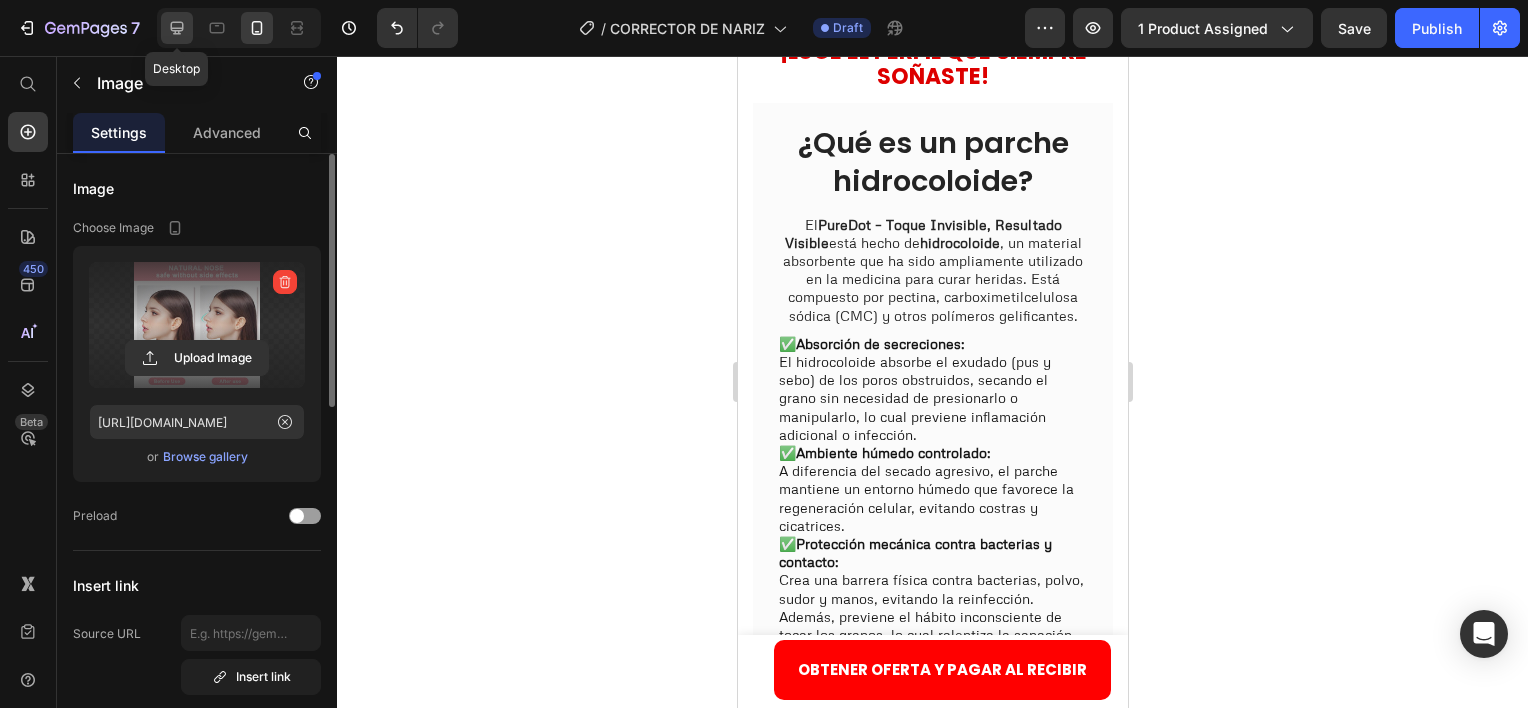 drag, startPoint x: 178, startPoint y: 29, endPoint x: 481, endPoint y: 275, distance: 390.28836 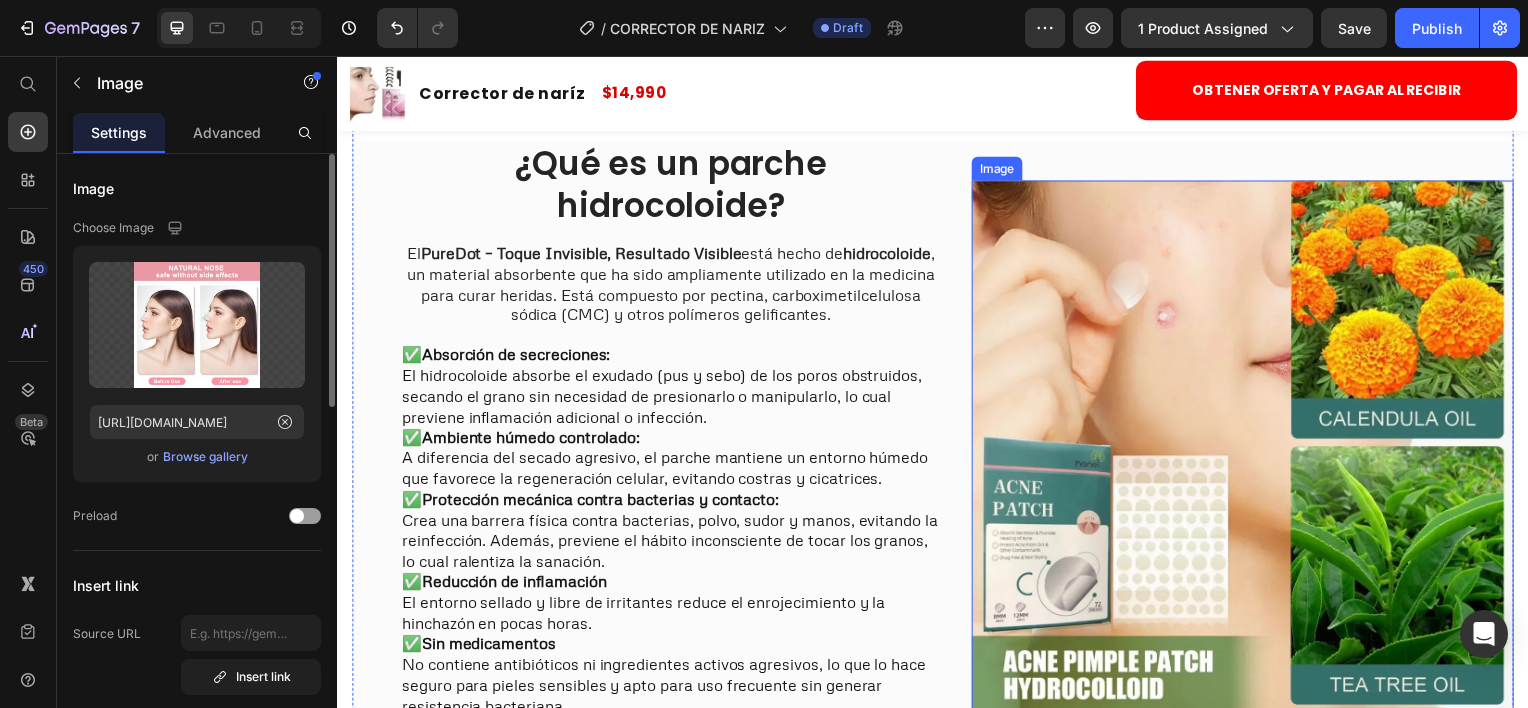 scroll, scrollTop: 2028, scrollLeft: 0, axis: vertical 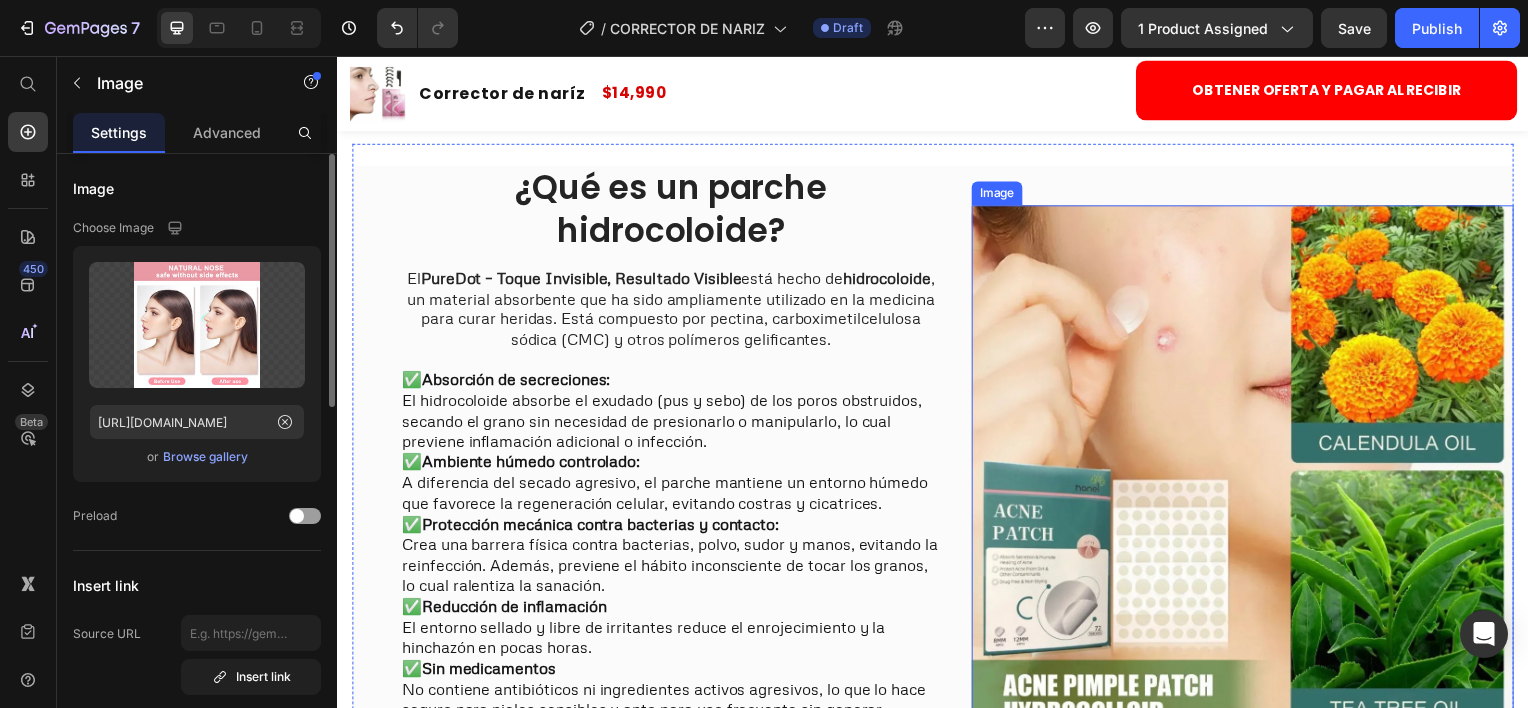 click at bounding box center [1249, 472] 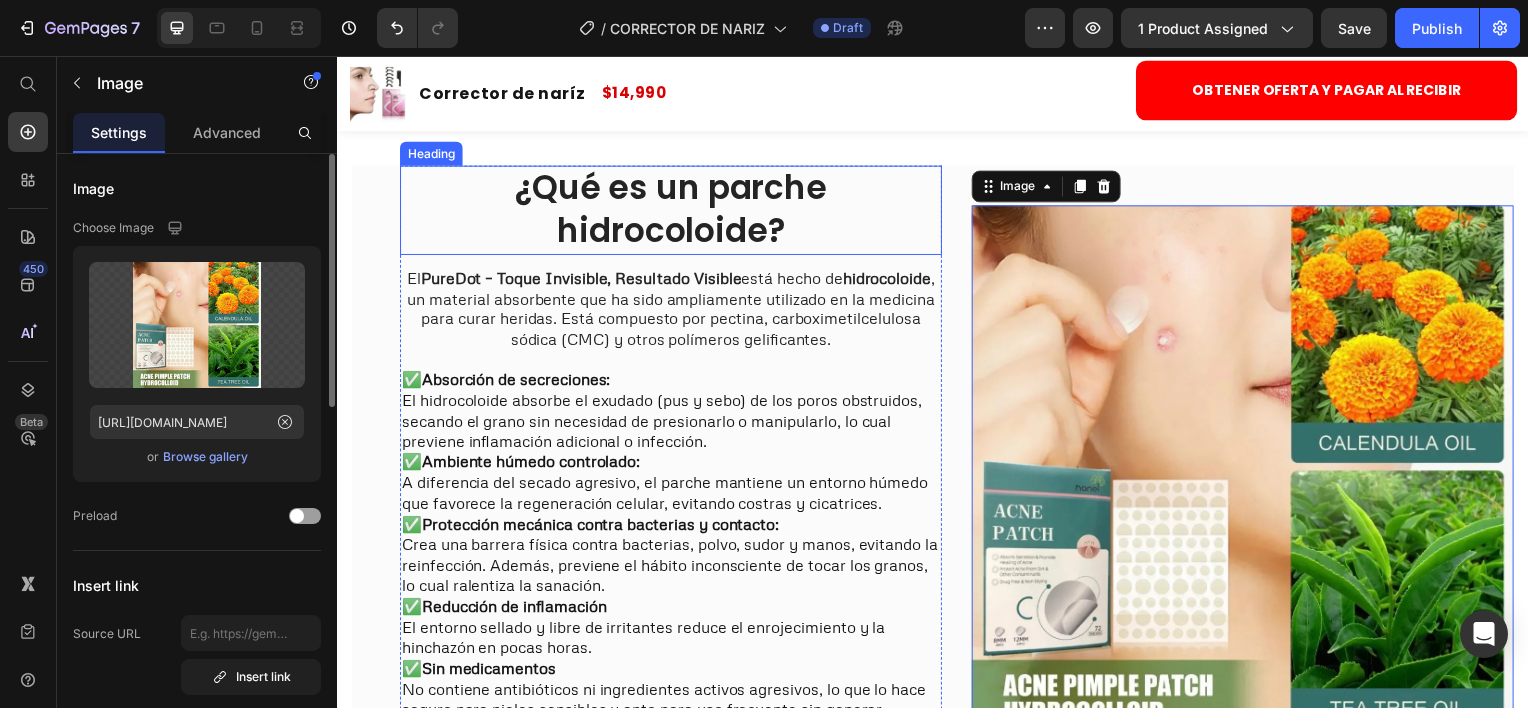 click on "¿Qué es un parche hidrocoloide?" at bounding box center [673, 211] 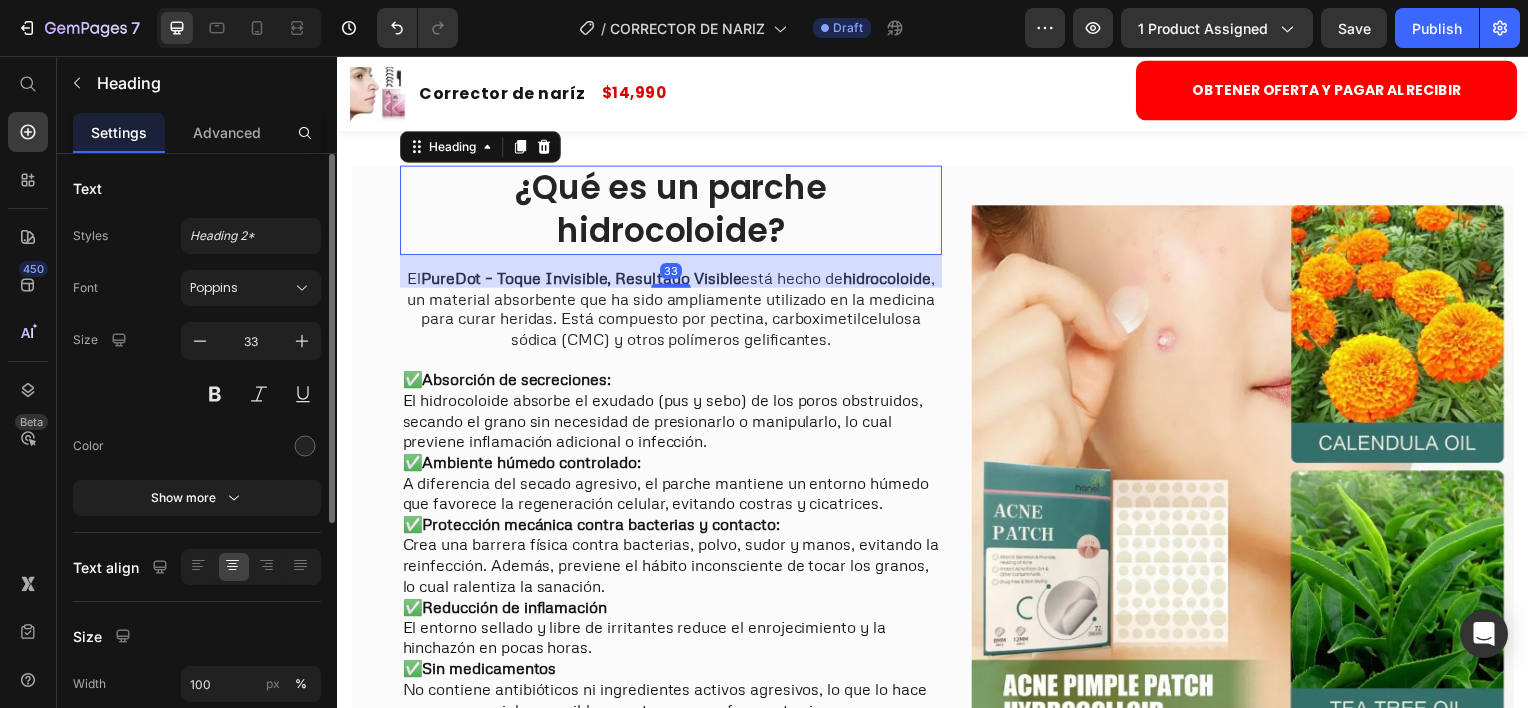click on "¿Qué es un parche hidrocoloide?" at bounding box center (673, 211) 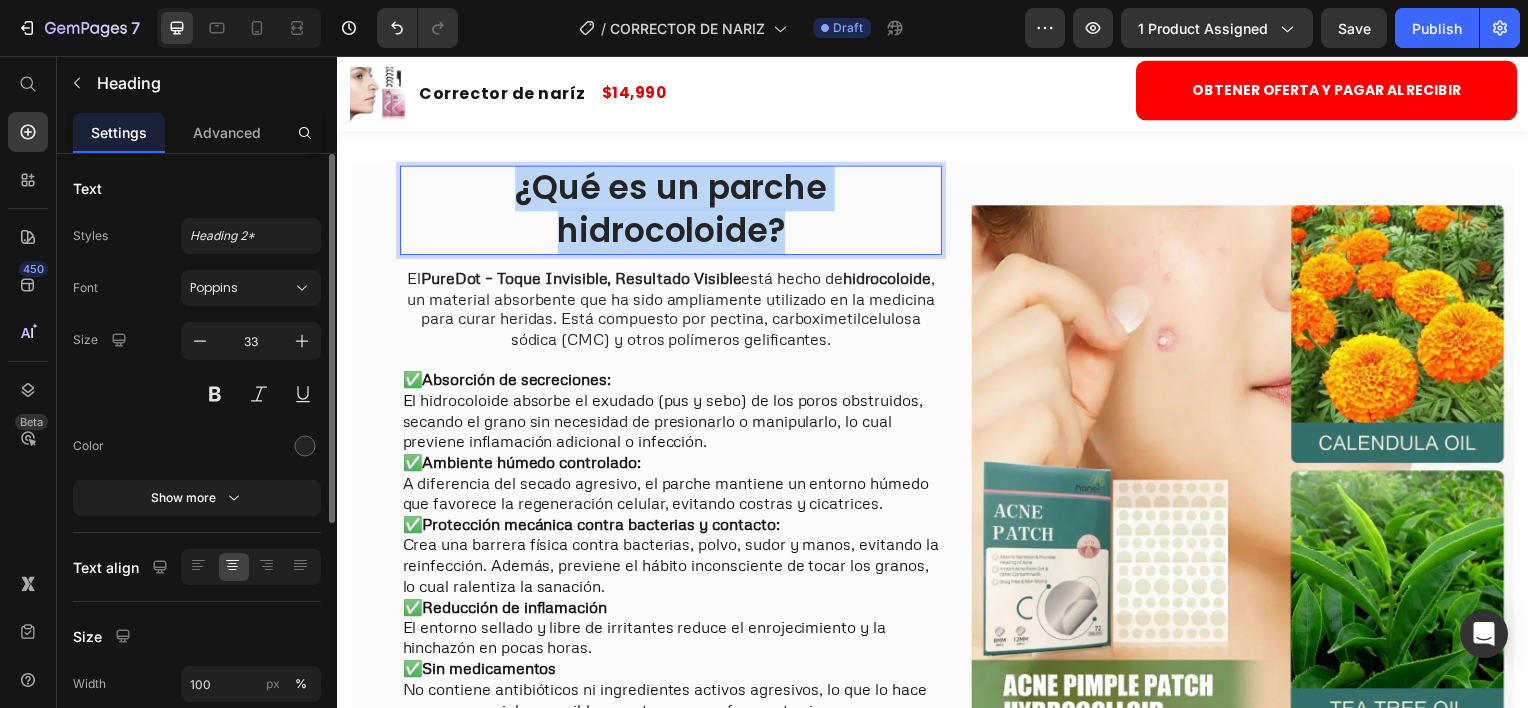 click on "¿Qué es un parche hidrocoloide?" at bounding box center (673, 211) 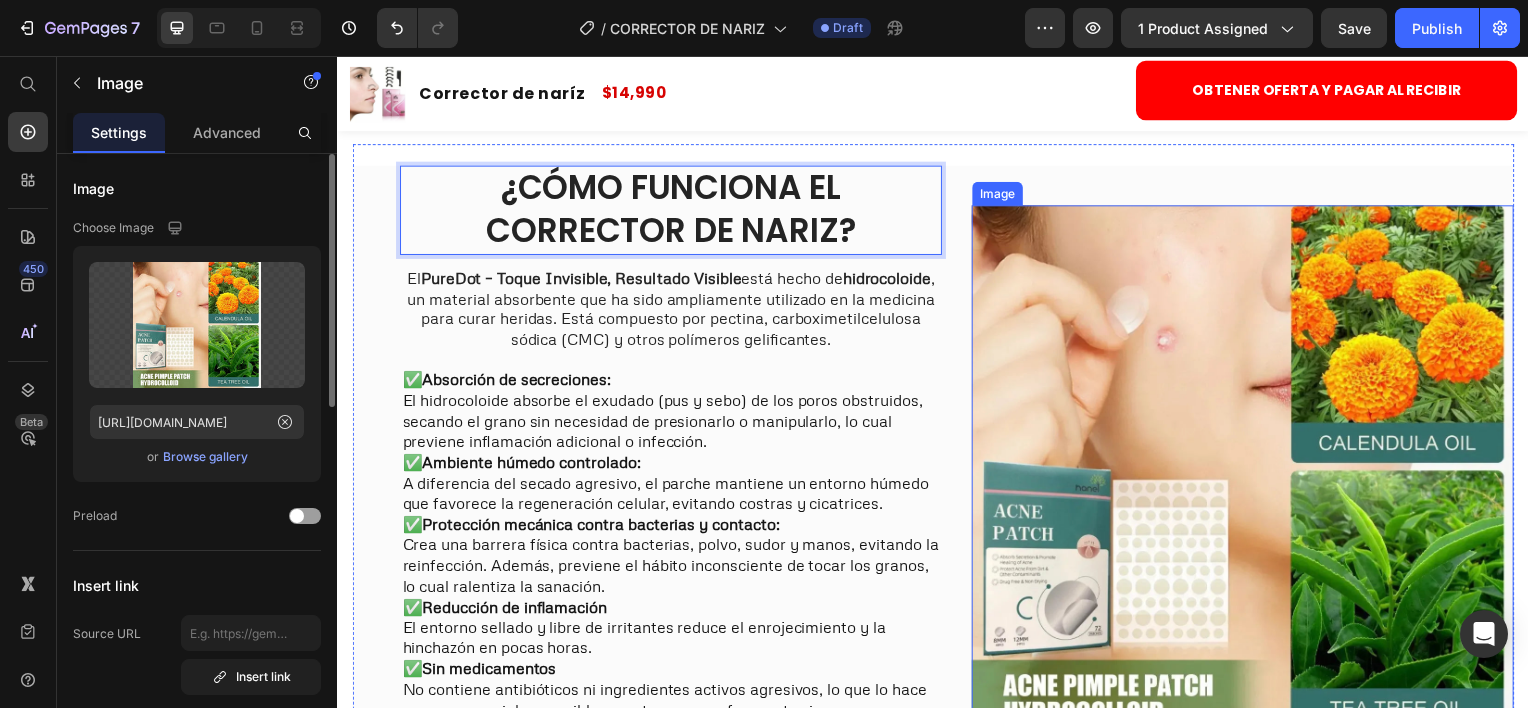 click at bounding box center (1249, 472) 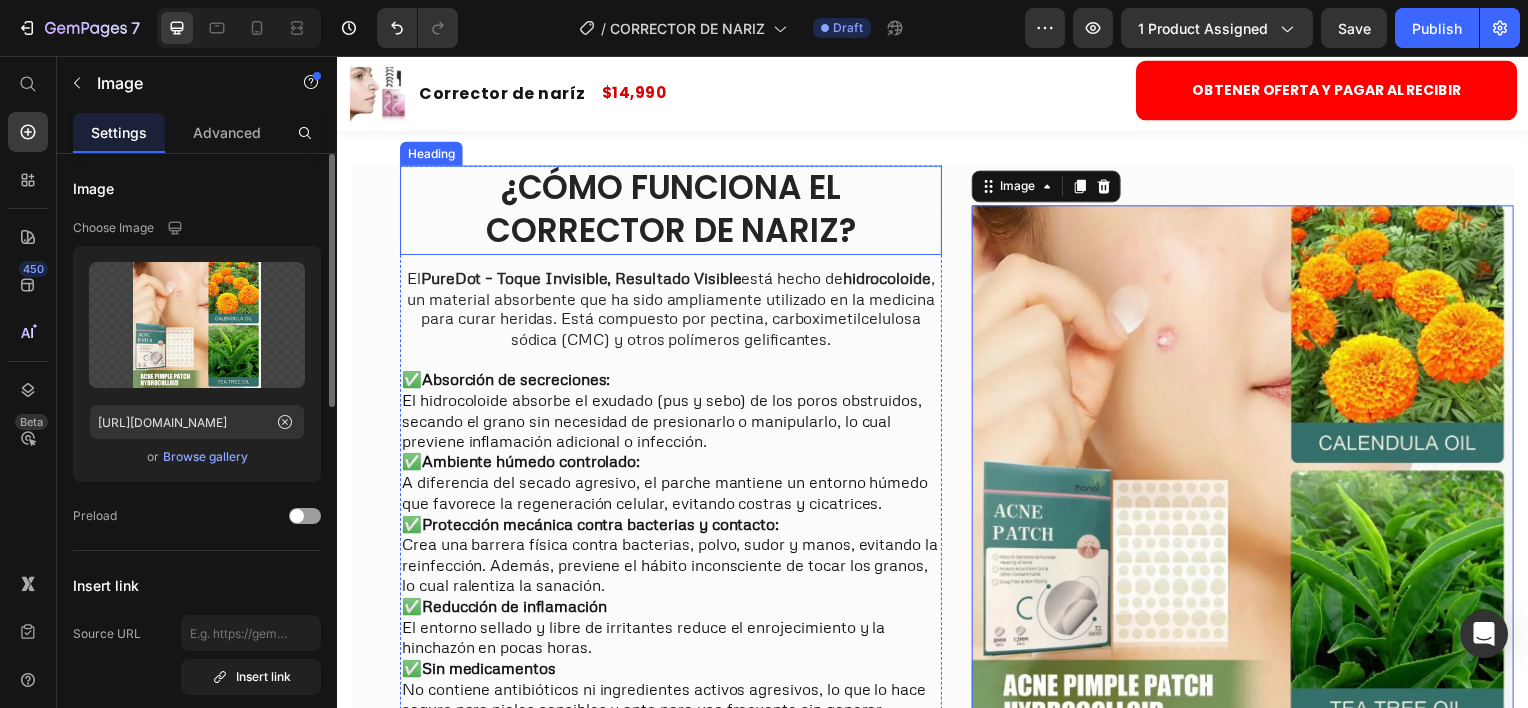 click on "¿CÓMO FUNCIONA EL CORRECTOR DE NARIZ?" at bounding box center [673, 211] 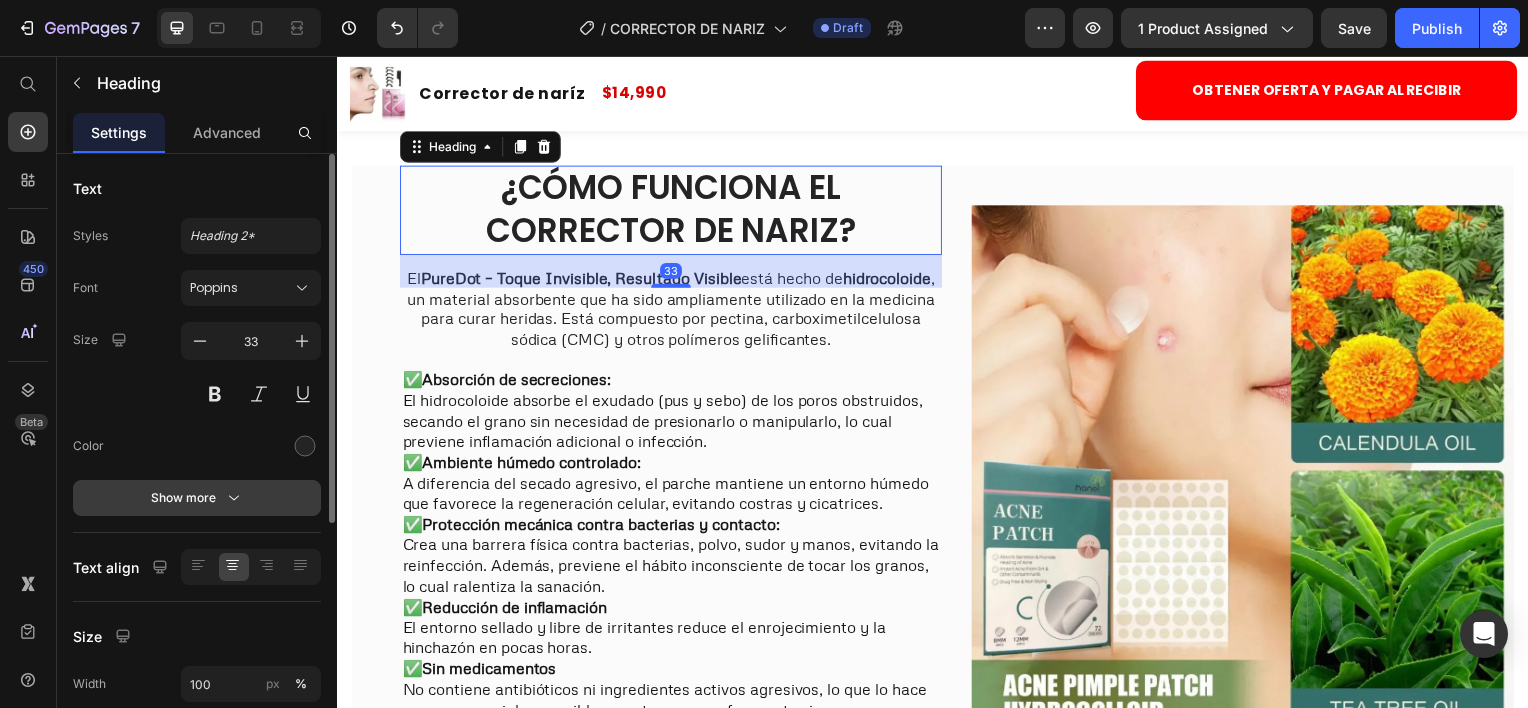 click on "Show more" at bounding box center [197, 498] 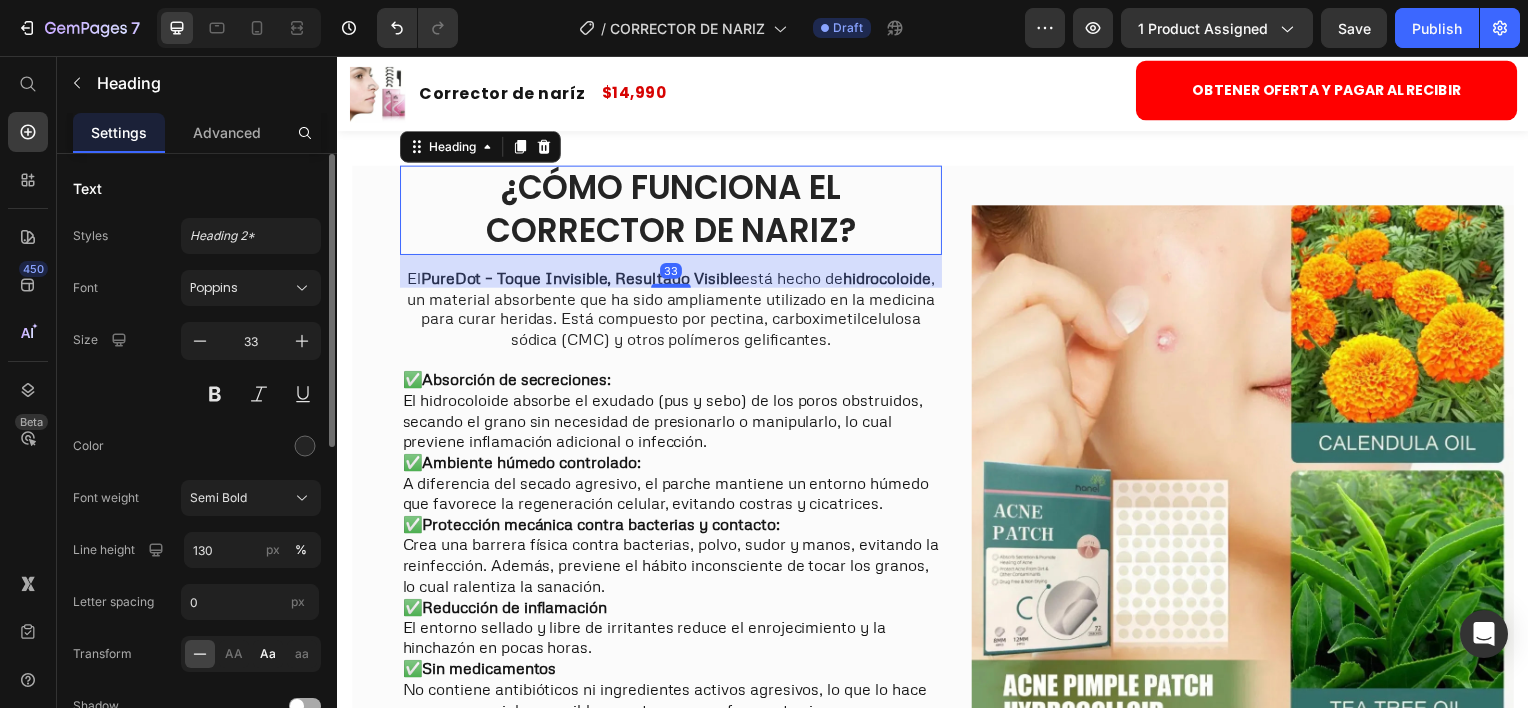 click on "Aa" 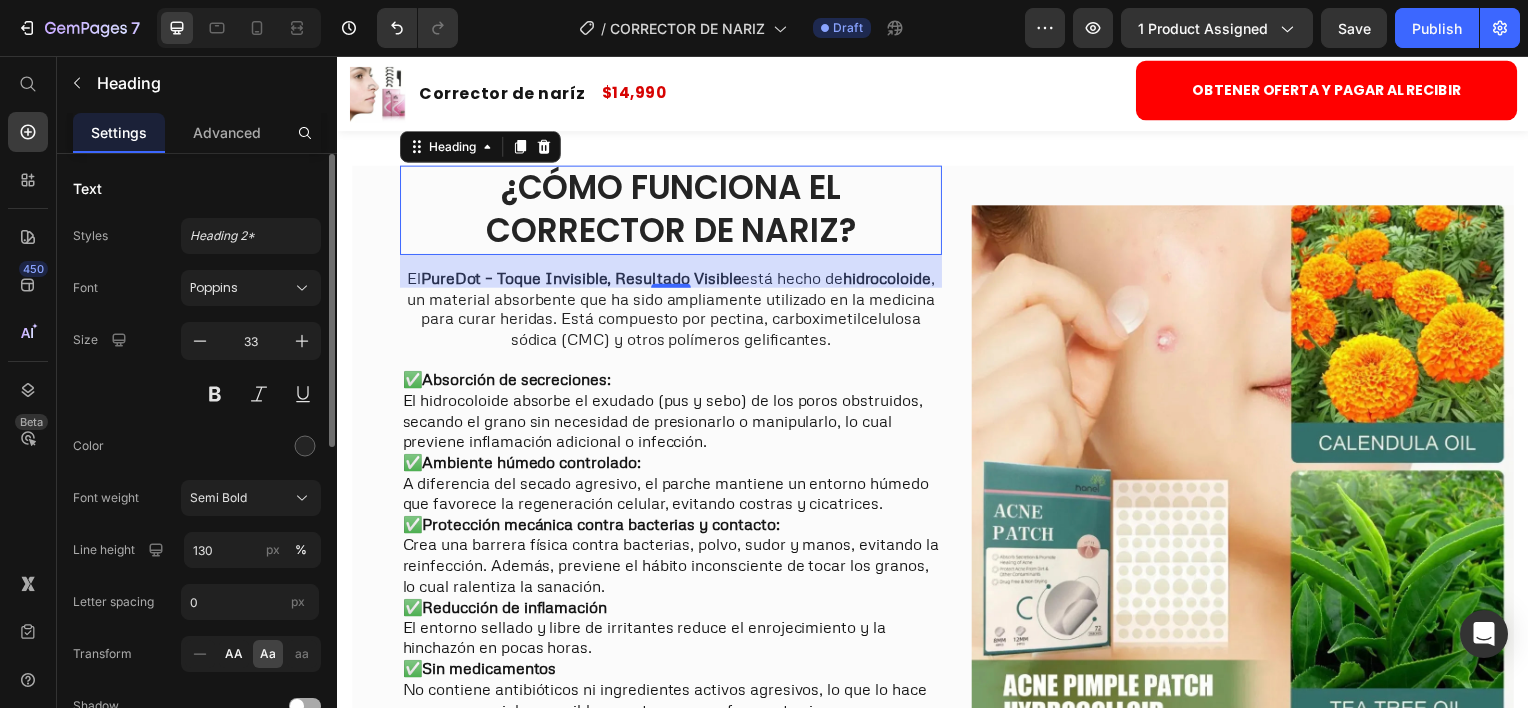 click on "AA" 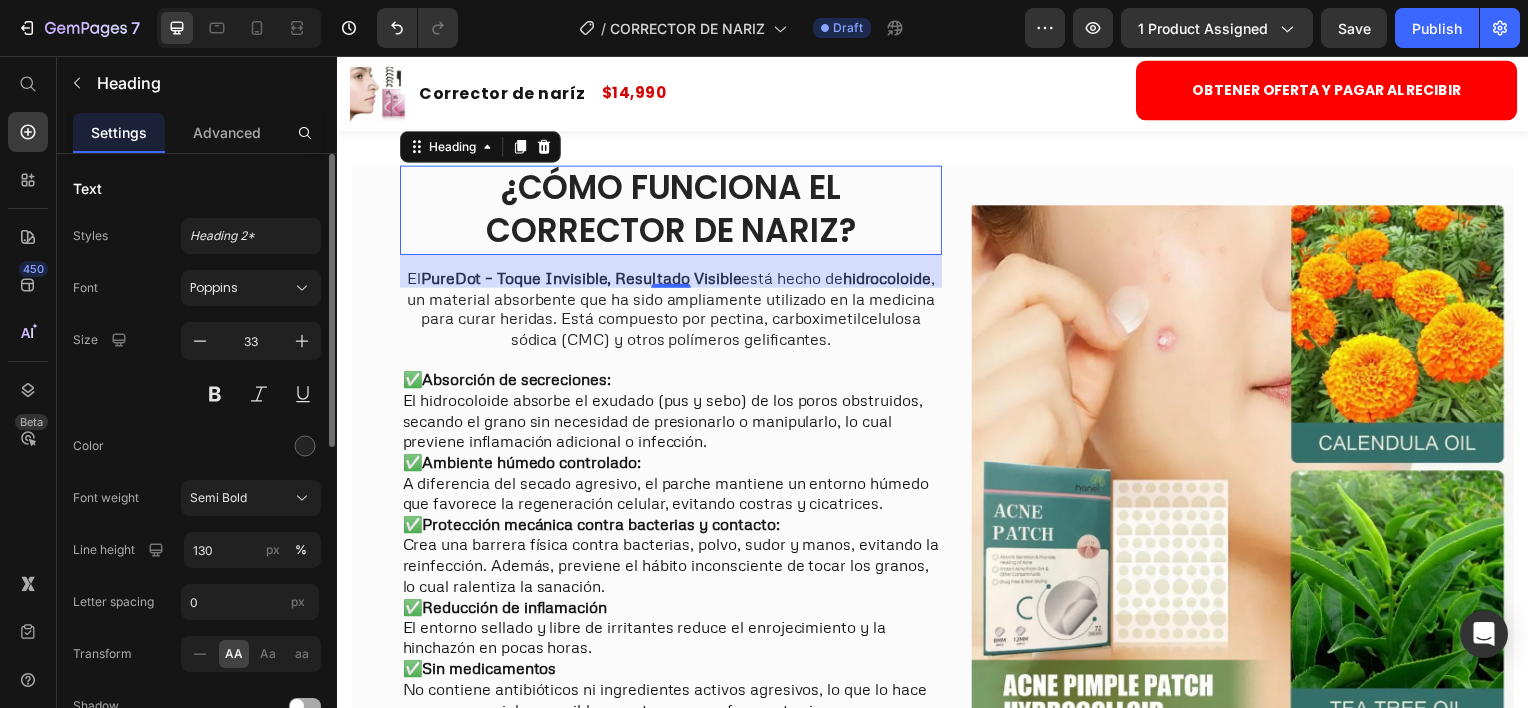 click on "AA" 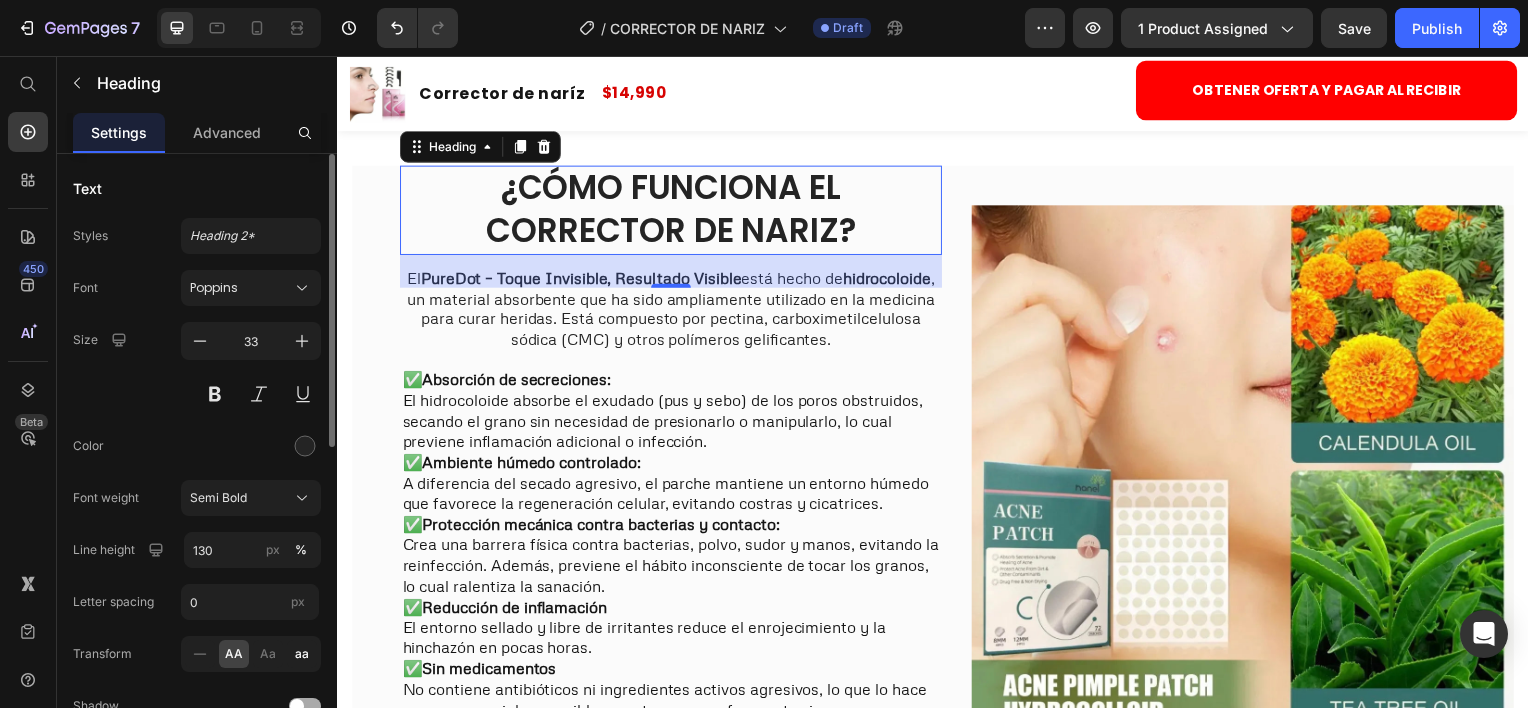 click on "aa" 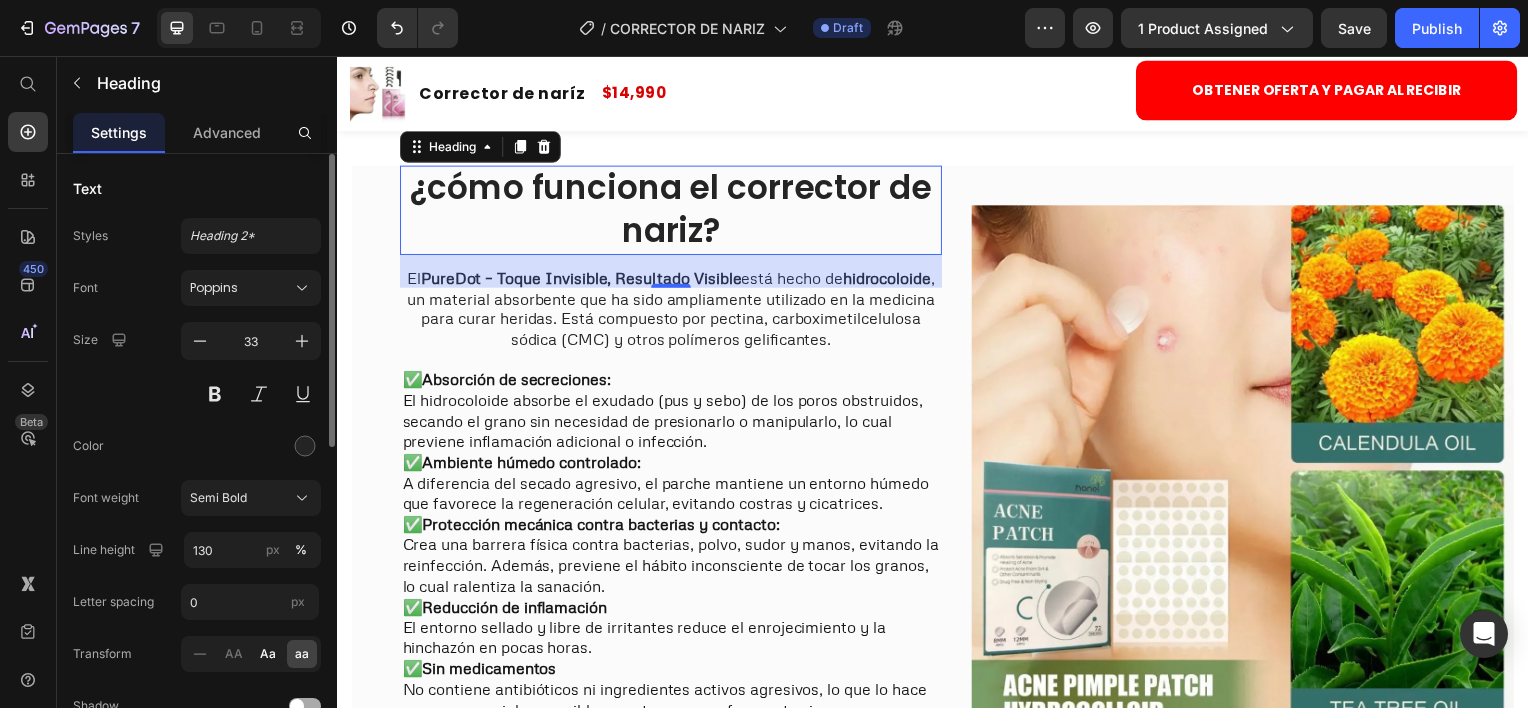 click on "Aa" 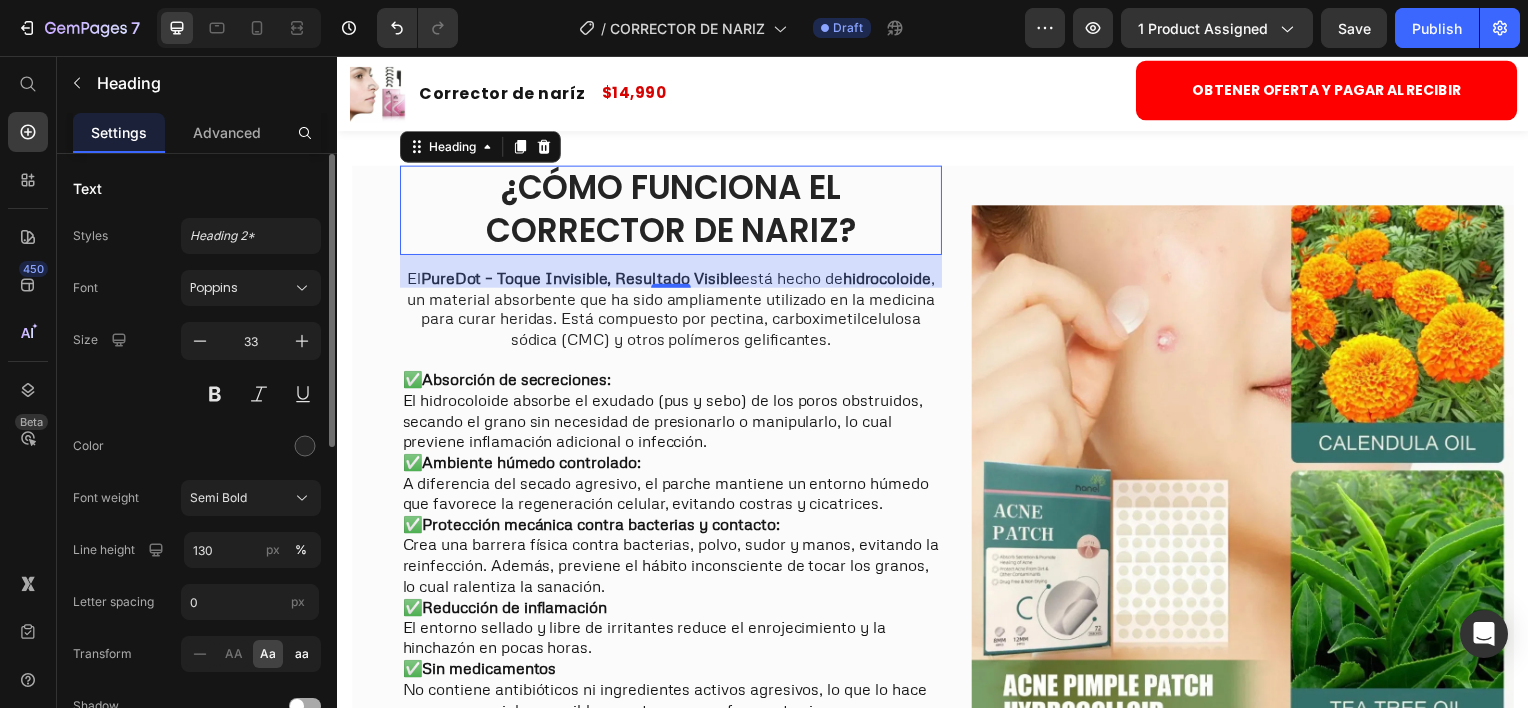 drag, startPoint x: 304, startPoint y: 643, endPoint x: 105, endPoint y: 458, distance: 271.7094 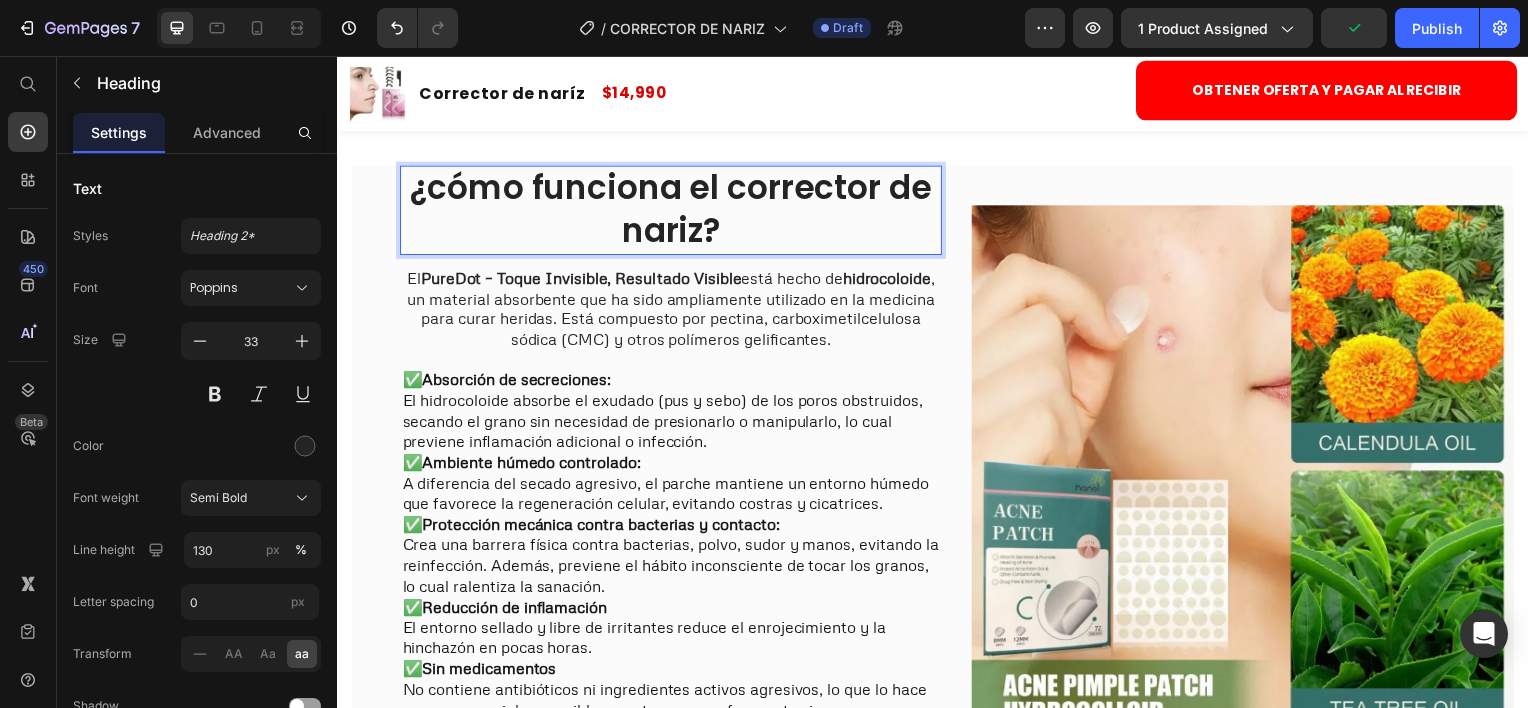 click on "¿CÓMO FUNCIONA EL CORRECTOR DE NARIZ?" at bounding box center (673, 211) 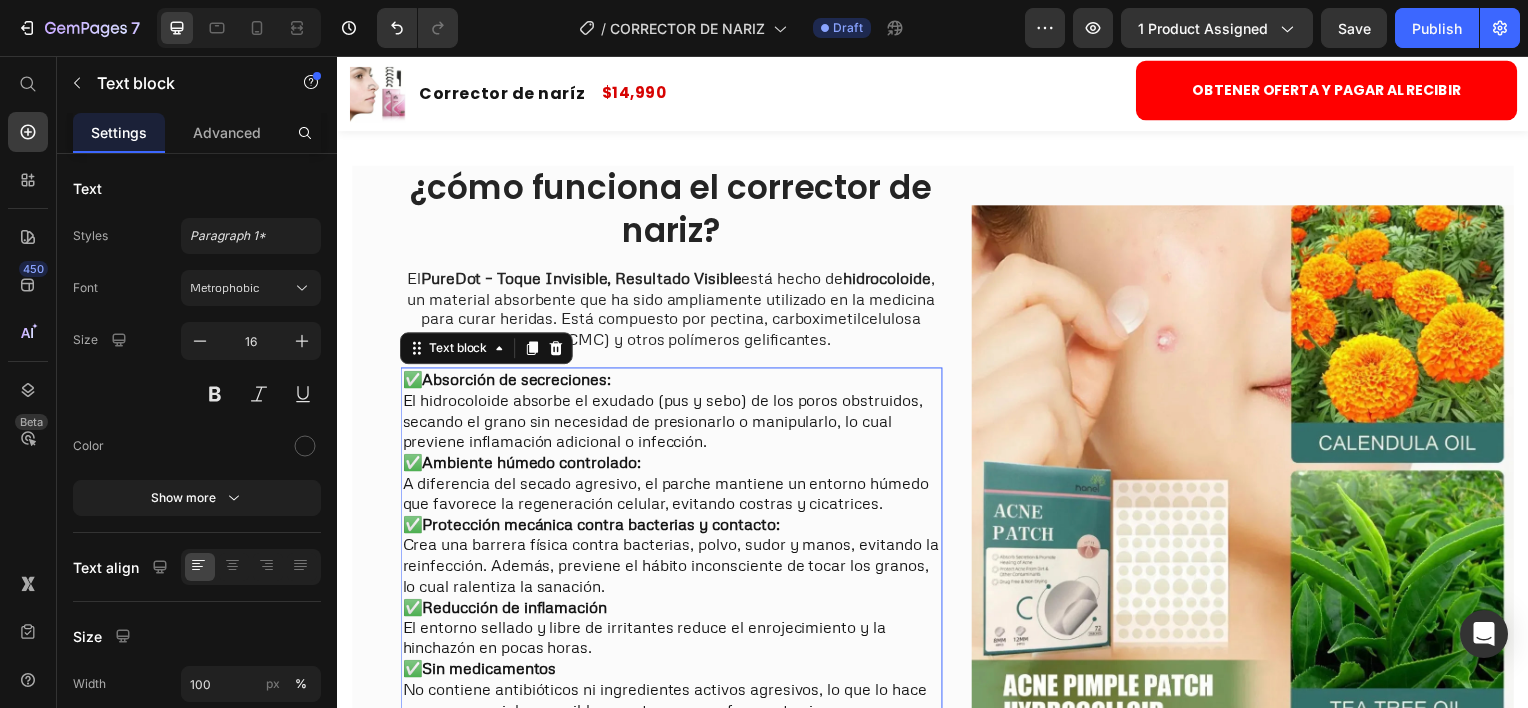 click on "✅  Absorción de secreciones: El hidrocoloide absorbe el exudado (pus y sebo) de los poros obstruidos, secando el grano sin necesidad de presionarlo o manipularlo, lo cual previene inflamación adicional o infección." at bounding box center (673, 412) 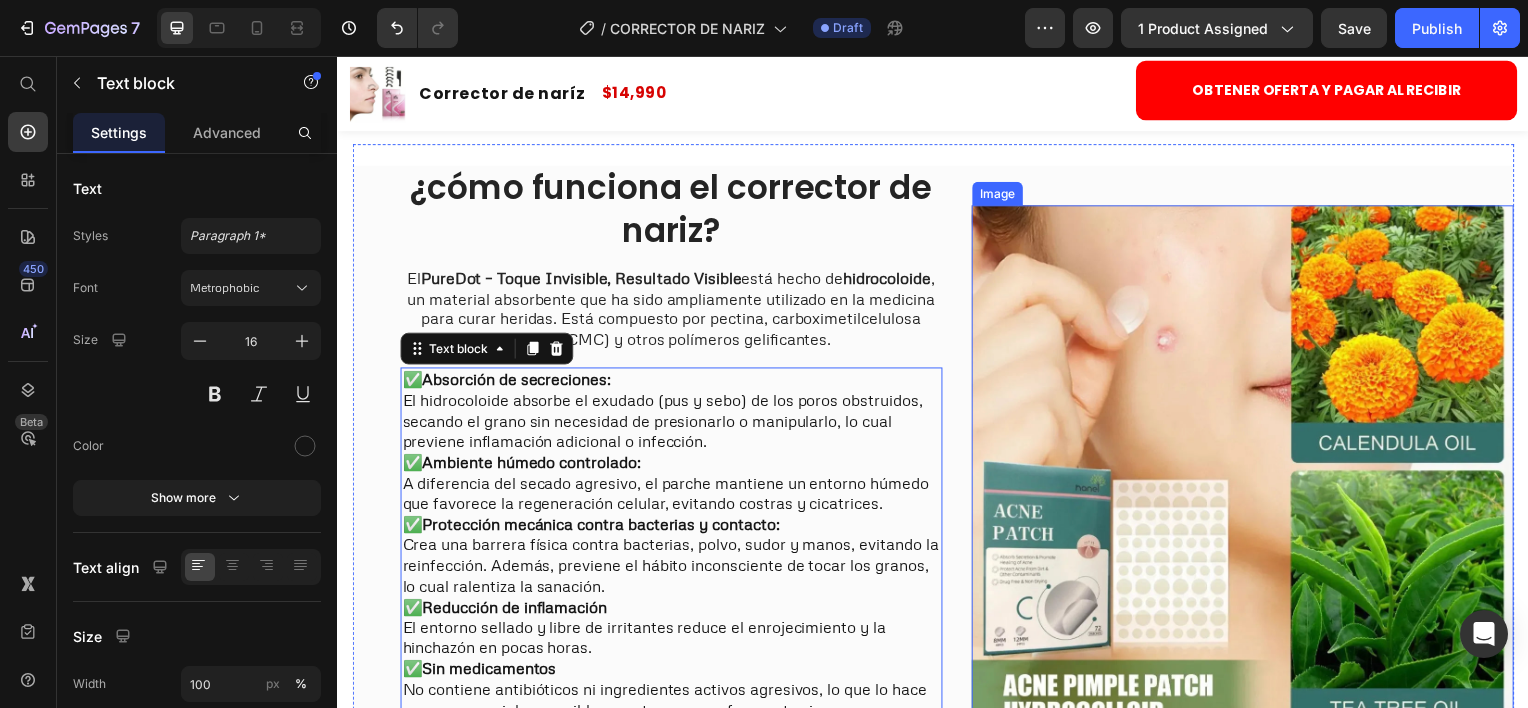 click at bounding box center [1249, 472] 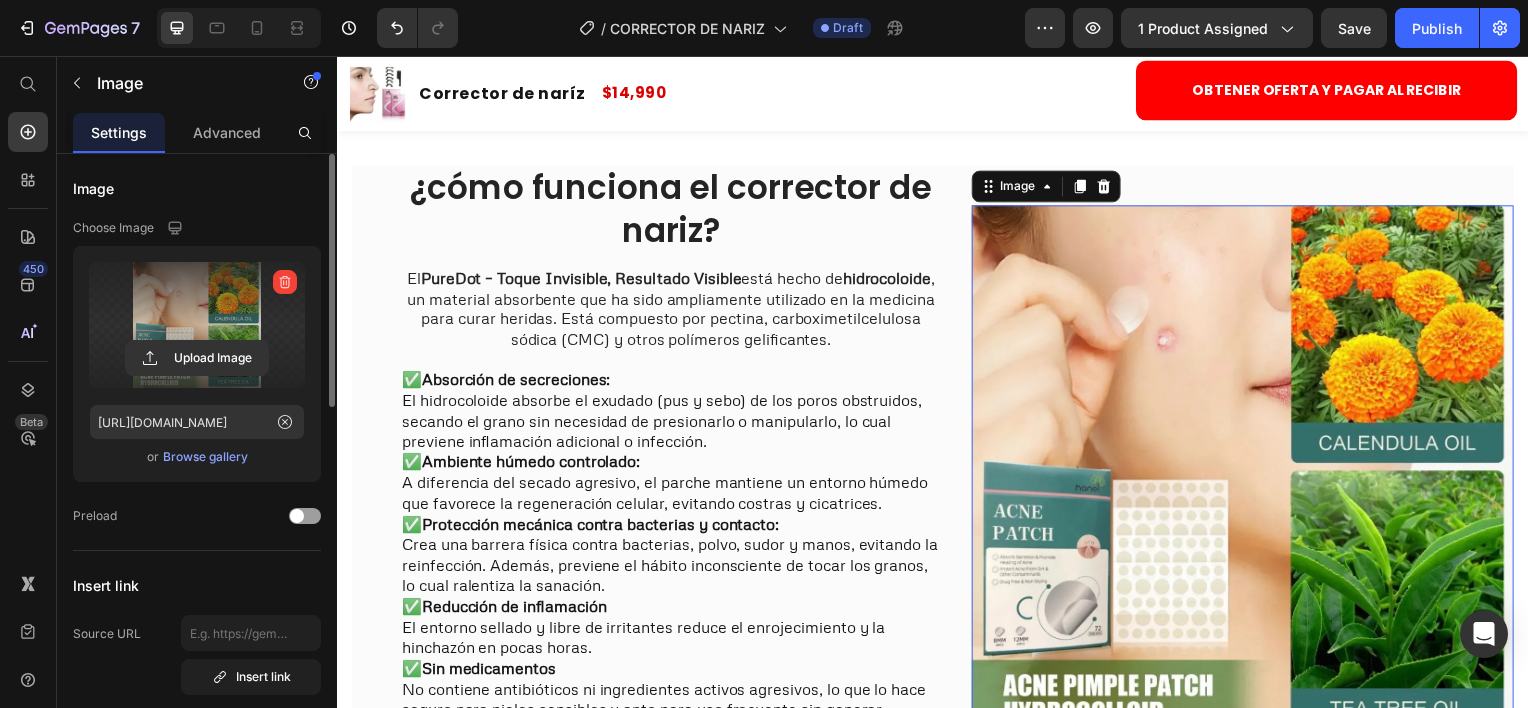 click at bounding box center (197, 325) 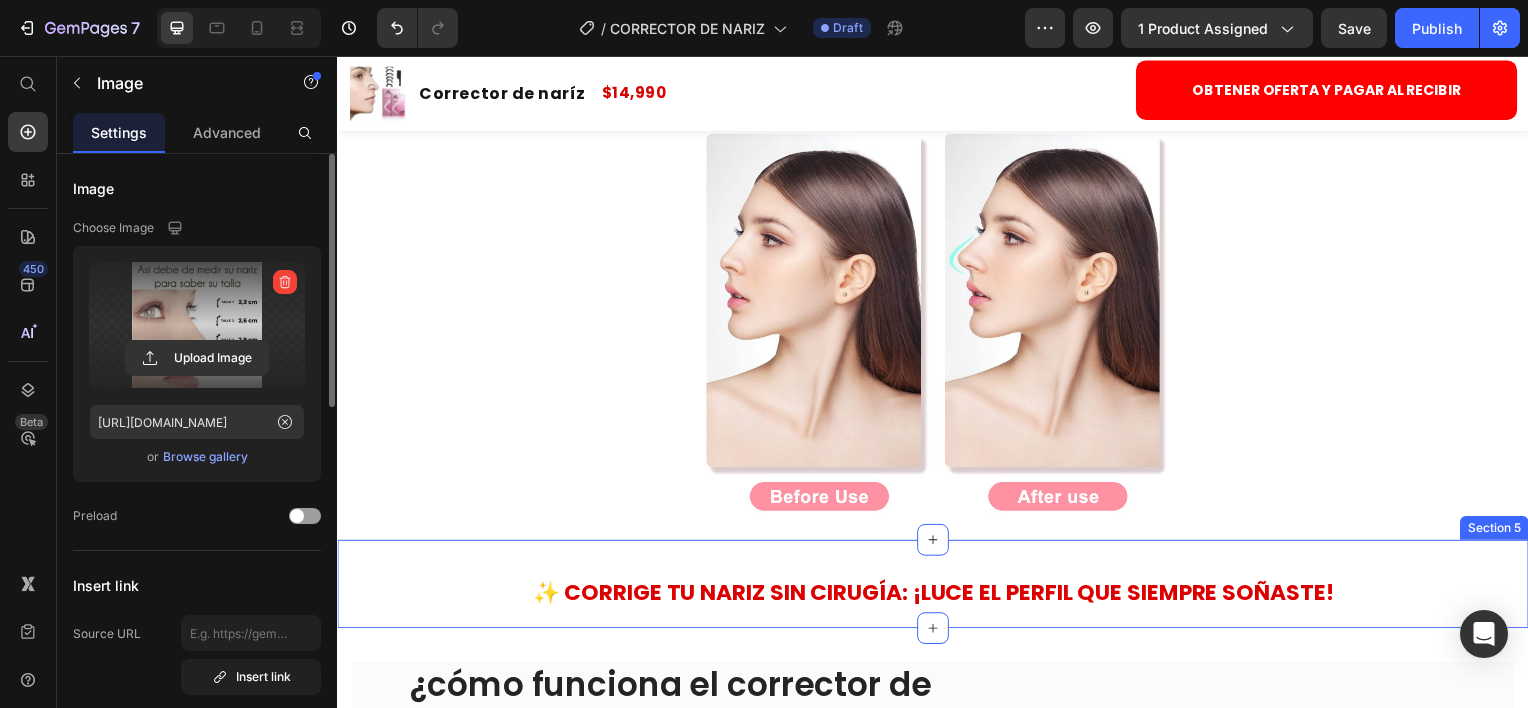 scroll, scrollTop: 2168, scrollLeft: 0, axis: vertical 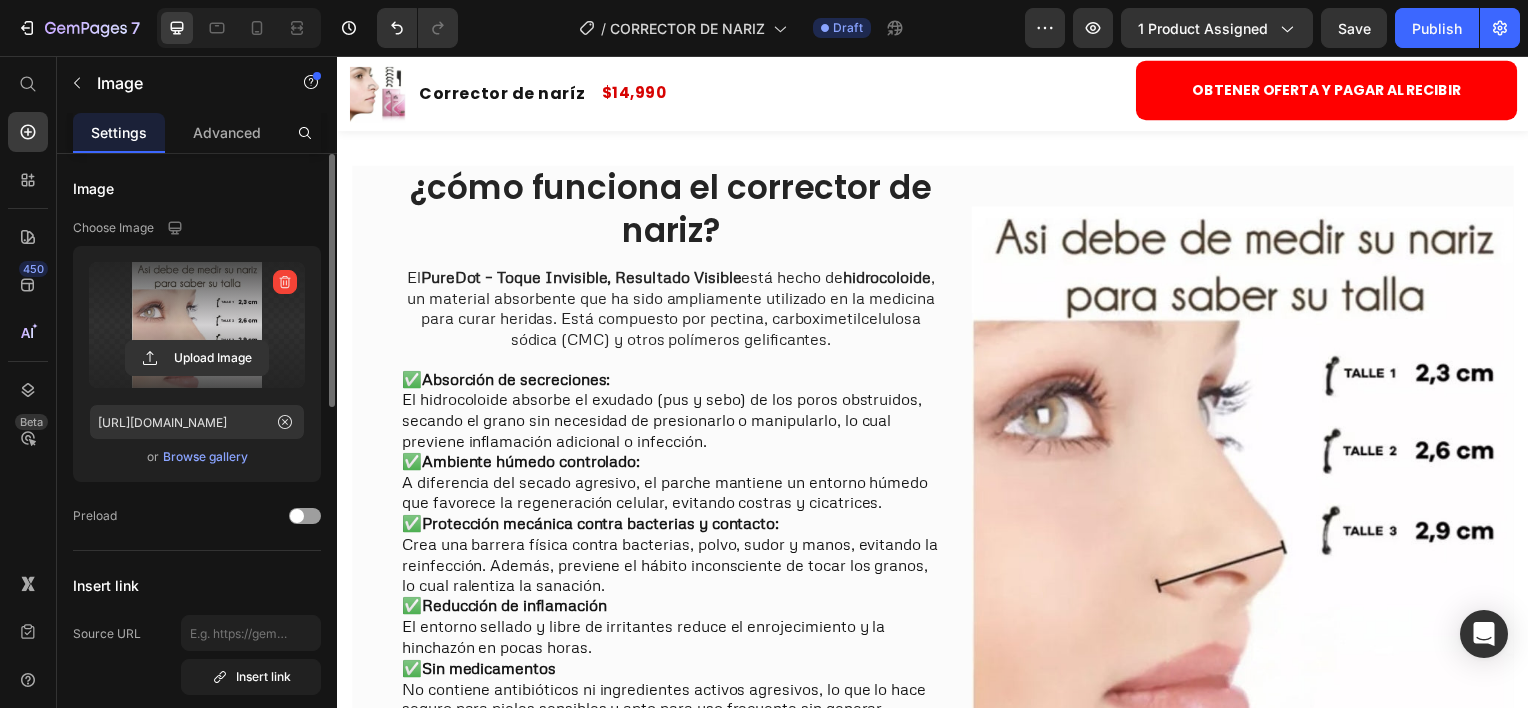 click at bounding box center [1249, 472] 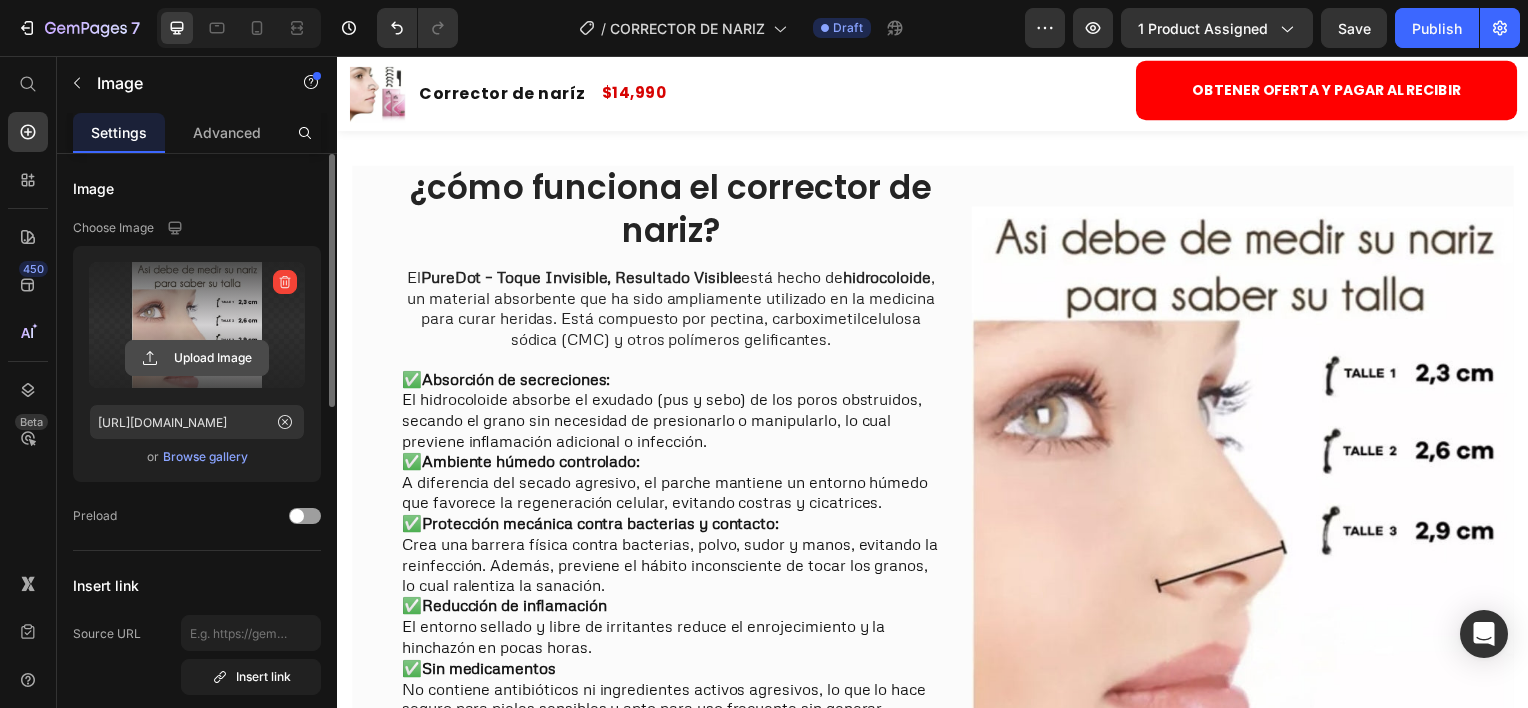 click 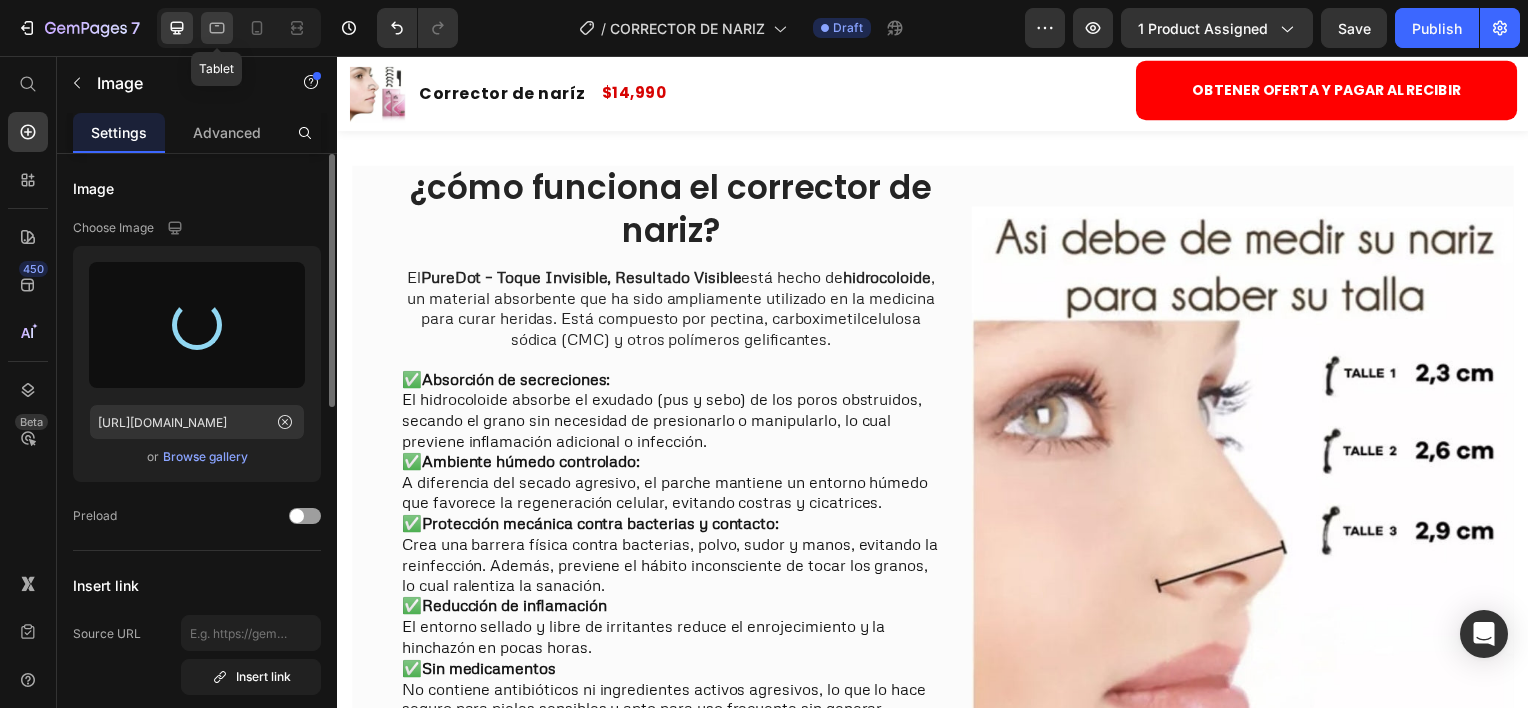 type on "https://cdn.shopify.com/s/files/1/0884/4882/7735/files/gempages_547755819853153424-d76c1f0b-2606-4109-800a-bd8d2d4cebf4.jpg" 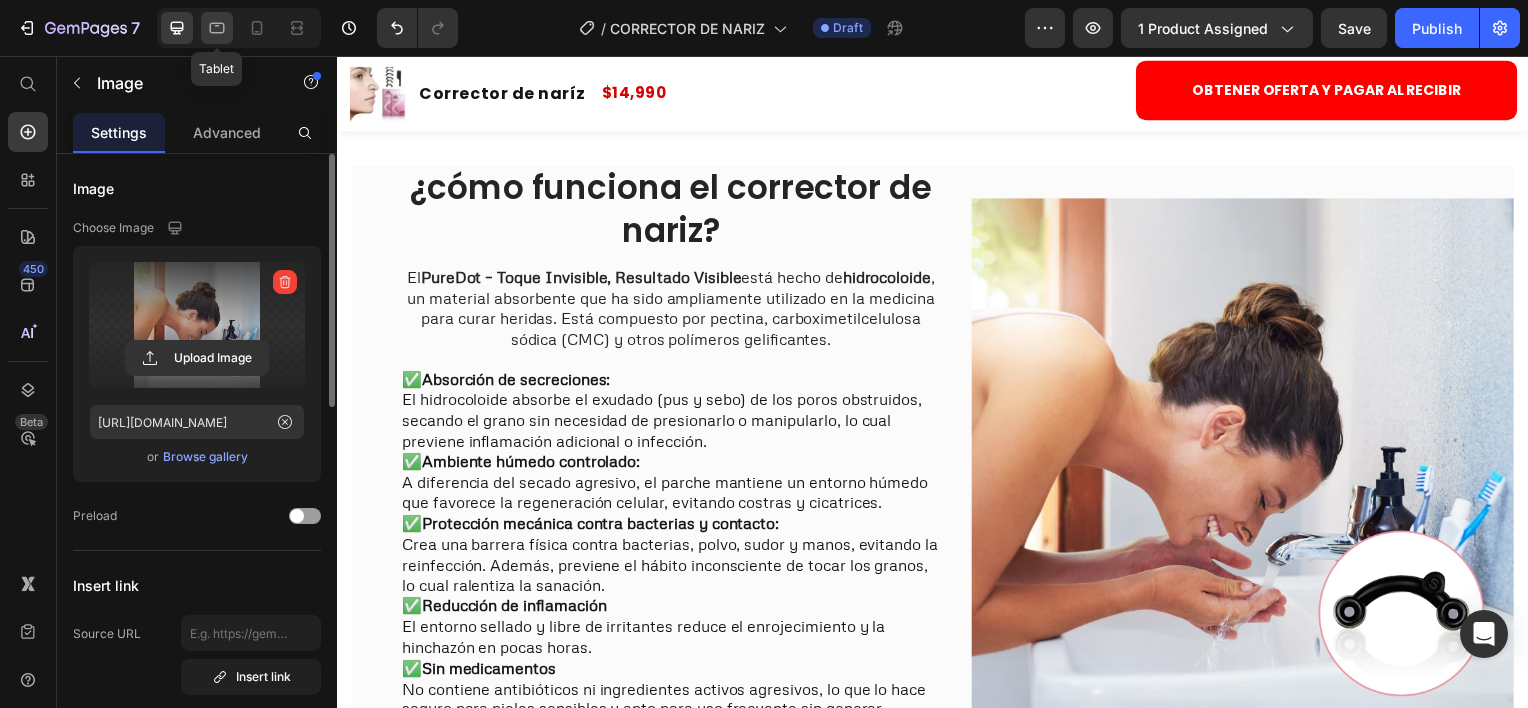 click 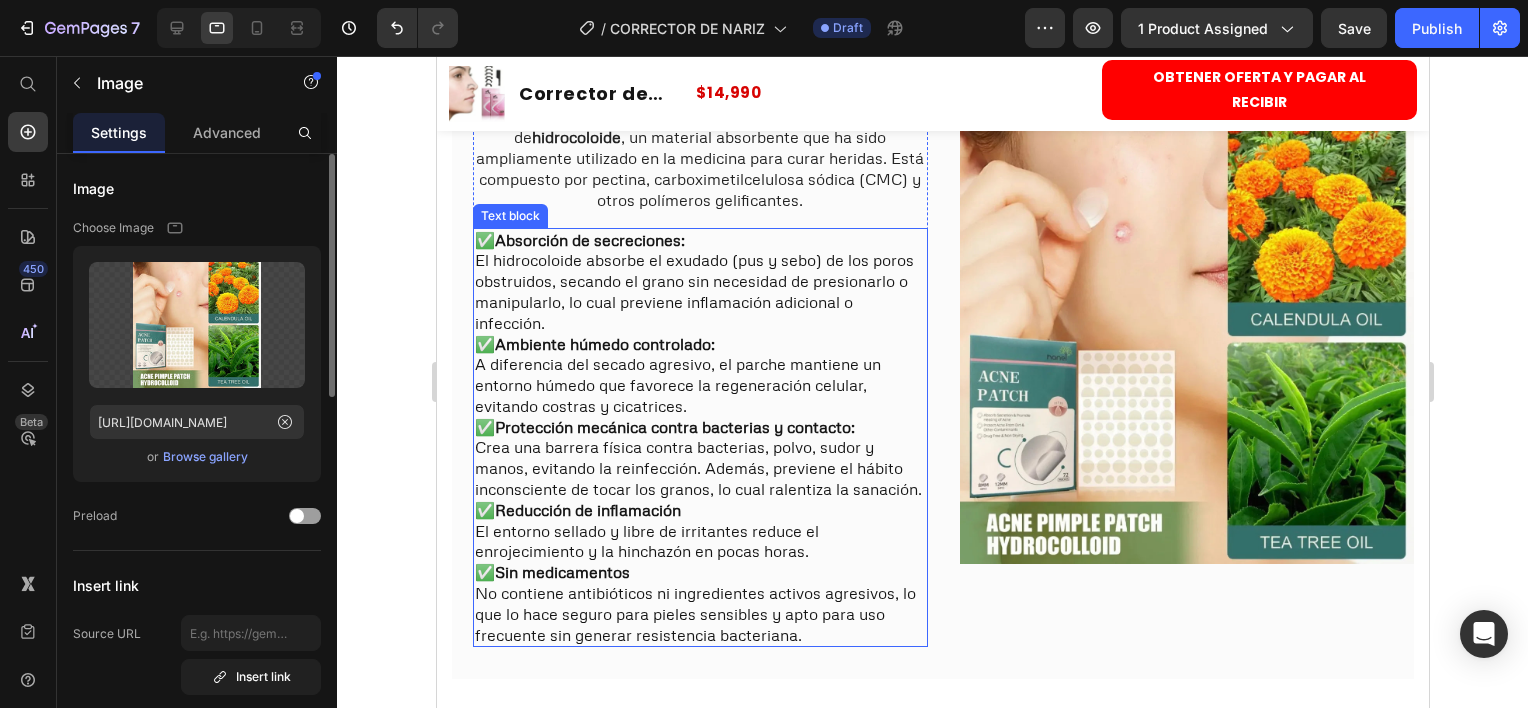 scroll, scrollTop: 2204, scrollLeft: 0, axis: vertical 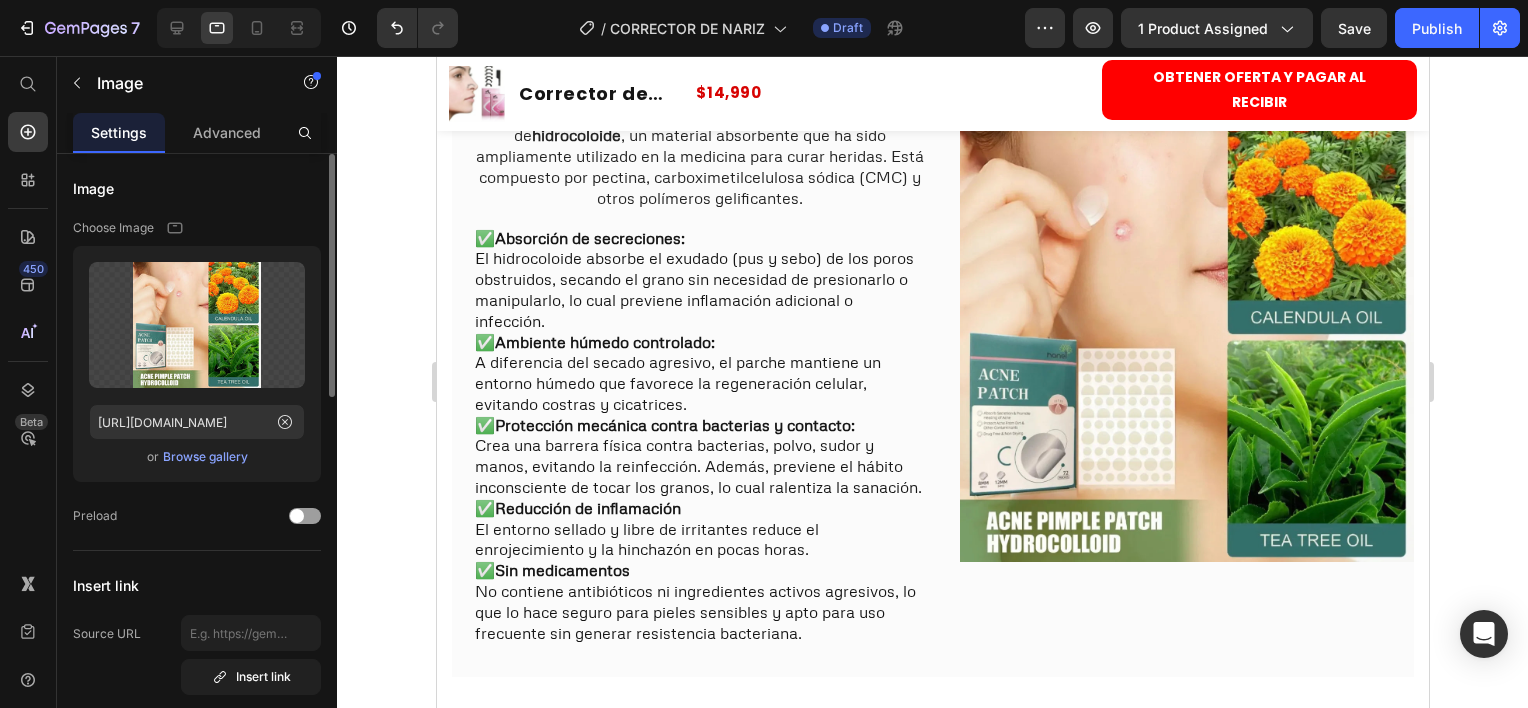 click at bounding box center (1186, 340) 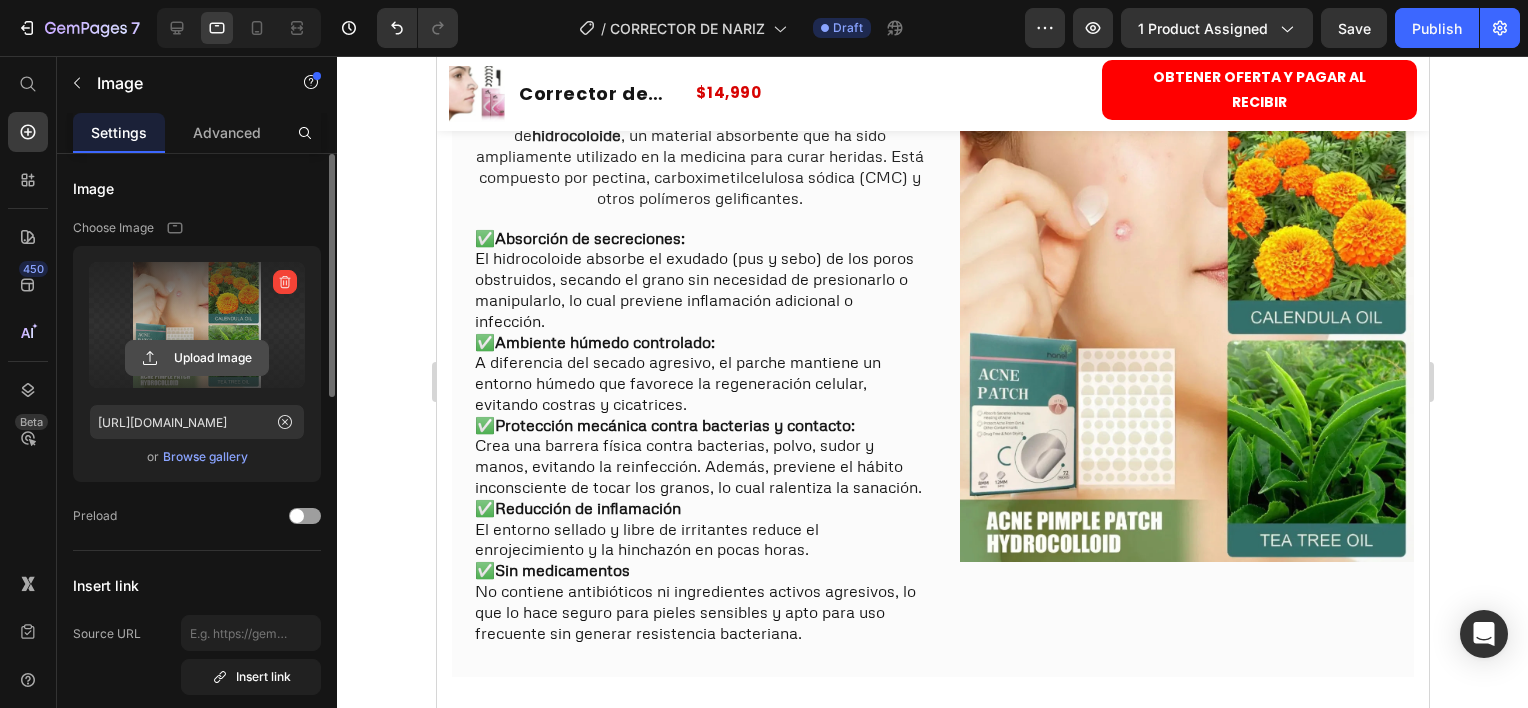 click 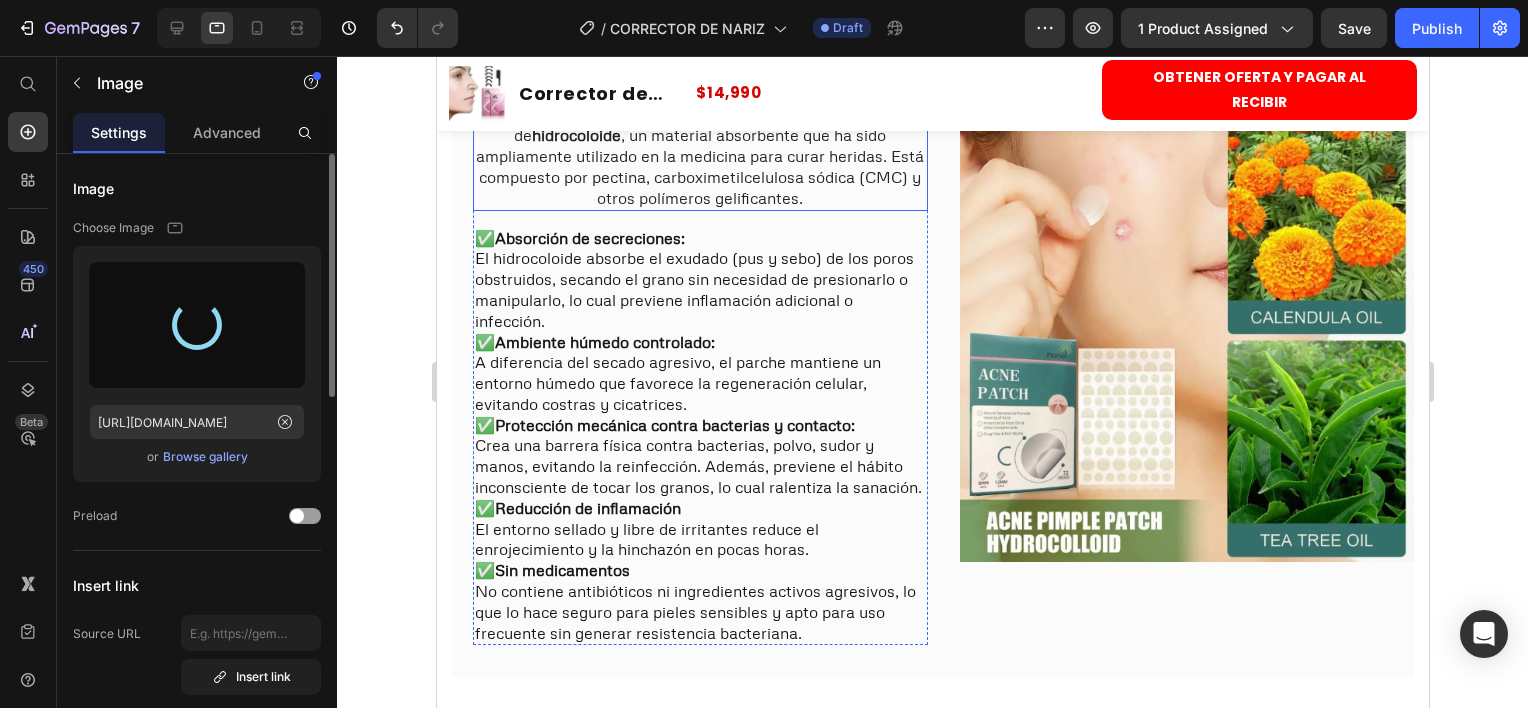 type on "https://cdn.shopify.com/s/files/1/0884/4882/7735/files/gempages_547755819853153424-d76c1f0b-2606-4109-800a-bd8d2d4cebf4.jpg" 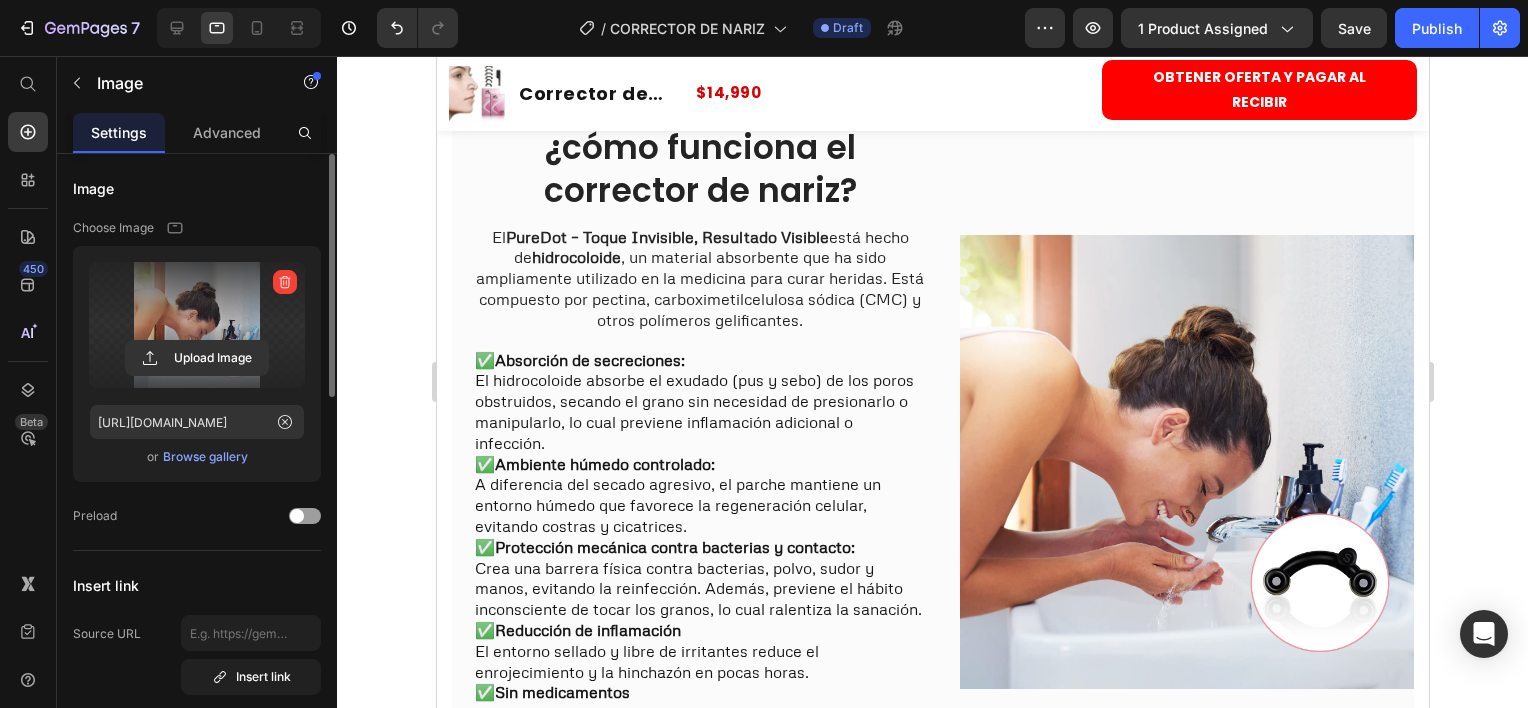 scroll, scrollTop: 2129, scrollLeft: 0, axis: vertical 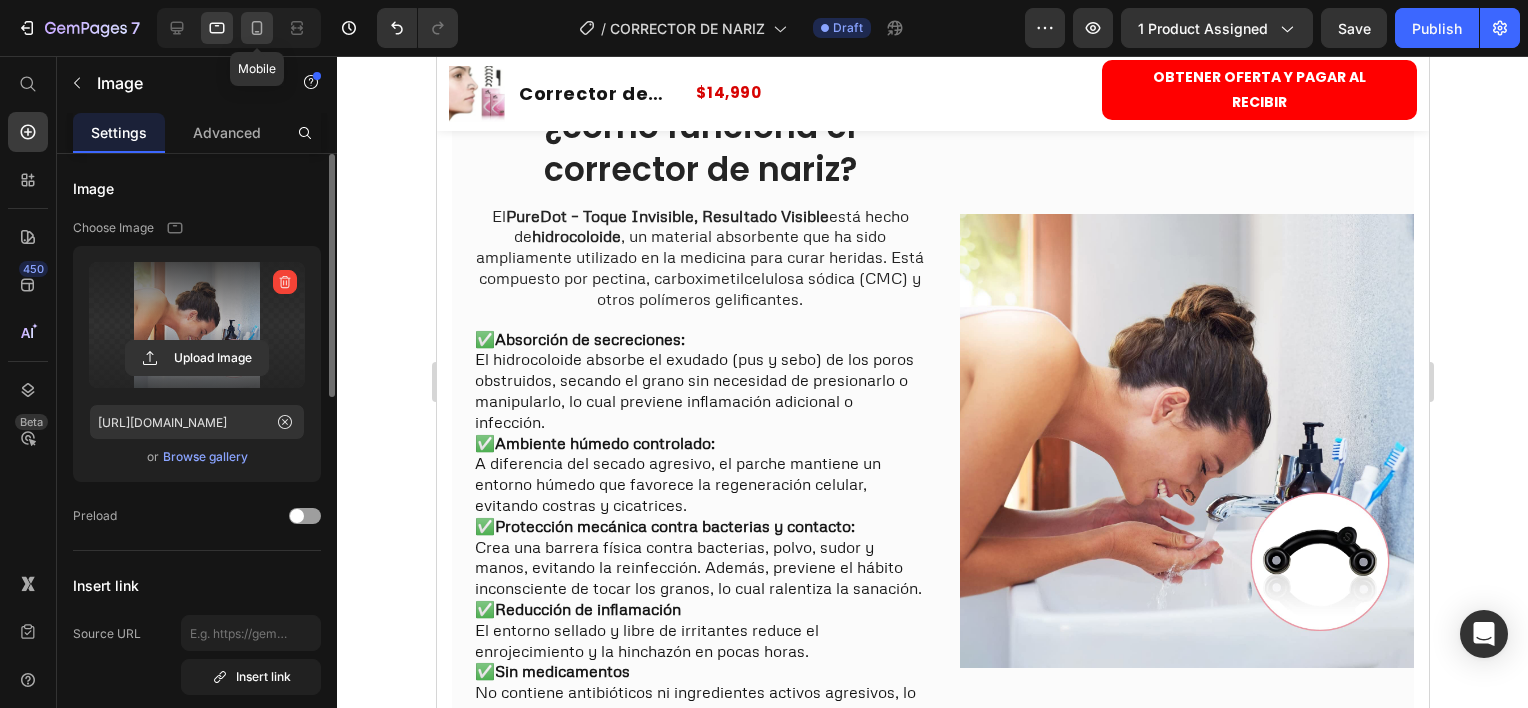 drag, startPoint x: 260, startPoint y: 24, endPoint x: 18, endPoint y: 152, distance: 273.76633 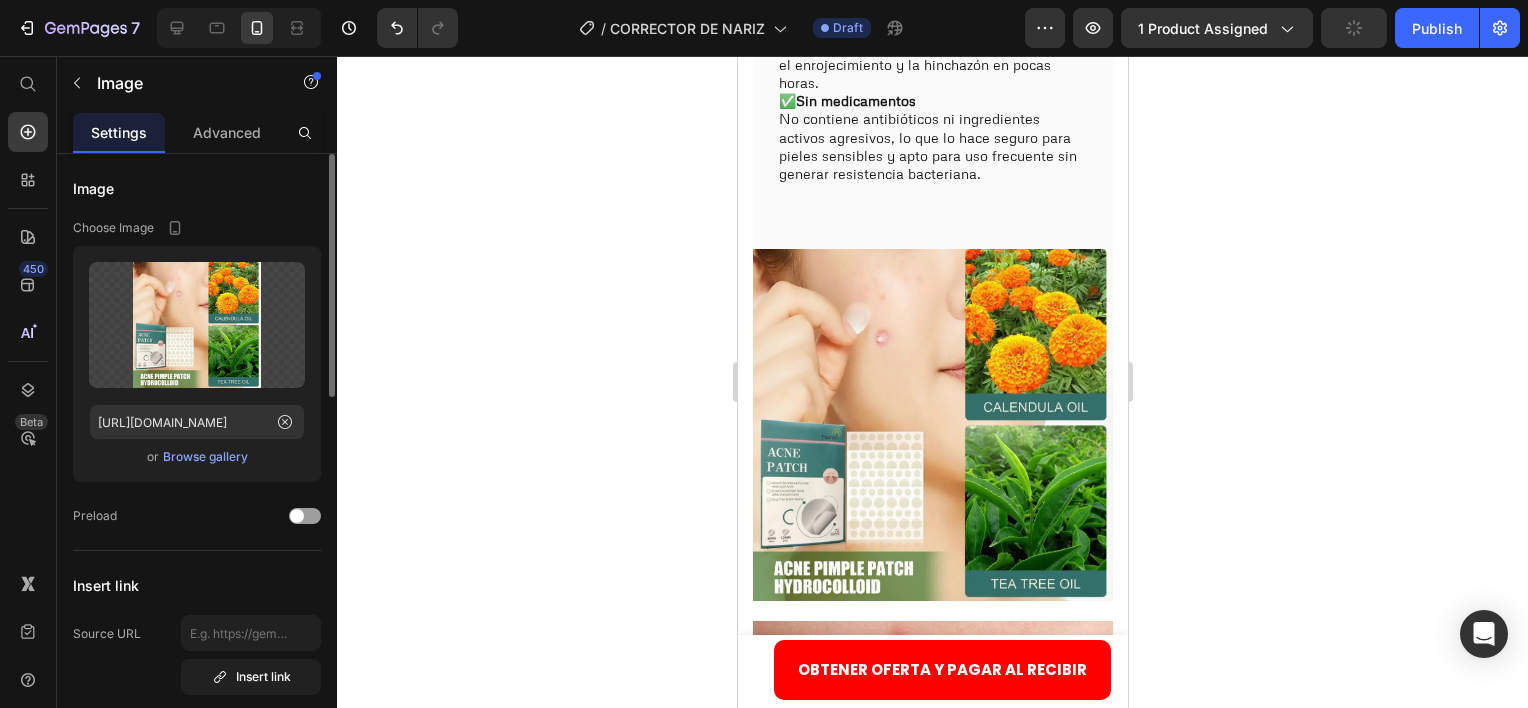 scroll, scrollTop: 2808, scrollLeft: 0, axis: vertical 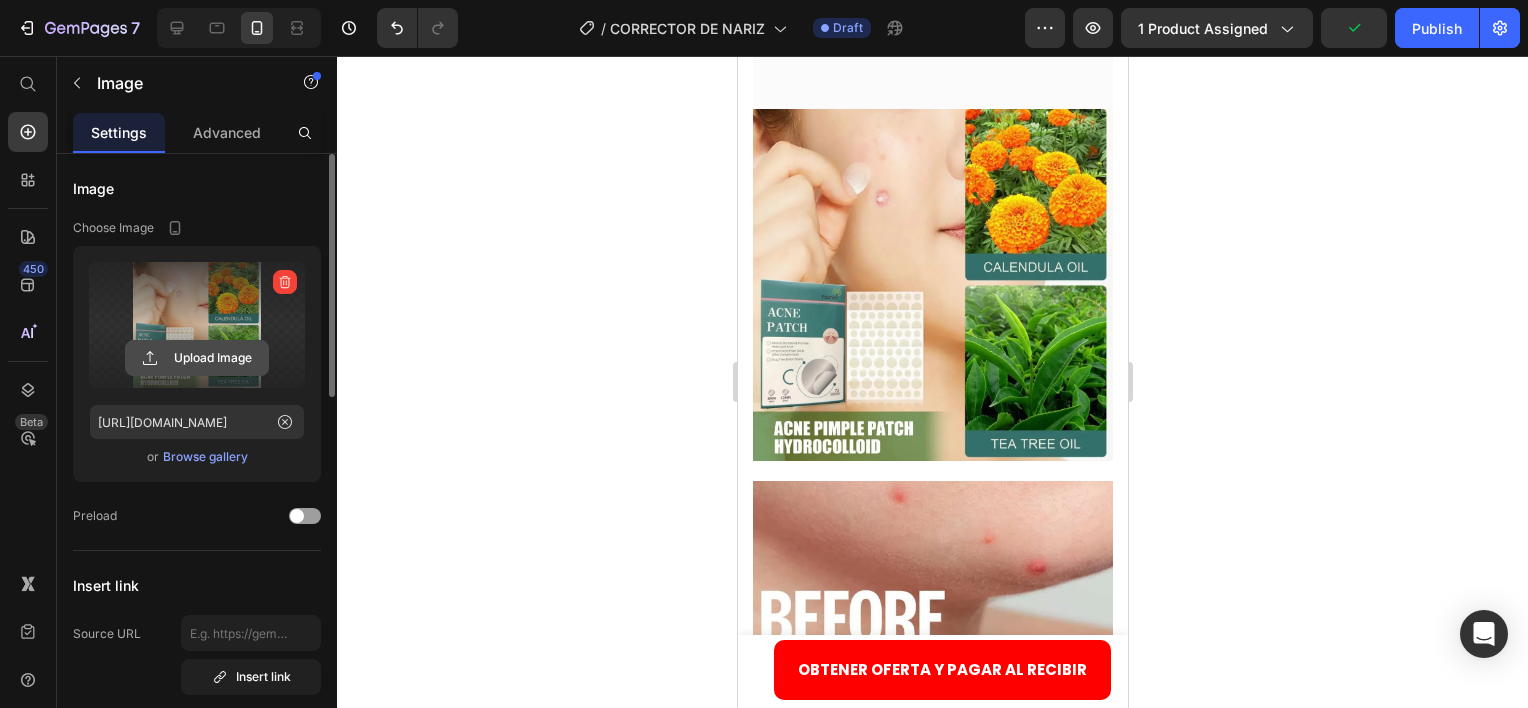 click 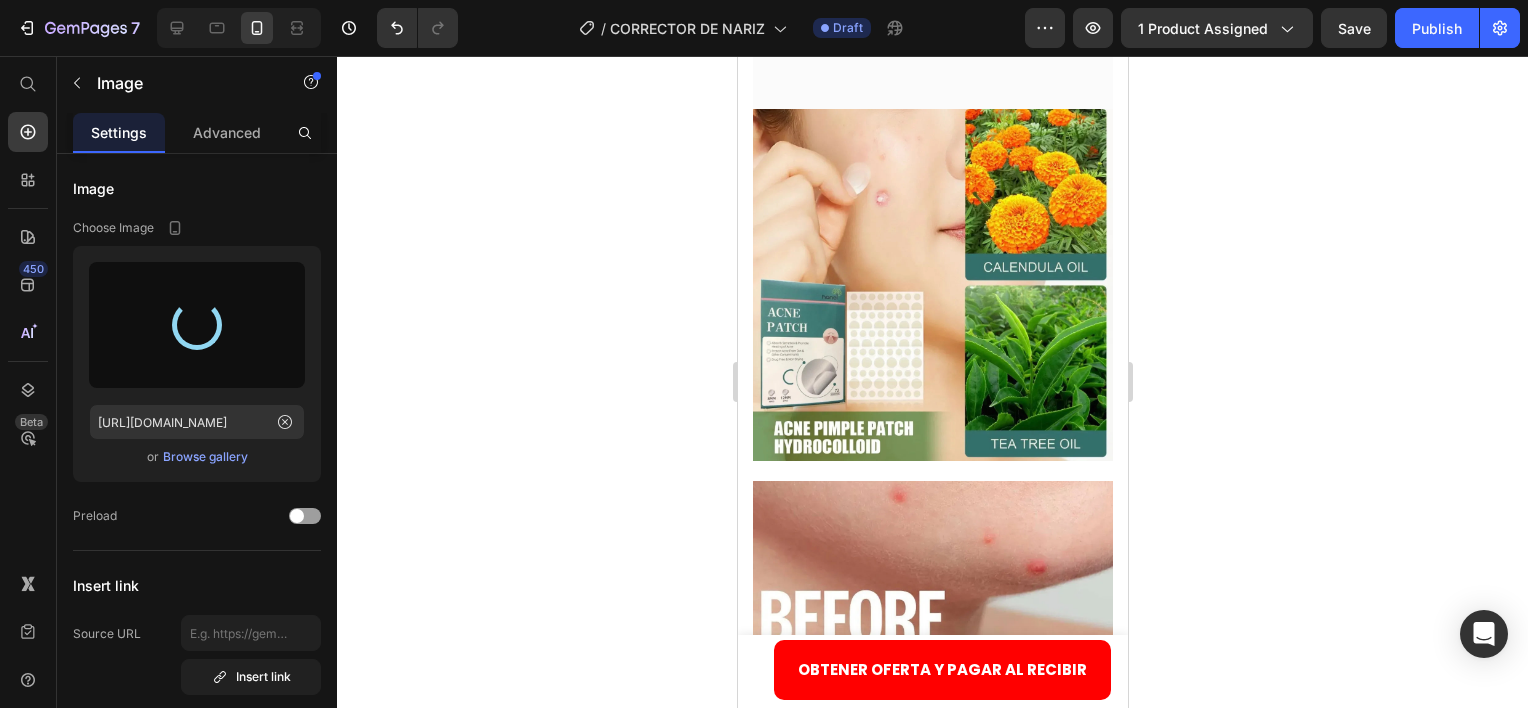 type on "https://cdn.shopify.com/s/files/1/0884/4882/7735/files/gempages_547755819853153424-d76c1f0b-2606-4109-800a-bd8d2d4cebf4.jpg" 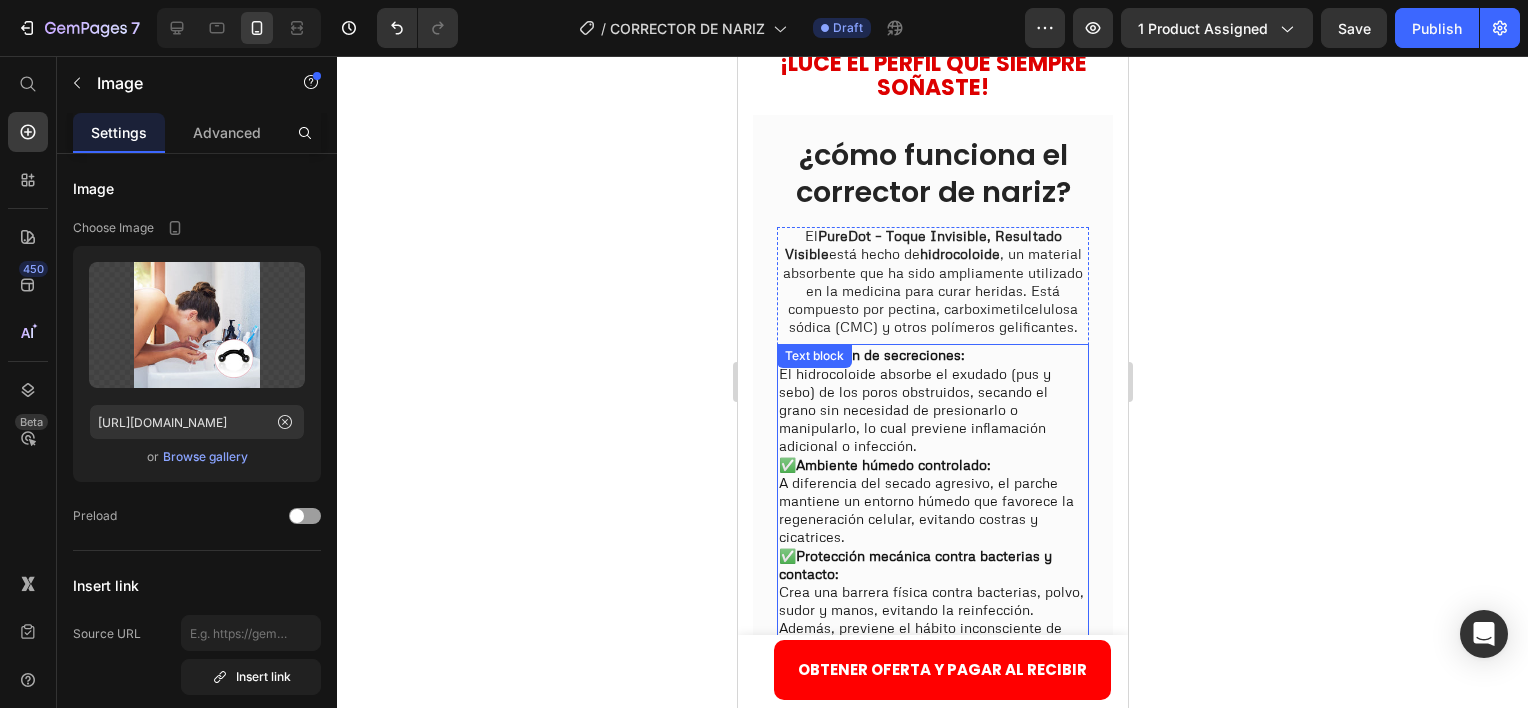 scroll, scrollTop: 2008, scrollLeft: 0, axis: vertical 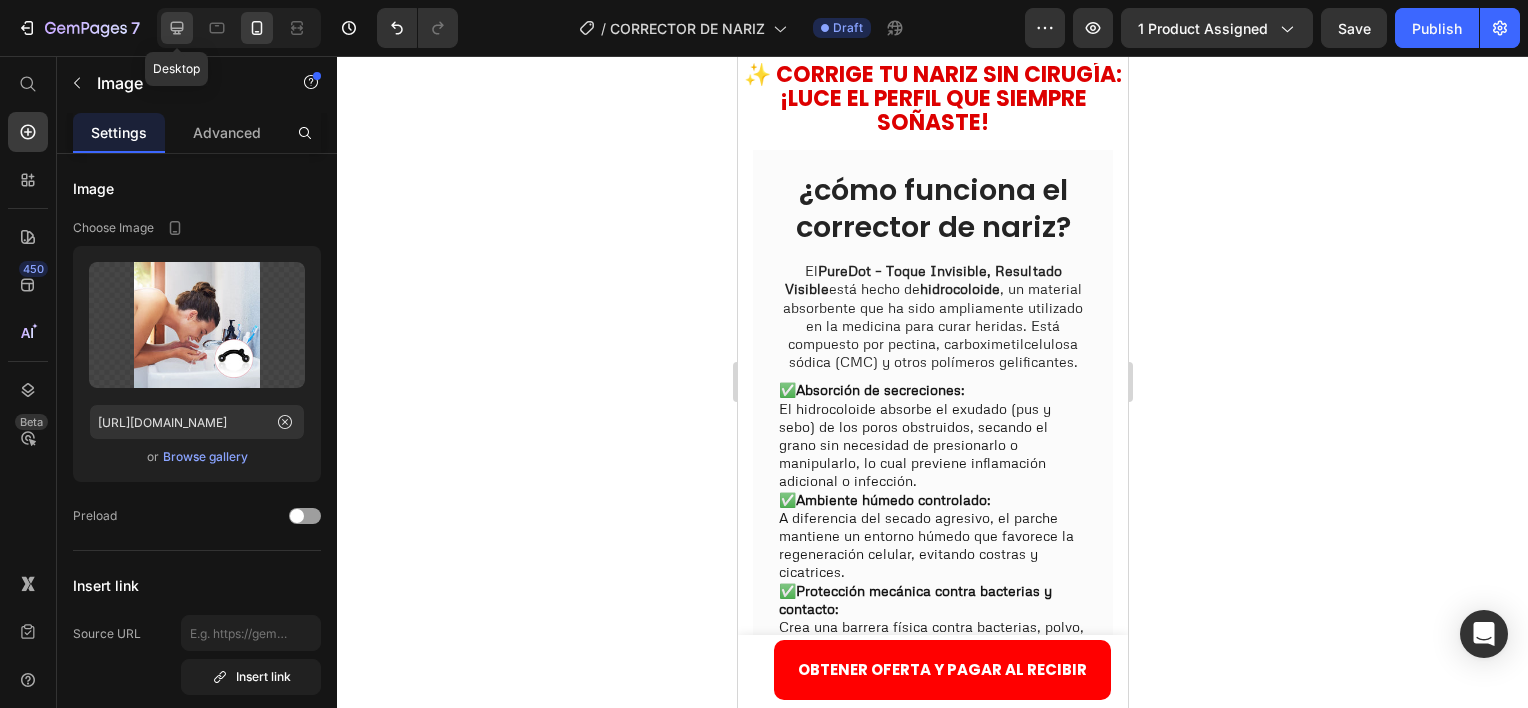 click 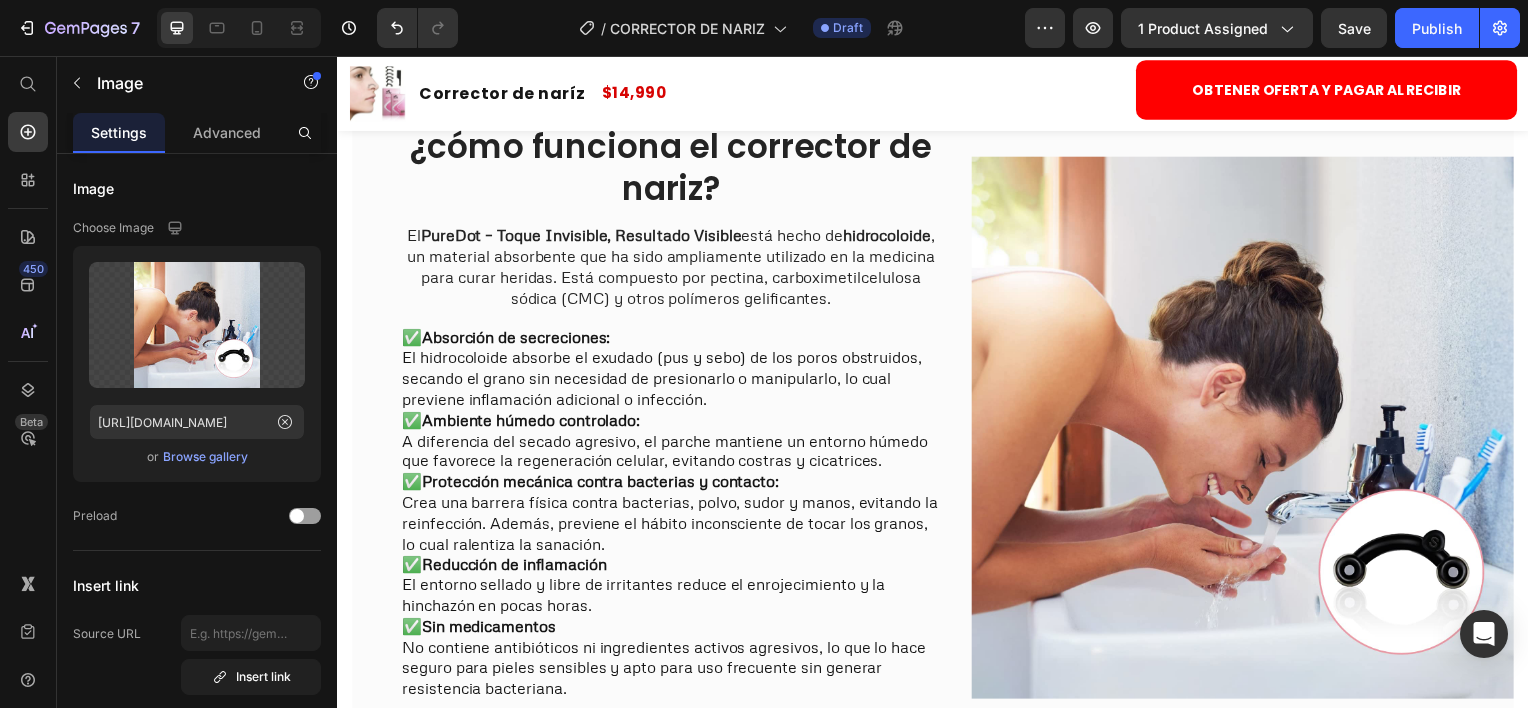 scroll, scrollTop: 2262, scrollLeft: 0, axis: vertical 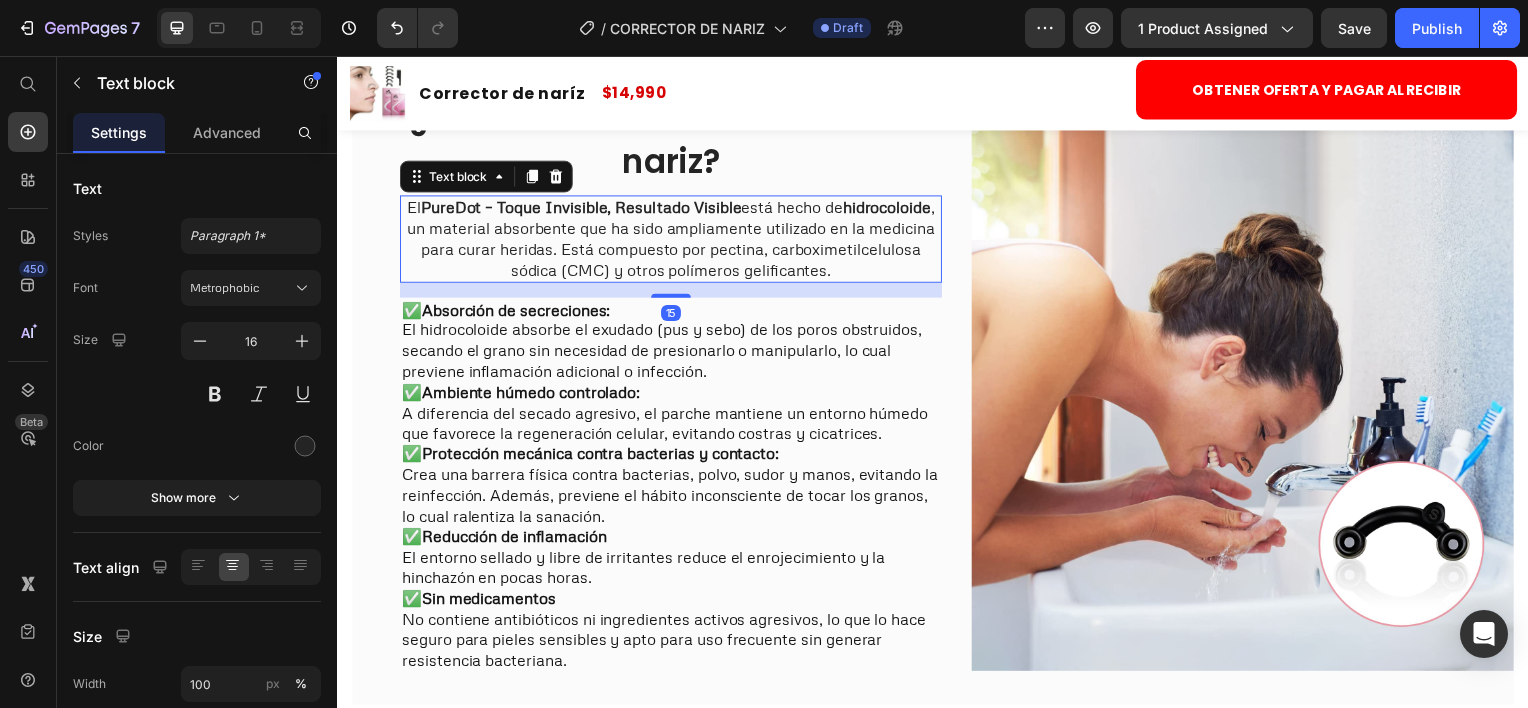 click on "El  PureDot – Toque Invisible, Resultado Visible  está hecho de  hidrocoloide , un material absorbente que ha sido ampliamente utilizado en la medicina para curar heridas. Está compuesto por pectina, carboximetilcelulosa sódica (CMC) y otros polímeros gelificantes." at bounding box center (673, 239) 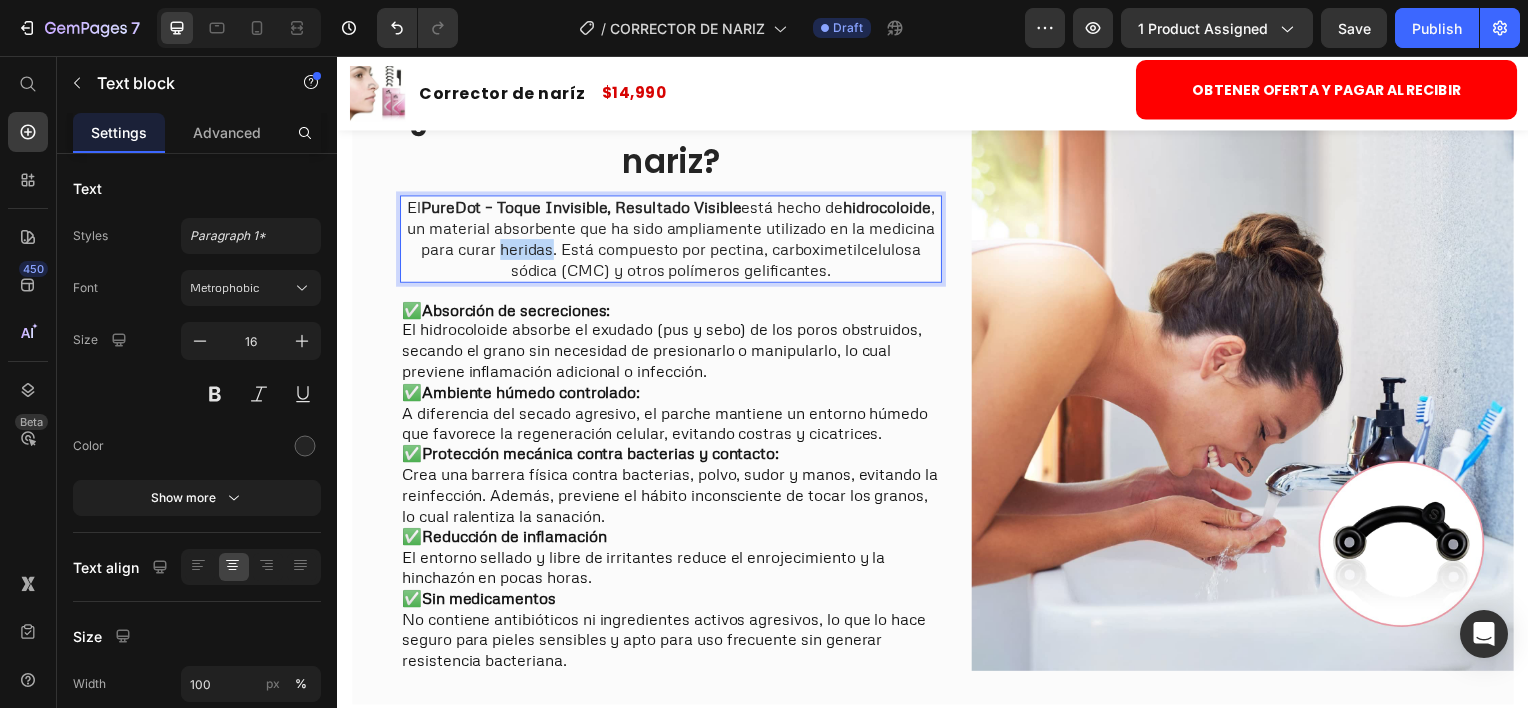 click on "El  PureDot – Toque Invisible, Resultado Visible  está hecho de  hidrocoloide , un material absorbente que ha sido ampliamente utilizado en la medicina para curar heridas. Está compuesto por pectina, carboximetilcelulosa sódica (CMC) y otros polímeros gelificantes." at bounding box center [673, 239] 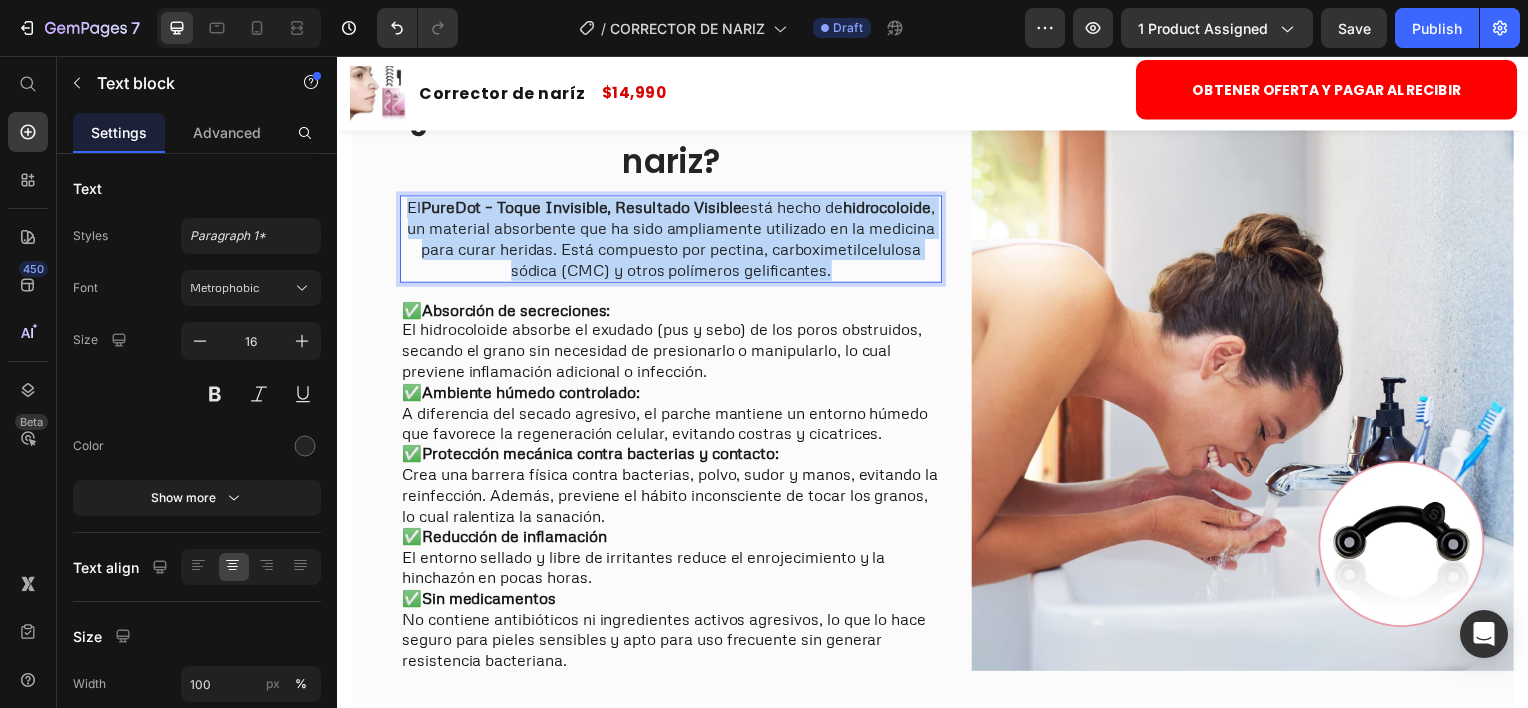 click on "El  PureDot – Toque Invisible, Resultado Visible  está hecho de  hidrocoloide , un material absorbente que ha sido ampliamente utilizado en la medicina para curar heridas. Está compuesto por pectina, carboximetilcelulosa sódica (CMC) y otros polímeros gelificantes." at bounding box center (673, 239) 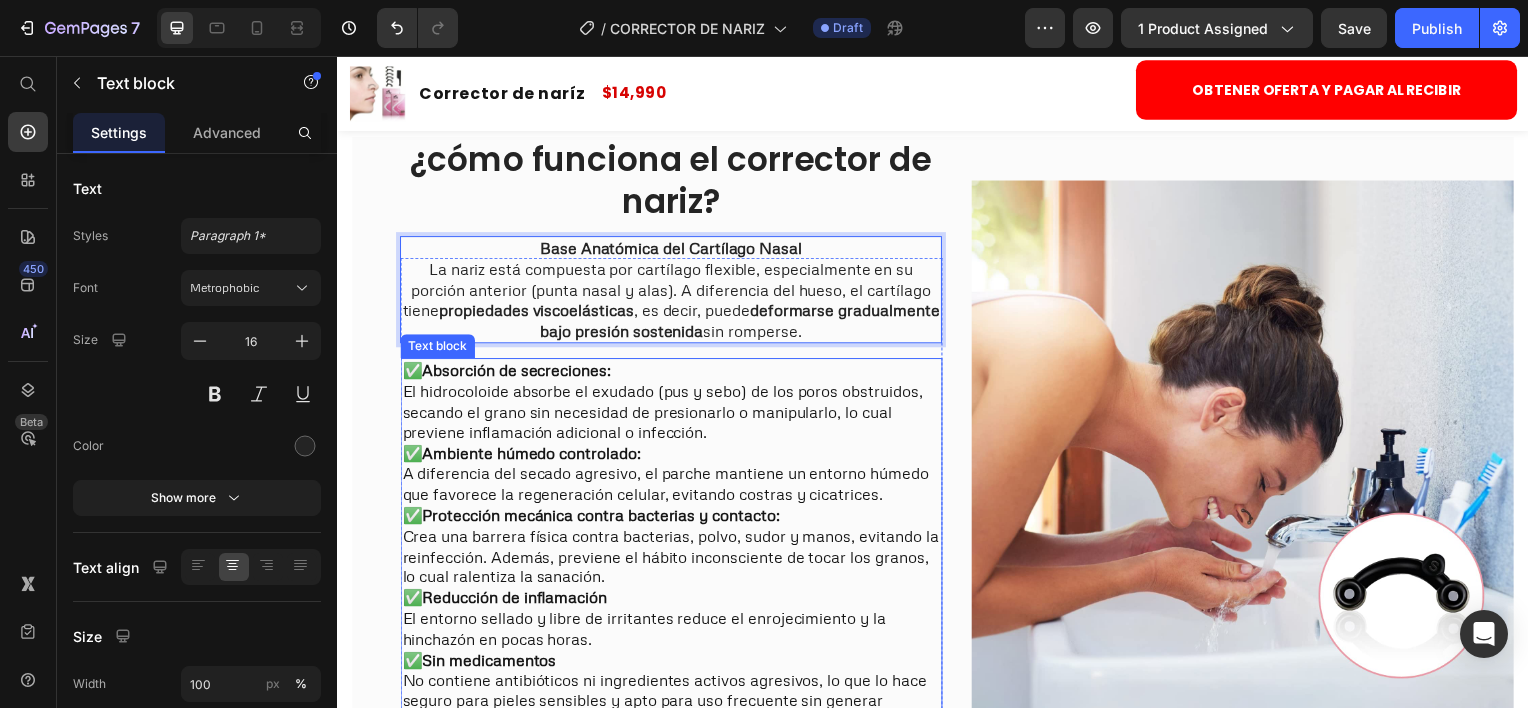 scroll, scrollTop: 2162, scrollLeft: 0, axis: vertical 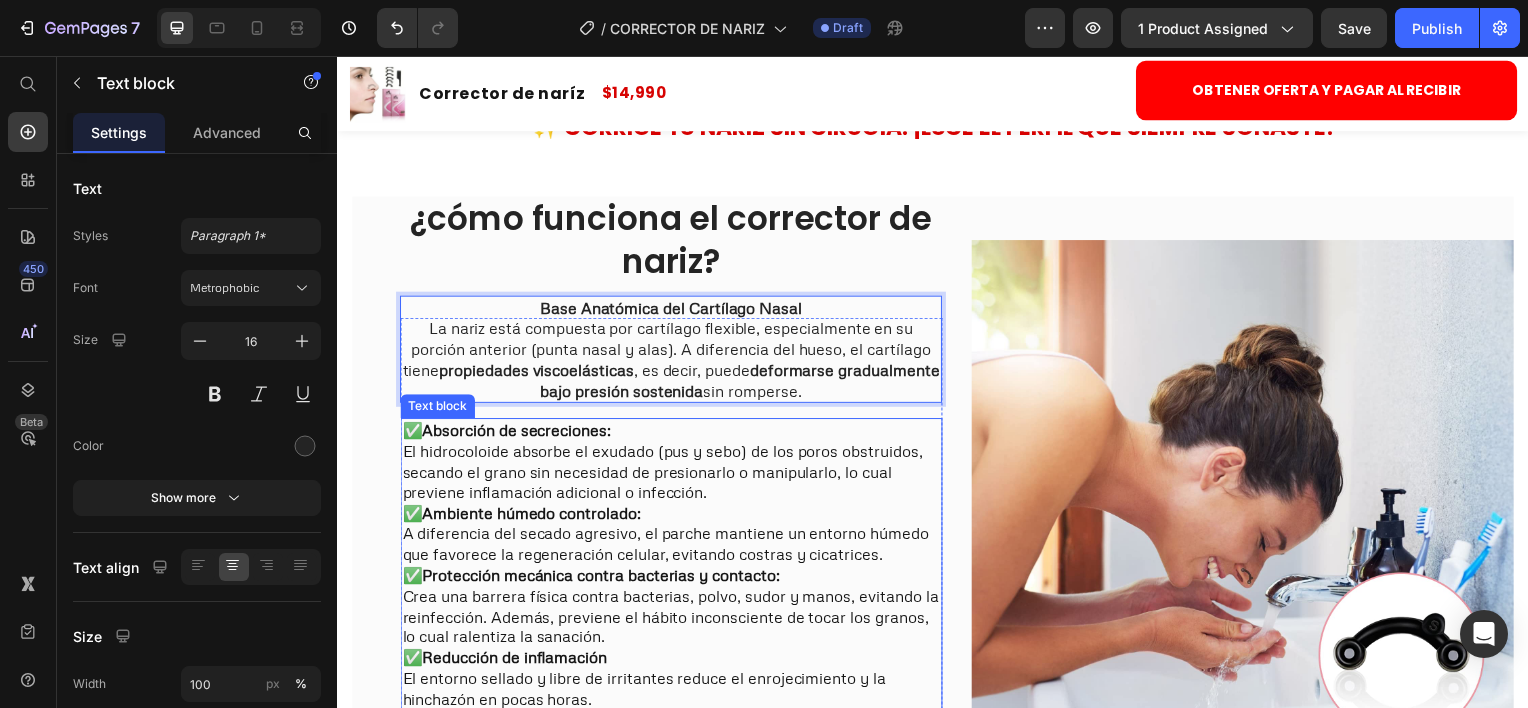 click on "✅  Absorción de secreciones: El hidrocoloide absorbe el exudado (pus y sebo) de los poros obstruidos, secando el grano sin necesidad de presionarlo o manipularlo, lo cual previene inflamación adicional o infección." at bounding box center [673, 463] 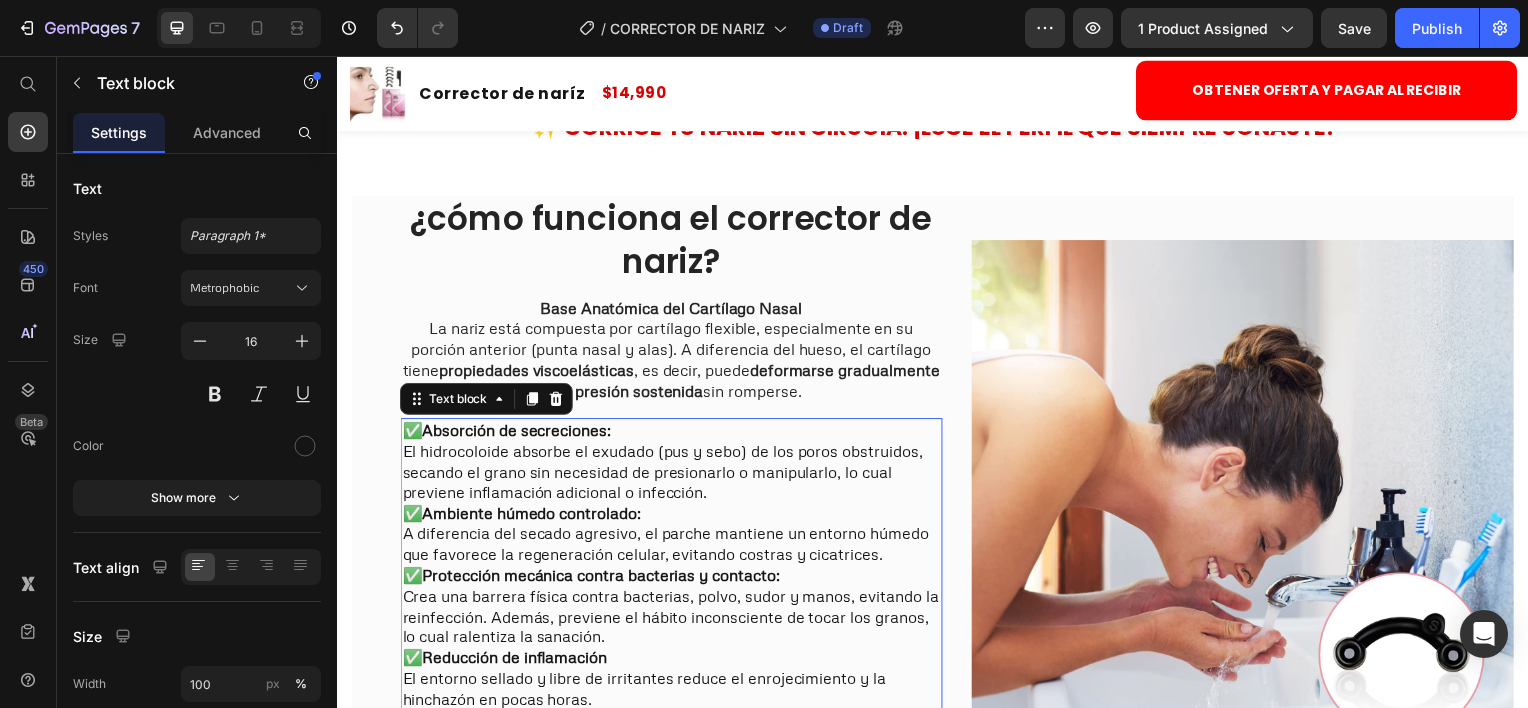 click on "✅  Absorción de secreciones: El hidrocoloide absorbe el exudado (pus y sebo) de los poros obstruidos, secando el grano sin necesidad de presionarlo o manipularlo, lo cual previene inflamación adicional o infección." at bounding box center [673, 463] 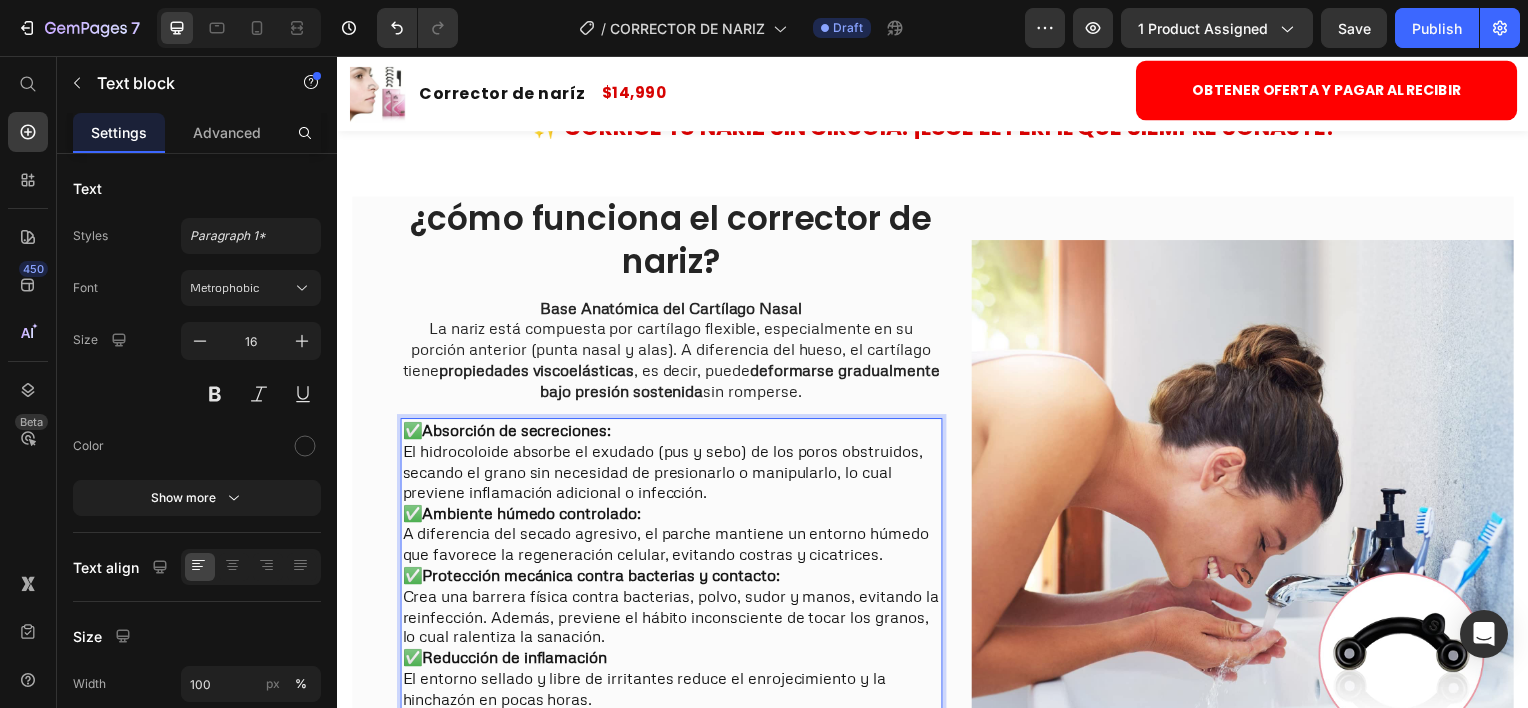 click on "✅  Absorción de secreciones: El hidrocoloide absorbe el exudado (pus y sebo) de los poros obstruidos, secando el grano sin necesidad de presionarlo o manipularlo, lo cual previene inflamación adicional o infección." at bounding box center (673, 463) 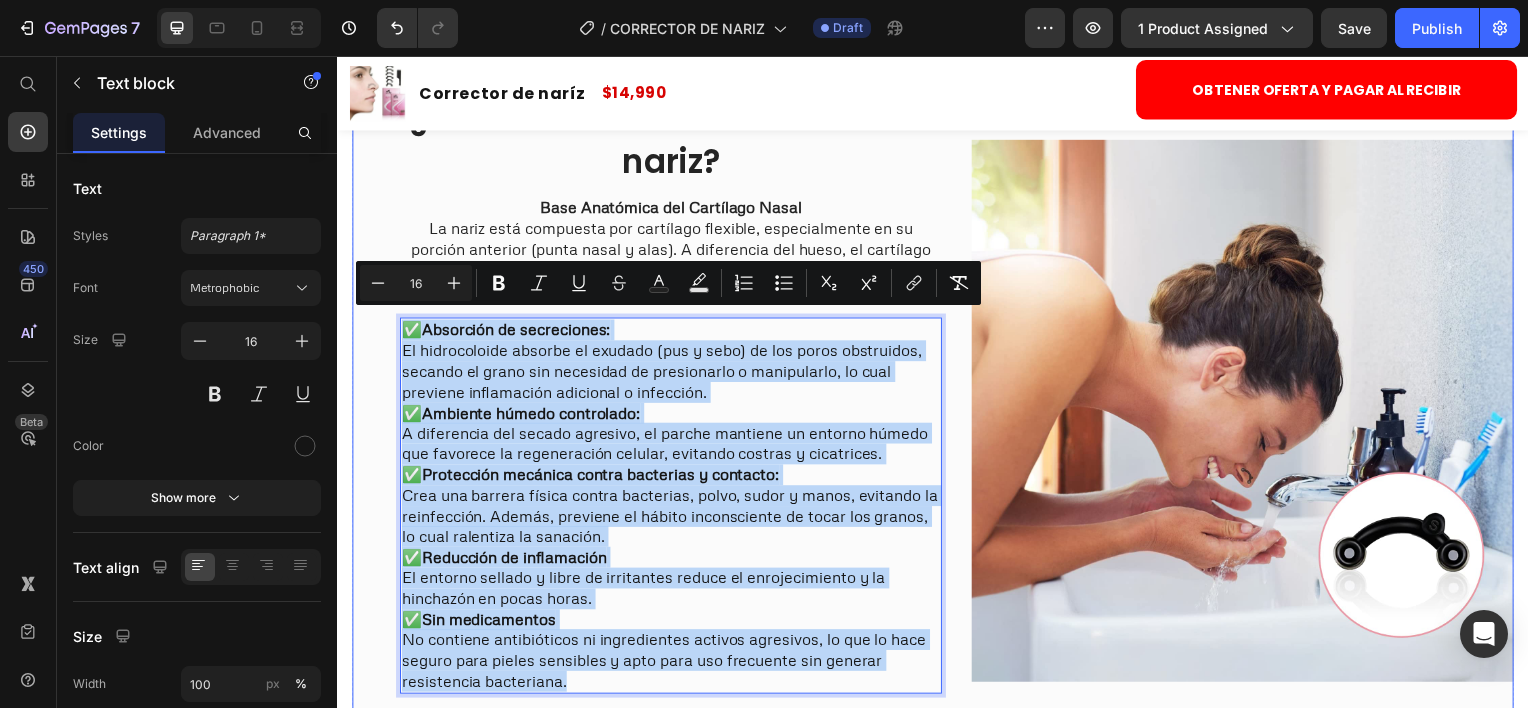 drag, startPoint x: 570, startPoint y: 679, endPoint x: 379, endPoint y: 328, distance: 399.6023 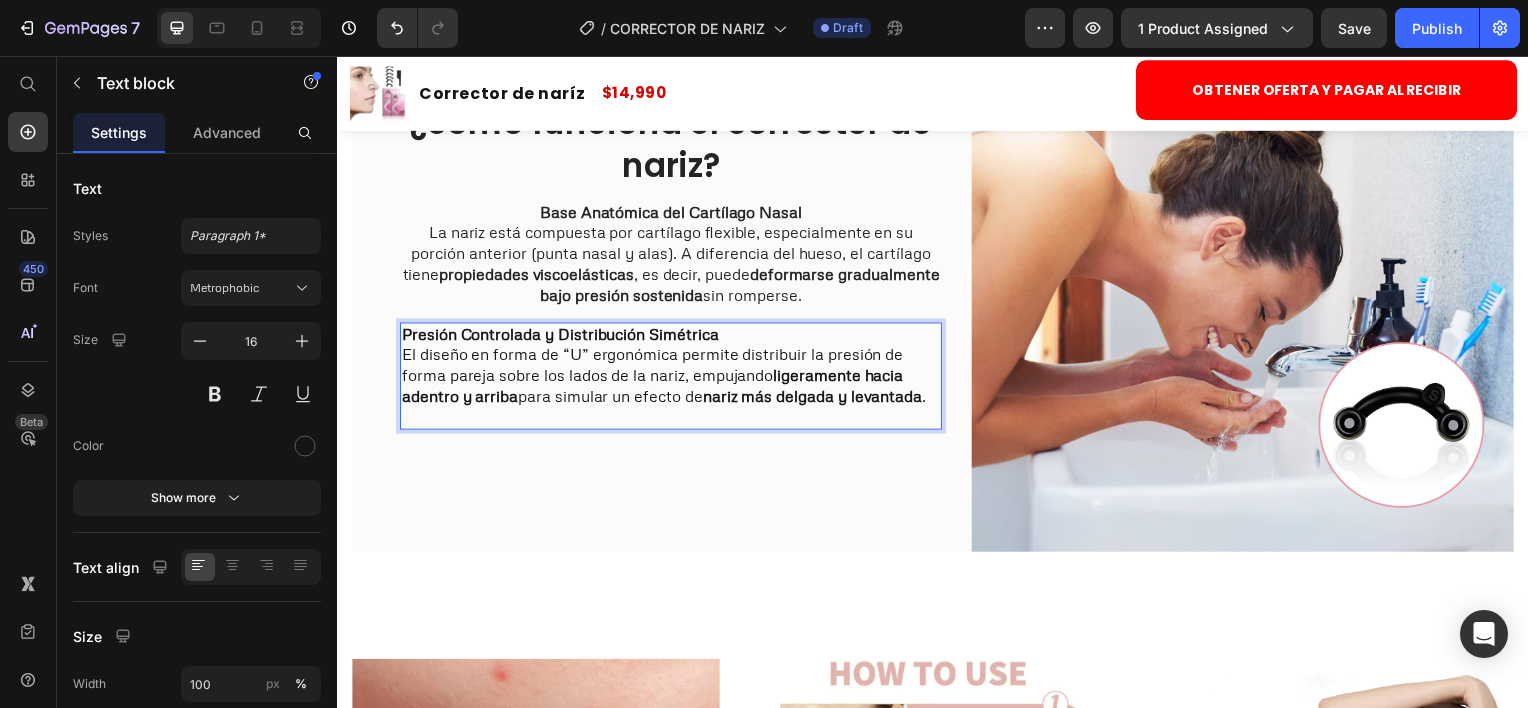 scroll, scrollTop: 2339, scrollLeft: 0, axis: vertical 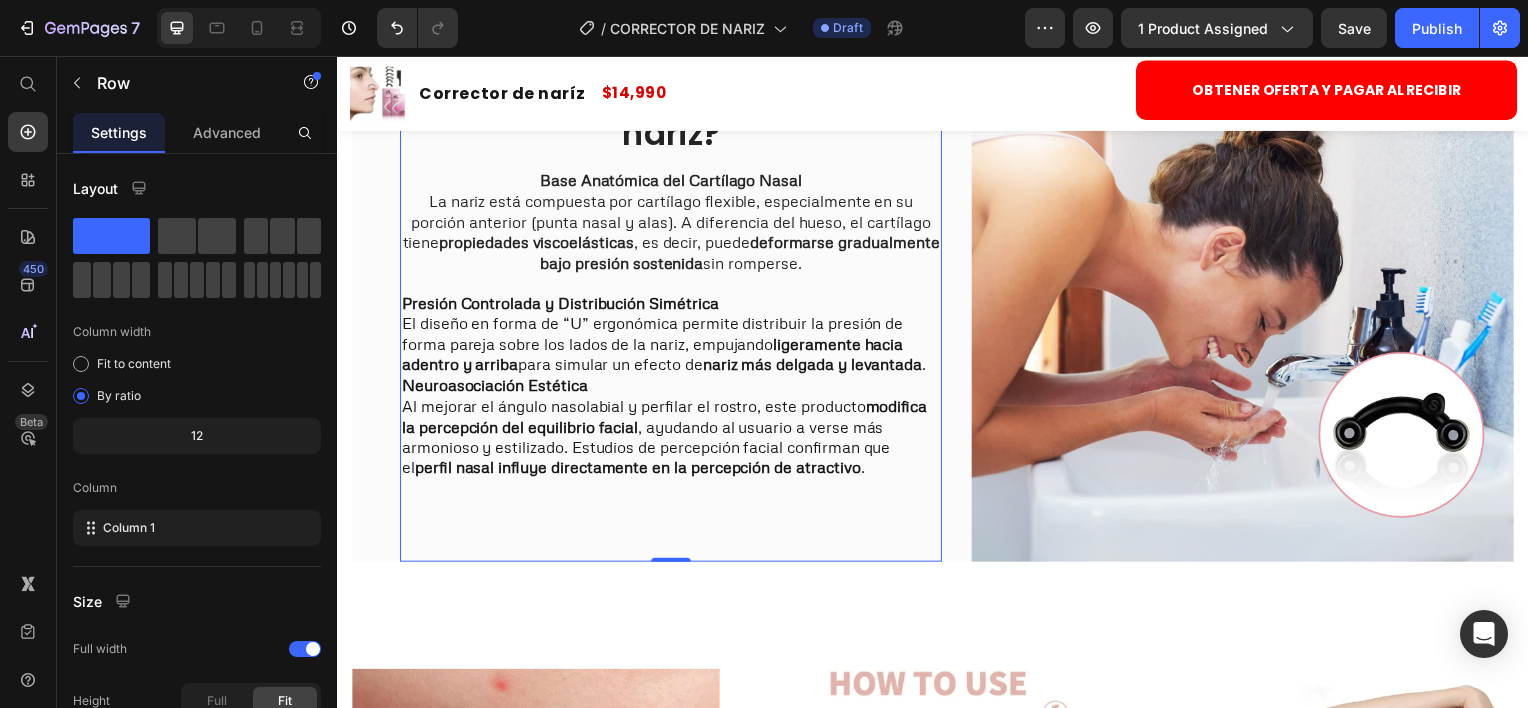 click on "¿CÓMO FUNCIONA EL CORRECTOR DE NARIZ? Heading Base Anatómica del Cartílago Nasal La nariz está compuesta por cartílago flexible, especialmente en su porción anterior (punta nasal y alas). A diferencia del hueso, el cartílago tiene  propiedades viscoelásticas , es decir, puede  deformarse gradualmente bajo presión sostenida  sin romperse. Text block Presión Controlada y Distribución Simétrica El diseño en forma de “U” ergonómica permite distribuir la presión de forma pareja sobre los lados de la nariz, empujando  ligeramente hacia adentro y arriba  para simular un efecto de  nariz más delgada y levantada . Neuroasociación Estética Al mejorar el ángulo nasolabial y perfilar el rostro, este producto  modifica la percepción del equilibrio facial , ayudando al usuario a verse más armonioso y estilizado. Estudios de percepción facial confirman que el  perfil nasal influye directamente en la percepción de atractivo . Text block Row" at bounding box center [673, 291] 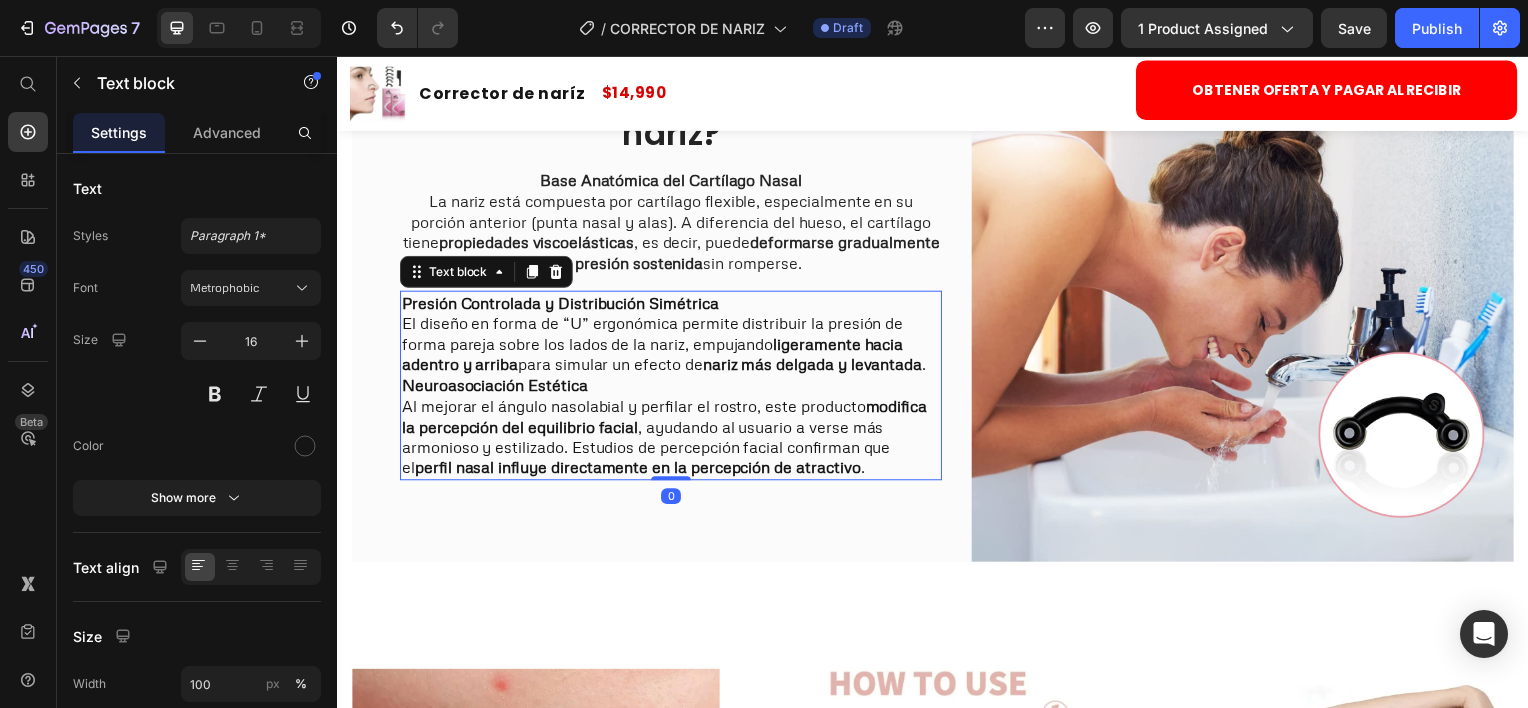 click on "Neuroasociación Estética" at bounding box center (495, 387) 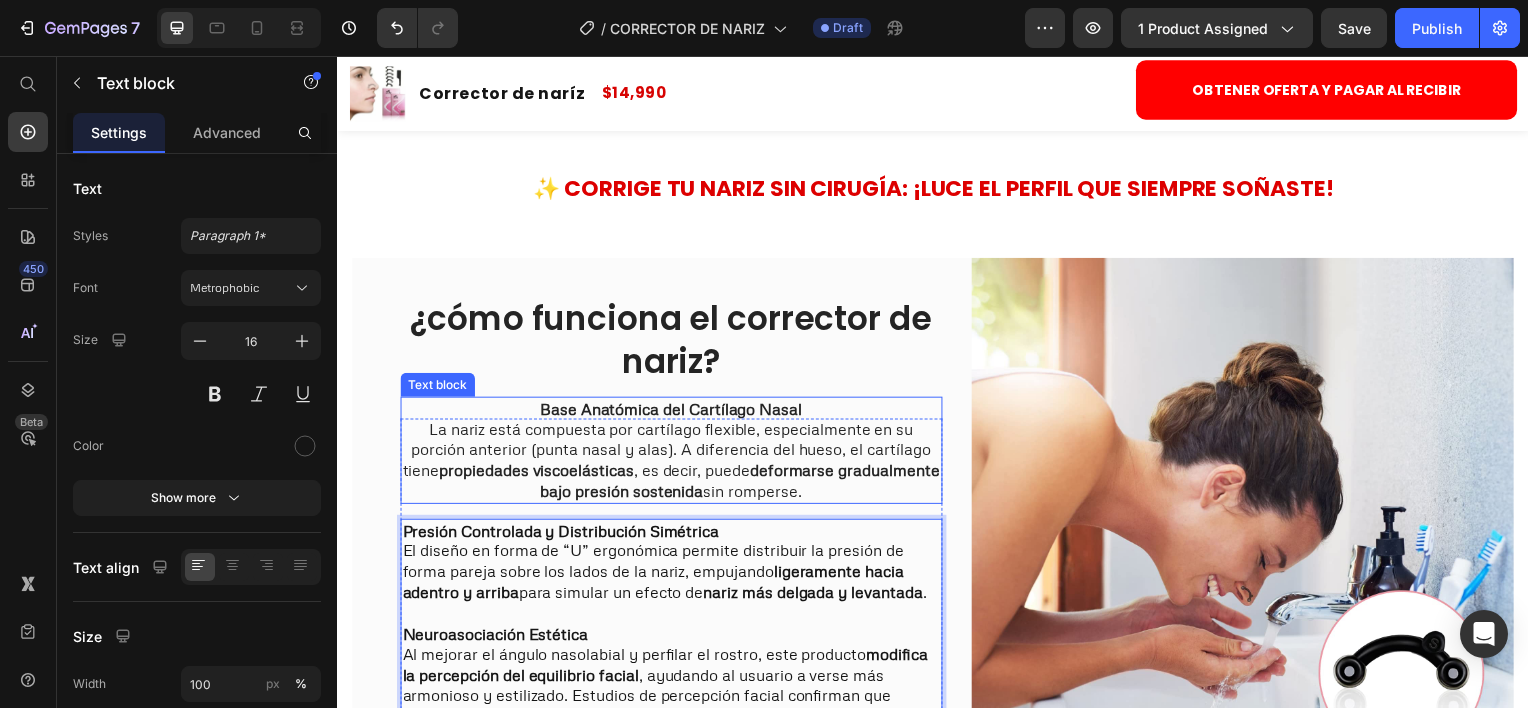 scroll, scrollTop: 2328, scrollLeft: 0, axis: vertical 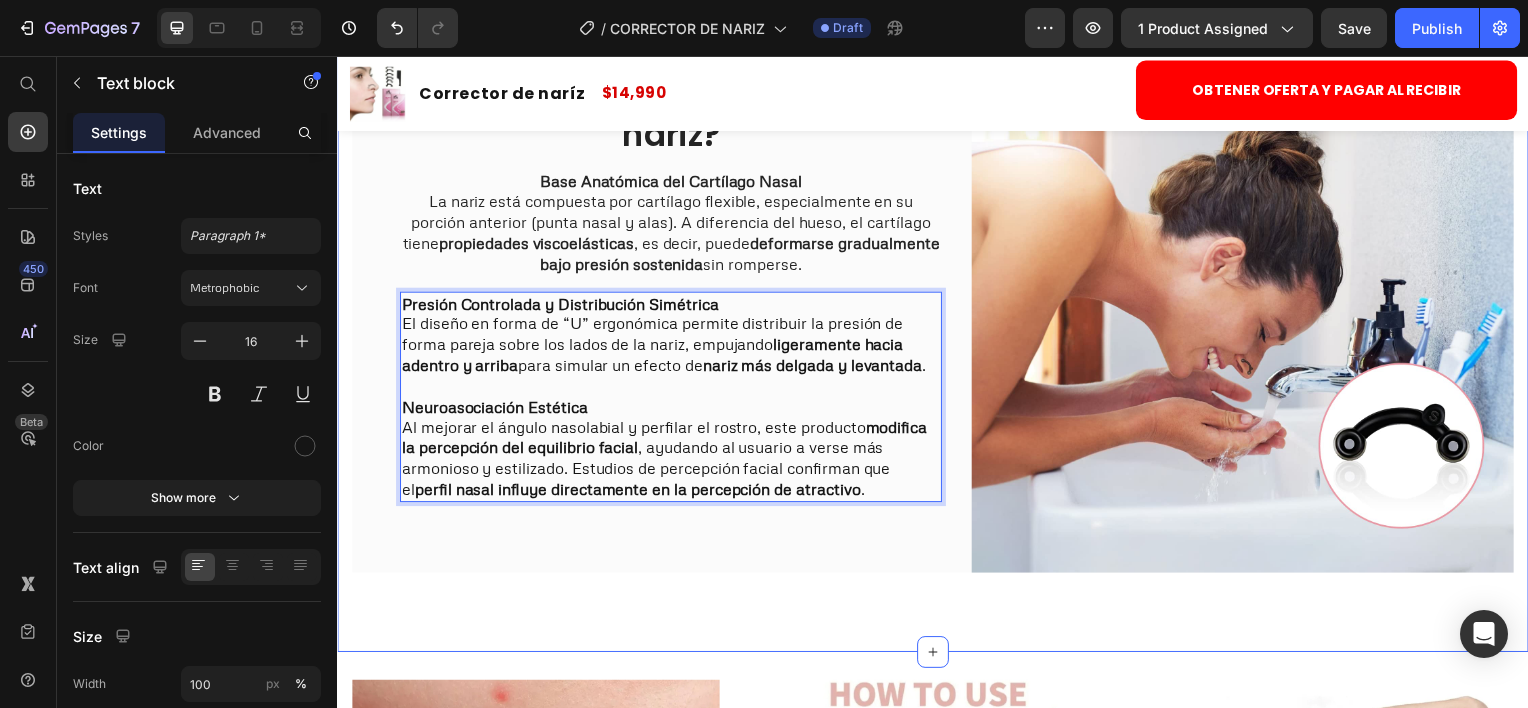 click on "¿CÓMO FUNCIONA EL CORRECTOR DE NARIZ? Heading Base Anatómica del Cartílago Nasal La nariz está compuesta por cartílago flexible, especialmente en su porción anterior (punta nasal y alas). A diferencia del hueso, el cartílago tiene  propiedades viscoelásticas , es decir, puede  deformarse gradualmente bajo presión sostenida  sin romperse. Text block Presión Controlada y Distribución Simétrica El diseño en forma de “U” ergonómica permite distribuir la presión de forma pareja sobre los lados de la nariz, empujando  ligeramente hacia adentro y arriba  para simular un efecto de  nariz más delgada y levantada . Neuroasociación Estética Al mejorar el ángulo nasolabial y perfilar el rostro, este producto  modifica la percepción del equilibrio facial , ayudando al usuario a verse más armonioso y estilizado. Estudios de percepción facial confirman que el  perfil nasal influye directamente en la percepción de atractivo . Text block   0 Row Row Image Row Row Section 6" at bounding box center [937, 326] 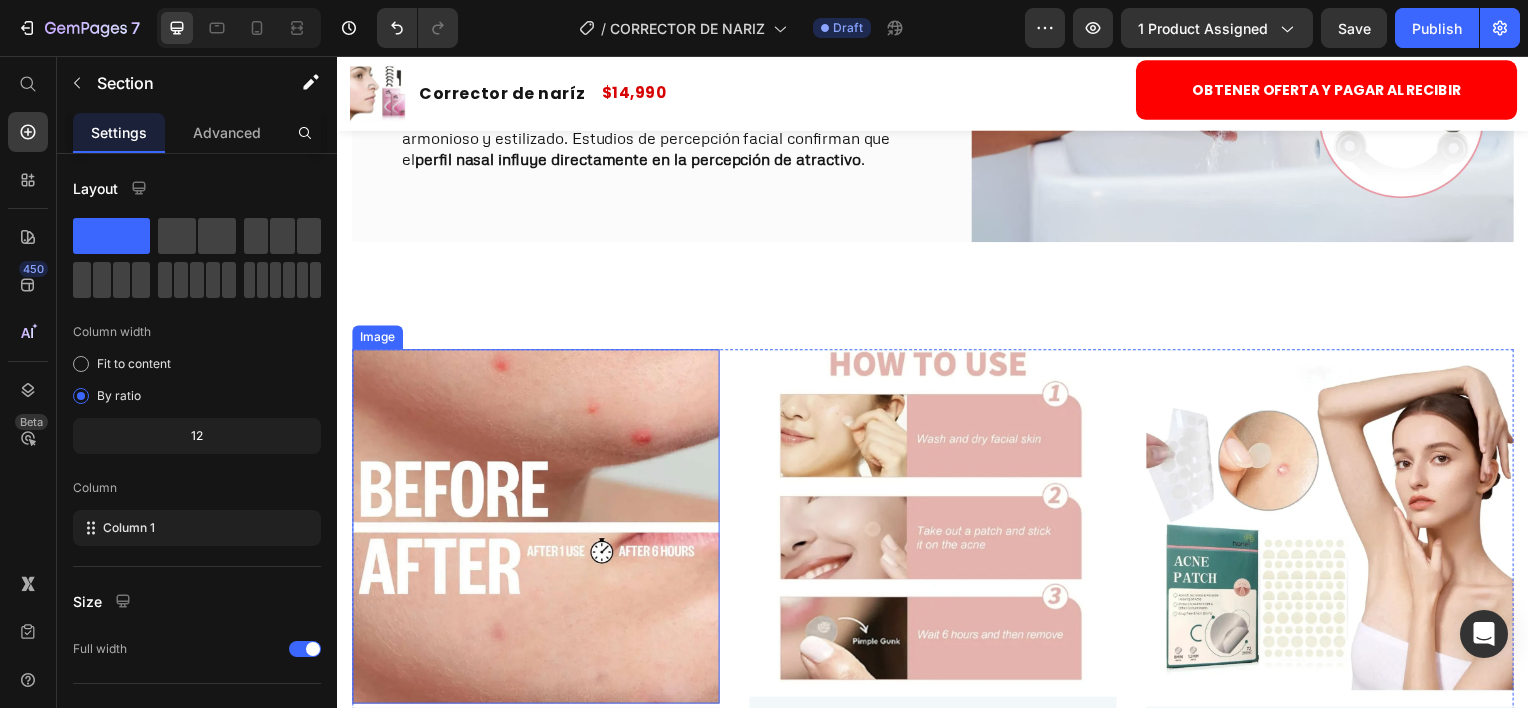 scroll, scrollTop: 2704, scrollLeft: 0, axis: vertical 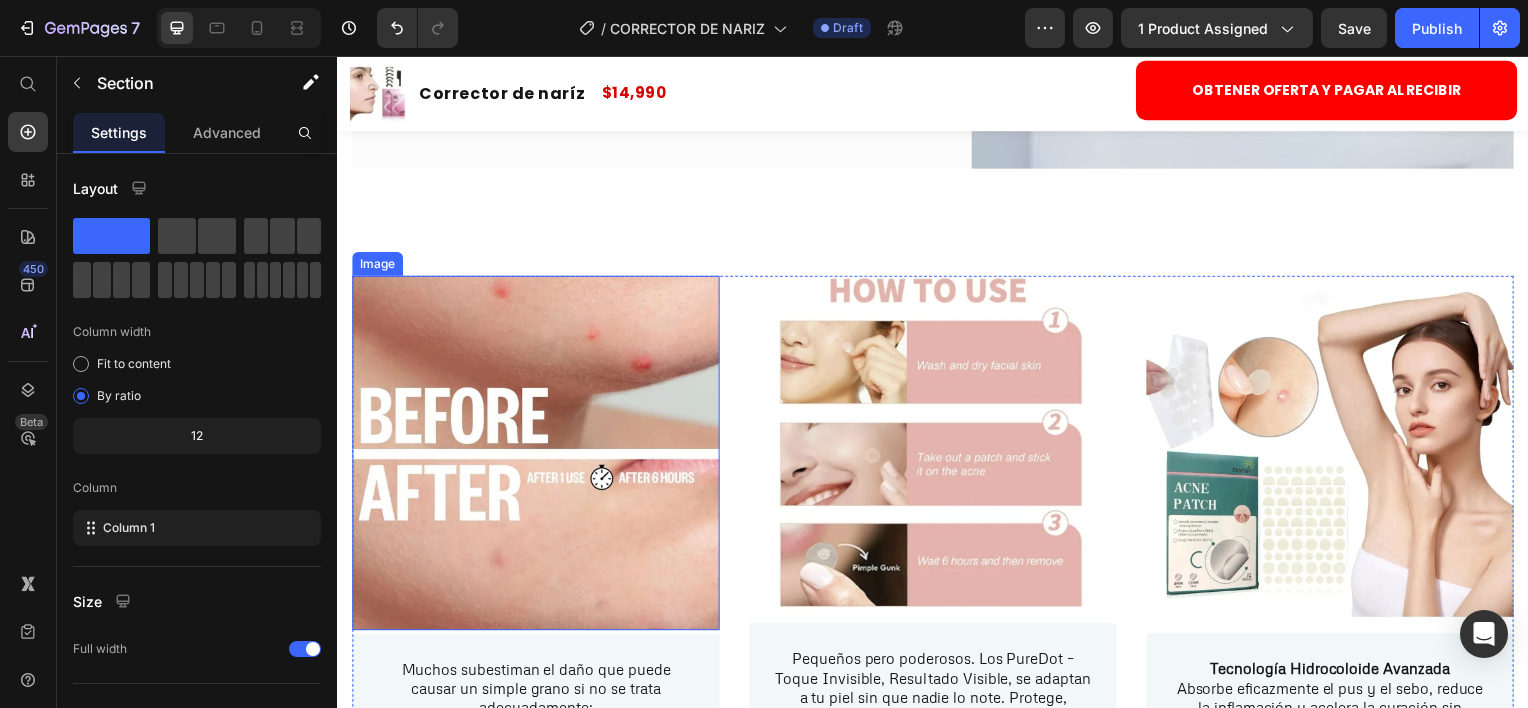 click at bounding box center (537, 455) 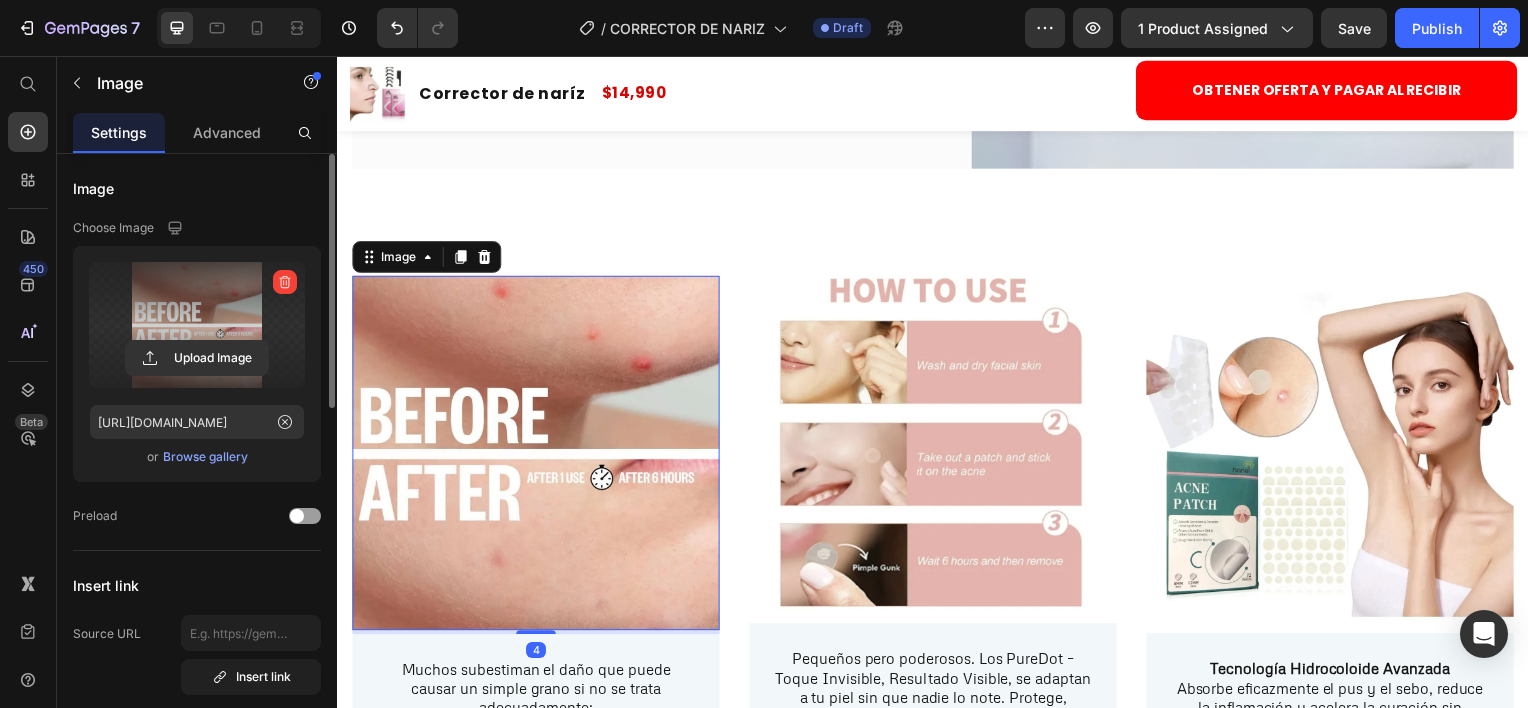 click at bounding box center (197, 325) 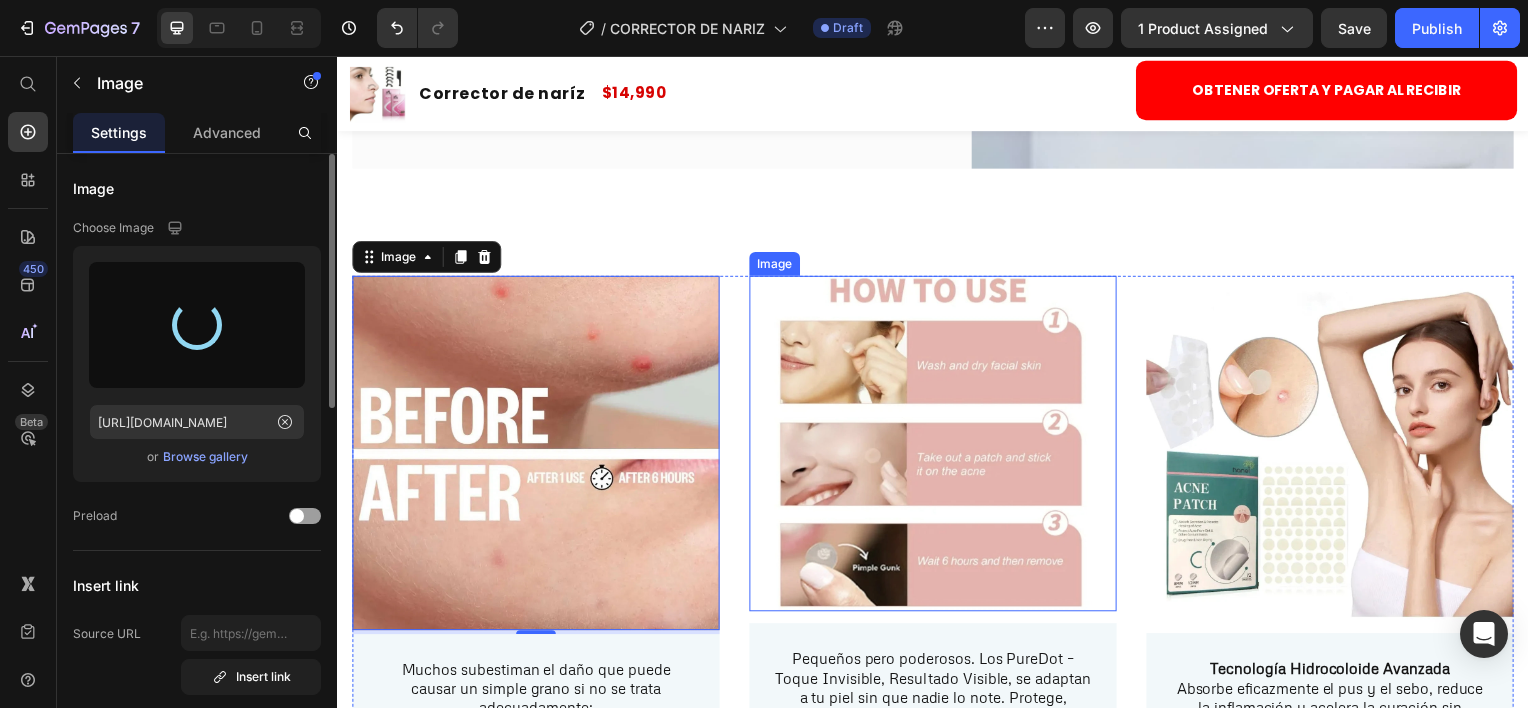 type on "https://cdn.shopify.com/s/files/1/0884/4882/7735/files/gempages_547755819853153424-dd8a00da-34fd-43d1-a861-f6ceff3ccaa9.jpg" 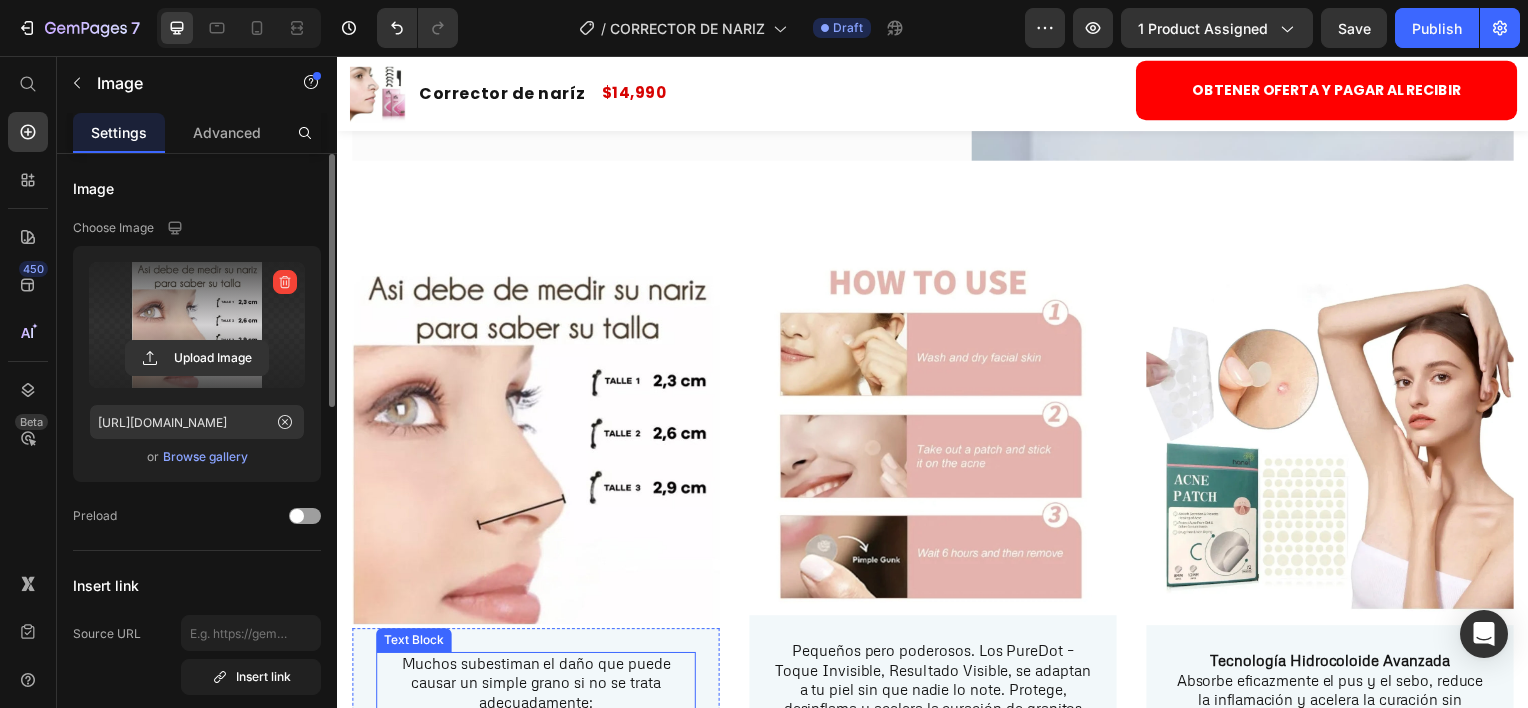 scroll, scrollTop: 2704, scrollLeft: 0, axis: vertical 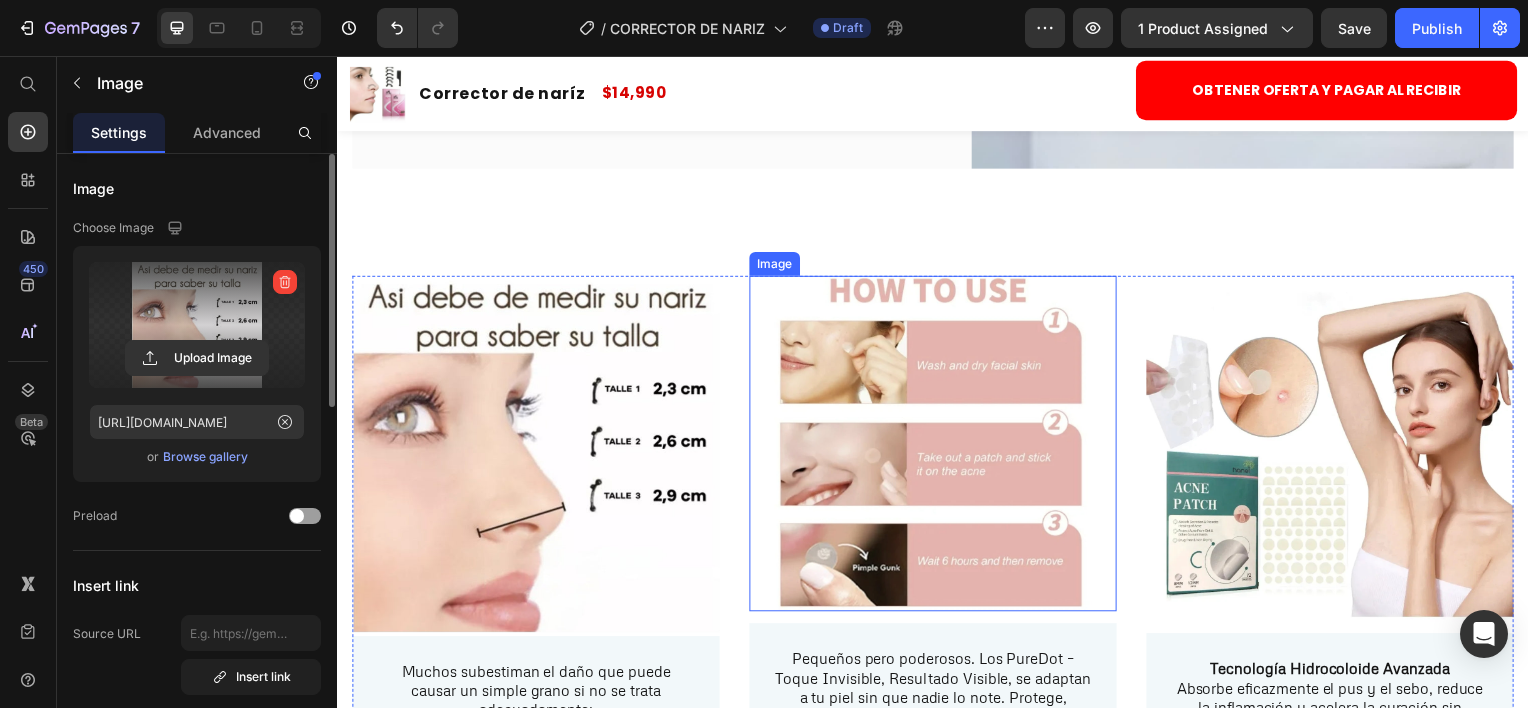 click at bounding box center [937, 446] 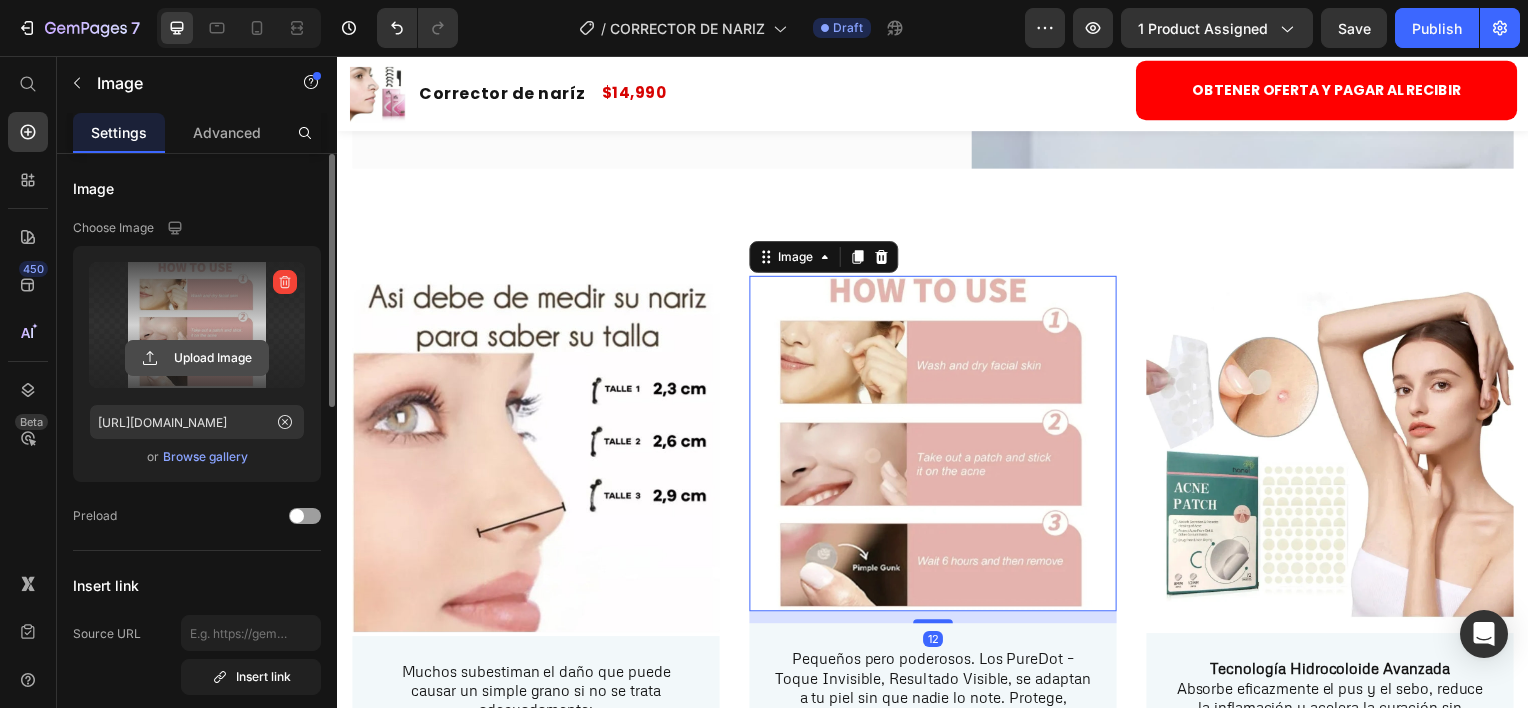 click 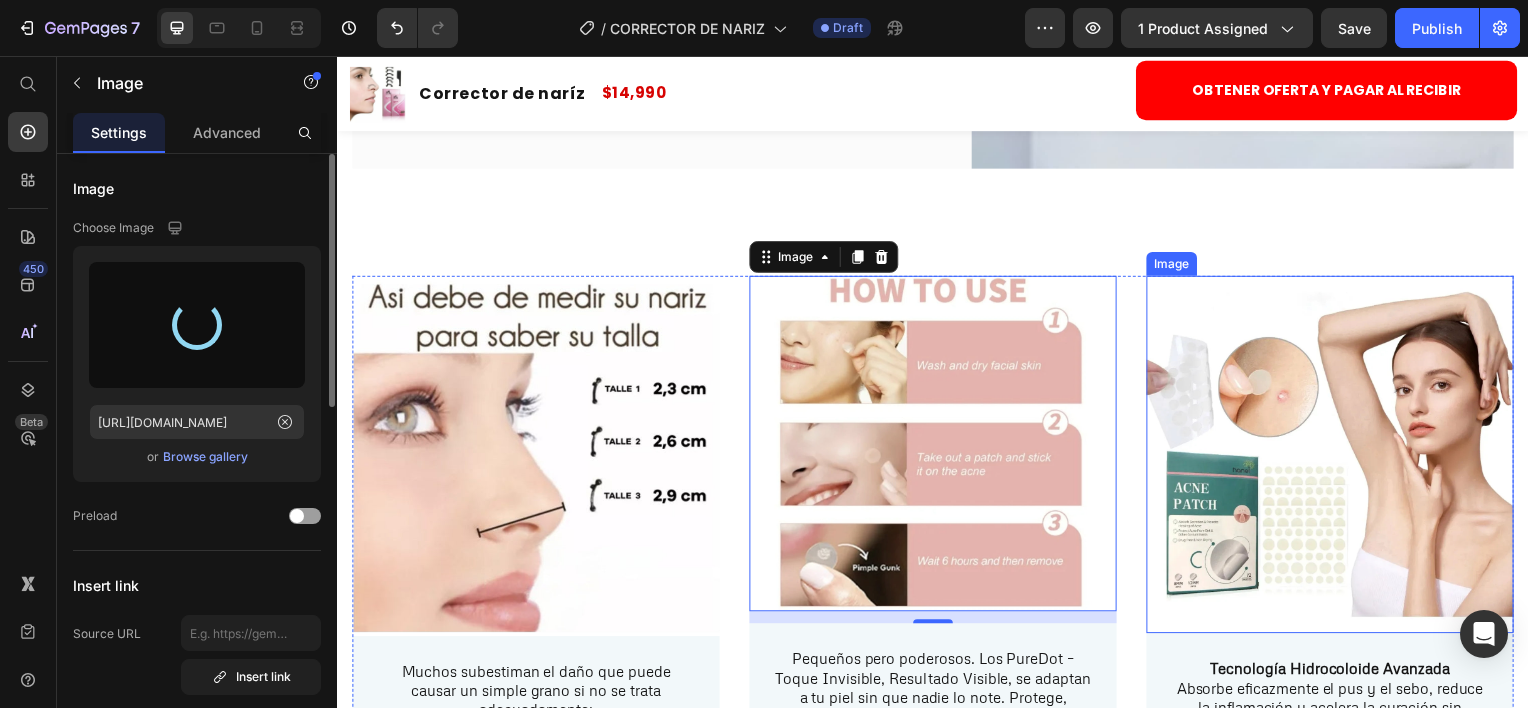 type on "https://cdn.shopify.com/s/files/1/0884/4882/7735/files/gempages_547755819853153424-3406e5a3-2d90-4c9d-810e-23bac1320c29.jpg" 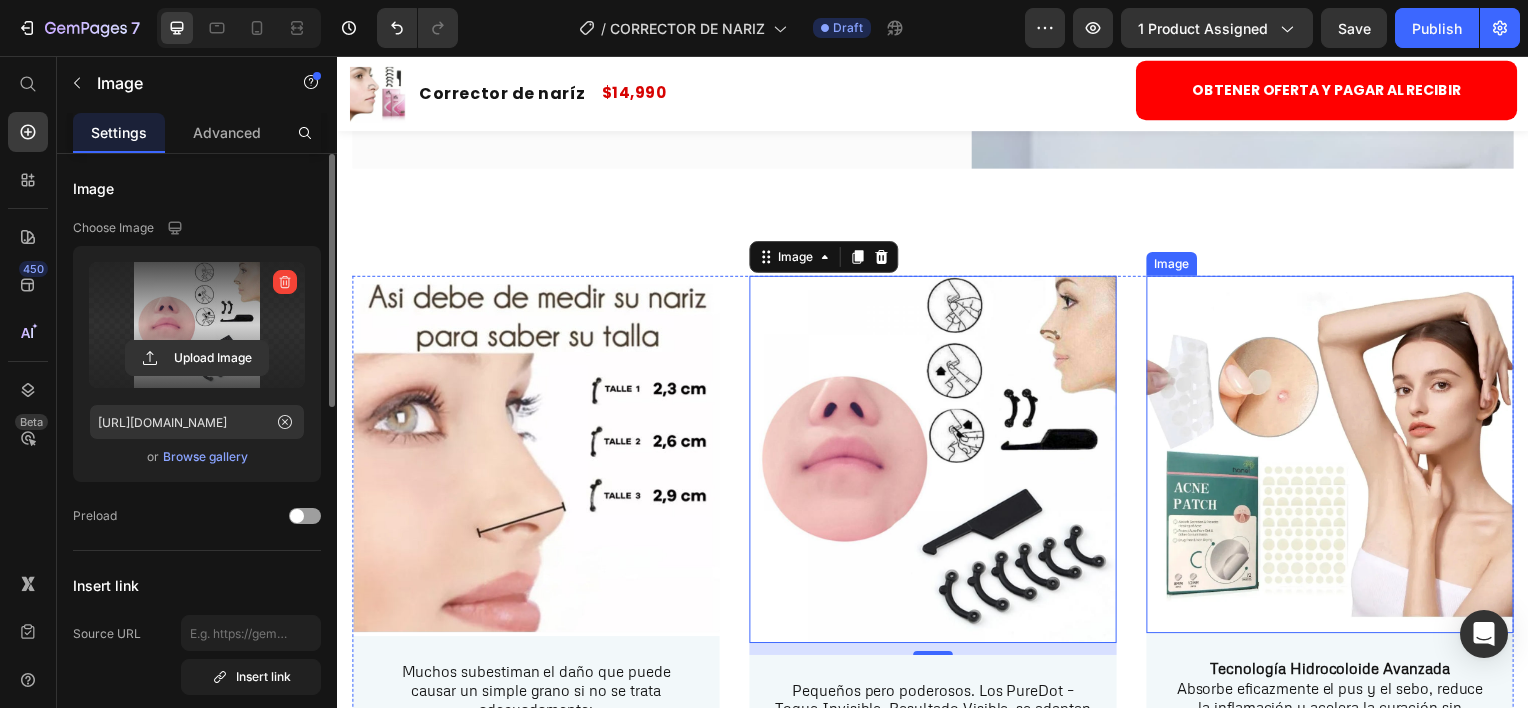 click at bounding box center [1337, 457] 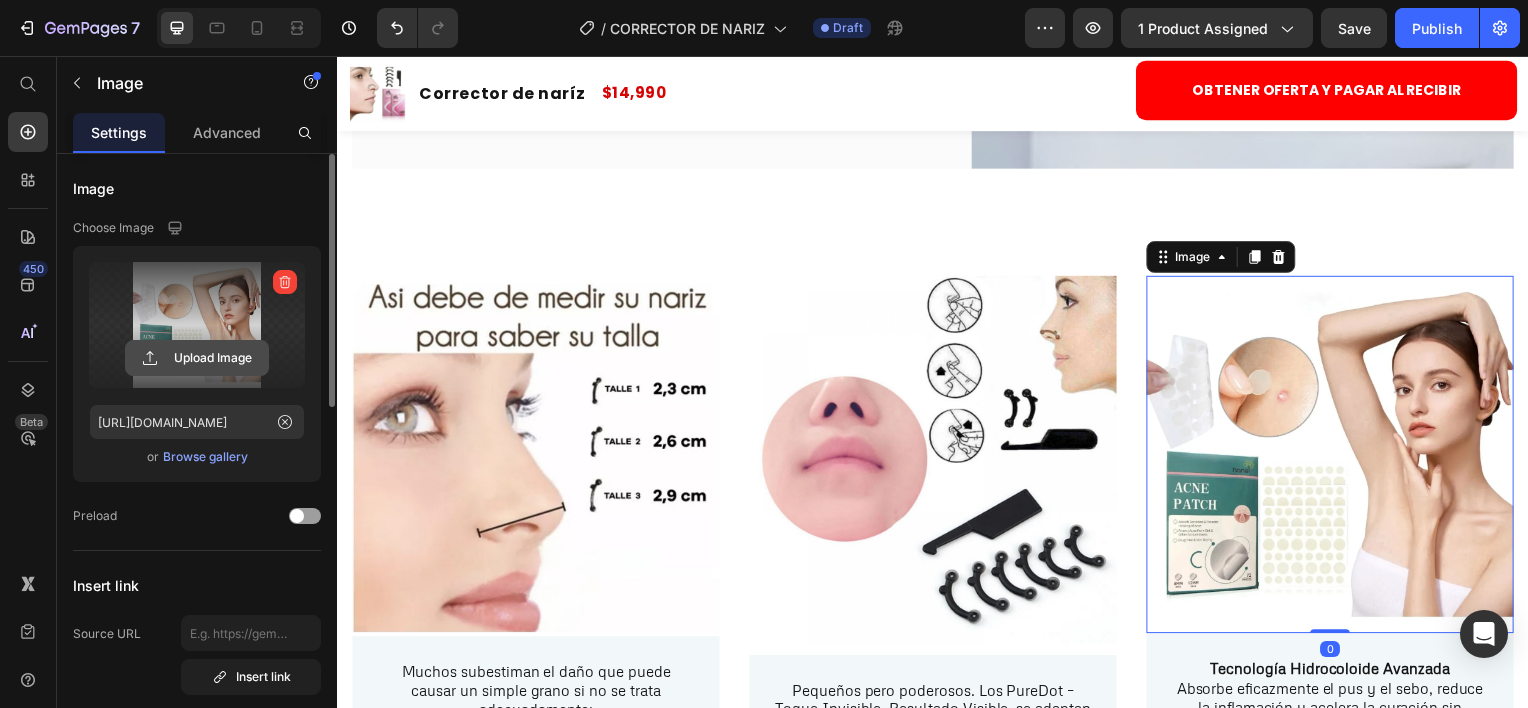 click 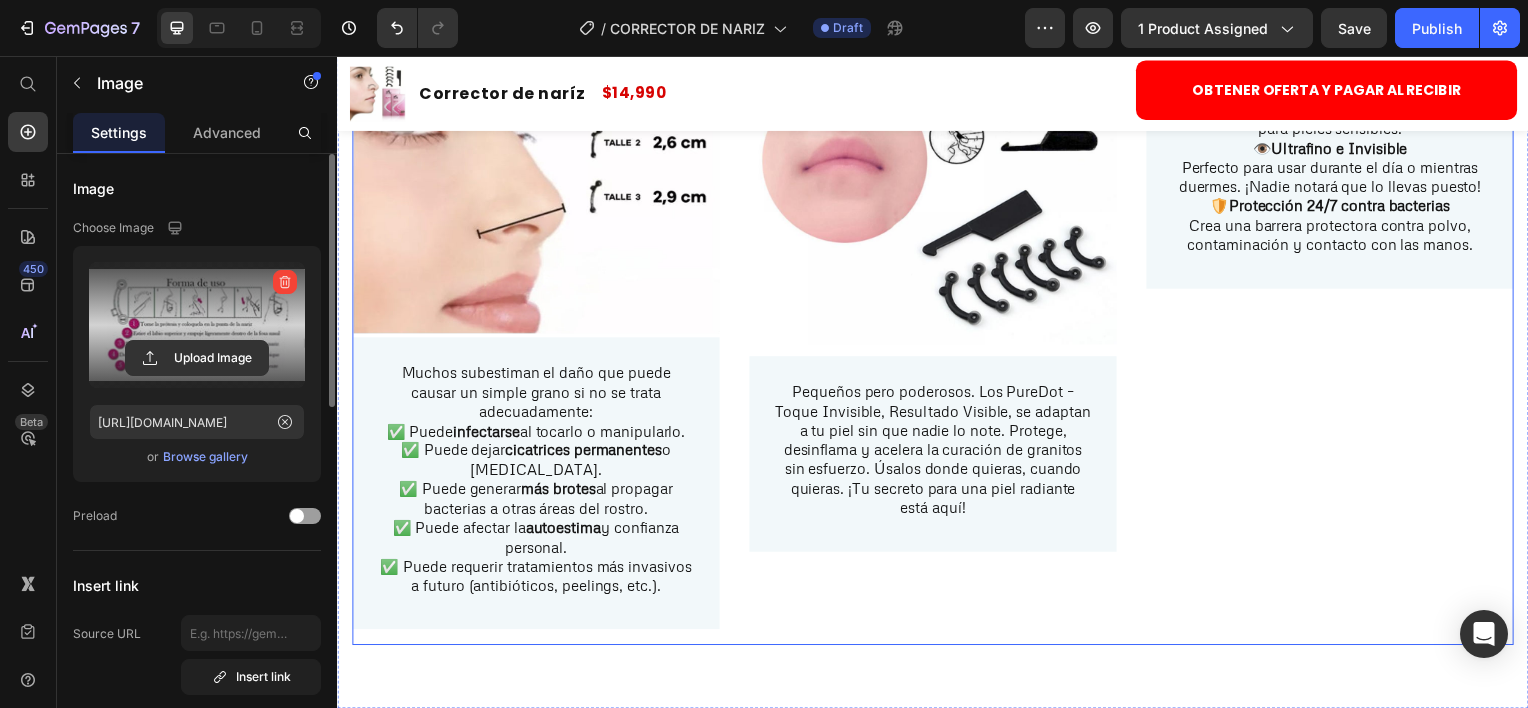 scroll, scrollTop: 2704, scrollLeft: 0, axis: vertical 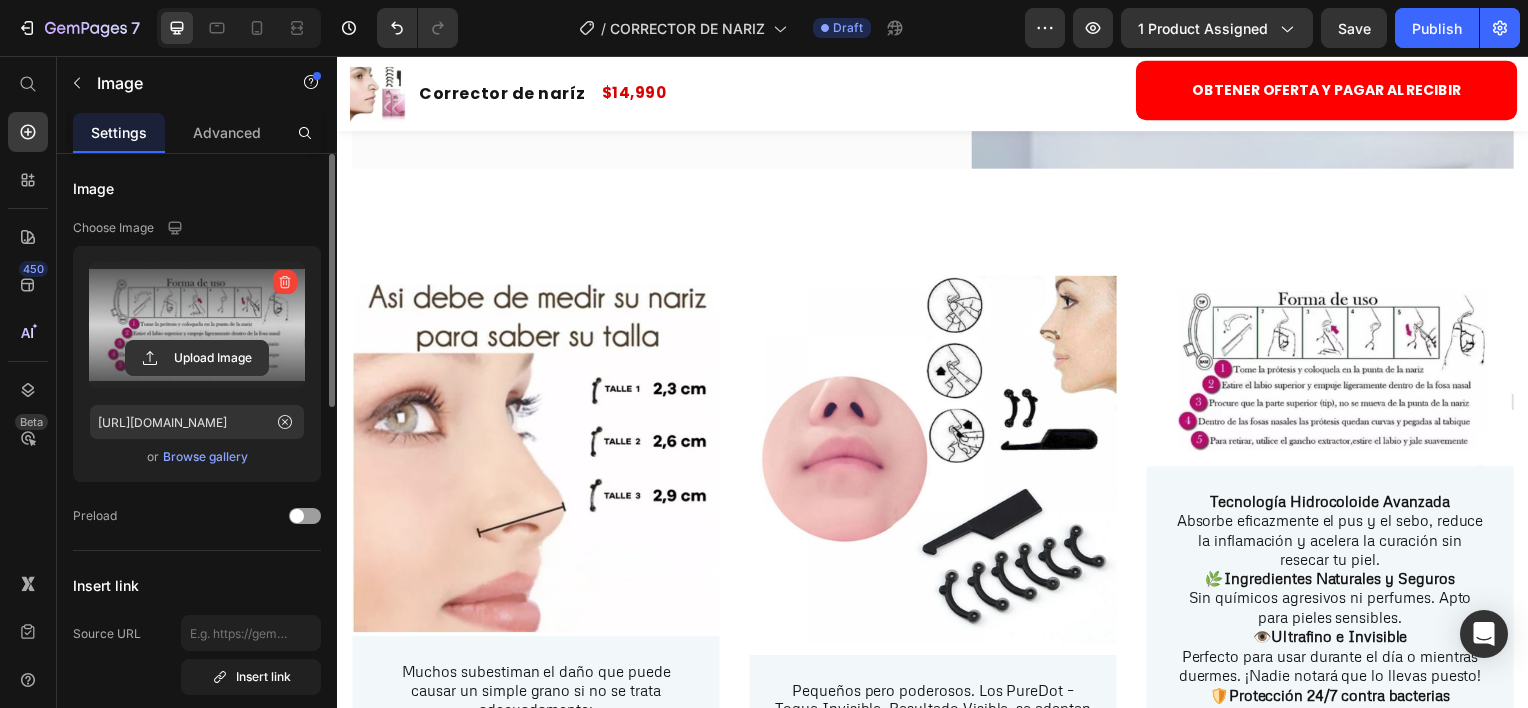 click at bounding box center [1337, 373] 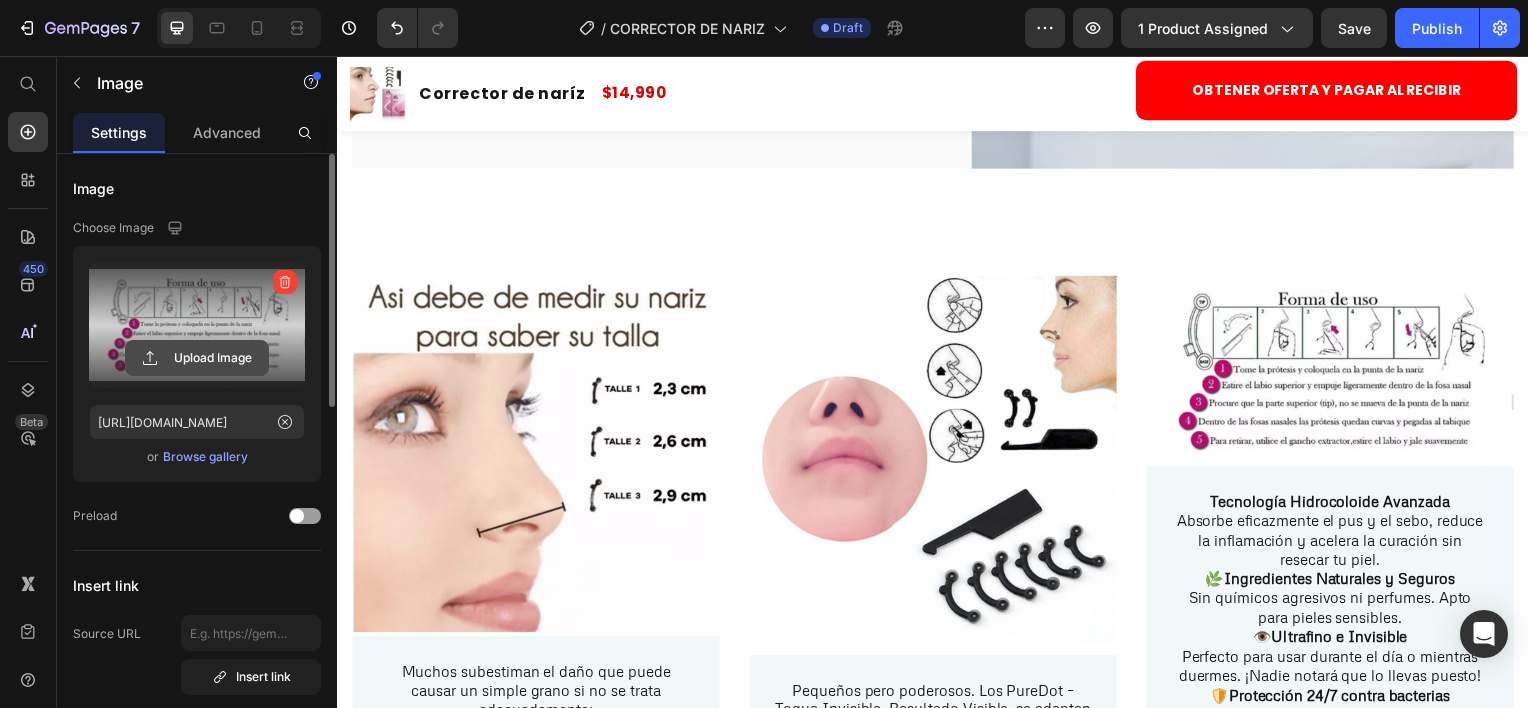 click 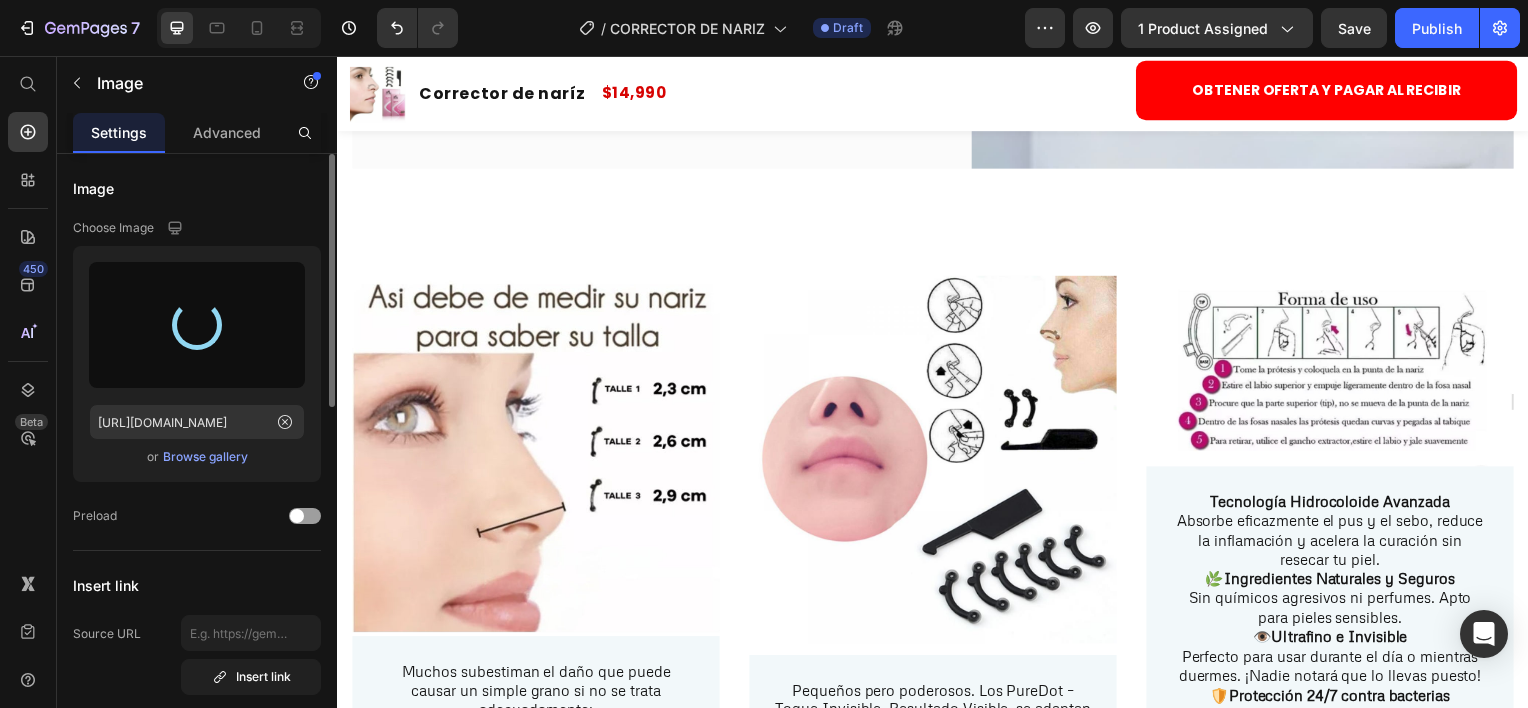 type on "https://cdn.shopify.com/s/files/1/0884/4882/7735/files/gempages_547755819853153424-035afca8-322c-4af7-83a0-e29702bfa2e4.jpg" 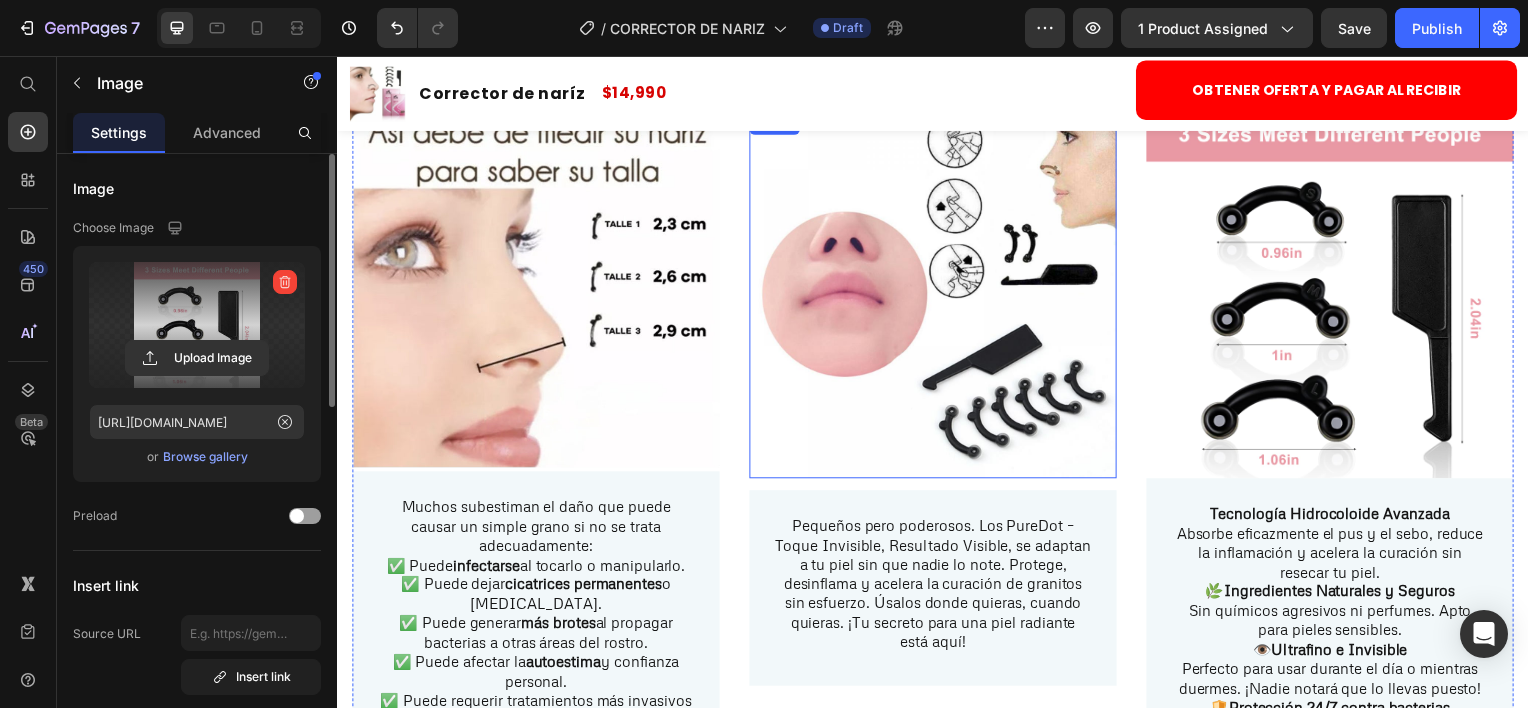 scroll, scrollTop: 2904, scrollLeft: 0, axis: vertical 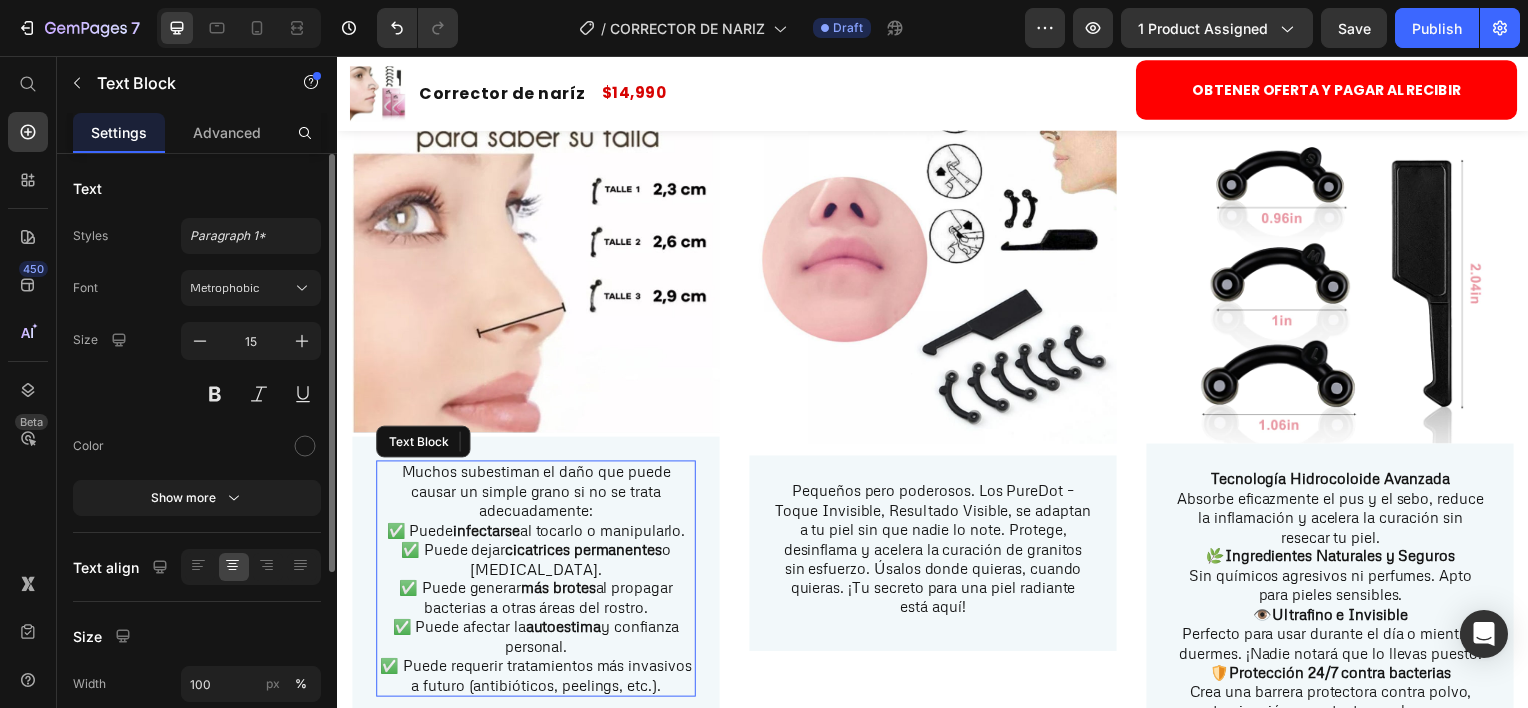 click on "cicatrices permanentes" at bounding box center (585, 552) 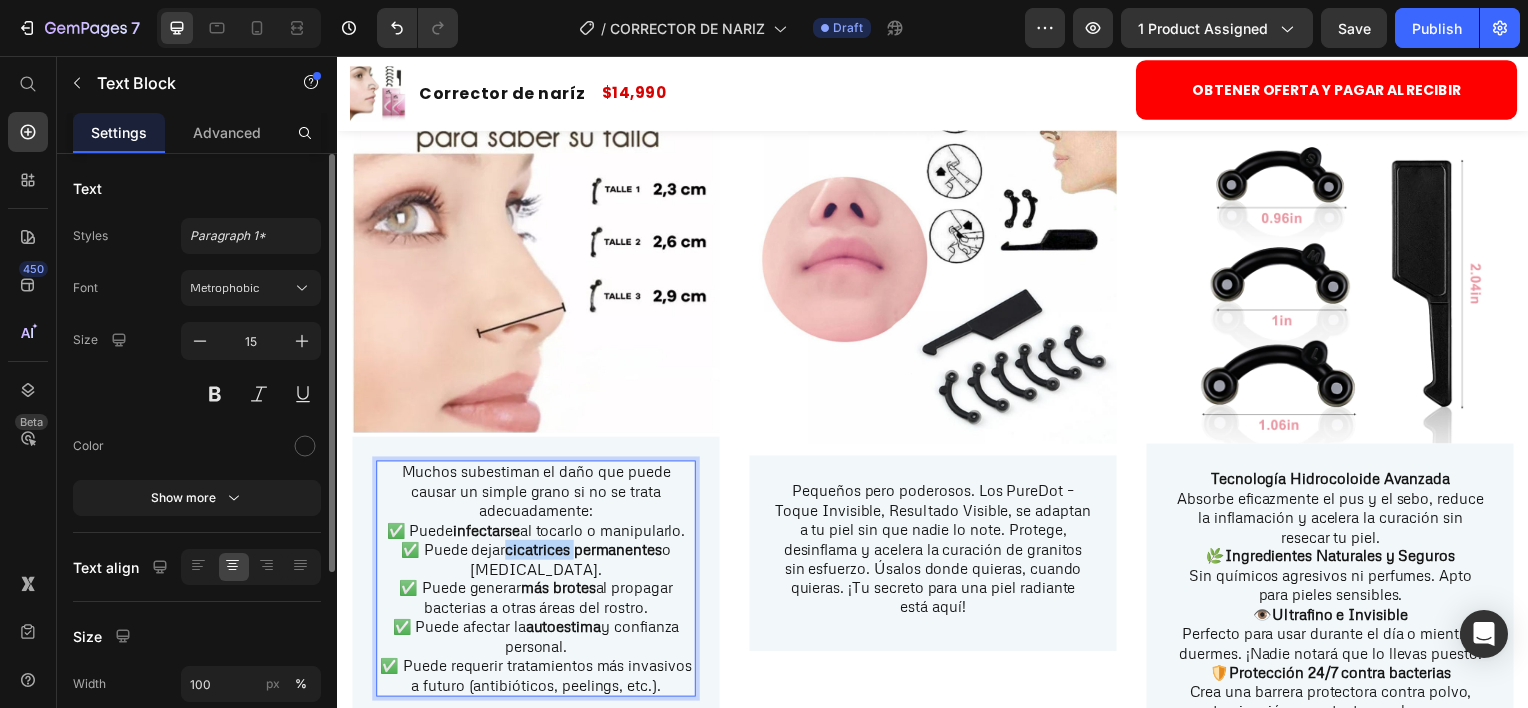 click on "cicatrices permanentes" at bounding box center [585, 552] 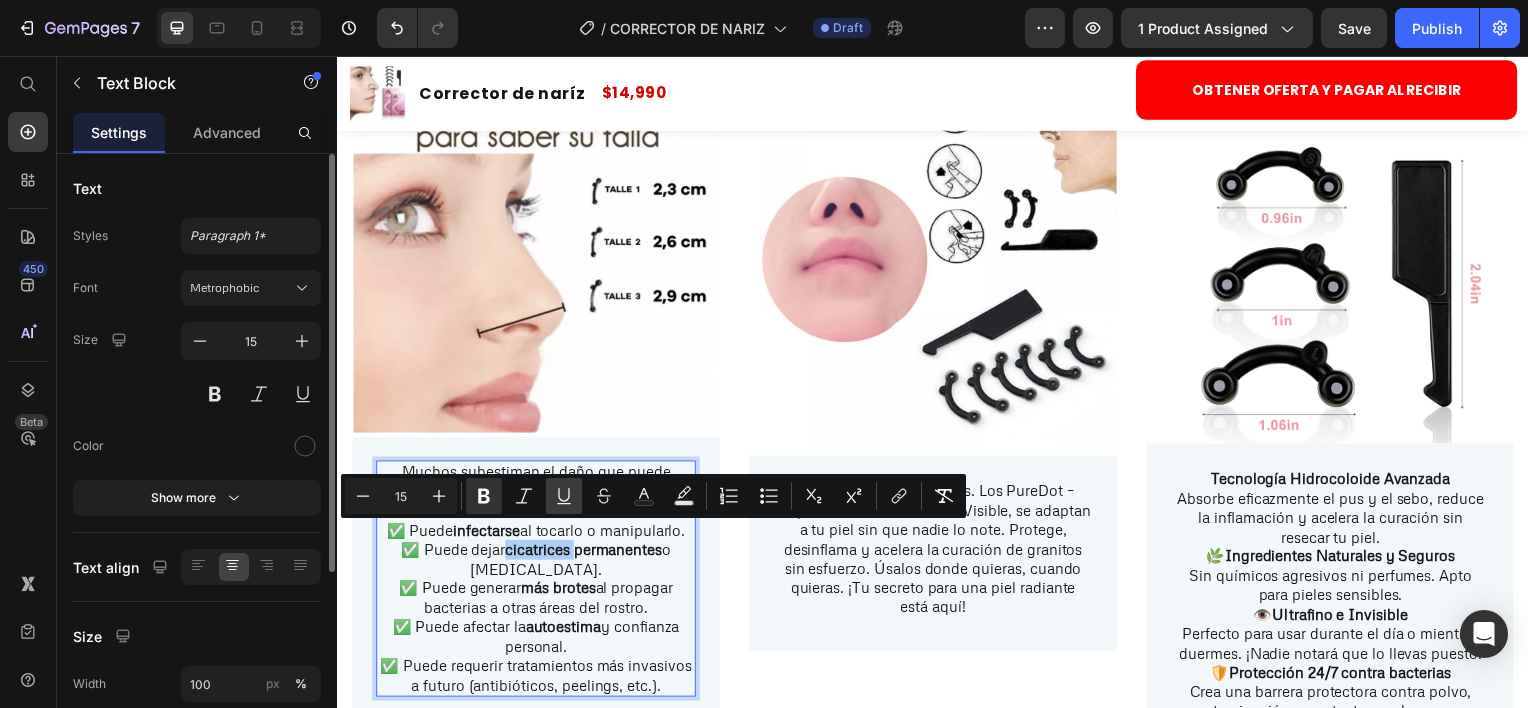 click on "Underline" at bounding box center [564, 496] 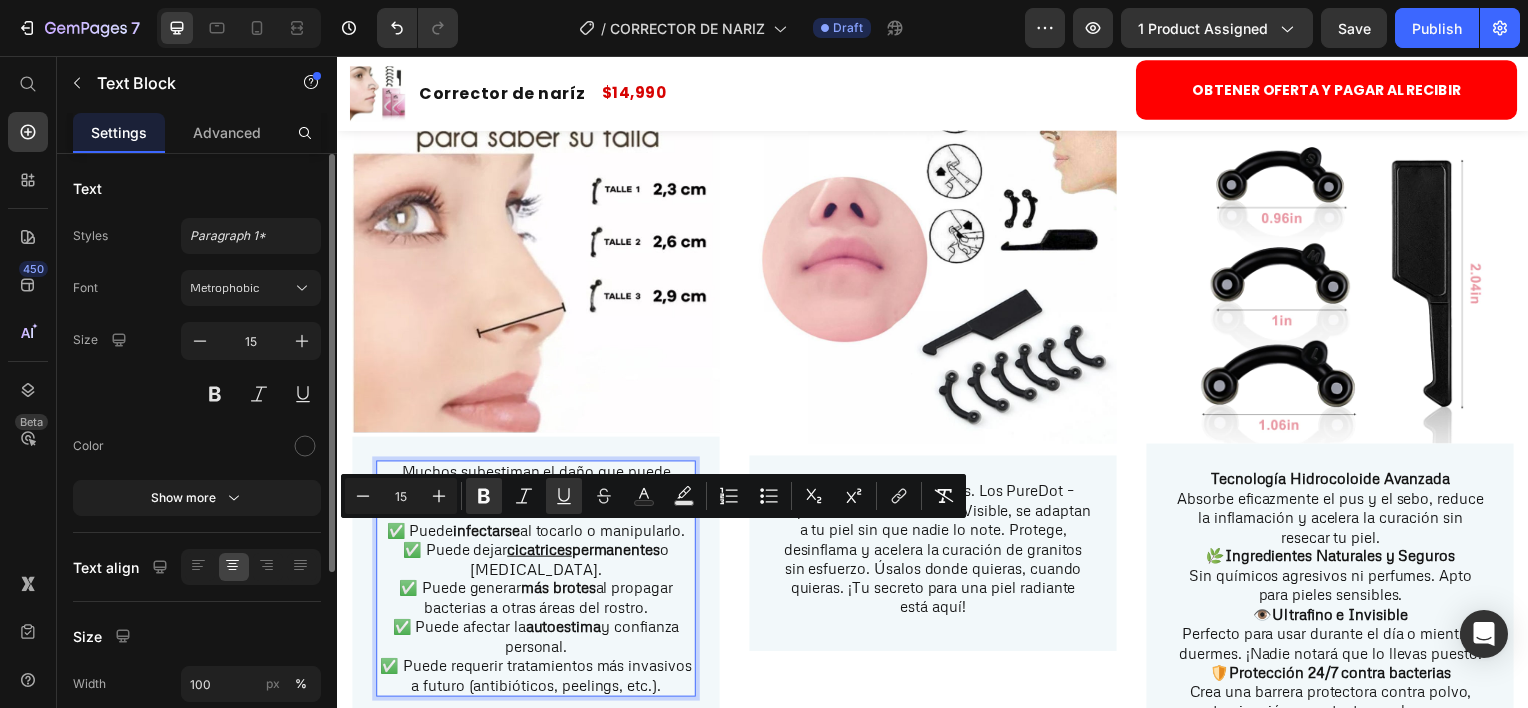 click on "más brotes" at bounding box center (559, 591) 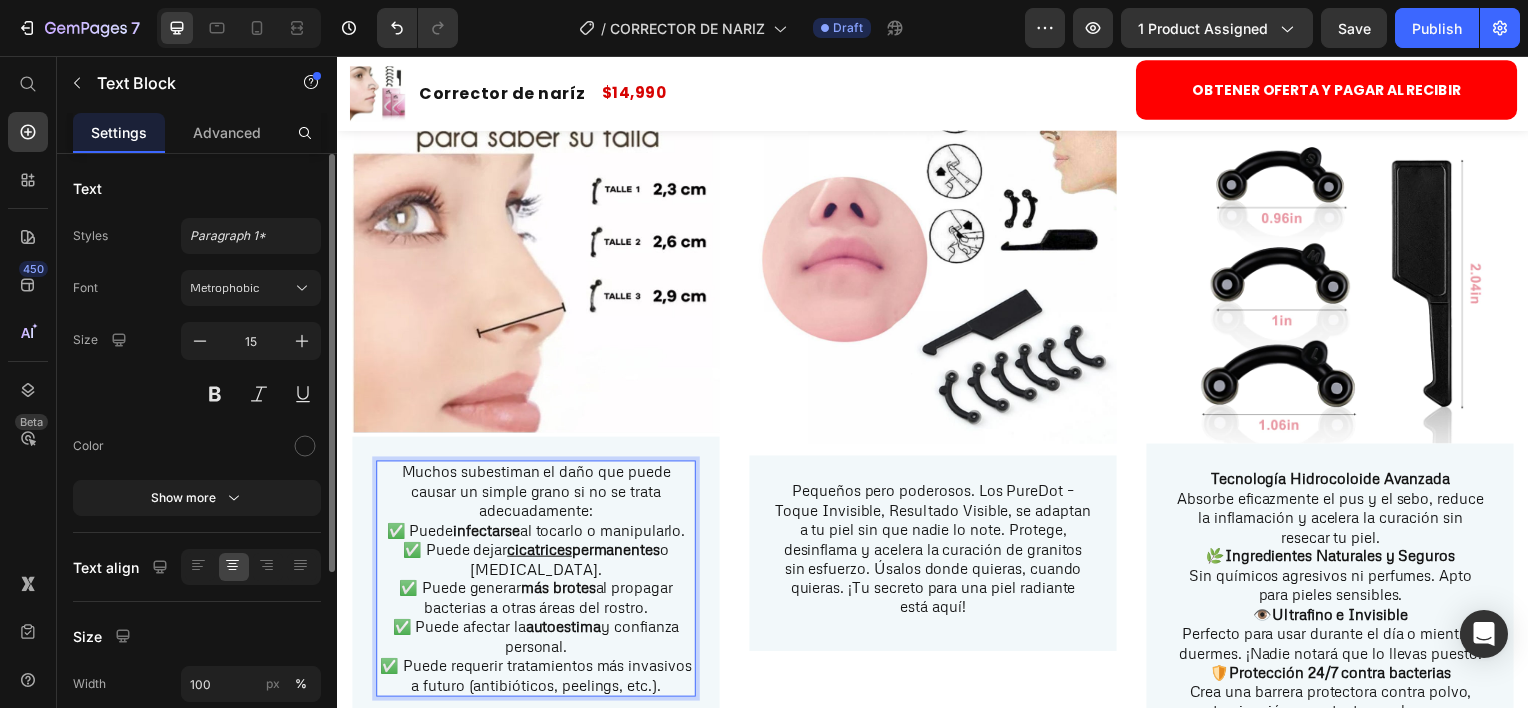 click on "✅ Puede dejar  cicatrices  permanentes  o hiperpigmentación." at bounding box center (537, 562) 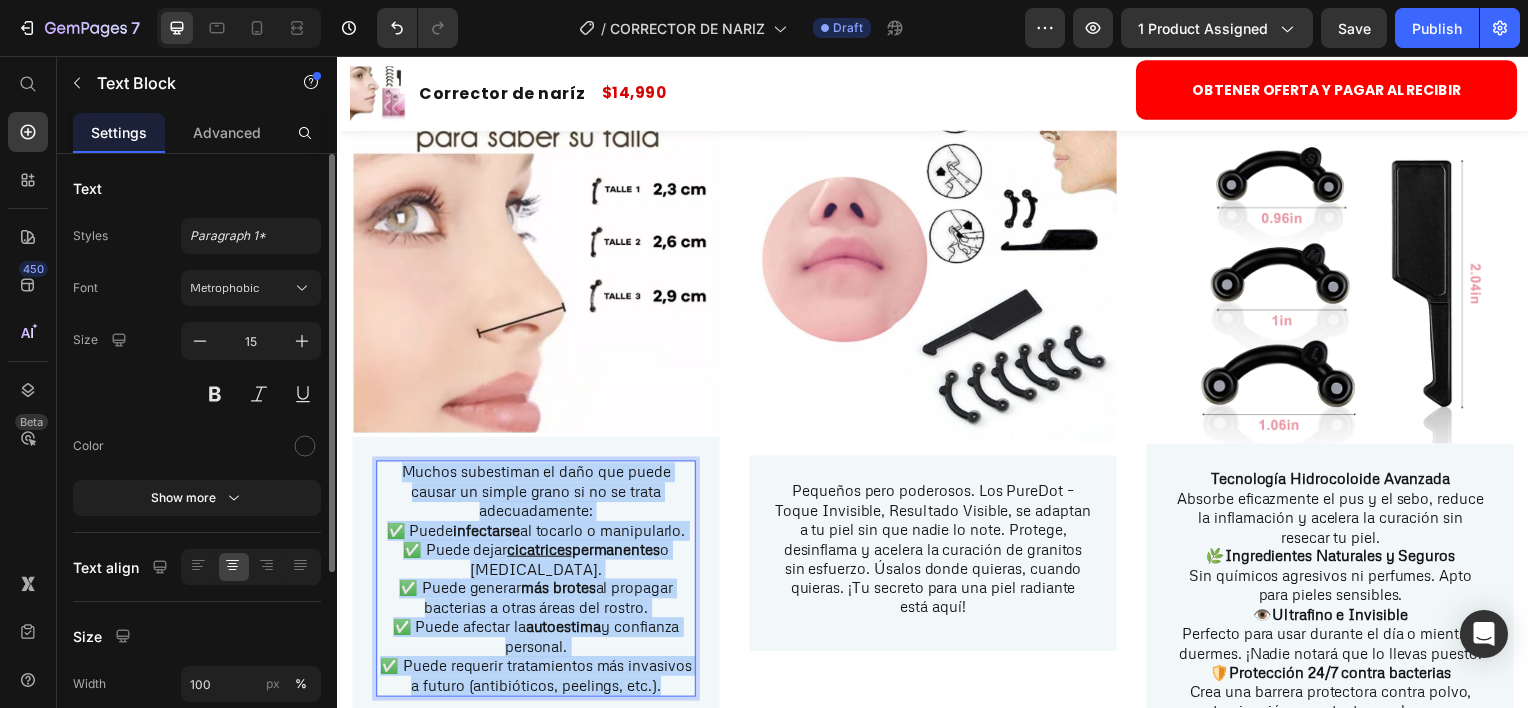 drag, startPoint x: 404, startPoint y: 463, endPoint x: 668, endPoint y: 687, distance: 346.22537 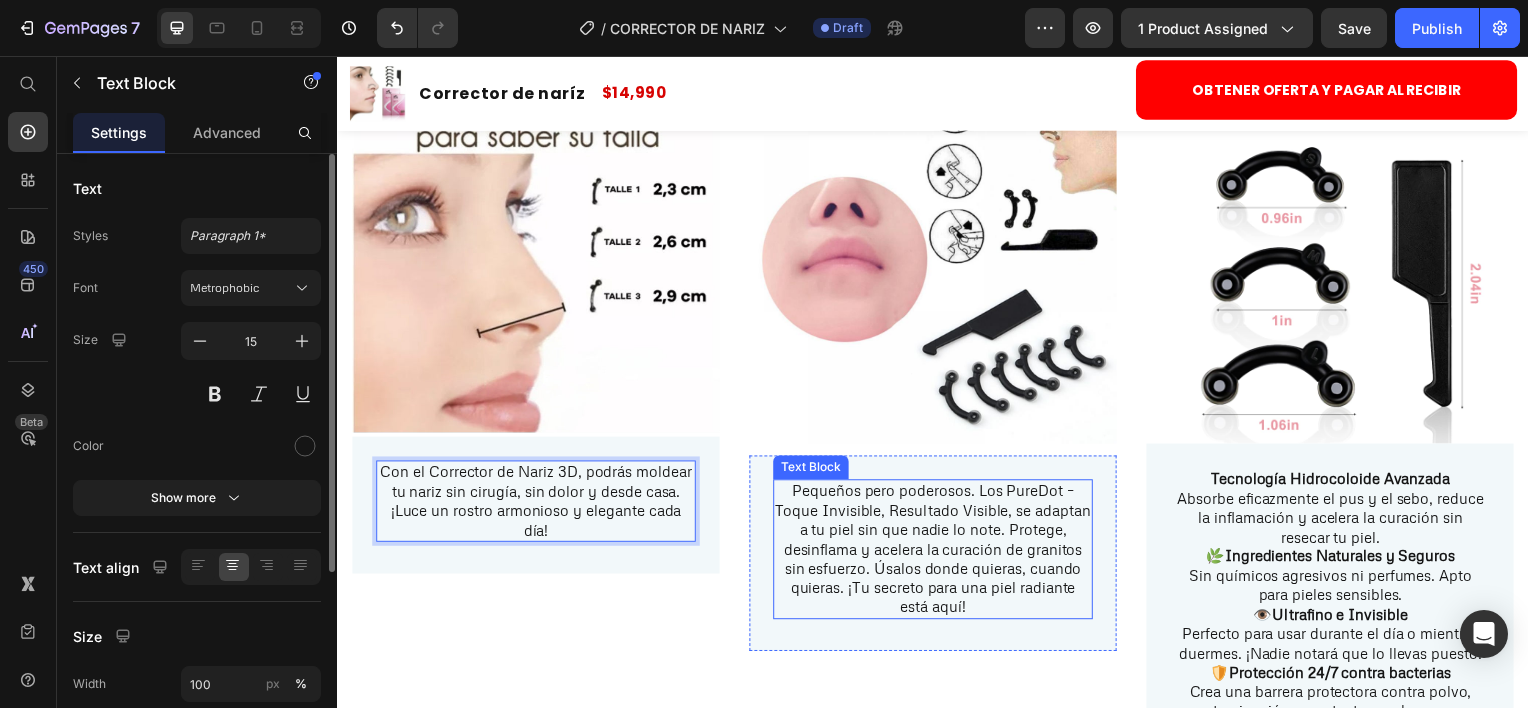 click on "Pequeños pero poderosos. Los PureDot – Toque Invisible, Resultado Visible, se adaptan a tu piel sin que nadie lo note. Protege, desinflama y acelera la curación de granitos sin esfuerzo. Úsalos donde quieras, cuando quieras. ¡Tu secreto para una piel radiante está aquí!" at bounding box center (937, 552) 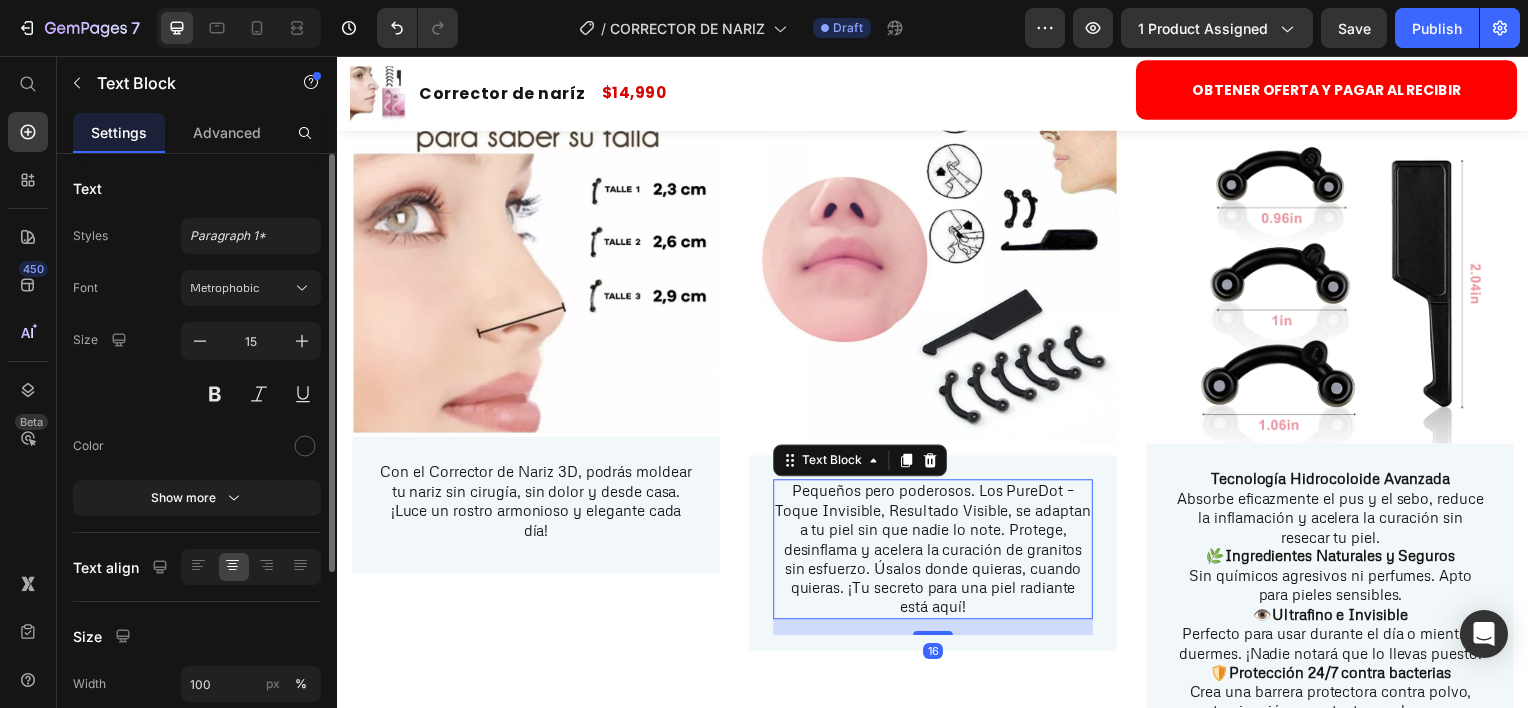 click on "Pequeños pero poderosos. Los PureDot – Toque Invisible, Resultado Visible, se adaptan a tu piel sin que nadie lo note. Protege, desinflama y acelera la curación de granitos sin esfuerzo. Úsalos donde quieras, cuando quieras. ¡Tu secreto para una piel radiante está aquí!" at bounding box center [937, 552] 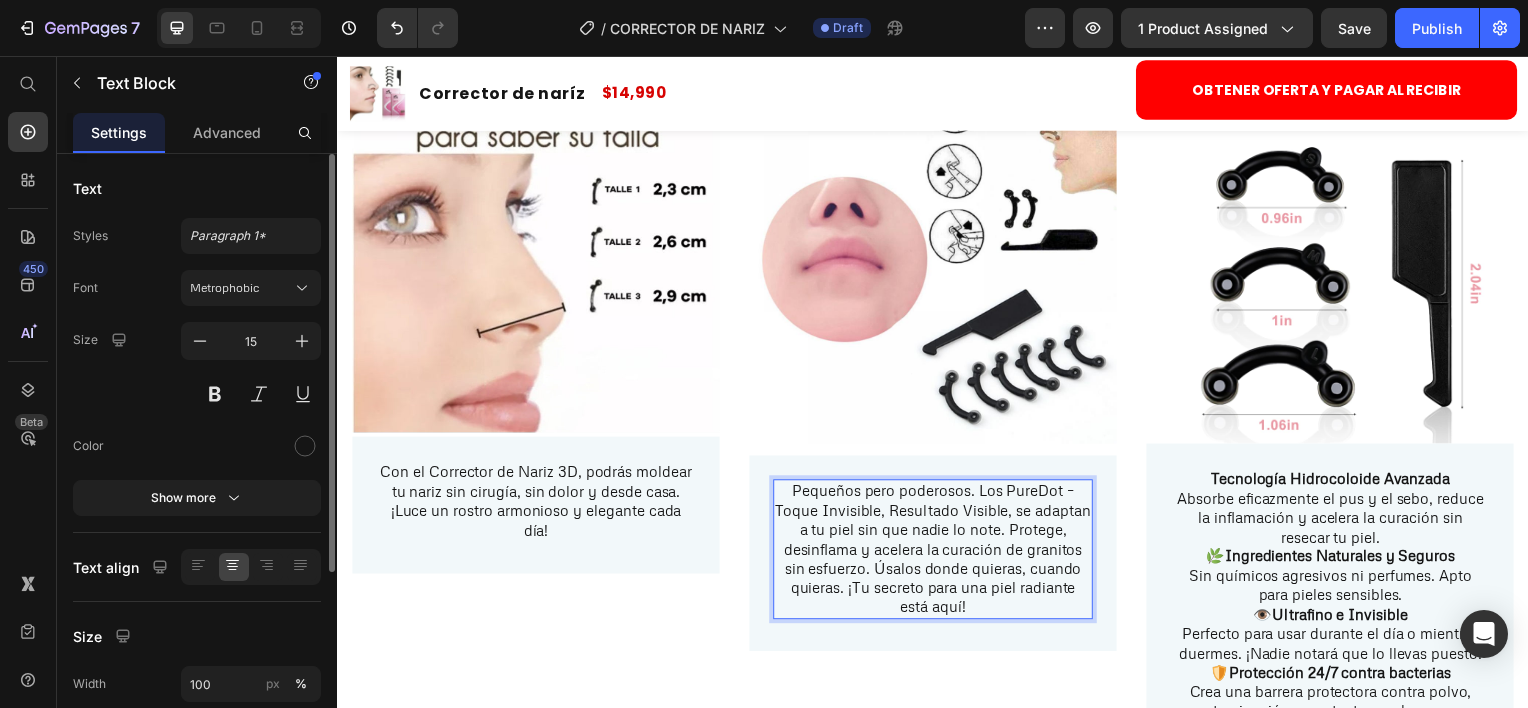 click on "Pequeños pero poderosos. Los PureDot – Toque Invisible, Resultado Visible, se adaptan a tu piel sin que nadie lo note. Protege, desinflama y acelera la curación de granitos sin esfuerzo. Úsalos donde quieras, cuando quieras. ¡Tu secreto para una piel radiante está aquí!" at bounding box center (937, 552) 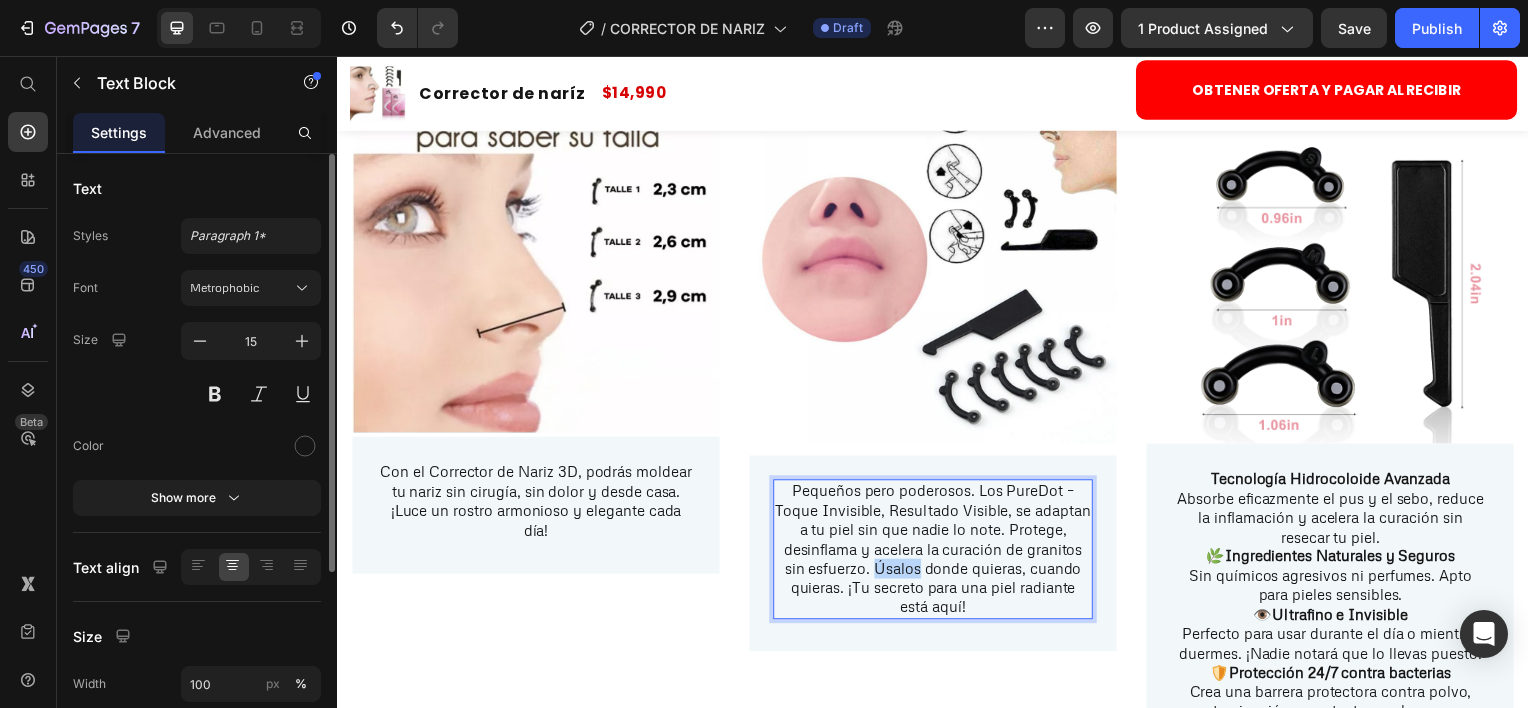 click on "Pequeños pero poderosos. Los PureDot – Toque Invisible, Resultado Visible, se adaptan a tu piel sin que nadie lo note. Protege, desinflama y acelera la curación de granitos sin esfuerzo. Úsalos donde quieras, cuando quieras. ¡Tu secreto para una piel radiante está aquí!" at bounding box center [937, 552] 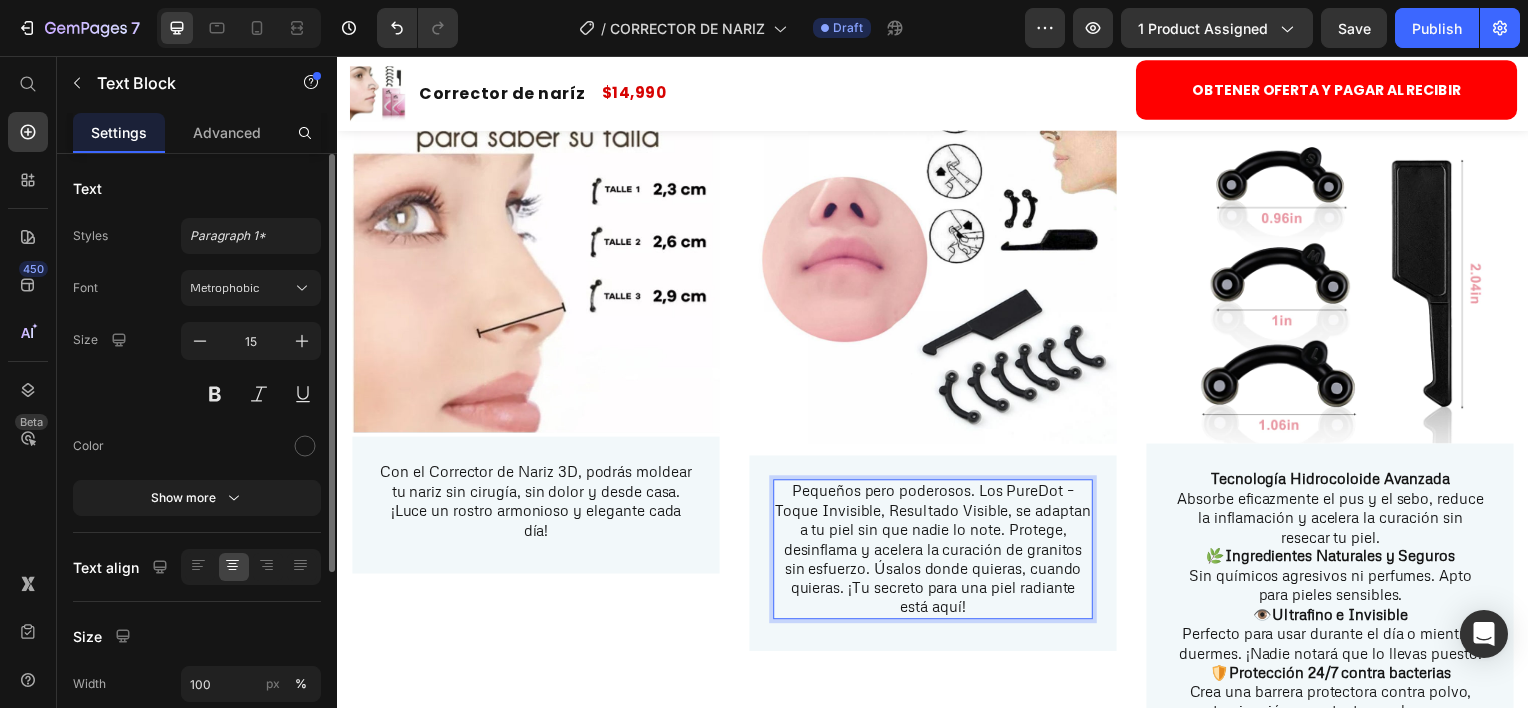 click on "Pequeños pero poderosos. Los PureDot – Toque Invisible, Resultado Visible, se adaptan a tu piel sin que nadie lo note. Protege, desinflama y acelera la curación de granitos sin esfuerzo. Úsalos donde quieras, cuando quieras. ¡Tu secreto para una piel radiante está aquí!" at bounding box center (937, 552) 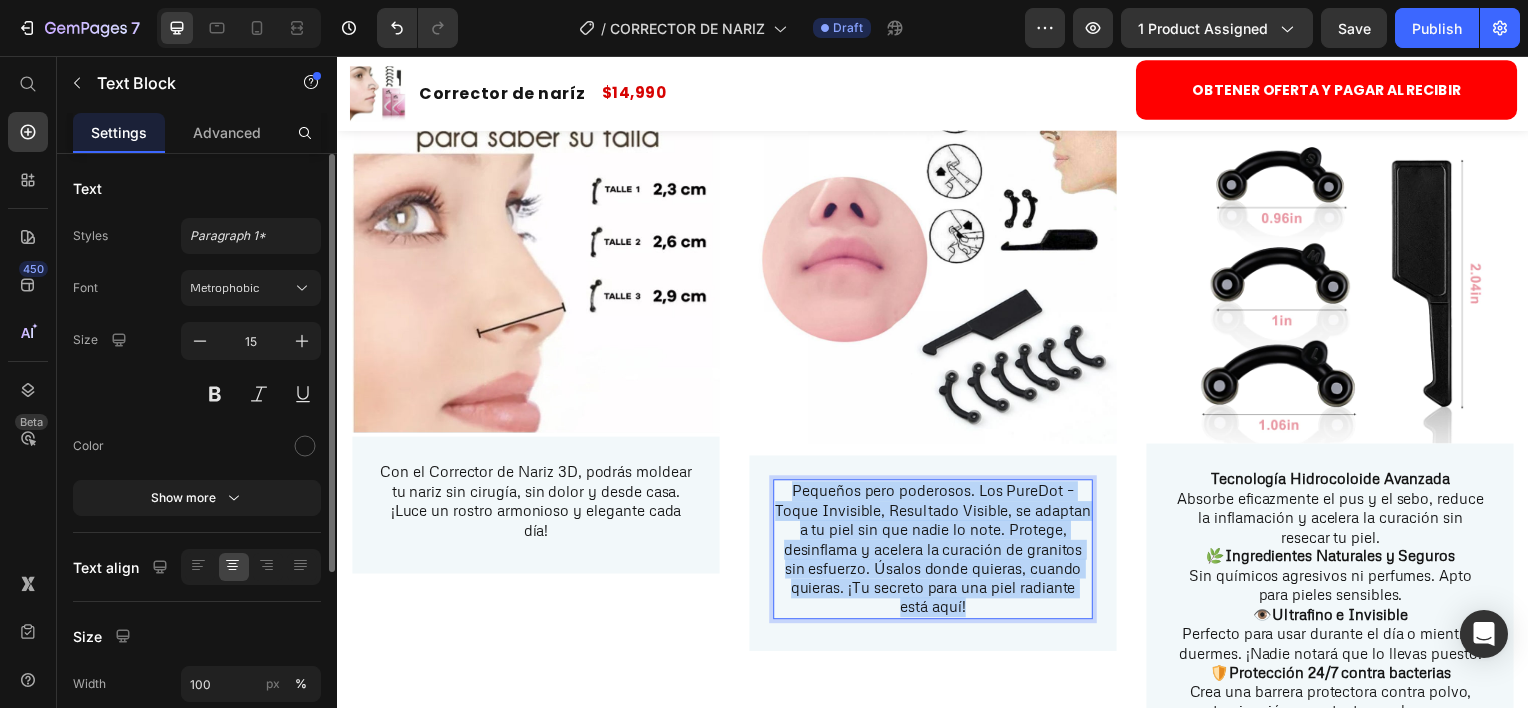 drag, startPoint x: 995, startPoint y: 599, endPoint x: 786, endPoint y: 479, distance: 241 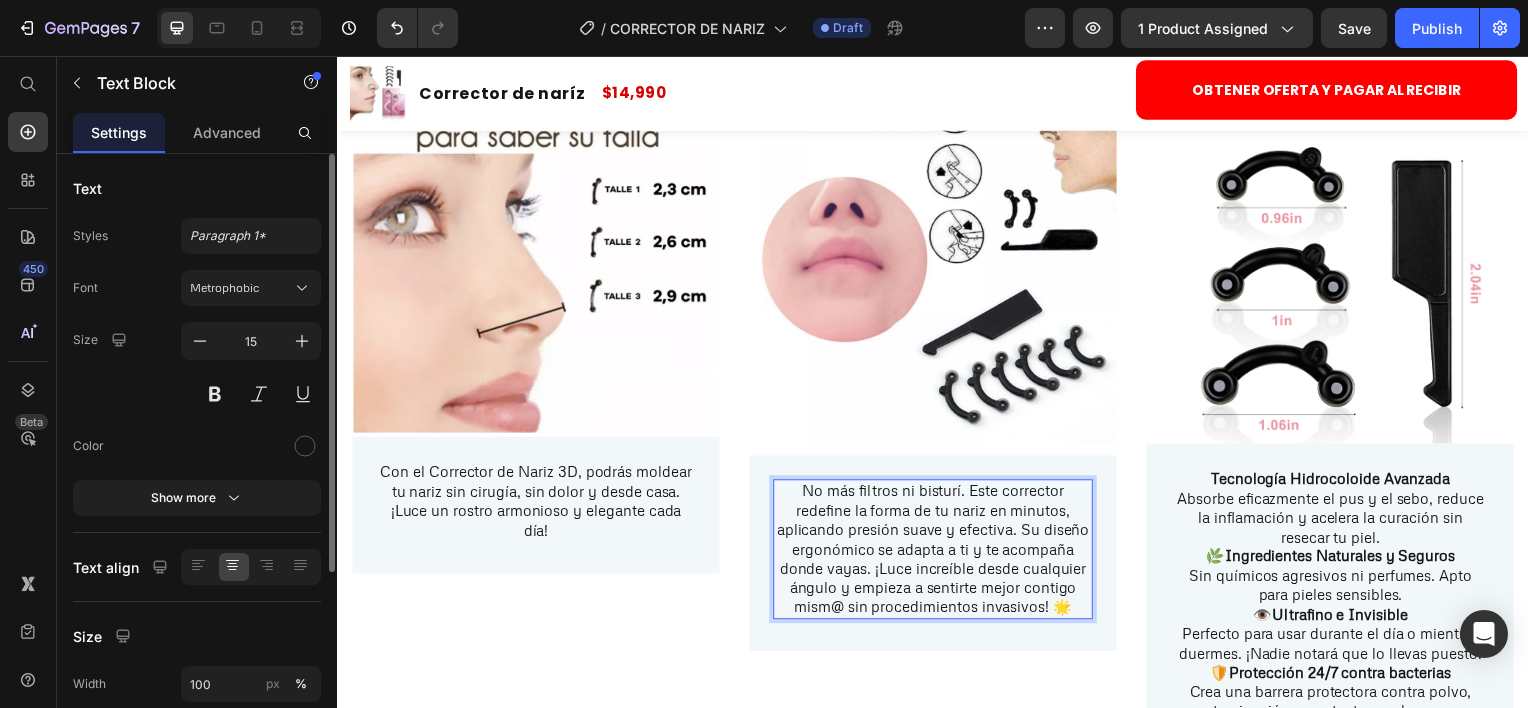 click on "No más filtros ni bisturí. Este corrector redefine la forma de tu nariz en minutos, aplicando presión suave y efectiva. Su diseño ergonómico se adapta a ti y te acompaña donde vayas. ¡Luce increíble desde cualquier ángulo y empieza a sentirte mejor contigo mism@ sin procedimientos invasivos! 🌟" at bounding box center [937, 552] 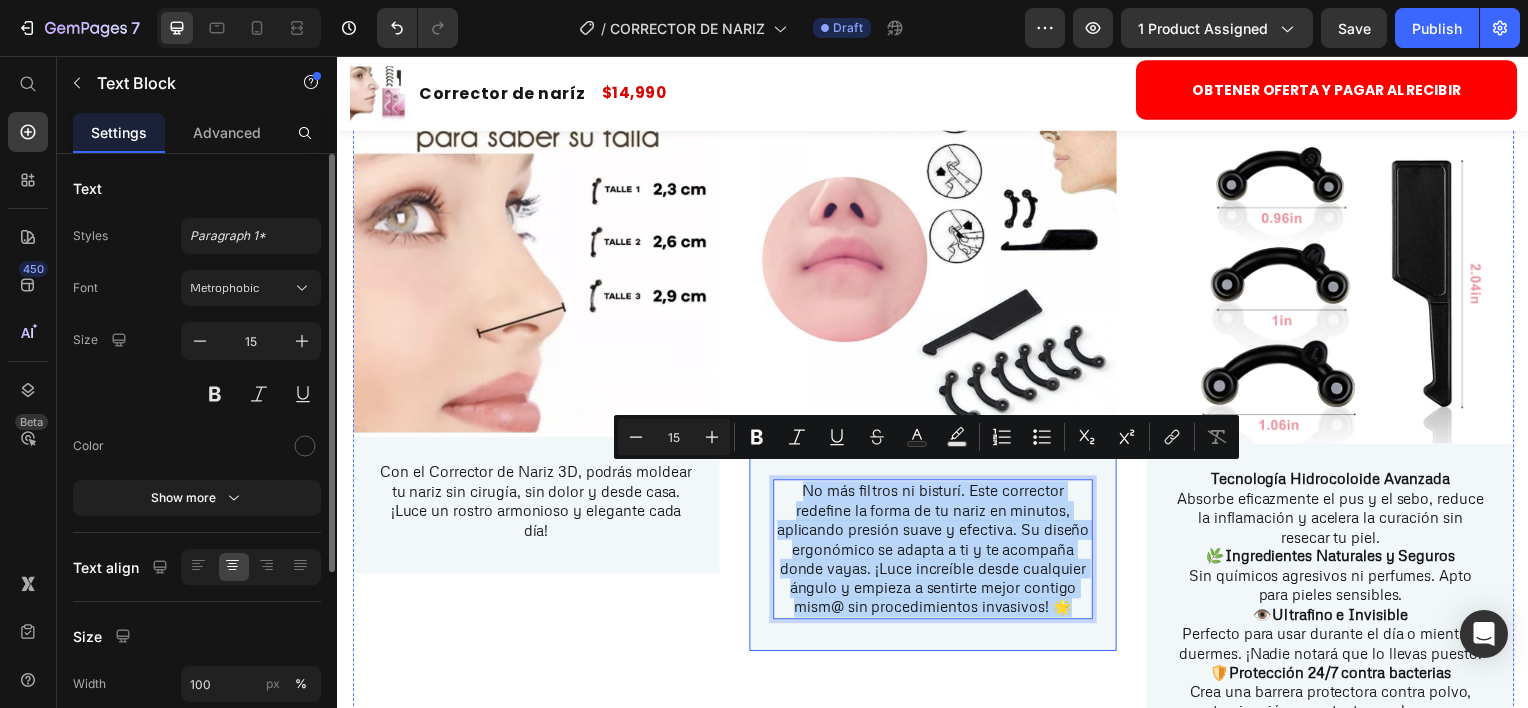 drag, startPoint x: 1068, startPoint y: 592, endPoint x: 764, endPoint y: 465, distance: 329.46167 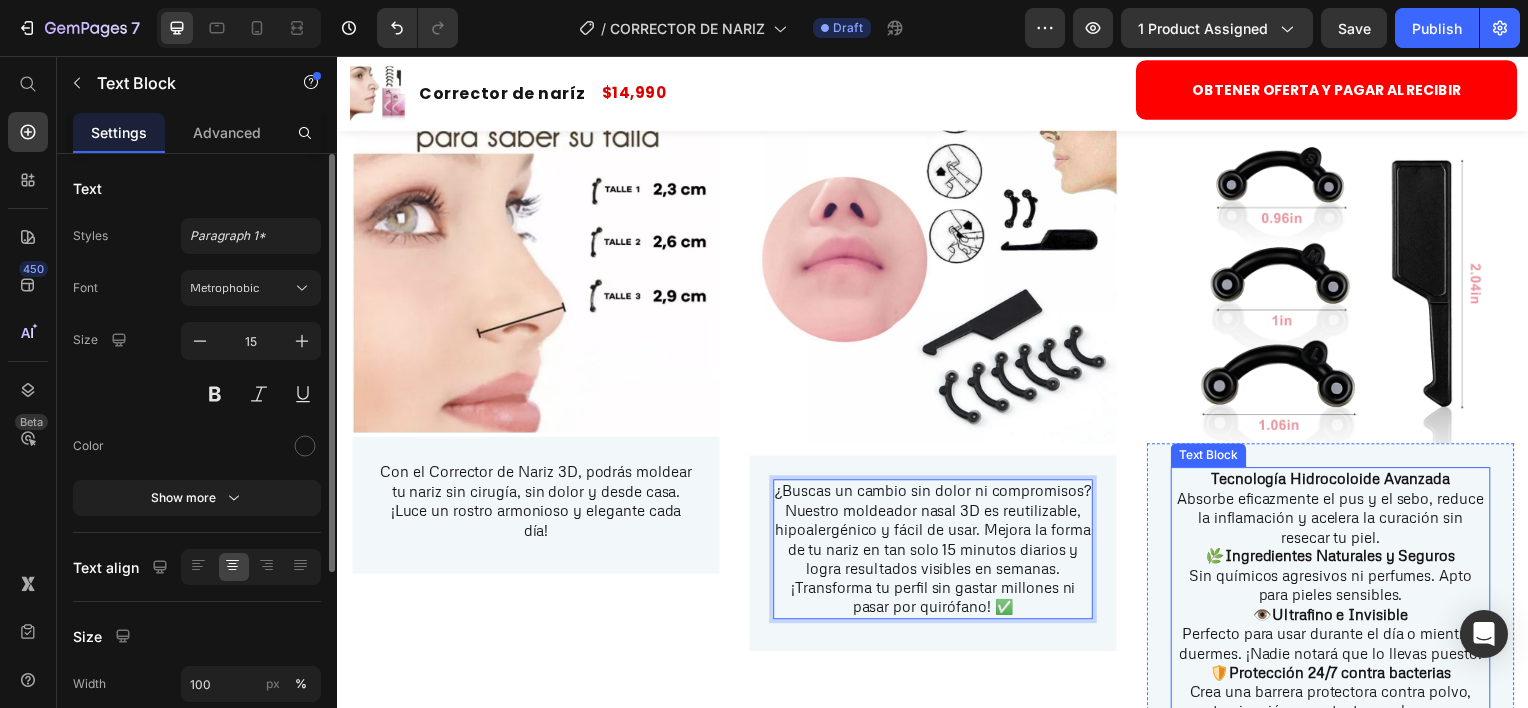 click on "🌿  Ingredientes Naturales y Seguros Sin químicos agresivos ni perfumes. Apto para pieles sensibles." at bounding box center [1337, 579] 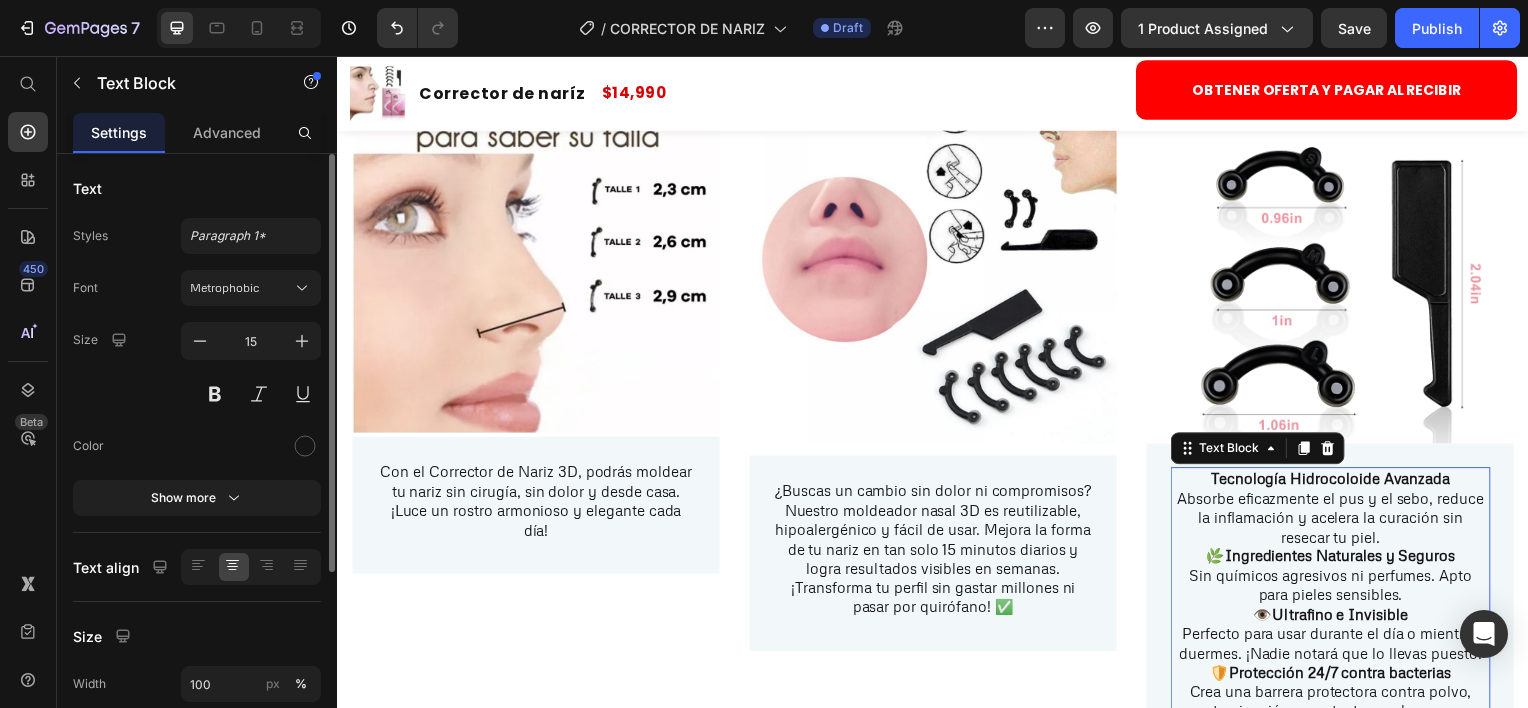 click on "Tecnología Hidrocoloide Avanzada Absorbe eficazmente el pus y el sebo, reduce la inflamación y acelera la curación sin resecar tu piel." at bounding box center [1337, 511] 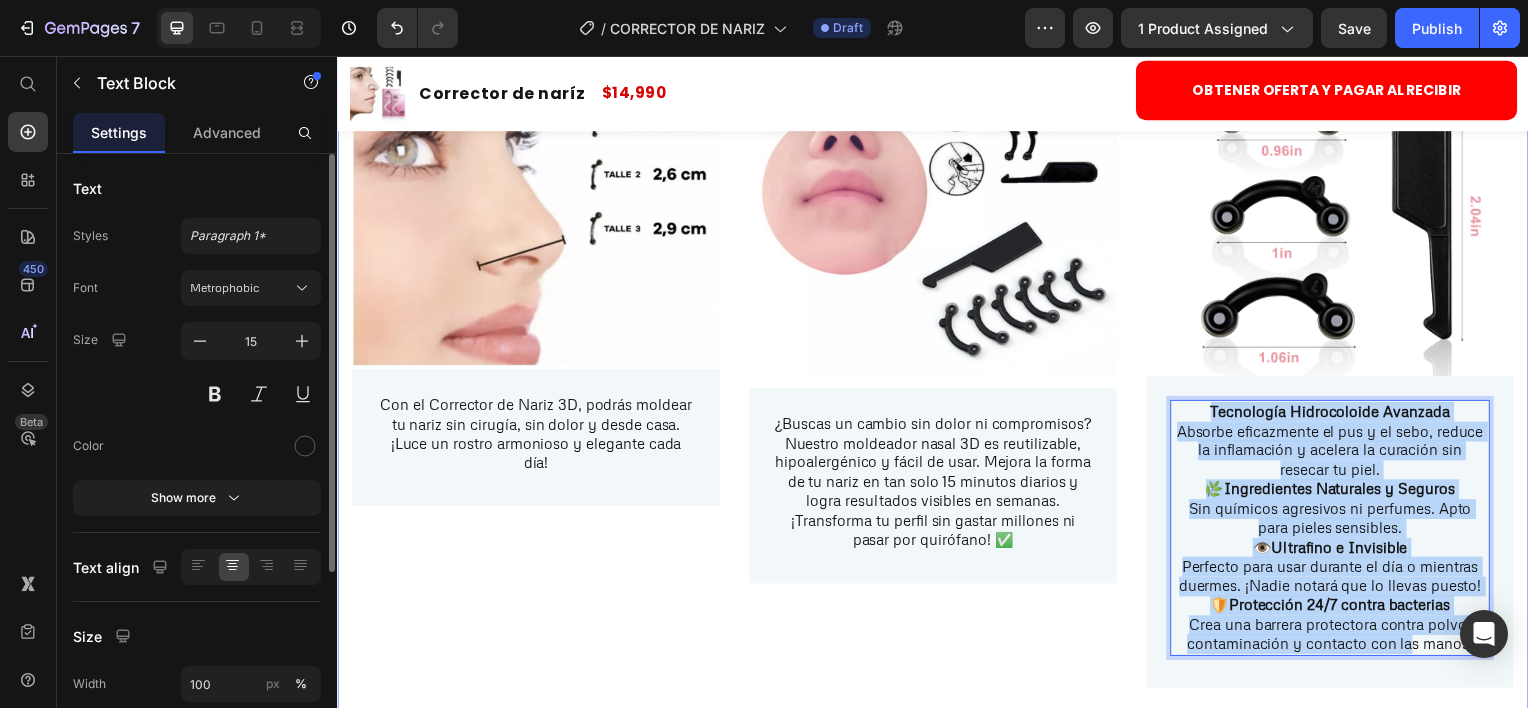 scroll, scrollTop: 3169, scrollLeft: 0, axis: vertical 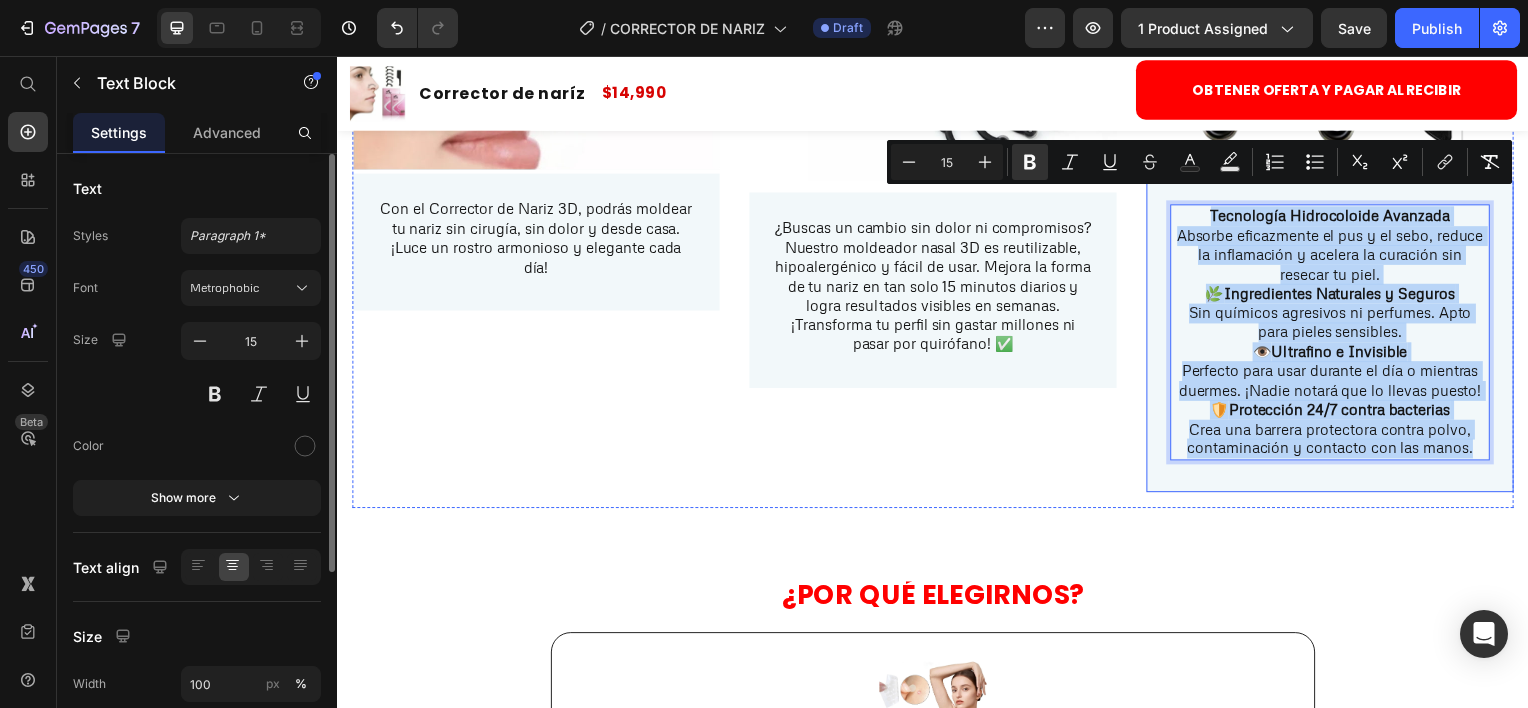 drag, startPoint x: 1204, startPoint y: 466, endPoint x: 1468, endPoint y: 450, distance: 264.4844 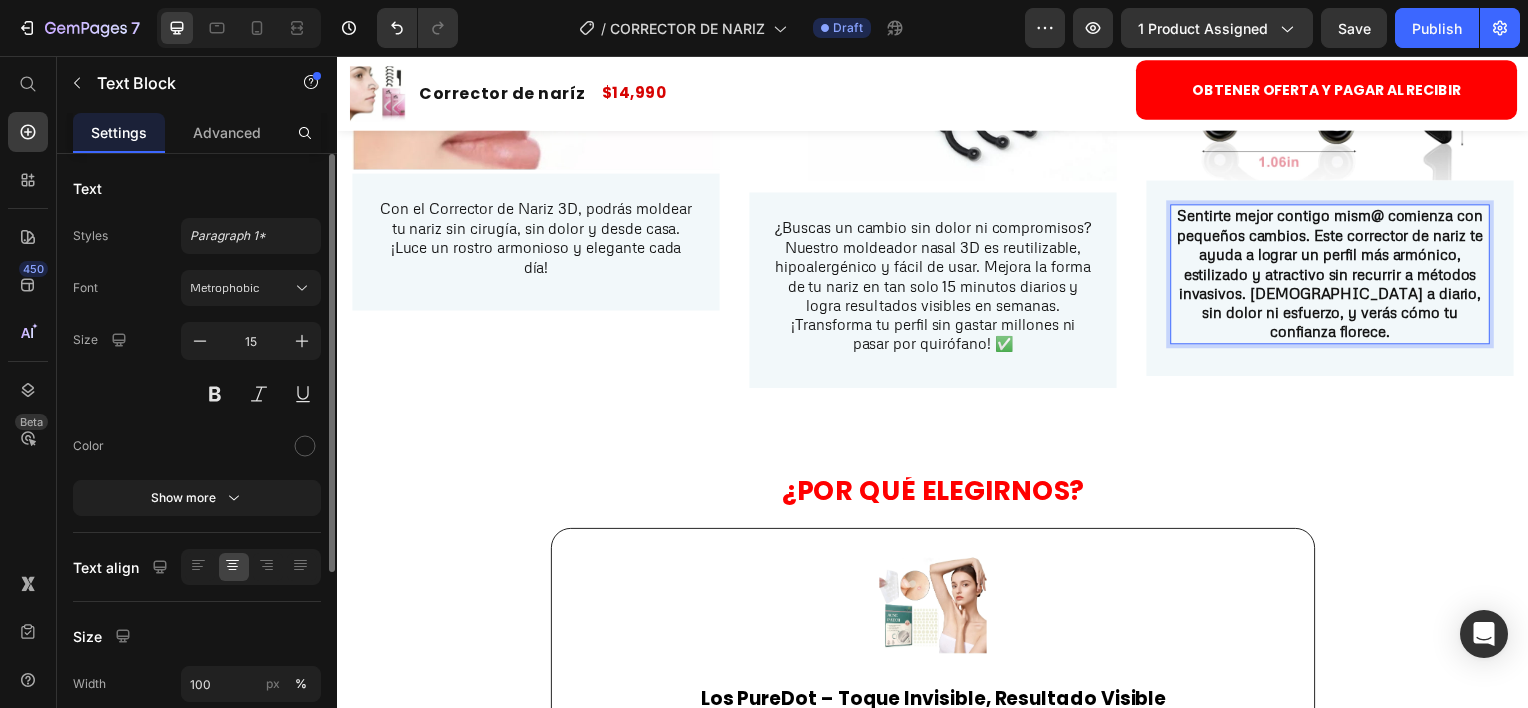 click on "Sentirte mejor contigo mism@ comienza con pequeños cambios. Este corrector de nariz te ayuda a lograr un perfil más armónico, estilizado y atractivo sin recurrir a métodos invasivos. Úsalo a diario, sin dolor ni esfuerzo, y verás cómo tu confianza florece." at bounding box center (1337, 274) 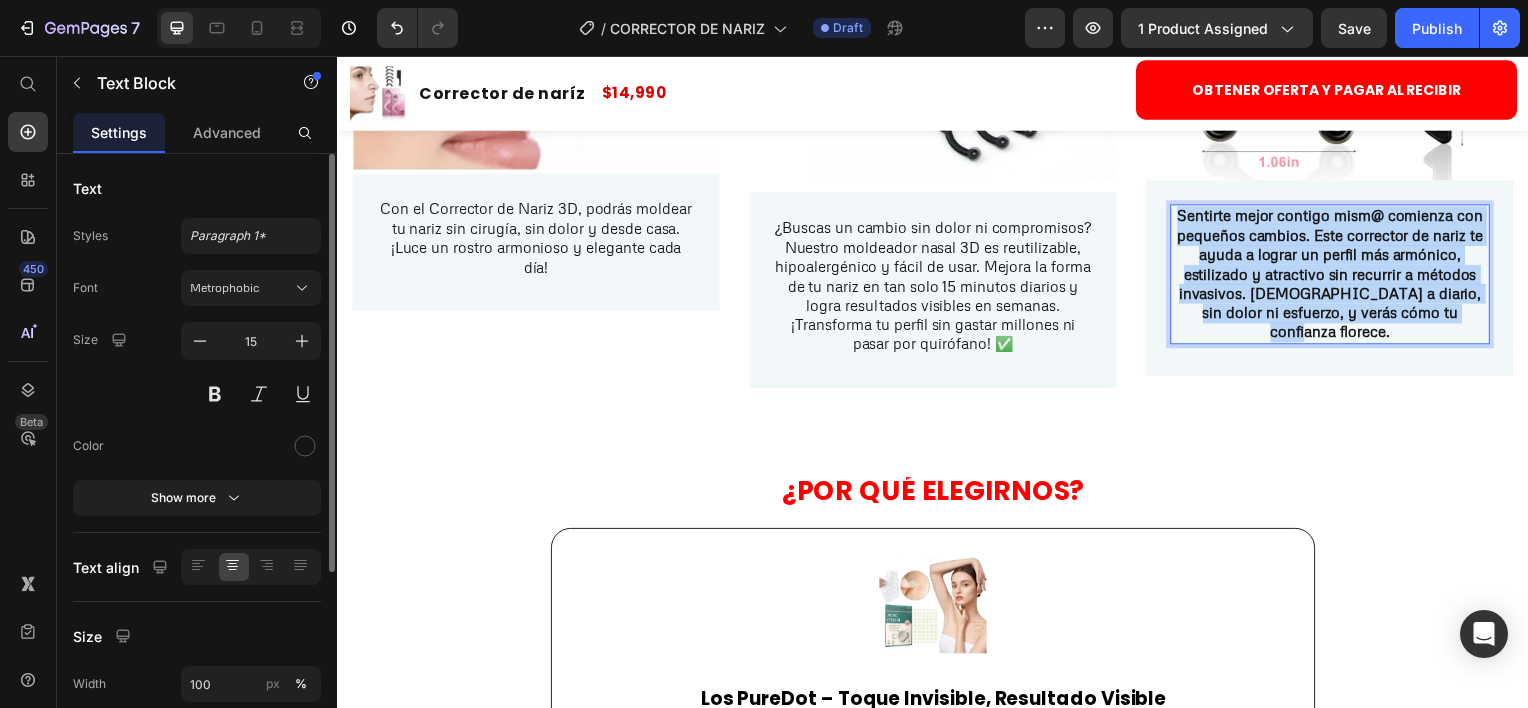 drag, startPoint x: 1443, startPoint y: 304, endPoint x: 1175, endPoint y: 193, distance: 290.07758 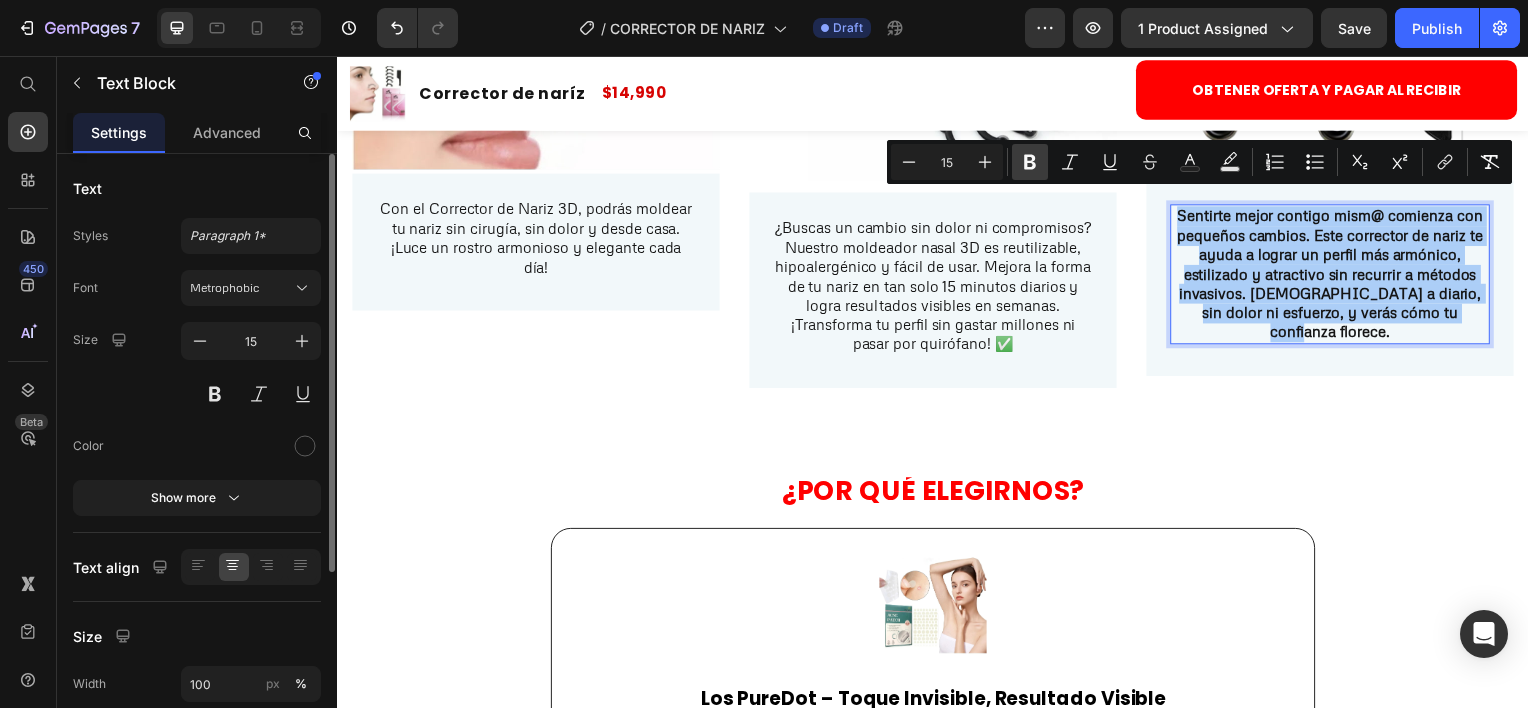 click 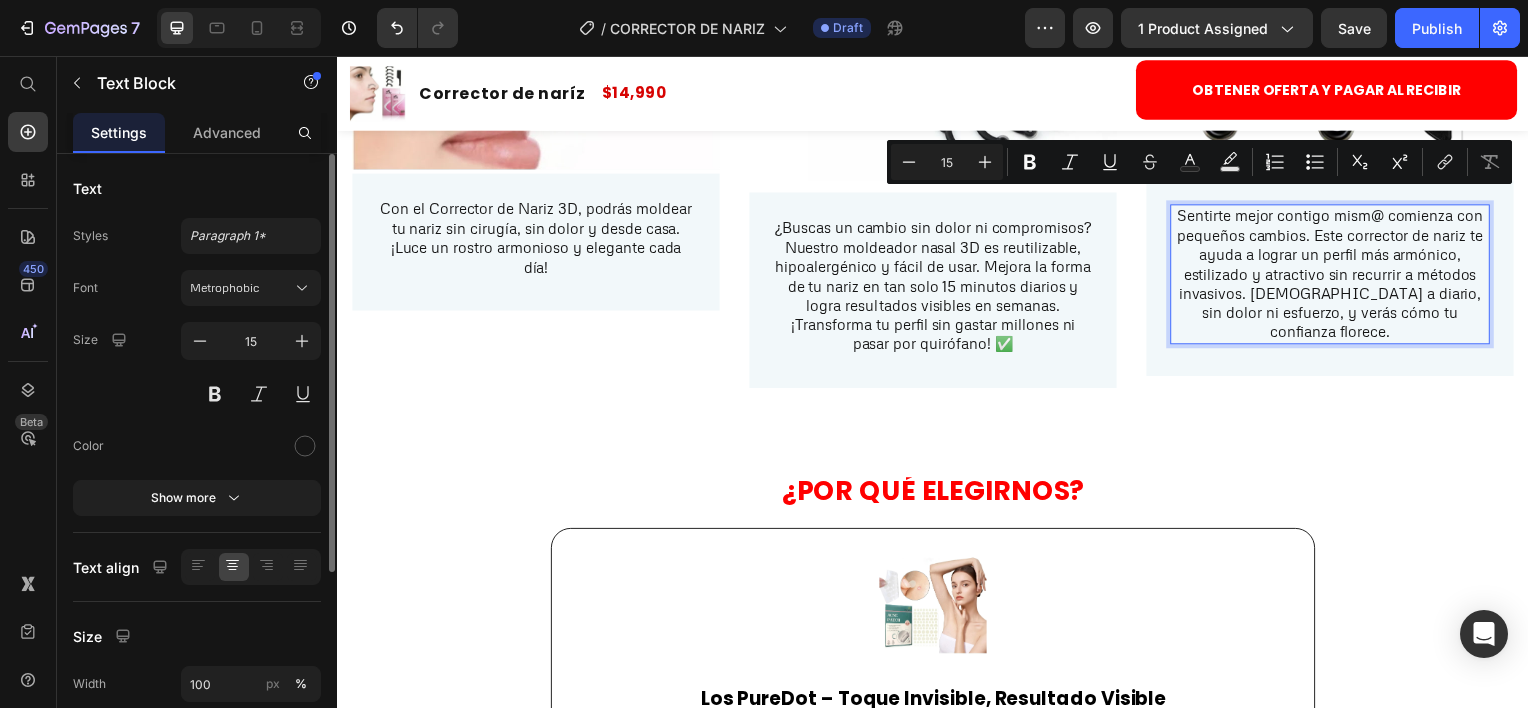 click on "Sentirte mejor contigo mism@ comienza con pequeños cambios. Este corrector de nariz te ayuda a lograr un perfil más armónico, estilizado y atractivo sin recurrir a métodos invasivos. Úsalo a diario, sin dolor ni esfuerzo, y verás cómo tu confianza florece." at bounding box center (1337, 275) 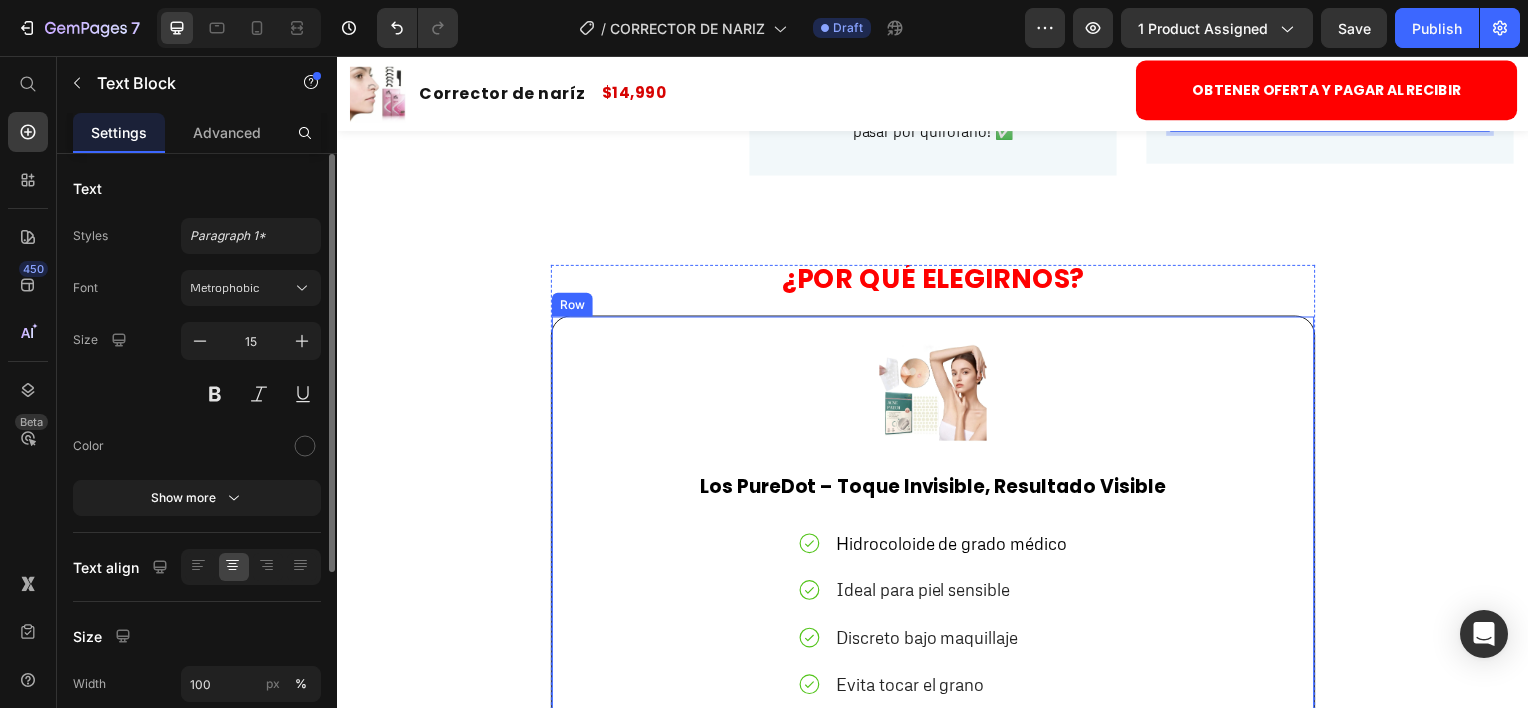 scroll, scrollTop: 3169, scrollLeft: 0, axis: vertical 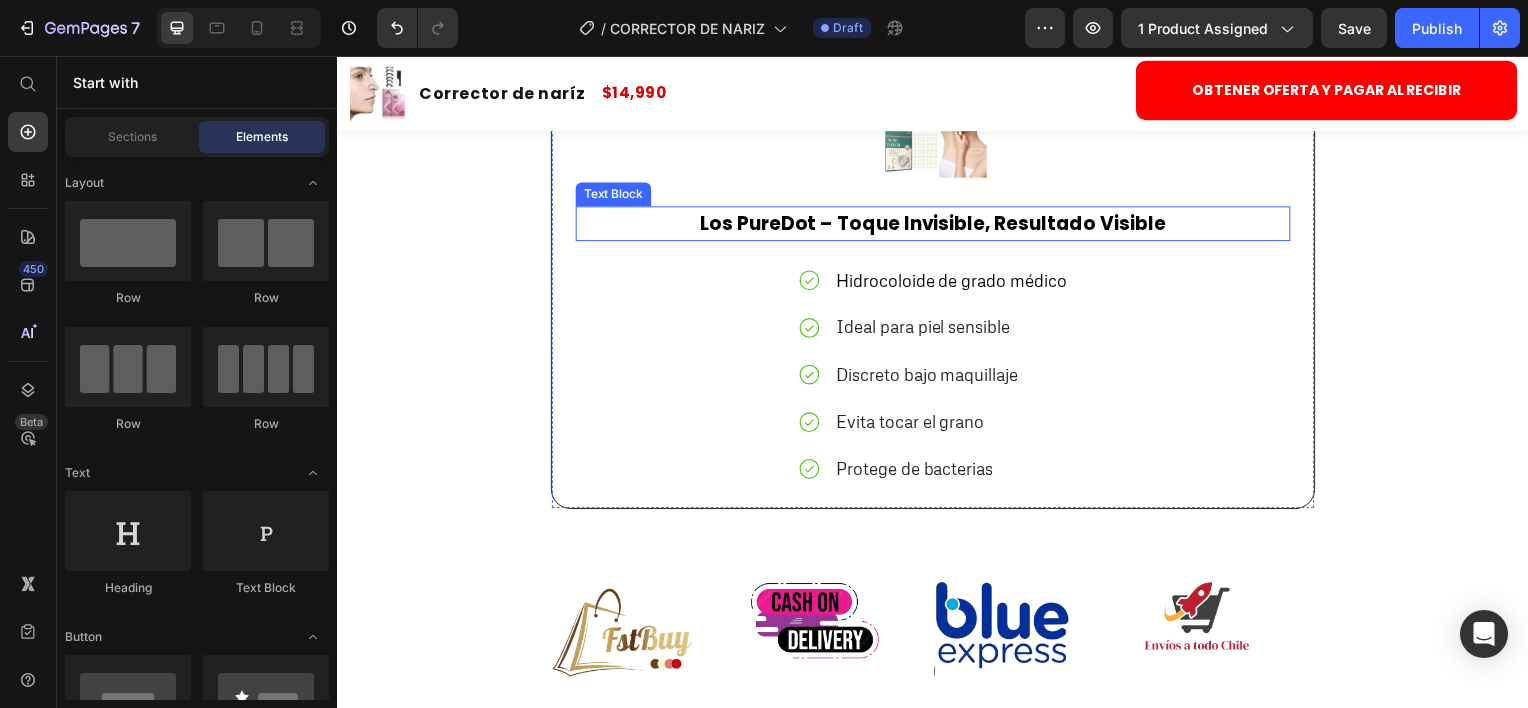 click on "Los PureDot – Toque Invisible, Resultado Visible" at bounding box center [937, 224] 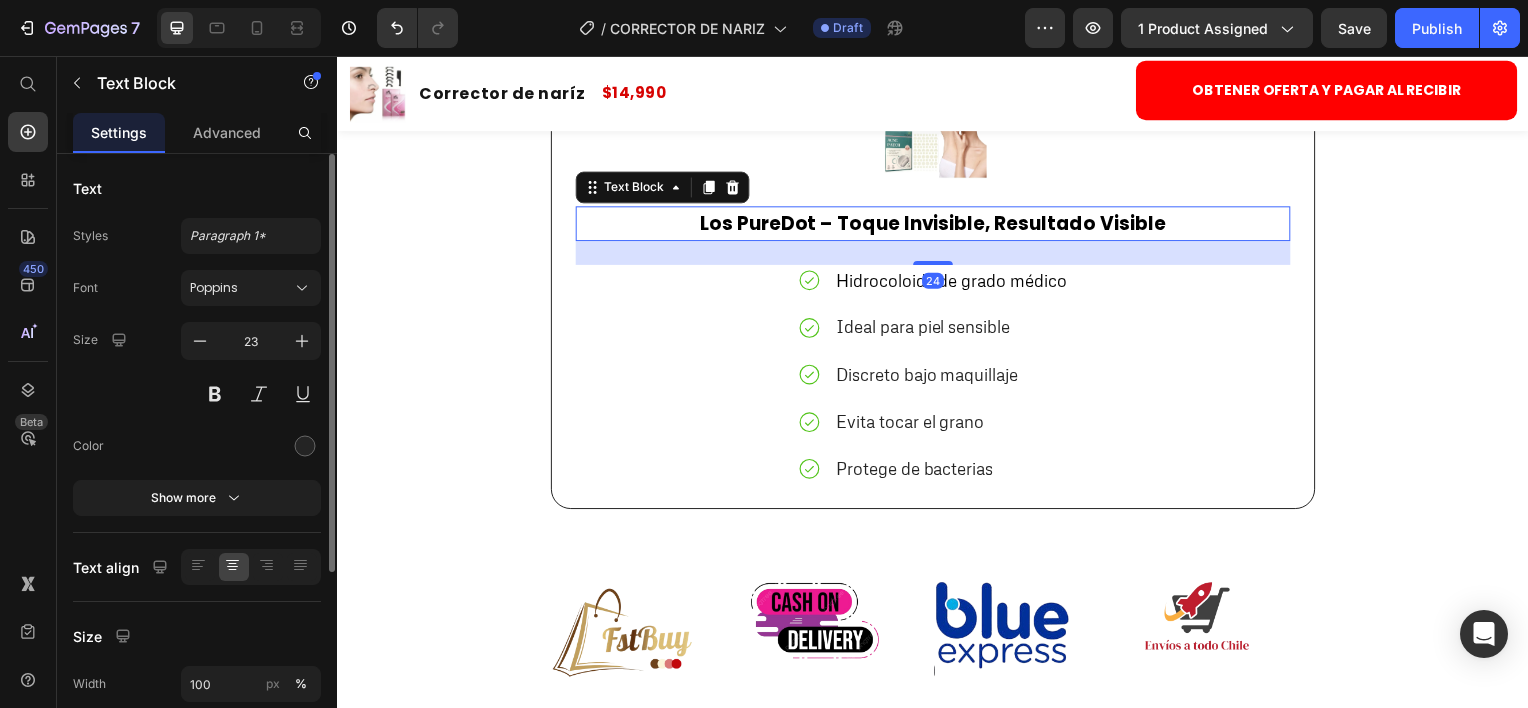 click on "Los PureDot – Toque Invisible, Resultado Visible" at bounding box center (937, 224) 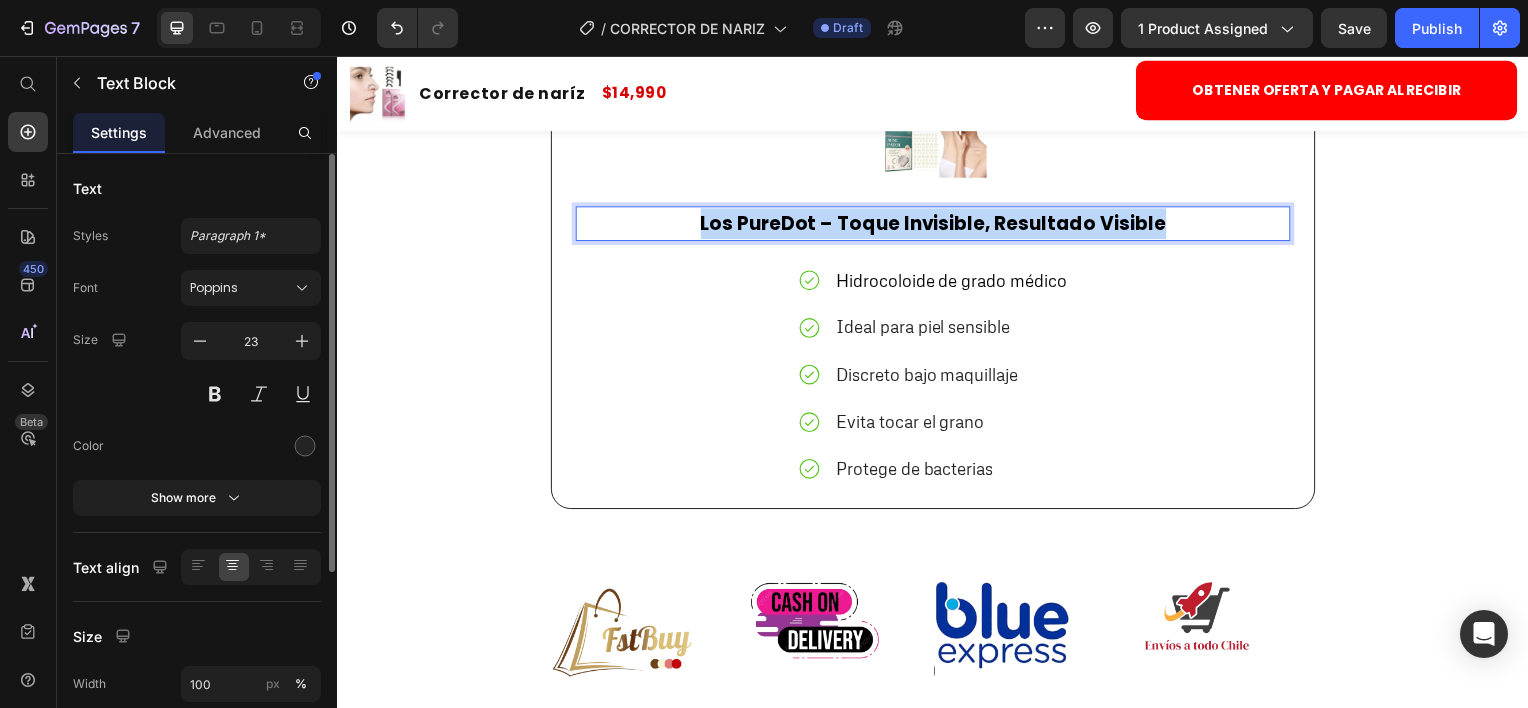 click on "Los PureDot – Toque Invisible, Resultado Visible" at bounding box center [937, 224] 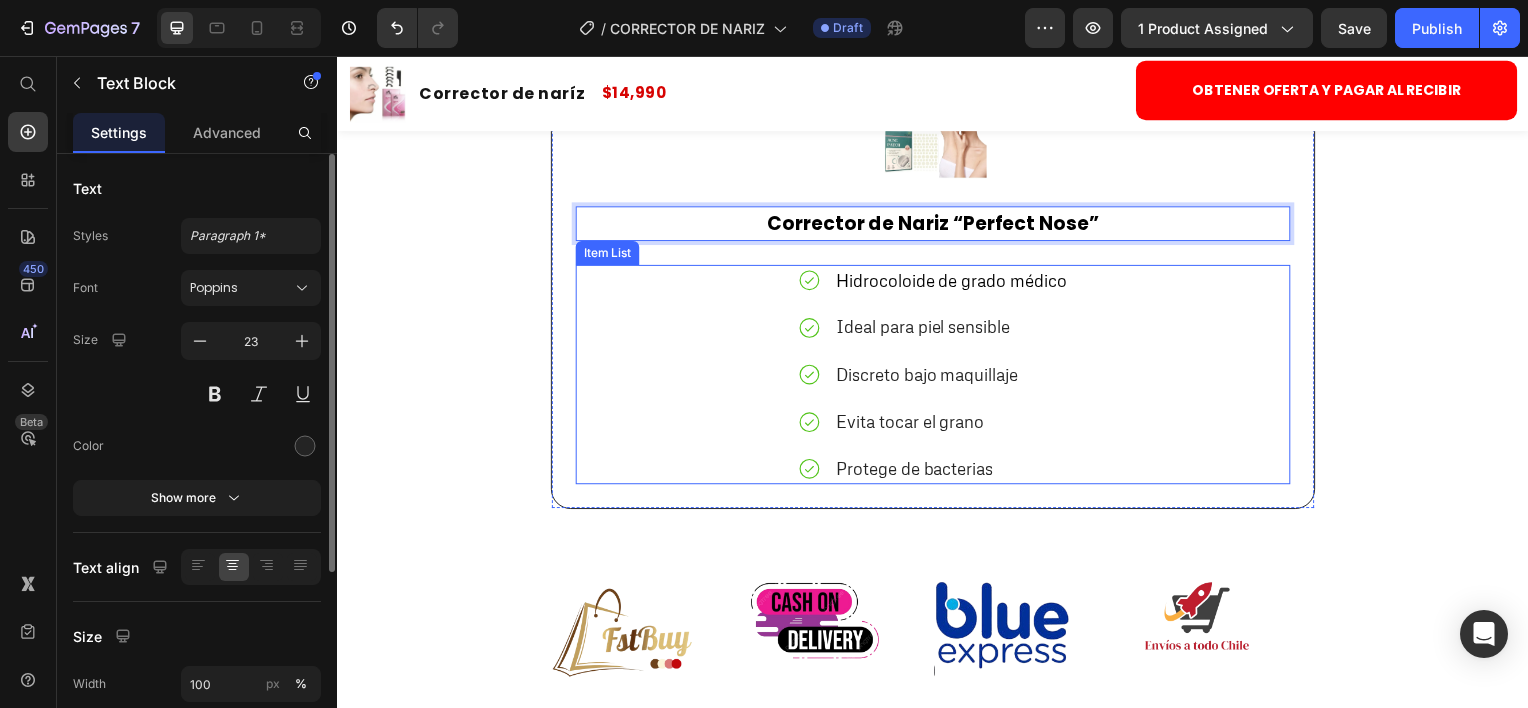 click on "Hidrocoloide de grado médico" at bounding box center [956, 281] 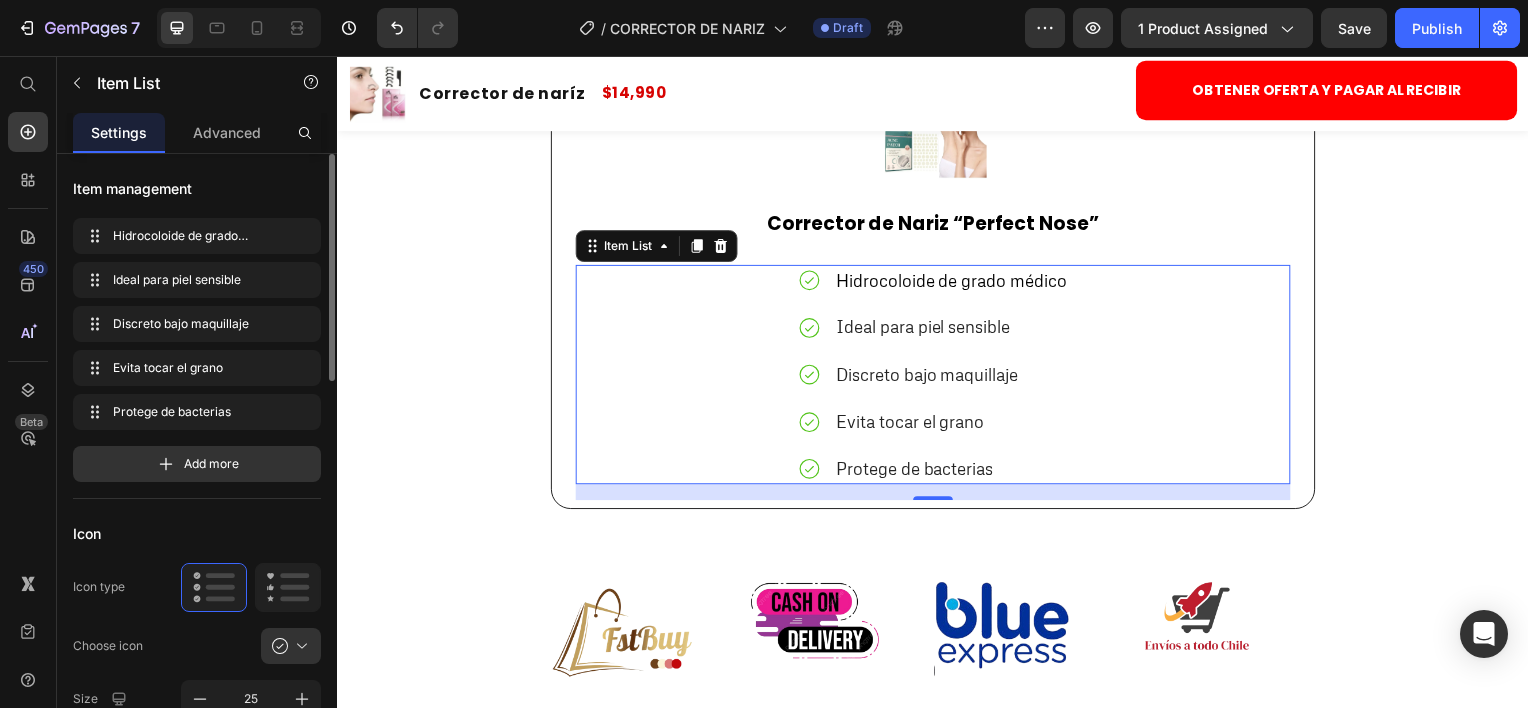 click on "Hidrocoloide de grado médico" at bounding box center (956, 281) 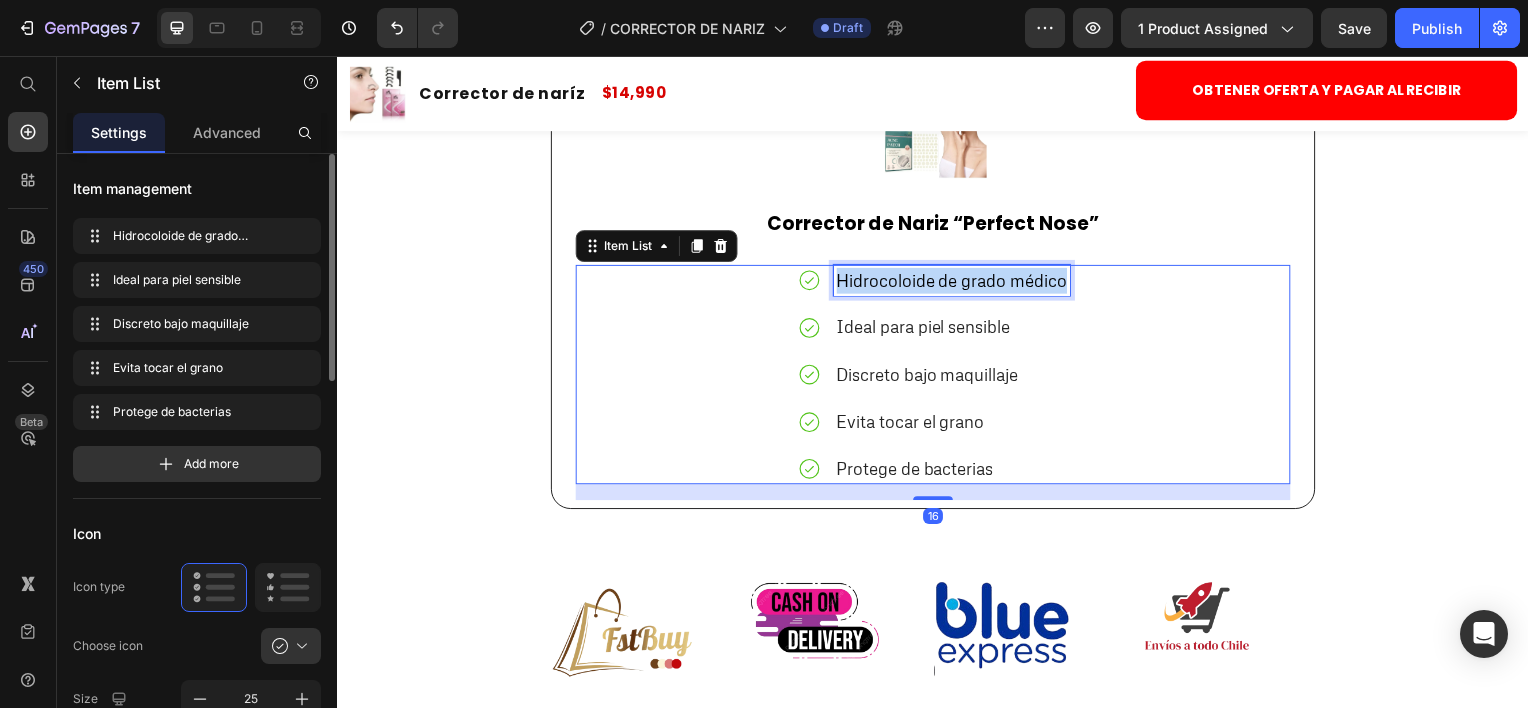 click on "Hidrocoloide de grado médico" at bounding box center [956, 281] 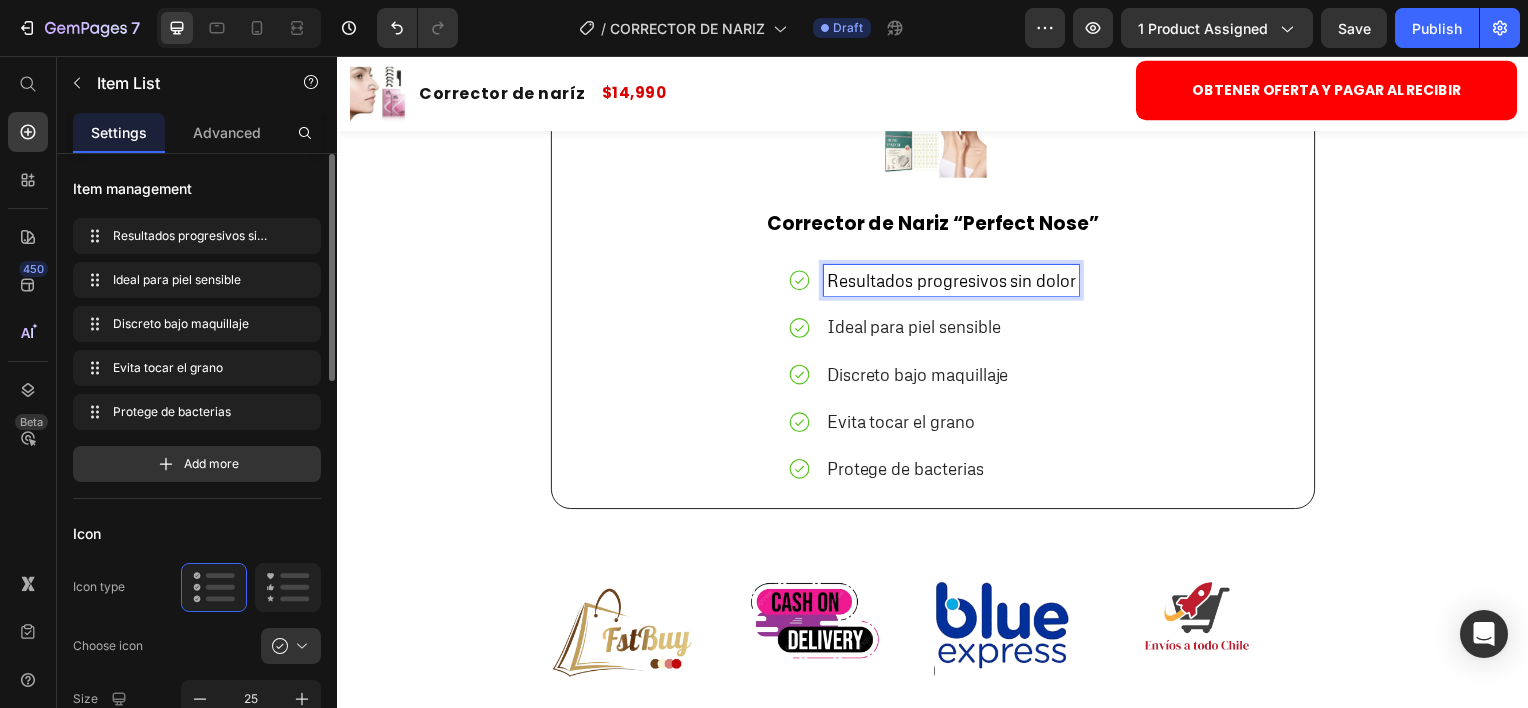 click on "Ideal para piel sensible" at bounding box center [917, 328] 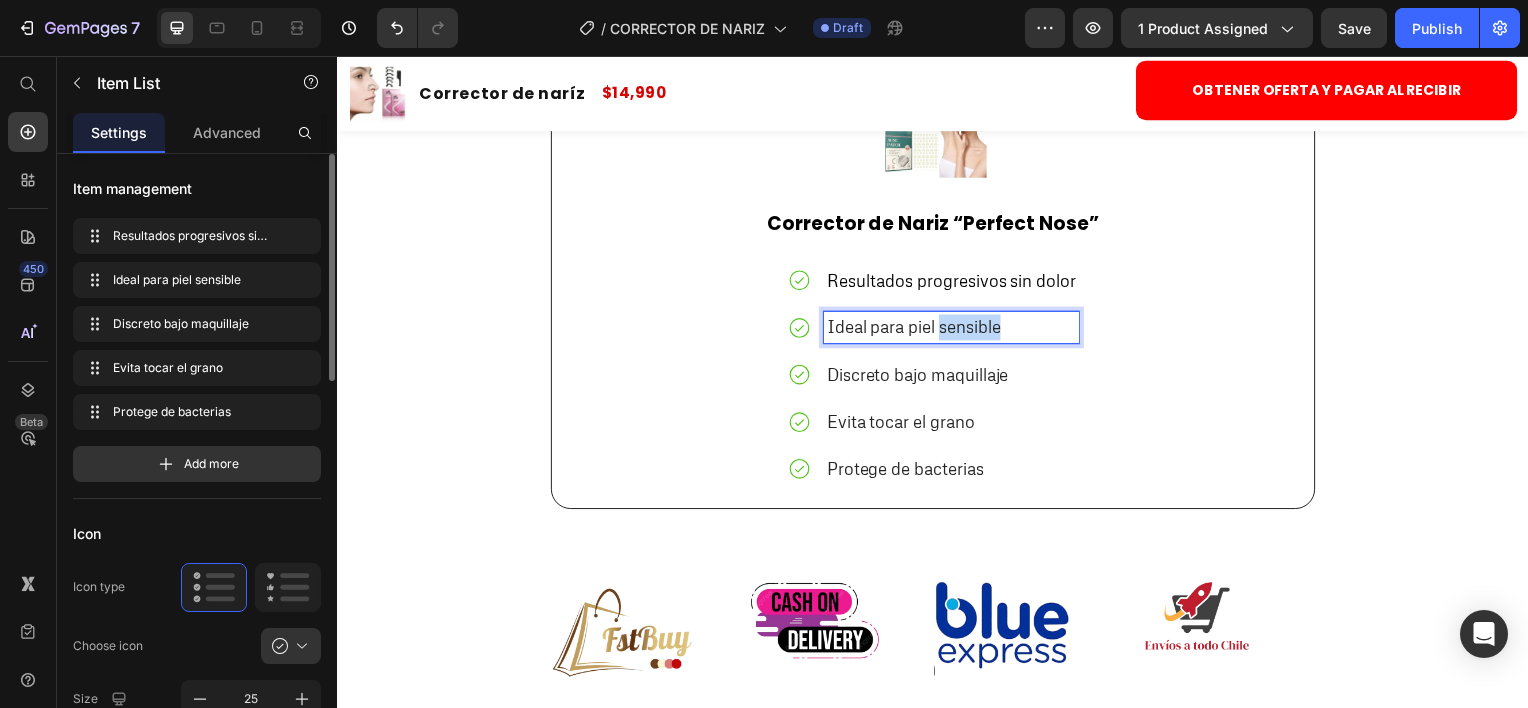 click on "Ideal para piel sensible" at bounding box center (917, 328) 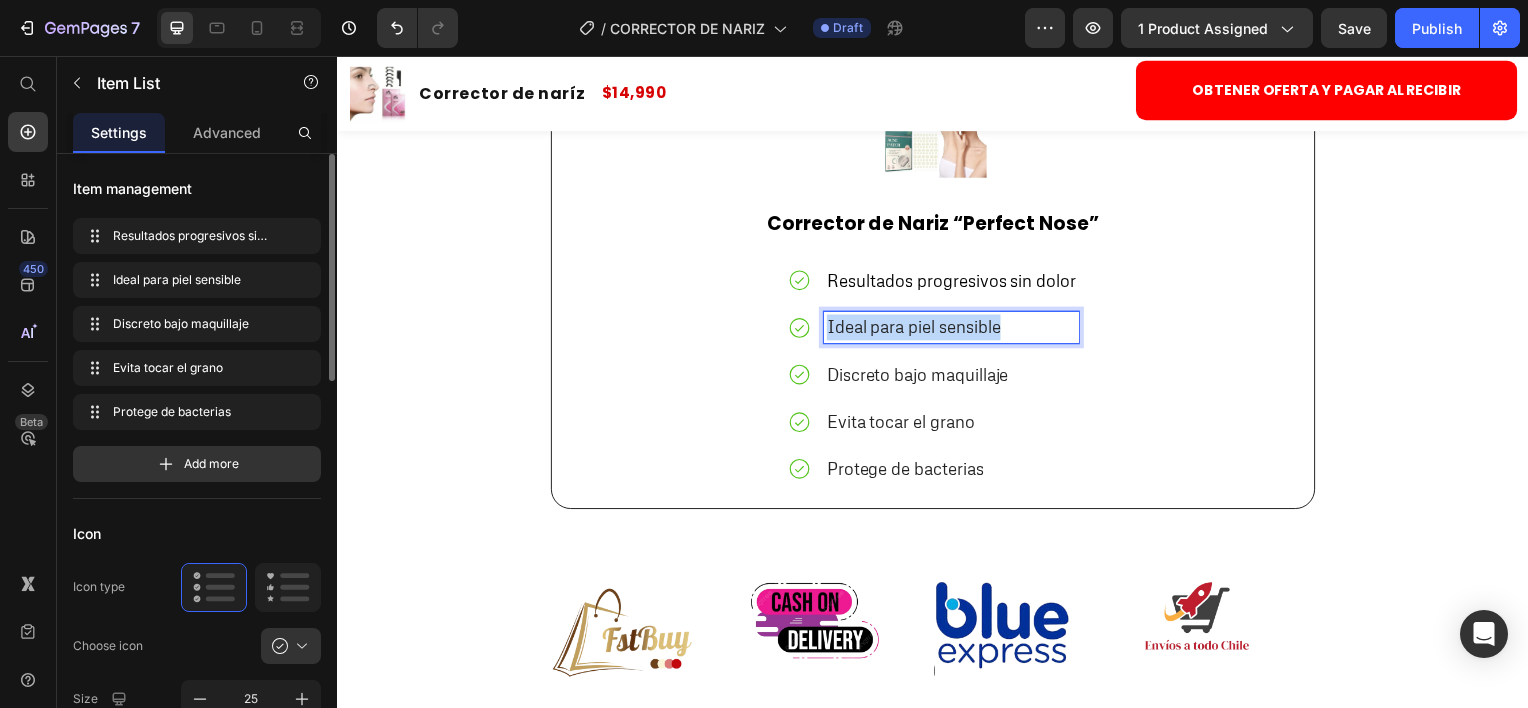 click on "Ideal para piel sensible" at bounding box center [917, 328] 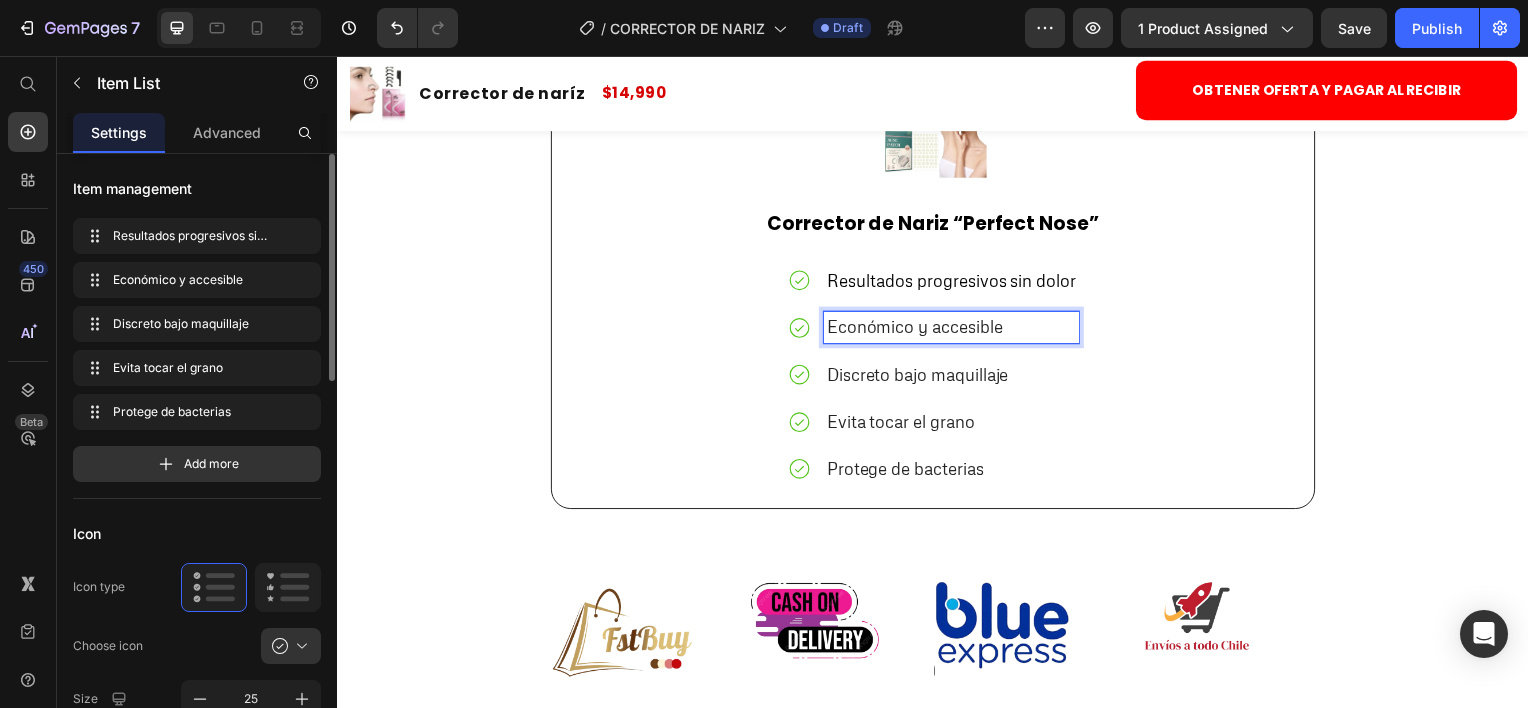 click on "Discreto bajo maquillaje" at bounding box center (921, 376) 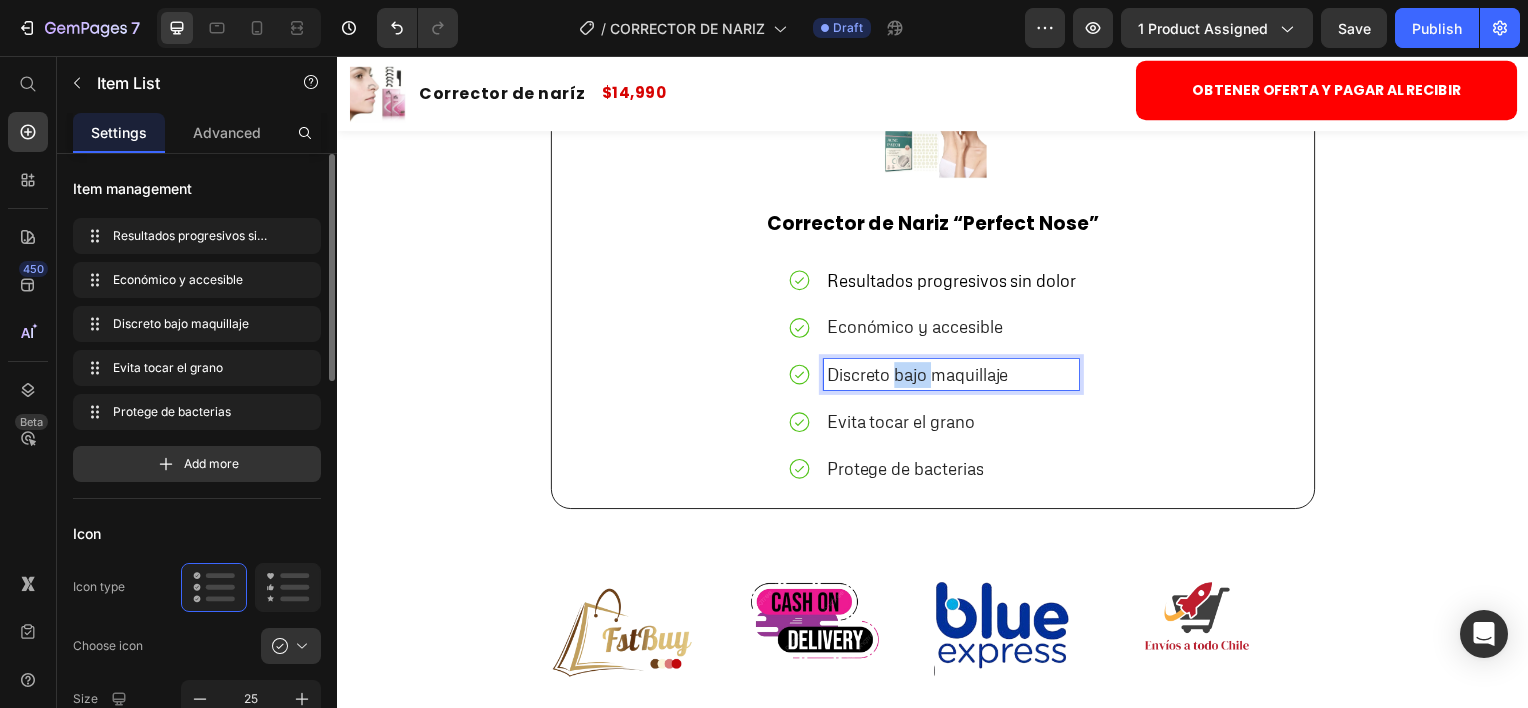 click on "Discreto bajo maquillaje" at bounding box center (921, 376) 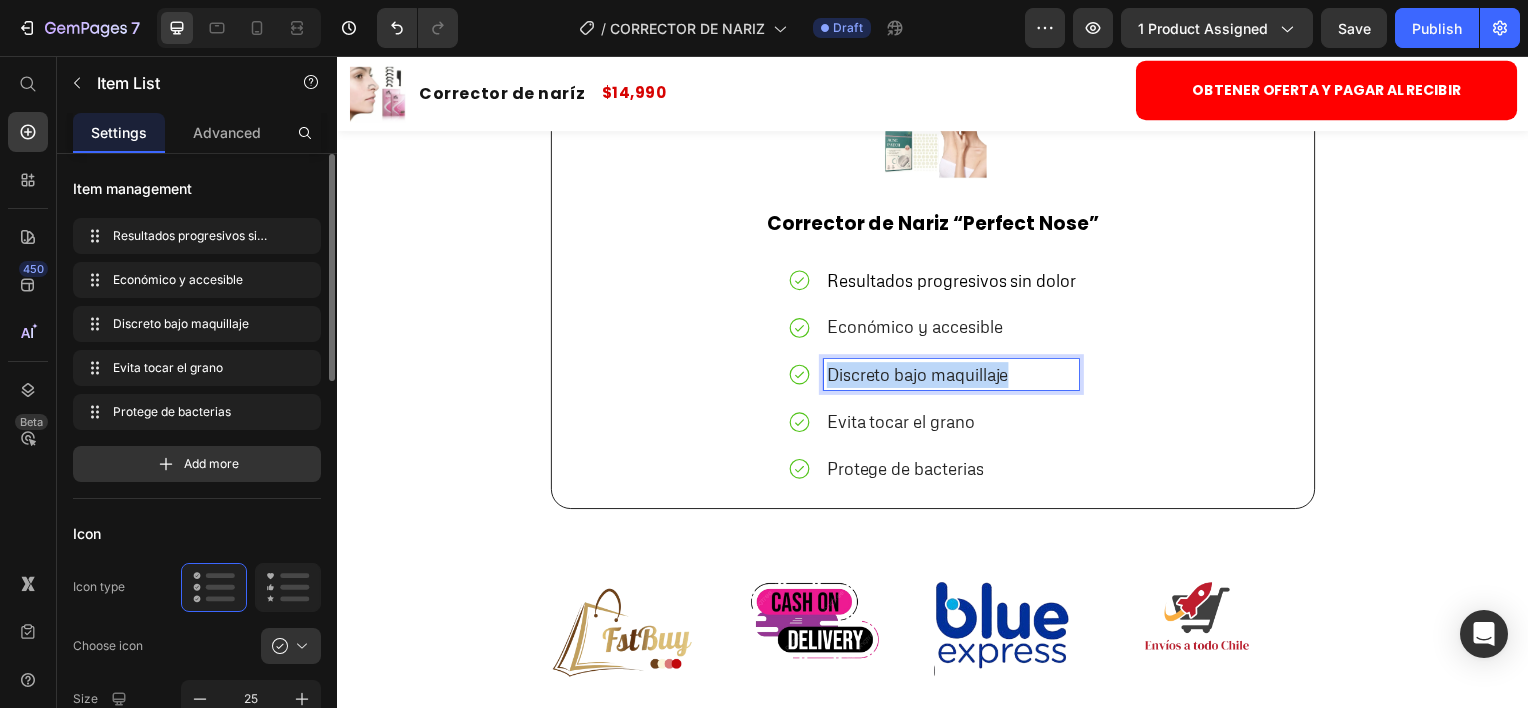 click on "Discreto bajo maquillaje" at bounding box center (921, 376) 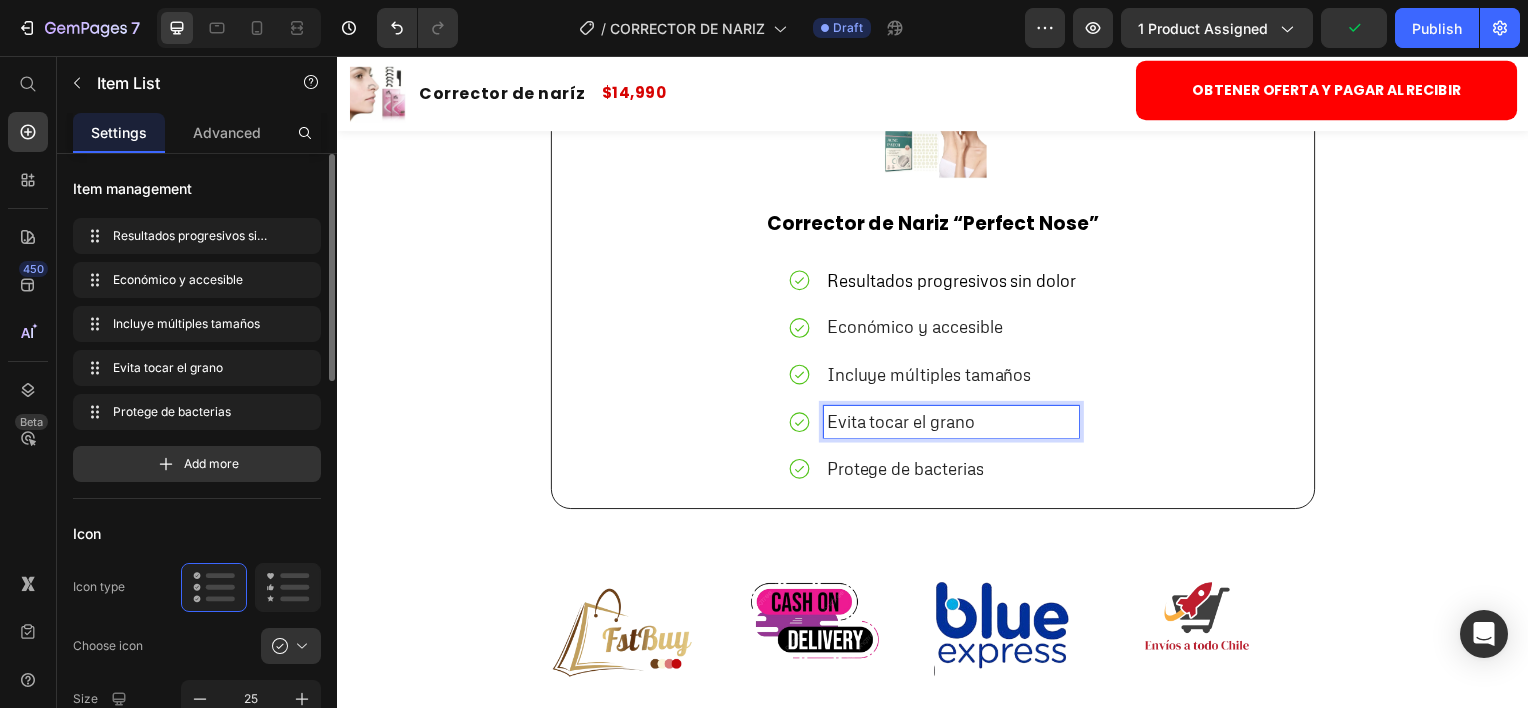 click on "Evita tocar el grano" at bounding box center [904, 423] 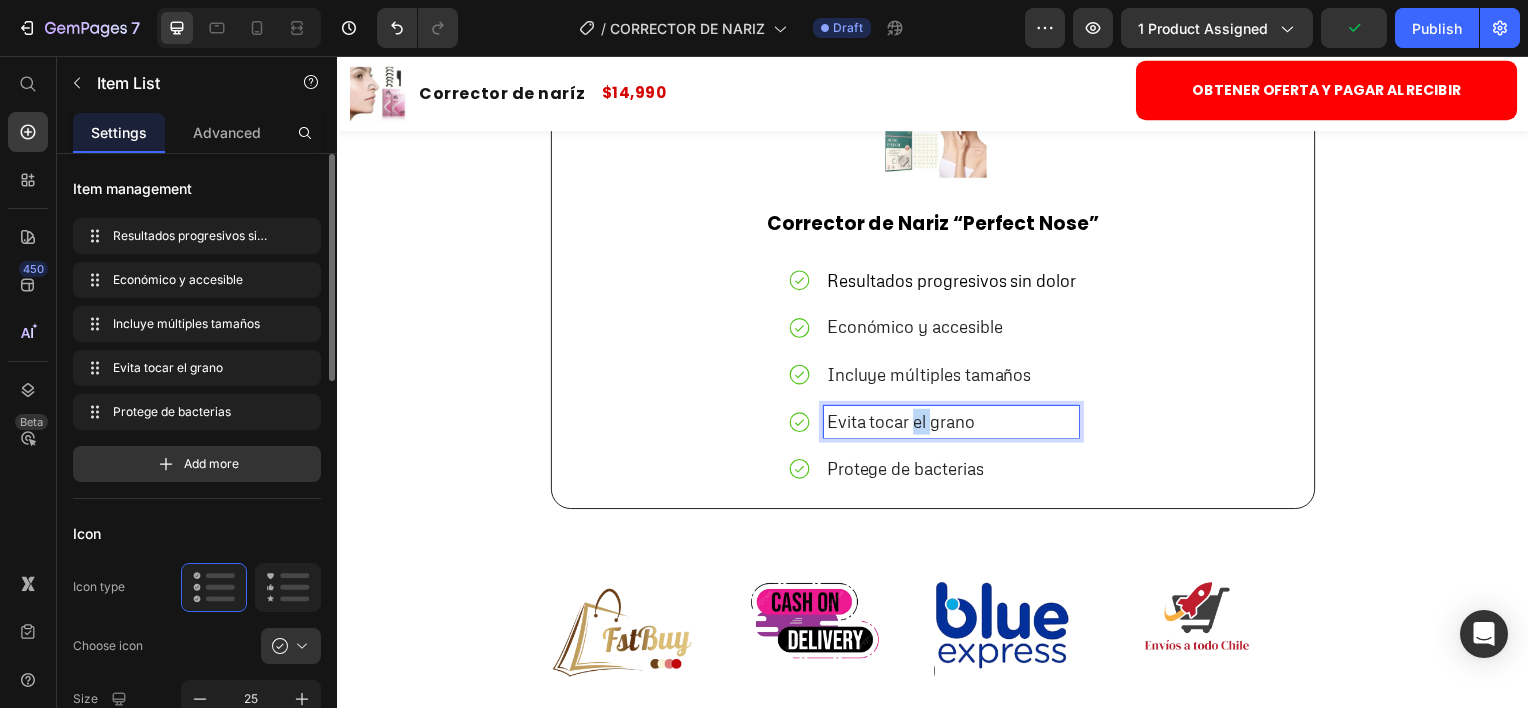 click on "Evita tocar el grano" at bounding box center [904, 423] 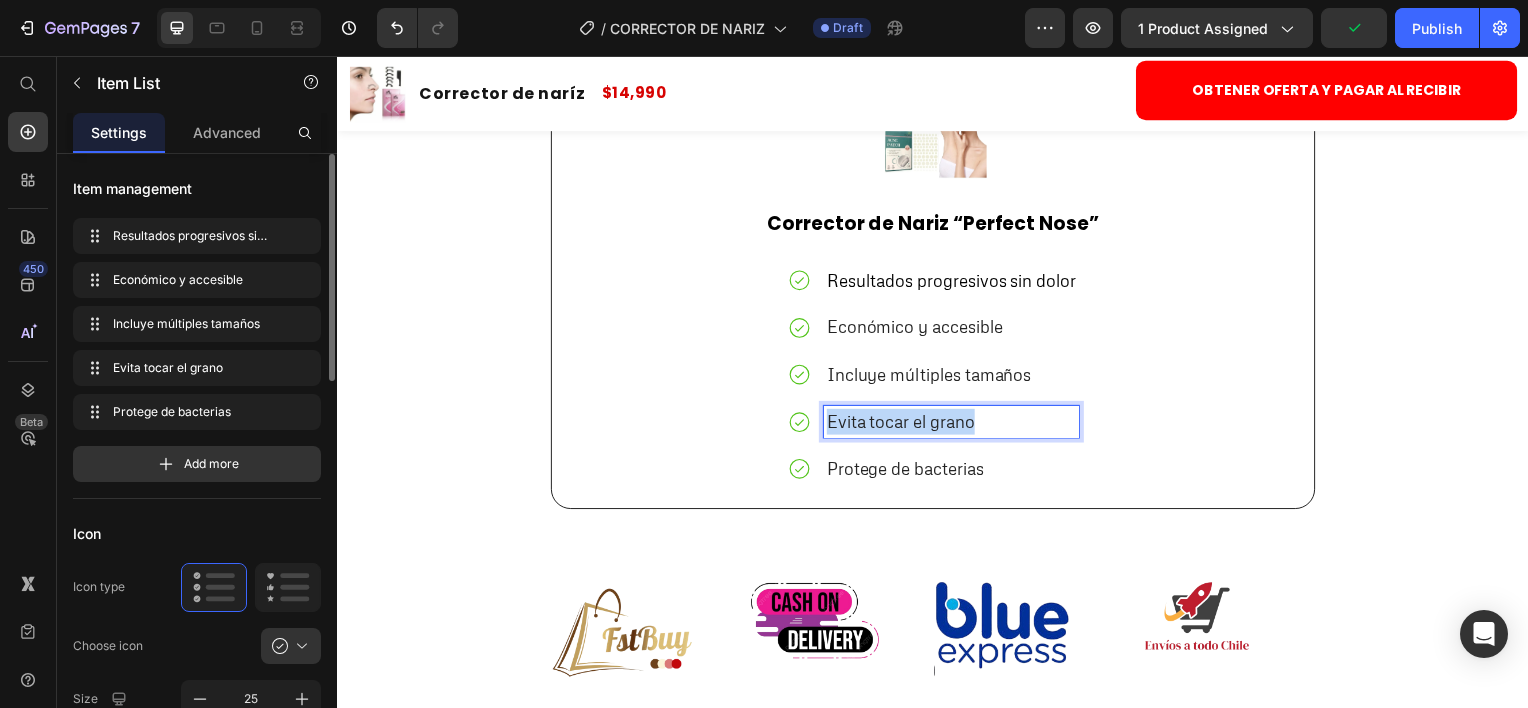 click on "Evita tocar el grano" at bounding box center (904, 423) 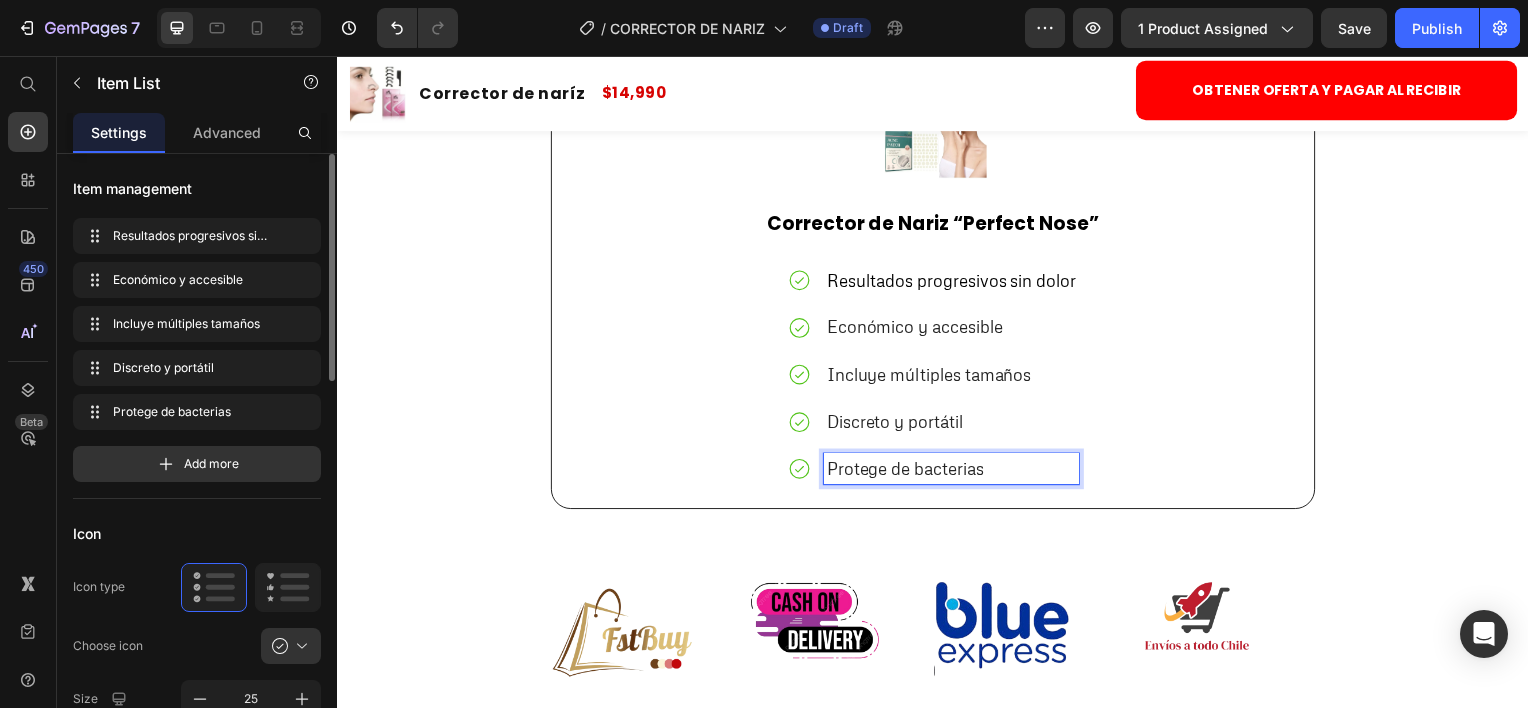 click on "Protege de bacterias" at bounding box center [909, 471] 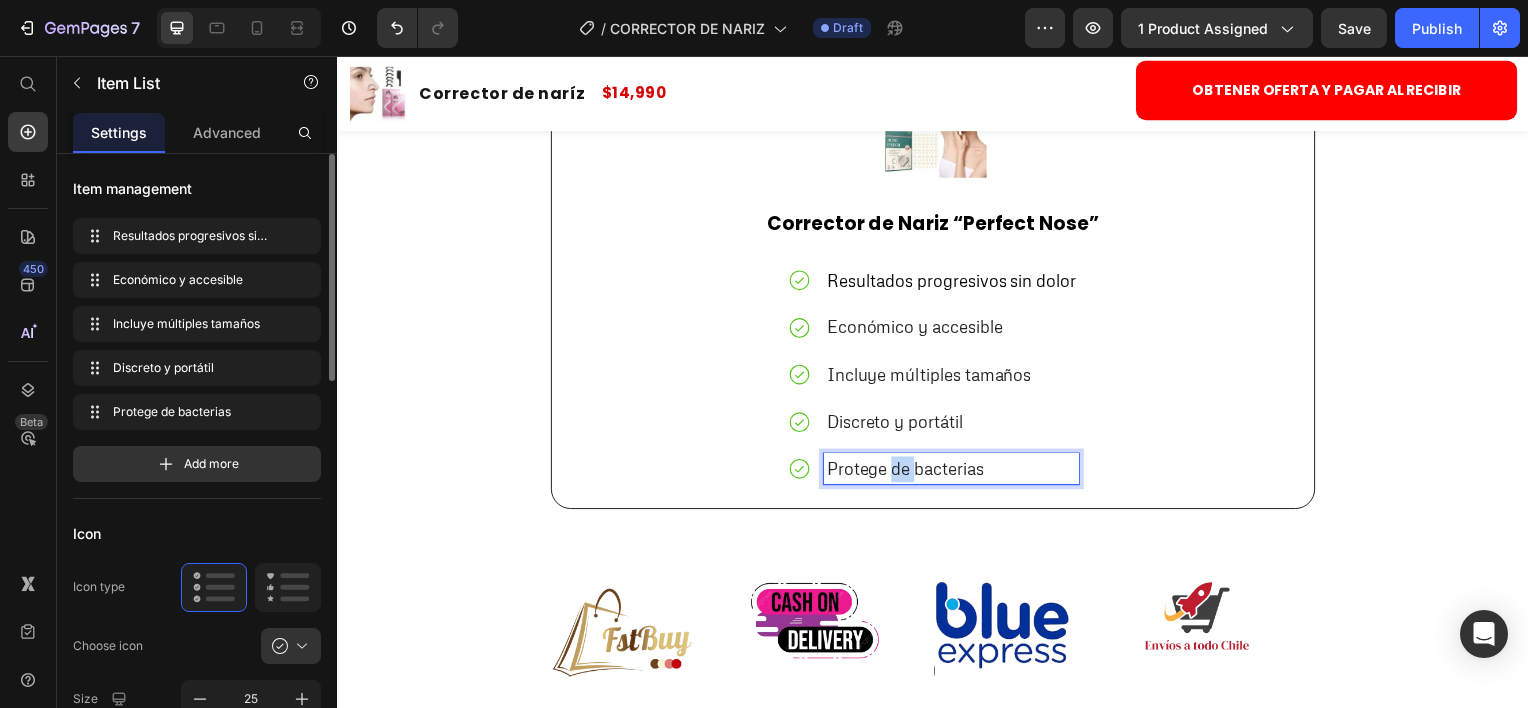 click on "Protege de bacterias" at bounding box center (909, 471) 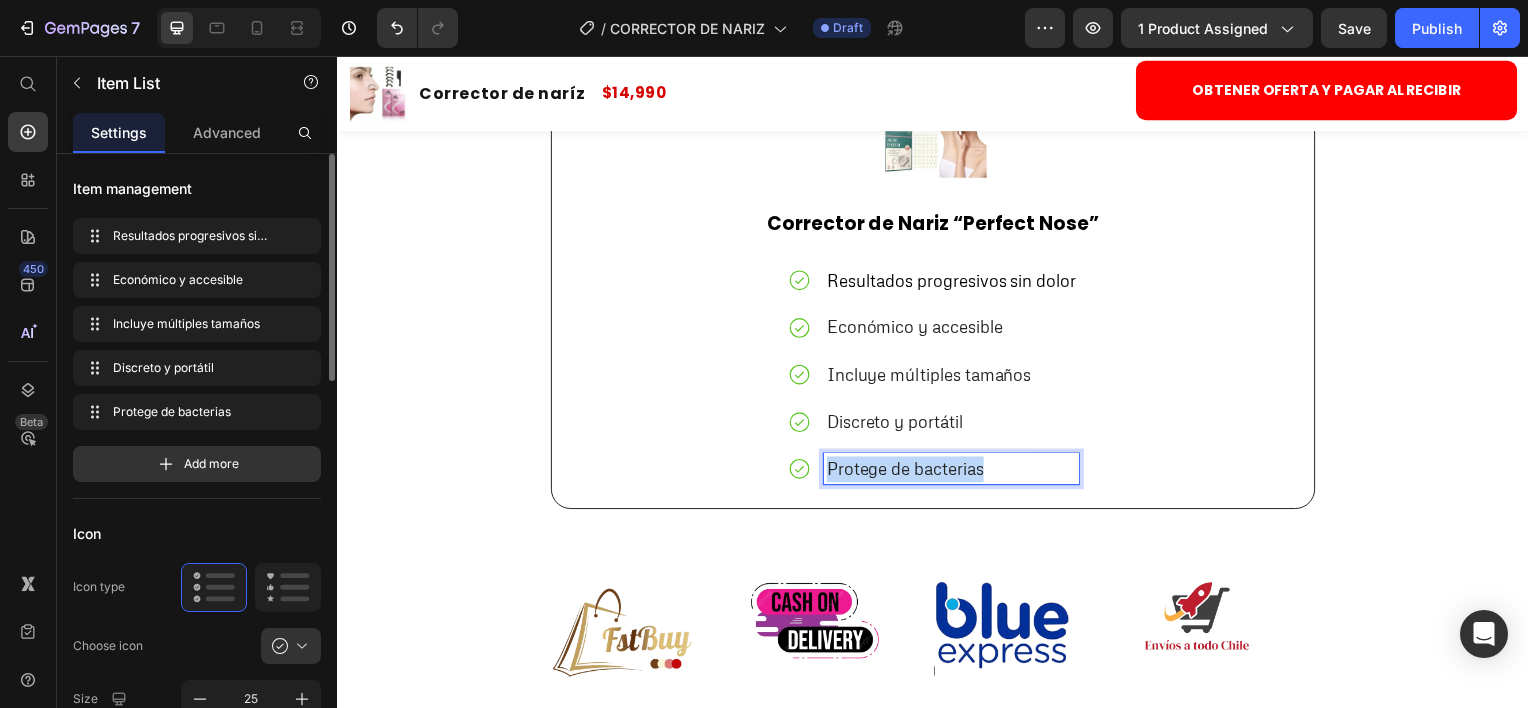 click on "Protege de bacterias" at bounding box center (909, 471) 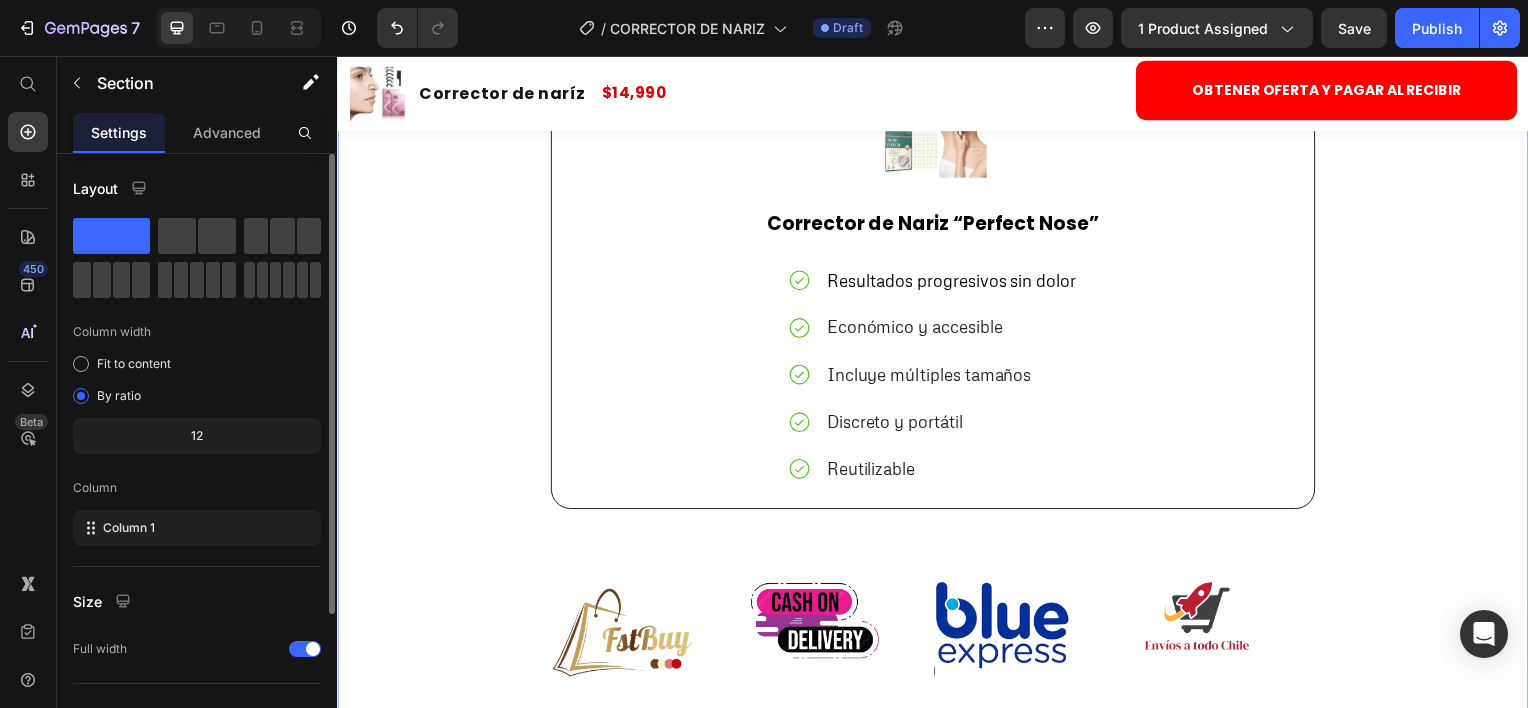 click on "¿Por qué elegirnos? Heading Image Corrector de Nariz “Perfect Nose” Text Block
Resultados progresivos sin dolor
Económico y accesible
Incluye múltiples tamaños
Discreto y portátil
Reutilizable Item List Row Row Image Image Image Image Image Image Image Image Marquee Row" at bounding box center [937, 416] 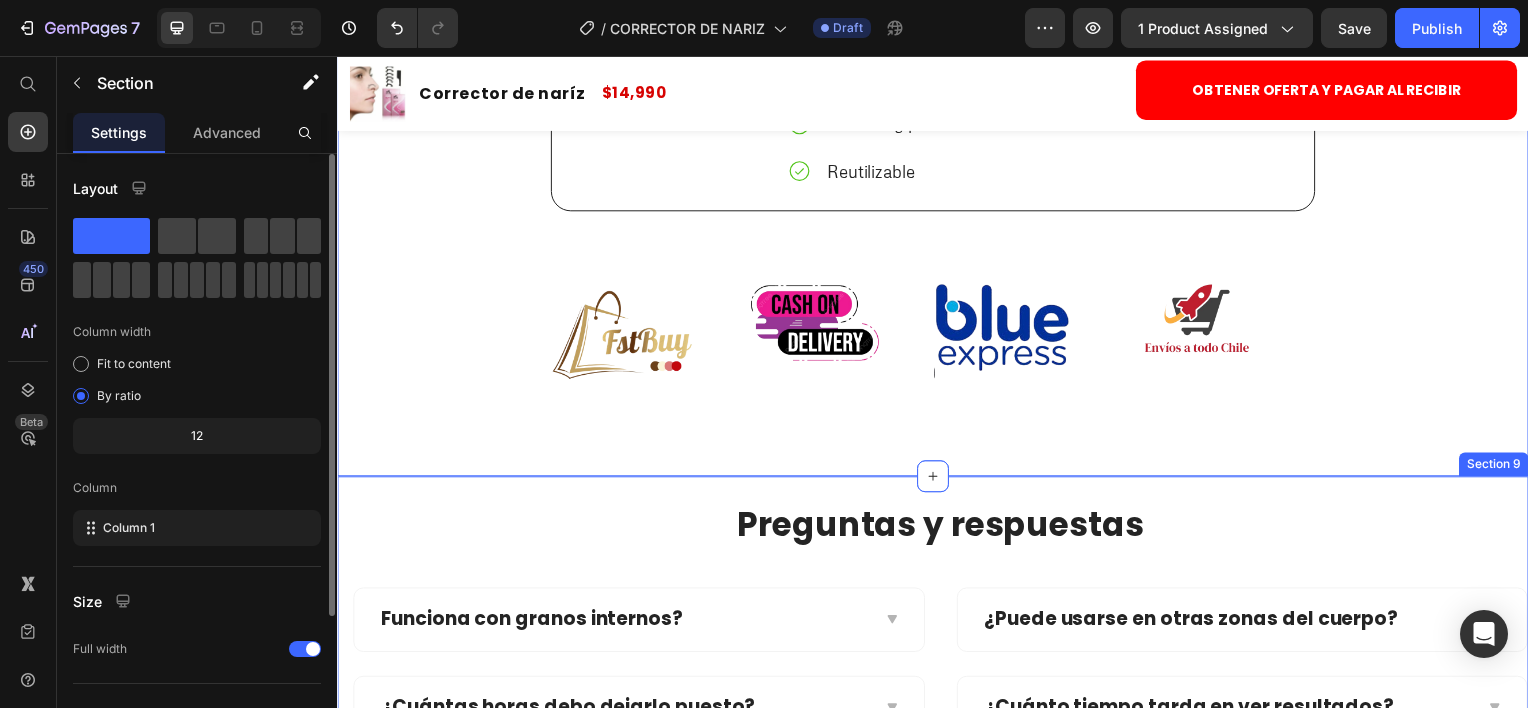 scroll, scrollTop: 4140, scrollLeft: 0, axis: vertical 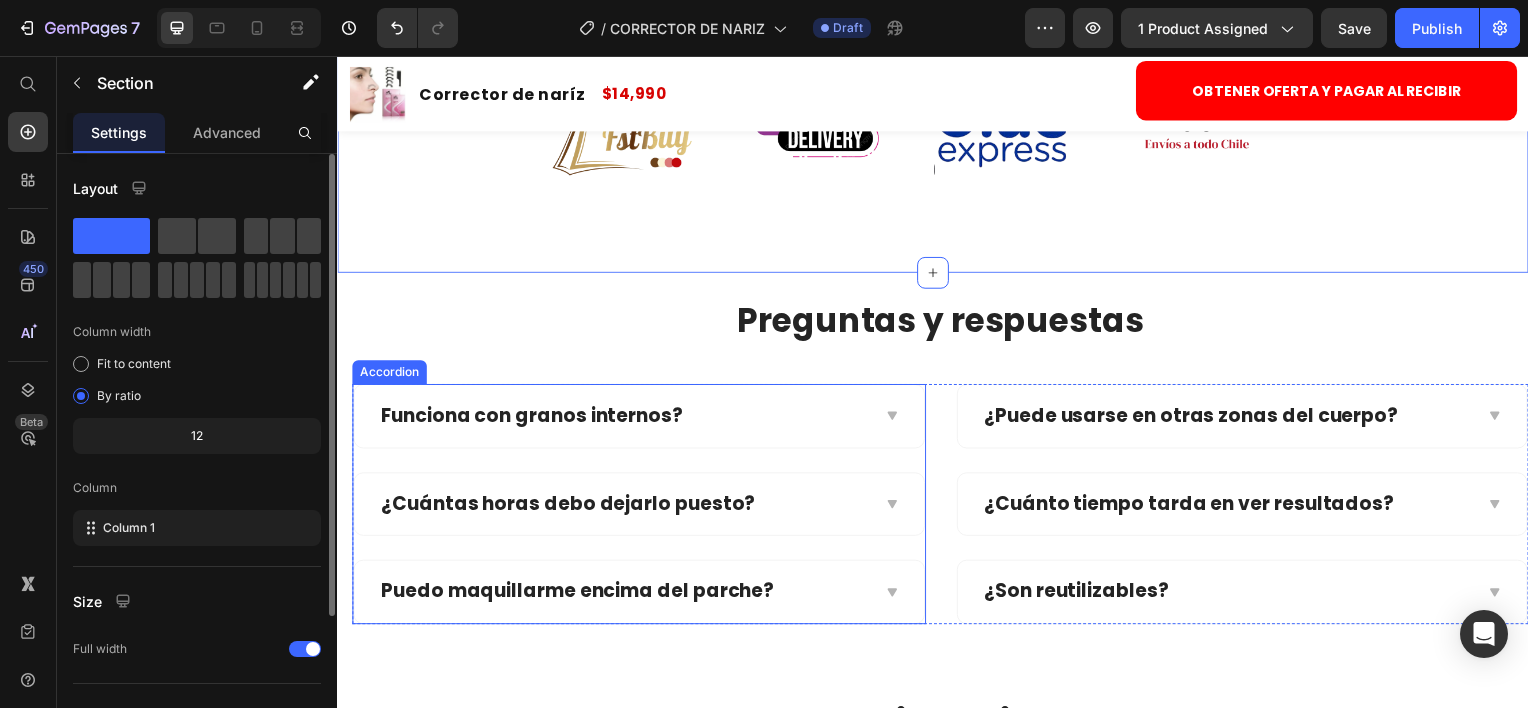click on "Funciona con granos internos?" at bounding box center (533, 418) 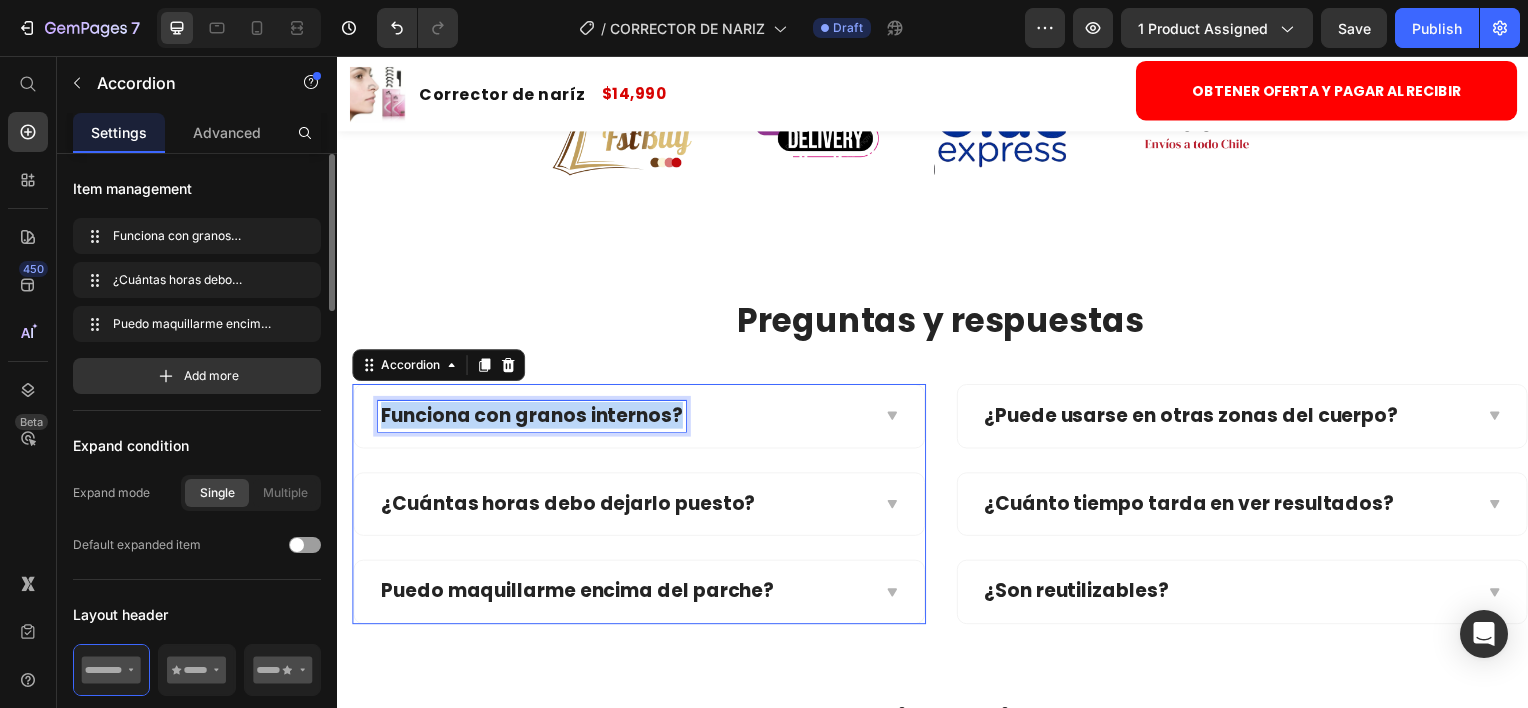 click on "Funciona con granos internos?" at bounding box center (533, 418) 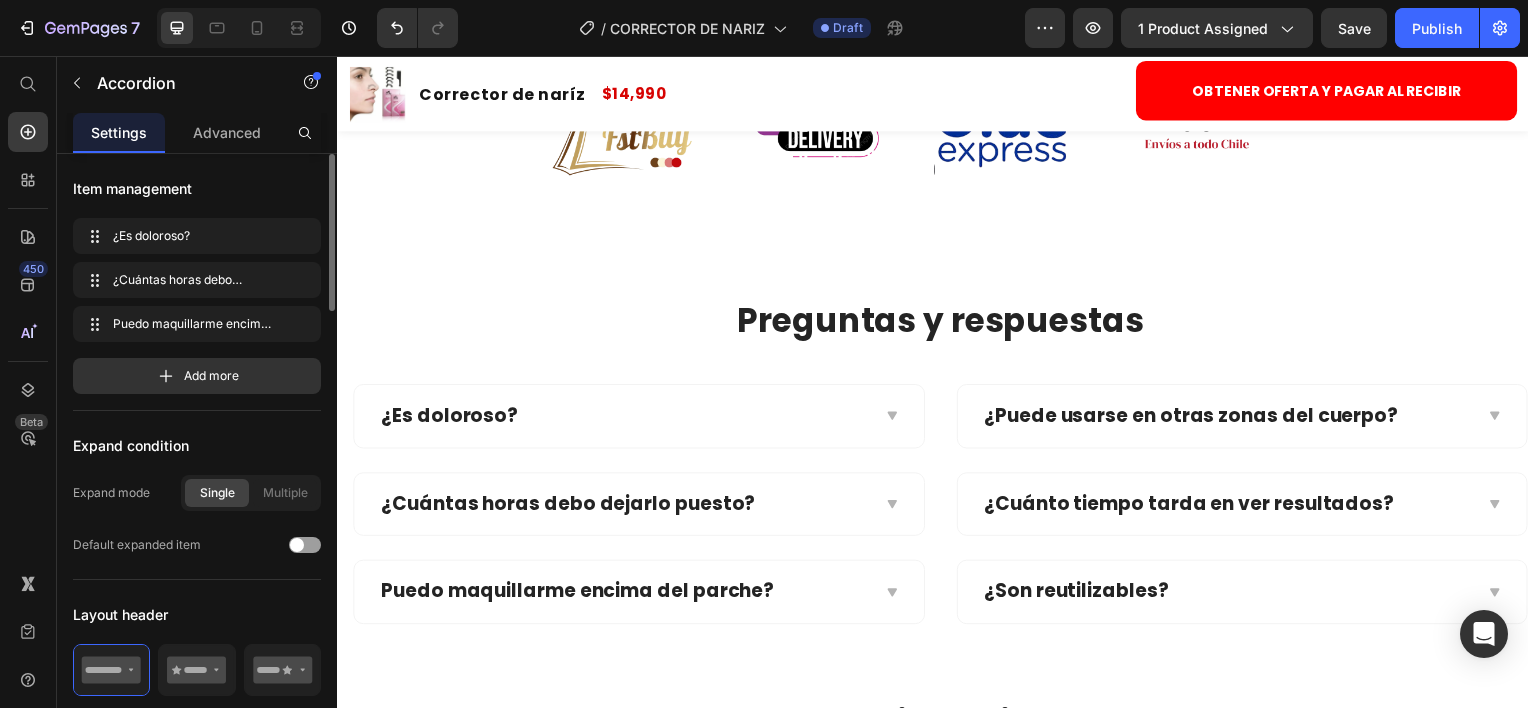 click on "¿Es doloroso?" at bounding box center (641, 418) 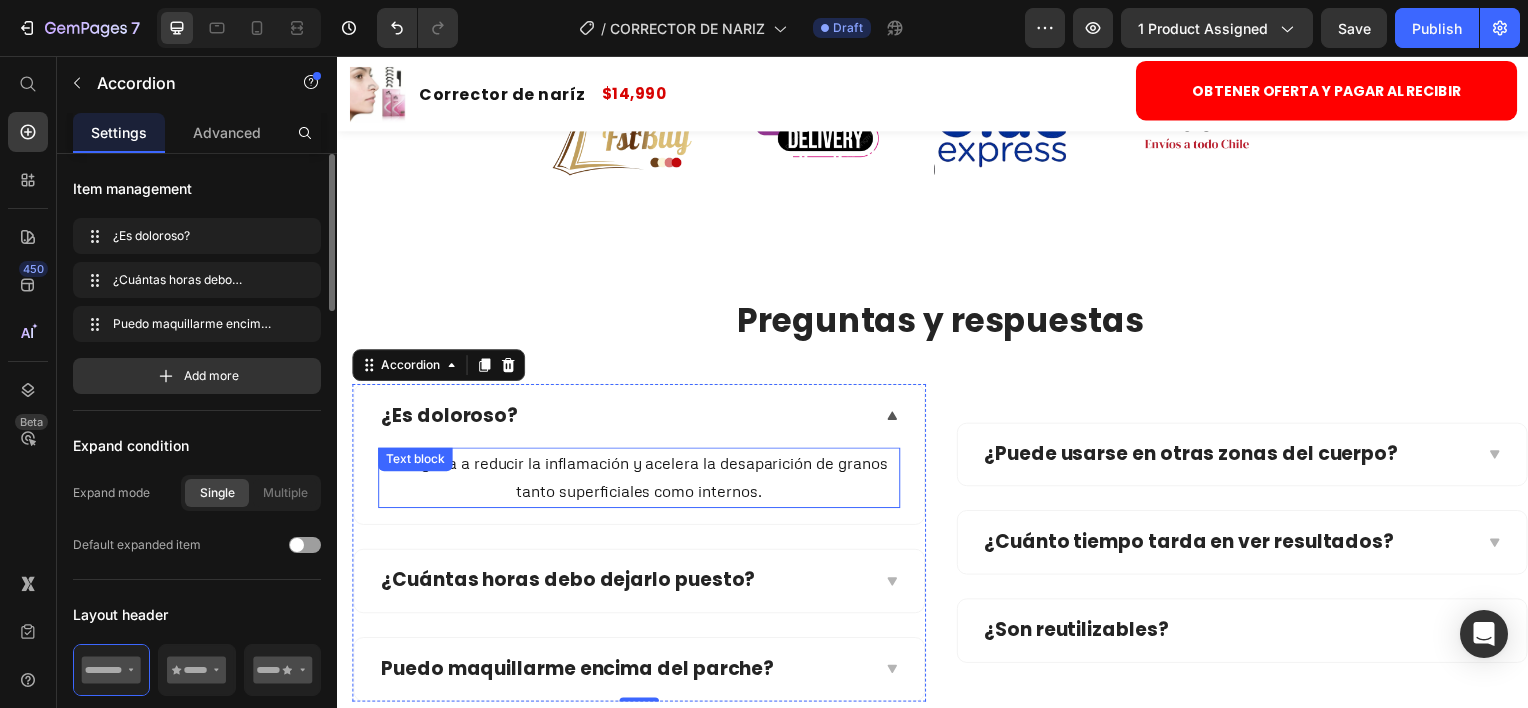 click on "Sí, ayuda a reducir la inflamación y acelera la desaparición de granos tanto superficiales como internos." at bounding box center (641, 481) 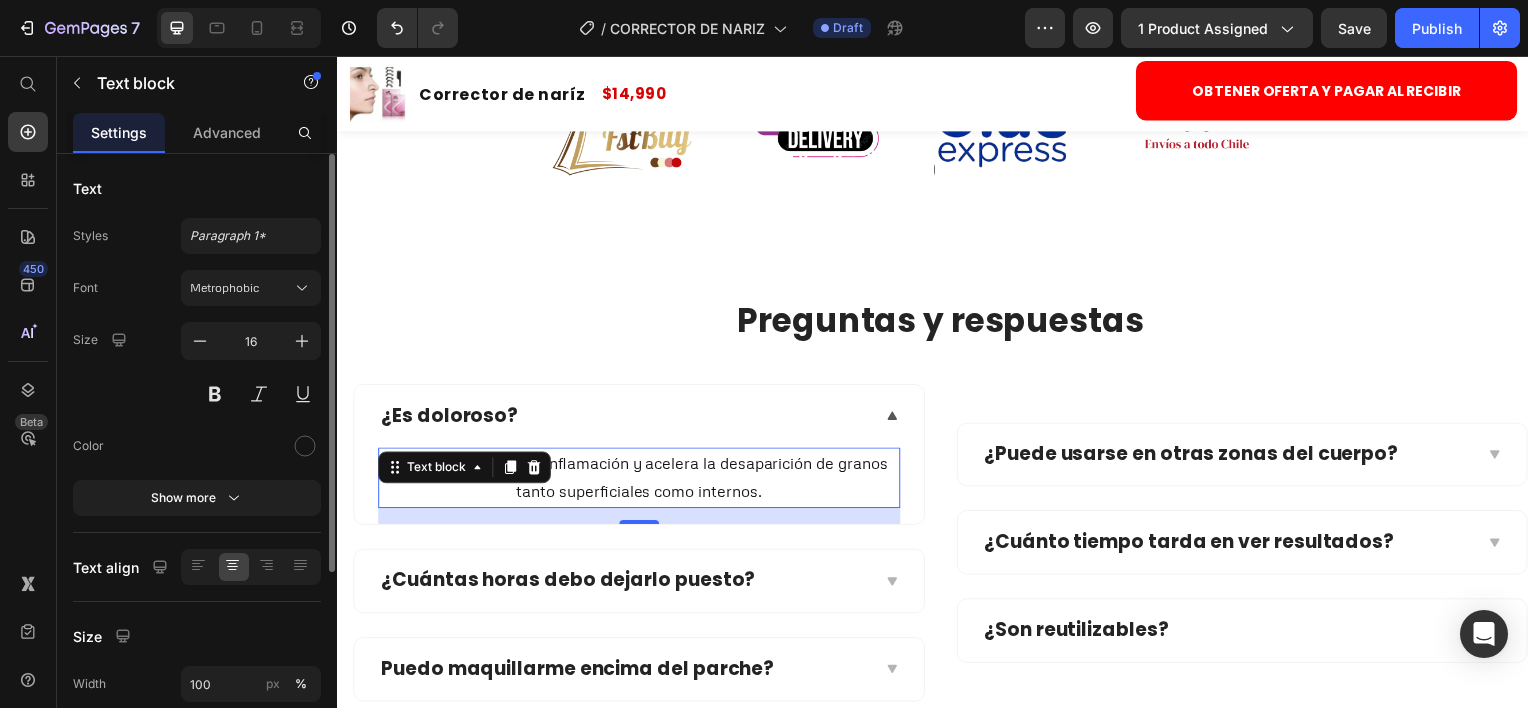 click on "Sí, ayuda a reducir la inflamación y acelera la desaparición de granos tanto superficiales como internos." at bounding box center (641, 481) 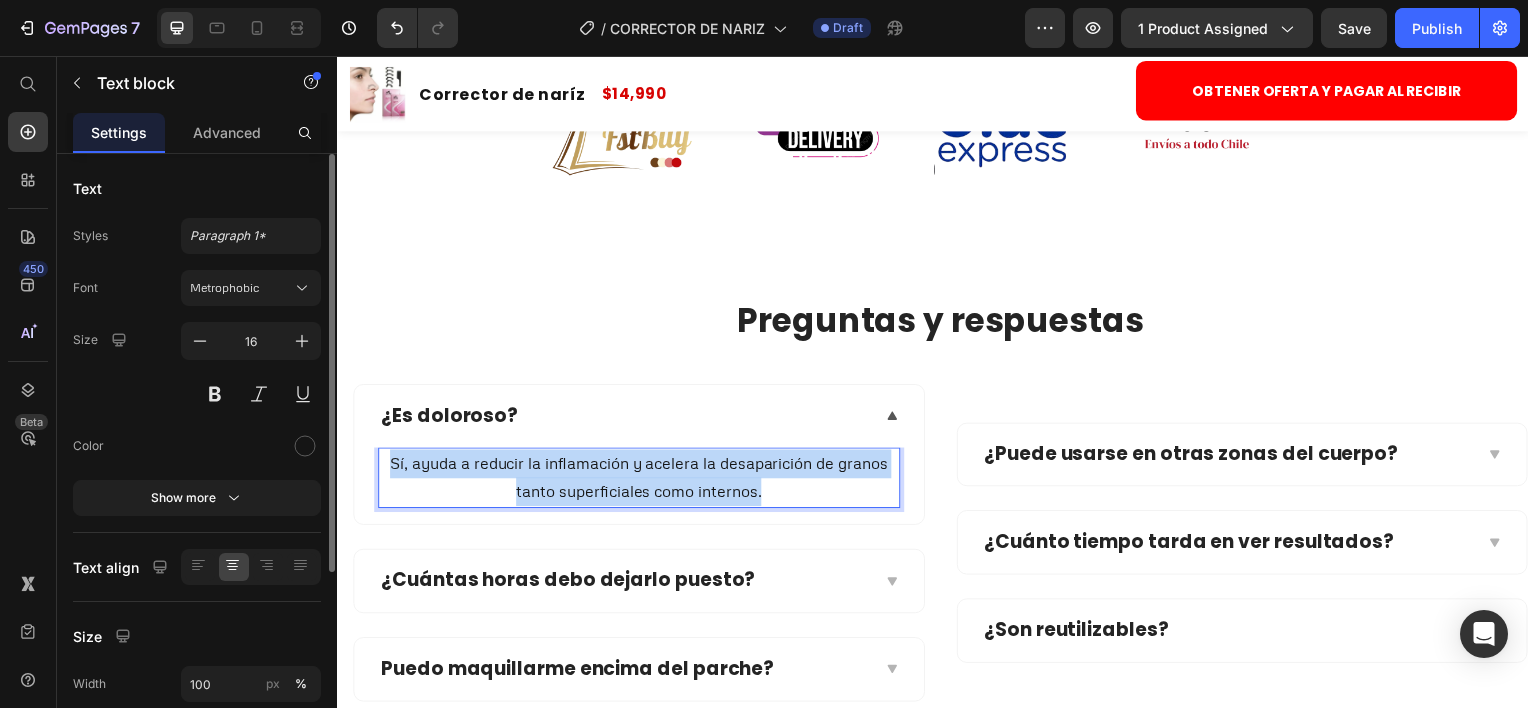 click on "Sí, ayuda a reducir la inflamación y acelera la desaparición de granos tanto superficiales como internos." at bounding box center [641, 481] 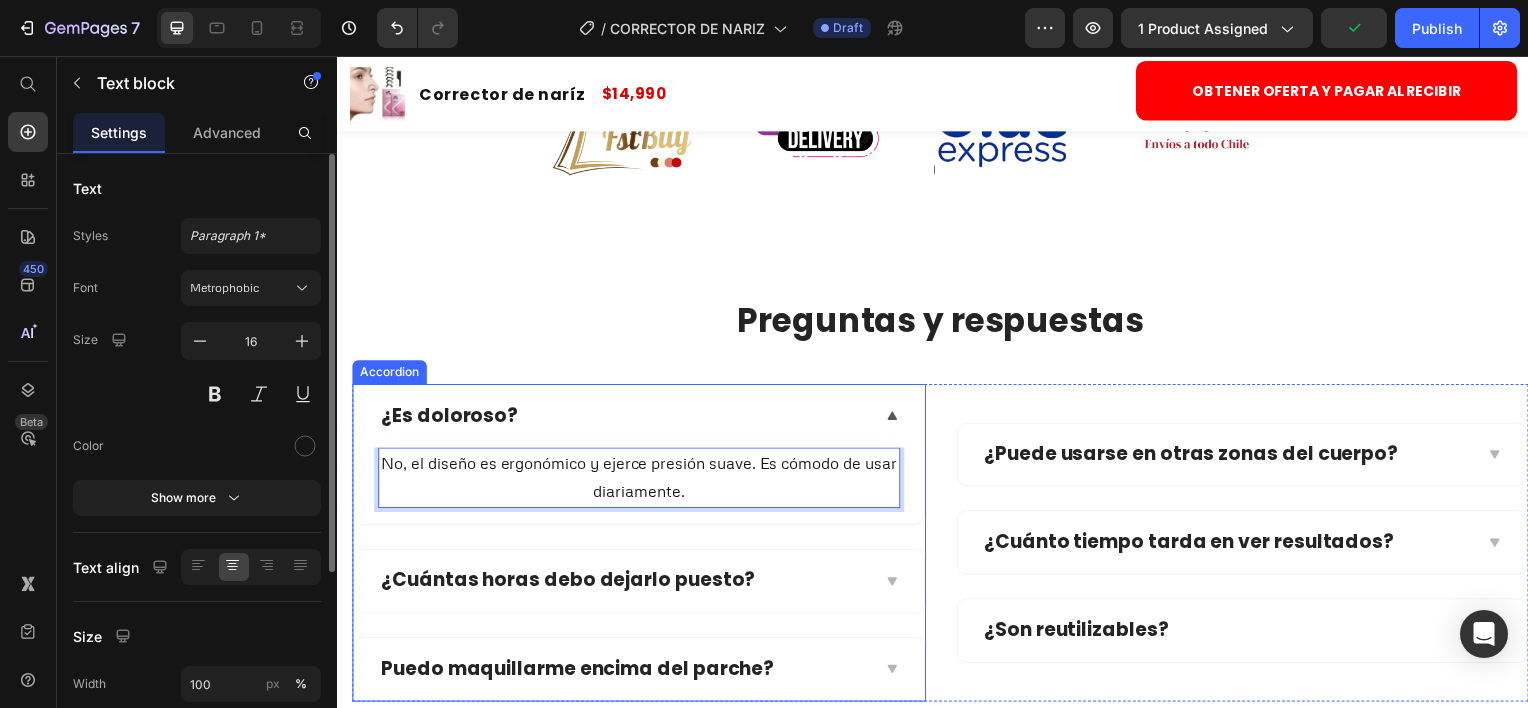 click on "¿Cuántas horas debo dejarlo puesto?" at bounding box center (569, 584) 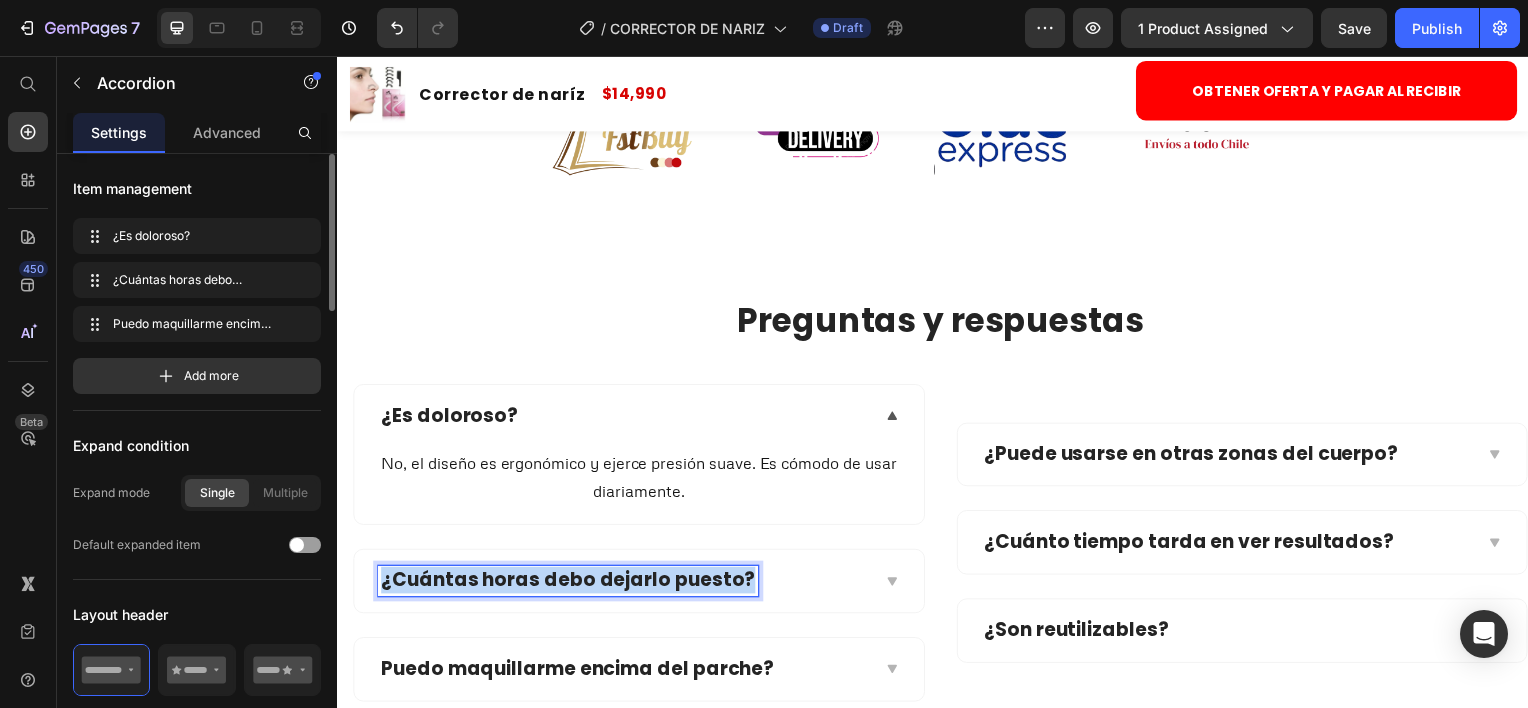 click on "¿Cuántas horas debo dejarlo puesto?" at bounding box center (569, 584) 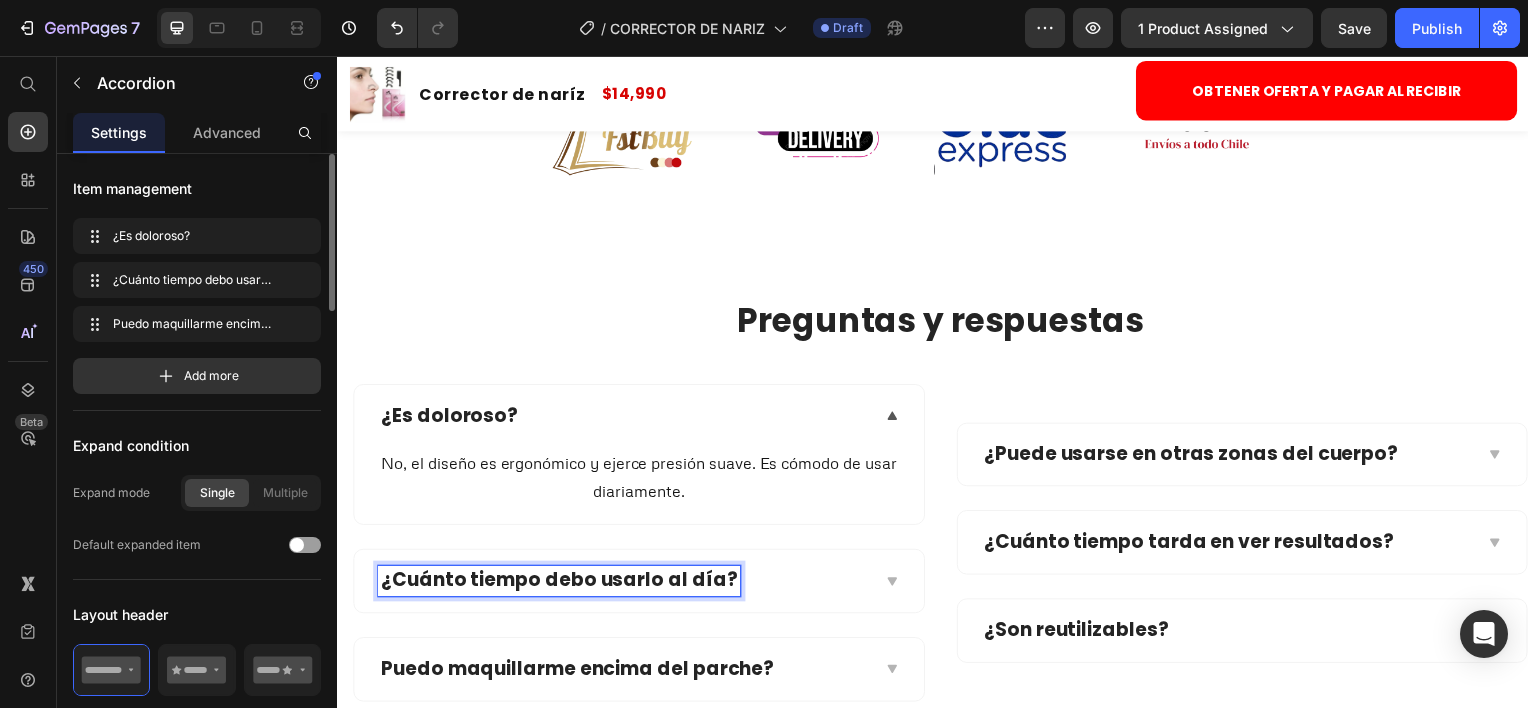 click on "¿Cuánto tiempo debo usarlo al día?" at bounding box center [641, 584] 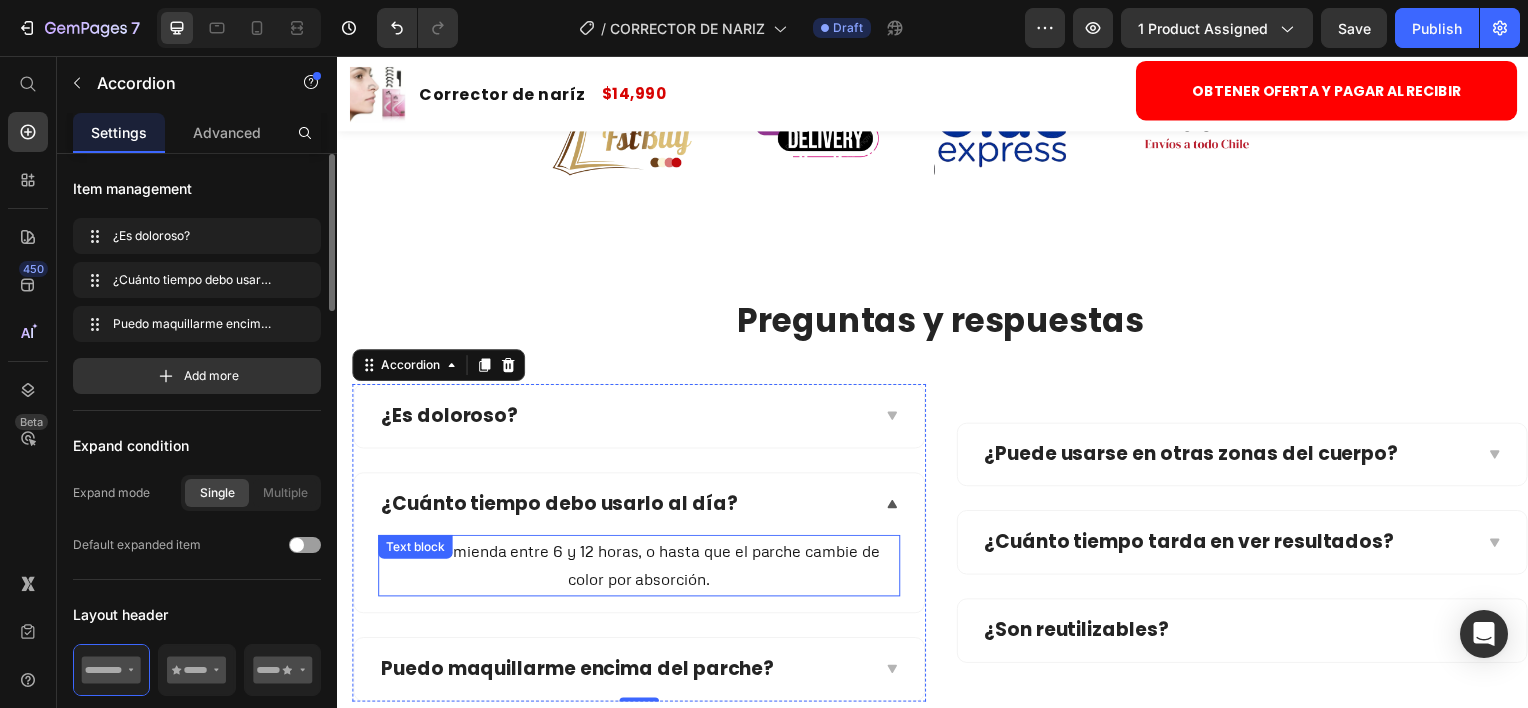 click on "Se recomienda entre 6 y 12 horas, o hasta que el parche cambie de color por absorción." at bounding box center [641, 569] 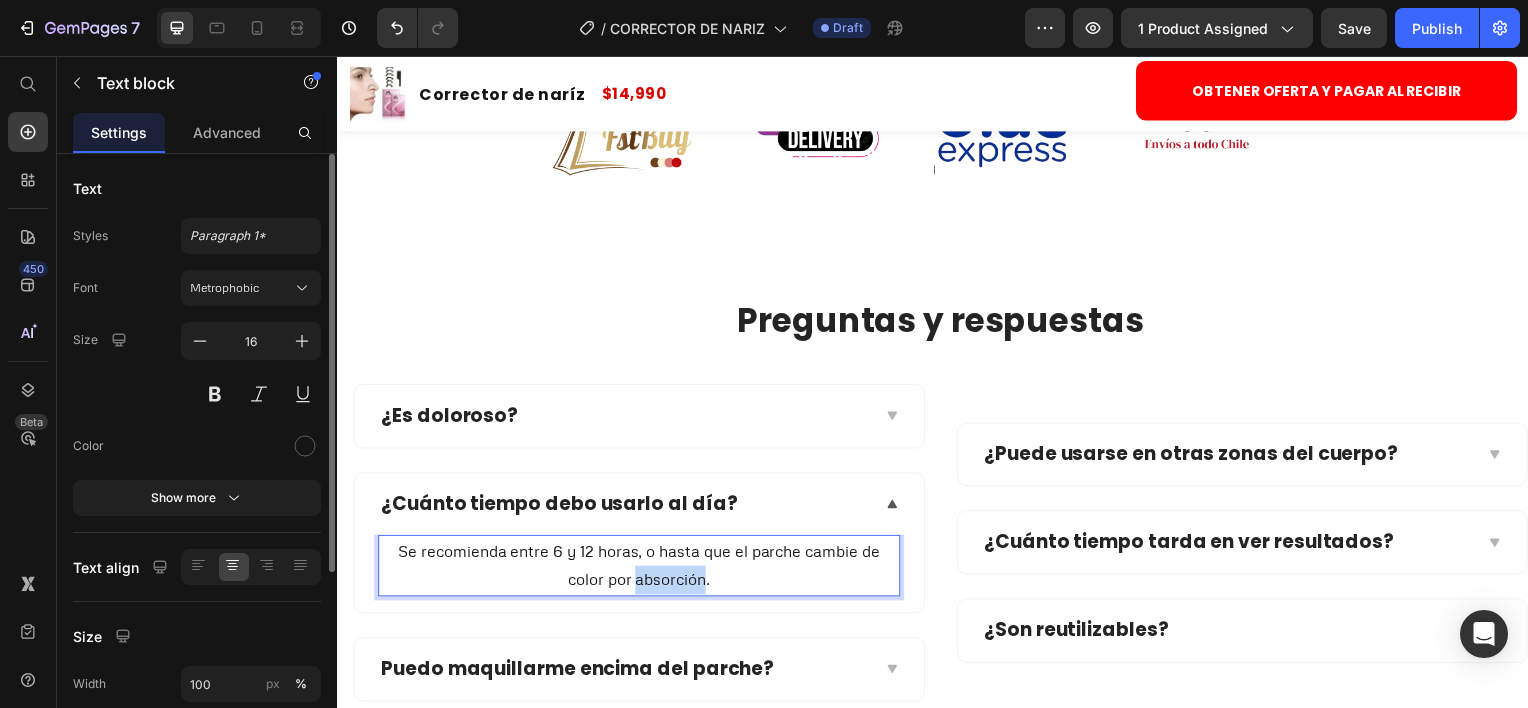 click on "Se recomienda entre 6 y 12 horas, o hasta que el parche cambie de color por absorción." at bounding box center [641, 569] 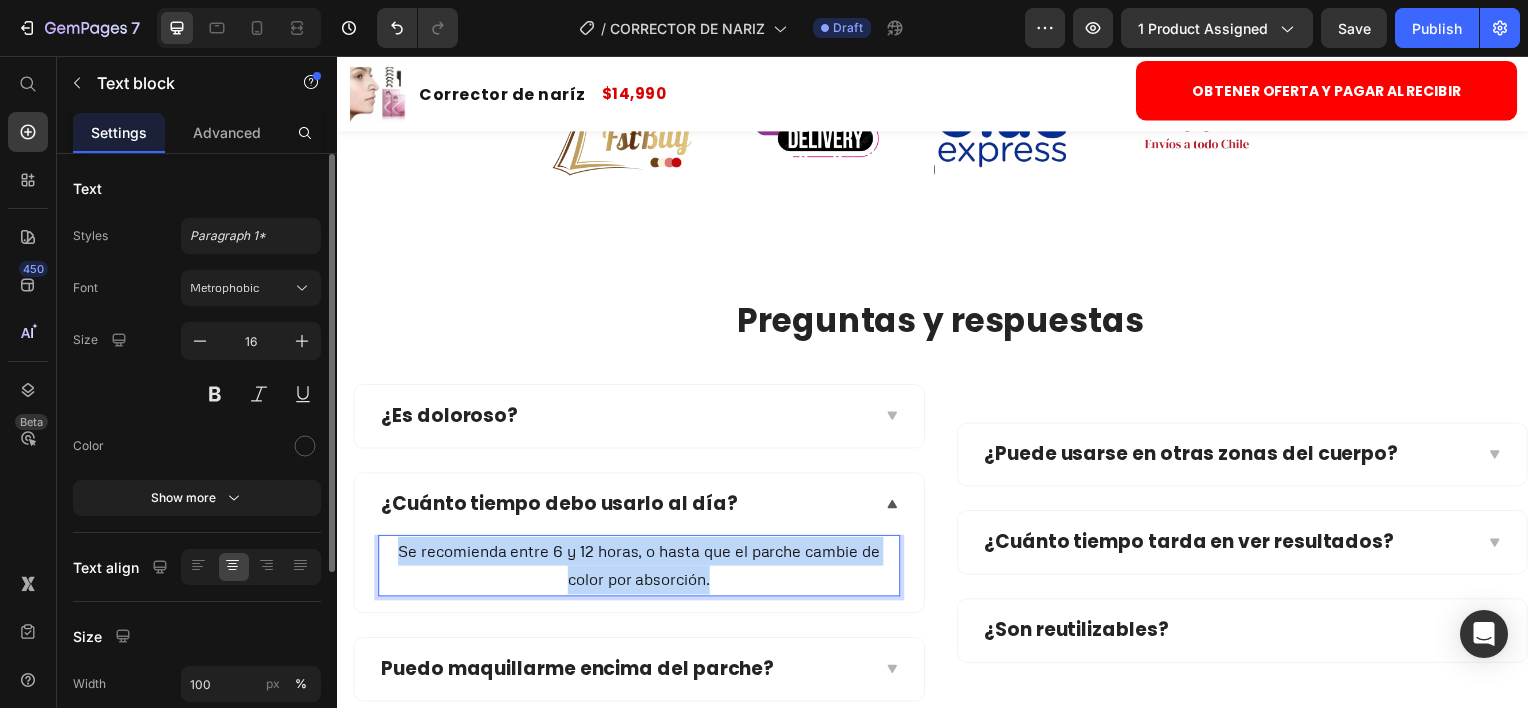 click on "Se recomienda entre 6 y 12 horas, o hasta que el parche cambie de color por absorción." at bounding box center [641, 569] 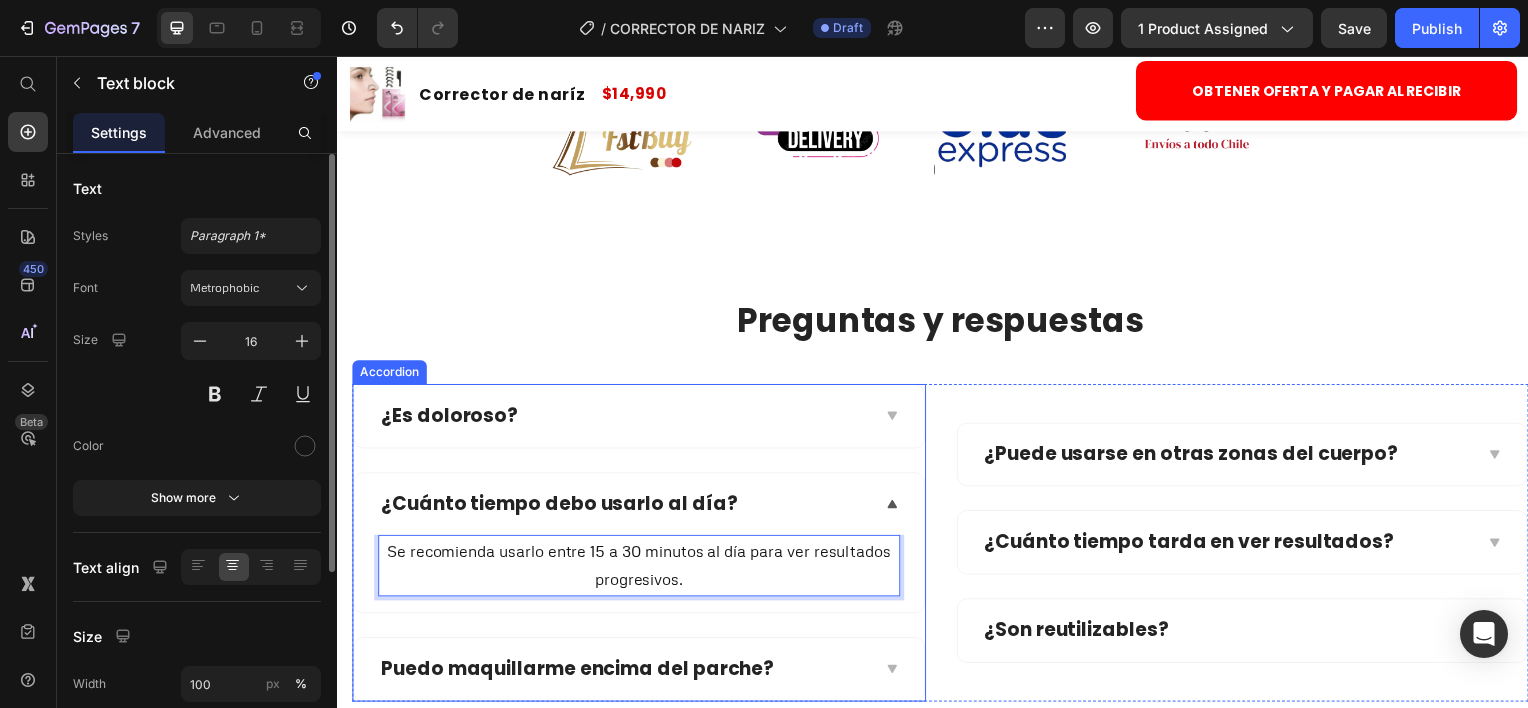 click on "Puedo maquillarme encima del parche?" at bounding box center [579, 672] 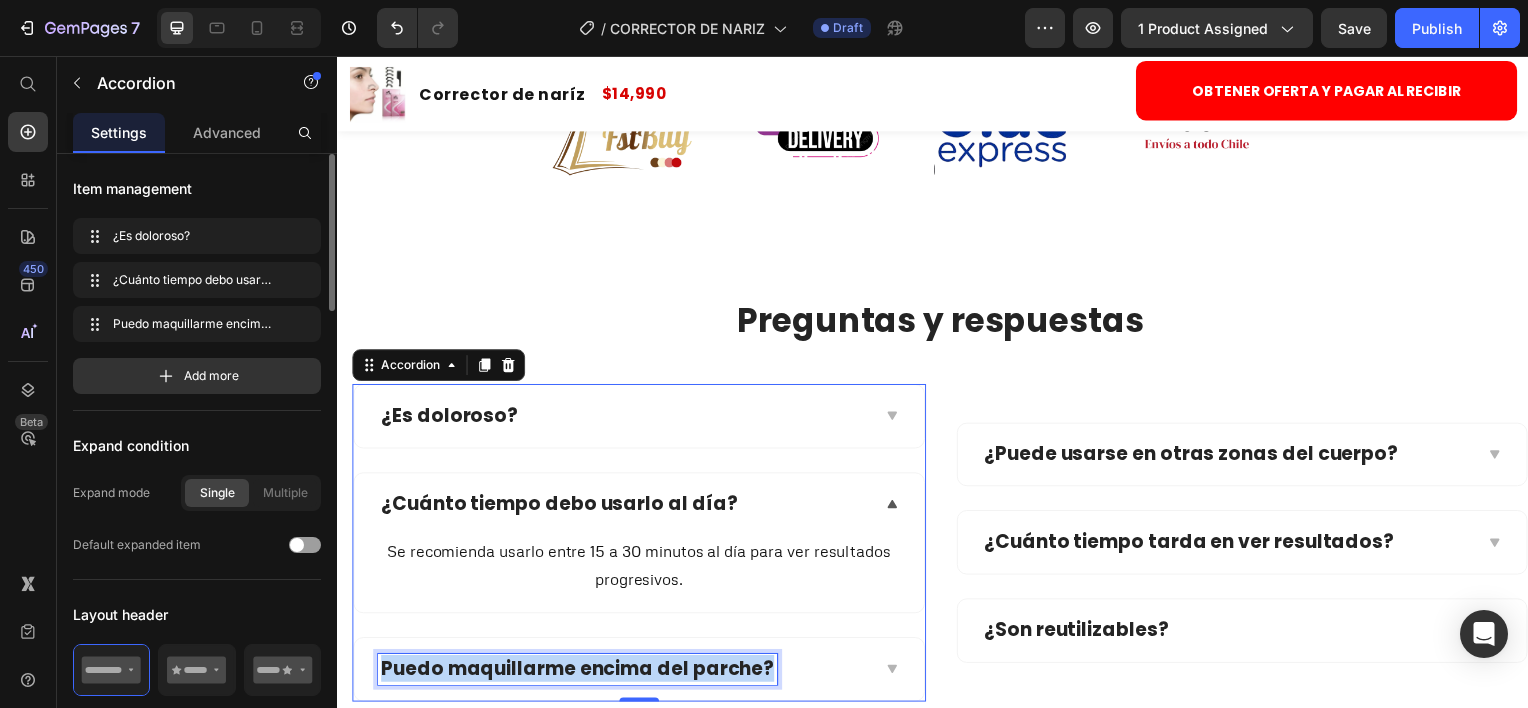 click on "Puedo maquillarme encima del parche?" at bounding box center [579, 672] 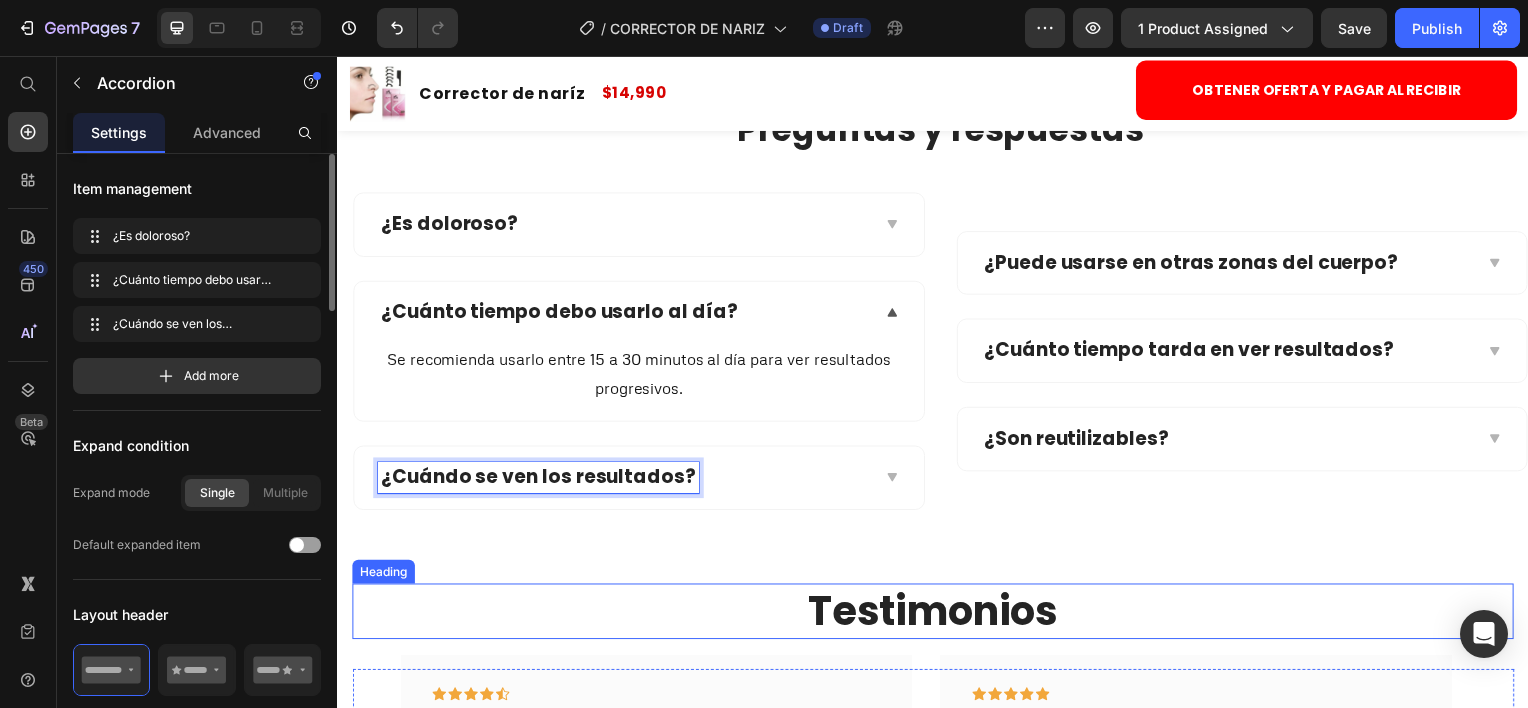 scroll, scrollTop: 4340, scrollLeft: 0, axis: vertical 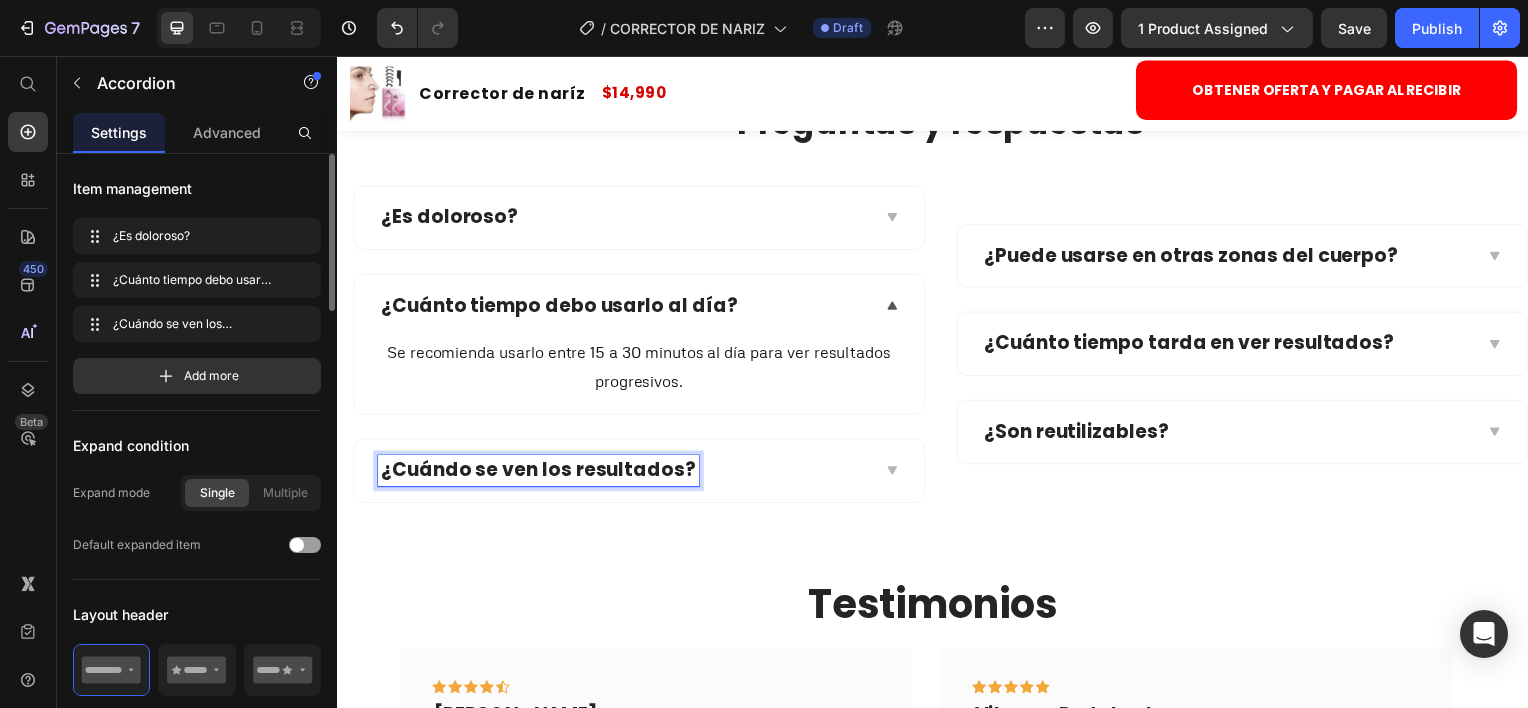 click on "¿Cuándo se ven los resultados?" at bounding box center [625, 473] 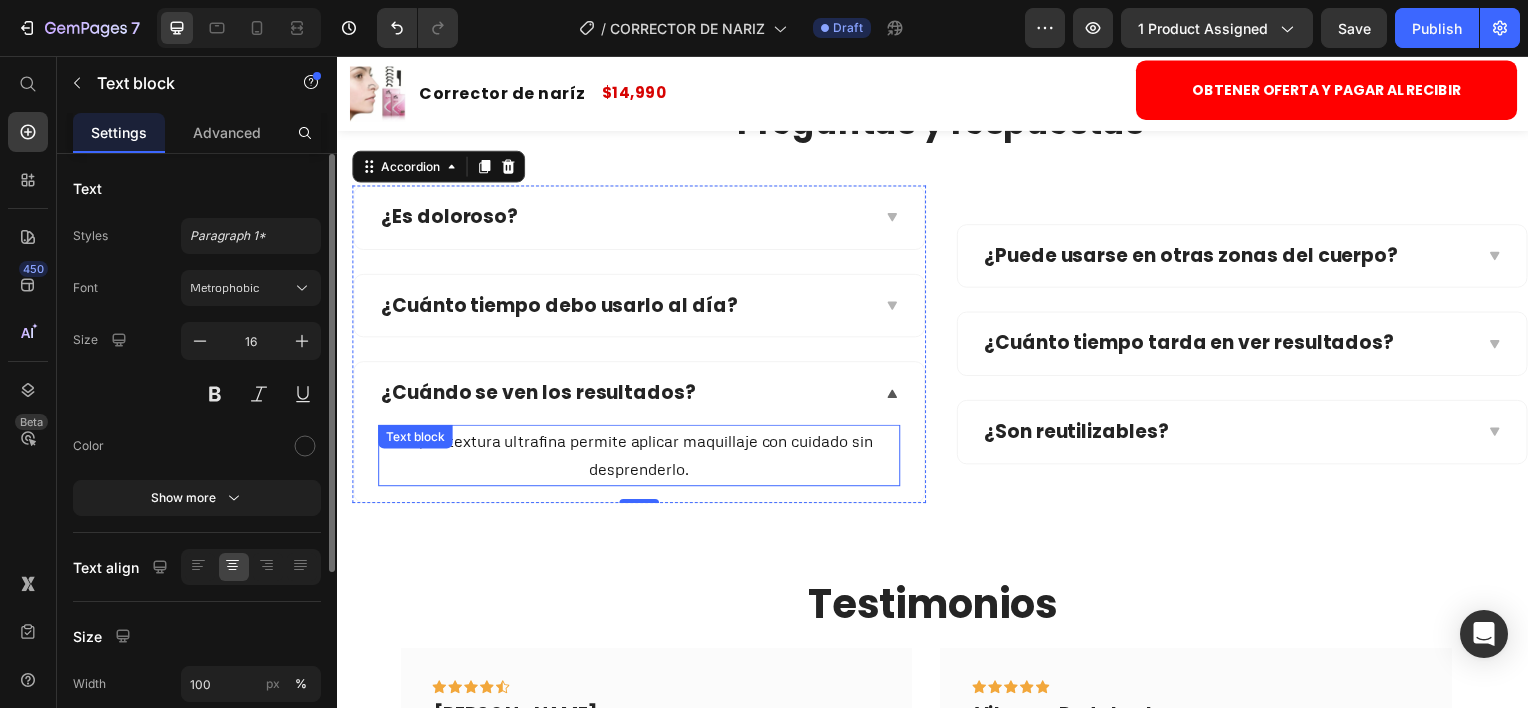 click on "Sí, su textura ultrafina permite aplicar maquillaje con cuidado sin desprenderlo." at bounding box center [641, 458] 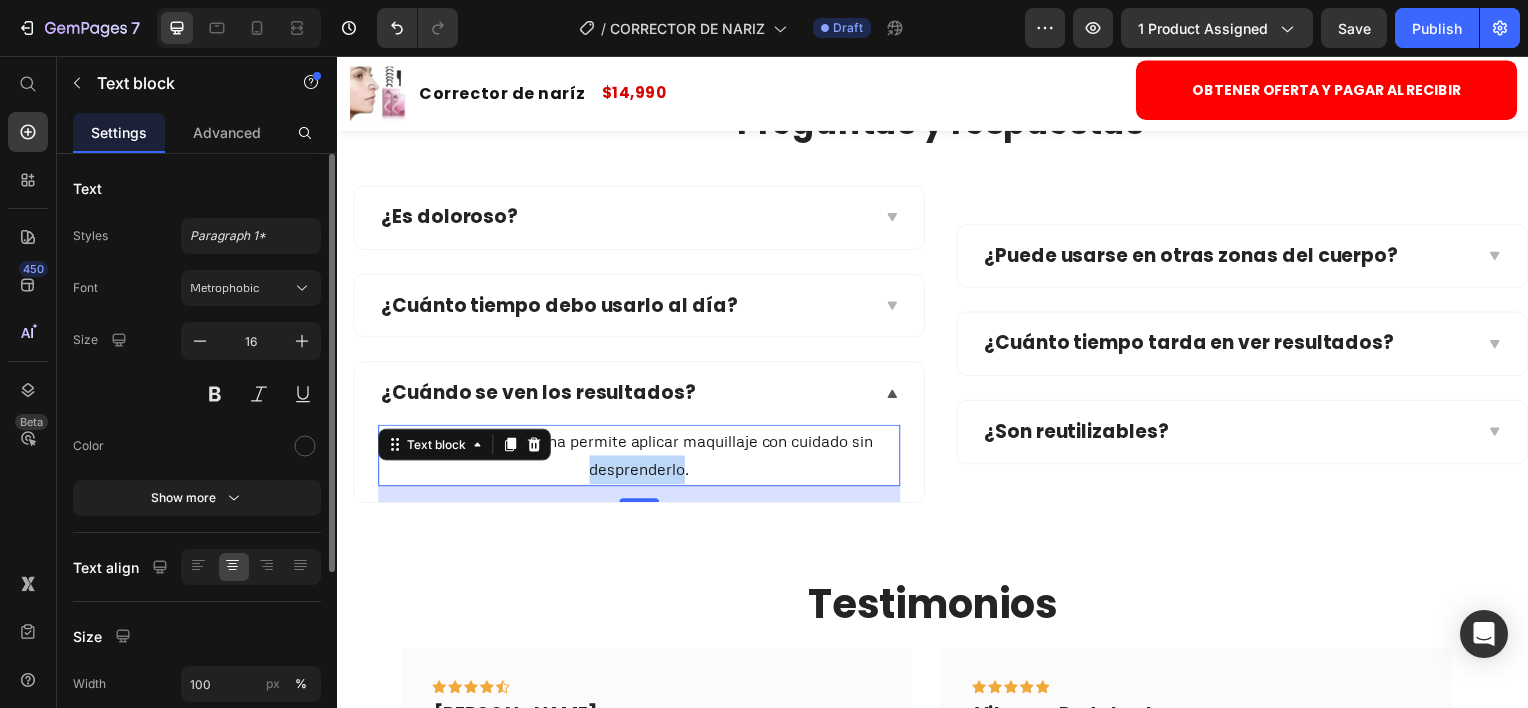 click on "Sí, su textura ultrafina permite aplicar maquillaje con cuidado sin desprenderlo." at bounding box center [641, 458] 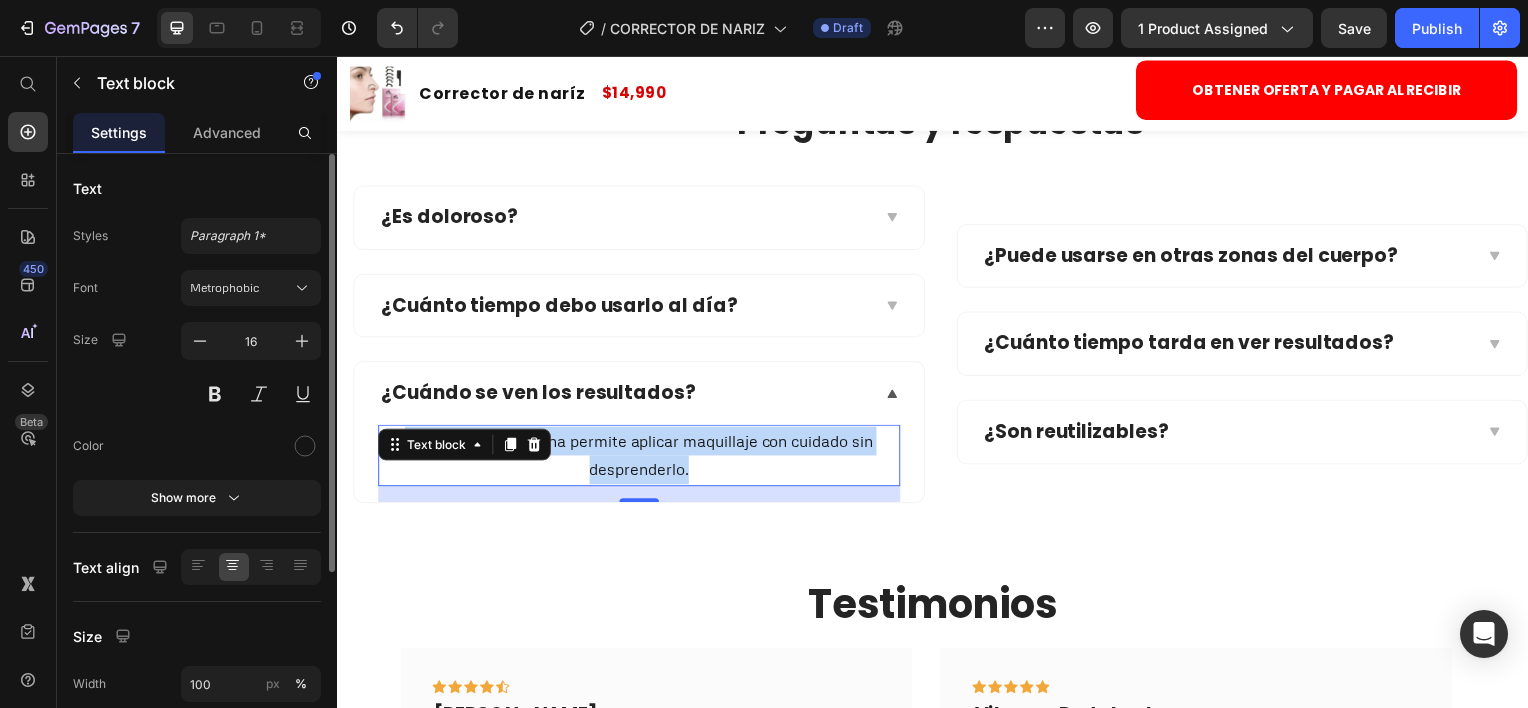click on "Sí, su textura ultrafina permite aplicar maquillaje con cuidado sin desprenderlo." at bounding box center (641, 458) 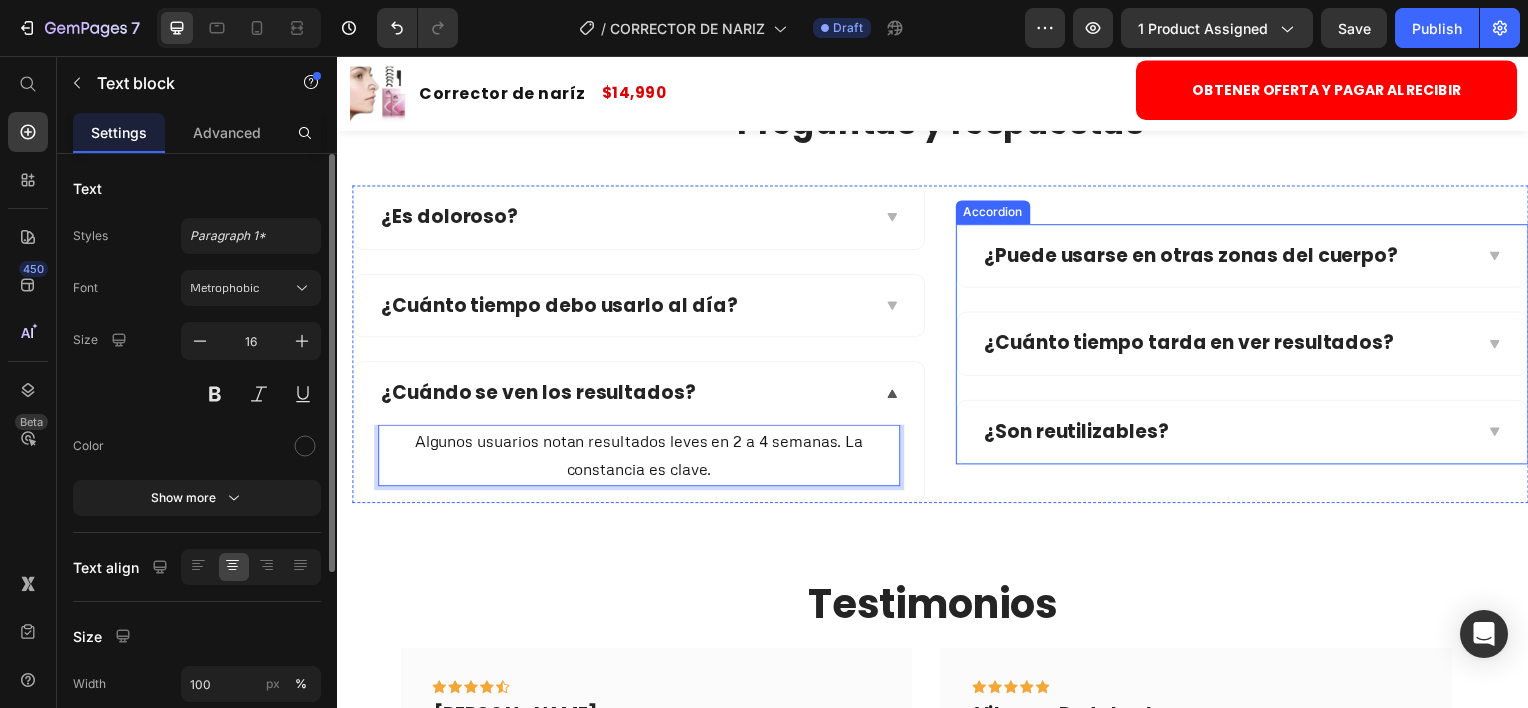 click on "¿Puede usarse en otras zonas del cuerpo?" at bounding box center [1197, 257] 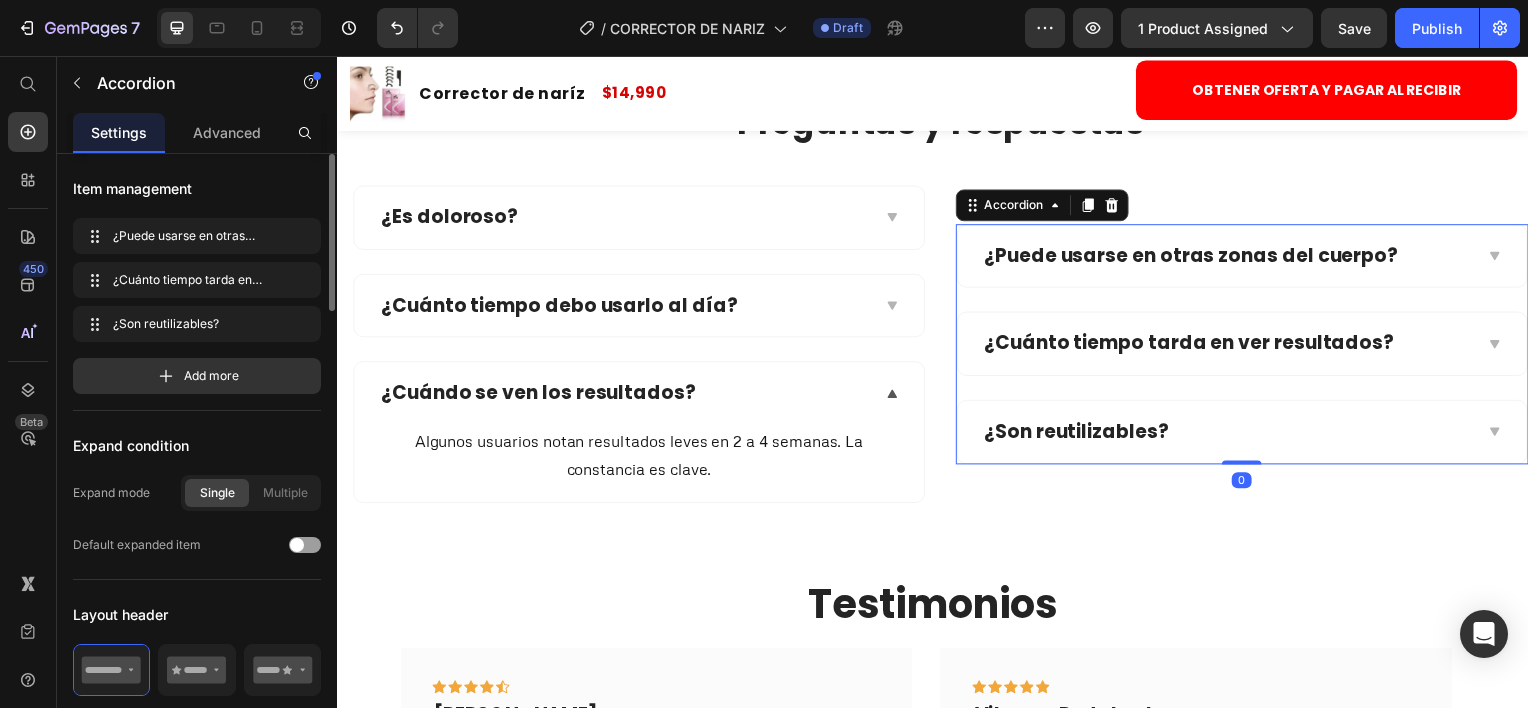 click on "¿Puede usarse en otras zonas del cuerpo?" at bounding box center [1197, 257] 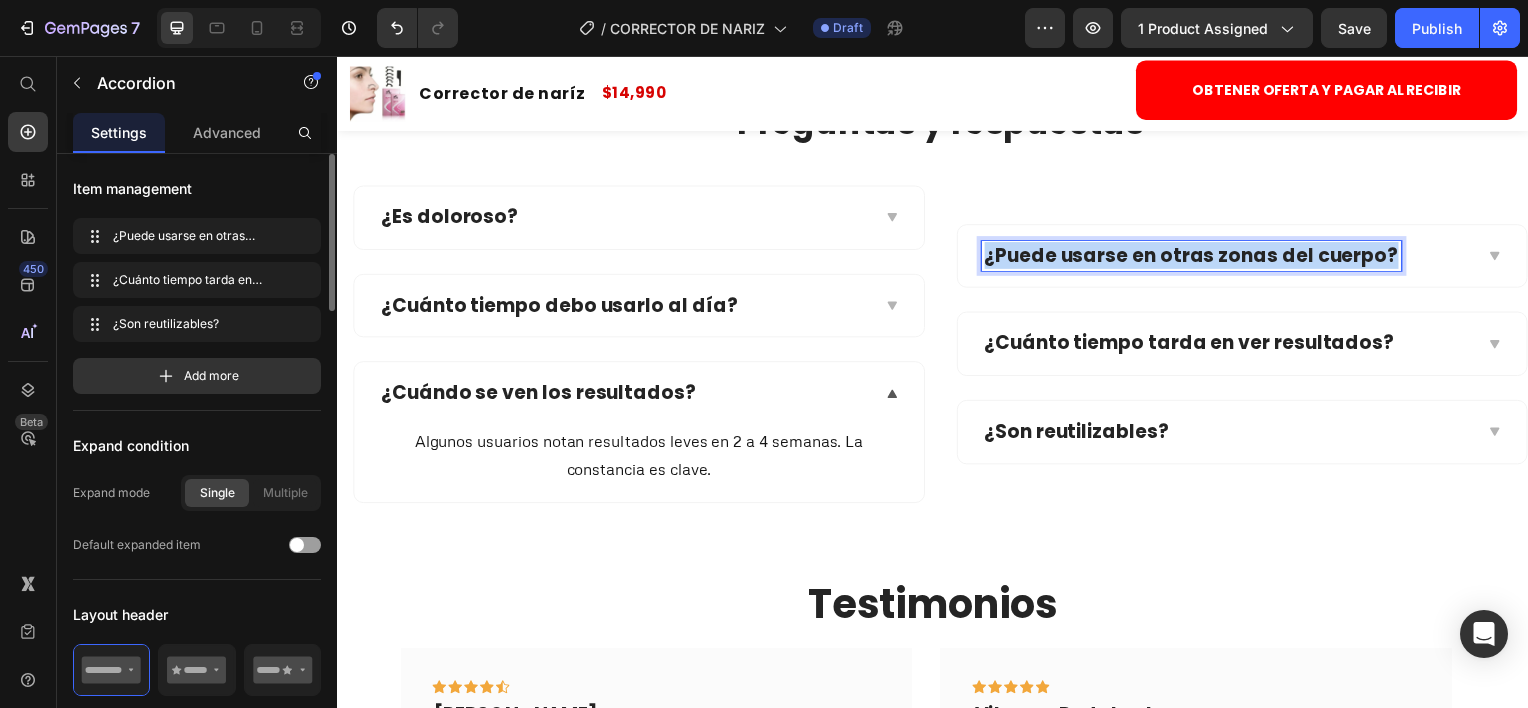 click on "¿Puede usarse en otras zonas del cuerpo?" at bounding box center [1197, 257] 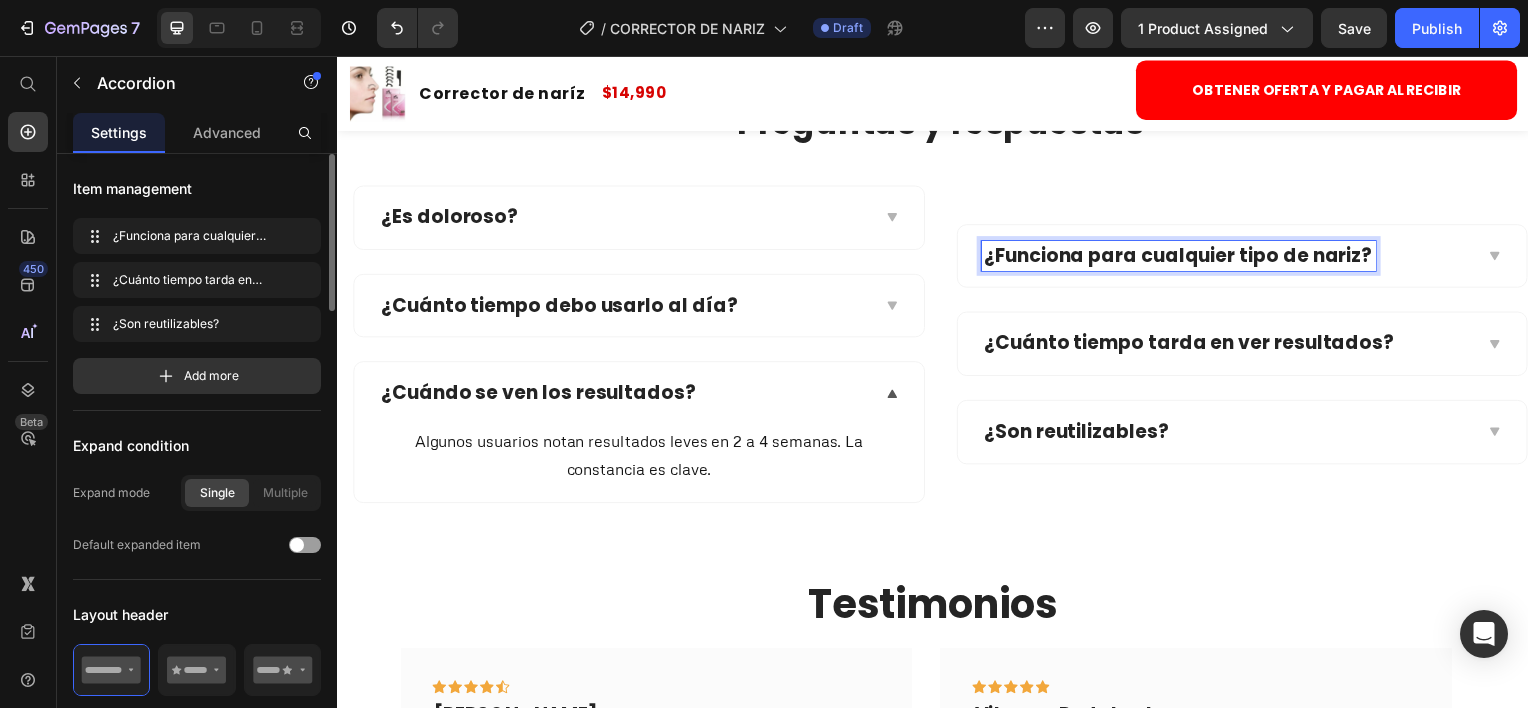 click on "¿Funciona para cualquier tipo de nariz?" at bounding box center (1233, 257) 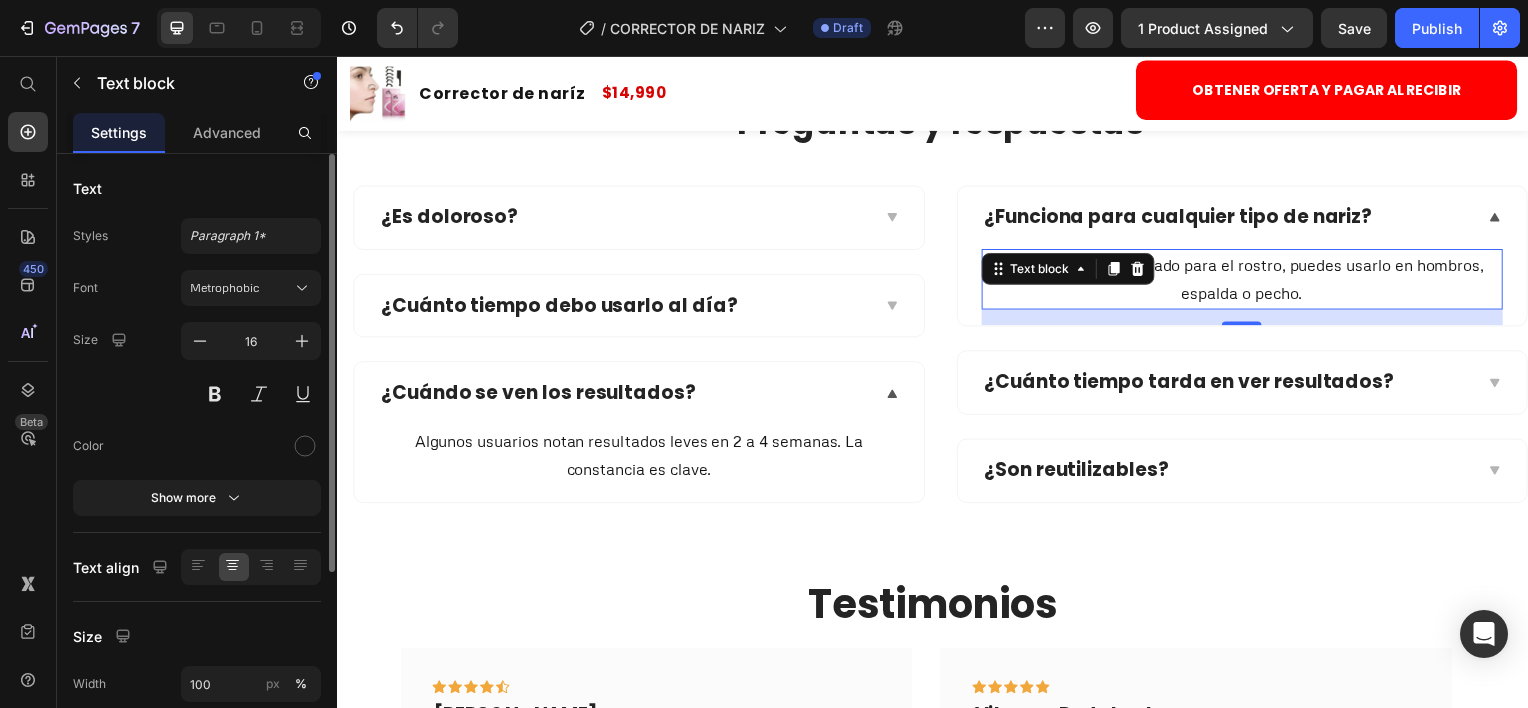 click on "Sí, aunque está diseñado para el rostro, puedes usarlo en hombros, espalda o pecho." at bounding box center (1249, 281) 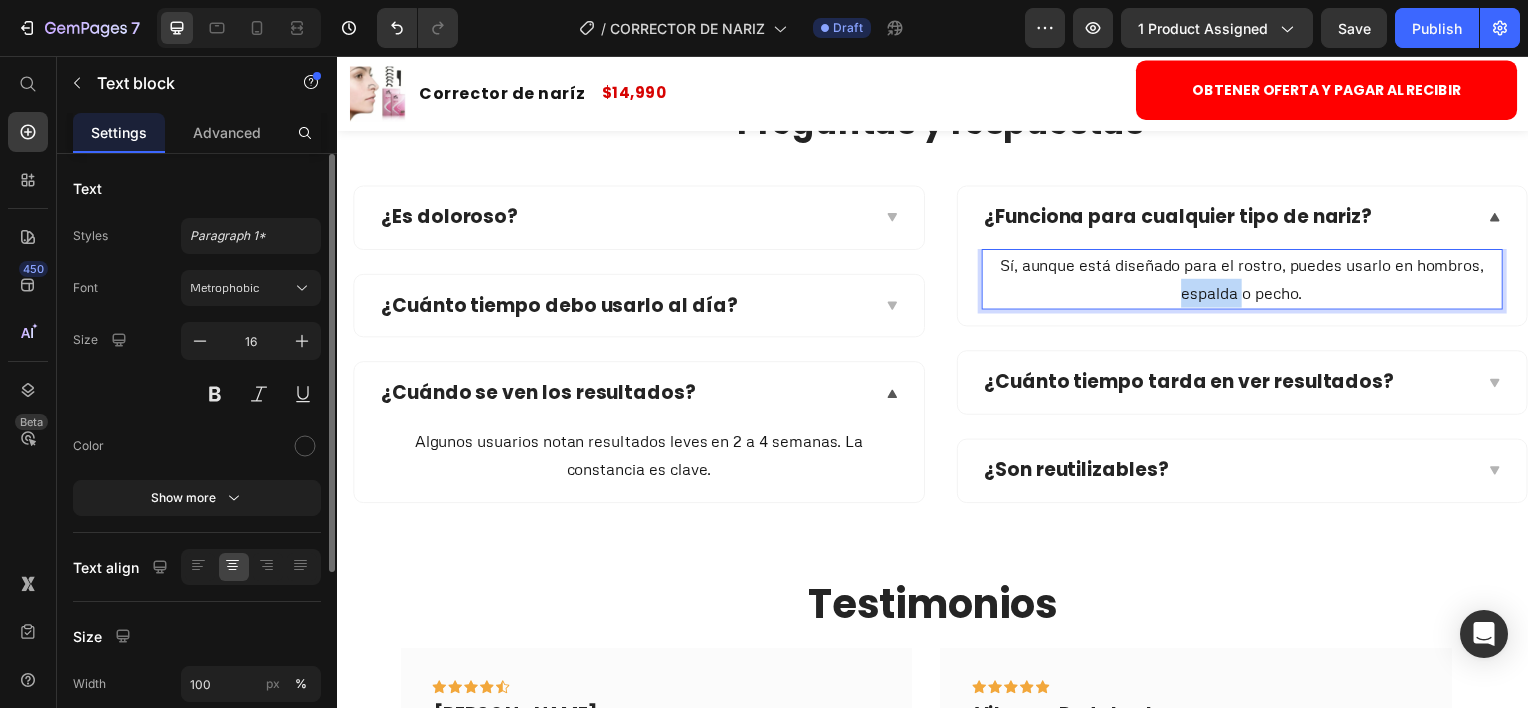 click on "Sí, aunque está diseñado para el rostro, puedes usarlo en hombros, espalda o pecho." at bounding box center [1249, 281] 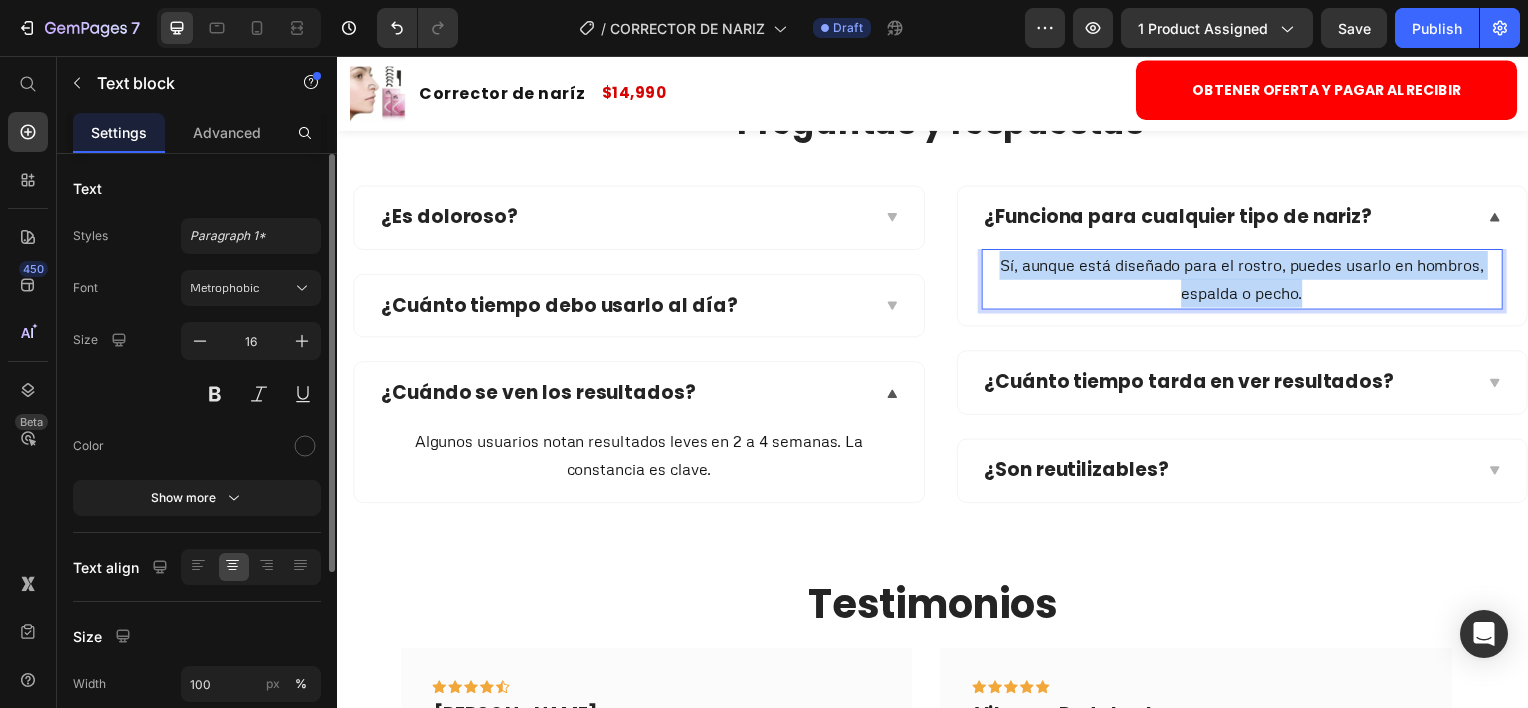click on "Sí, aunque está diseñado para el rostro, puedes usarlo en hombros, espalda o pecho." at bounding box center [1249, 281] 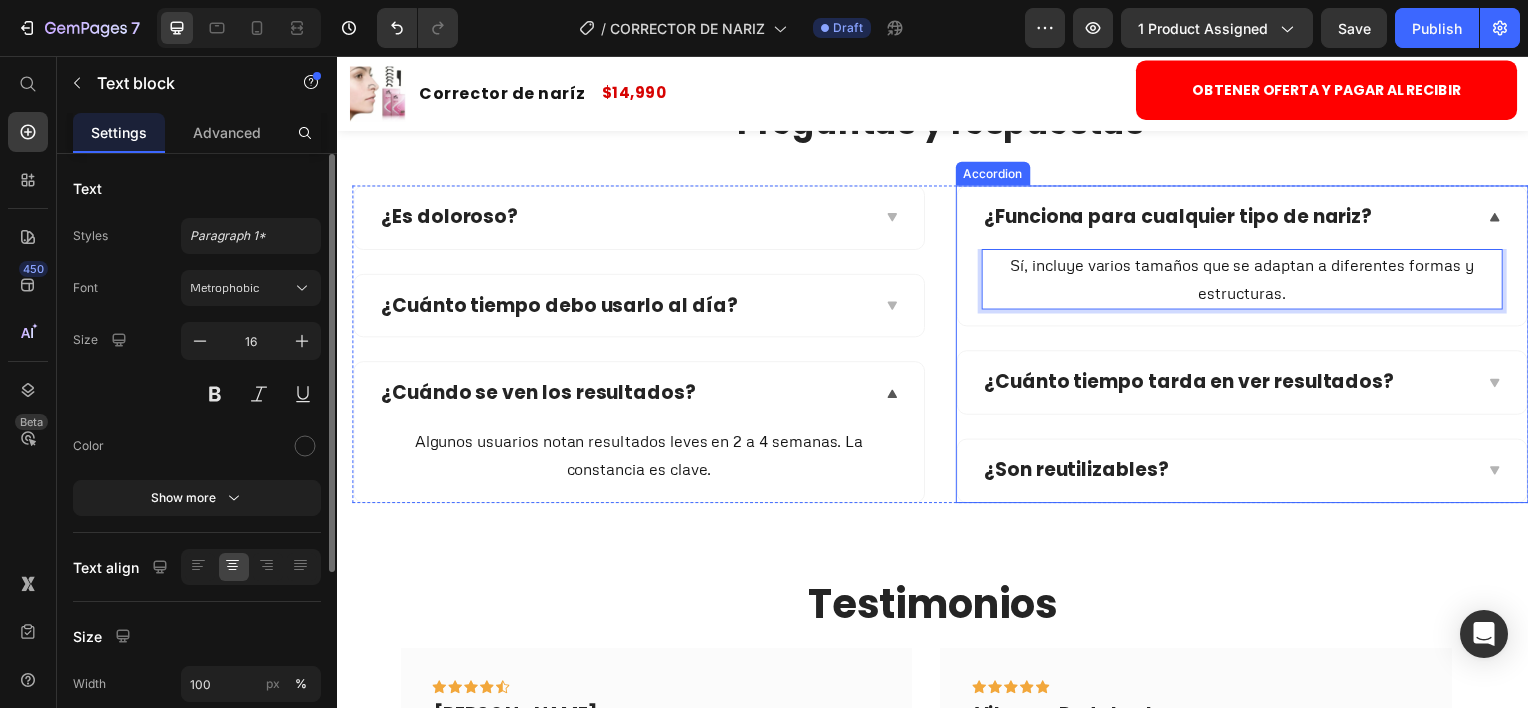 click on "¿Cuánto tiempo tarda en ver resultados?" at bounding box center (1195, 384) 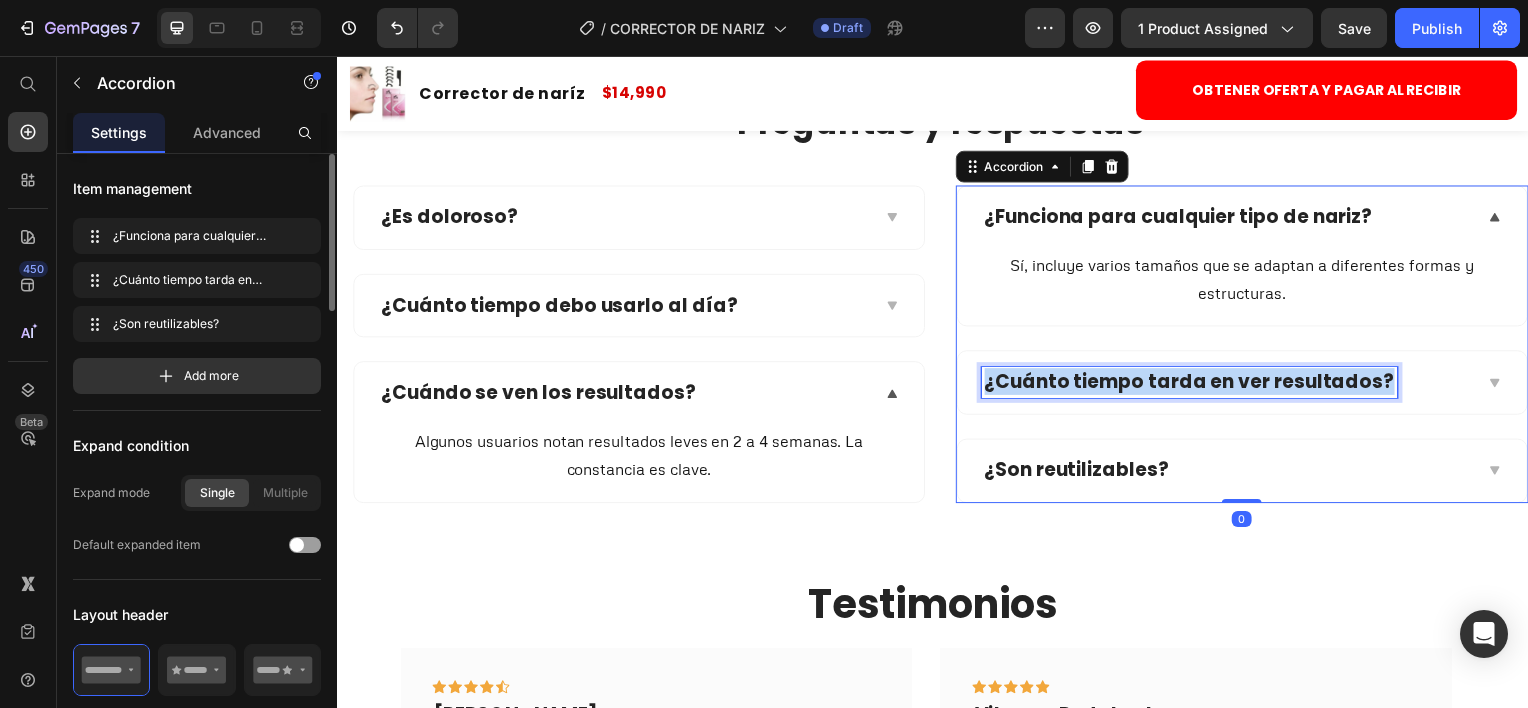 click on "¿Cuánto tiempo tarda en ver resultados?" at bounding box center (1195, 384) 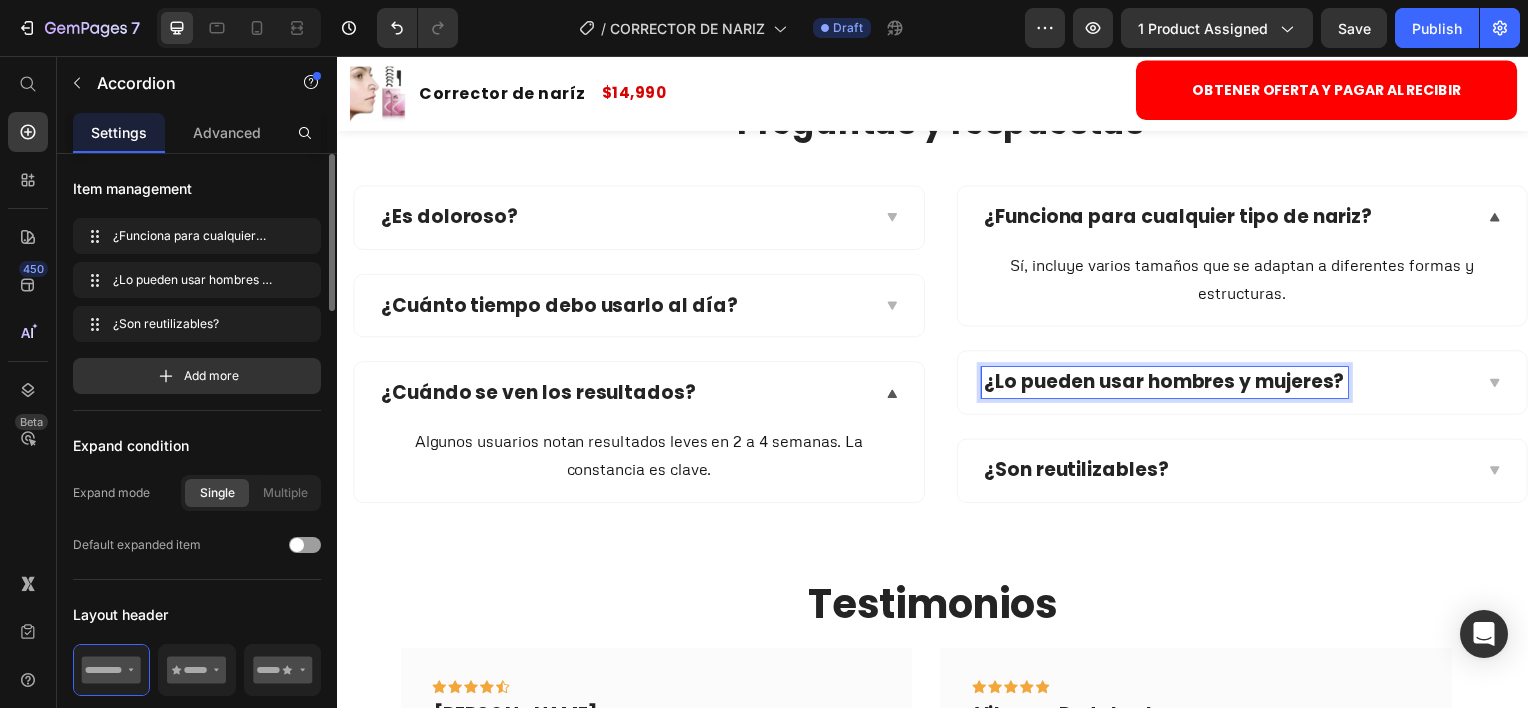 click on "¿Lo pueden usar hombres y mujeres?" at bounding box center (1233, 384) 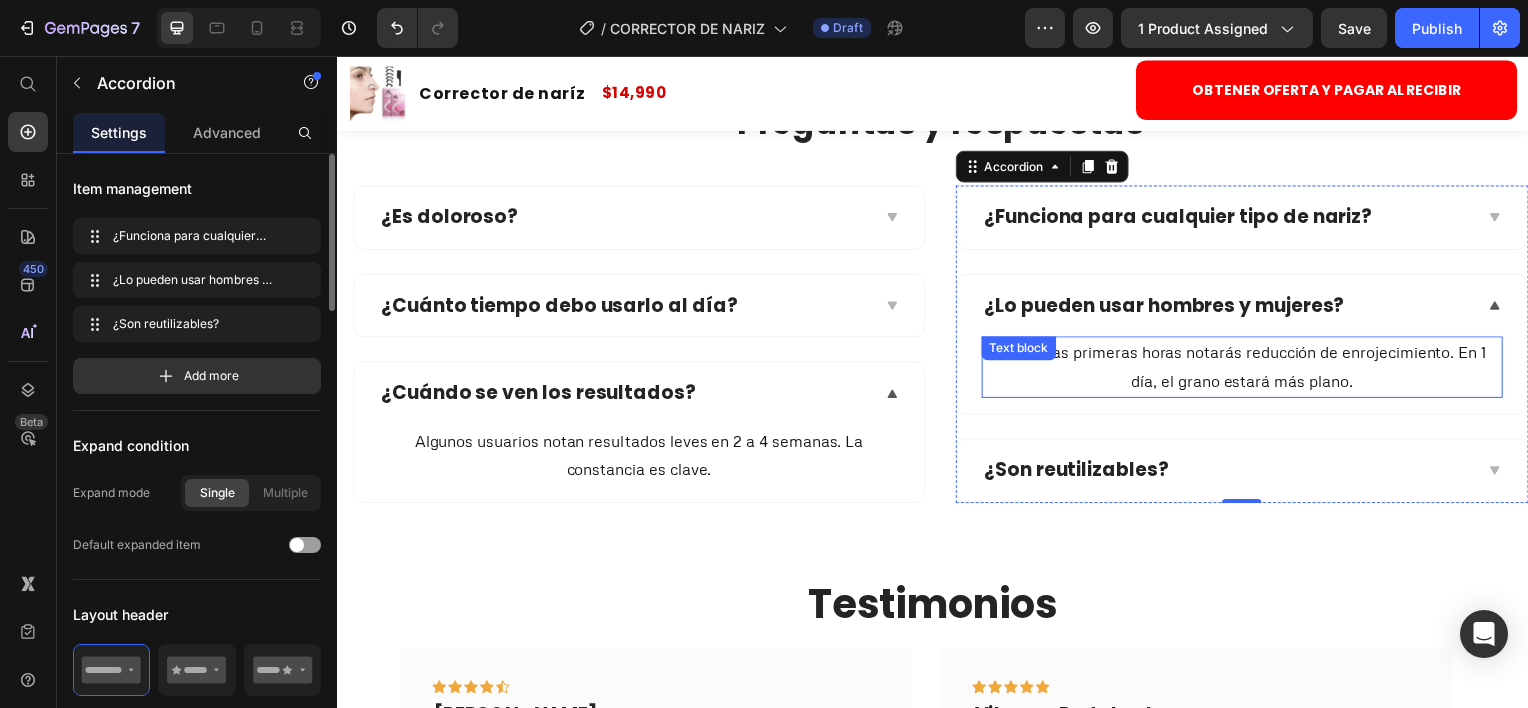 click on "Desde las primeras horas notarás reducción de enrojecimiento. En 1 día, el grano estará más plano." at bounding box center [1249, 369] 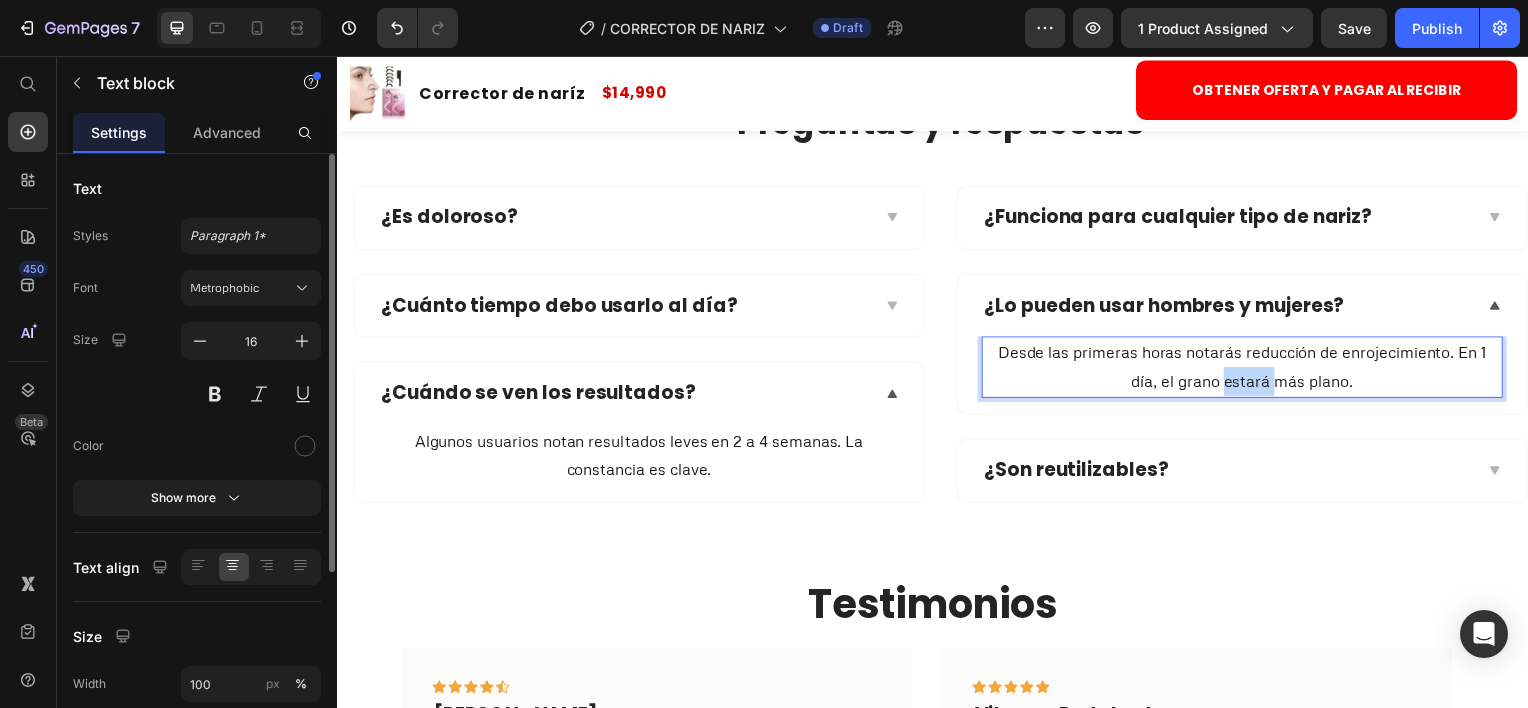 click on "Desde las primeras horas notarás reducción de enrojecimiento. En 1 día, el grano estará más plano." at bounding box center (1249, 369) 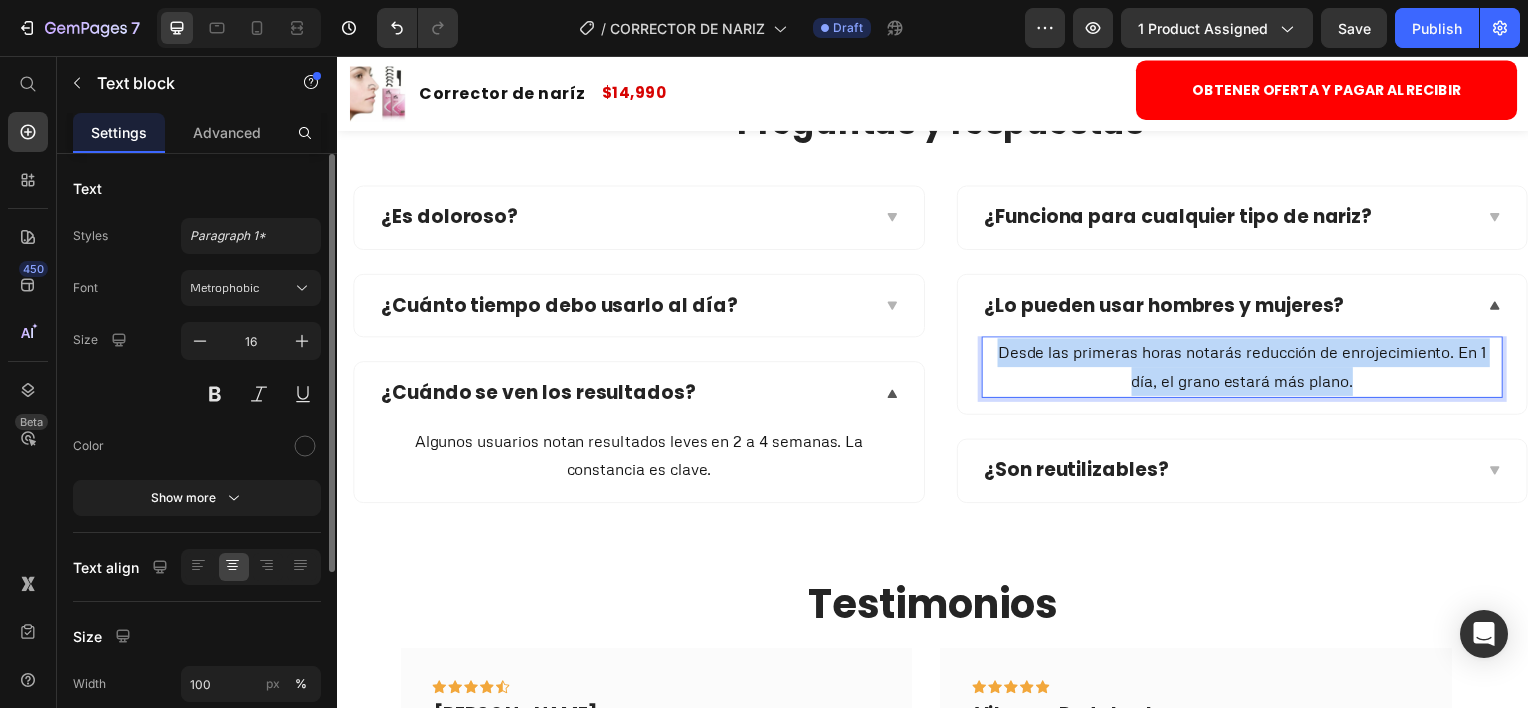 click on "Desde las primeras horas notarás reducción de enrojecimiento. En 1 día, el grano estará más plano." at bounding box center [1249, 369] 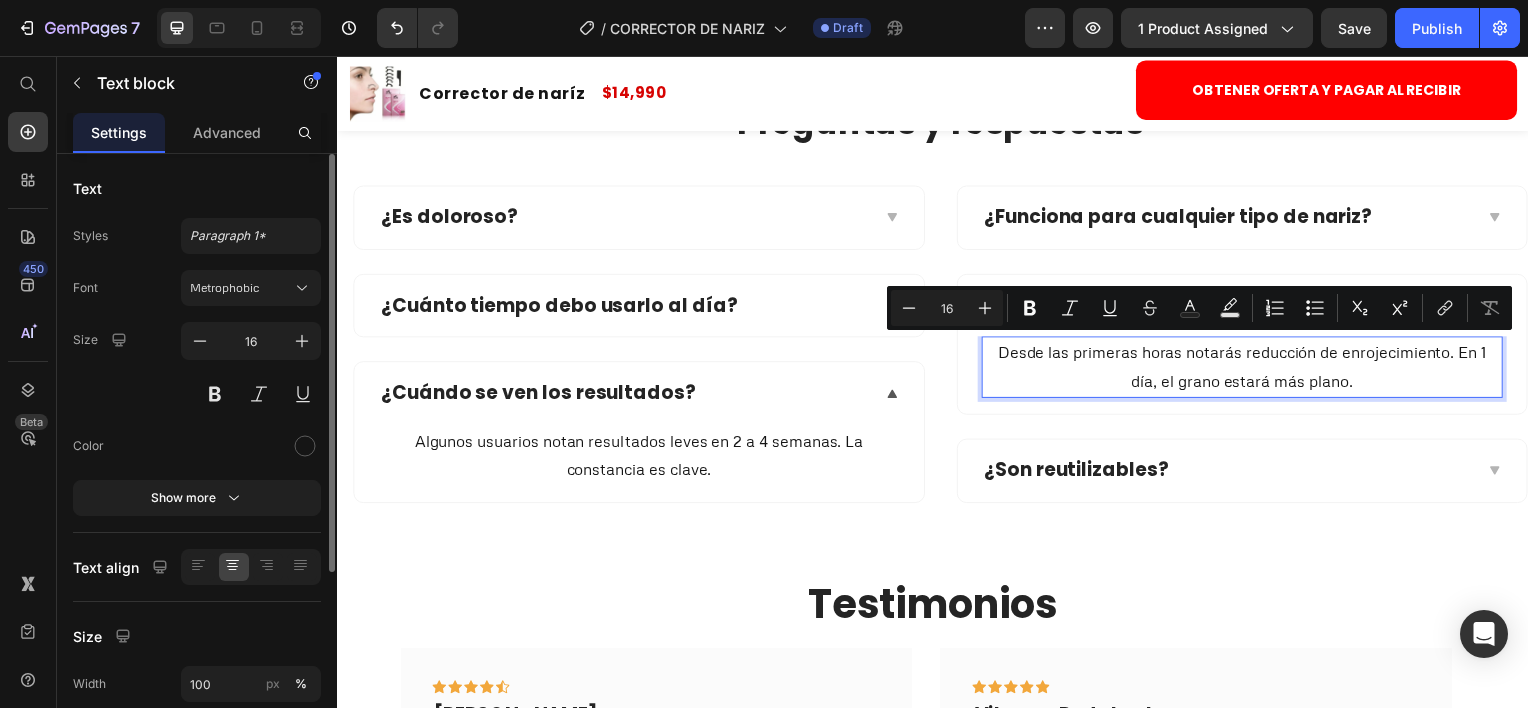 scroll, scrollTop: 4354, scrollLeft: 0, axis: vertical 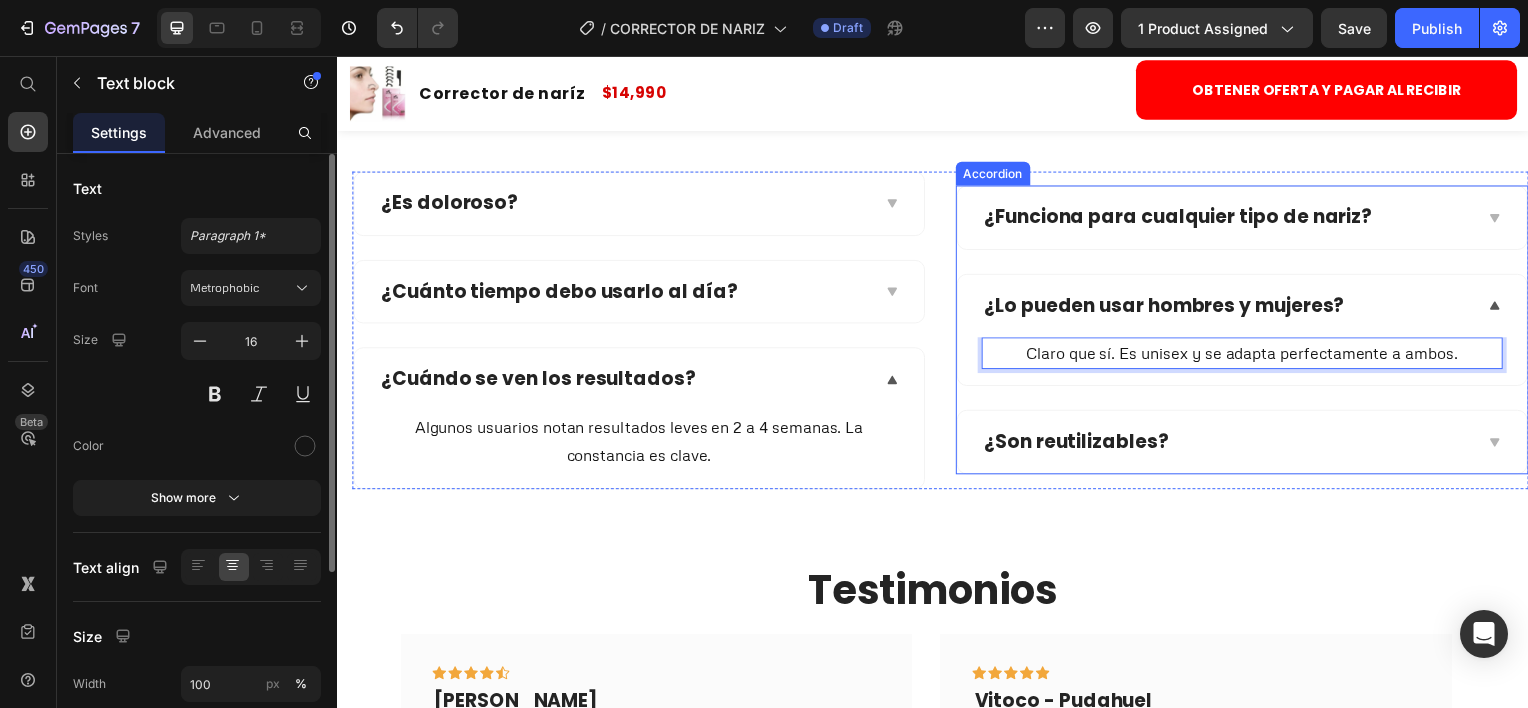click on "¿Son reutilizables?" at bounding box center (1082, 443) 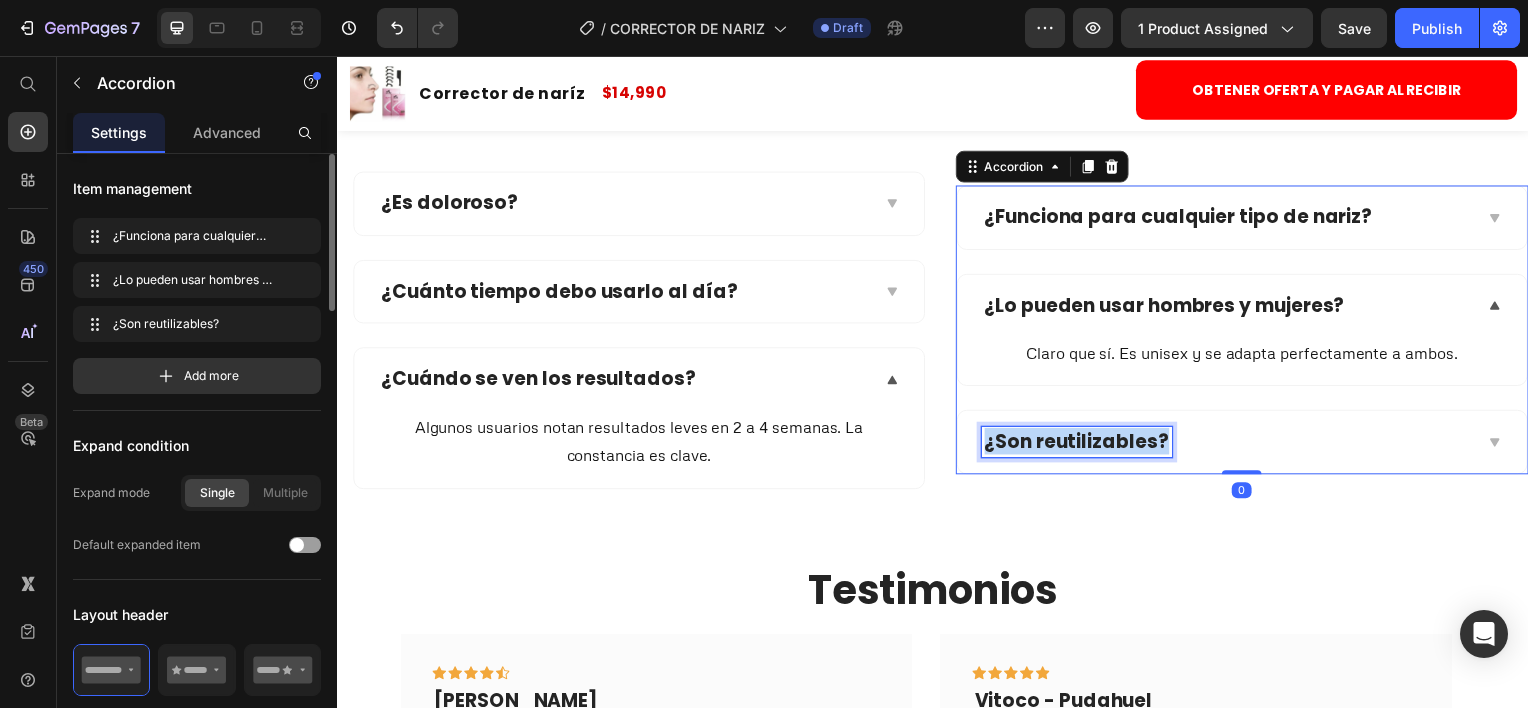 click on "¿Son reutilizables?" at bounding box center (1082, 443) 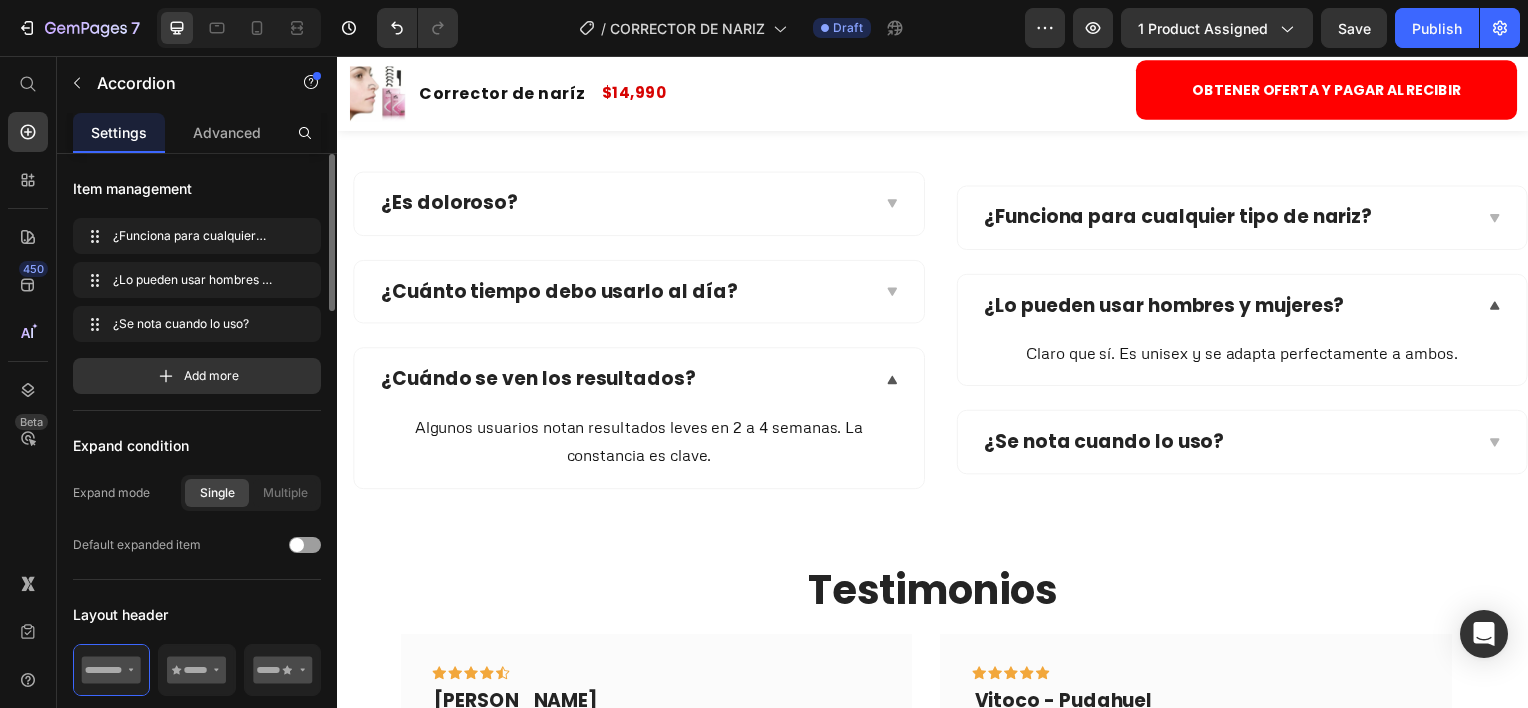 click on "¿Se nota cuando lo uso?" at bounding box center [1233, 444] 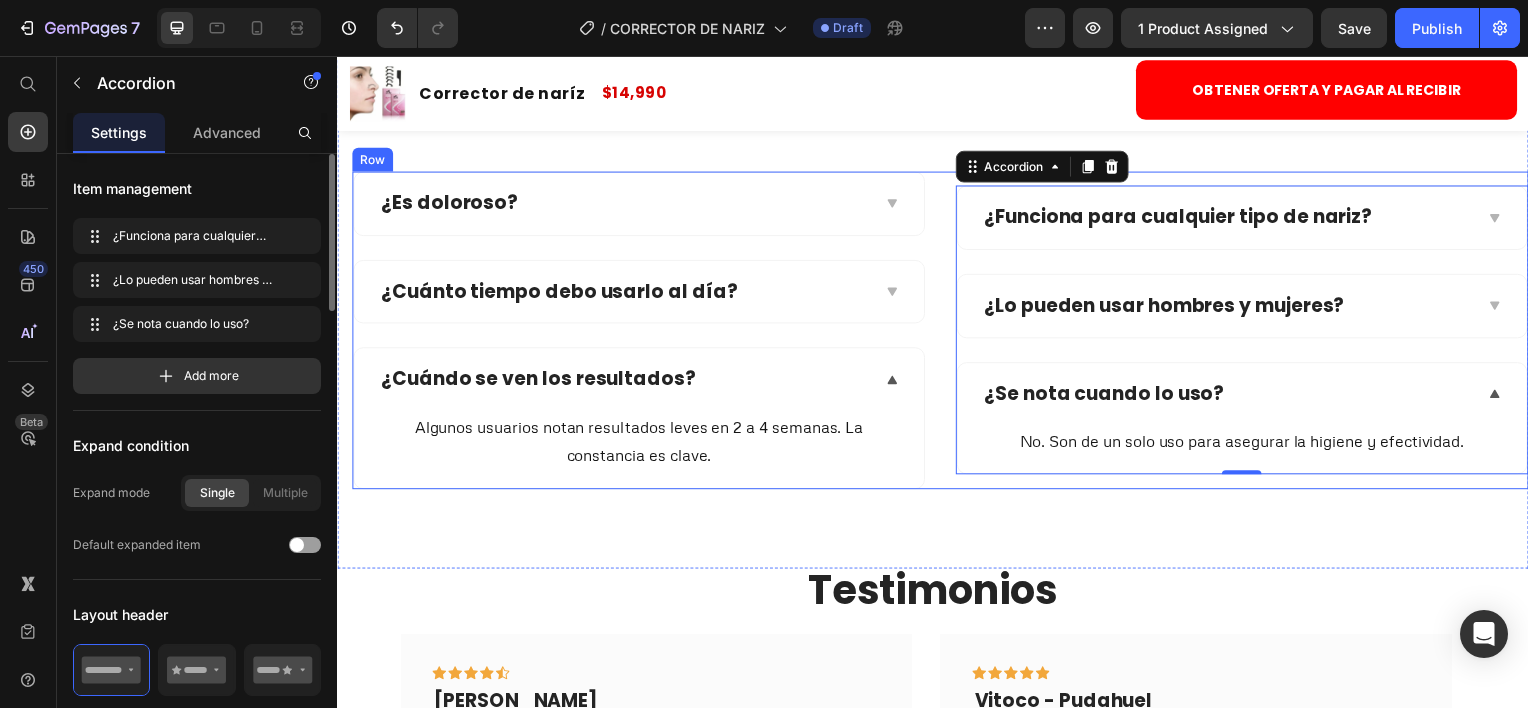 click on "No. Son de un solo uso para asegurar la higiene y efectividad." at bounding box center [1249, 443] 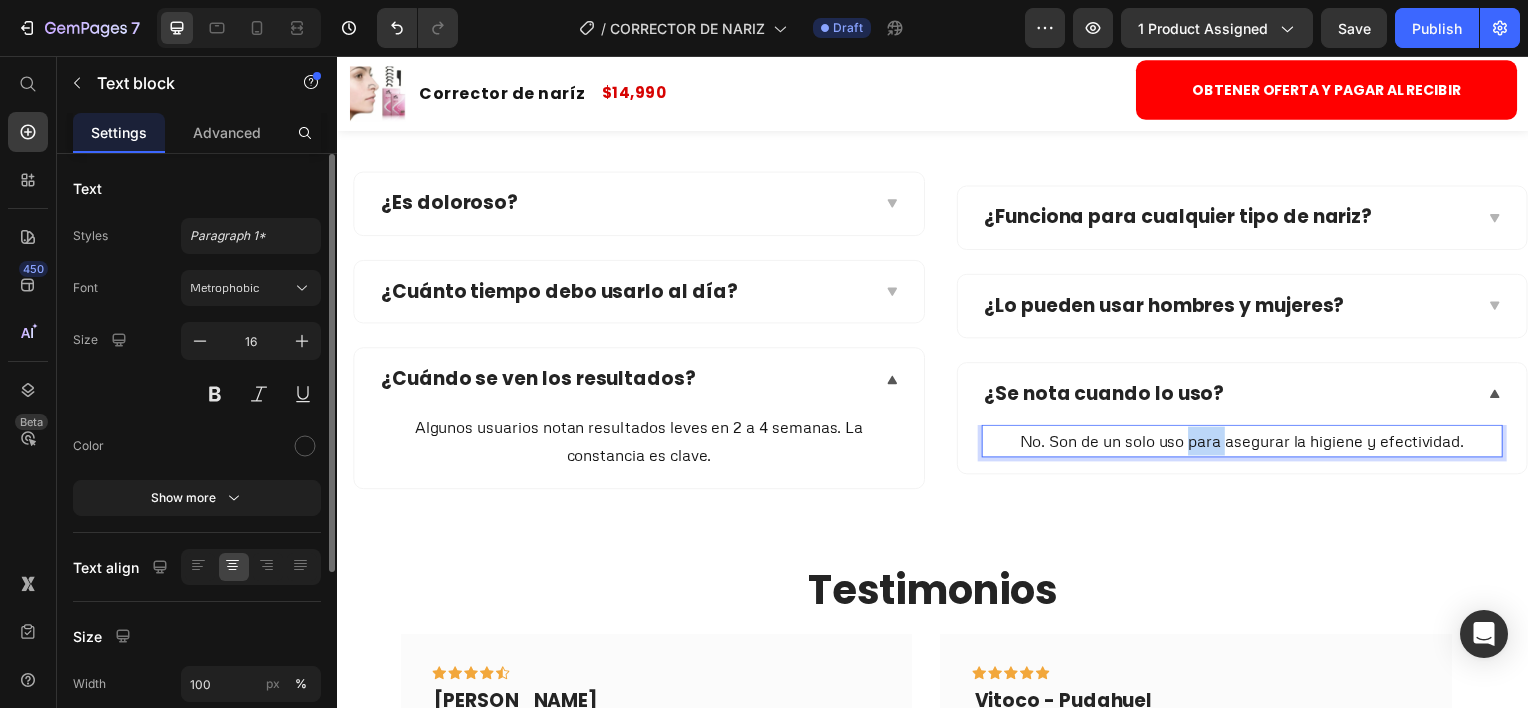 click on "No. Son de un solo uso para asegurar la higiene y efectividad." at bounding box center [1249, 443] 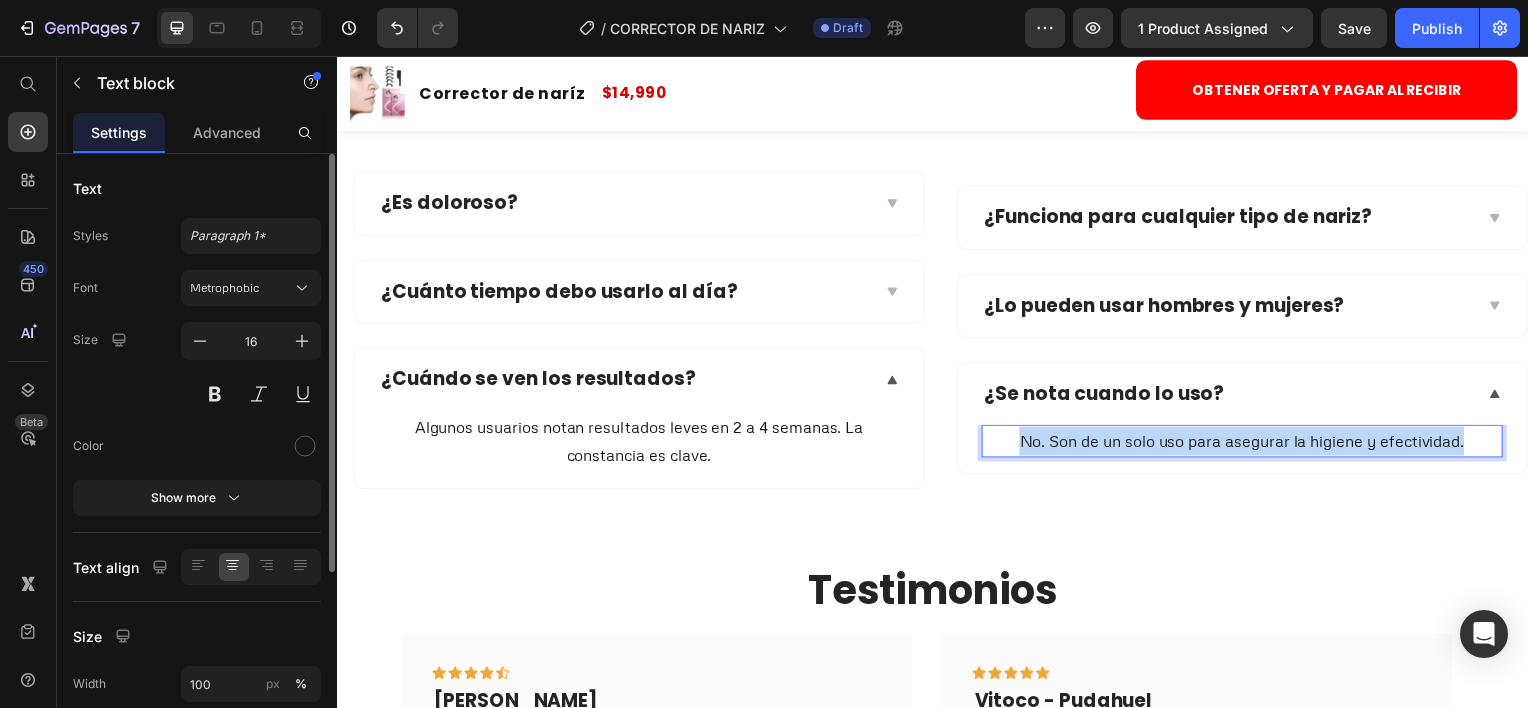 click on "No. Son de un solo uso para asegurar la higiene y efectividad." at bounding box center [1249, 443] 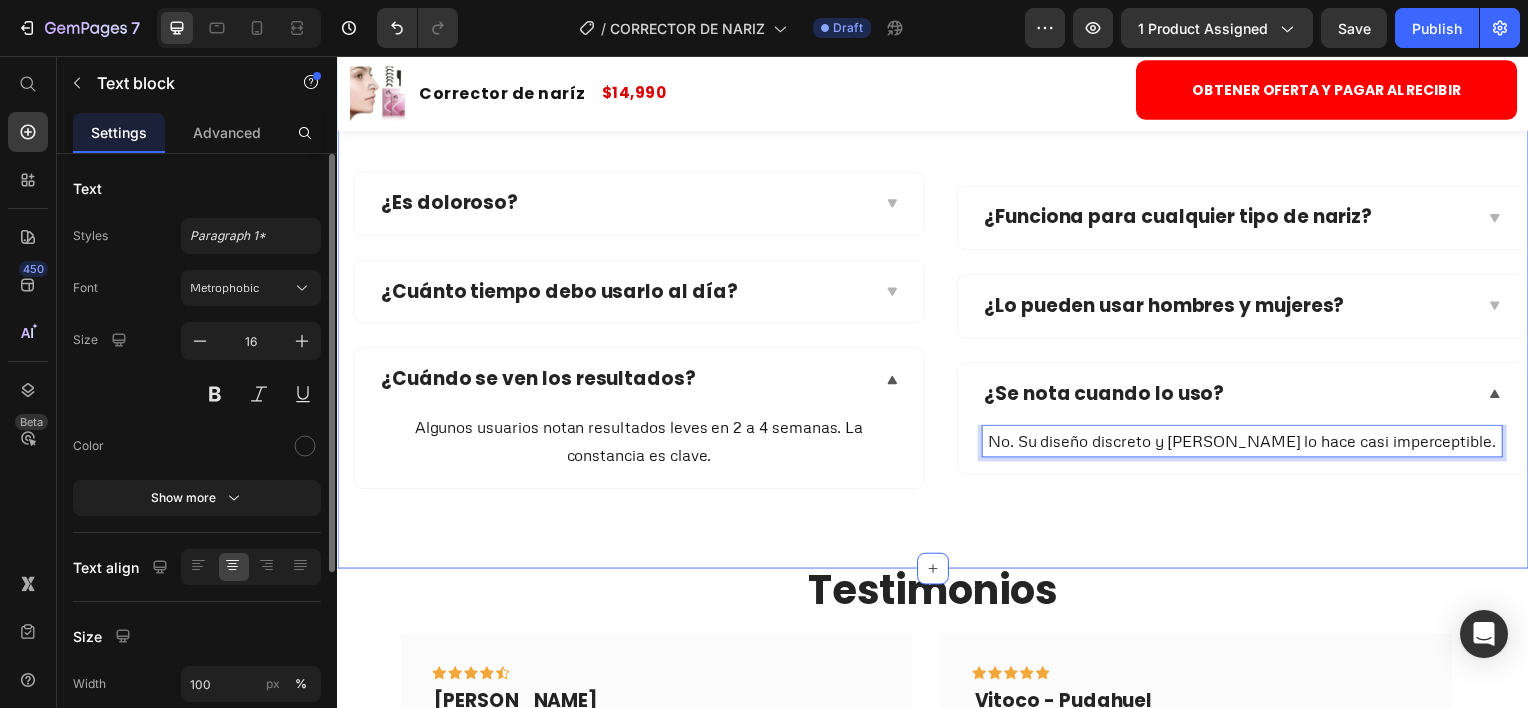 scroll, scrollTop: 4754, scrollLeft: 0, axis: vertical 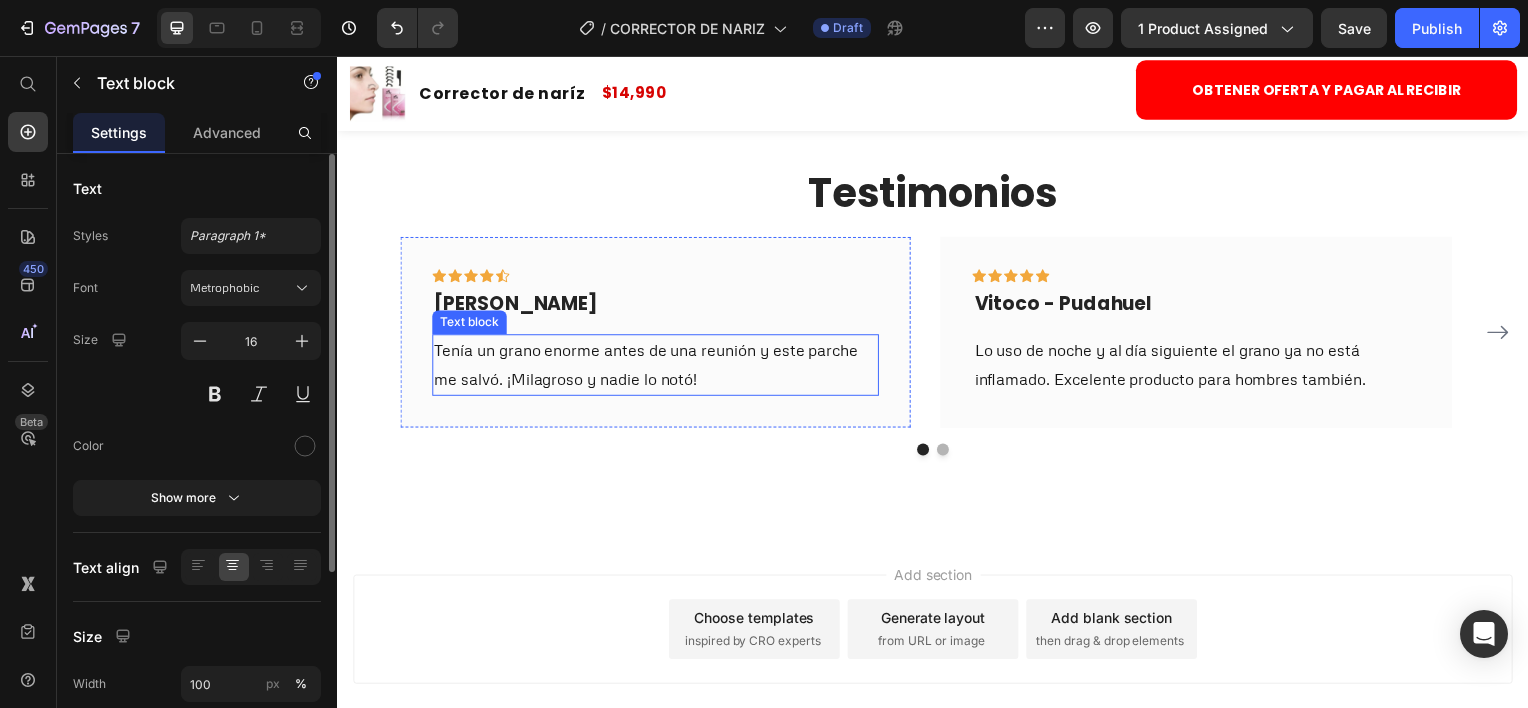click on "Tenía un grano enorme antes de una reunión y este parche me salvó. ¡Milagroso y nadie lo notó!" at bounding box center [657, 367] 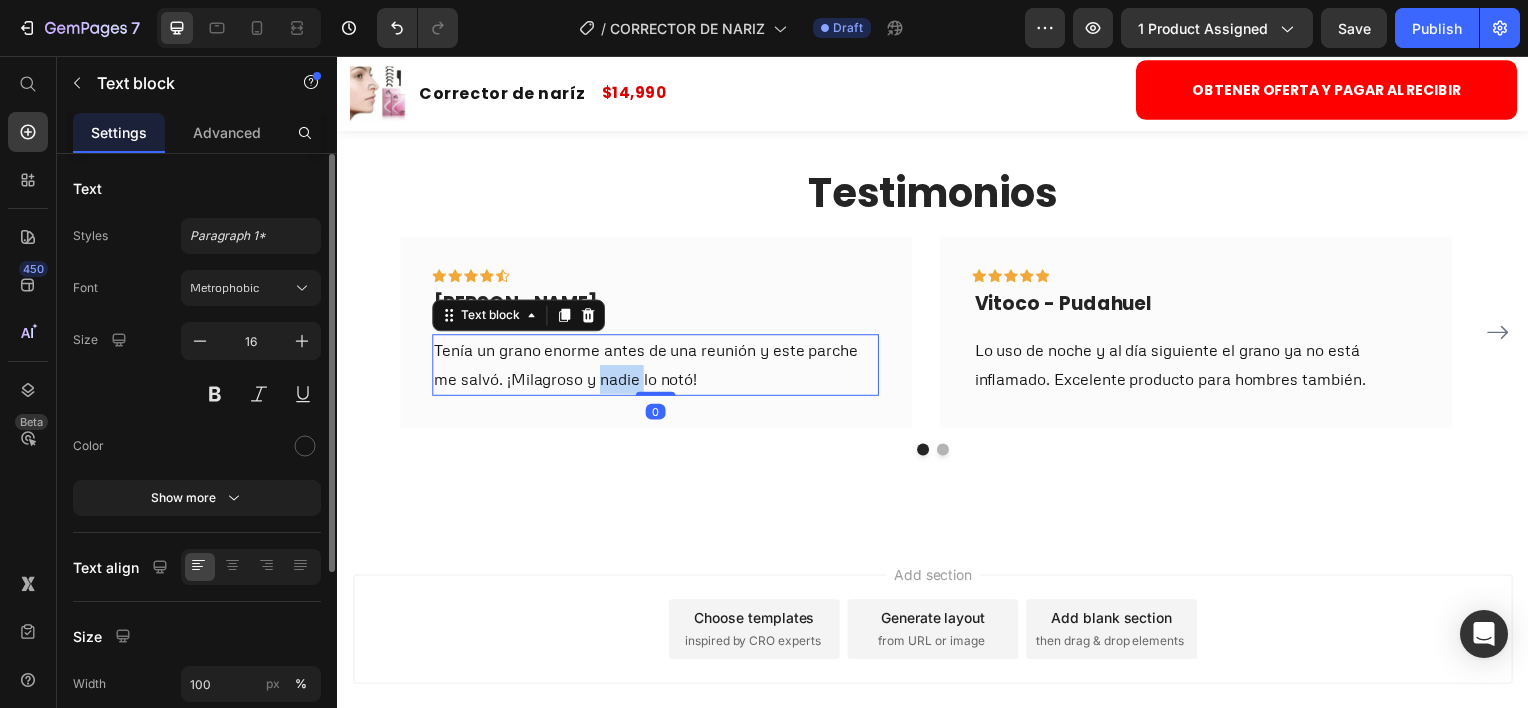 click on "Tenía un grano enorme antes de una reunión y este parche me salvó. ¡Milagroso y nadie lo notó!" at bounding box center [657, 367] 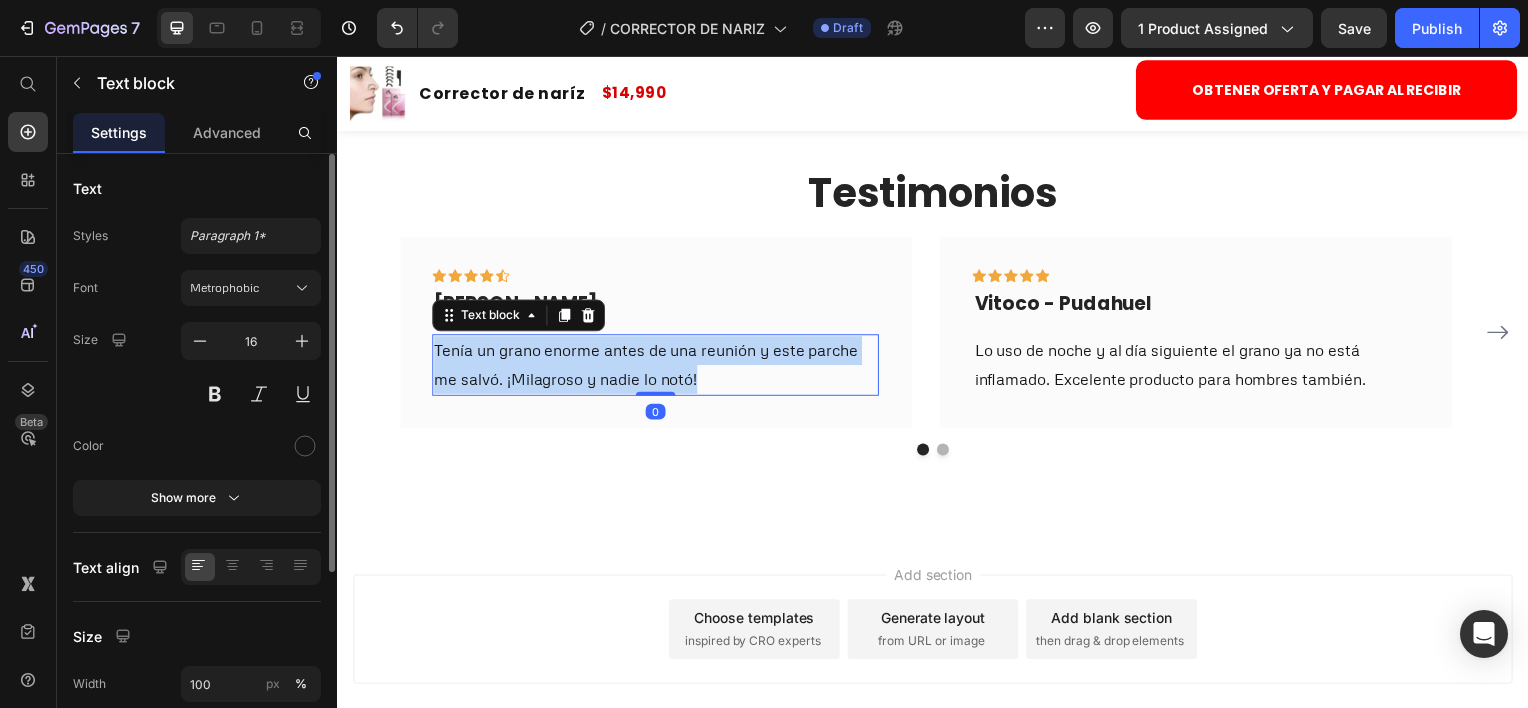 click on "Tenía un grano enorme antes de una reunión y este parche me salvó. ¡Milagroso y nadie lo notó!" at bounding box center (657, 367) 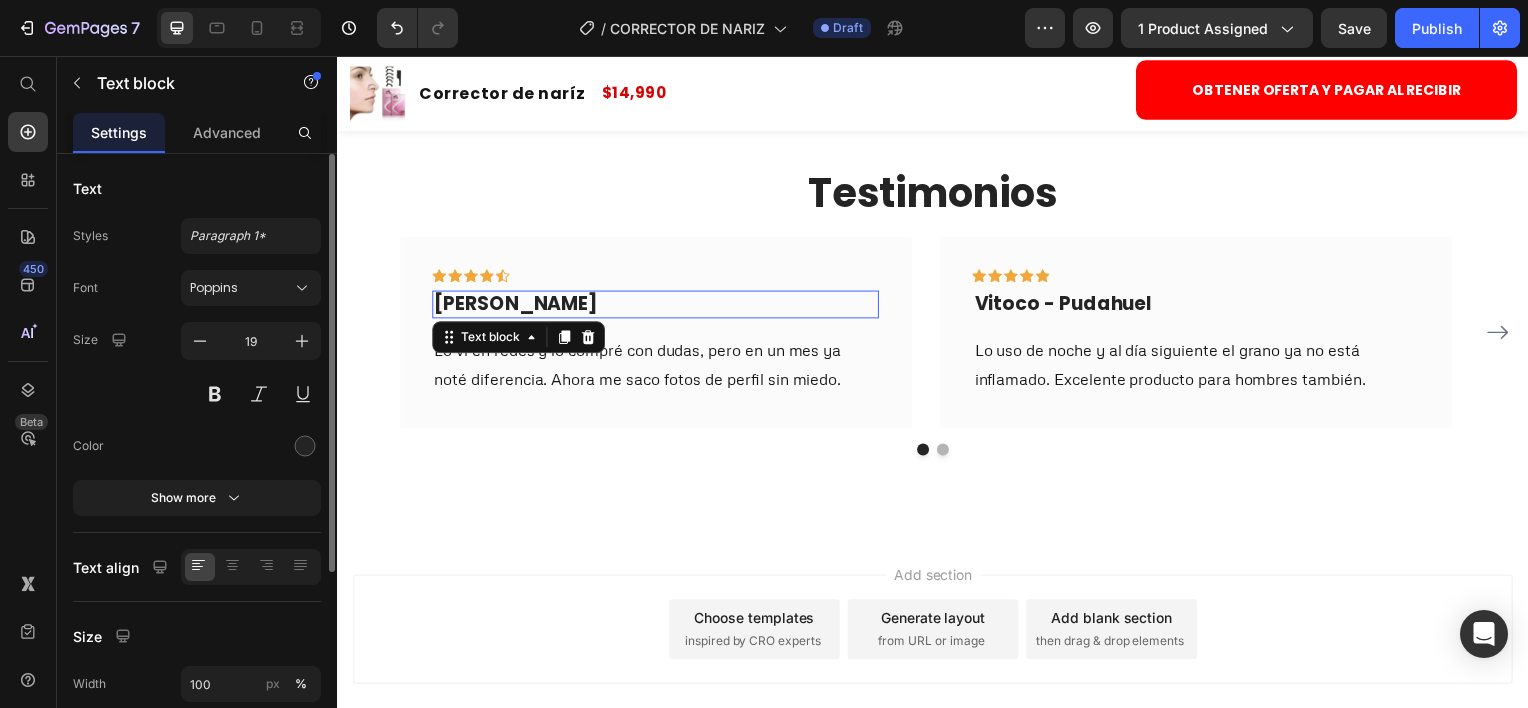 click on "[PERSON_NAME]" at bounding box center (657, 306) 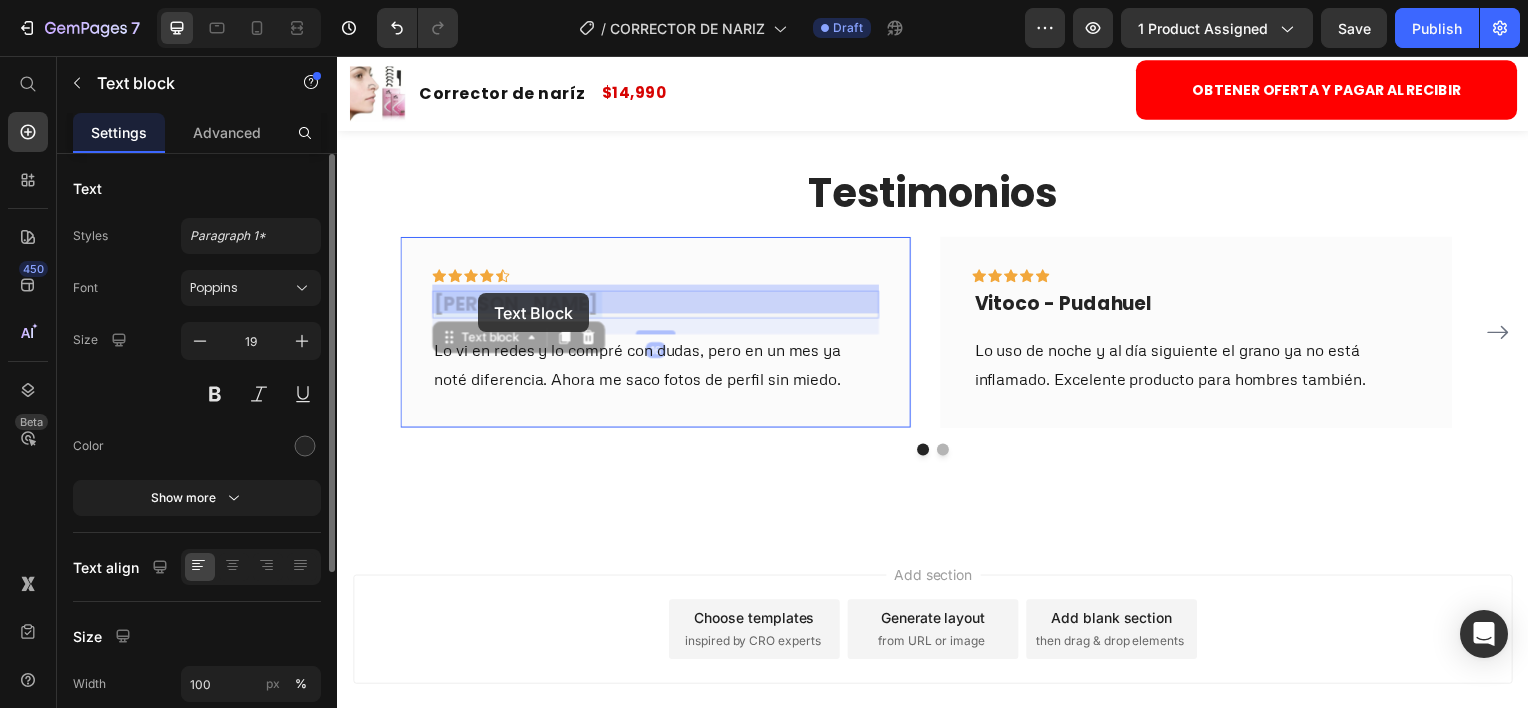 drag, startPoint x: 609, startPoint y: 296, endPoint x: 479, endPoint y: 295, distance: 130.00385 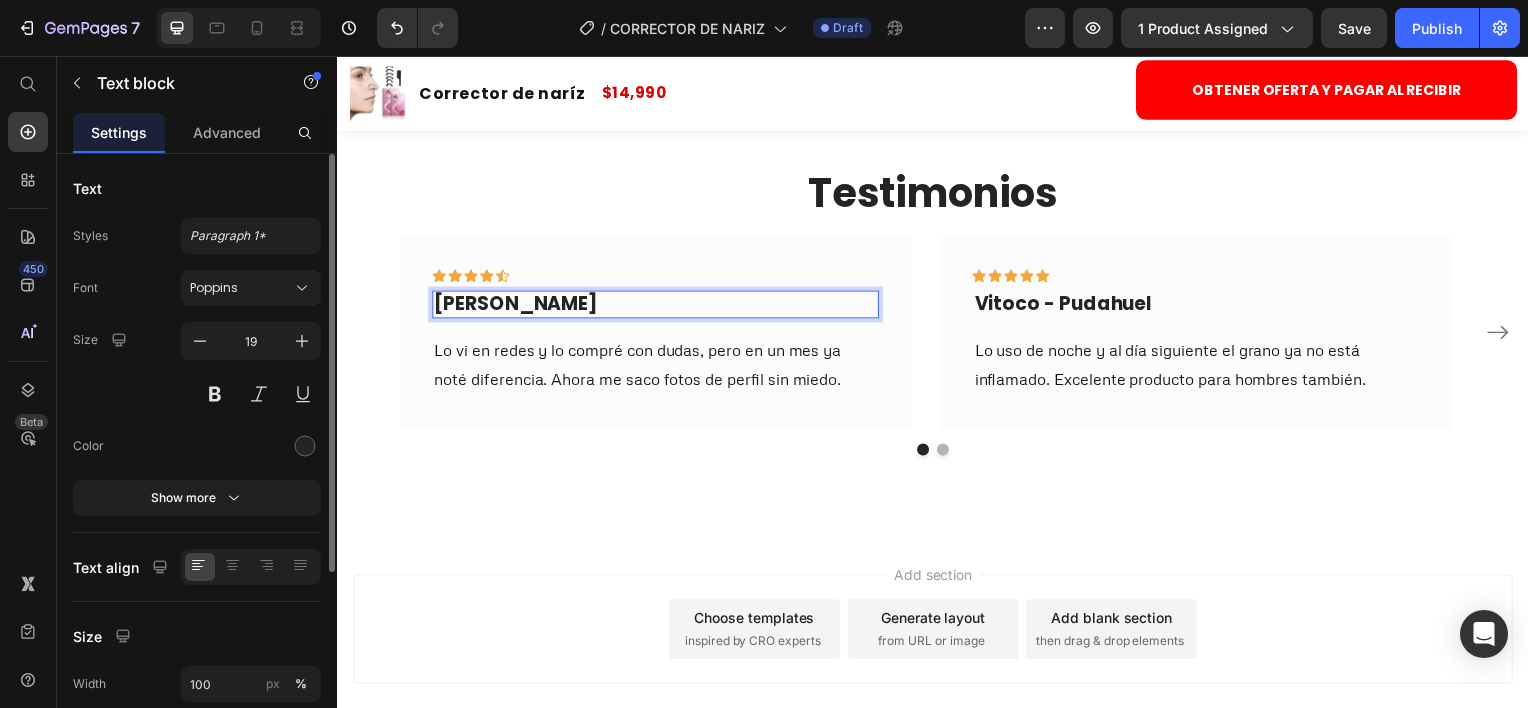 drag, startPoint x: 613, startPoint y: 297, endPoint x: 586, endPoint y: 306, distance: 28.460499 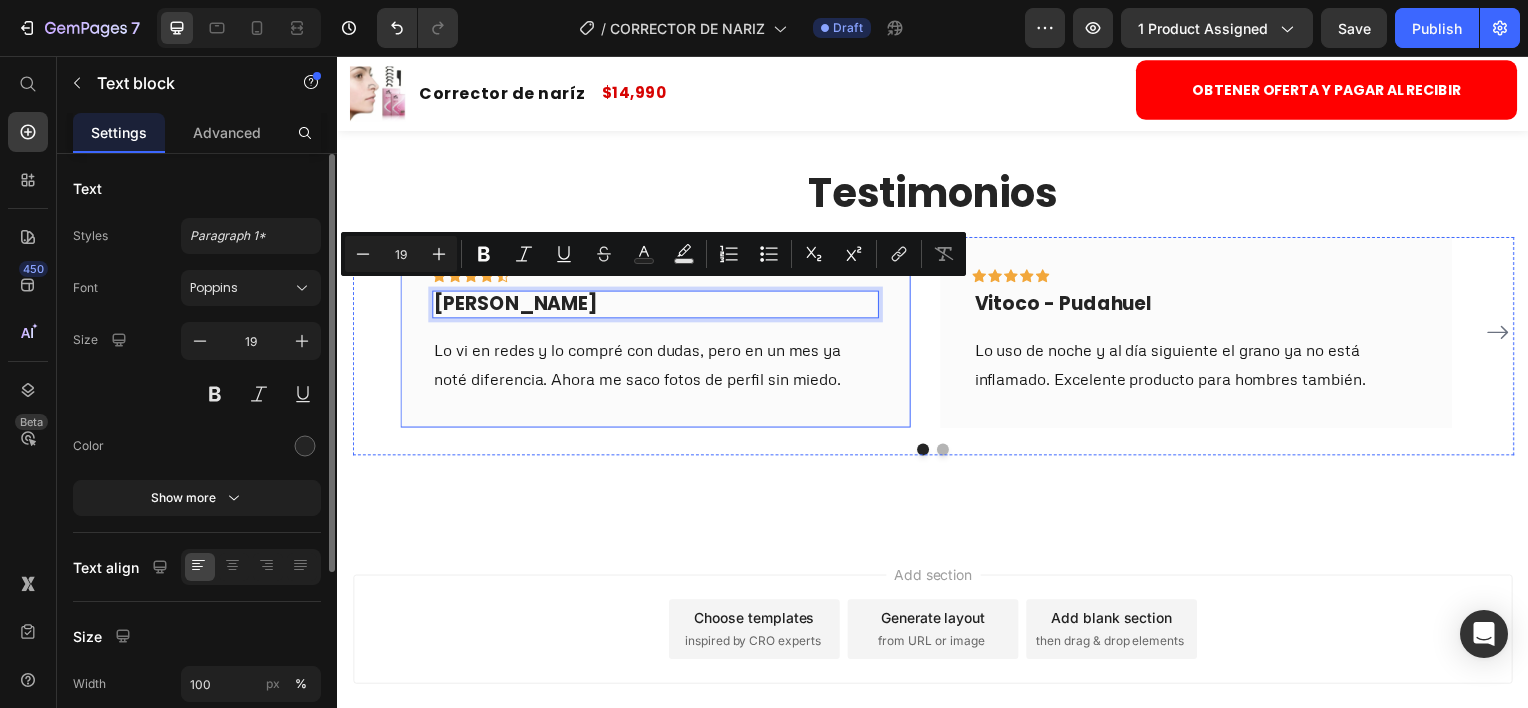 drag, startPoint x: 597, startPoint y: 297, endPoint x: 419, endPoint y: 295, distance: 178.01123 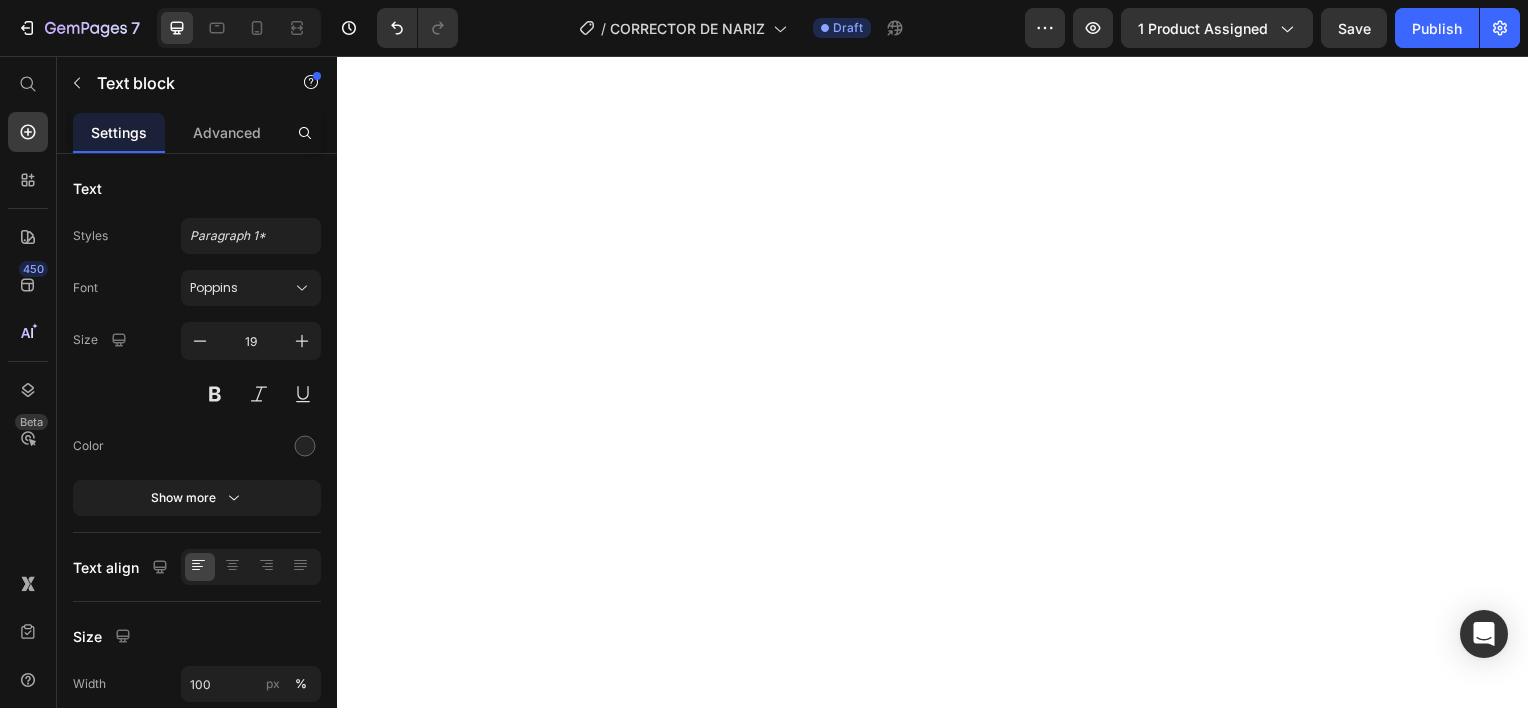 scroll, scrollTop: 0, scrollLeft: 0, axis: both 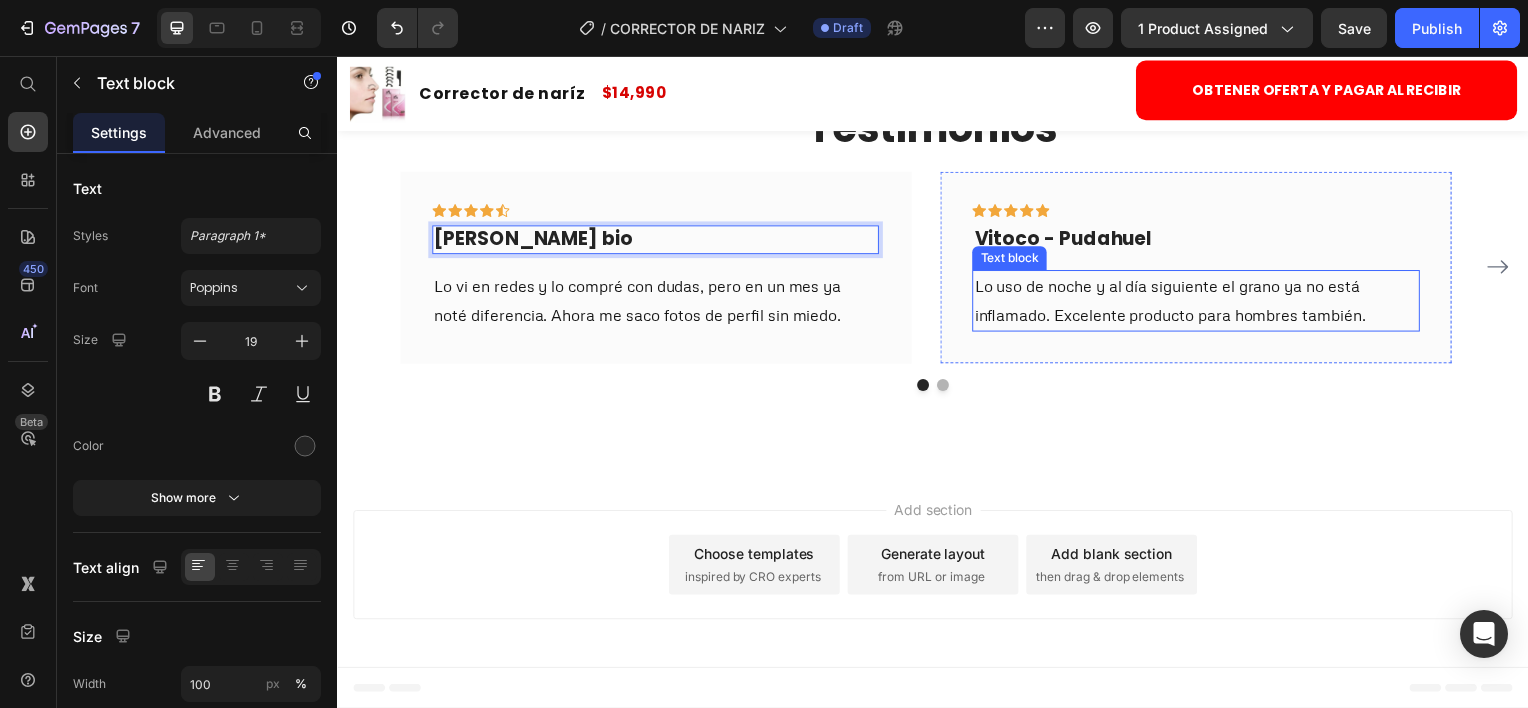 click on "Lo uso de noche y al día siguiente el grano ya no está inflamado. Excelente producto para hombres también." at bounding box center [1201, 302] 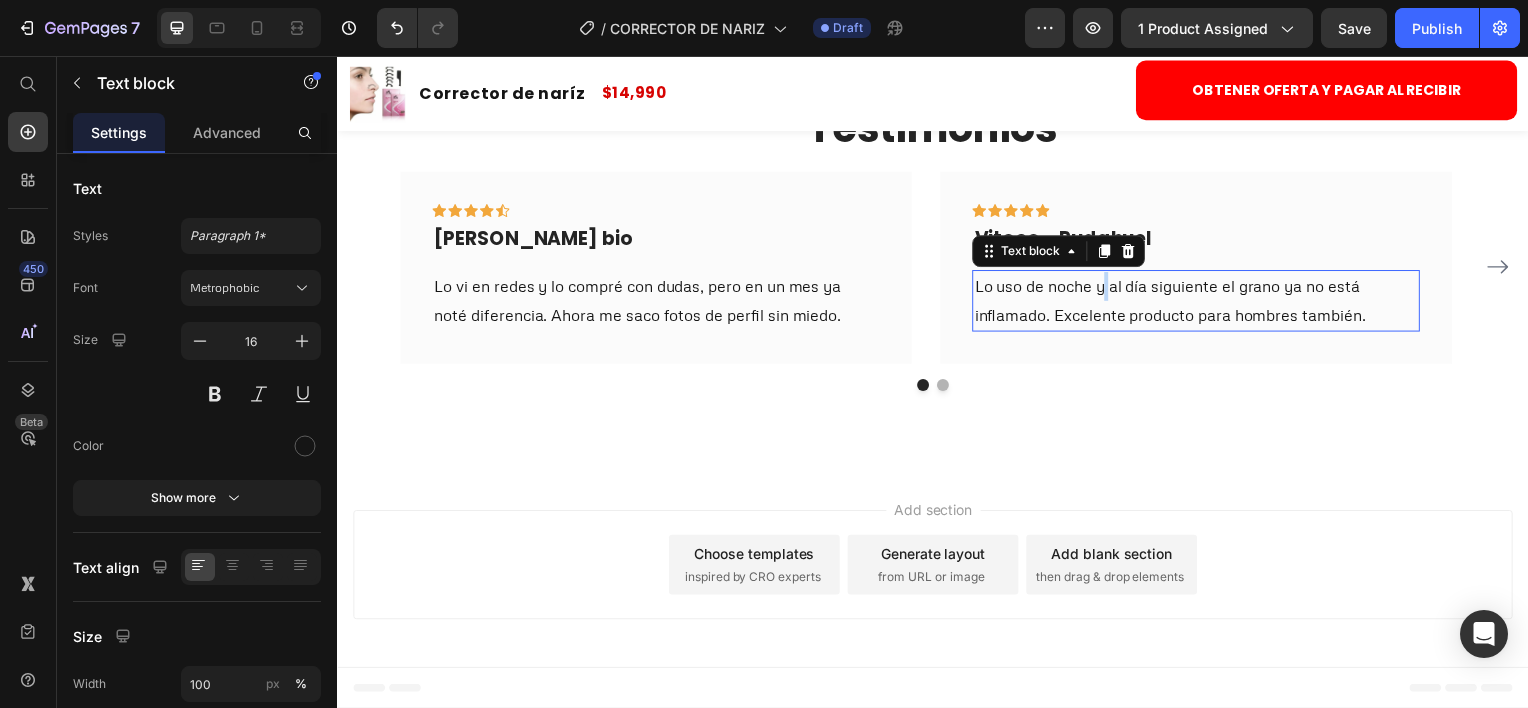 click on "Lo uso de noche y al día siguiente el grano ya no está inflamado. Excelente producto para hombres también." at bounding box center [1201, 302] 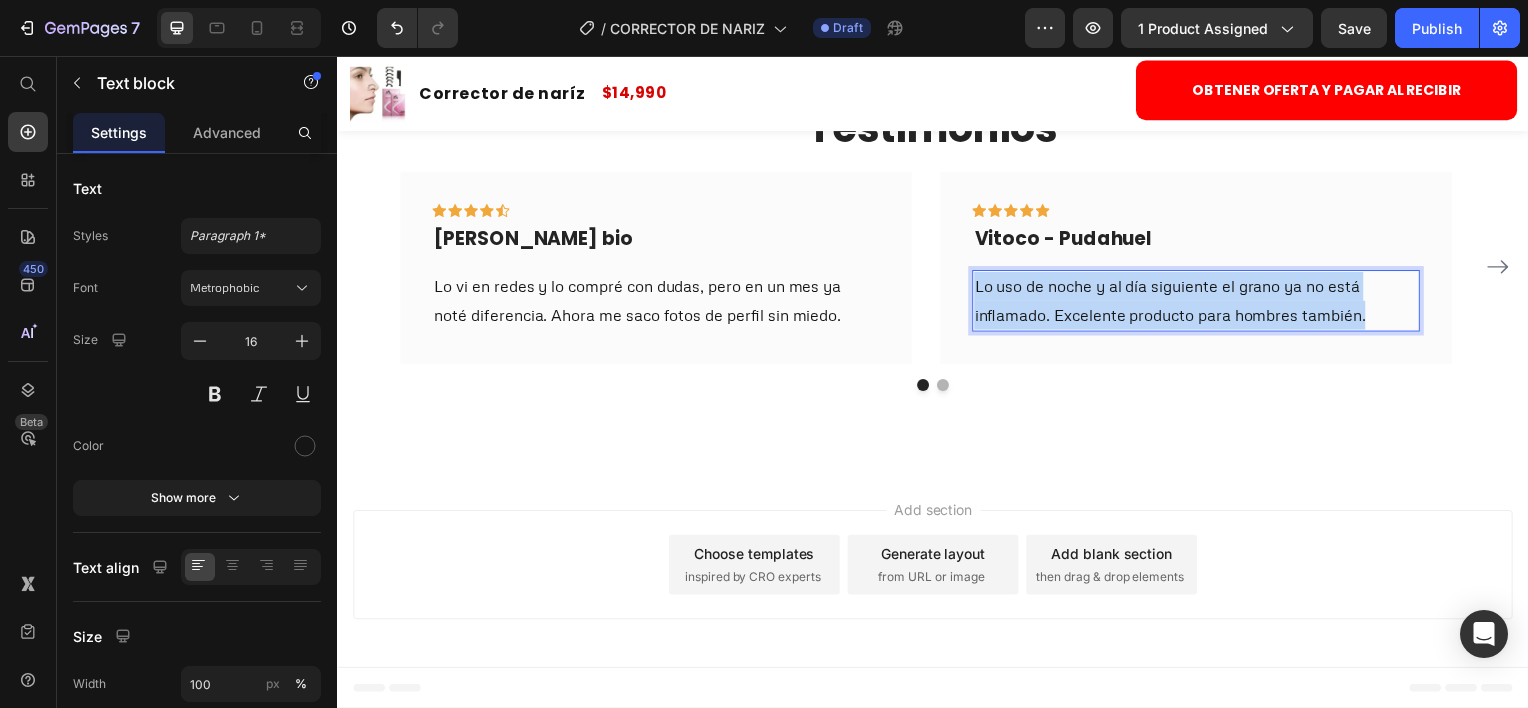 click on "Lo uso de noche y al día siguiente el grano ya no está inflamado. Excelente producto para hombres también." at bounding box center [1201, 302] 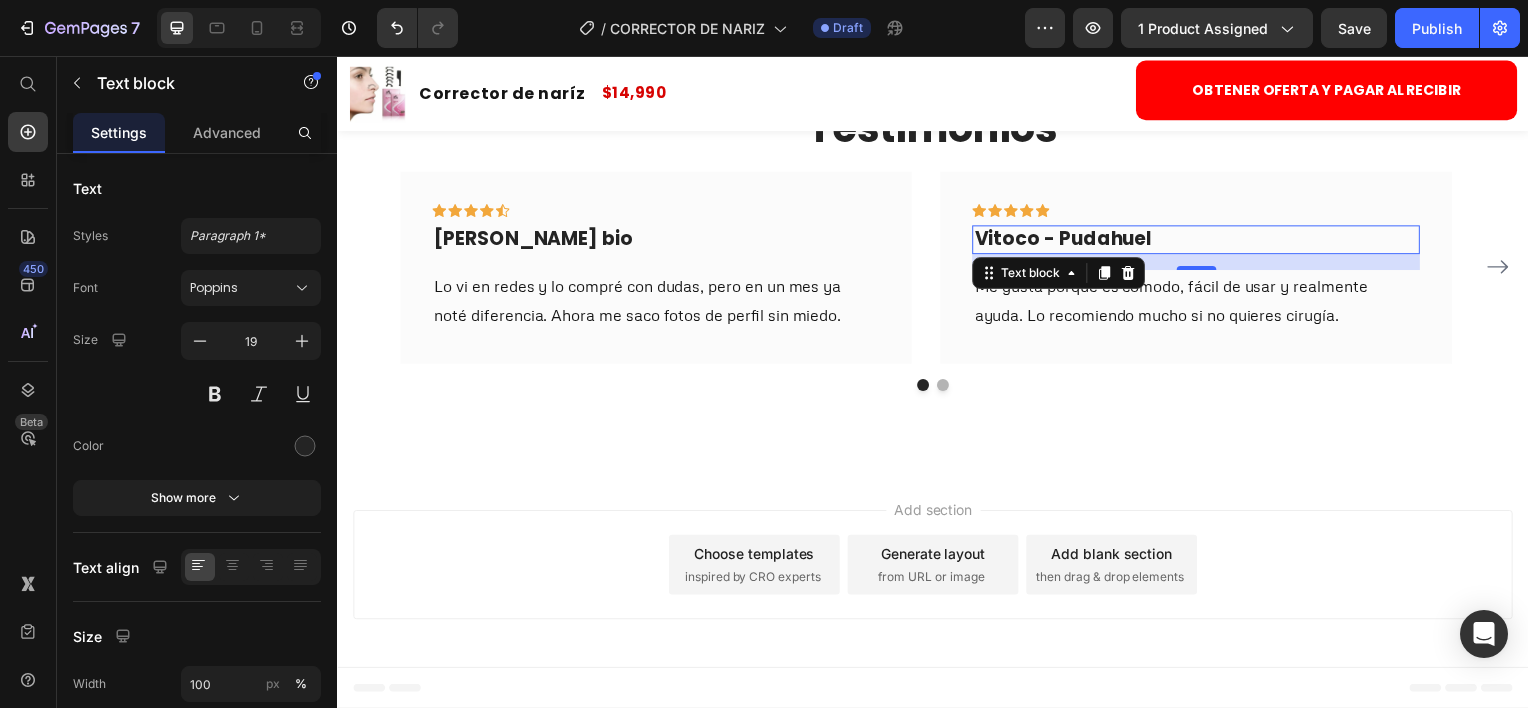 click on "Vitoco - Pudahuel" at bounding box center [1201, 240] 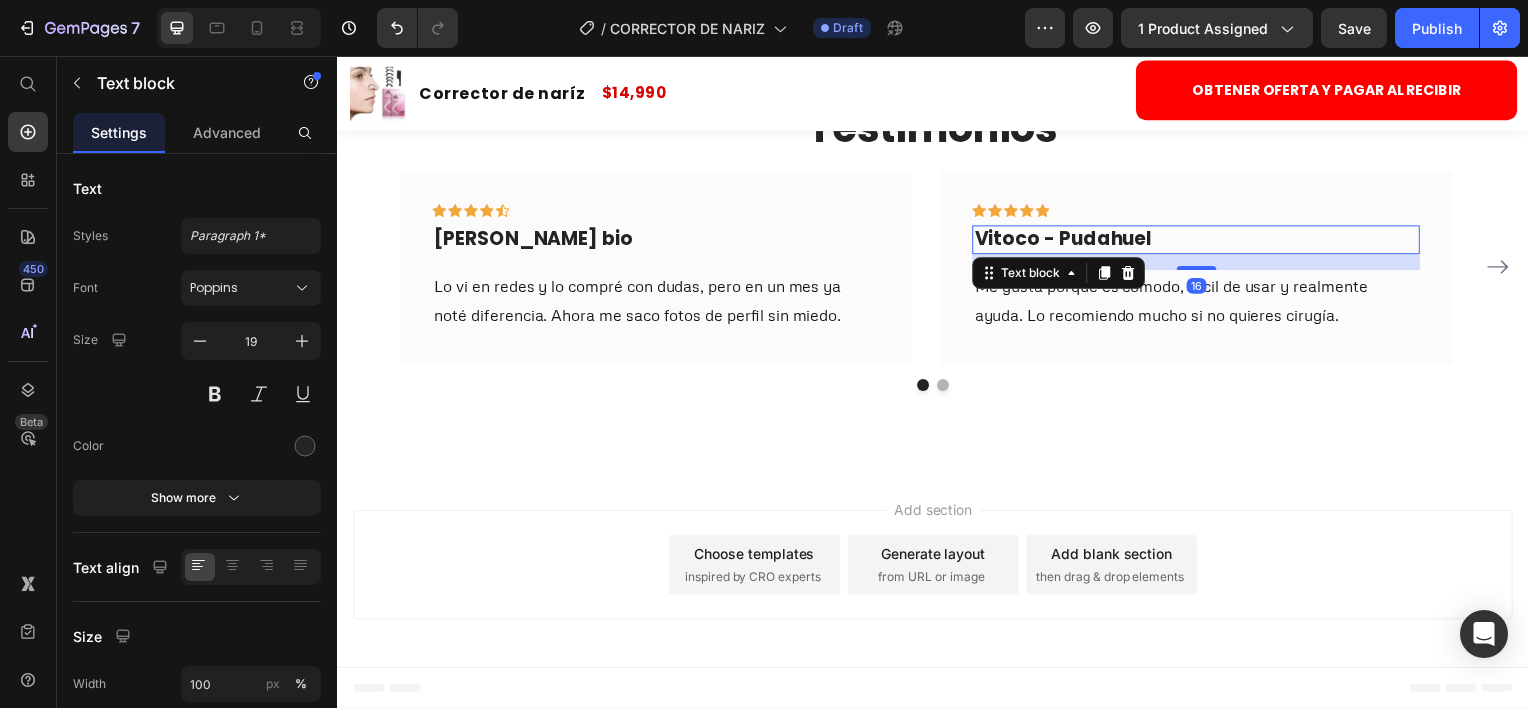 click on "Vitoco - Pudahuel" at bounding box center [1201, 240] 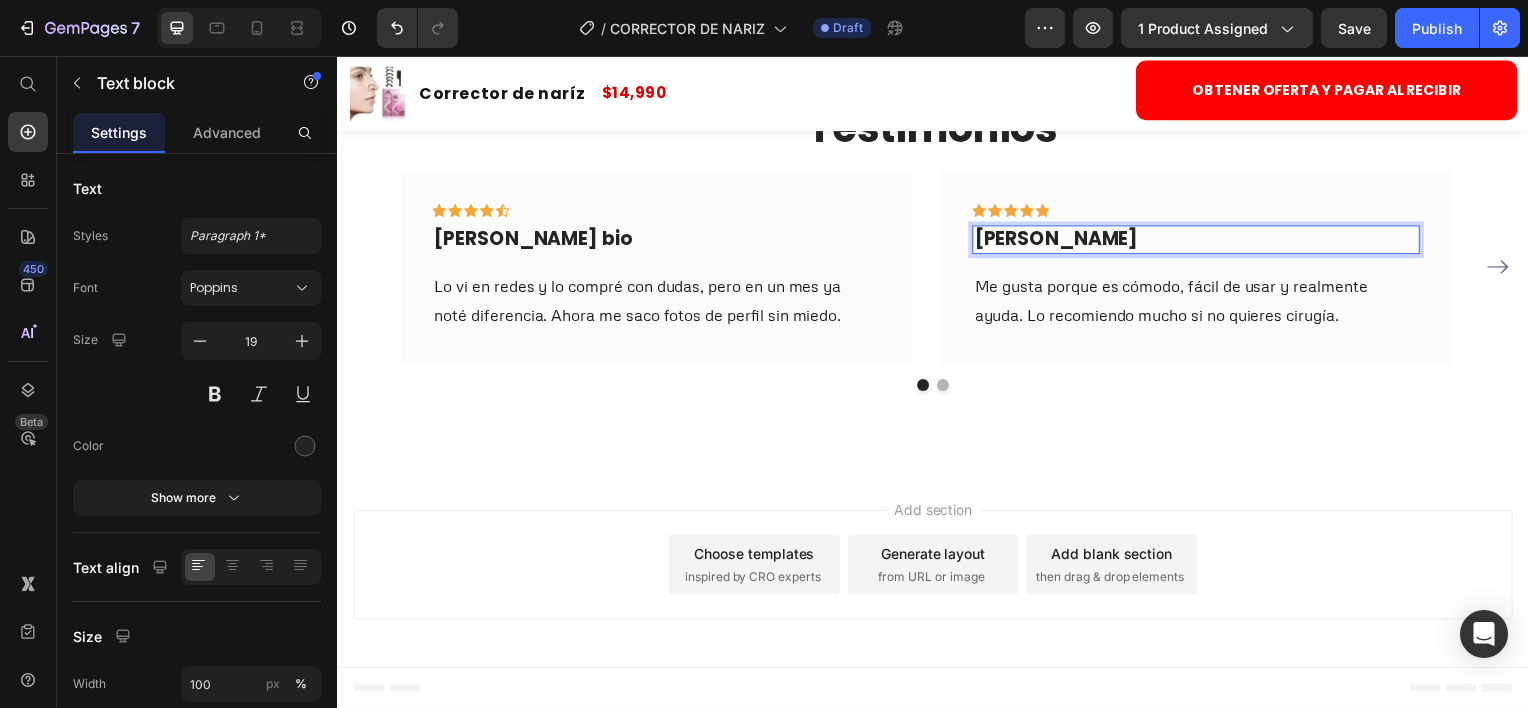 click on "Cristian- Pudahuel" at bounding box center (1201, 240) 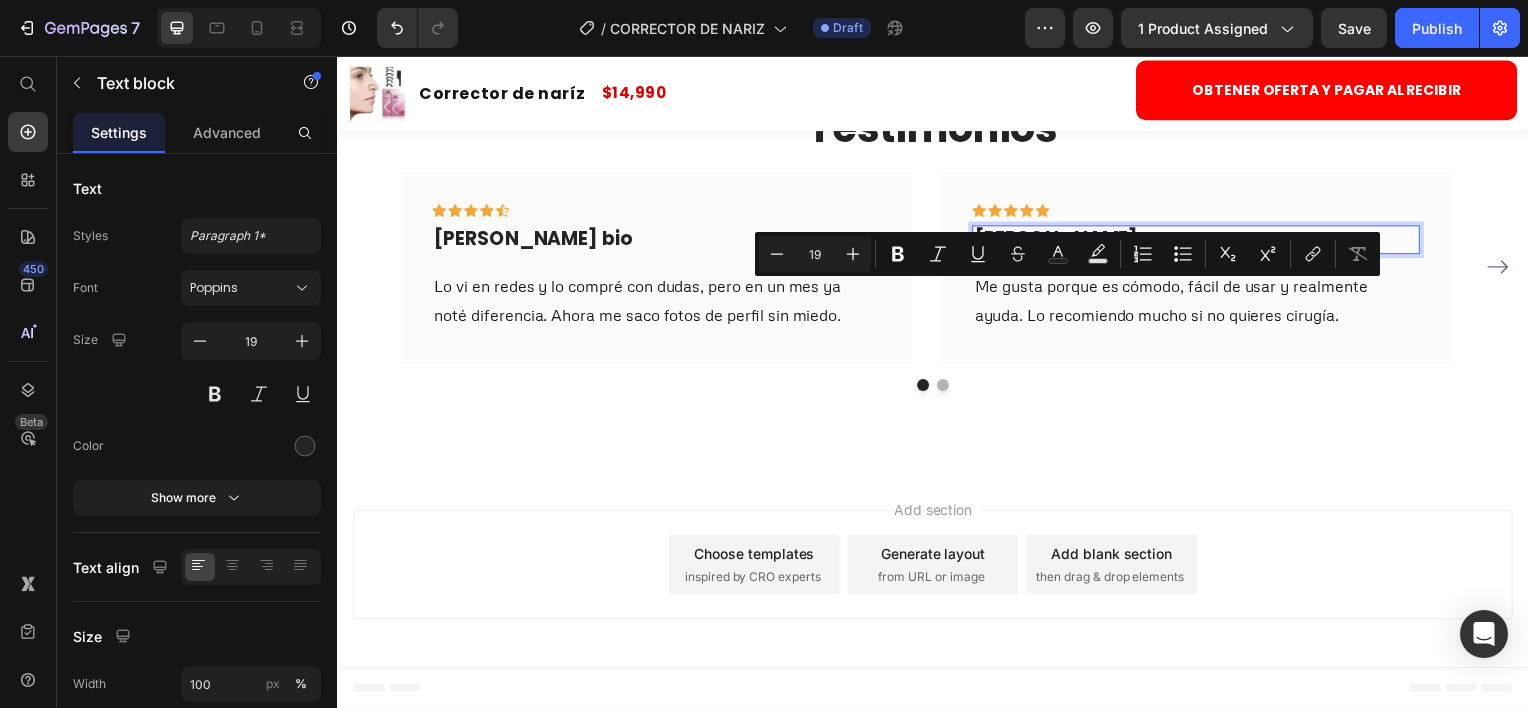 click on "Cristian- Pudahuel" at bounding box center [1201, 240] 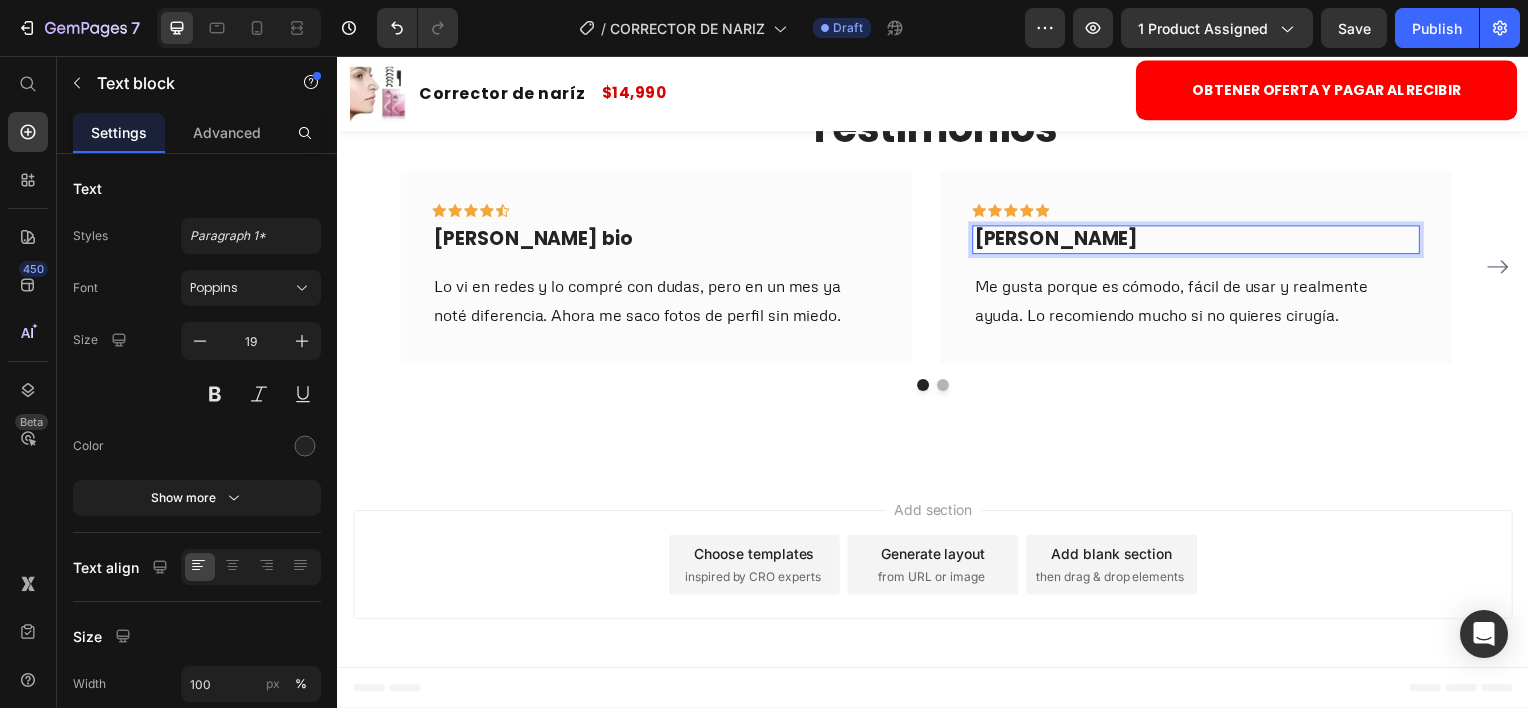 click on "Cristian- Pudahuel" at bounding box center [1201, 240] 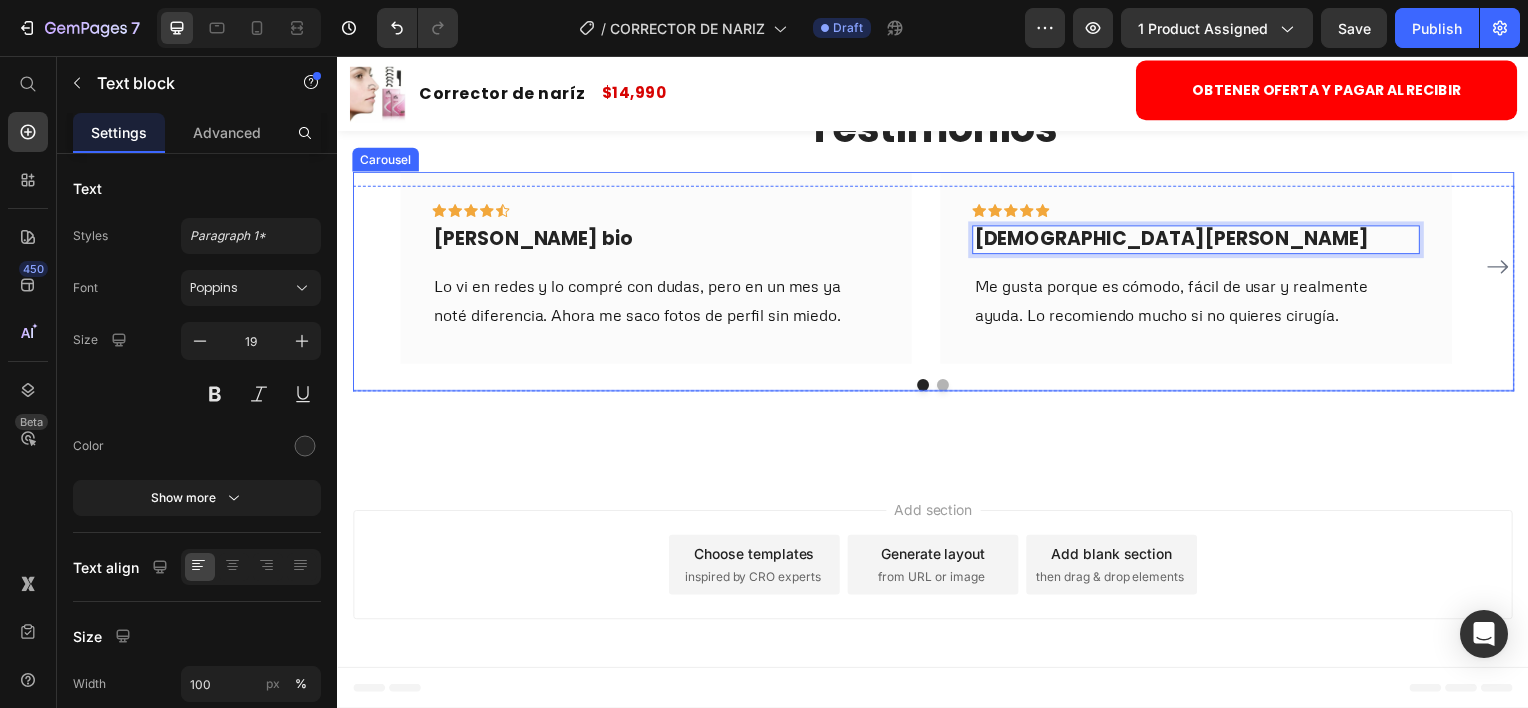 click 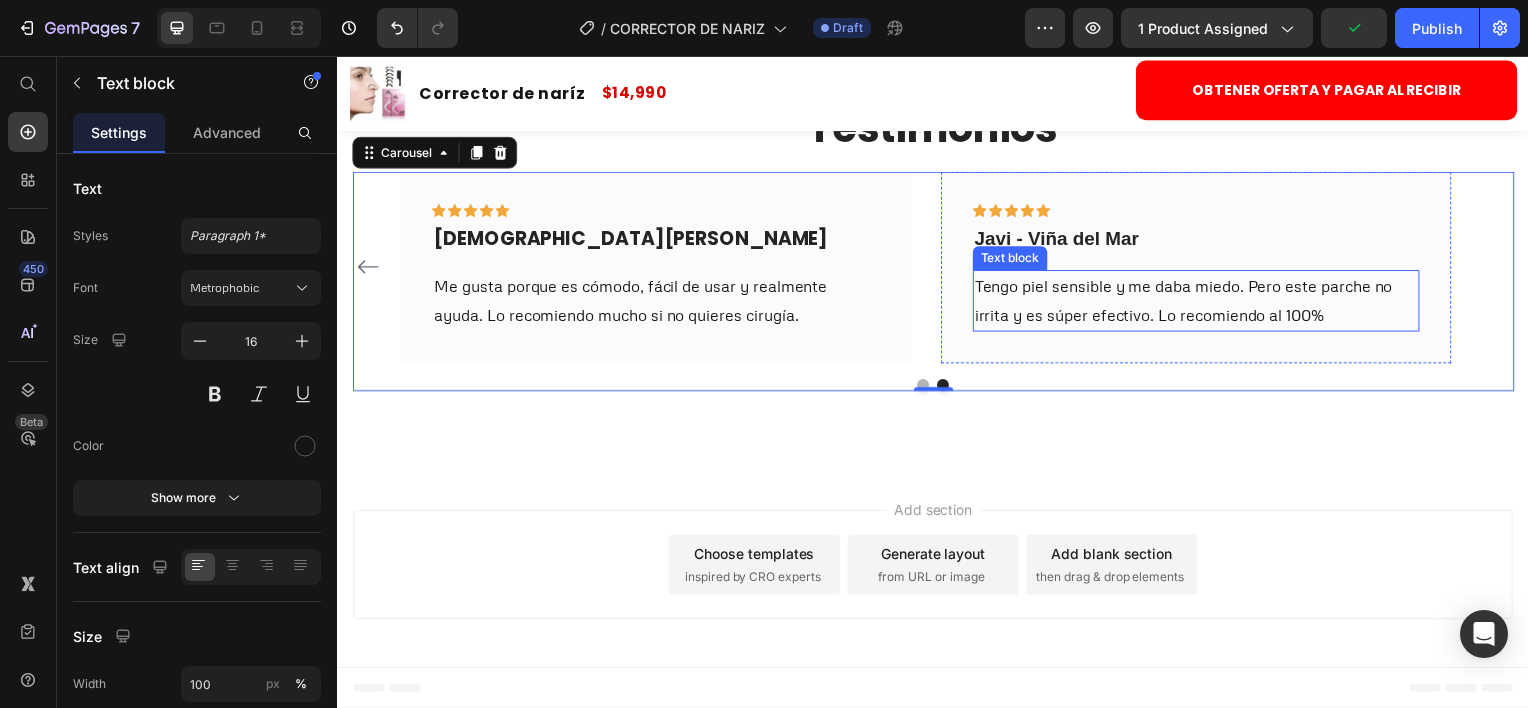 click on "Tengo piel sensible y me daba miedo. Pero este parche no irrita y es súper efectivo. Lo recomiendo al 100%" at bounding box center (1201, 302) 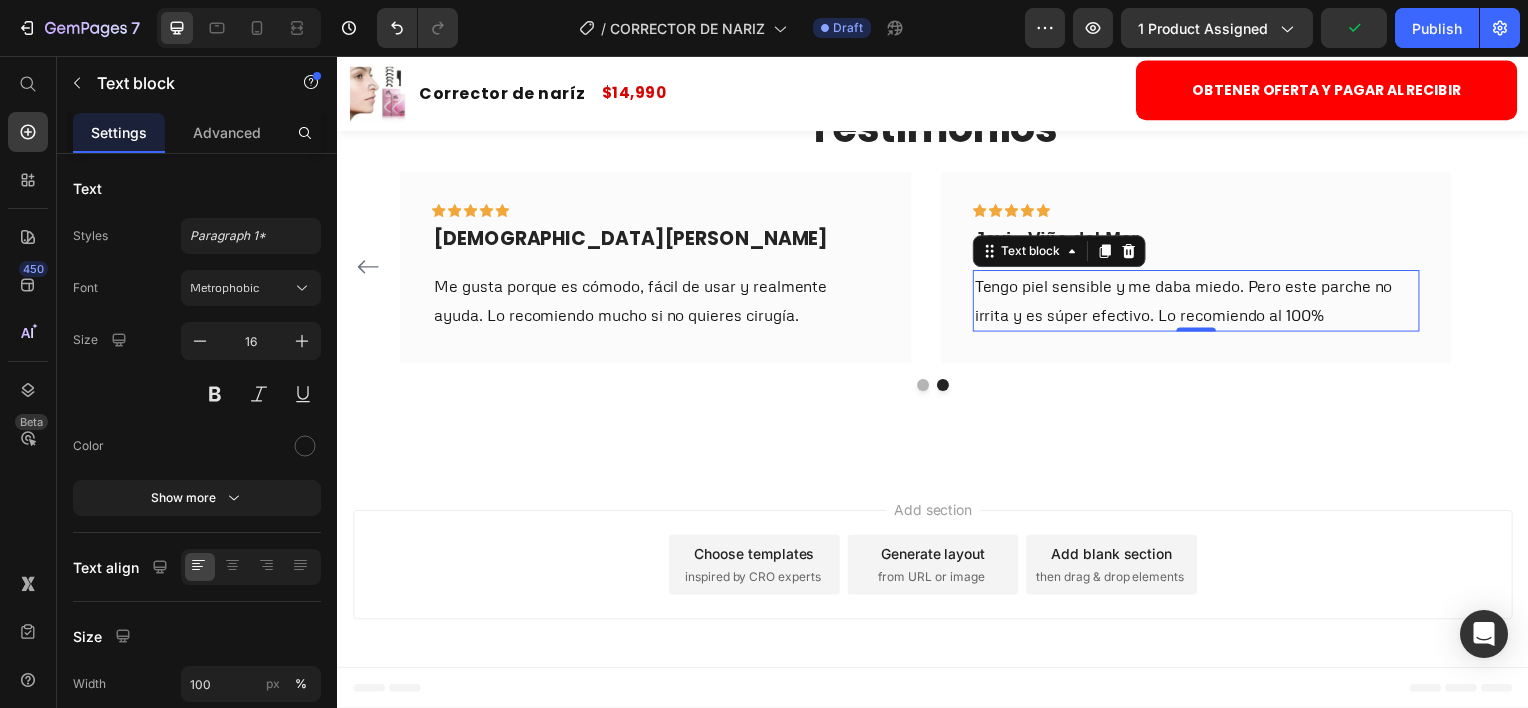 click on "Tengo piel sensible y me daba miedo. Pero este parche no irrita y es súper efectivo. Lo recomiendo al 100%" at bounding box center [1201, 302] 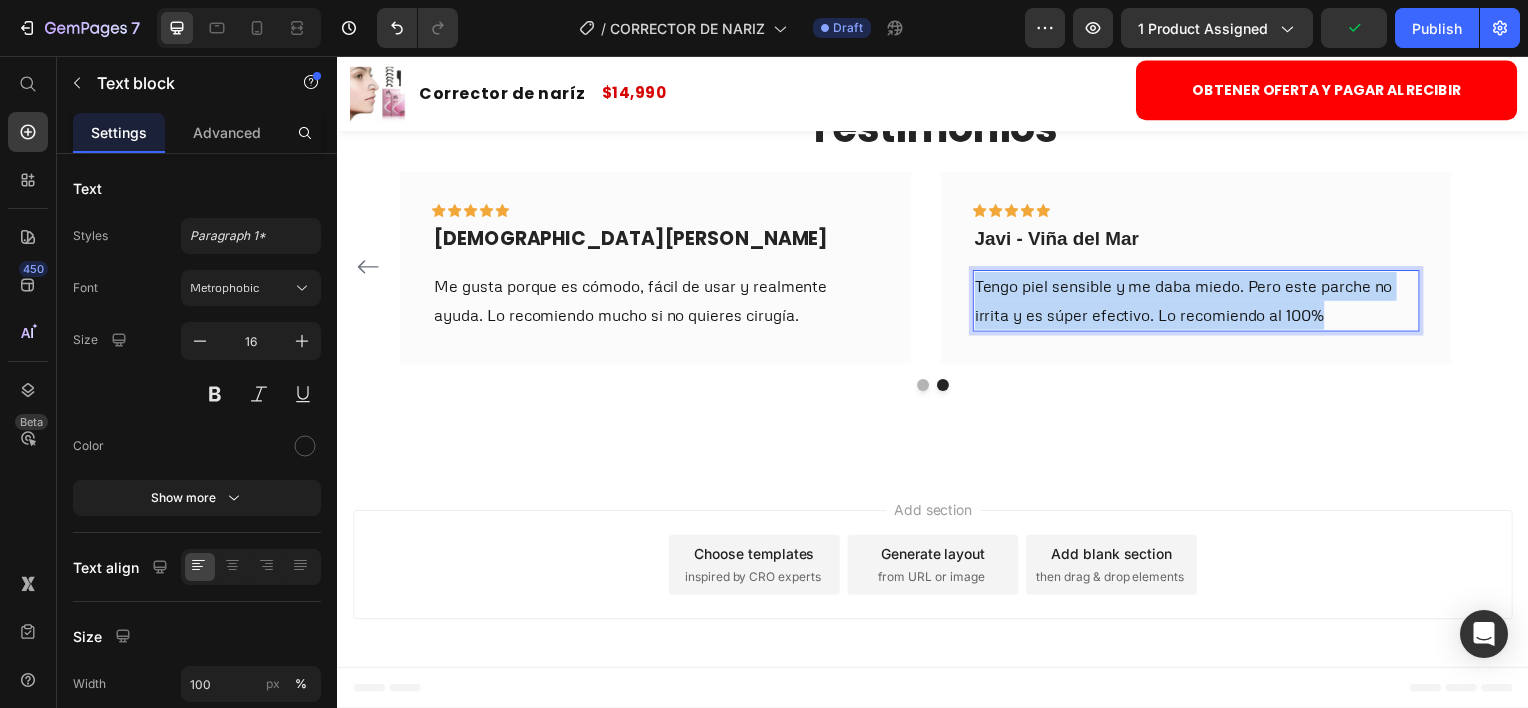 click on "Tengo piel sensible y me daba miedo. Pero este parche no irrita y es súper efectivo. Lo recomiendo al 100%" at bounding box center (1201, 302) 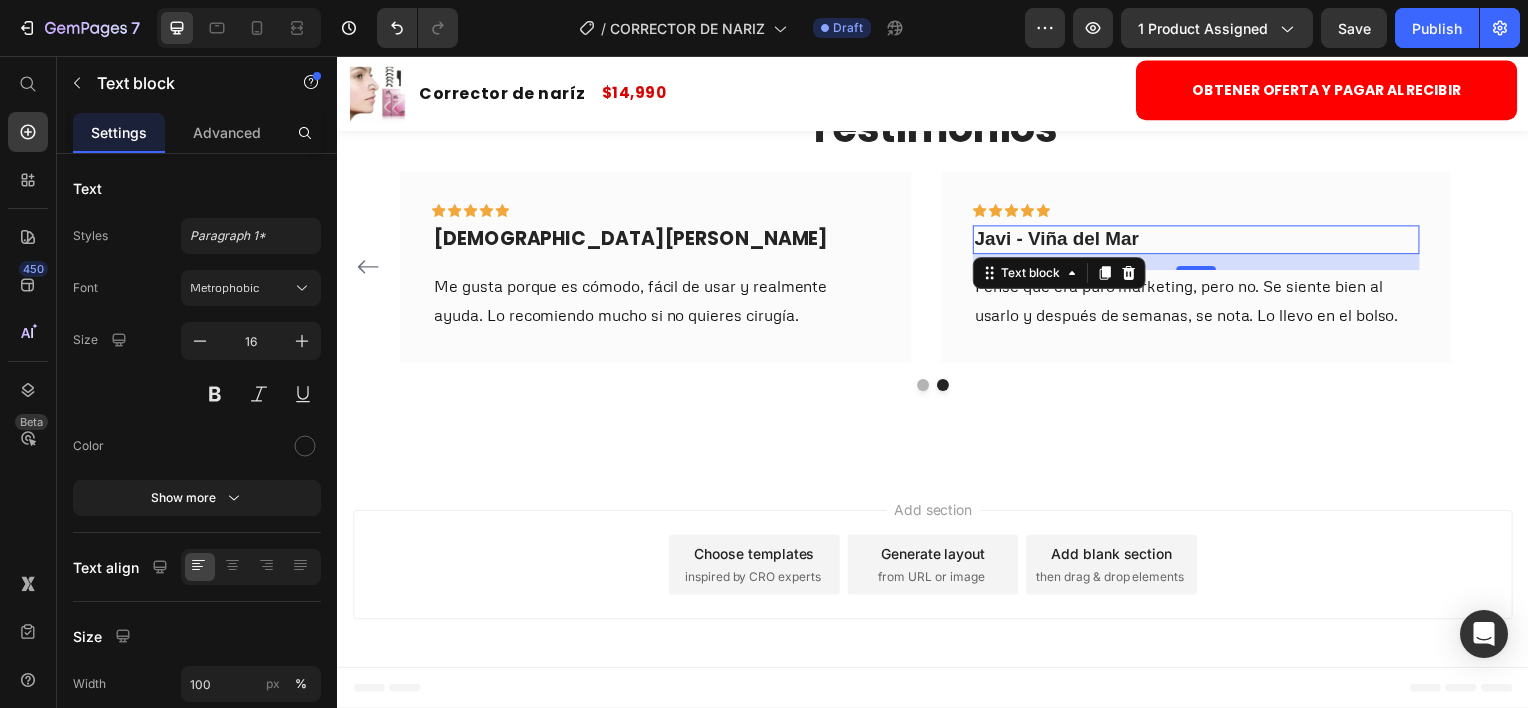 click on "Javi - Viña del Mar" at bounding box center (1201, 240) 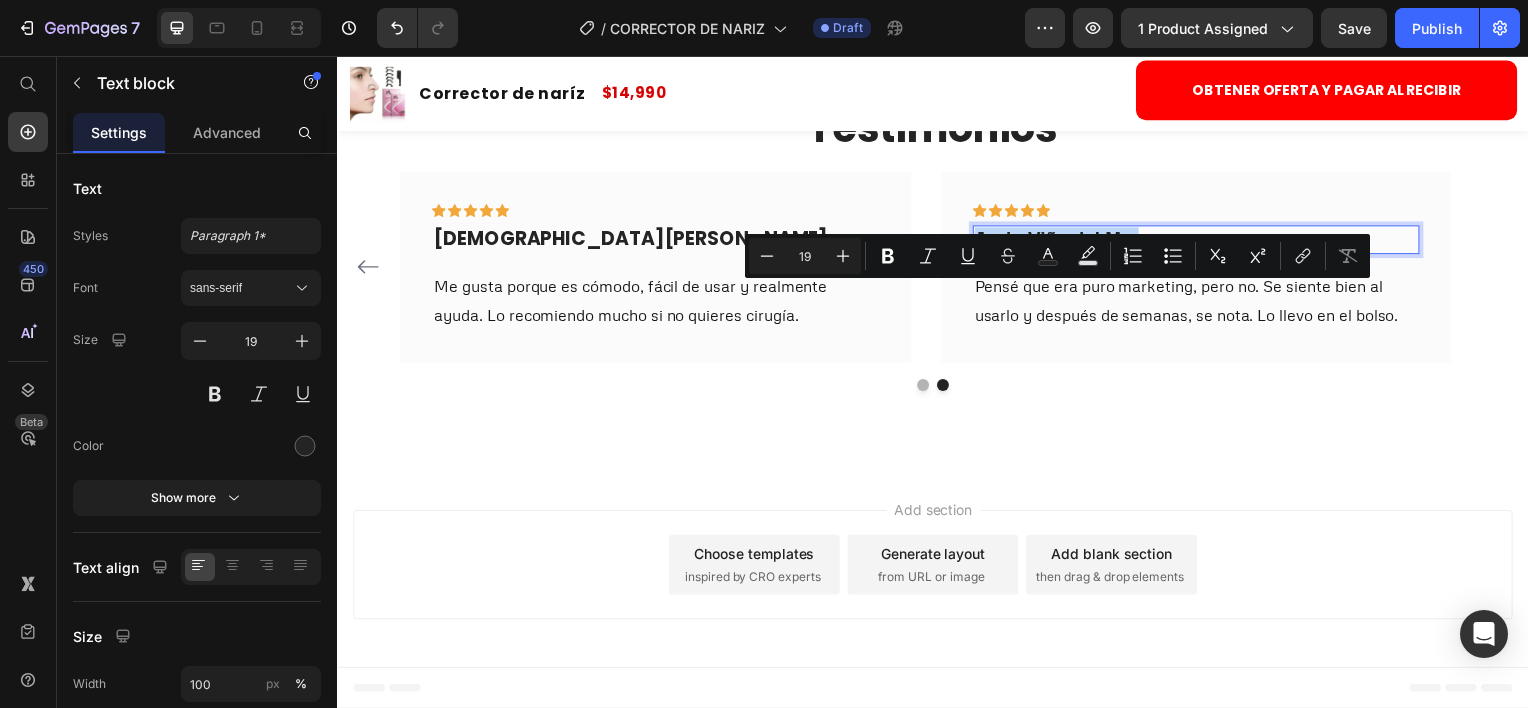 drag, startPoint x: 1154, startPoint y: 300, endPoint x: 977, endPoint y: 309, distance: 177.22867 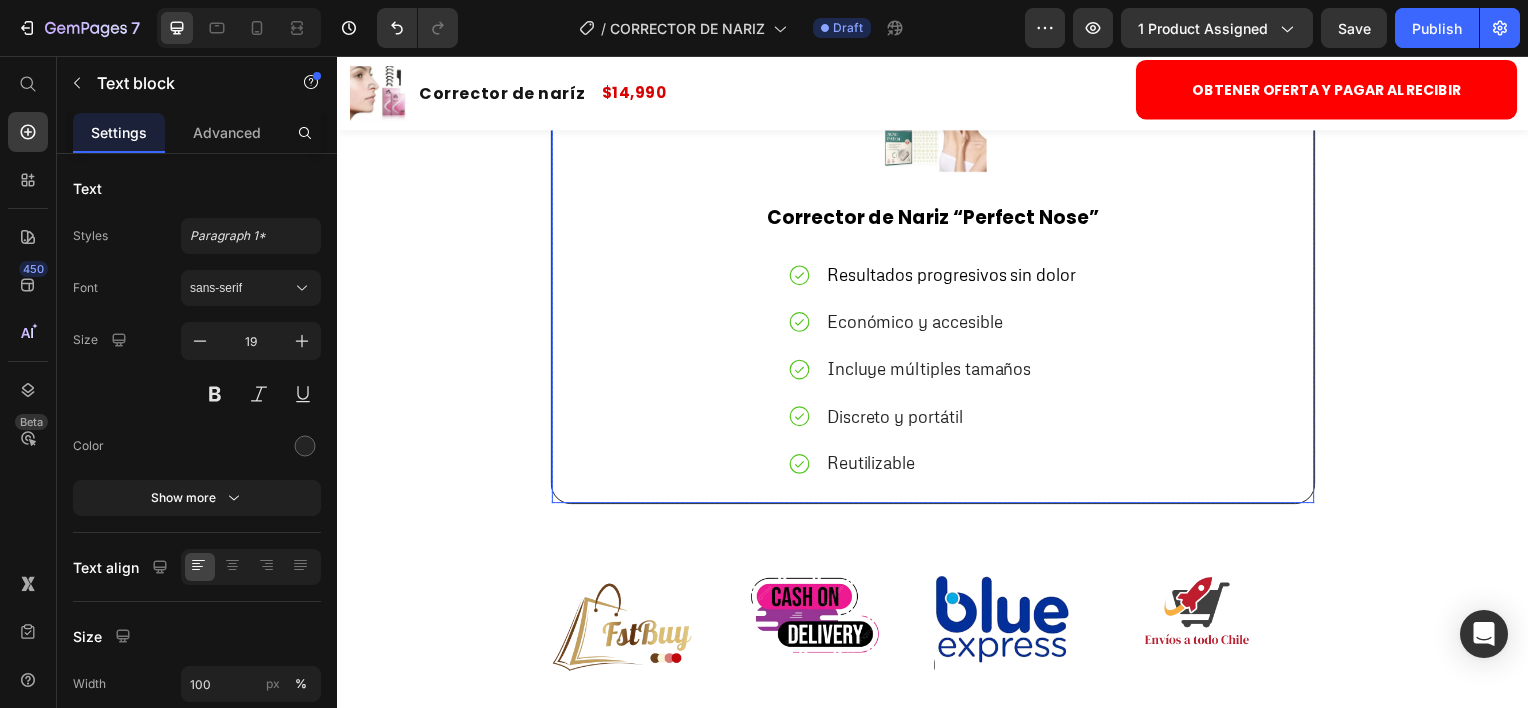 scroll, scrollTop: 2812, scrollLeft: 0, axis: vertical 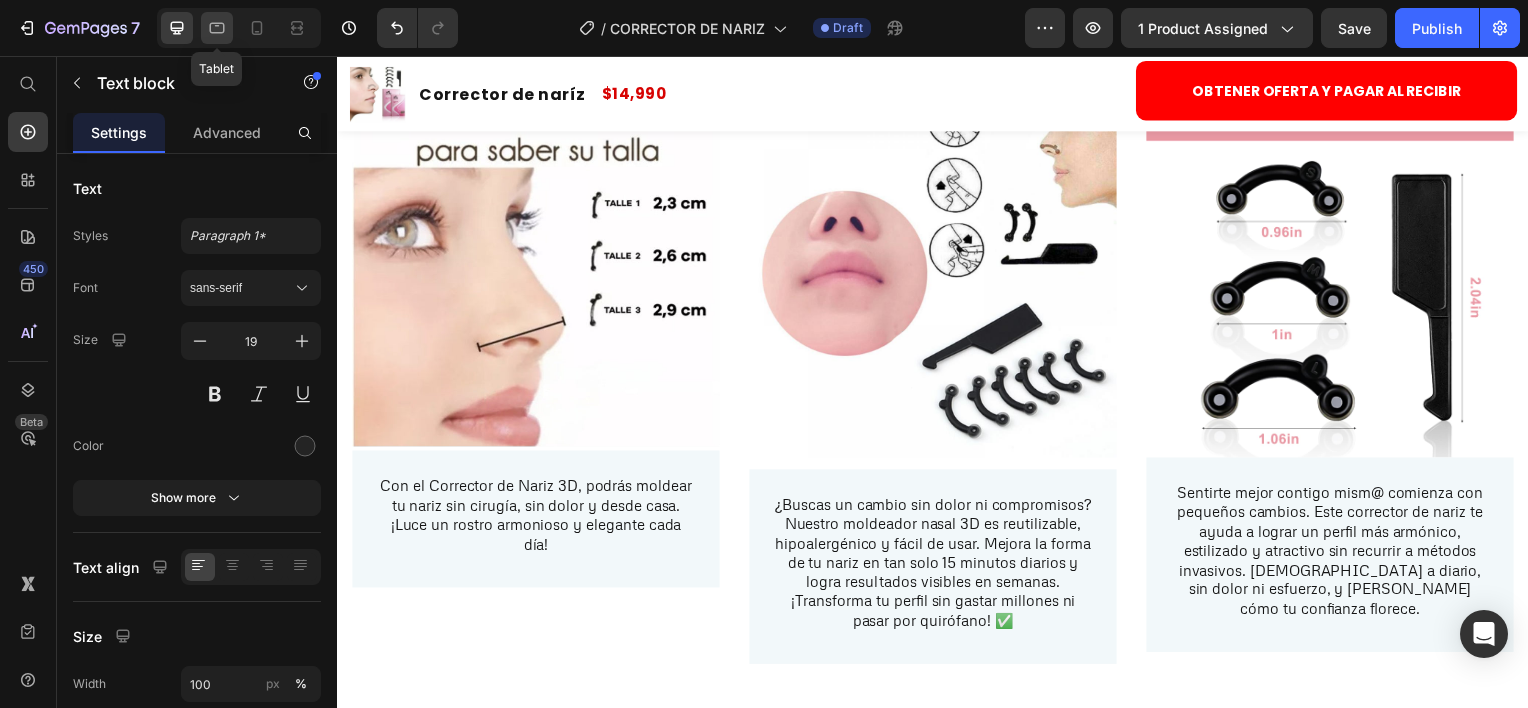 click 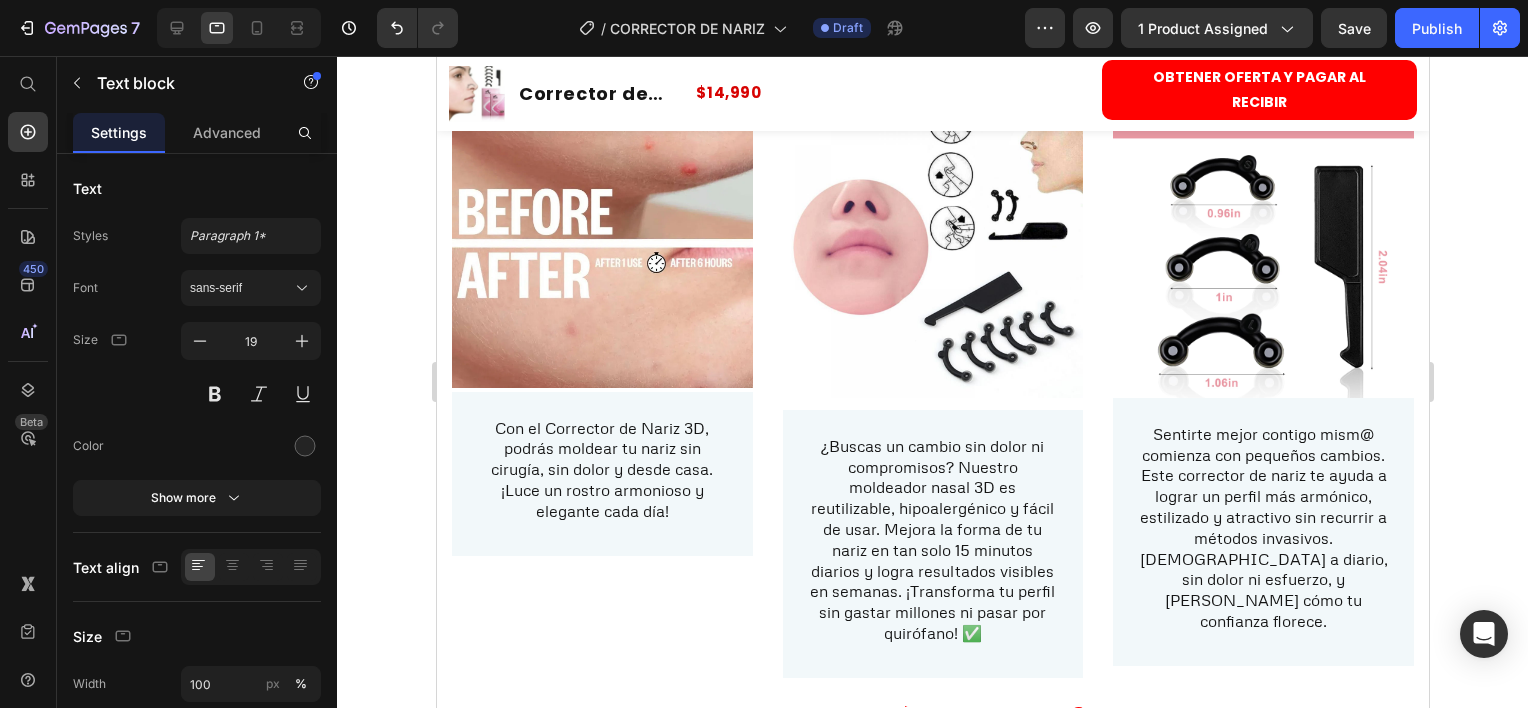 scroll, scrollTop: 3105, scrollLeft: 0, axis: vertical 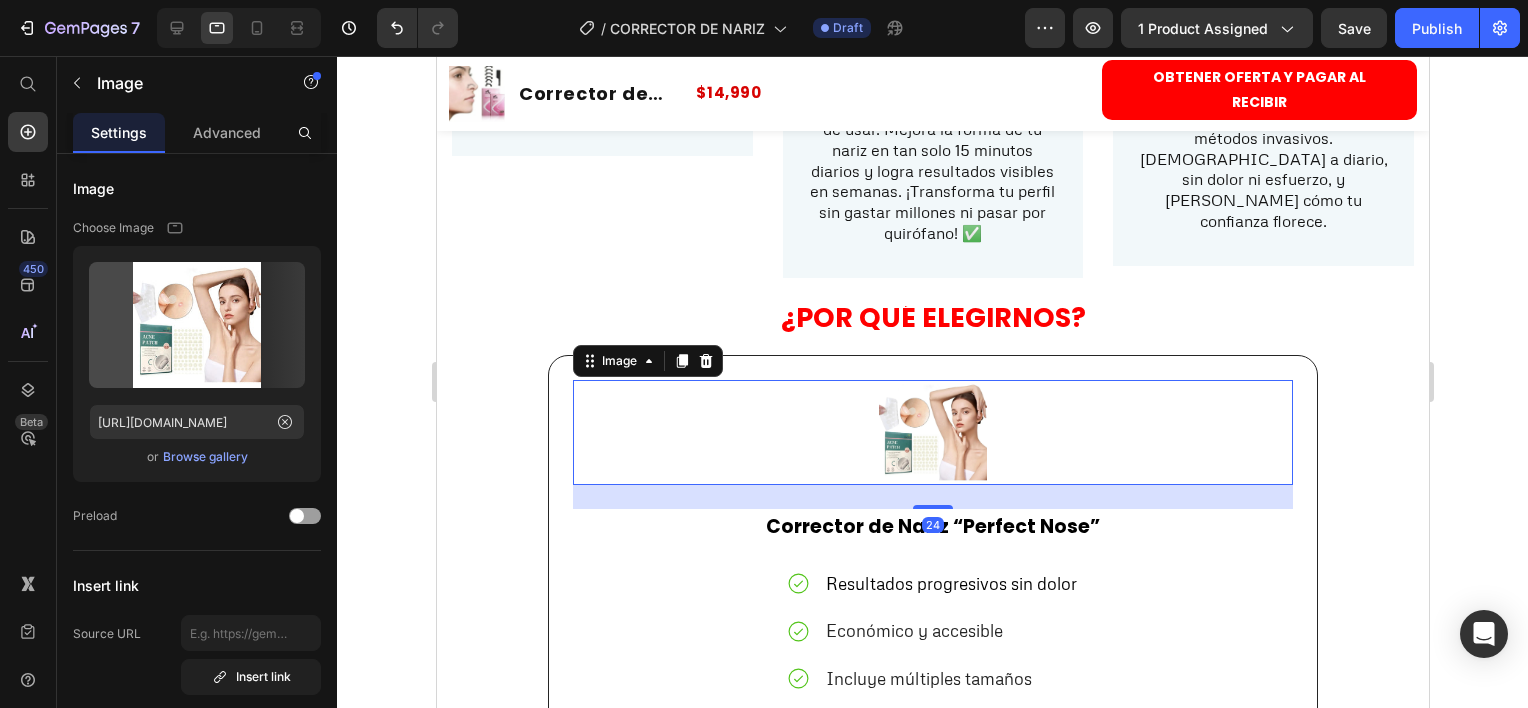 click at bounding box center [932, 432] 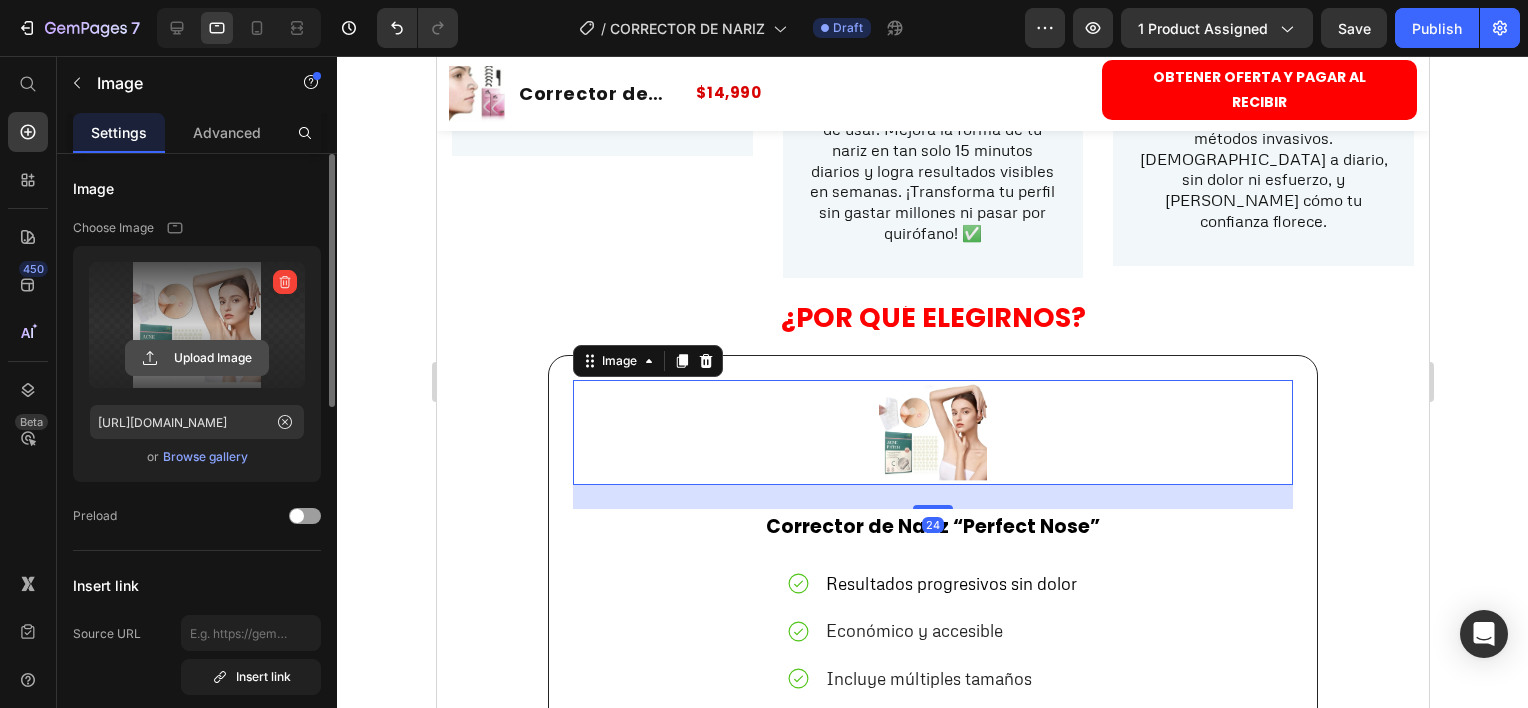 click 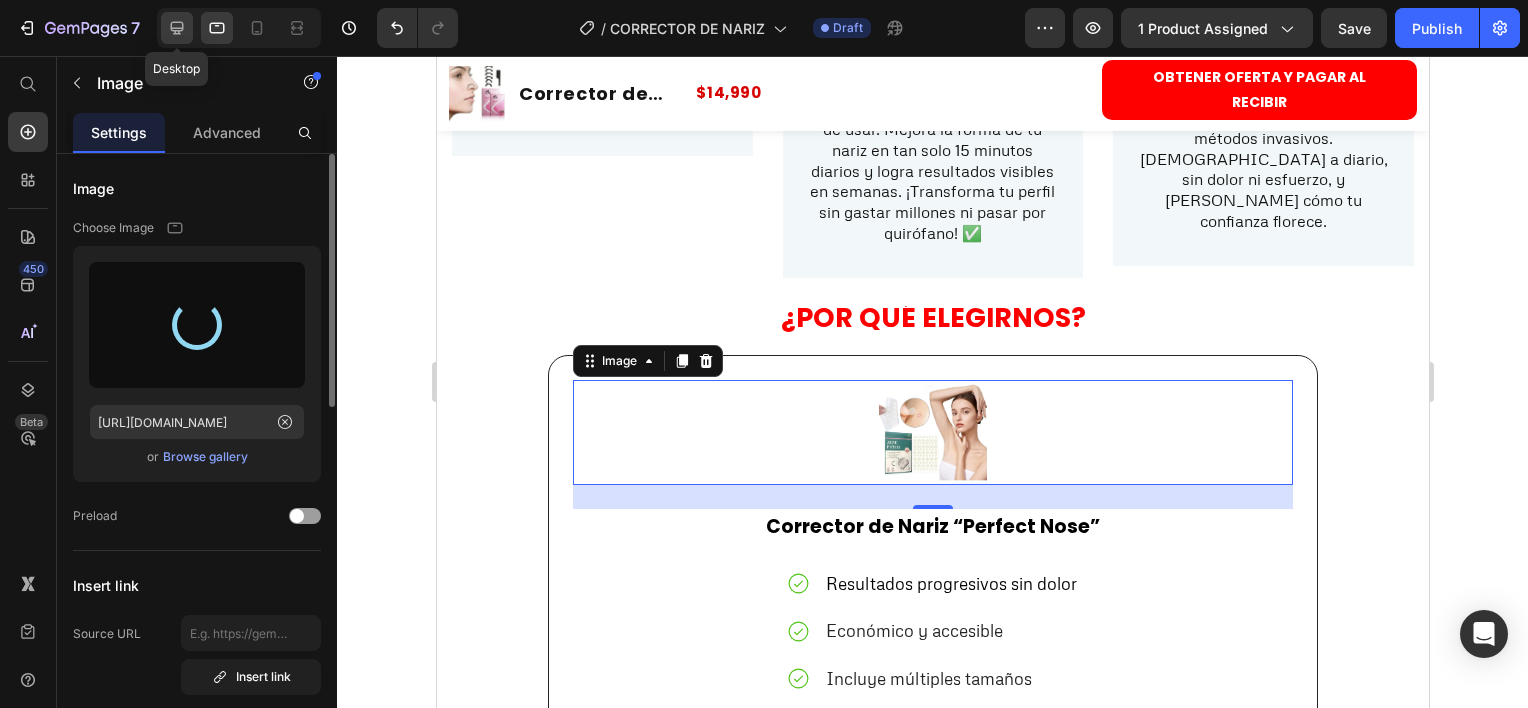 type on "https://cdn.shopify.com/s/files/1/0884/4882/7735/files/gempages_547755819853153424-b7b8aab0-5672-495f-8ca9-056973926408.jpg" 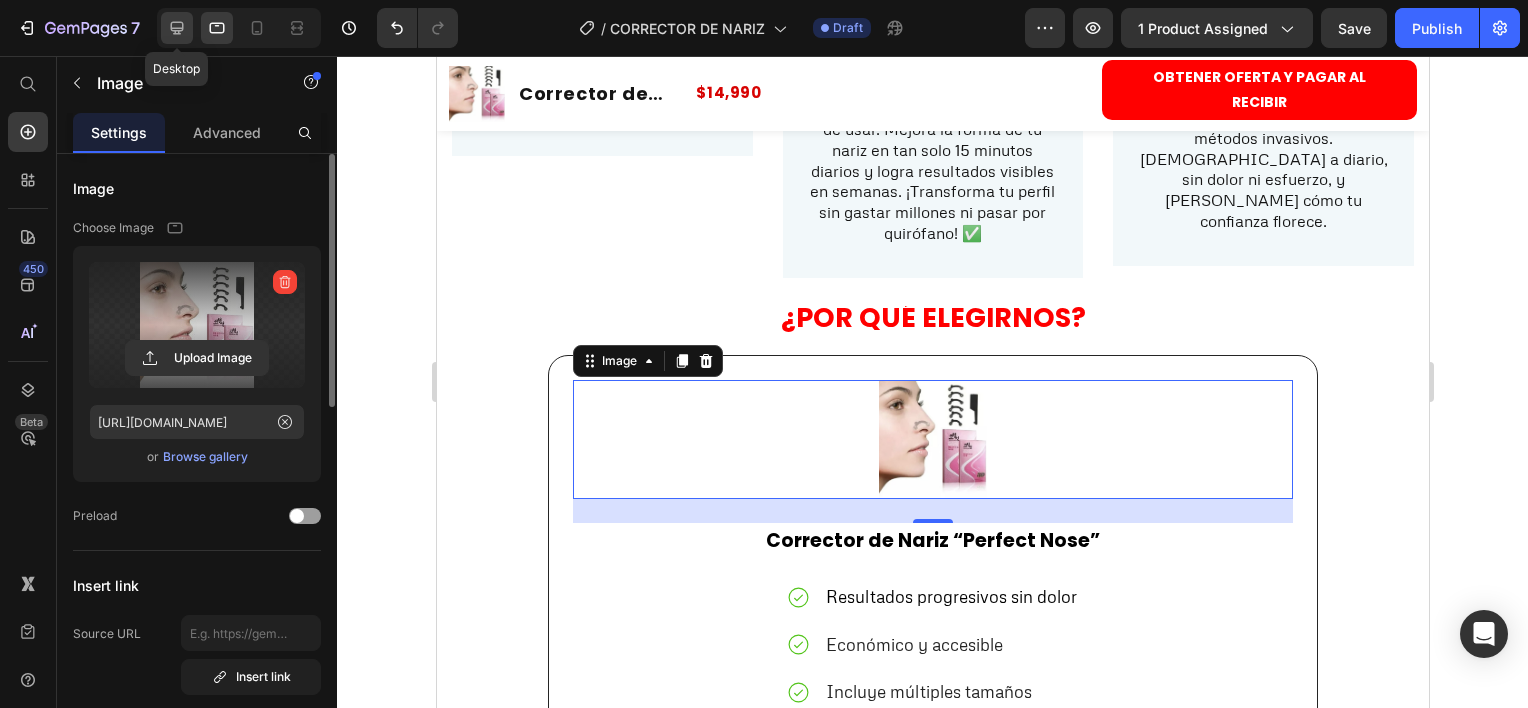 click 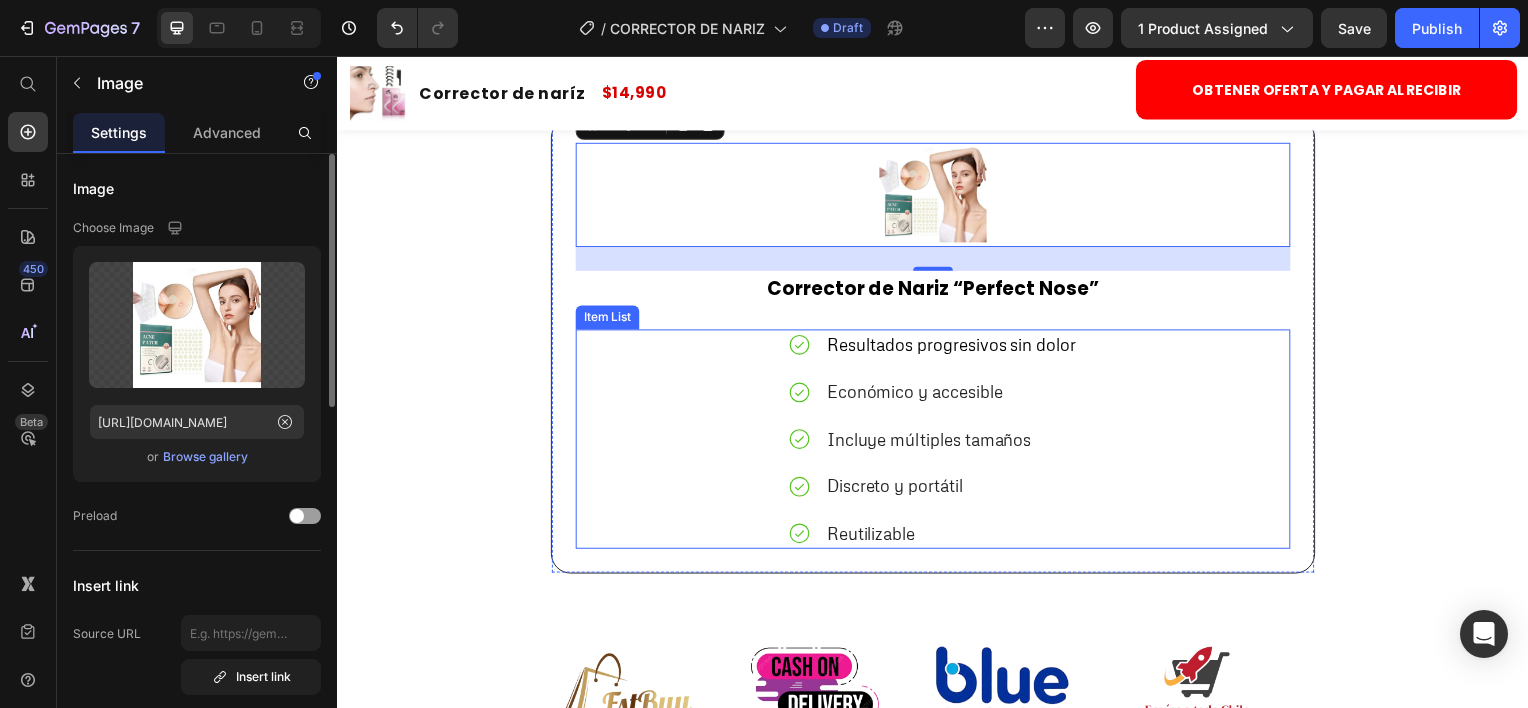 scroll, scrollTop: 3478, scrollLeft: 0, axis: vertical 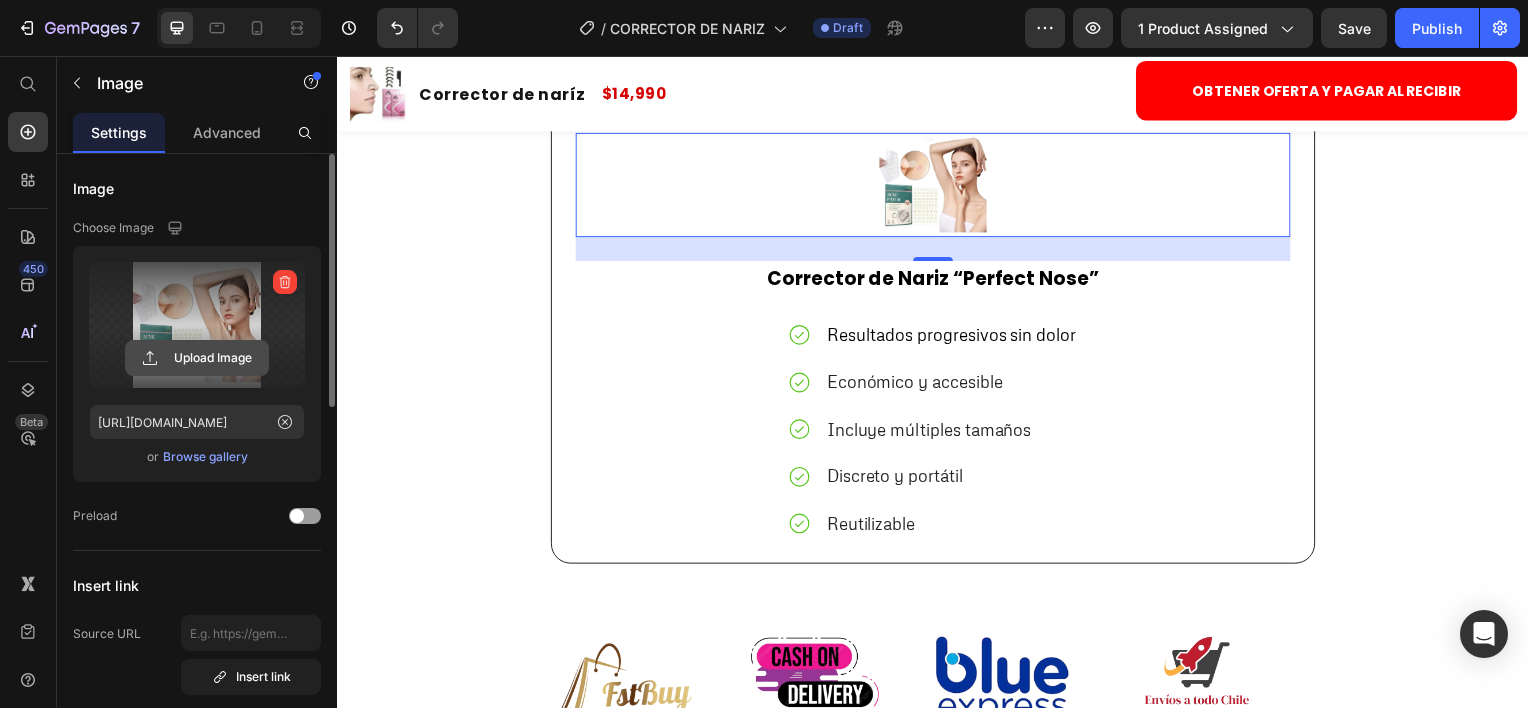click 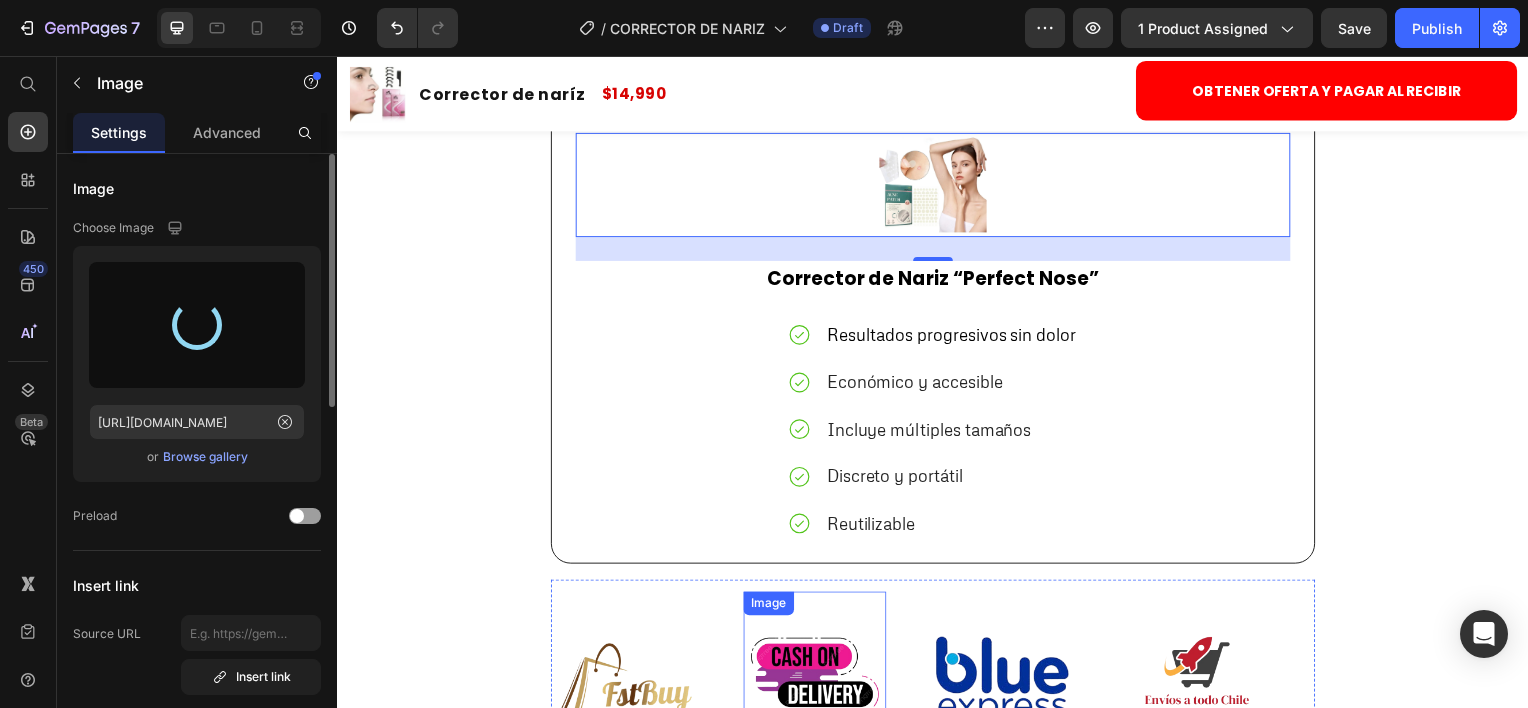 type on "https://cdn.shopify.com/s/files/1/0884/4882/7735/files/gempages_547755819853153424-b7b8aab0-5672-495f-8ca9-056973926408.jpg" 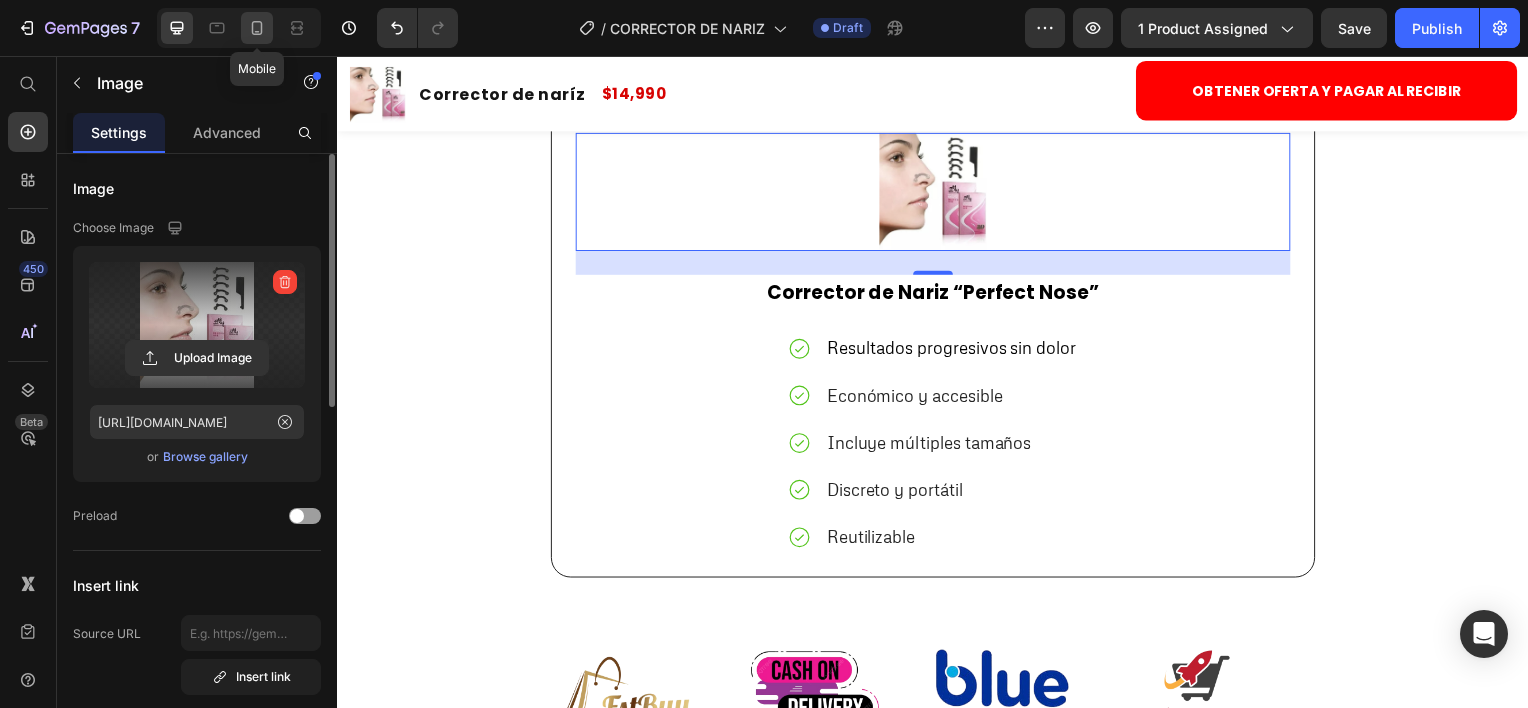 click 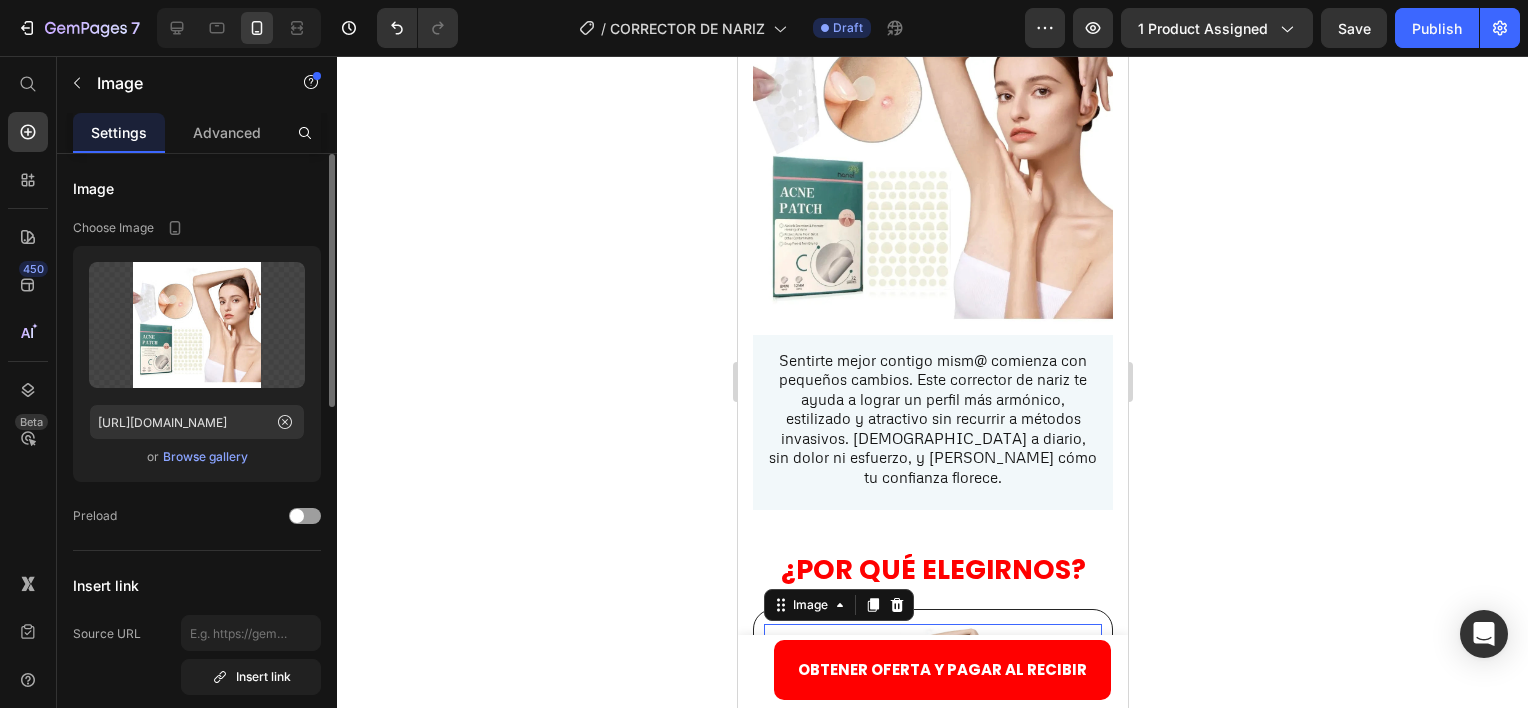 scroll, scrollTop: 4131, scrollLeft: 0, axis: vertical 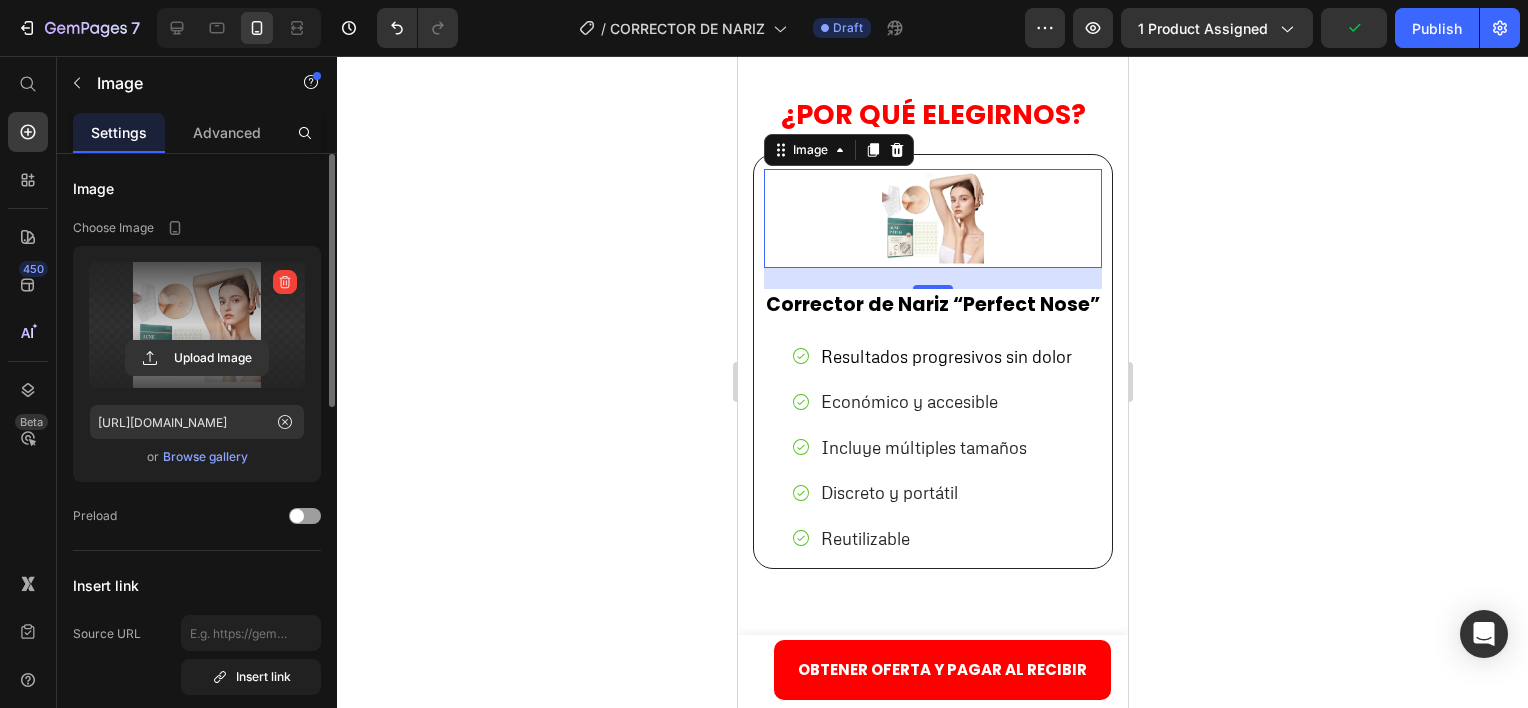 click at bounding box center [197, 325] 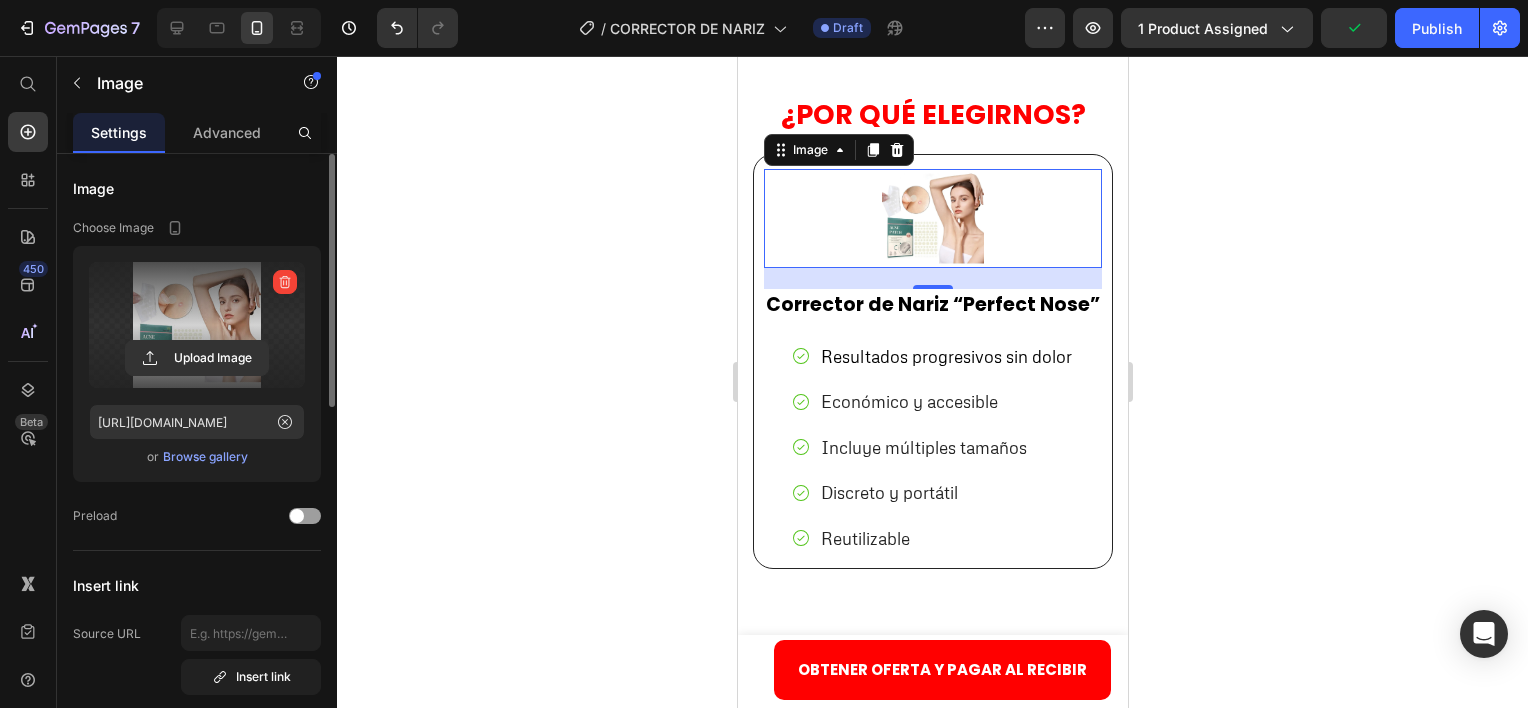click 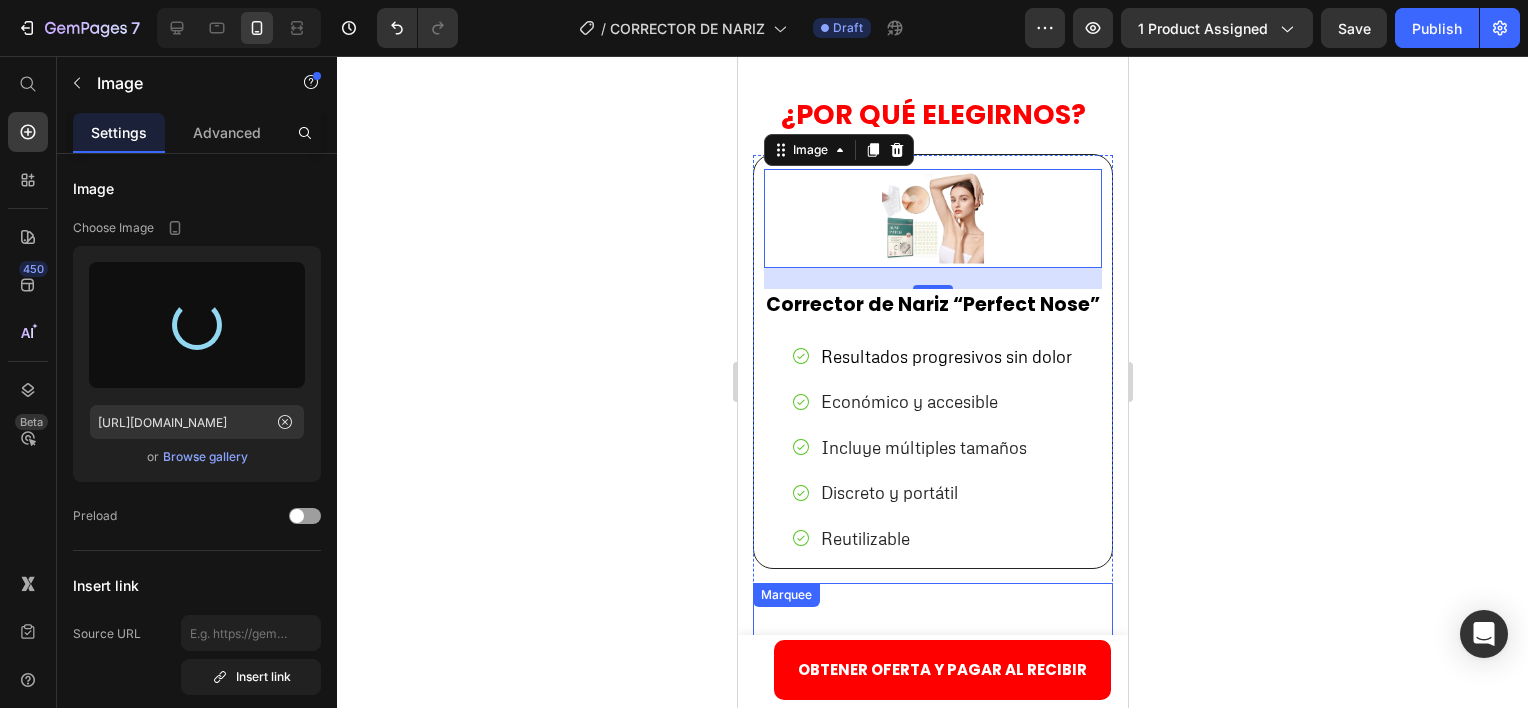 type on "https://cdn.shopify.com/s/files/1/0884/4882/7735/files/gempages_547755819853153424-b7b8aab0-5672-495f-8ca9-056973926408.jpg" 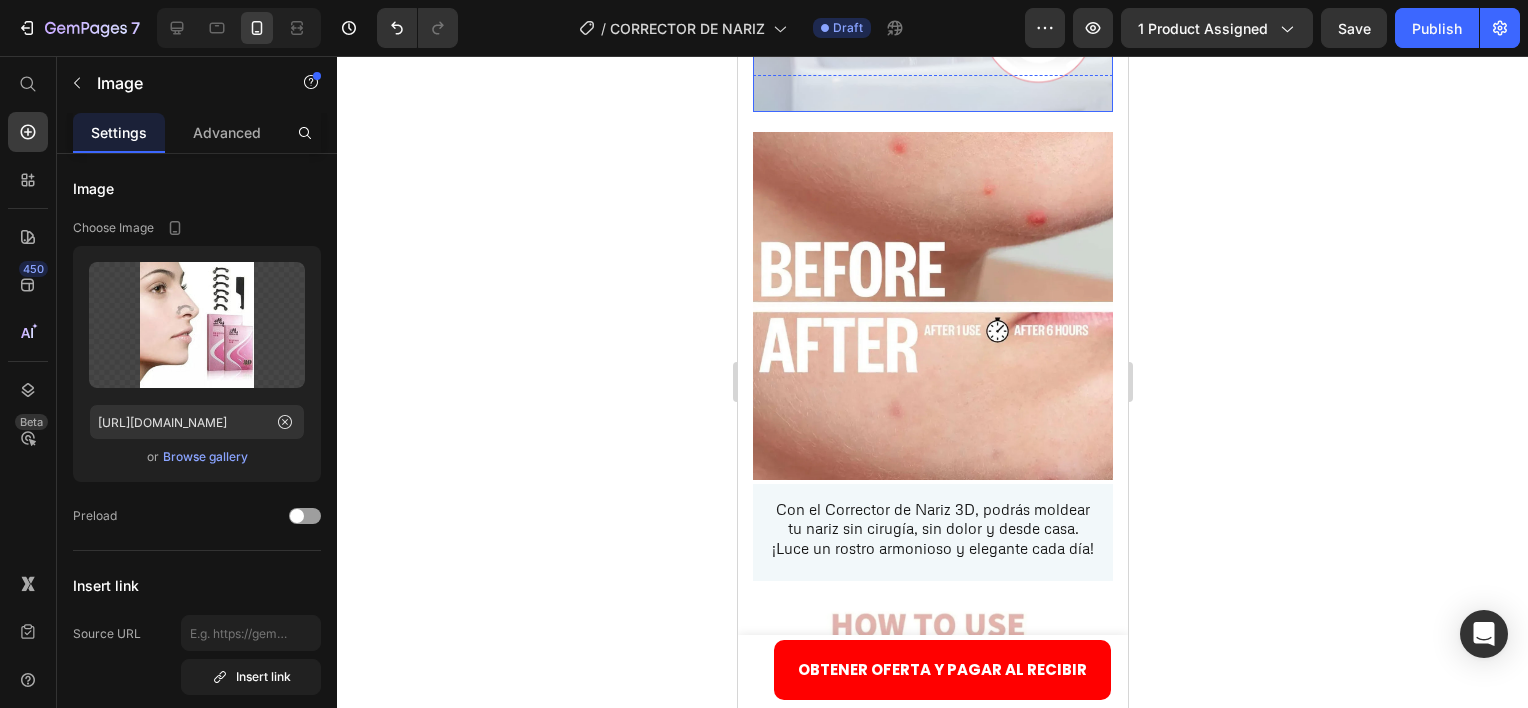 scroll, scrollTop: 2791, scrollLeft: 0, axis: vertical 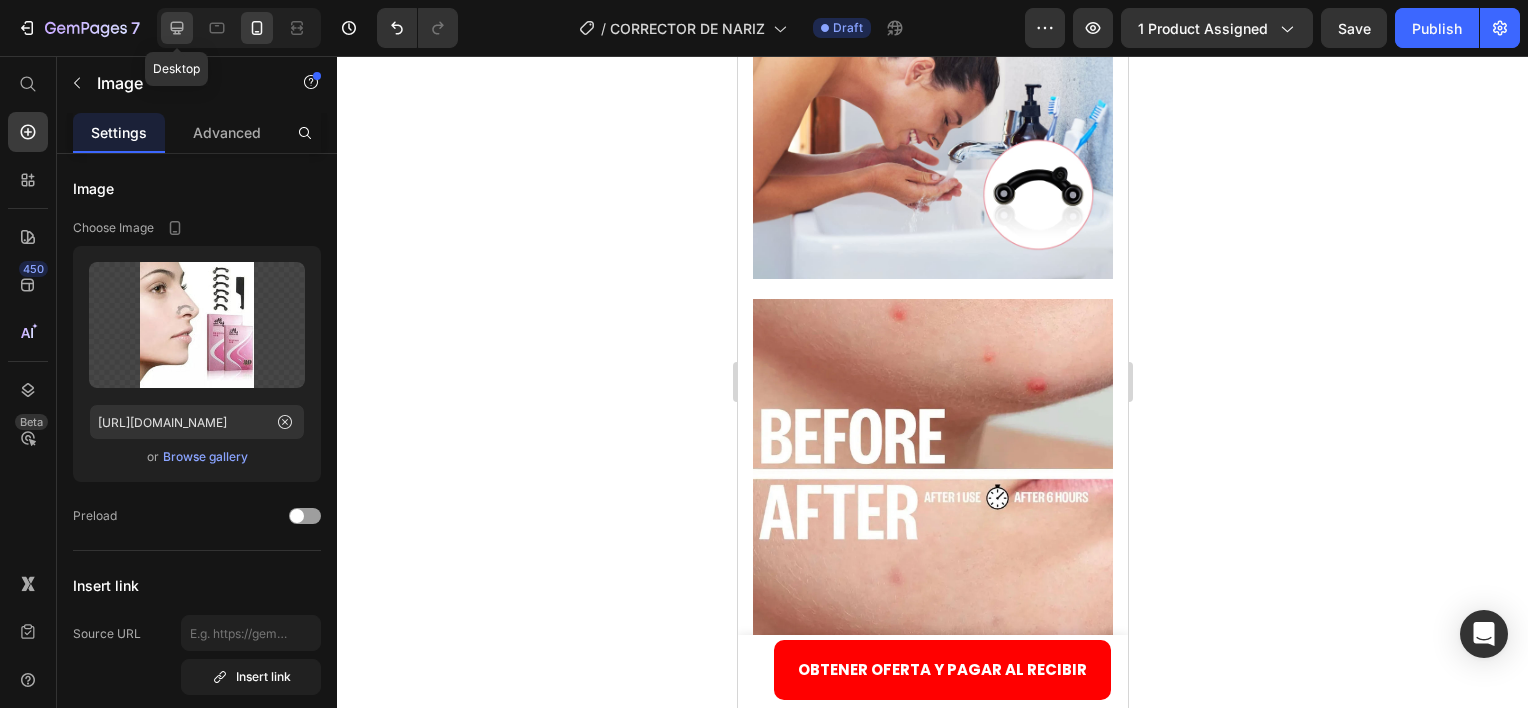 click 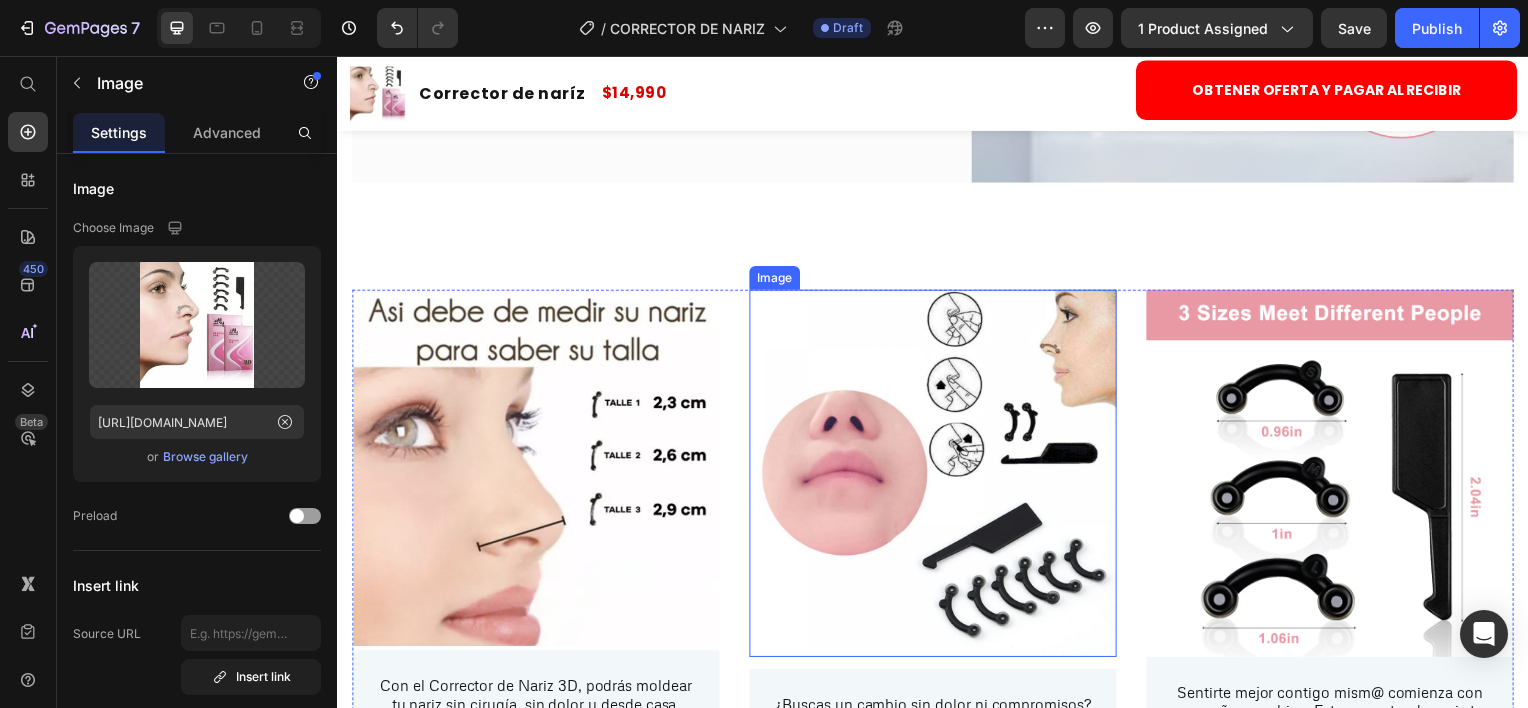 scroll, scrollTop: 2738, scrollLeft: 0, axis: vertical 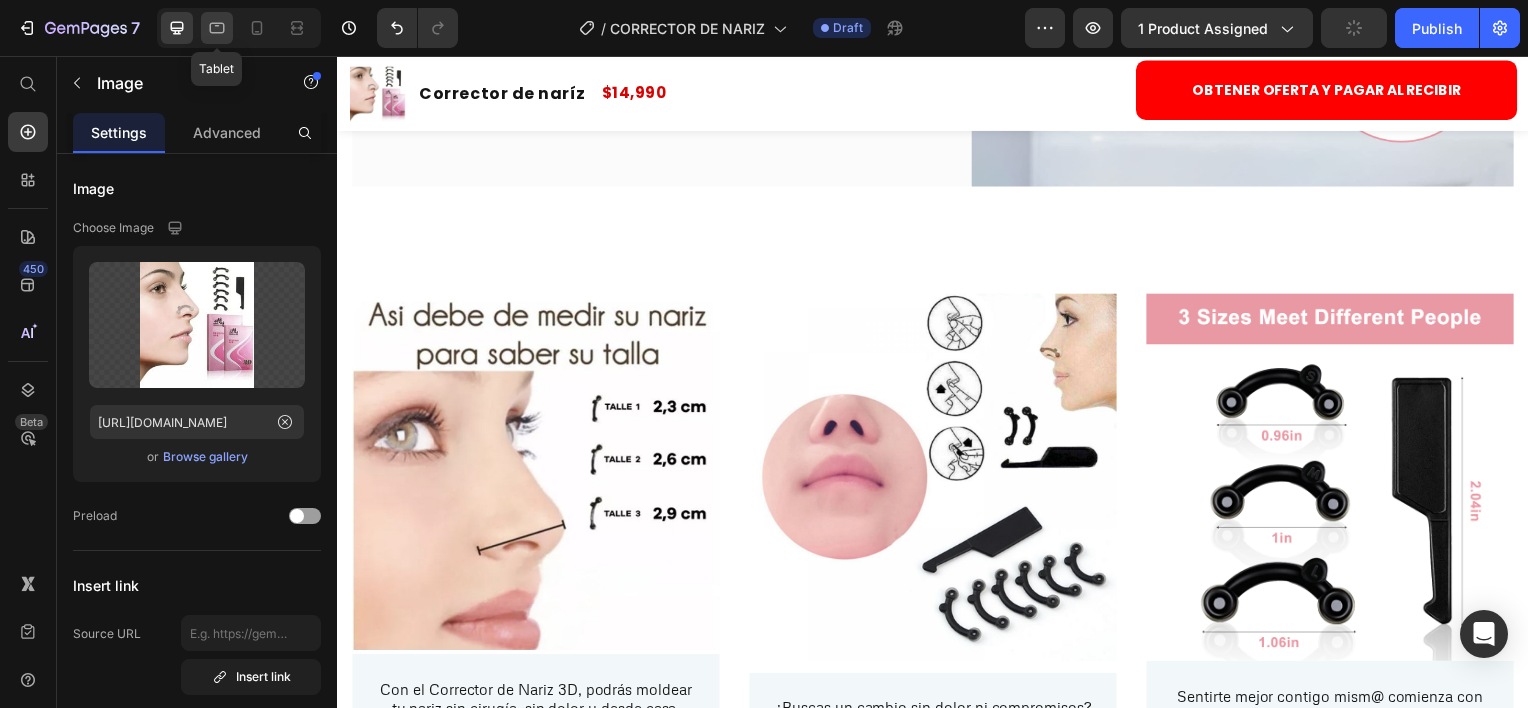 click 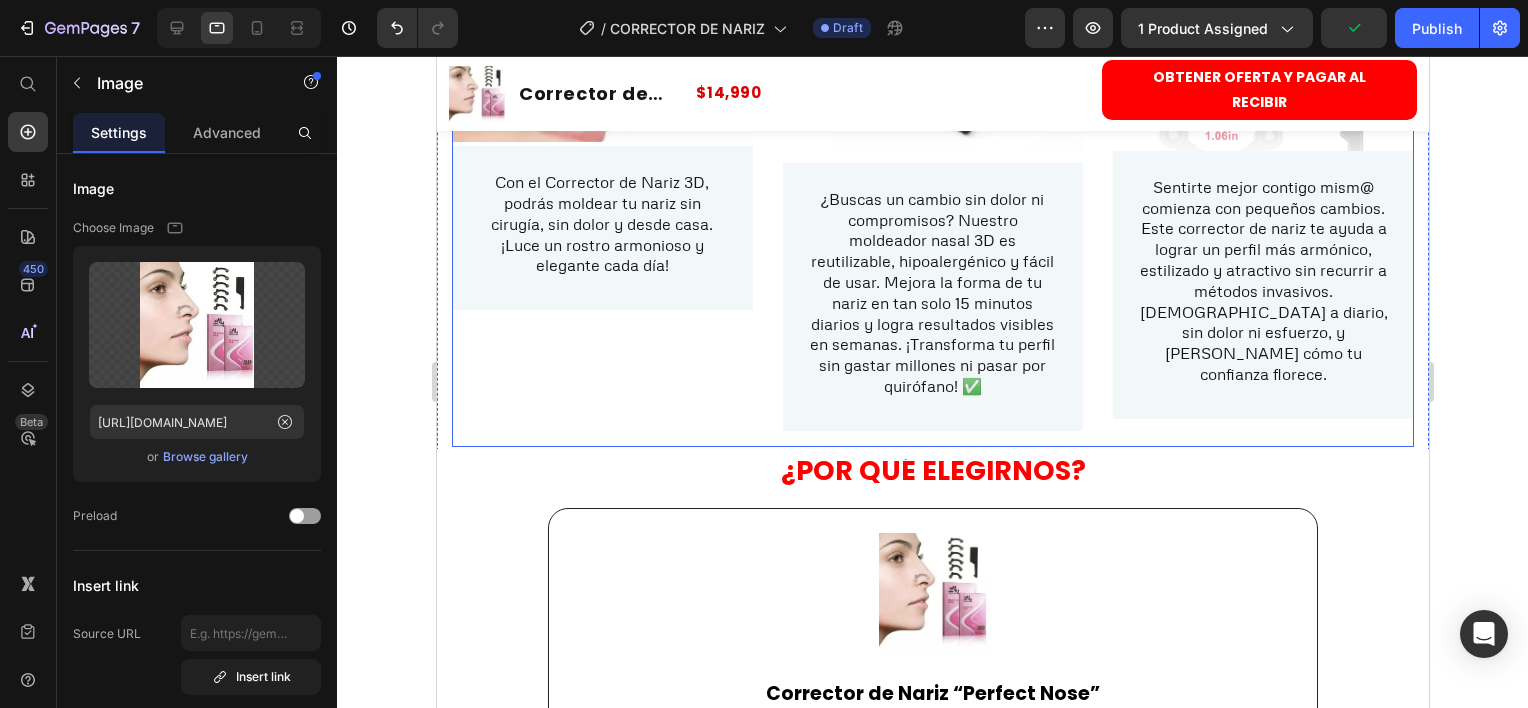 scroll, scrollTop: 2815, scrollLeft: 0, axis: vertical 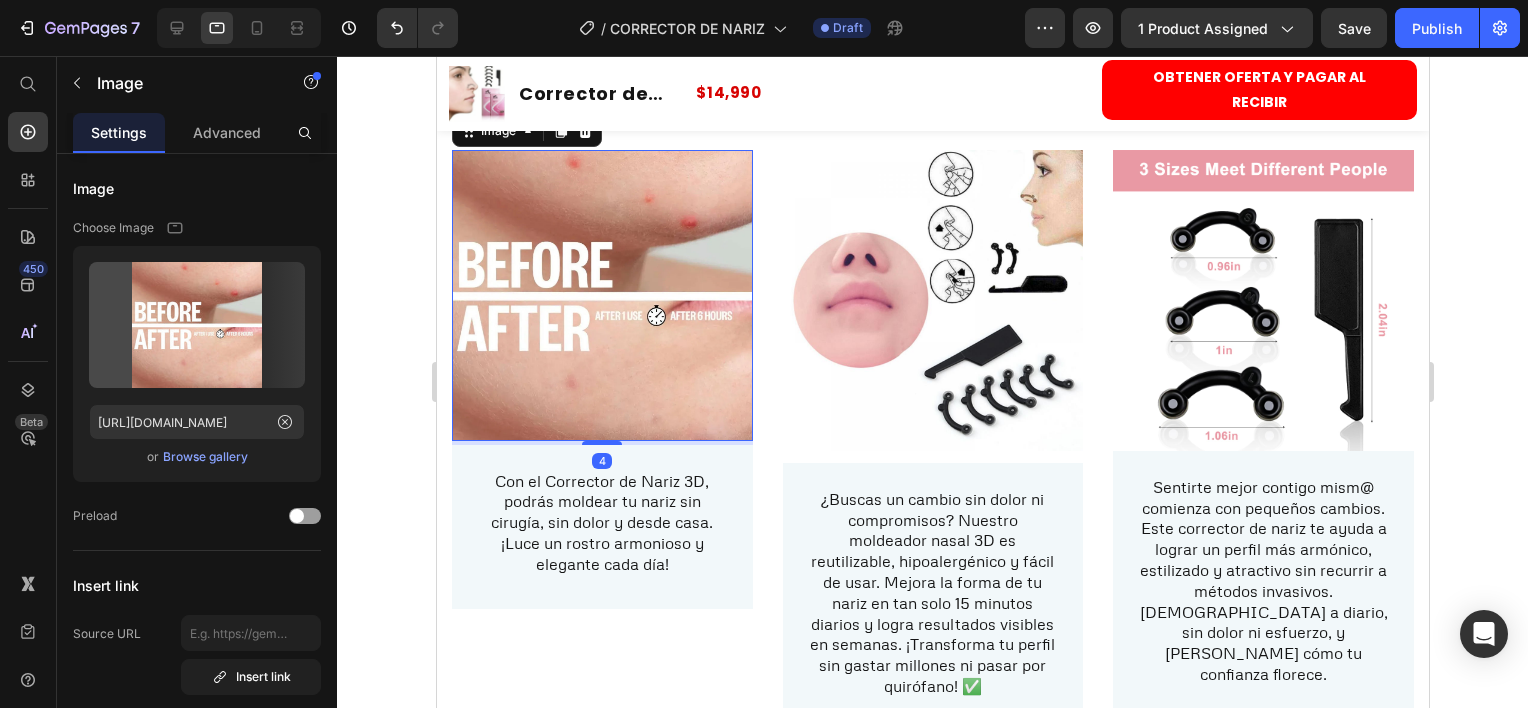click at bounding box center (601, 295) 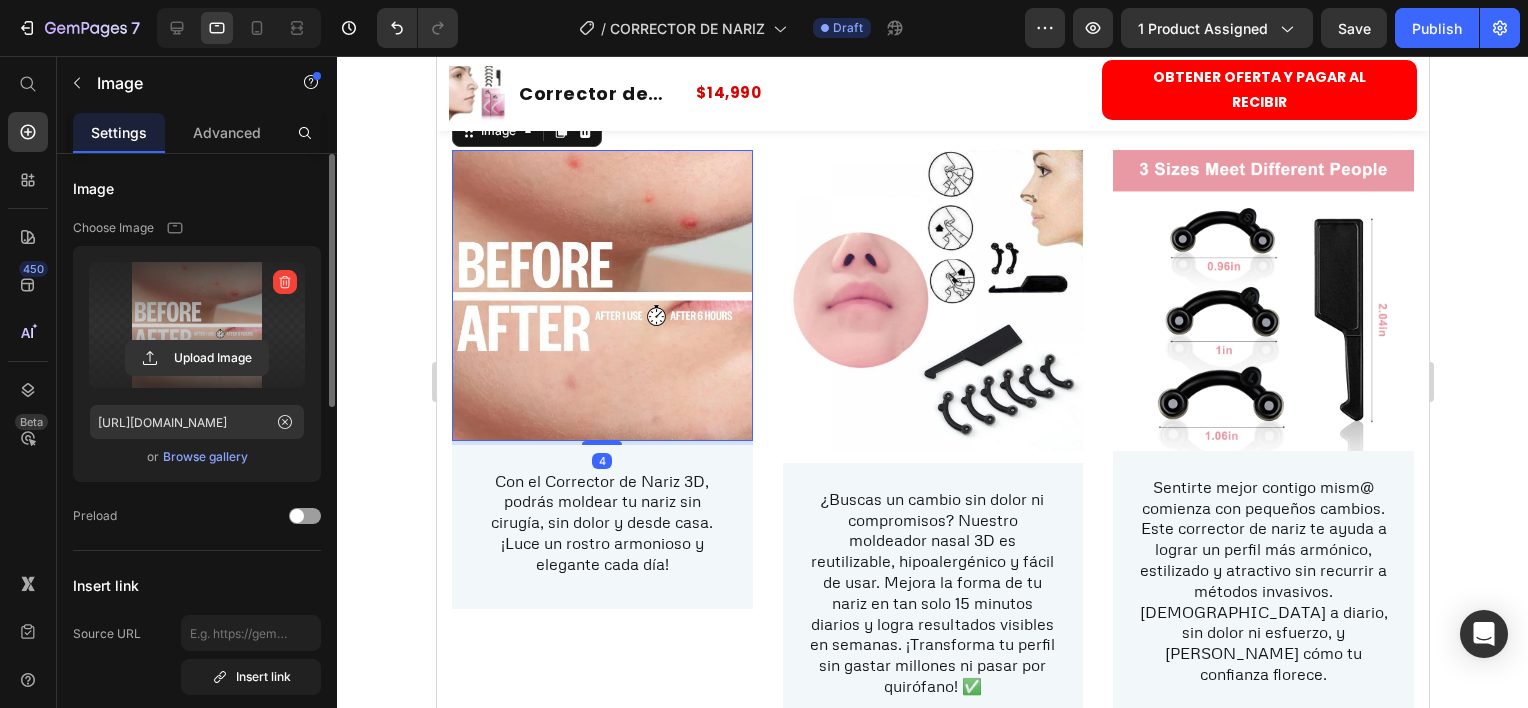 click at bounding box center (197, 325) 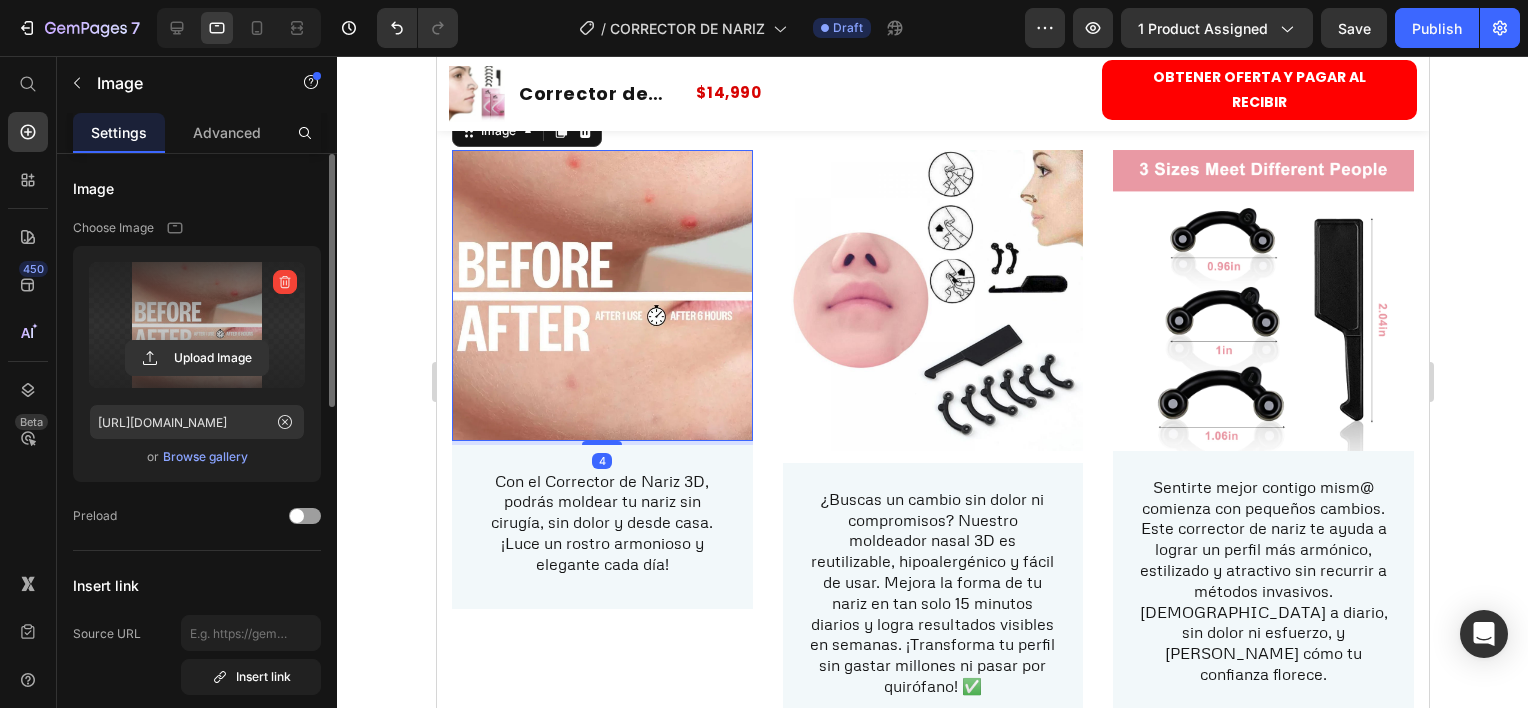 click 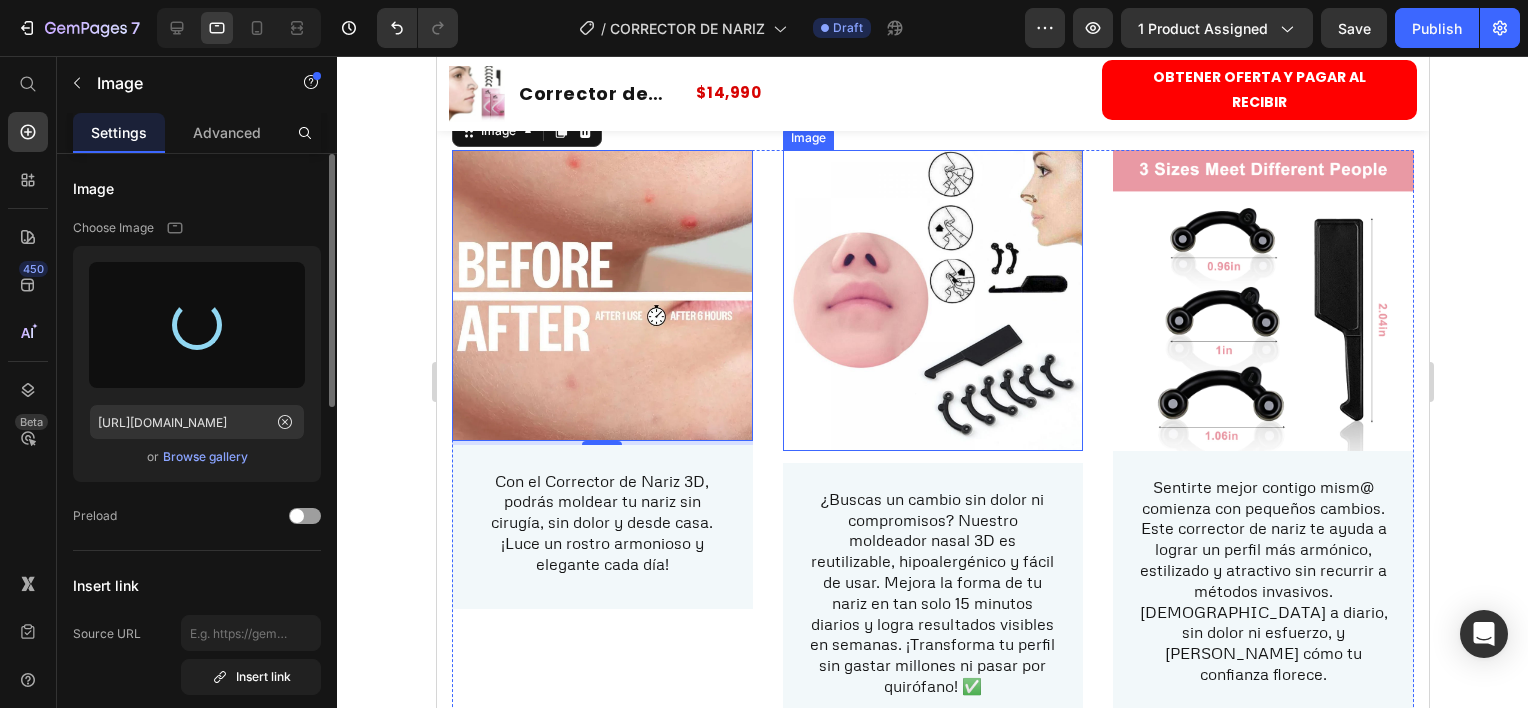 type on "https://cdn.shopify.com/s/files/1/0884/4882/7735/files/gempages_547755819853153424-dd8a00da-34fd-43d1-a861-f6ceff3ccaa9.jpg" 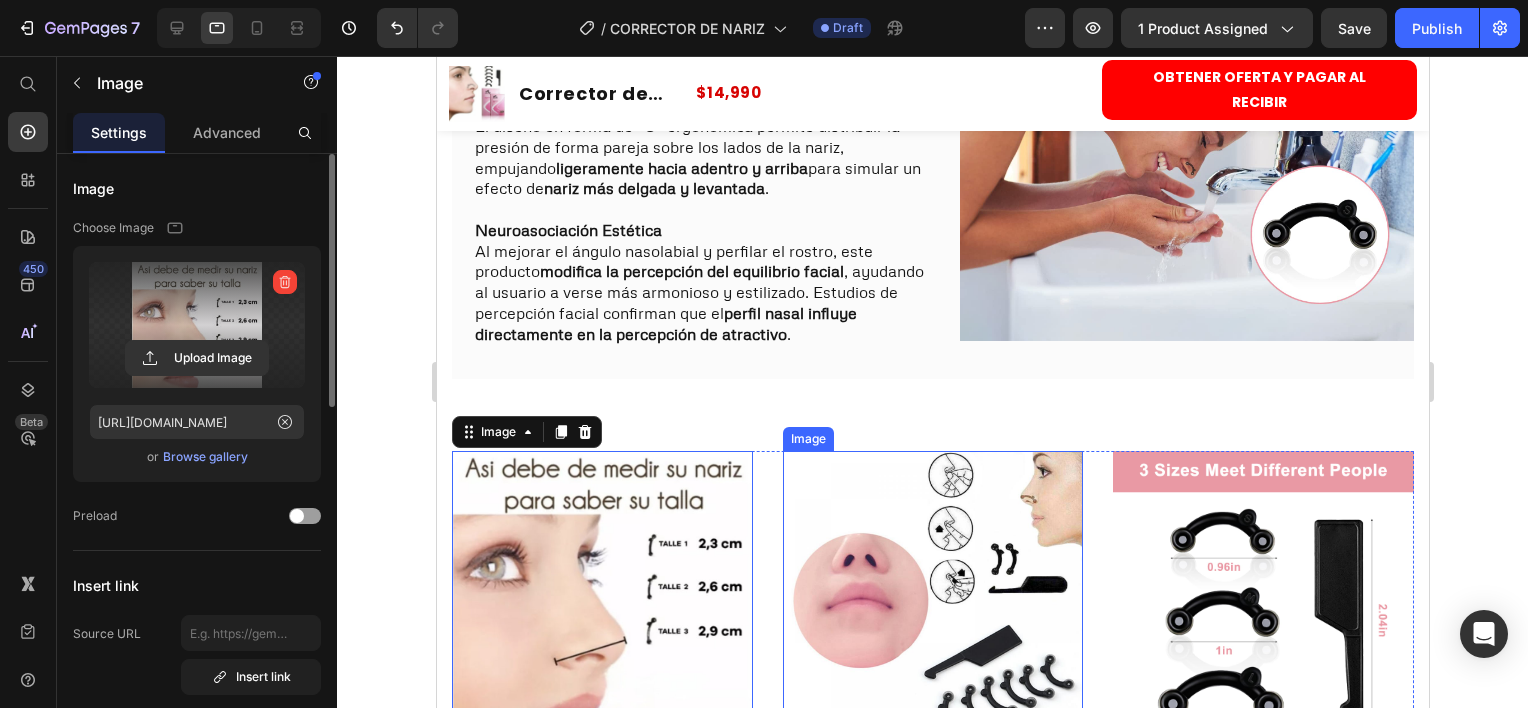 scroll, scrollTop: 2508, scrollLeft: 0, axis: vertical 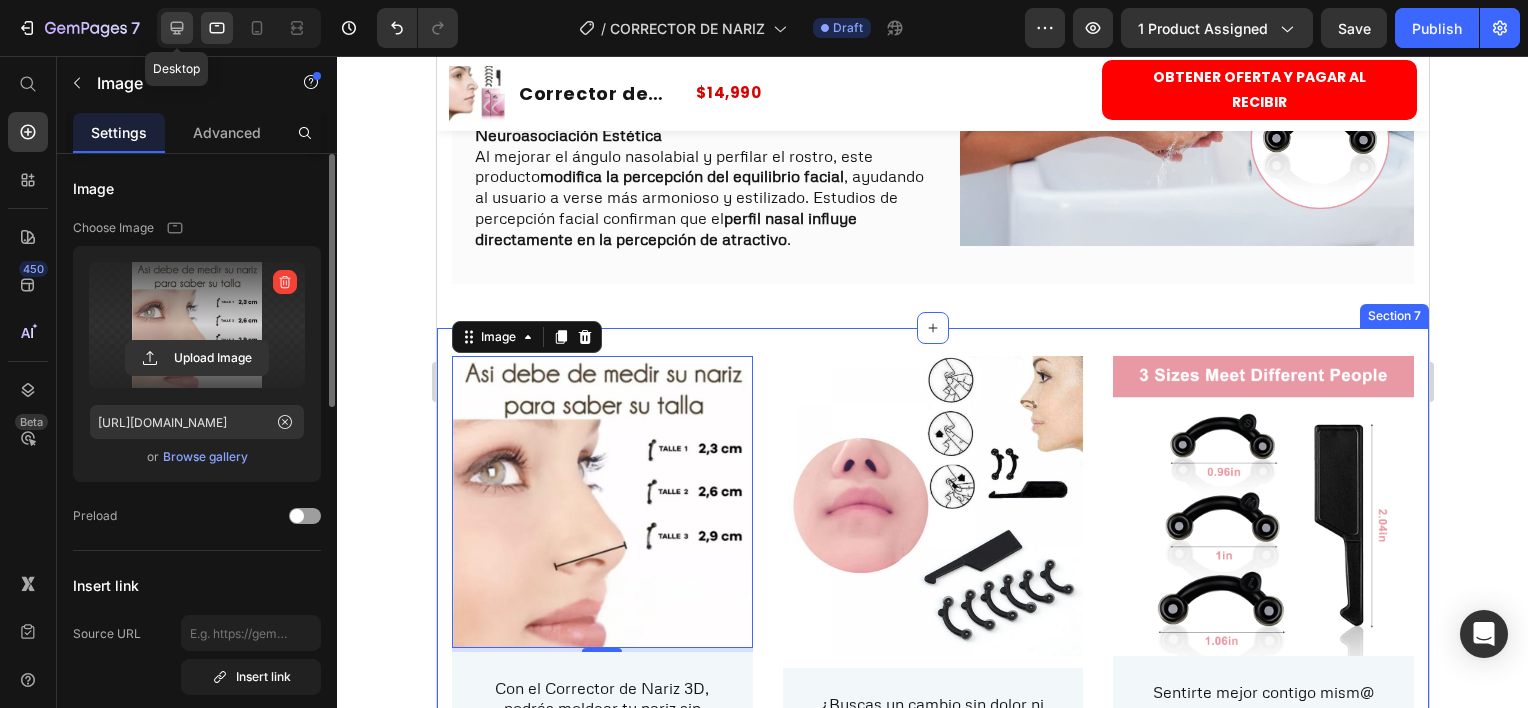 click 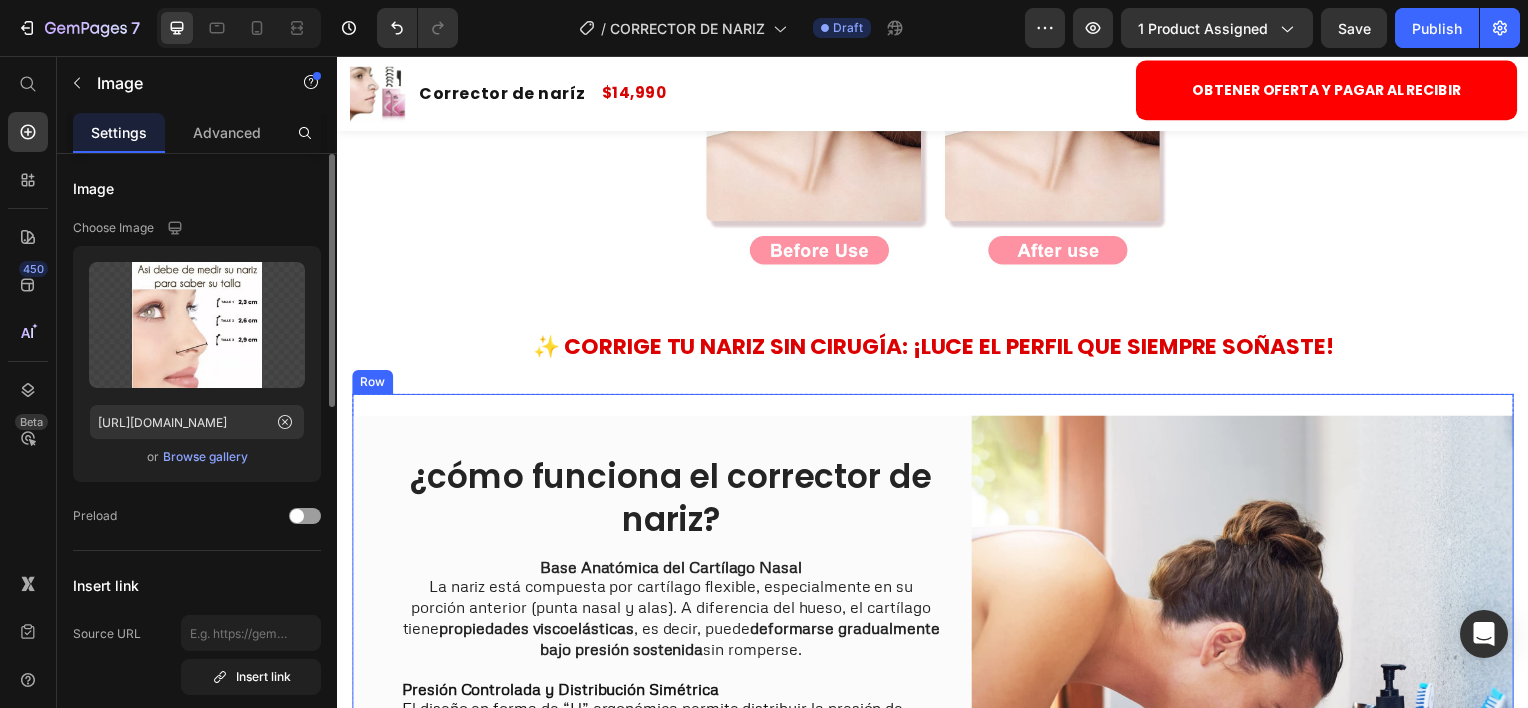 scroll, scrollTop: 1946, scrollLeft: 0, axis: vertical 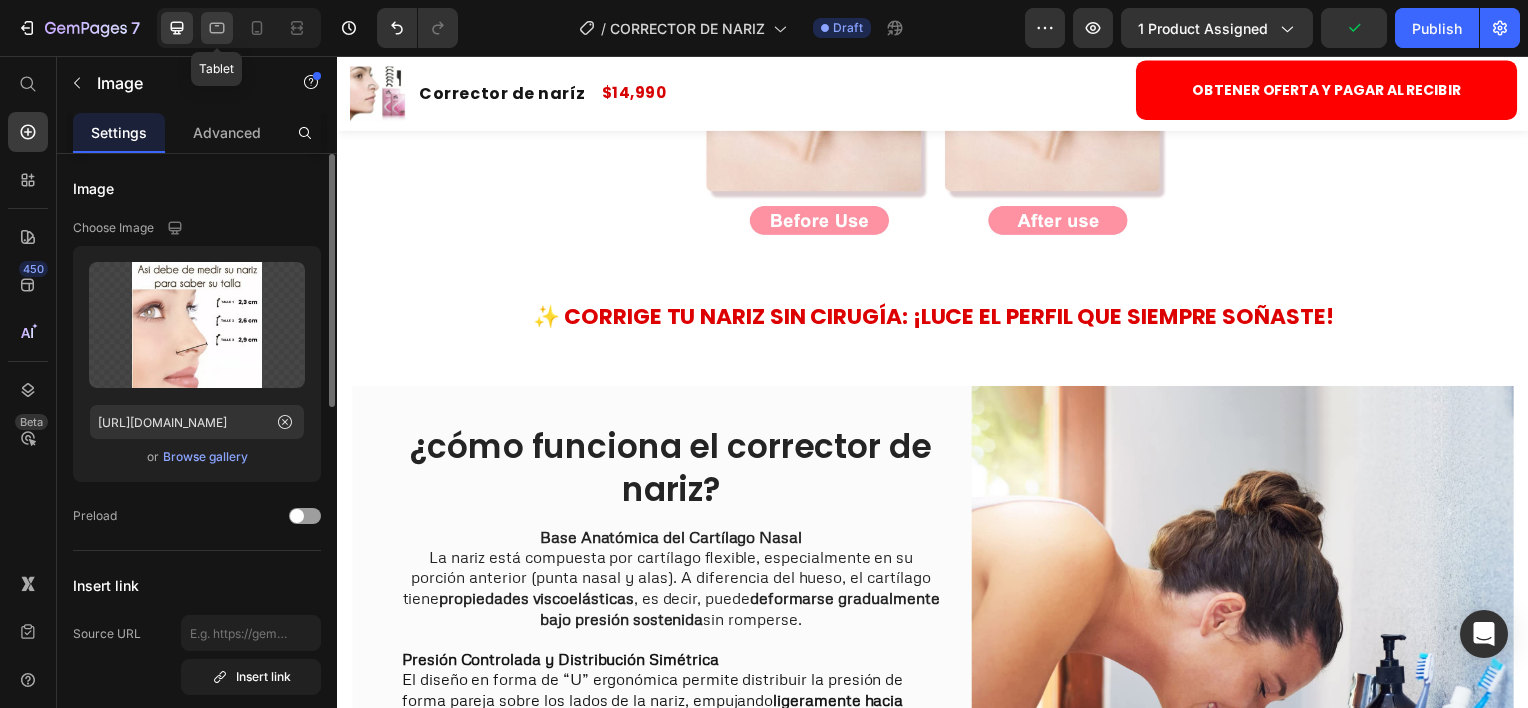 click 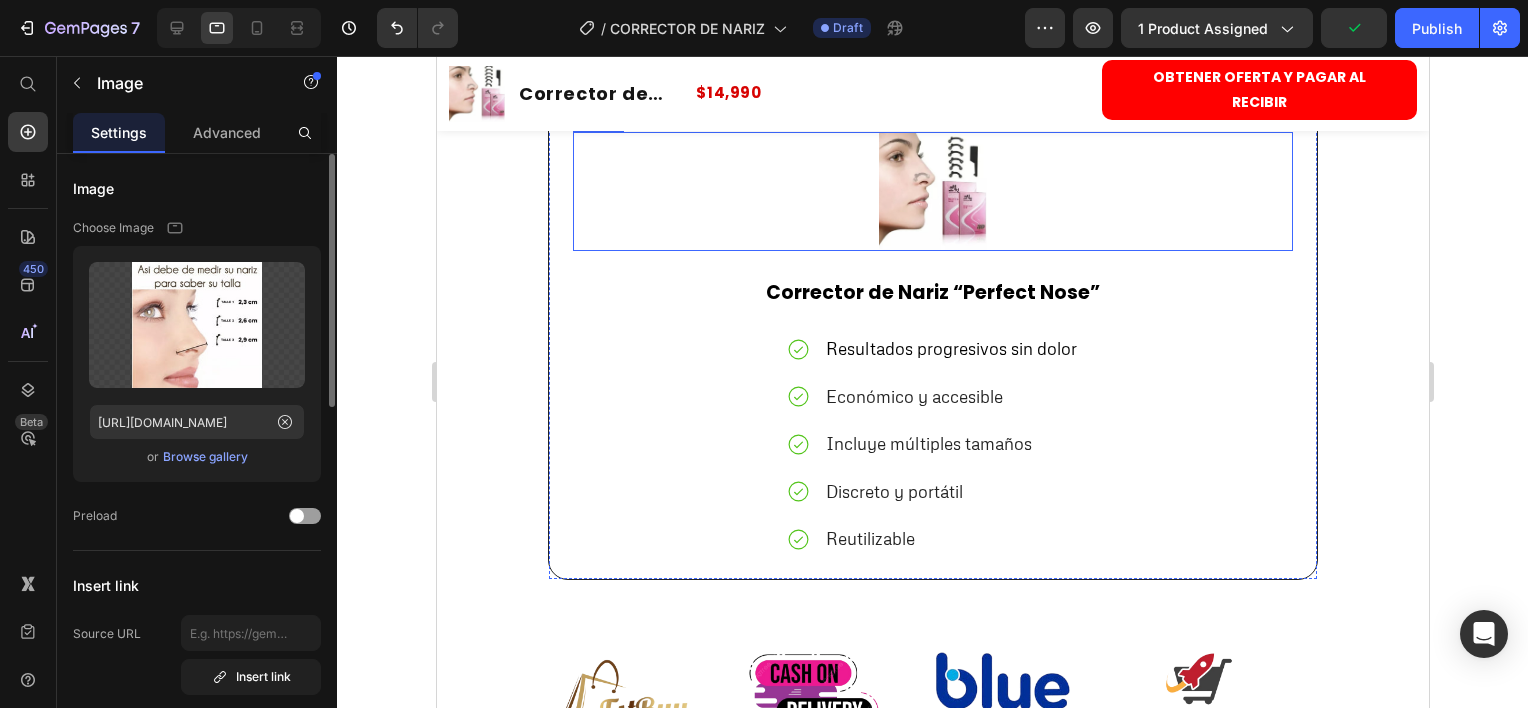 scroll, scrollTop: 3365, scrollLeft: 0, axis: vertical 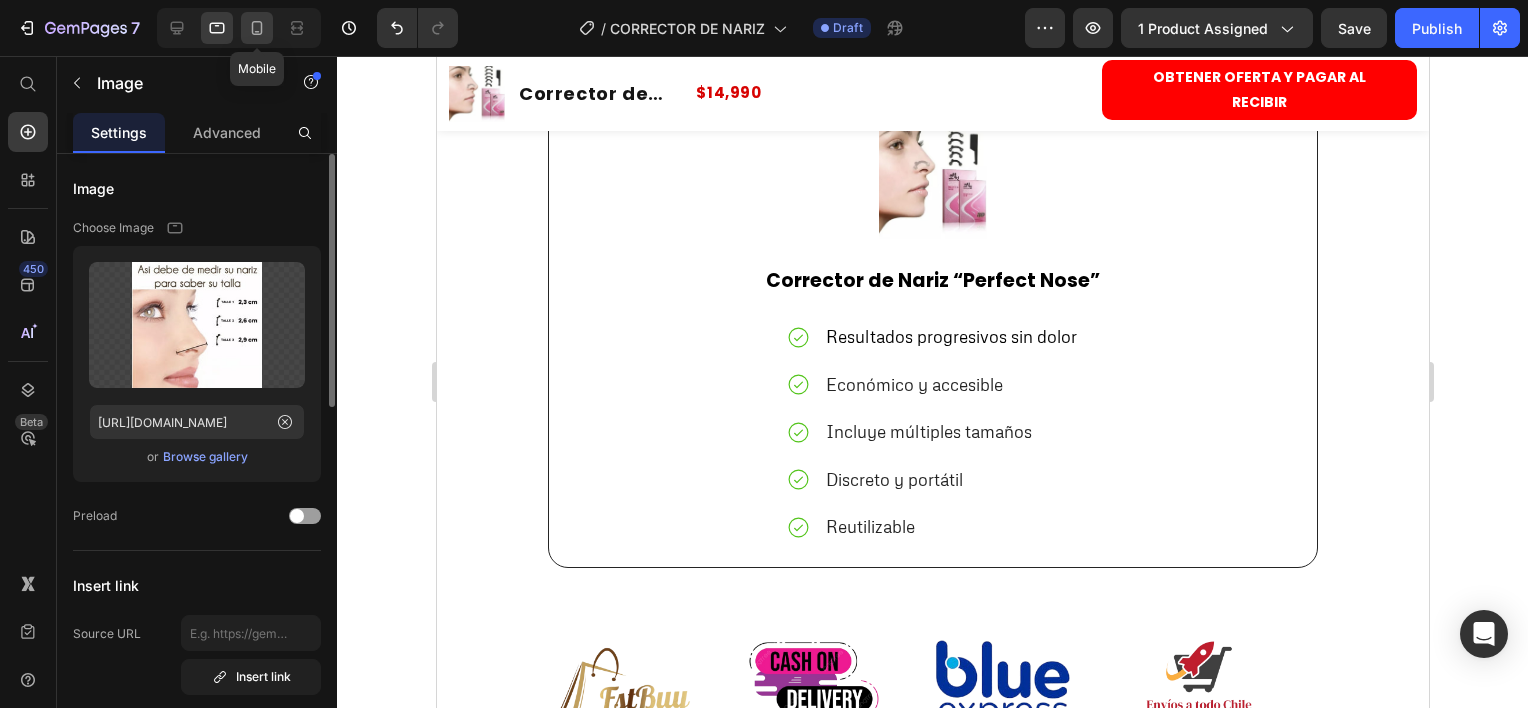 click 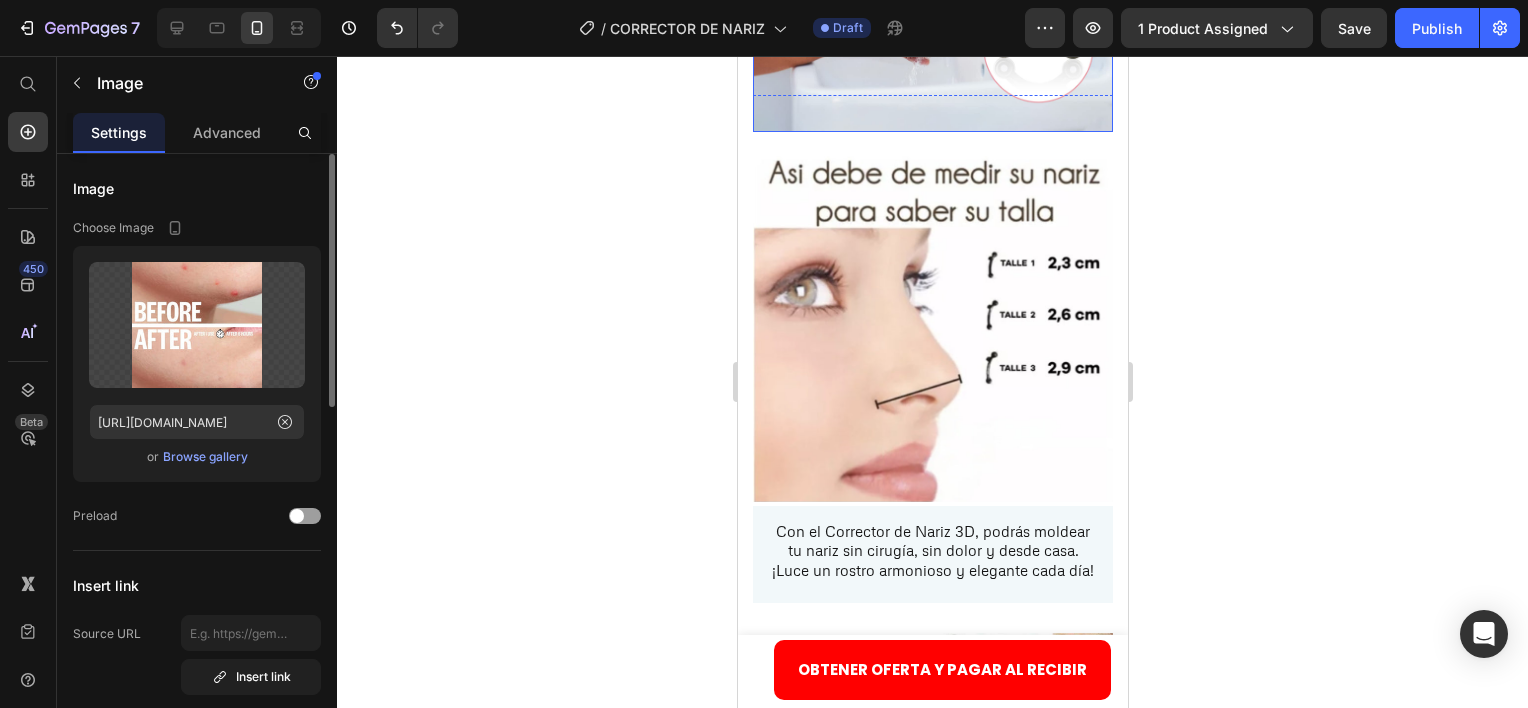 scroll, scrollTop: 2916, scrollLeft: 0, axis: vertical 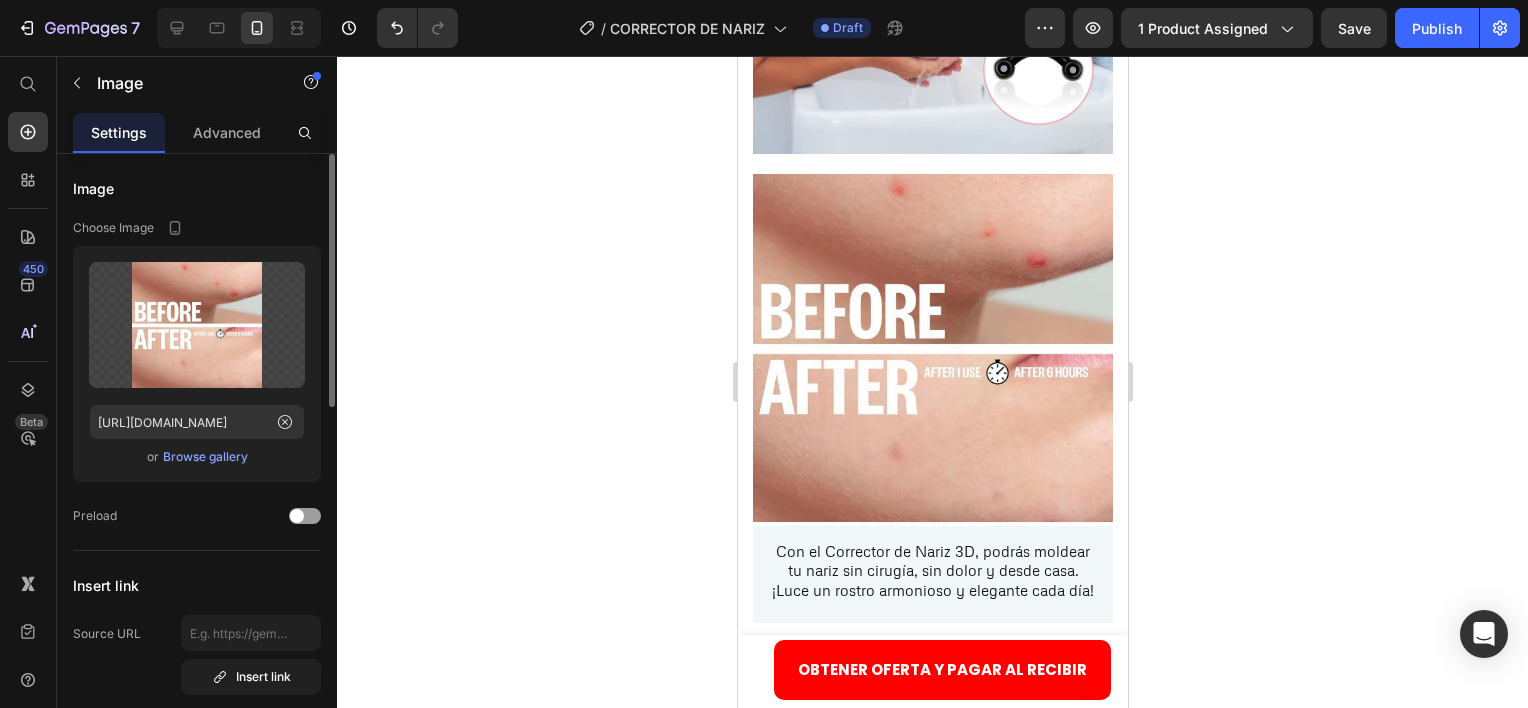 click at bounding box center [932, 348] 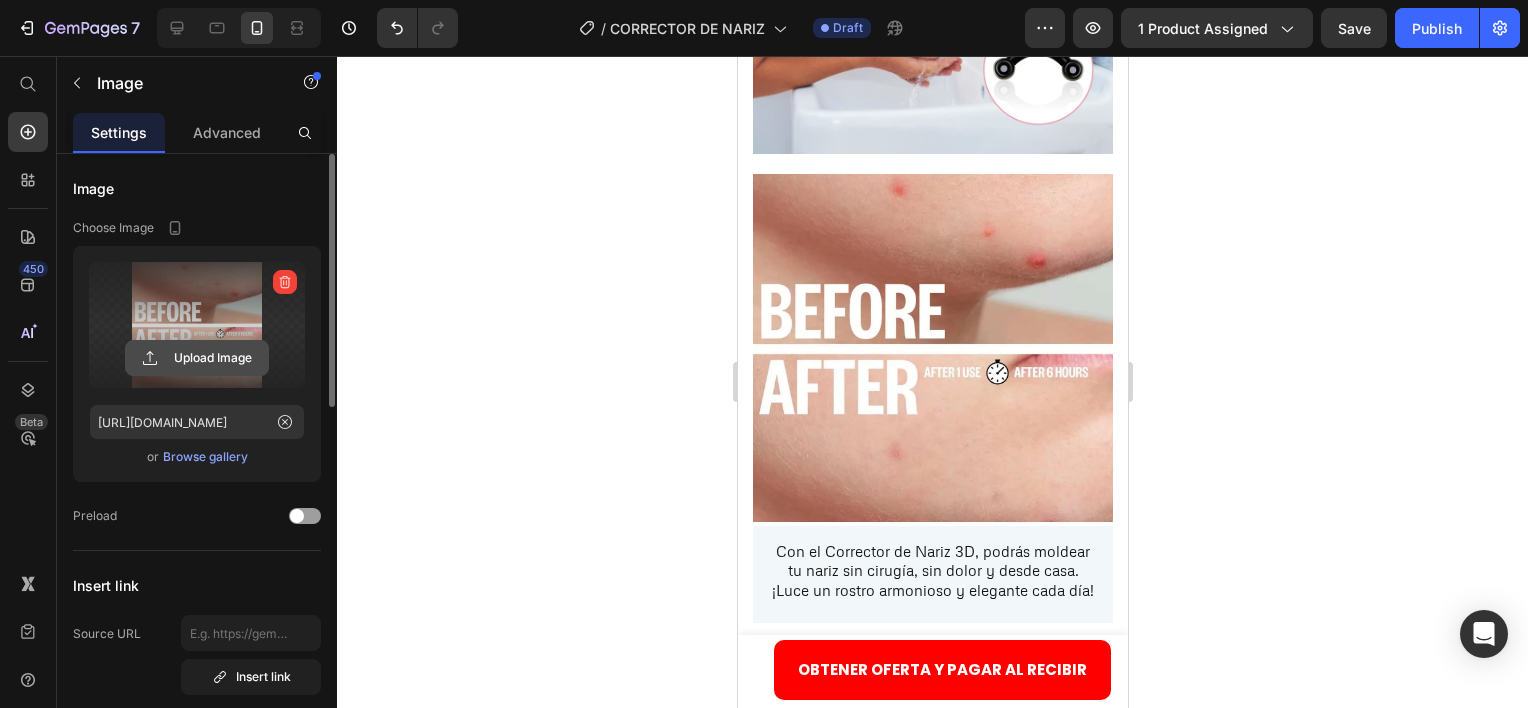 click 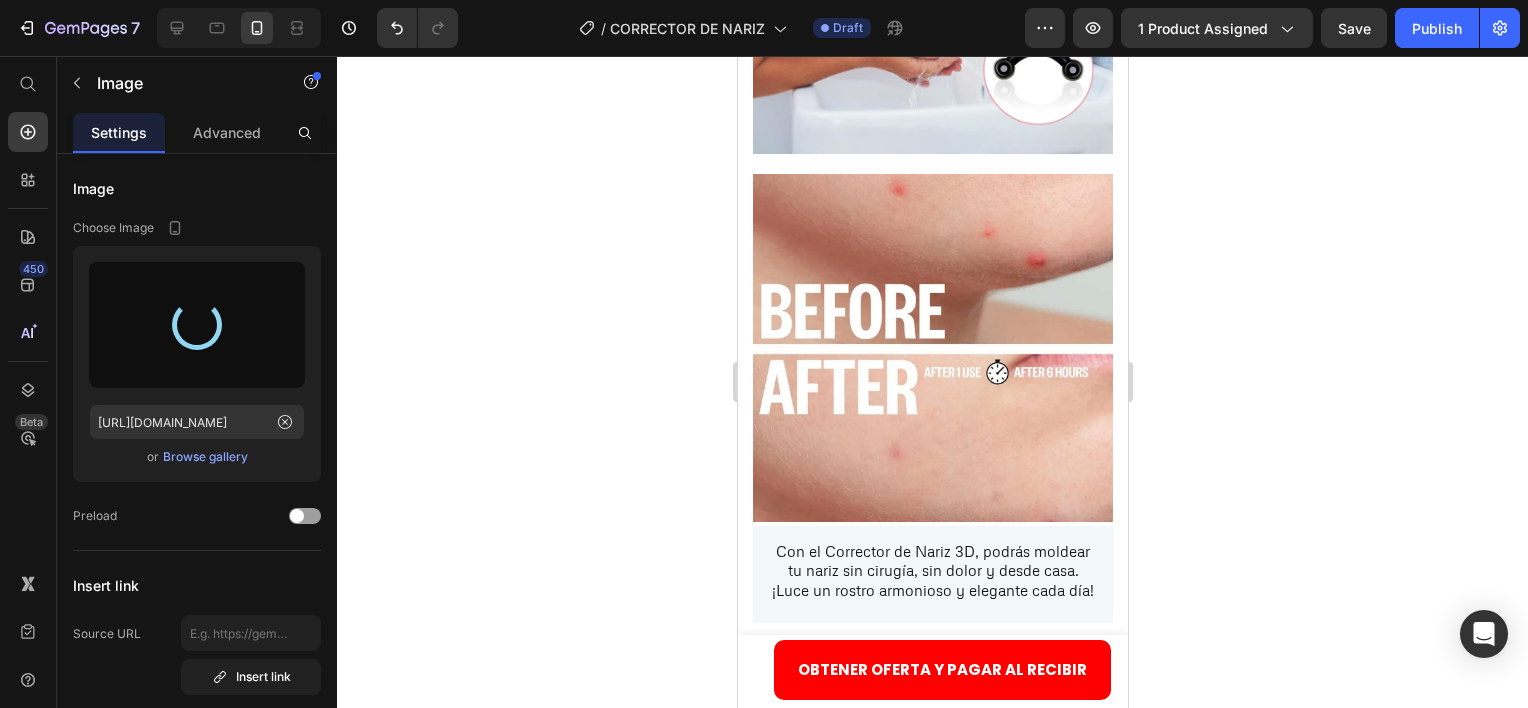 type on "https://cdn.shopify.com/s/files/1/0884/4882/7735/files/gempages_547755819853153424-dd8a00da-34fd-43d1-a861-f6ceff3ccaa9.jpg" 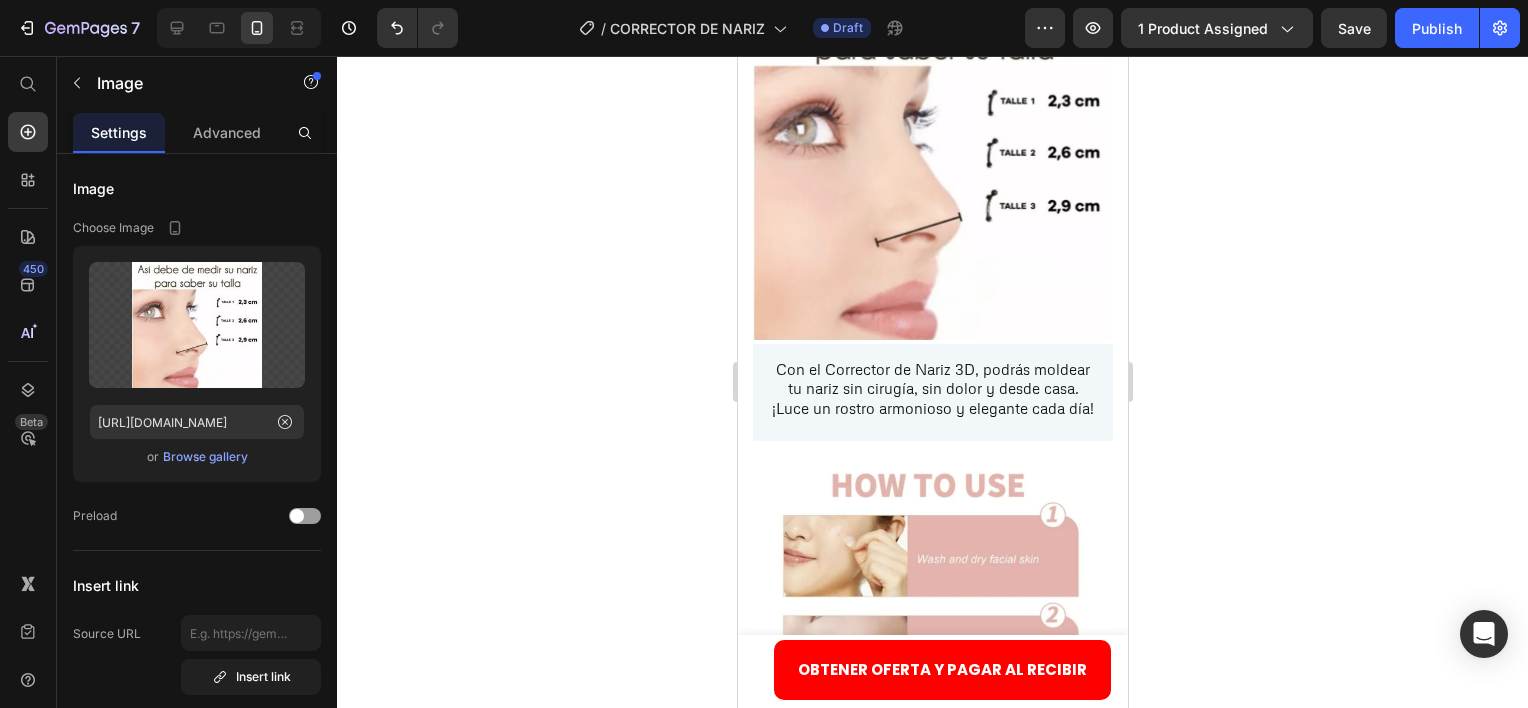 scroll, scrollTop: 3216, scrollLeft: 0, axis: vertical 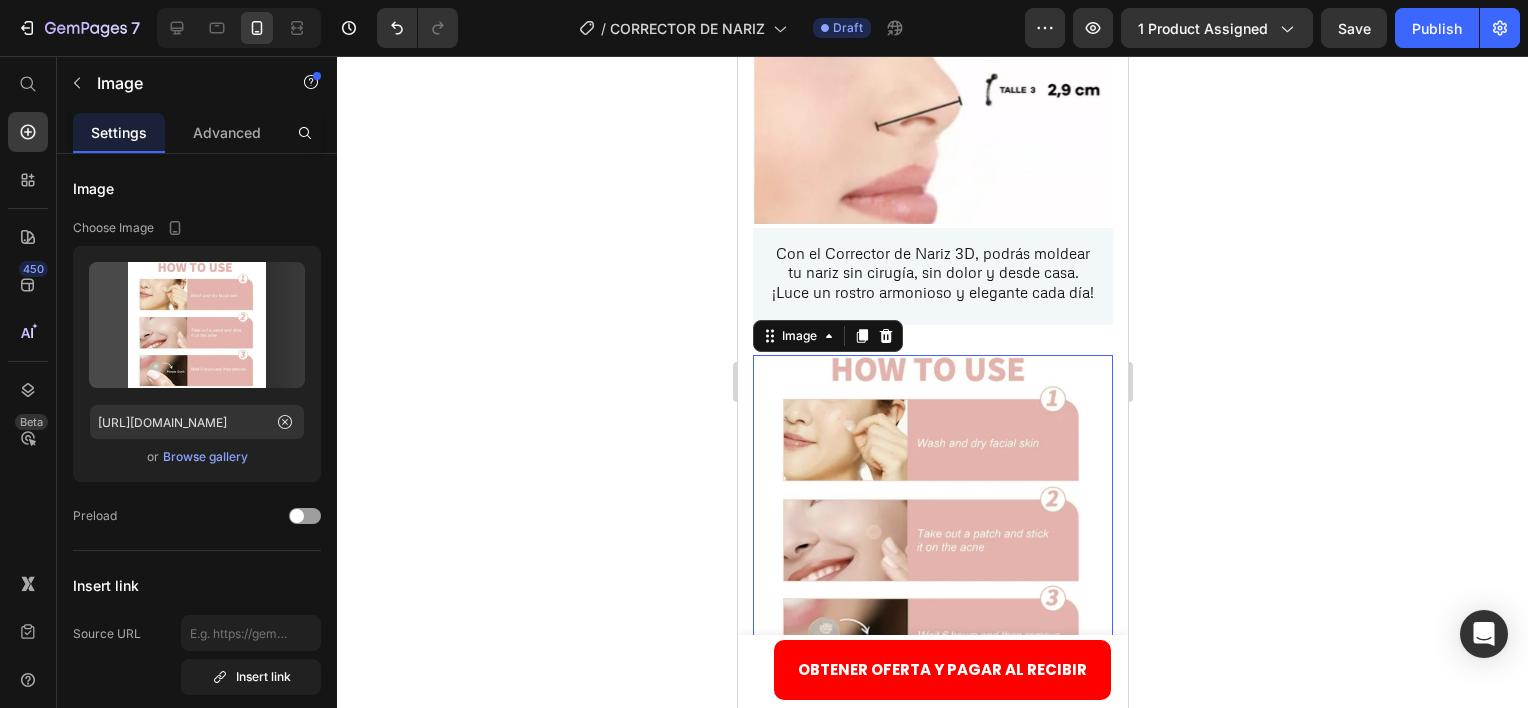 click at bounding box center (932, 520) 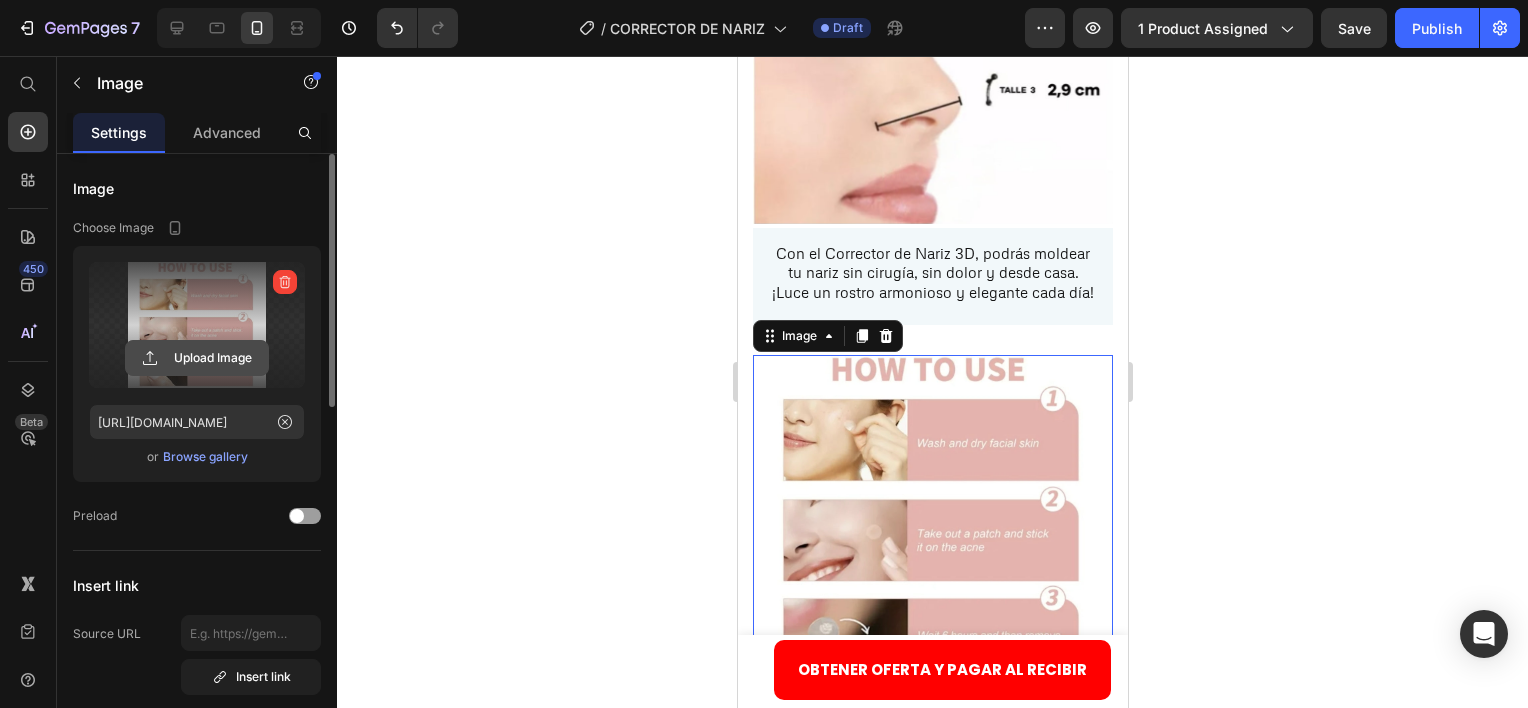 click 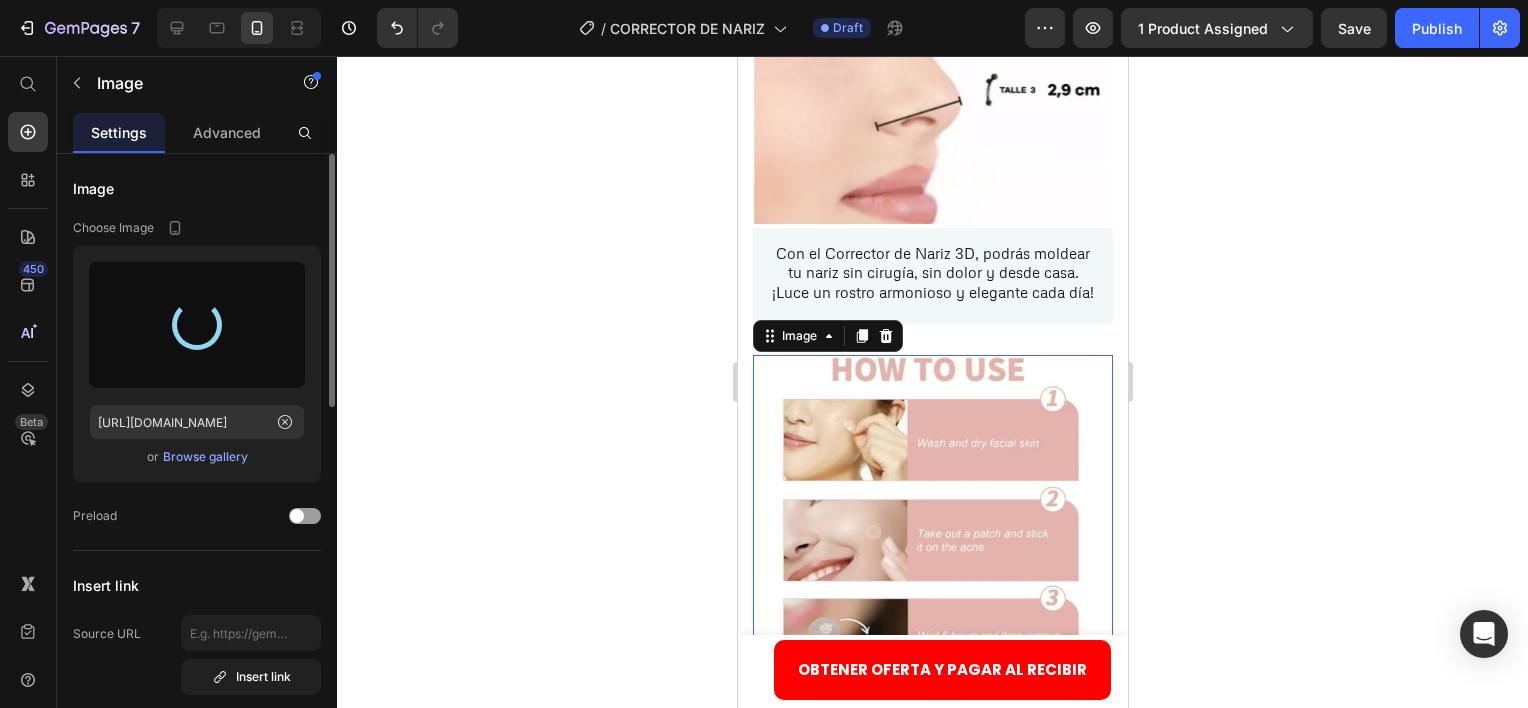 type on "https://cdn.shopify.com/s/files/1/0884/4882/7735/files/gempages_547755819853153424-3406e5a3-2d90-4c9d-810e-23bac1320c29.jpg" 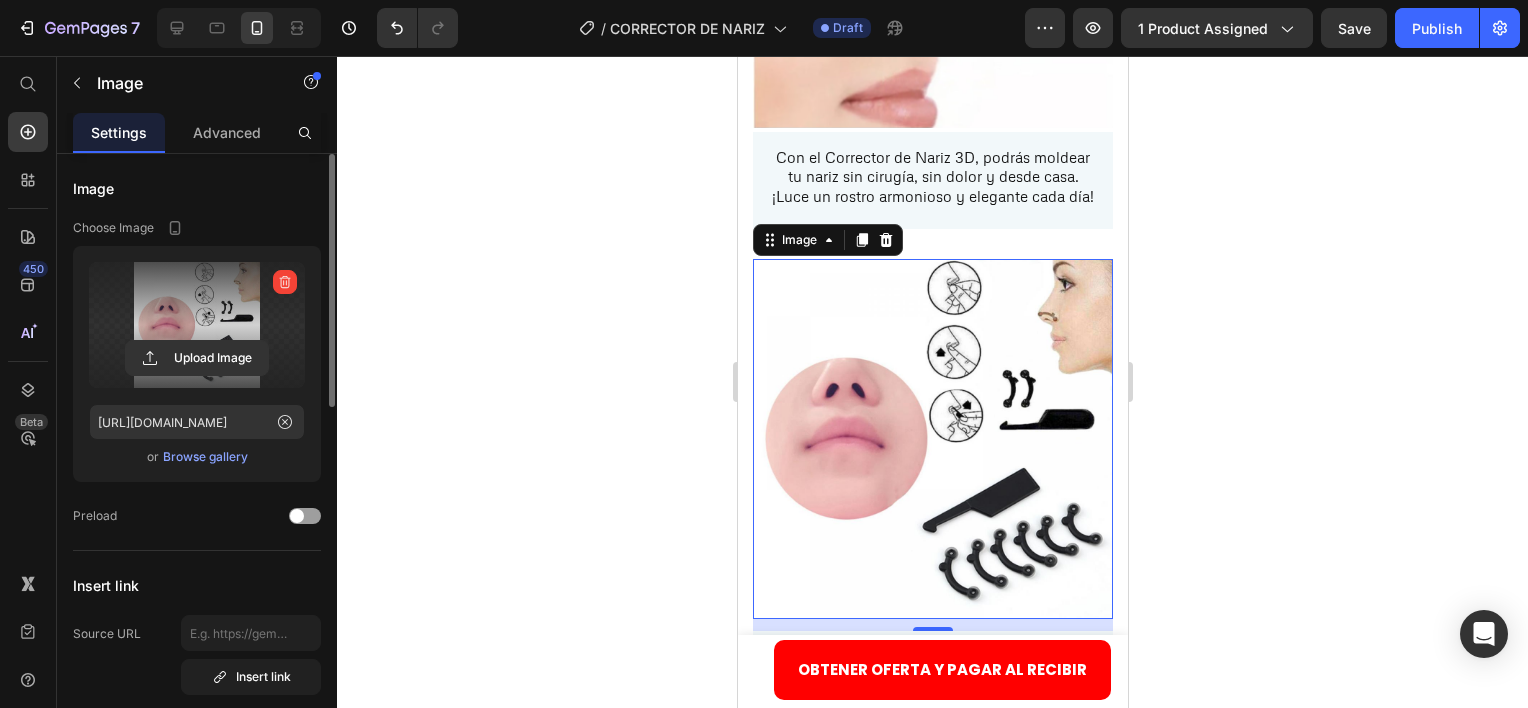 scroll, scrollTop: 3716, scrollLeft: 0, axis: vertical 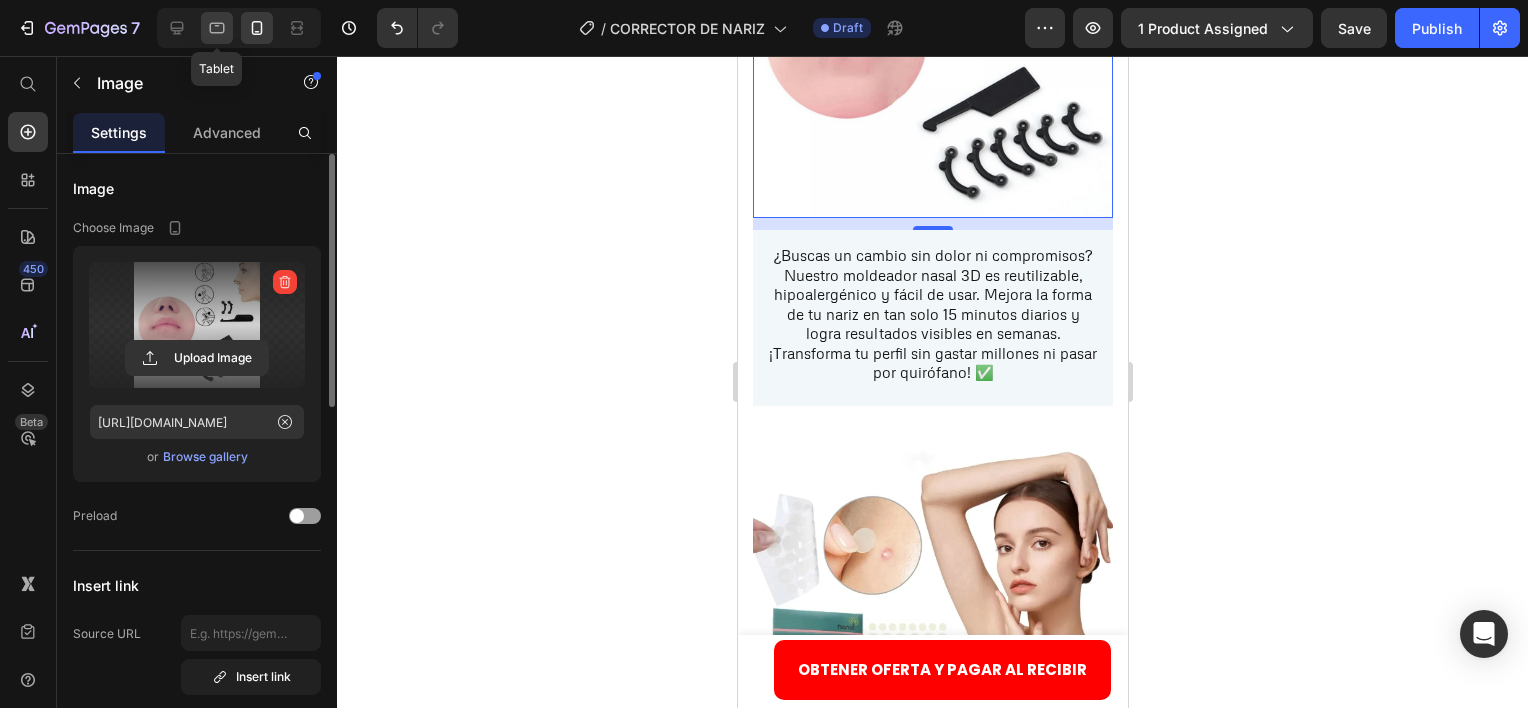 click 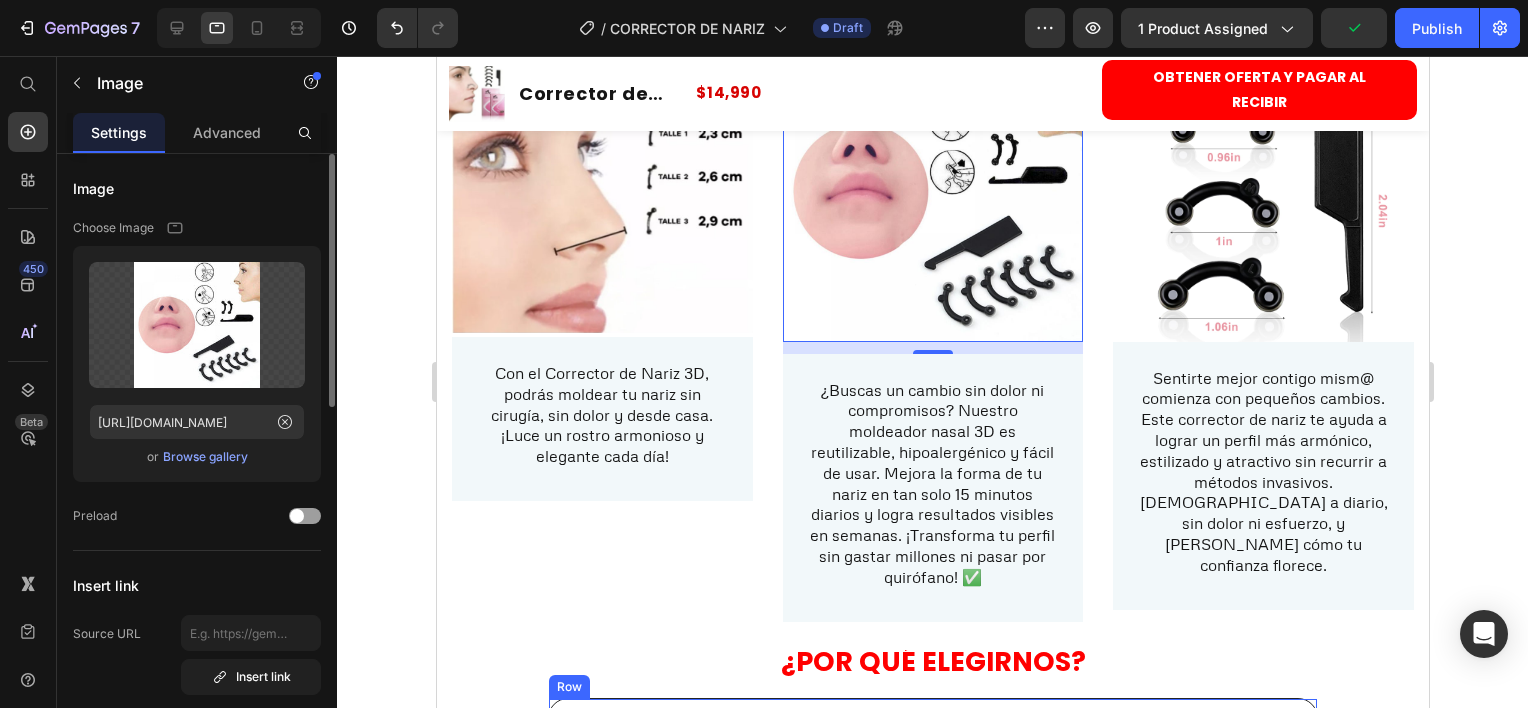 scroll, scrollTop: 2652, scrollLeft: 0, axis: vertical 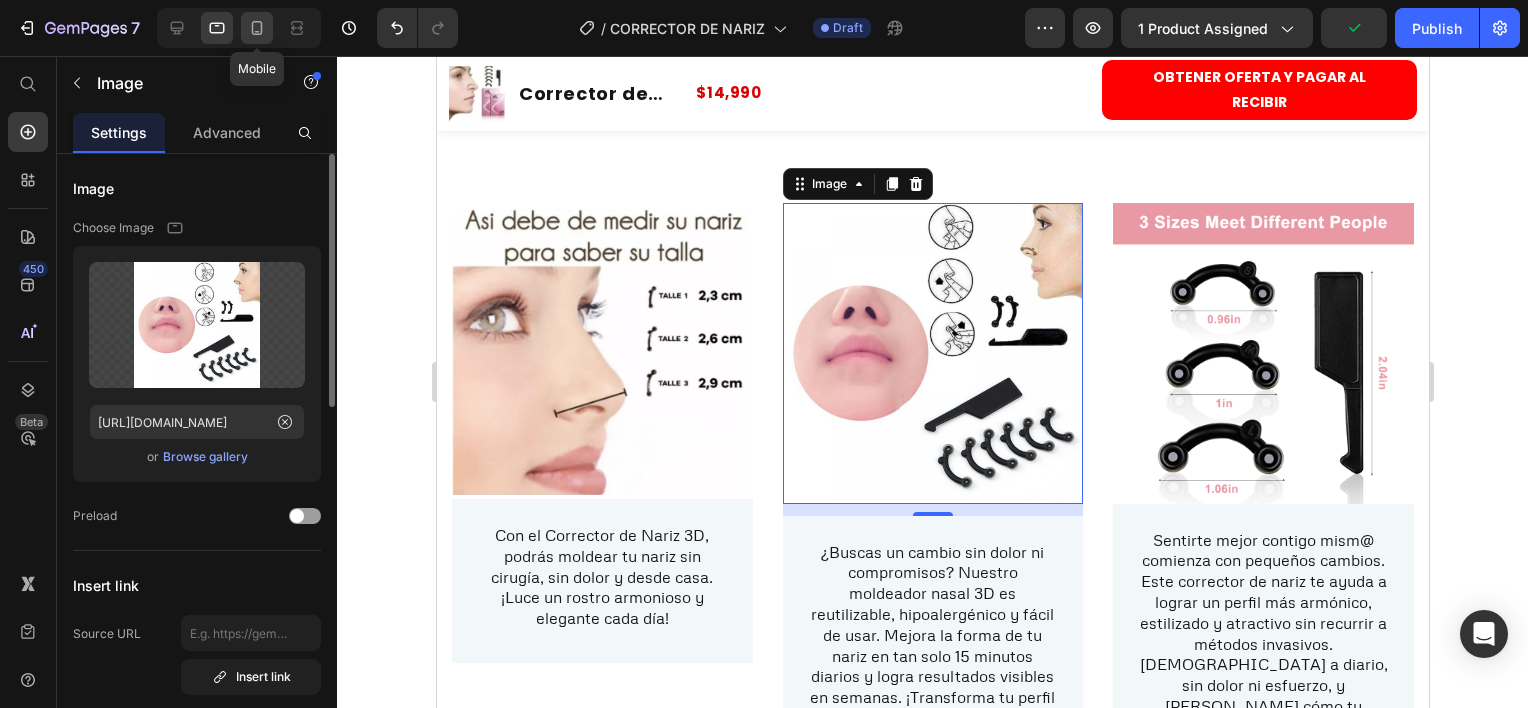 click 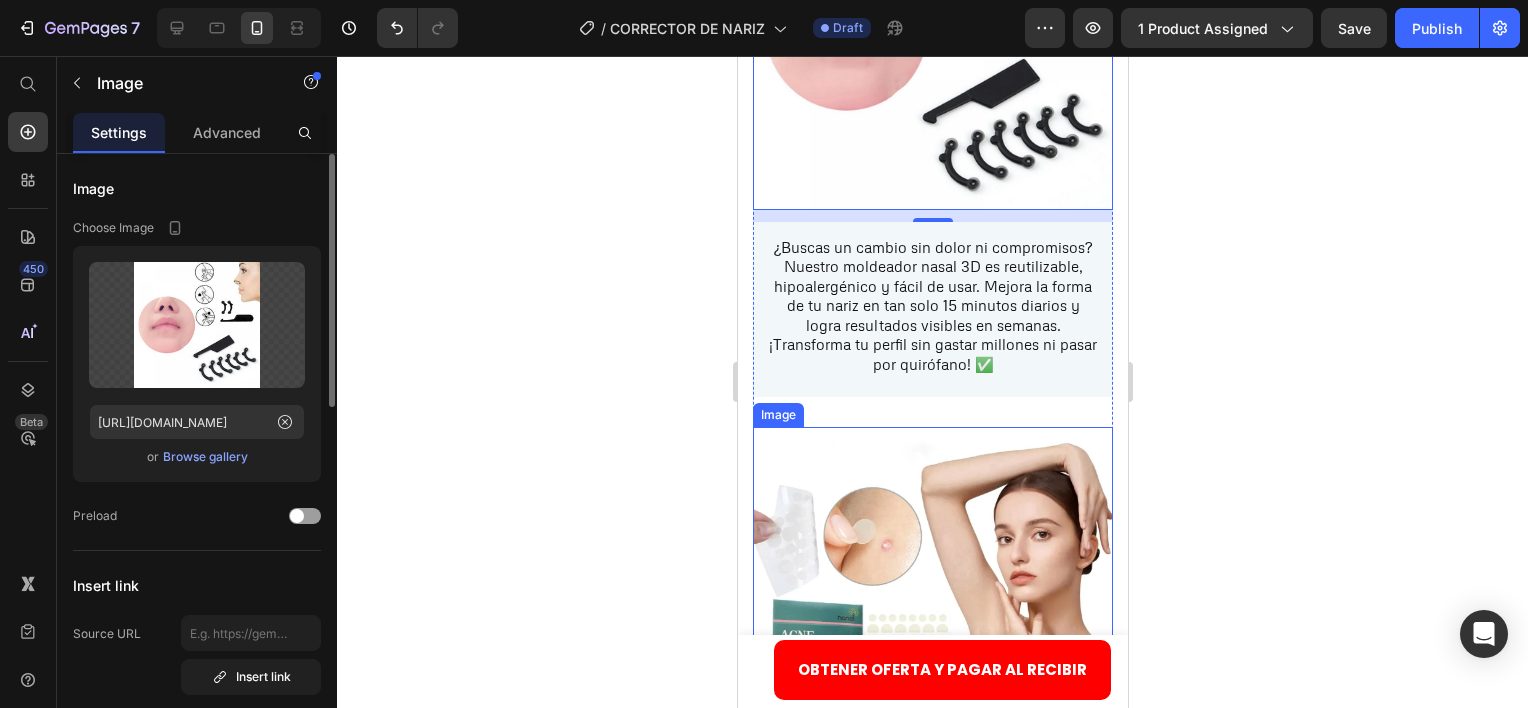 scroll, scrollTop: 3824, scrollLeft: 0, axis: vertical 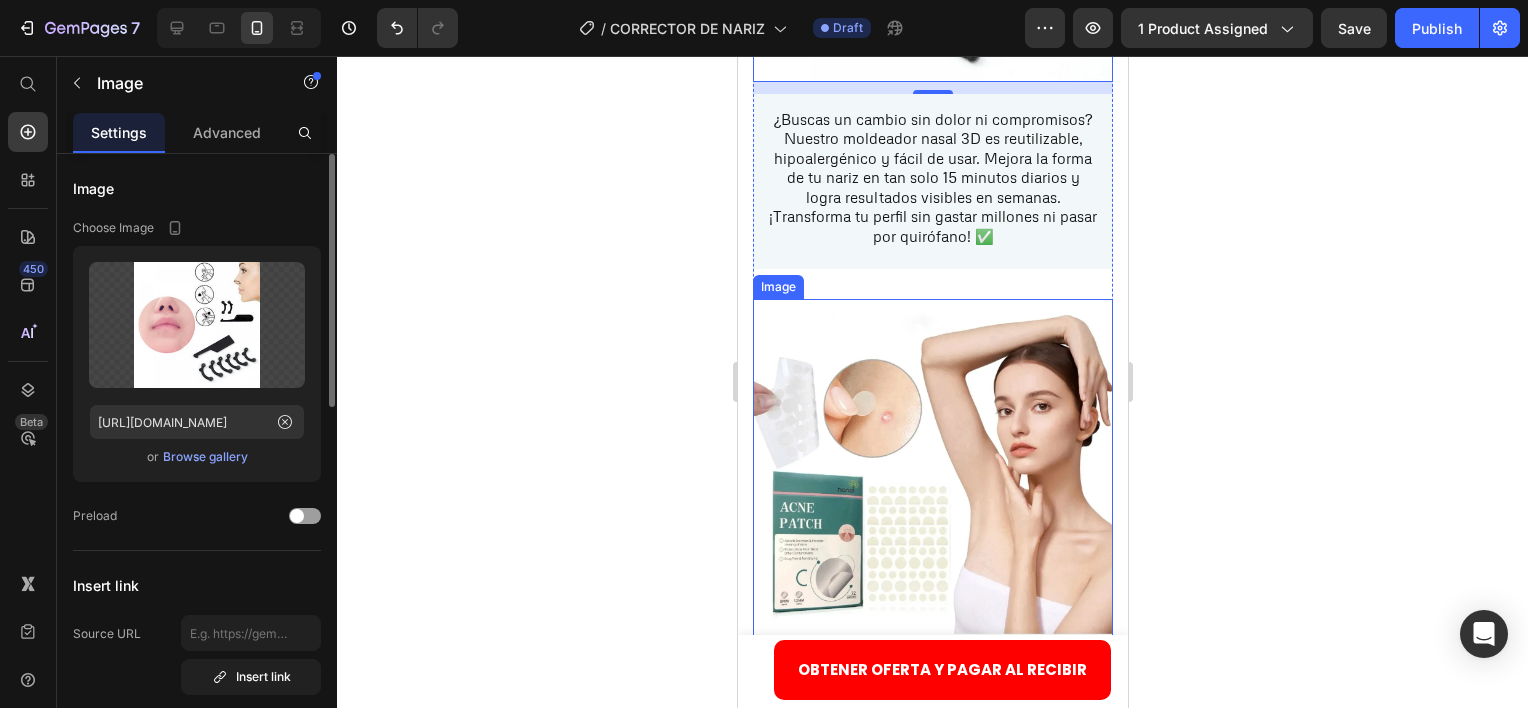 click at bounding box center [932, 474] 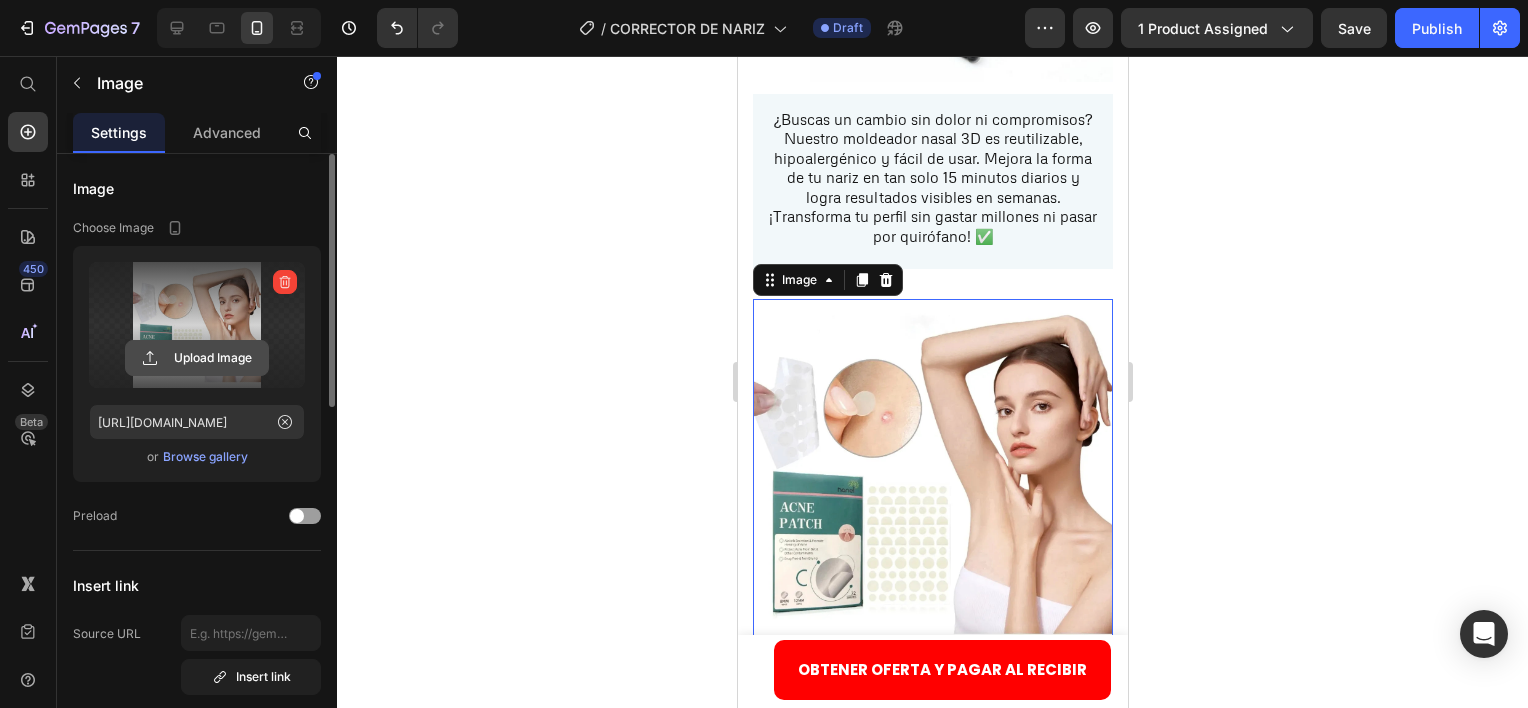 click 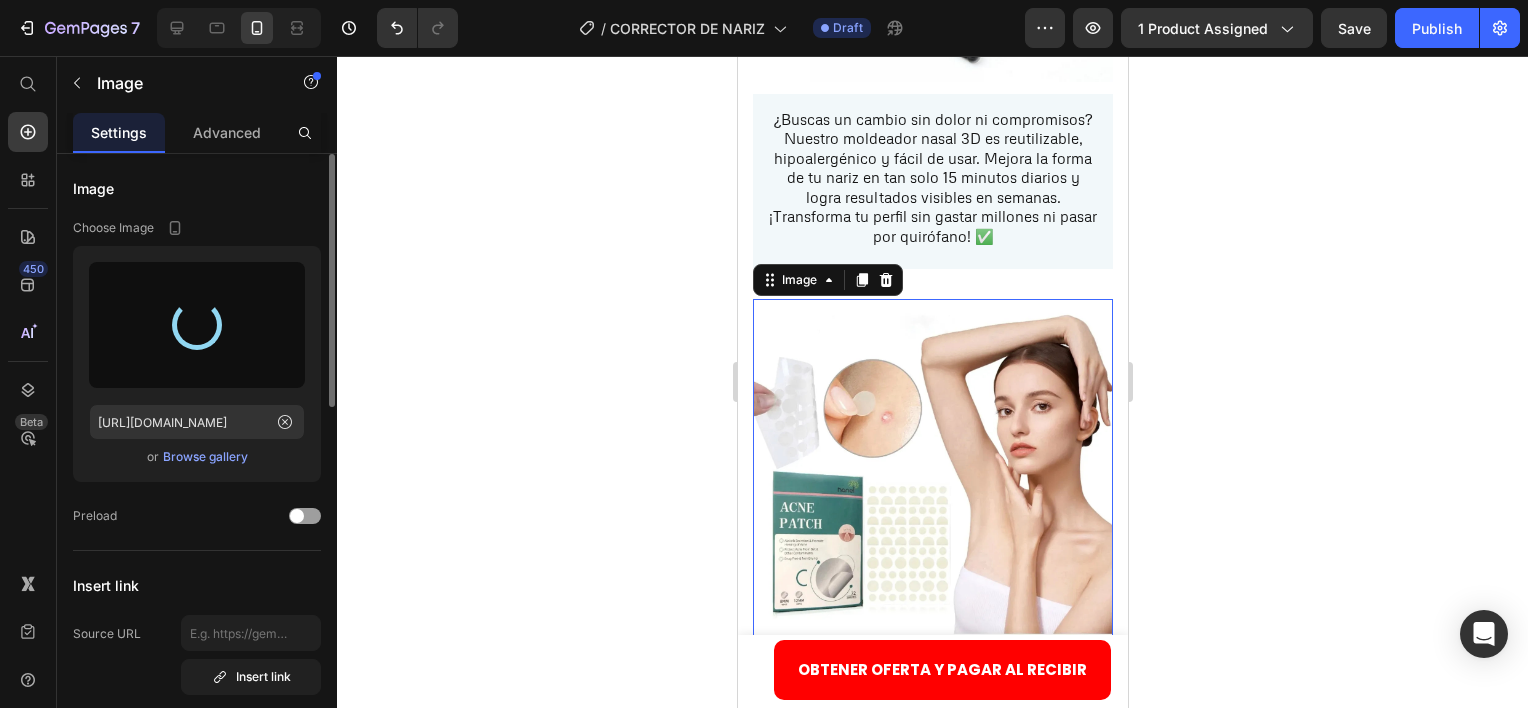 type on "https://cdn.shopify.com/s/files/1/0884/4882/7735/files/gempages_547755819853153424-035afca8-322c-4af7-83a0-e29702bfa2e4.jpg" 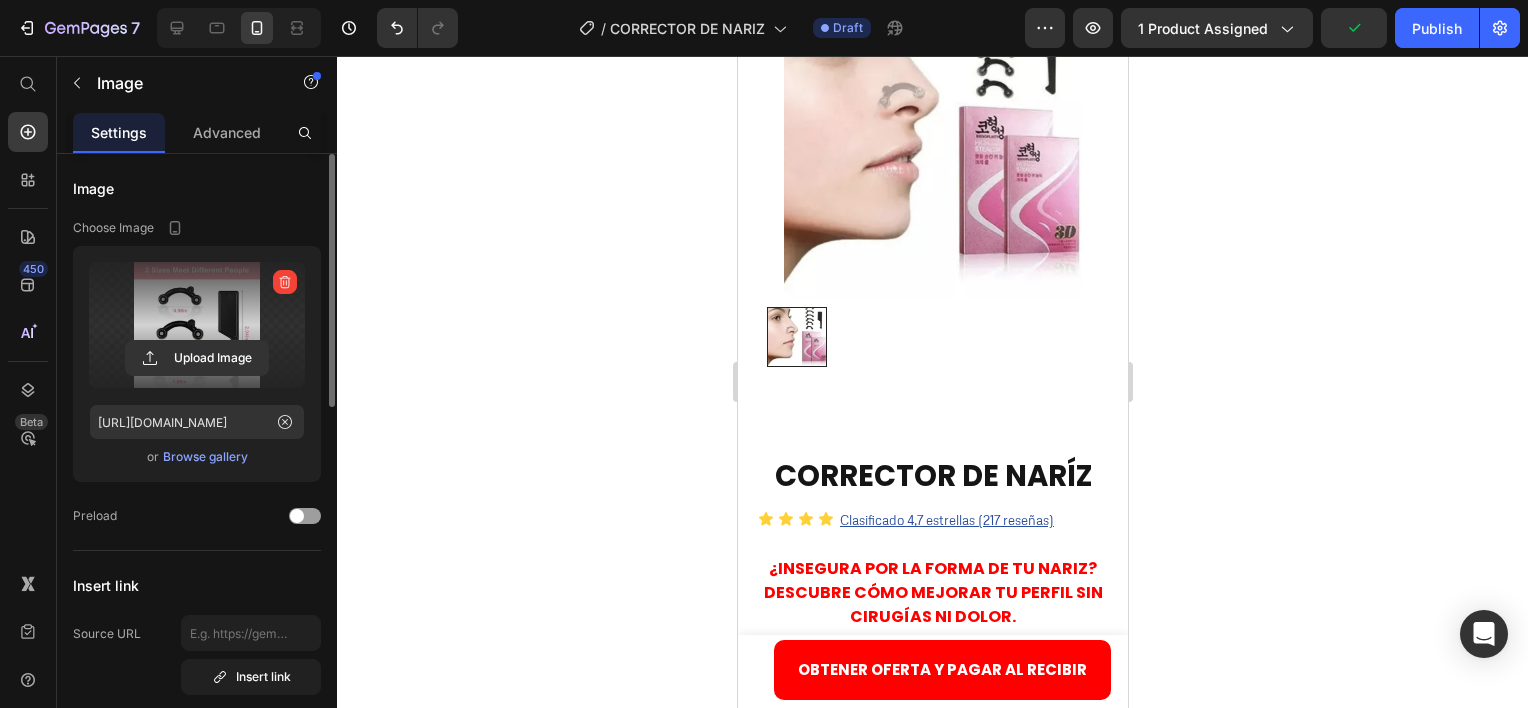 scroll, scrollTop: 0, scrollLeft: 0, axis: both 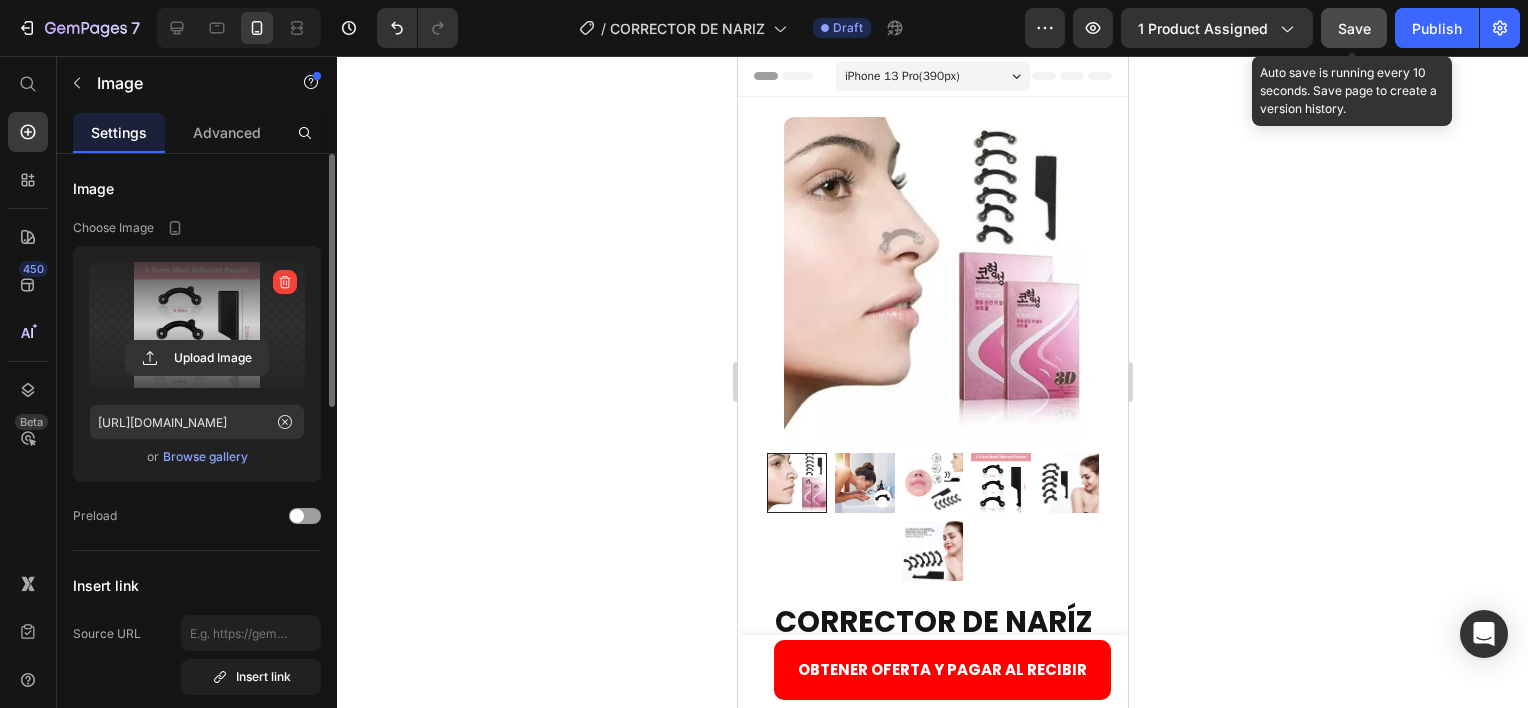 click on "Save" at bounding box center [1354, 28] 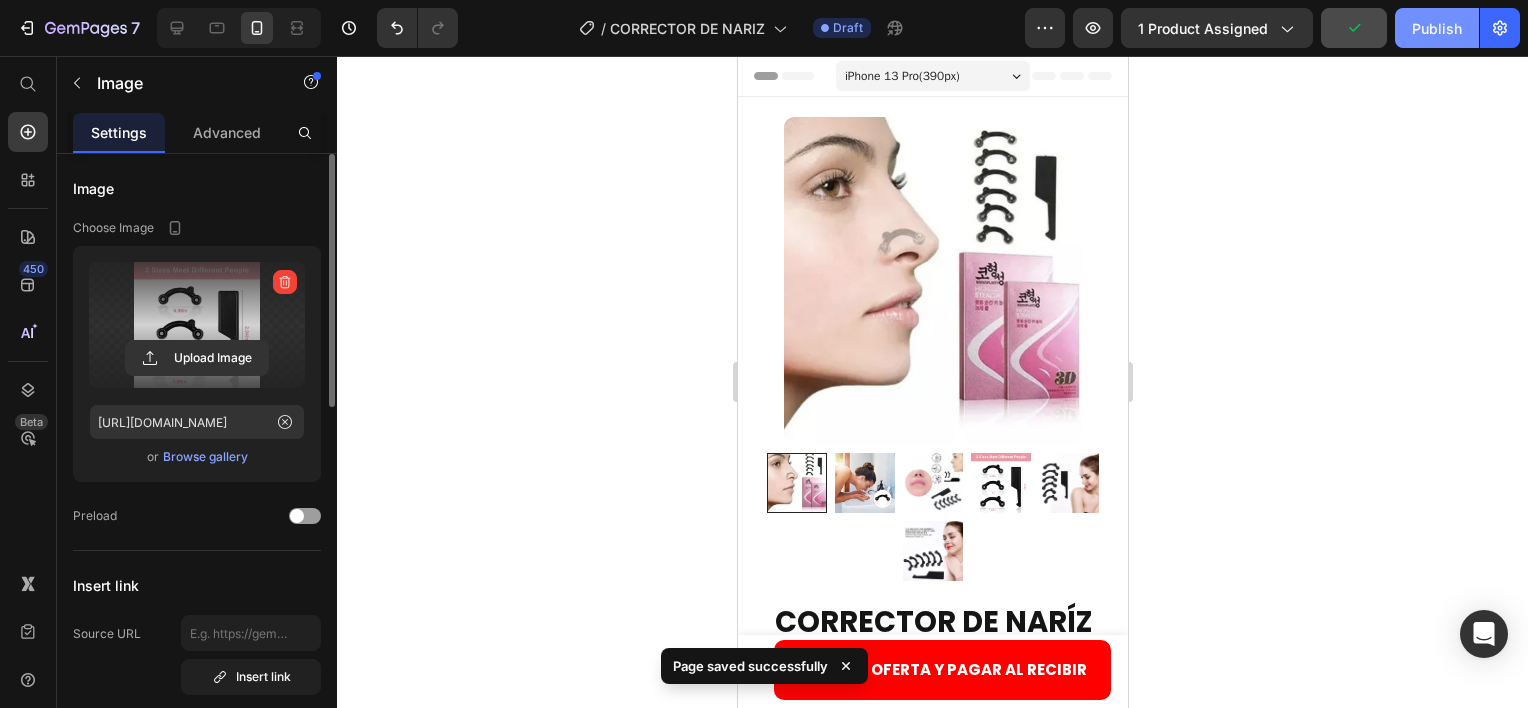 click on "Publish" at bounding box center [1437, 28] 